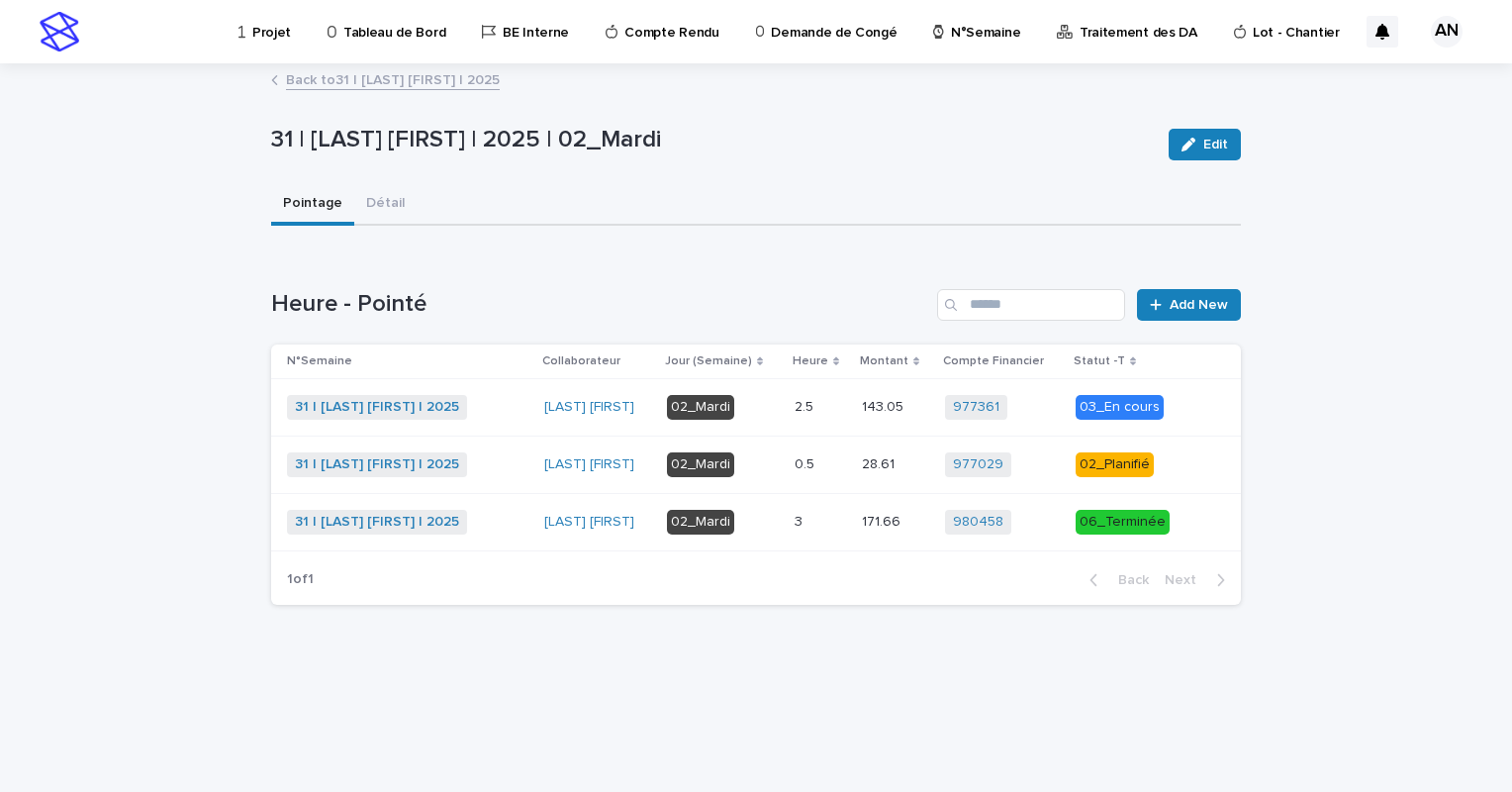 scroll, scrollTop: 0, scrollLeft: 0, axis: both 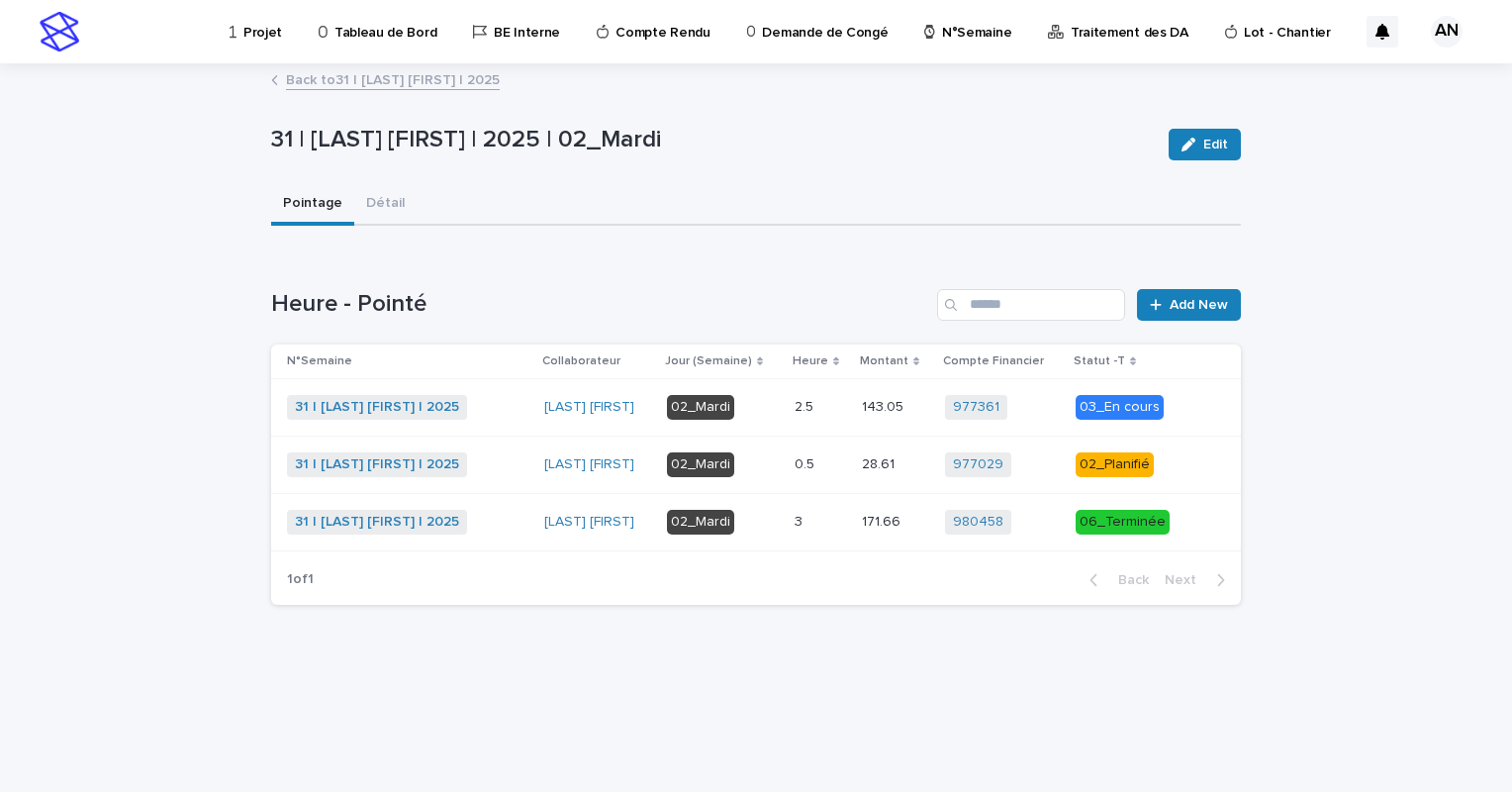 click on "02_Mardi" at bounding box center [722, 522] 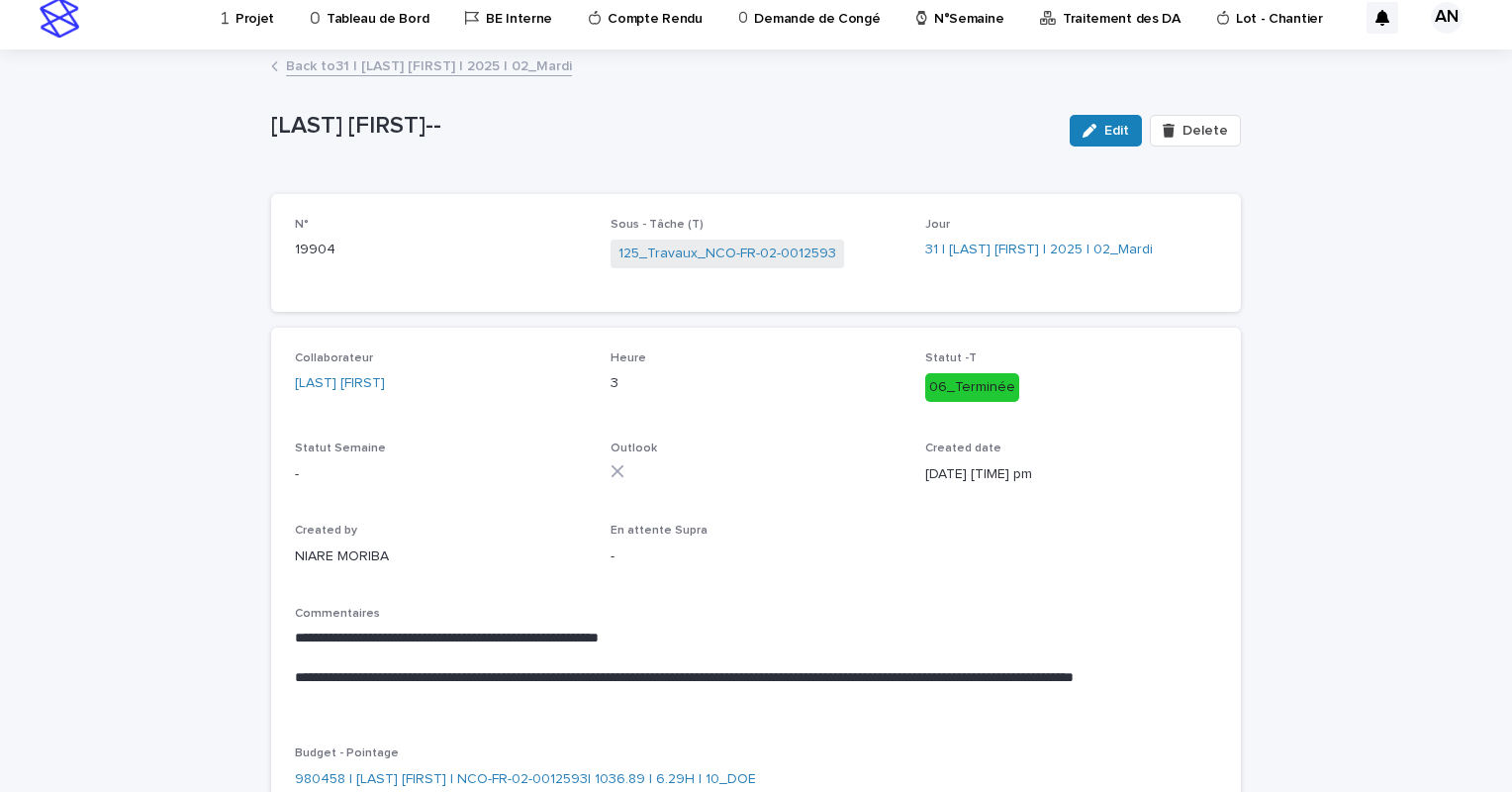 scroll, scrollTop: 0, scrollLeft: 0, axis: both 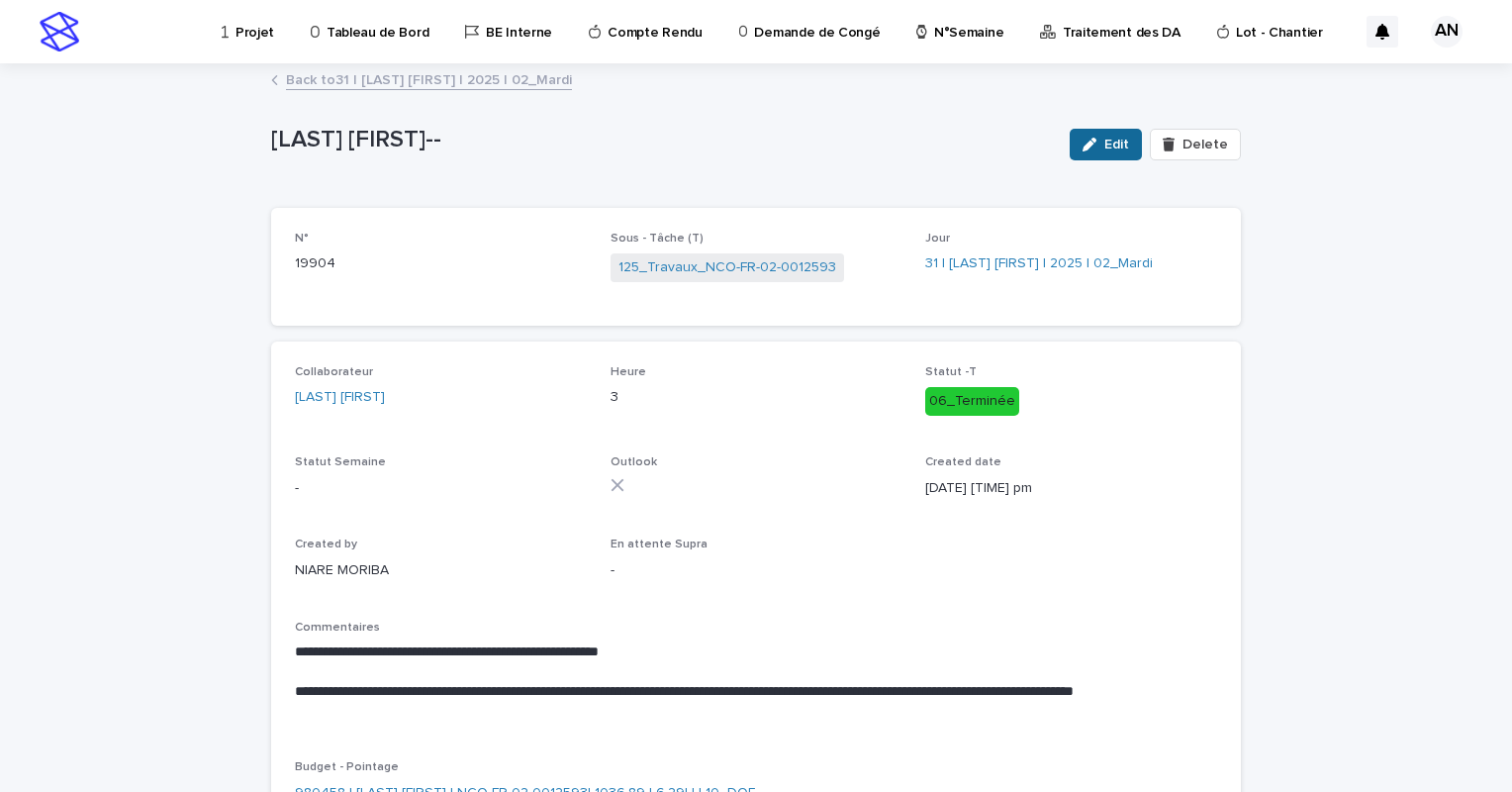 click on "Edit" at bounding box center [1116, 145] 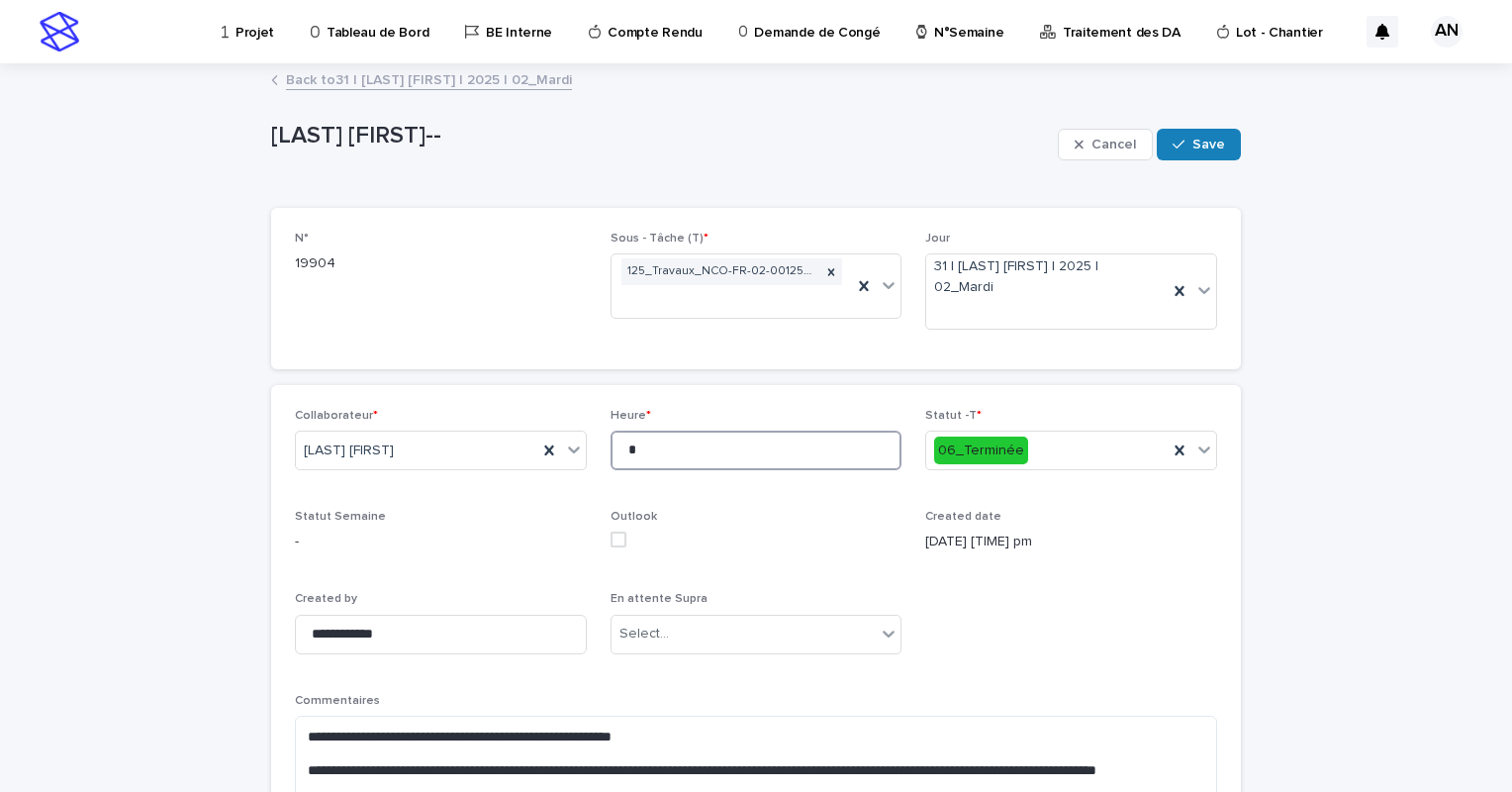 click on "*" at bounding box center [756, 450] 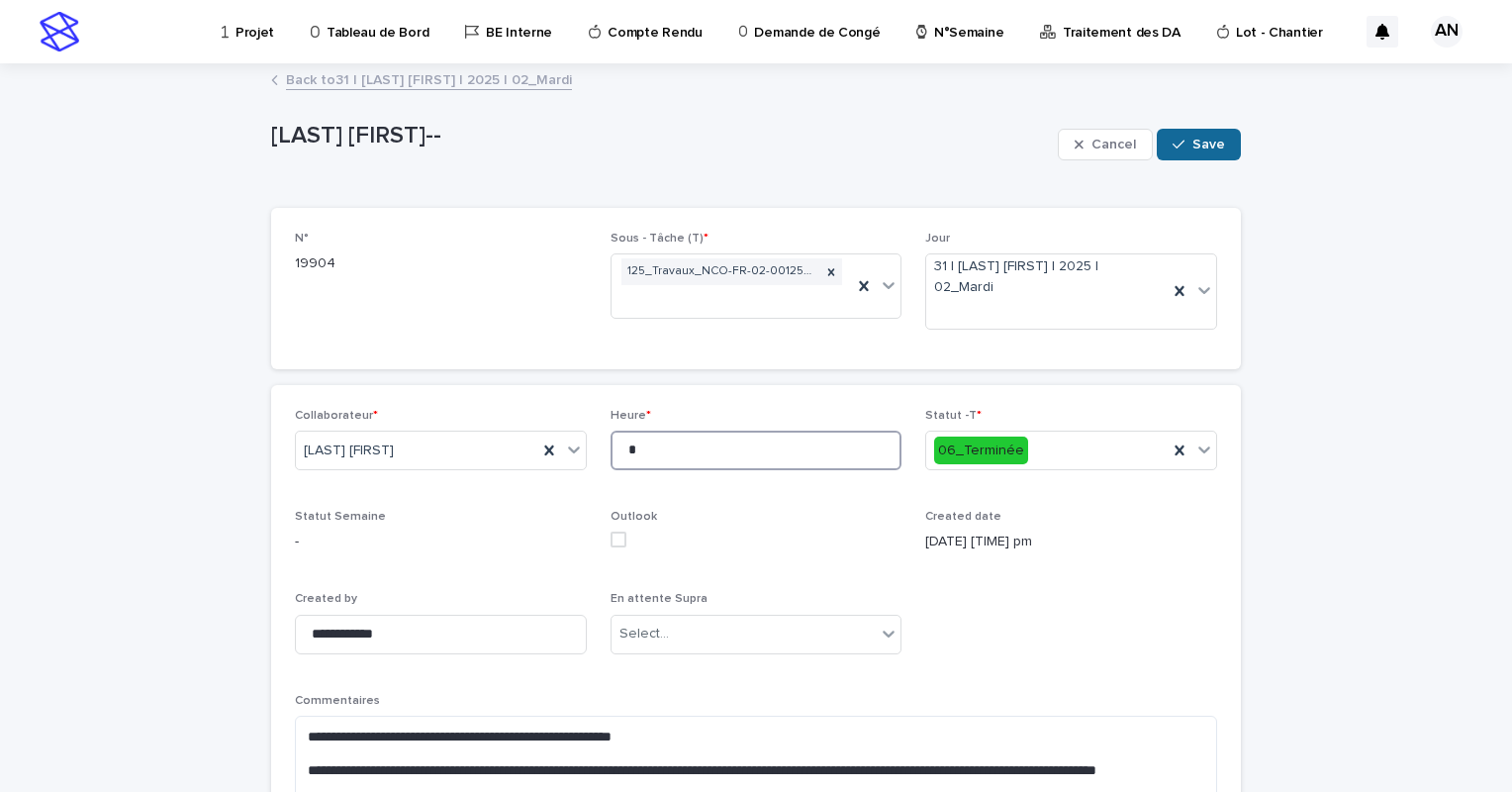 type on "*" 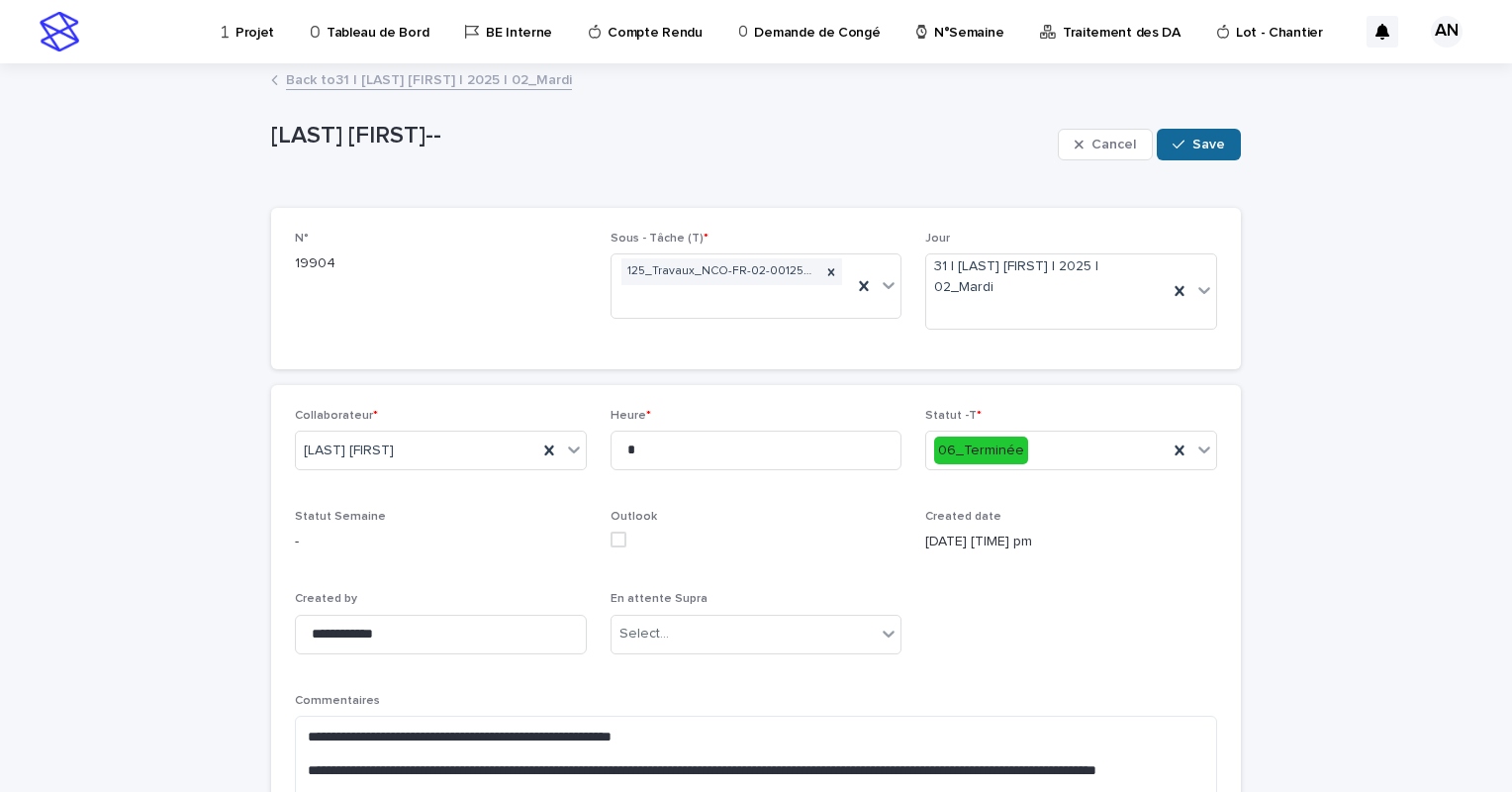 click on "Save" at bounding box center (1208, 145) 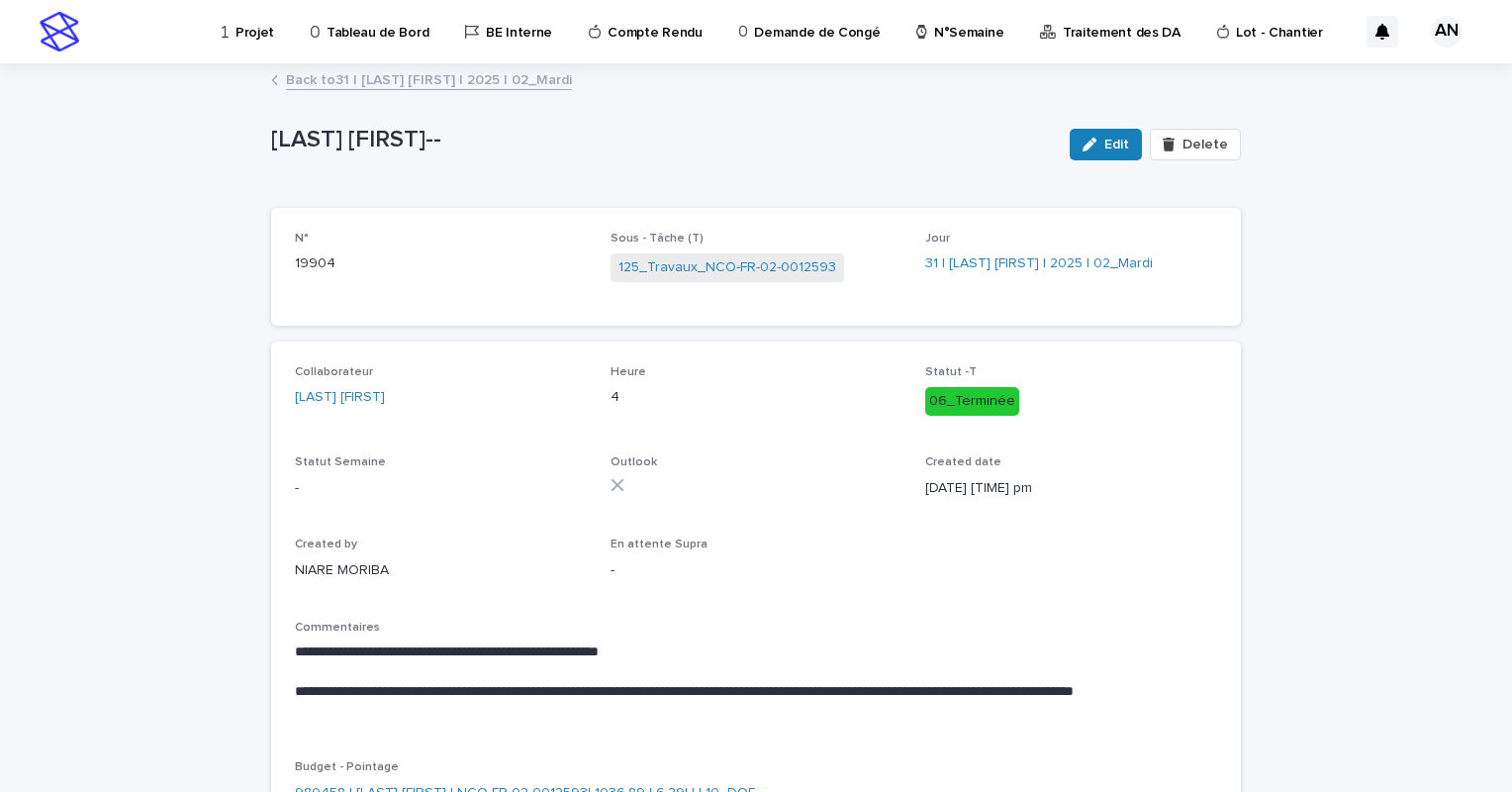 click on "Back to  31 | [FIRST] [LAST] Nizam | 2025 | 02_Mardi" at bounding box center (428, 78) 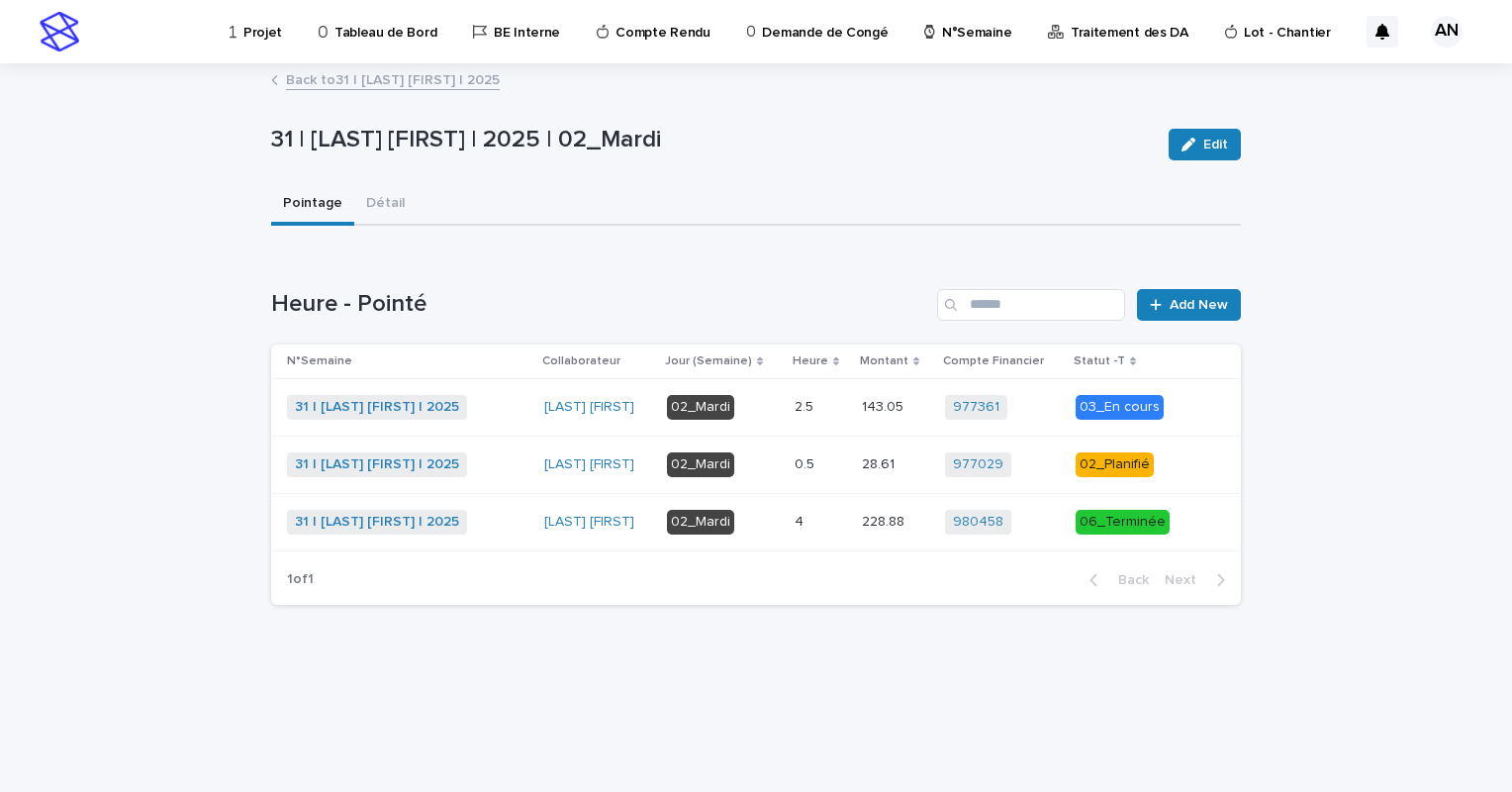 click on "0.5 0.5" at bounding box center (820, 464) 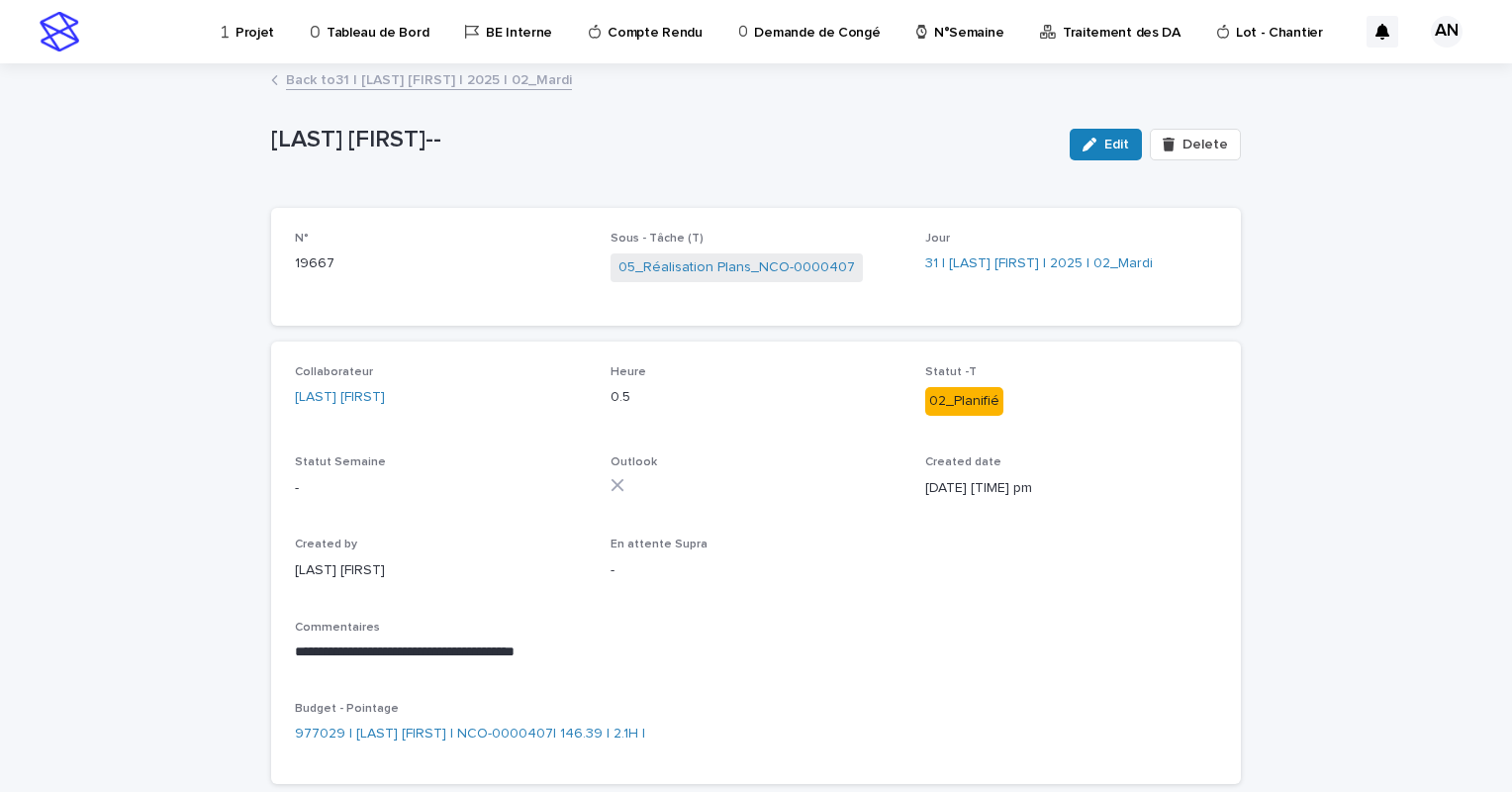 click on "Back to  31 | [FIRST] [LAST] Nizam | 2025 | 02_Mardi" at bounding box center (756, 81) 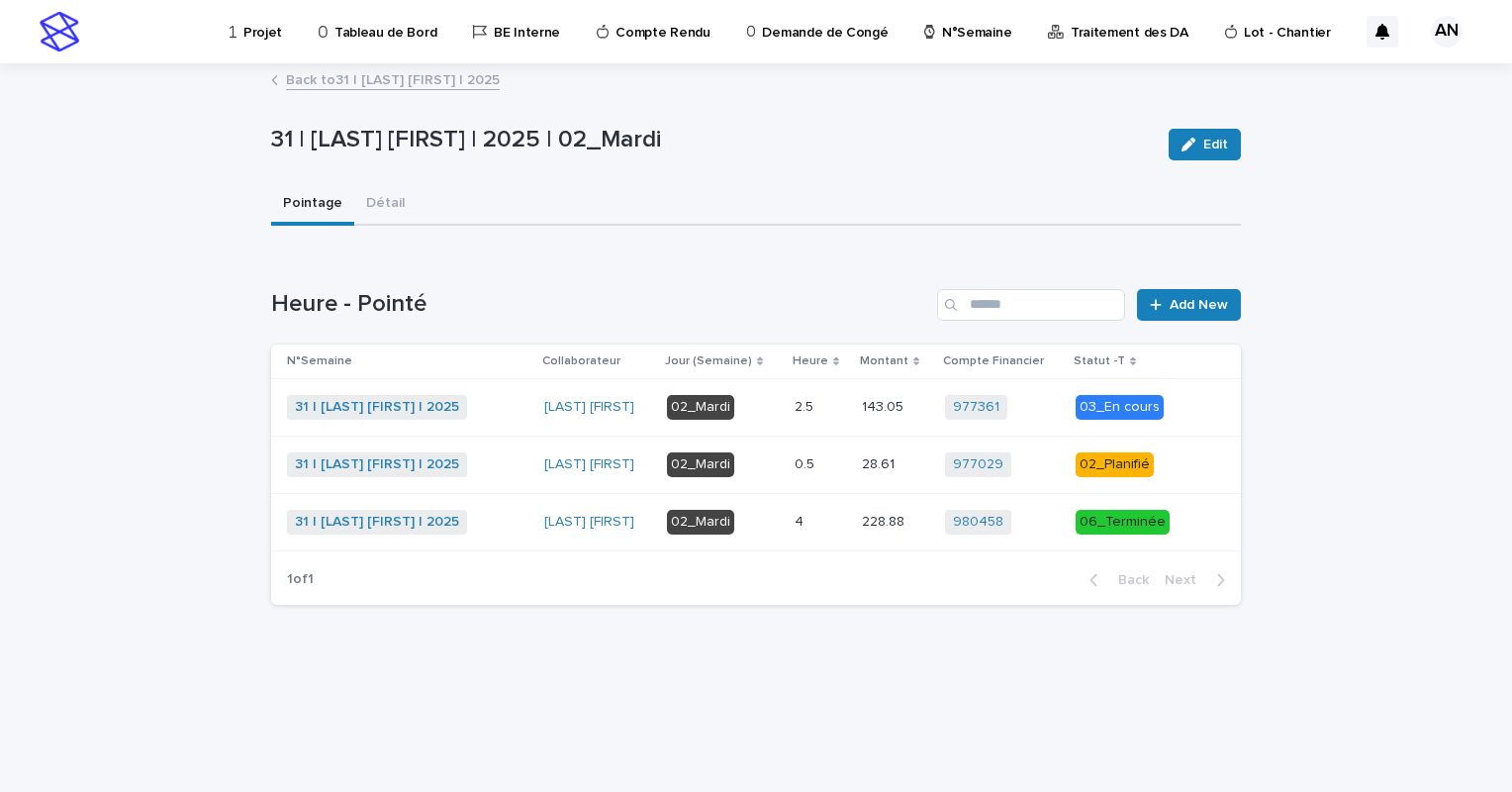 click on "2.5 2.5" at bounding box center [820, 407] 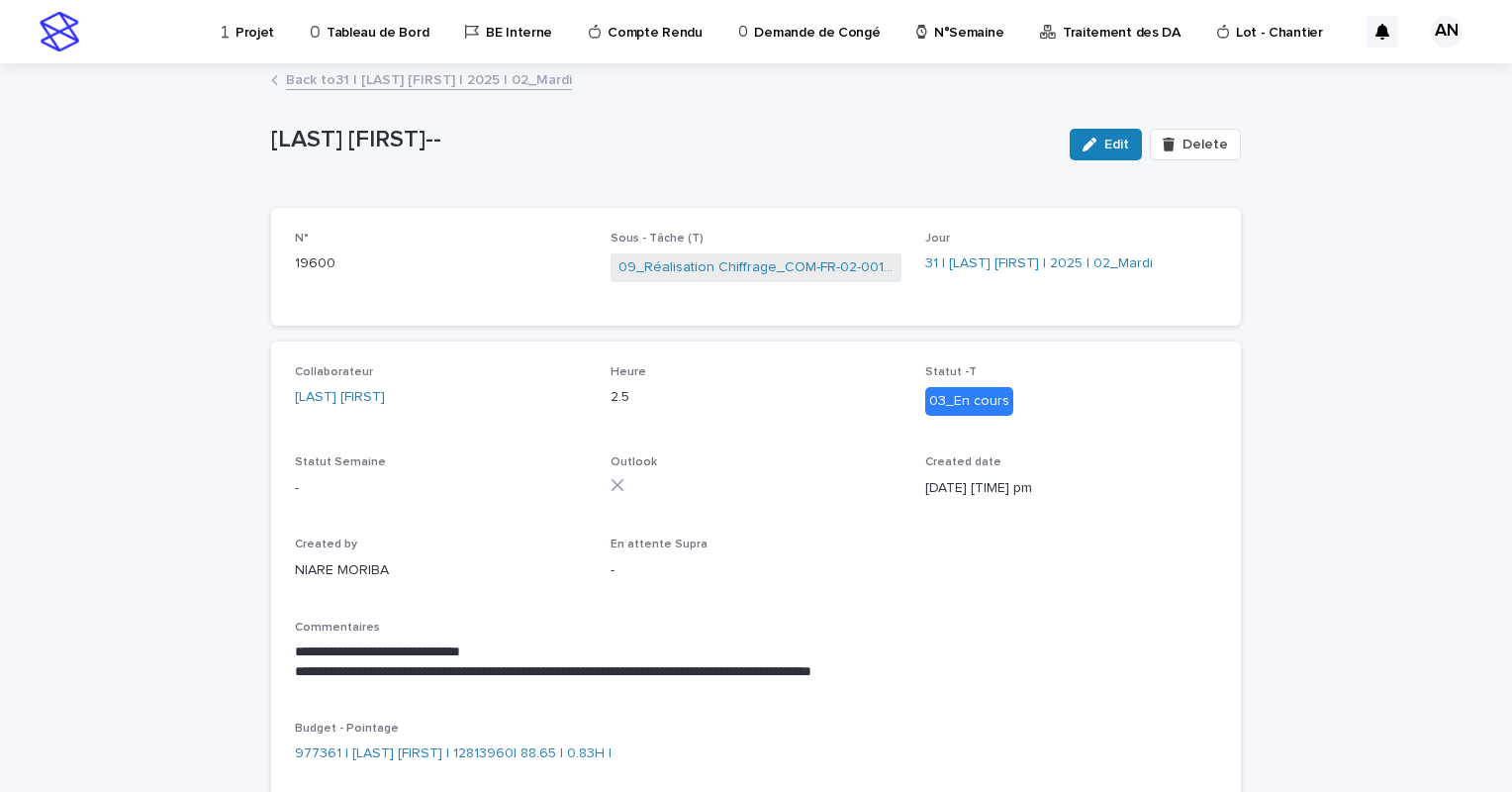 click on "Back to  31 | [FIRST] [LAST] Nizam | 2025 | 02_Mardi" at bounding box center [428, 78] 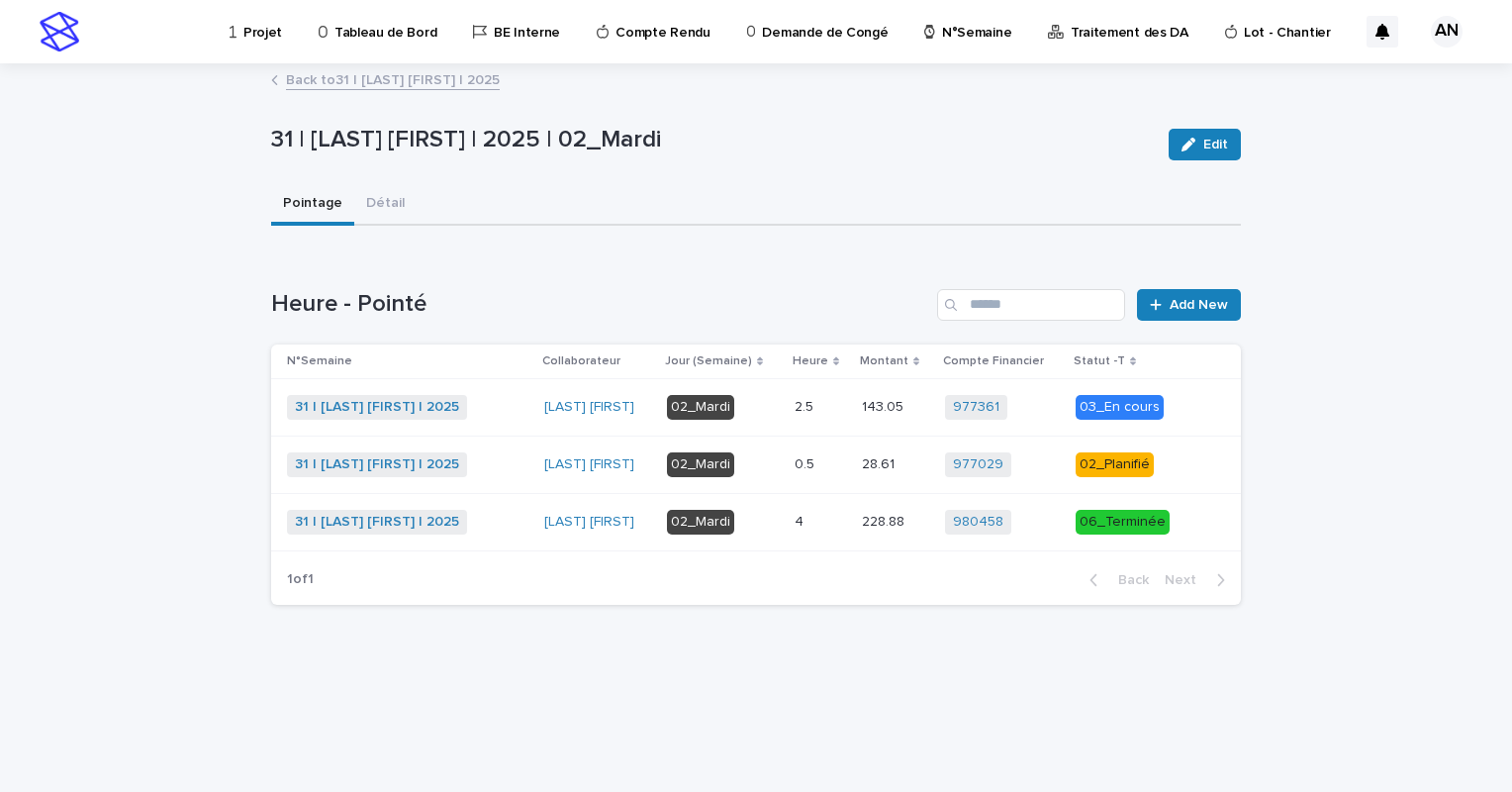 click on "Back to  31 | [FIRST] [LAST] Nizam | 2025" at bounding box center (393, 78) 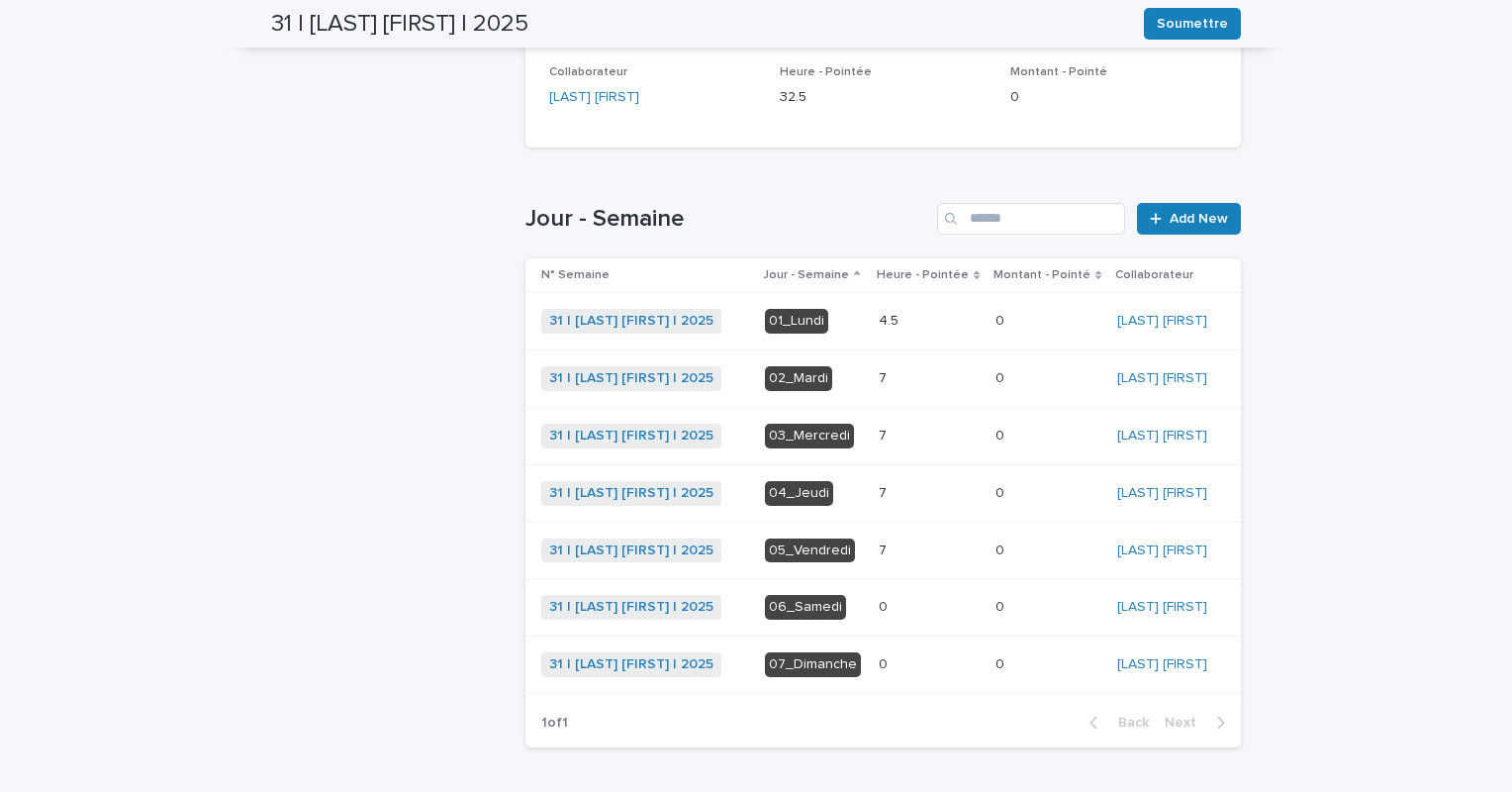 scroll, scrollTop: 400, scrollLeft: 0, axis: vertical 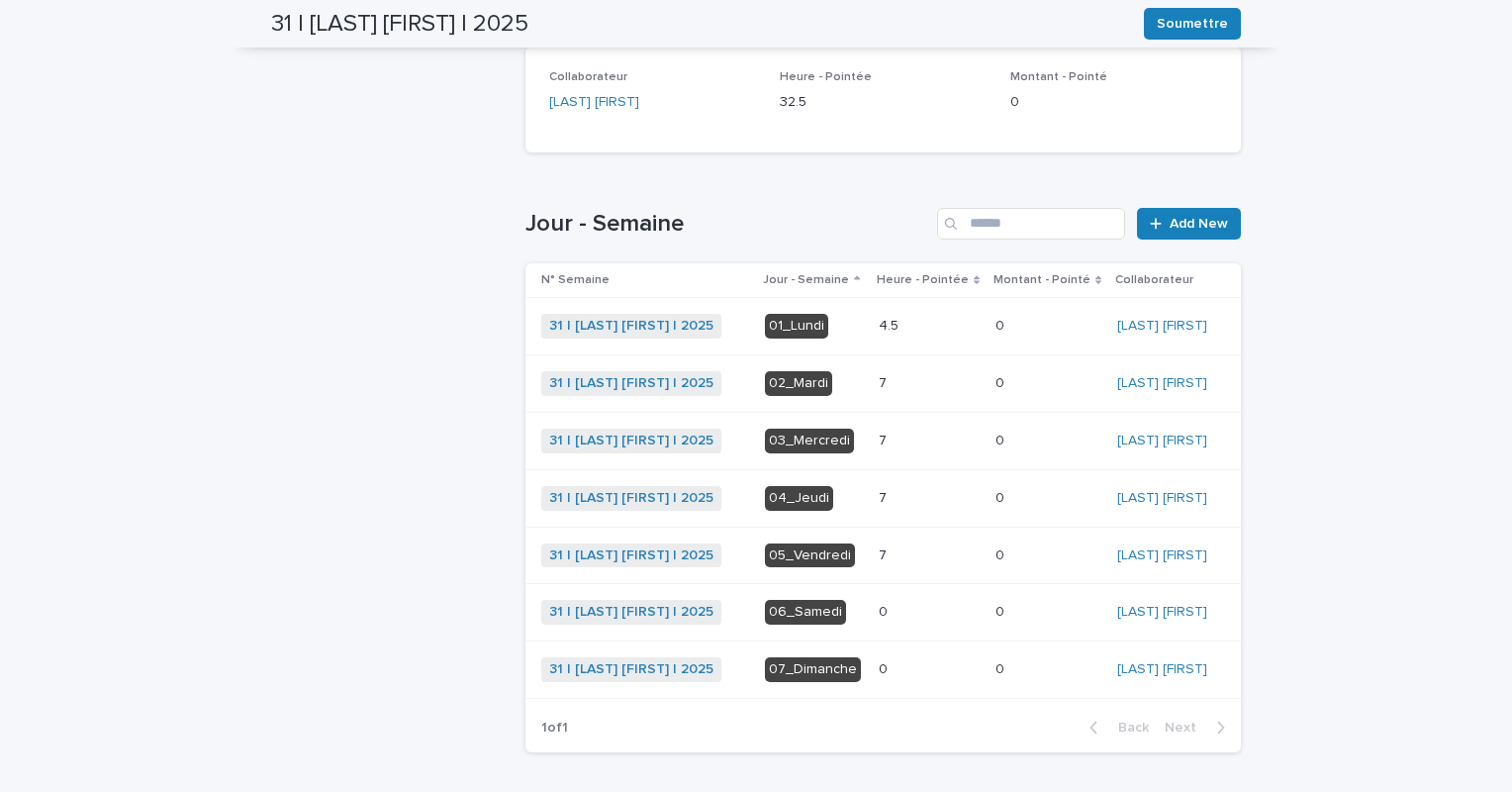 click at bounding box center (929, 326) 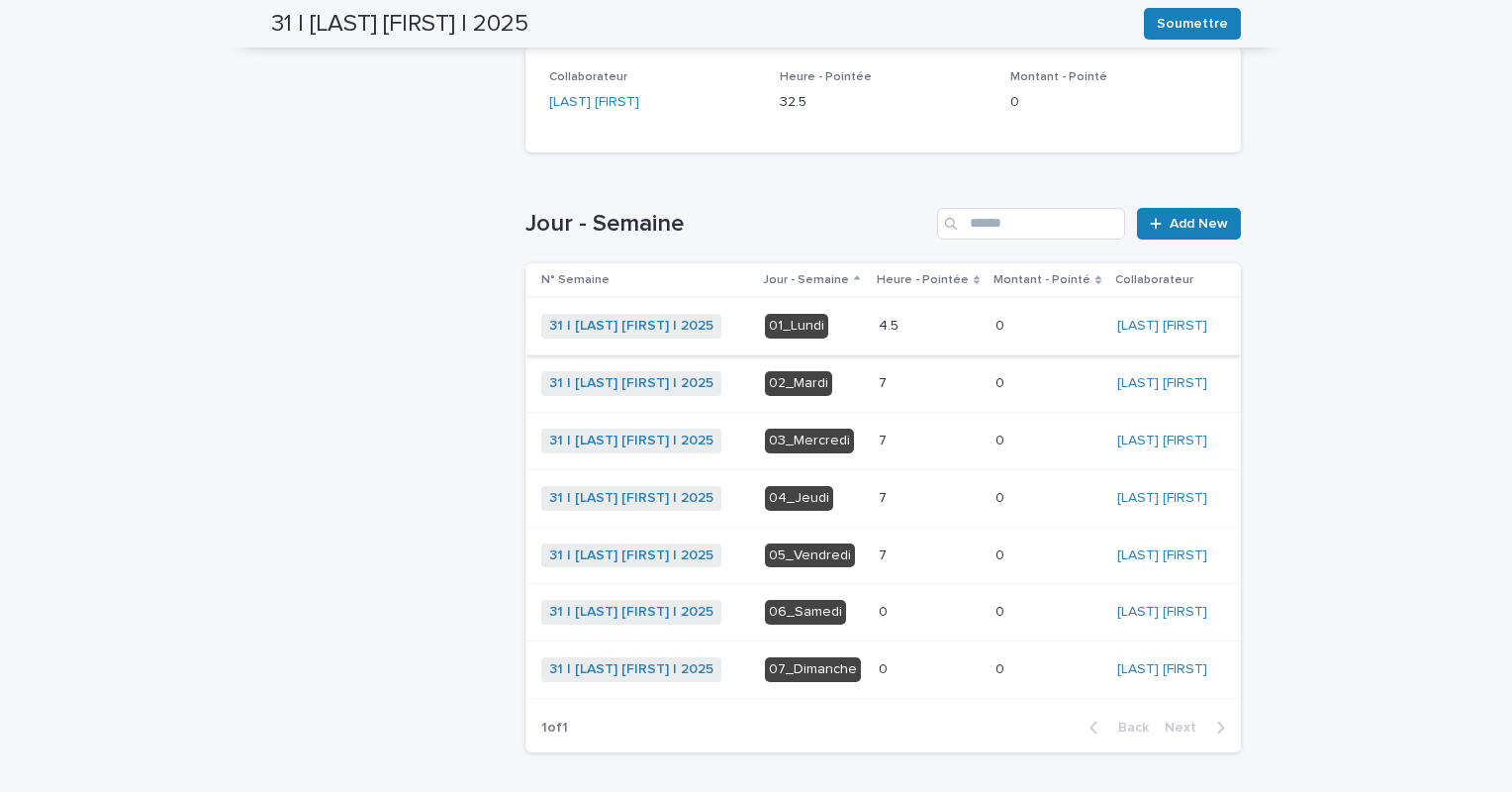 scroll, scrollTop: 0, scrollLeft: 0, axis: both 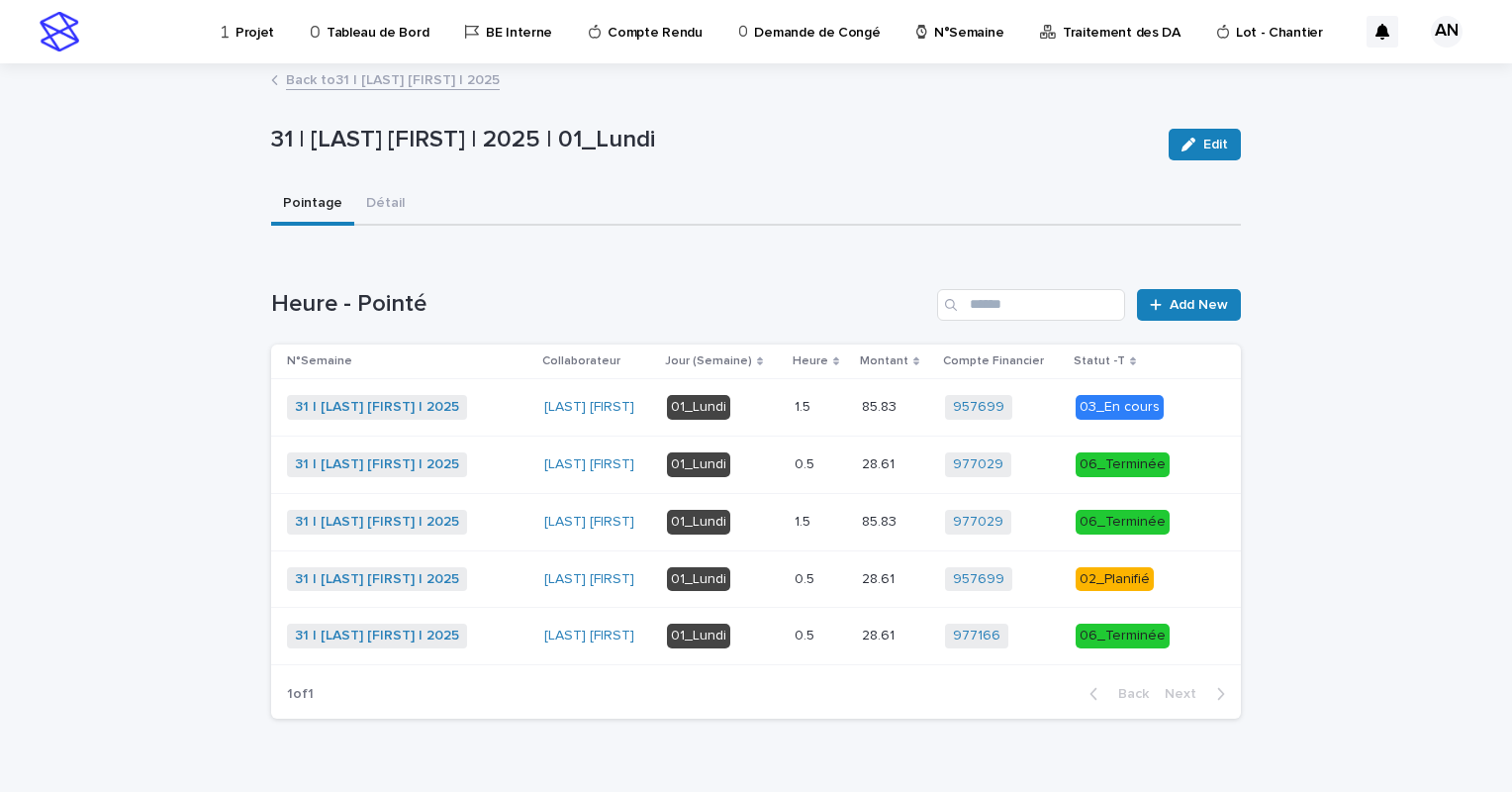 click at bounding box center [820, 407] 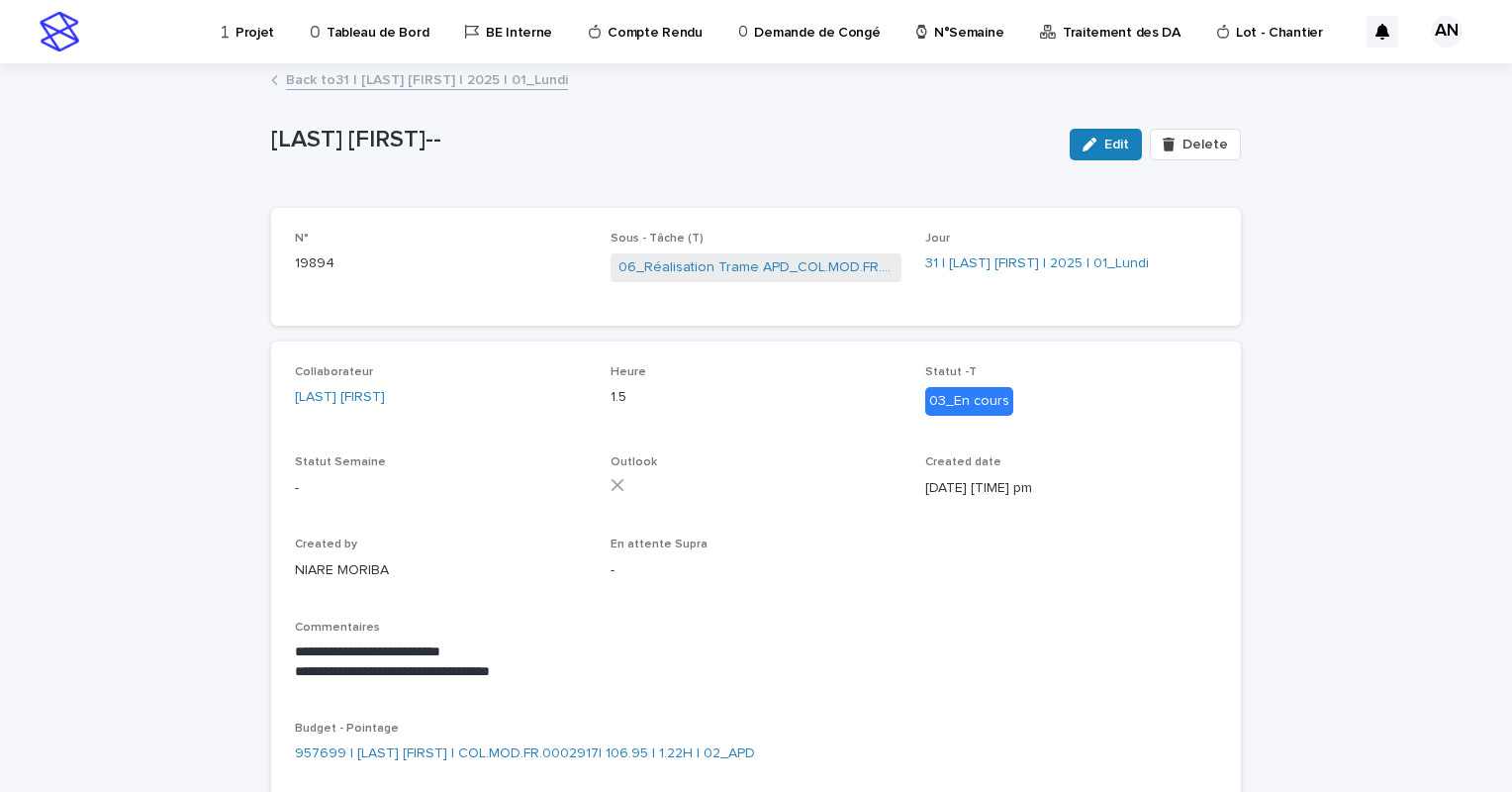 click on "1.5" at bounding box center [756, 397] 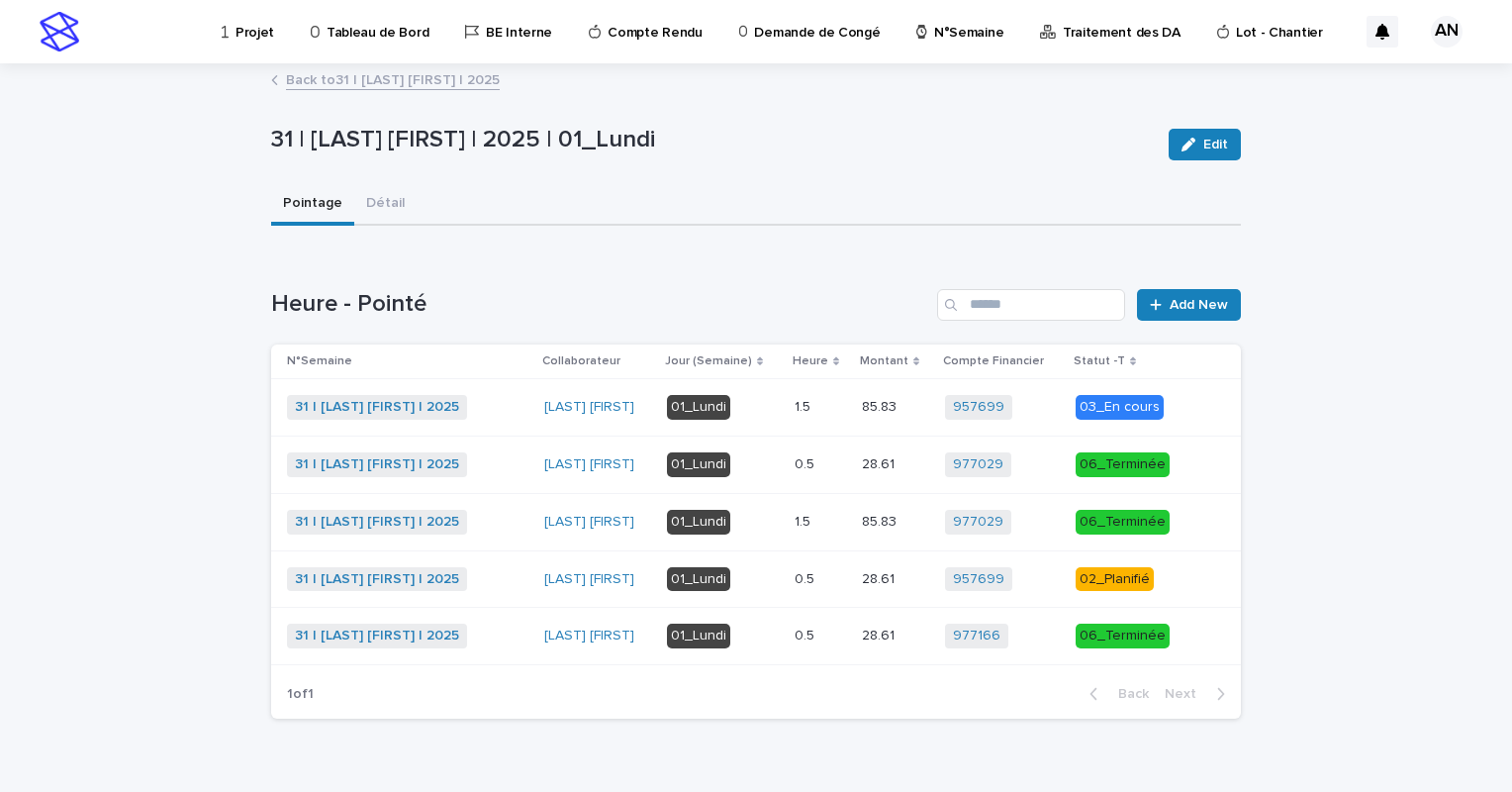click on "1.5" at bounding box center [804, 405] 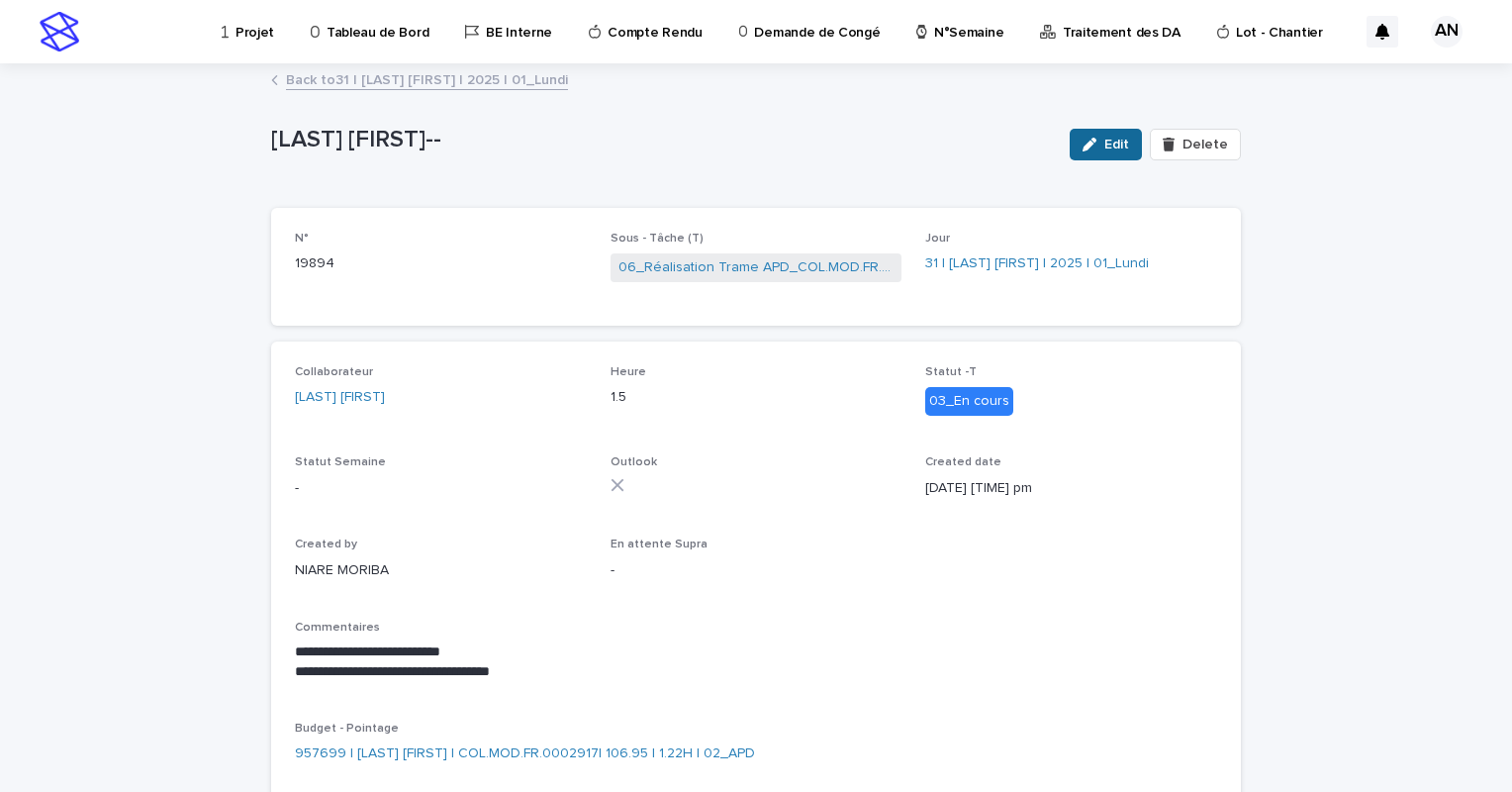 click 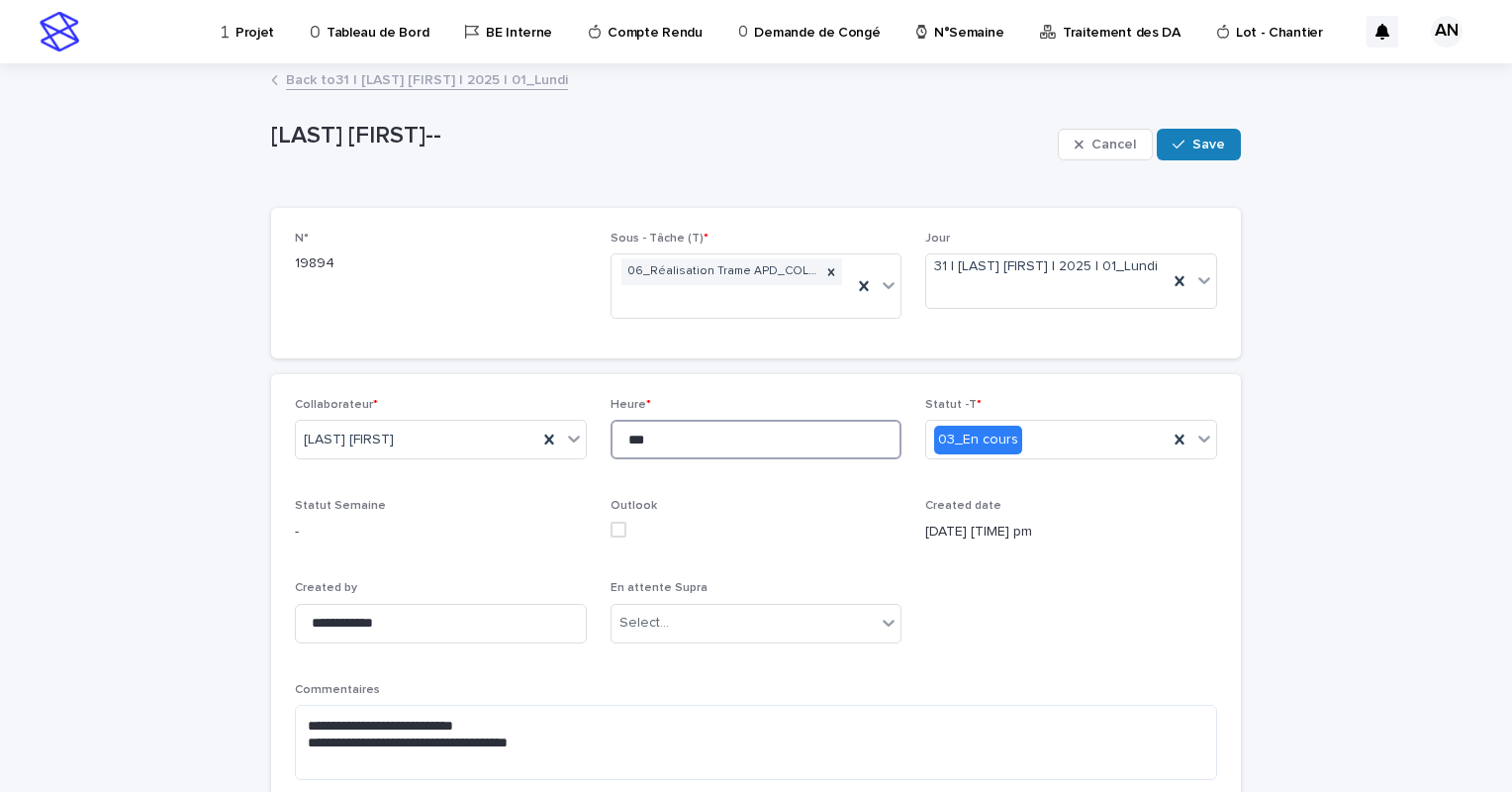 click on "***" at bounding box center (756, 440) 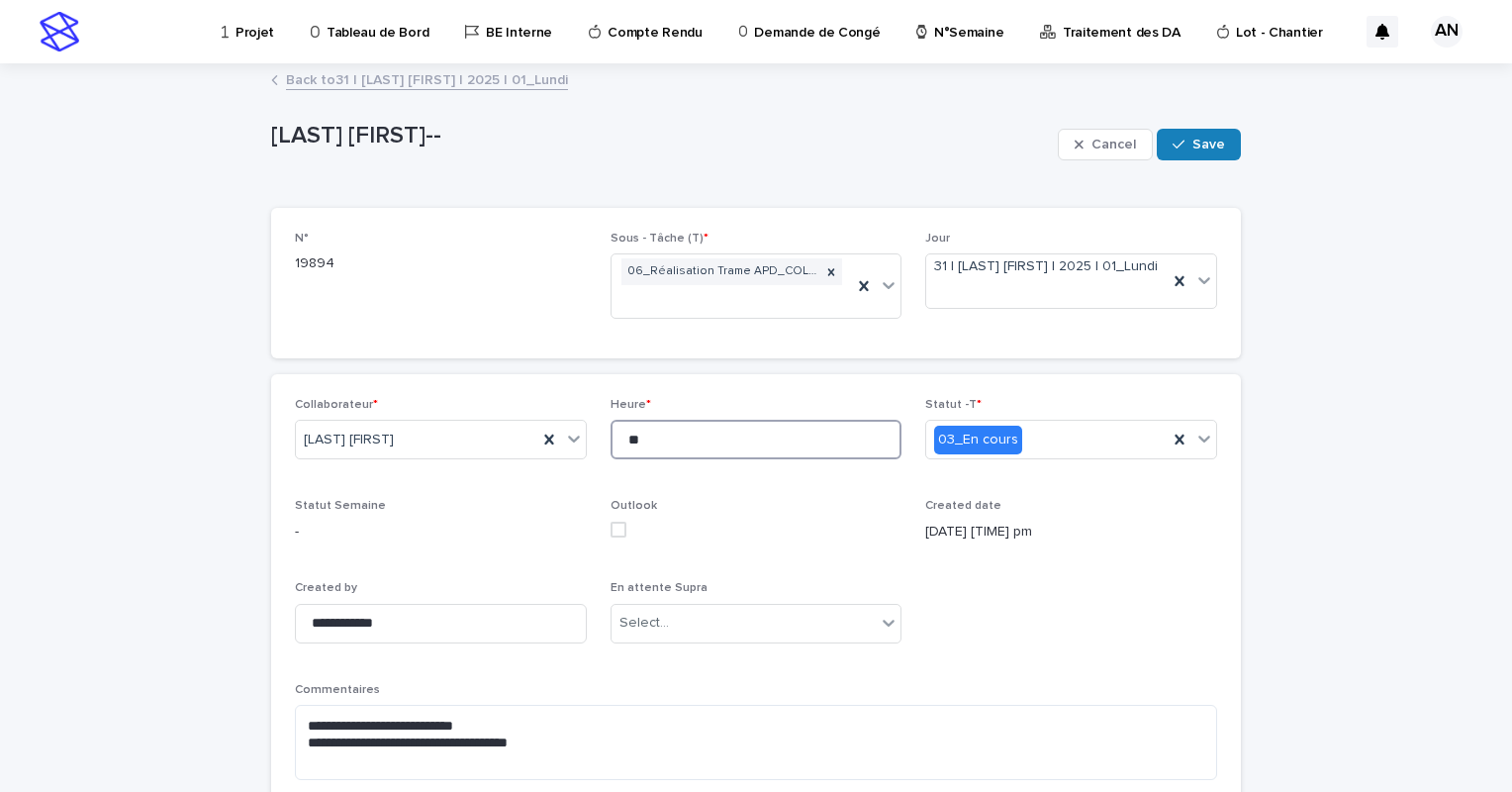 type on "*" 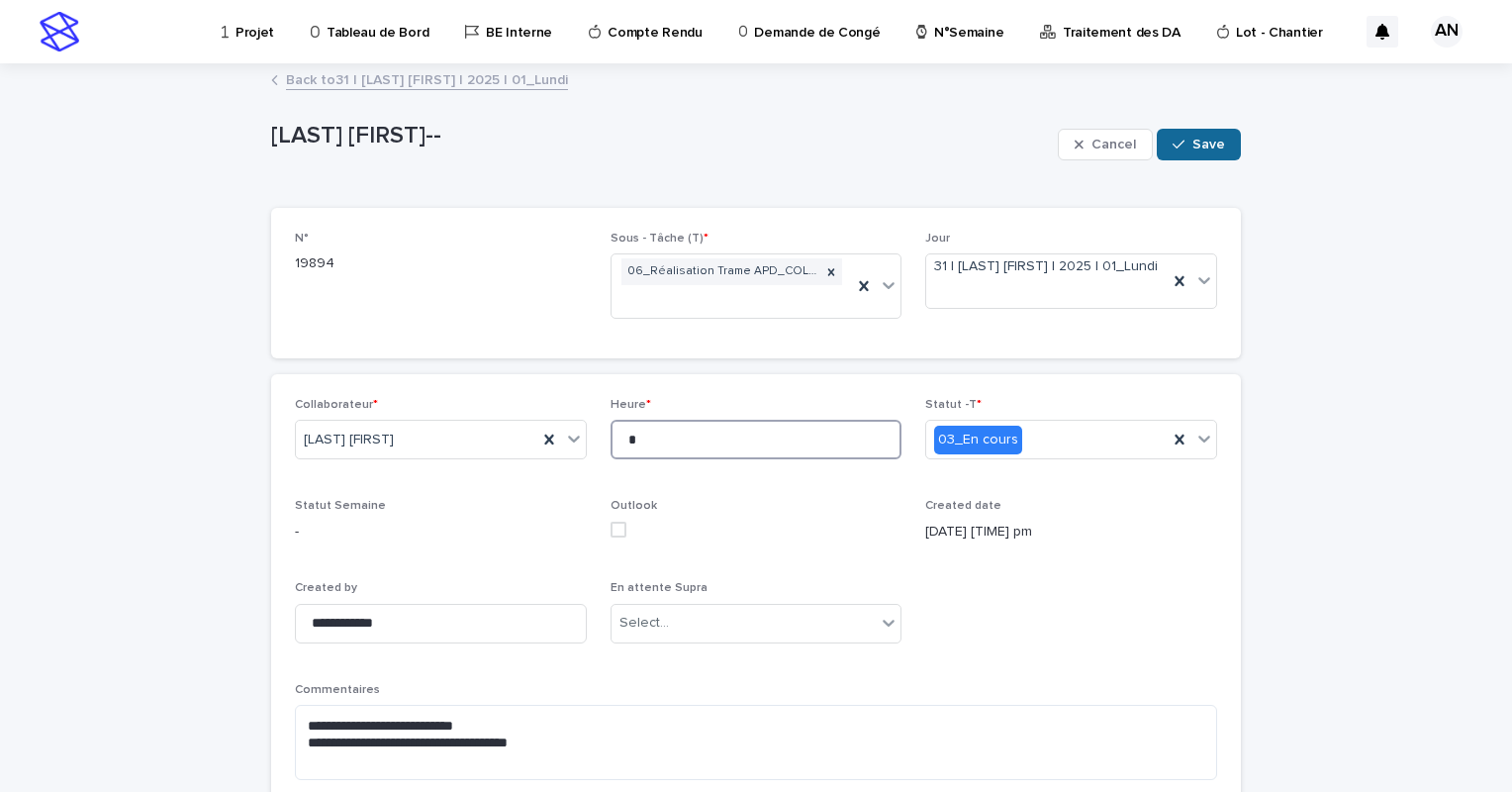 type on "*" 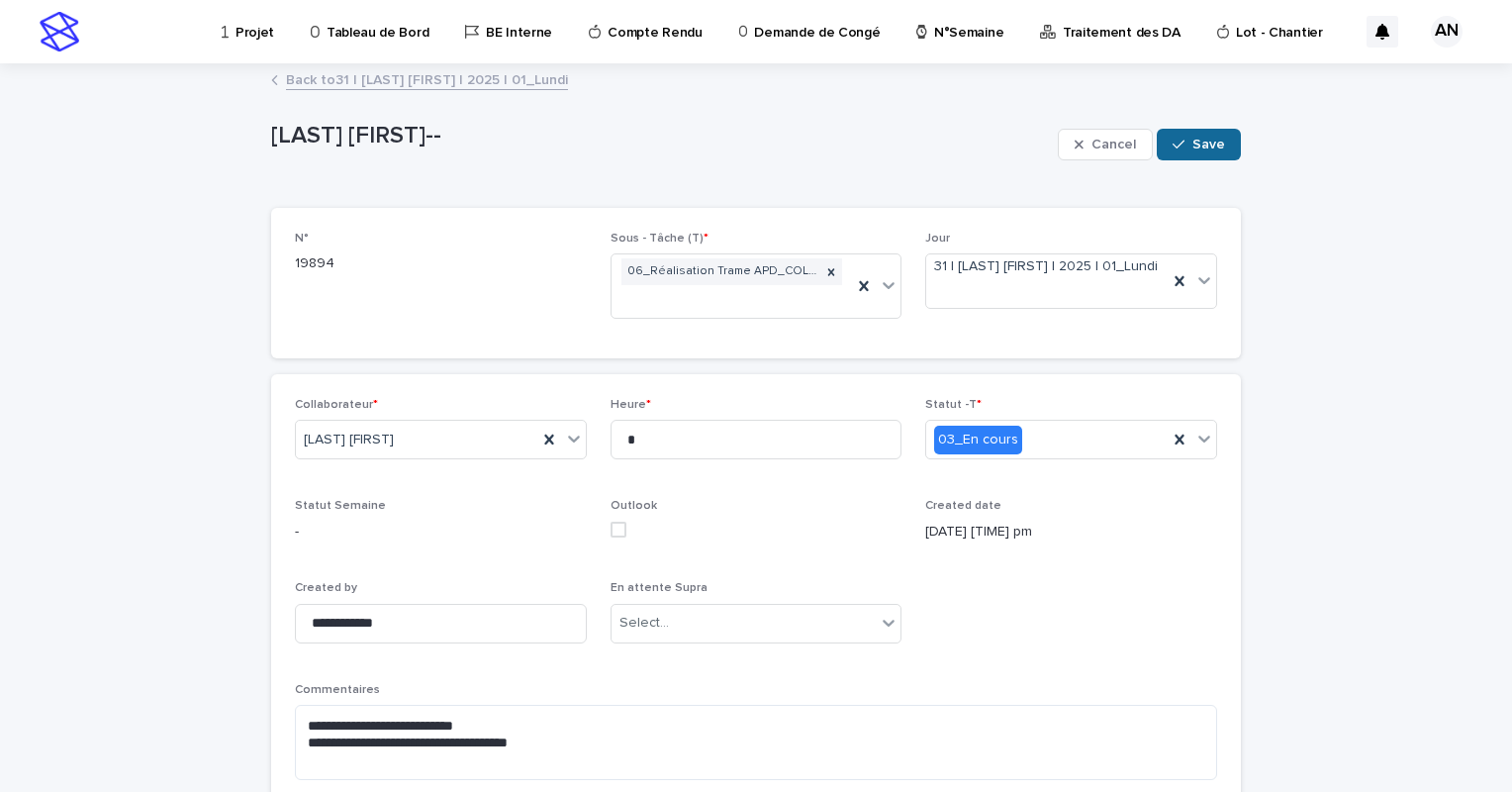 click on "Save" at bounding box center (1208, 145) 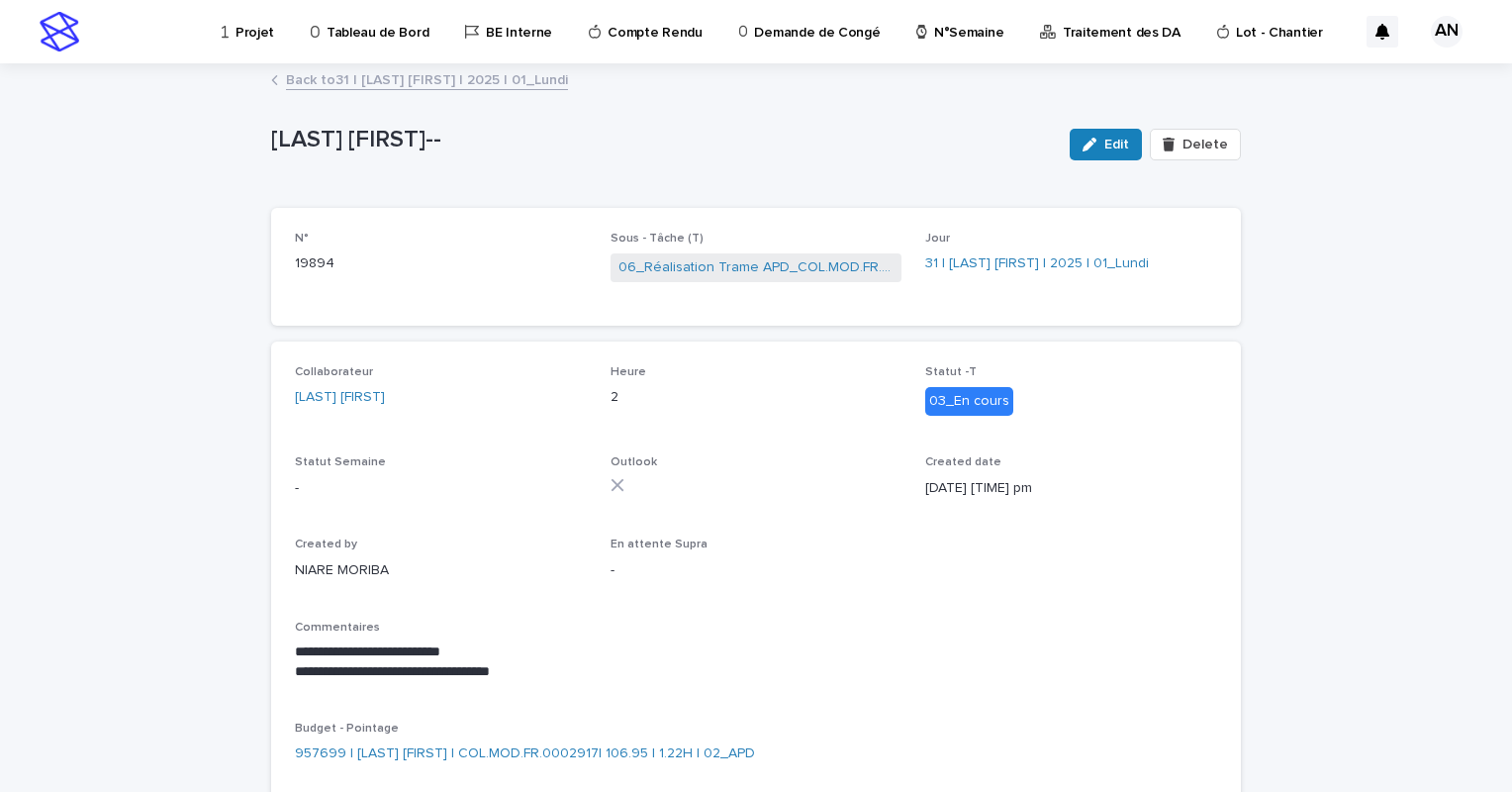 click on "Back to  31 | [FIRST] [LAST] Nizam | 2025 | 01_Lundi" at bounding box center (426, 78) 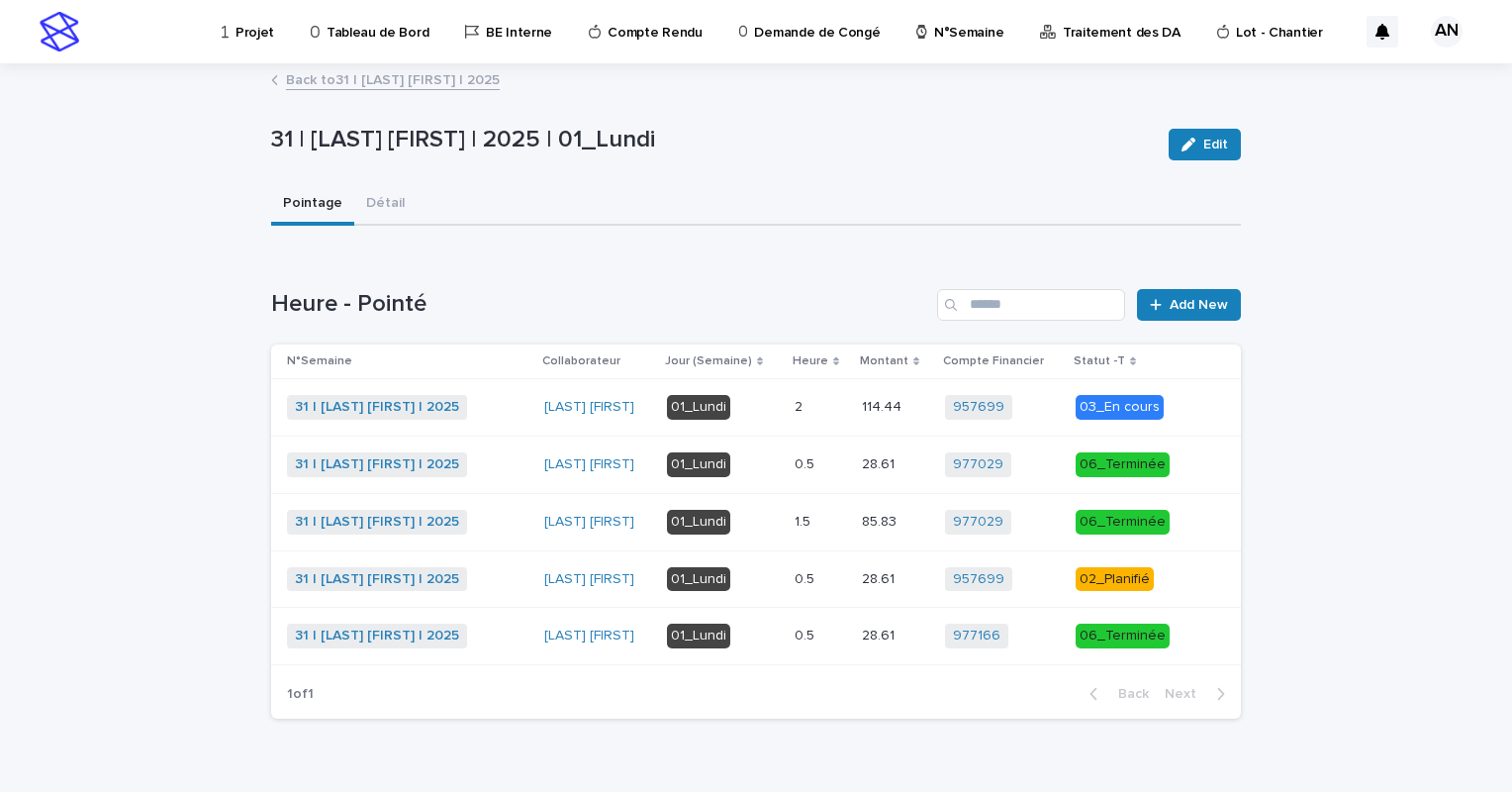 click on "Back to  31 | [FIRST] [LAST] Nizam | 2025" at bounding box center [393, 78] 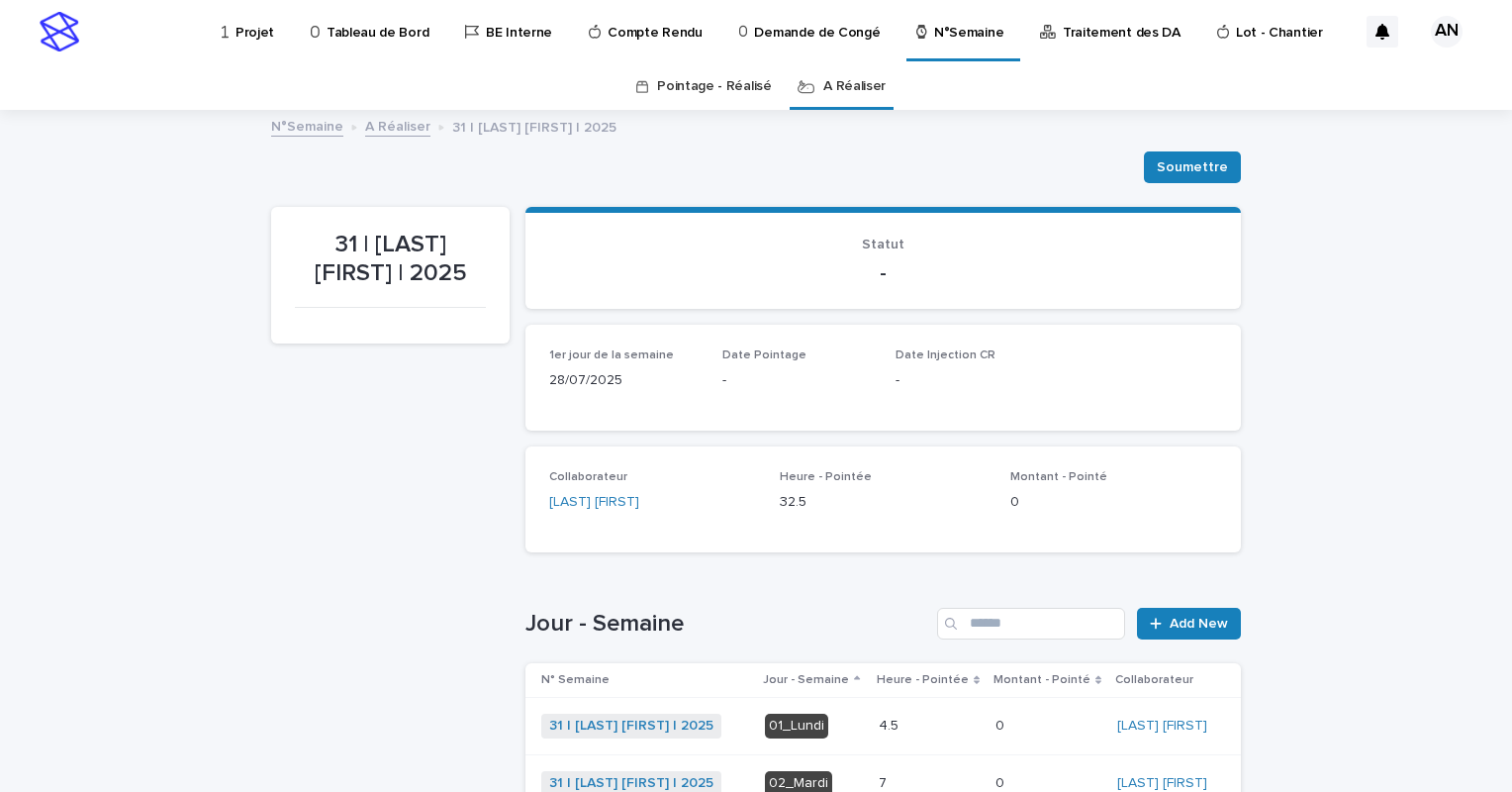 scroll, scrollTop: 63, scrollLeft: 0, axis: vertical 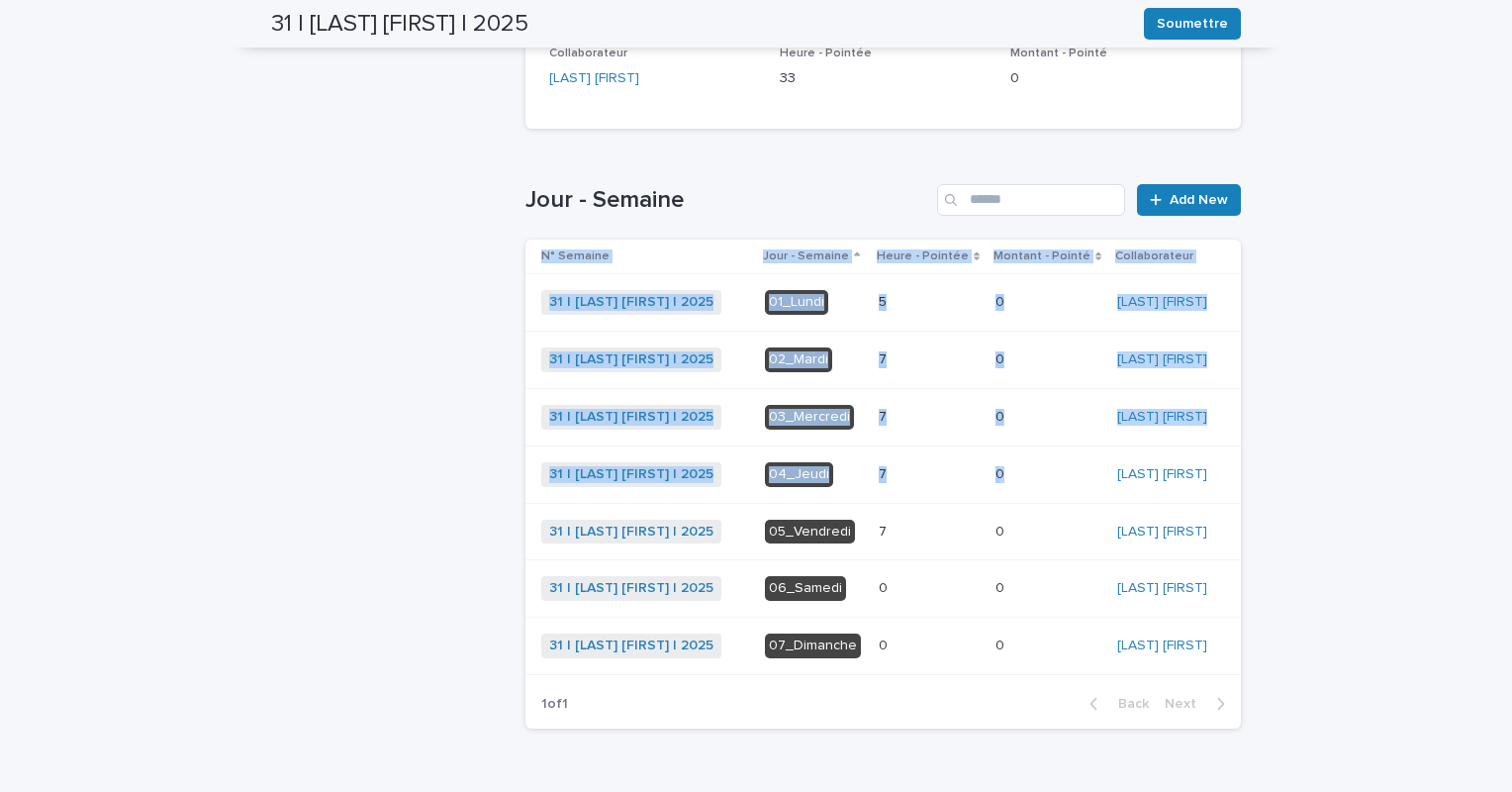 drag, startPoint x: 993, startPoint y: 527, endPoint x: 1480, endPoint y: 348, distance: 518.8545 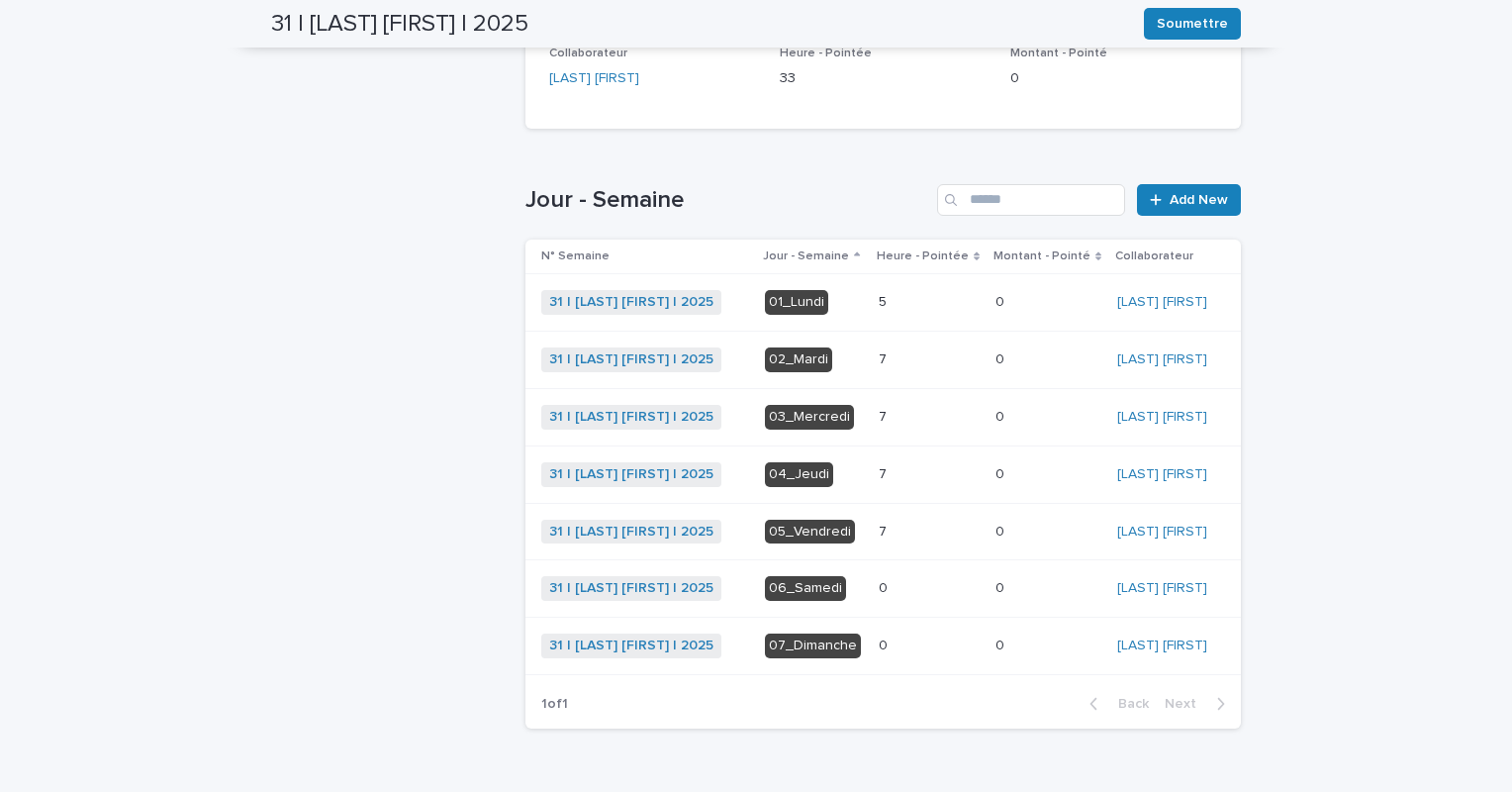 click on "5 5" at bounding box center [929, 302] 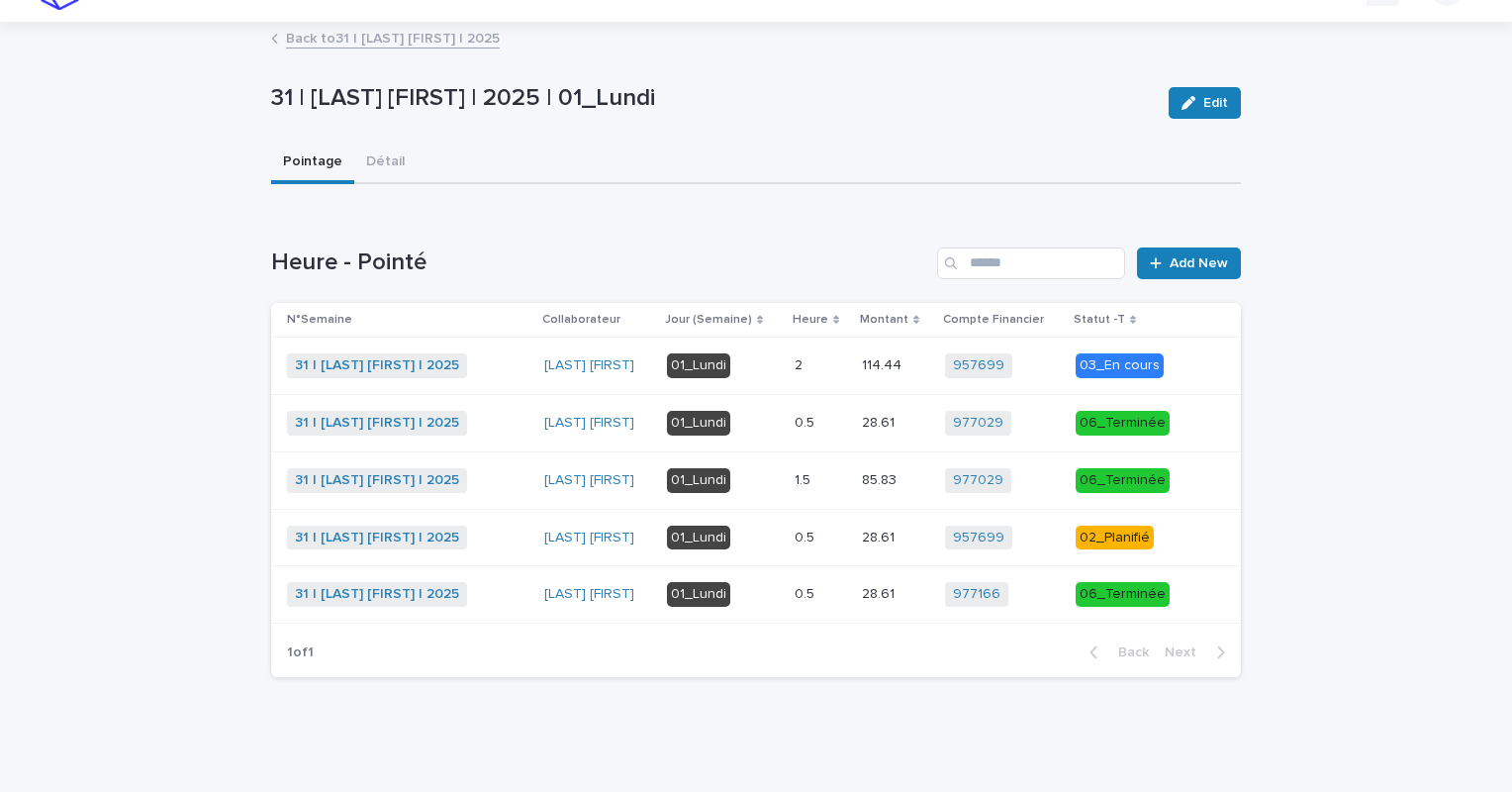 scroll, scrollTop: 0, scrollLeft: 0, axis: both 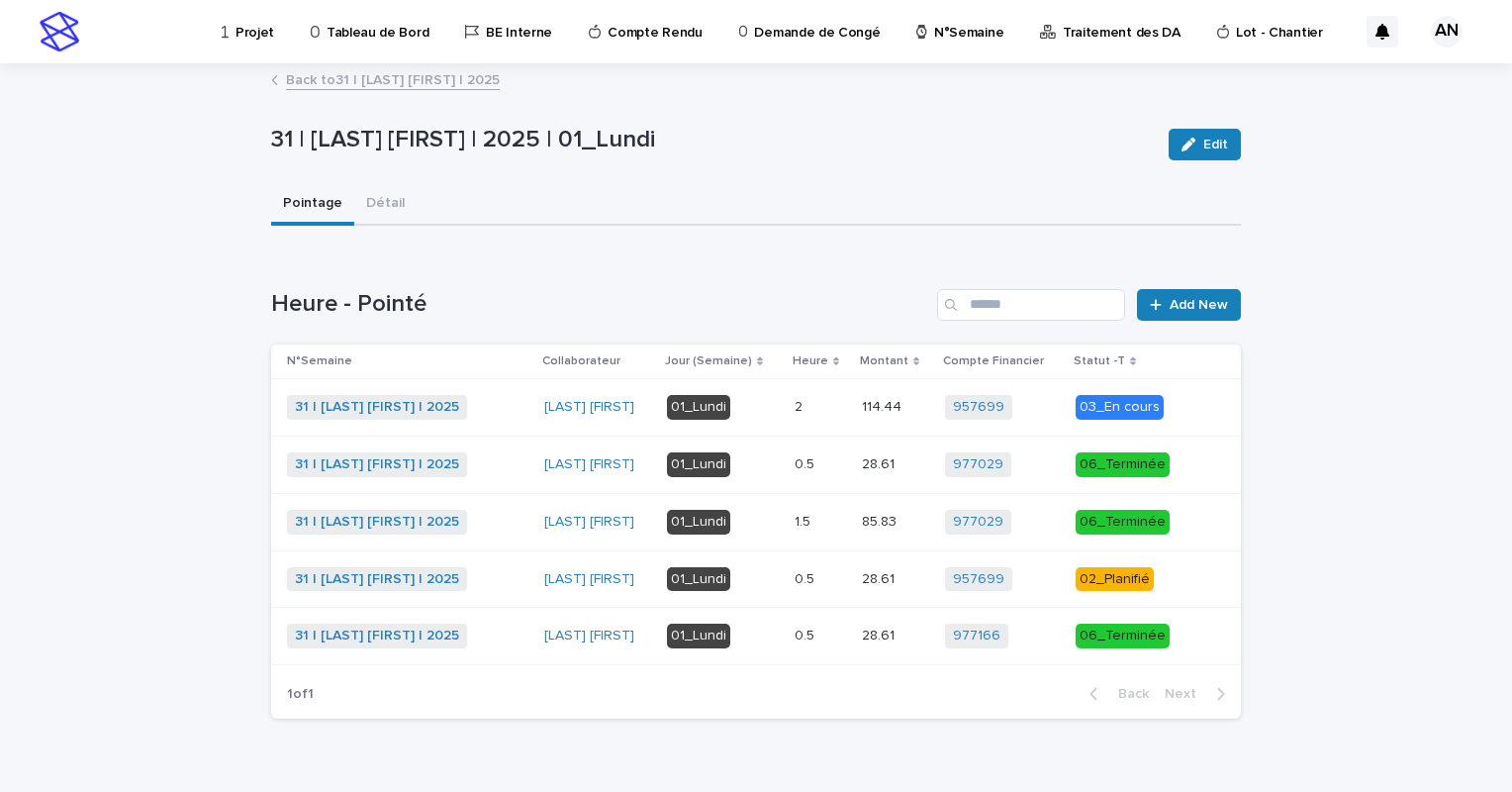 click at bounding box center [820, 464] 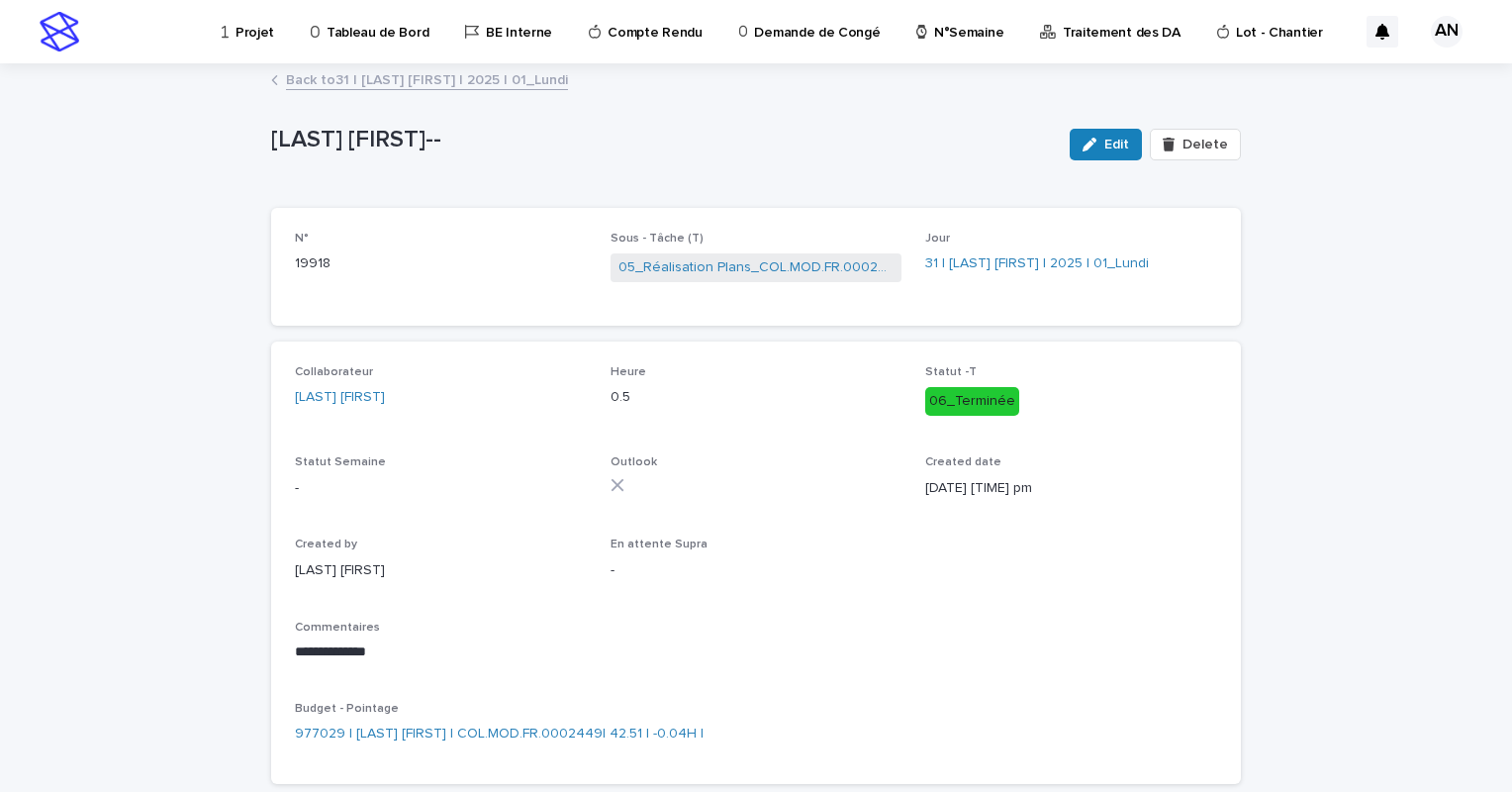 click on "Back to  31 | AIT_MALEK Nizam | 2025 | 01_Lundi" at bounding box center (426, 78) 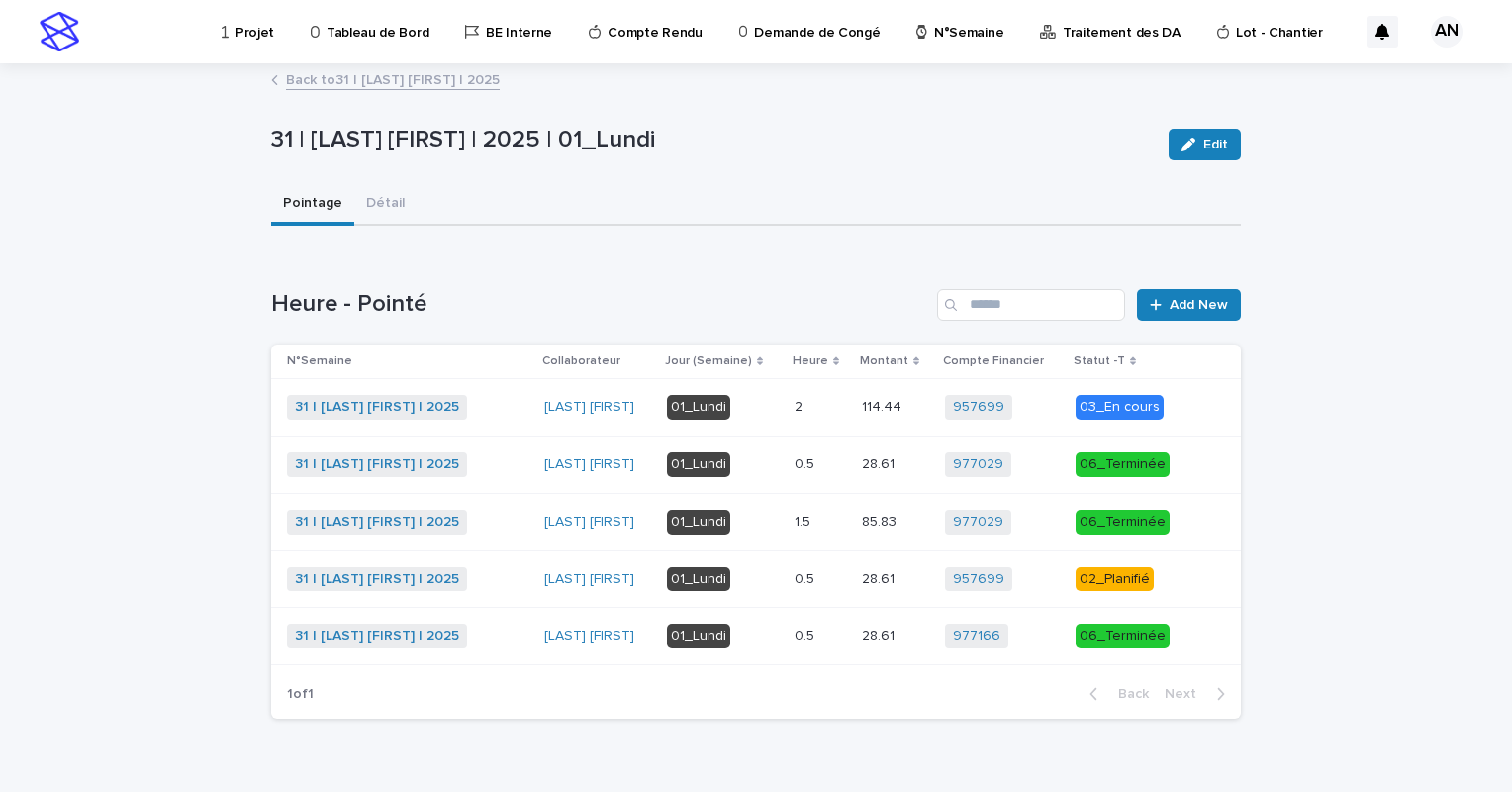 click at bounding box center (820, 522) 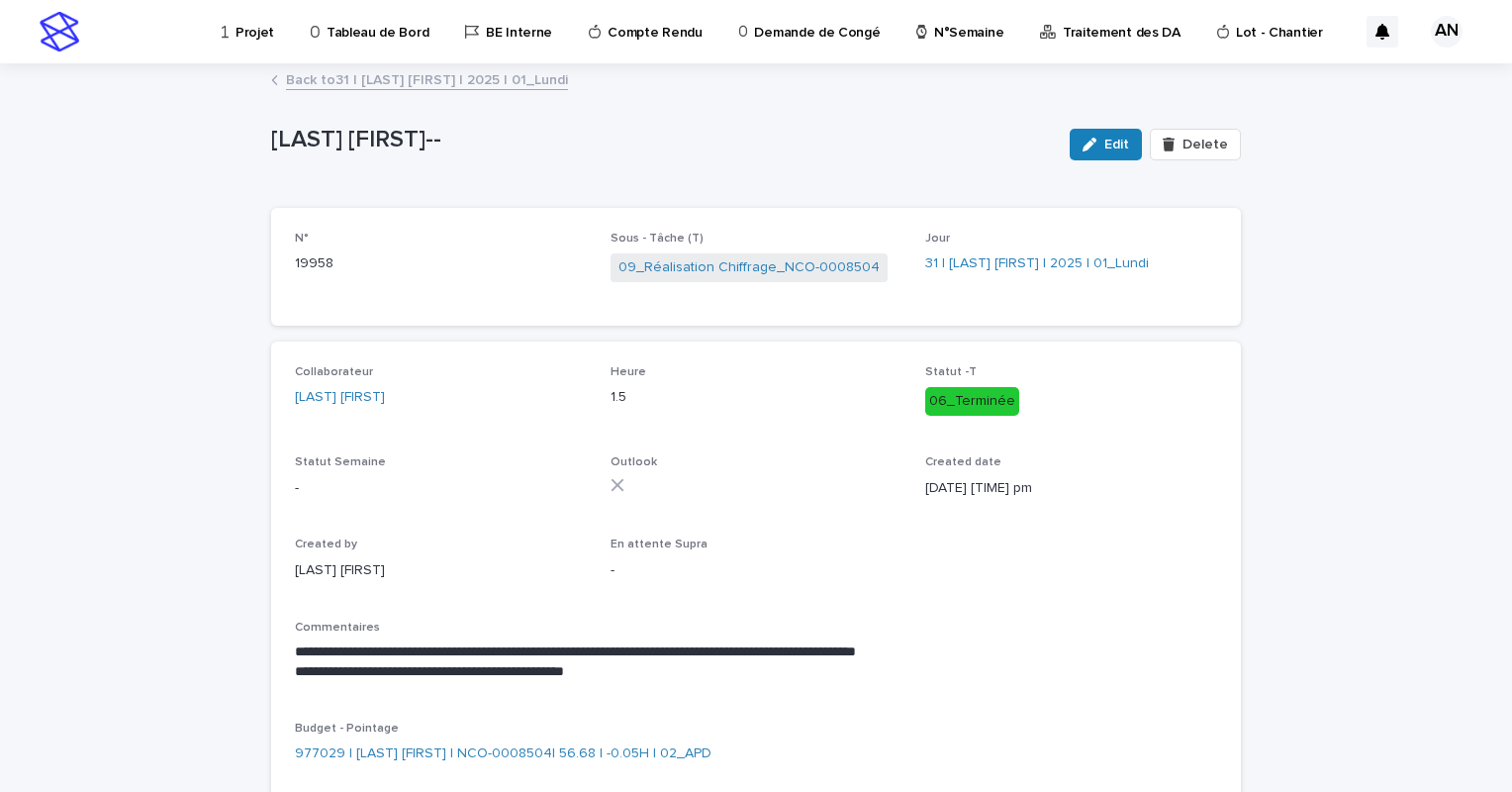 click on "Back to  31 | AIT_MALEK Nizam | 2025 | 01_Lundi" at bounding box center [426, 78] 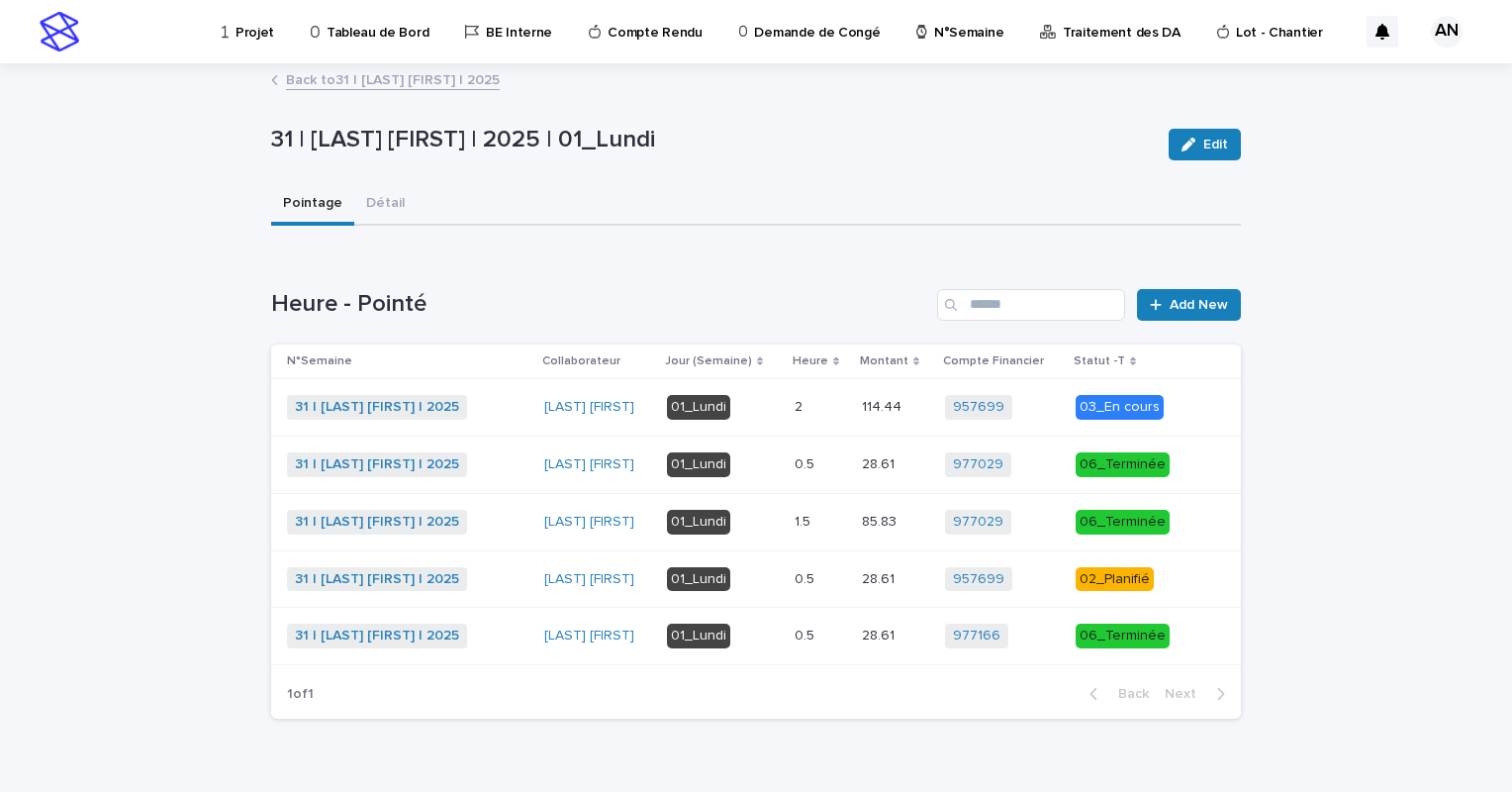 click at bounding box center (820, 579) 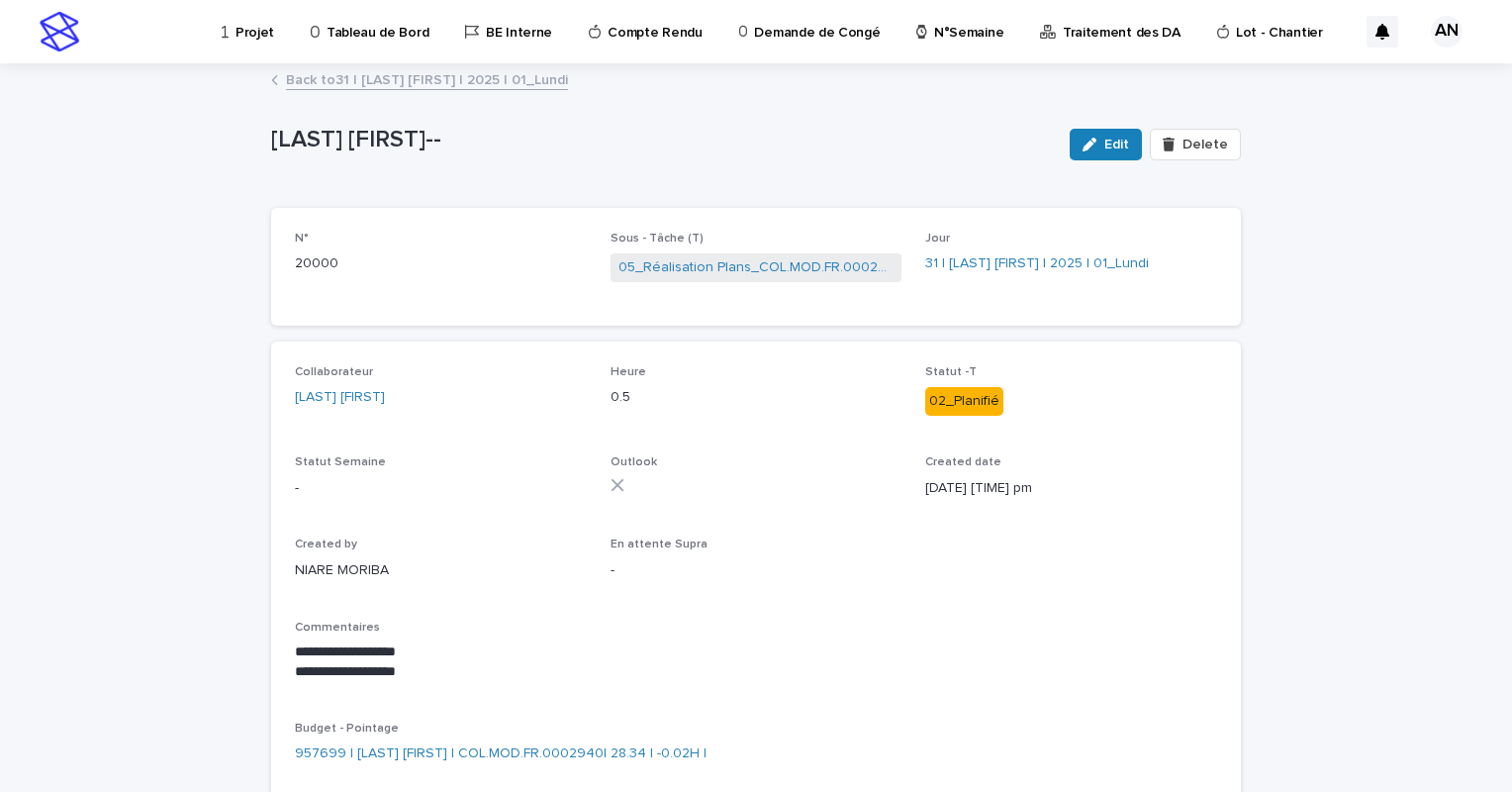 click on "Back to  31 | AIT_MALEK Nizam | 2025 | 01_Lundi" at bounding box center (426, 78) 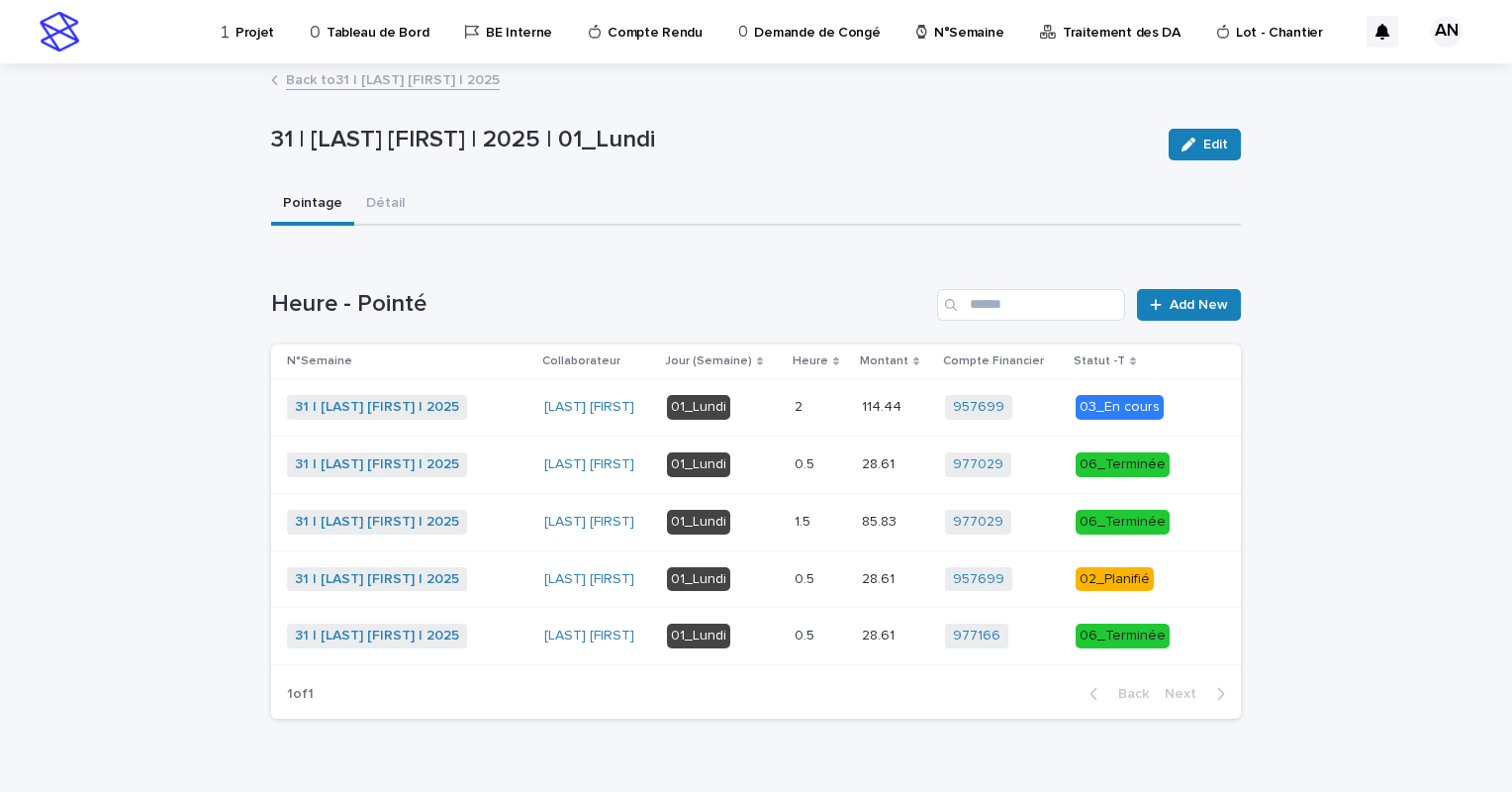 click on "01_Lundi" at bounding box center (722, 636) 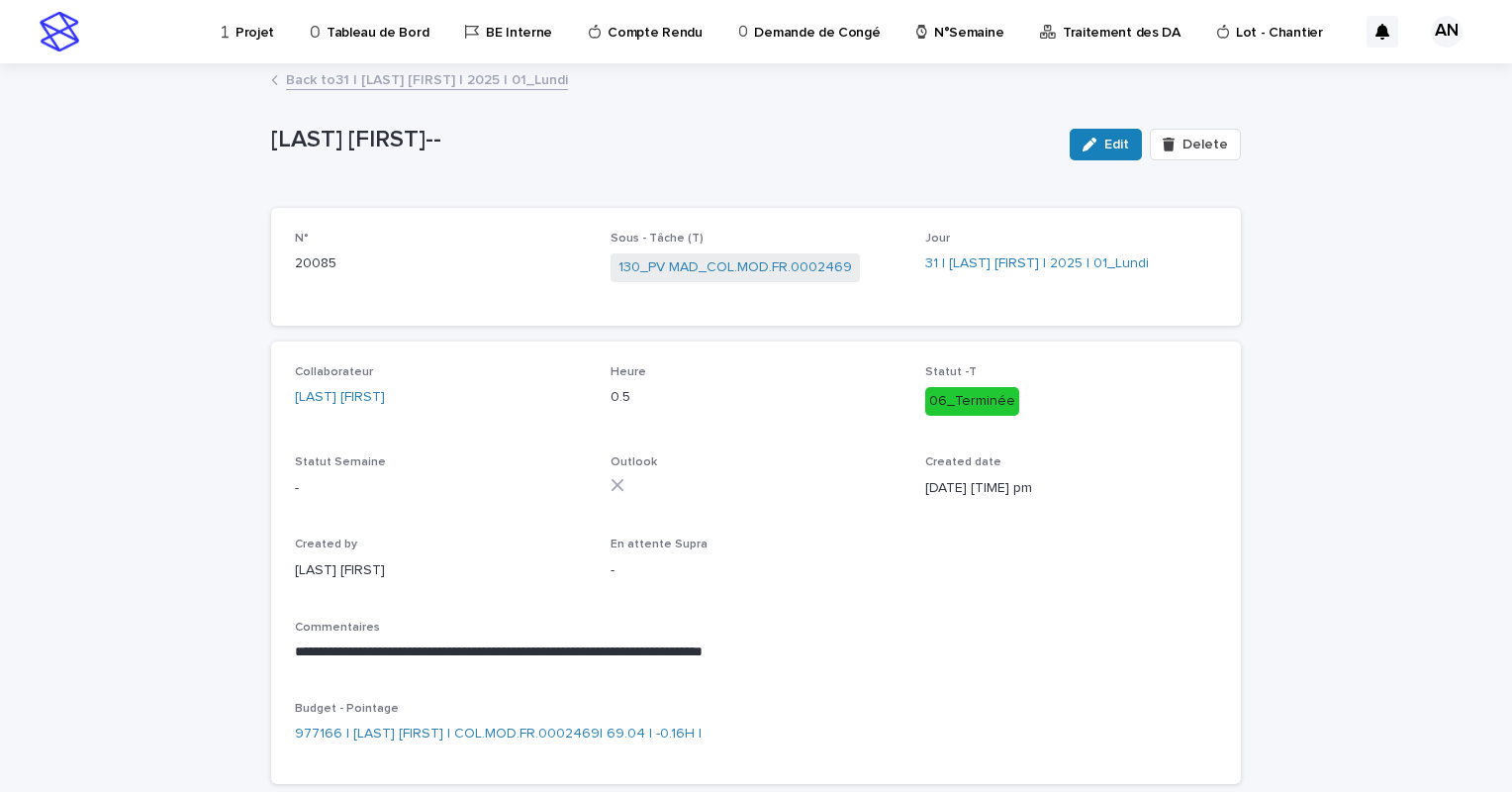 click on "Back to  31 | AIT_MALEK Nizam | 2025 | 01_Lundi" at bounding box center (426, 78) 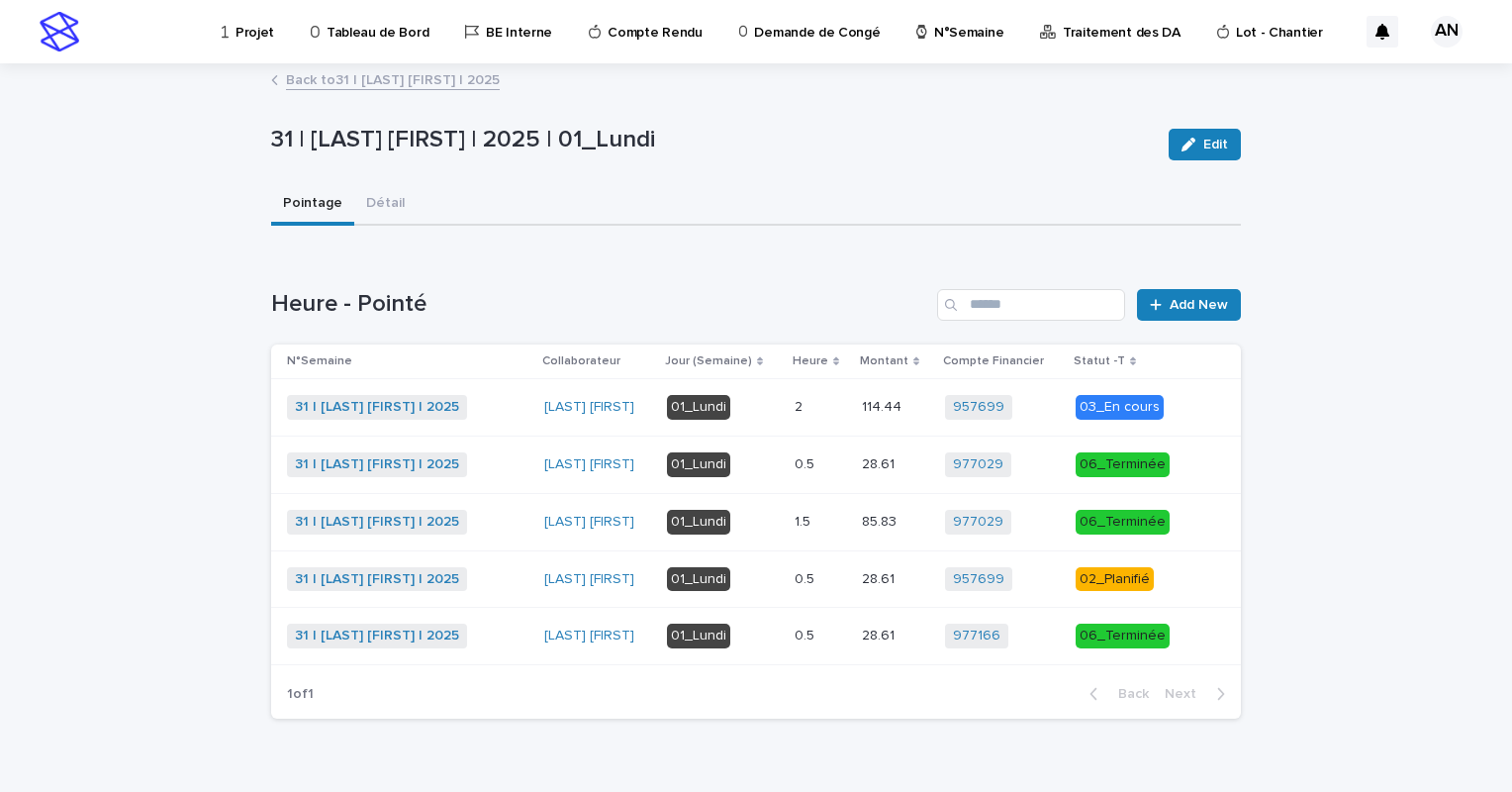 click on "Back to  31 | AIT_MALEK Nizam | 2025" at bounding box center (393, 78) 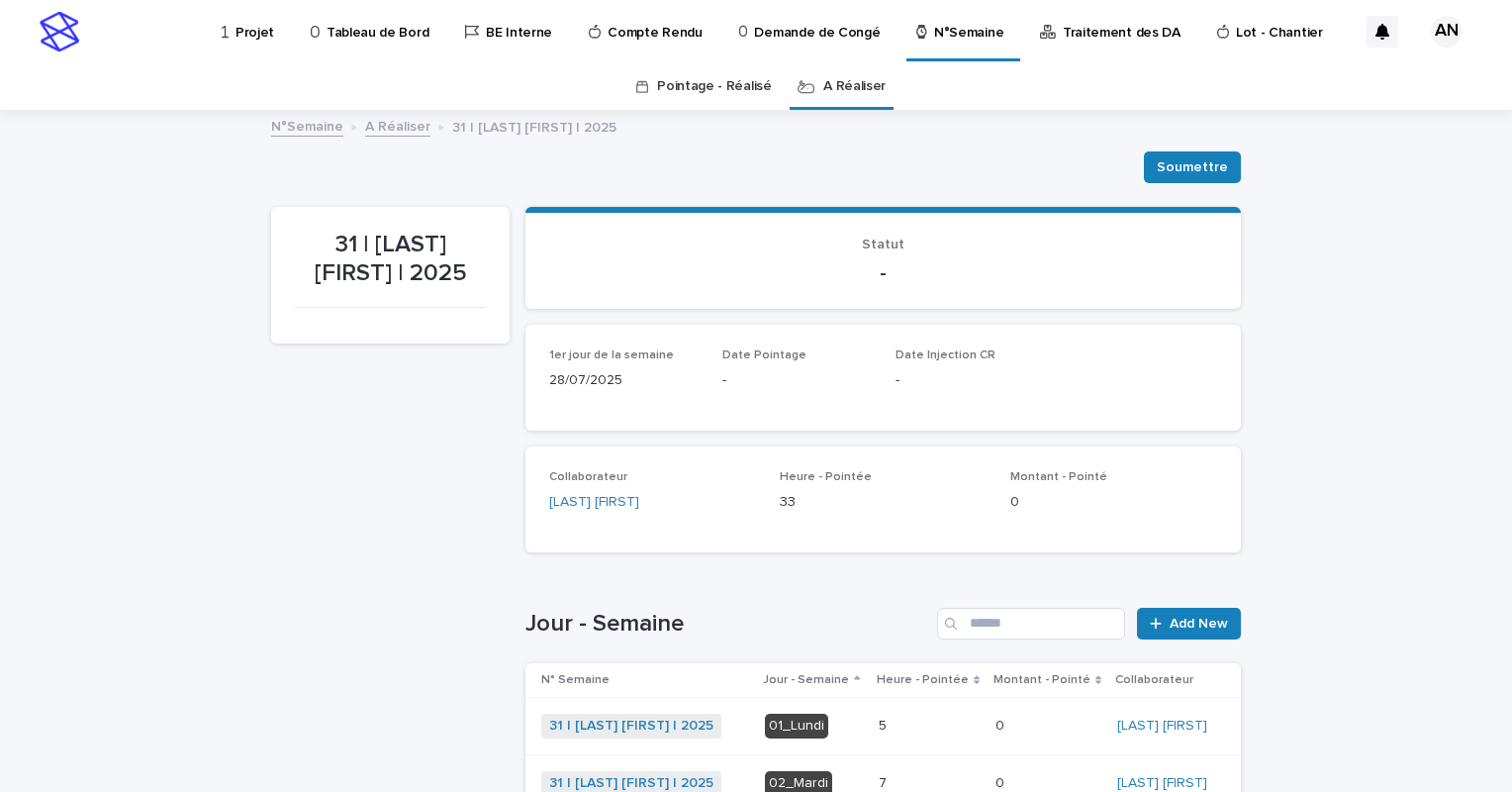 scroll, scrollTop: 63, scrollLeft: 0, axis: vertical 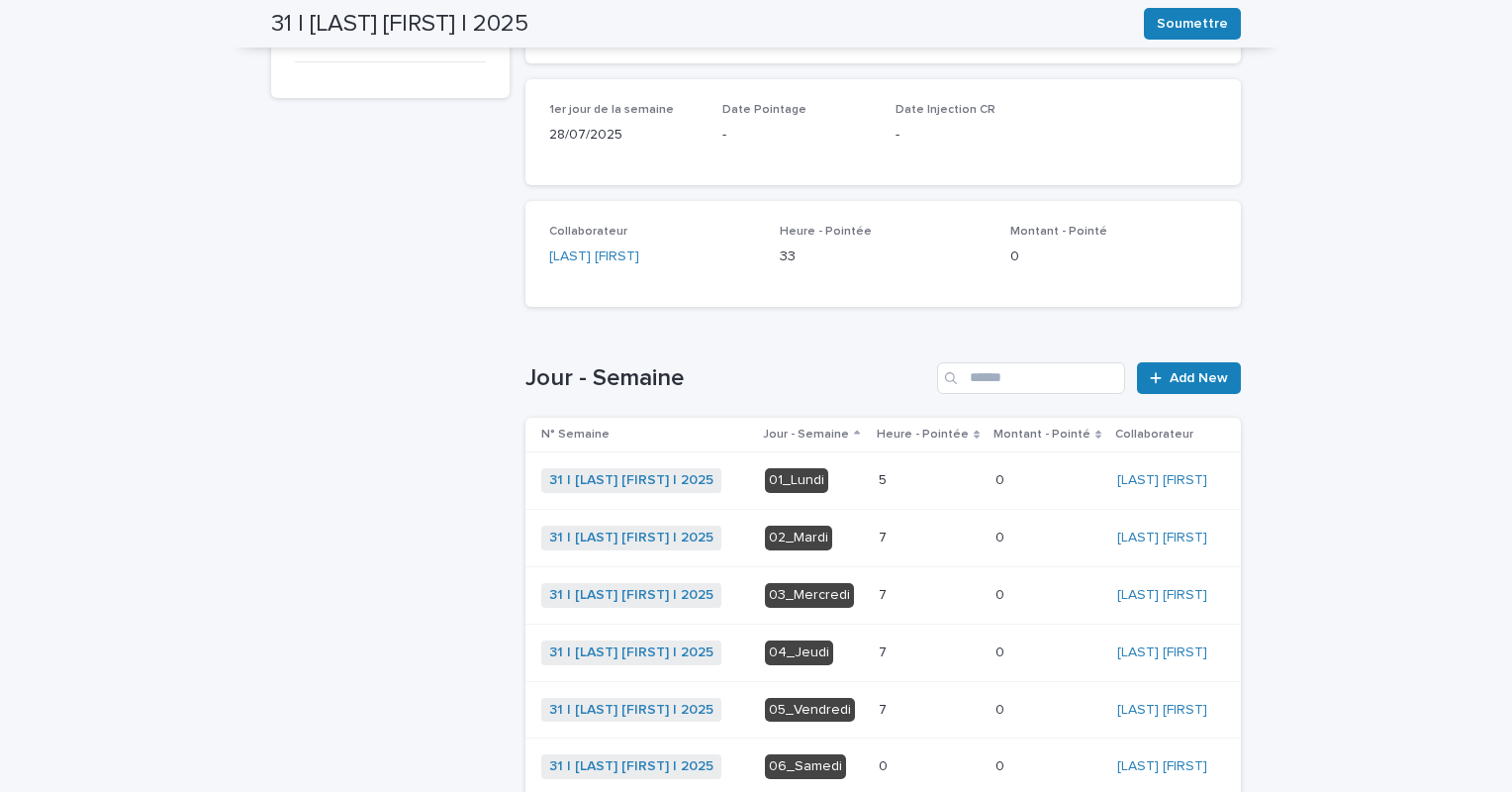 click on "7 7" at bounding box center [929, 538] 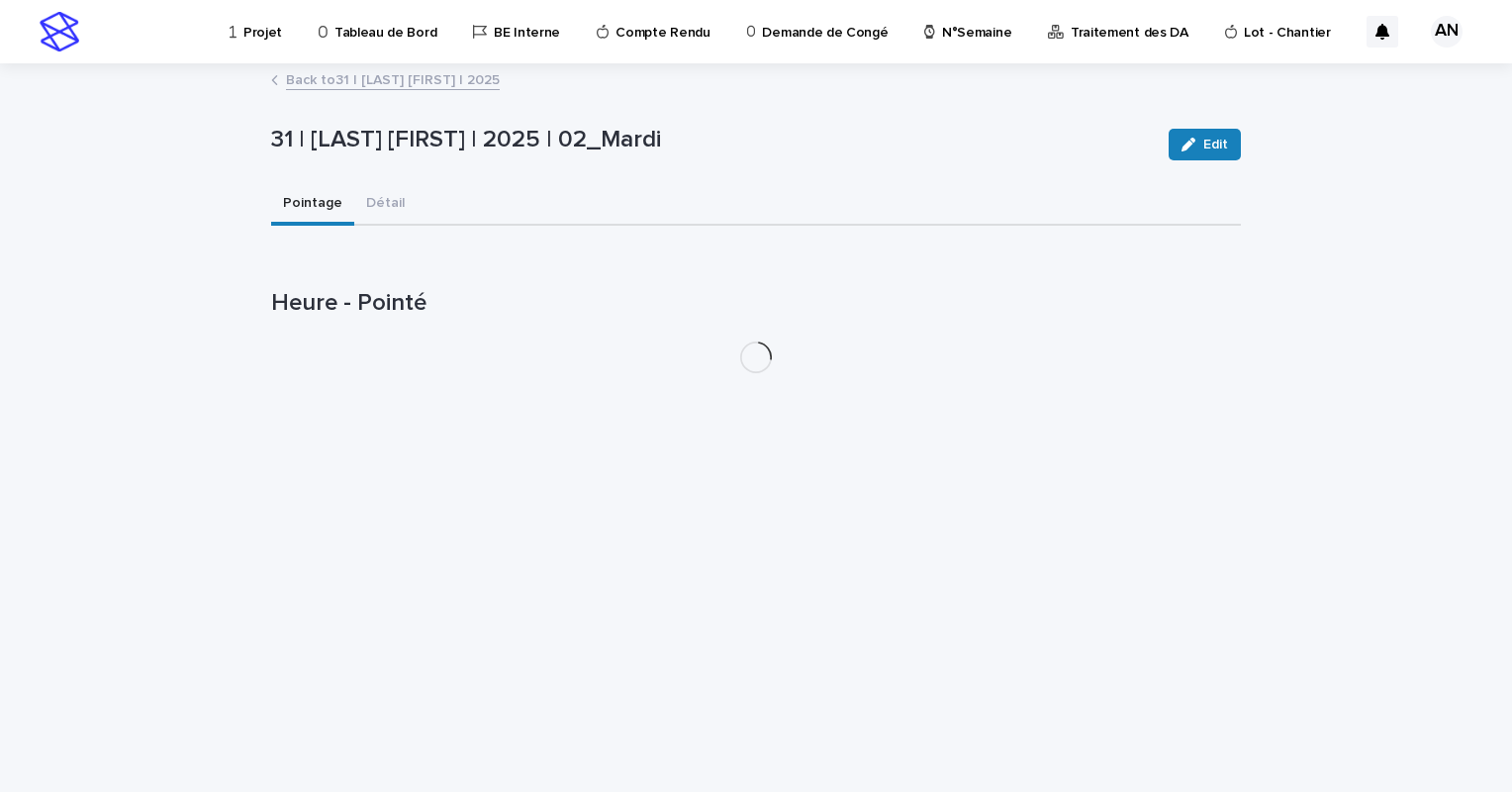 scroll, scrollTop: 0, scrollLeft: 0, axis: both 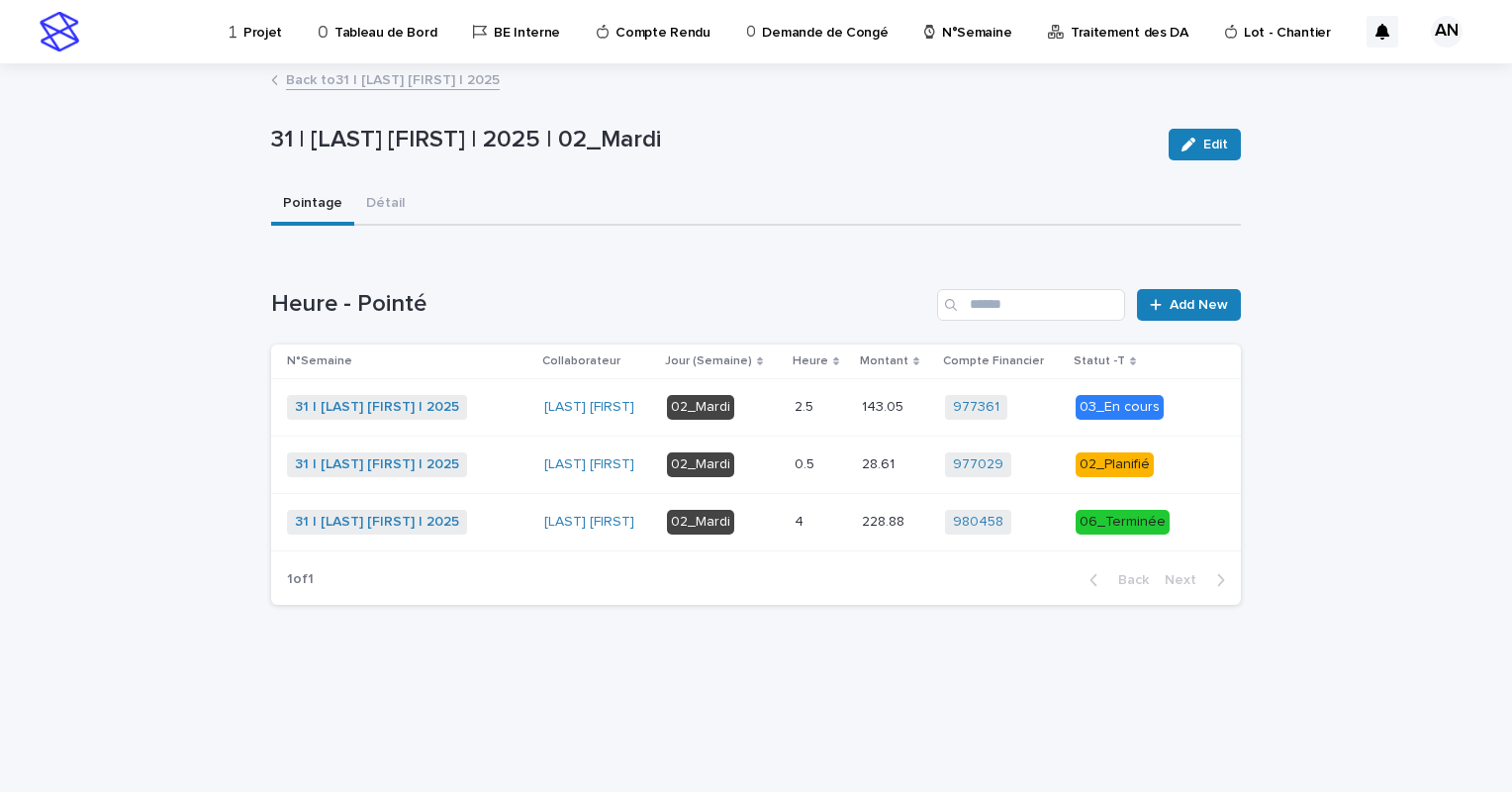 click on "Back to  31 | AIT_MALEK Nizam | 2025" at bounding box center [393, 78] 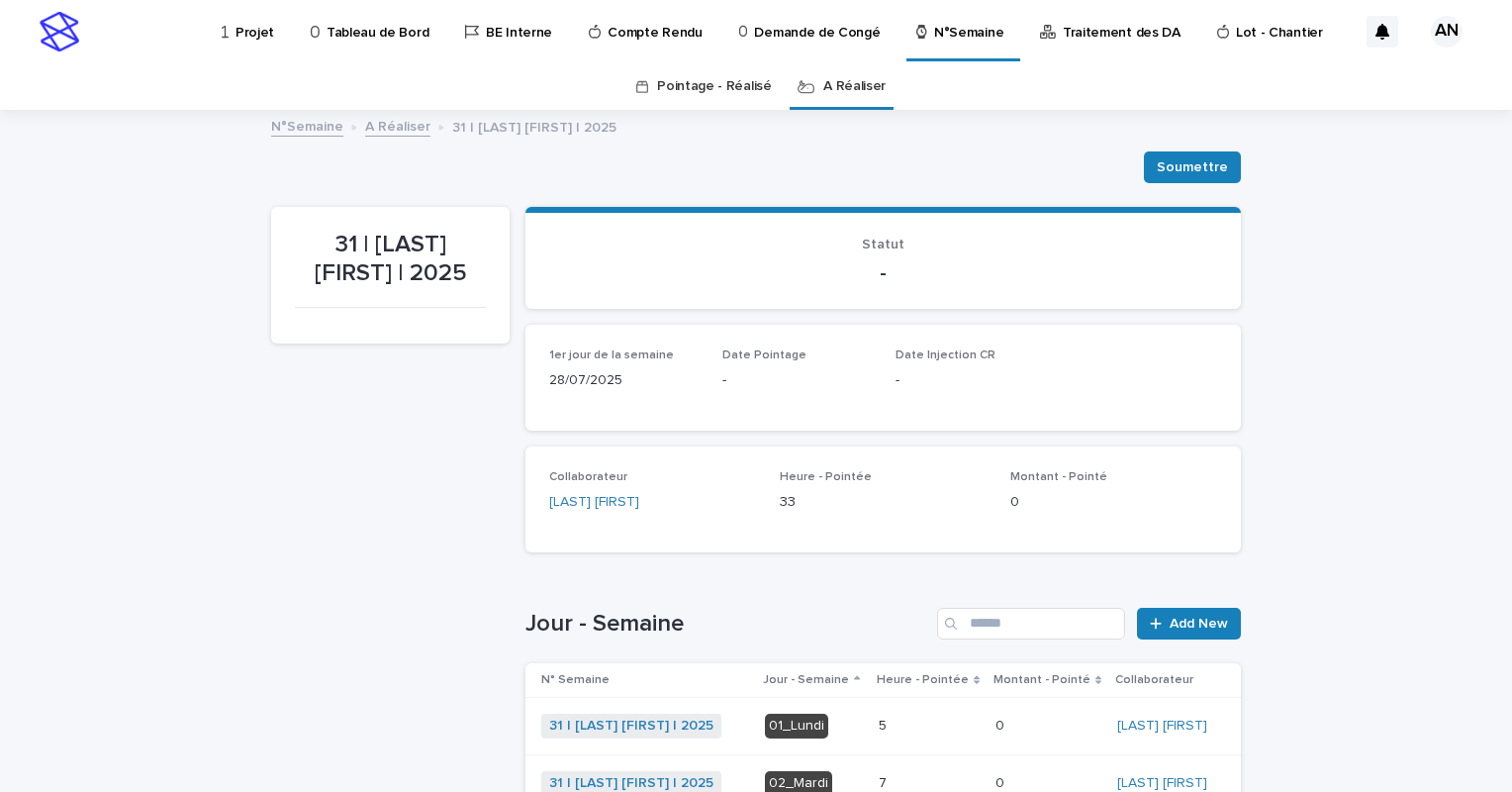 scroll, scrollTop: 63, scrollLeft: 0, axis: vertical 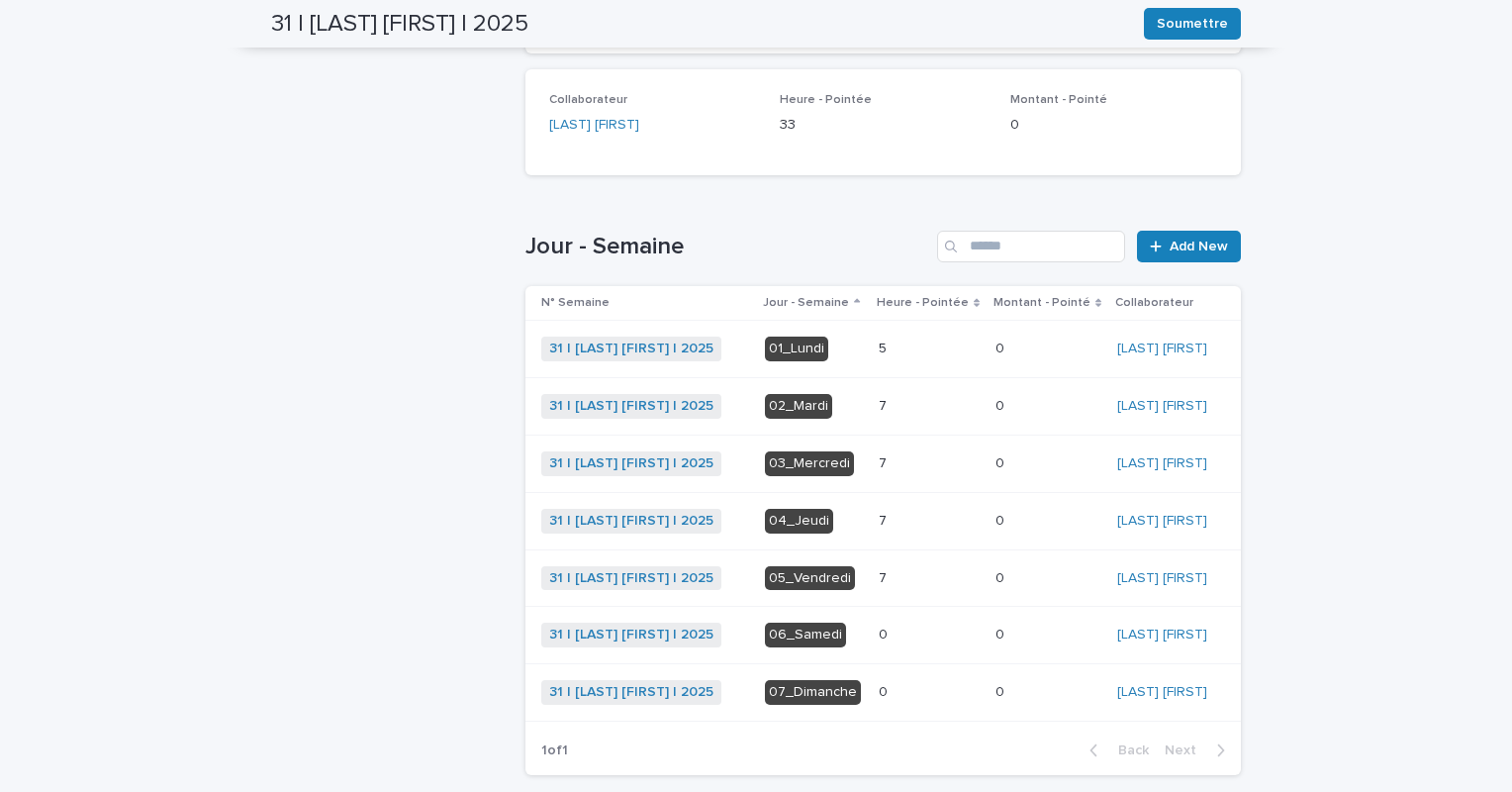 click on "7" at bounding box center [885, 461] 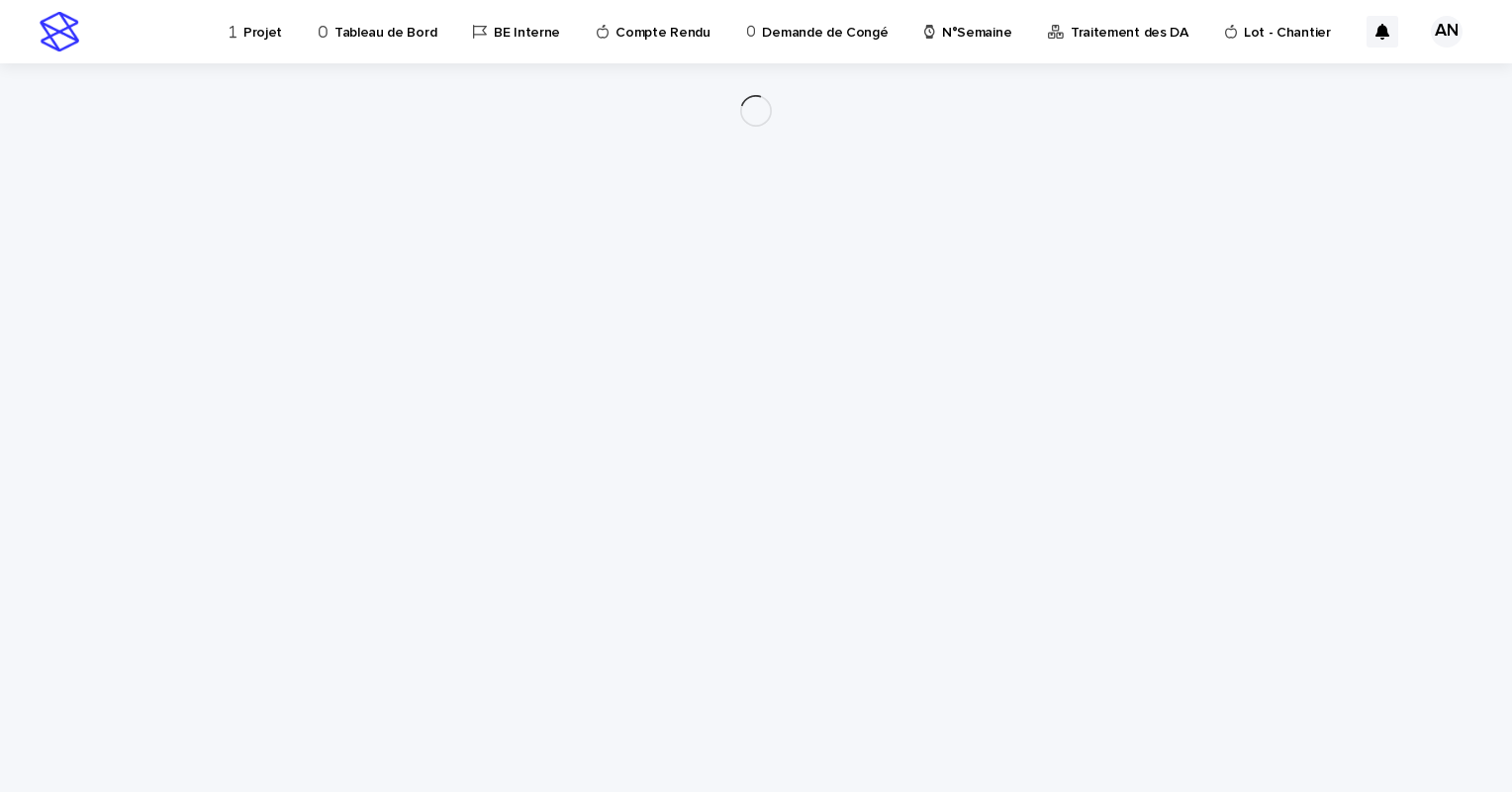 scroll, scrollTop: 0, scrollLeft: 0, axis: both 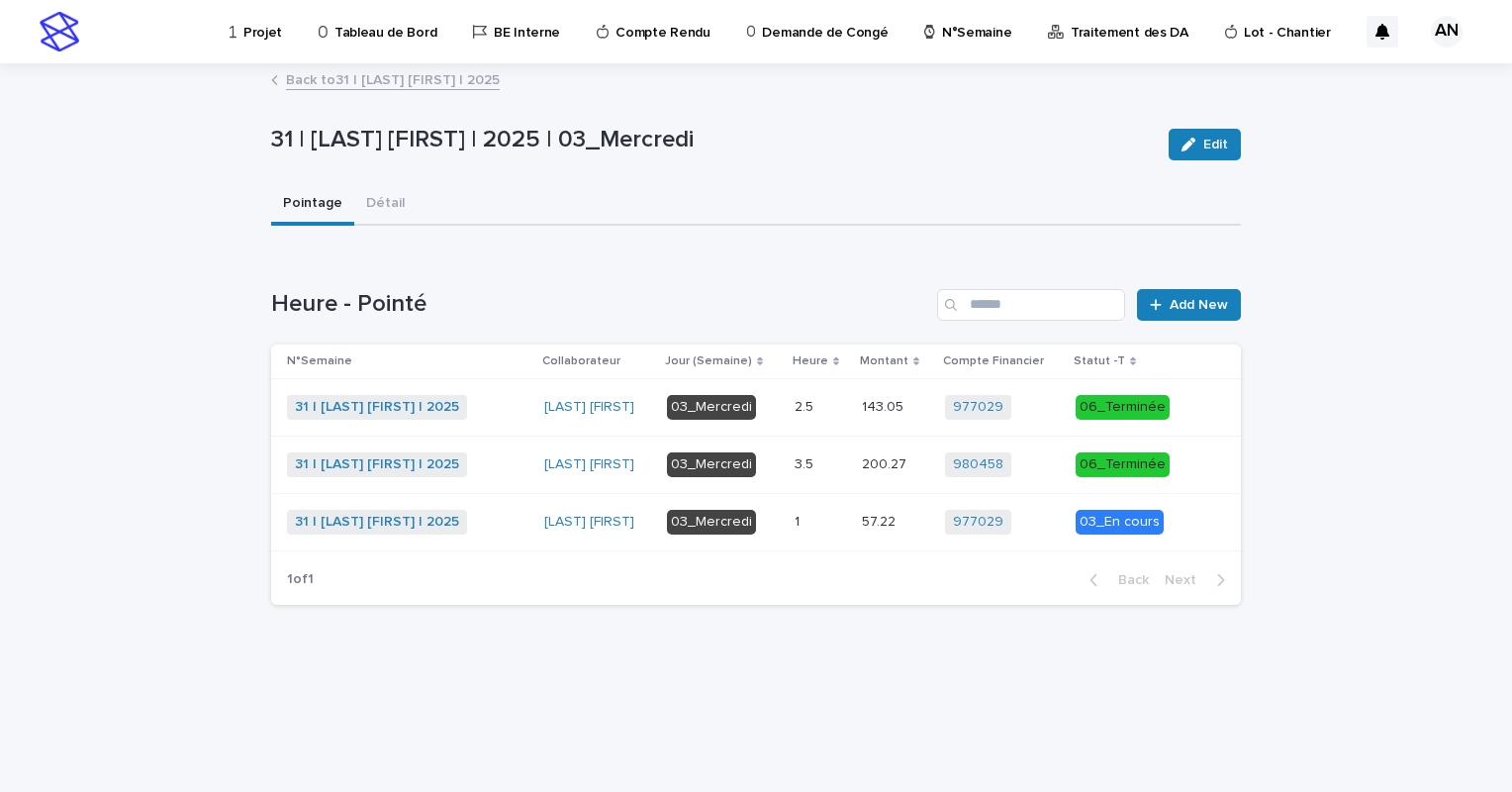click on "Back to  31 | AIT_MALEK Nizam | 2025" at bounding box center [393, 78] 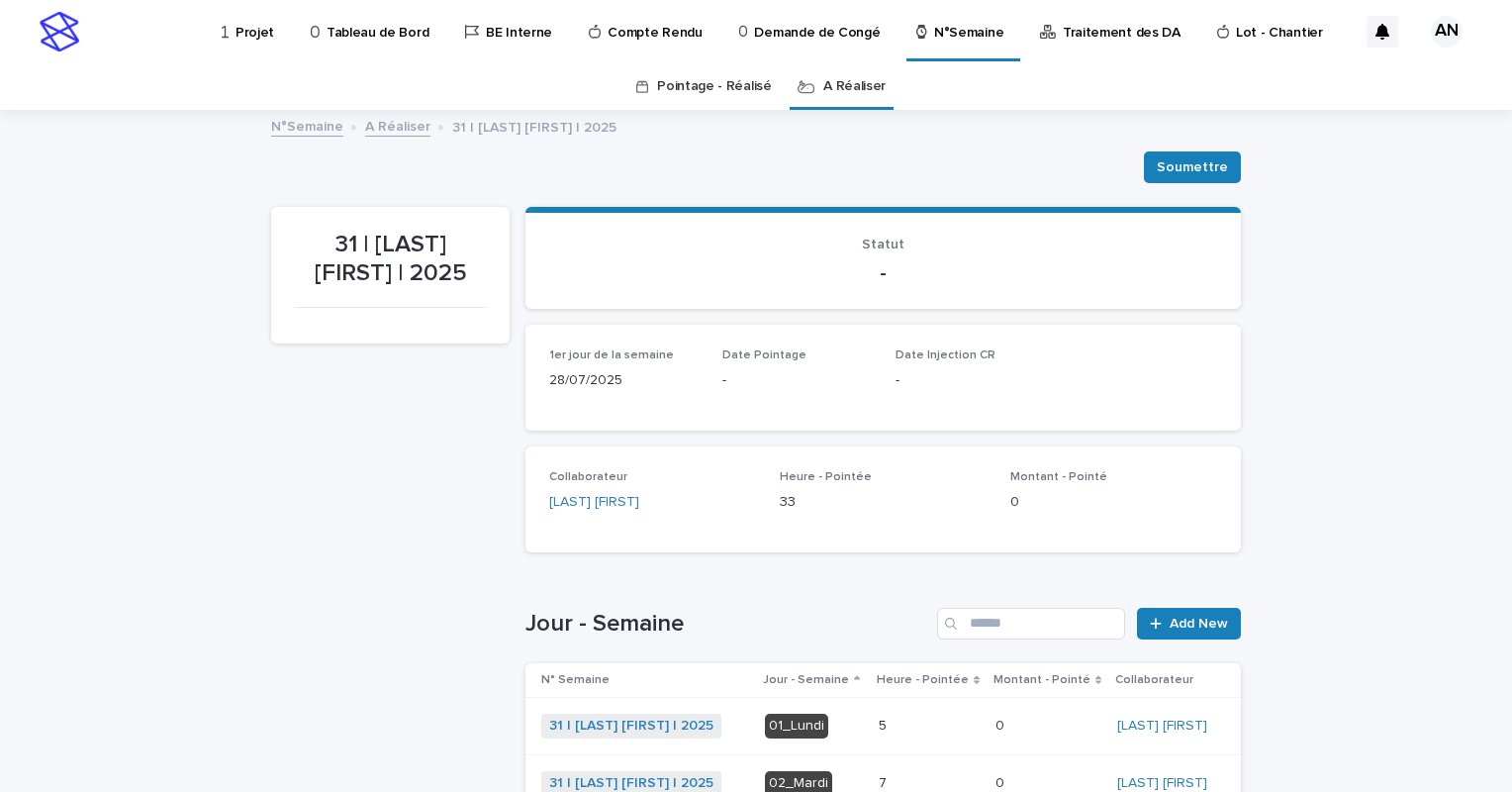 scroll, scrollTop: 63, scrollLeft: 0, axis: vertical 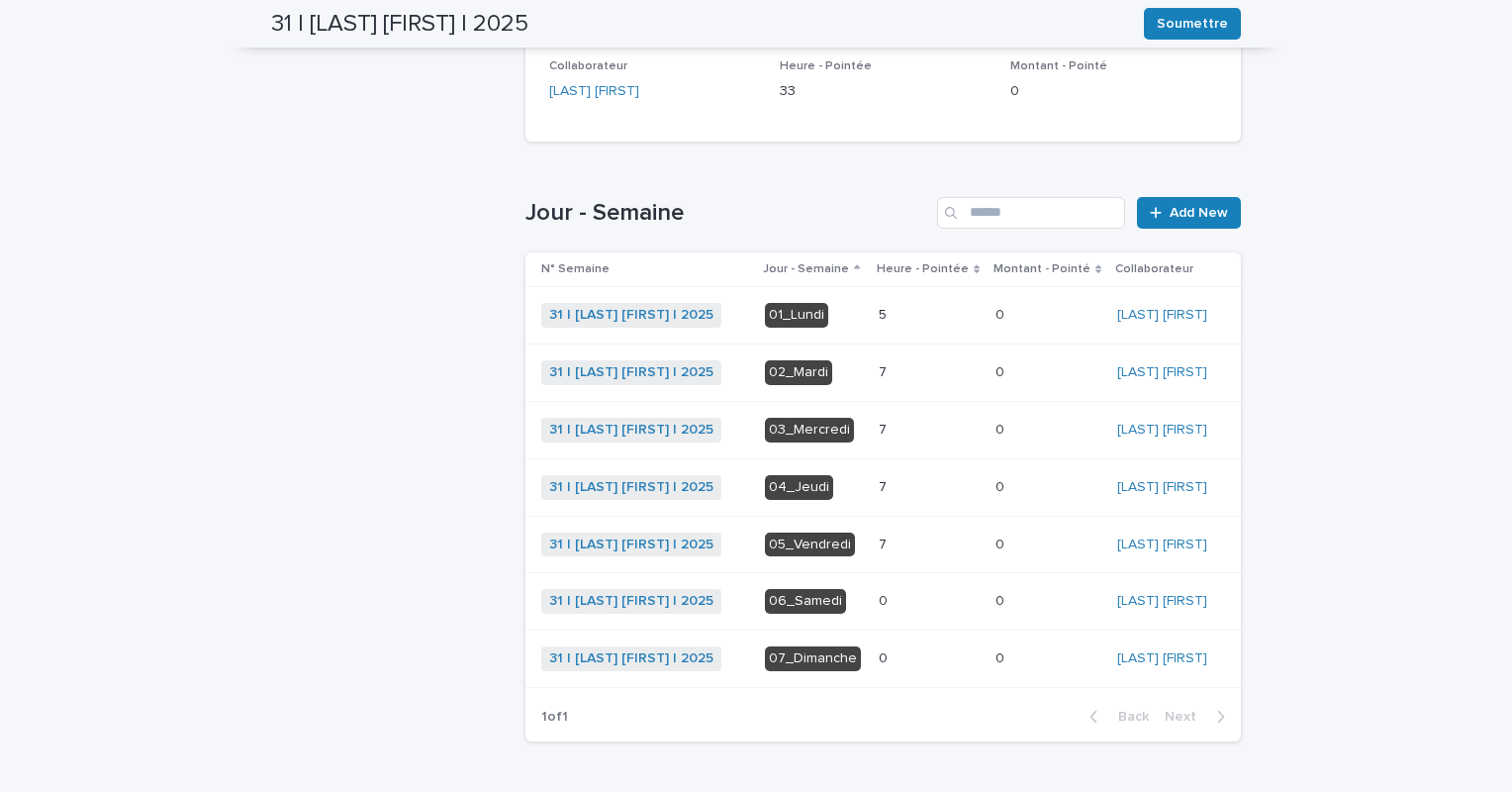 click at bounding box center (929, 487) 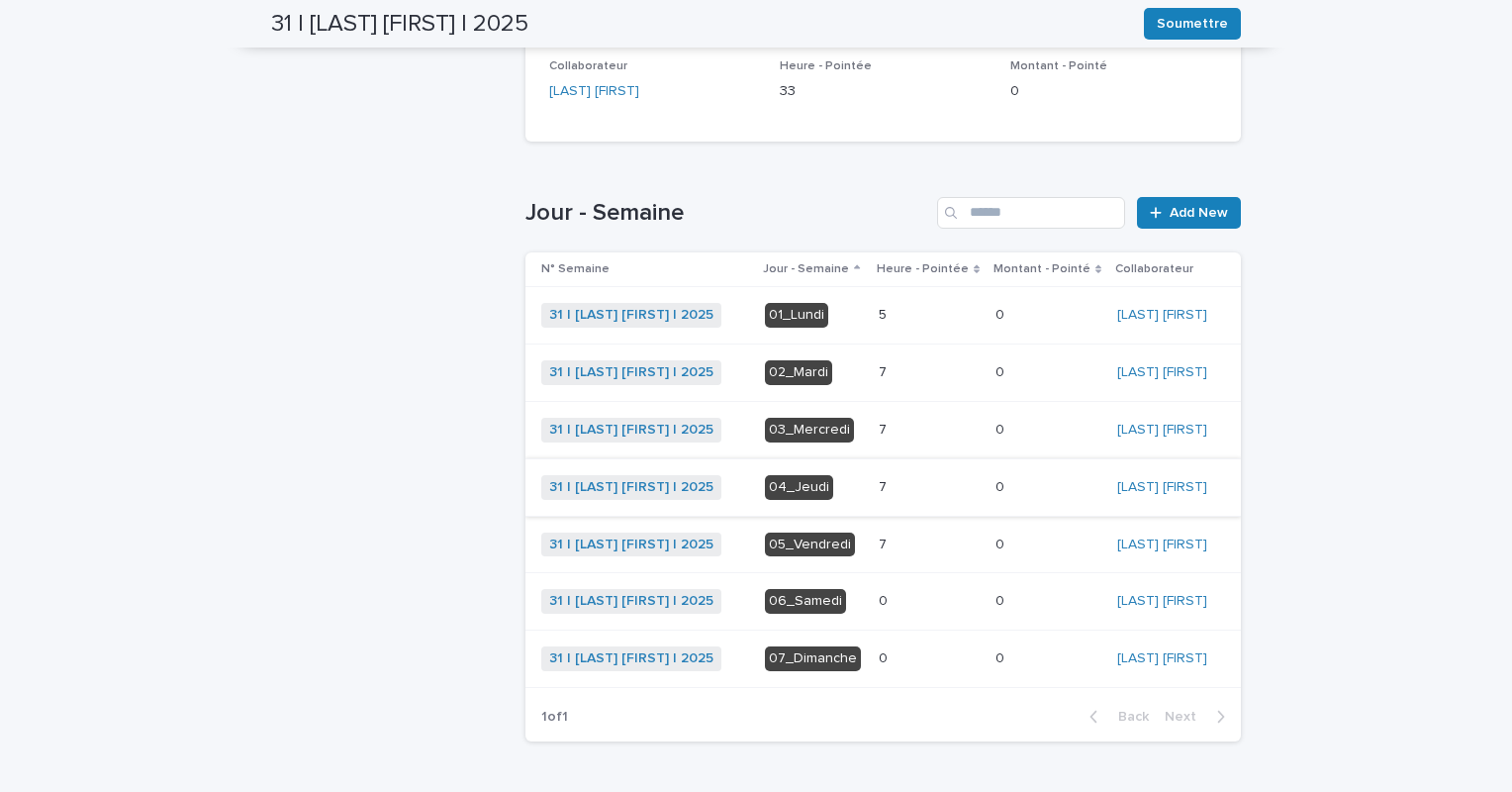 scroll, scrollTop: 0, scrollLeft: 0, axis: both 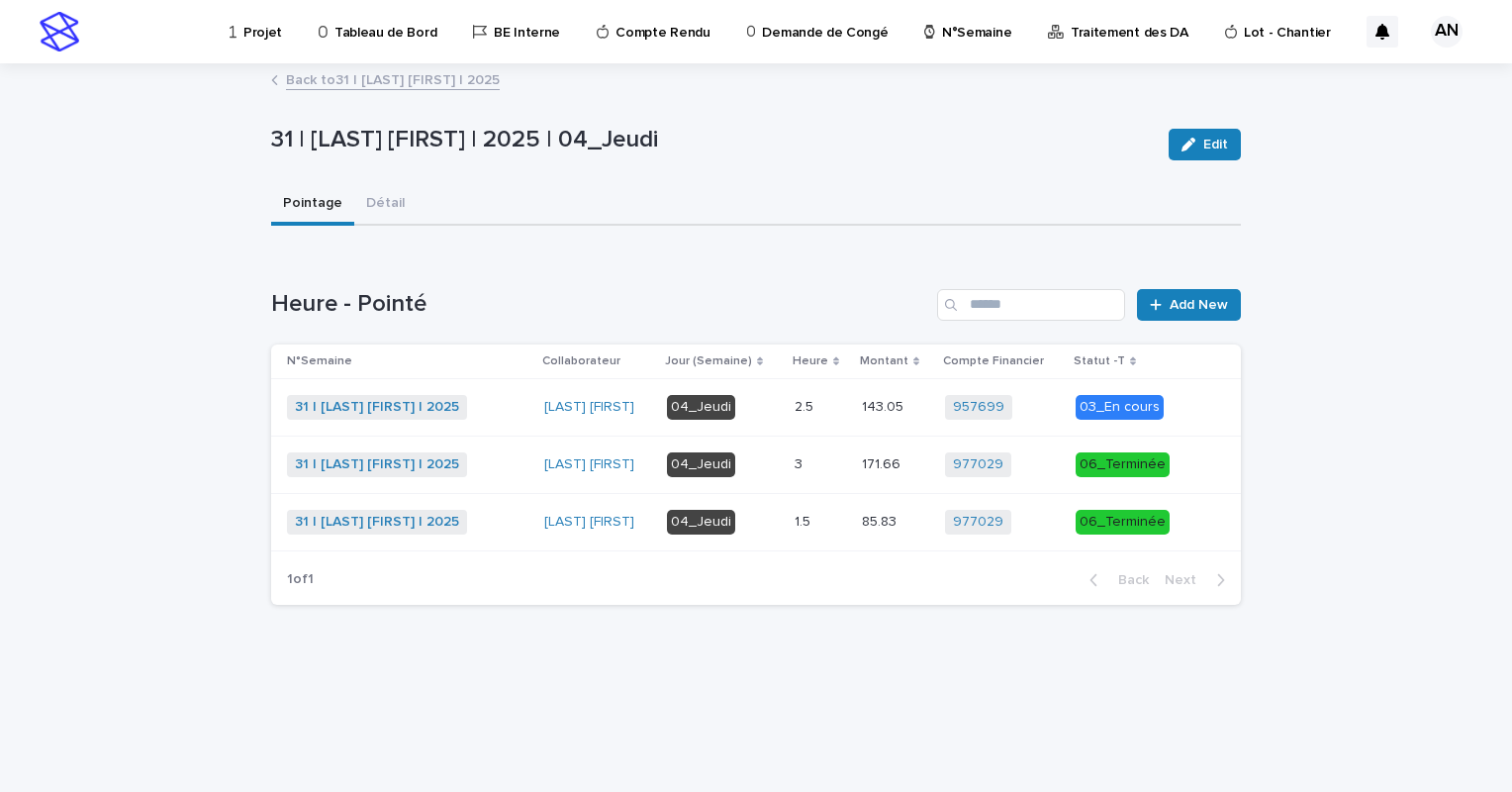 click on "Back to  31 | AIT_MALEK Nizam | 2025" at bounding box center [393, 78] 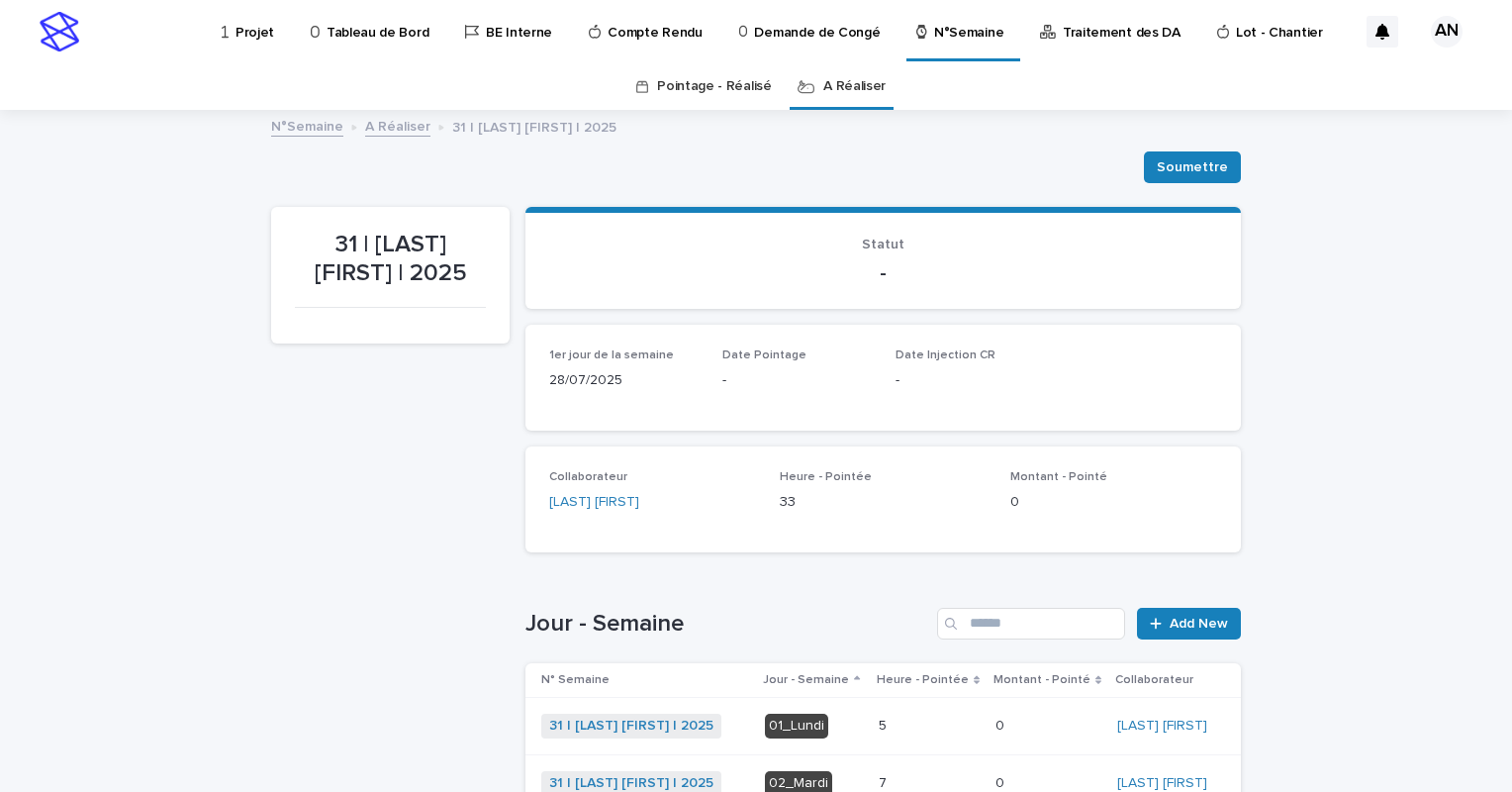 scroll, scrollTop: 63, scrollLeft: 0, axis: vertical 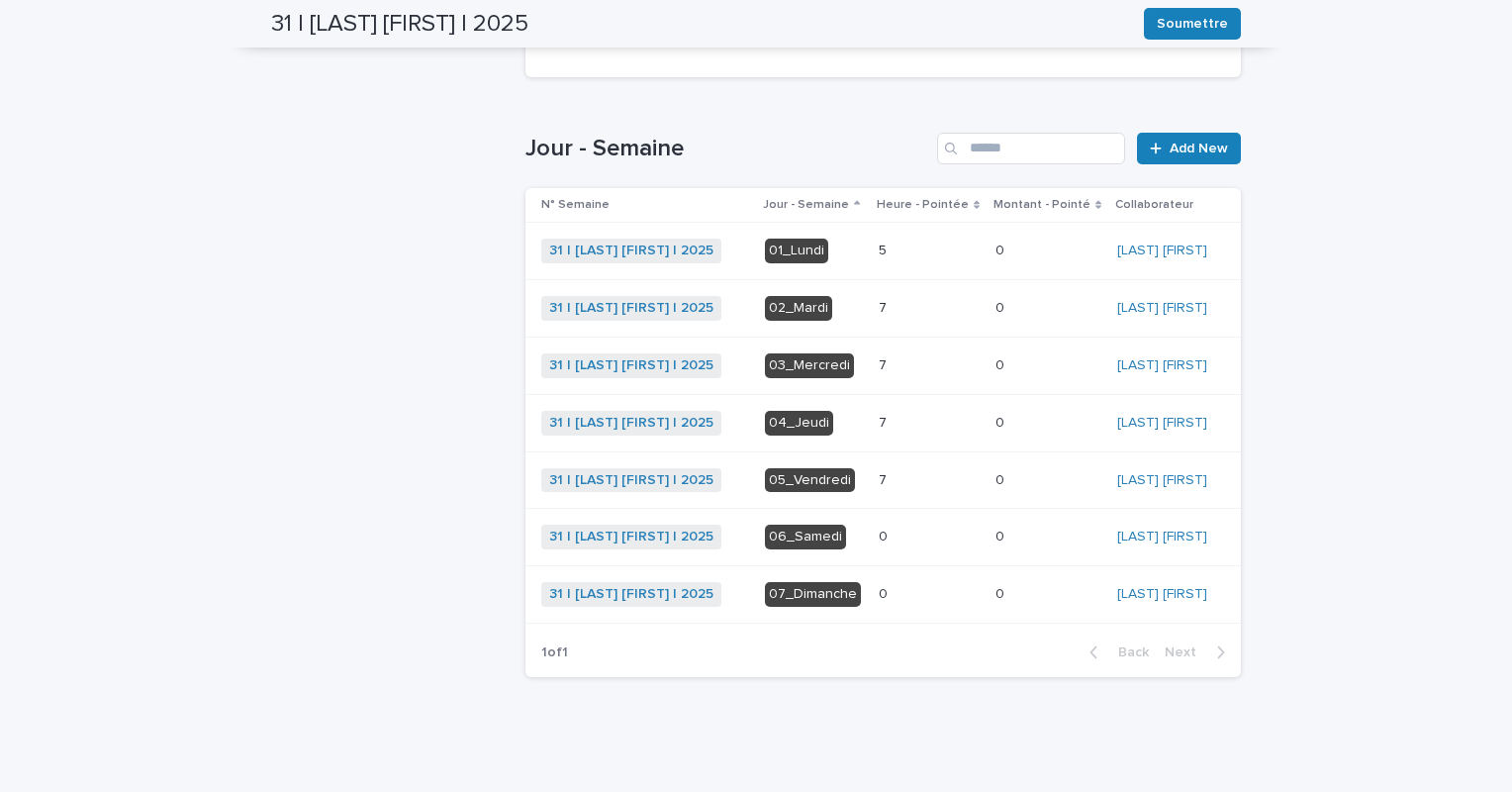 click at bounding box center [929, 423] 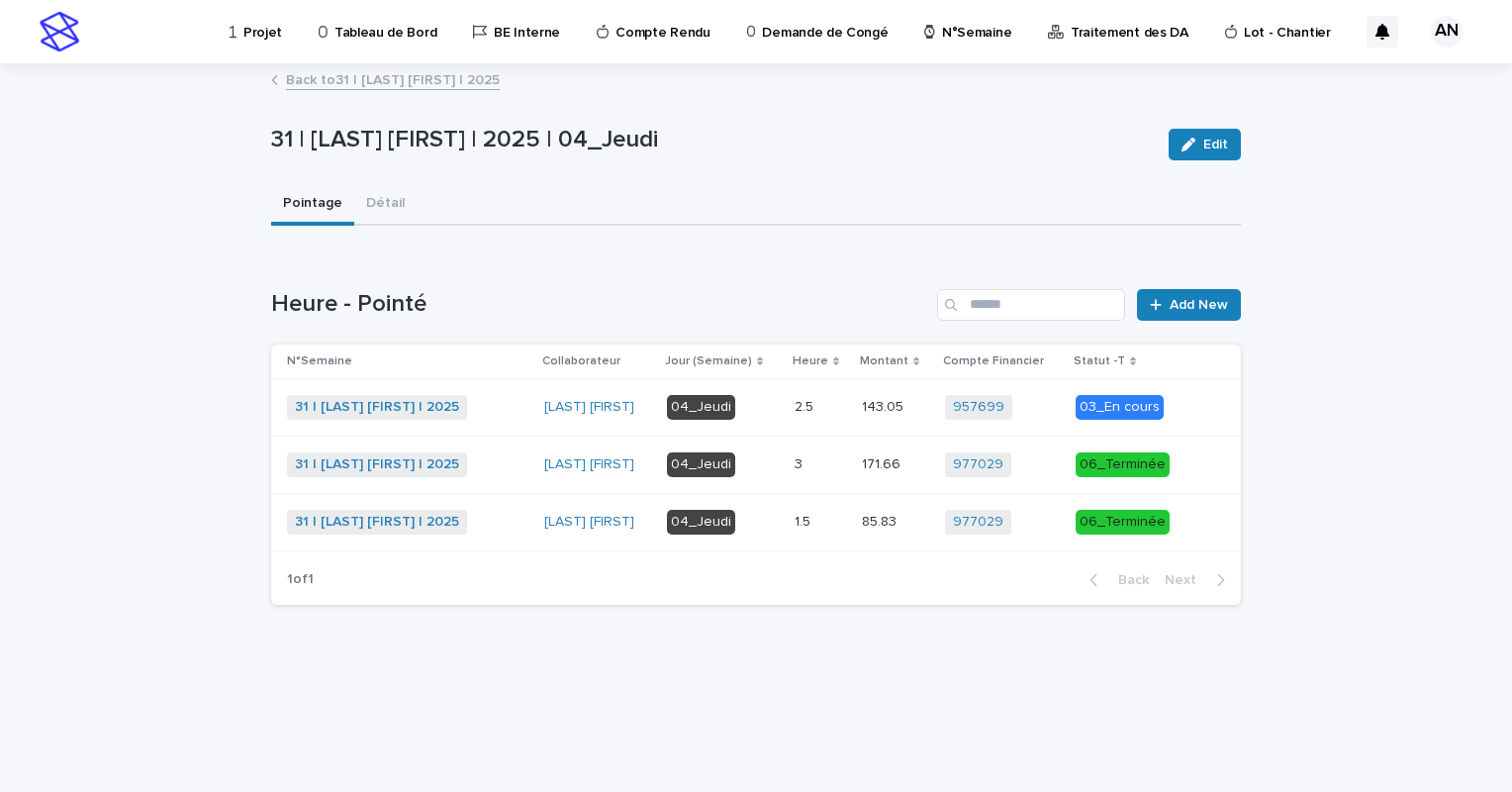 scroll, scrollTop: 0, scrollLeft: 0, axis: both 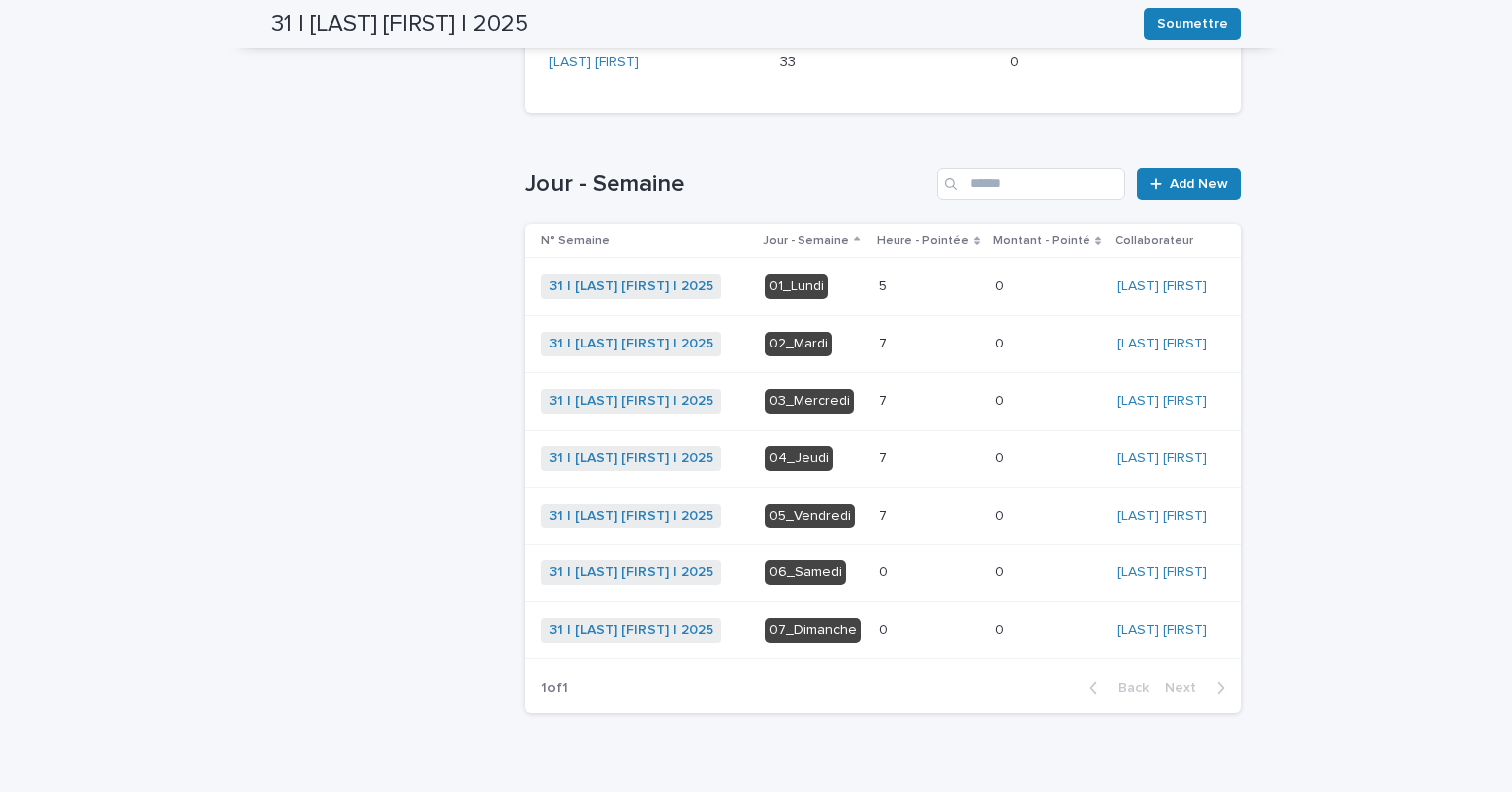 click at bounding box center [929, 401] 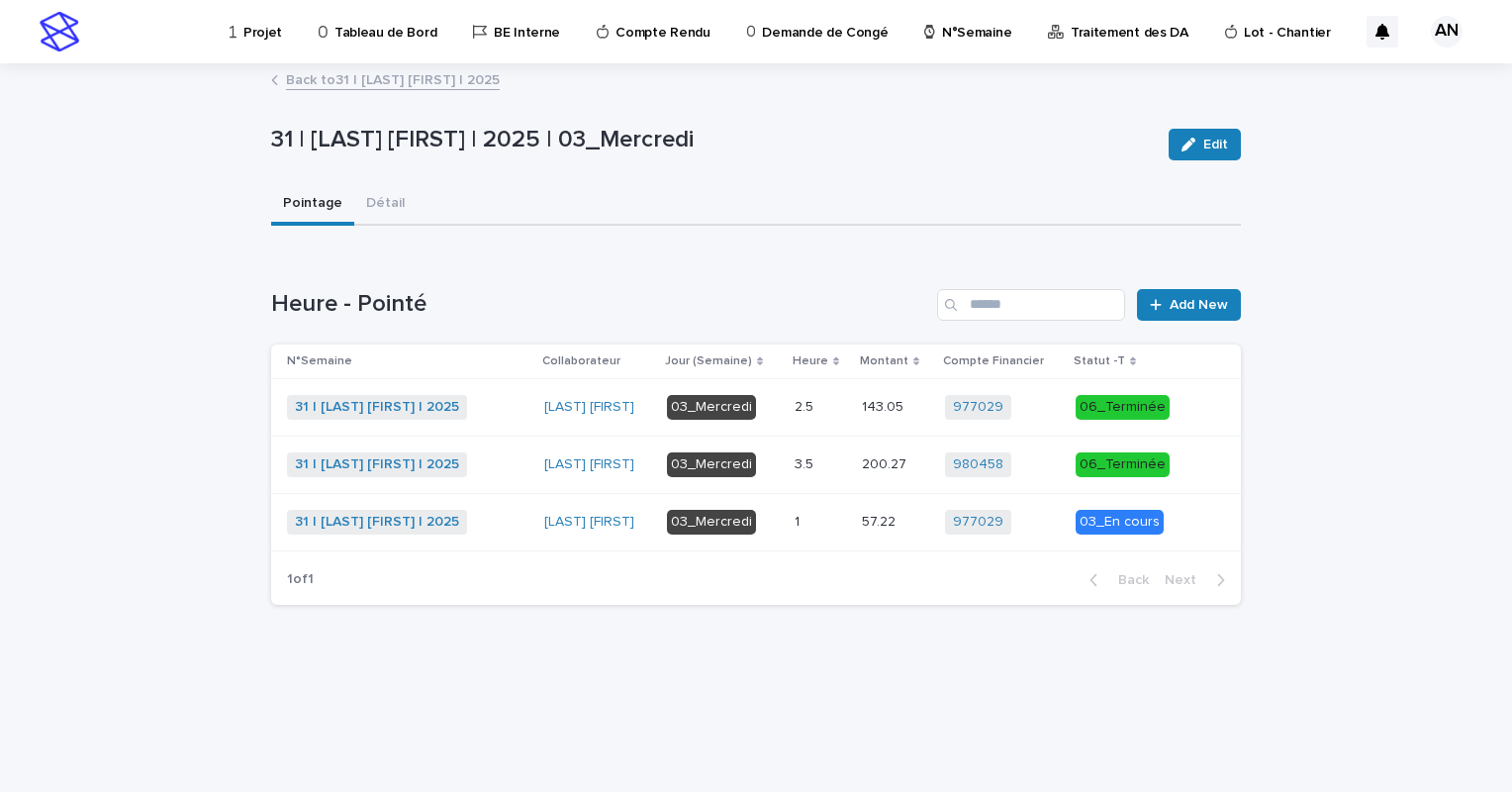 scroll, scrollTop: 0, scrollLeft: 0, axis: both 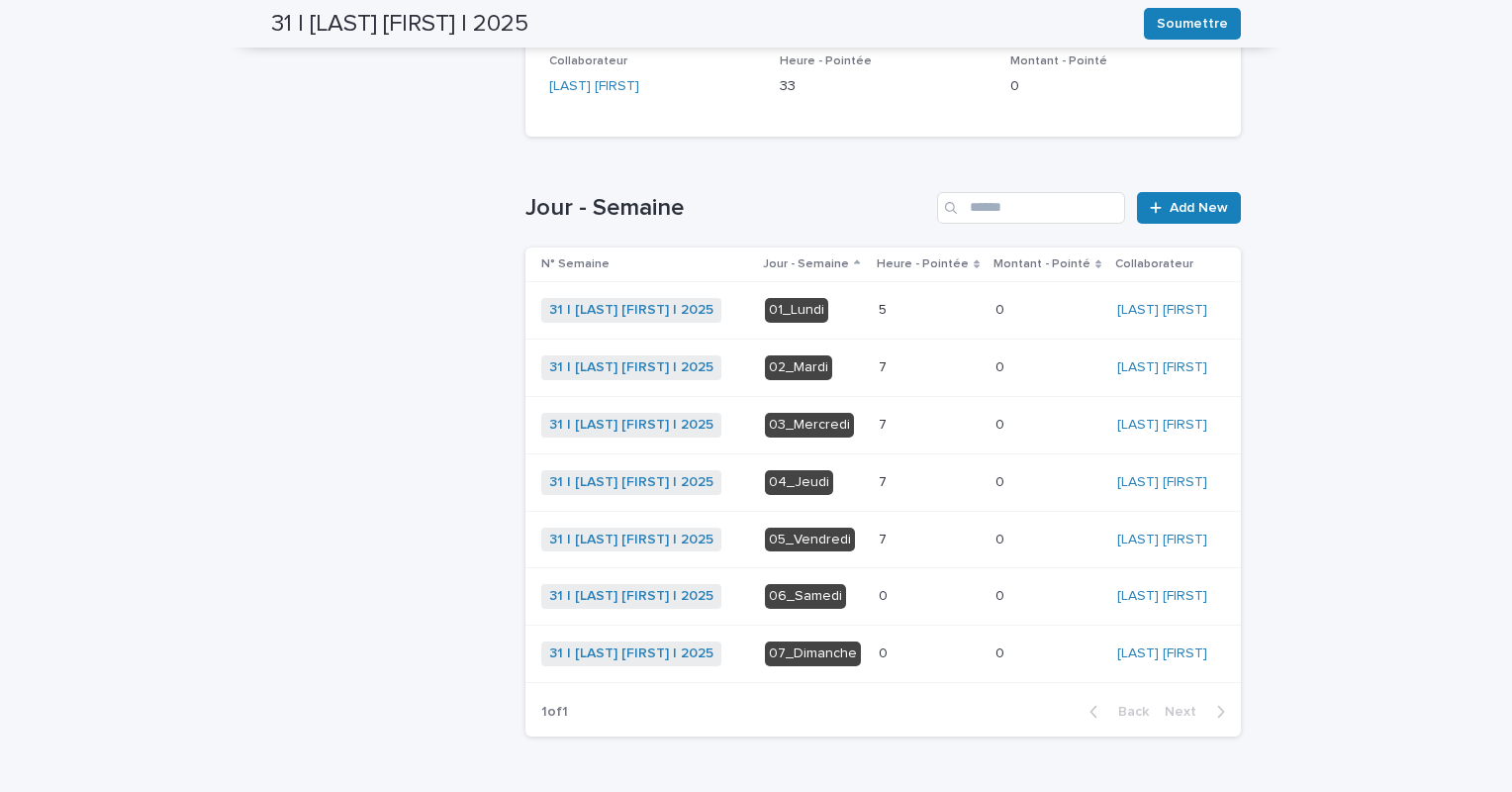 click on "7 7" at bounding box center (929, 425) 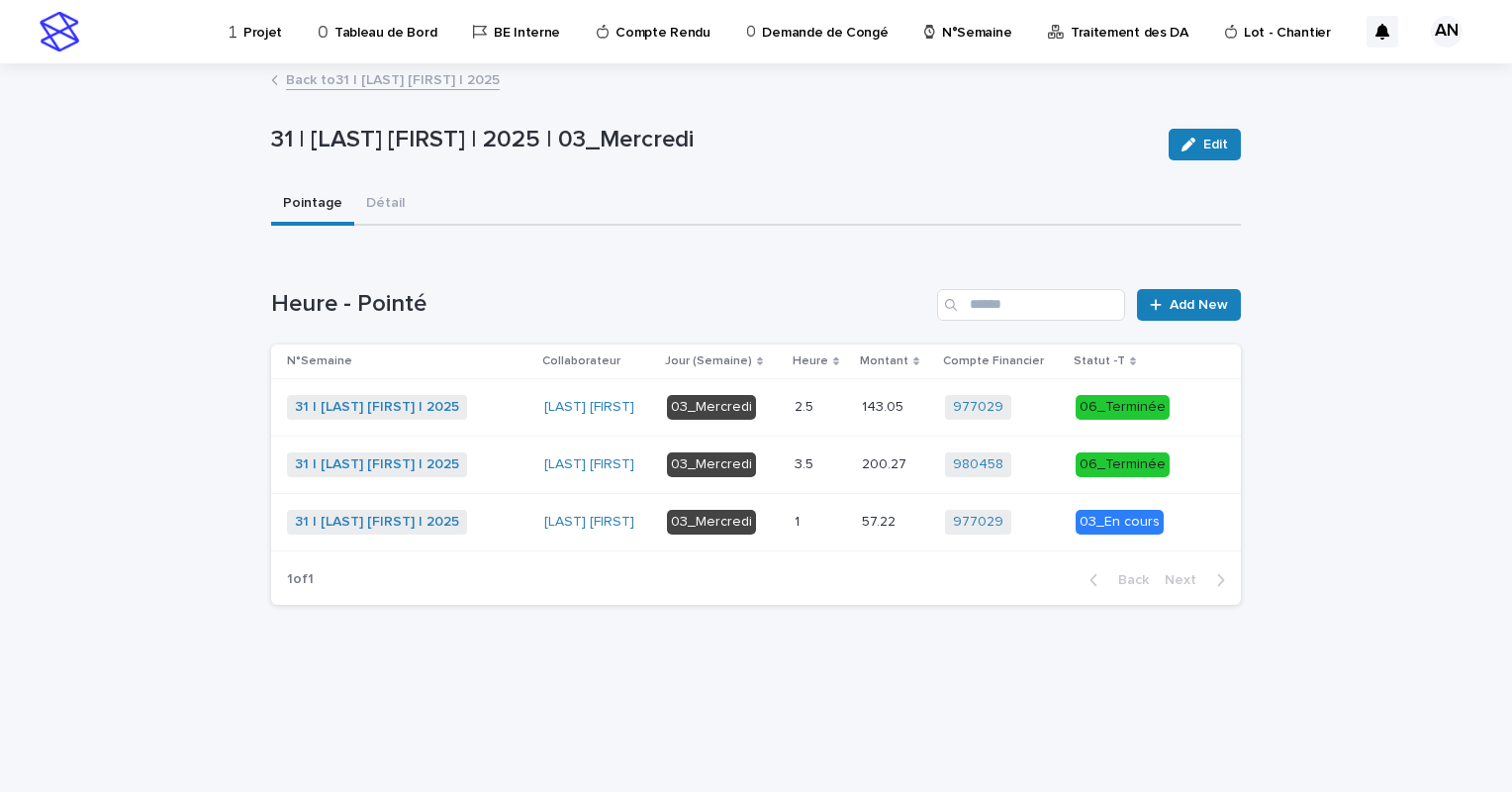 scroll, scrollTop: 0, scrollLeft: 0, axis: both 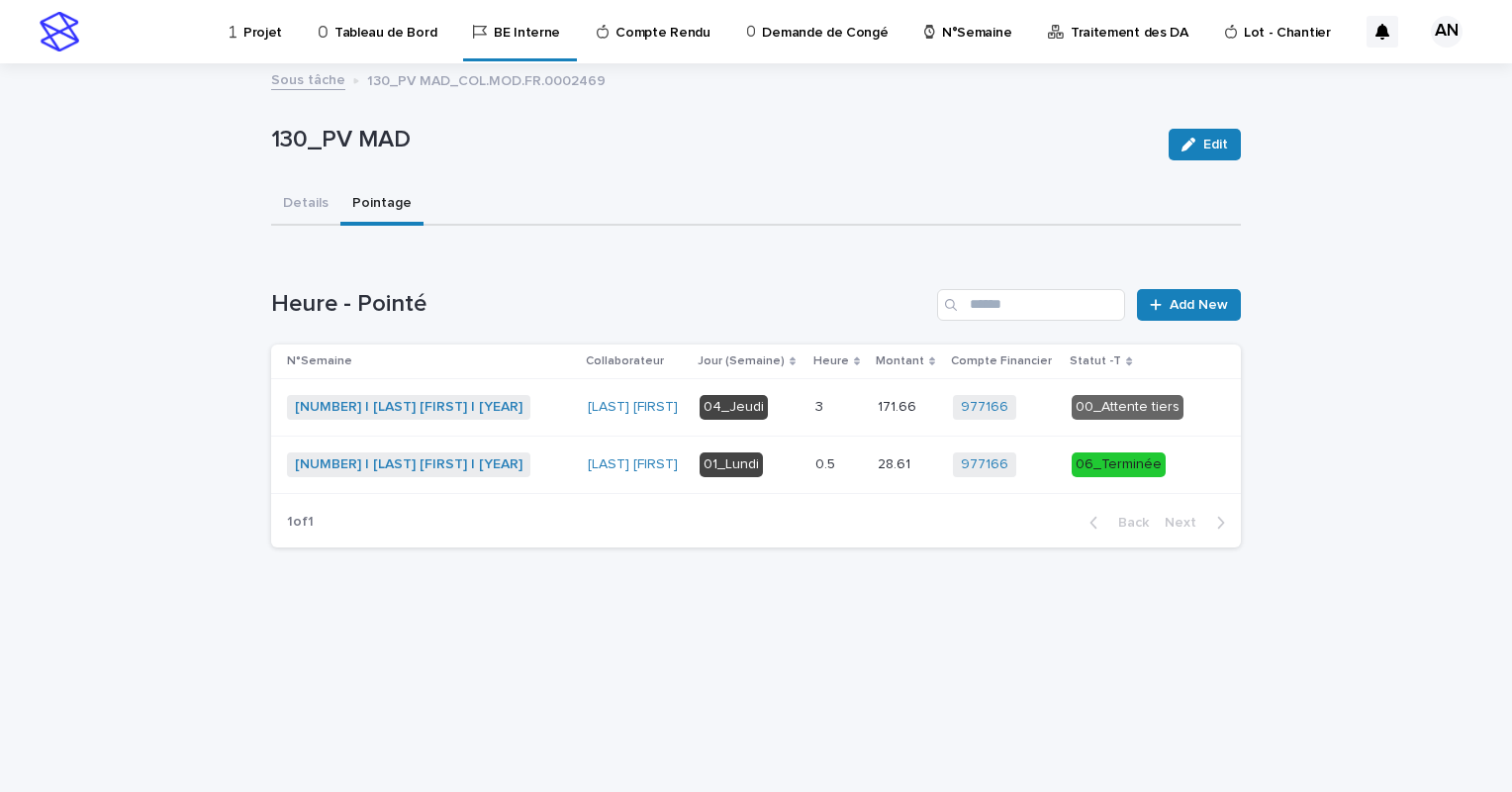 click on "Projet" at bounding box center [259, 31] 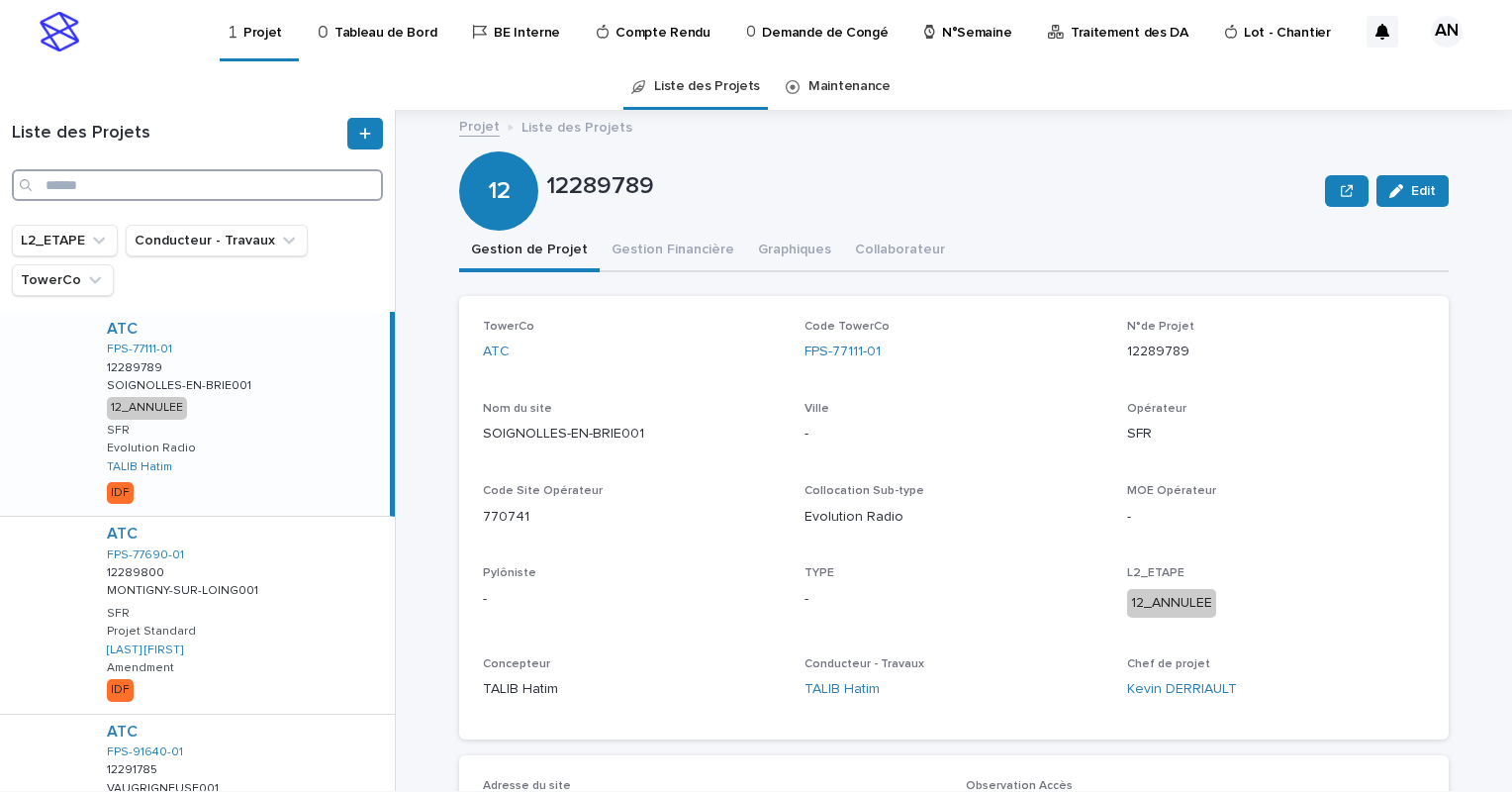 click at bounding box center (197, 185) 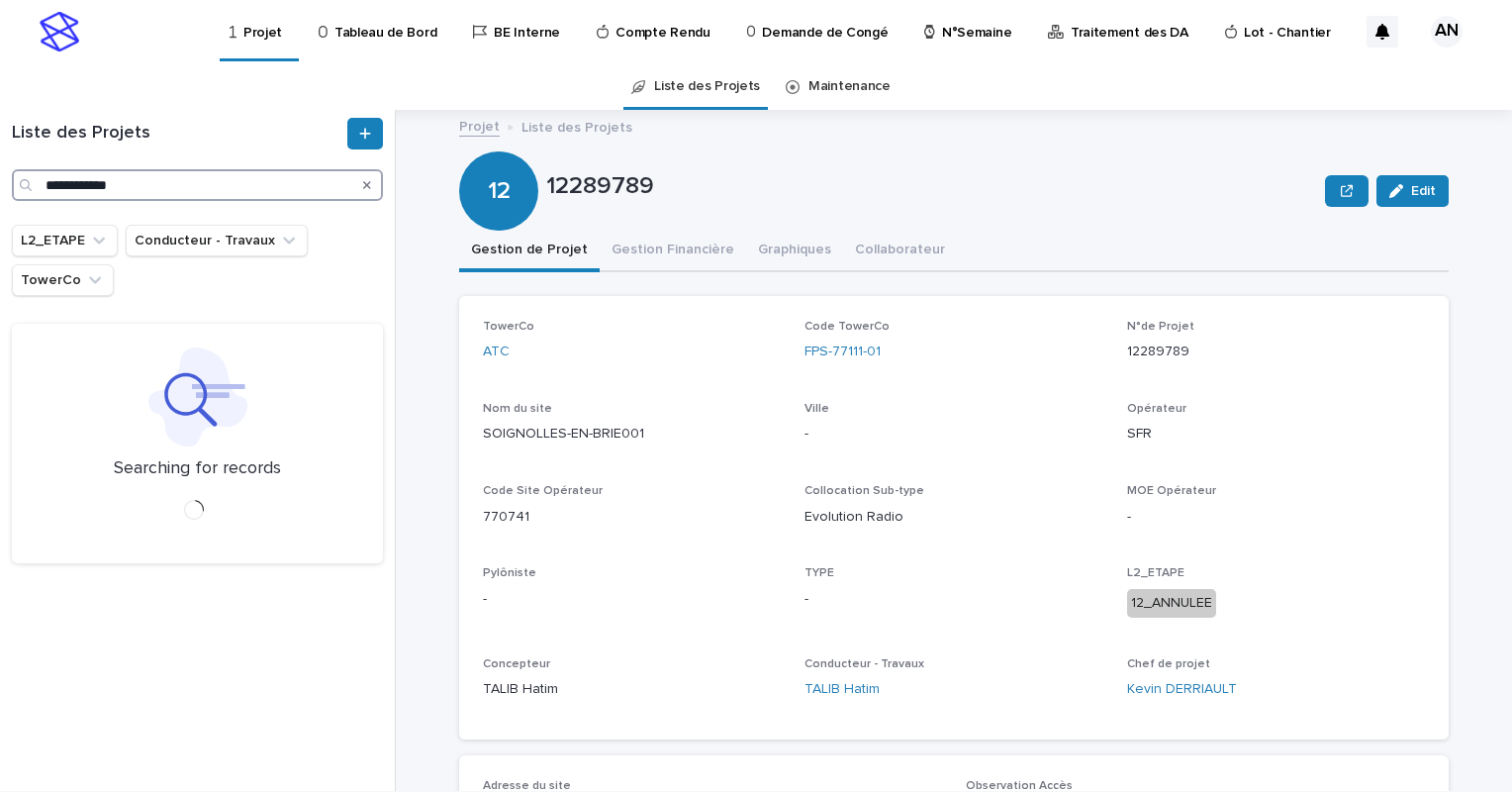 type on "**********" 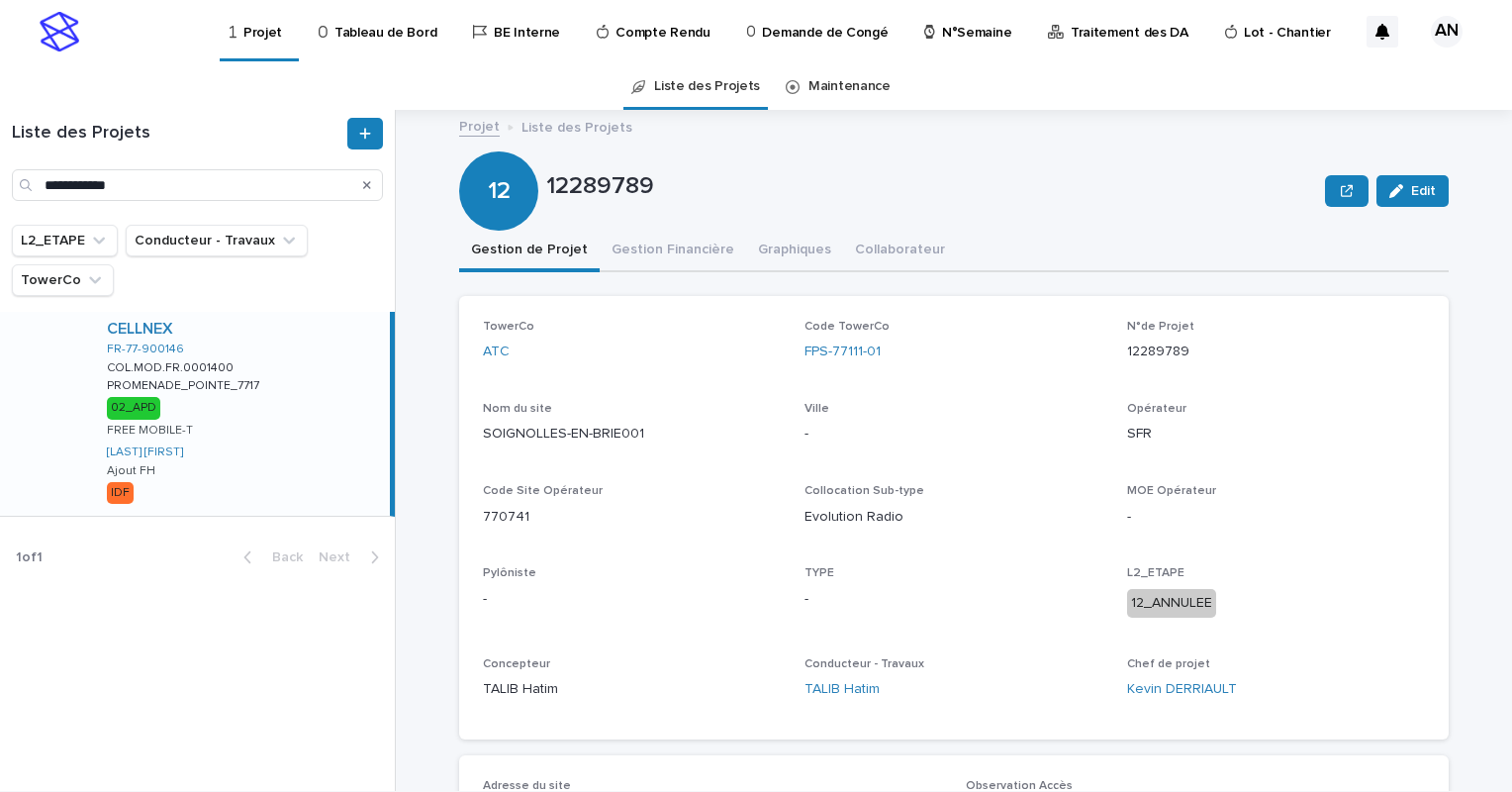 click on "CELLNEX   FR-77-900146   [CODE] [CODE]   PROMENADE_POINTE_7717 PROMENADE_POINTE_7717   02_APD FREE MOBILE-T [LAST] [FIRST]   Ajout FH IDF" at bounding box center [240, 414] 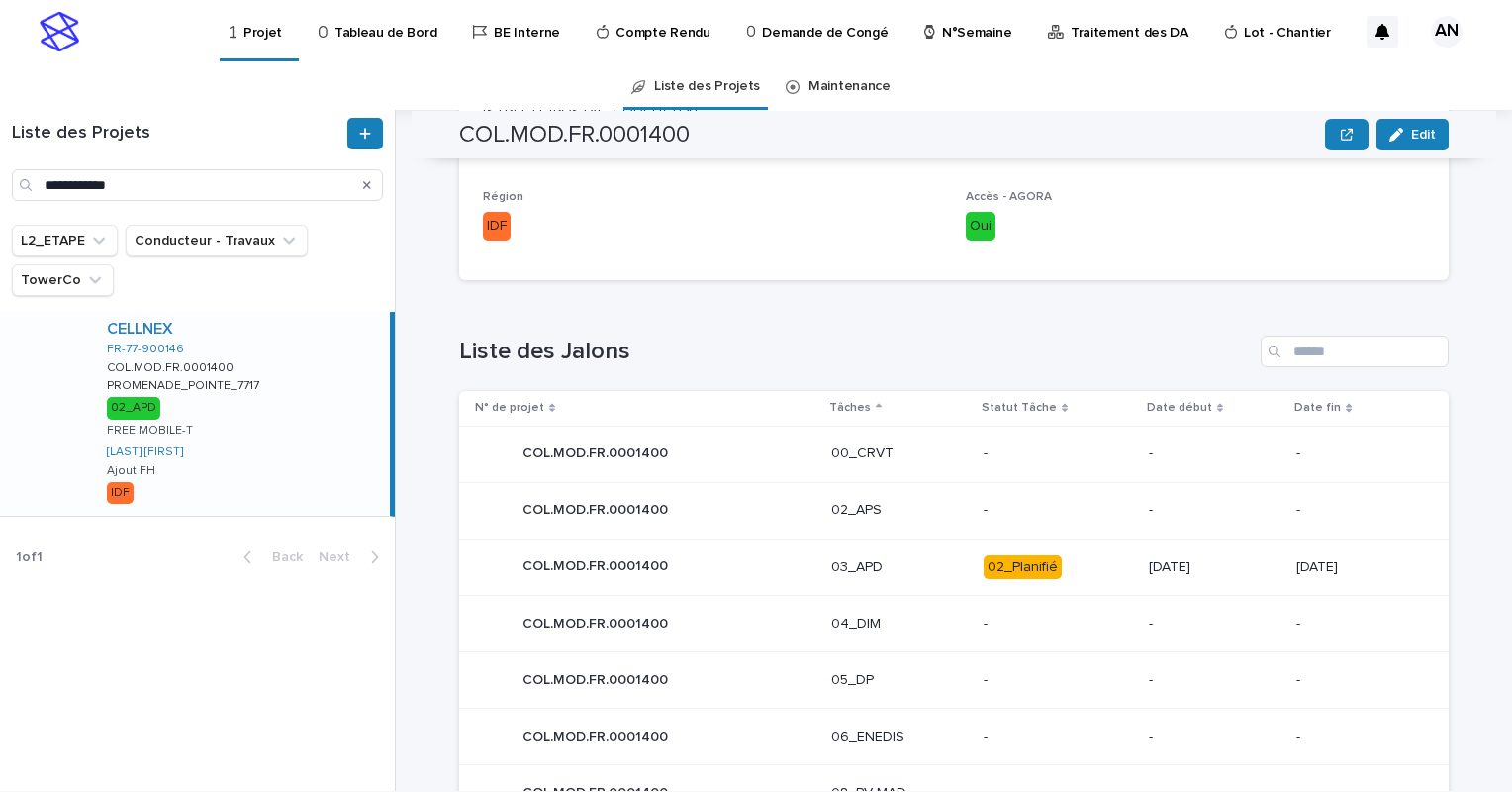 scroll, scrollTop: 701, scrollLeft: 0, axis: vertical 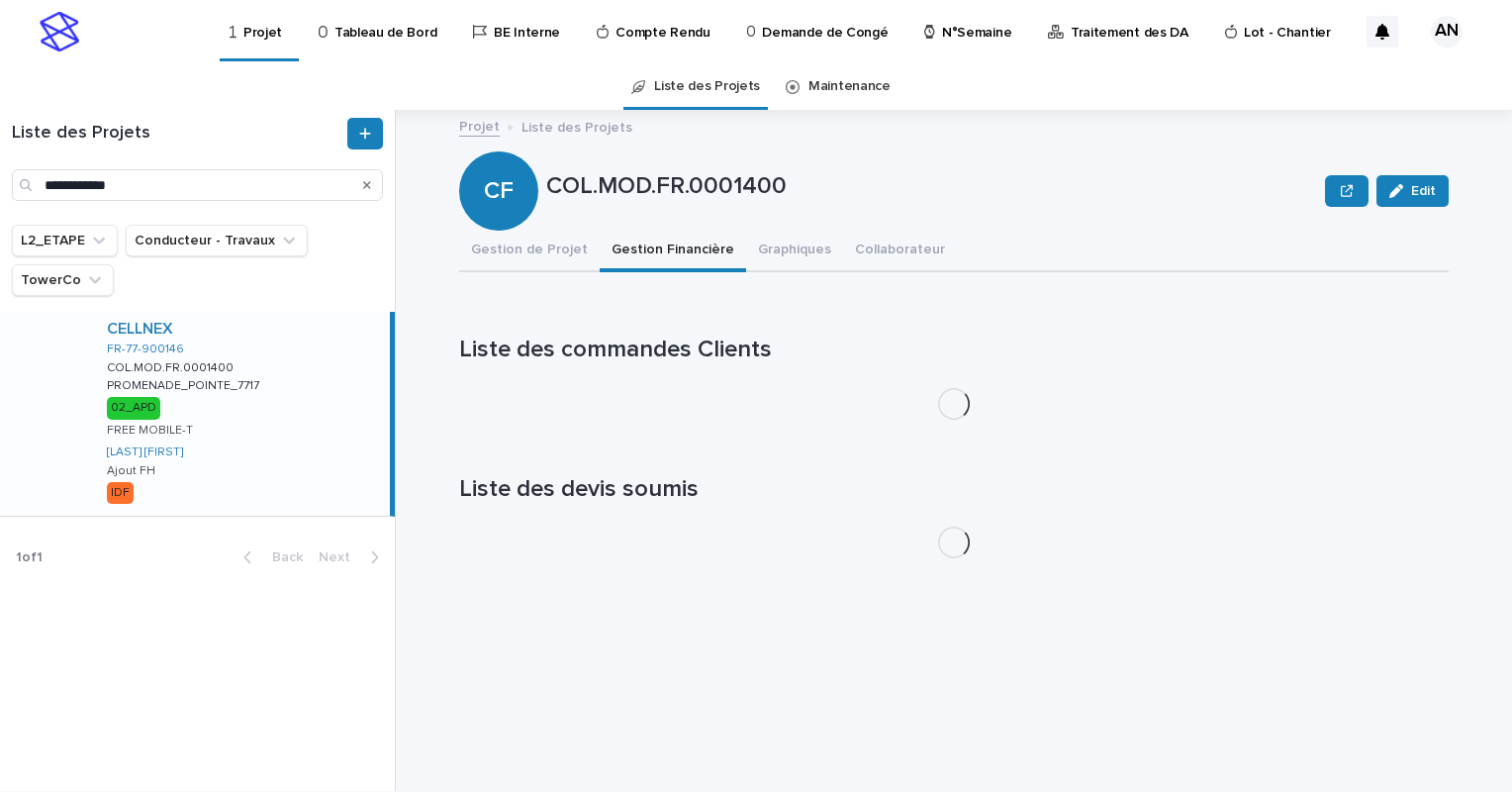 click on "Gestion Financière" at bounding box center [673, 251] 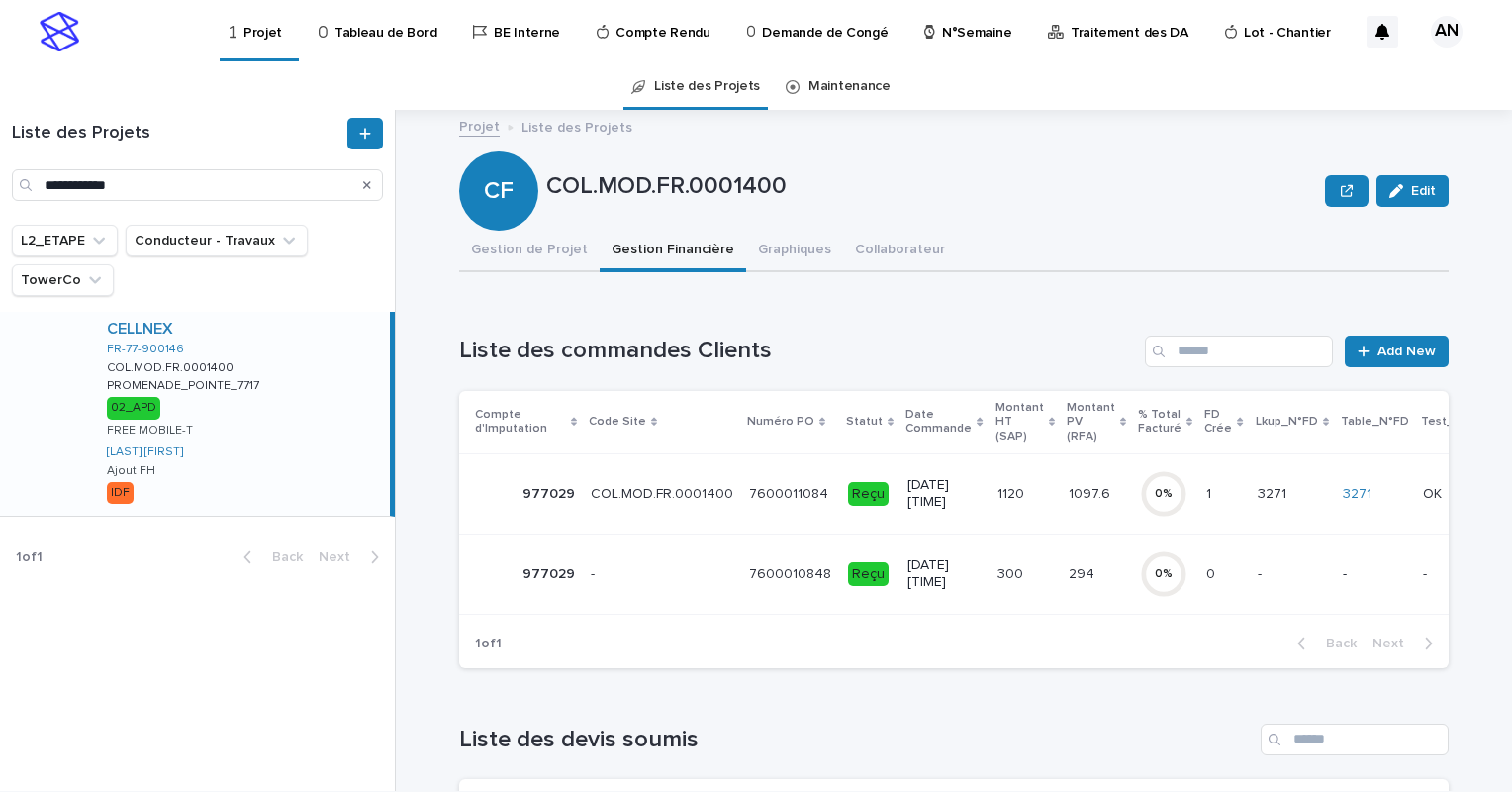 click on "COL.MOD.FR.0001400 COL.MOD.FR.0001400" at bounding box center [662, 493] 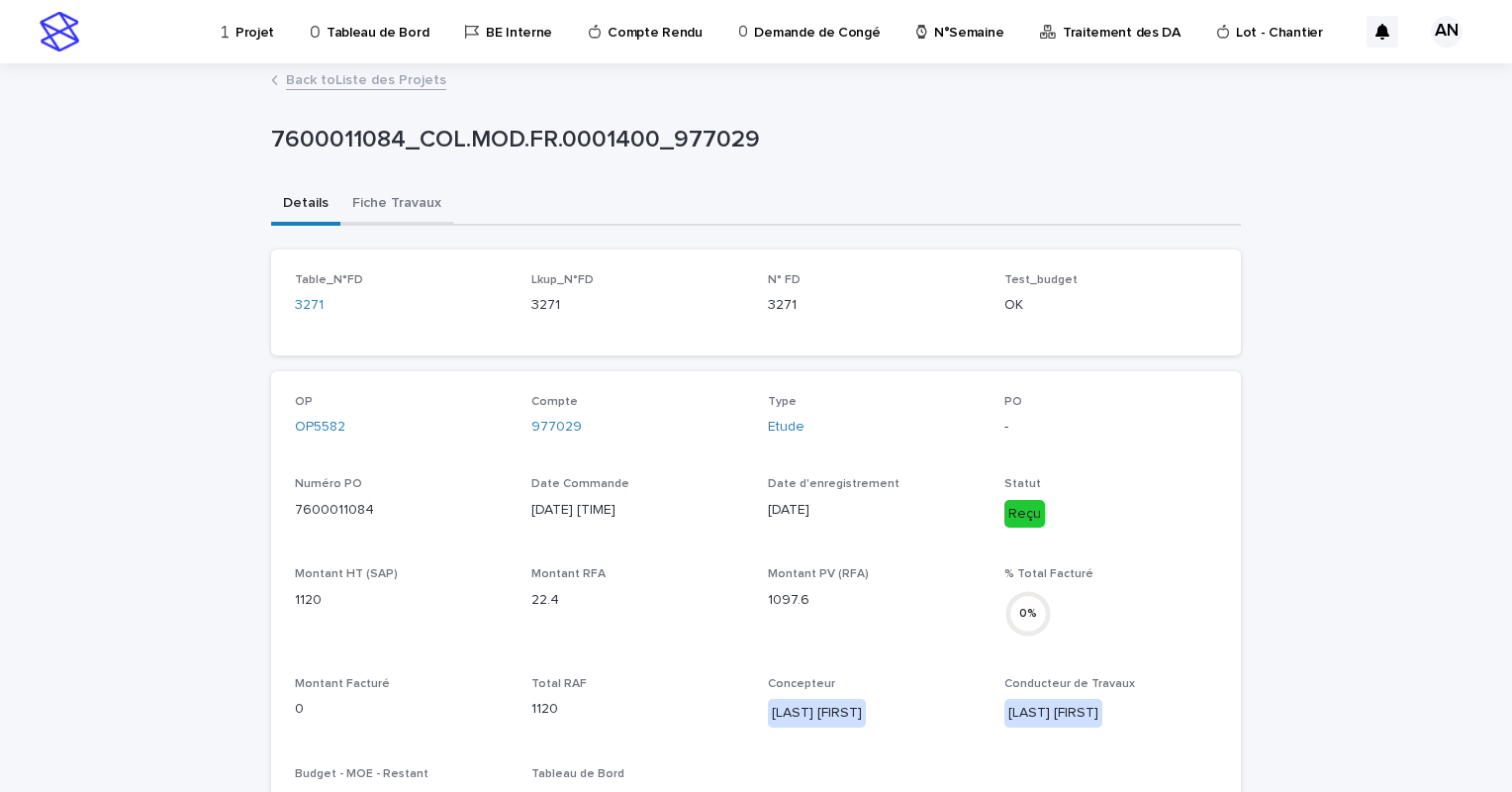 click on "Fiche Travaux" at bounding box center (397, 205) 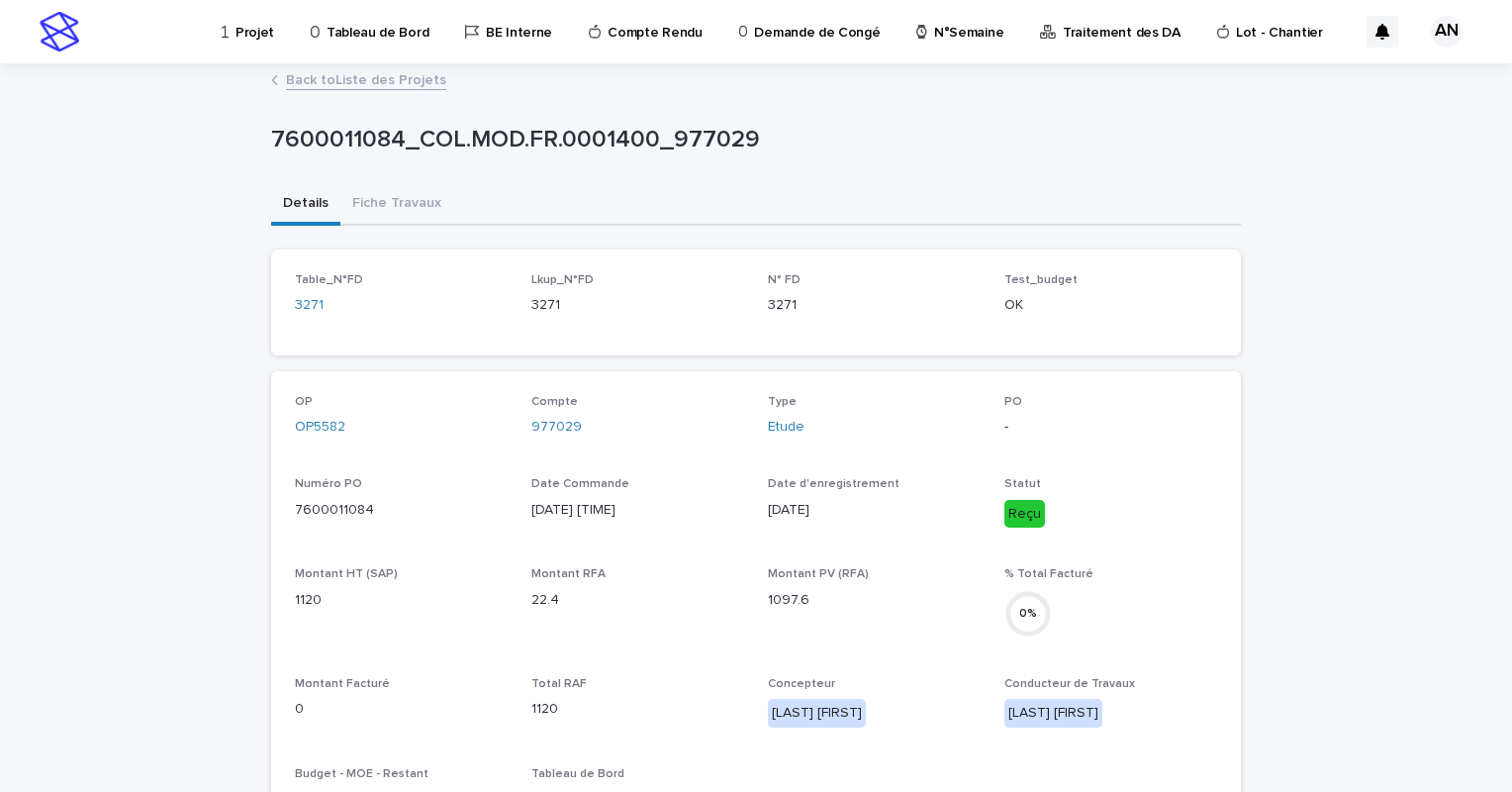 click on "Details" at bounding box center (306, 205) 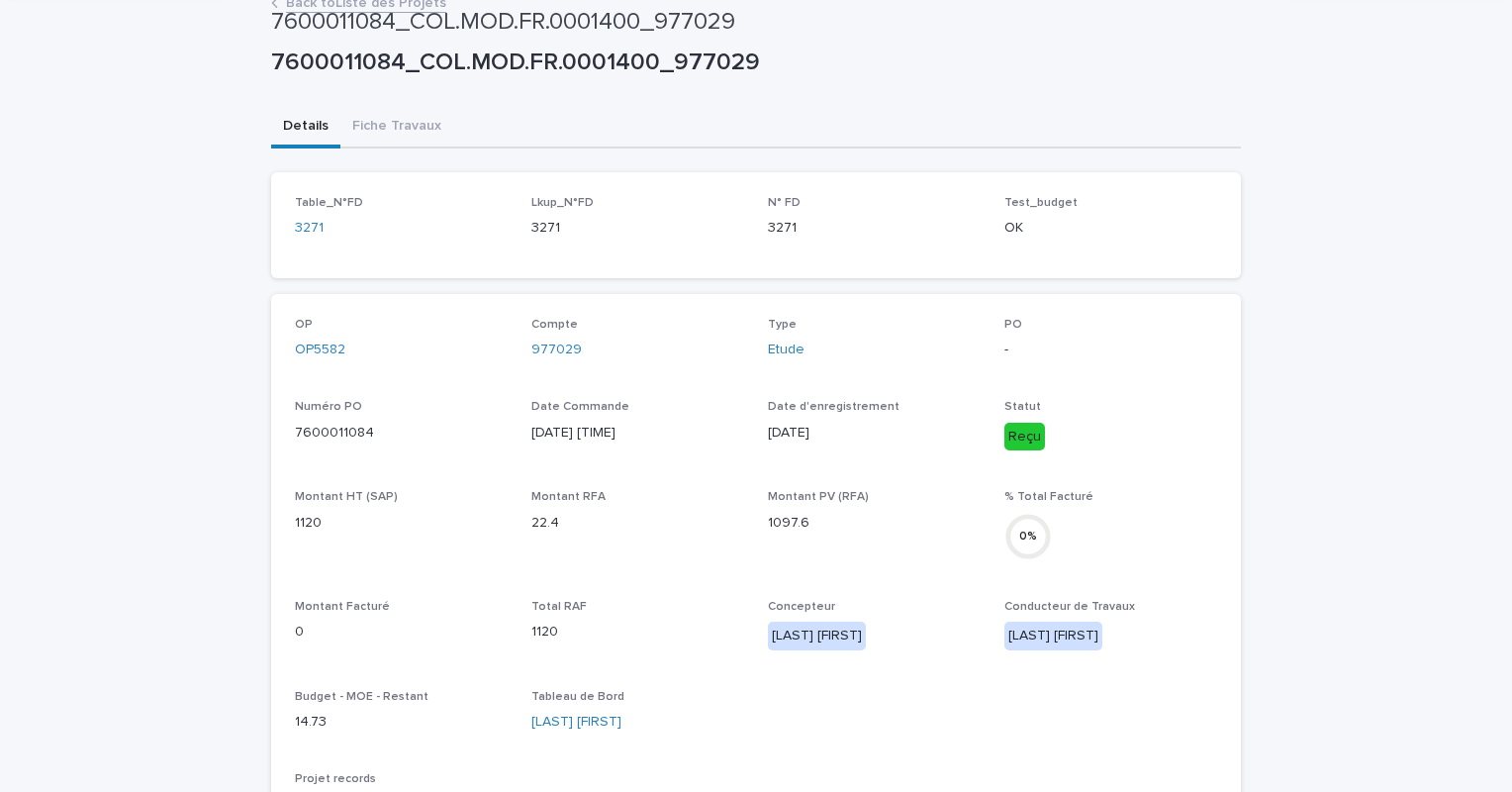 scroll, scrollTop: 0, scrollLeft: 0, axis: both 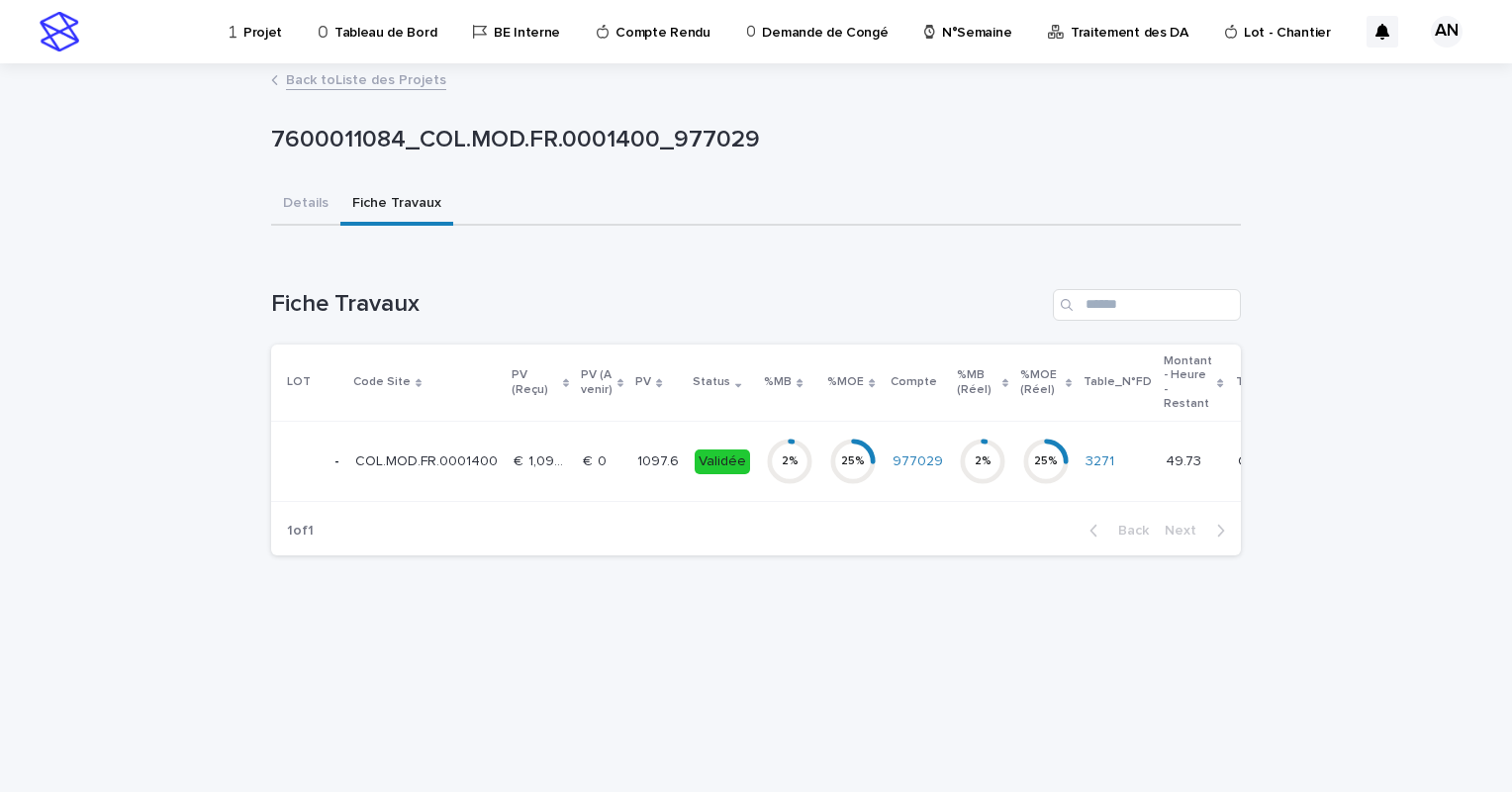 click on "Fiche Travaux" at bounding box center (397, 205) 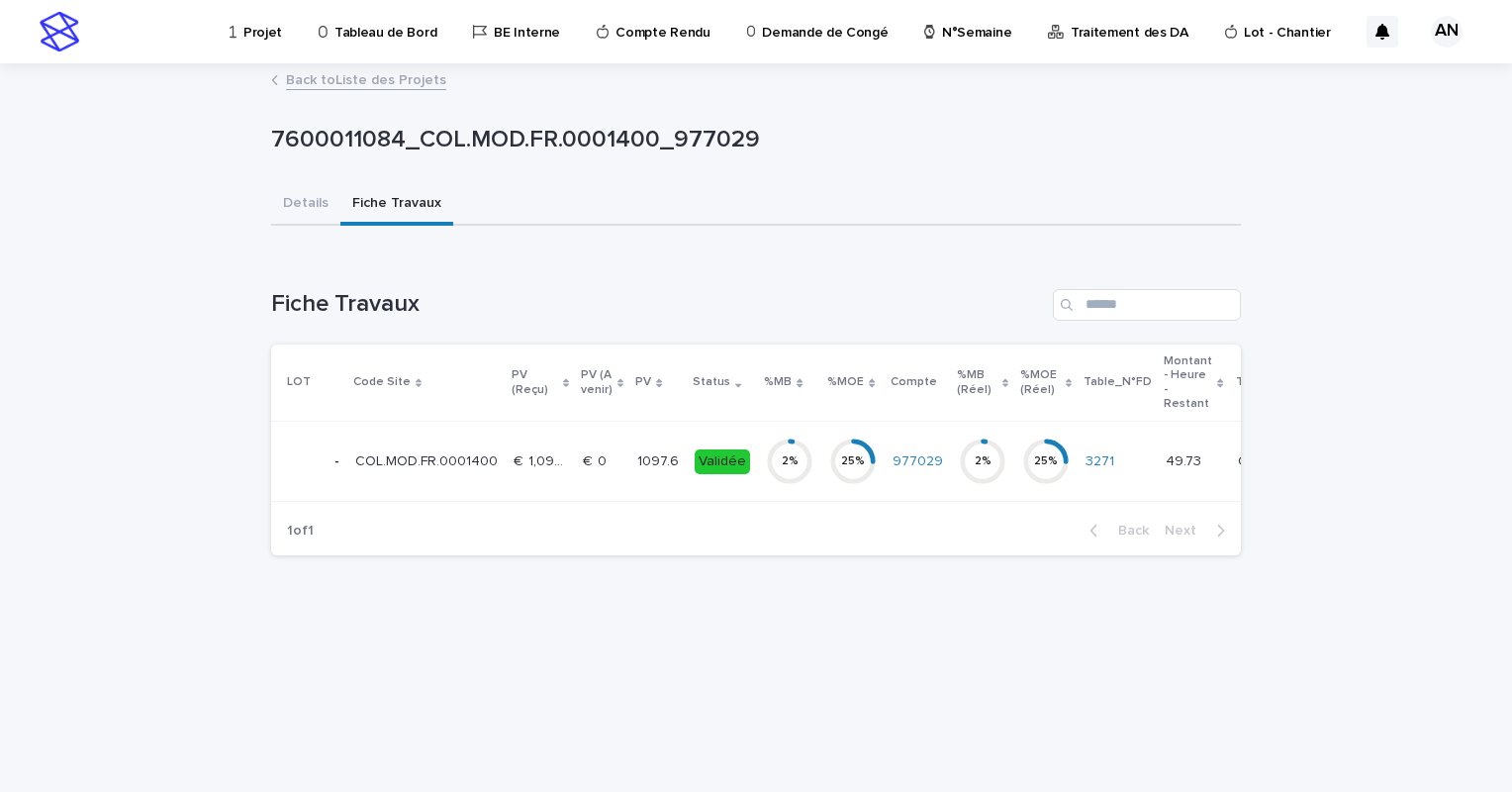 click on "COL.MOD.FR.0001400 COL.MOD.FR.0001400" at bounding box center [426, 461] 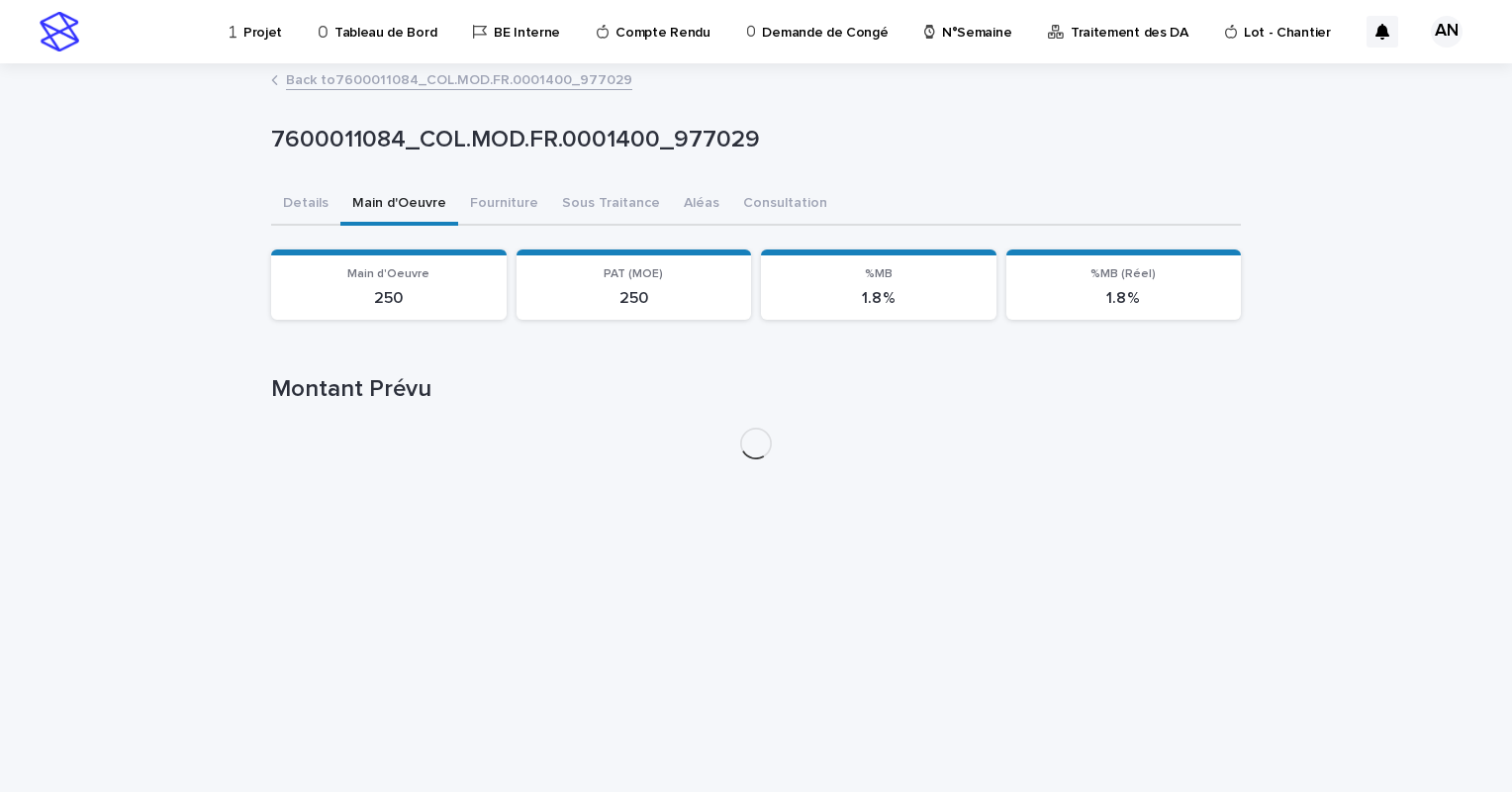 click on "Main d'Oeuvre" at bounding box center (399, 205) 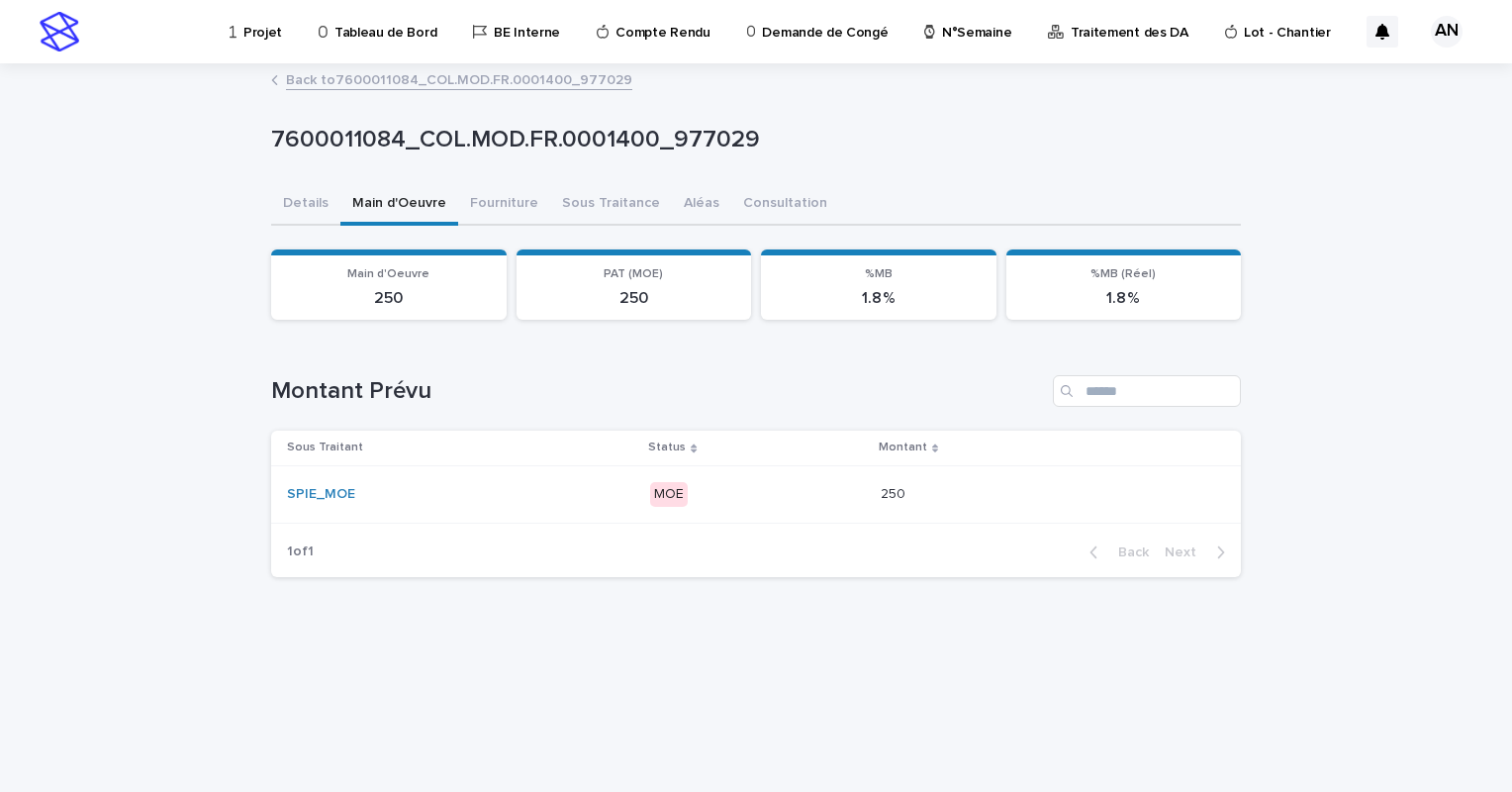 click on "SPIE_MOE" at bounding box center (456, 494) 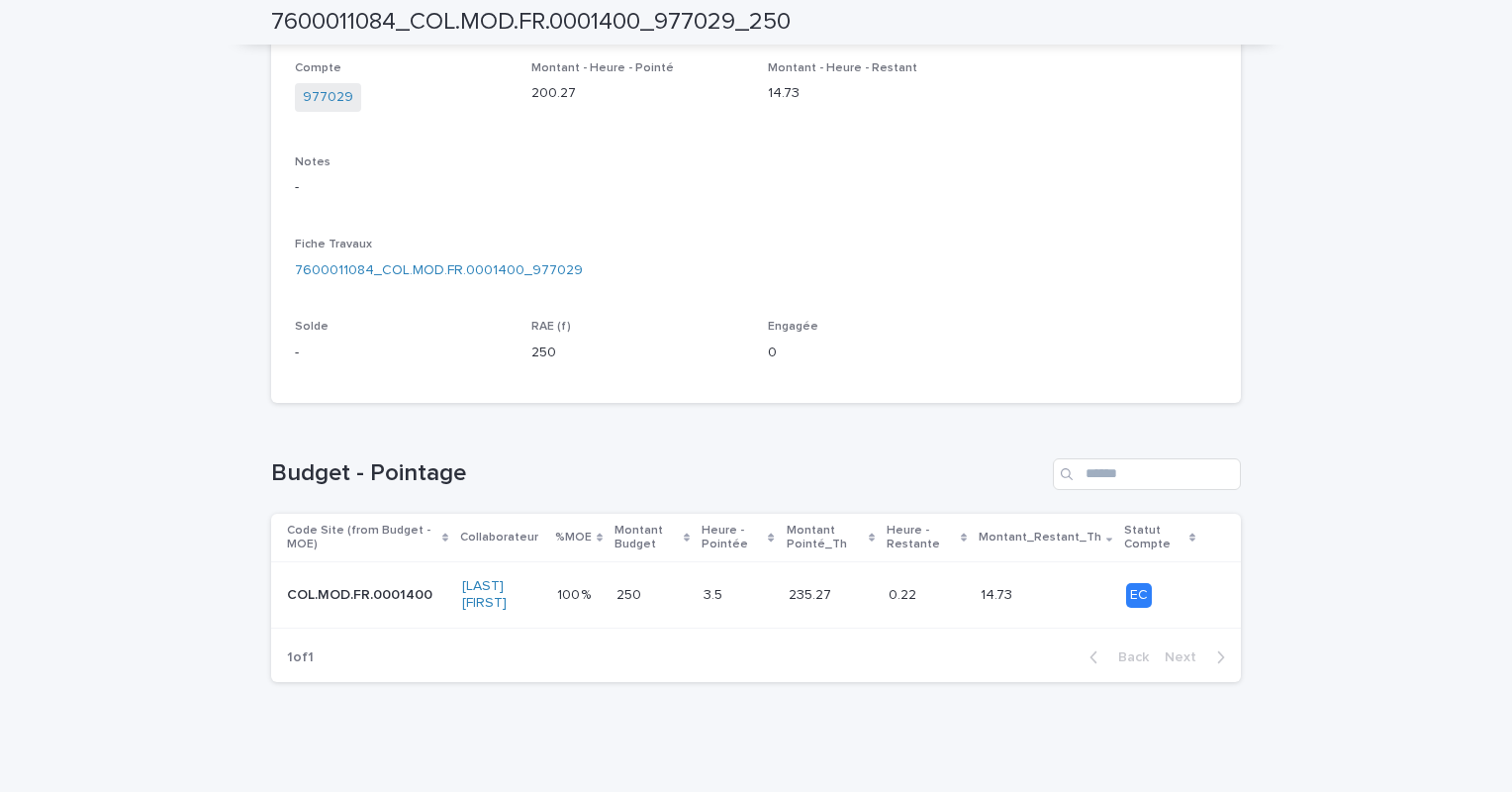 scroll, scrollTop: 424, scrollLeft: 0, axis: vertical 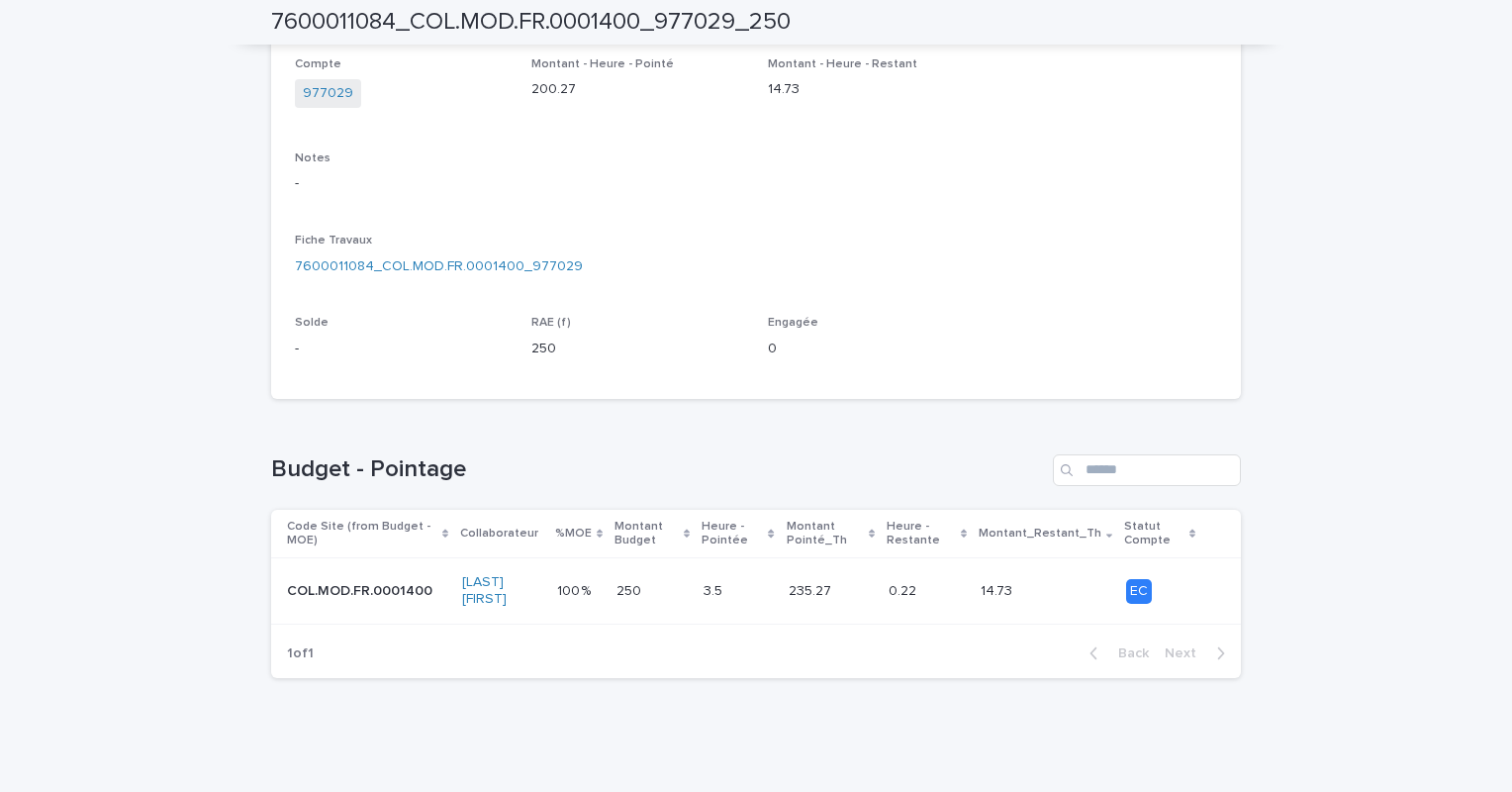 click on "235.27 235.27" at bounding box center [831, 591] 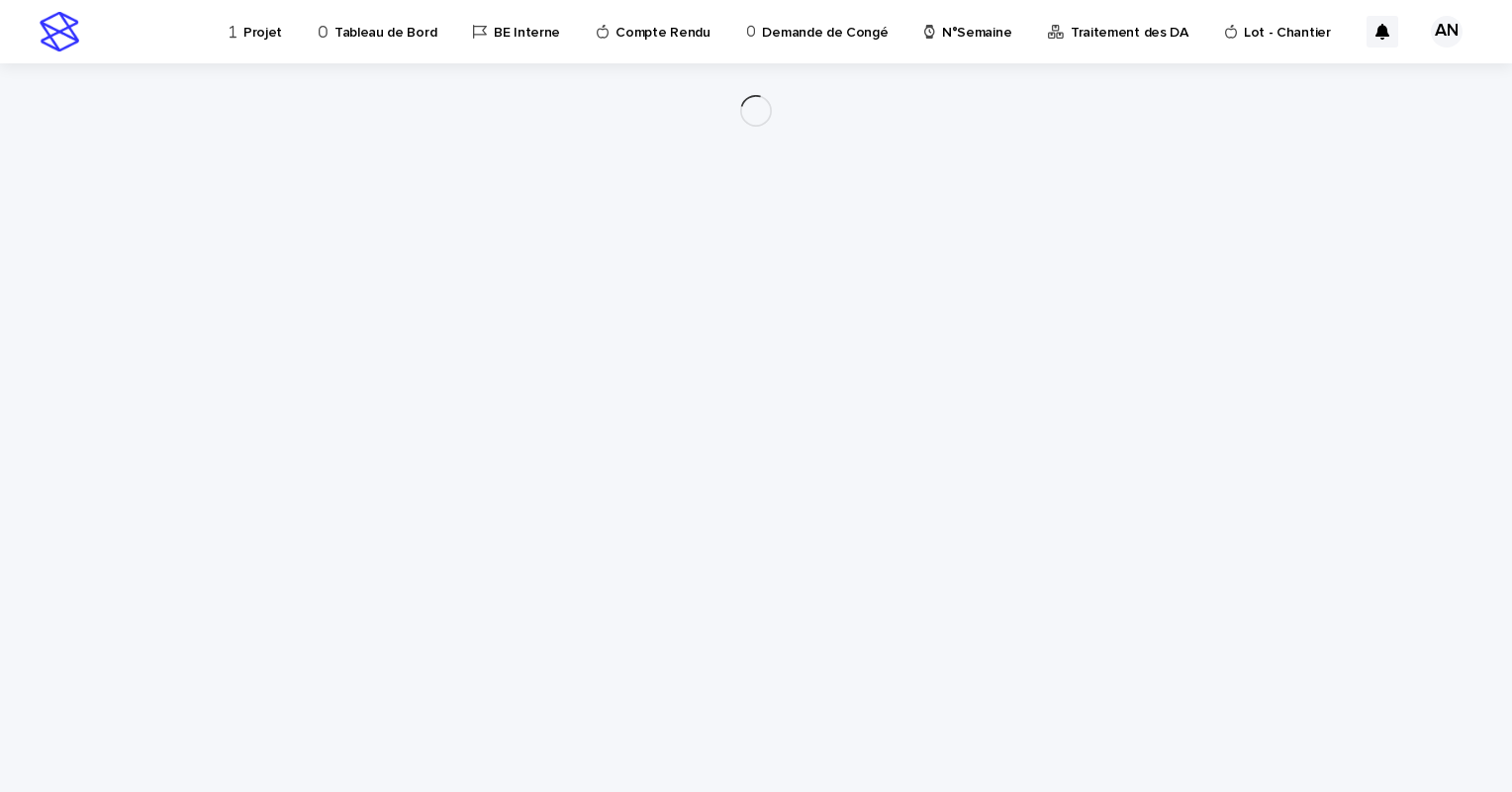 scroll, scrollTop: 0, scrollLeft: 0, axis: both 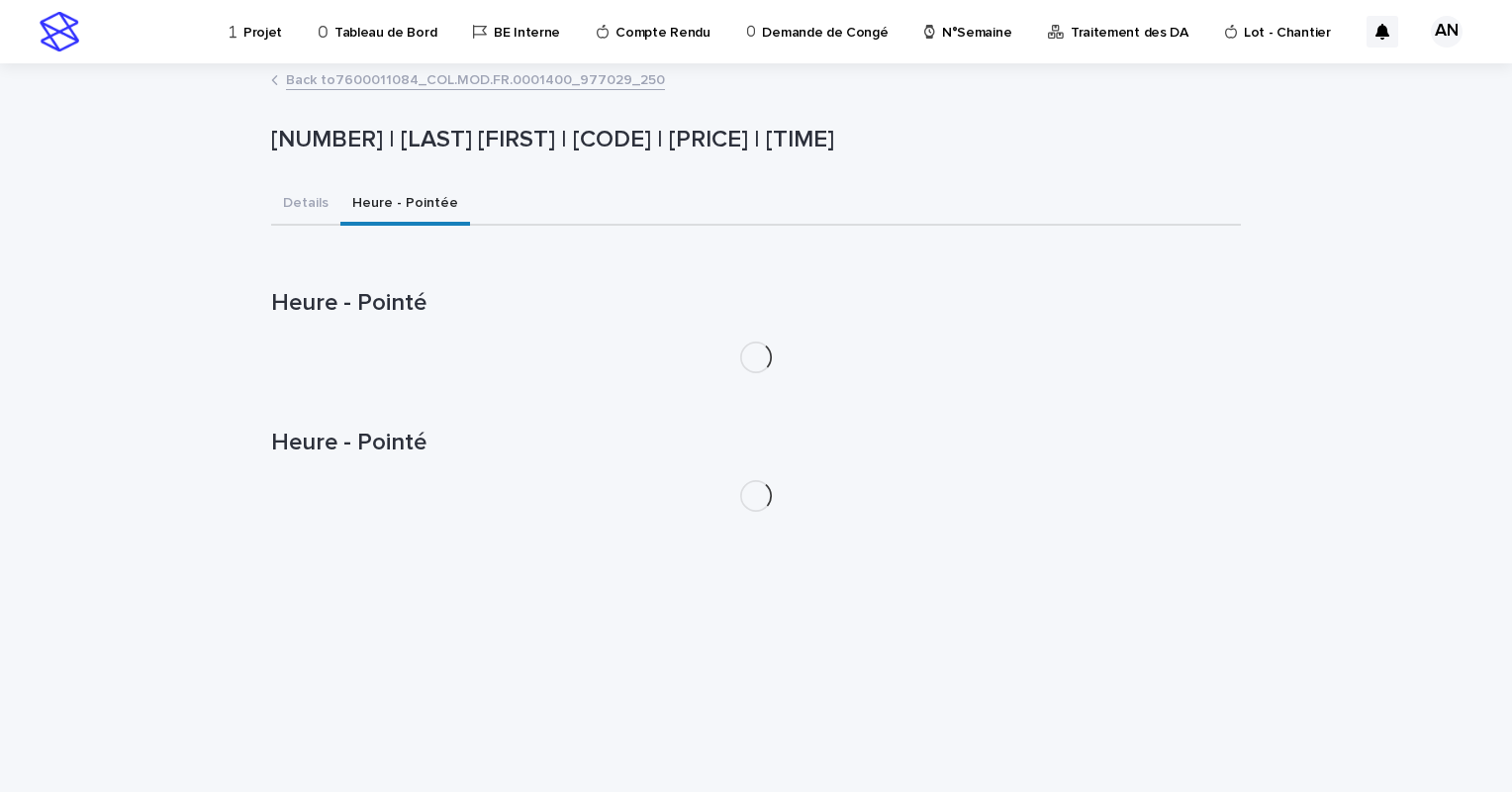 click on "Heure - Pointée" at bounding box center [405, 205] 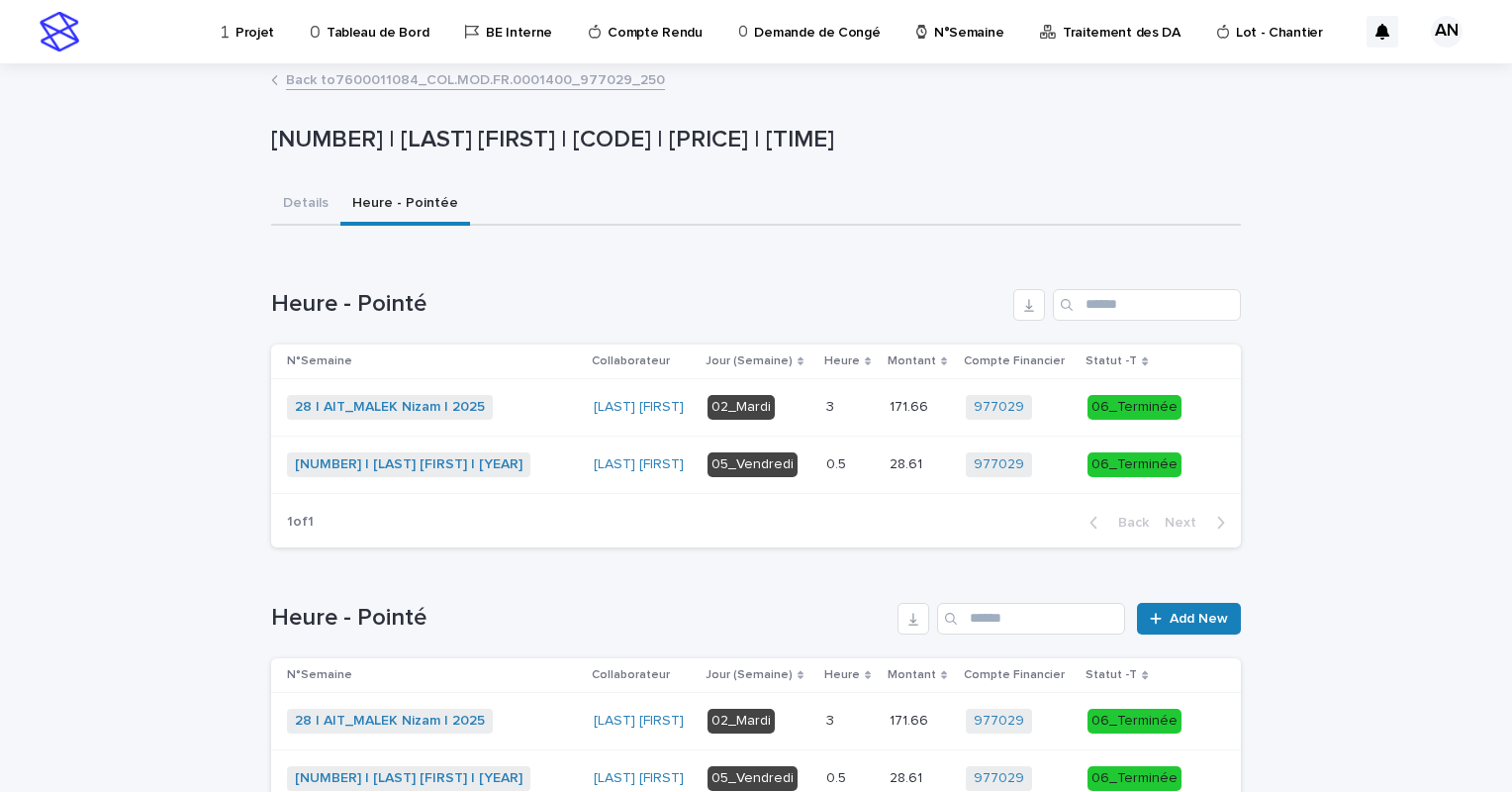click on "05_Vendredi" at bounding box center [759, 464] 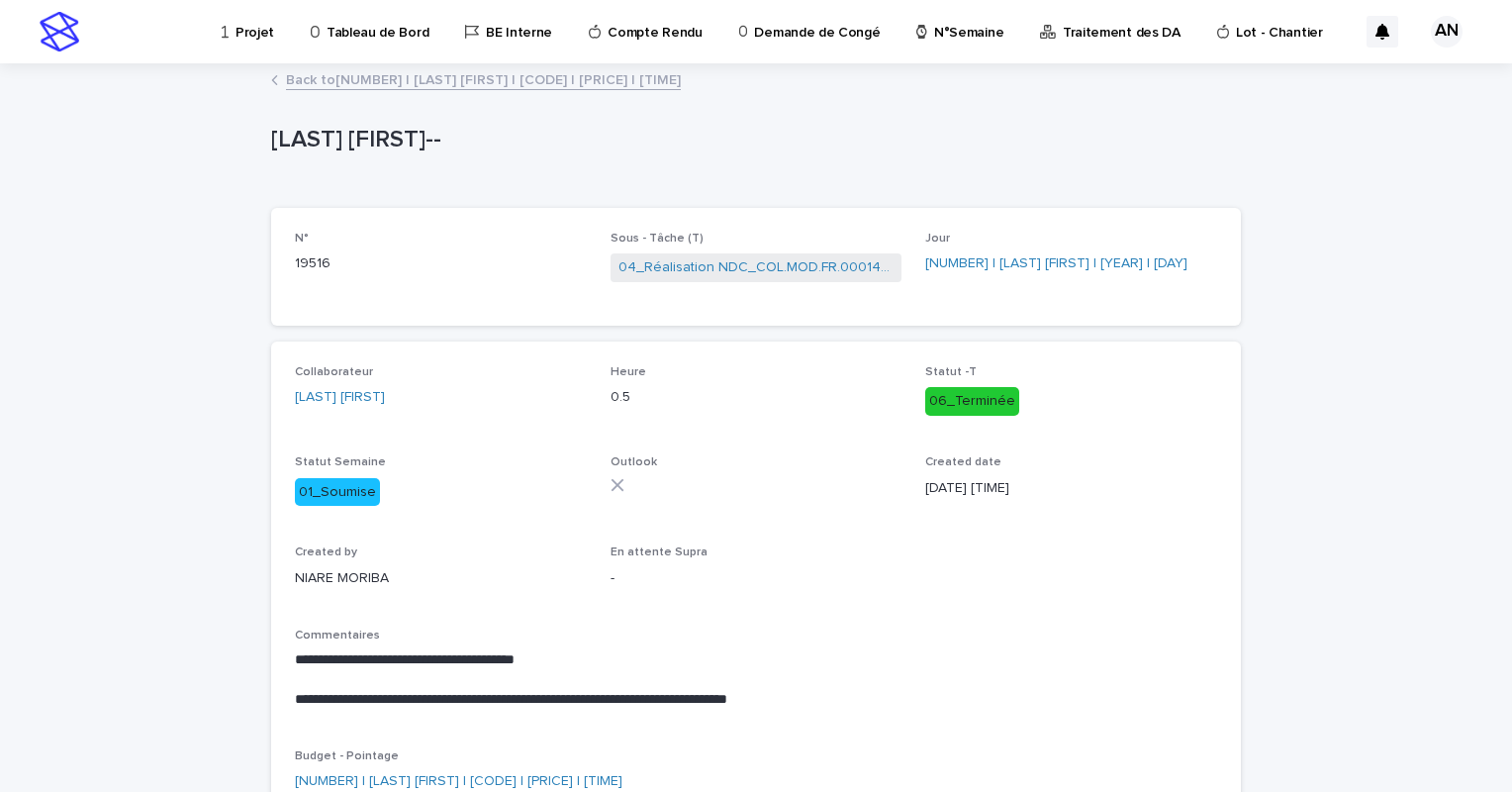 click on "Back to  977029 | AIT_MALEK Nizam | COL.MOD.FR.0001400| 49.73 | 0.22H  |" at bounding box center (483, 78) 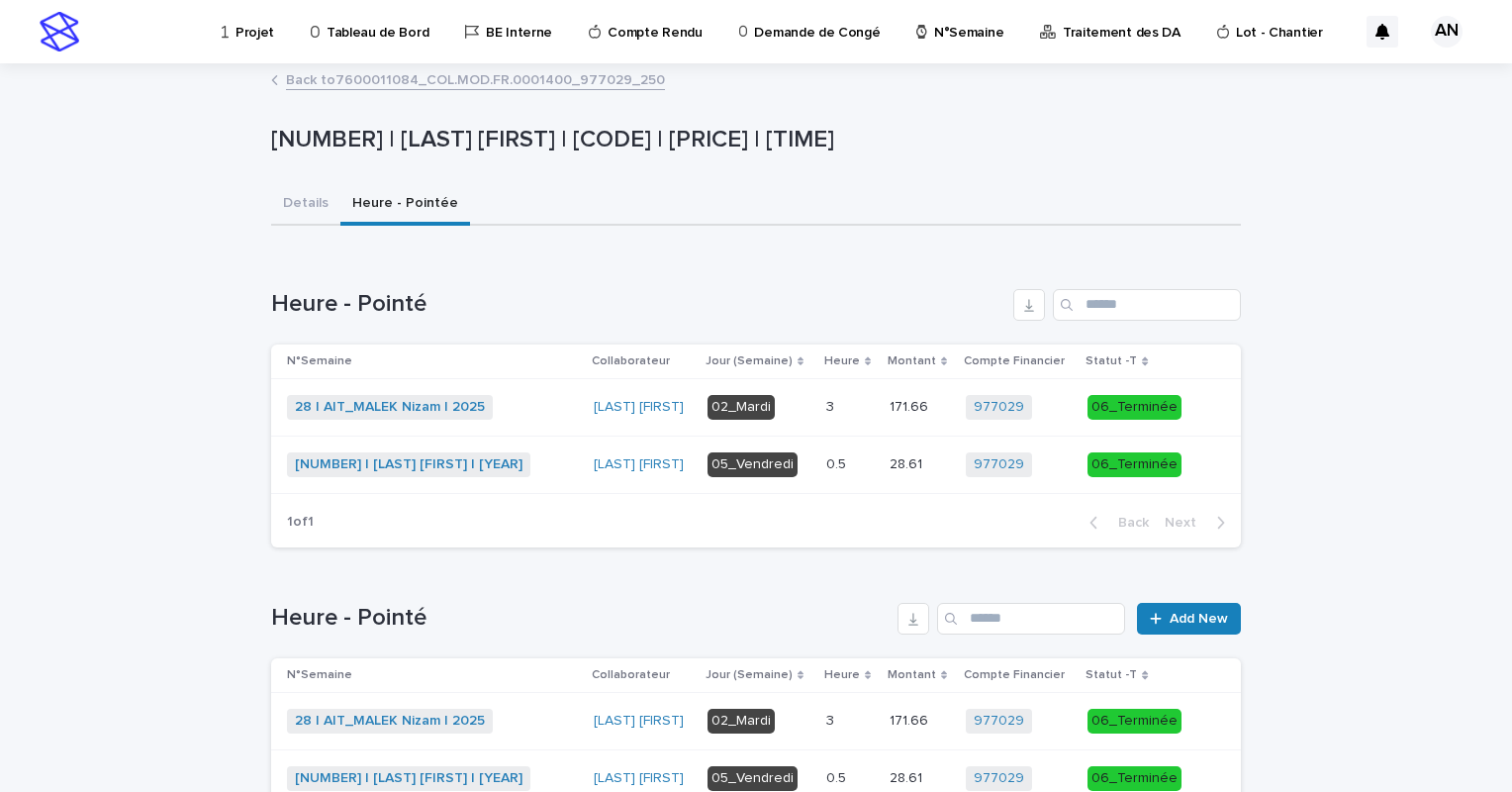 click on "3 3" at bounding box center (850, 408) 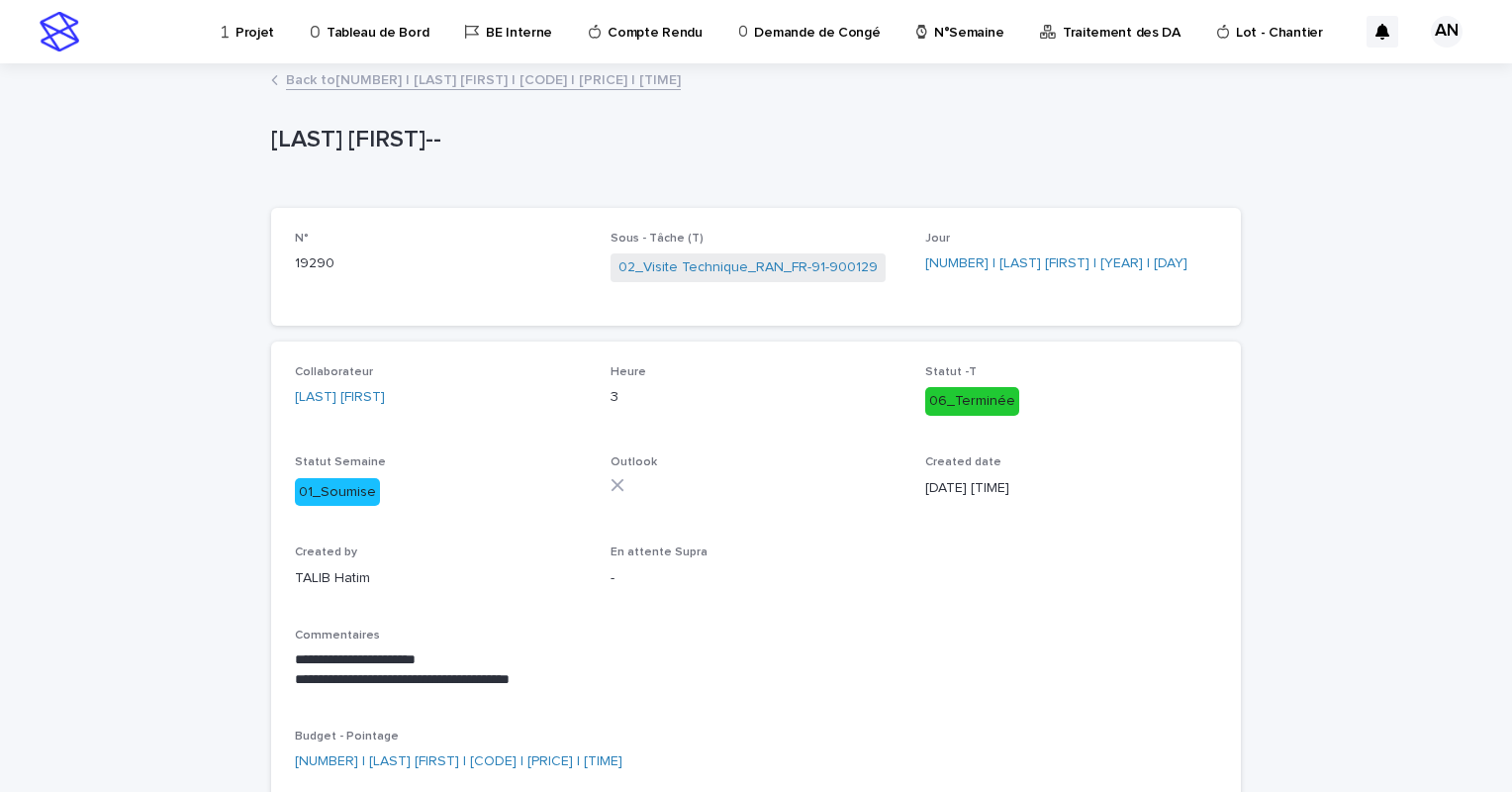 click on "Back to  977029 | AIT_MALEK Nizam | COL.MOD.FR.0001400| 49.73 | 0.22H  |" at bounding box center (483, 78) 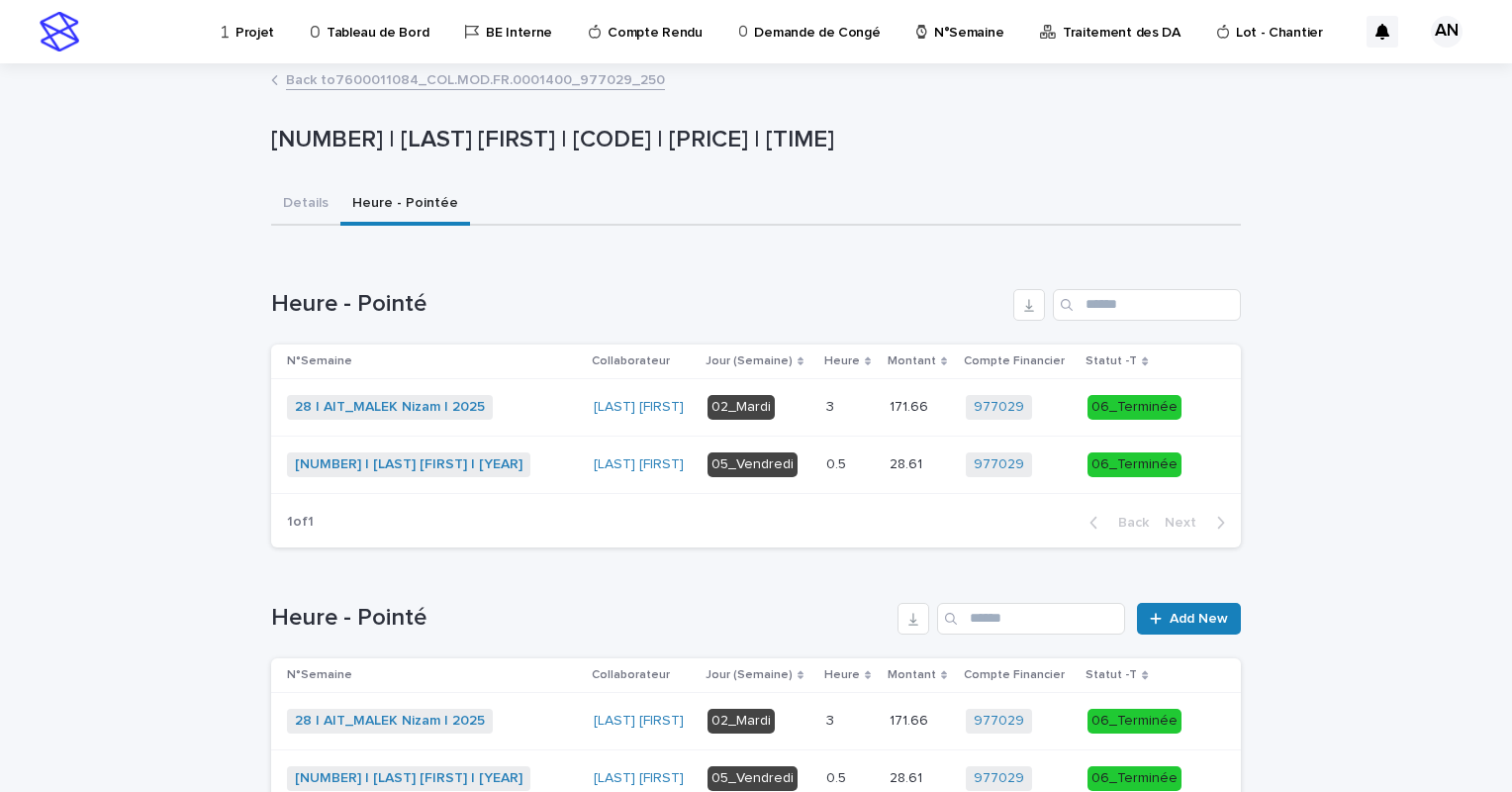 click on "3 3" at bounding box center [850, 407] 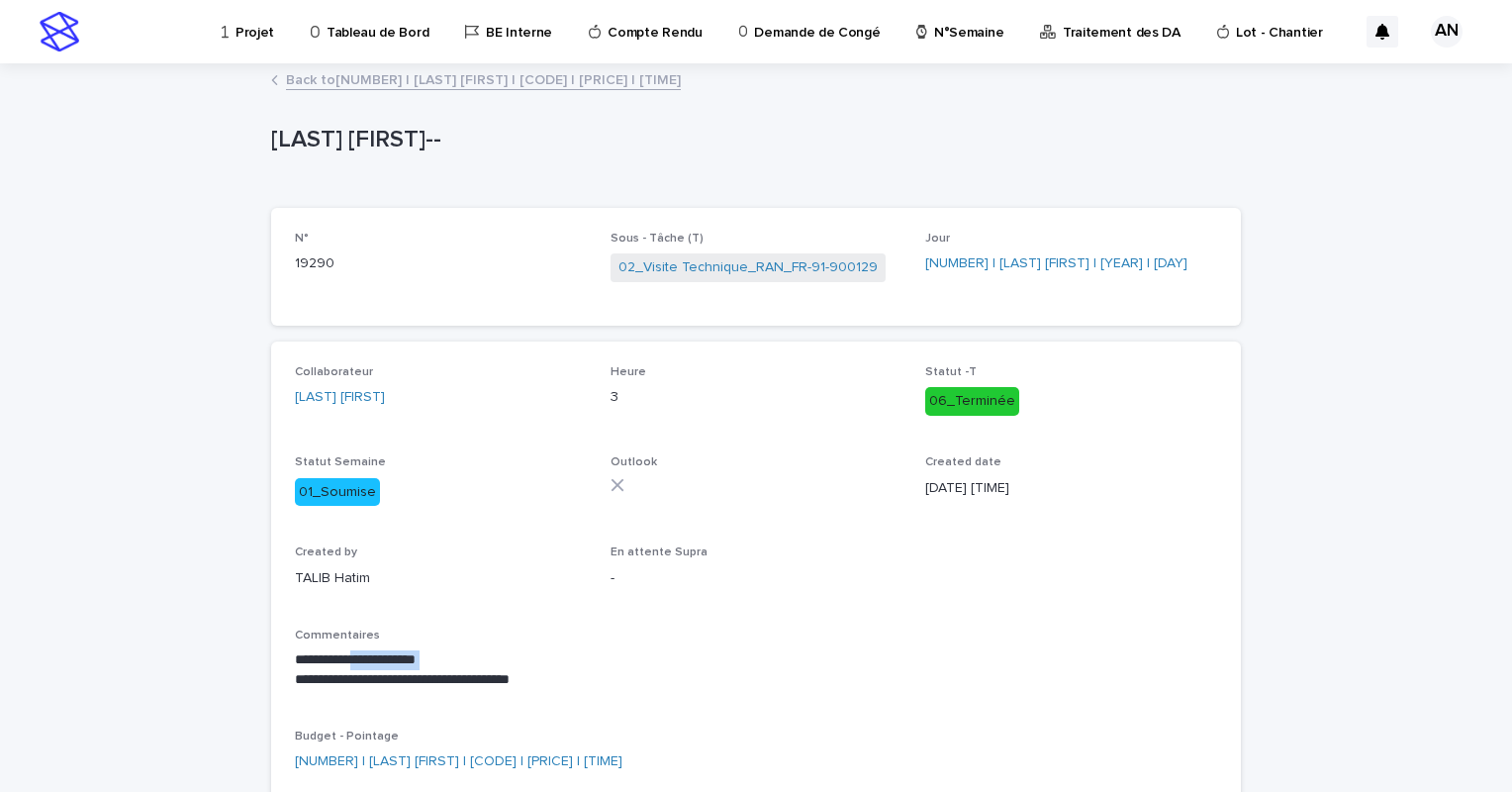 drag, startPoint x: 285, startPoint y: 674, endPoint x: 350, endPoint y: 663, distance: 65.924199 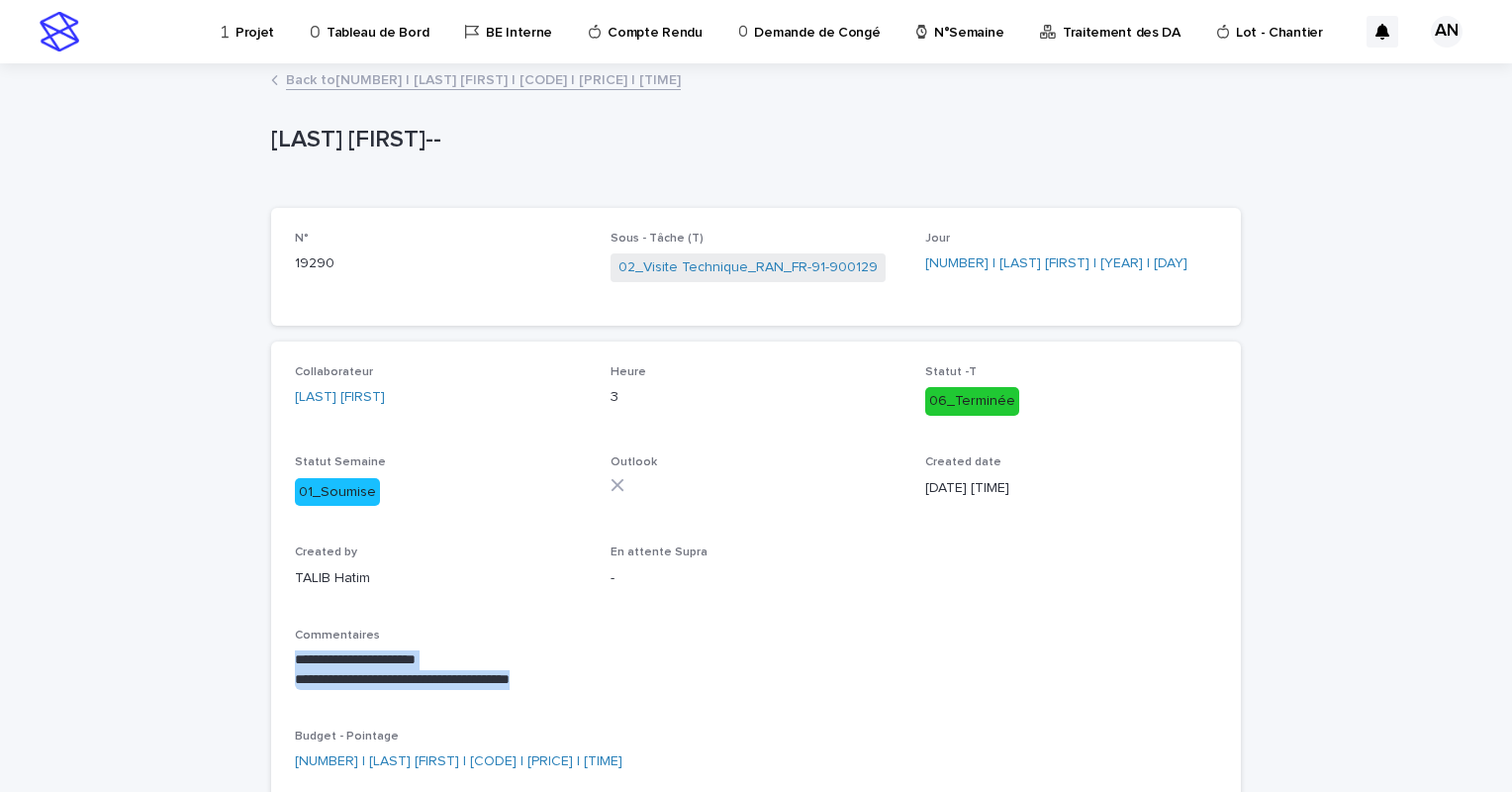 drag, startPoint x: 350, startPoint y: 663, endPoint x: 562, endPoint y: 672, distance: 212.19095 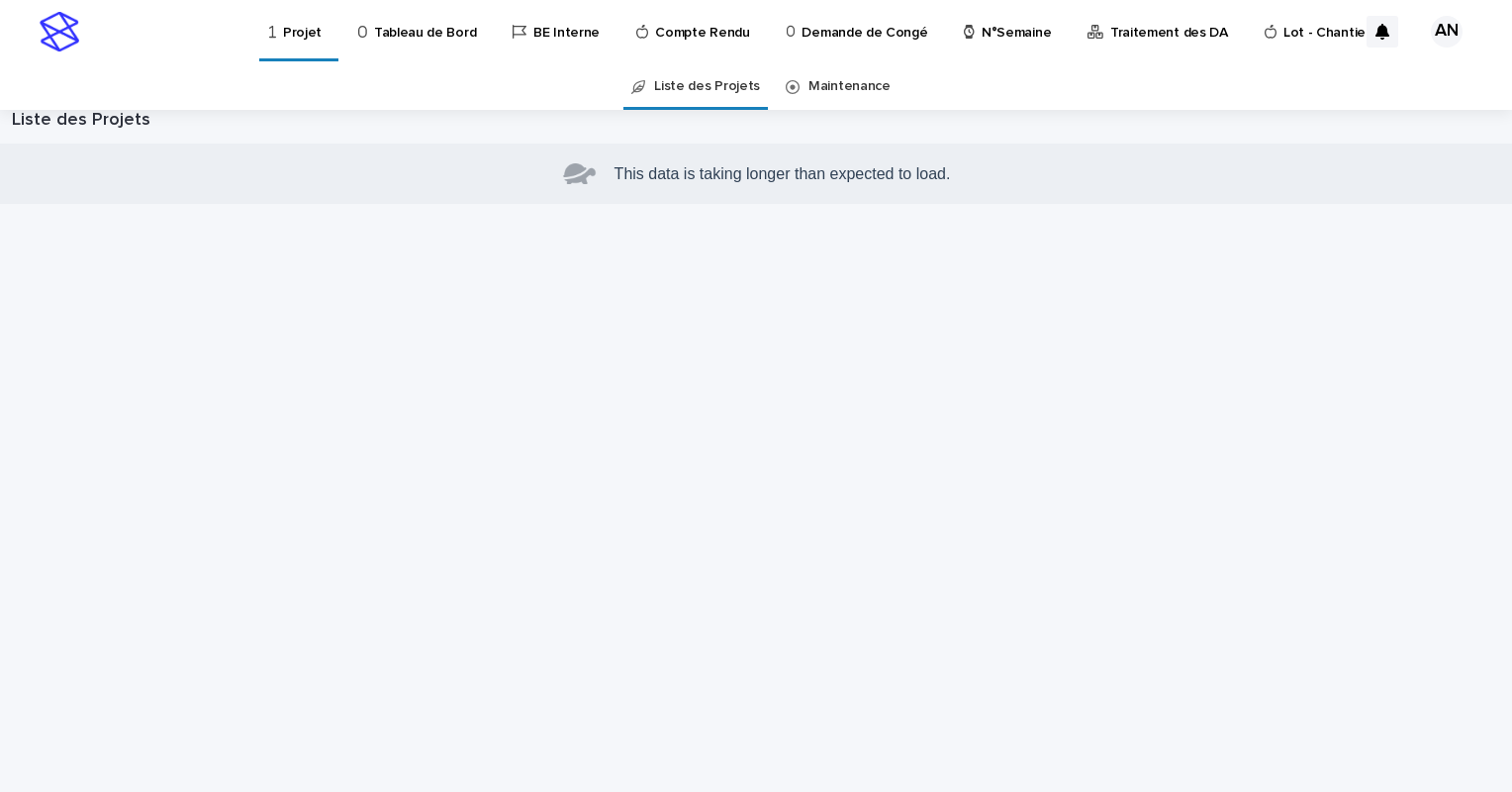 click on "Projet" at bounding box center [299, 21] 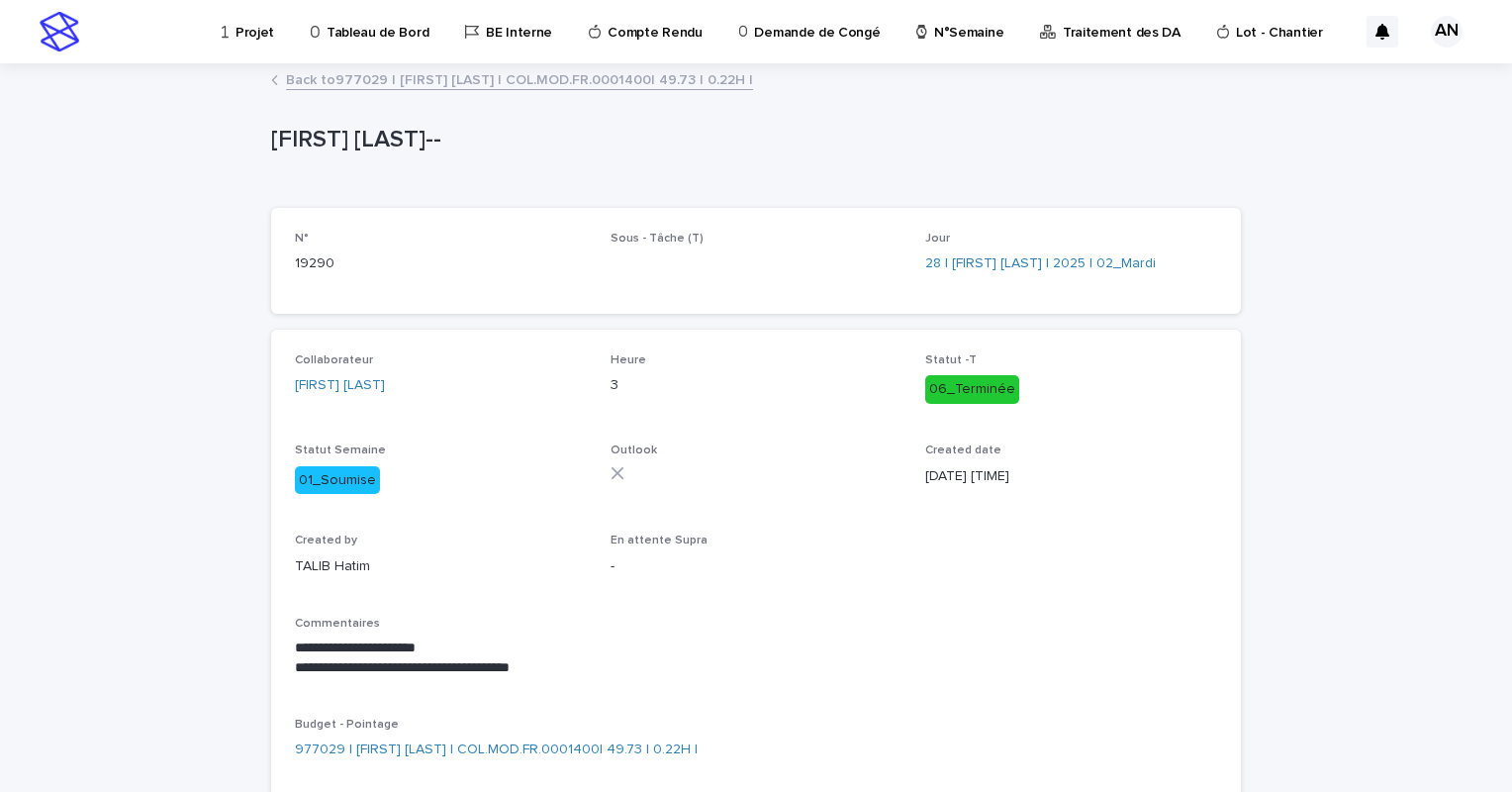 scroll, scrollTop: 0, scrollLeft: 0, axis: both 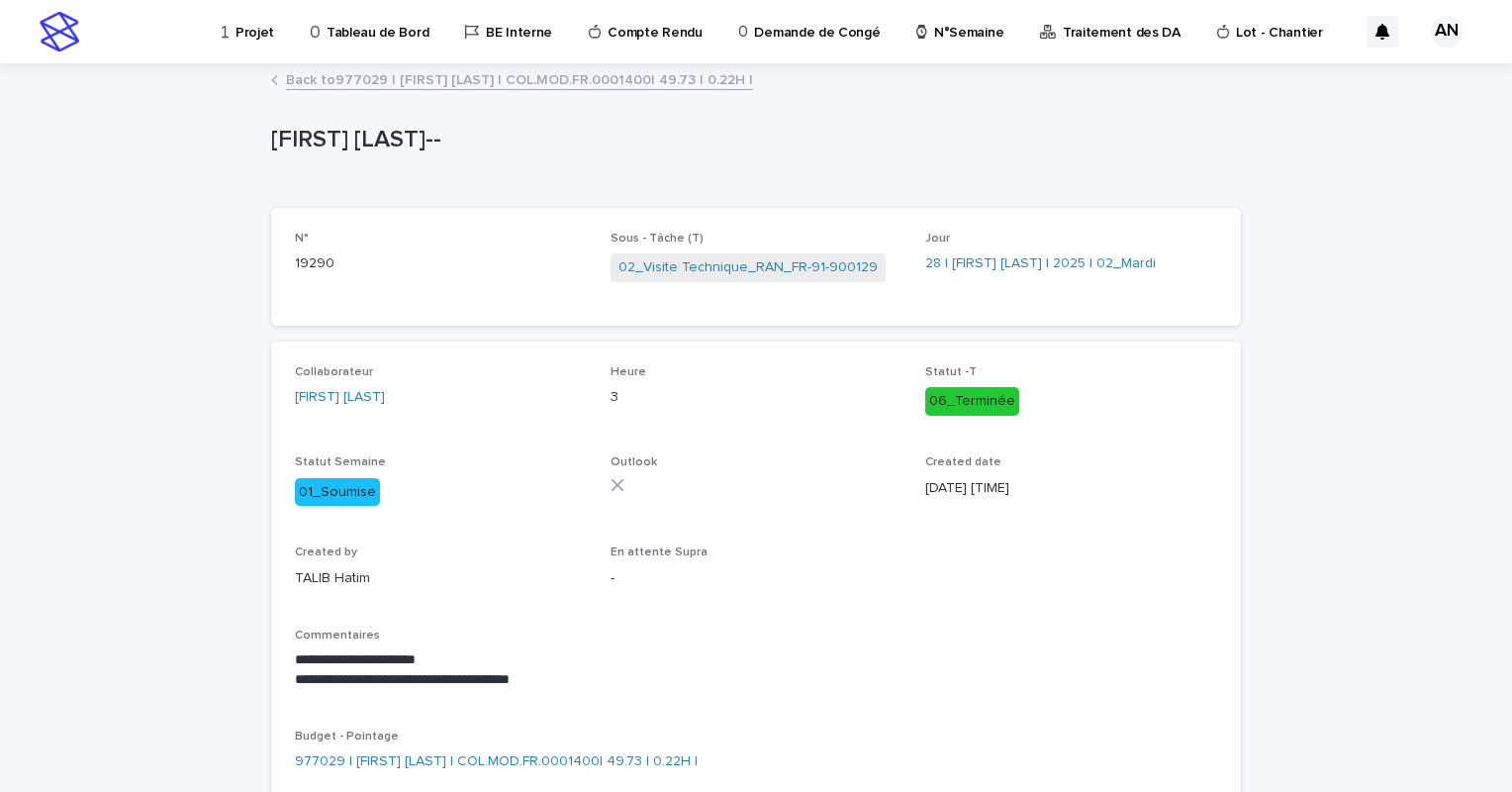 click on "Projet" at bounding box center (254, 21) 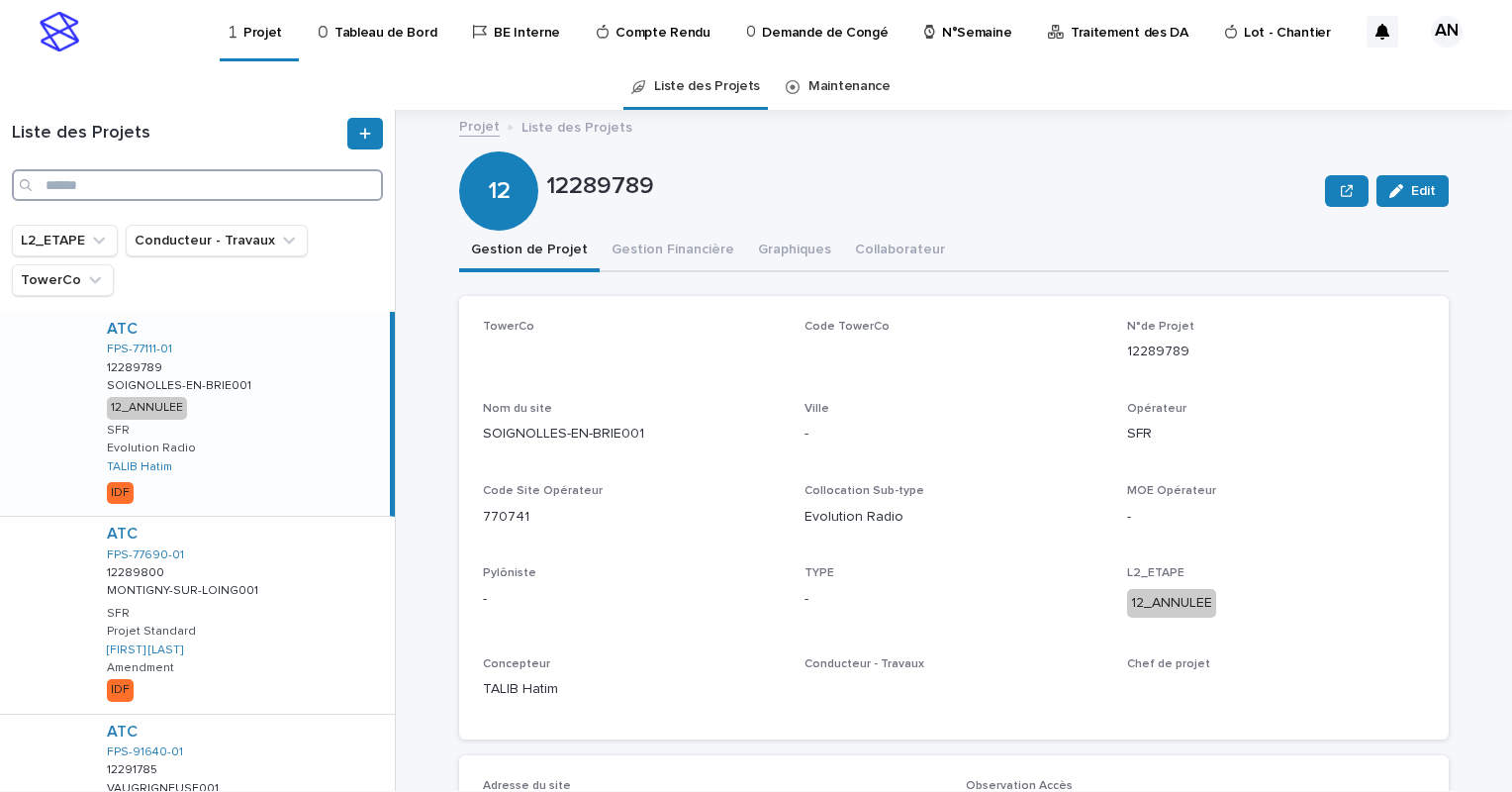 click at bounding box center (197, 185) 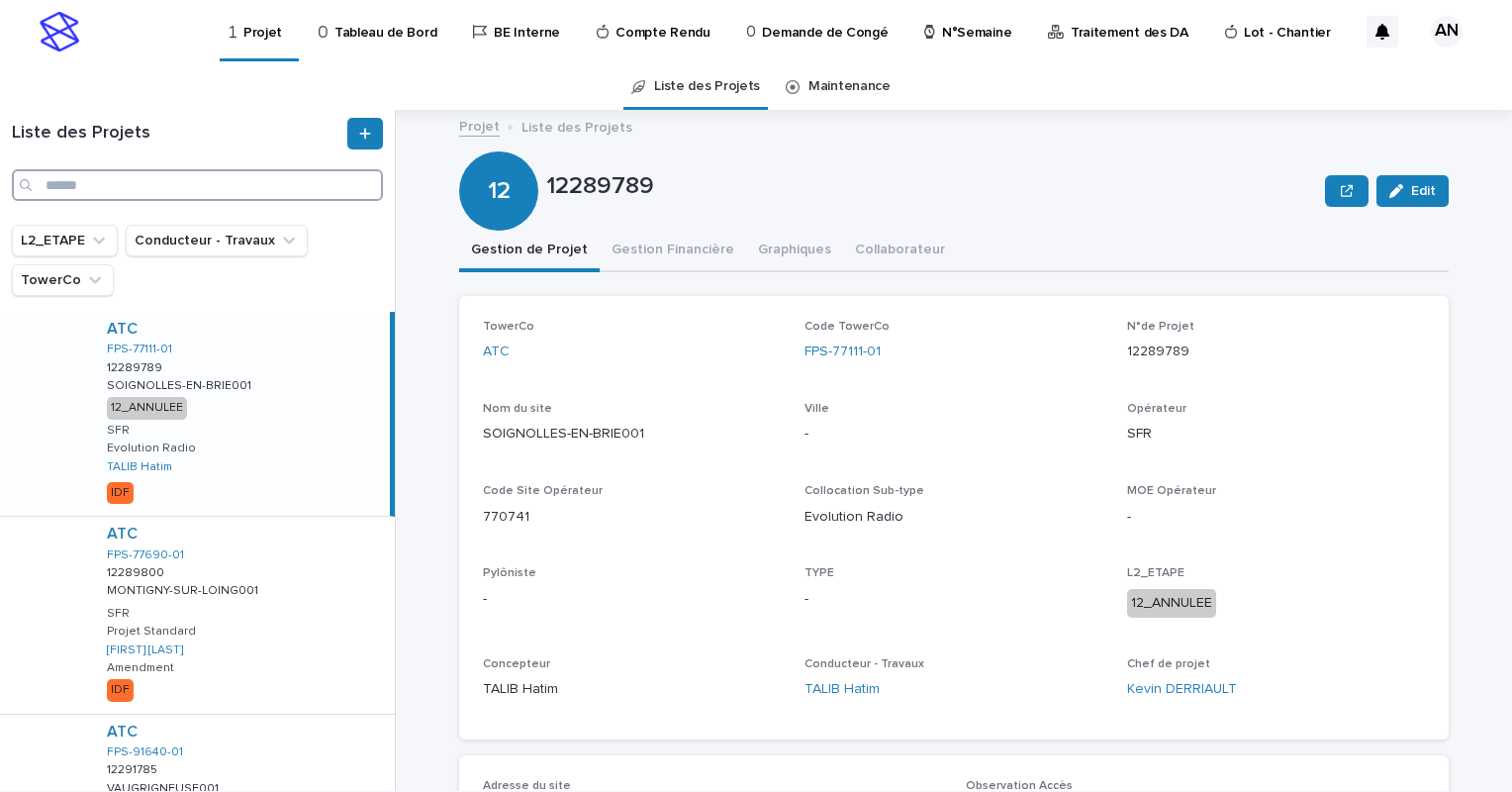 paste on "**********" 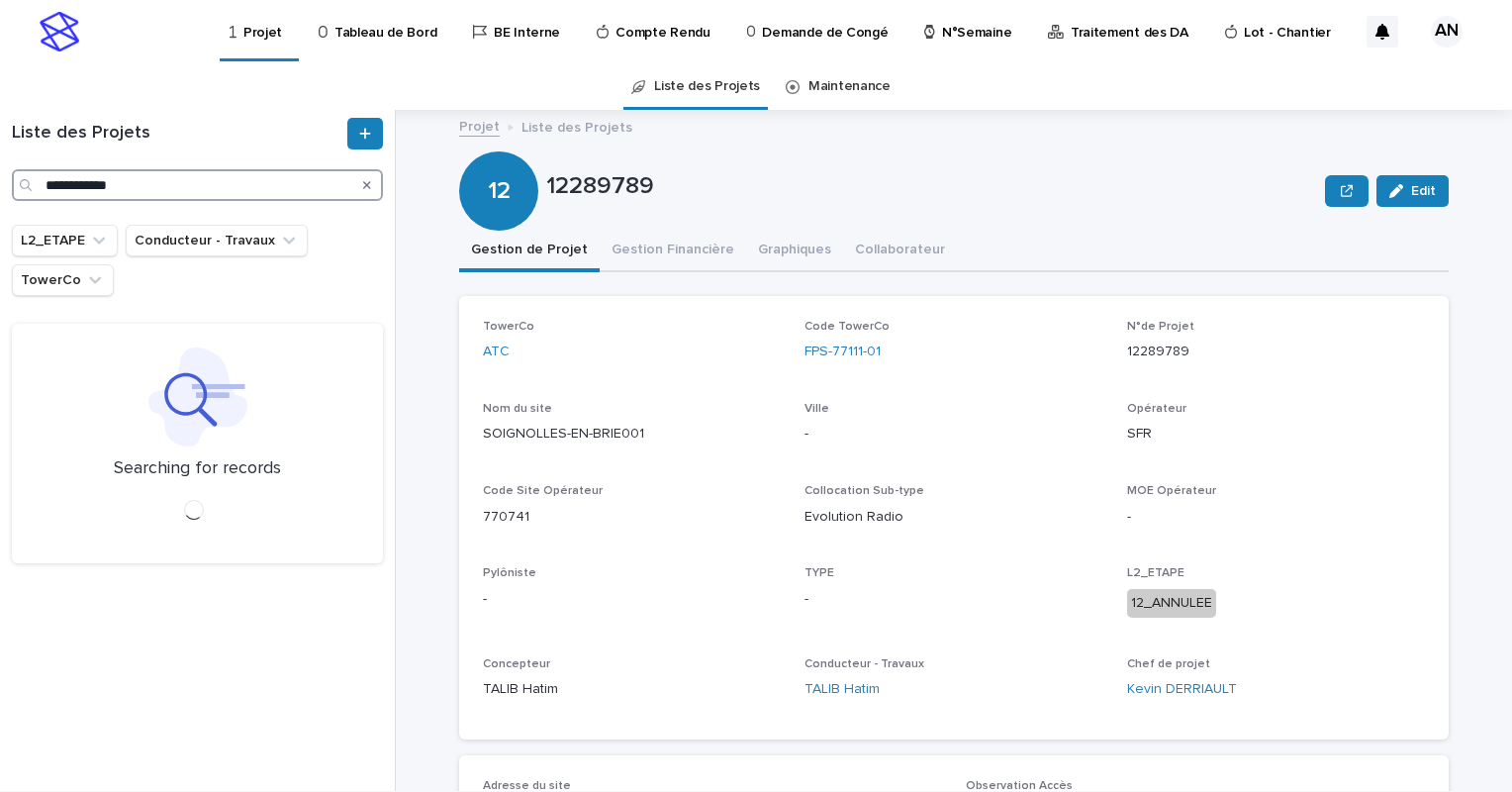 type on "**********" 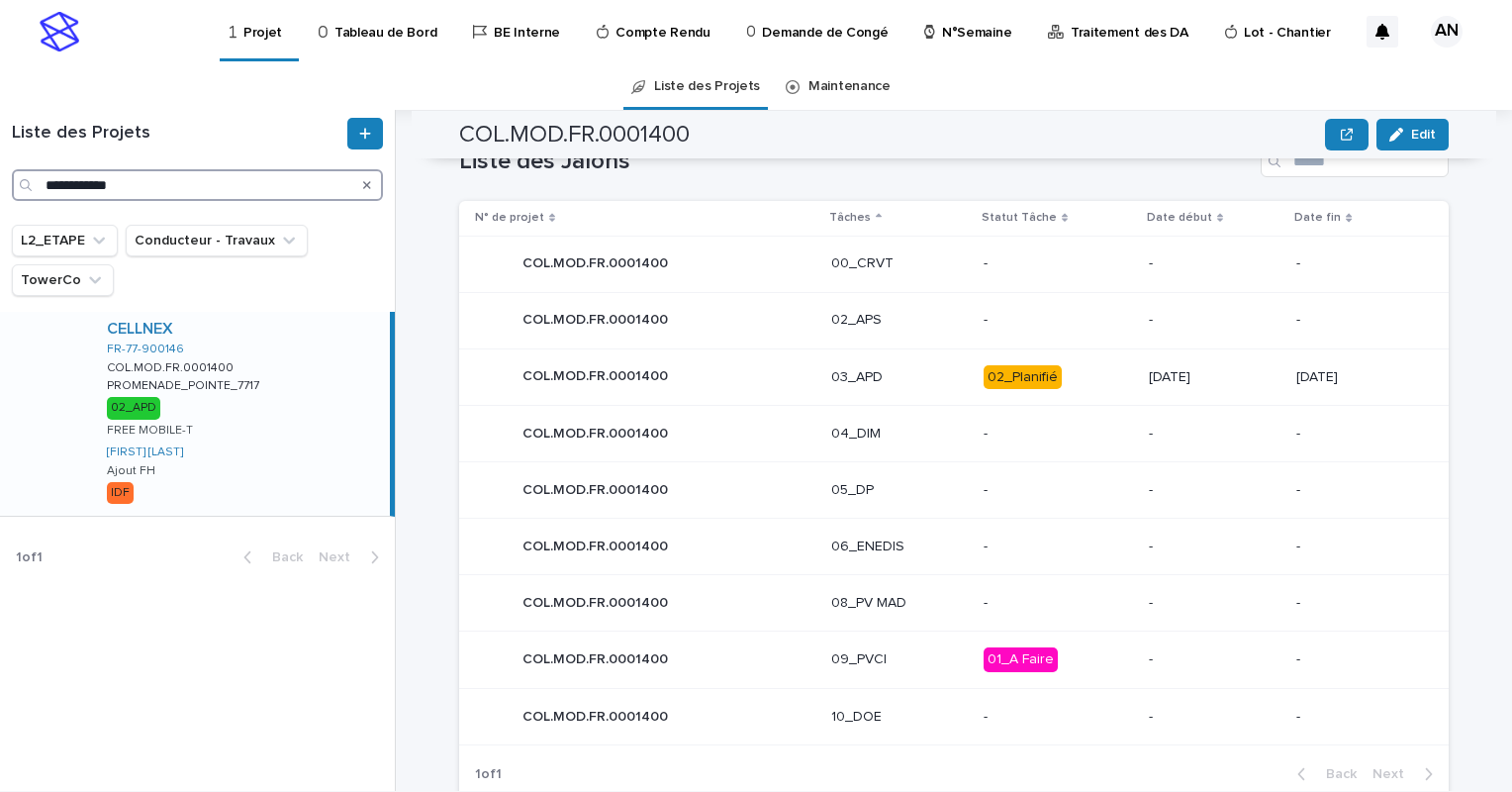 scroll, scrollTop: 887, scrollLeft: 0, axis: vertical 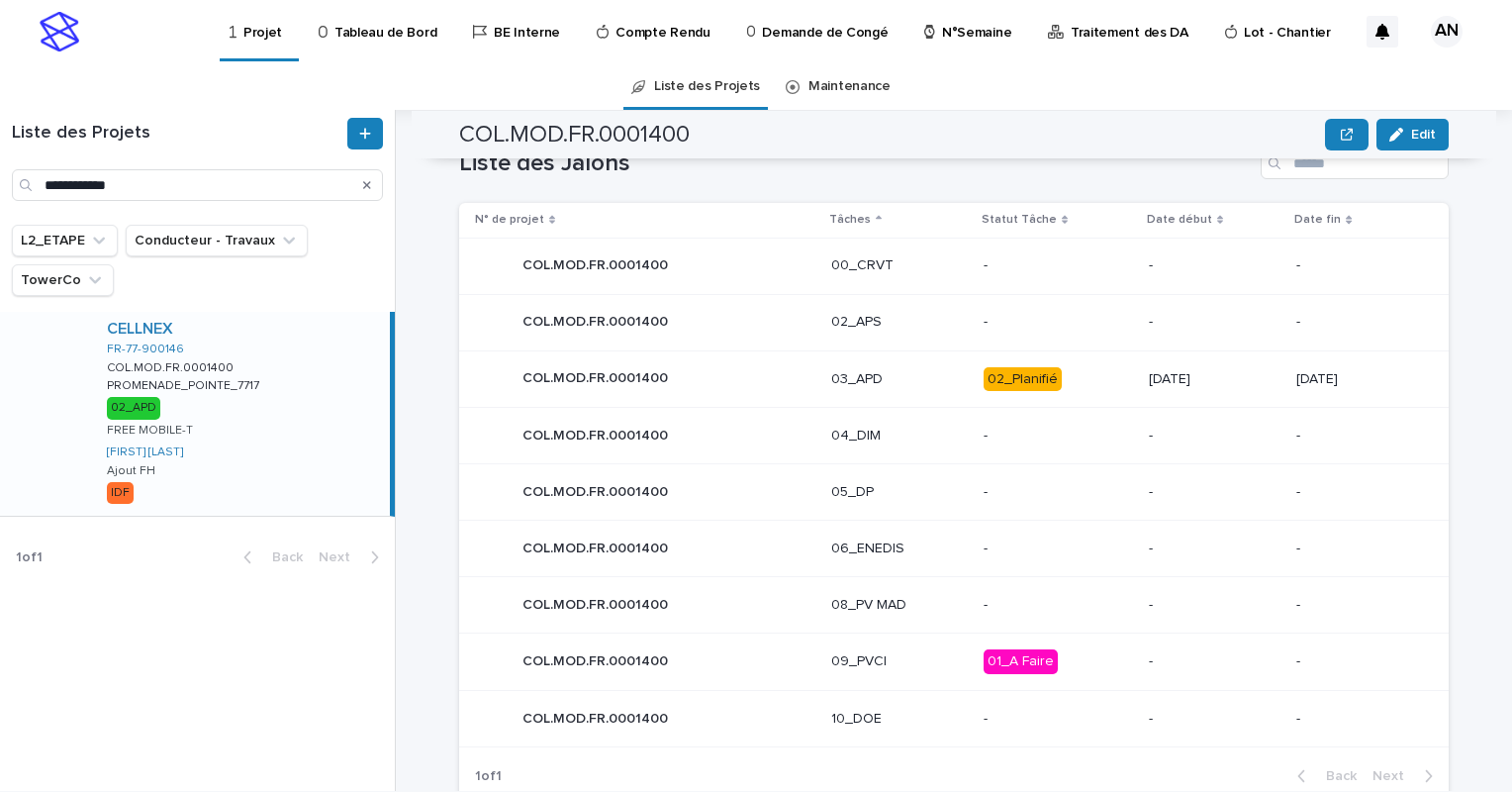 click on "03_APD" at bounding box center (899, 379) 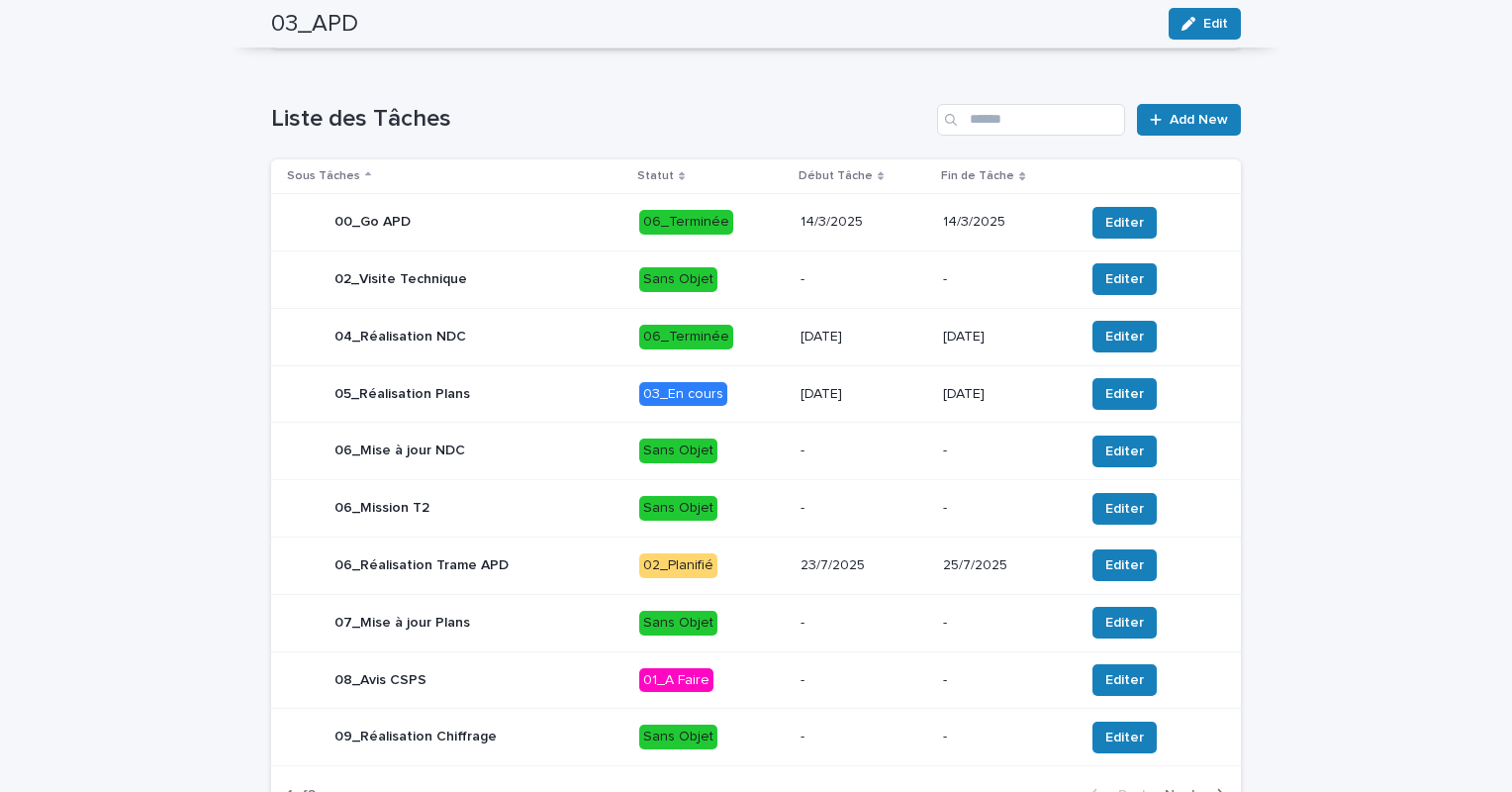 scroll, scrollTop: 604, scrollLeft: 0, axis: vertical 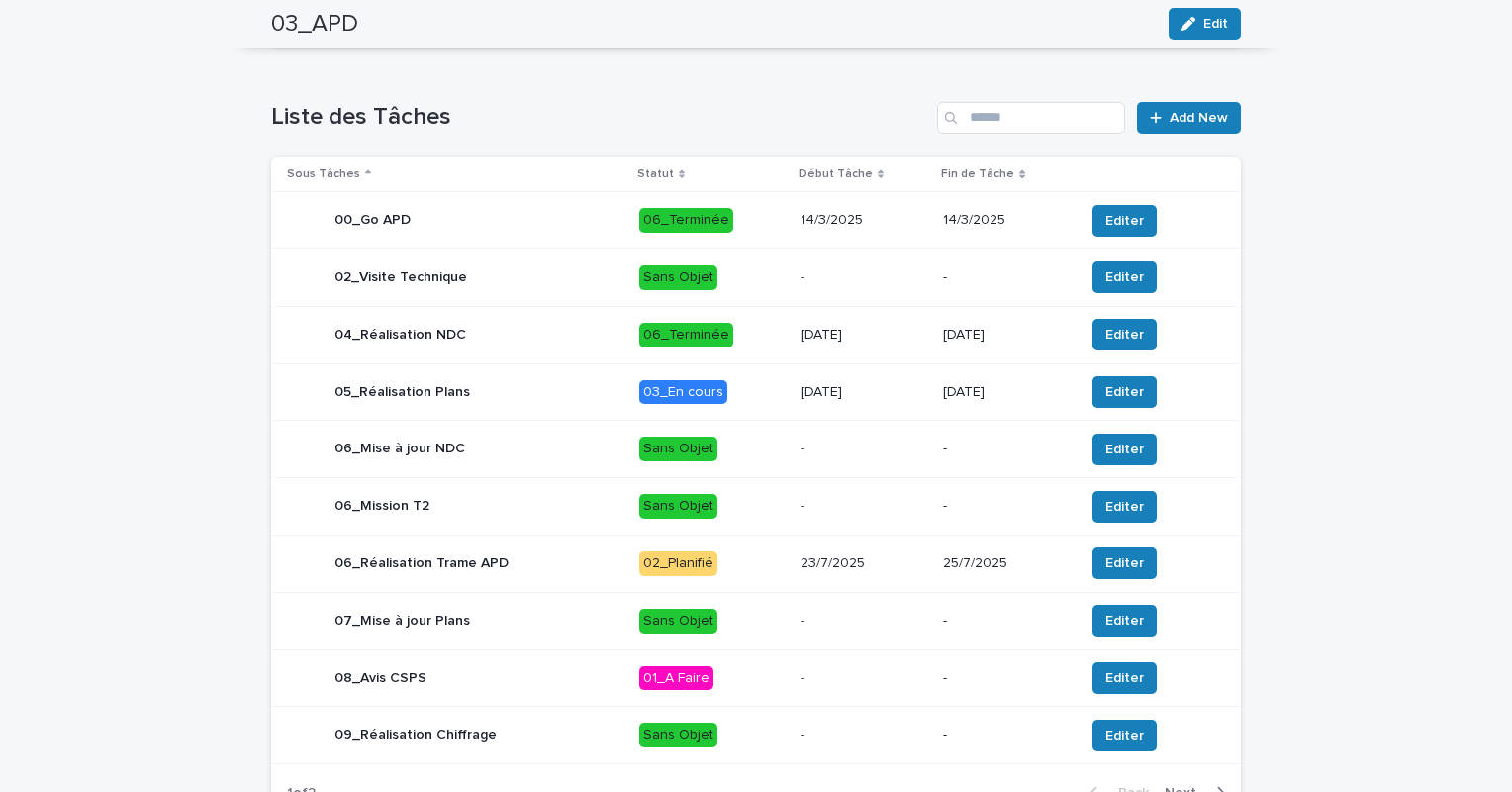 click on "03_En cours" at bounding box center [711, 392] 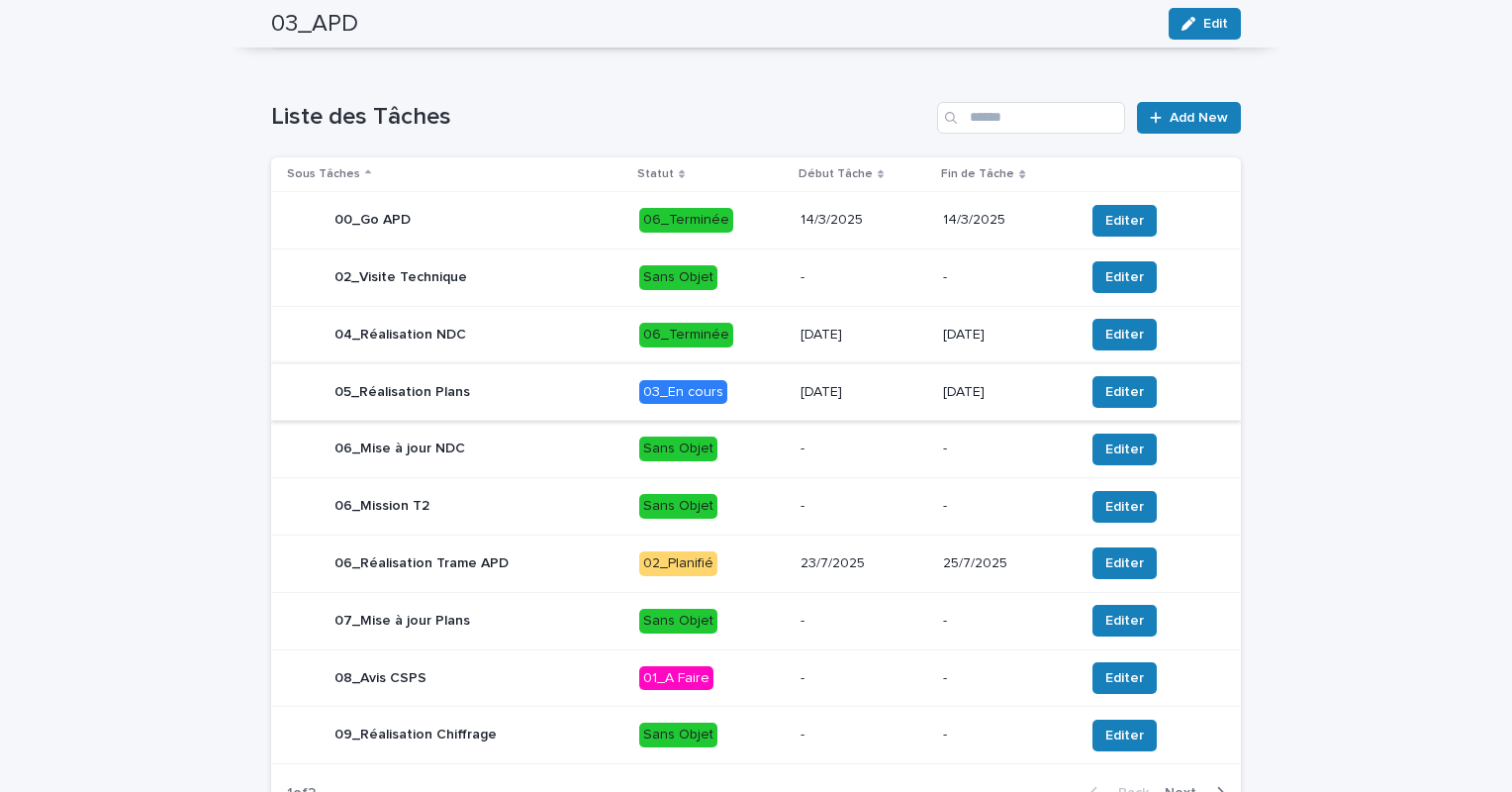 scroll, scrollTop: 0, scrollLeft: 0, axis: both 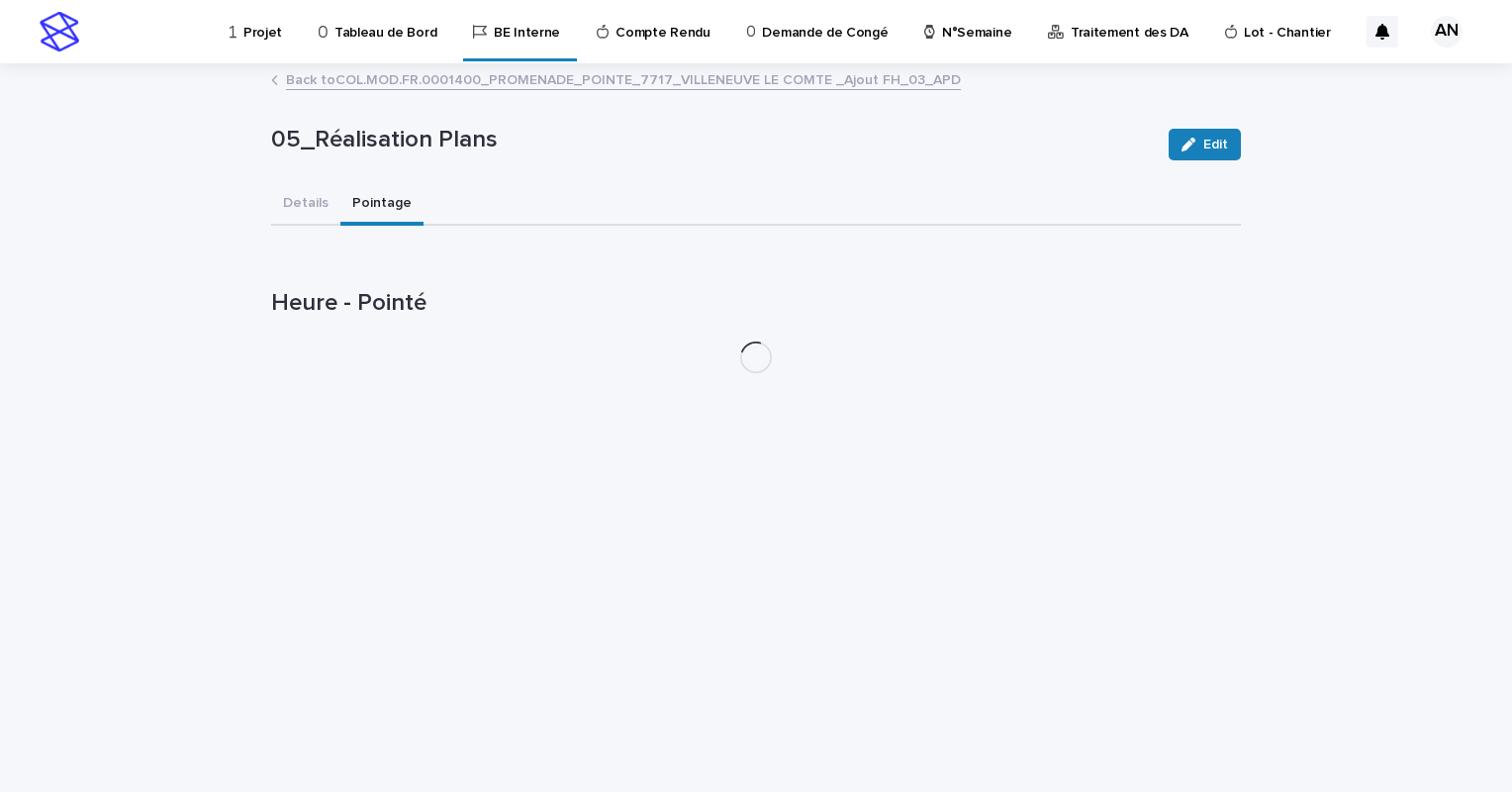 click on "Pointage" at bounding box center (382, 205) 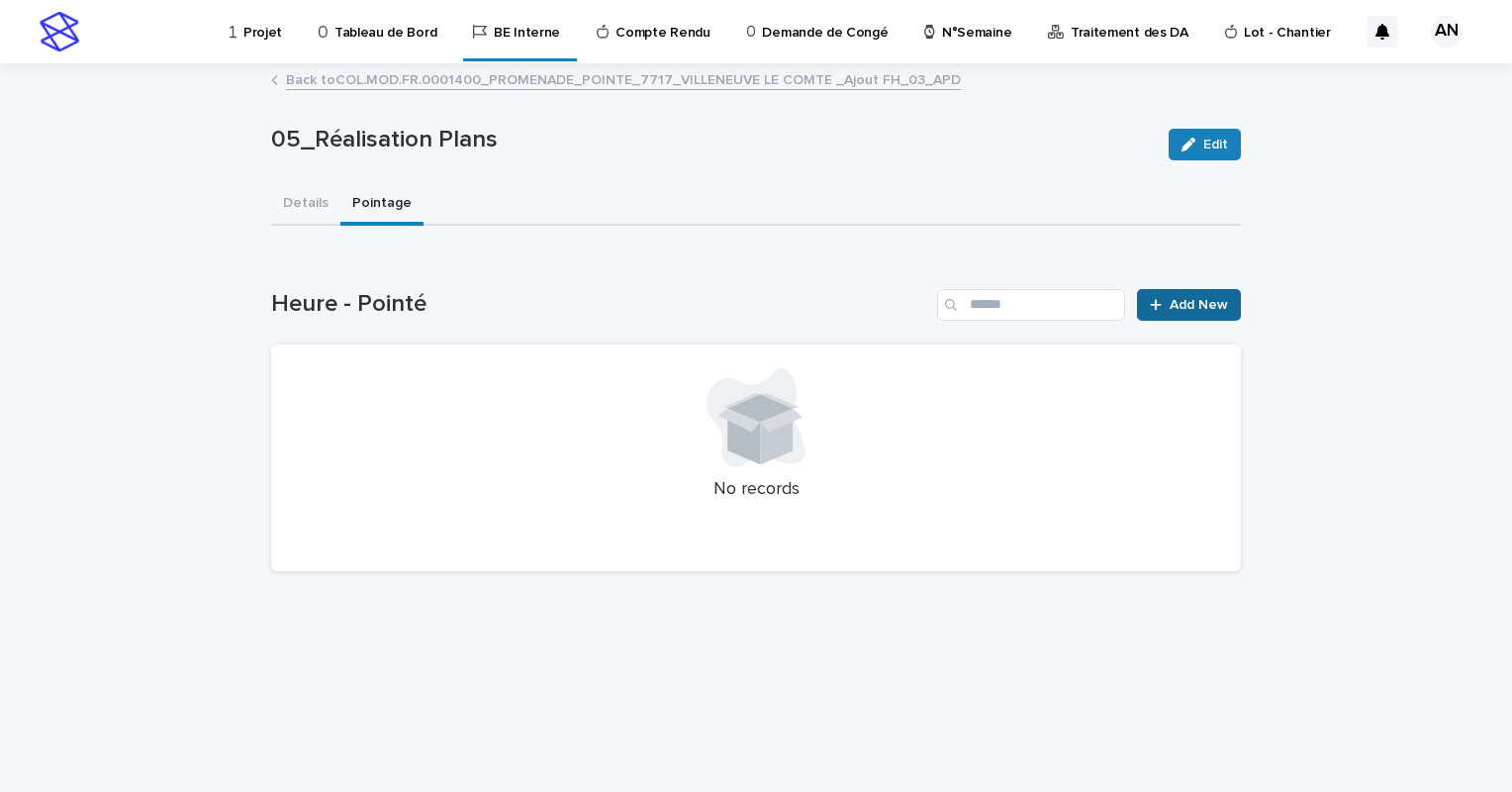 click on "Add New" at bounding box center [1198, 305] 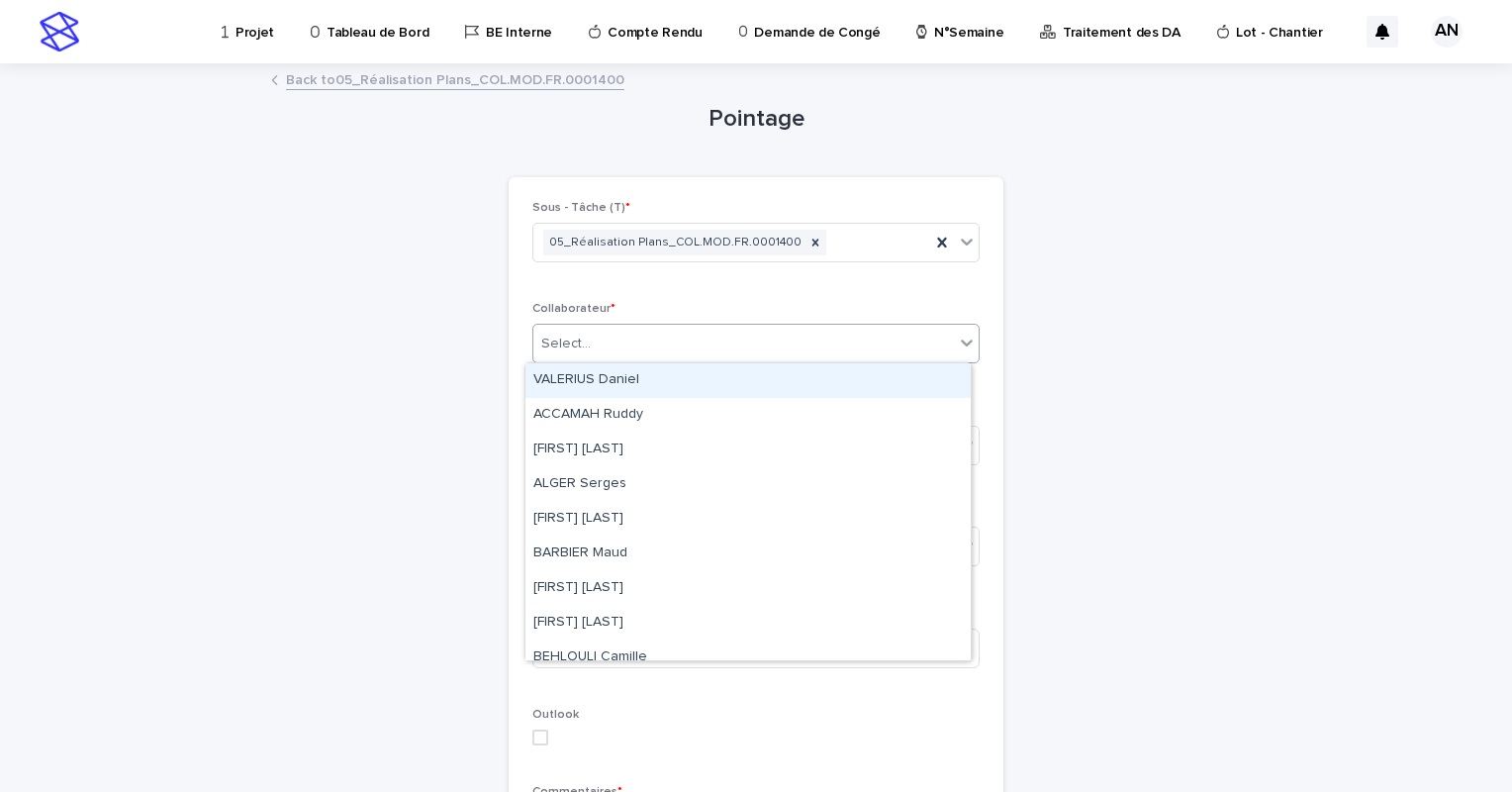 click on "Select..." at bounding box center (743, 344) 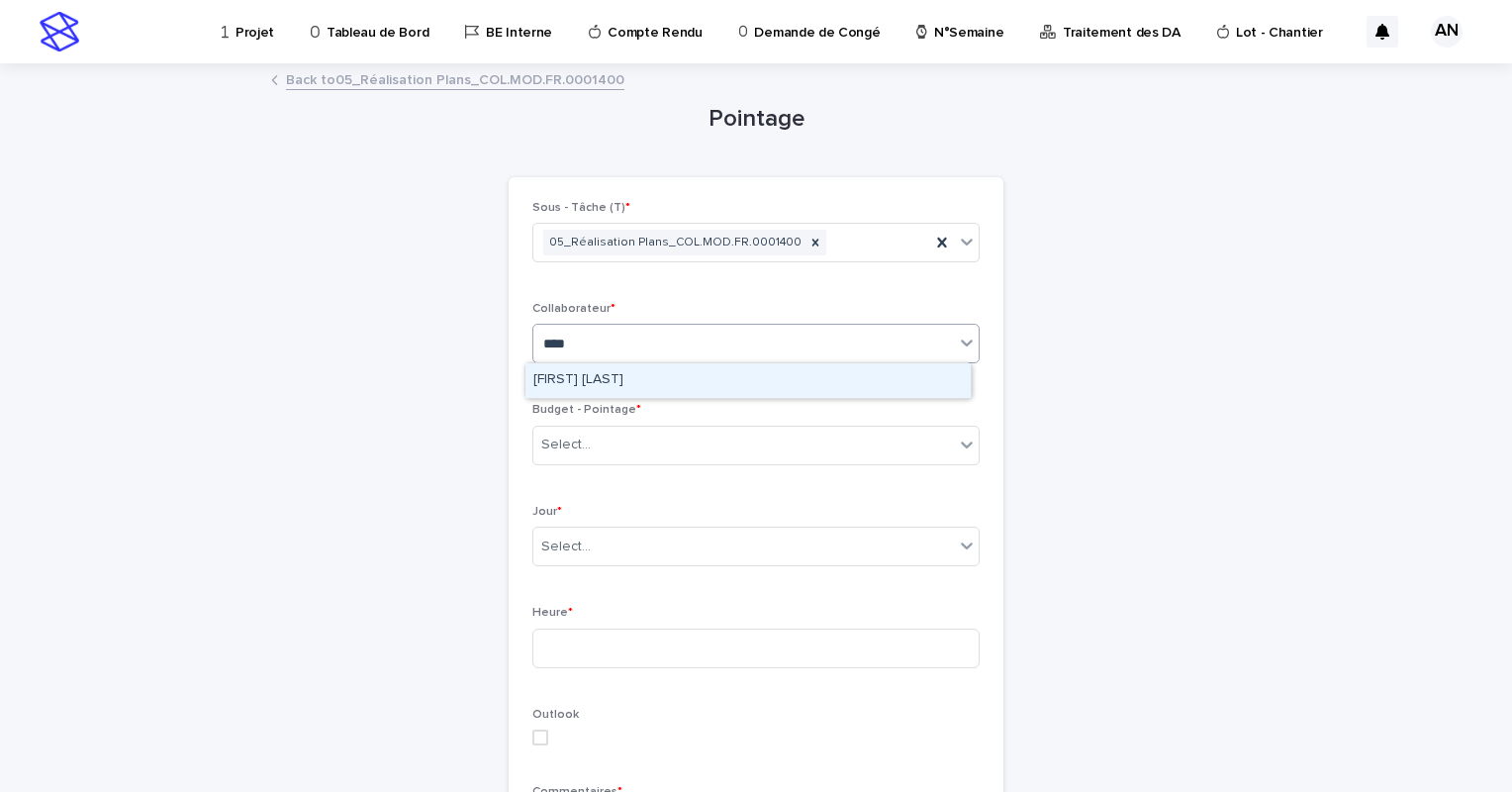type on "*****" 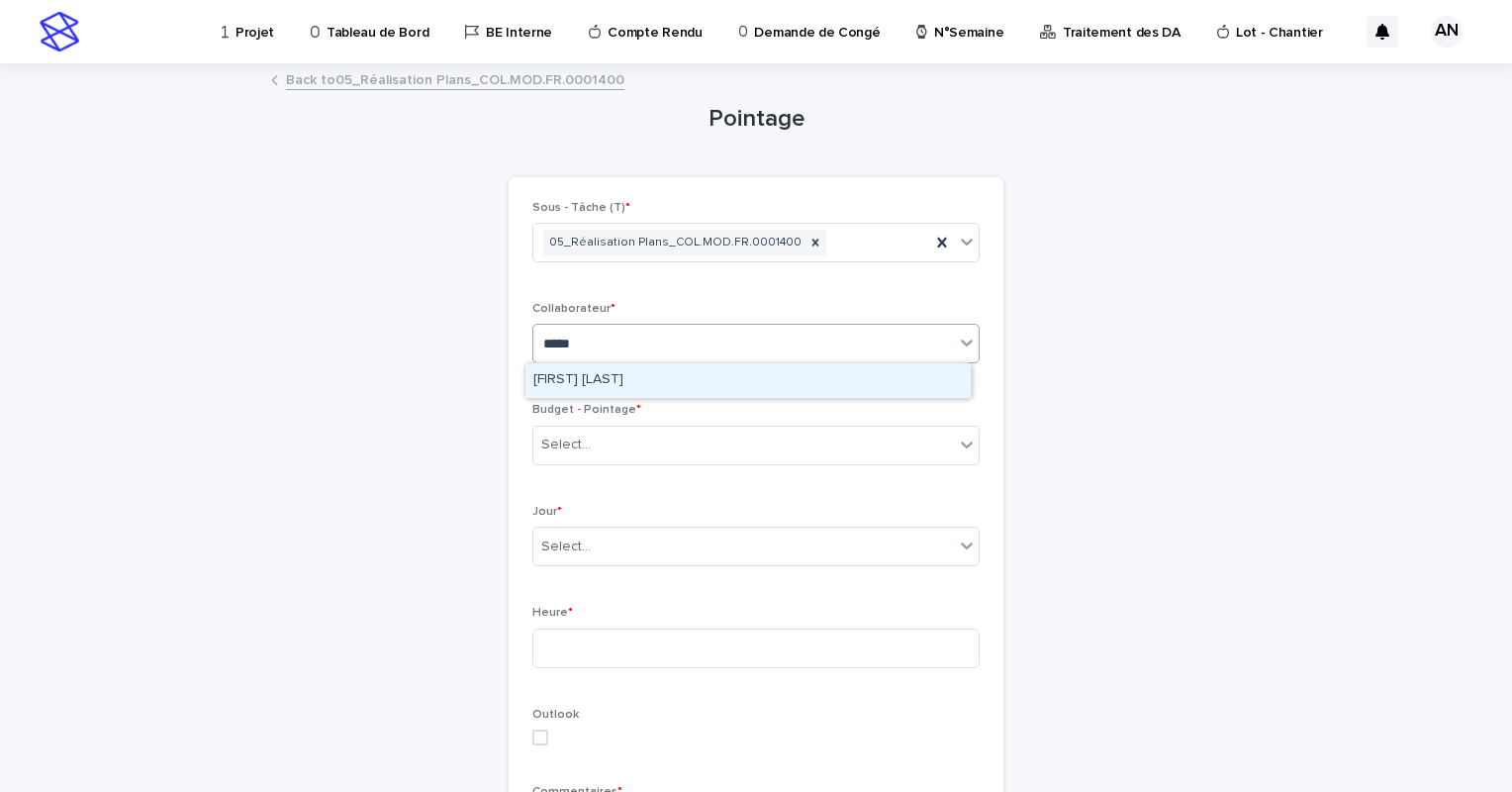 click on "[FIRST] [LAST] Nizam" at bounding box center (748, 380) 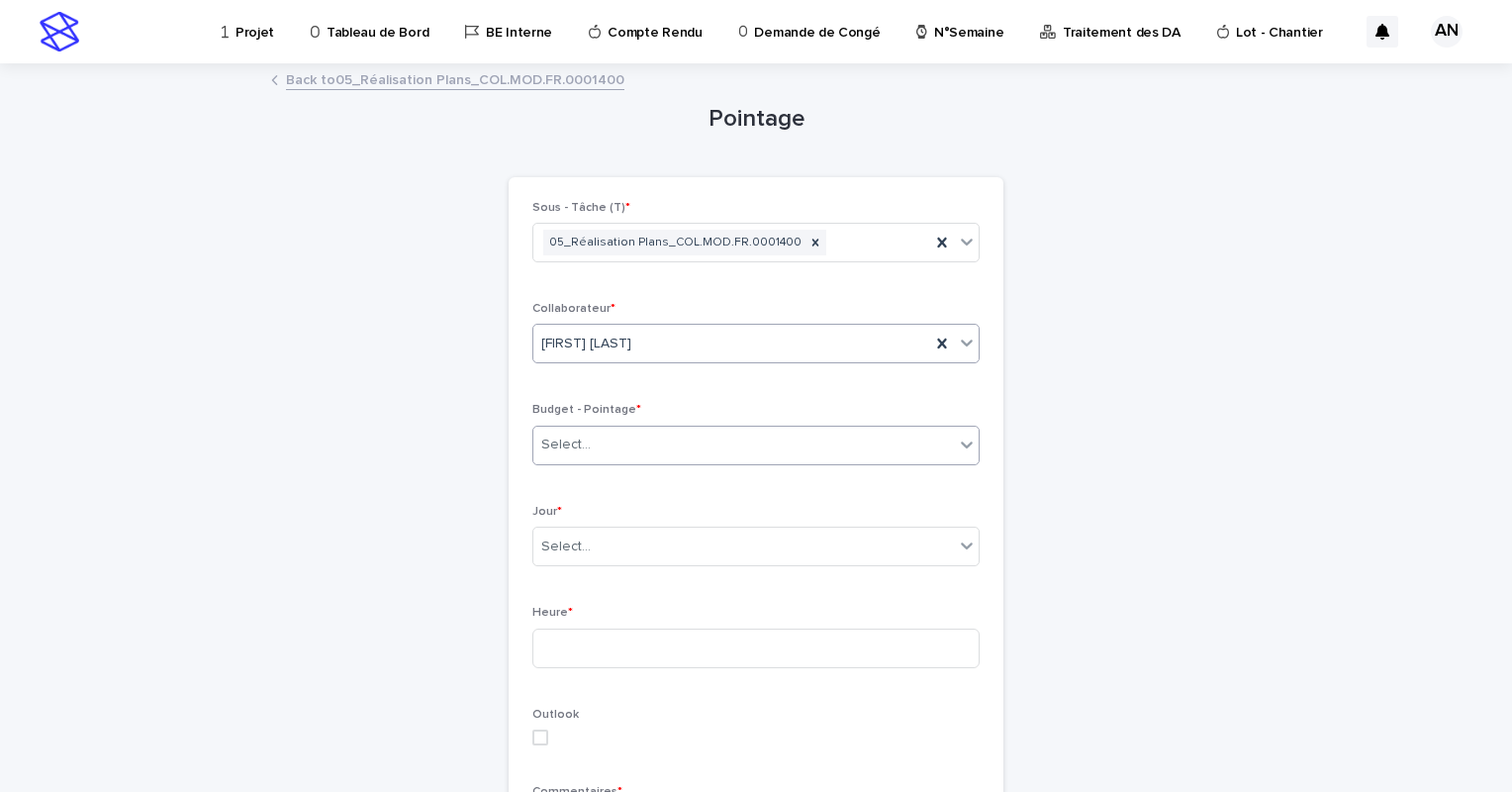 click on "Select..." at bounding box center (743, 445) 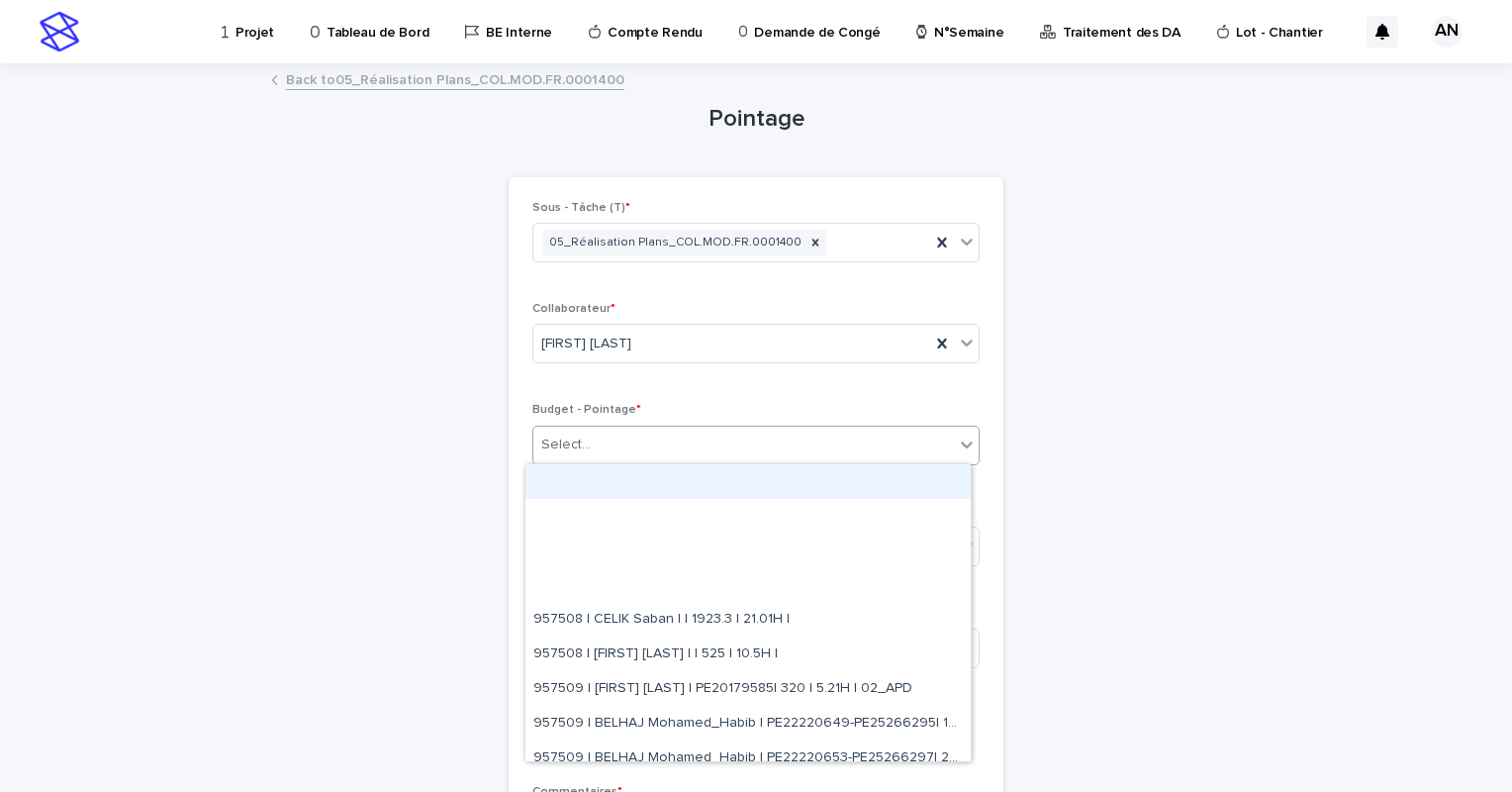 paste on "**********" 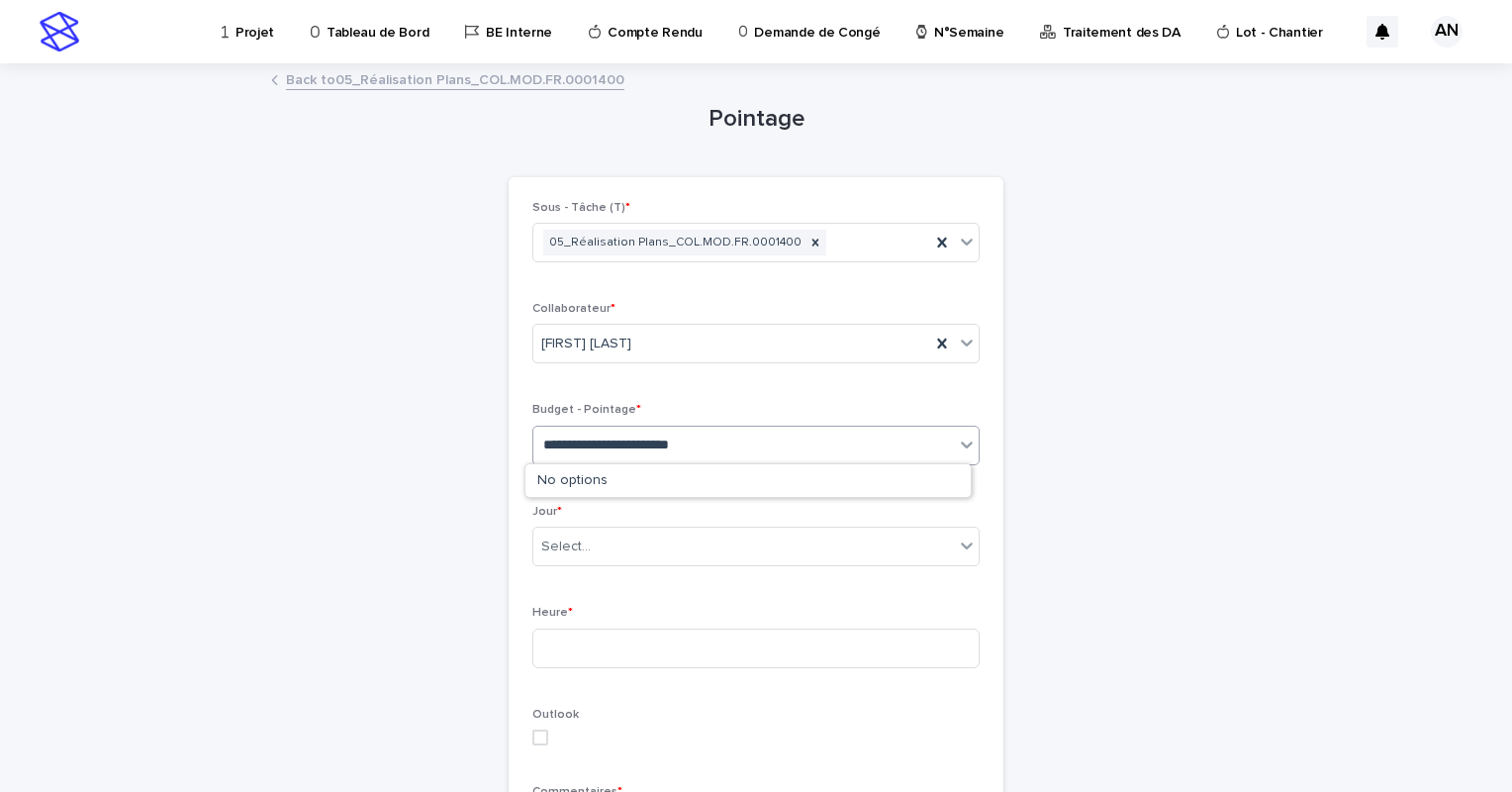 type on "**********" 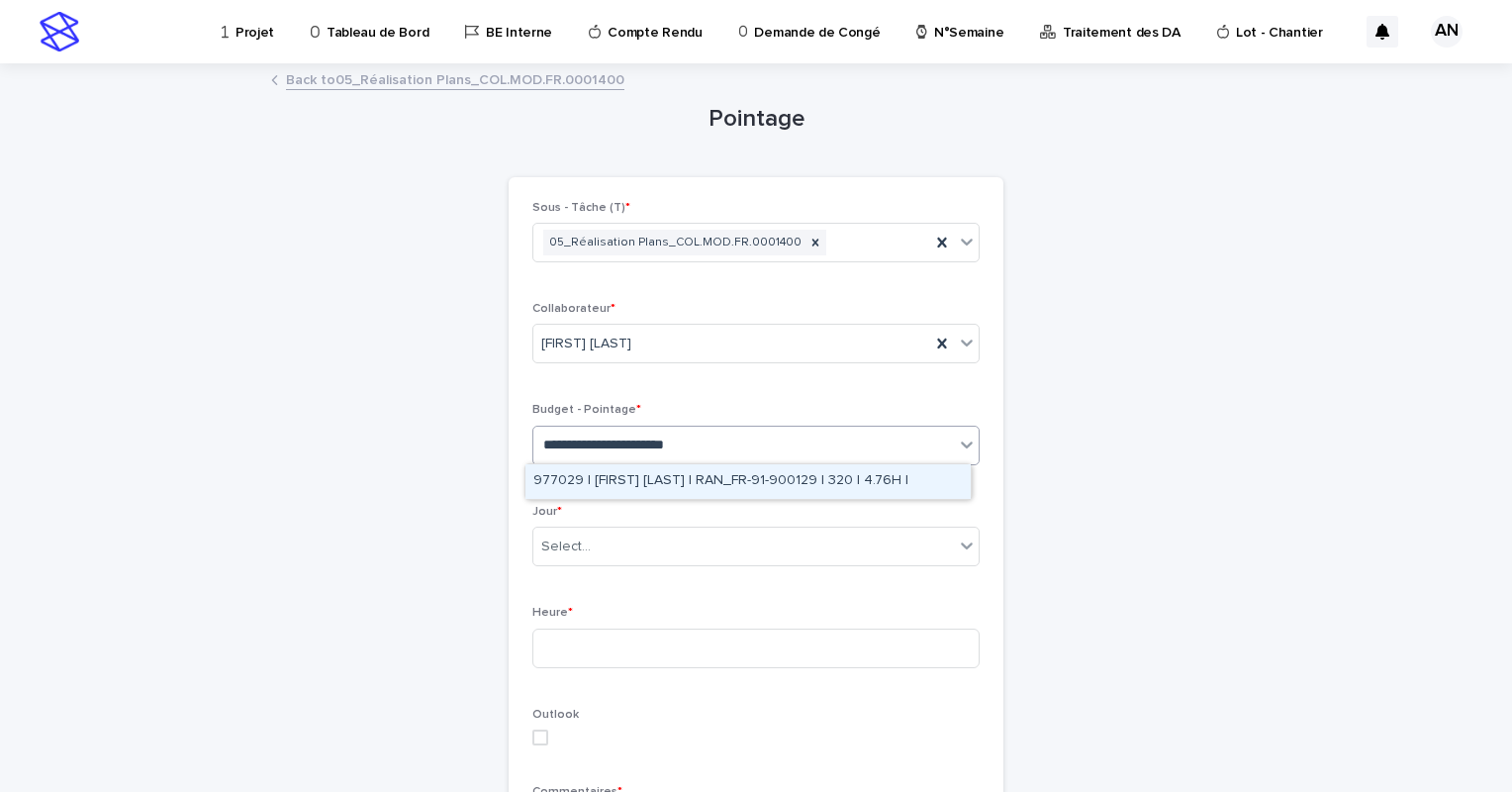 click on "977029 | AIT_MALEK Nizam | RAN_FR-91-900129 | 320 | 4.76H  |" at bounding box center (748, 481) 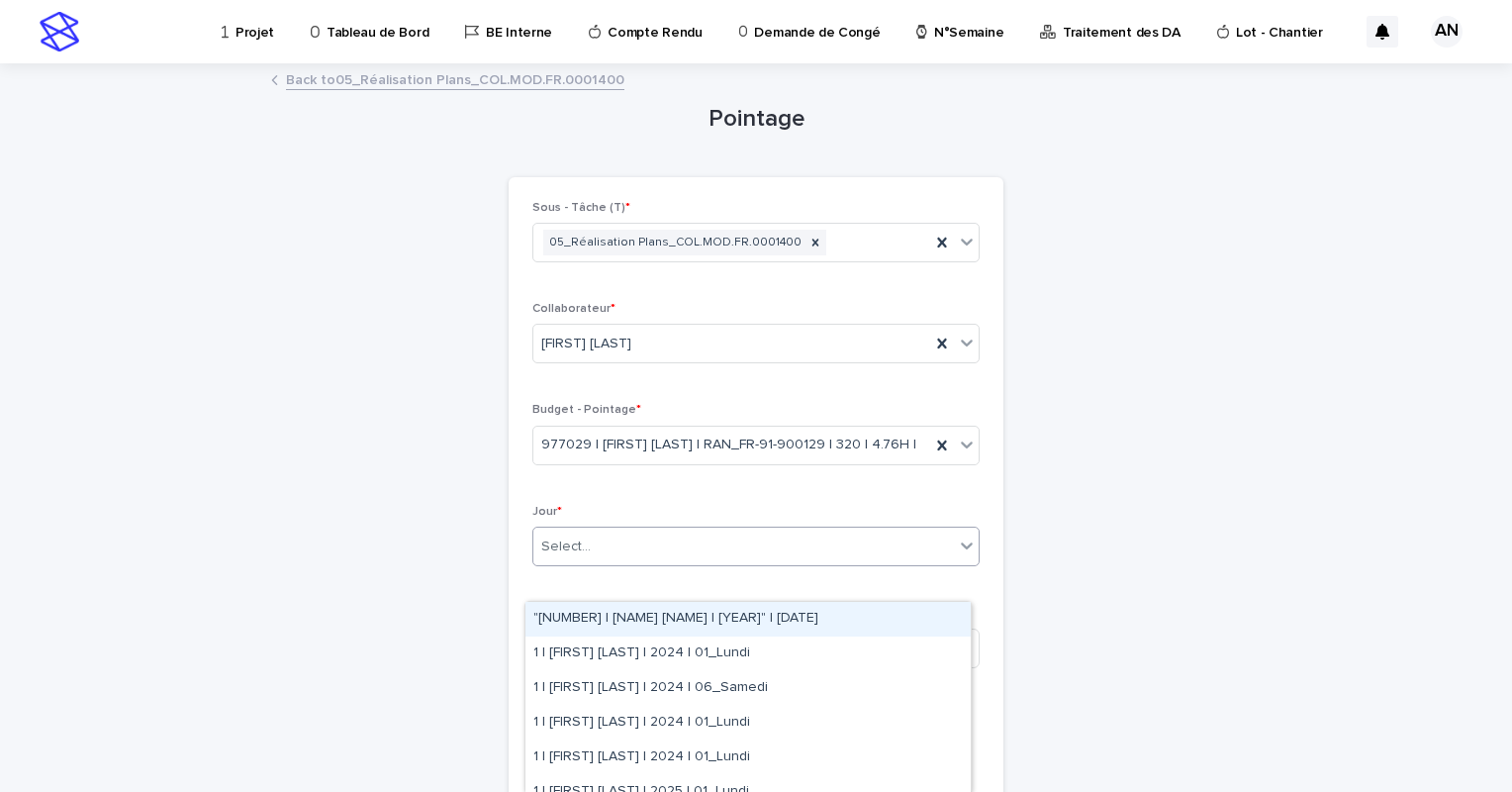 click on "Select..." at bounding box center [743, 546] 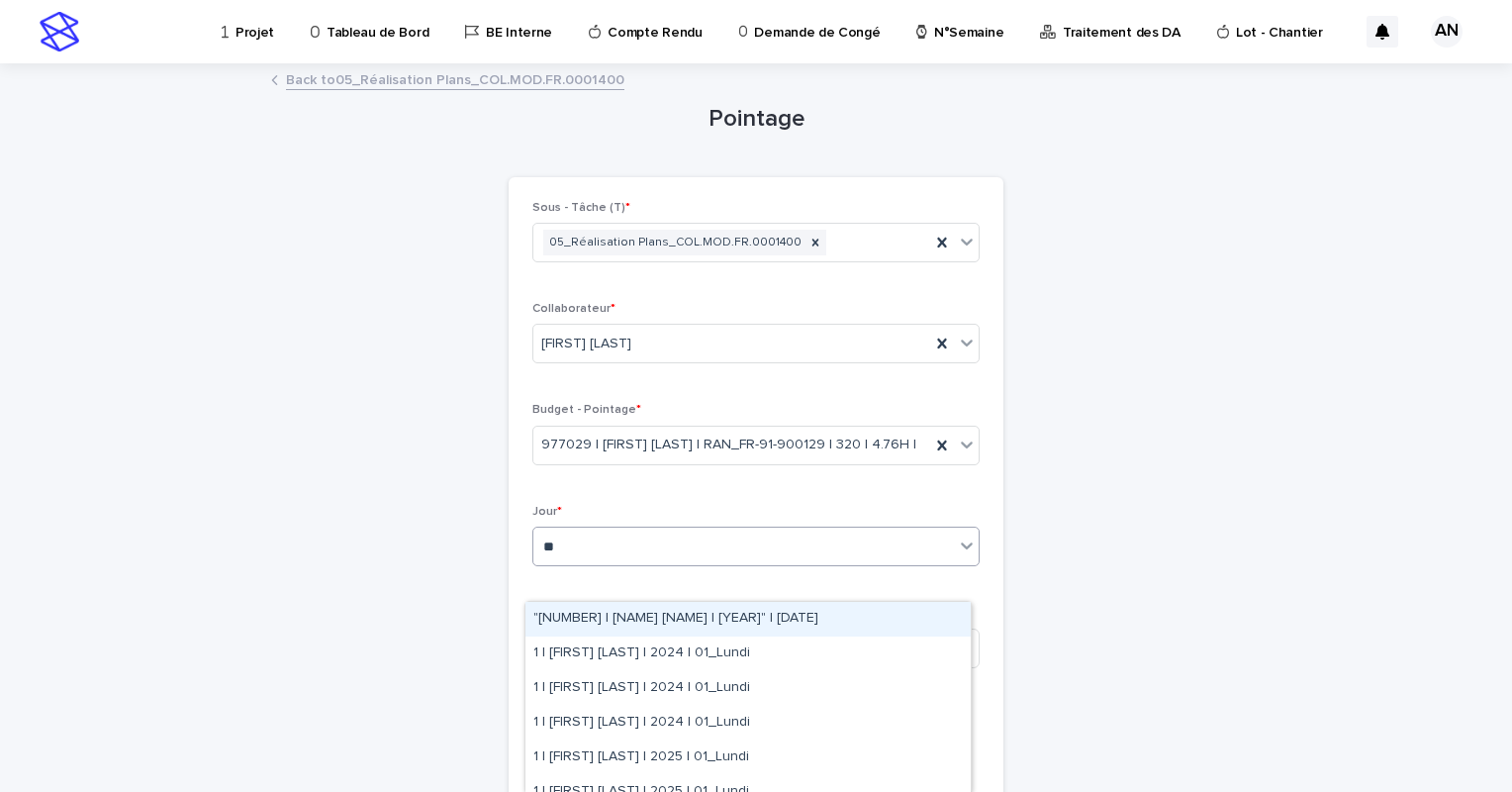 type on "*" 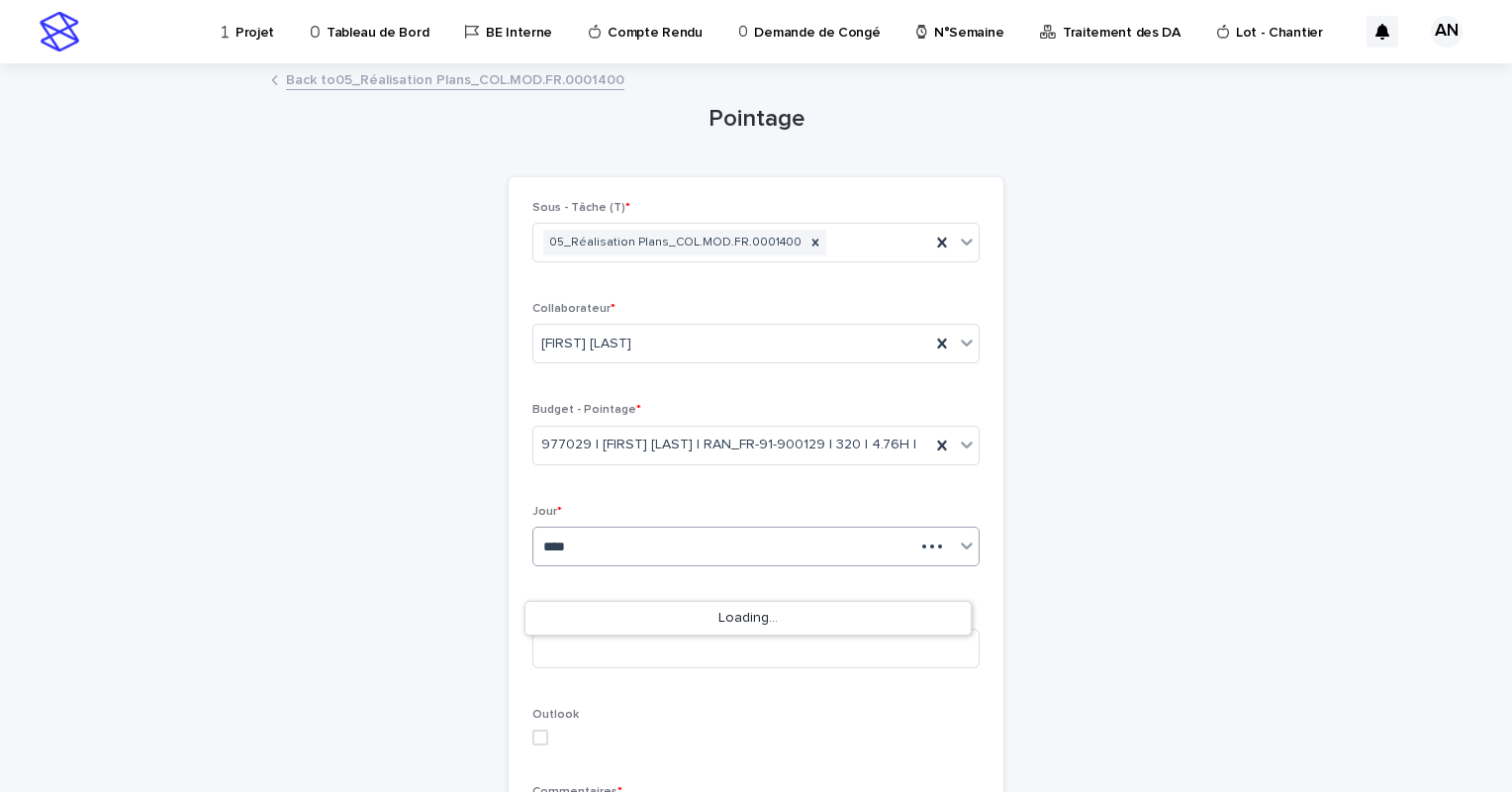type on "*****" 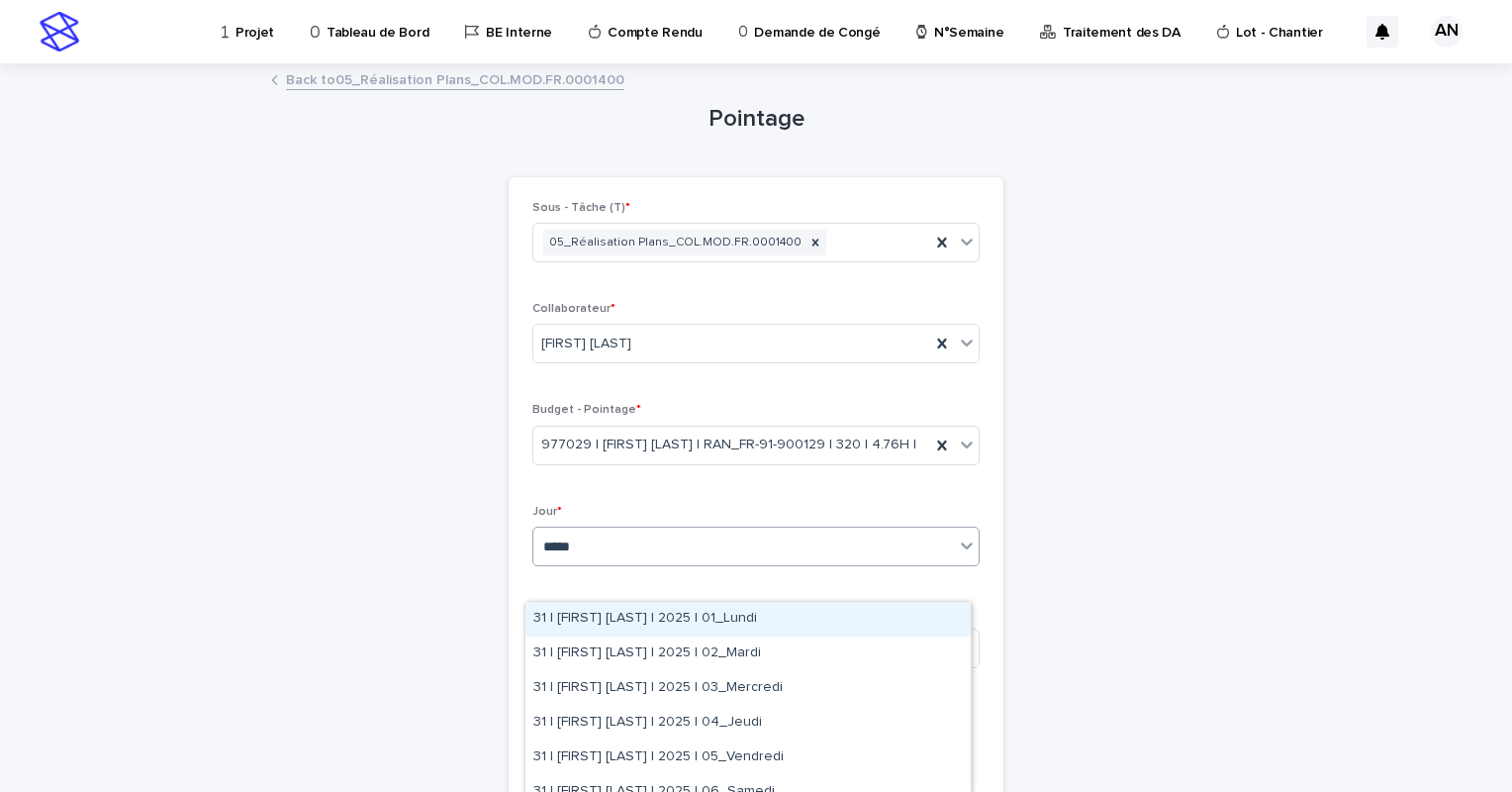 click on "31 | [FIRST] [LAST] Nizam | 2025 | 01_Lundi" at bounding box center (748, 619) 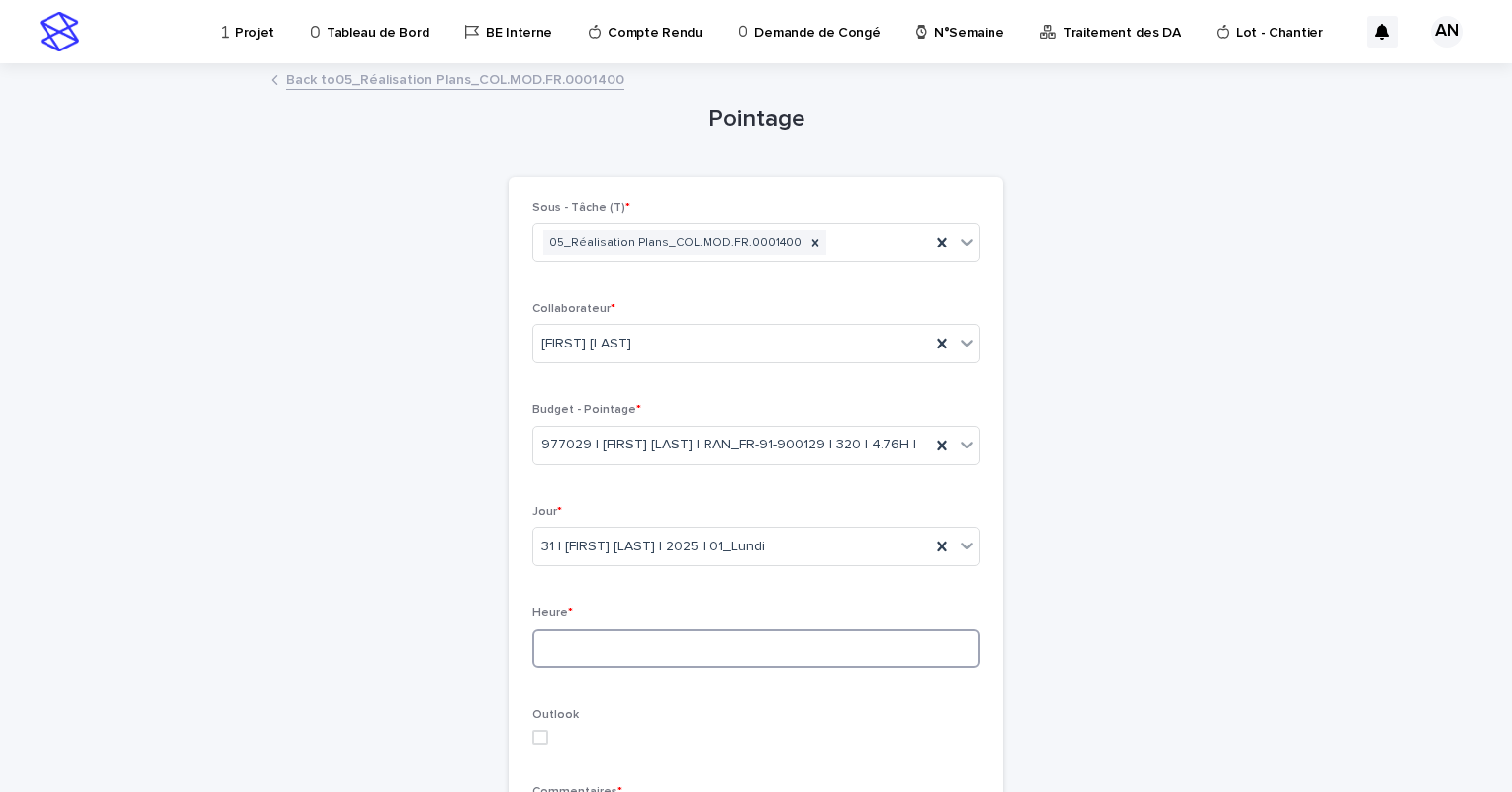 click at bounding box center [756, 648] 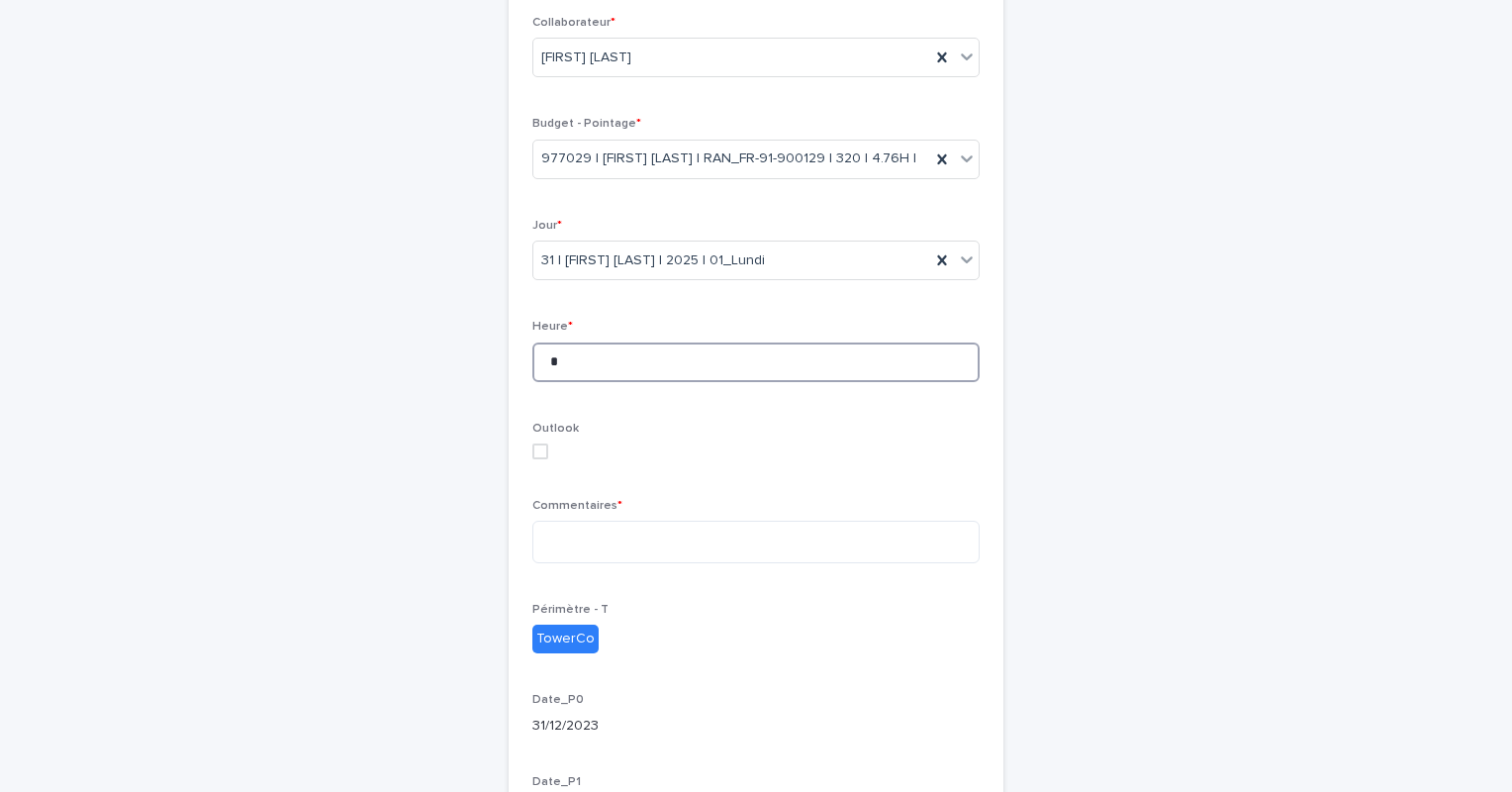 scroll, scrollTop: 310, scrollLeft: 0, axis: vertical 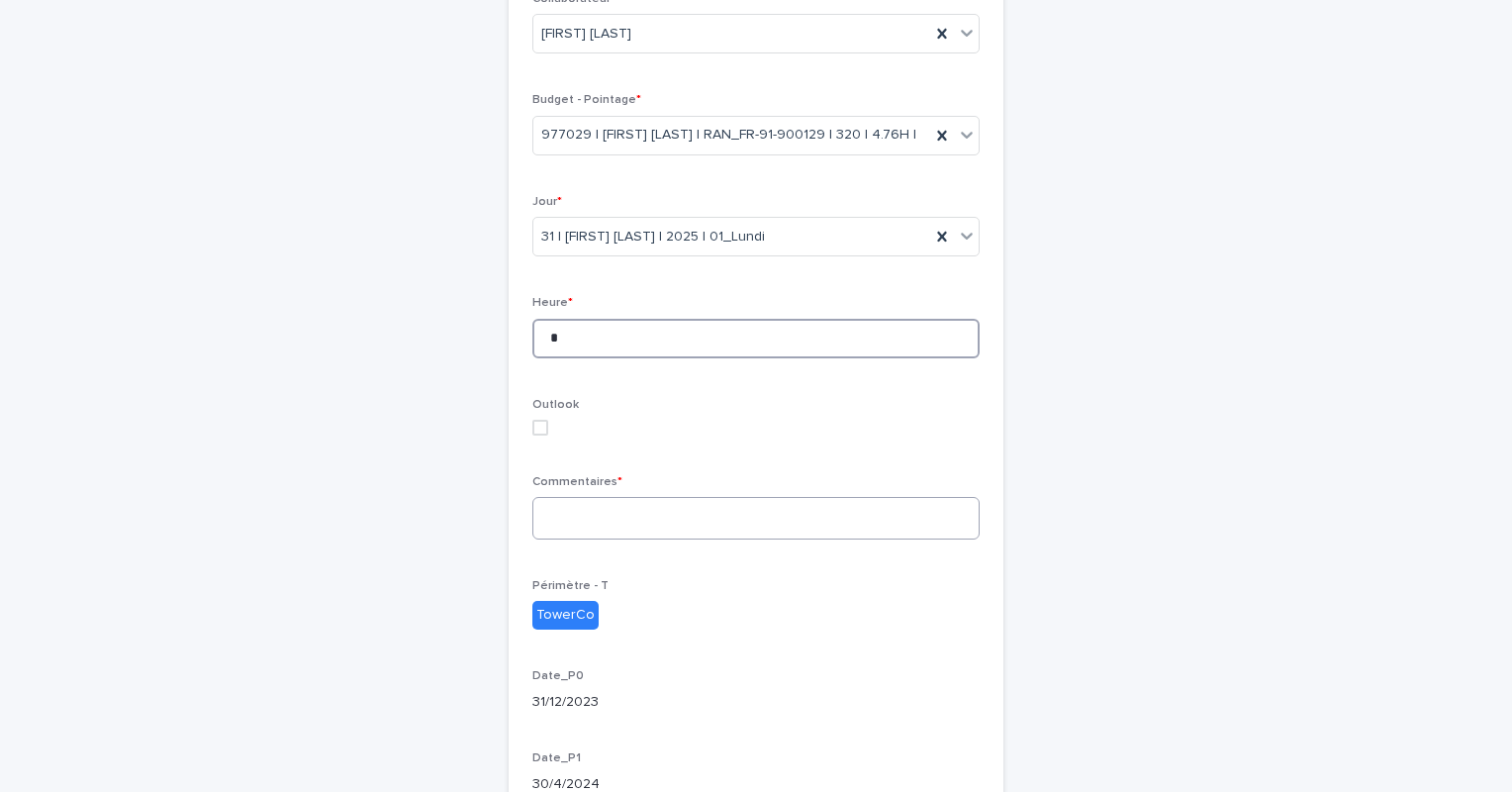 type on "*" 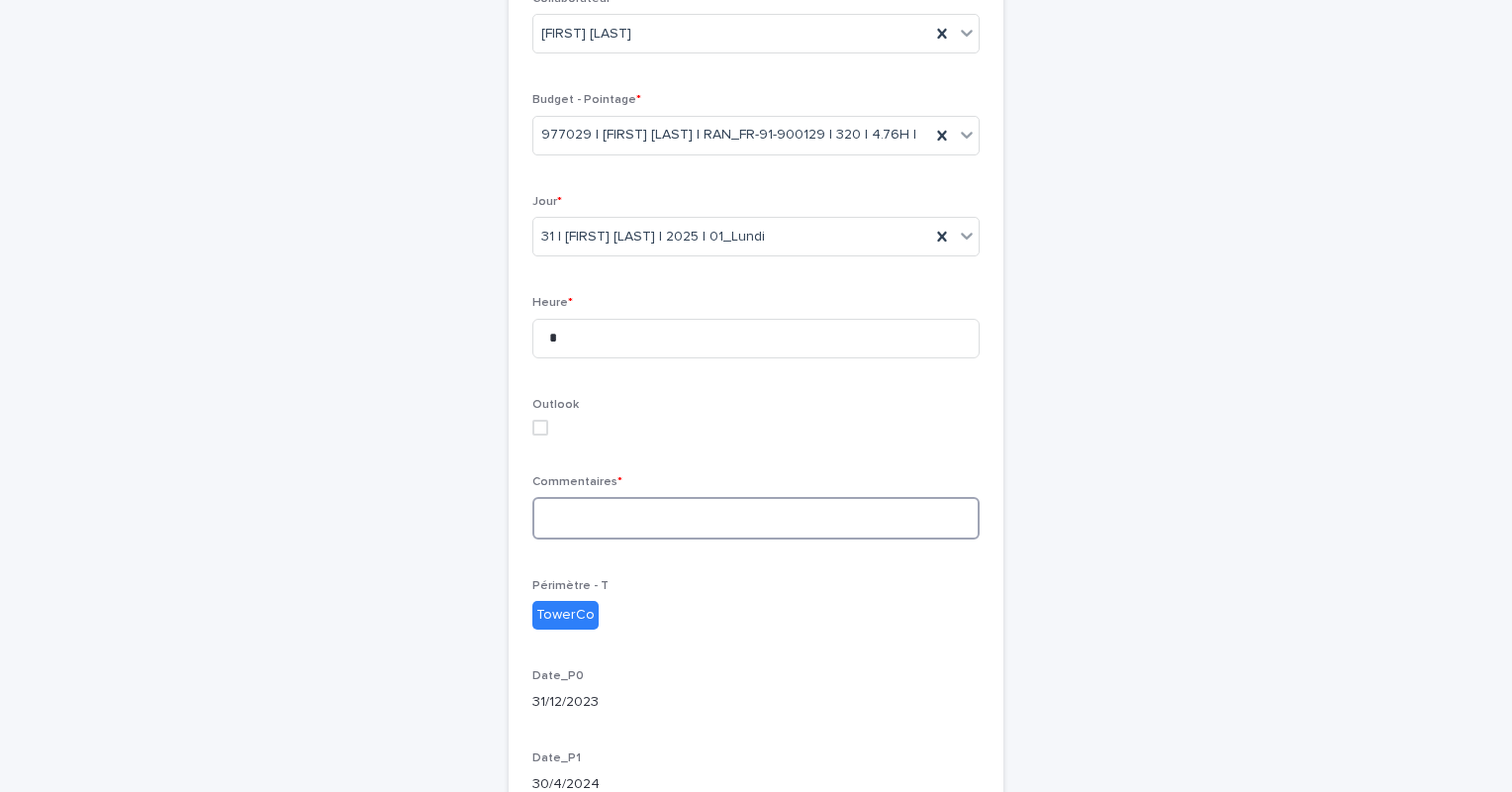 click at bounding box center (756, 518) 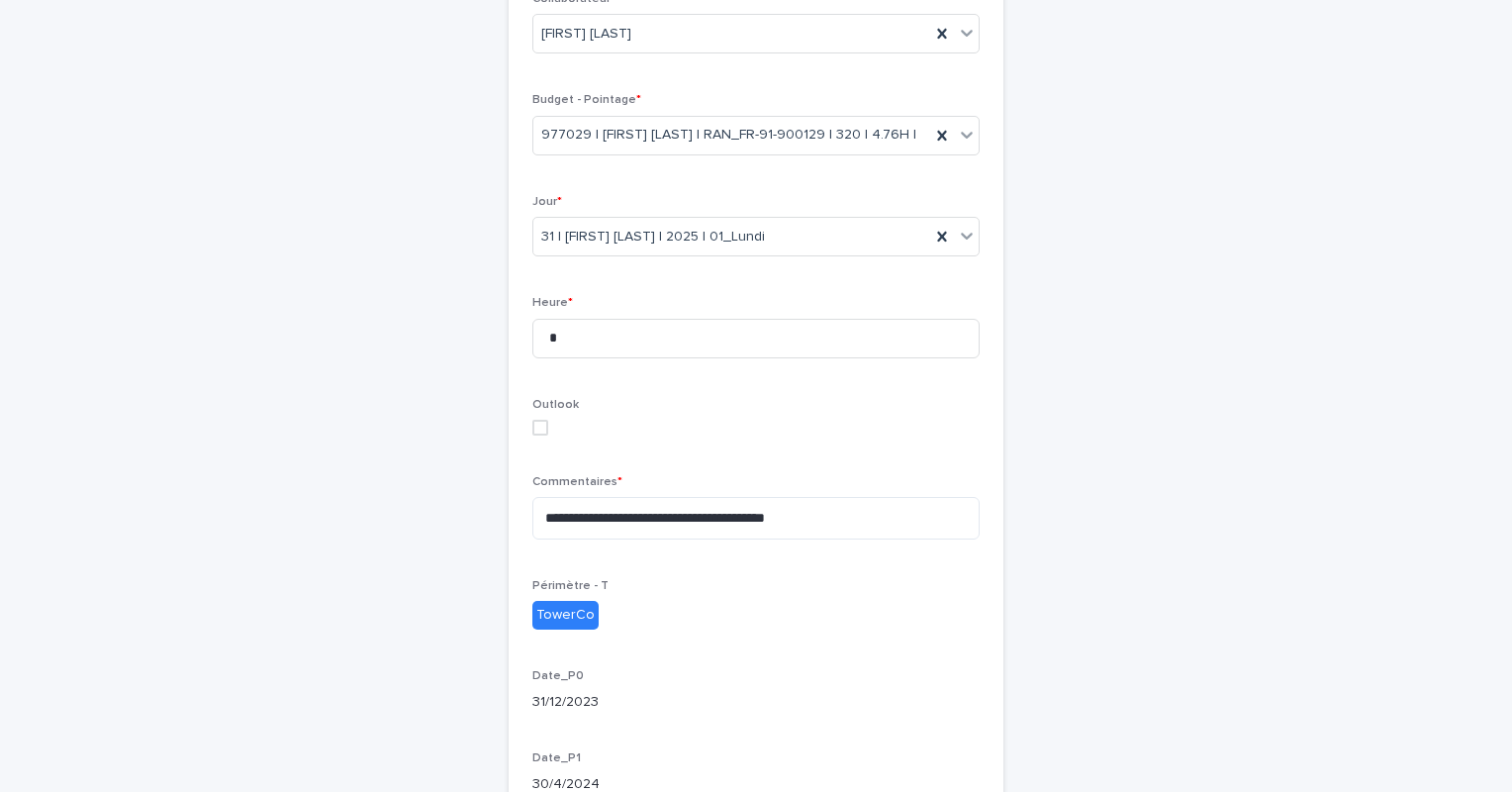 click on "**********" at bounding box center [756, 515] 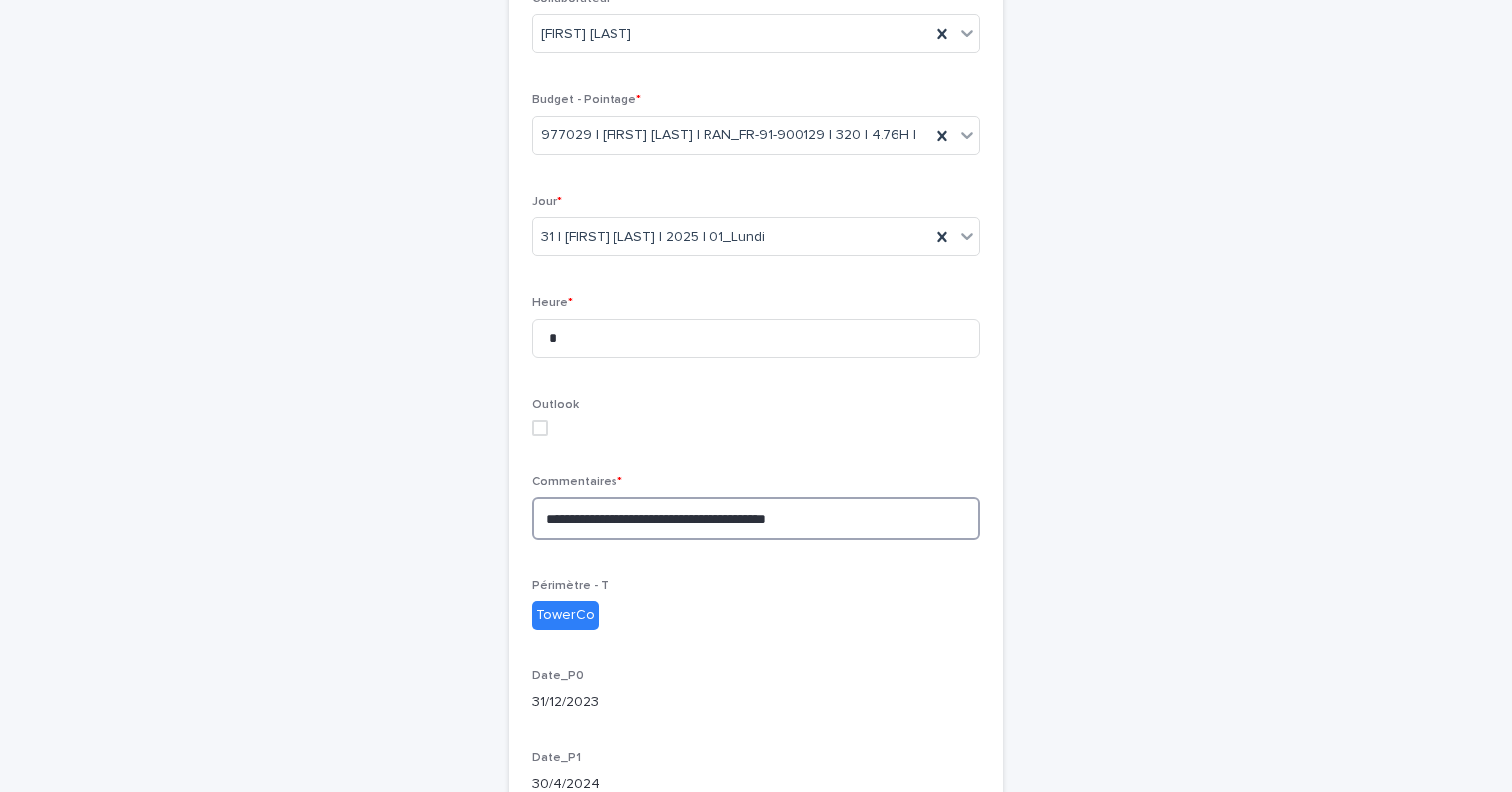 click on "**********" at bounding box center [756, 518] 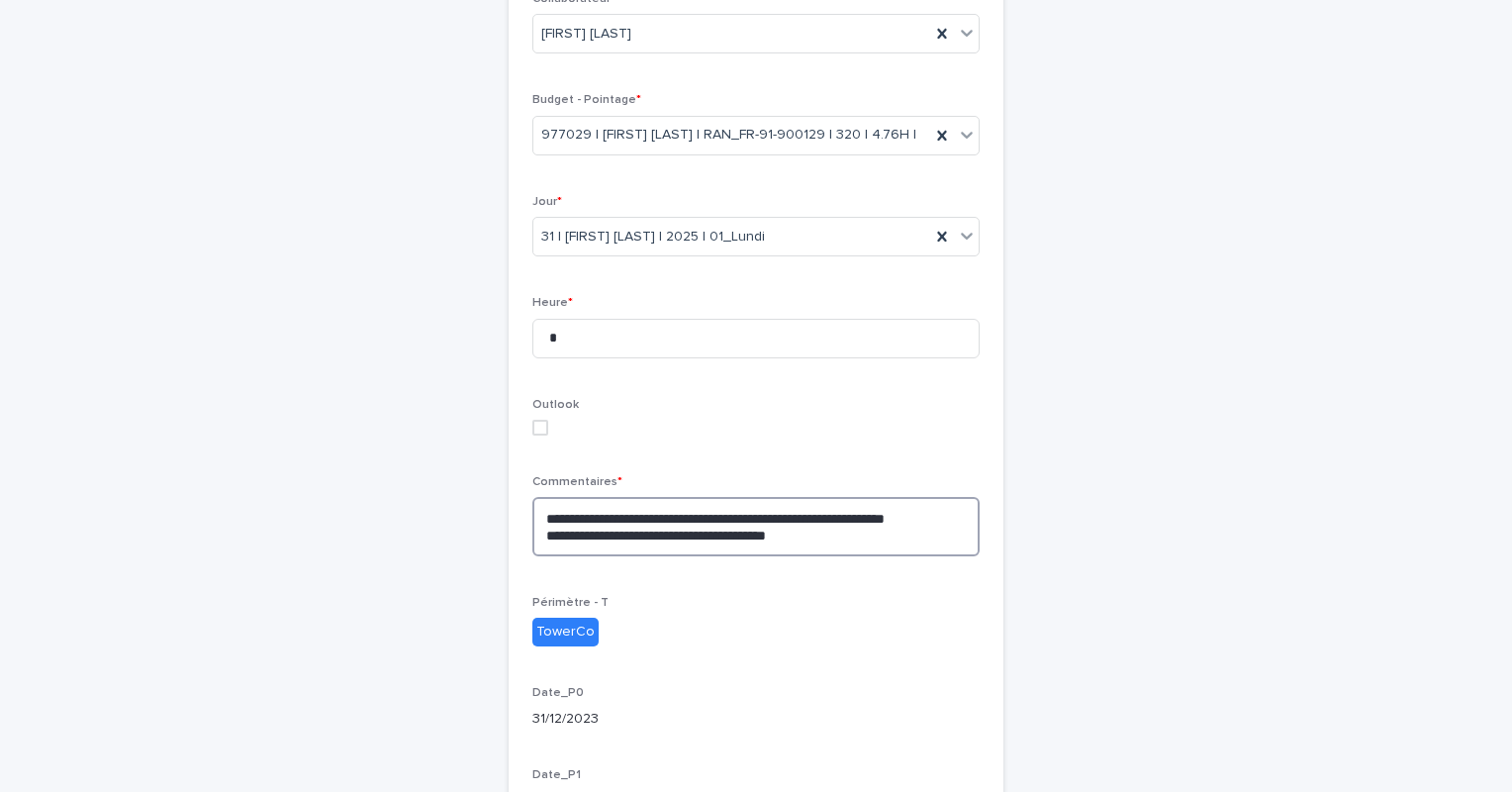 click on "**********" at bounding box center (756, 527) 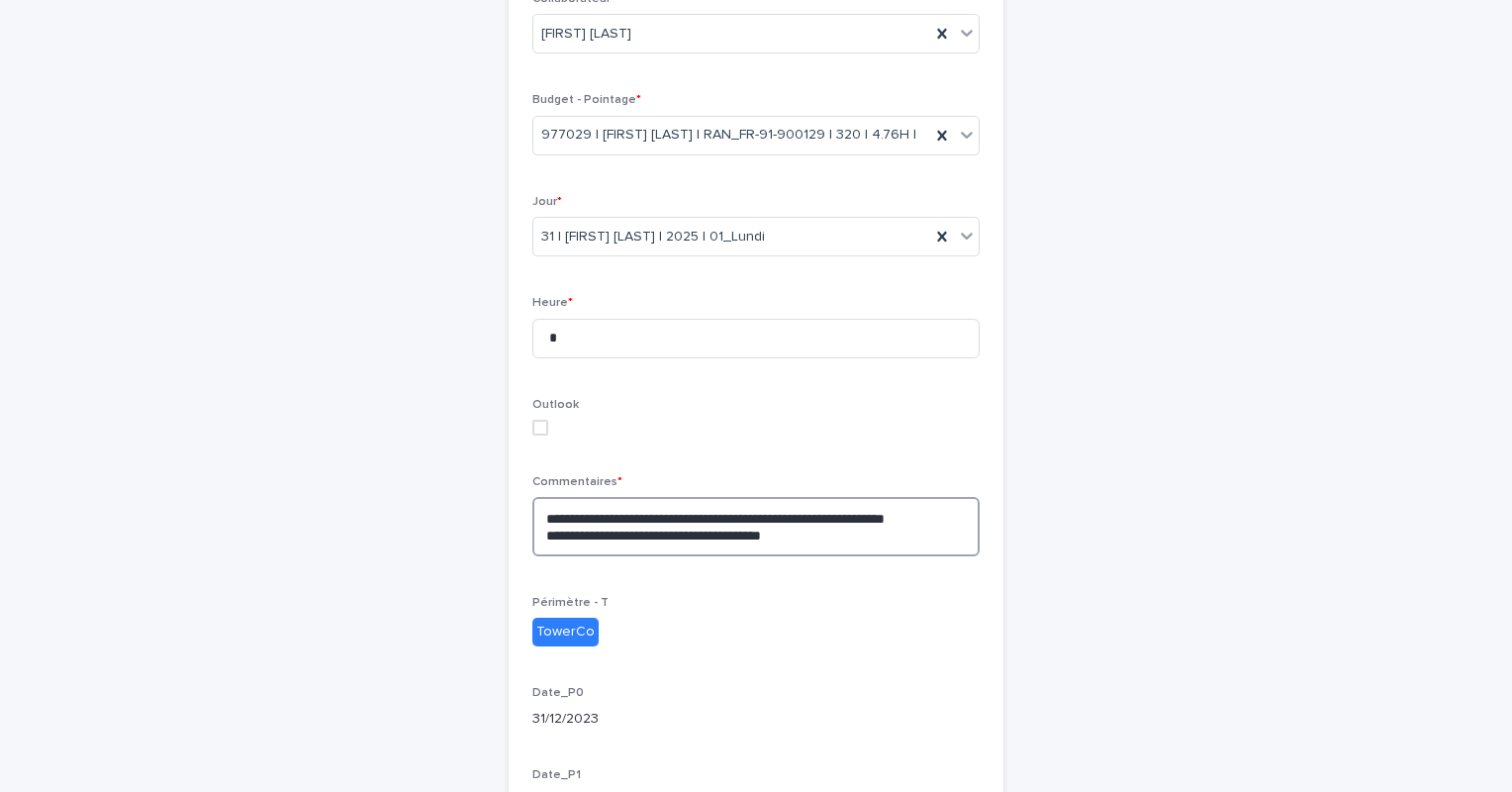 click on "**********" at bounding box center [756, 527] 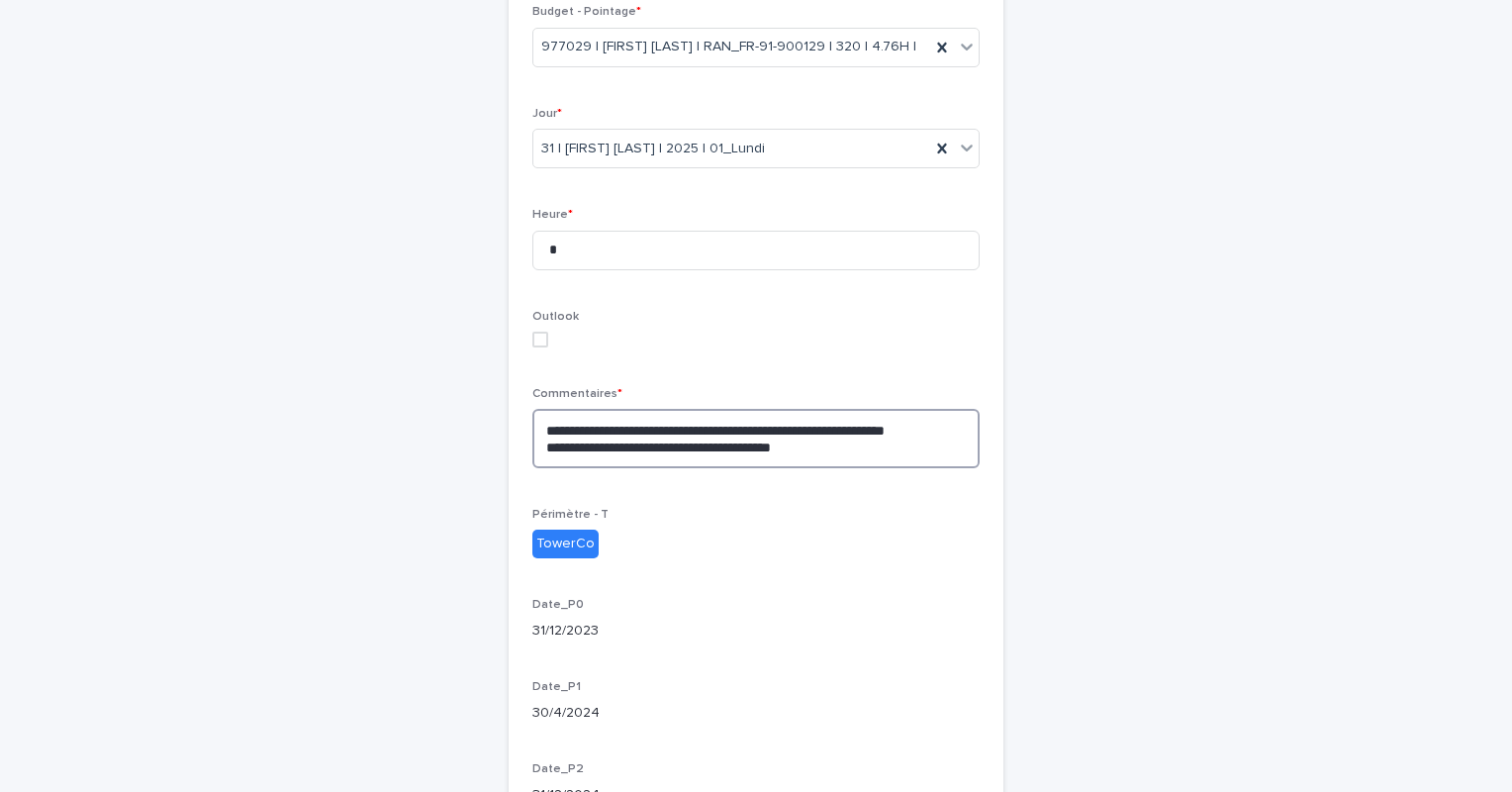 scroll, scrollTop: 403, scrollLeft: 0, axis: vertical 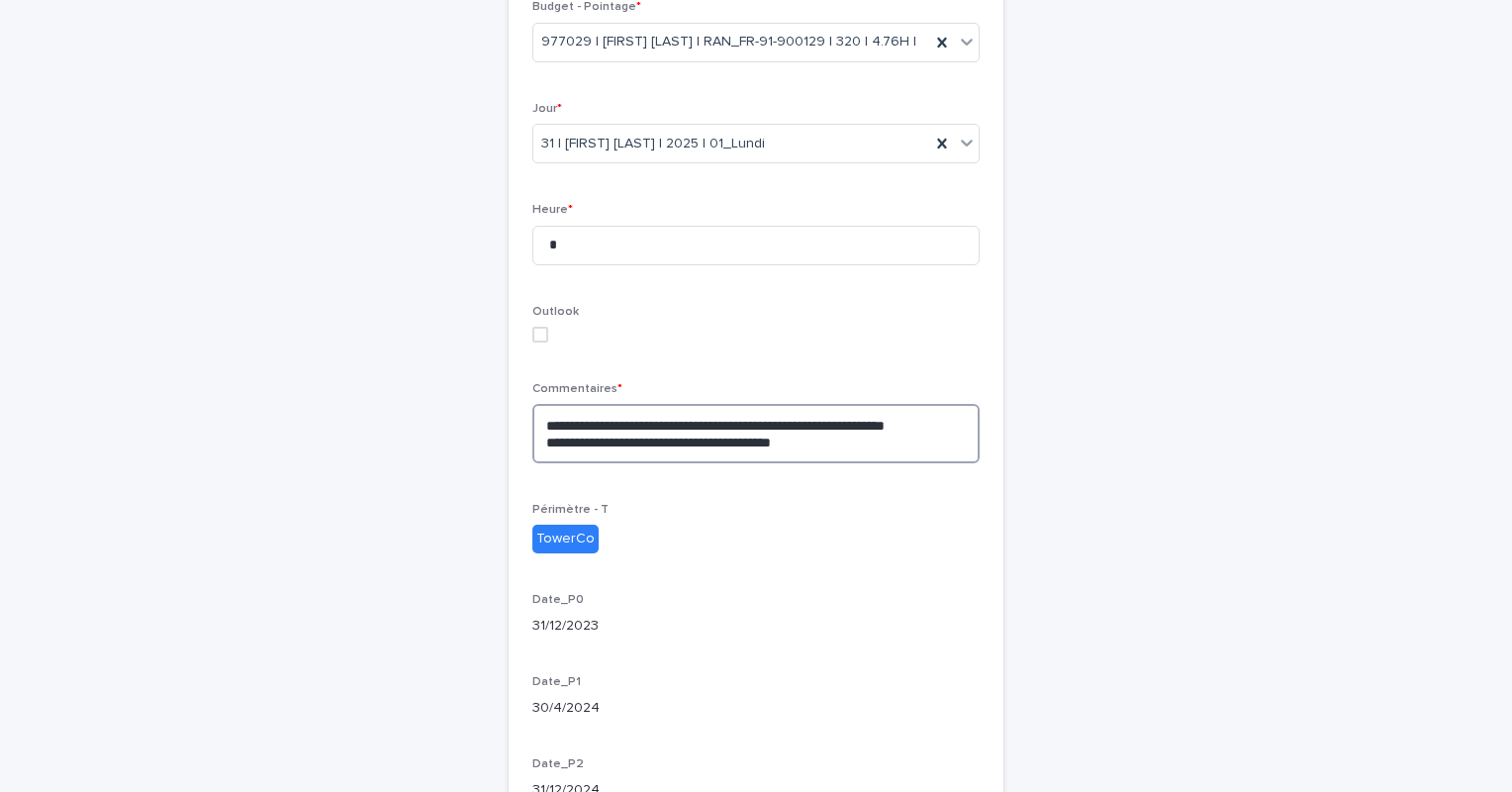 click on "**********" at bounding box center (756, 434) 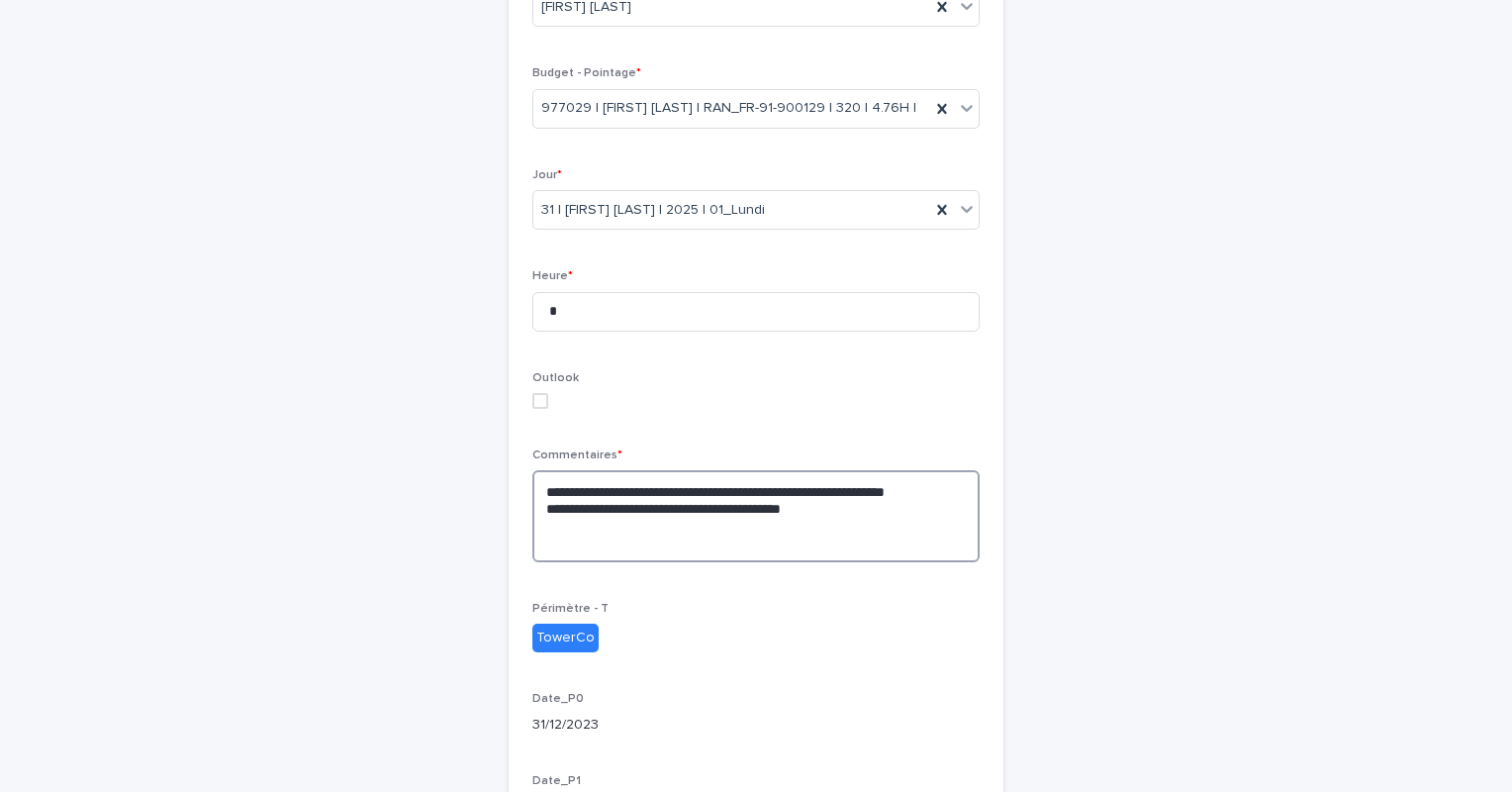 scroll, scrollTop: 340, scrollLeft: 0, axis: vertical 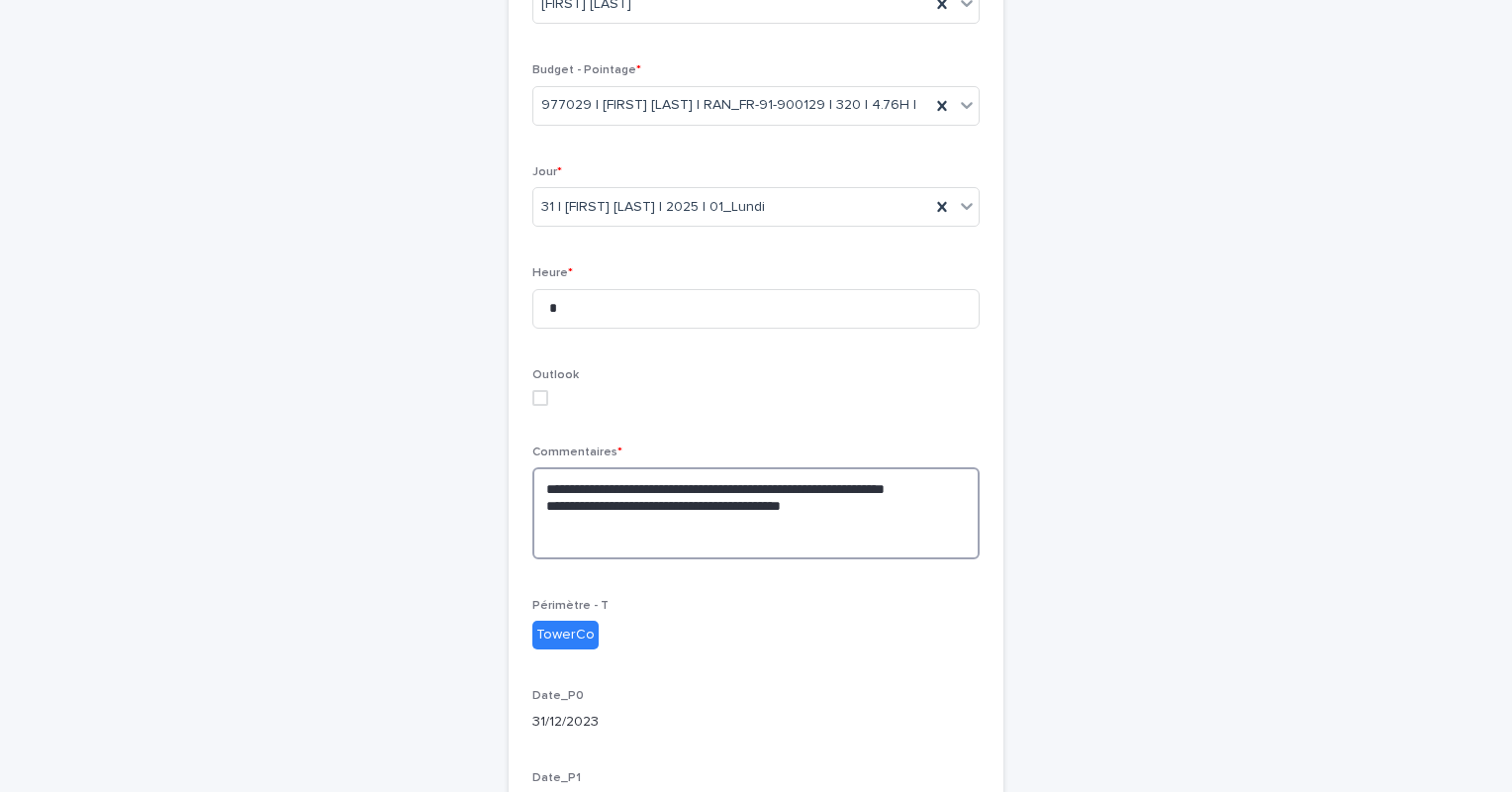 paste on "**********" 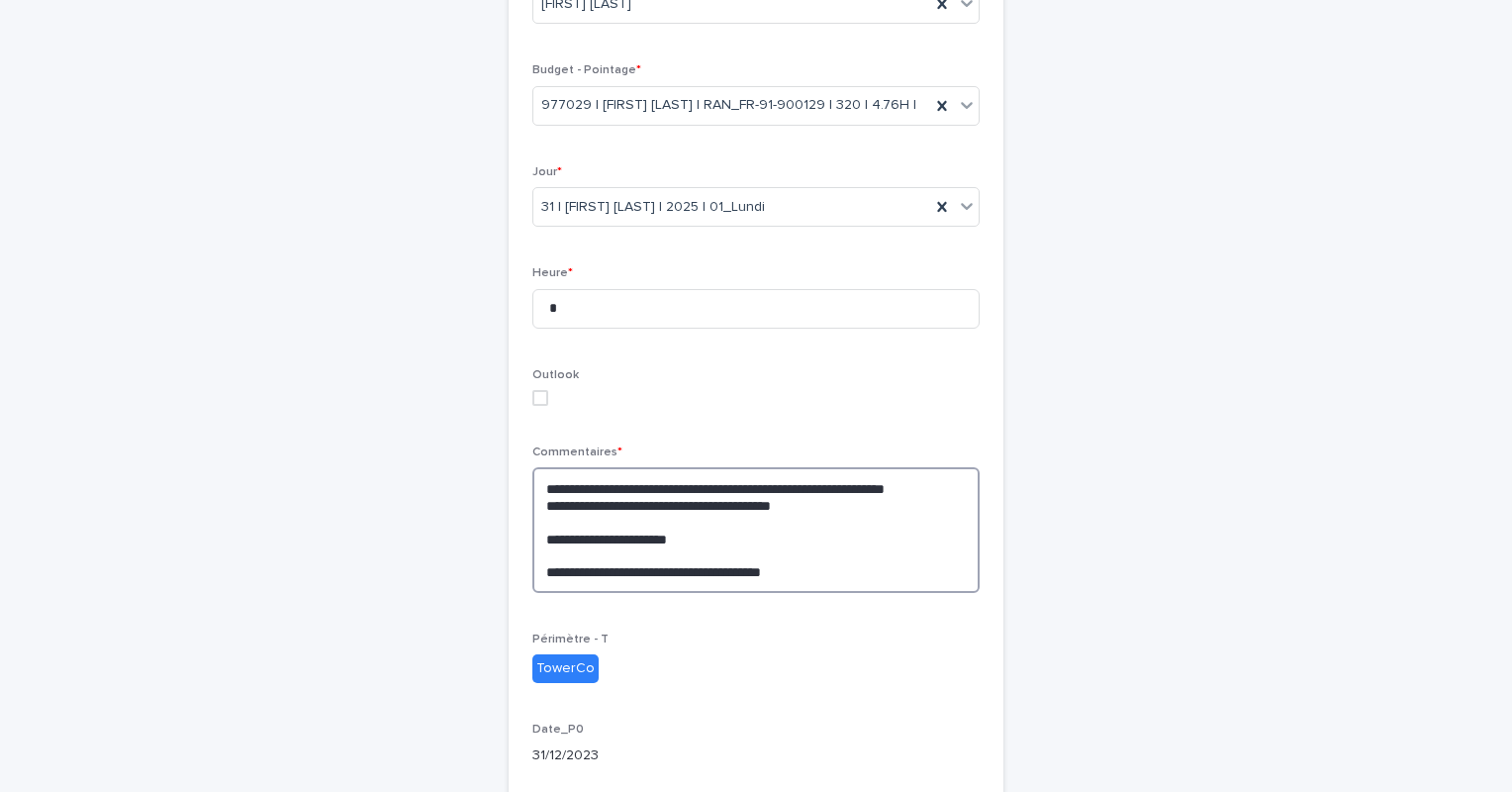 drag, startPoint x: 537, startPoint y: 573, endPoint x: 690, endPoint y: 567, distance: 153.1176 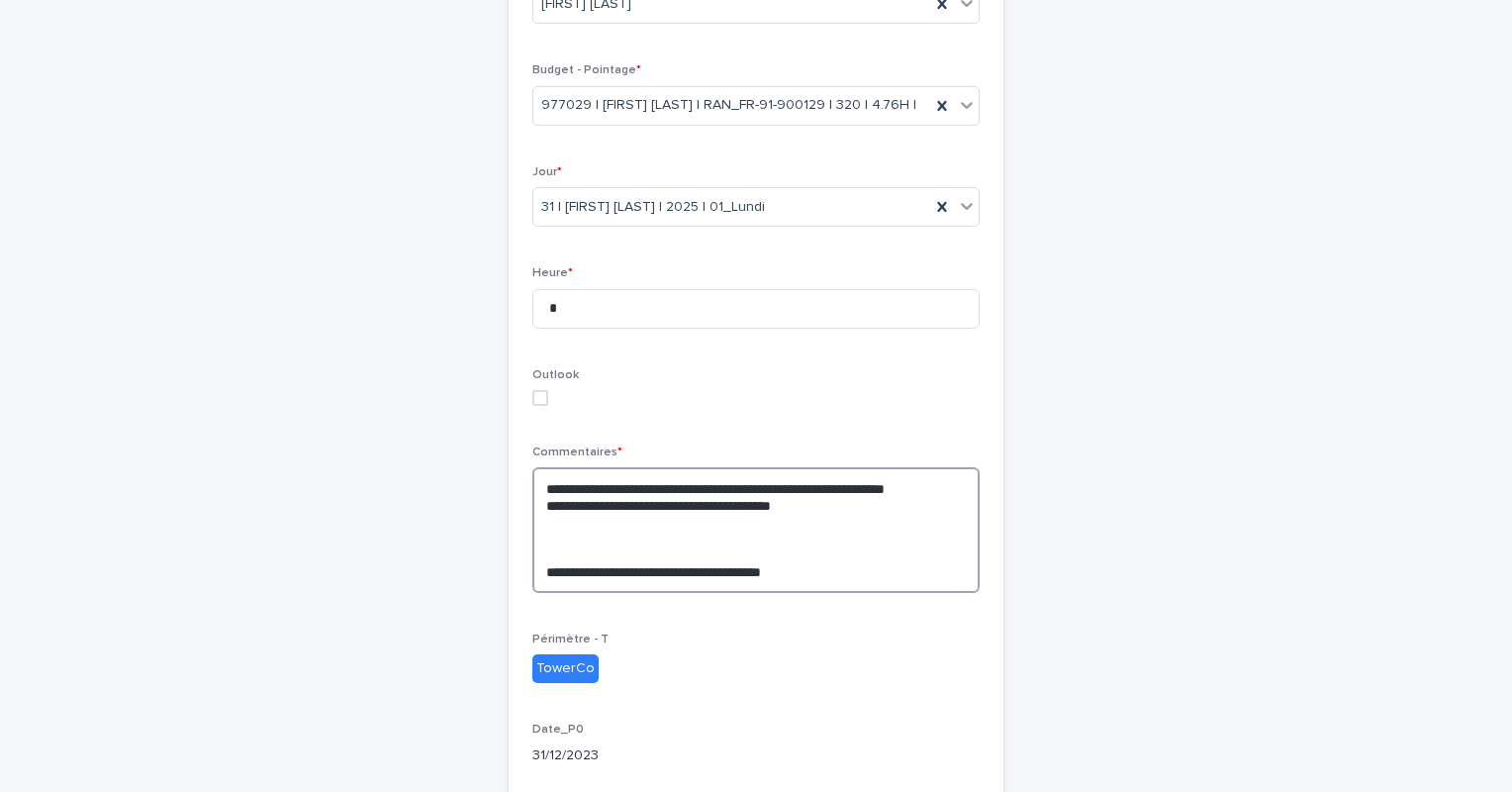 click on "**********" at bounding box center [756, 530] 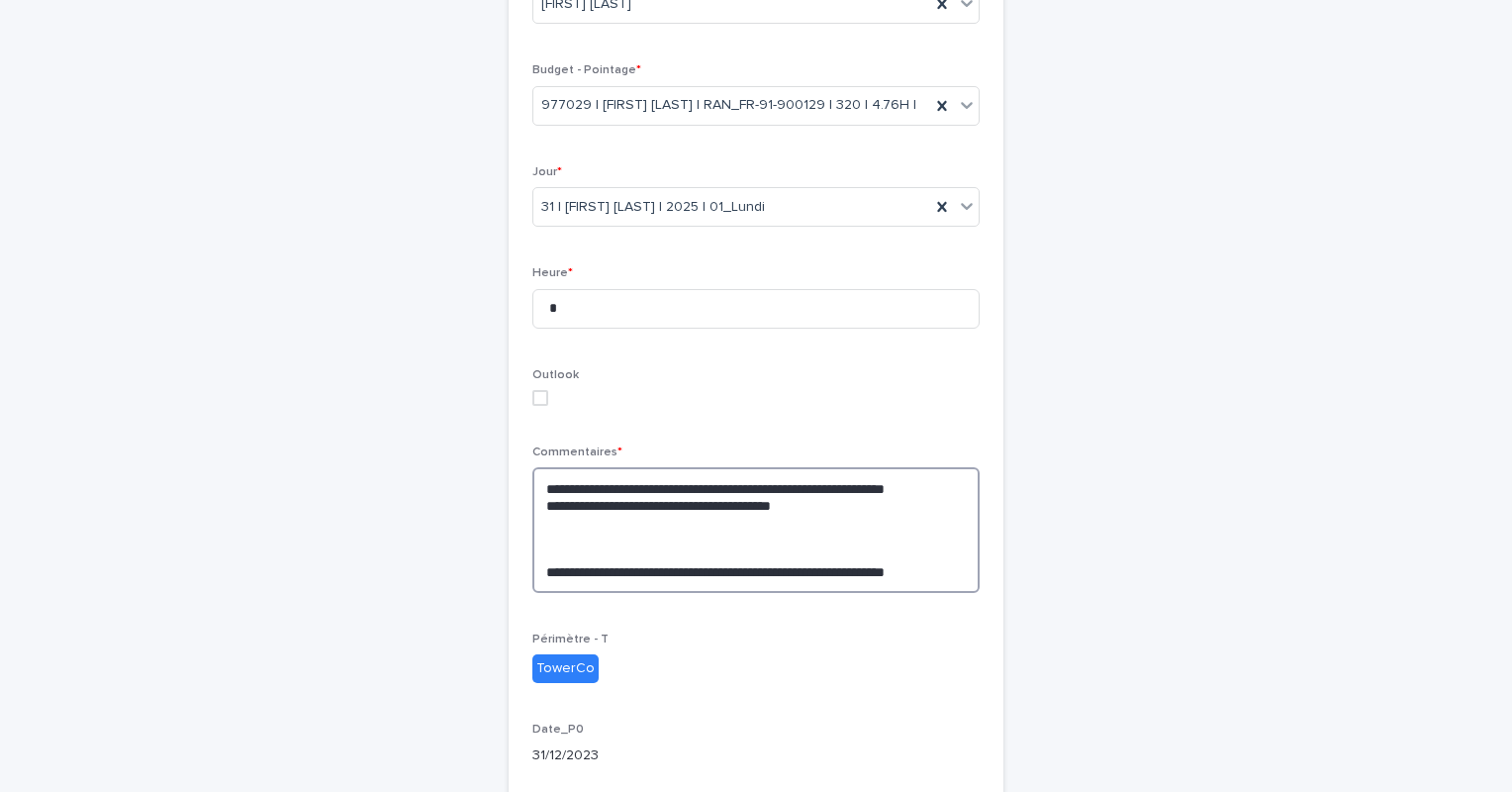 click on "**********" at bounding box center [756, 530] 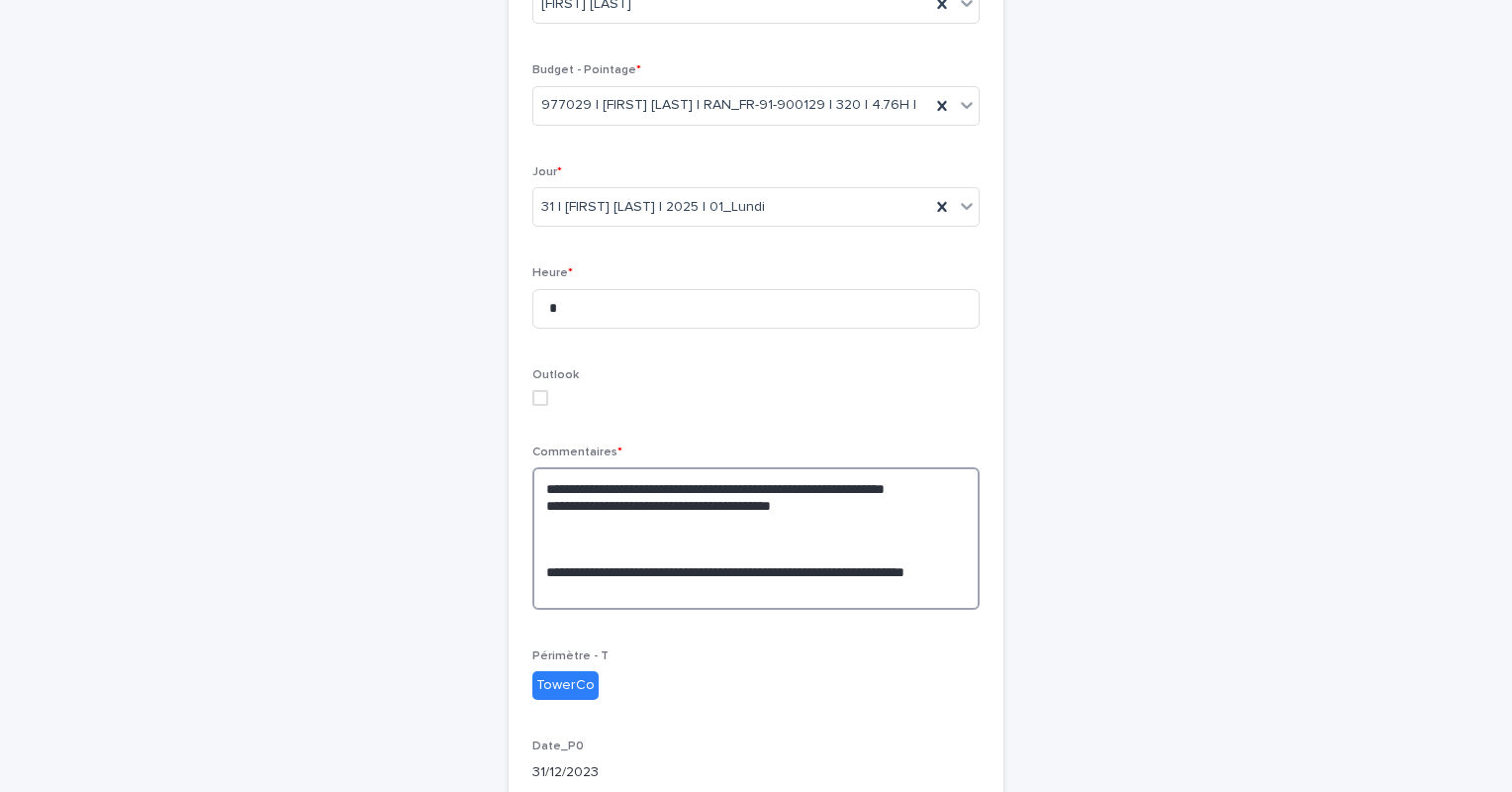 click on "**********" at bounding box center (756, 539) 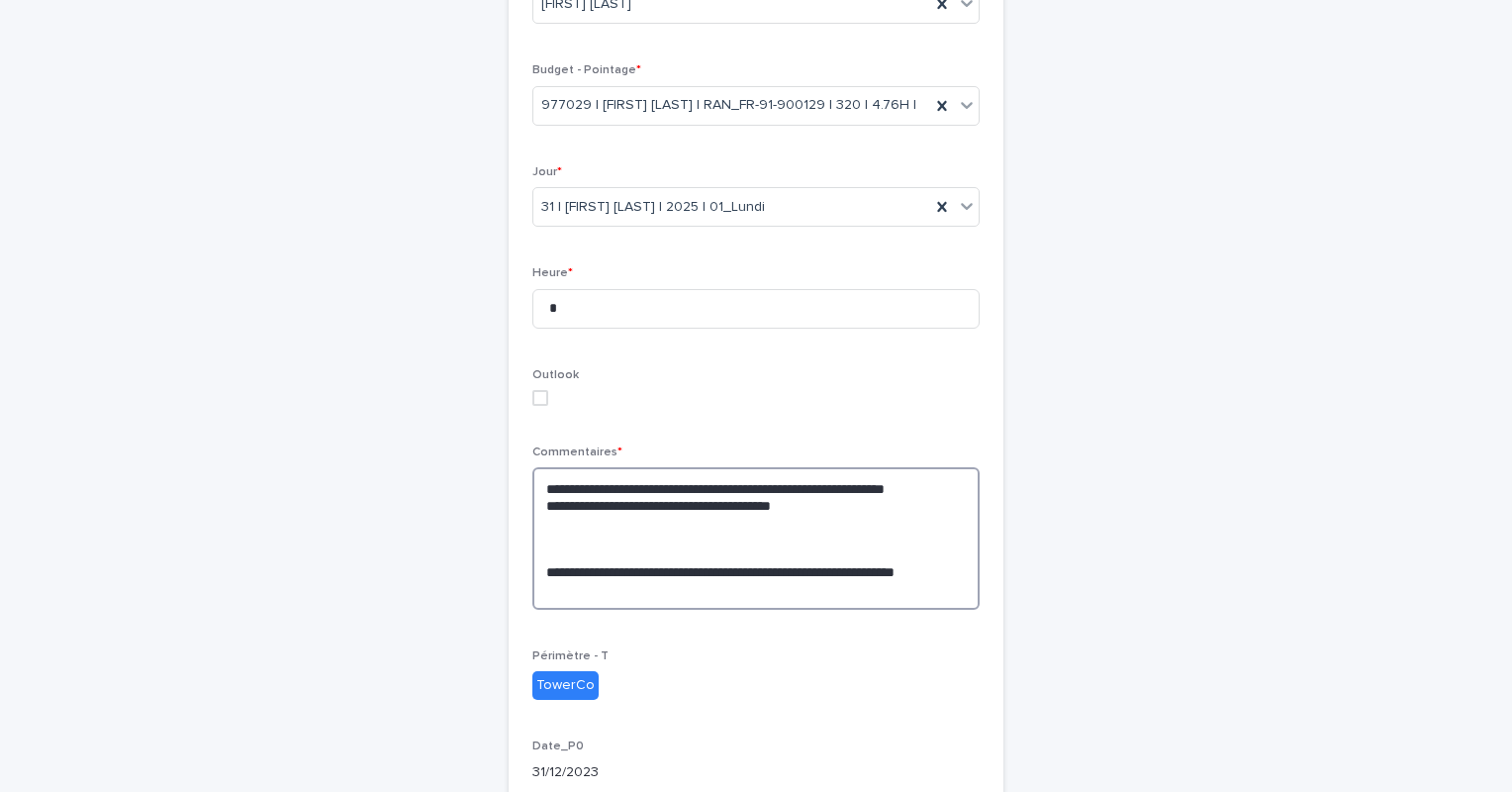 click on "**********" at bounding box center [756, 539] 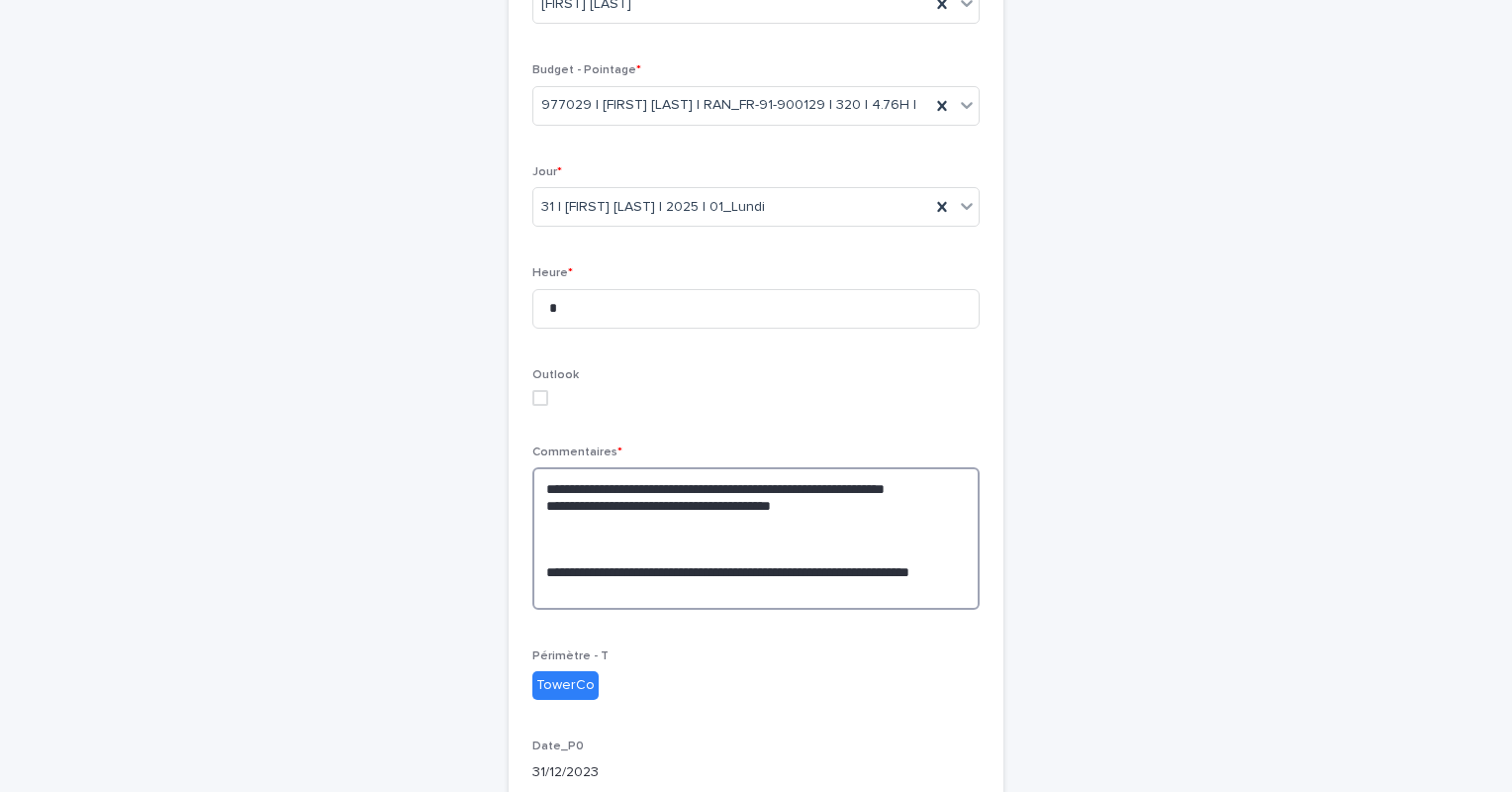 click on "**********" at bounding box center (756, 539) 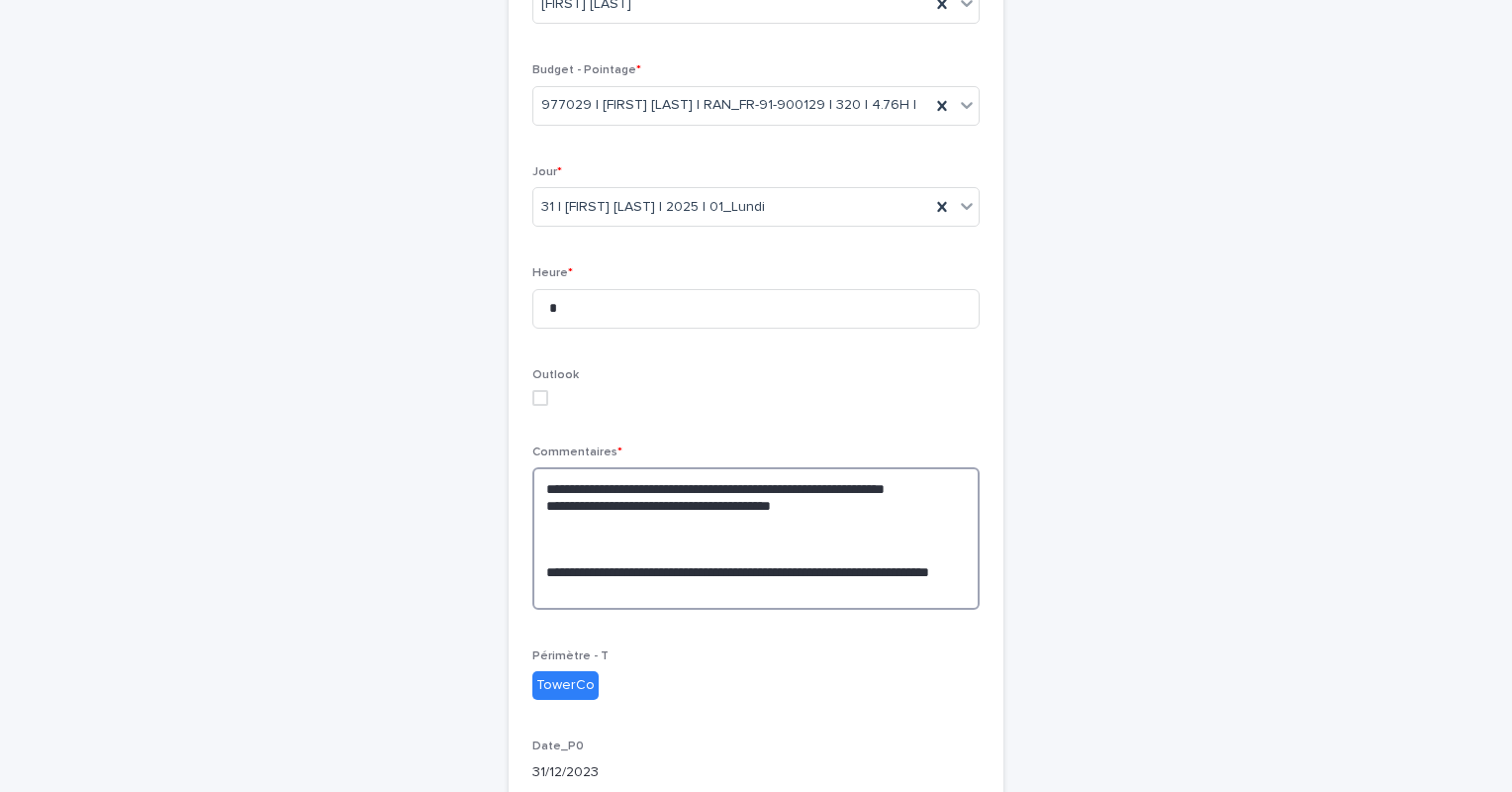 click on "**********" at bounding box center (756, 539) 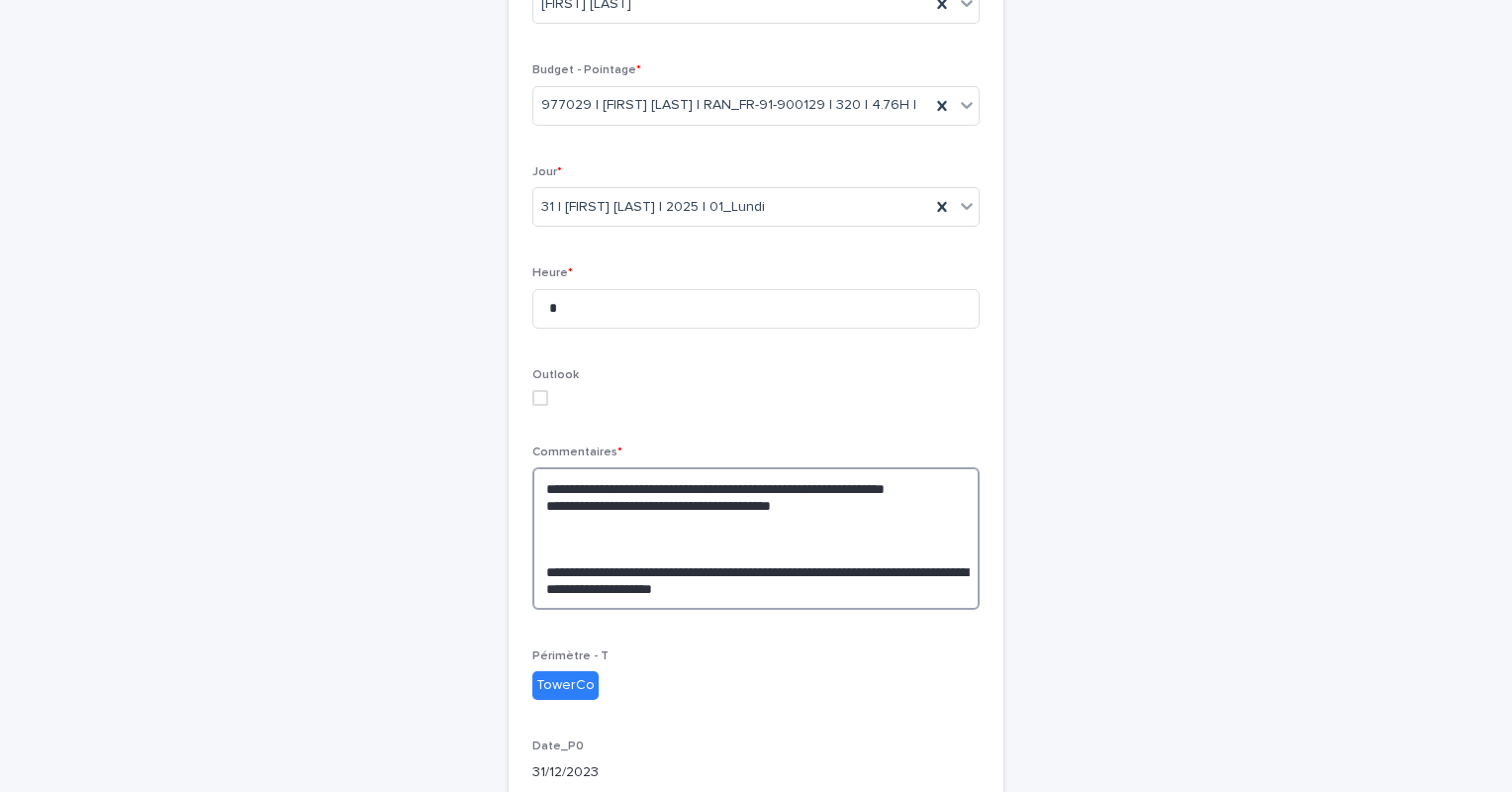 click on "**********" at bounding box center [756, 539] 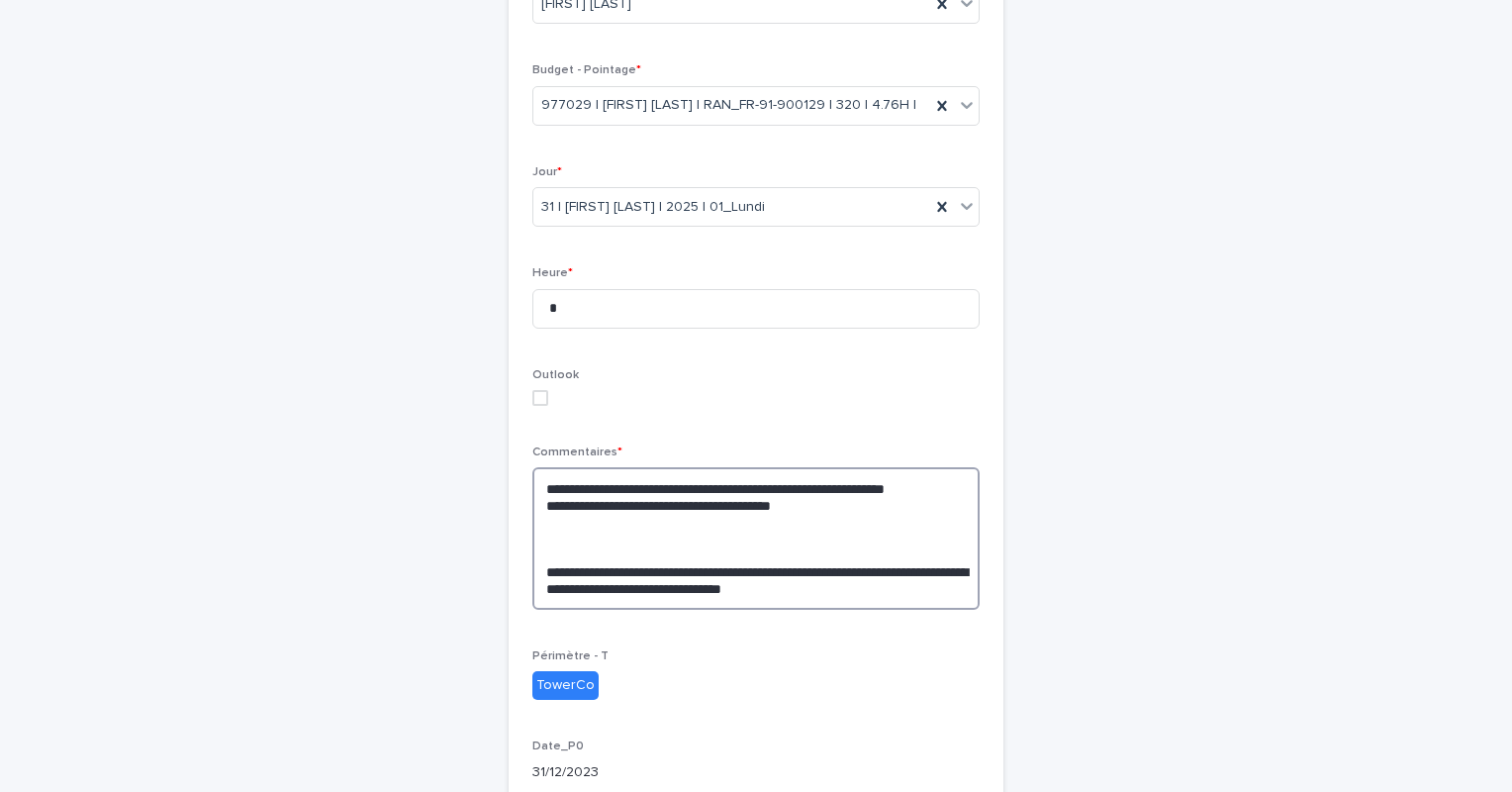 click on "**********" at bounding box center [756, 539] 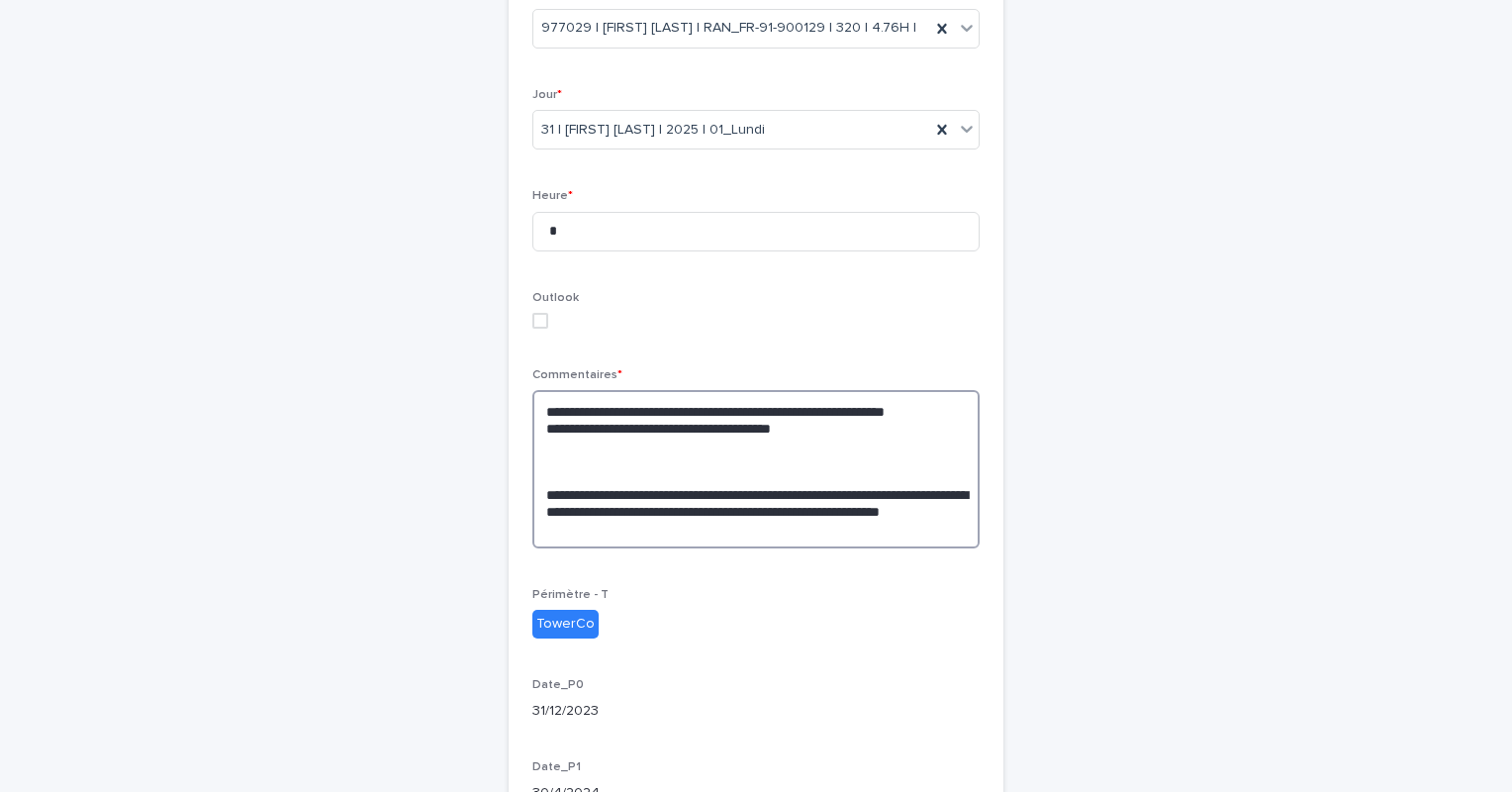 scroll, scrollTop: 428, scrollLeft: 0, axis: vertical 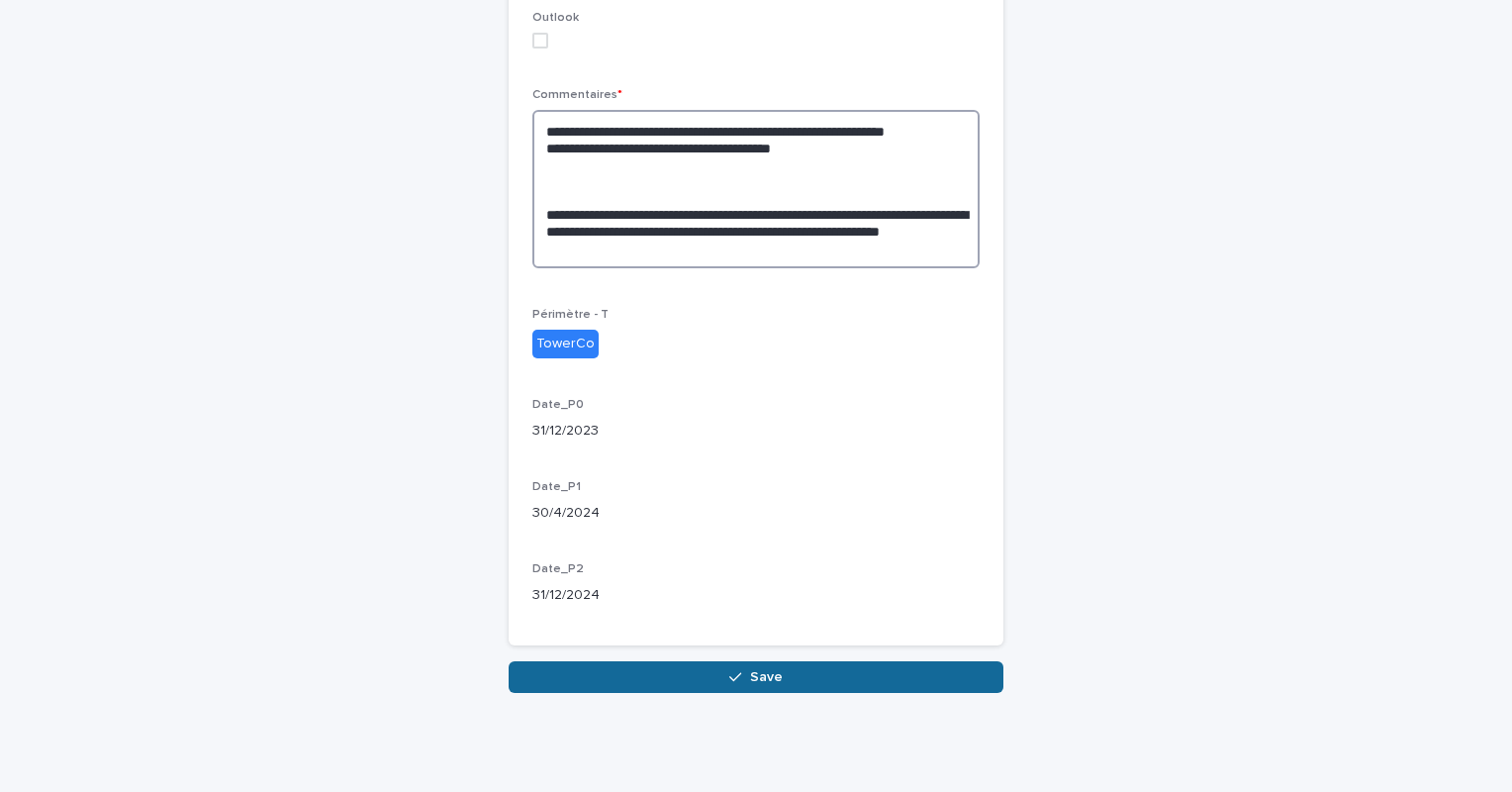 type on "**********" 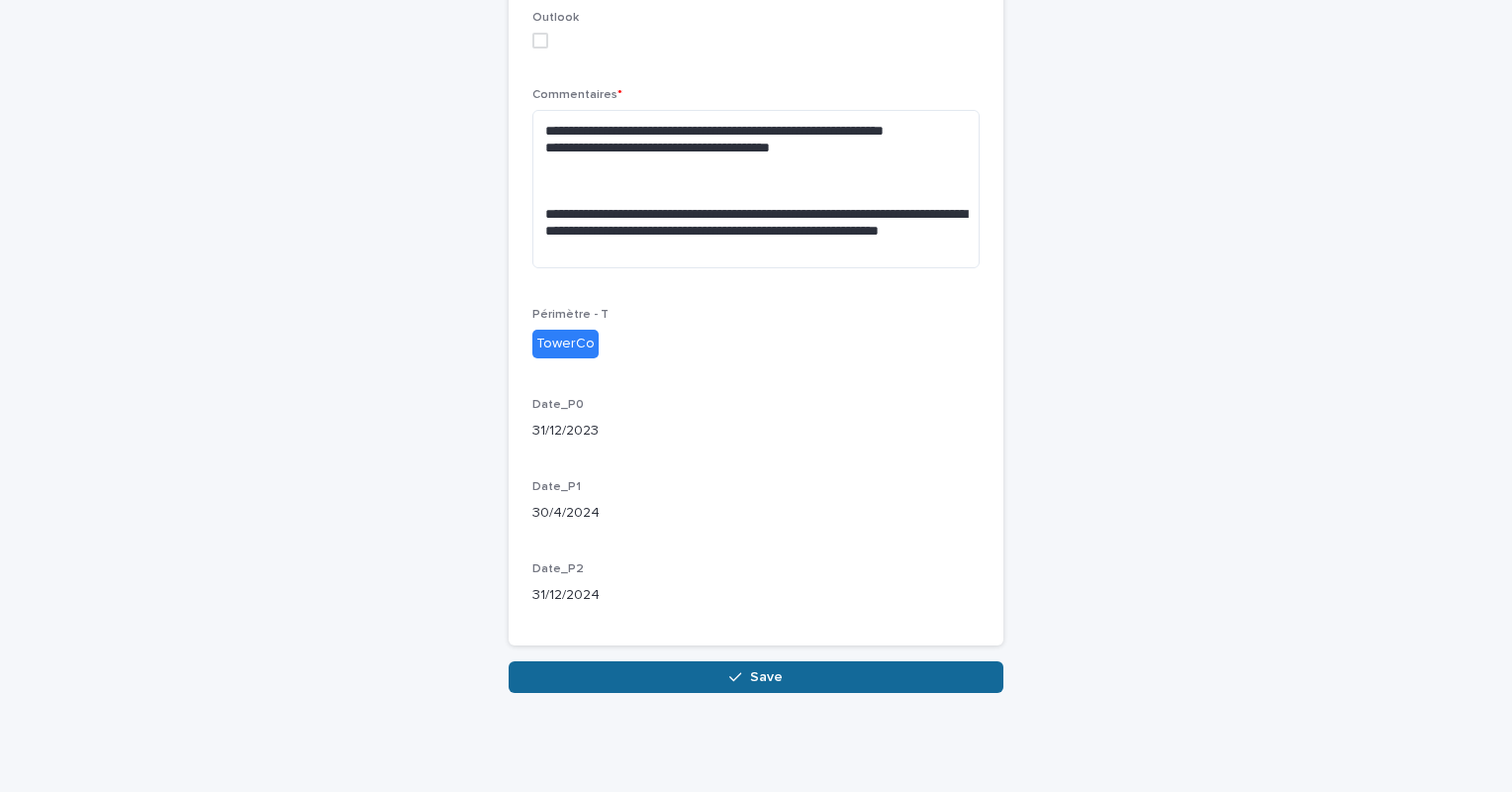 click on "Save" at bounding box center (756, 677) 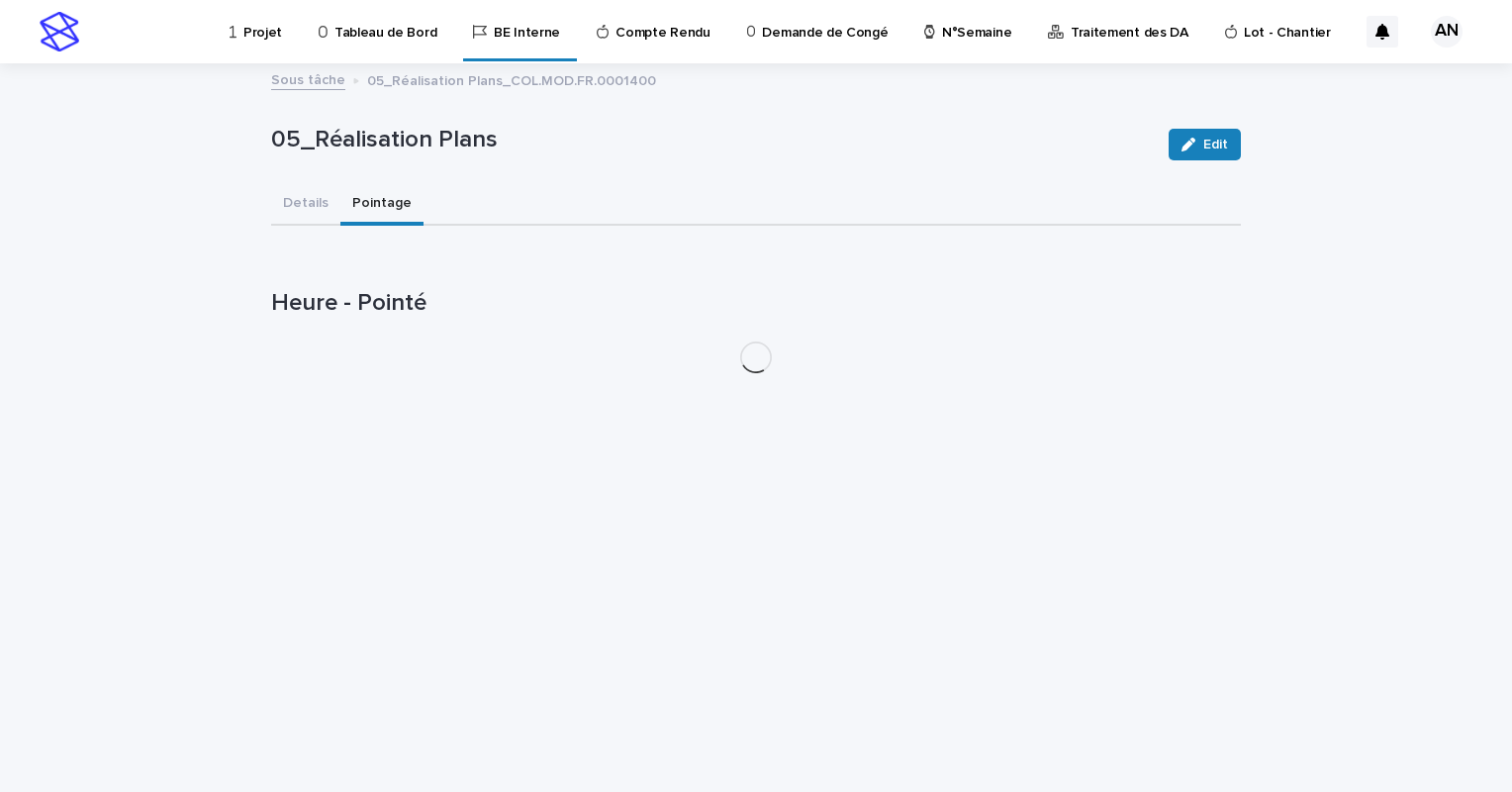 scroll, scrollTop: 0, scrollLeft: 0, axis: both 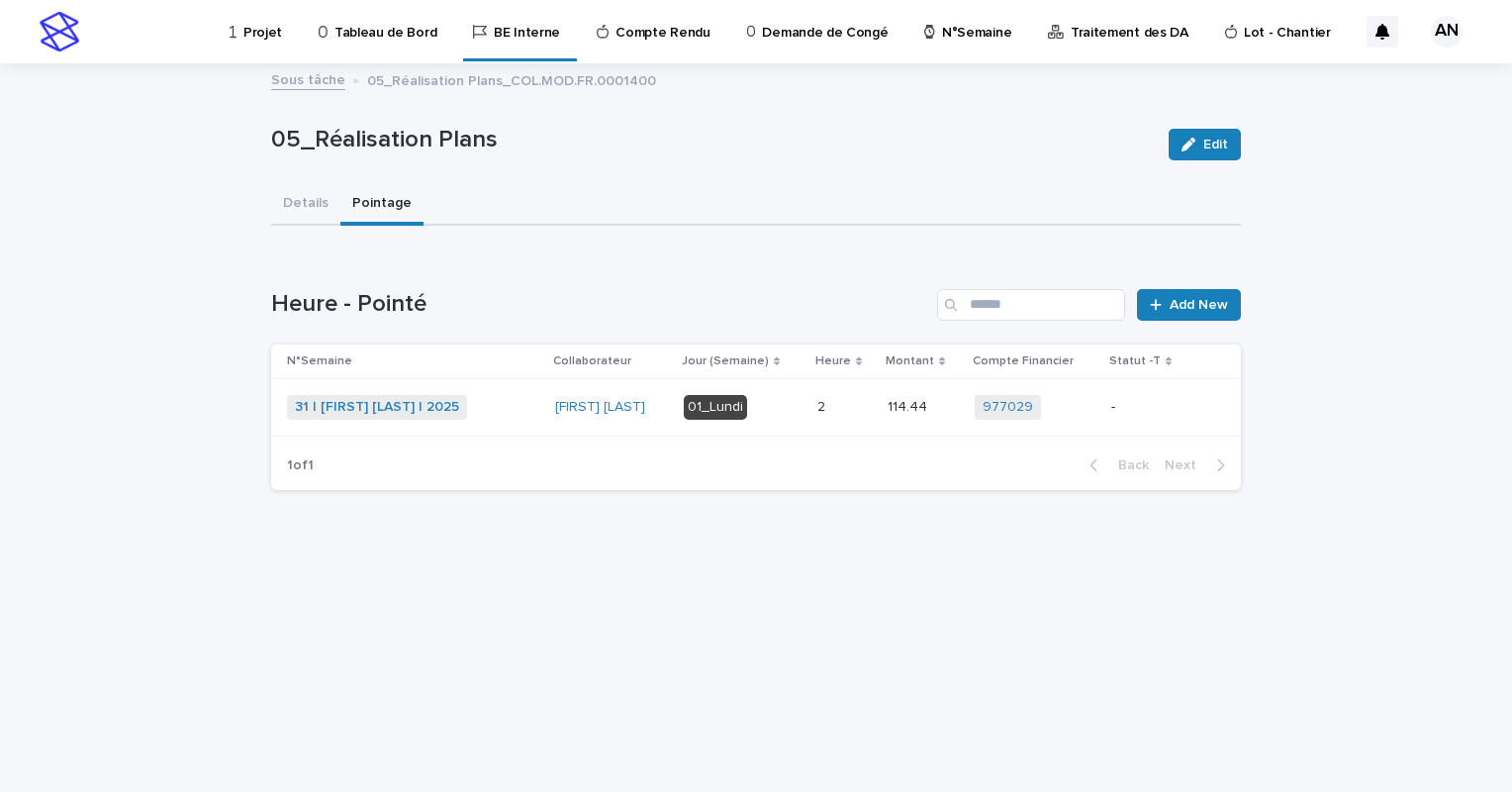 click on "01_Lundi" at bounding box center [742, 407] 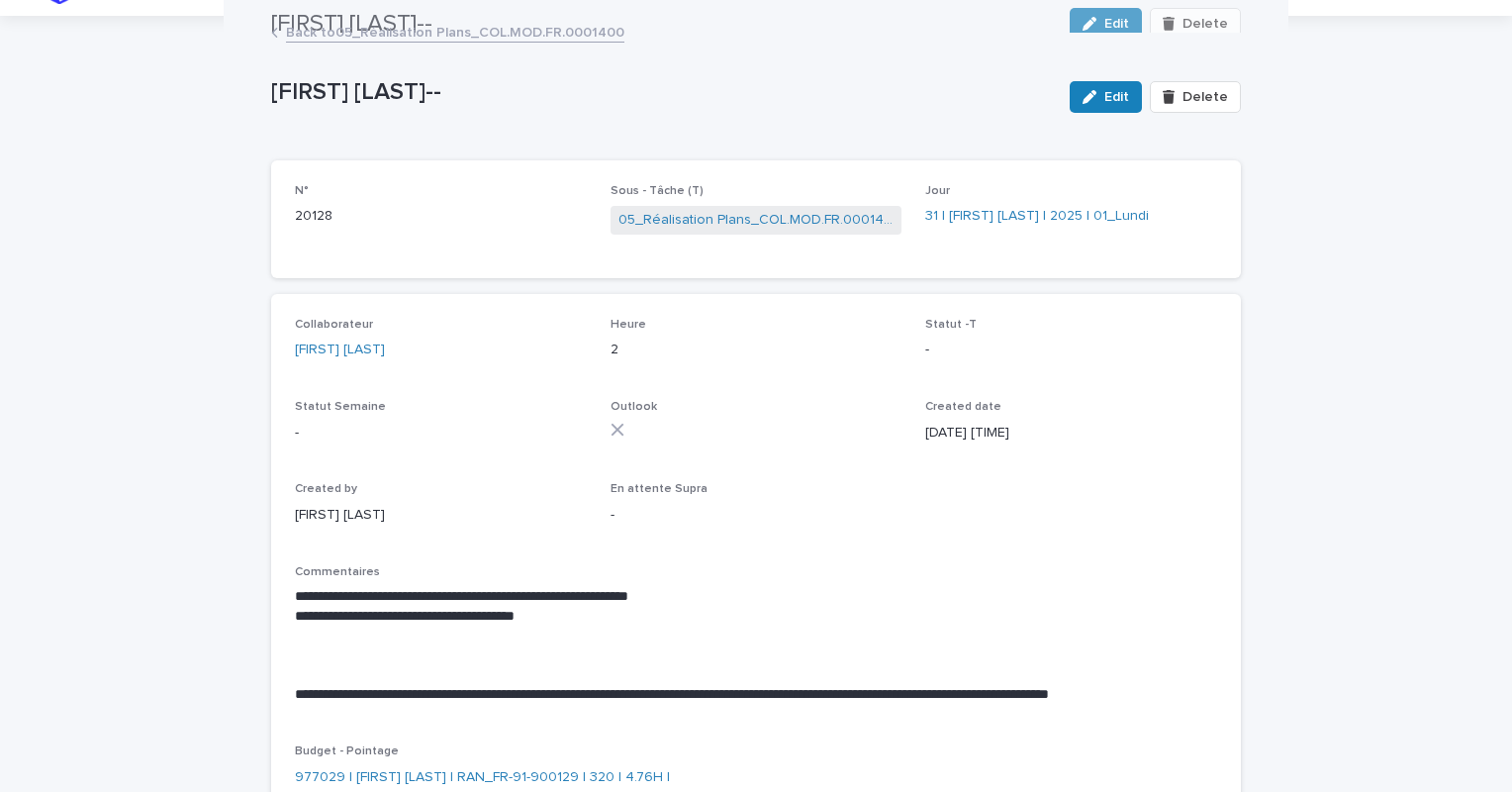 scroll, scrollTop: 25, scrollLeft: 0, axis: vertical 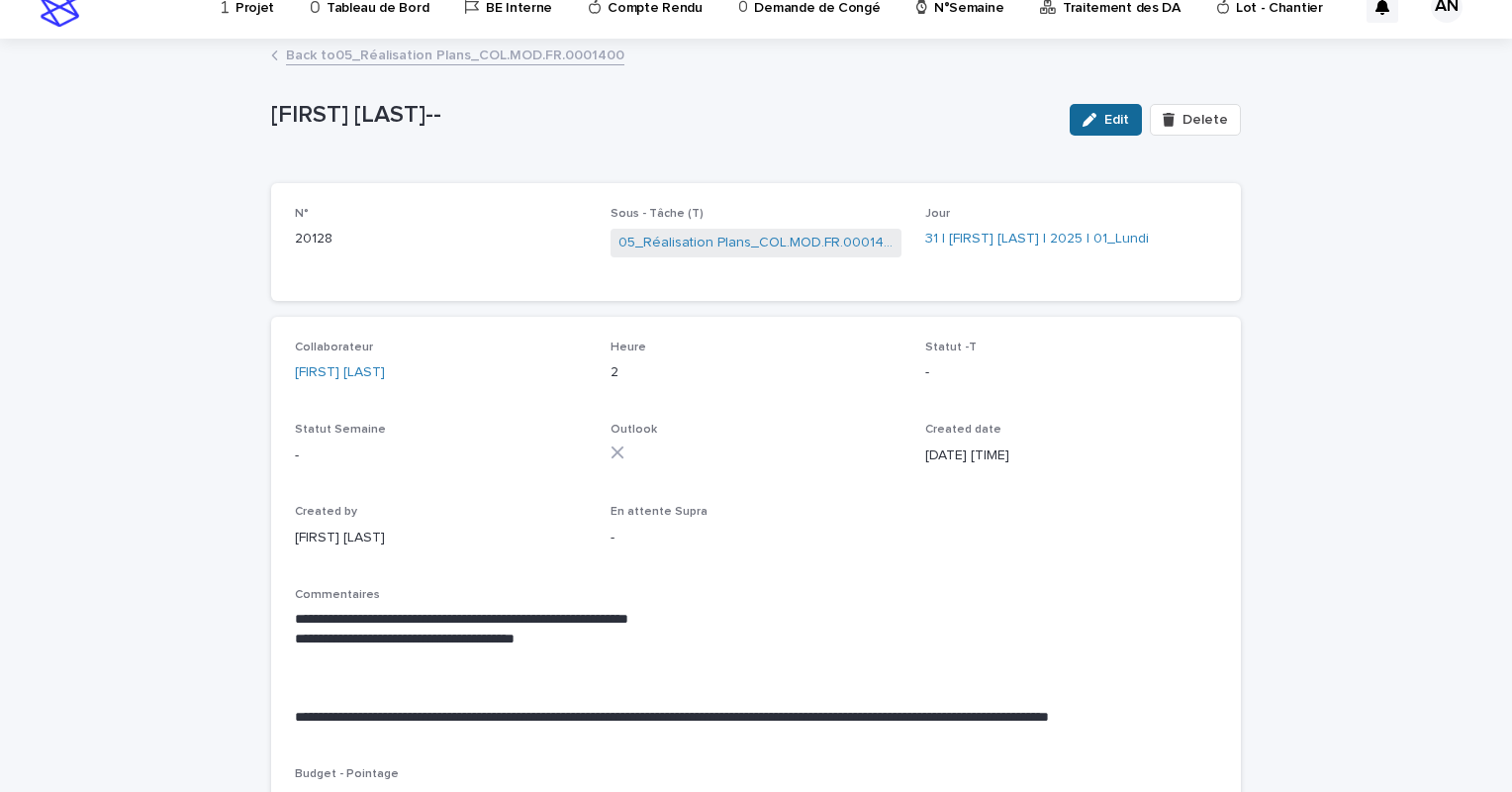 click on "Edit" at bounding box center (1105, 120) 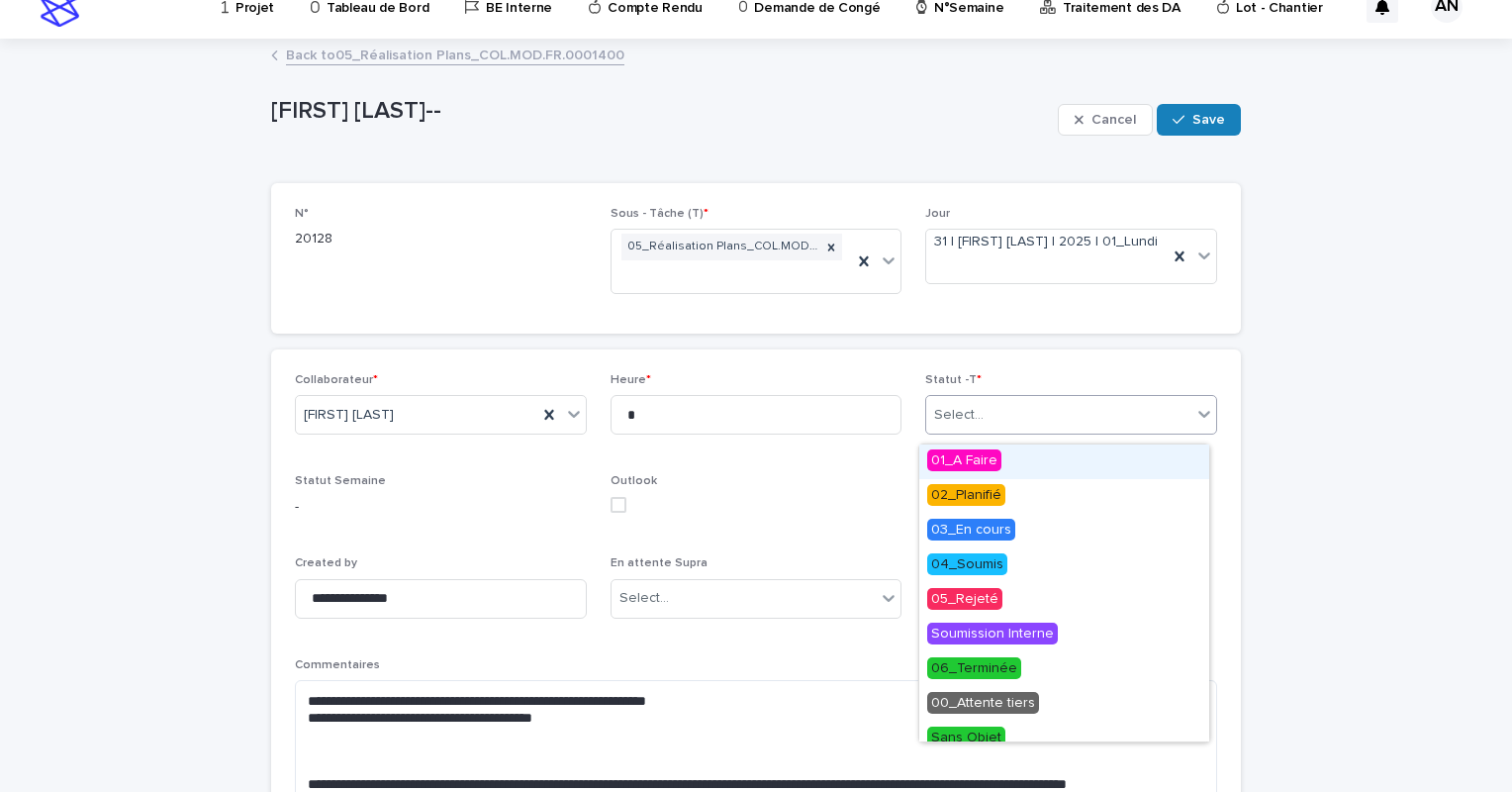 click on "Select..." at bounding box center (1059, 415) 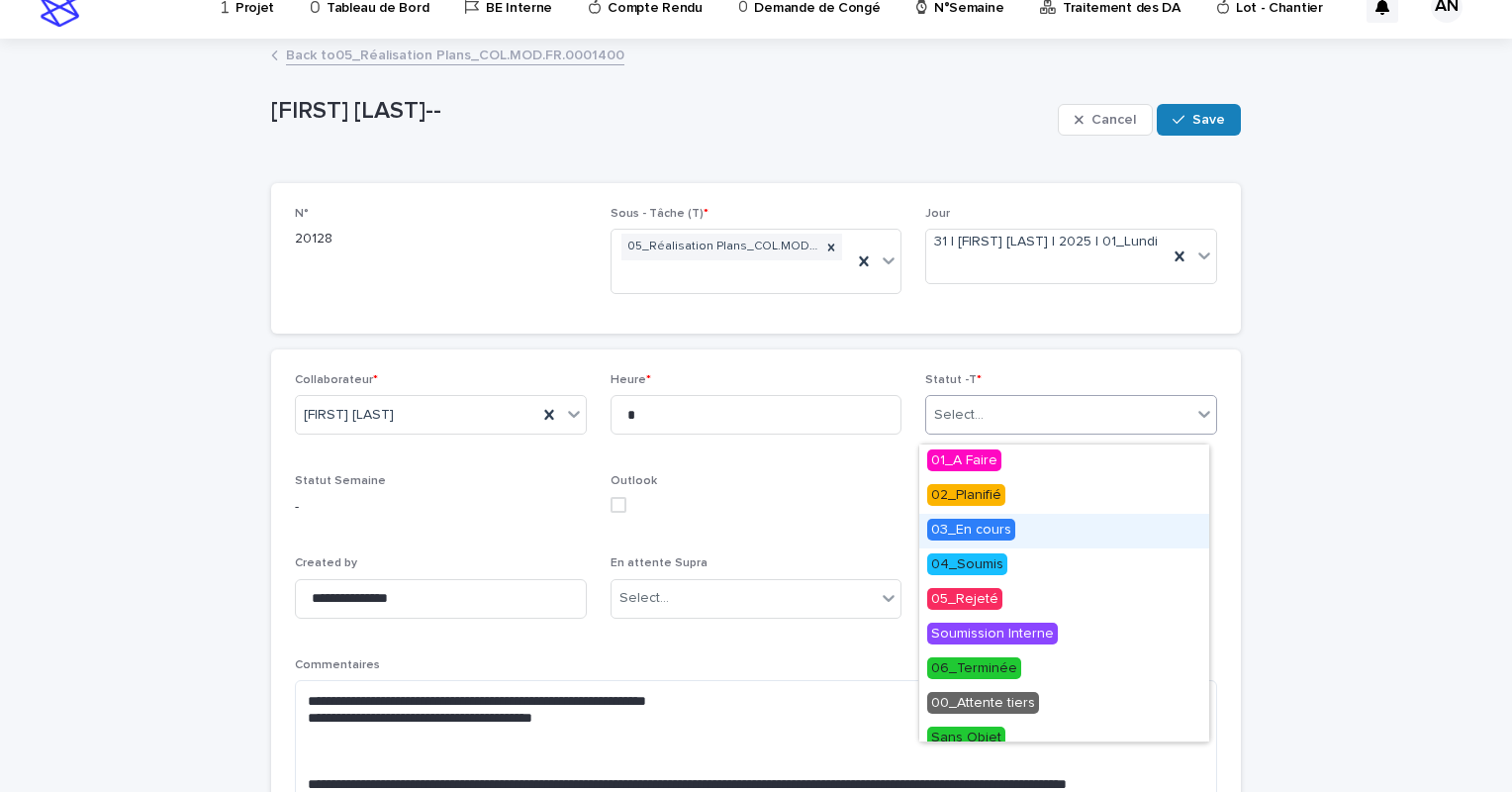 click on "03_En cours" at bounding box center [1064, 531] 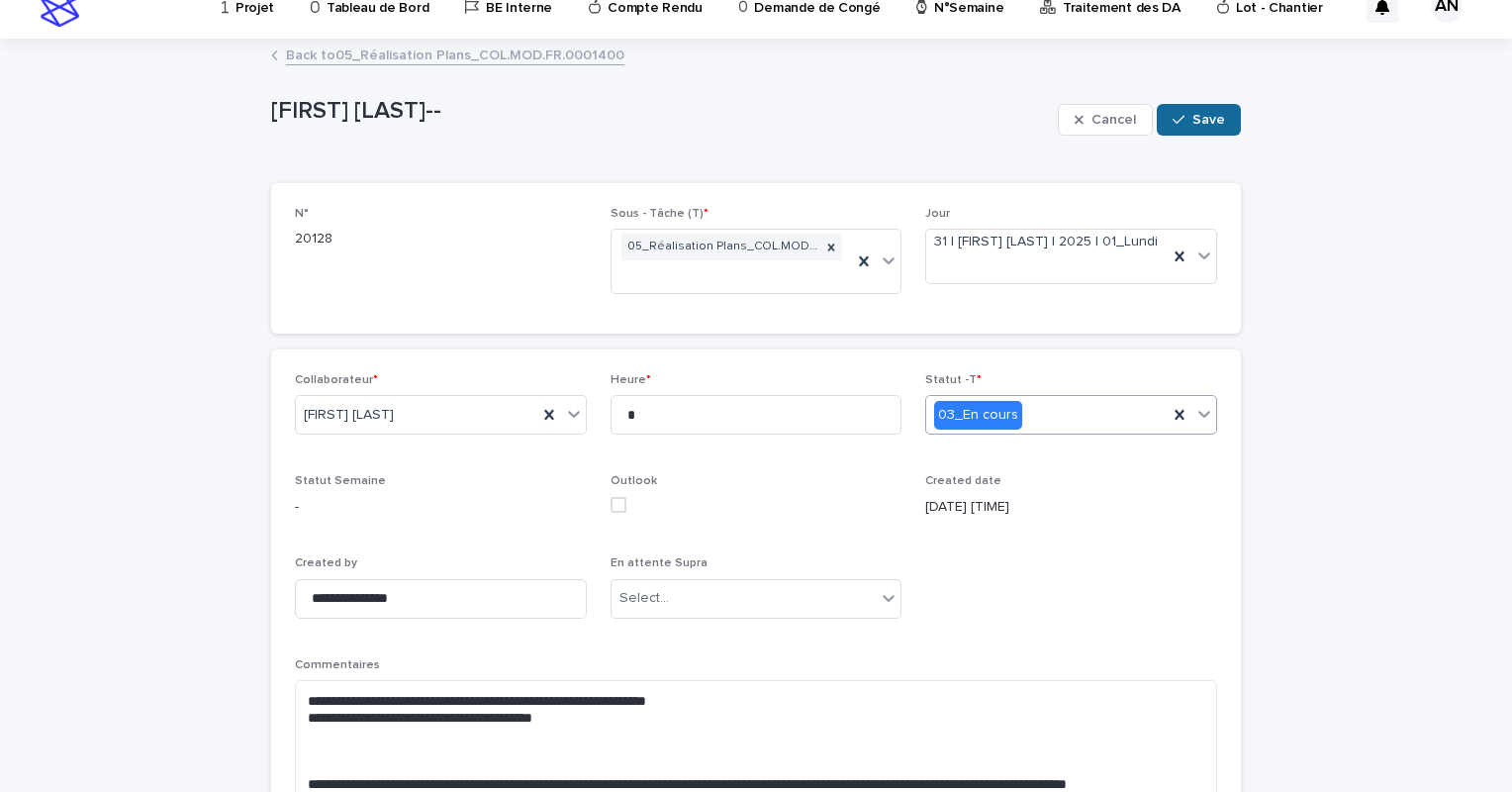click on "Save" at bounding box center [1208, 120] 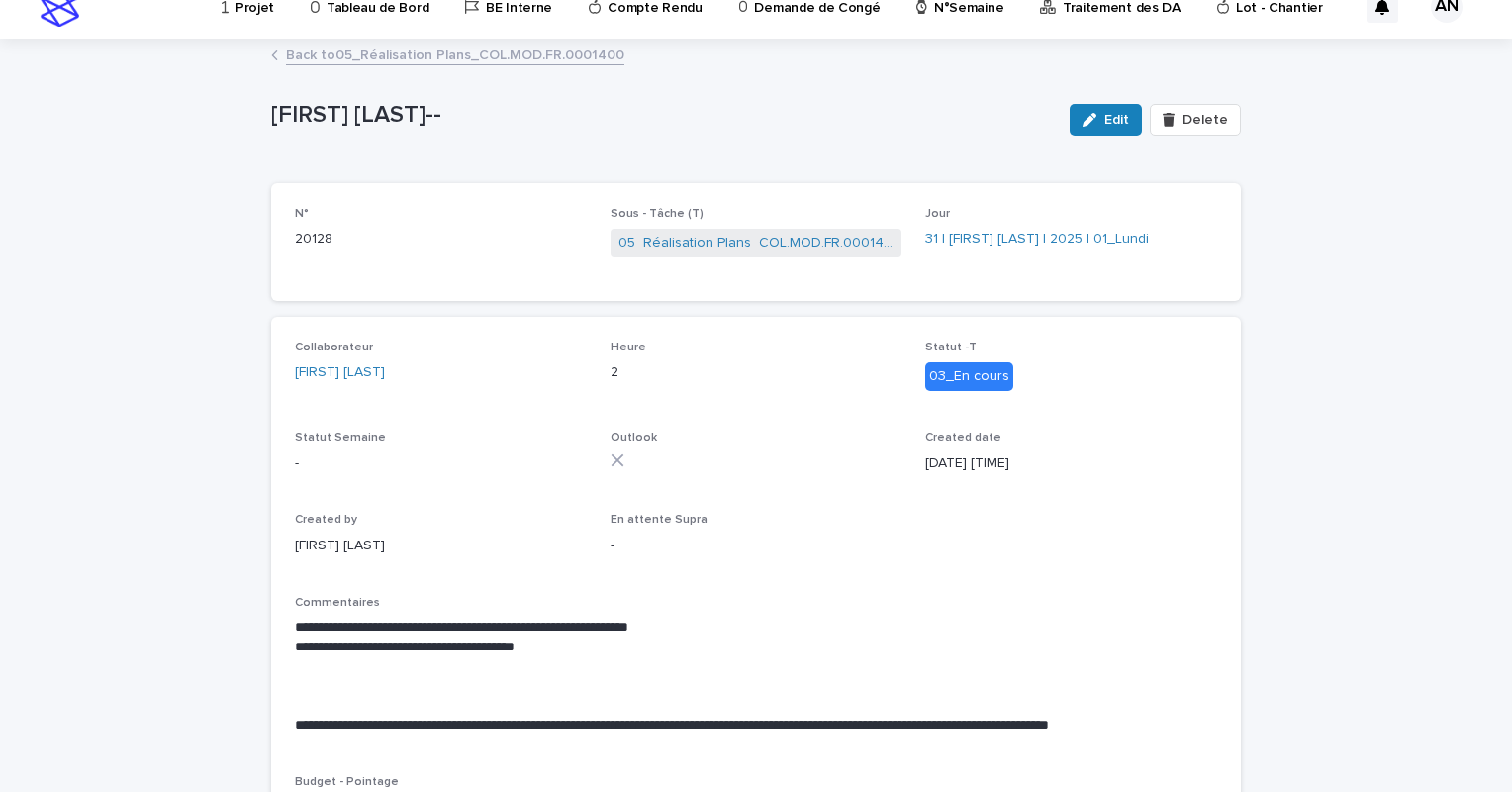 click on "Back to  05_Réalisation Plans_COL.MOD.FR.0001400" at bounding box center (455, 53) 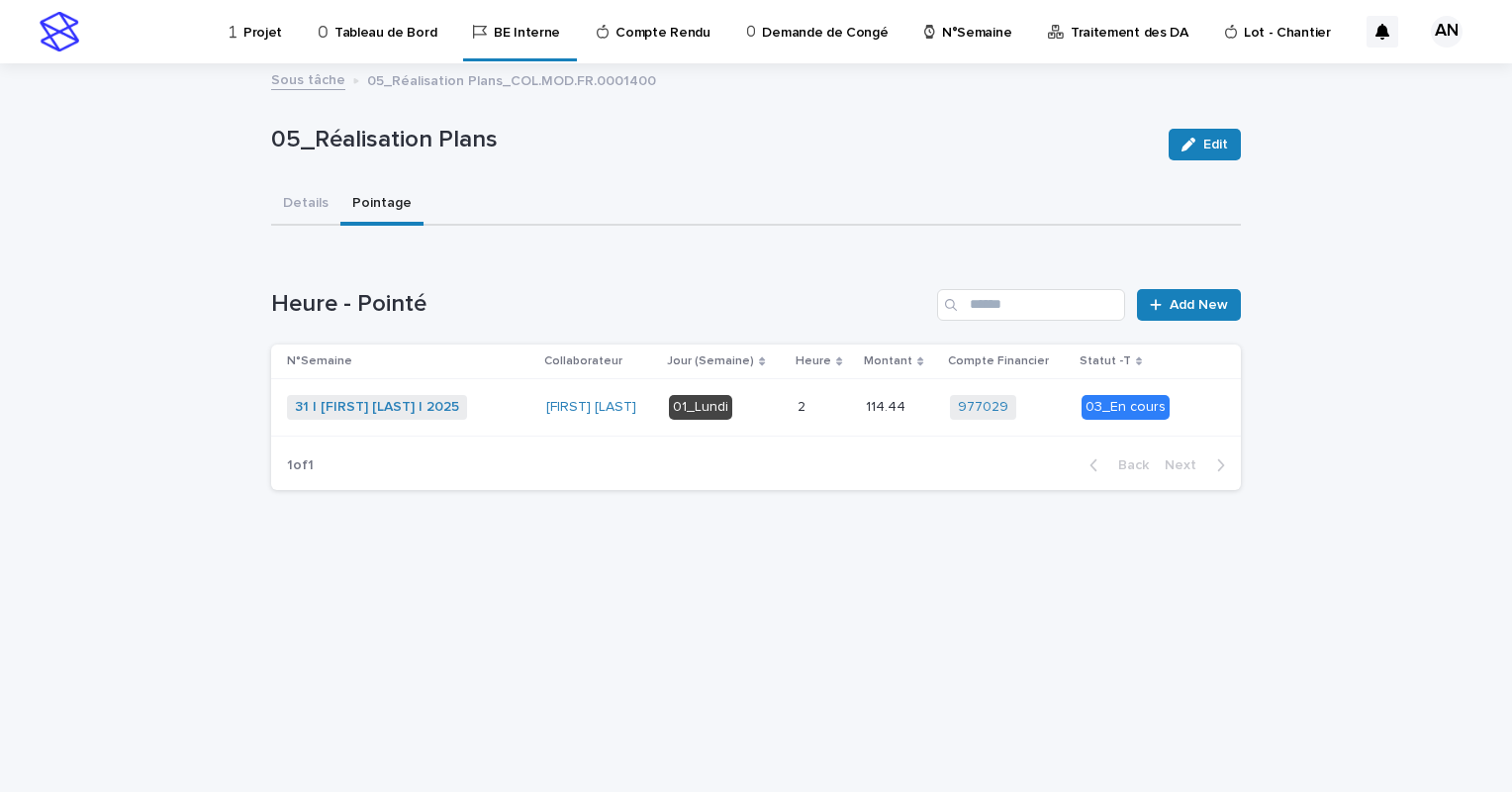 scroll, scrollTop: 0, scrollLeft: 0, axis: both 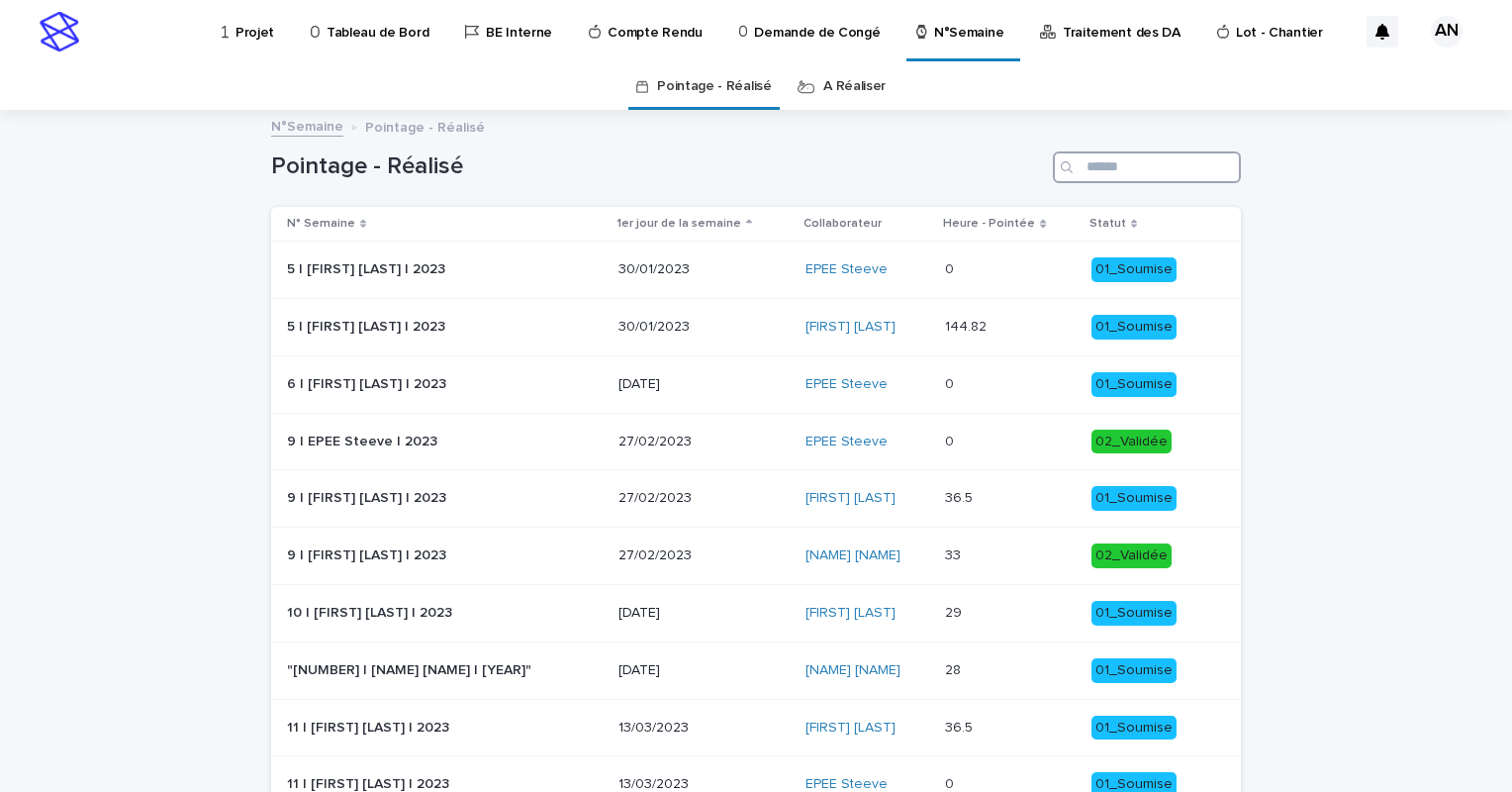 click at bounding box center [1147, 167] 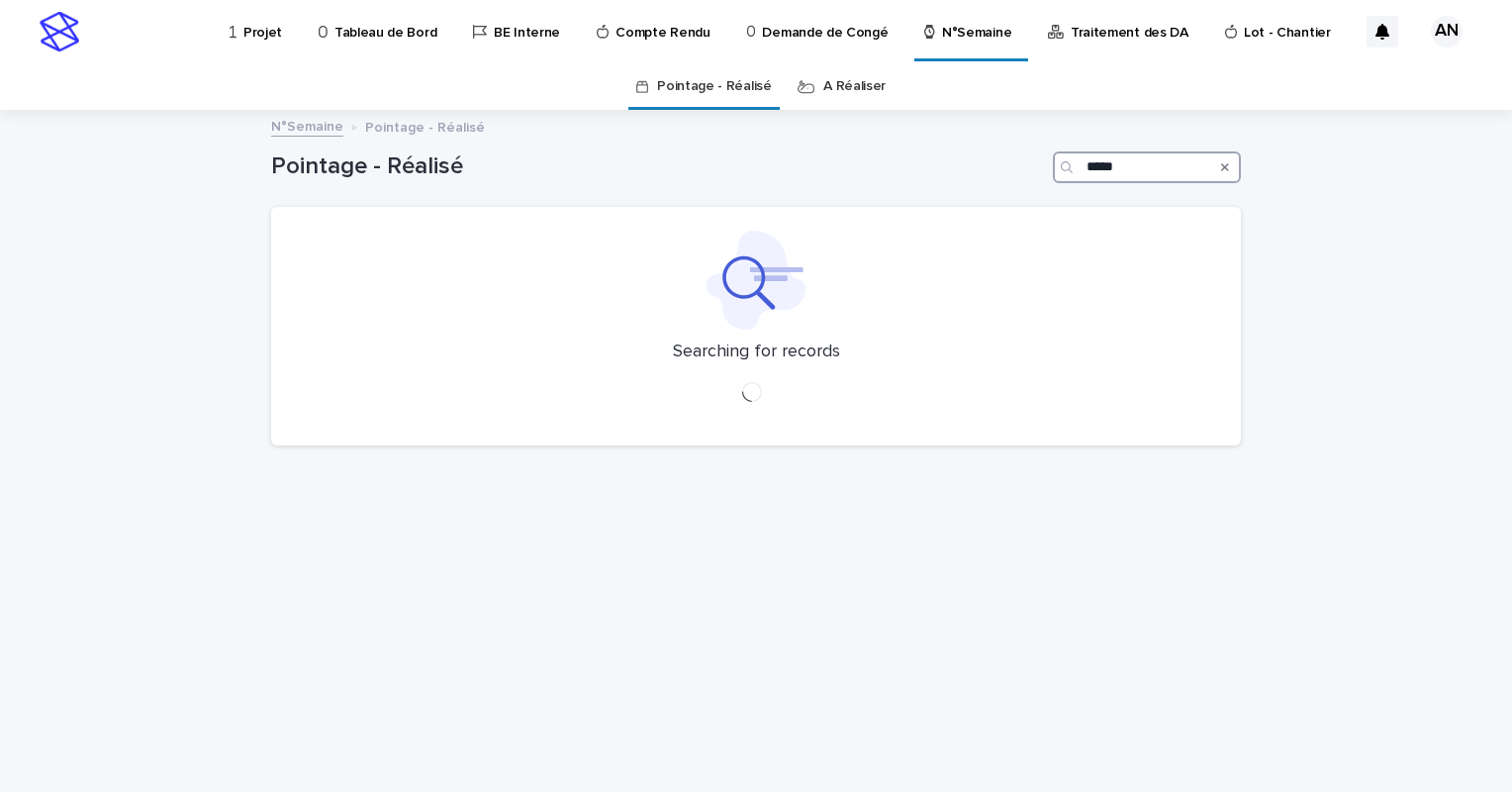 type on "*****" 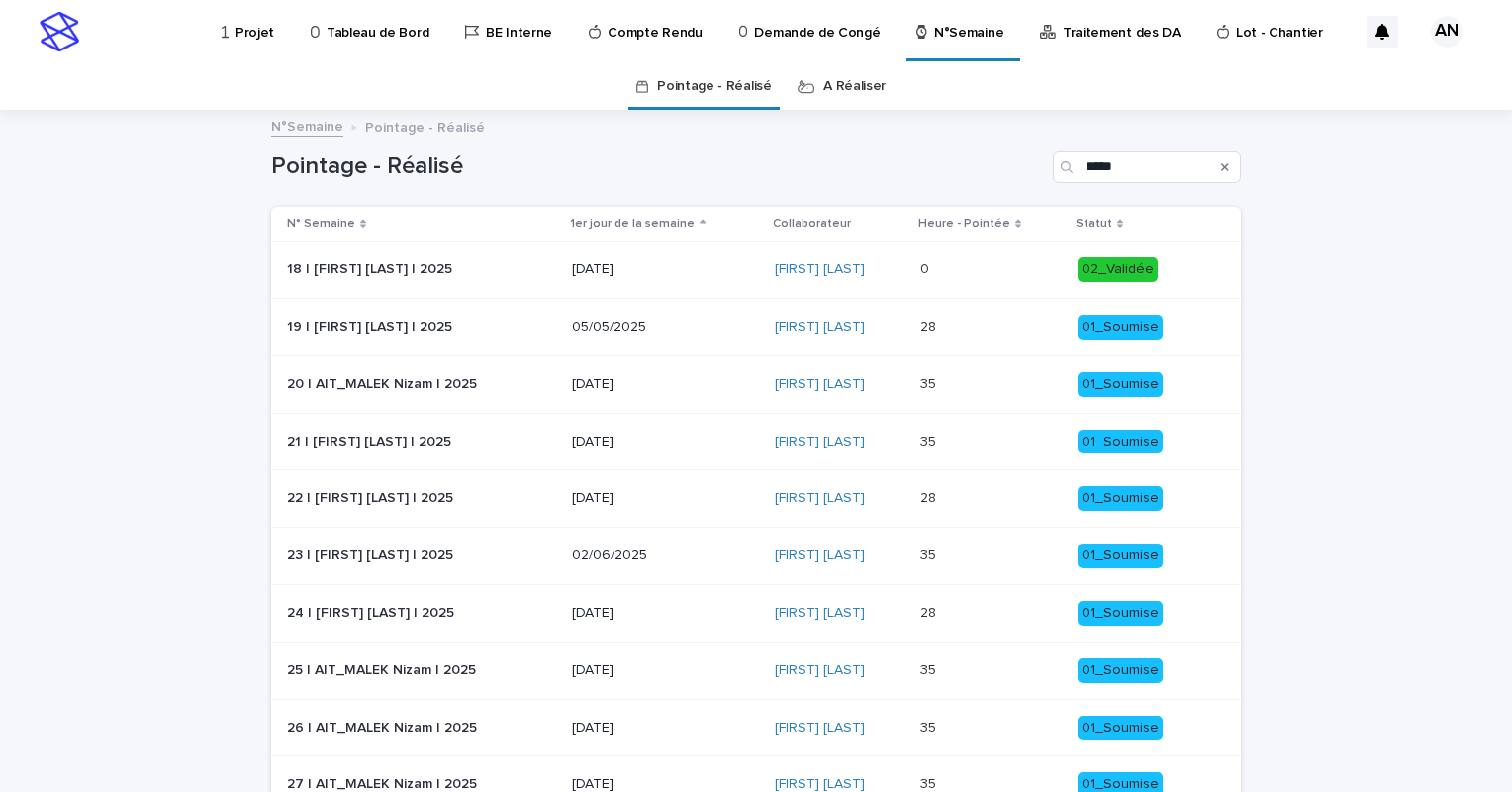 click on "A Réaliser" at bounding box center [854, 86] 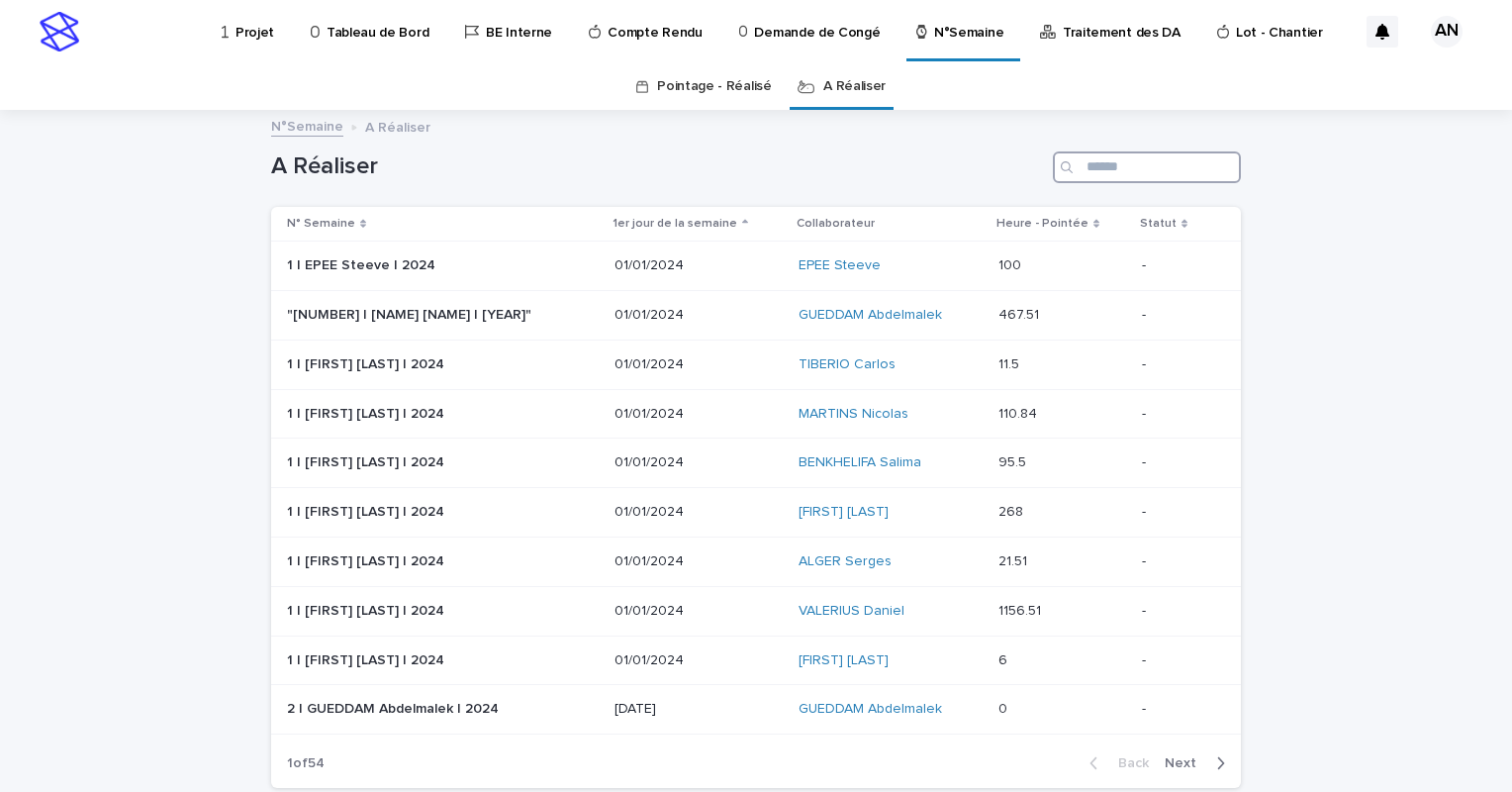 click at bounding box center [1147, 167] 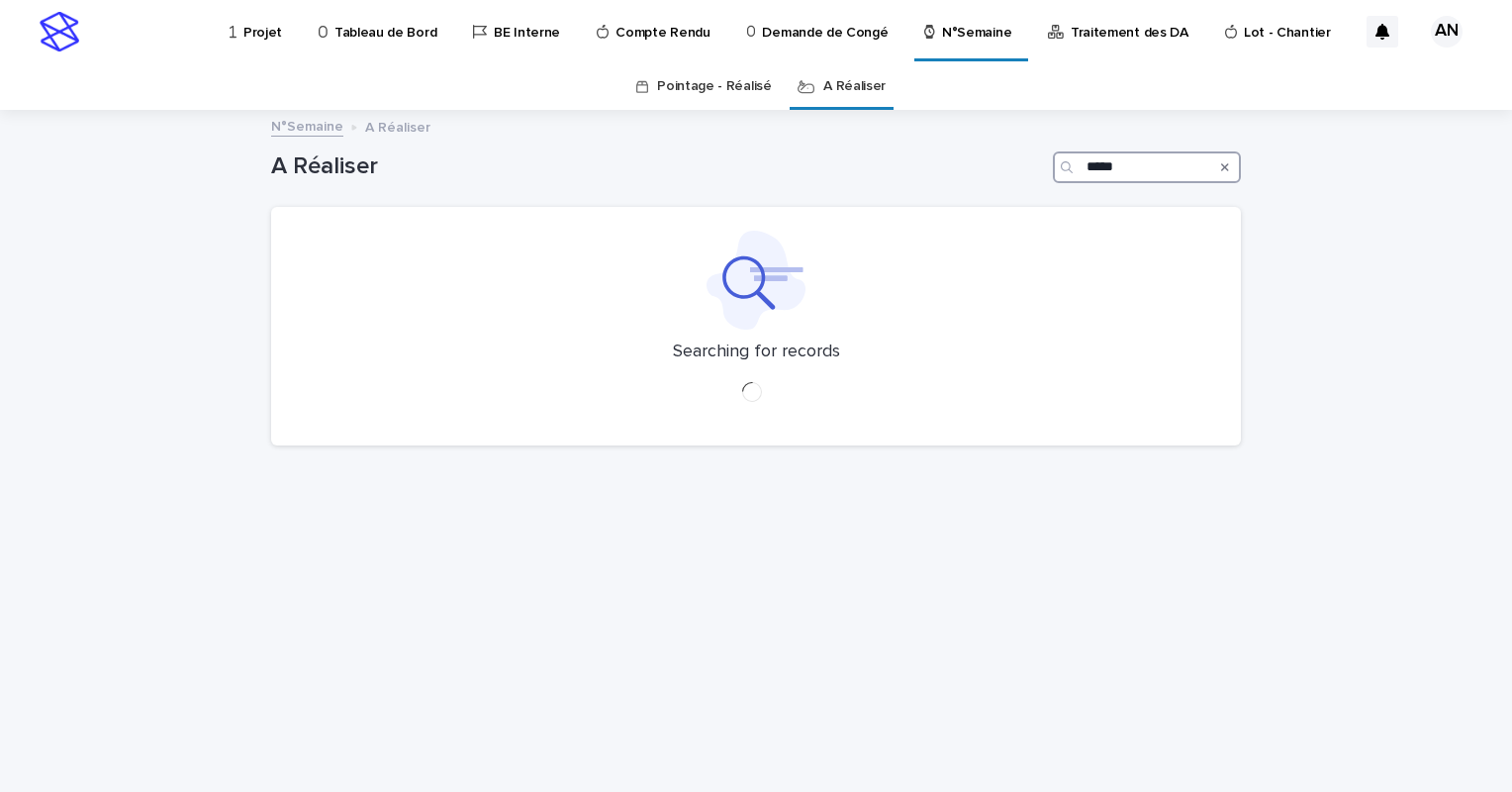 type on "*****" 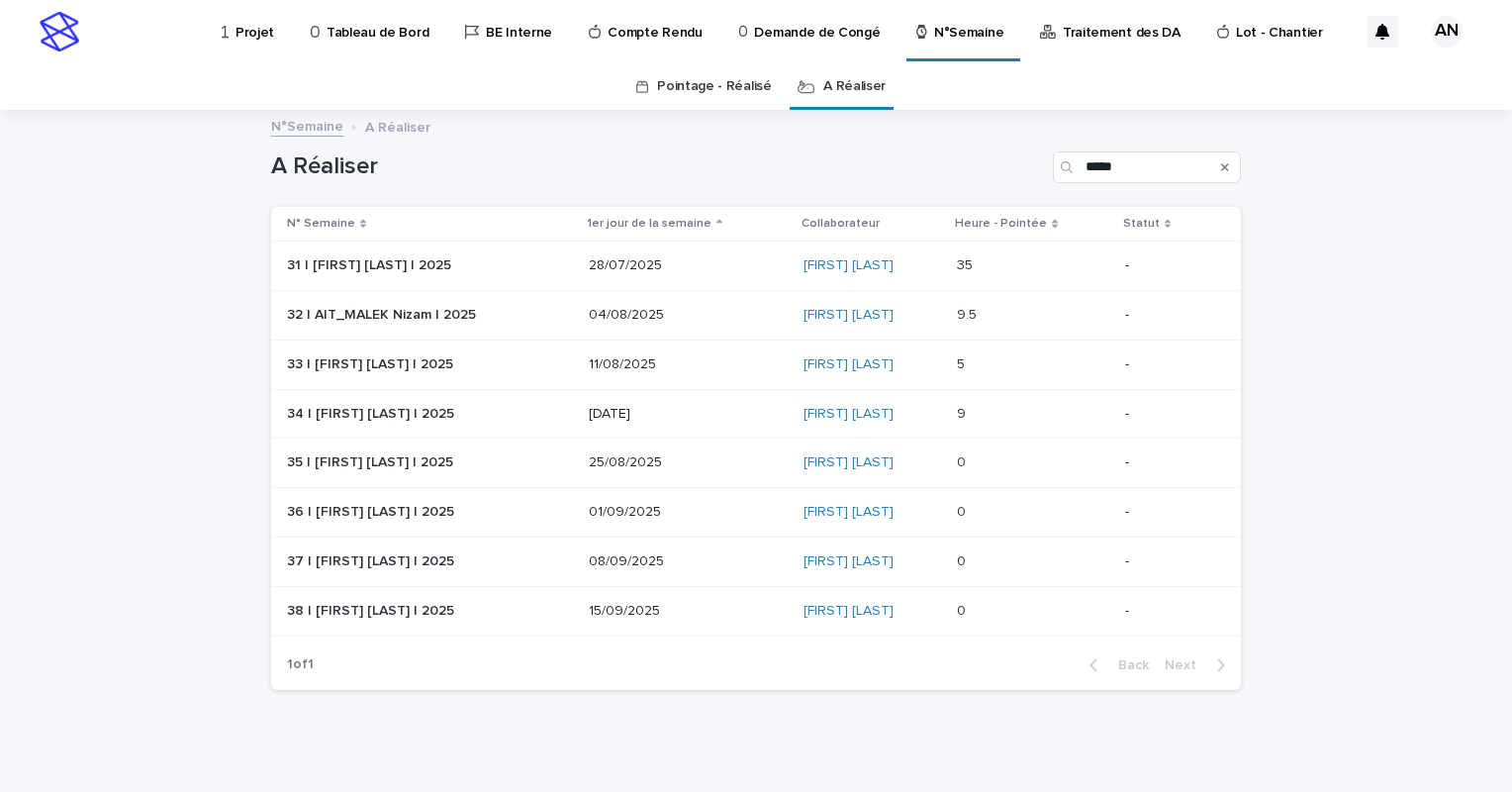 click on "9.5 9.5" at bounding box center [1032, 315] 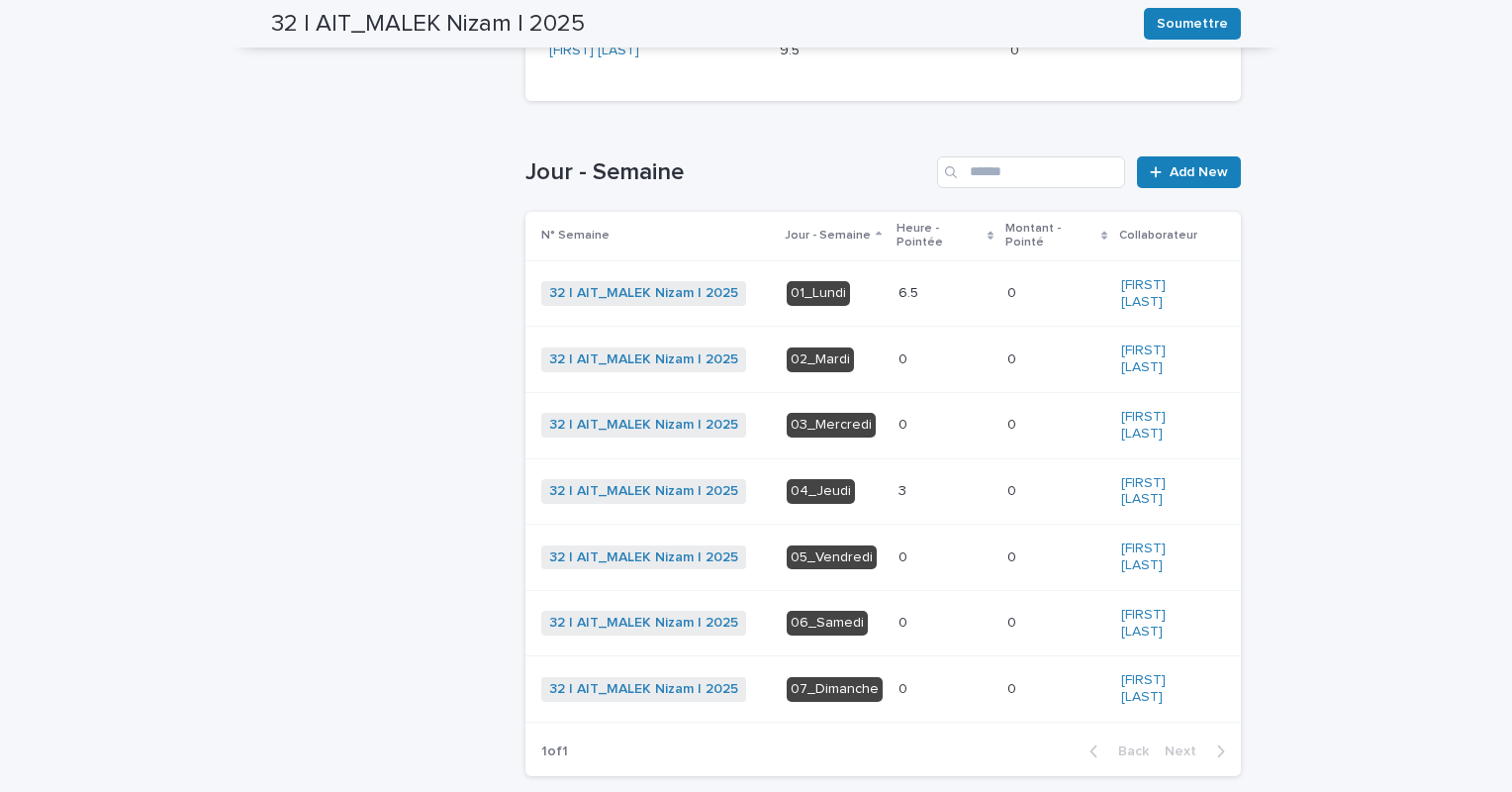 scroll, scrollTop: 449, scrollLeft: 0, axis: vertical 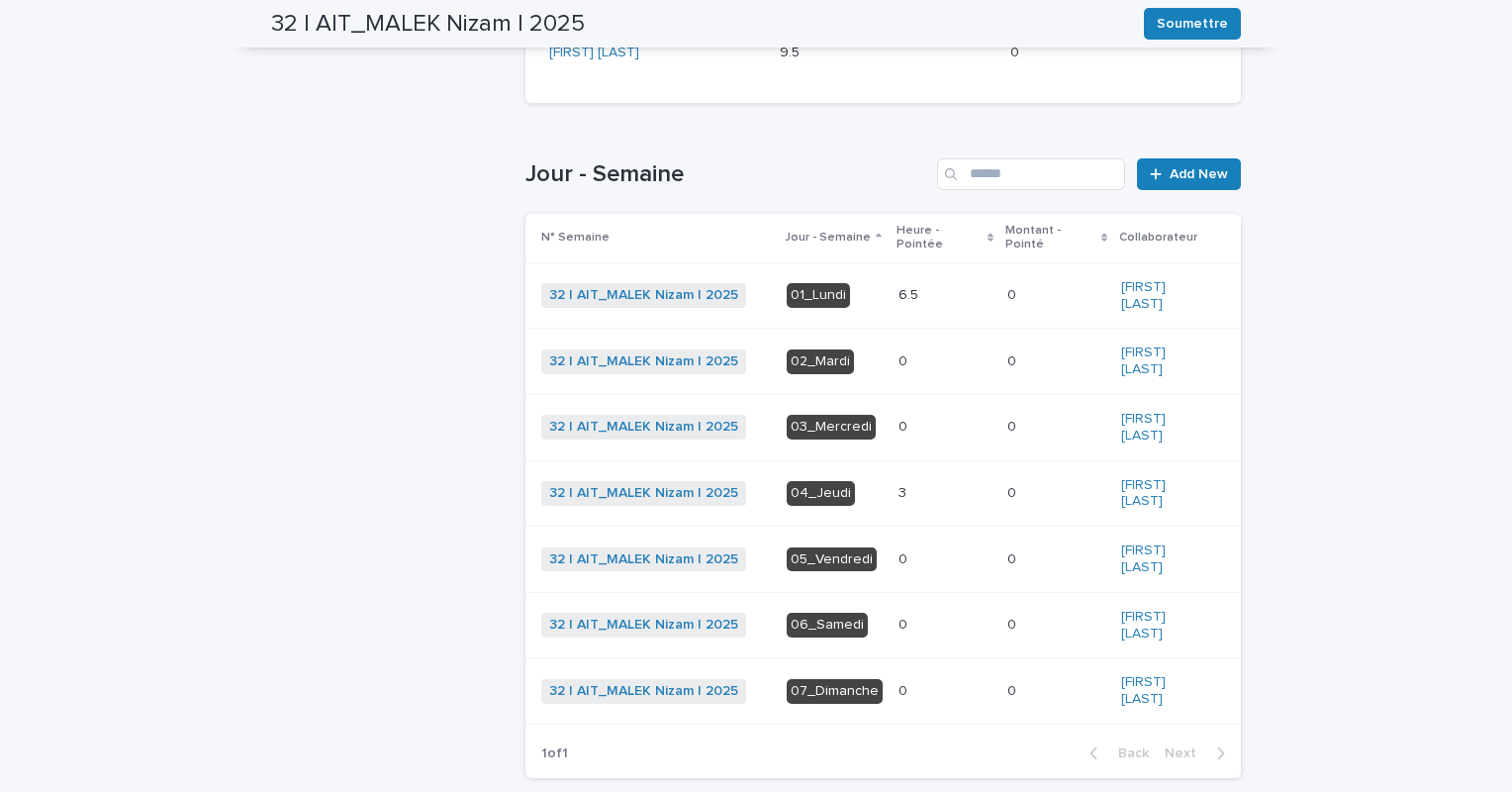 click on "01_Lundi" at bounding box center [834, 295] 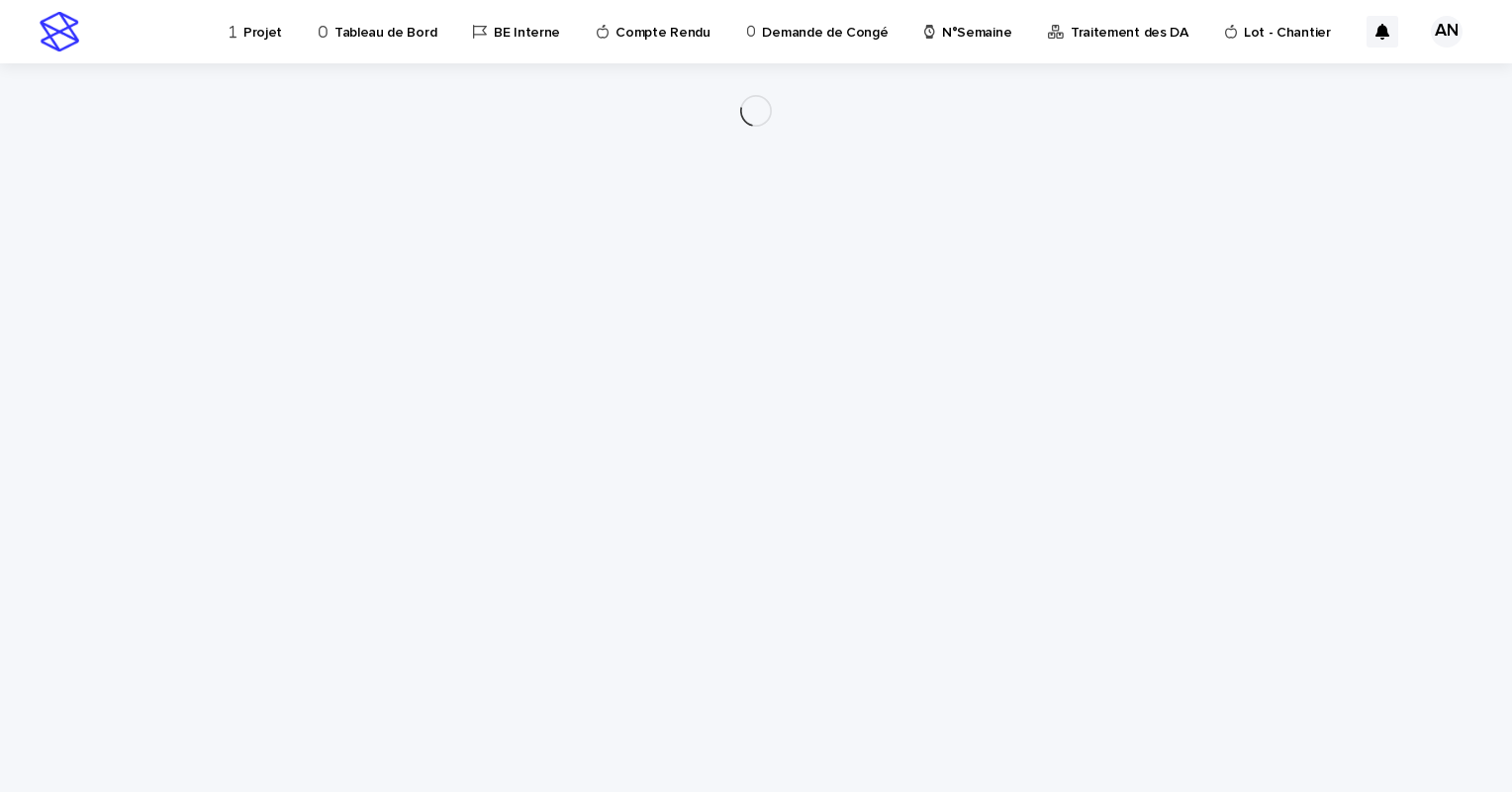 scroll, scrollTop: 0, scrollLeft: 0, axis: both 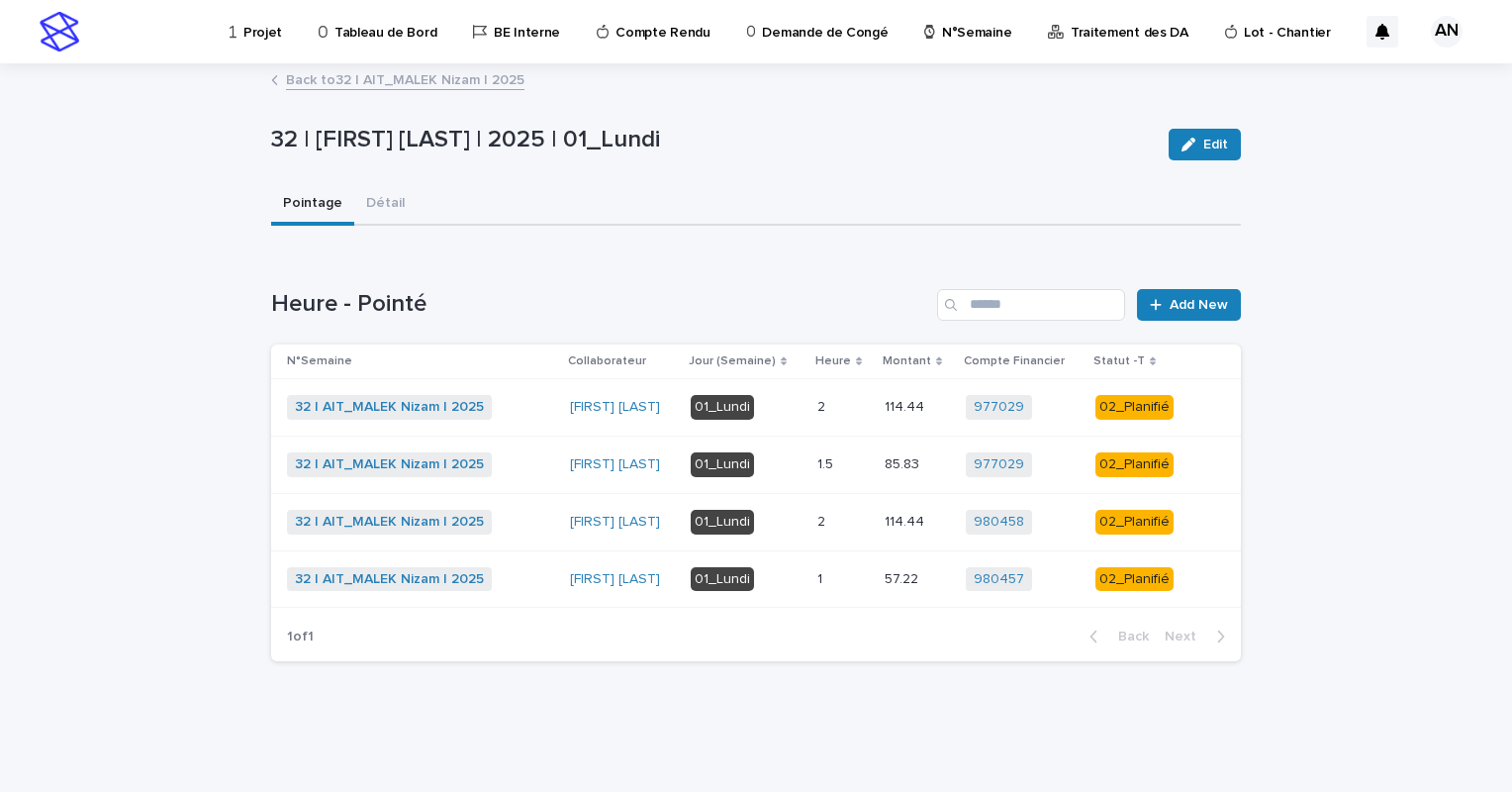 click at bounding box center (843, 407) 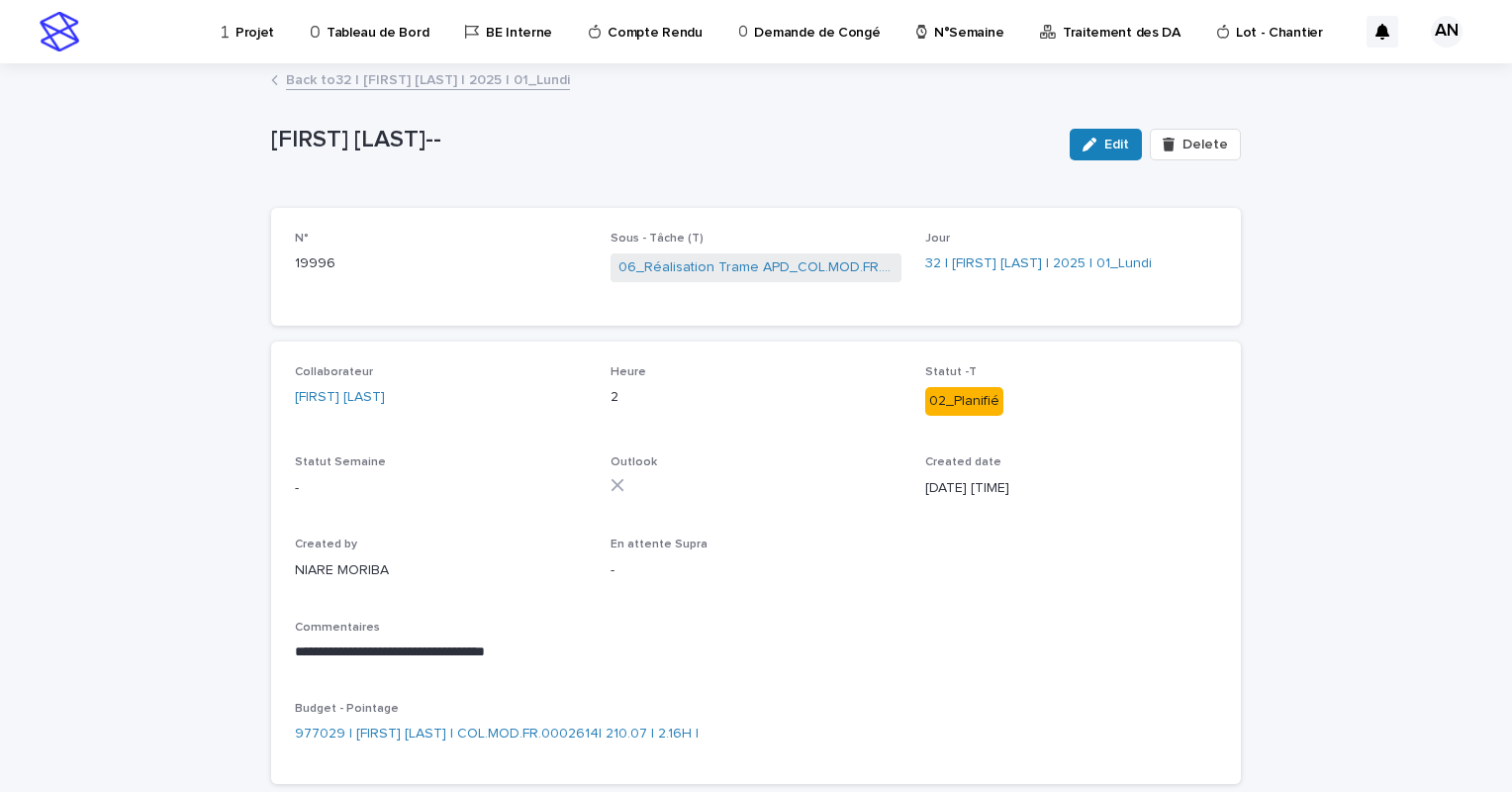 click on "Back to  32 | AIT_MALEK Nizam | 2025 | 01_Lundi" at bounding box center (756, 81) 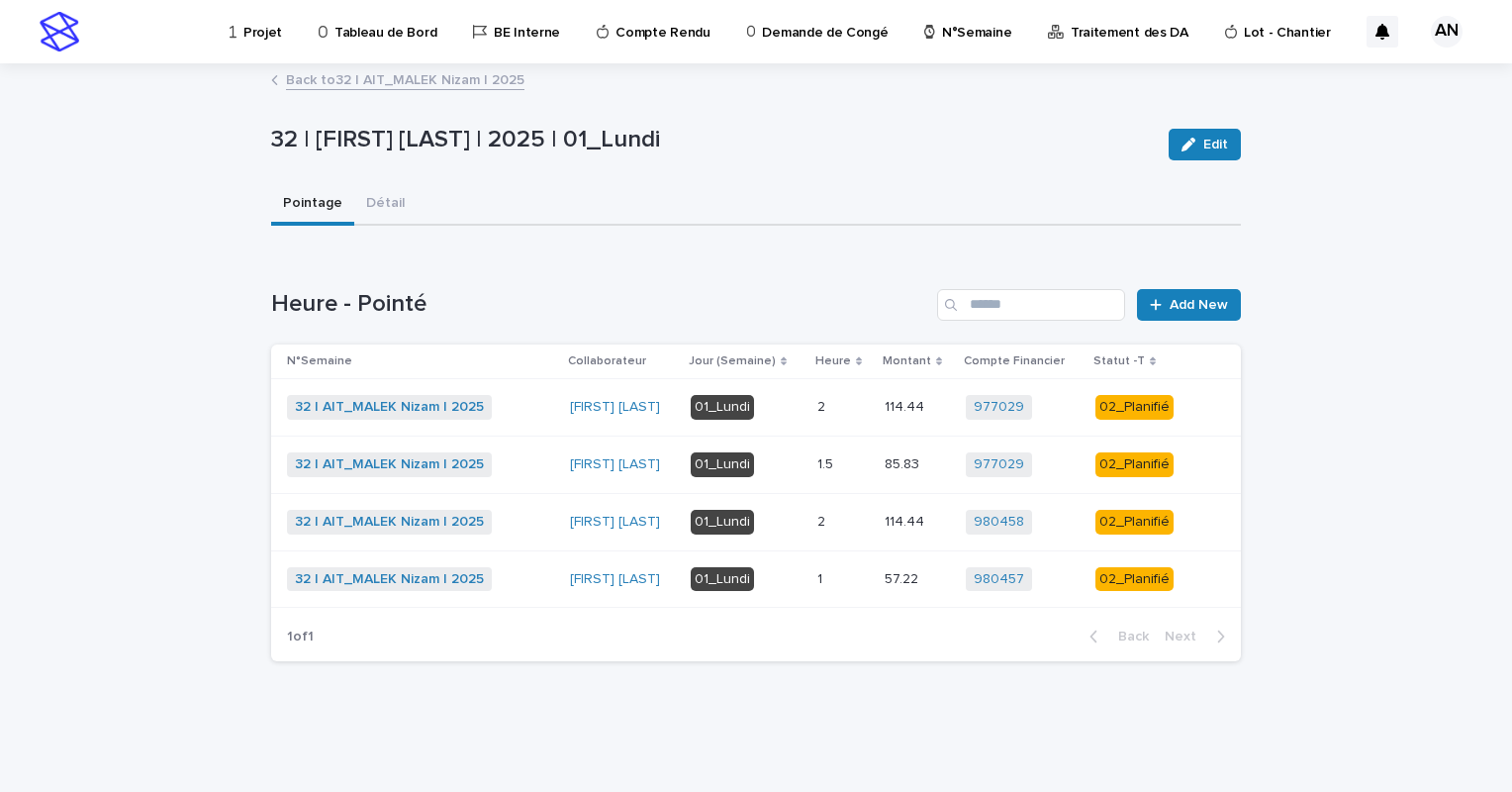 click on "01_Lundi" at bounding box center [746, 464] 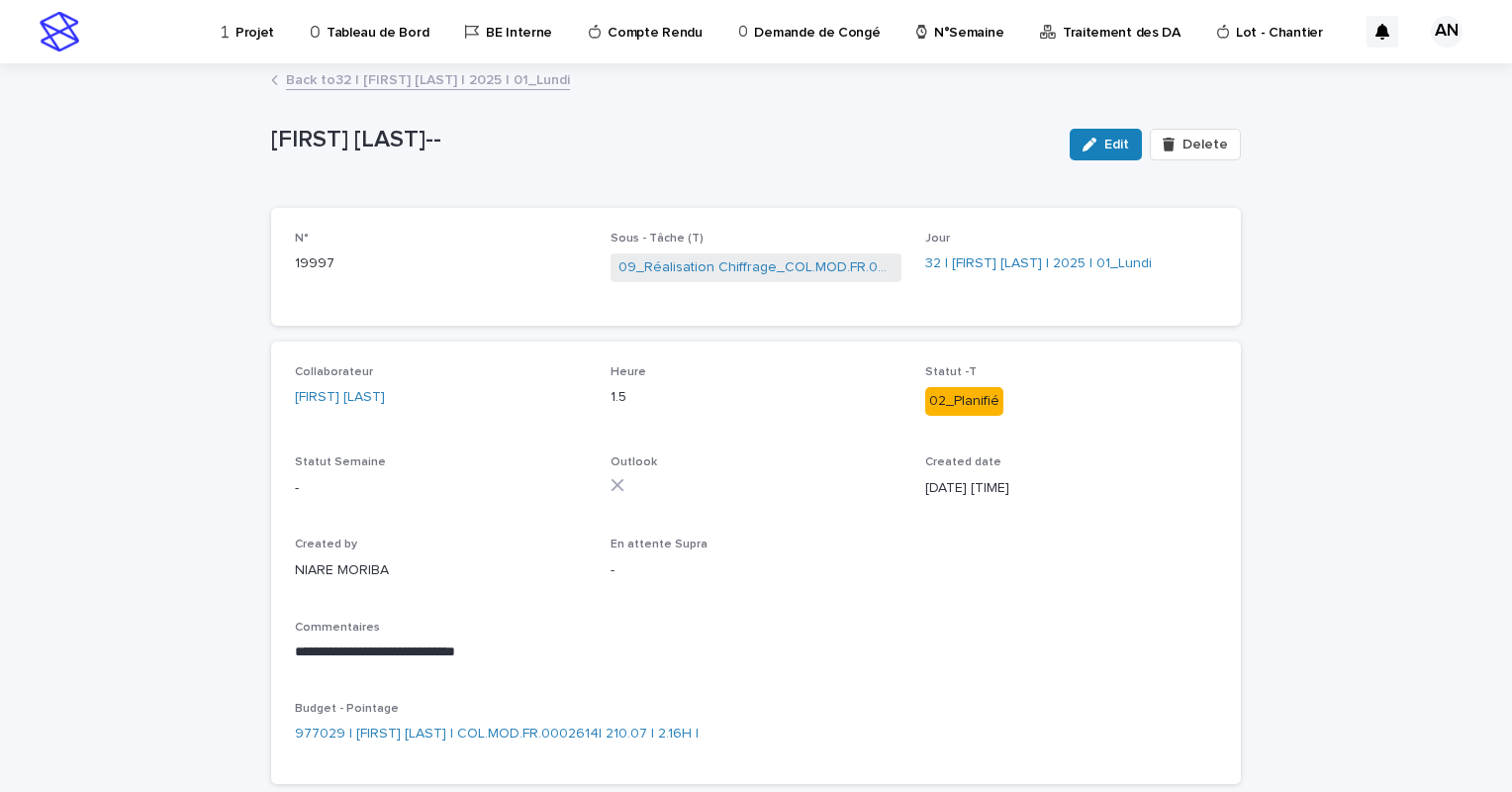 click on "Back to  32 | AIT_MALEK Nizam | 2025 | 01_Lundi" at bounding box center (427, 78) 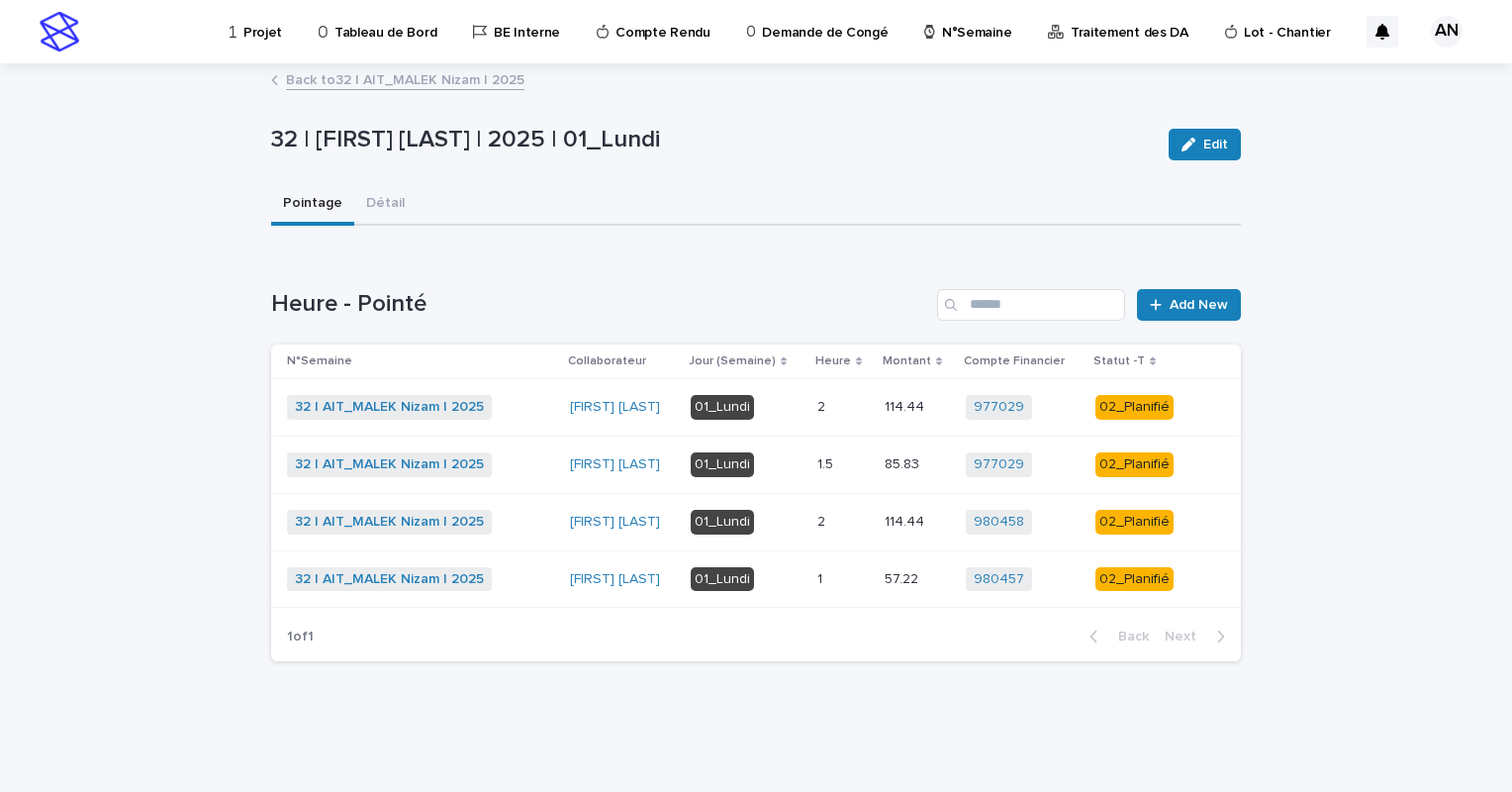 click on "01_Lundi" at bounding box center [746, 522] 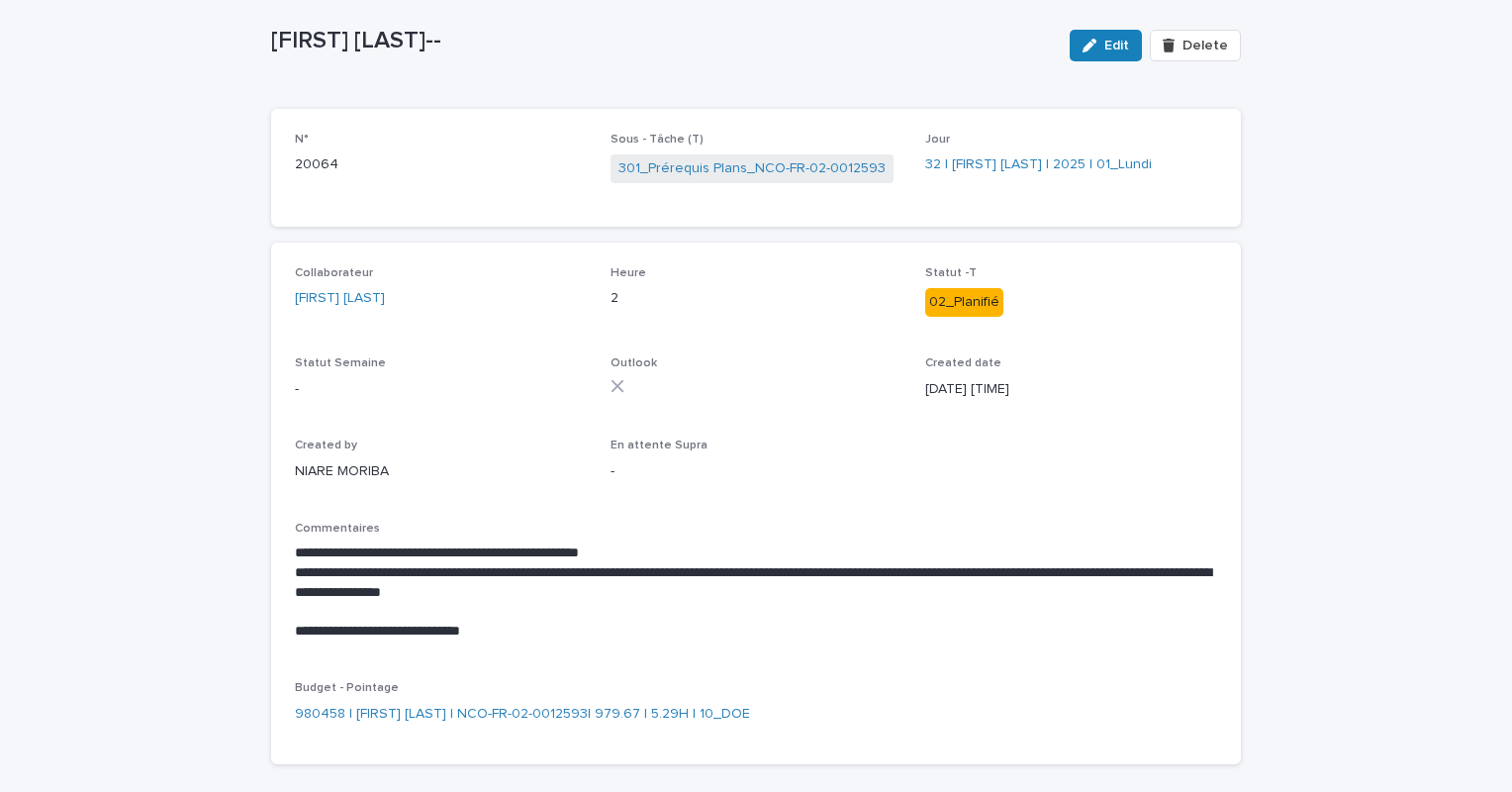 scroll, scrollTop: 84, scrollLeft: 0, axis: vertical 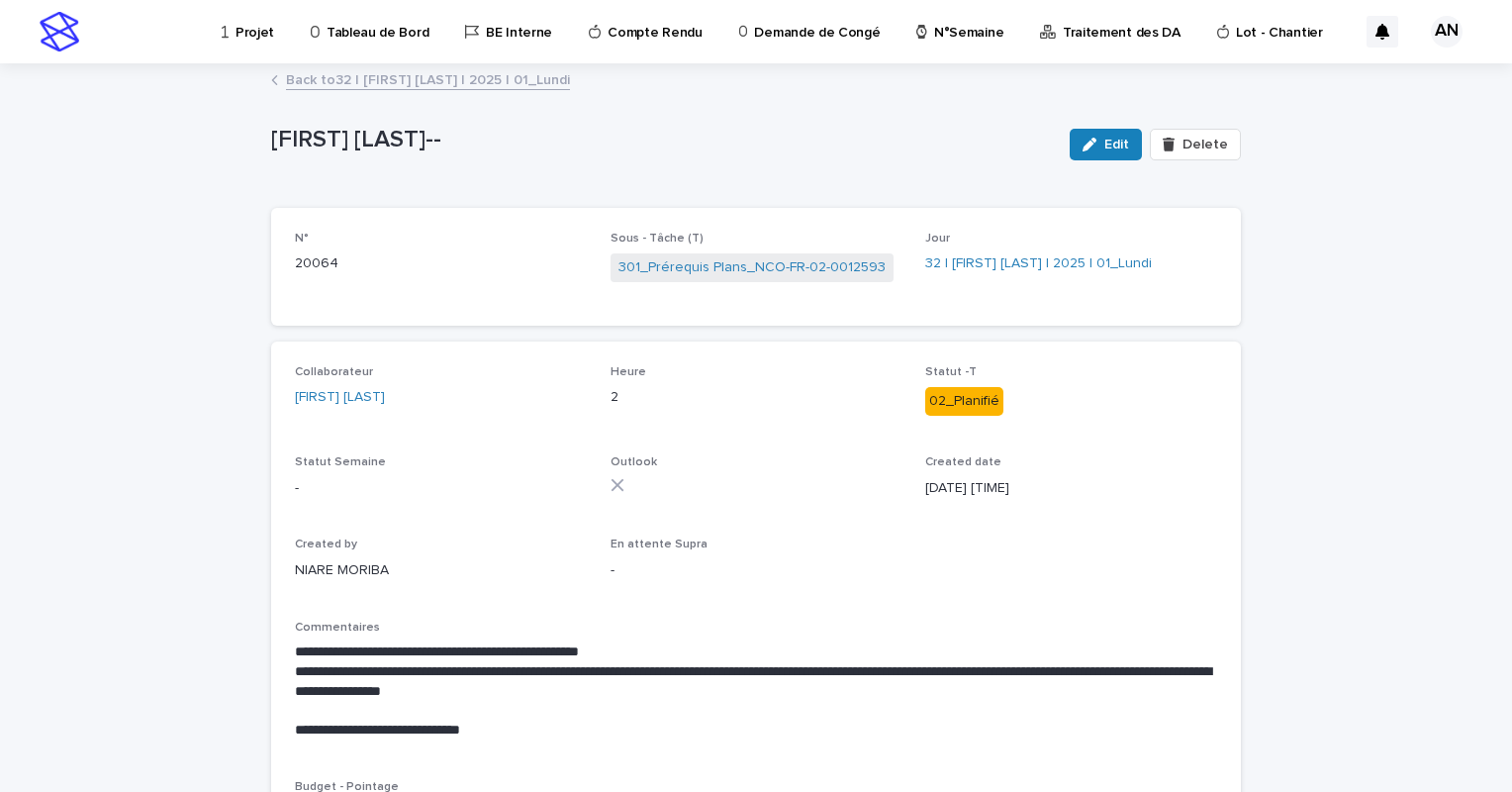 click on "Back to  32 | AIT_MALEK Nizam | 2025 | 01_Lundi" at bounding box center [427, 78] 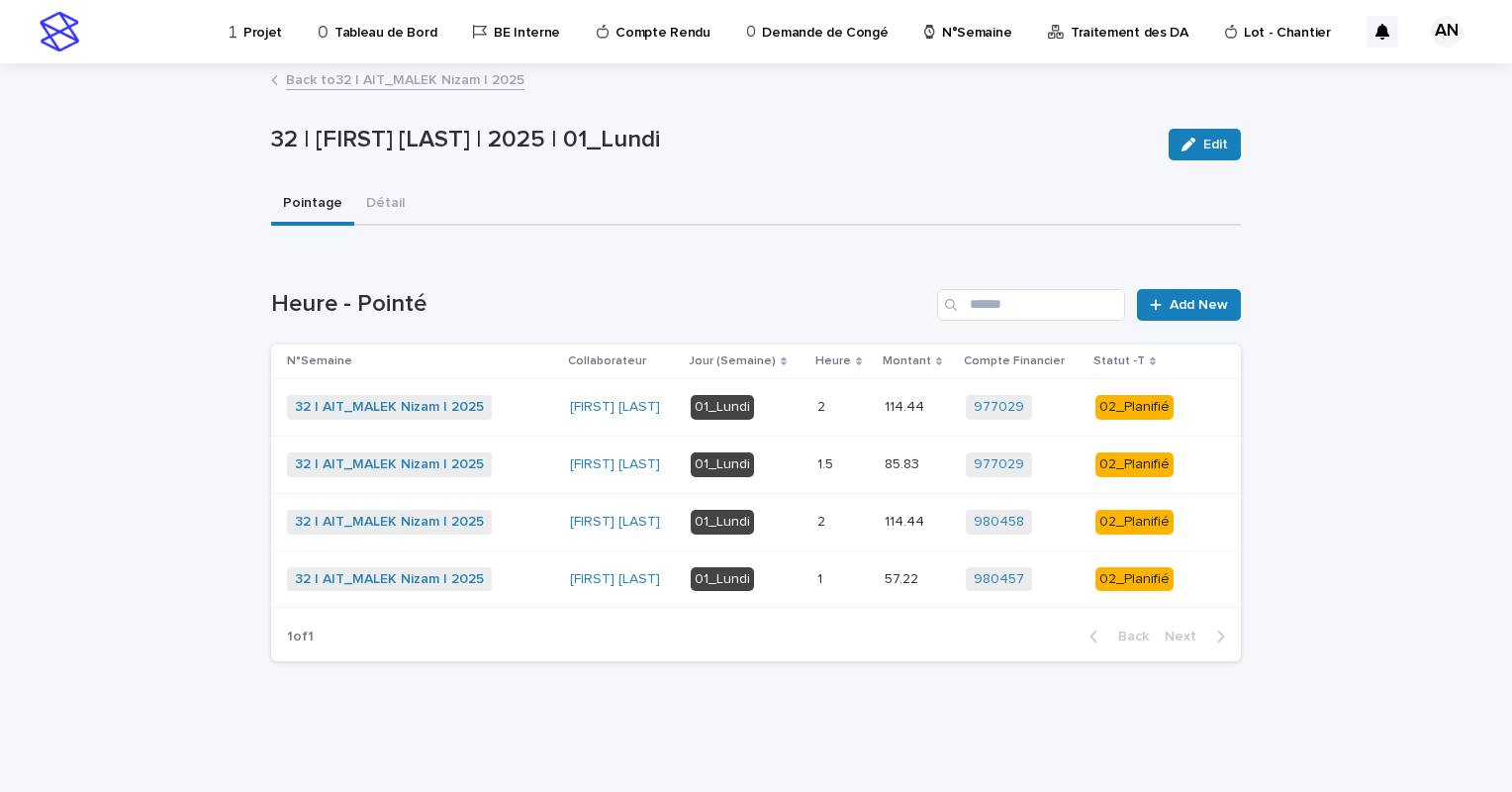 click at bounding box center [843, 522] 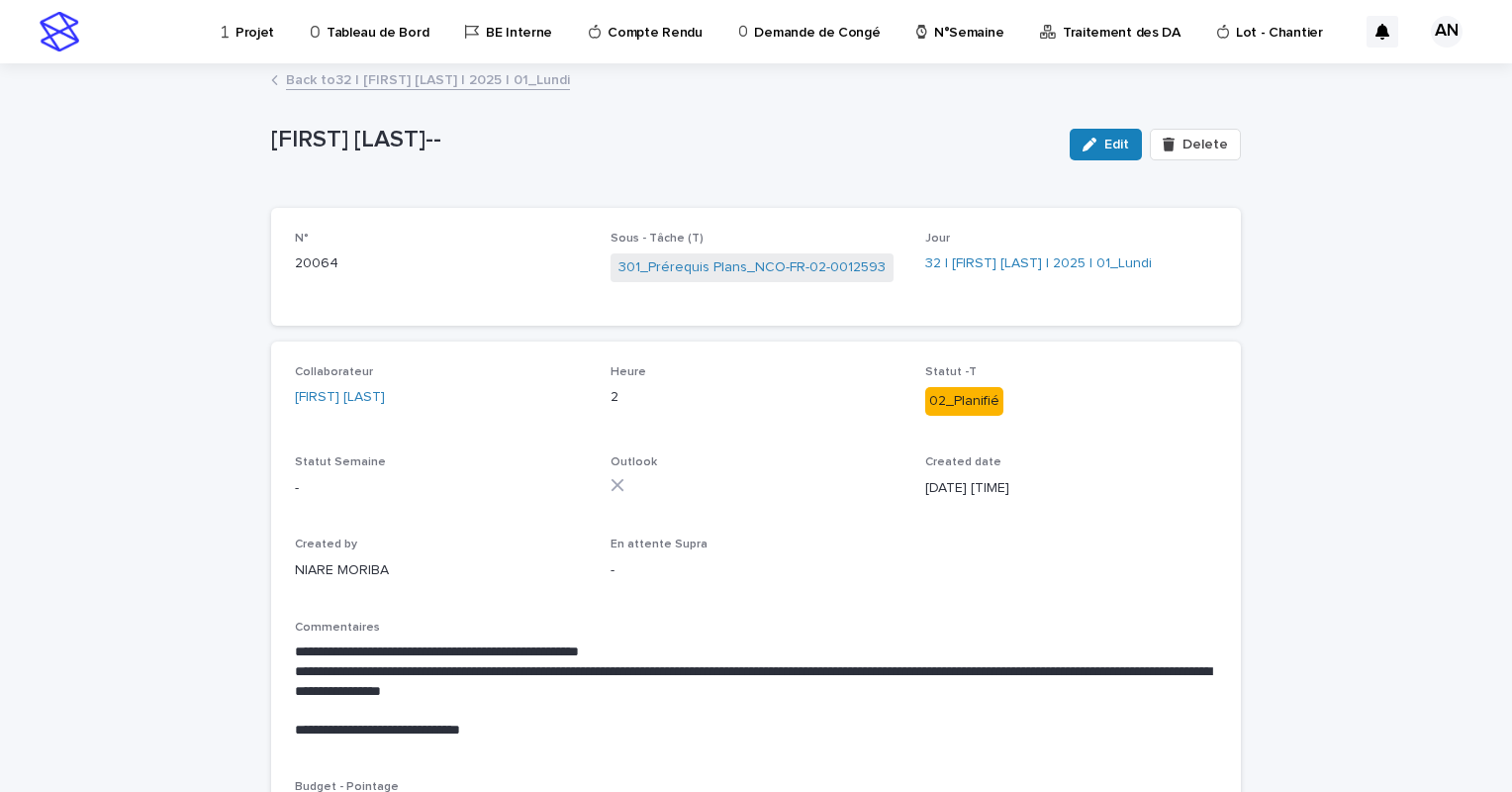 click on "Back to  32 | AIT_MALEK Nizam | 2025 | 01_Lundi" at bounding box center [427, 78] 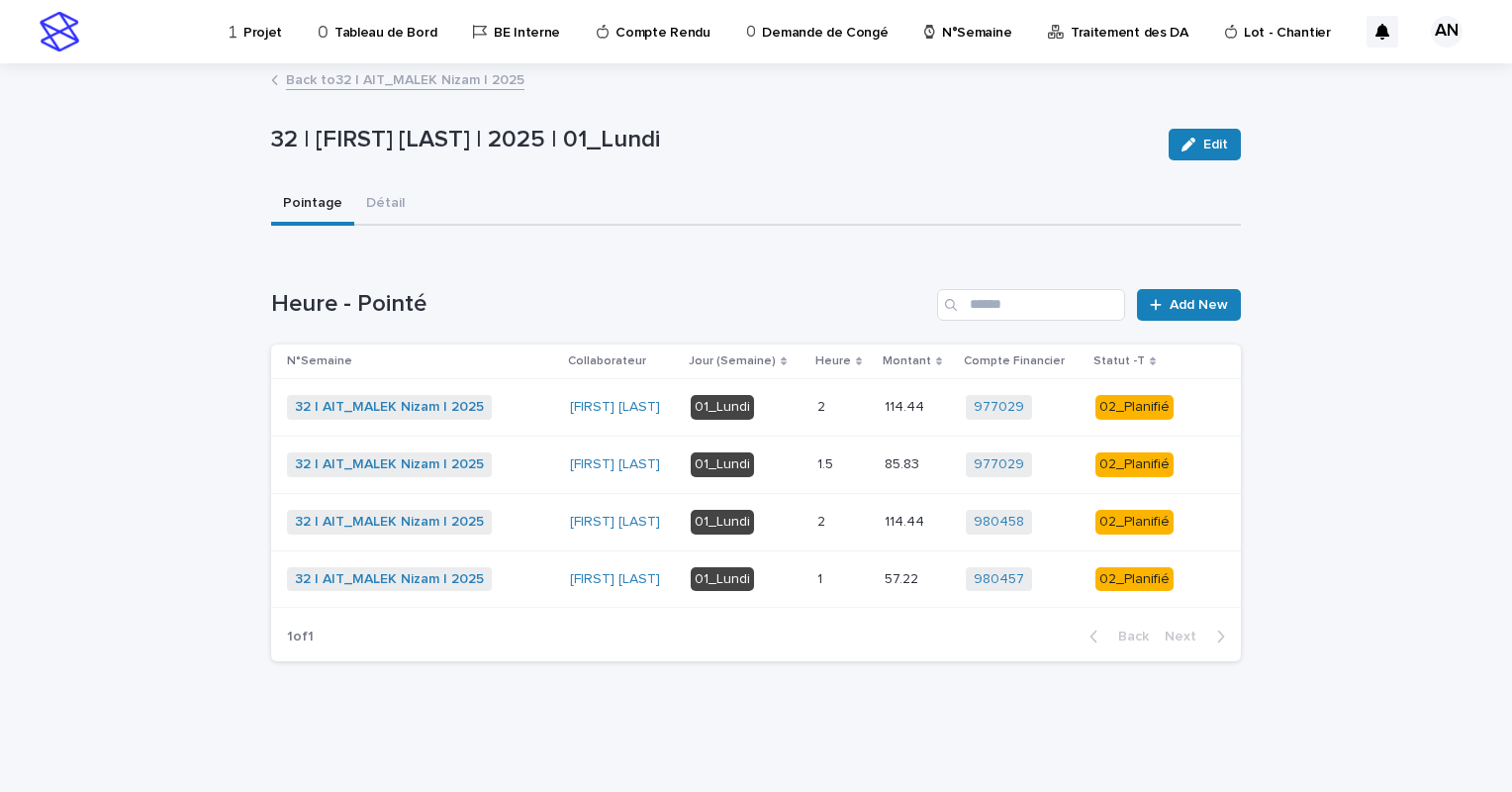 click at bounding box center (843, 579) 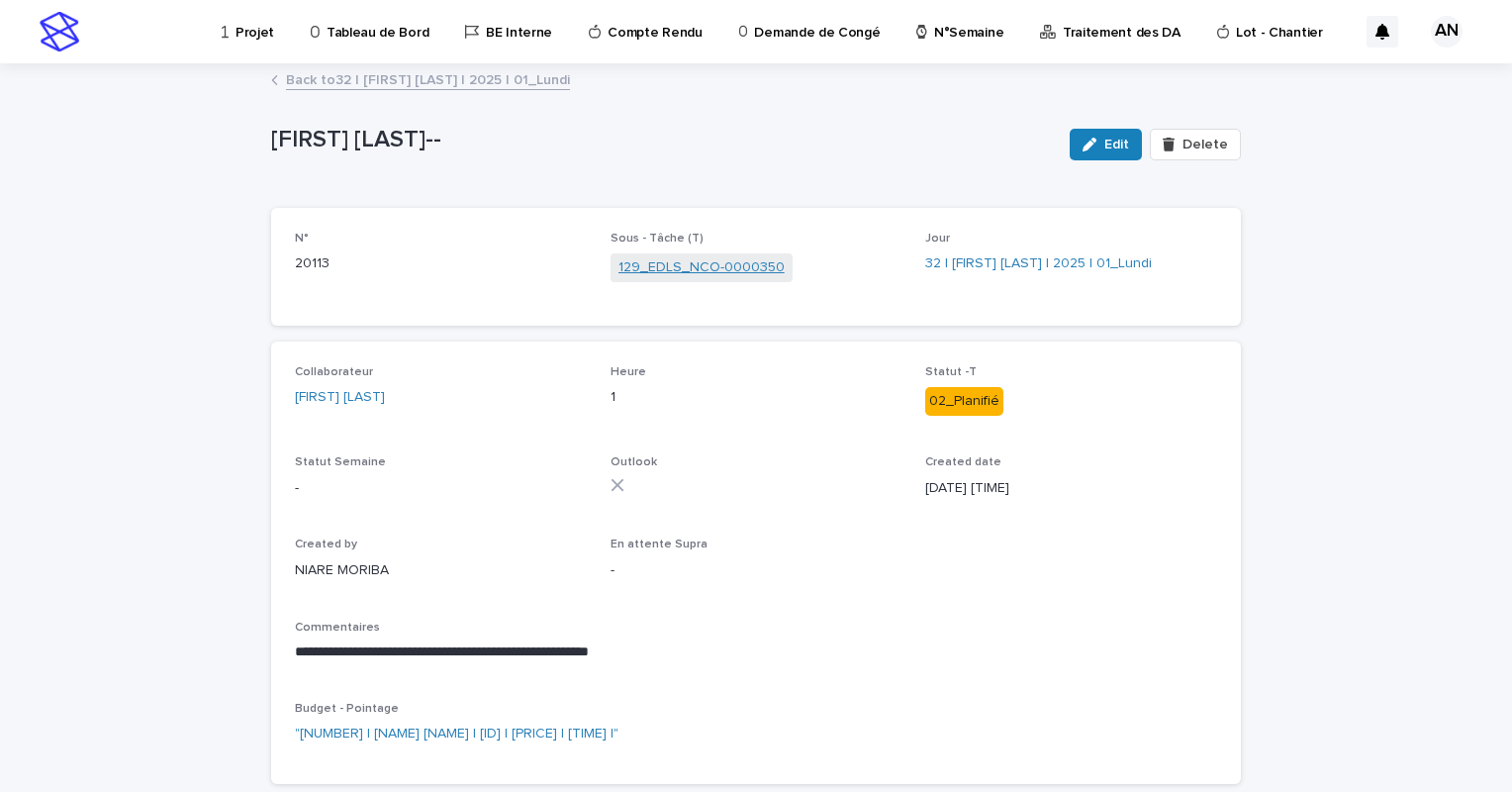 click on "129_EDLS_NCO-0000350" at bounding box center (702, 267) 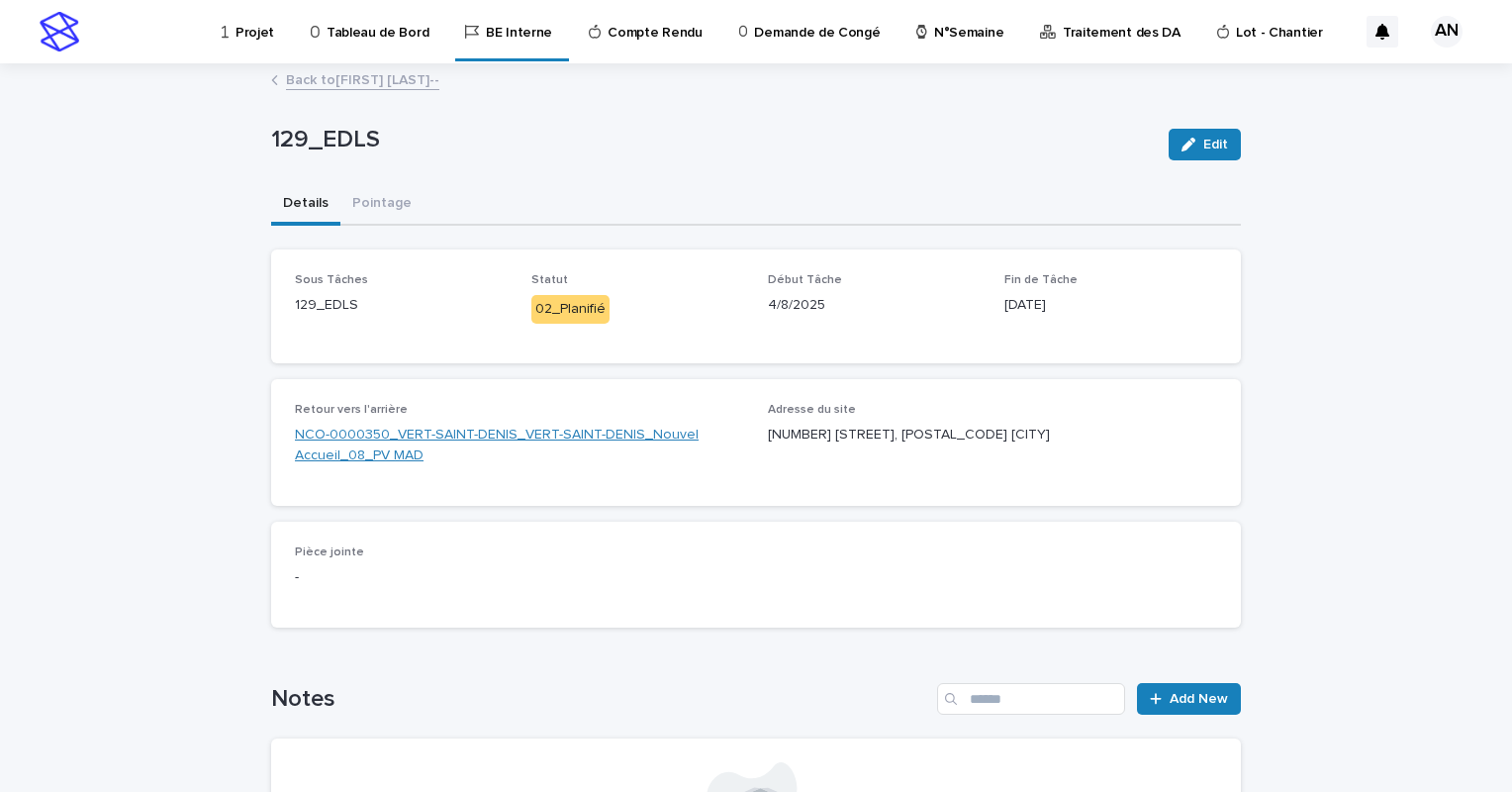 click on "NCO-0000350_VERT-SAINT-DENIS_VERT-SAINT-DENIS_Nouvel Accueil_08_PV MAD" at bounding box center [520, 446] 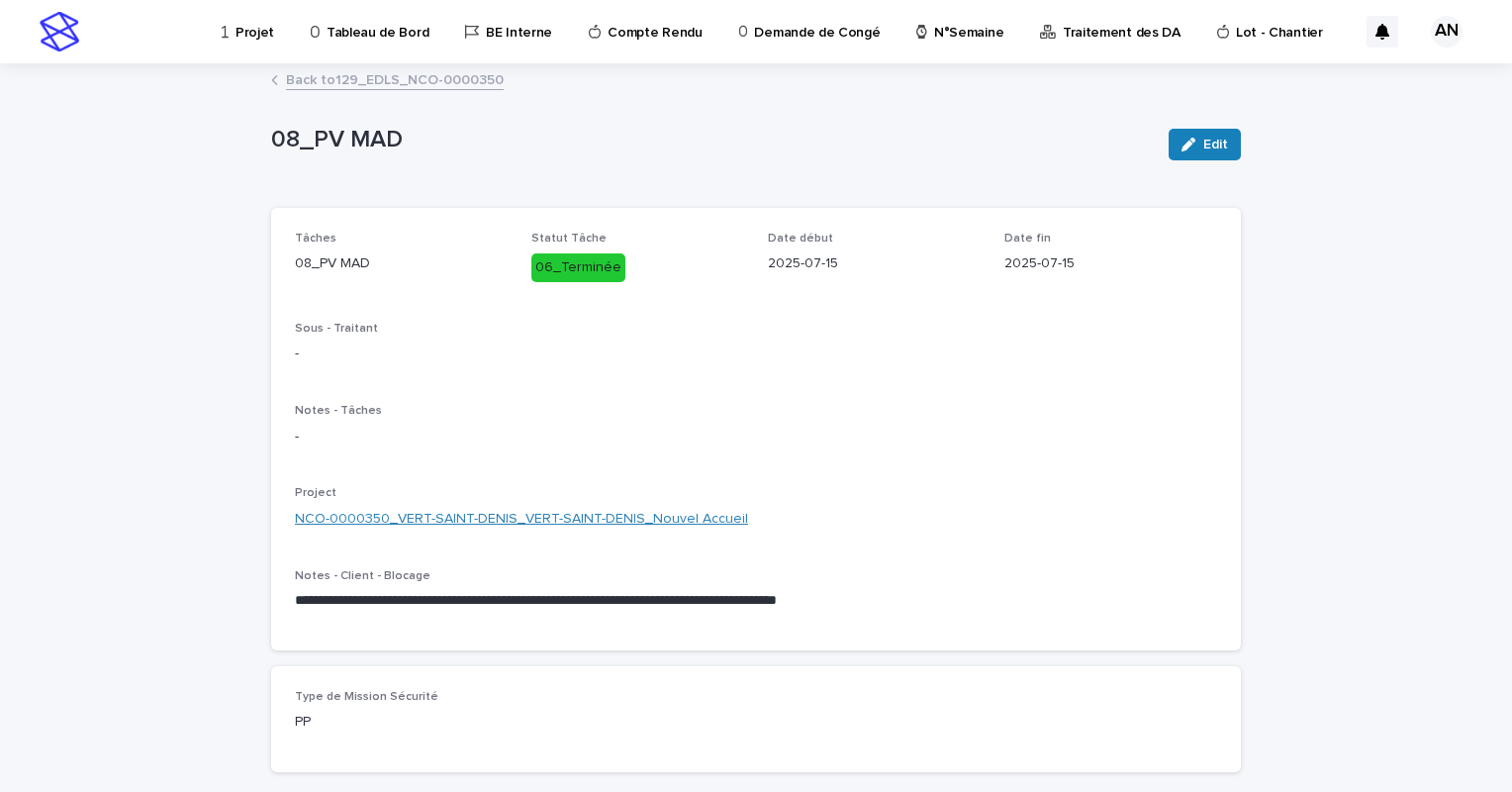click on "NCO-0000350_VERT-SAINT-DENIS_VERT-SAINT-DENIS_Nouvel Accueil" at bounding box center [521, 519] 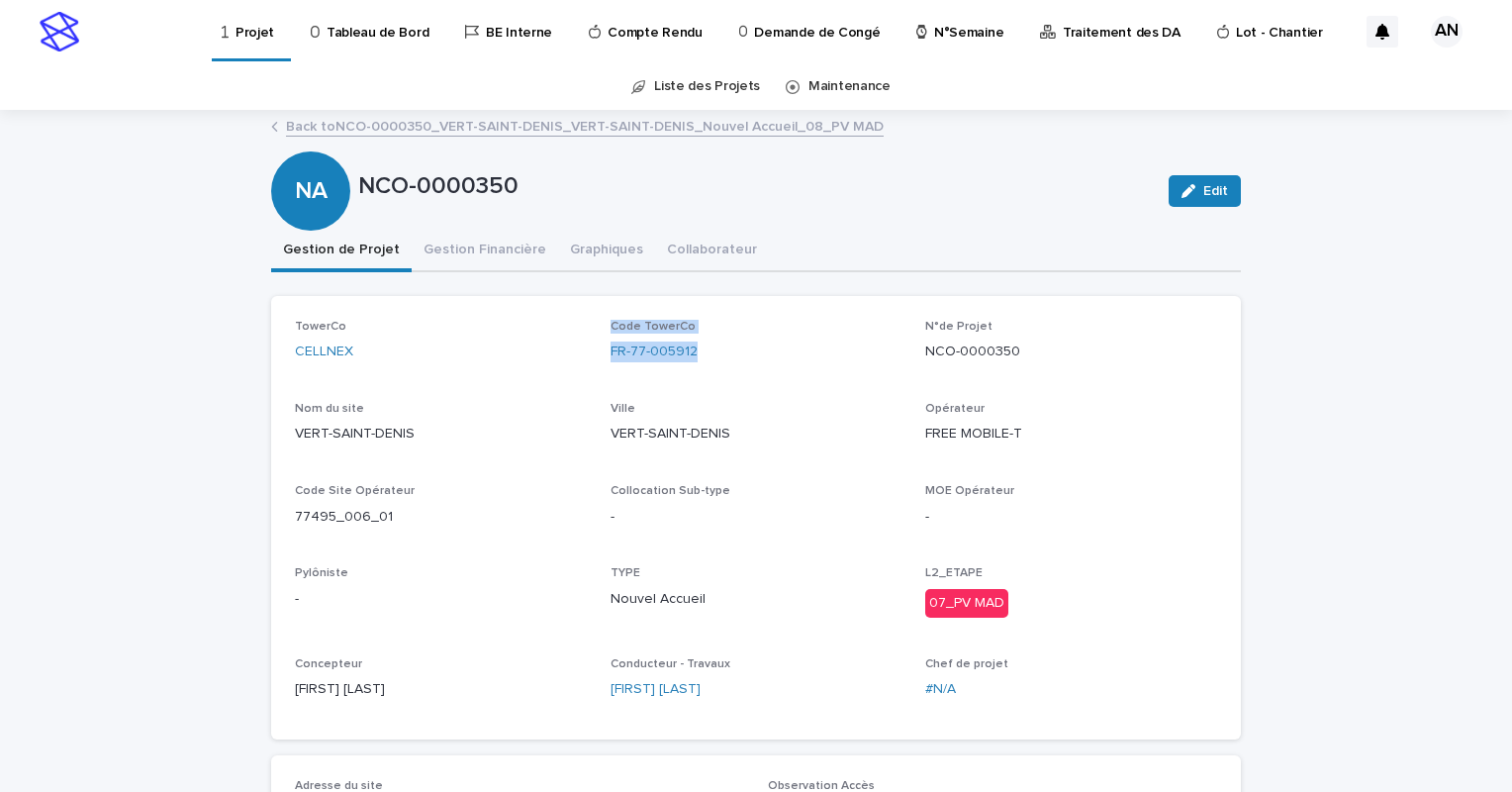 drag, startPoint x: 732, startPoint y: 344, endPoint x: 589, endPoint y: 362, distance: 144.12841 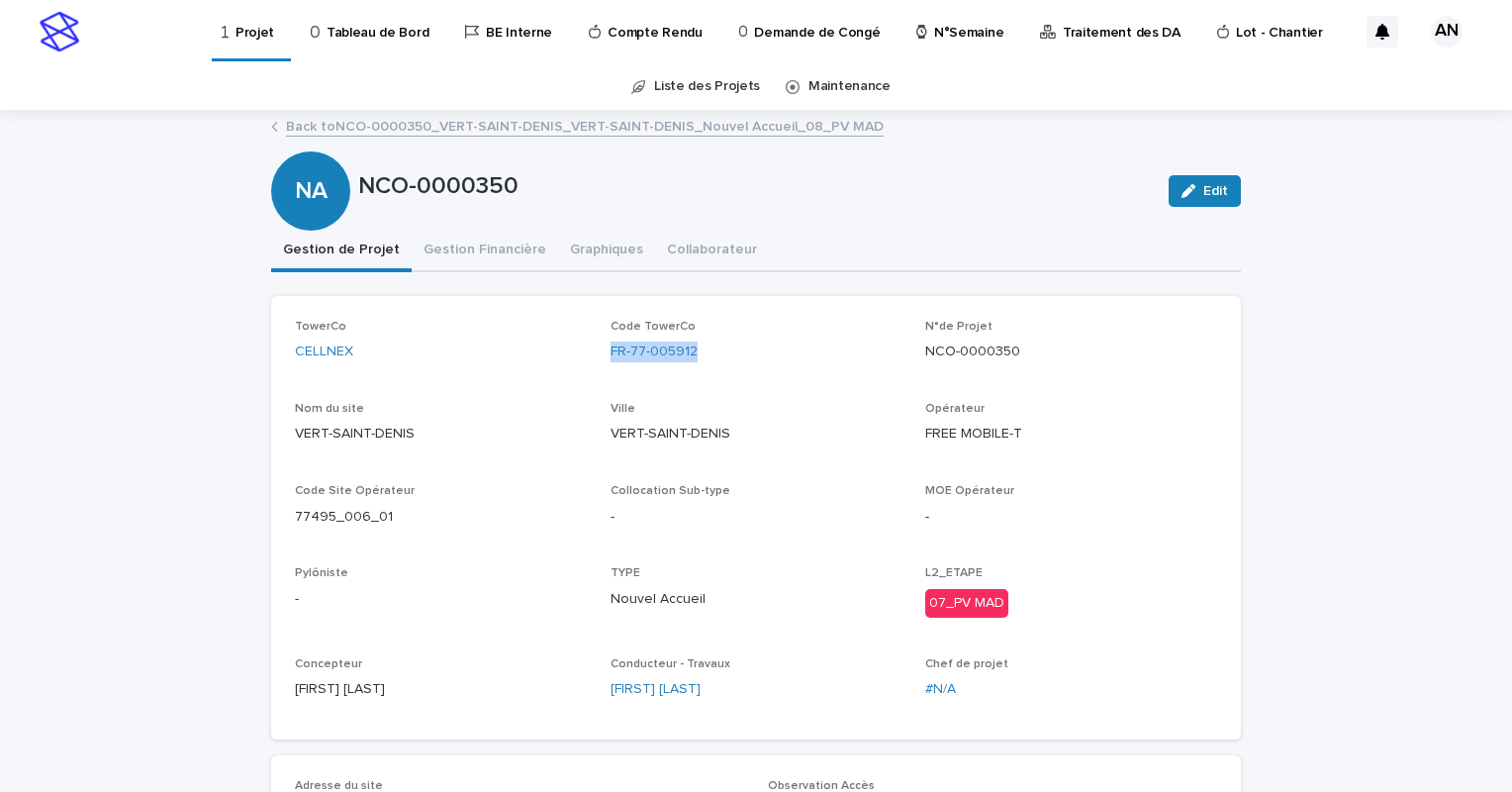 drag, startPoint x: 723, startPoint y: 352, endPoint x: 594, endPoint y: 362, distance: 129.38702 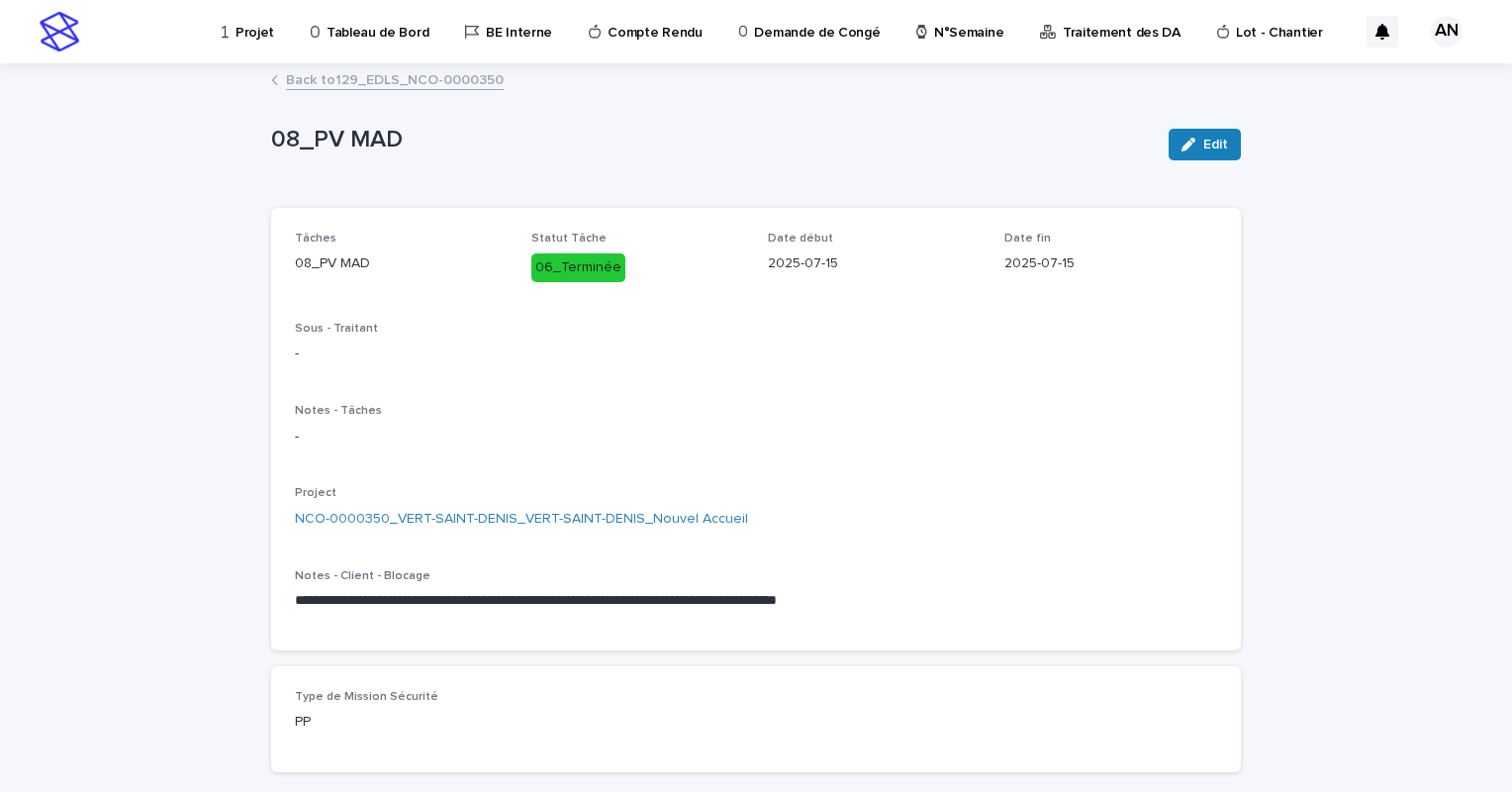 click on "Back to  129_EDLS_NCO-0000350" at bounding box center [395, 78] 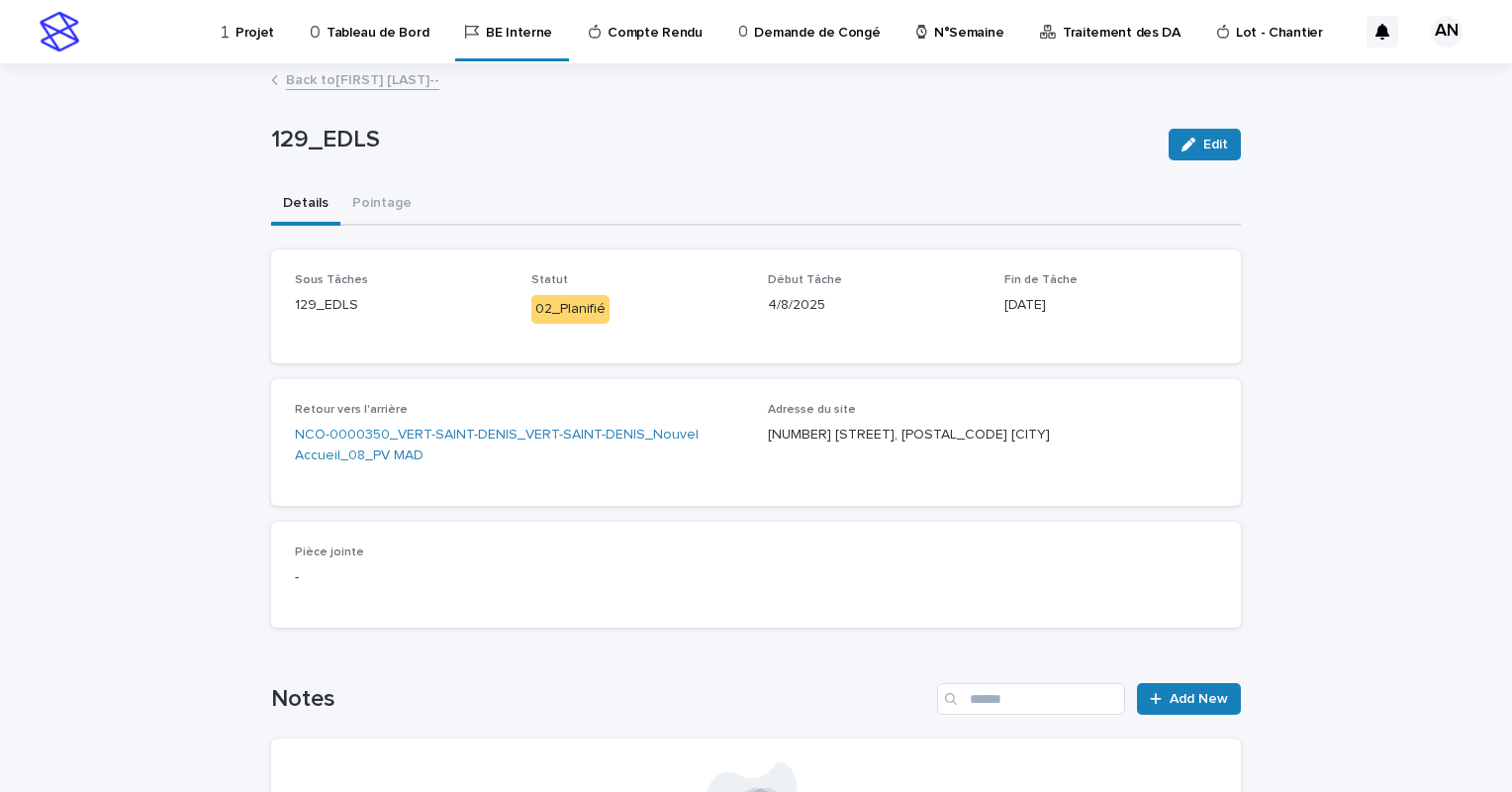 click on "Back to  AIT_MALEK Nizam--" at bounding box center (362, 78) 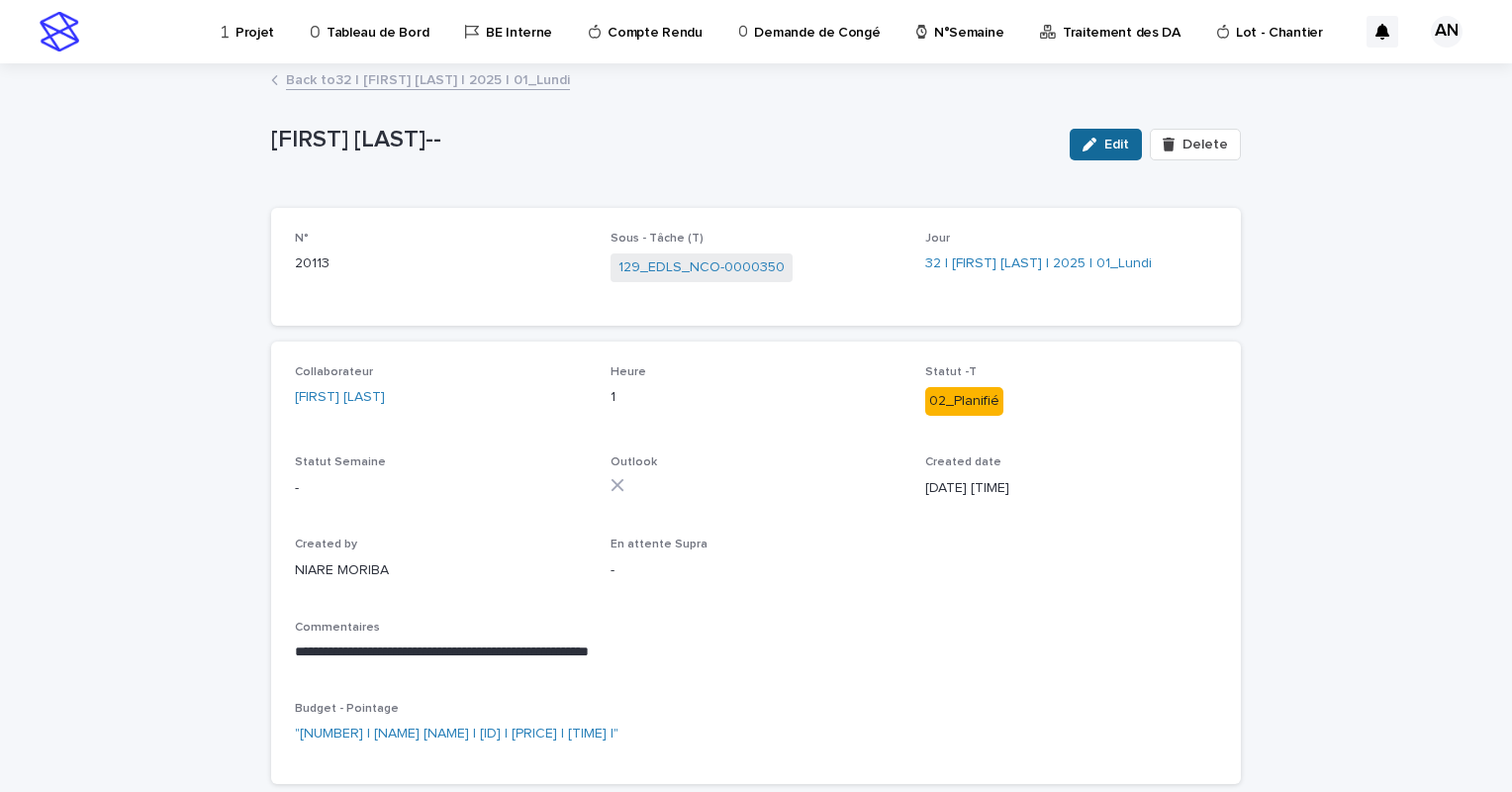 click on "Edit" at bounding box center (1105, 145) 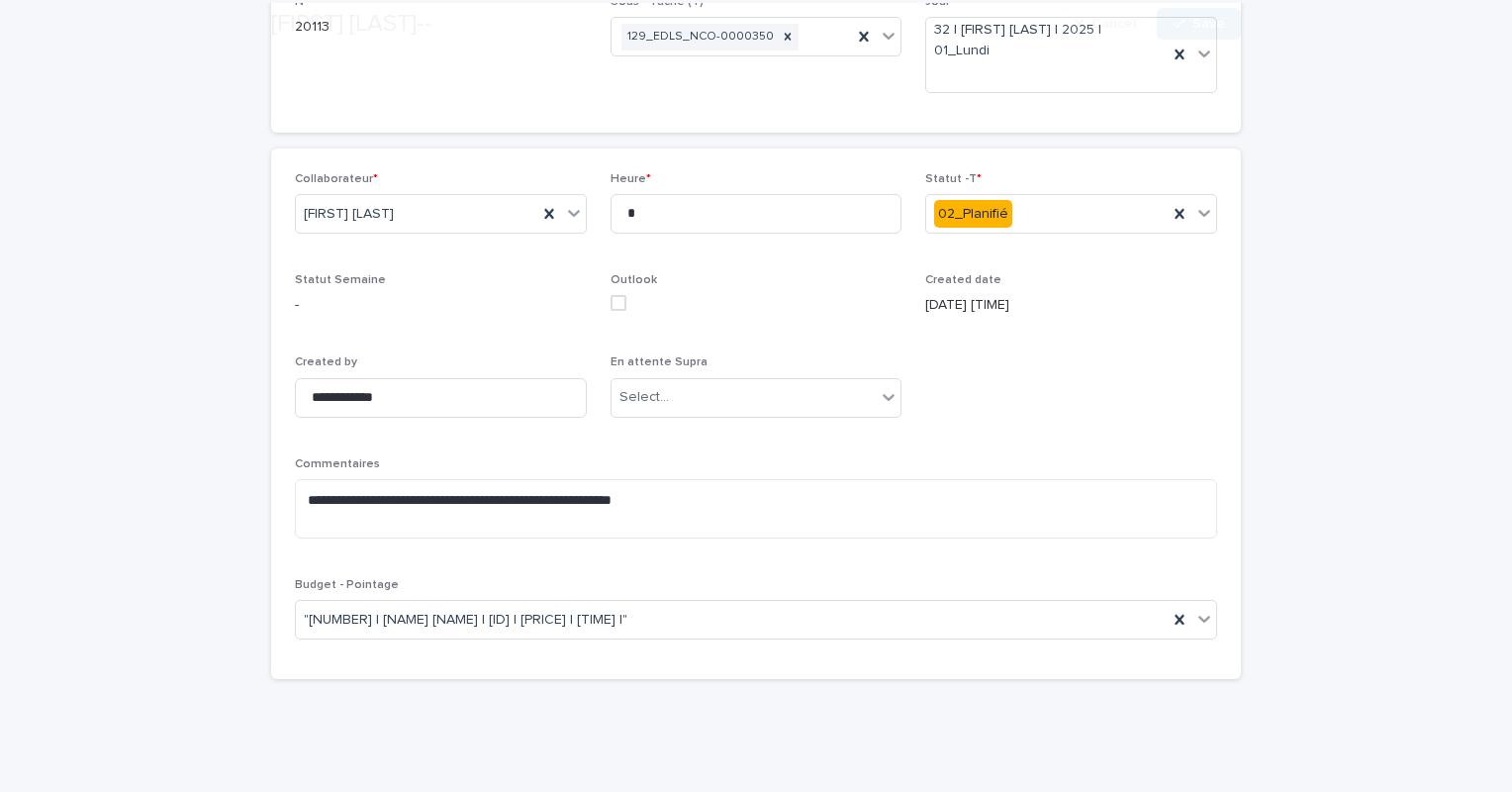 scroll, scrollTop: 237, scrollLeft: 0, axis: vertical 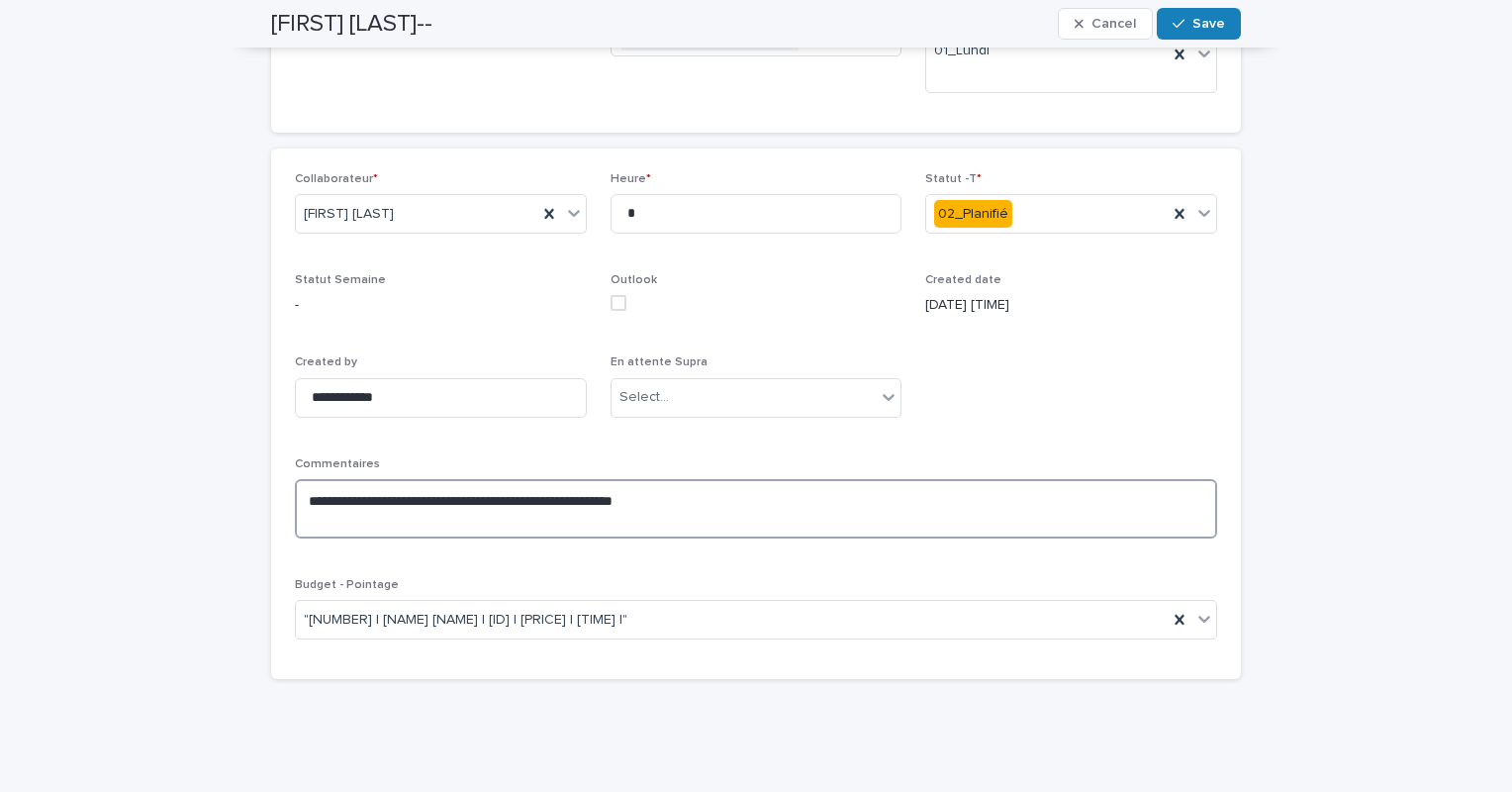 click on "**********" at bounding box center [756, 509] 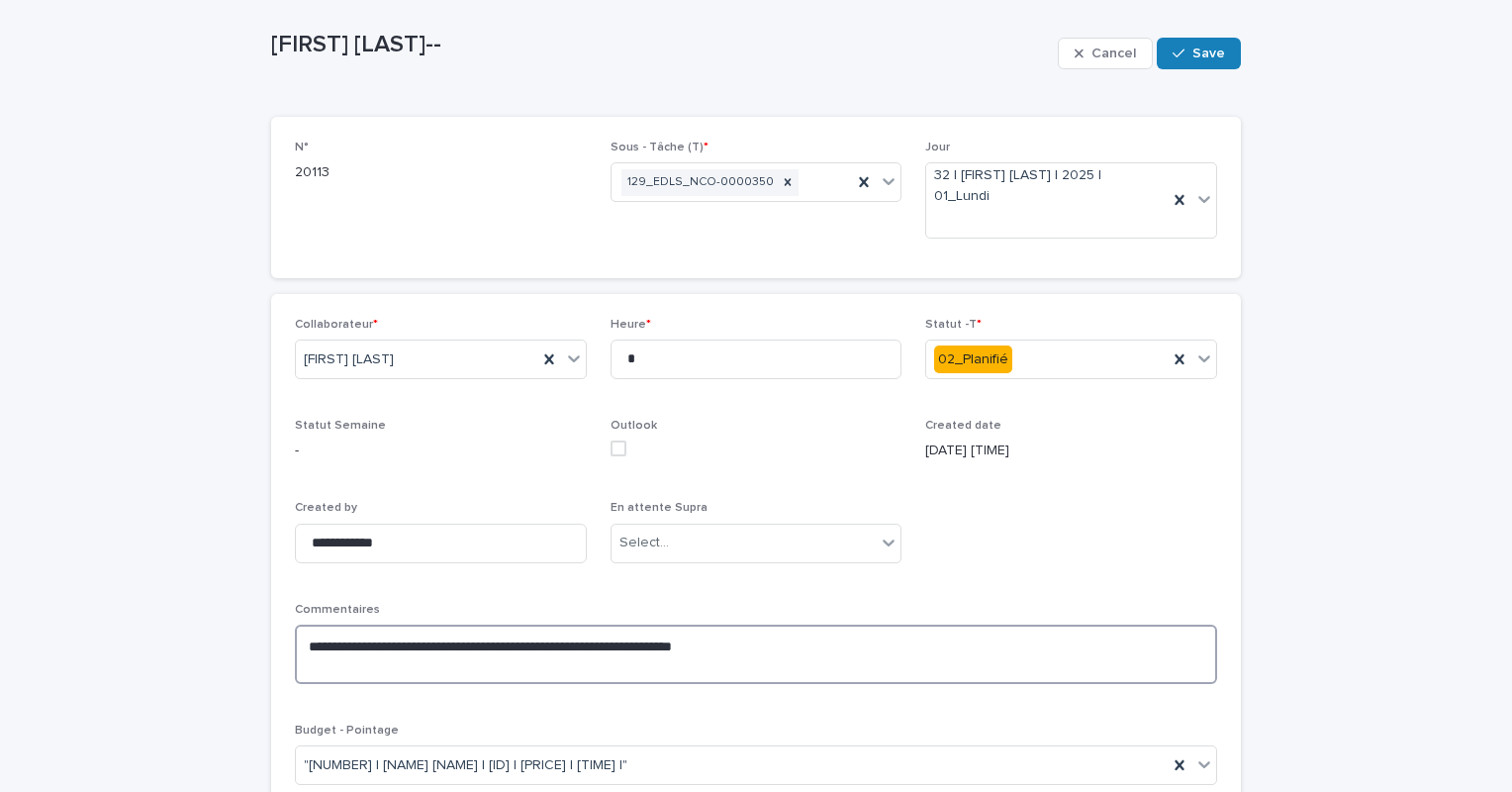 scroll, scrollTop: 77, scrollLeft: 0, axis: vertical 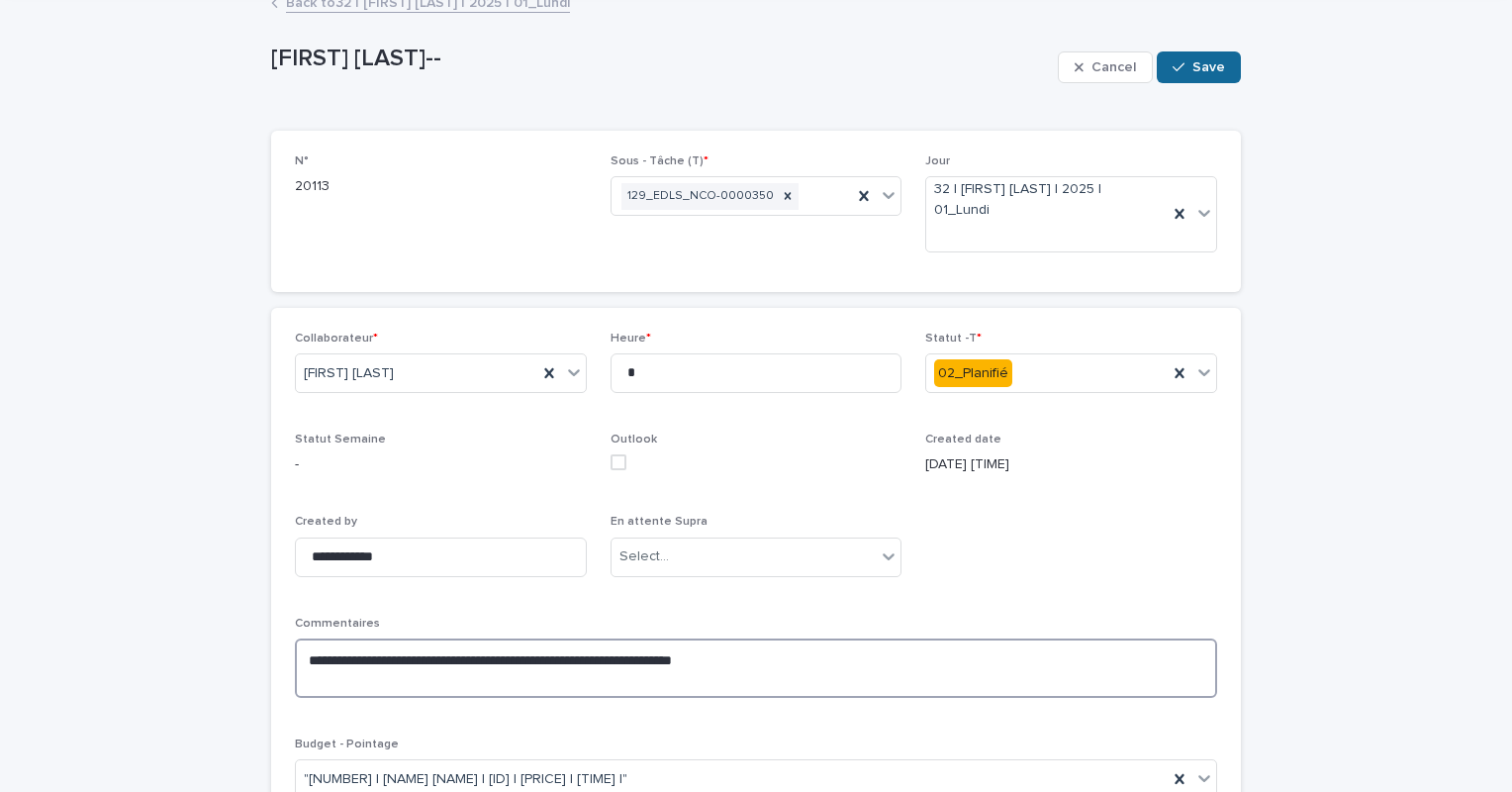 type on "**********" 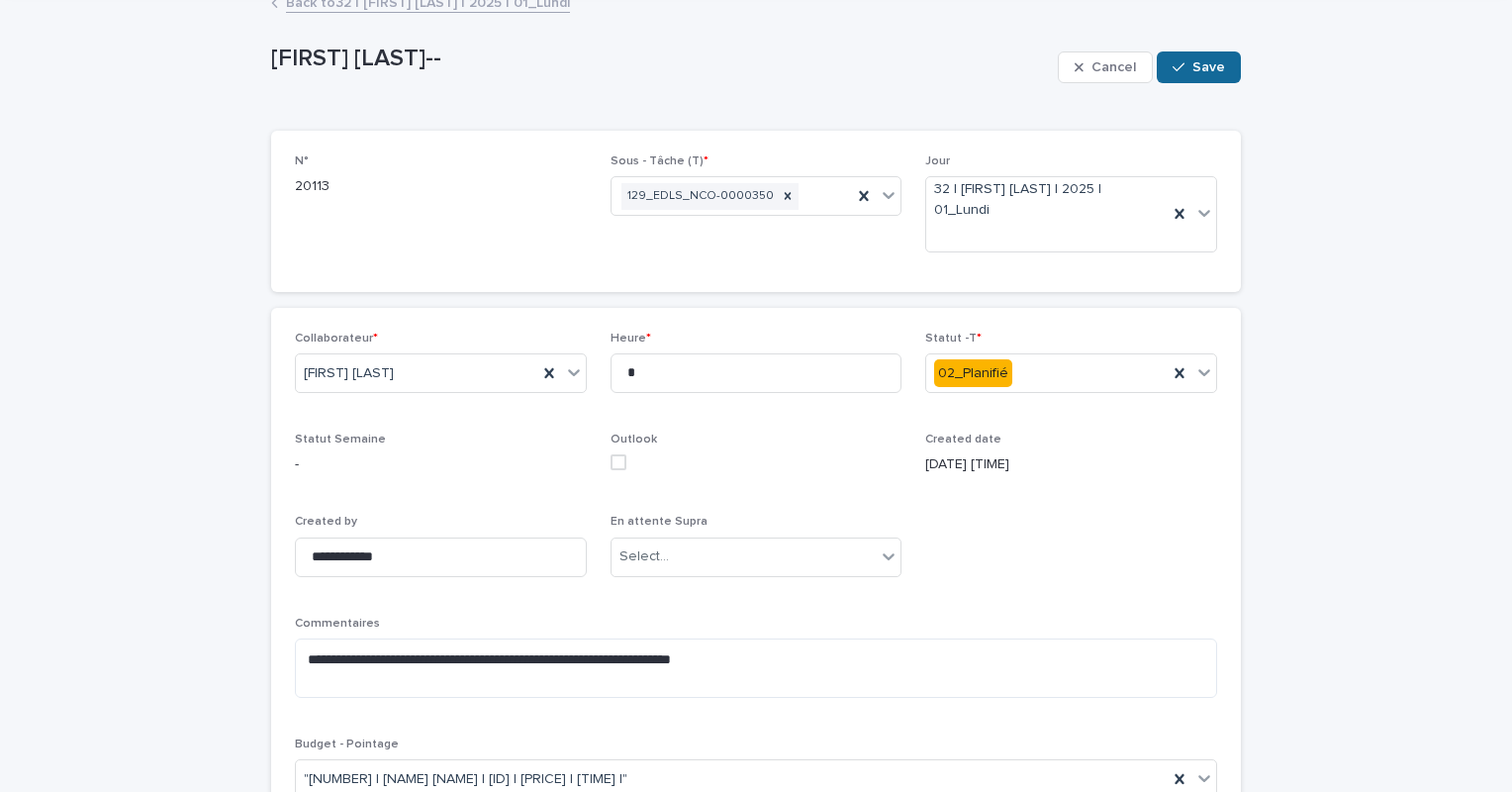 click on "Save" at bounding box center (1208, 67) 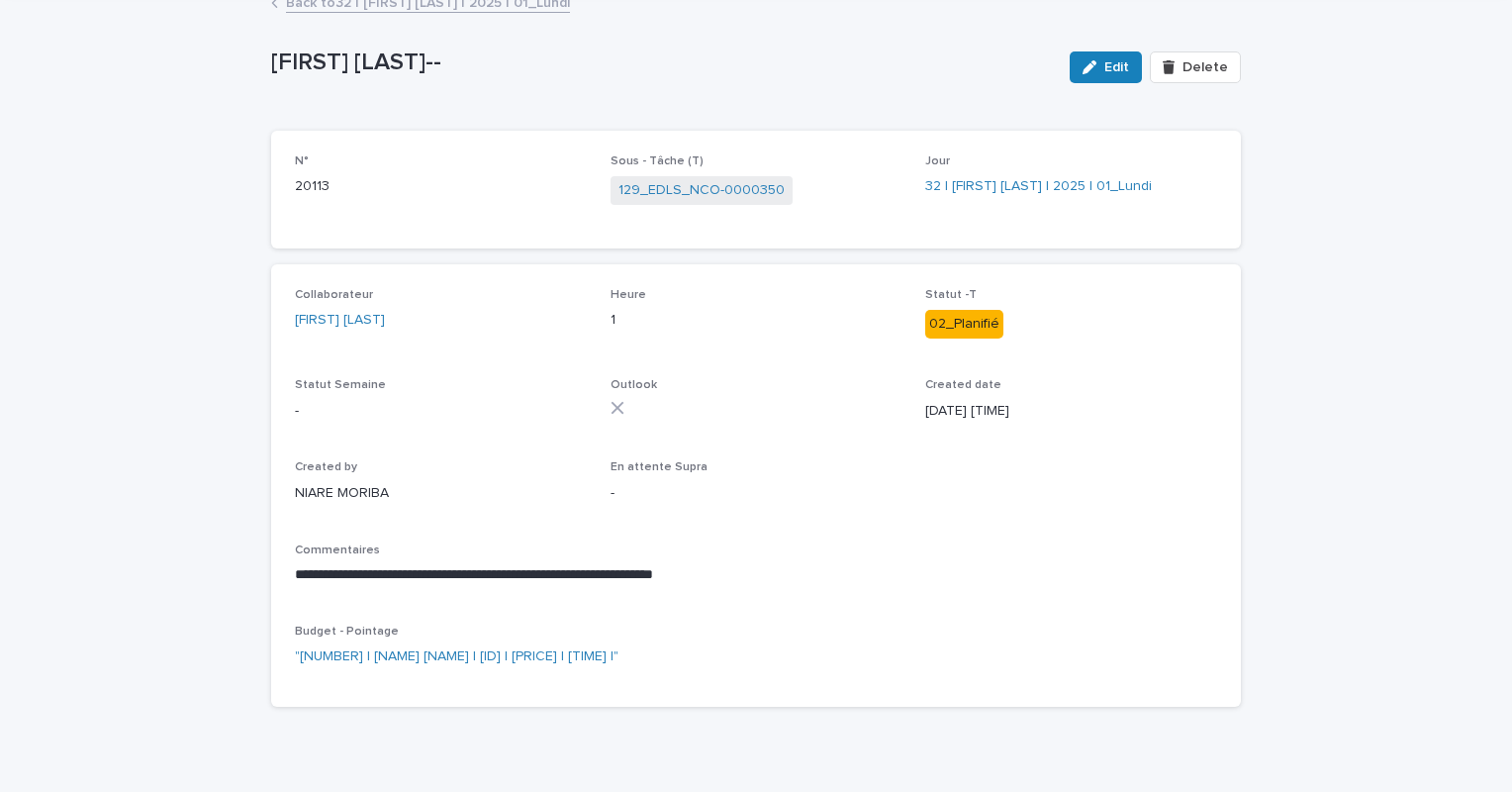 click on "Back to  32 | AIT_MALEK Nizam | 2025 | 01_Lundi" at bounding box center (427, 1) 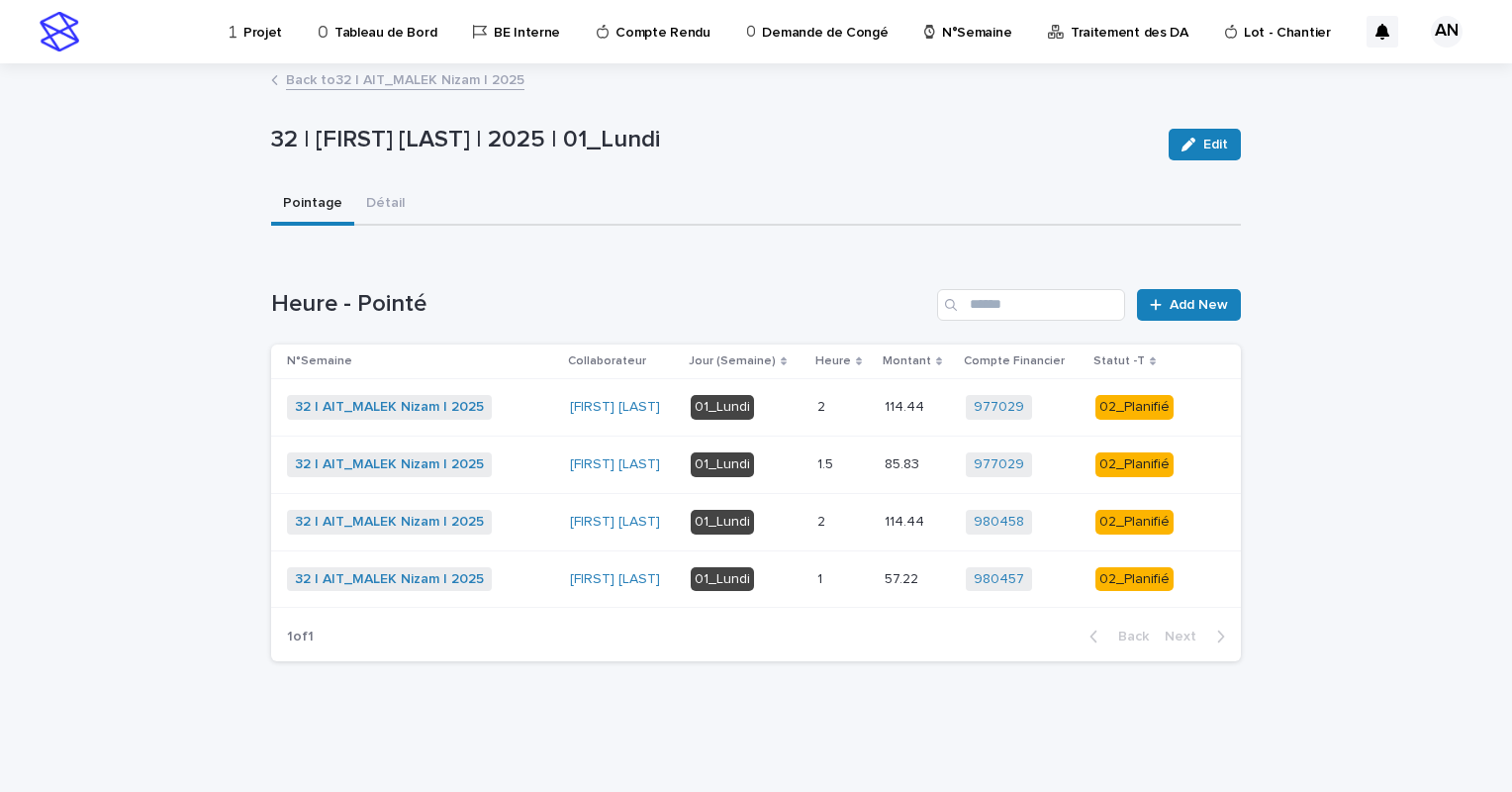 scroll, scrollTop: 0, scrollLeft: 0, axis: both 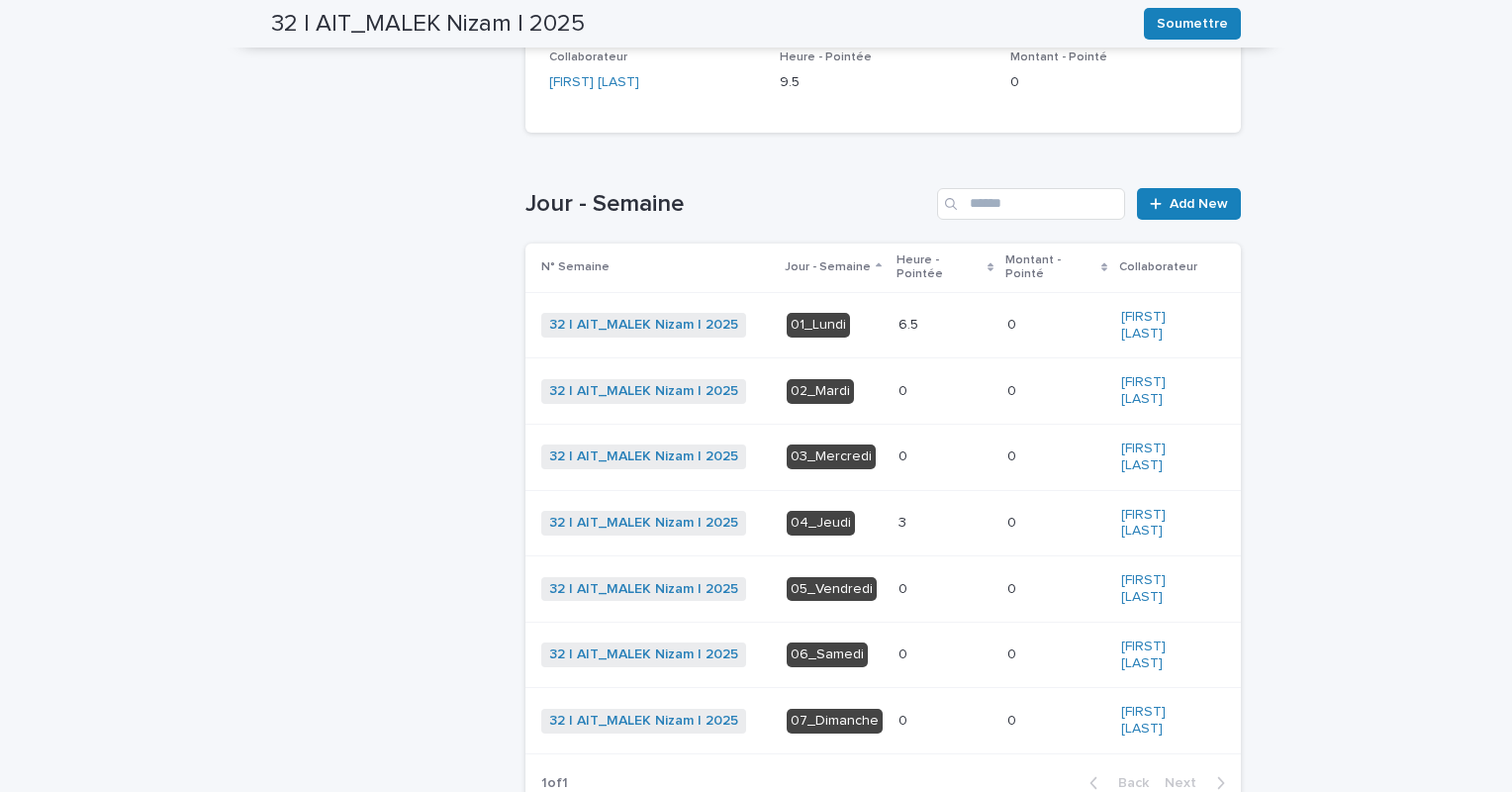 click at bounding box center [945, 391] 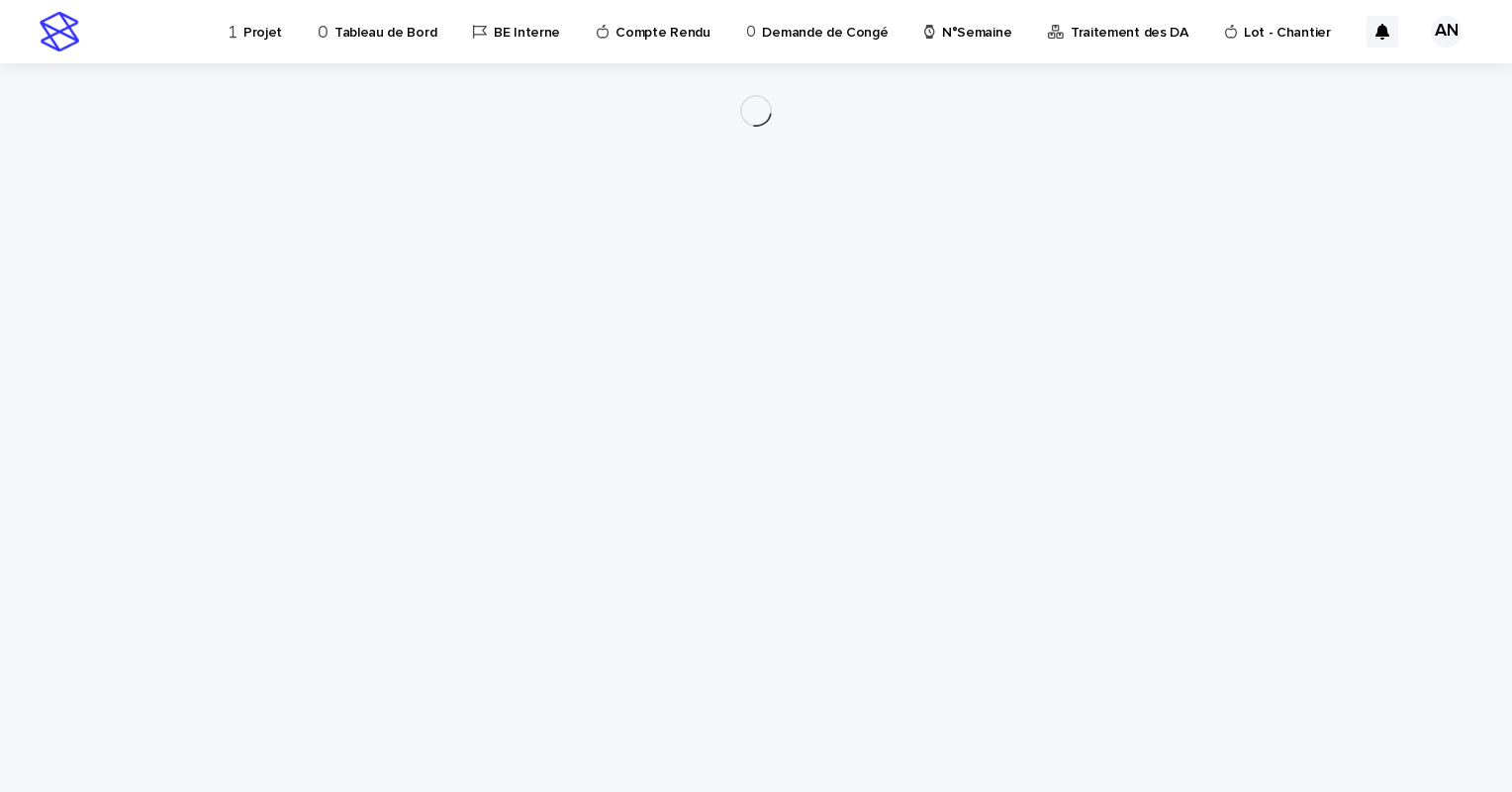 scroll, scrollTop: 0, scrollLeft: 0, axis: both 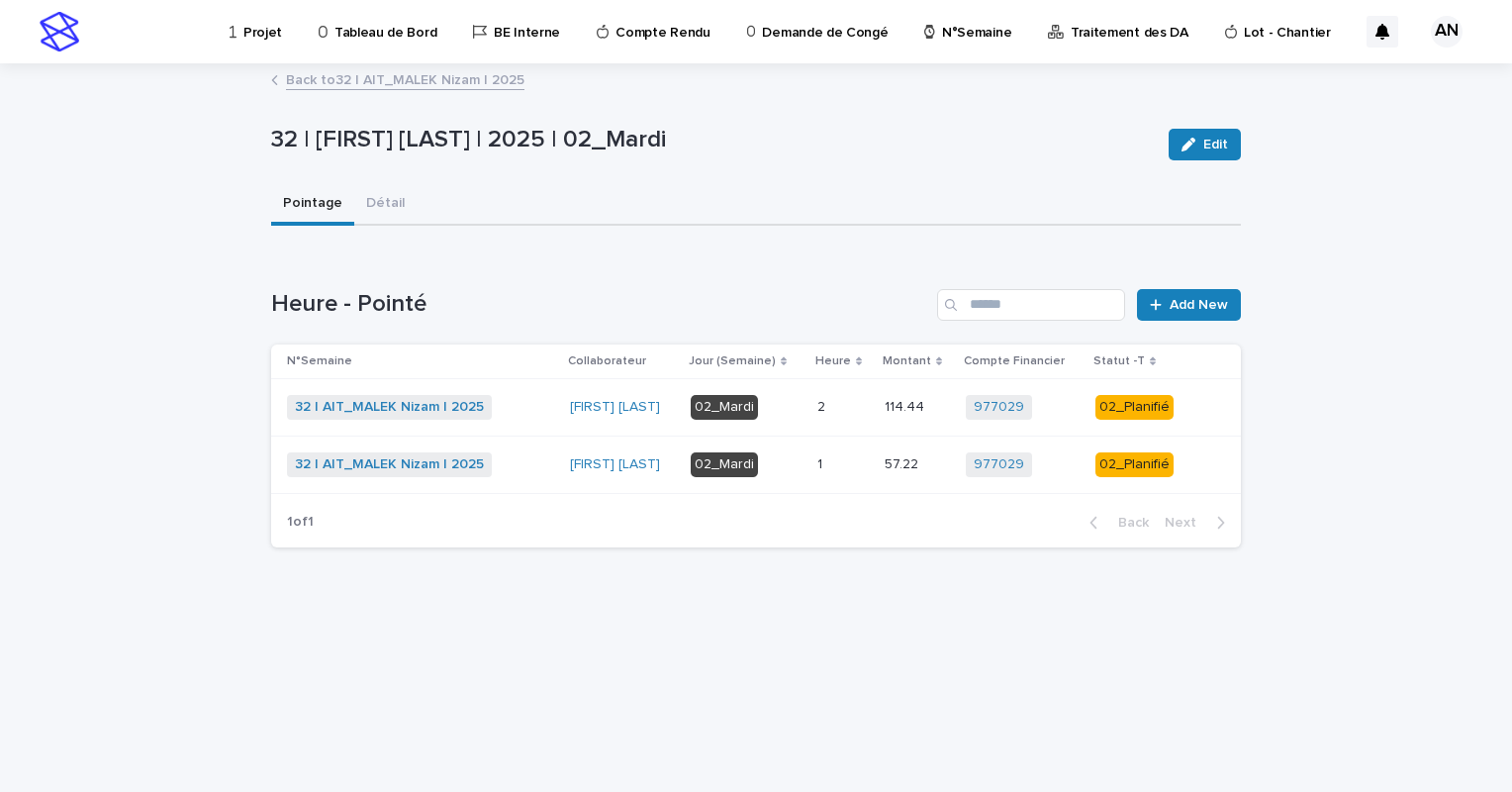 click on "Back to  32 | AIT_MALEK Nizam | 2025" at bounding box center [405, 78] 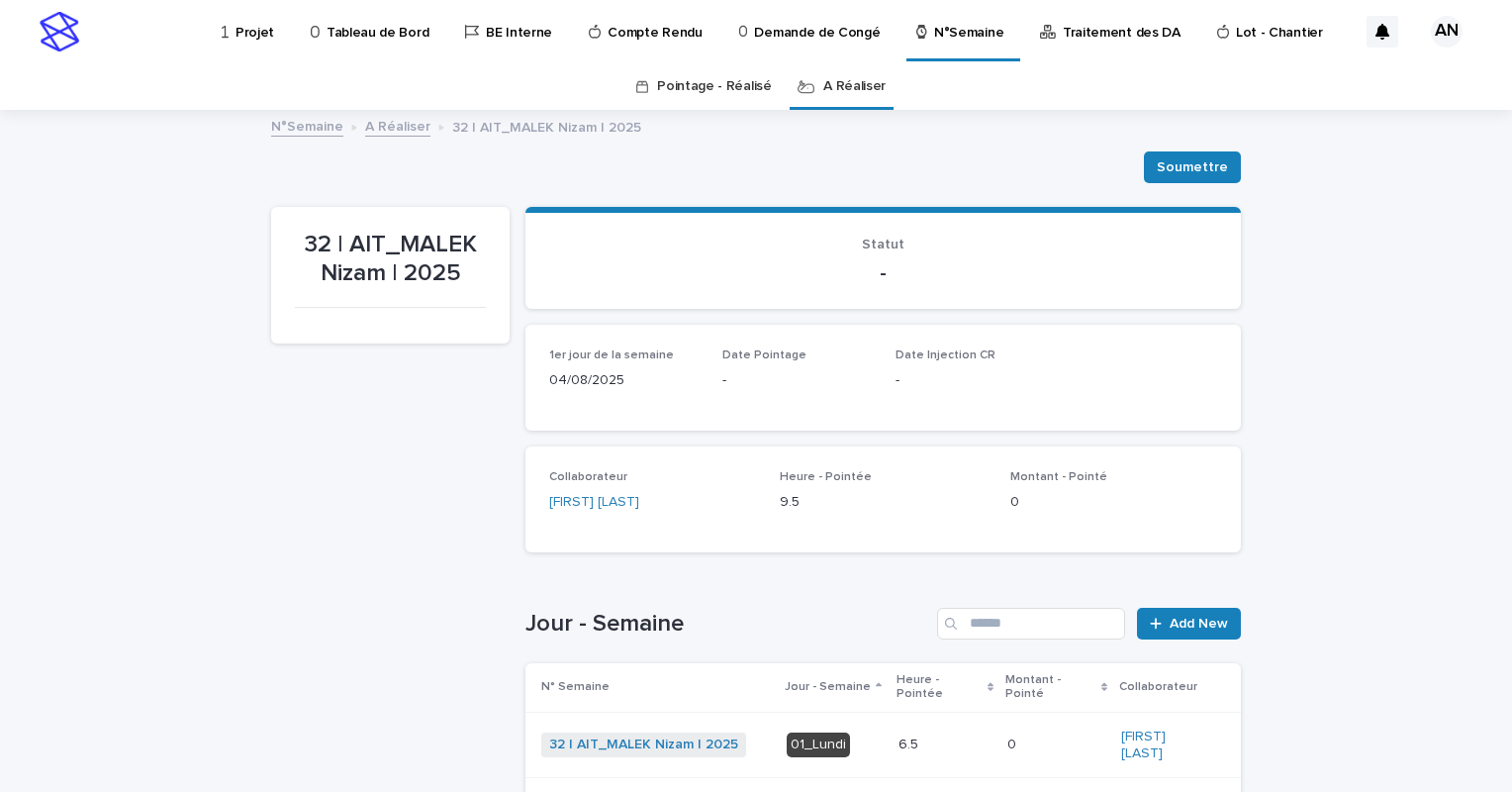 scroll, scrollTop: 63, scrollLeft: 0, axis: vertical 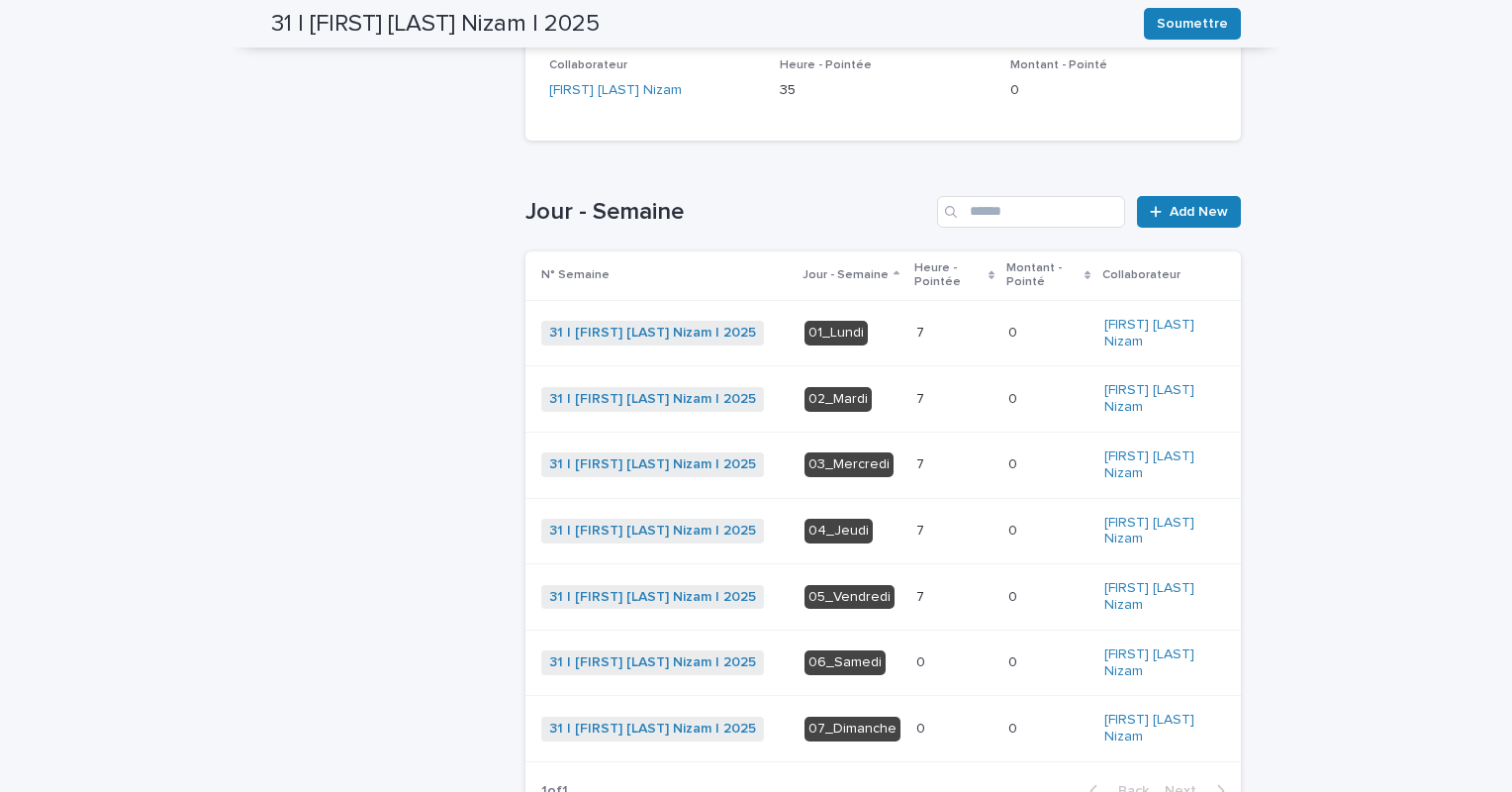 click at bounding box center [954, 333] 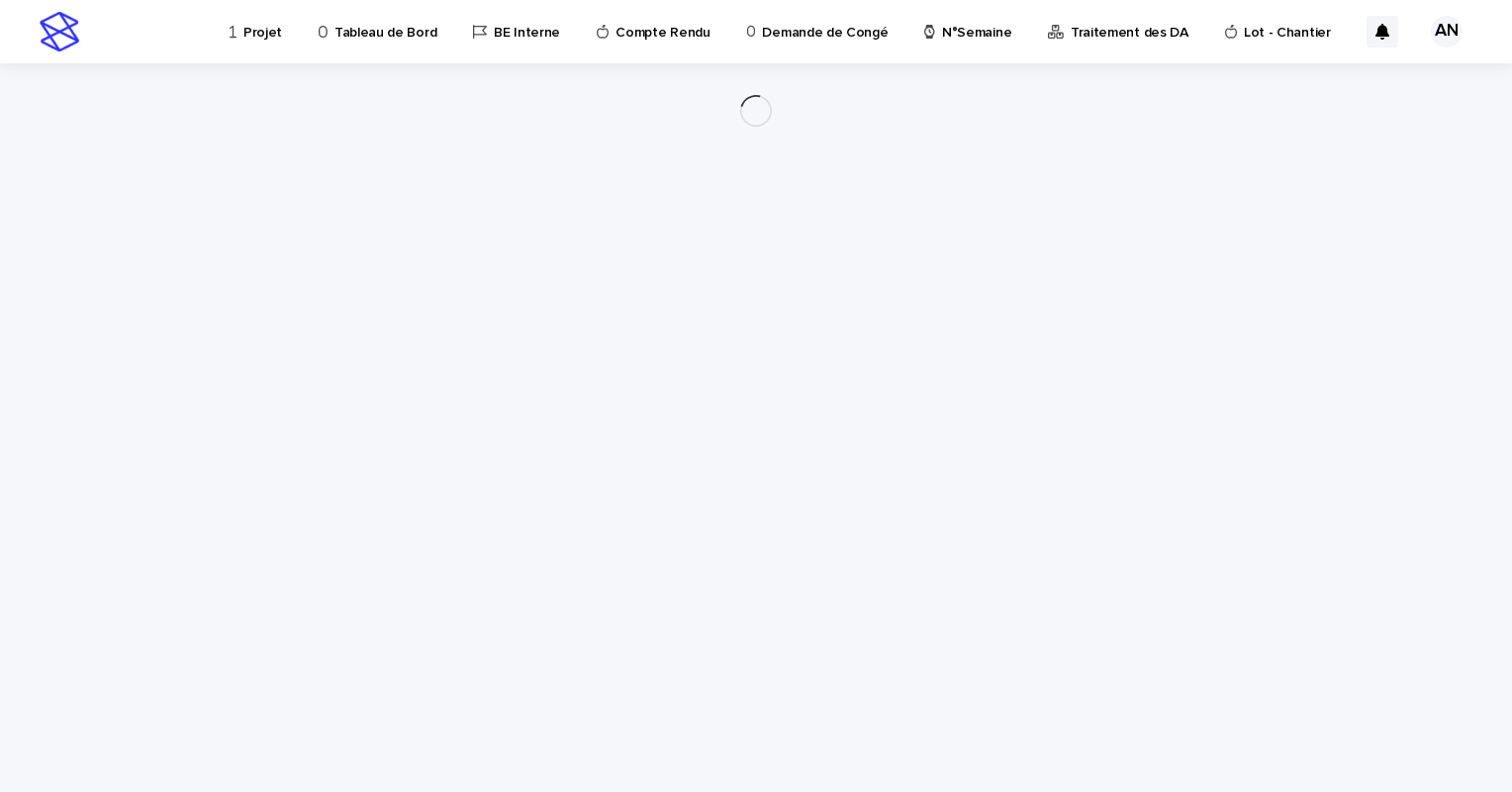 scroll, scrollTop: 0, scrollLeft: 0, axis: both 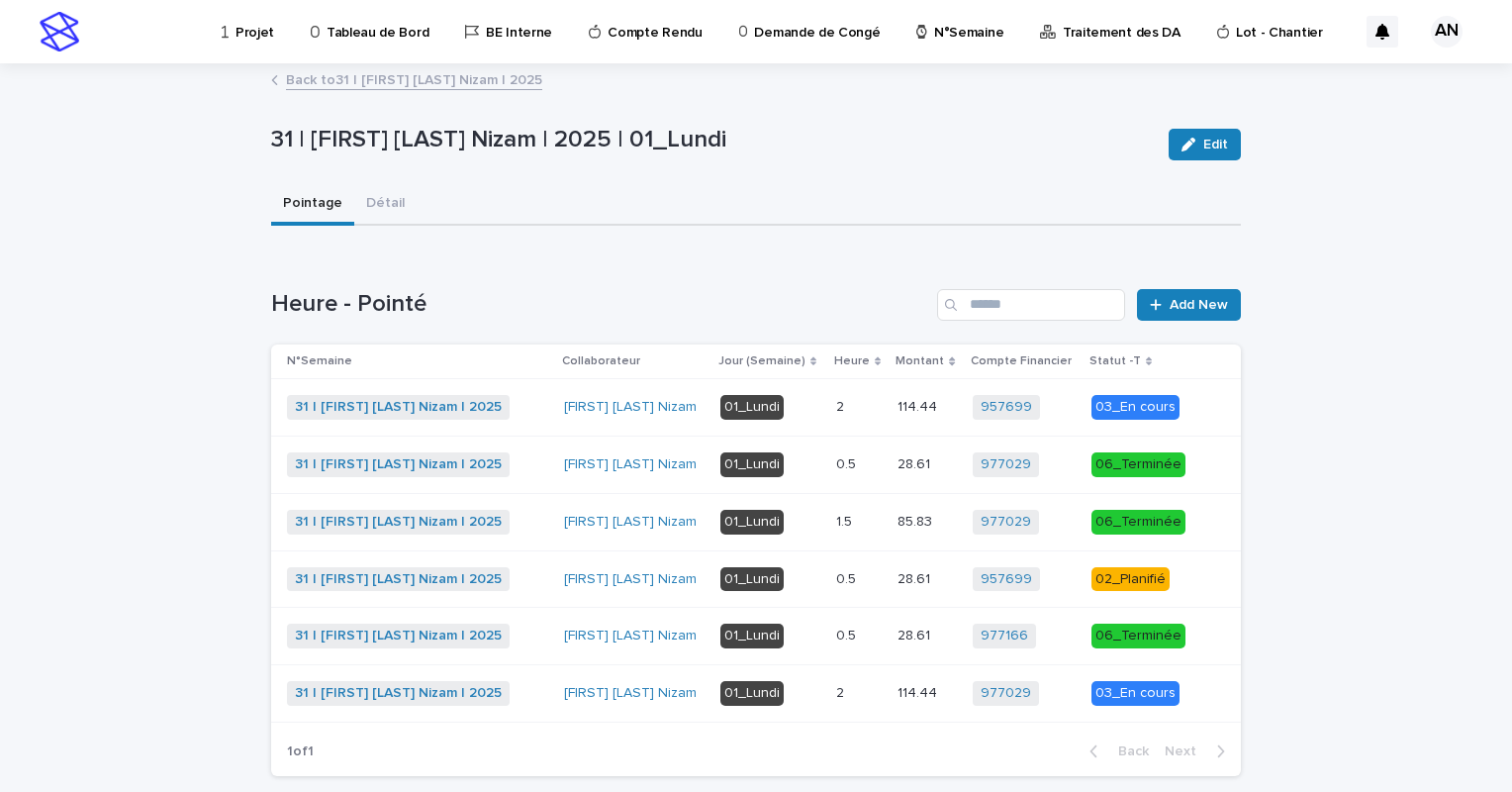 click on "Back to  31 | [FIRST] [LAST] Nizam | 2025" at bounding box center [414, 78] 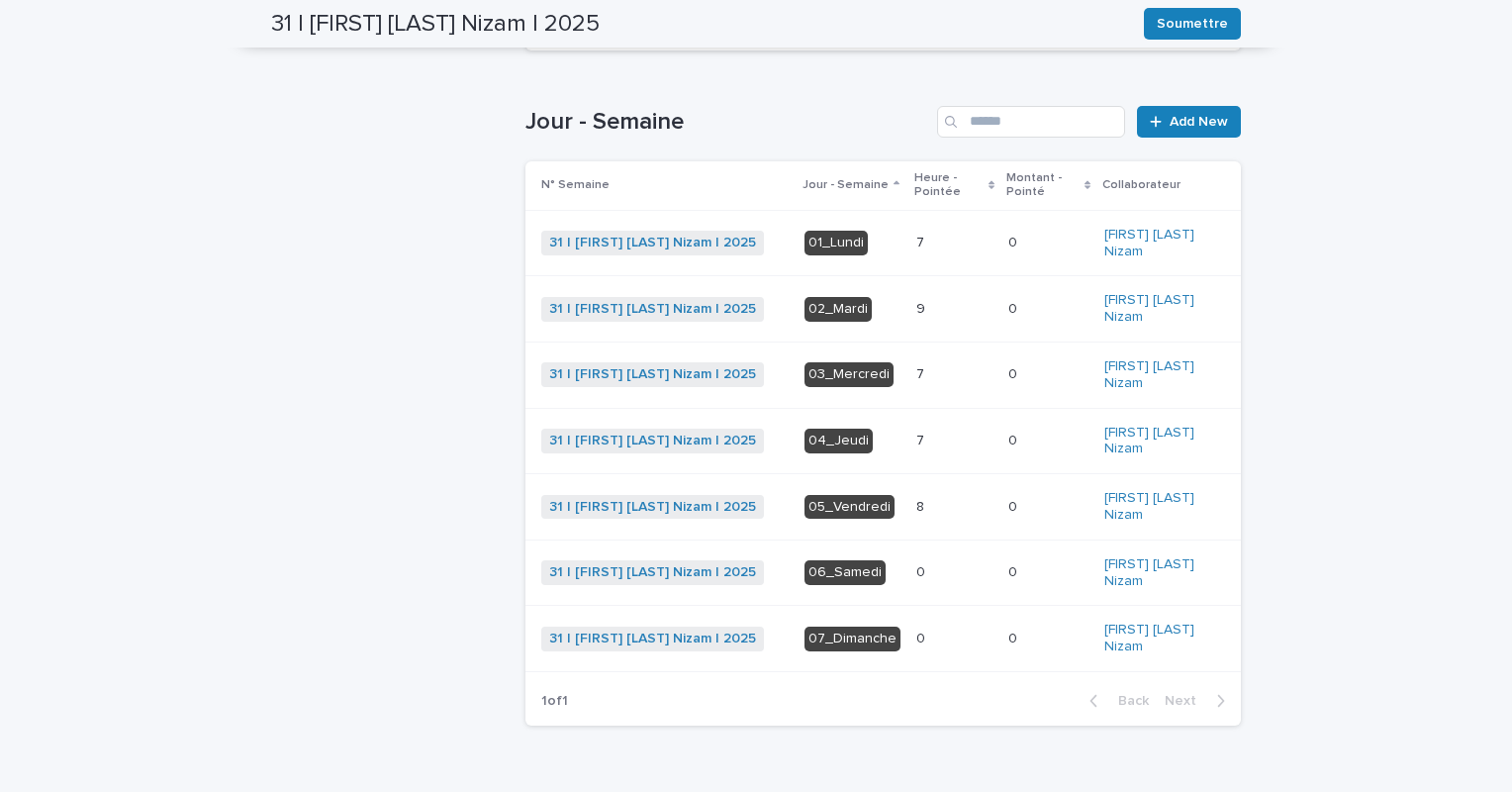 scroll, scrollTop: 521, scrollLeft: 0, axis: vertical 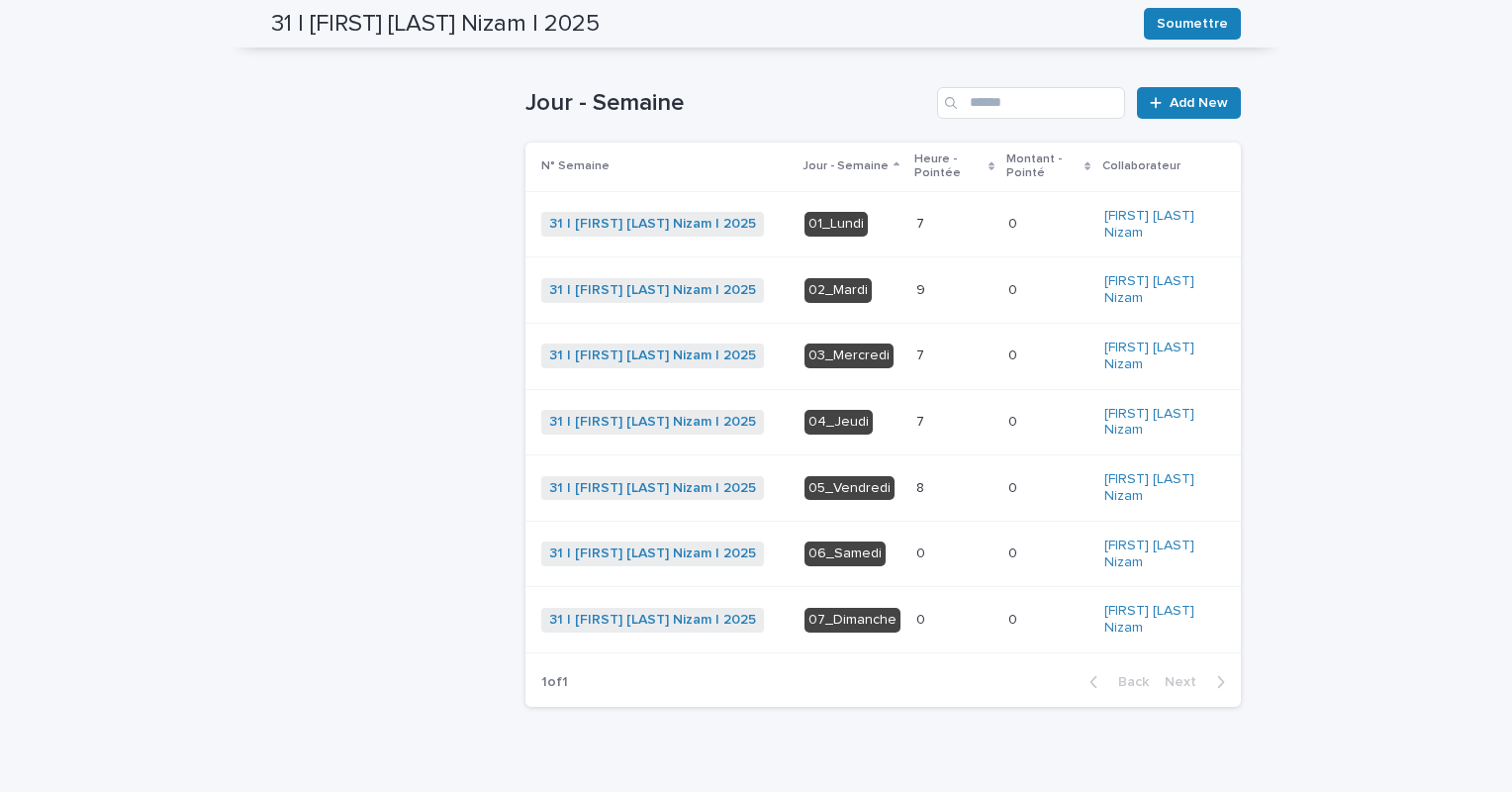 click on "8 8" at bounding box center (954, 488) 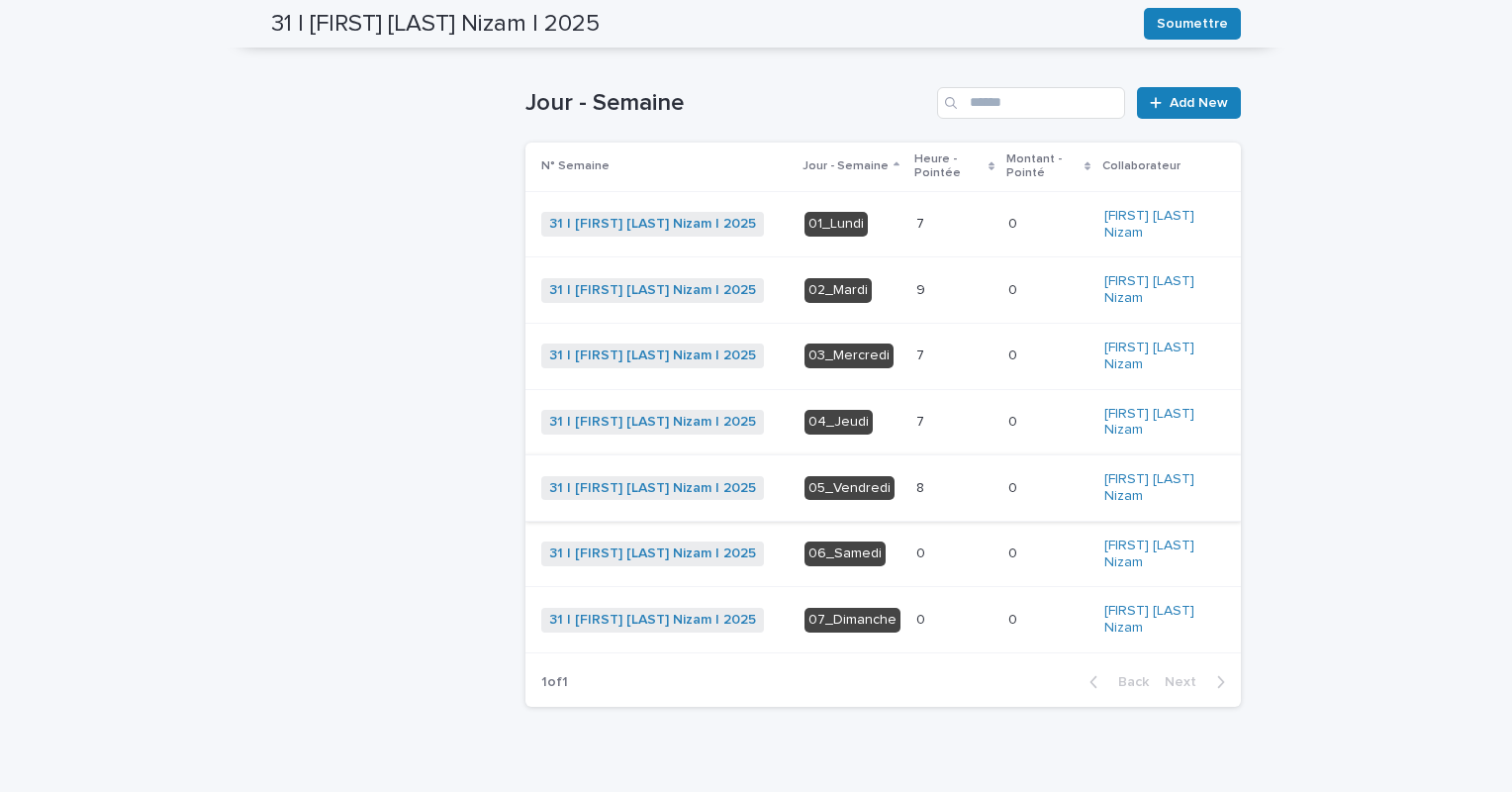 scroll, scrollTop: 0, scrollLeft: 0, axis: both 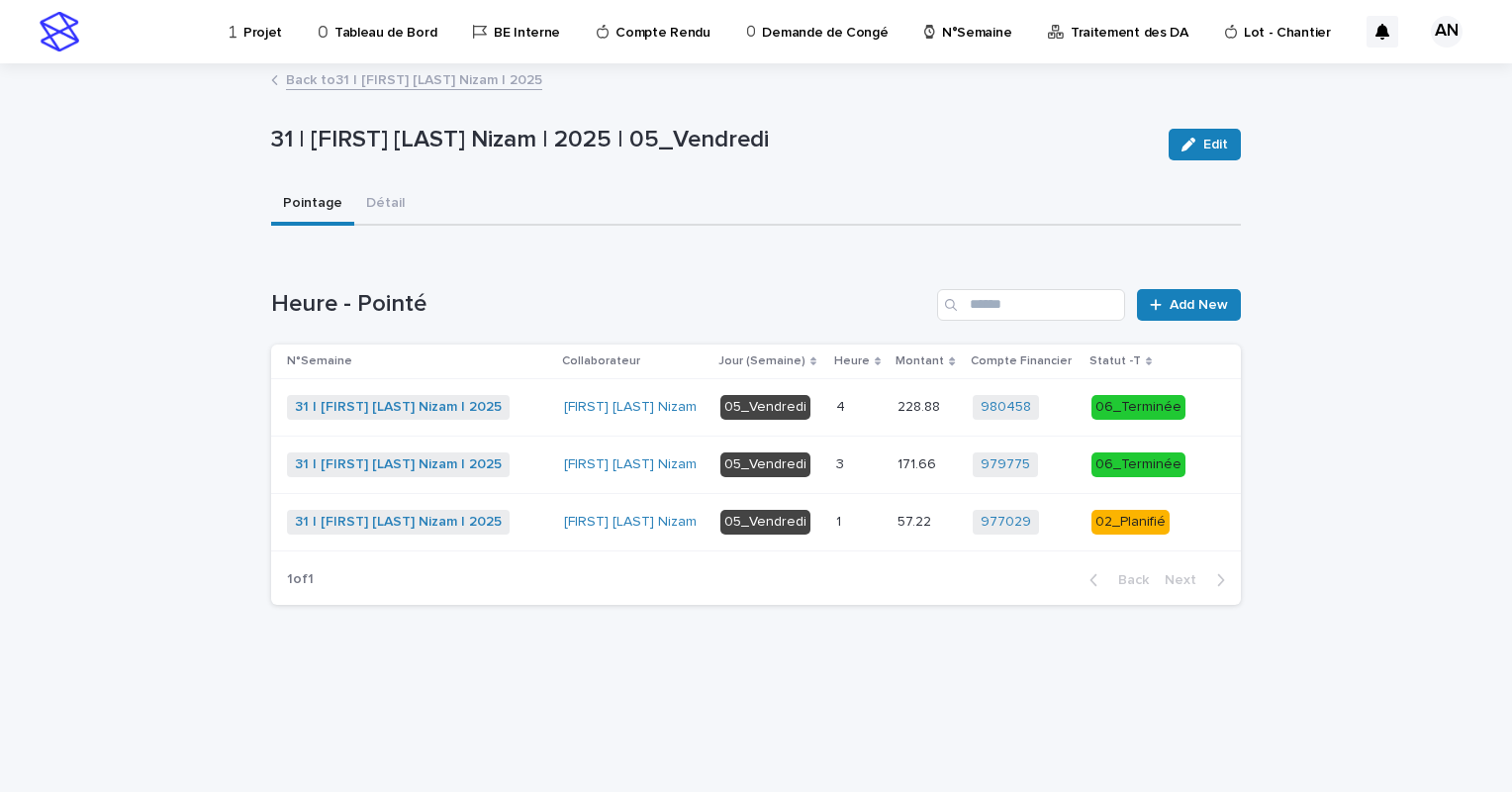 click on "1 1" at bounding box center [859, 522] 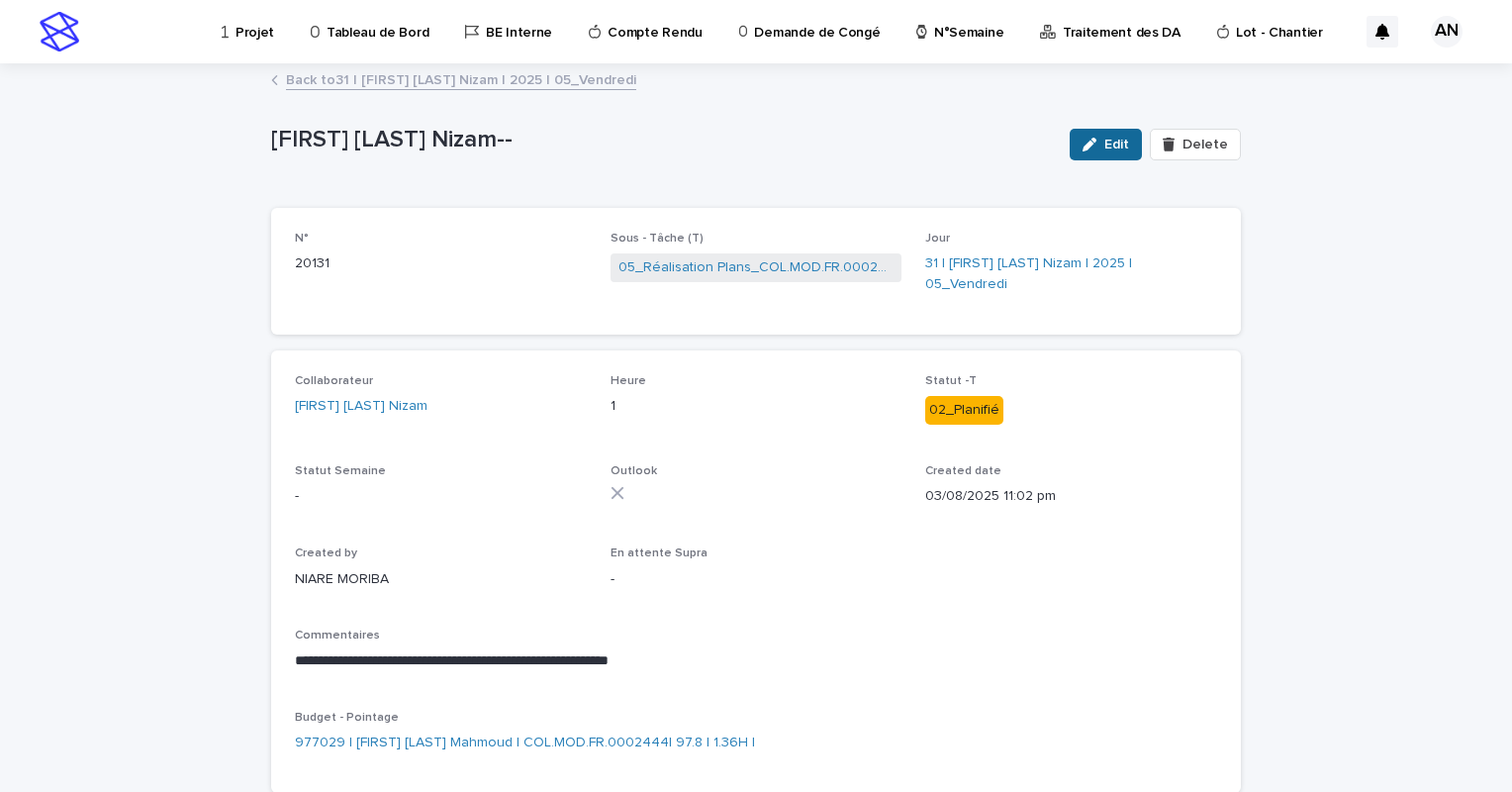 click on "Edit" at bounding box center (1116, 145) 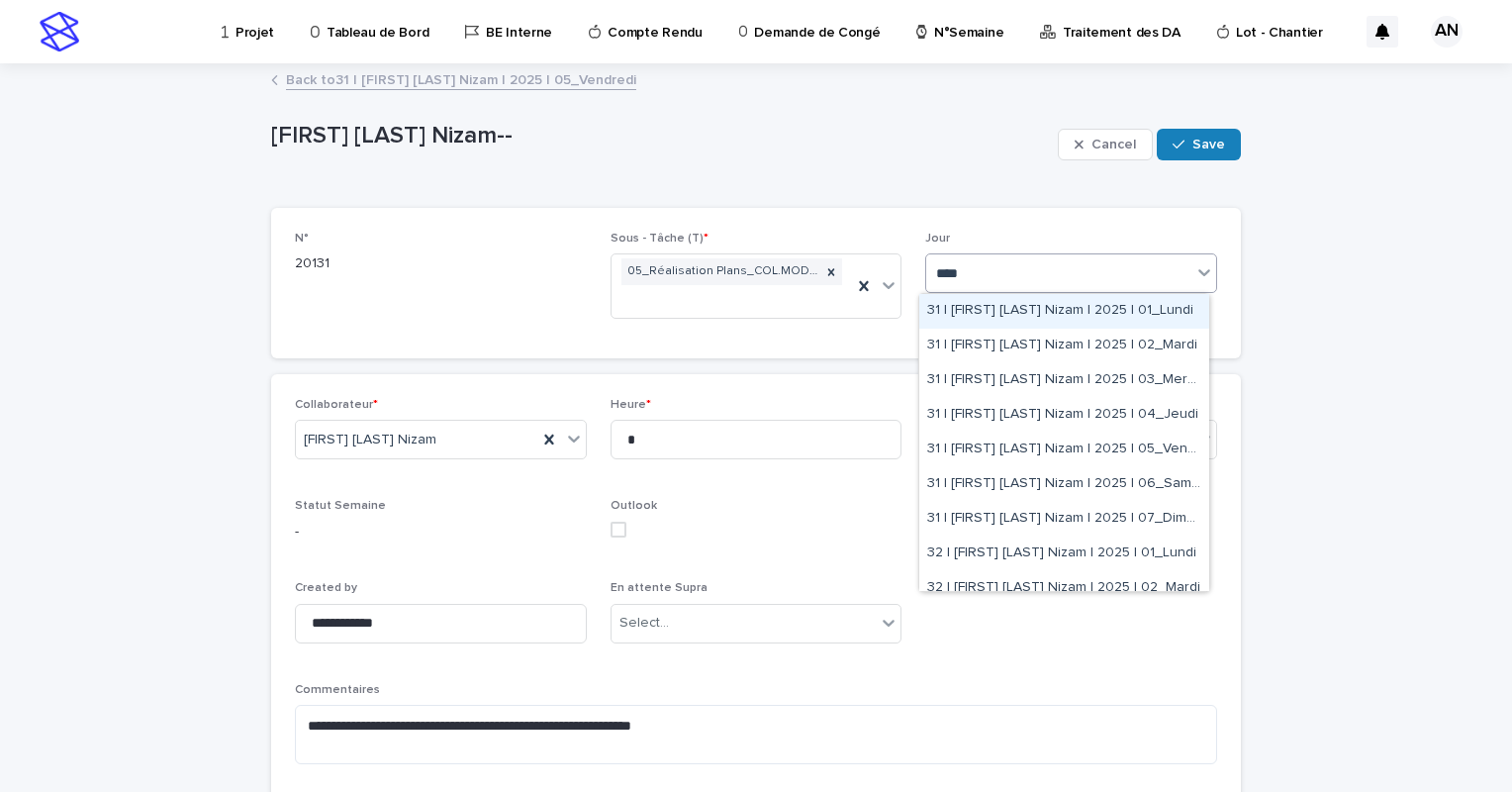 type on "*****" 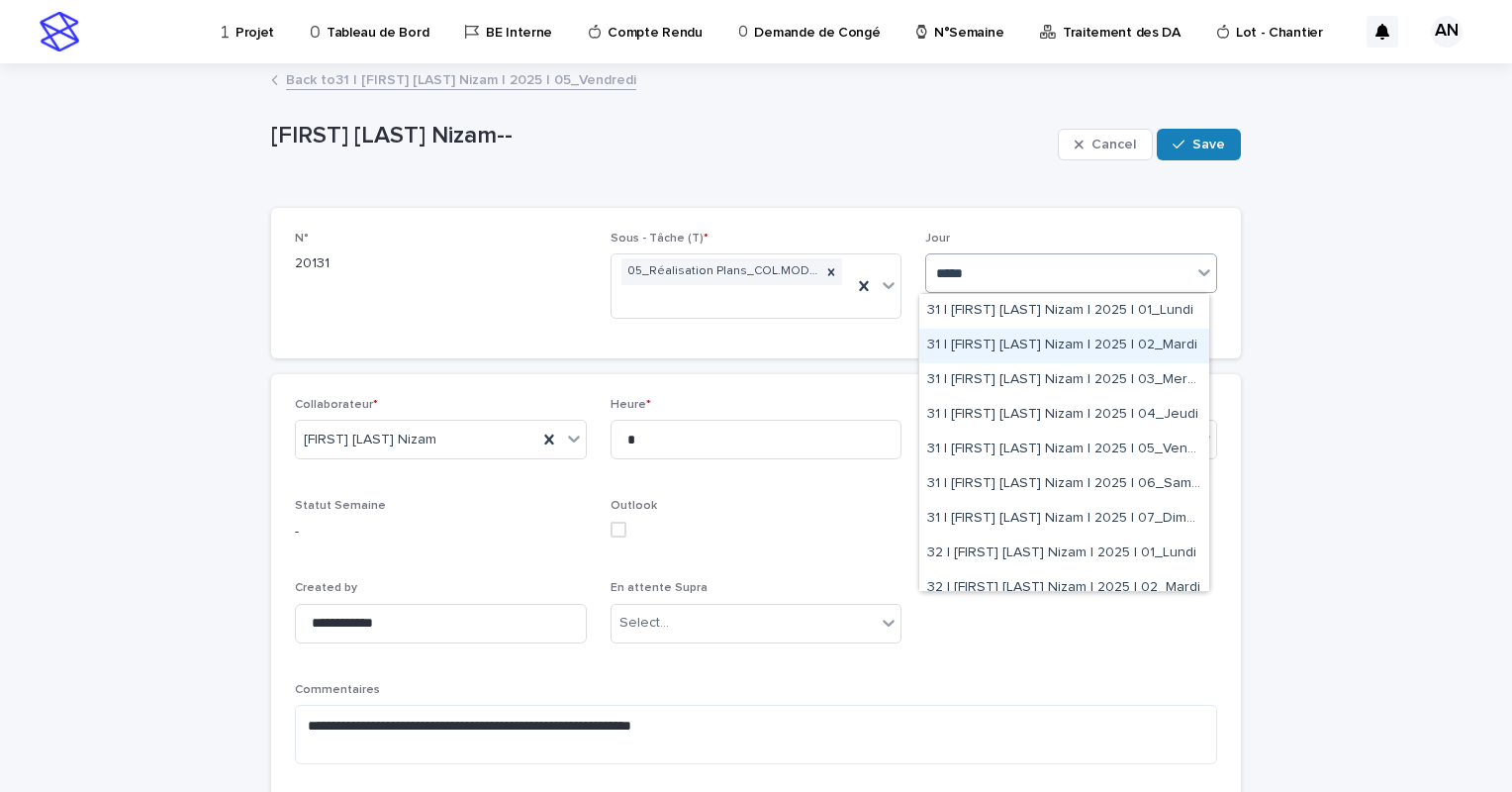 scroll, scrollTop: 12, scrollLeft: 0, axis: vertical 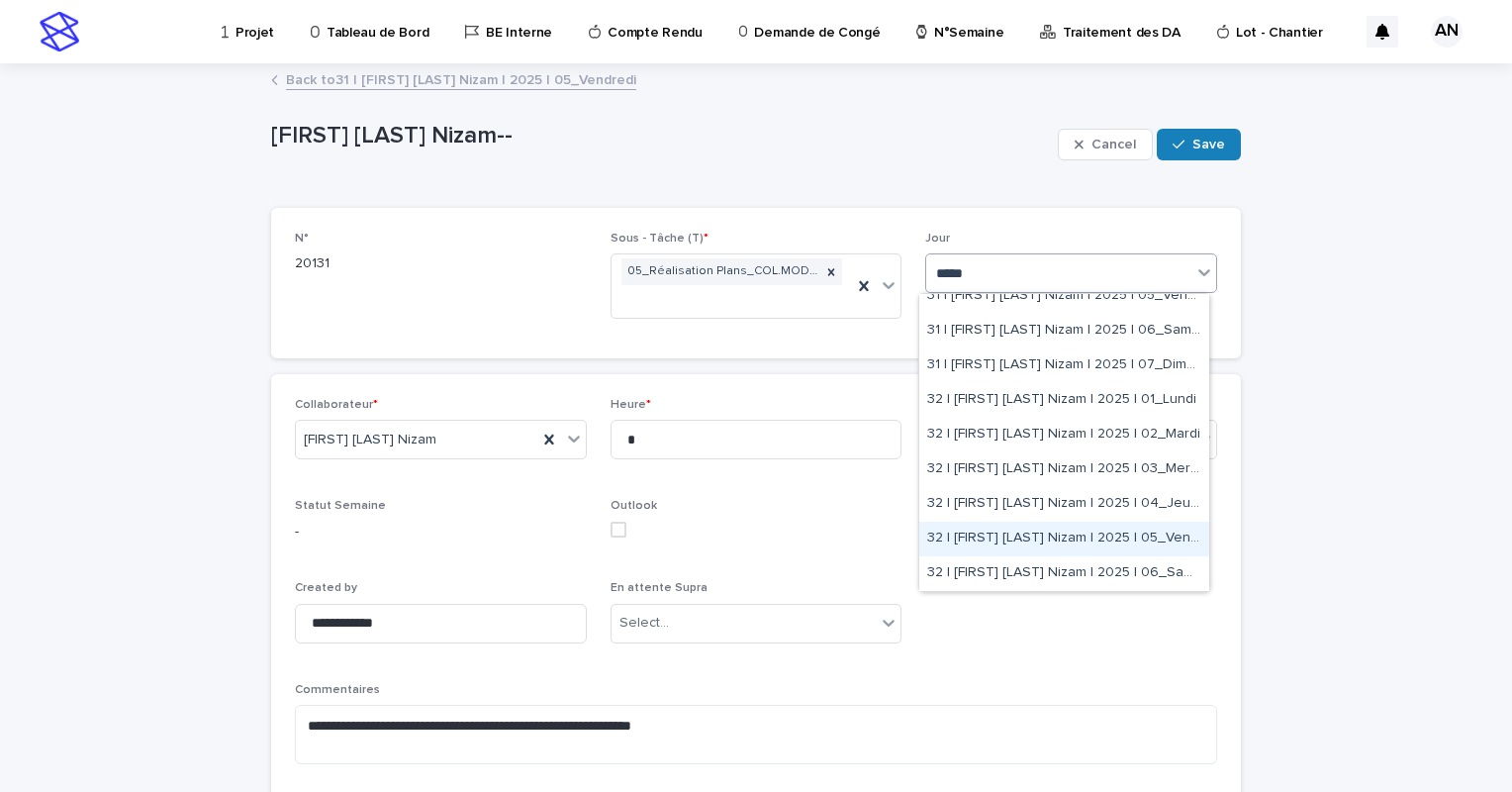 click on "32 | [FIRST] [LAST] Nizam | 2025 | 05_Vendredi" at bounding box center [1064, 539] 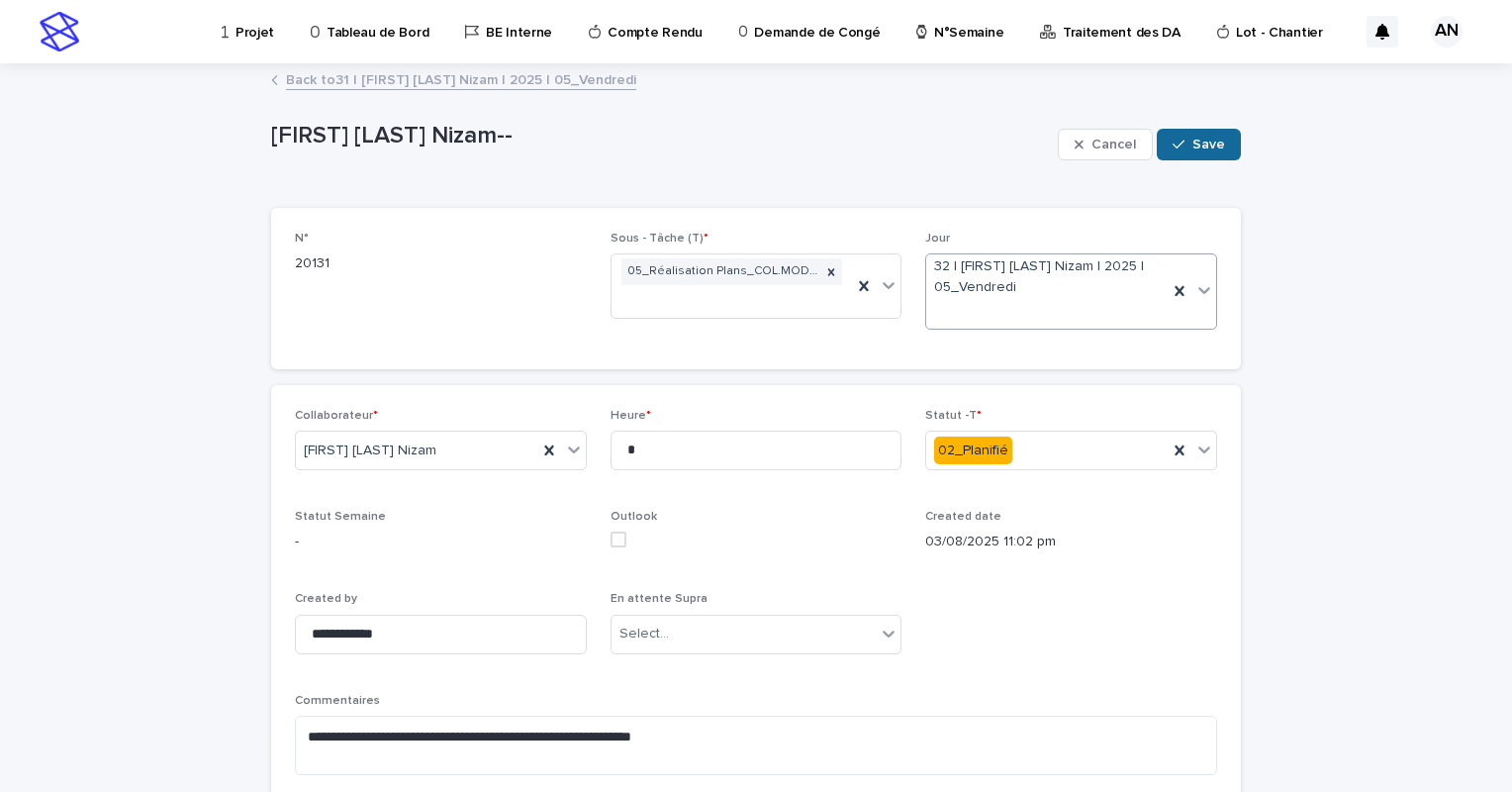 click on "Save" at bounding box center (1208, 145) 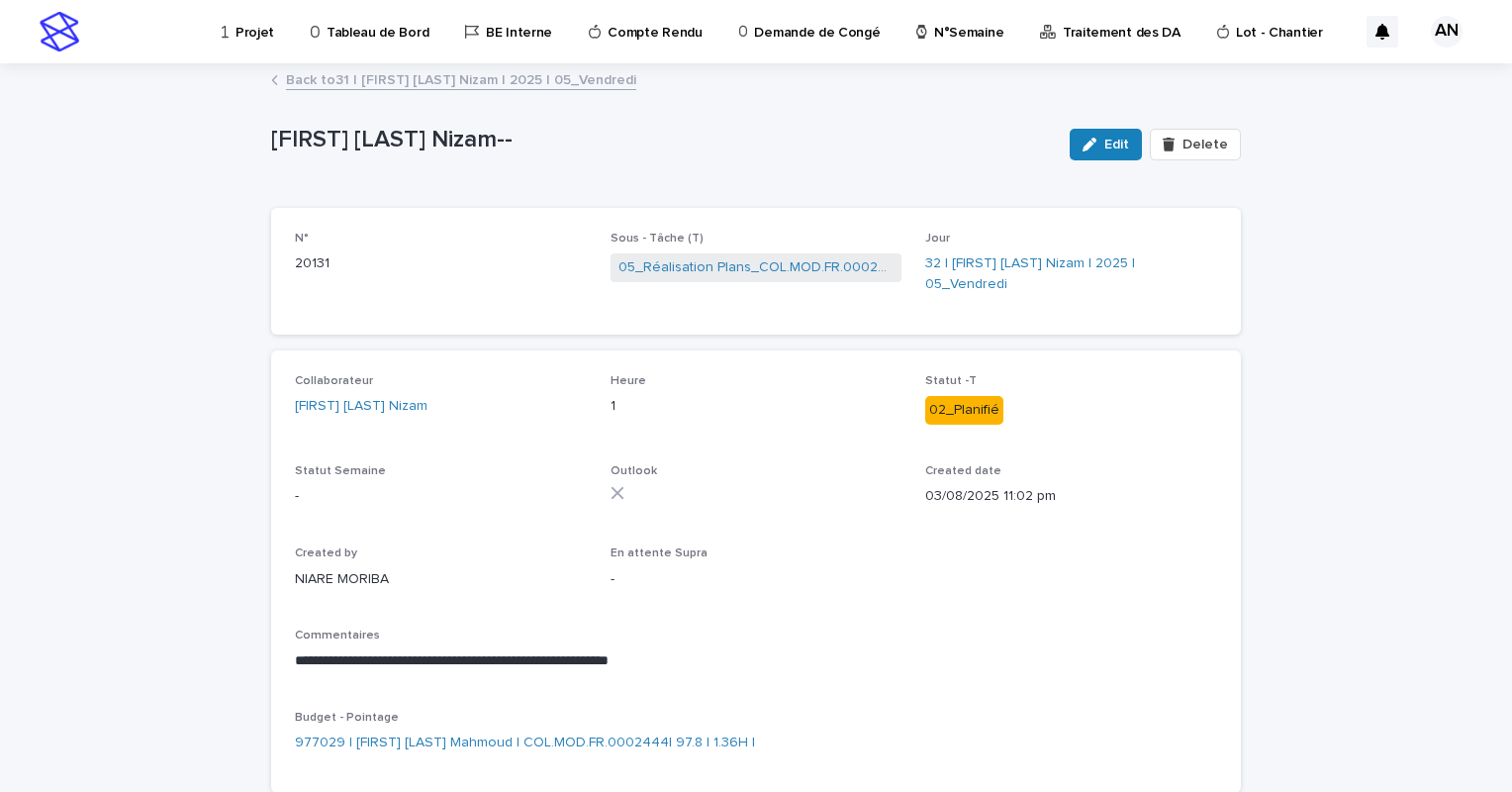 click on "Back to  31 | [FIRST] [LAST] Nizam | 2025 | 05_Vendredi" at bounding box center [461, 78] 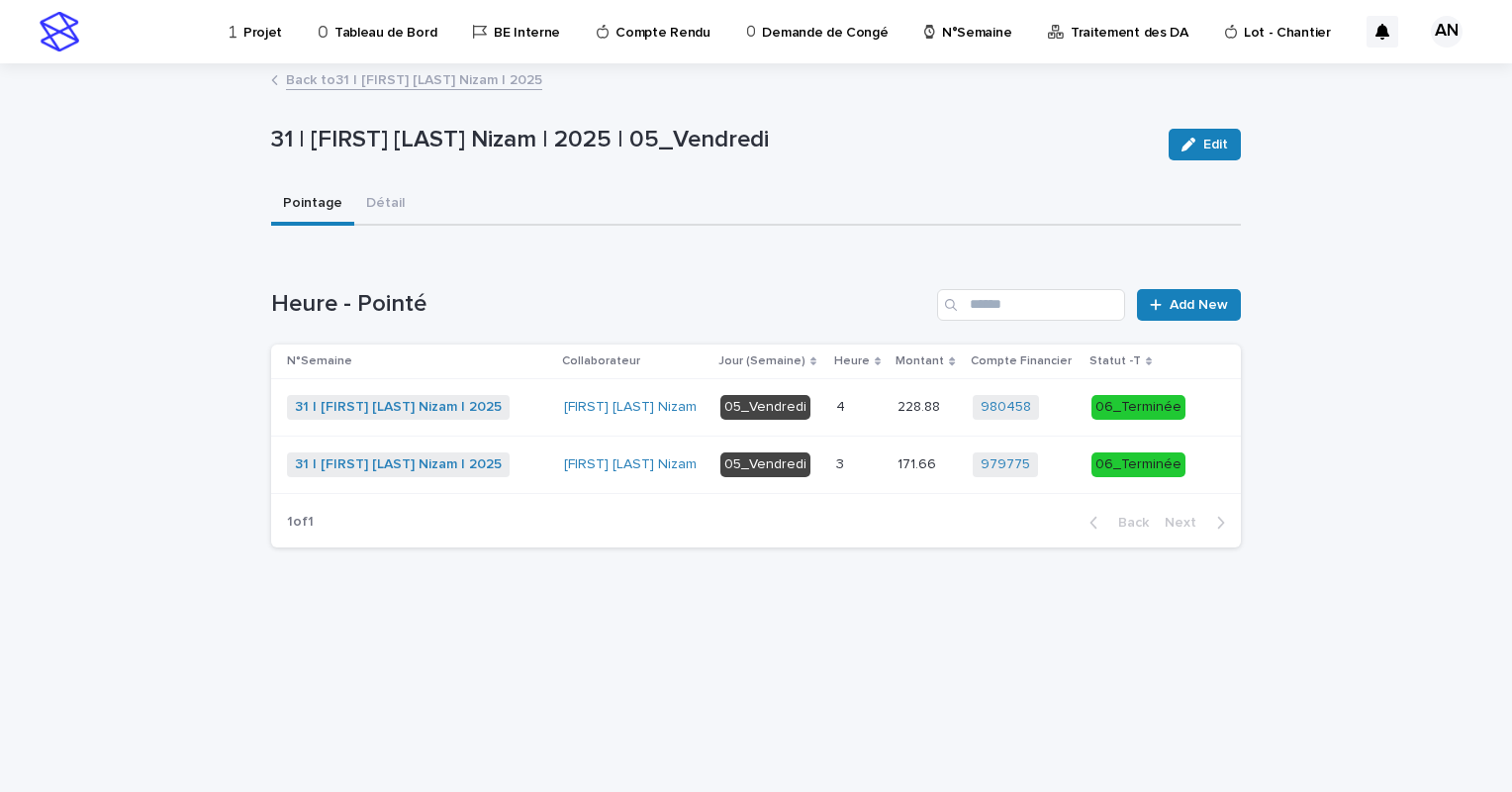 click on "Back to  31 | [FIRST] [LAST] Nizam | 2025" at bounding box center (414, 78) 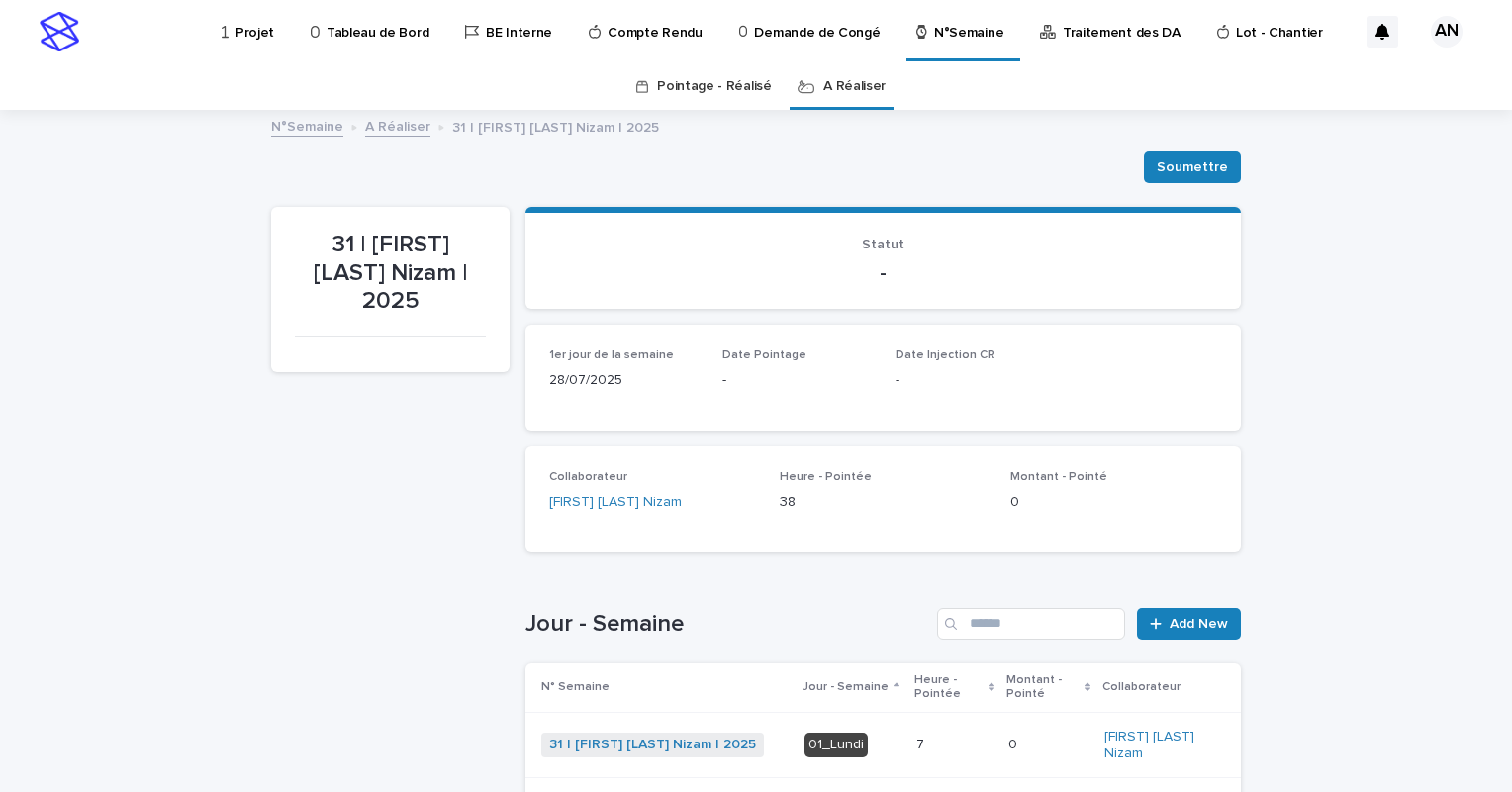 scroll, scrollTop: 63, scrollLeft: 0, axis: vertical 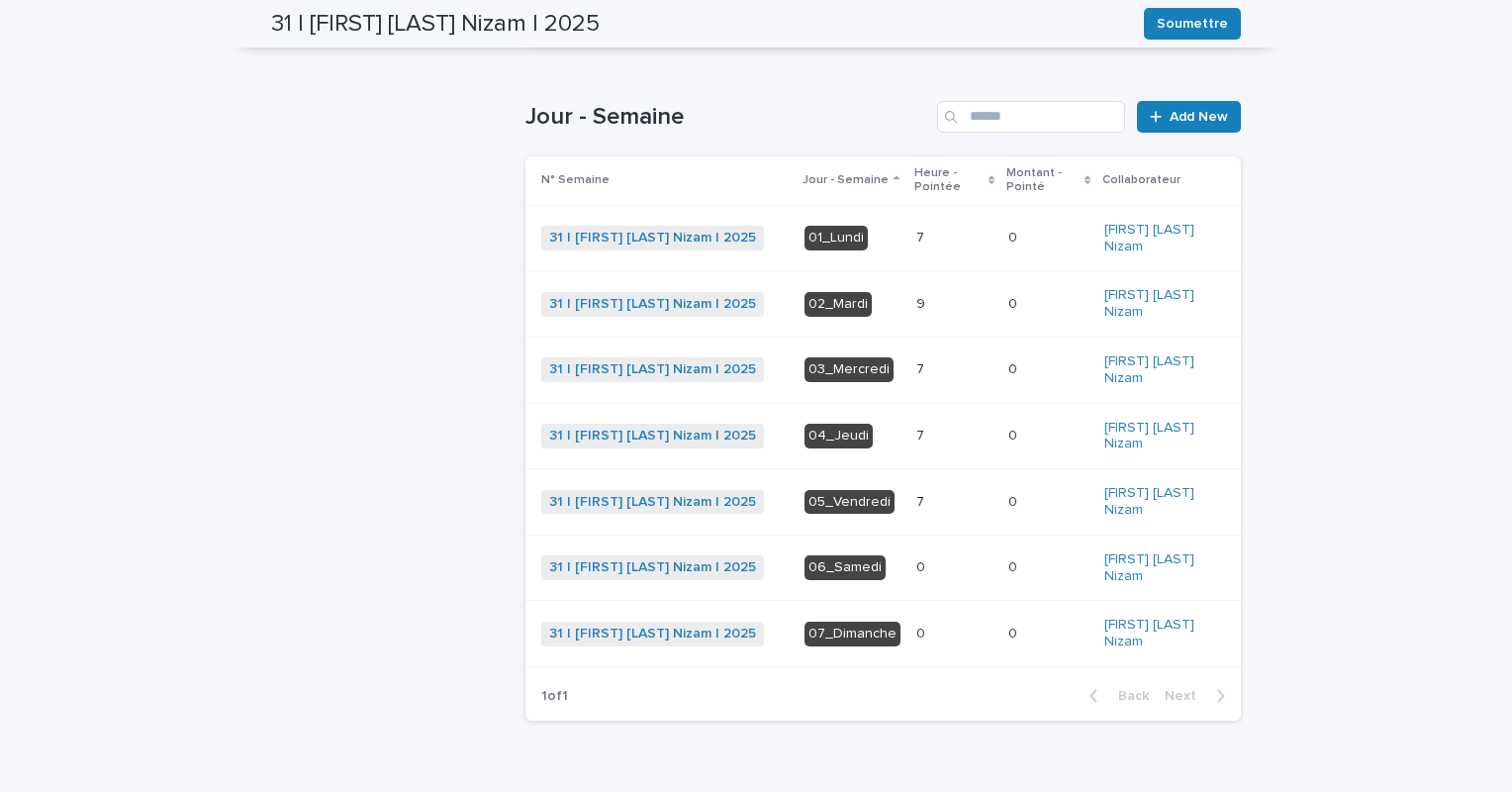 click at bounding box center (954, 304) 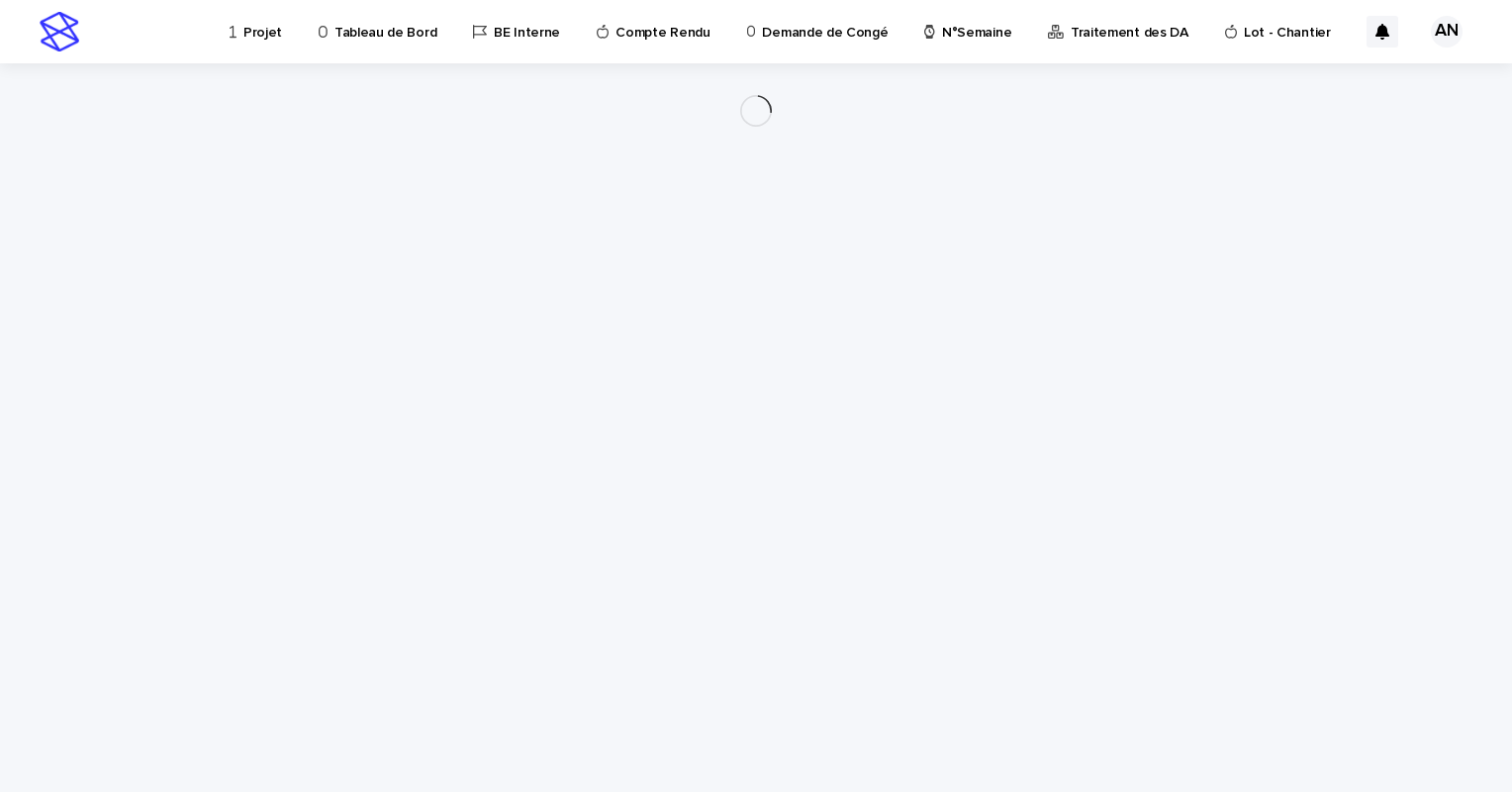 scroll, scrollTop: 0, scrollLeft: 0, axis: both 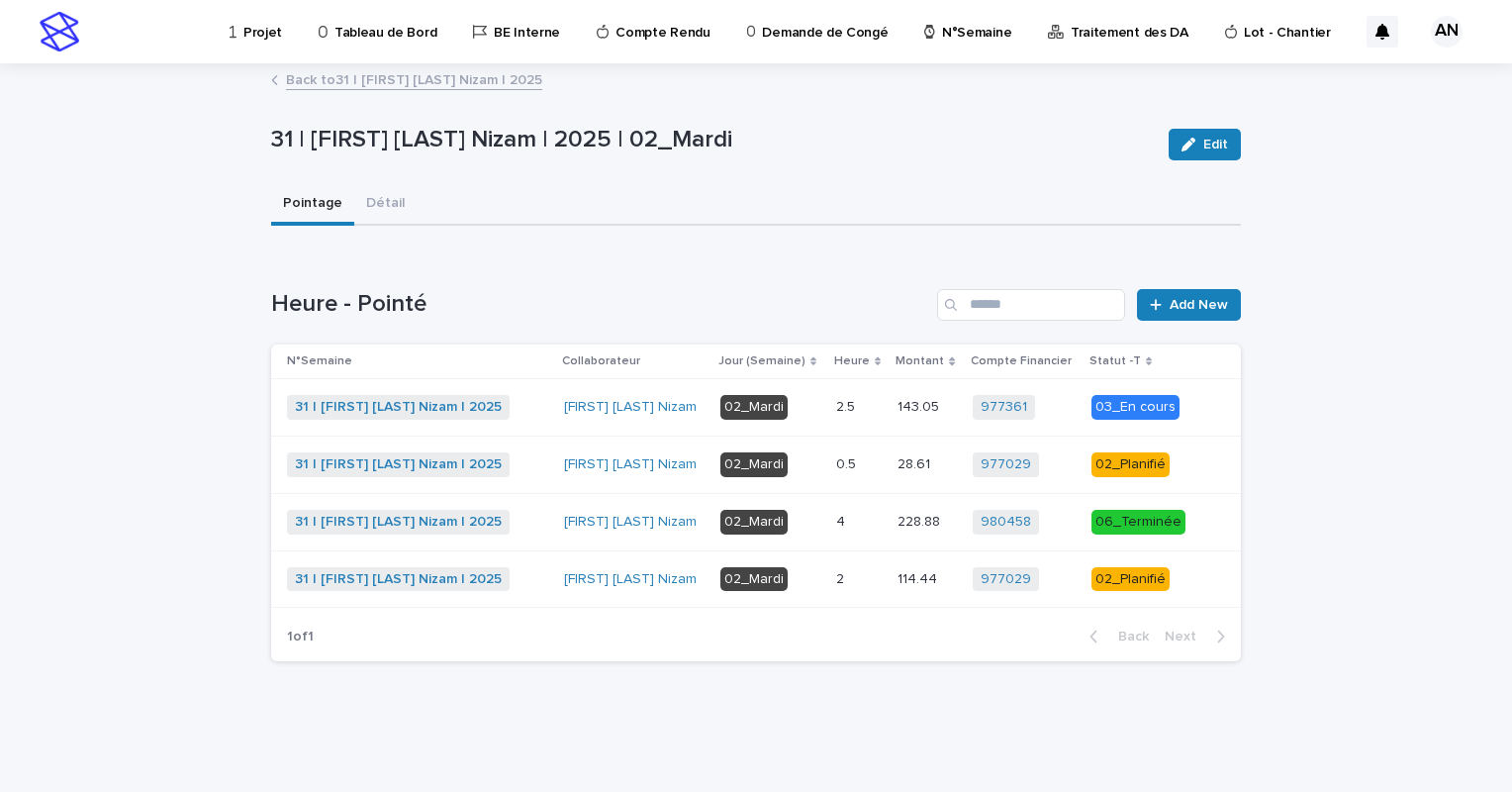 click at bounding box center (859, 579) 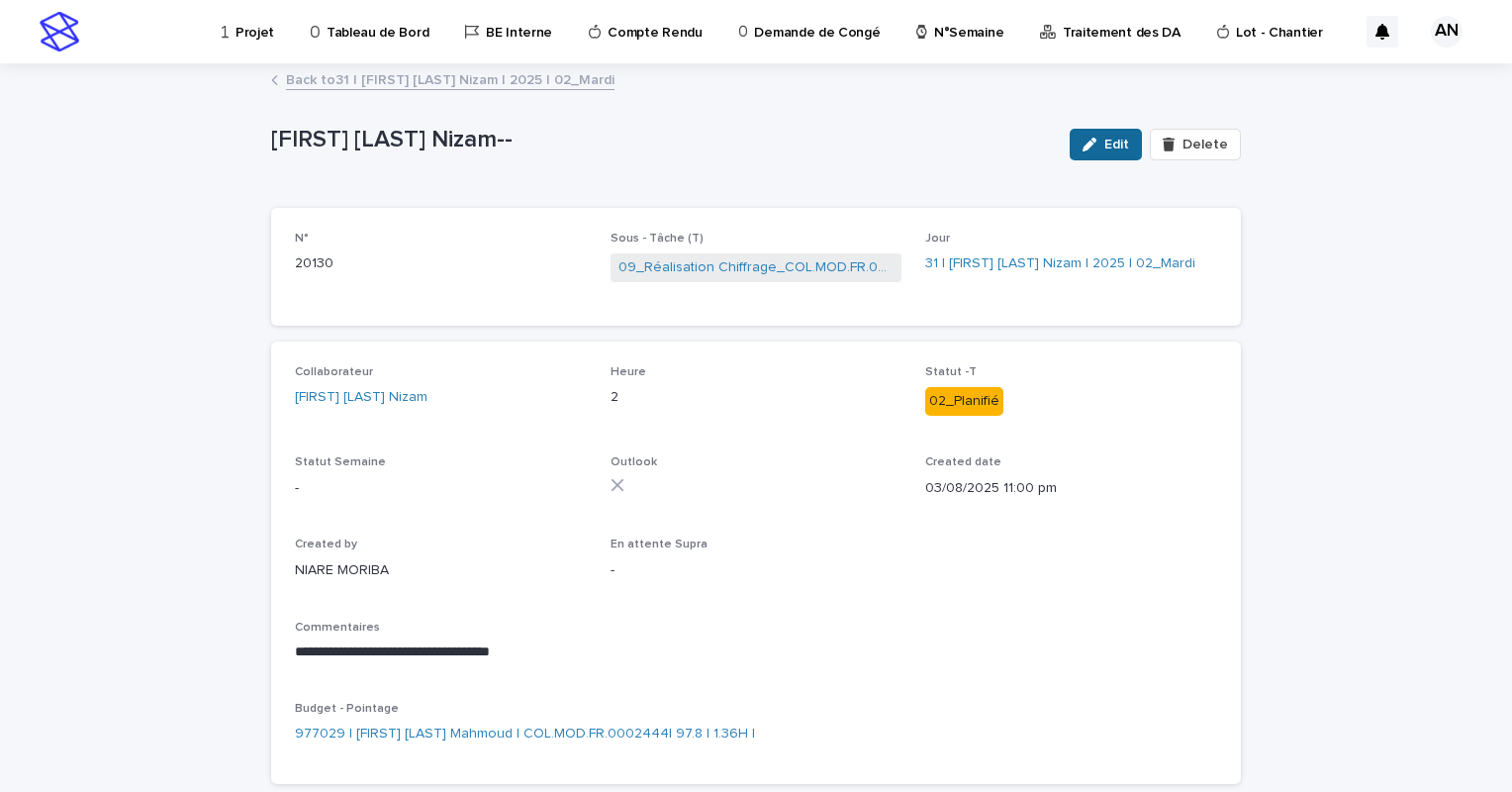 click on "Edit" at bounding box center [1116, 145] 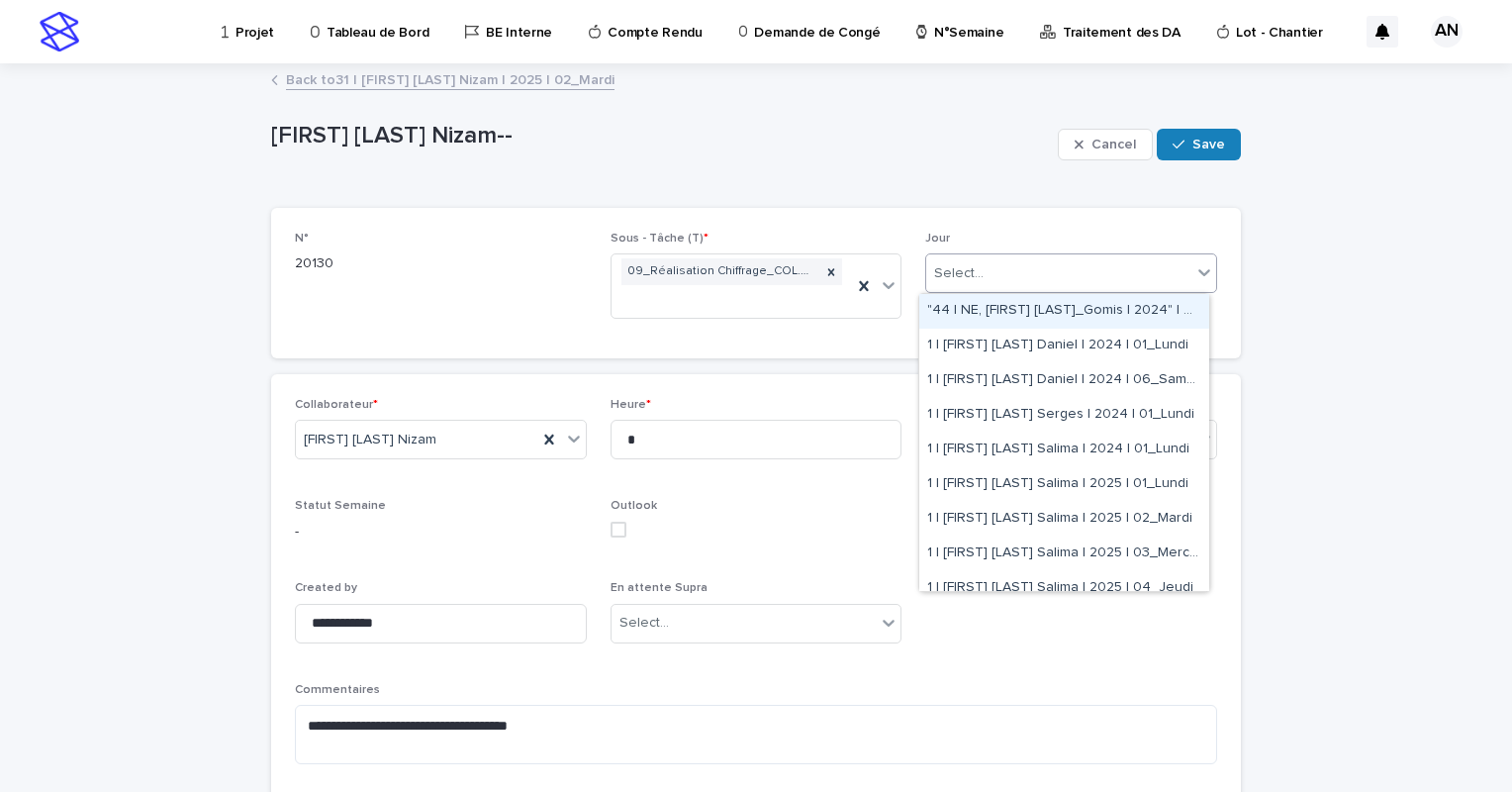 click 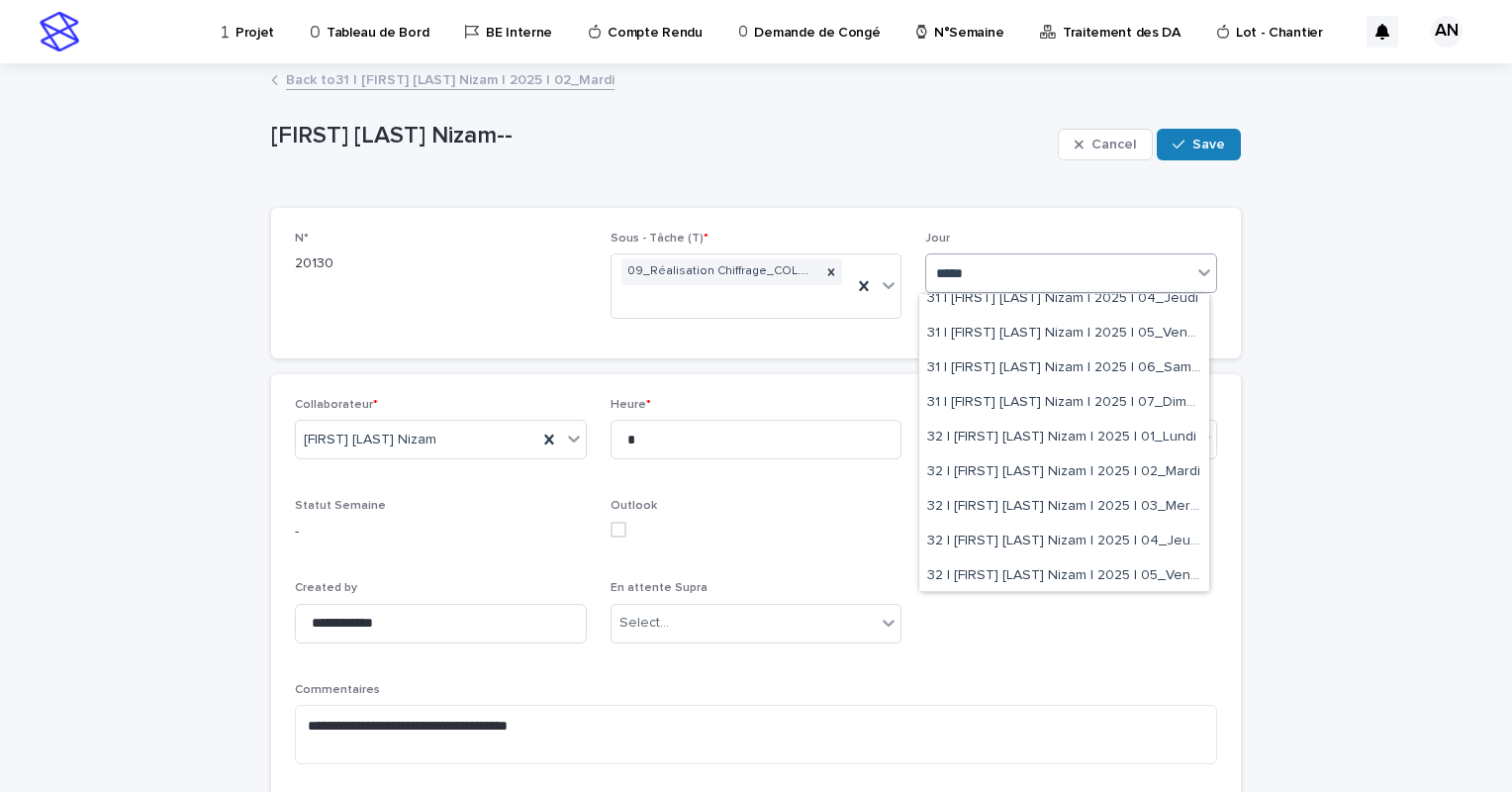 scroll, scrollTop: 110, scrollLeft: 0, axis: vertical 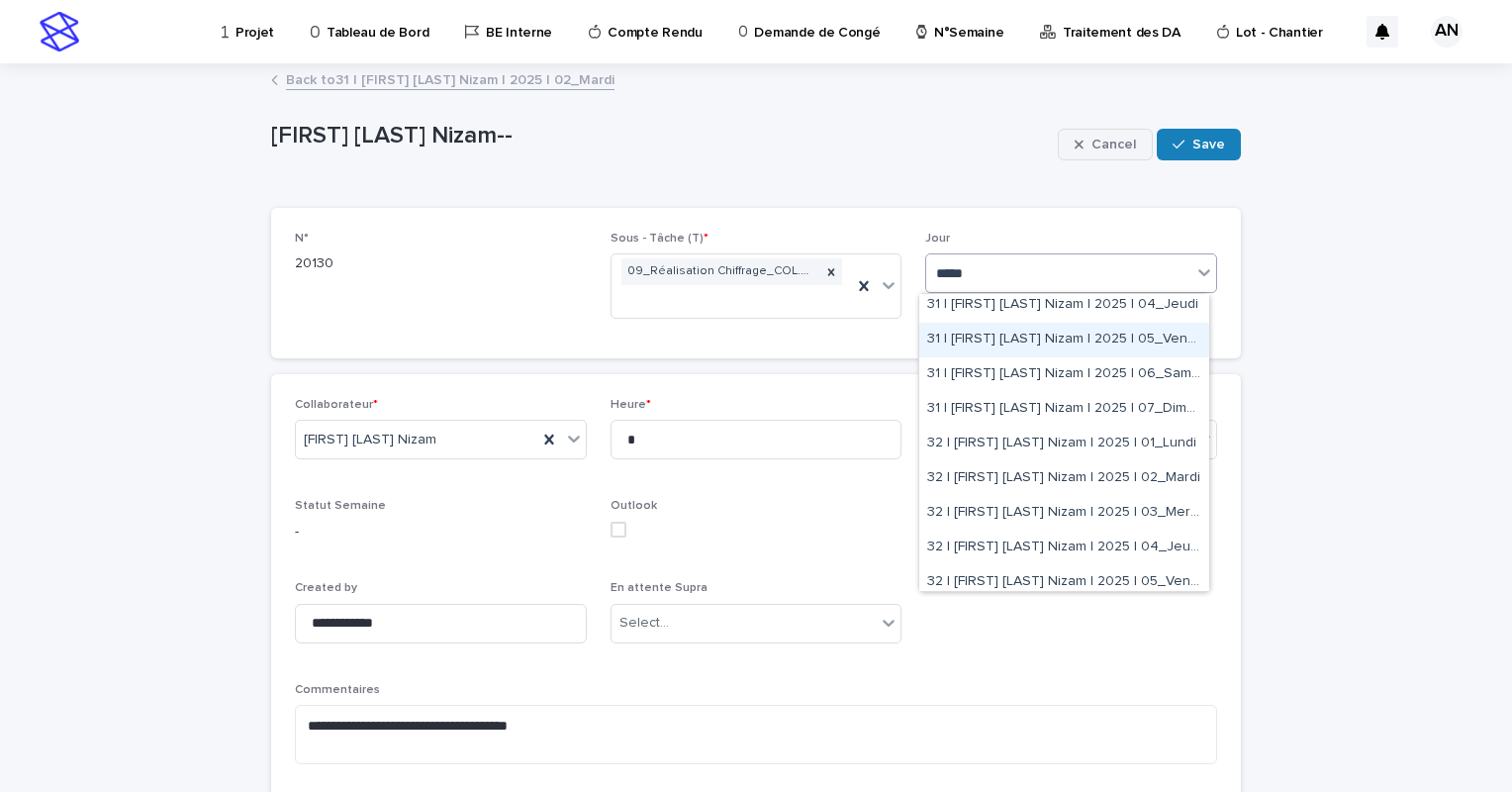 type on "*****" 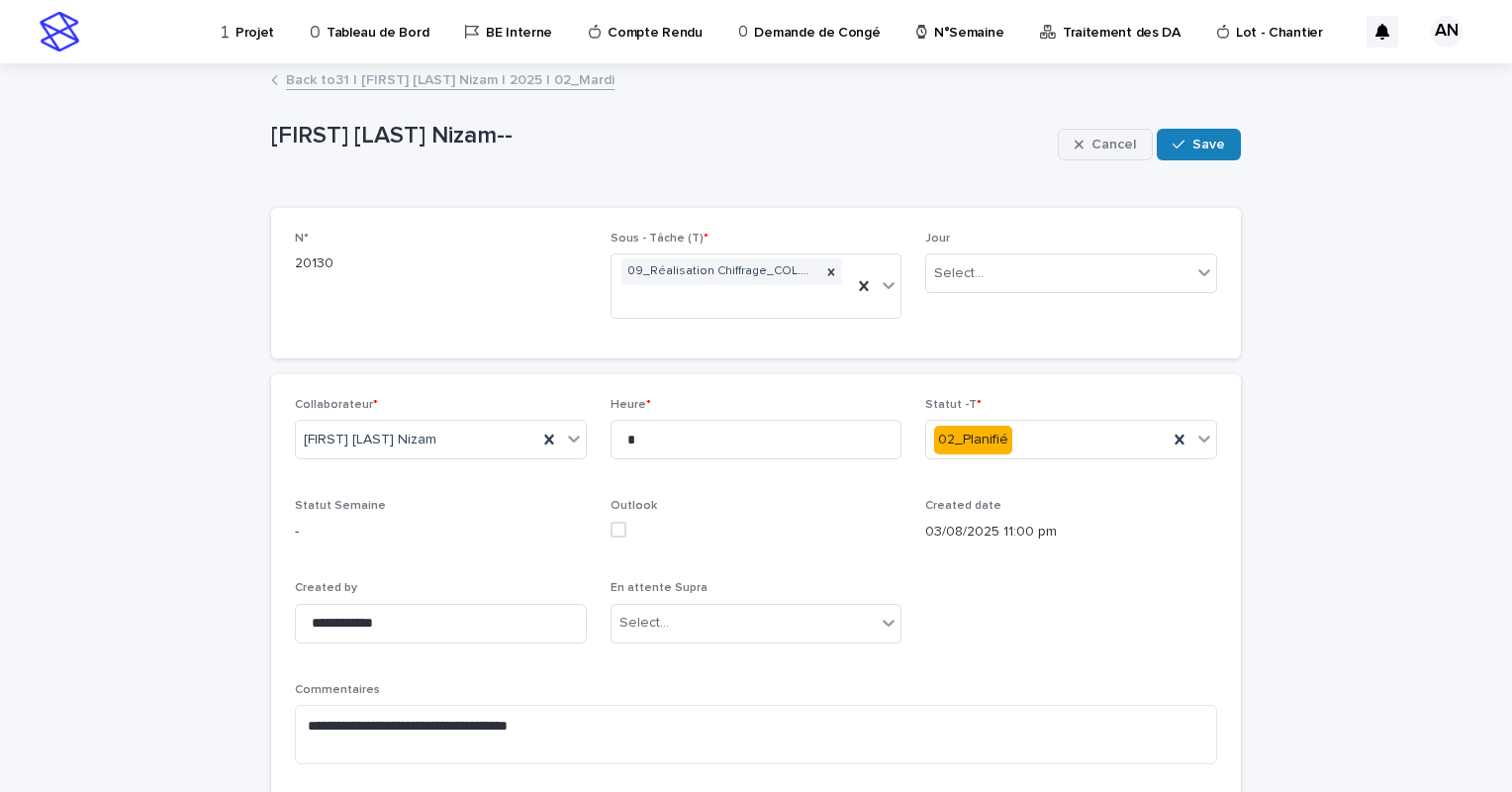 click on "Cancel" at bounding box center (1105, 145) 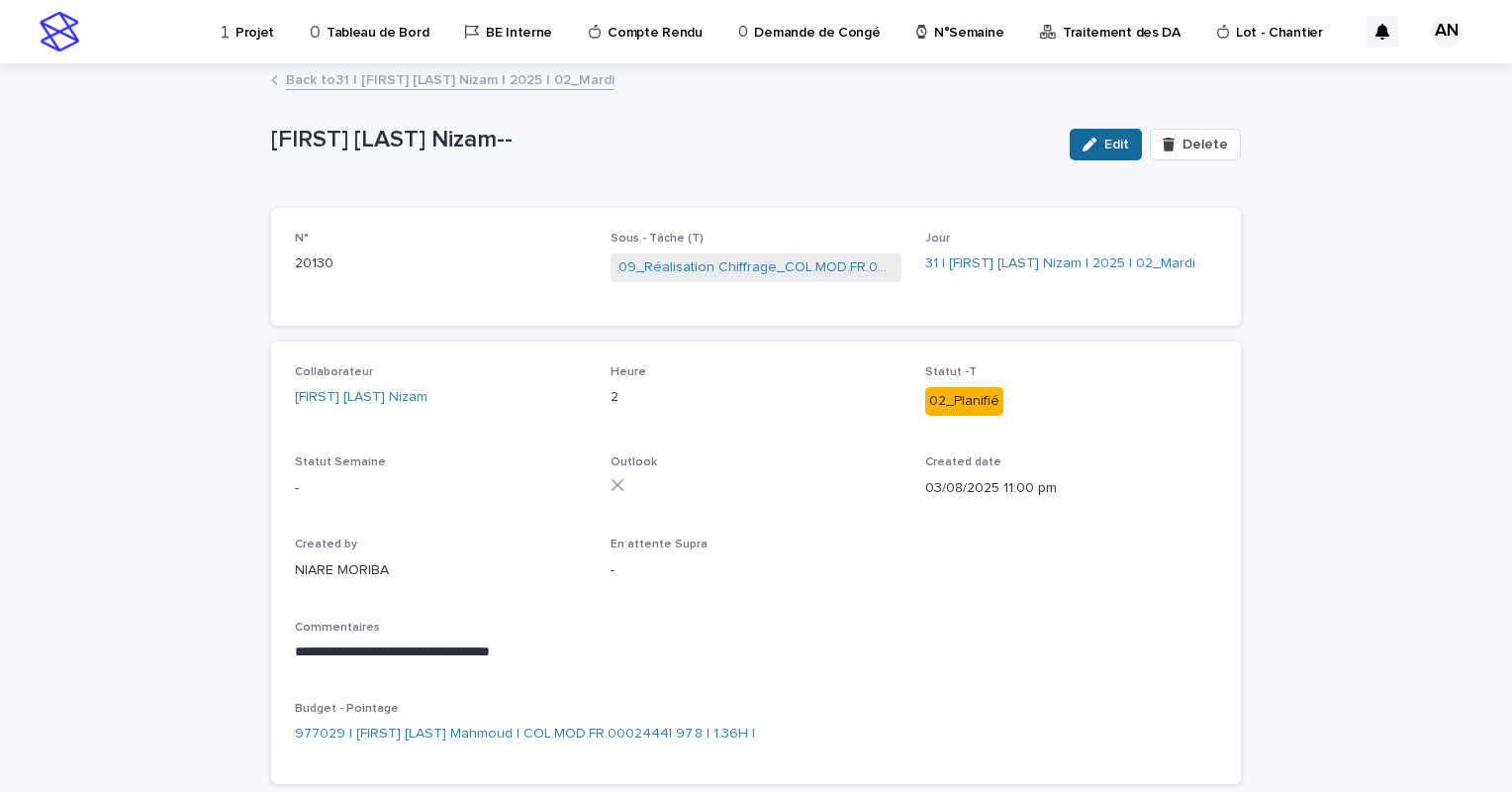 click on "Edit" at bounding box center [1116, 145] 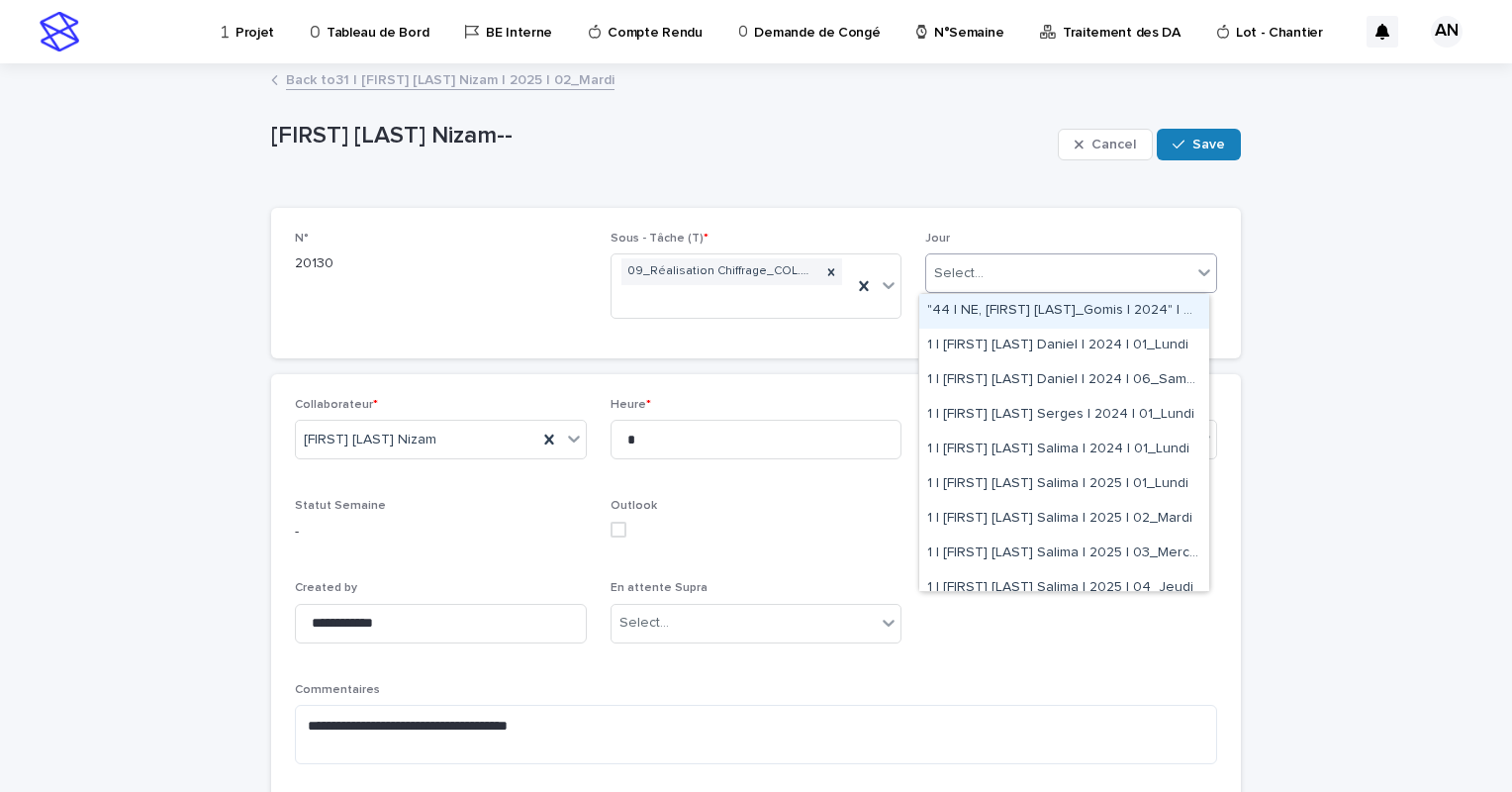click 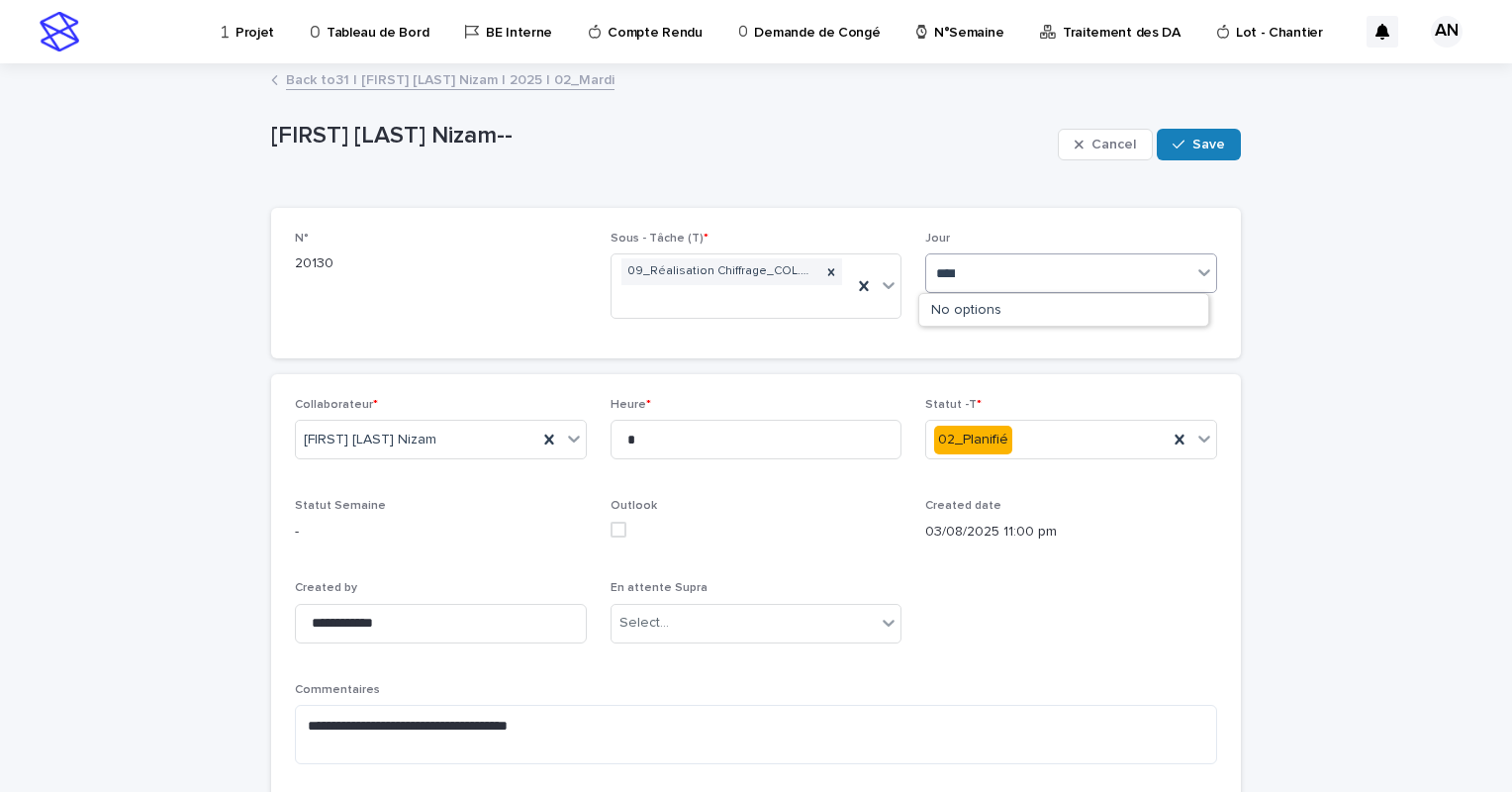 type on "*****" 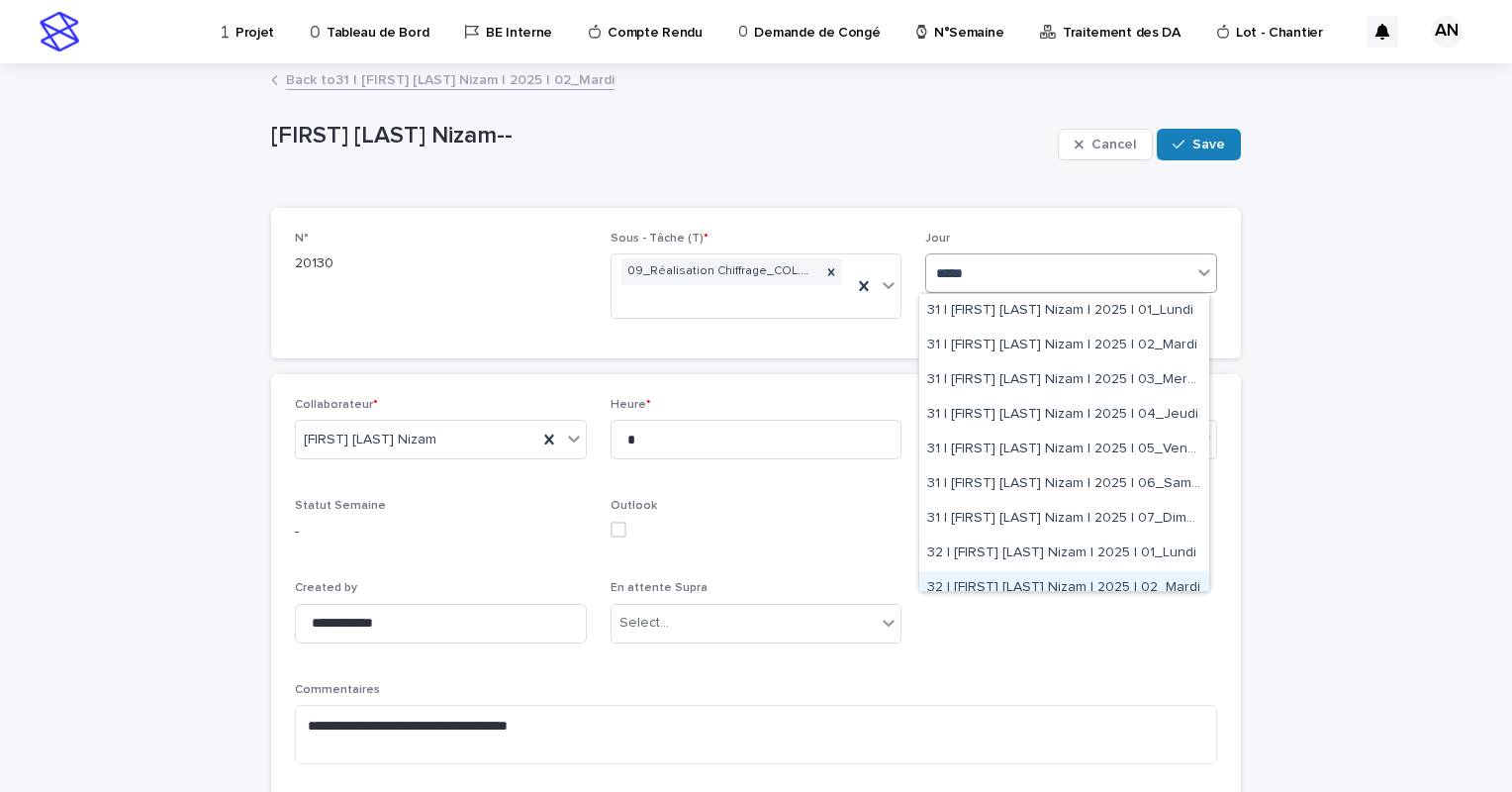 click on "32 | [FIRST] [LAST] Nizam | 2025 | 02_Mardi" at bounding box center [1064, 588] 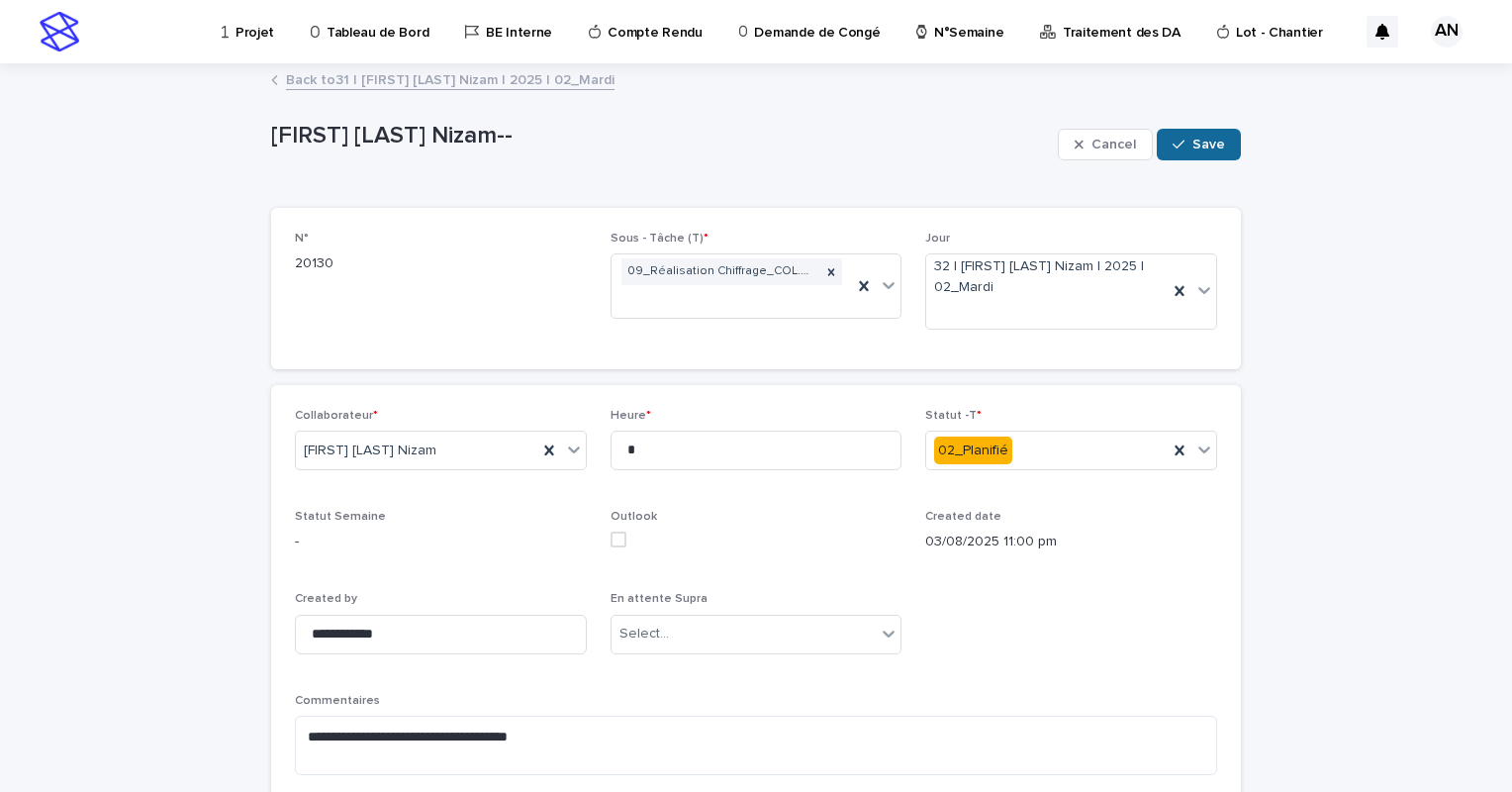 click on "Save" at bounding box center [1208, 145] 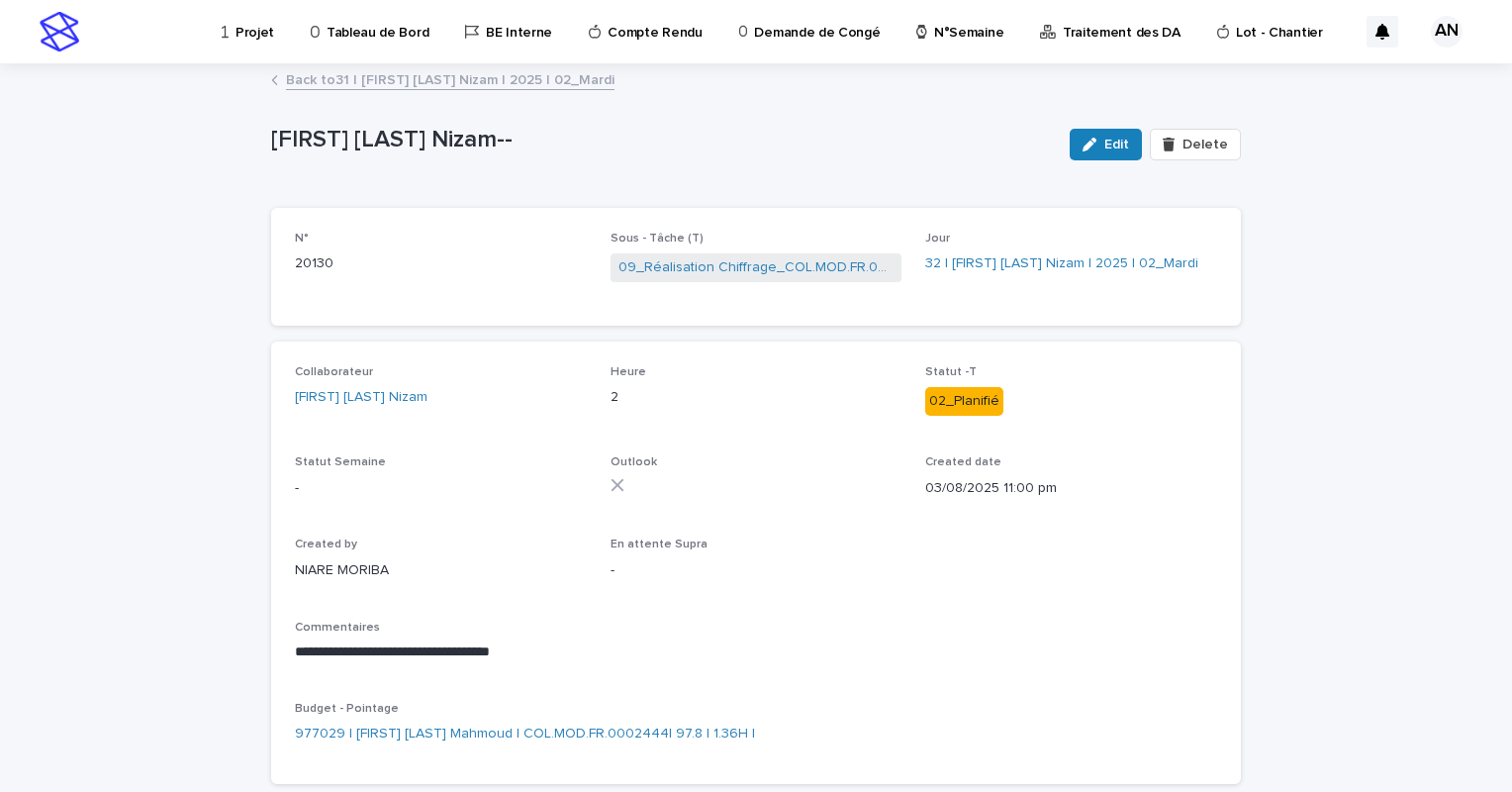 click on "Back to  31 | [FIRST] [LAST] Nizam | 2025 | 02_Mardi" at bounding box center [450, 78] 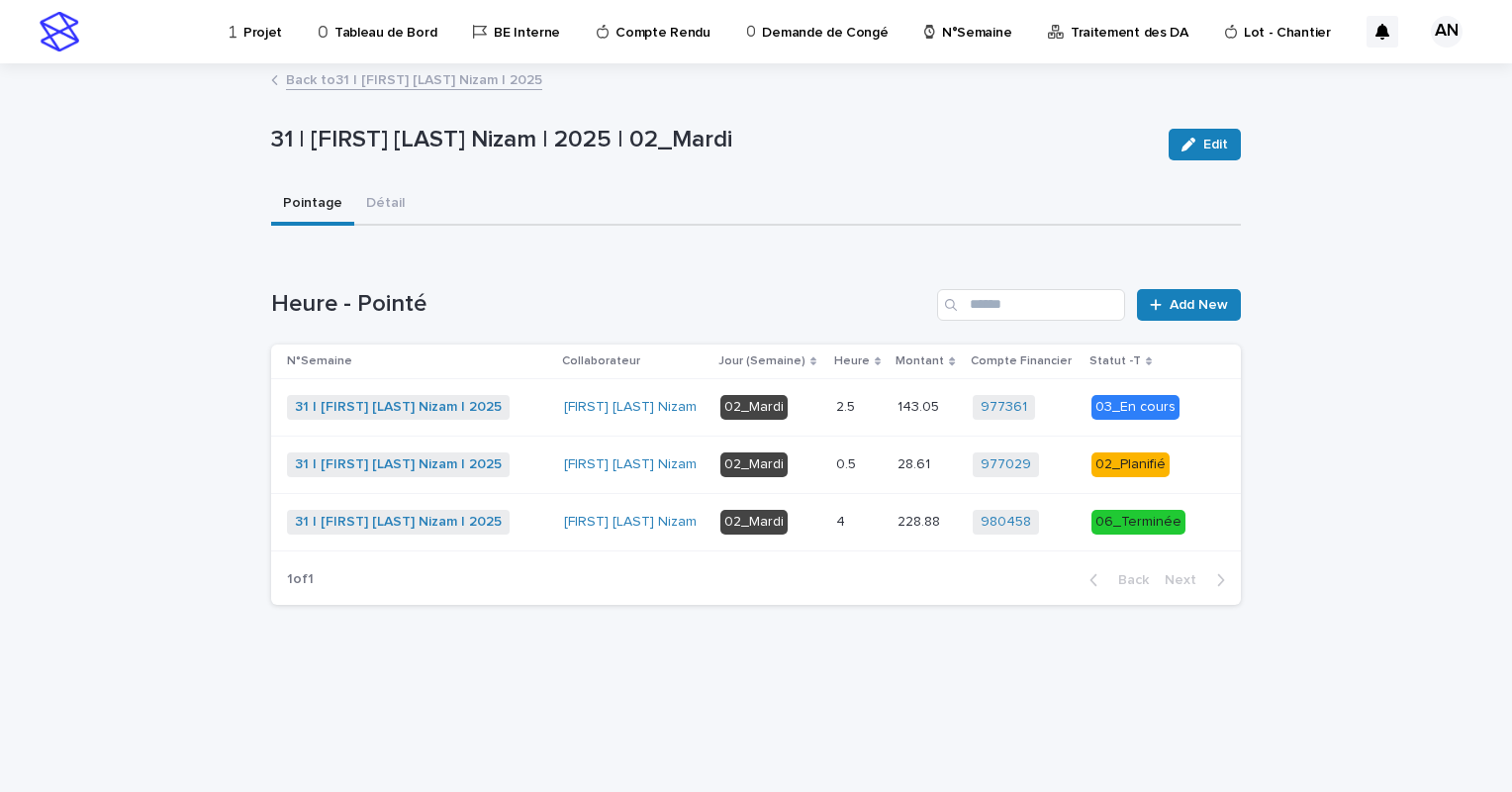 click on "Back to  31 | [FIRST] [LAST] Nizam | 2025" at bounding box center (414, 78) 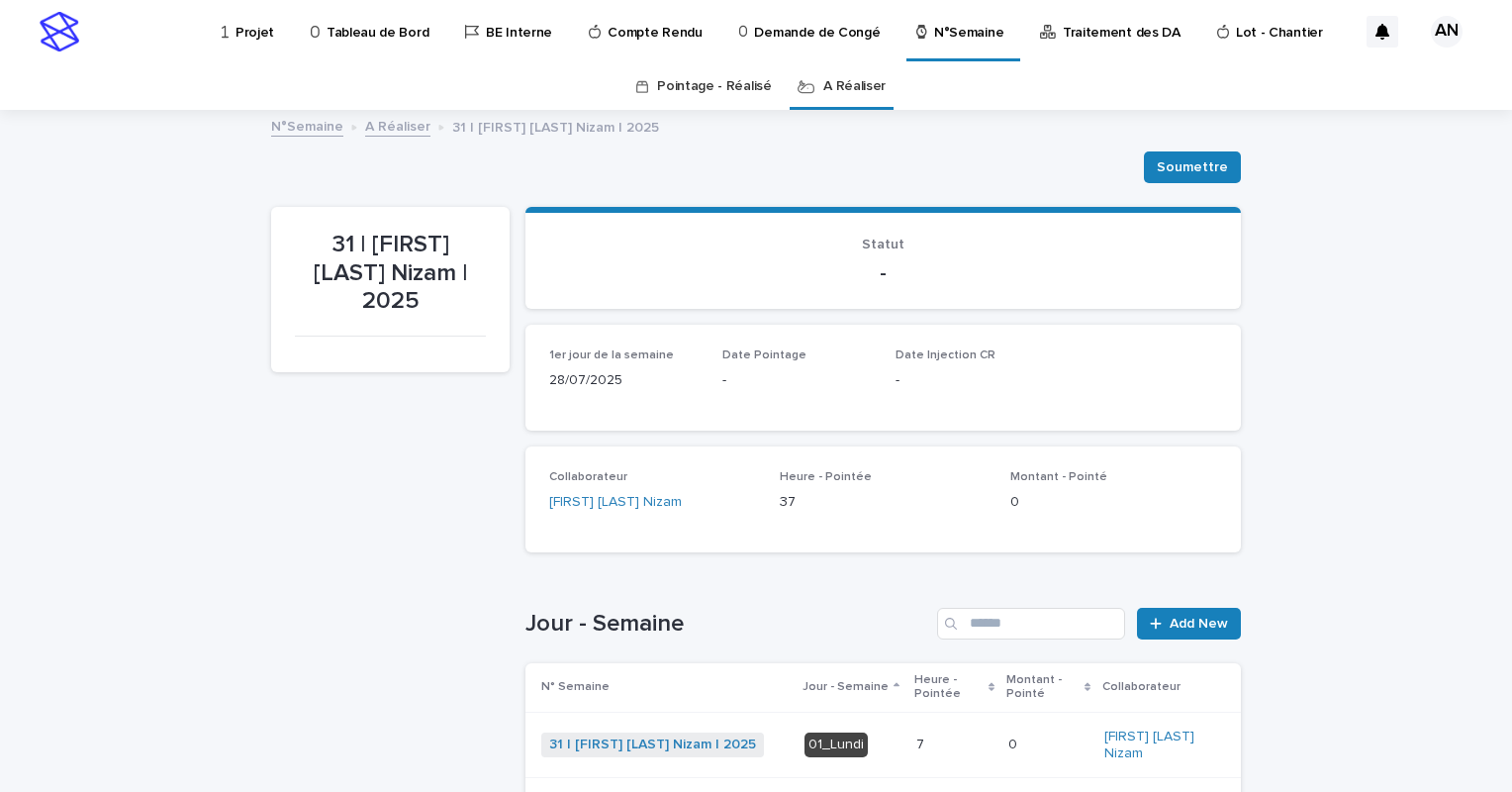 scroll, scrollTop: 63, scrollLeft: 0, axis: vertical 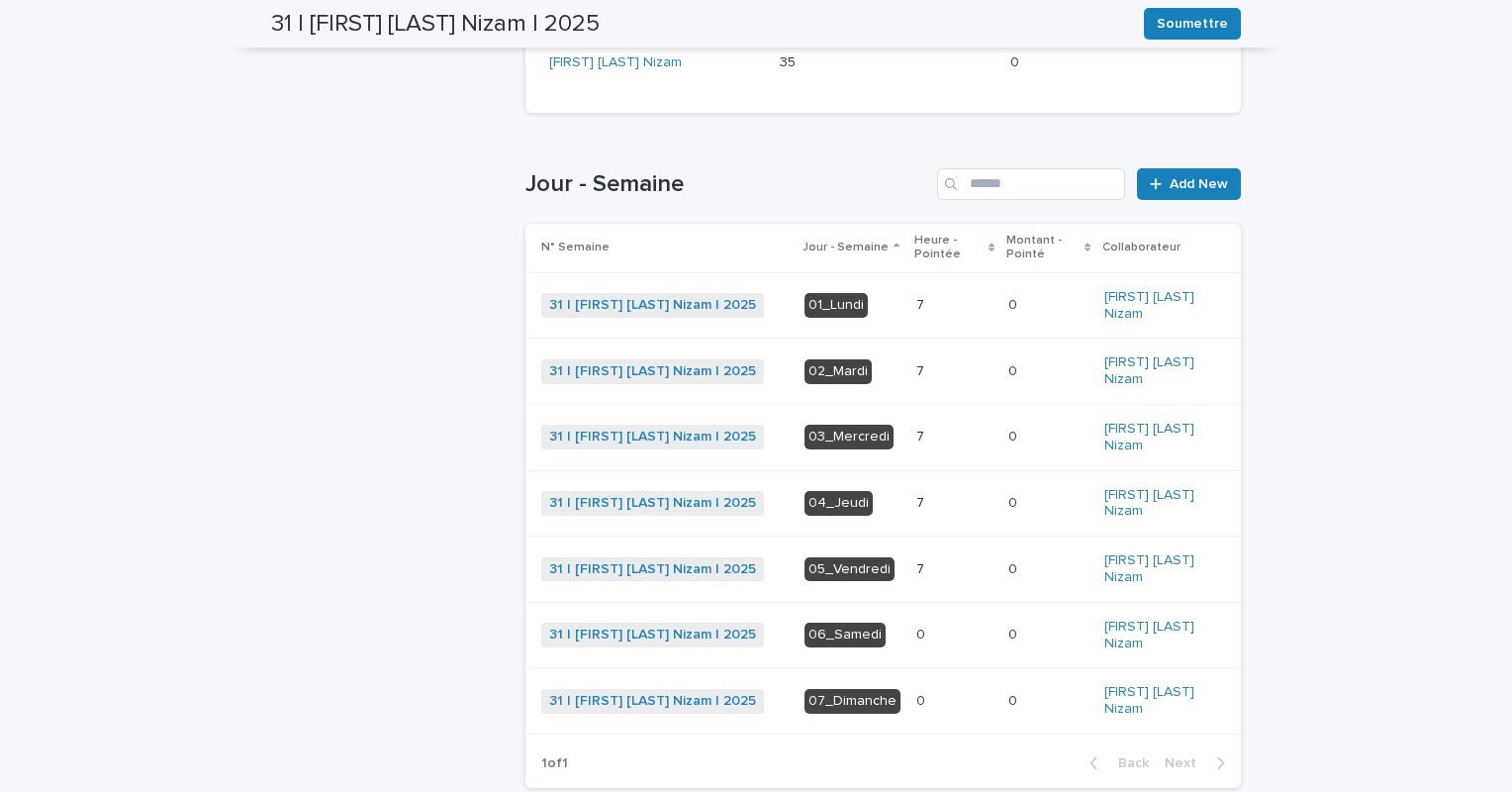 click at bounding box center (954, 305) 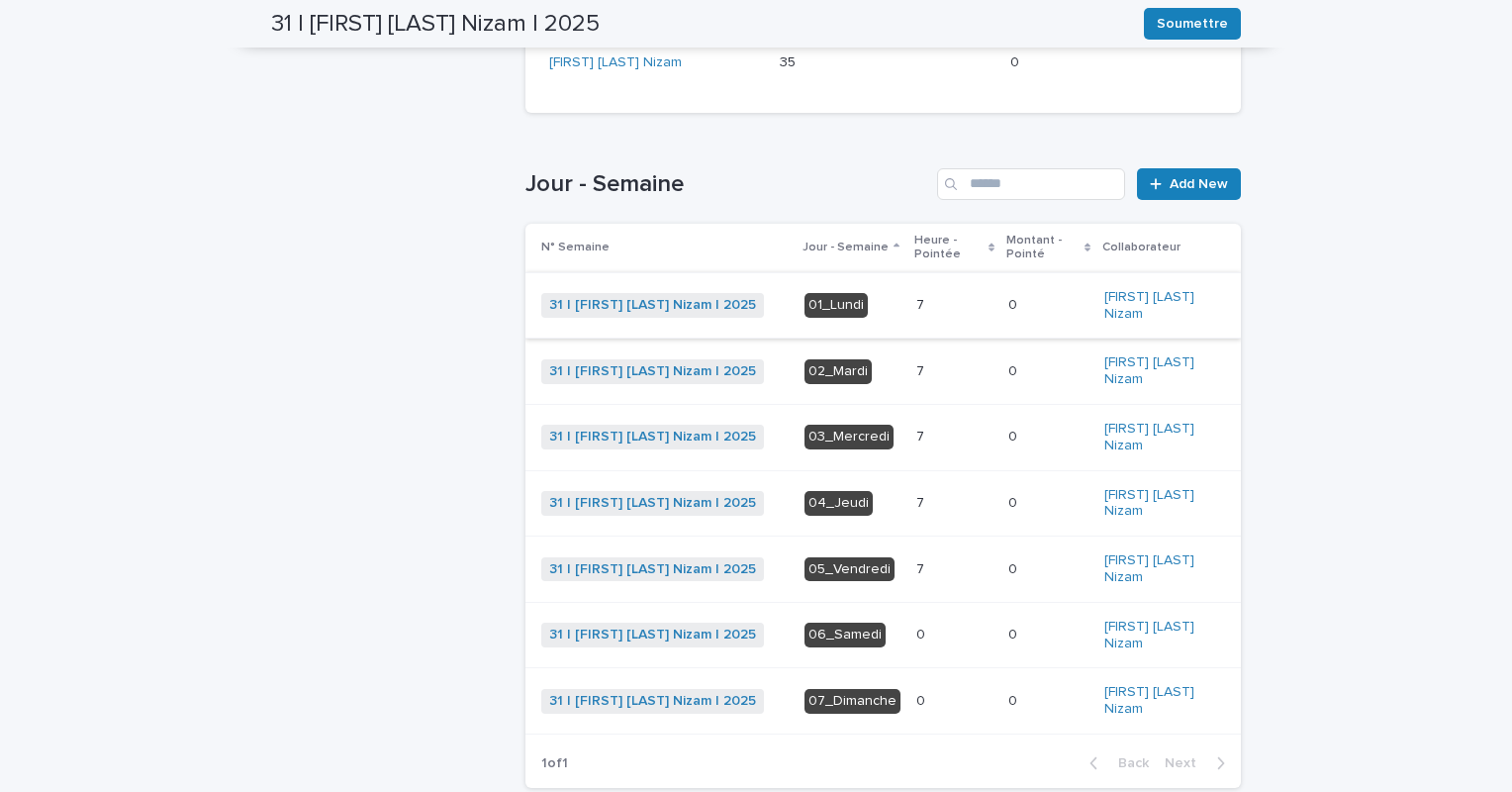 scroll, scrollTop: 0, scrollLeft: 0, axis: both 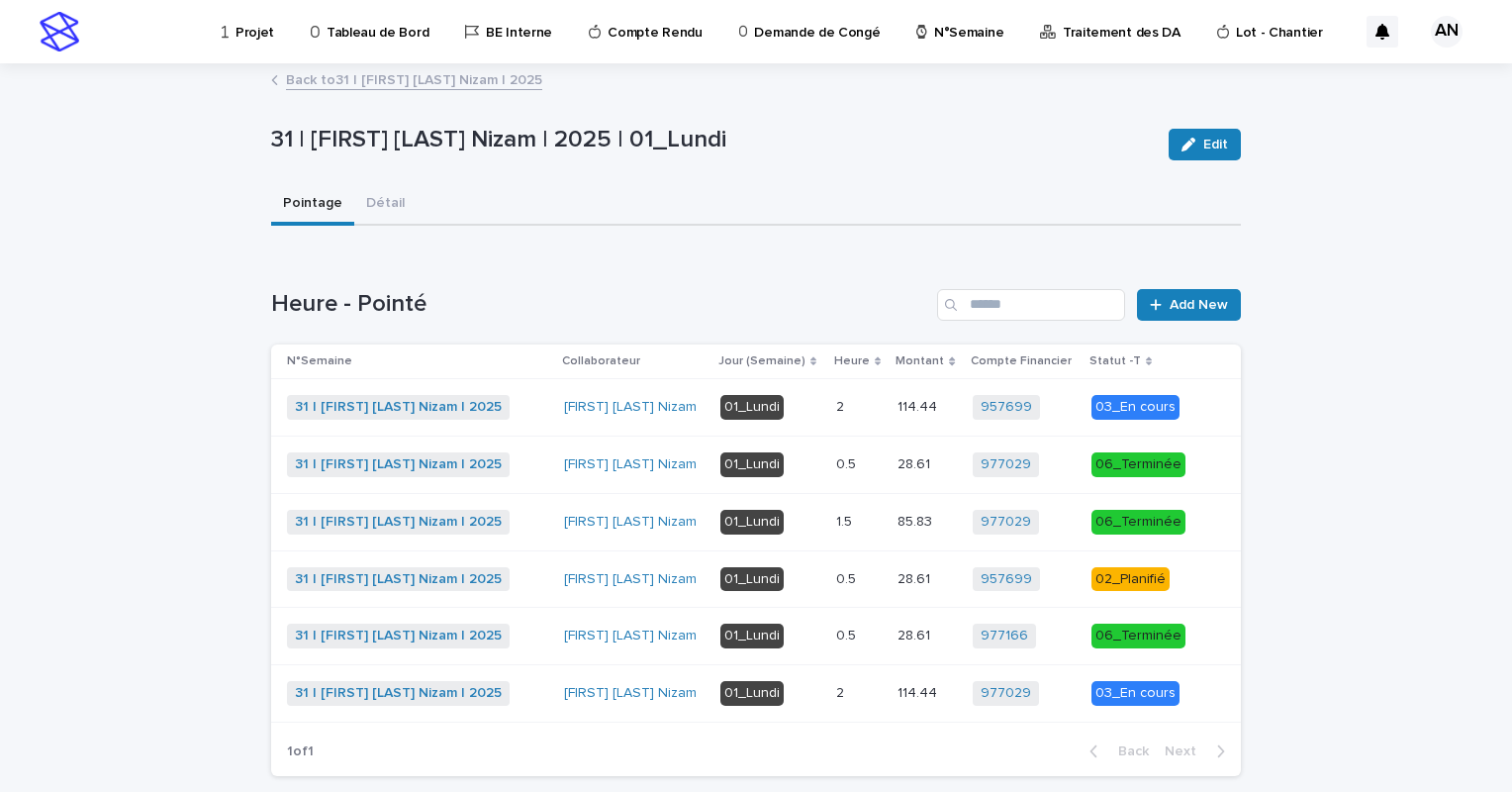click at bounding box center [859, 407] 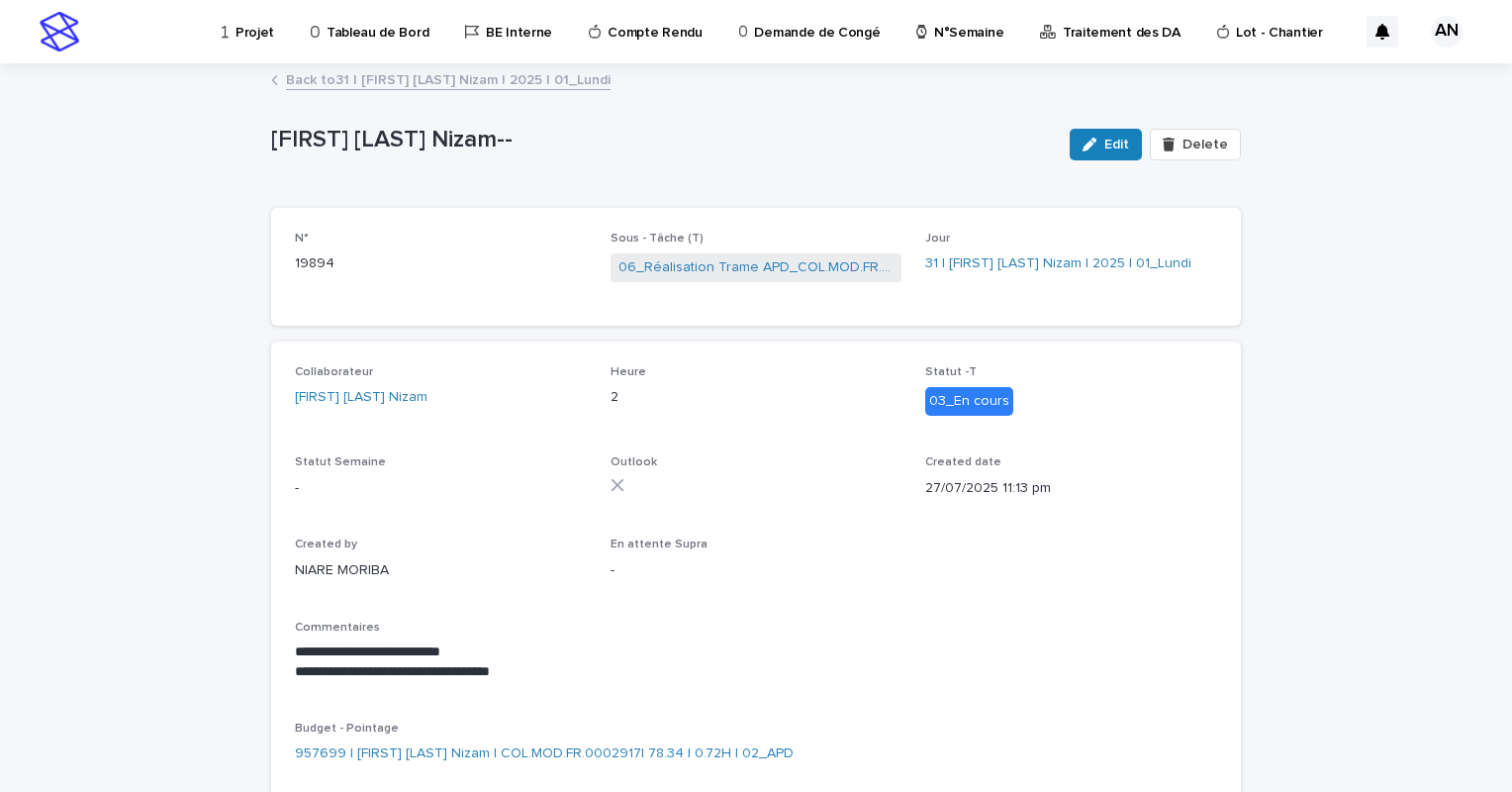 click on "Back to  31 | [FIRST] [LAST] Nizam | 2025 | 01_Lundi" at bounding box center (448, 78) 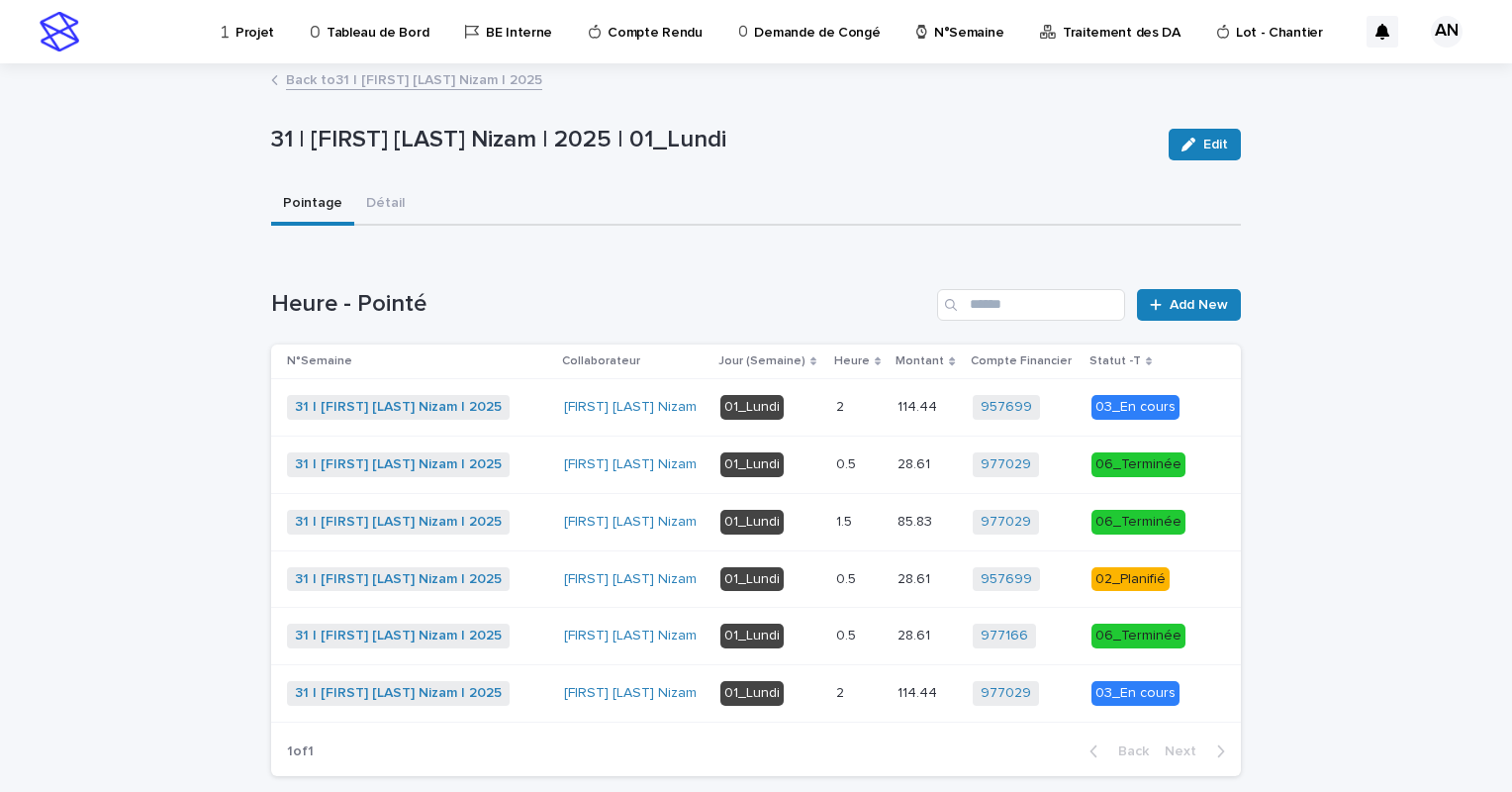 click at bounding box center [859, 693] 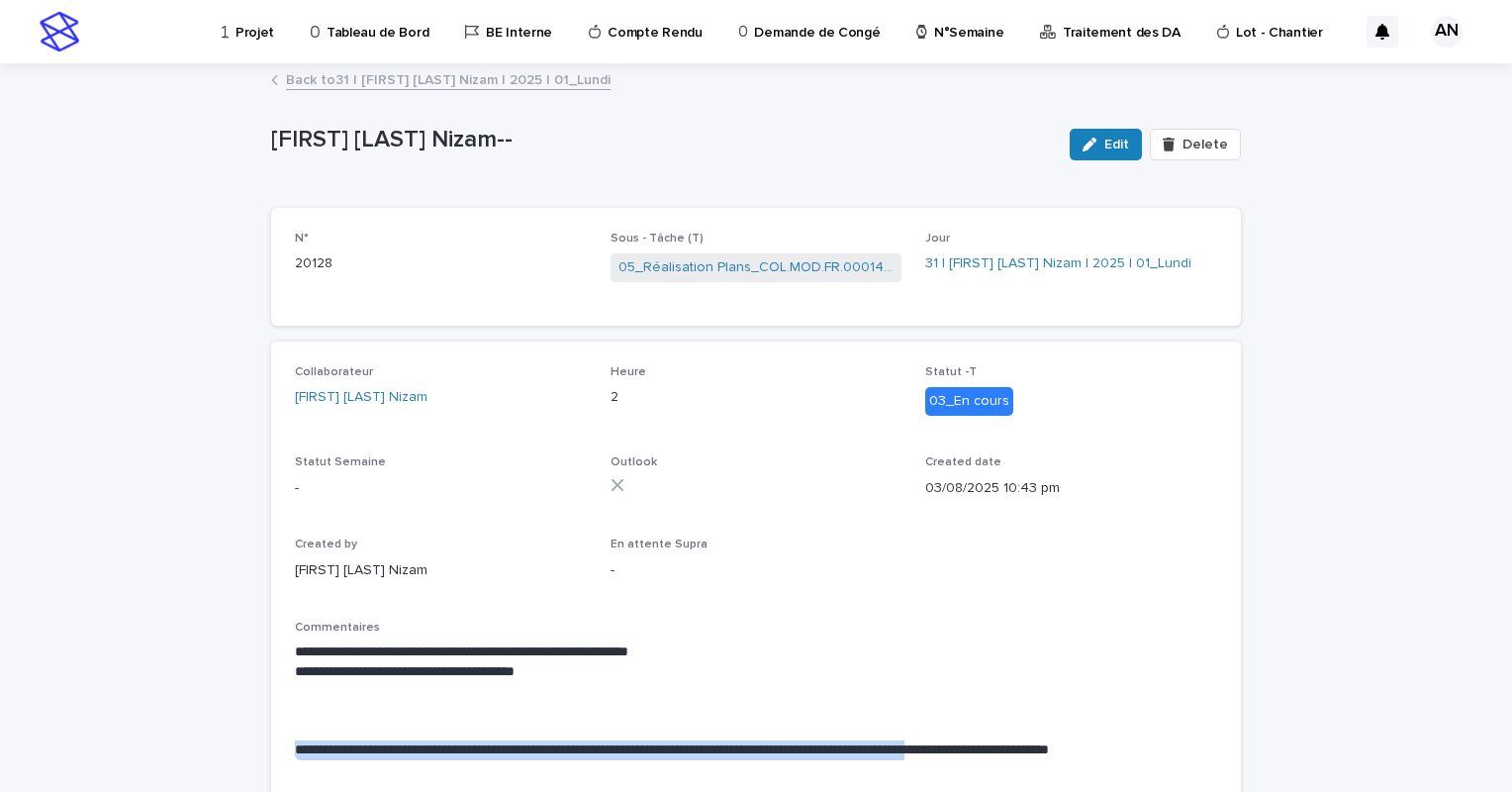 drag, startPoint x: 282, startPoint y: 742, endPoint x: 997, endPoint y: 744, distance: 715.0028 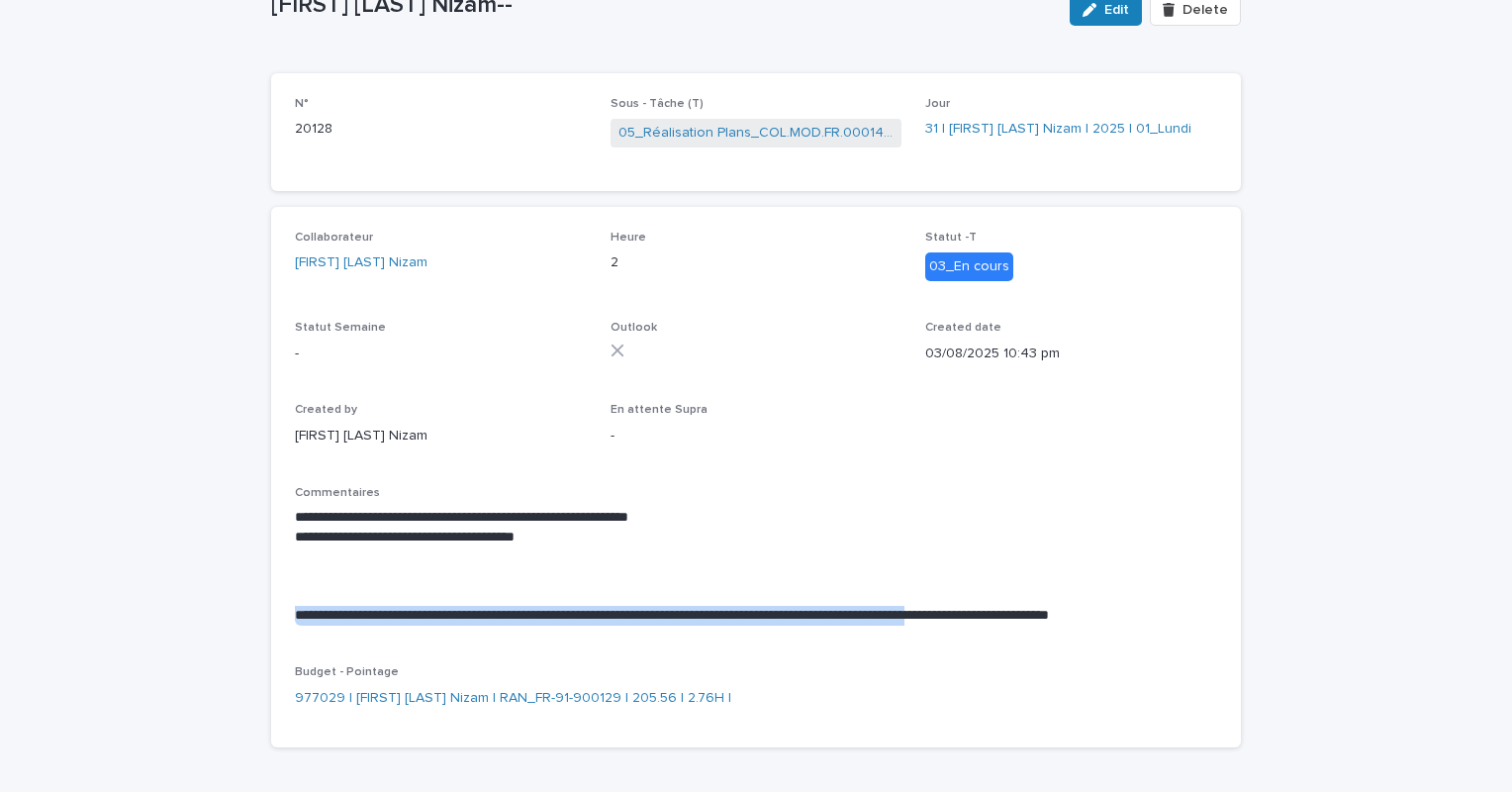 scroll, scrollTop: 173, scrollLeft: 0, axis: vertical 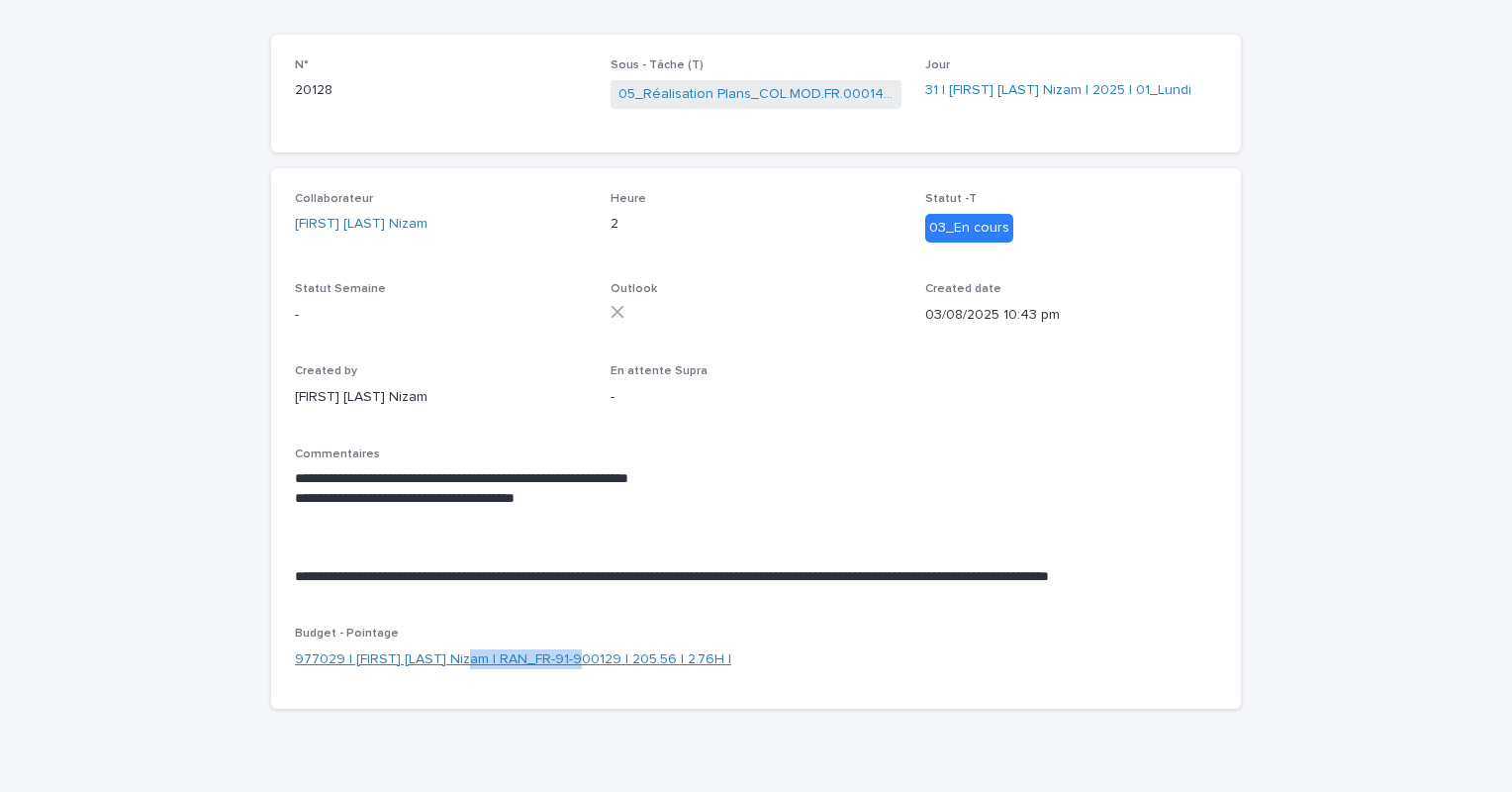 drag, startPoint x: 586, startPoint y: 673, endPoint x: 470, endPoint y: 654, distance: 117.5457 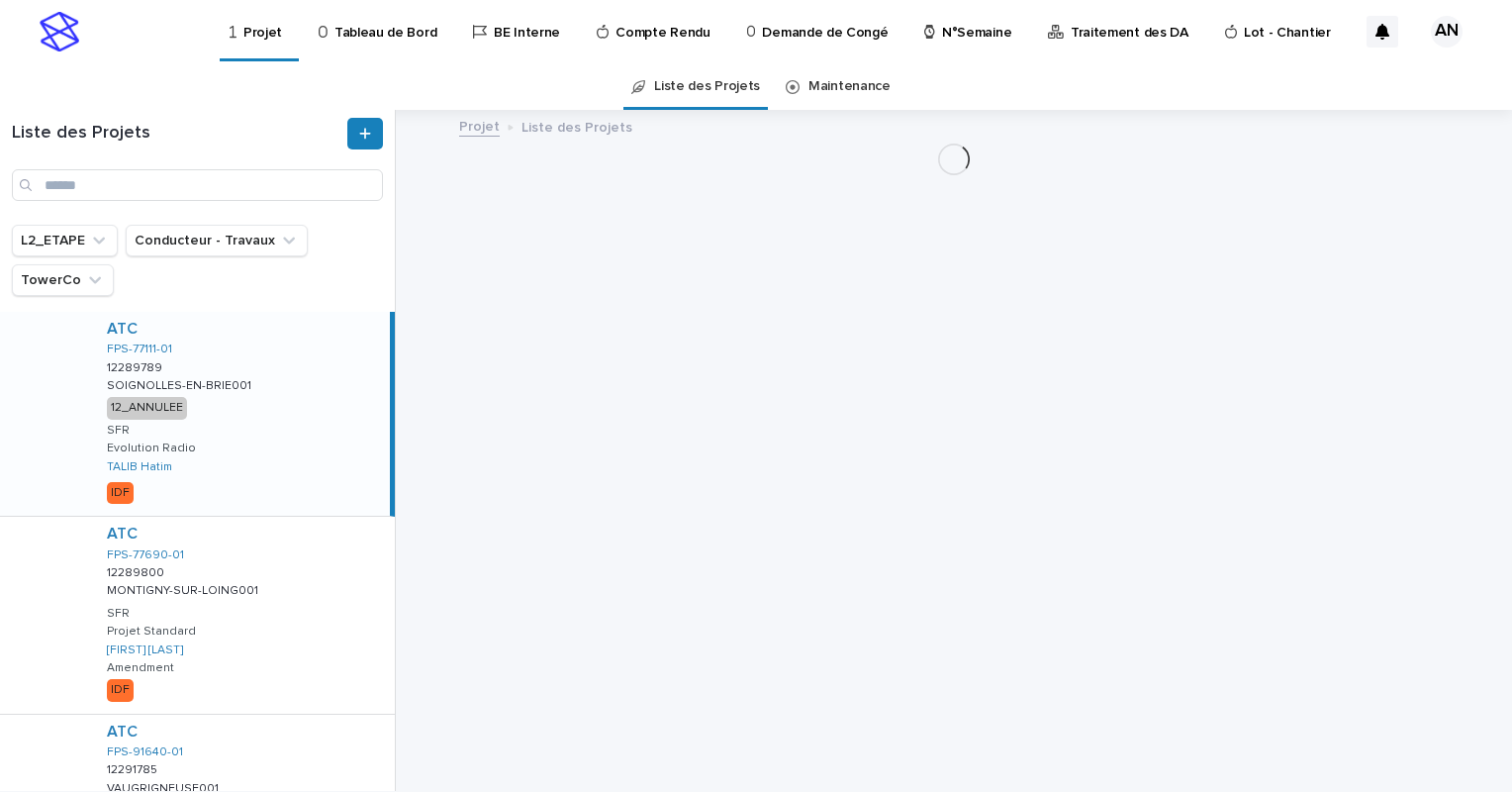 scroll, scrollTop: 0, scrollLeft: 0, axis: both 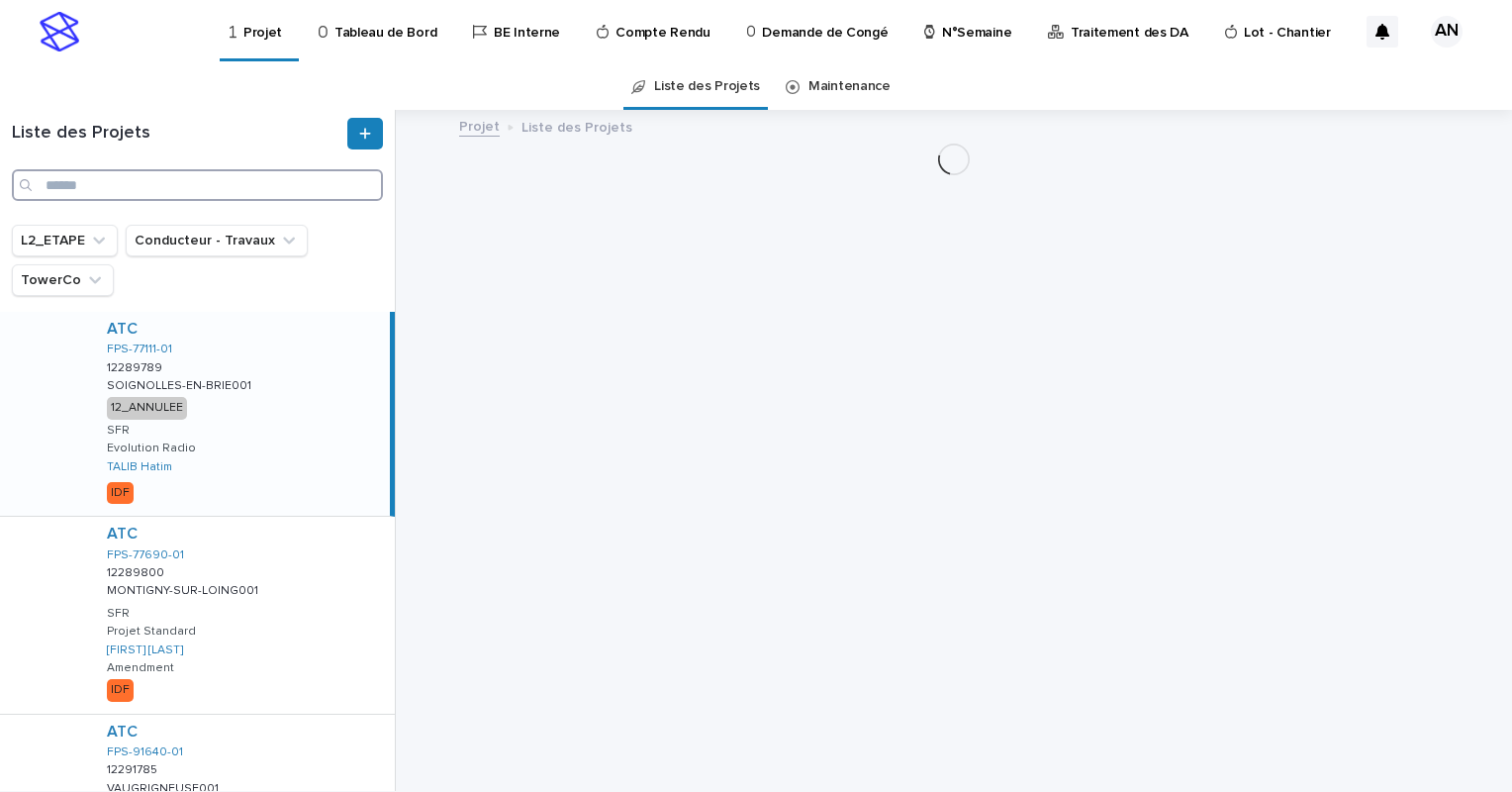 click at bounding box center (197, 185) 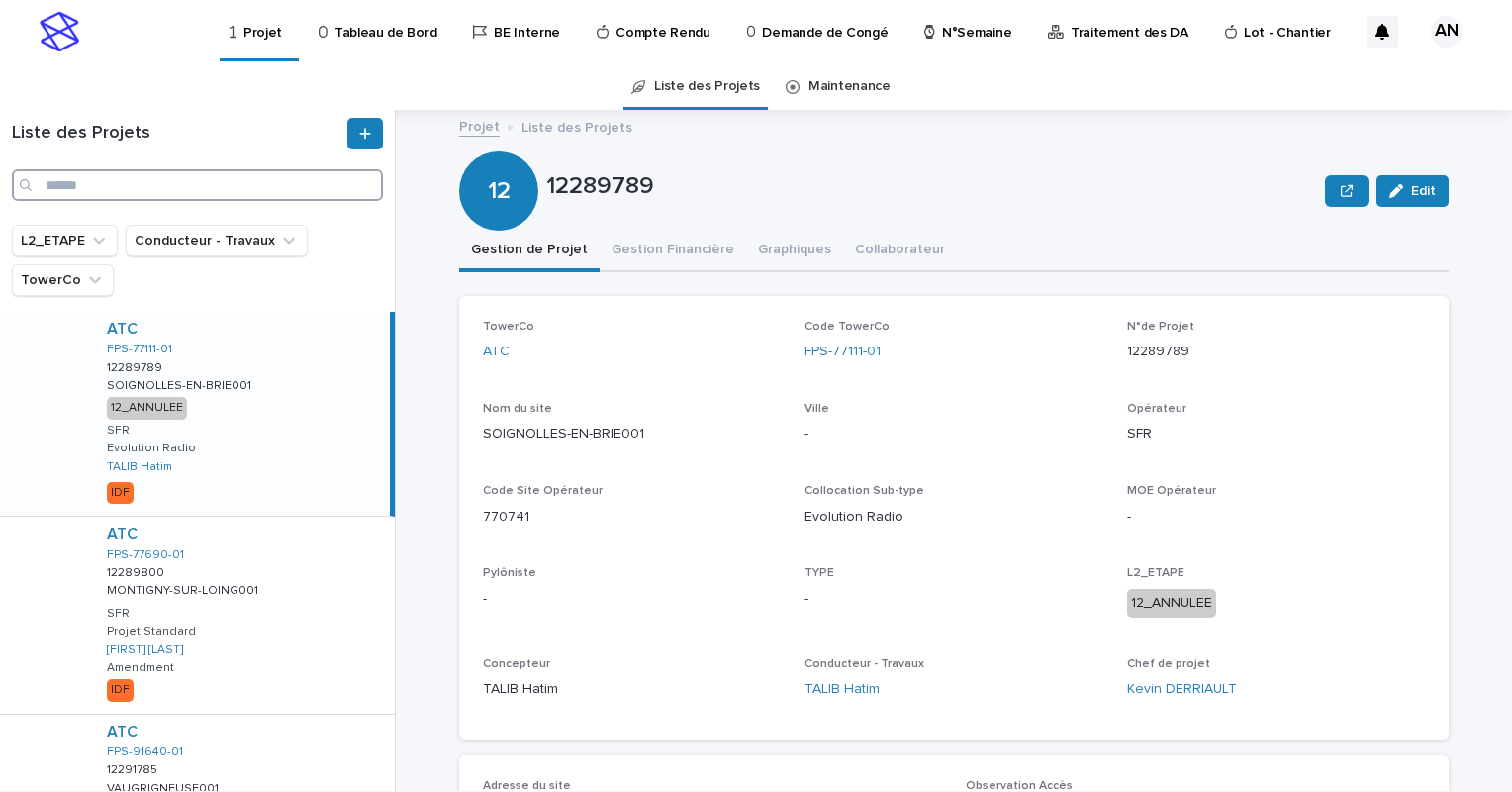 paste on "**********" 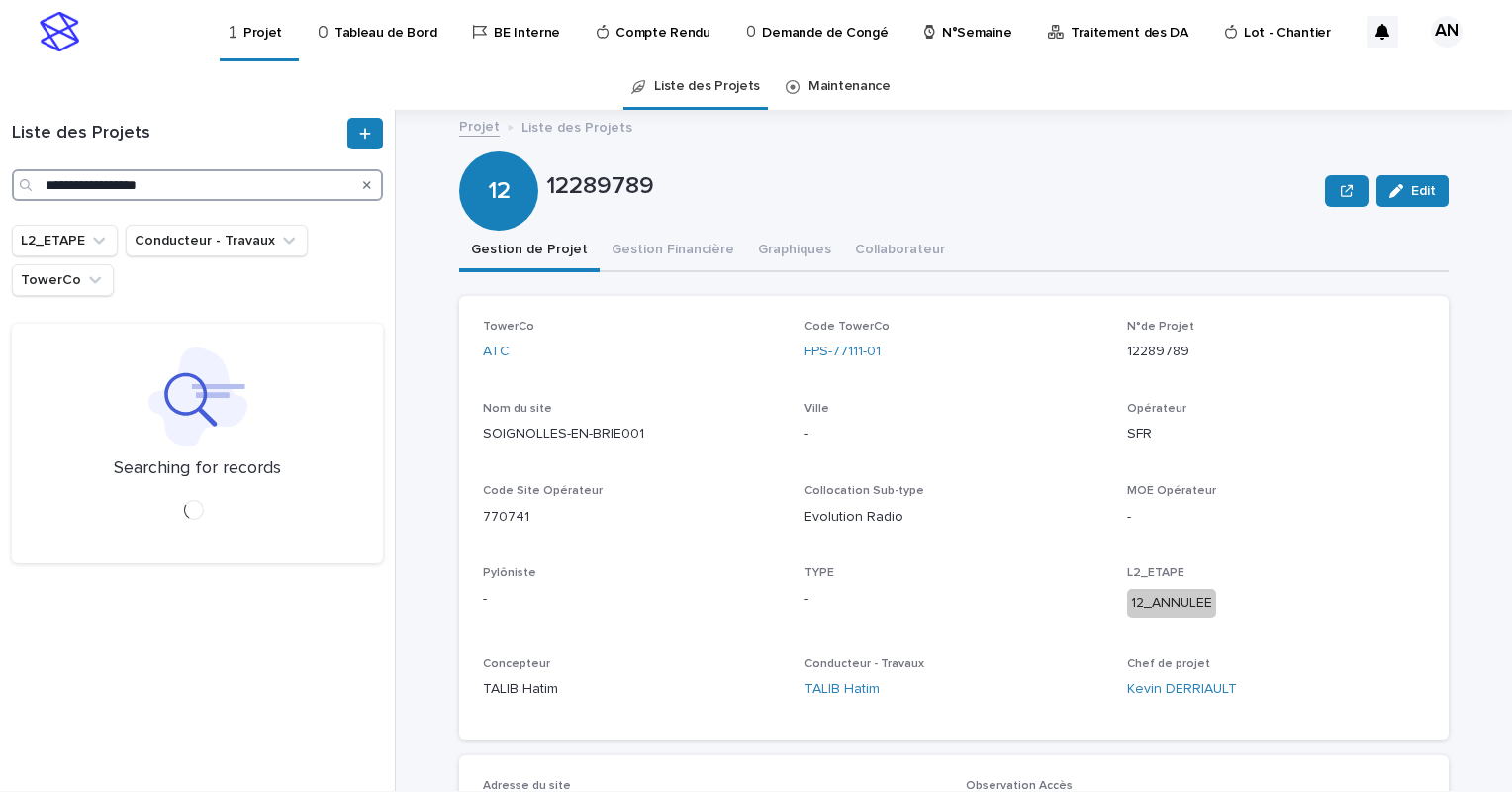 type on "**********" 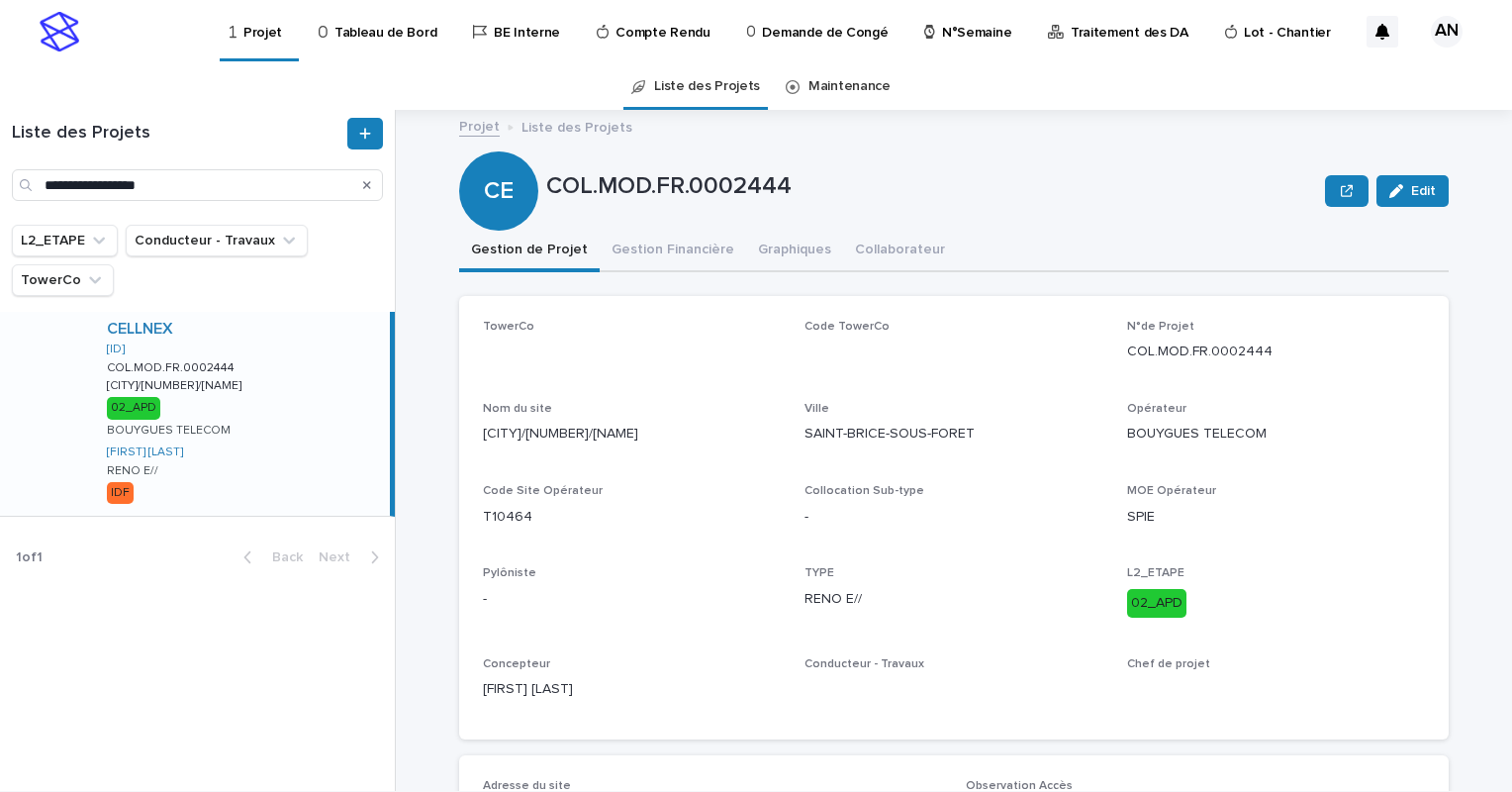 click on "[BRAND]   [CODE] [CODE]   [CITY]/[NUMBER]/[STREET] [CITY]/[NUMBER]/[STREET]   [CODE] [BRAND] [LAST] [FIRST]   [CODE] [CODE] [CITY]" at bounding box center [240, 414] 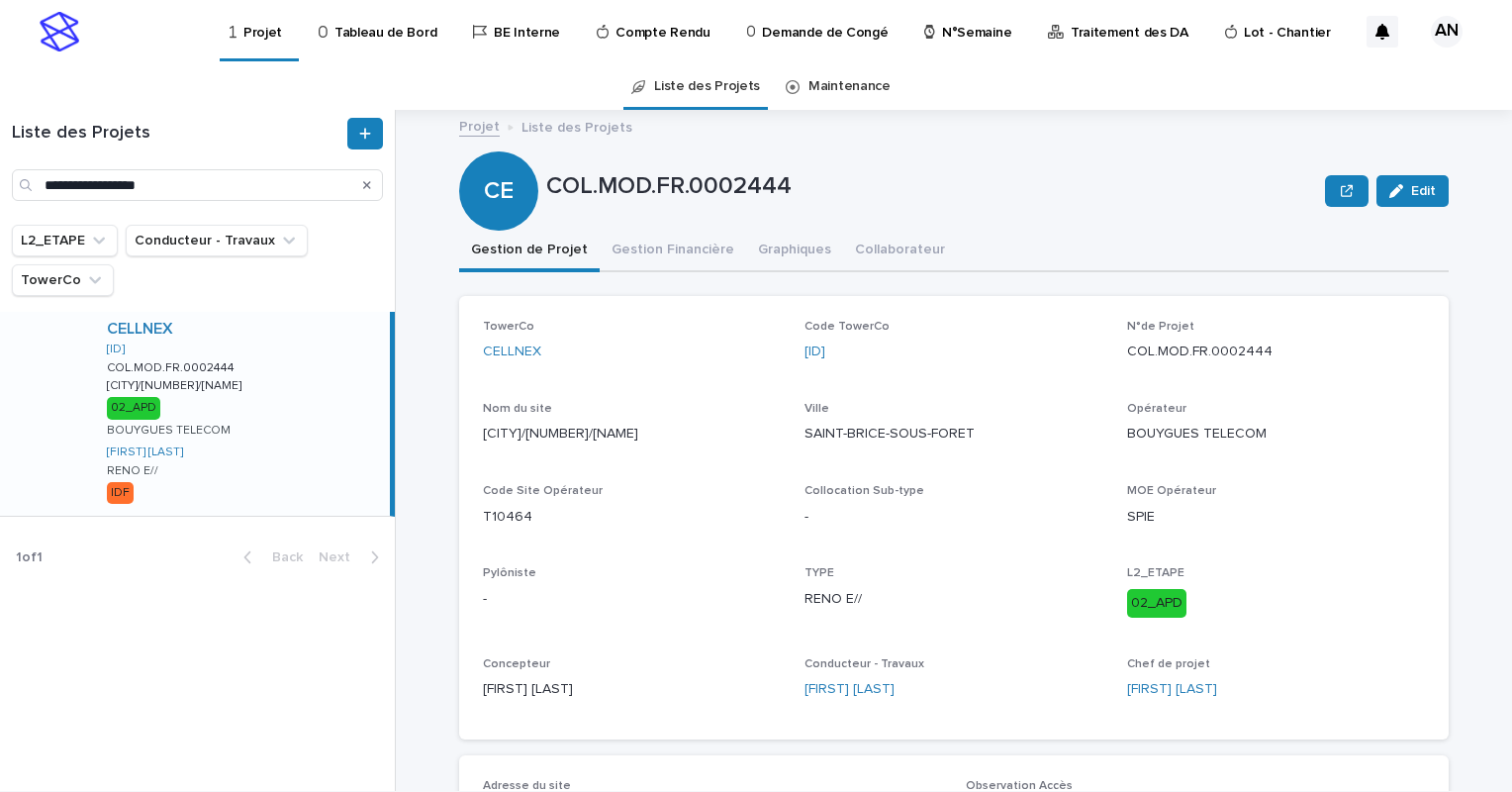 drag, startPoint x: 908, startPoint y: 351, endPoint x: 798, endPoint y: 380, distance: 113.75852 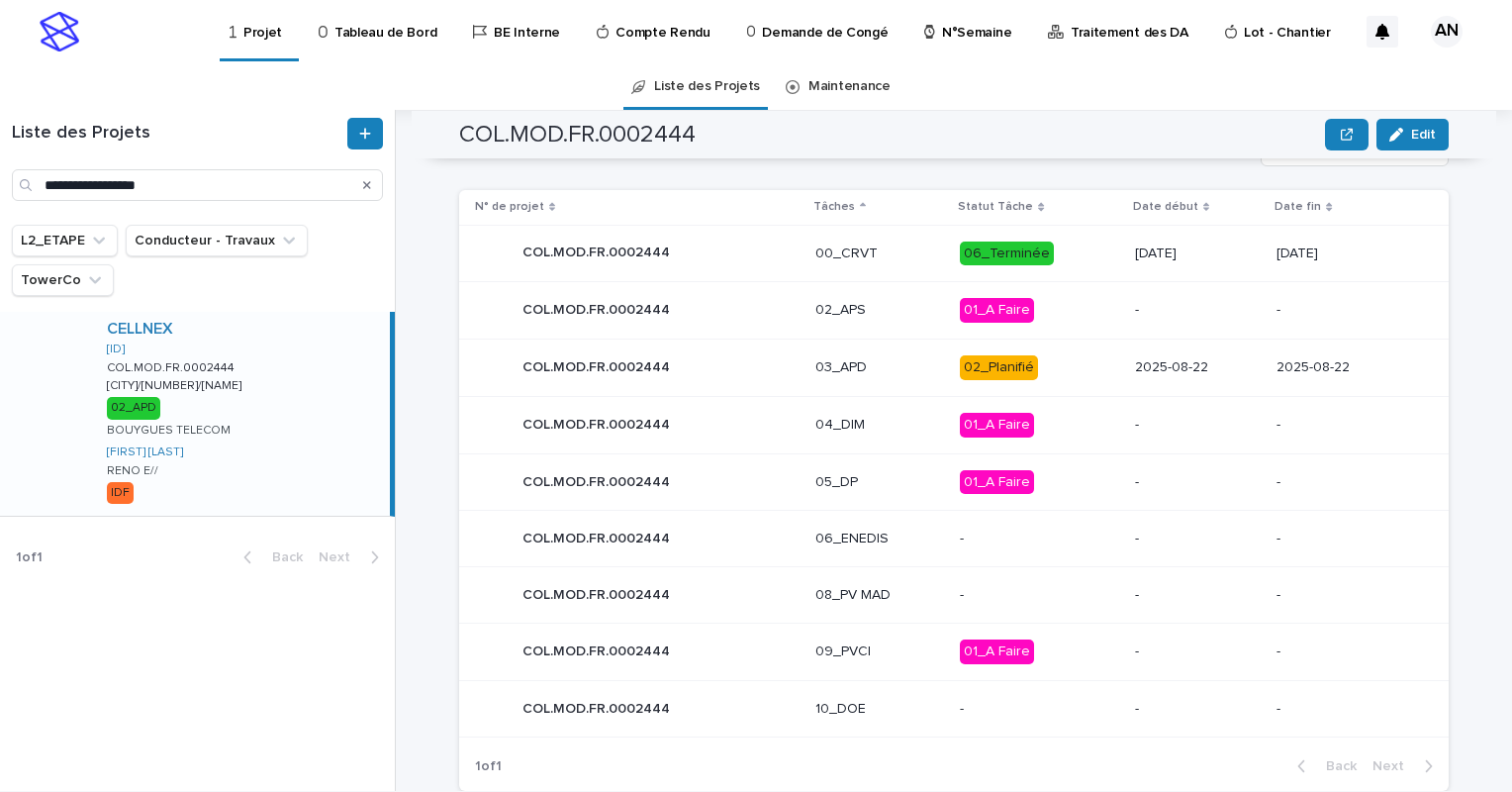 scroll, scrollTop: 866, scrollLeft: 0, axis: vertical 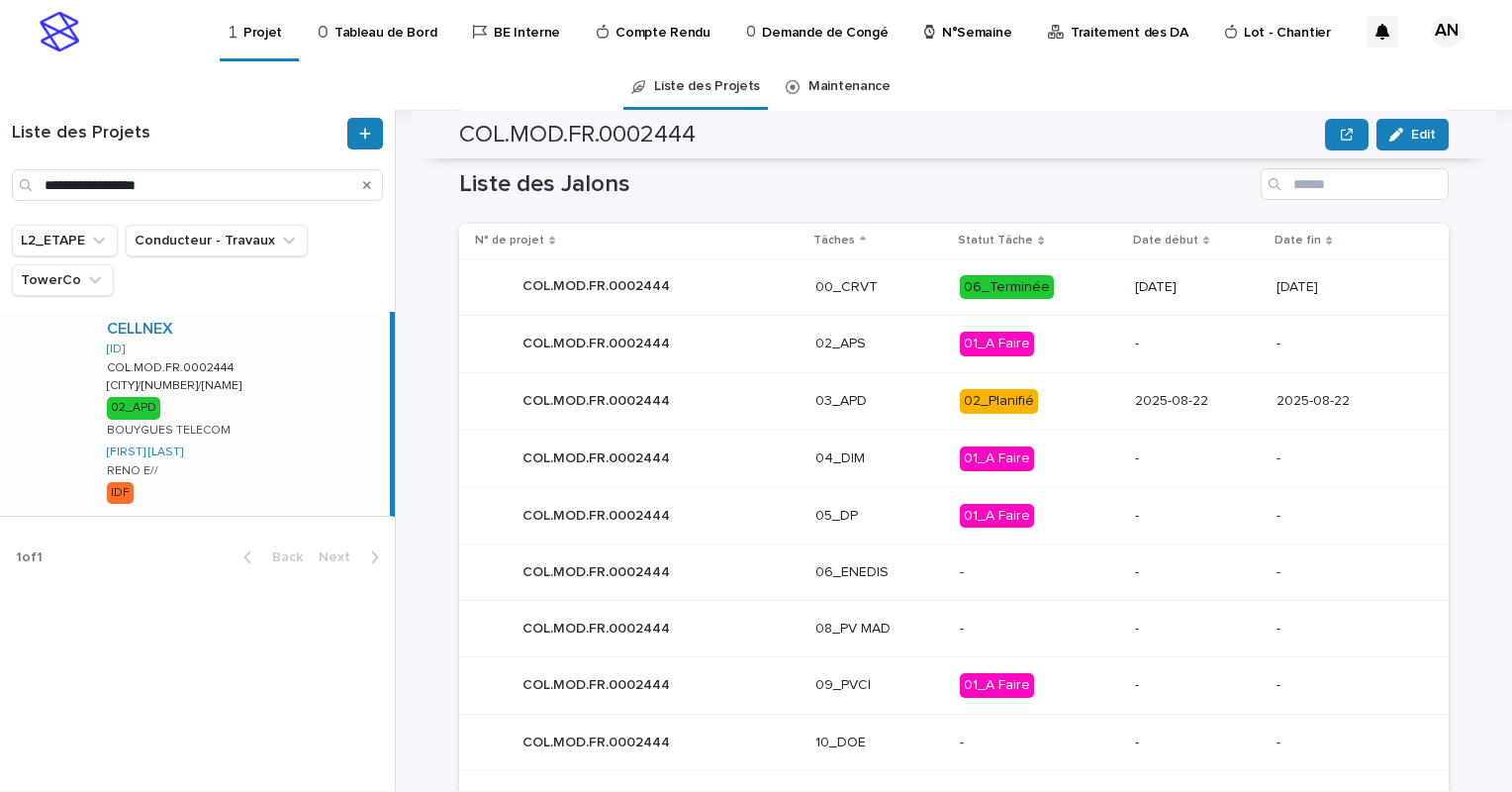 click on "03_APD" at bounding box center [880, 401] 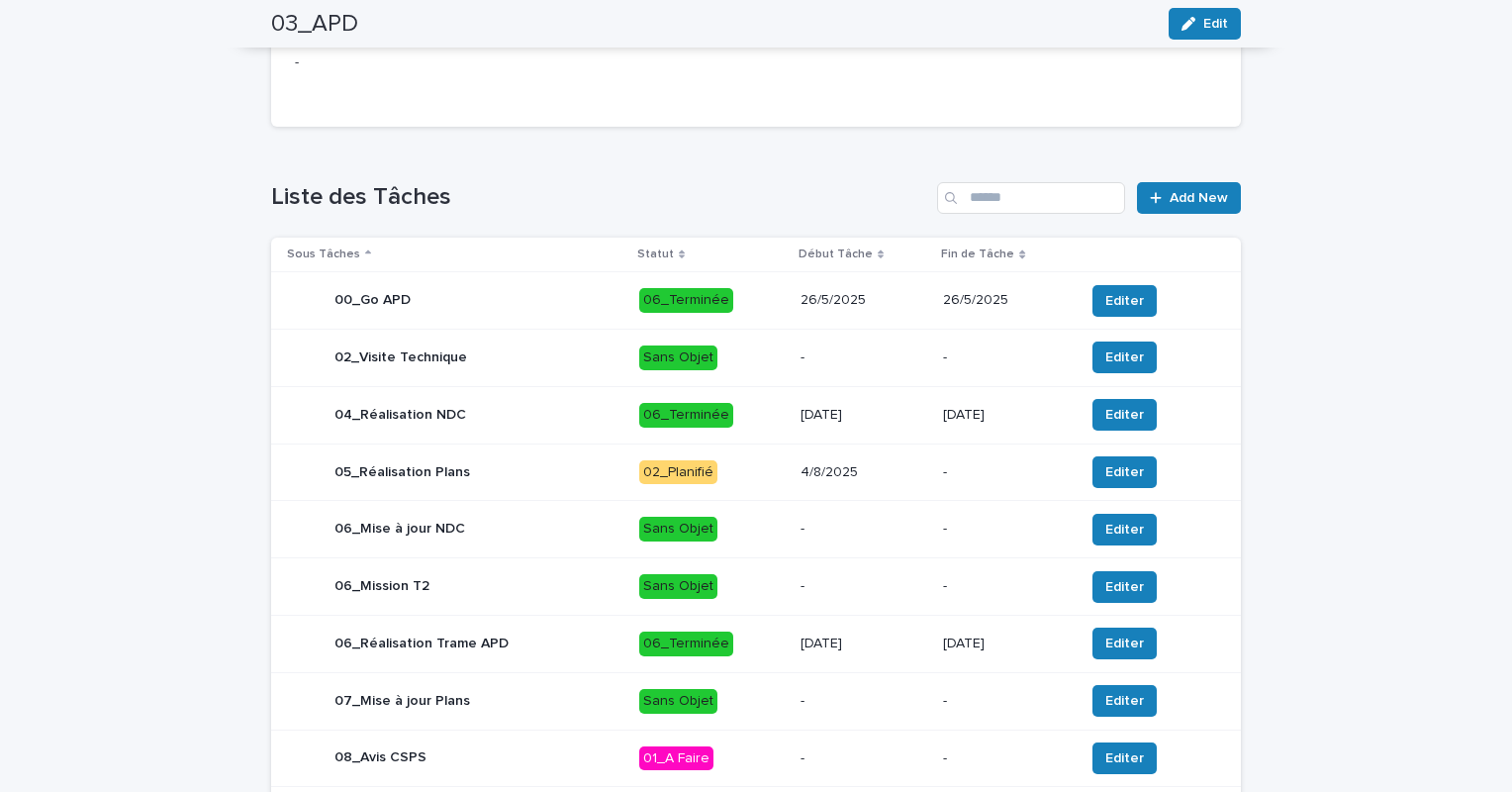 scroll, scrollTop: 555, scrollLeft: 0, axis: vertical 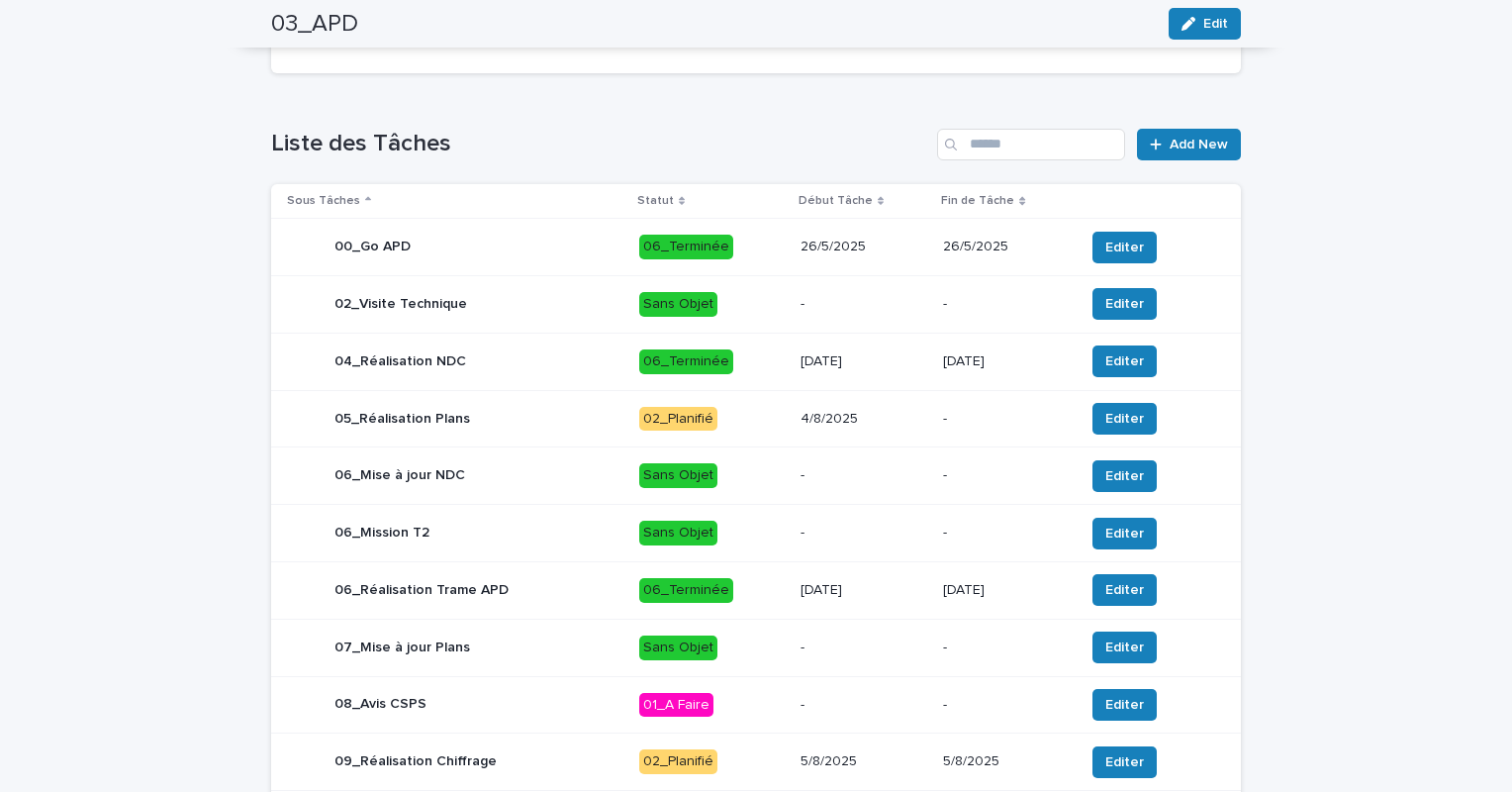click on "02_Planifié" at bounding box center [711, 419] 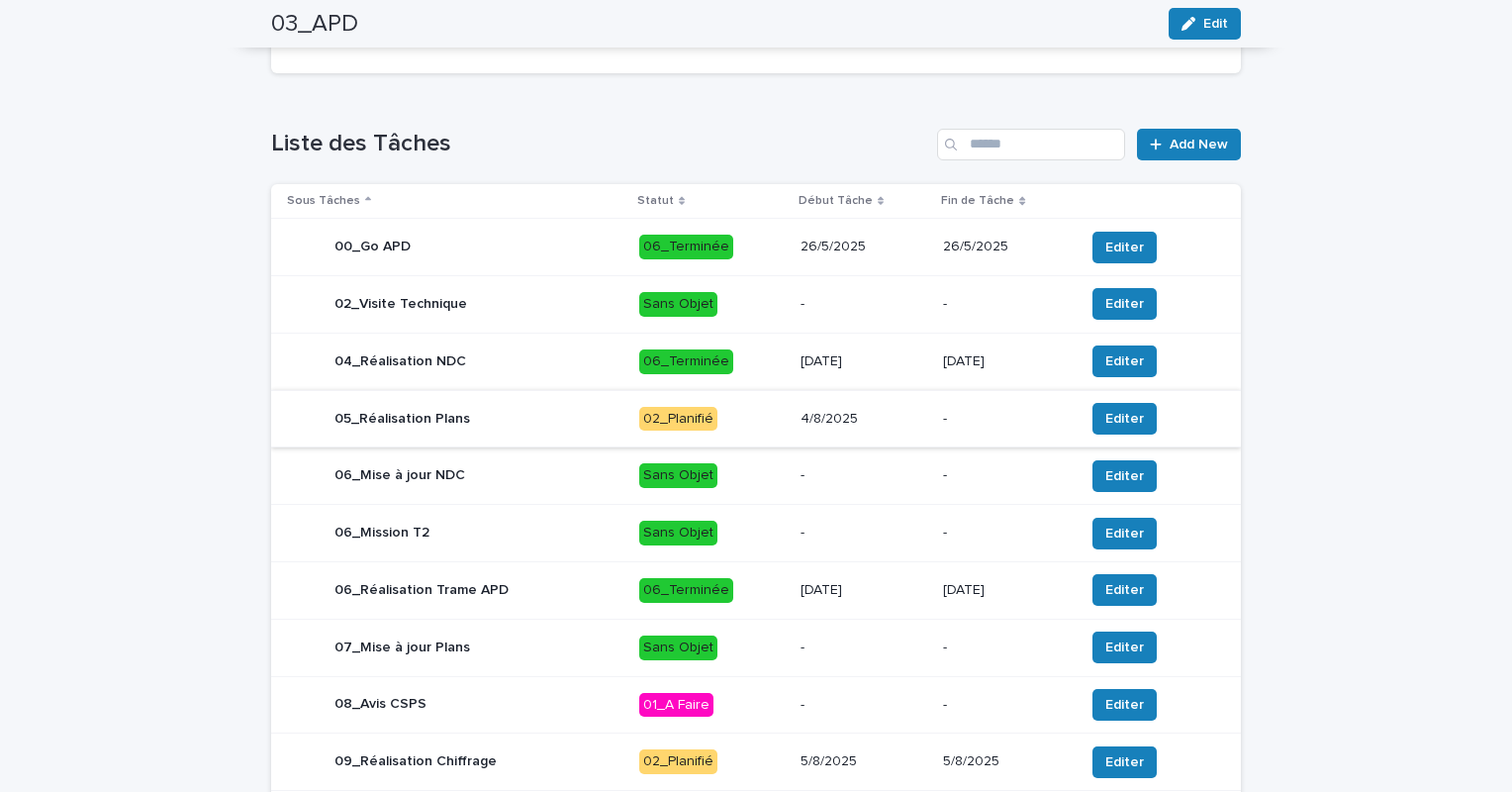 scroll, scrollTop: 0, scrollLeft: 0, axis: both 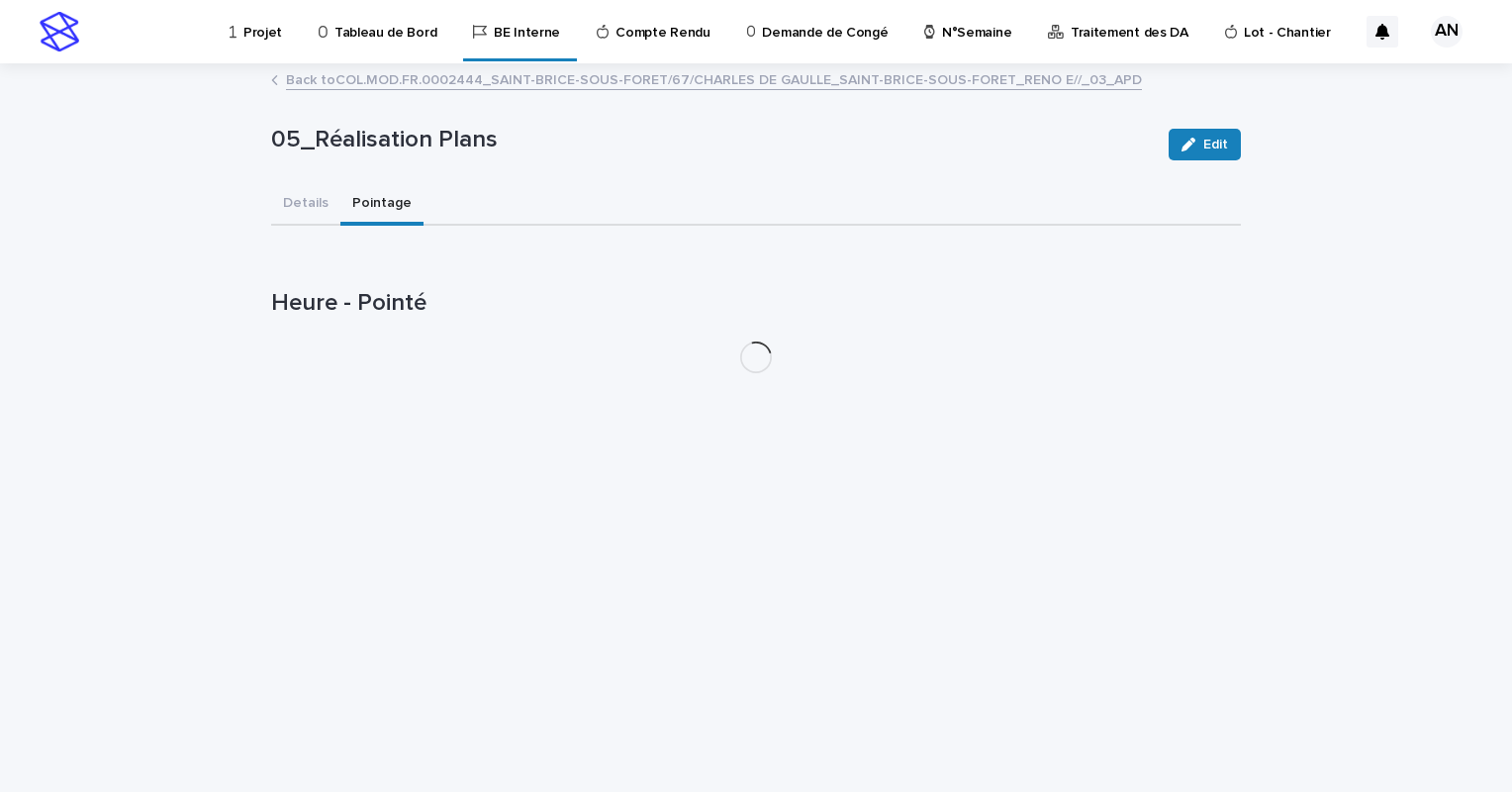 click on "Pointage" at bounding box center (382, 205) 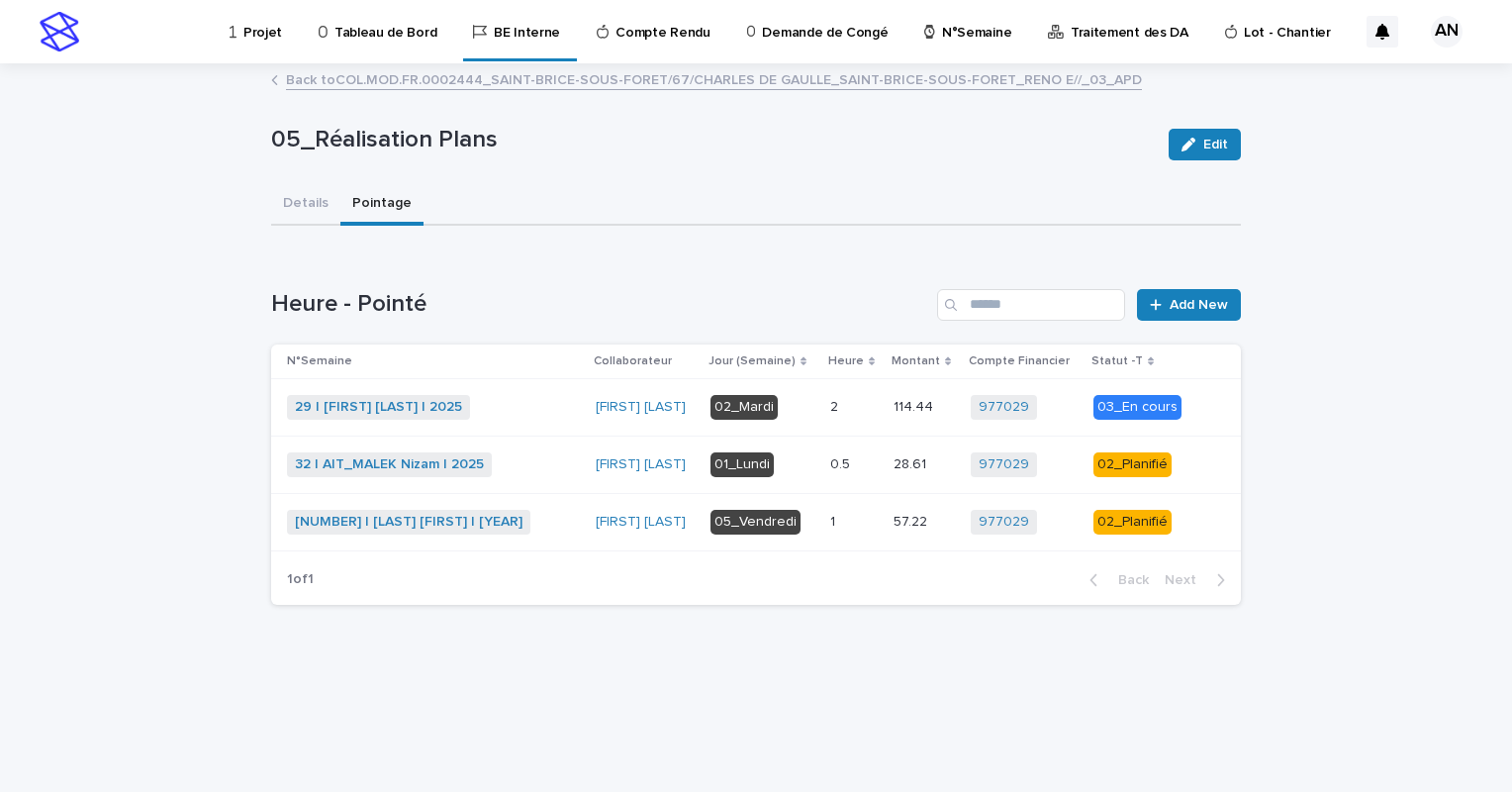 click at bounding box center [854, 464] 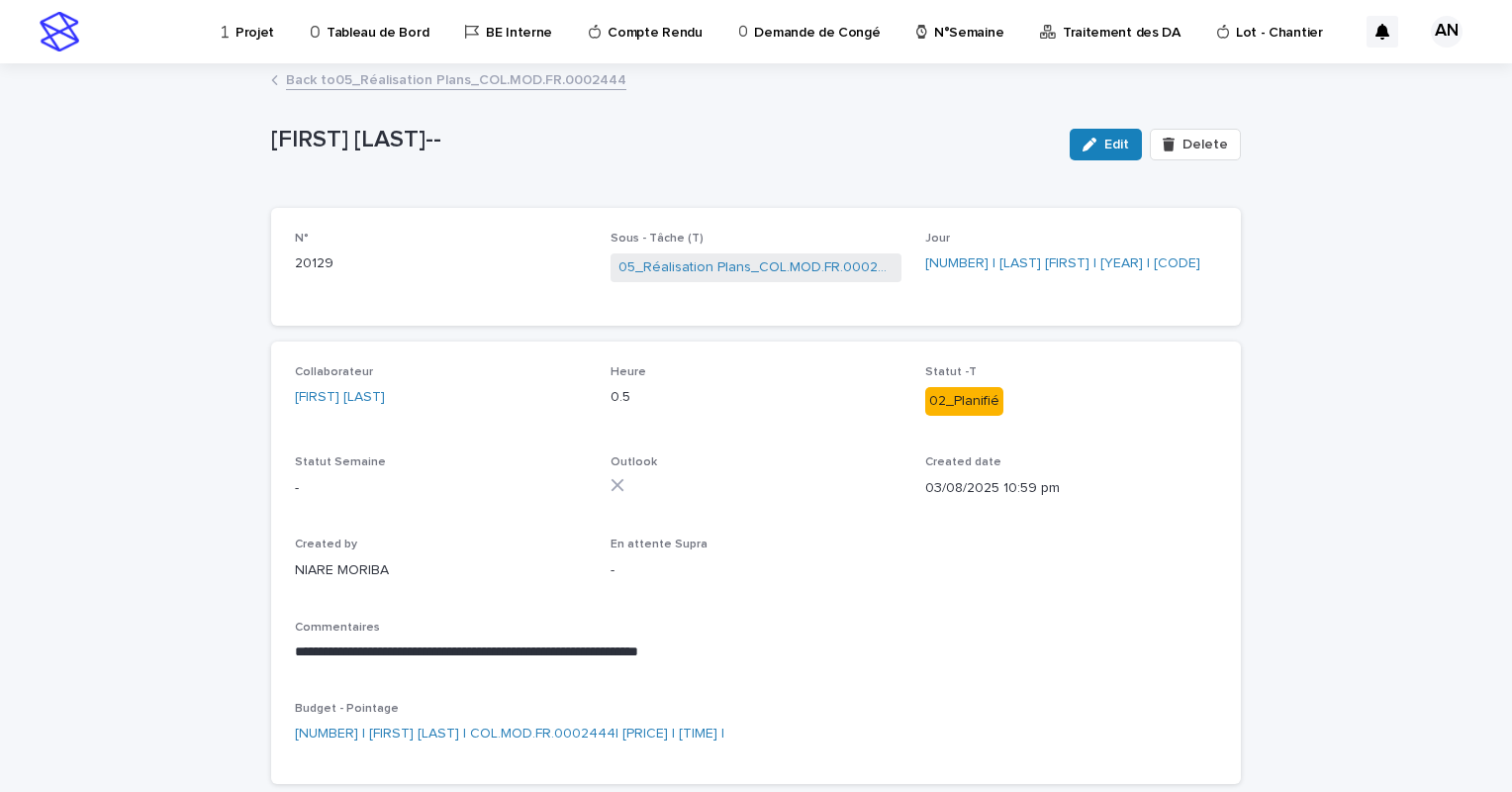 click on "Back to  05_Réalisation Plans_COL.MOD.FR.0002444" at bounding box center (456, 78) 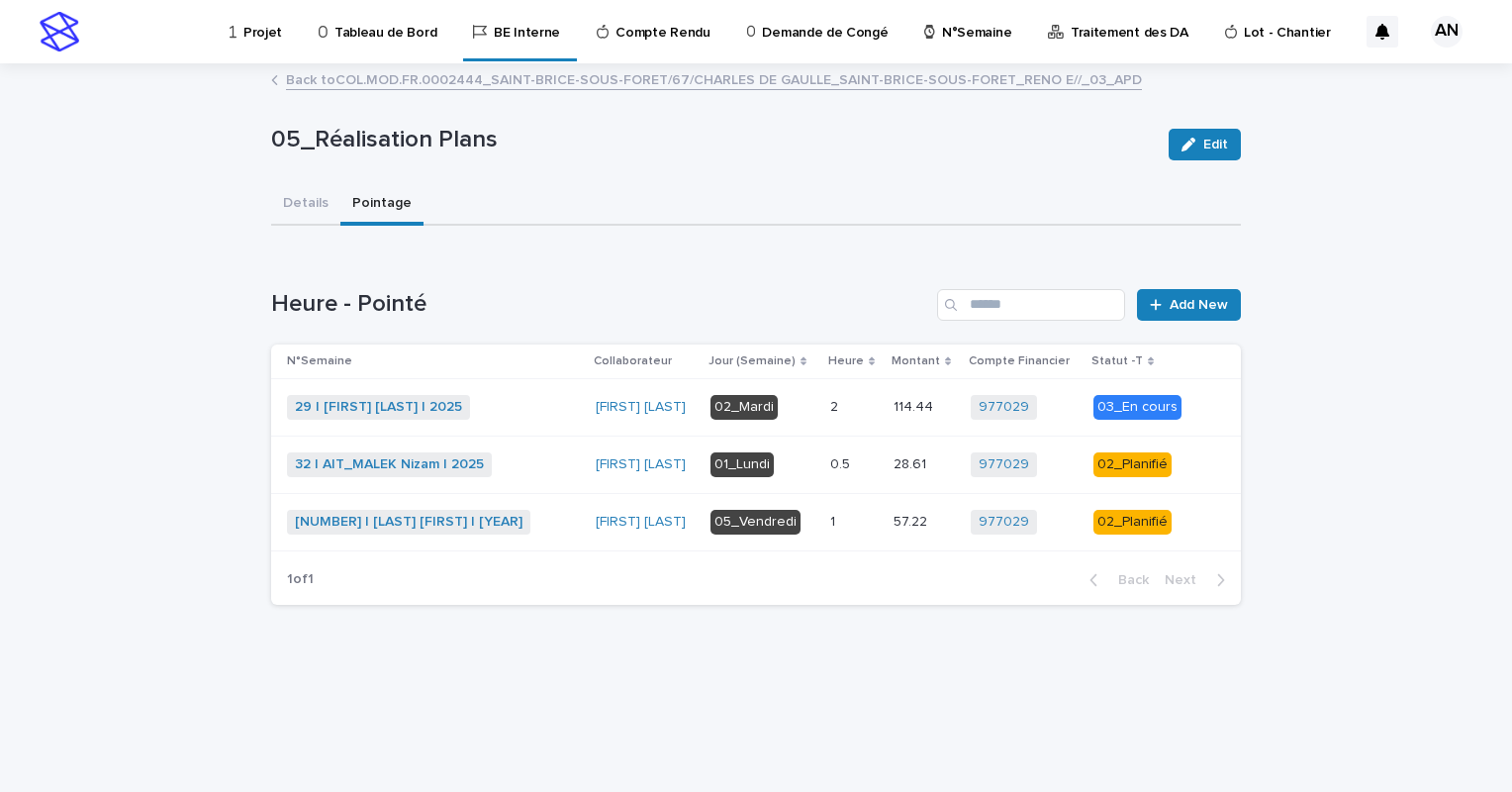 click on "05_Vendredi" at bounding box center [762, 522] 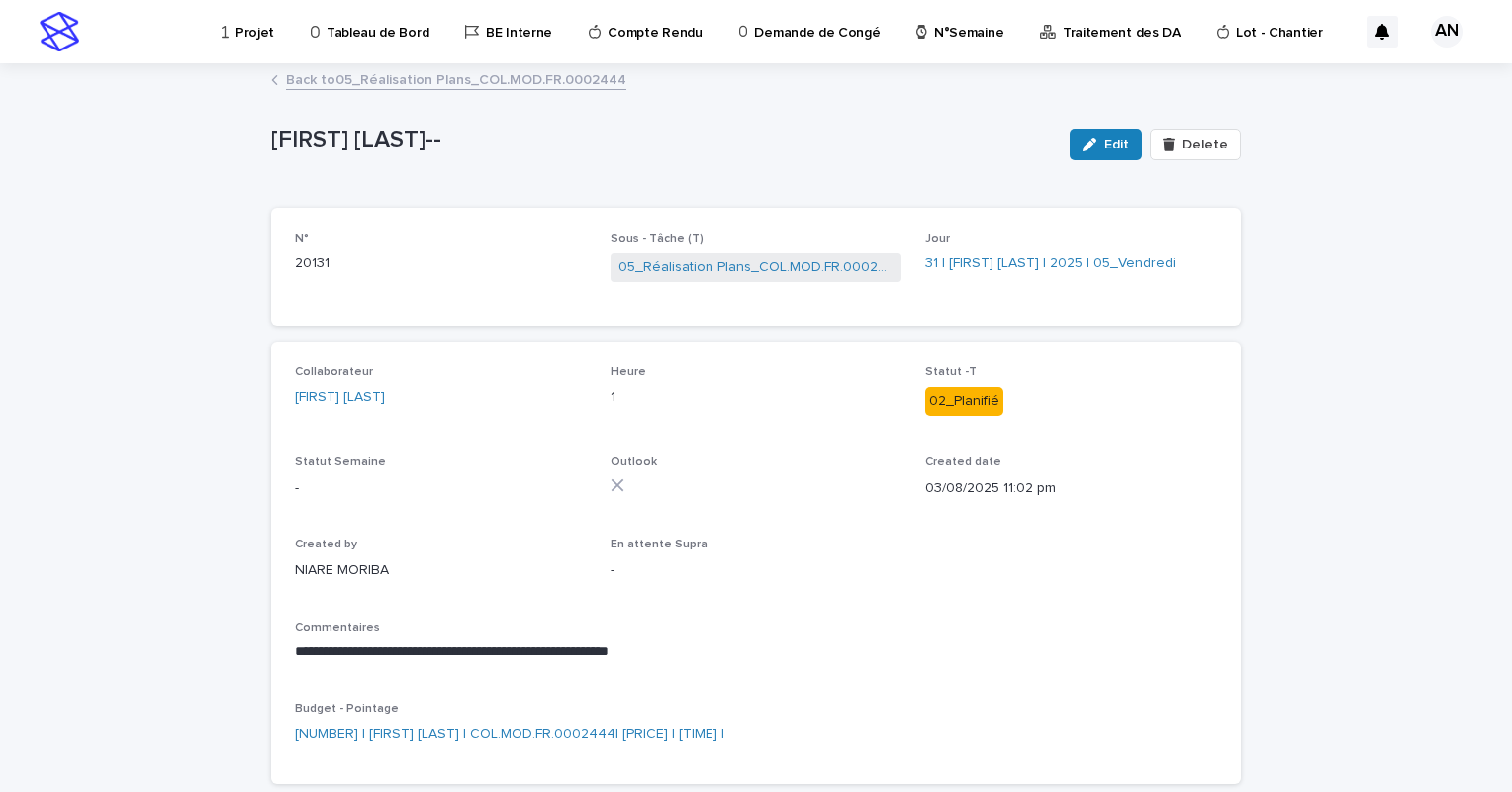 click on "Back to  05_Réalisation Plans_COL.MOD.FR.0002444" at bounding box center [456, 78] 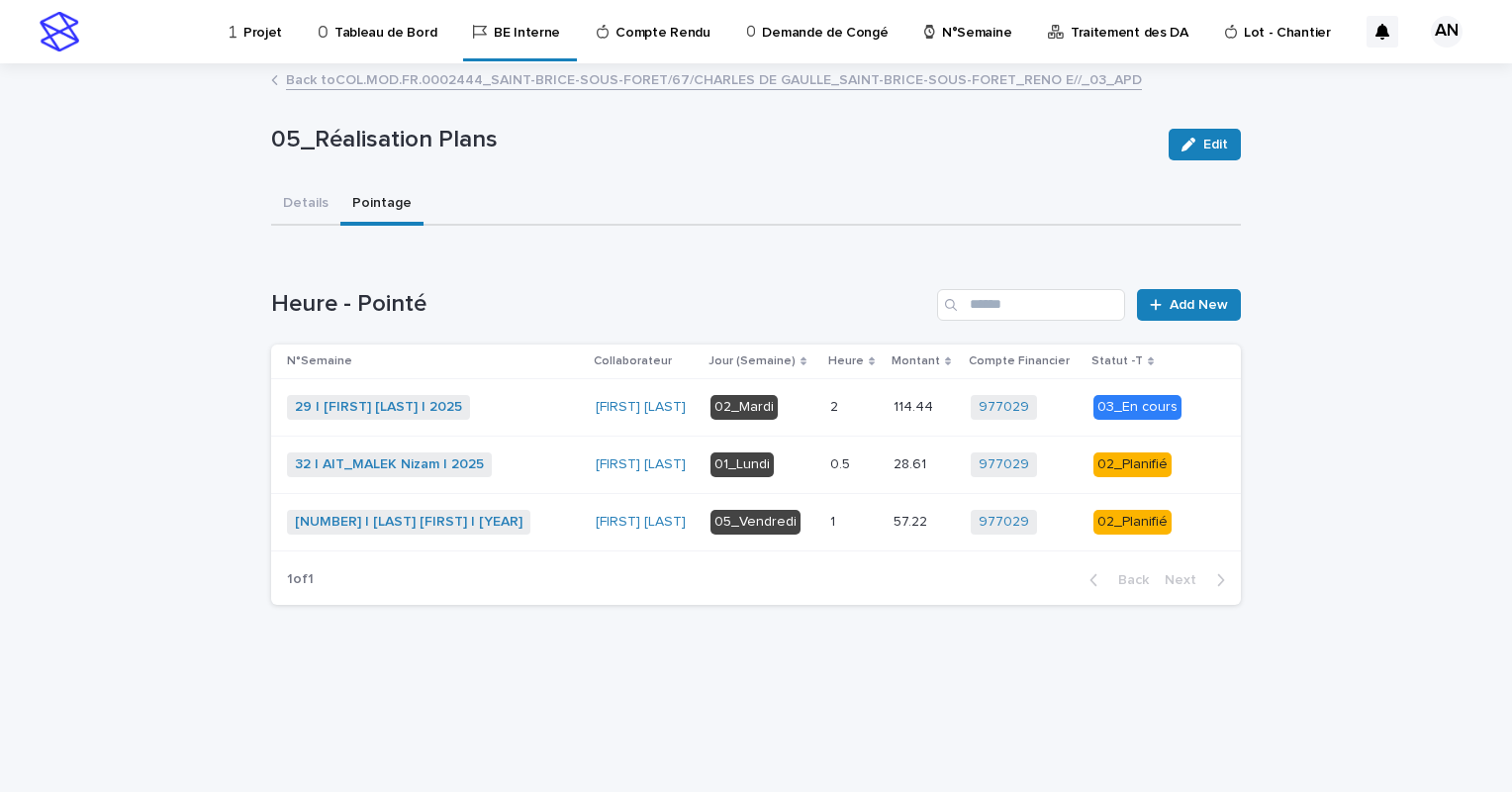 click at bounding box center (854, 407) 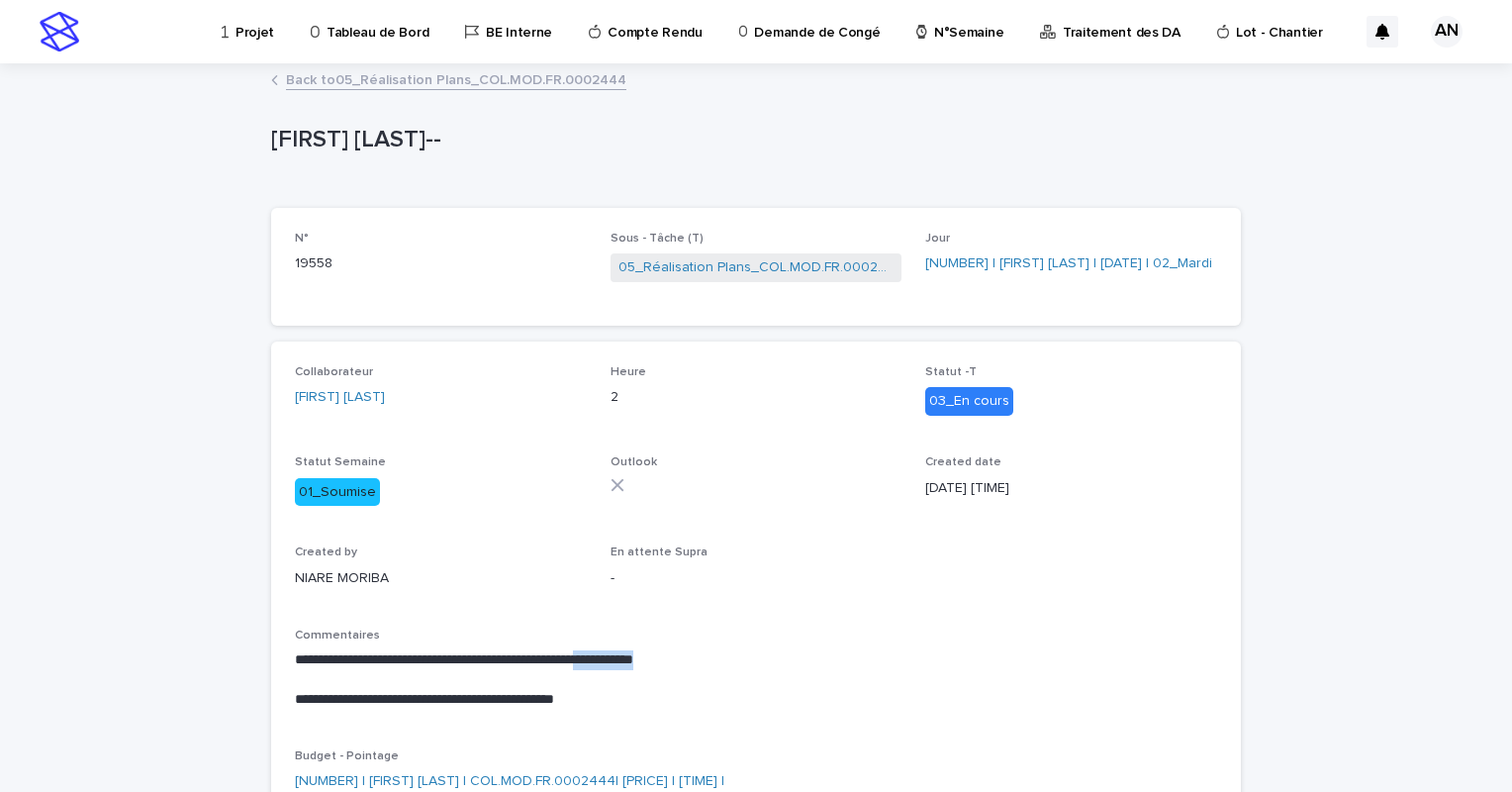 drag, startPoint x: 745, startPoint y: 653, endPoint x: 637, endPoint y: 653, distance: 108 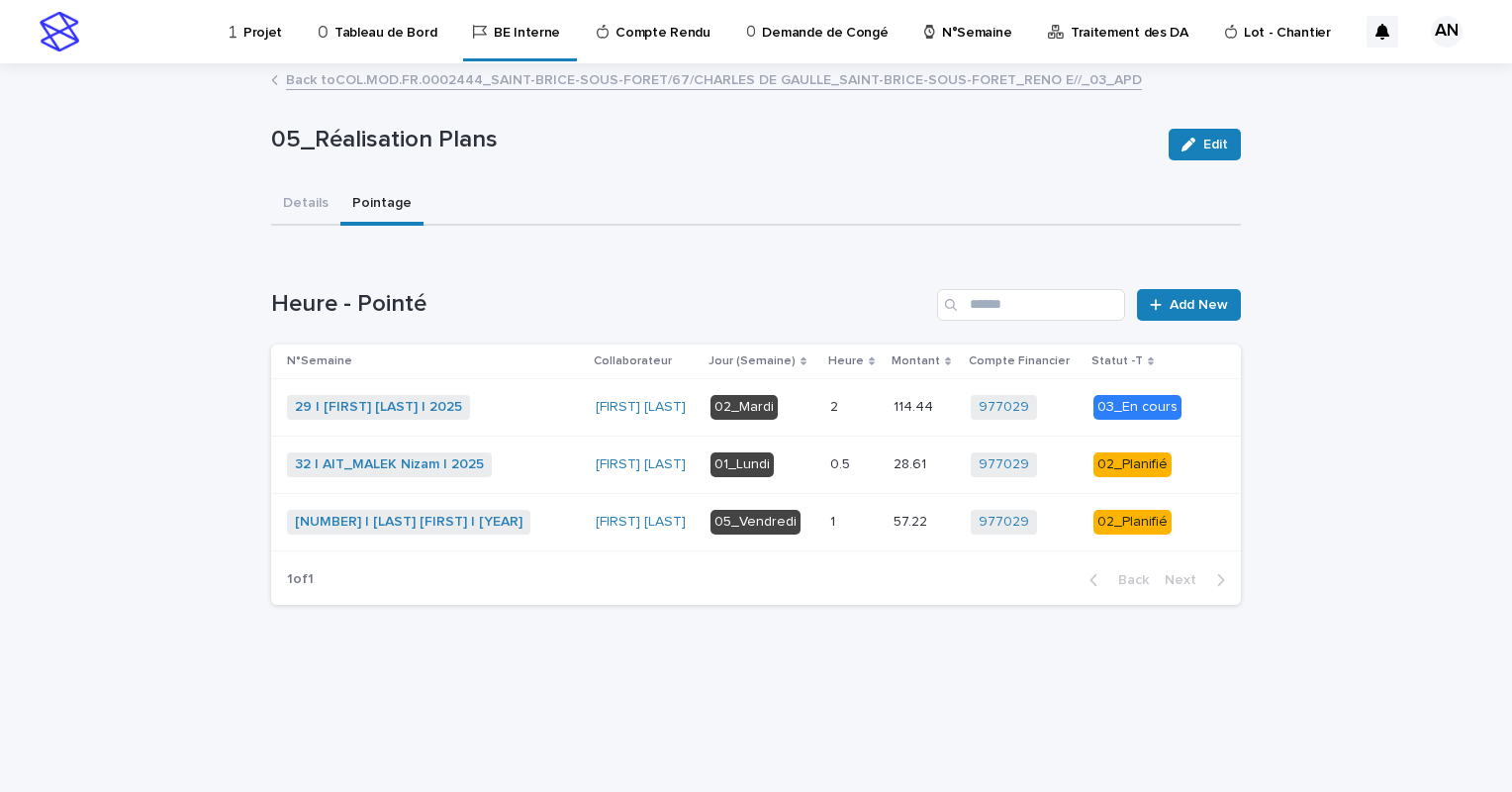 click at bounding box center [854, 522] 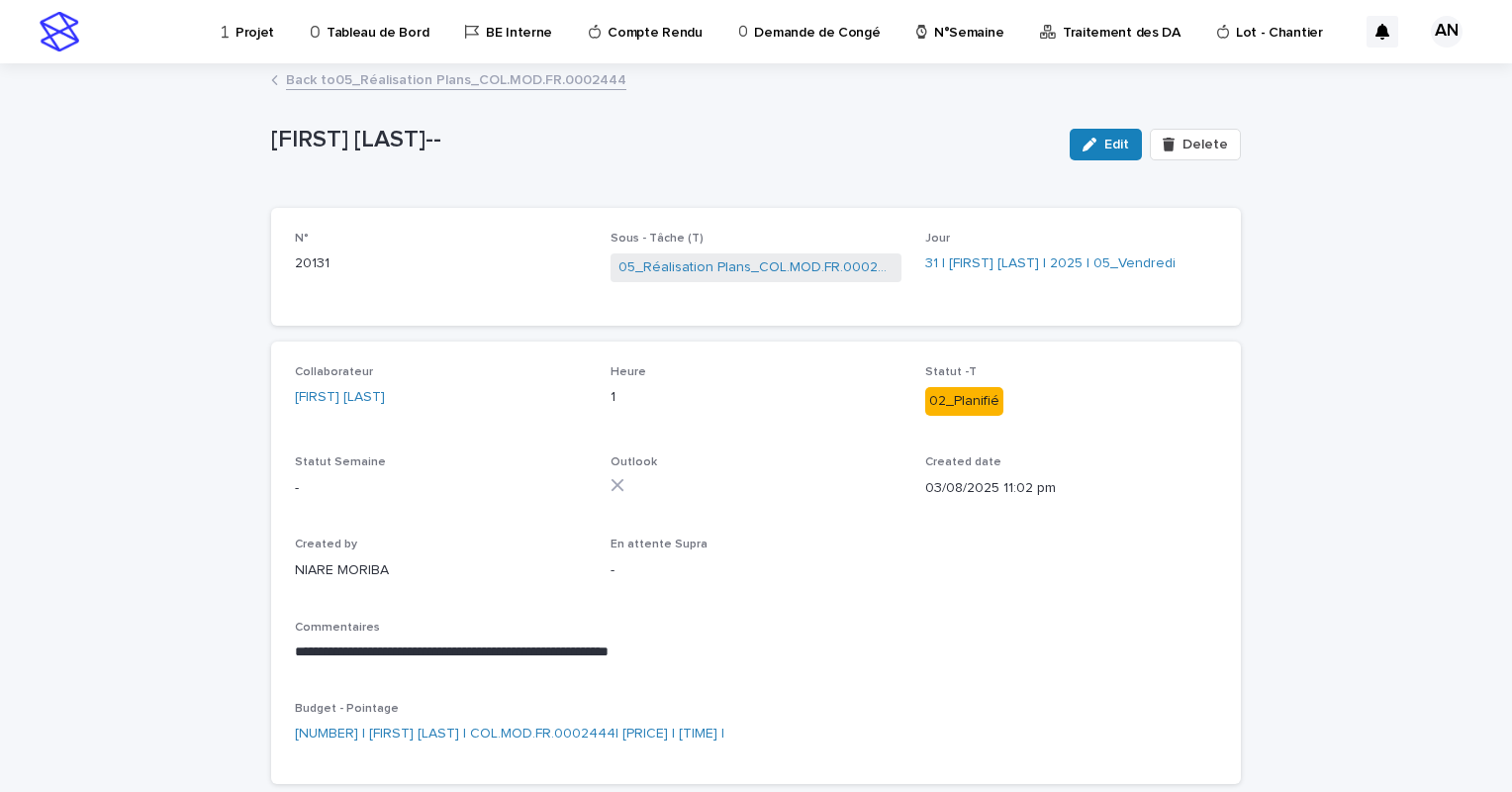 click on "Back to  05_Réalisation Plans_COL.MOD.FR.0002444" at bounding box center (456, 78) 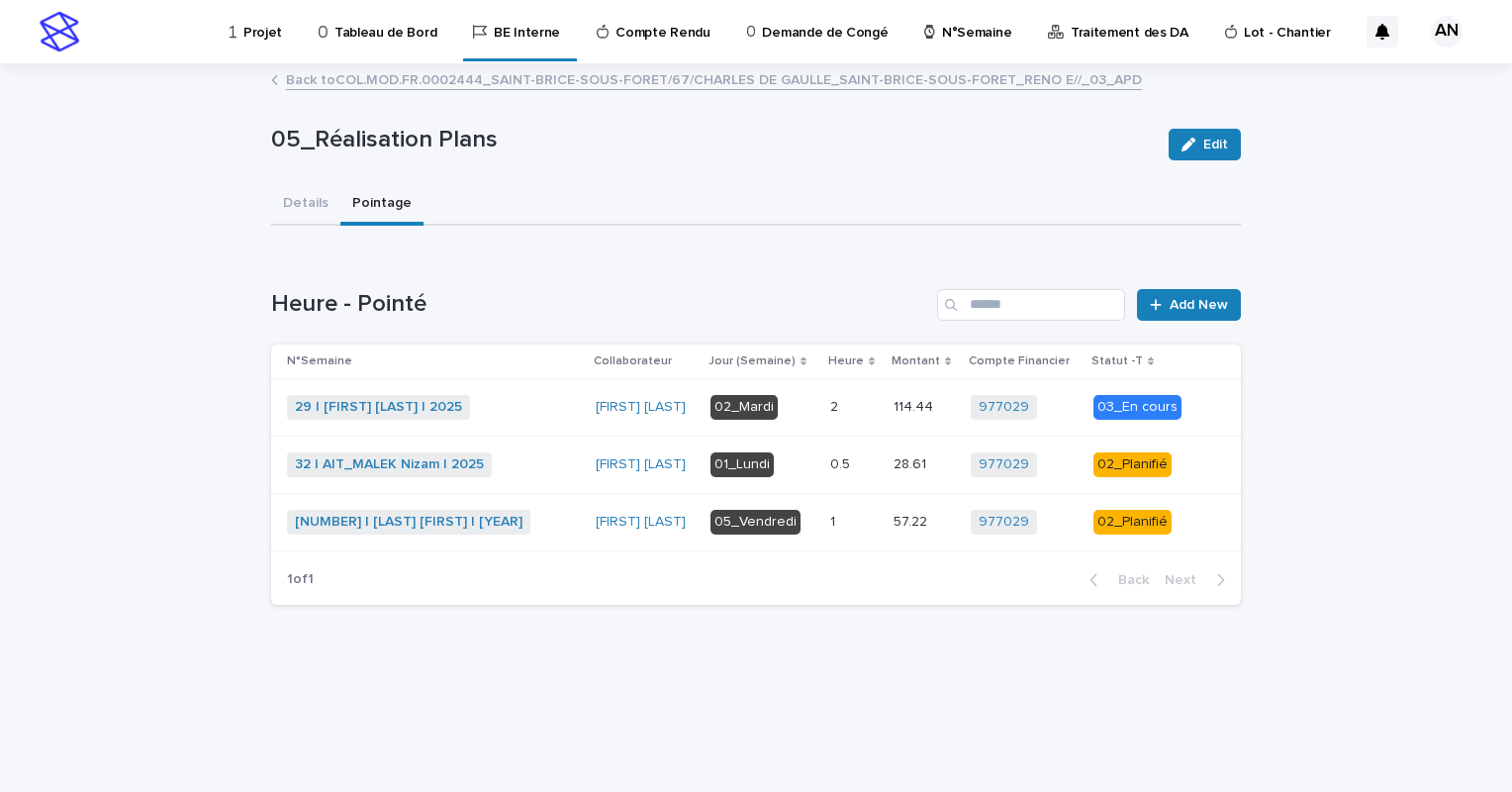 click on "1 1" at bounding box center (854, 522) 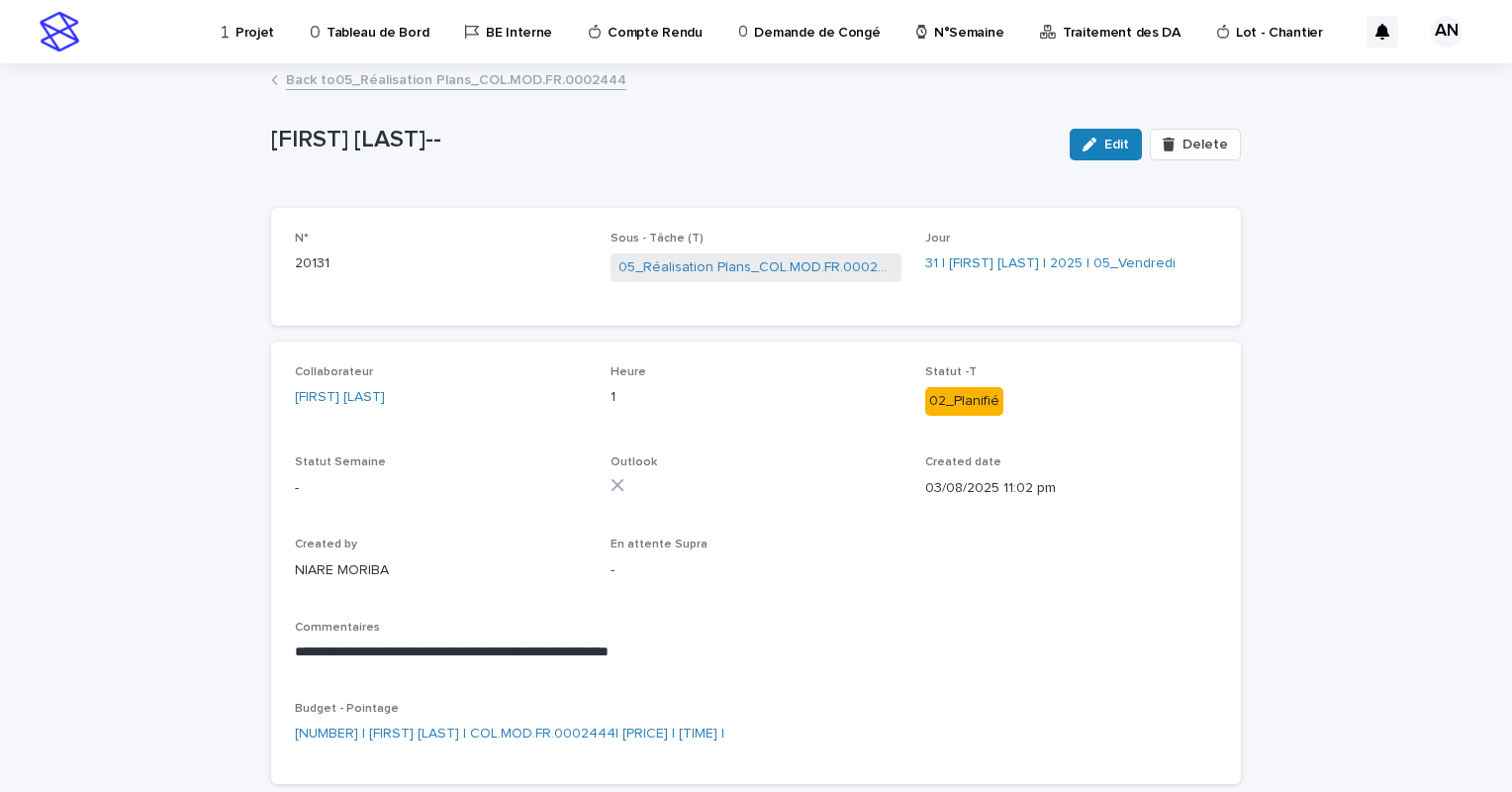 click on "Back to  05_Réalisation Plans_COL.MOD.FR.0002444" at bounding box center (456, 78) 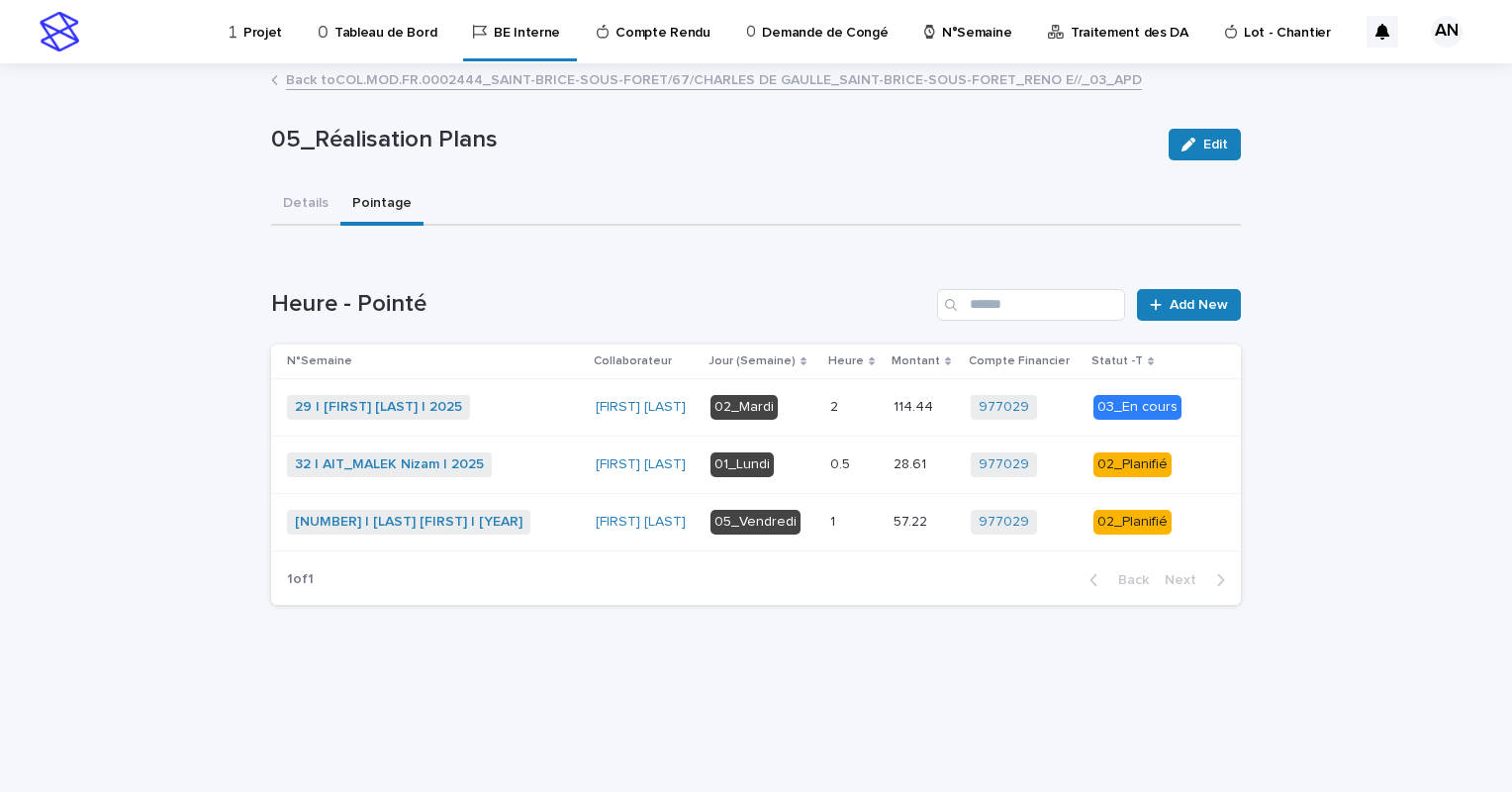 click on "0.5 0.5" at bounding box center (854, 464) 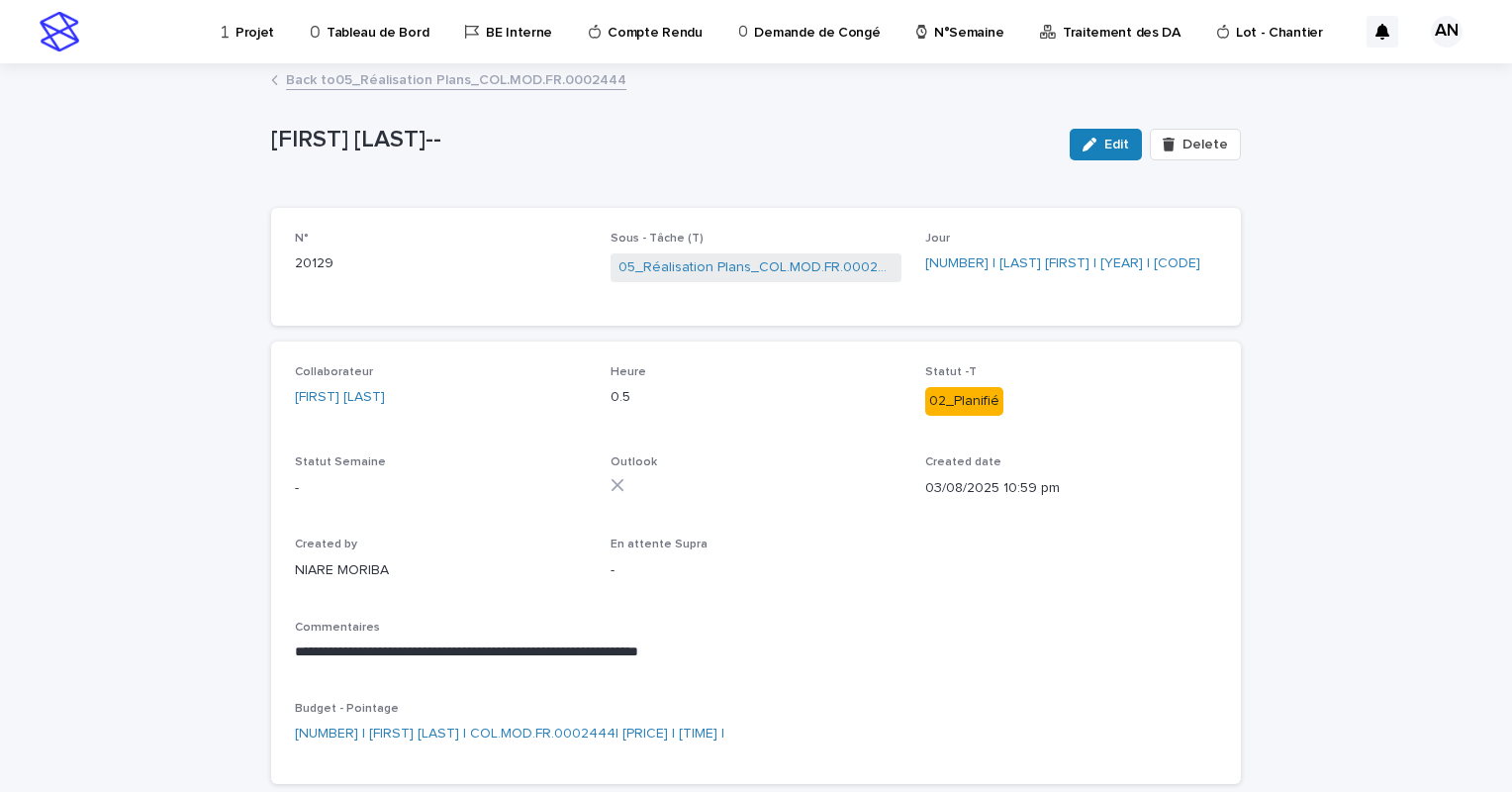 click on "Back to  05_Réalisation Plans_COL.MOD.FR.0002444" at bounding box center [456, 78] 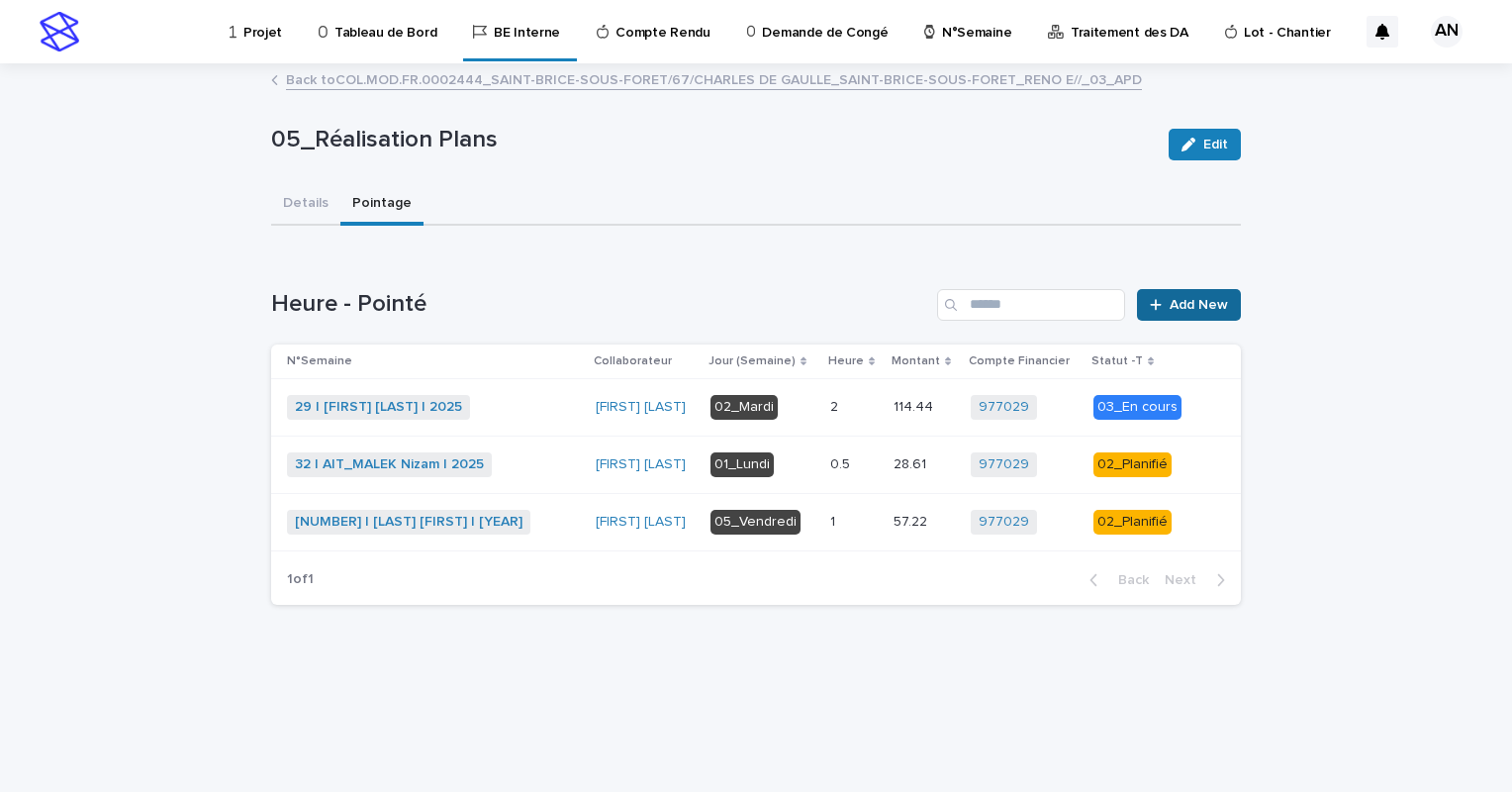 click on "Add New" at bounding box center [1188, 305] 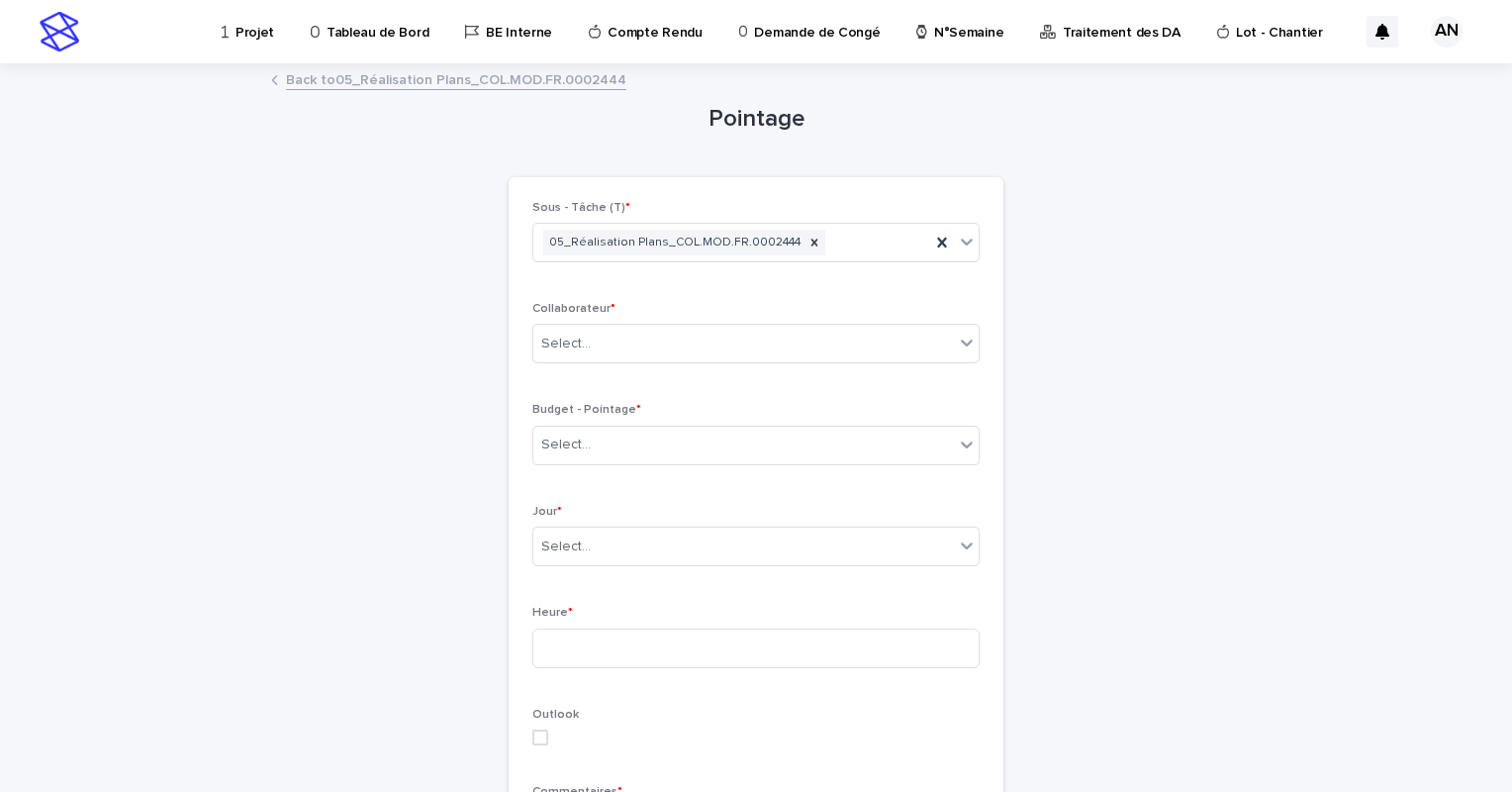 click on "Back to  05_Réalisation Plans_COL.MOD.FR.0002444" at bounding box center (456, 78) 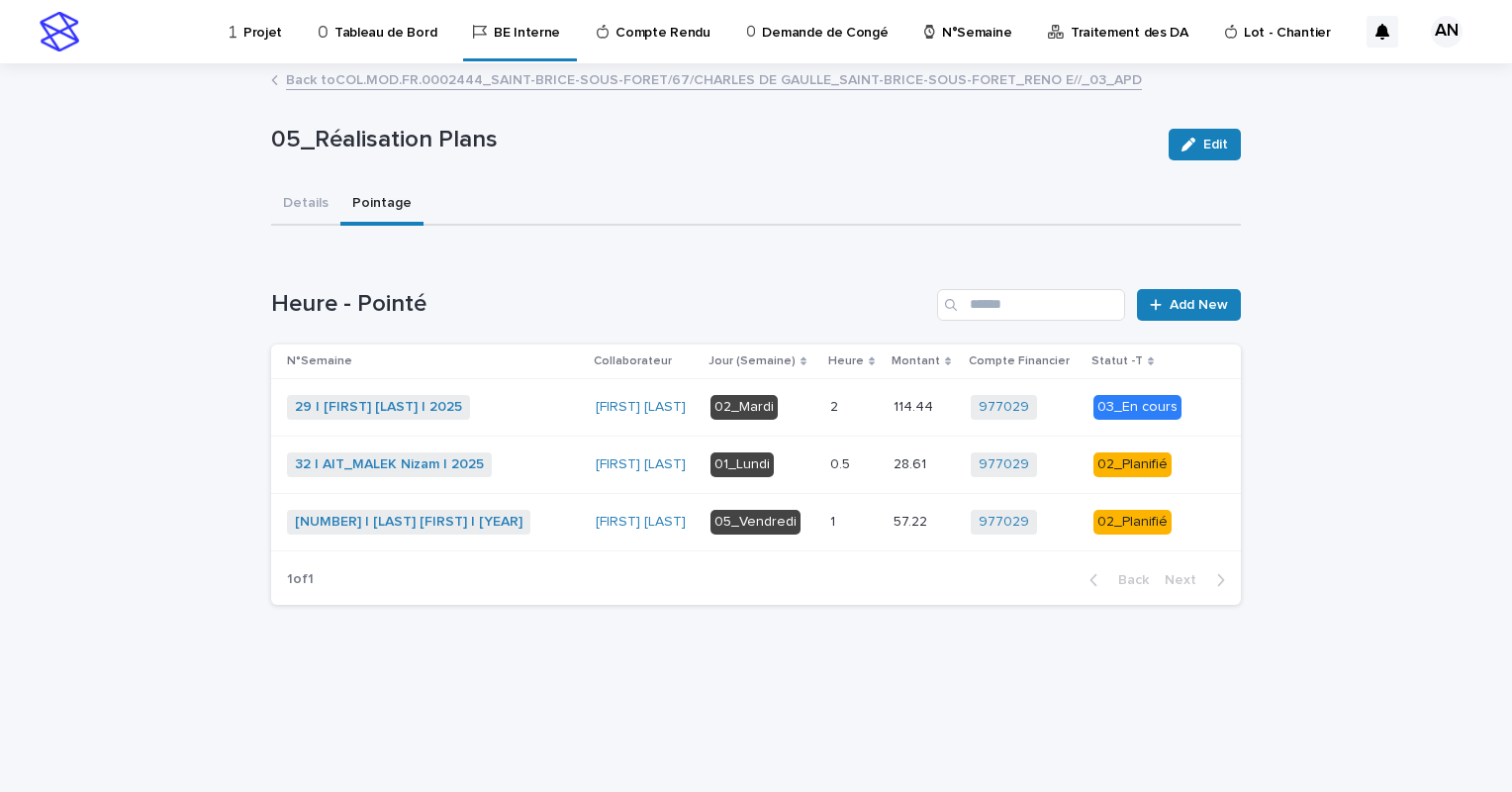 click on "Back to  COL.MOD.FR.0002444_SAINT-BRICE-SOUS-FORET/67/CHARLES DE GAULLE_SAINT-BRICE-SOUS-FORET_RENO E//_03_APD" at bounding box center (713, 78) 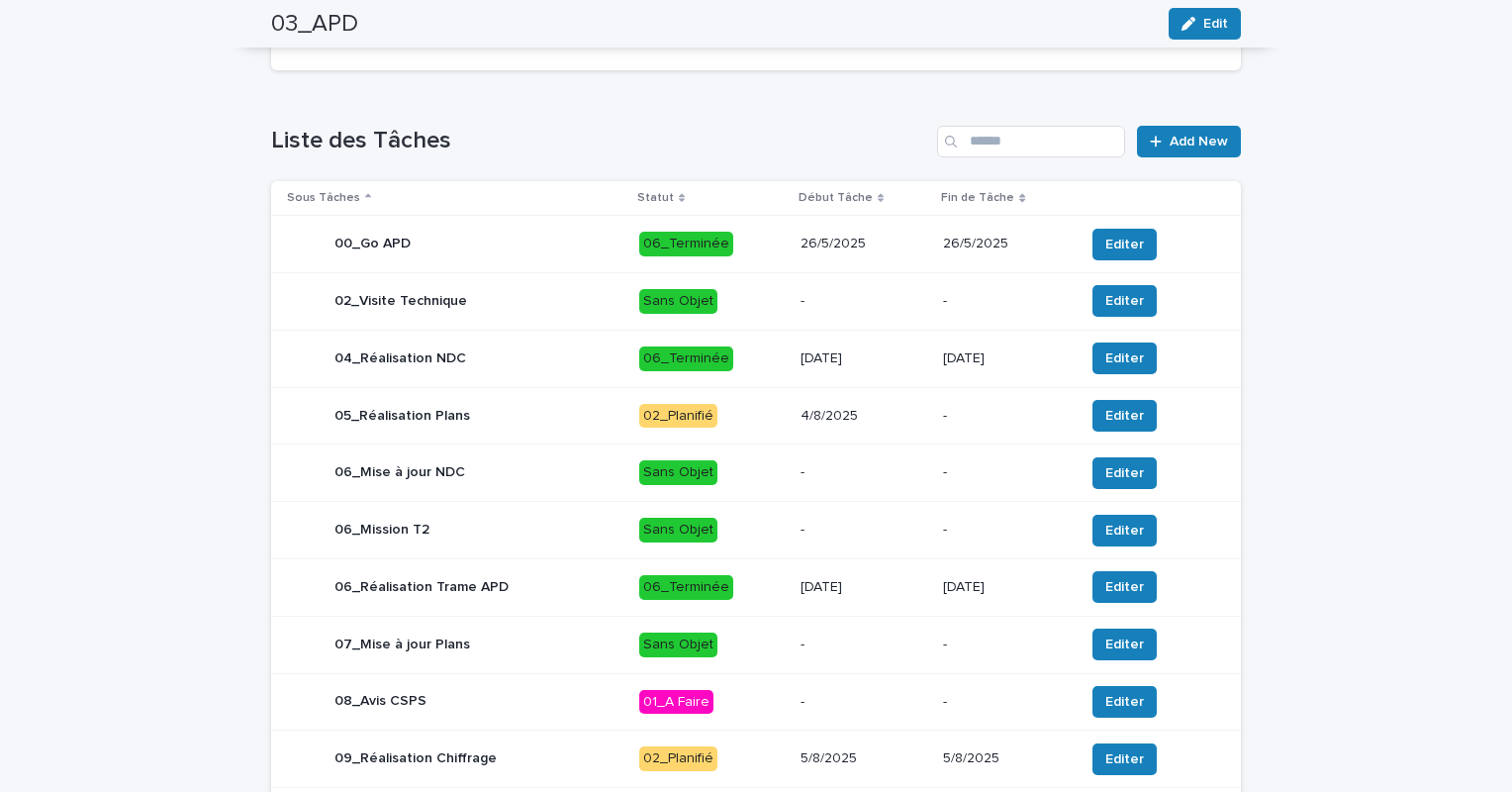 scroll, scrollTop: 685, scrollLeft: 0, axis: vertical 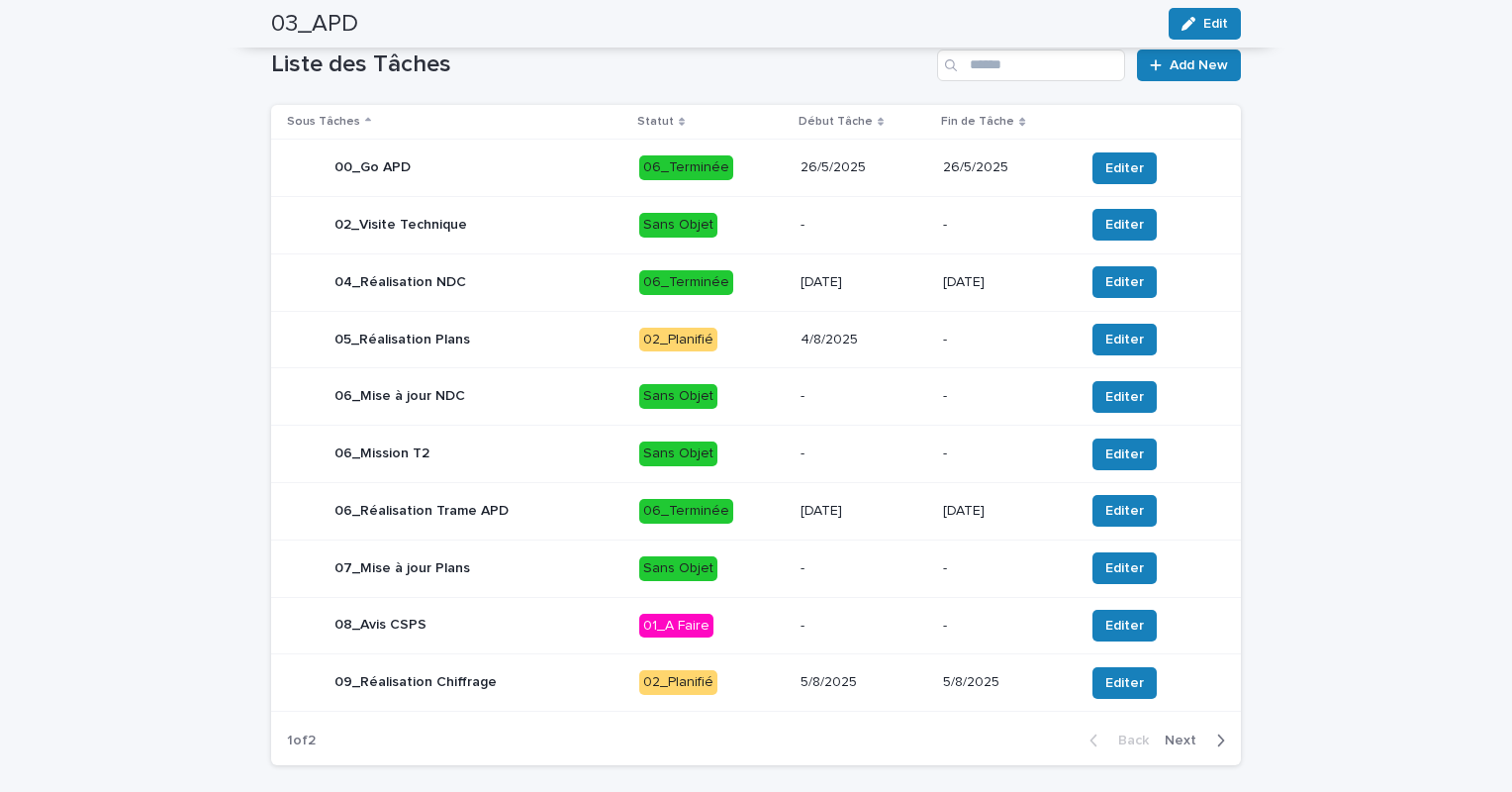 click on "5/8/2025" at bounding box center (864, 682) 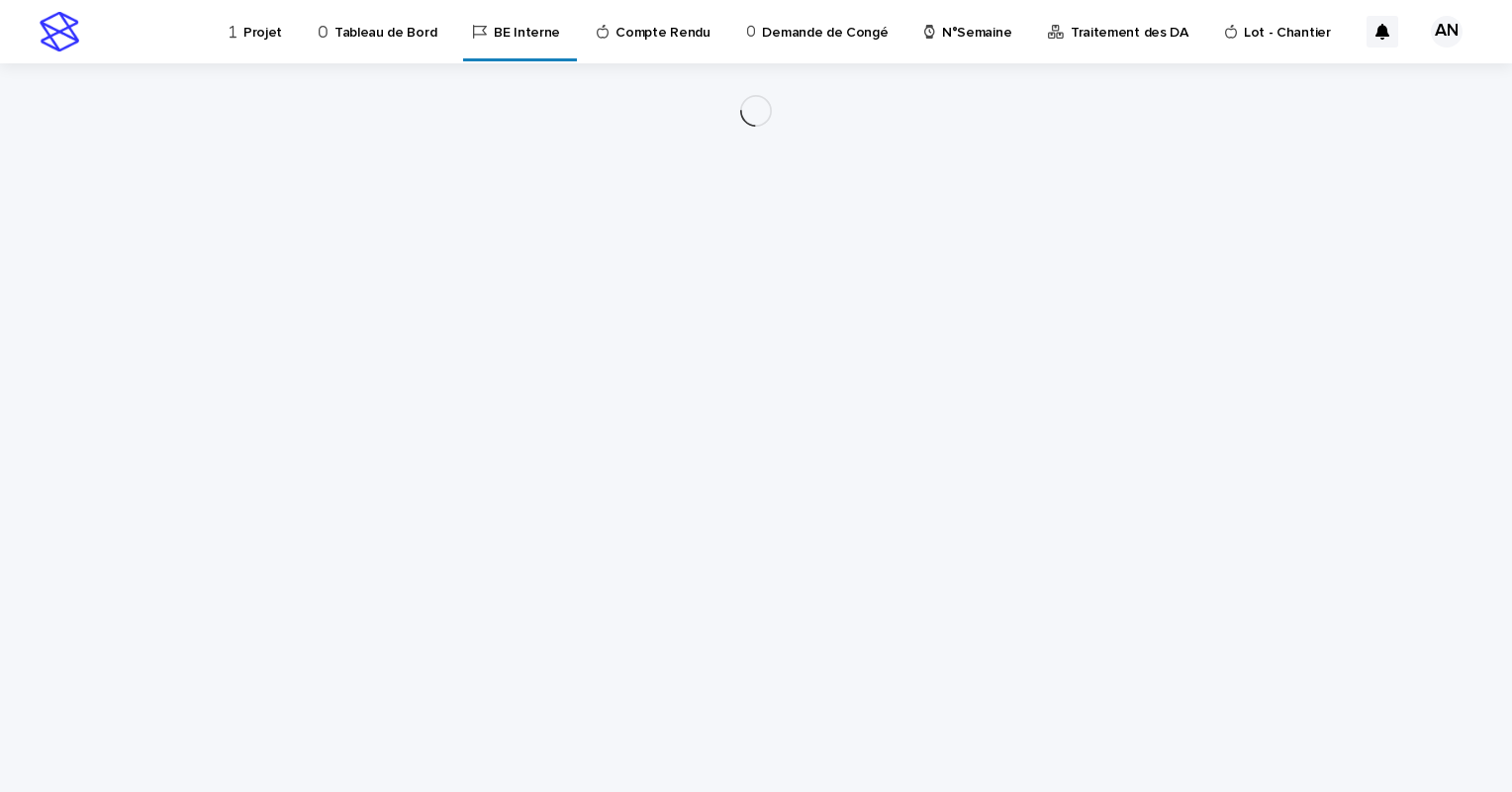 scroll, scrollTop: 0, scrollLeft: 0, axis: both 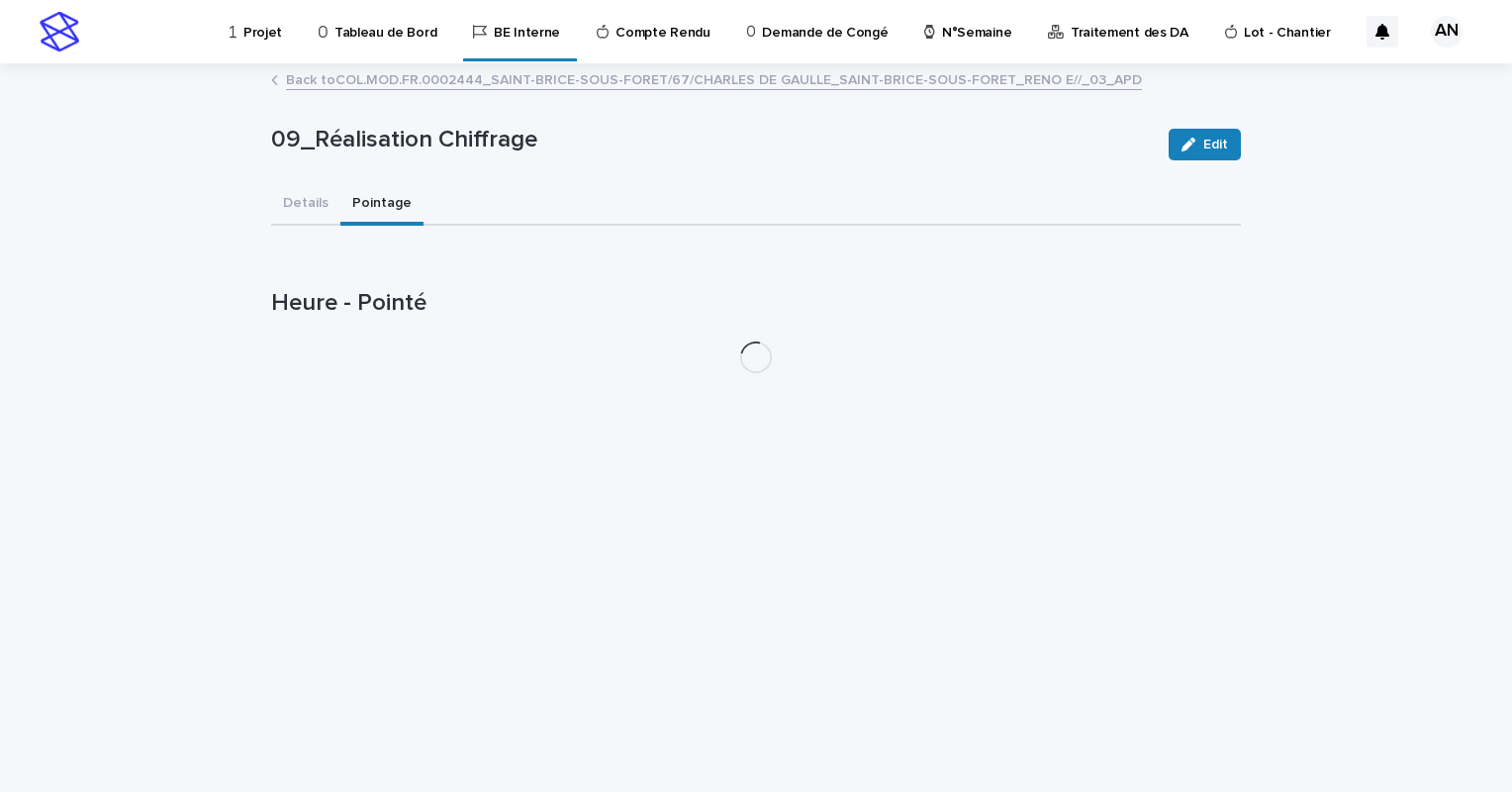 click on "Pointage" at bounding box center [382, 205] 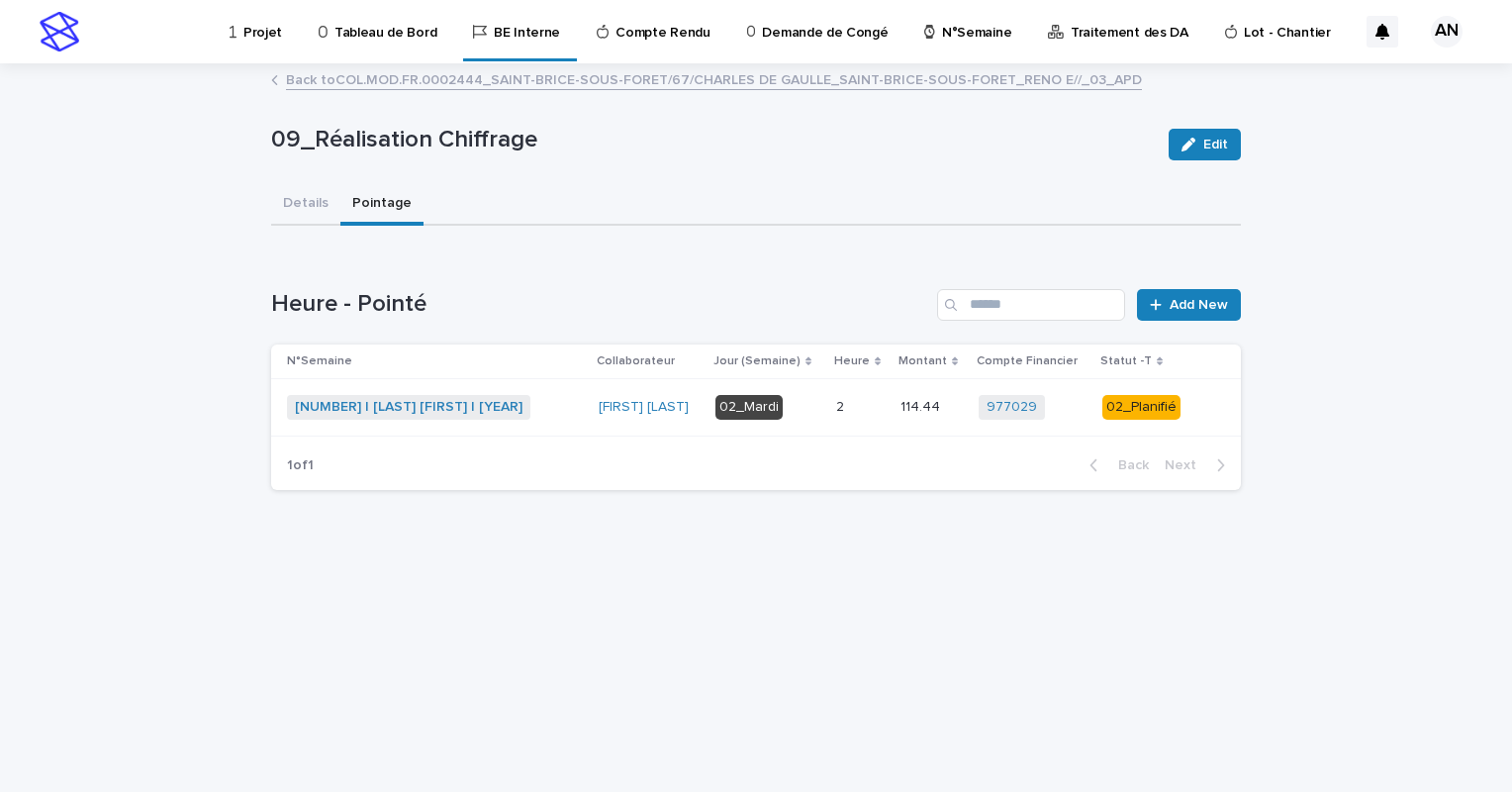 click on "2 2" at bounding box center [860, 407] 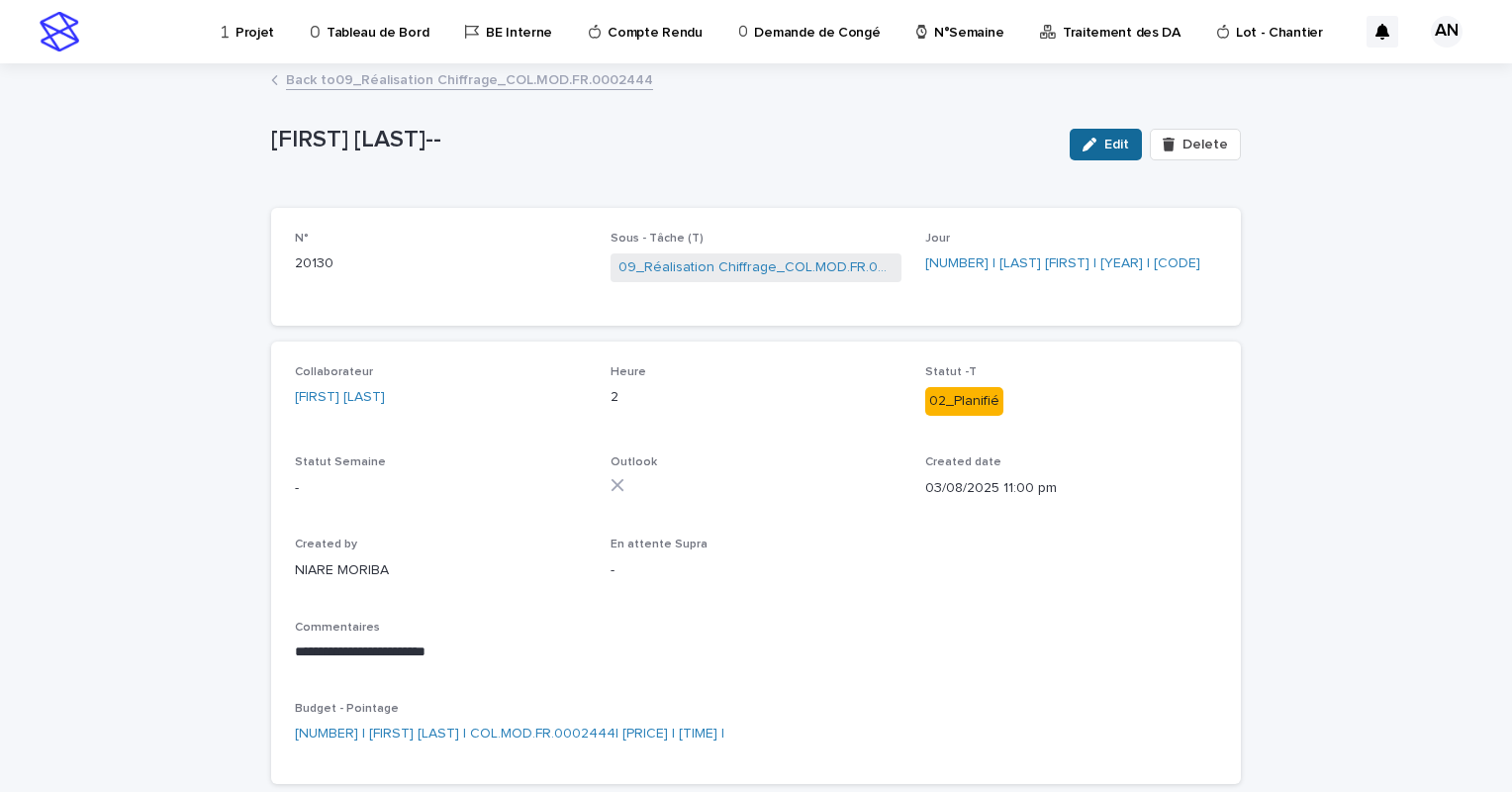 click 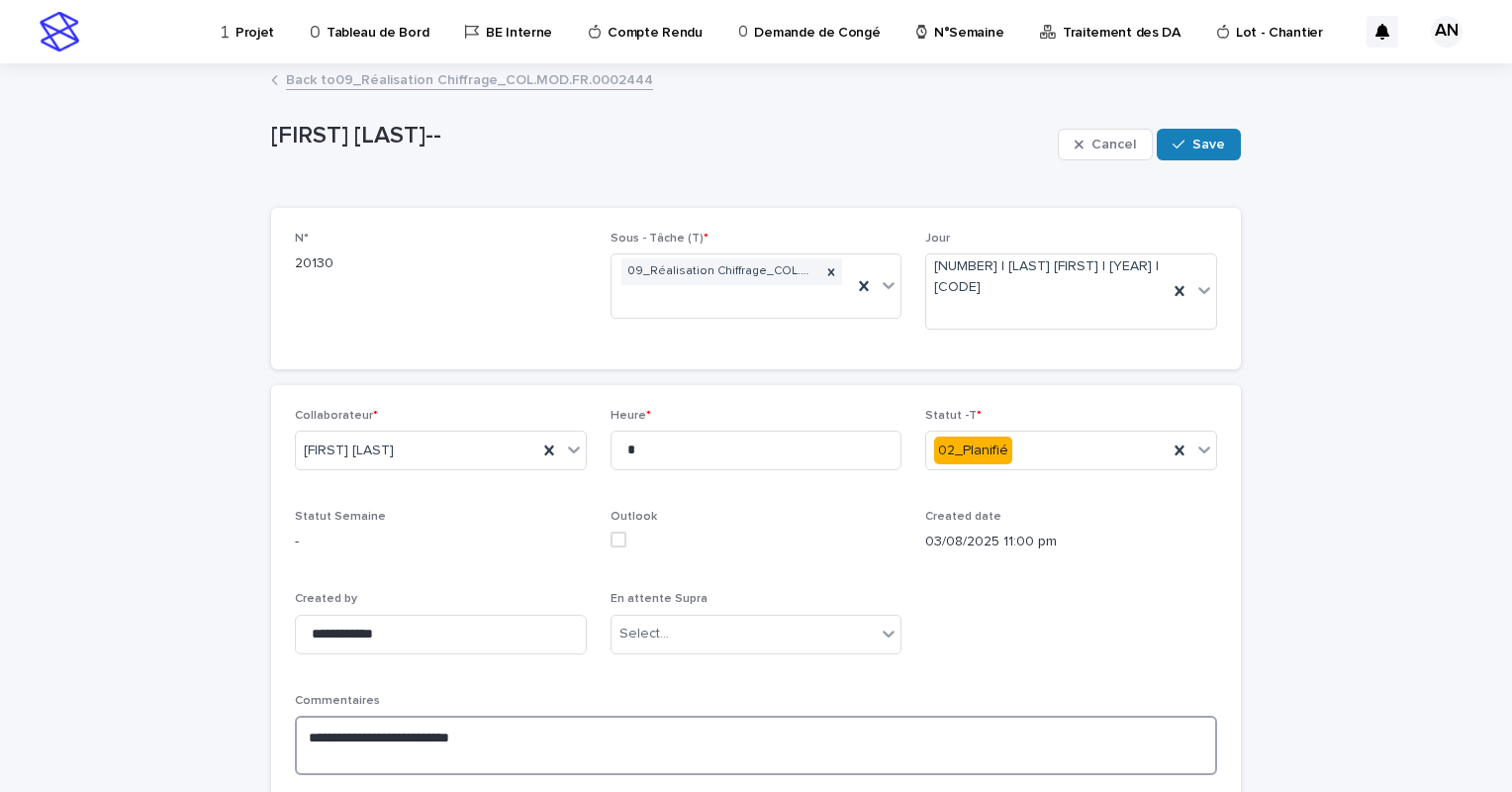 click on "**********" at bounding box center [756, 745] 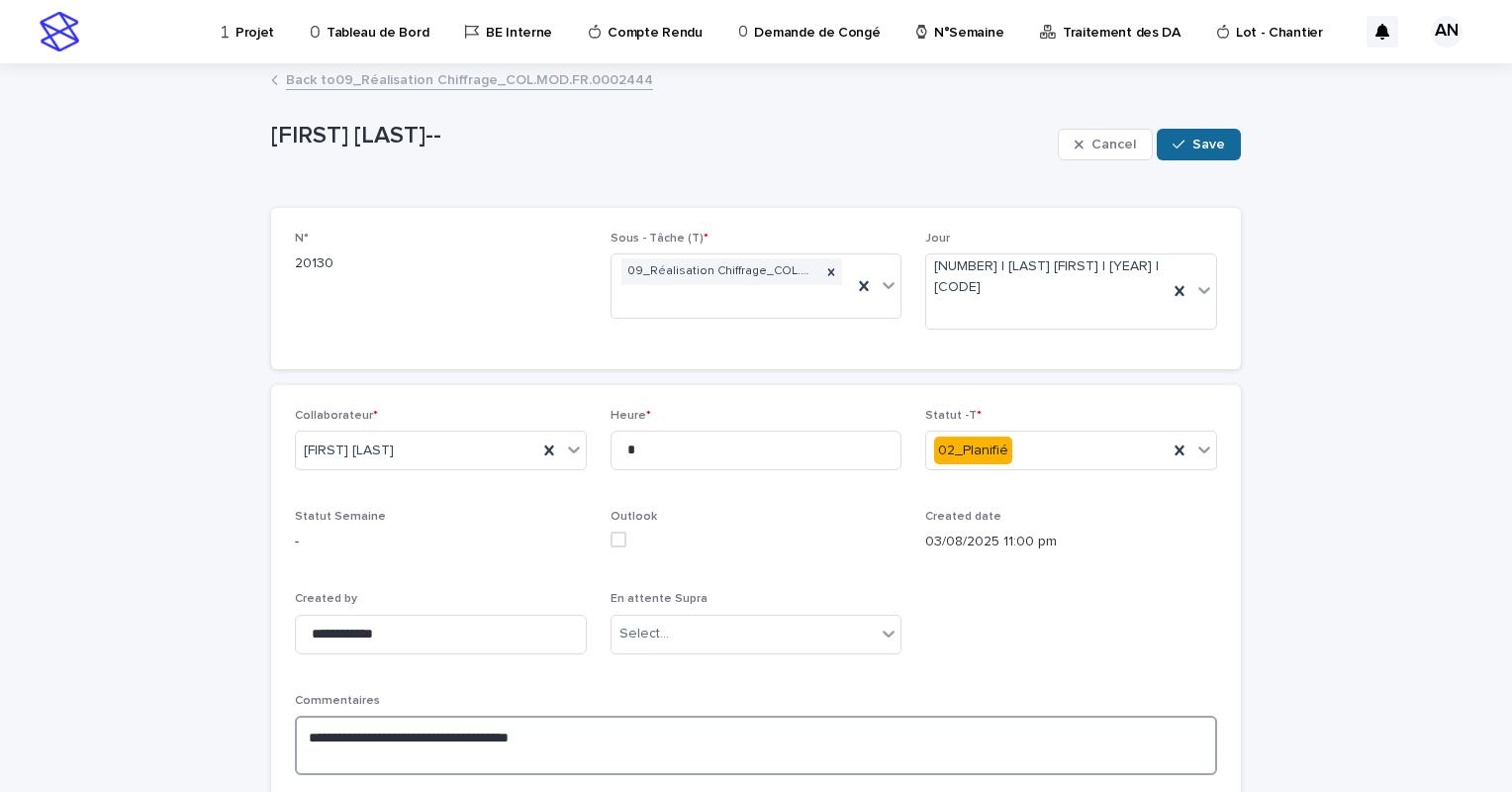 type on "**********" 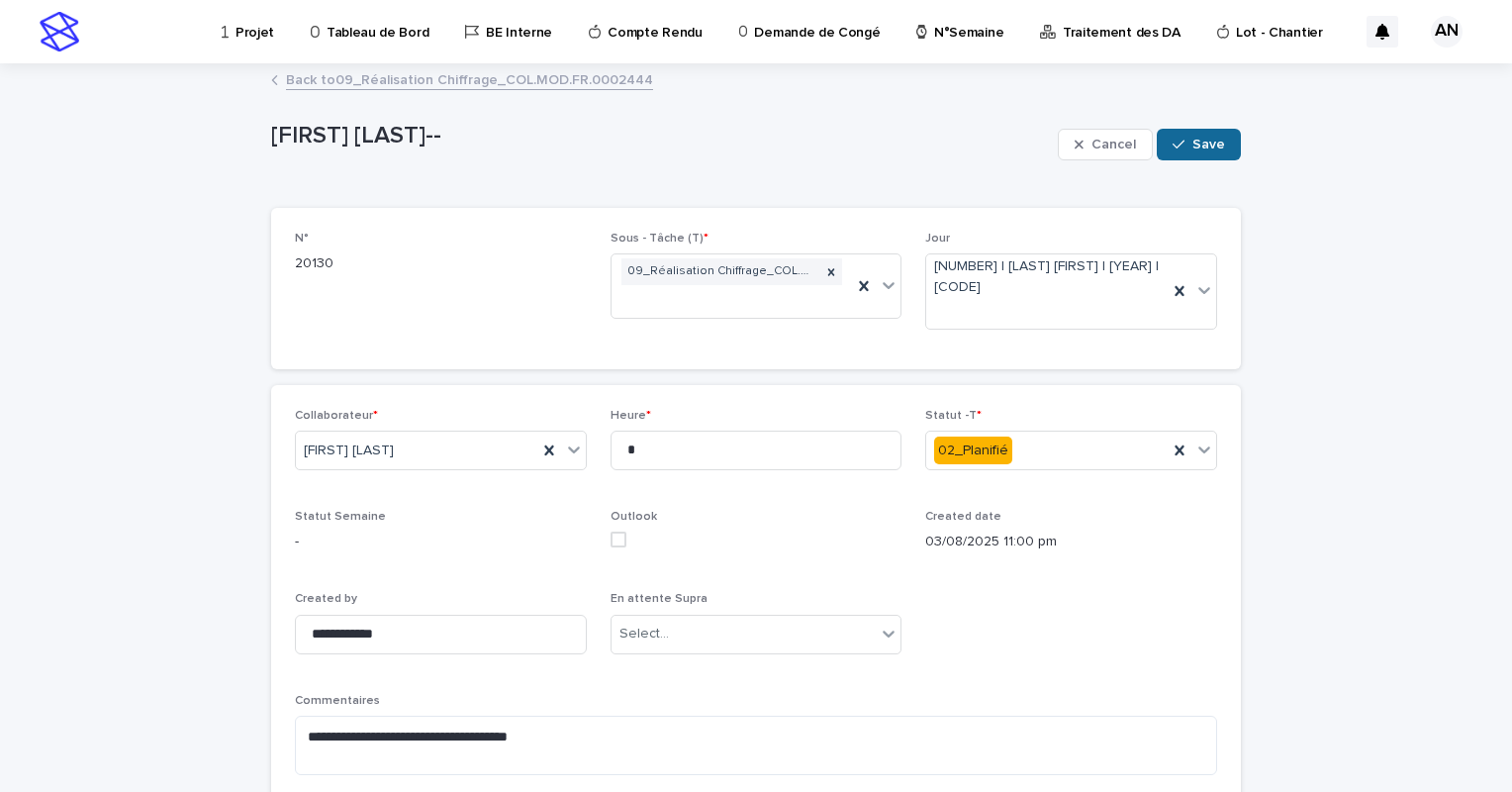 click on "Save" at bounding box center (1208, 145) 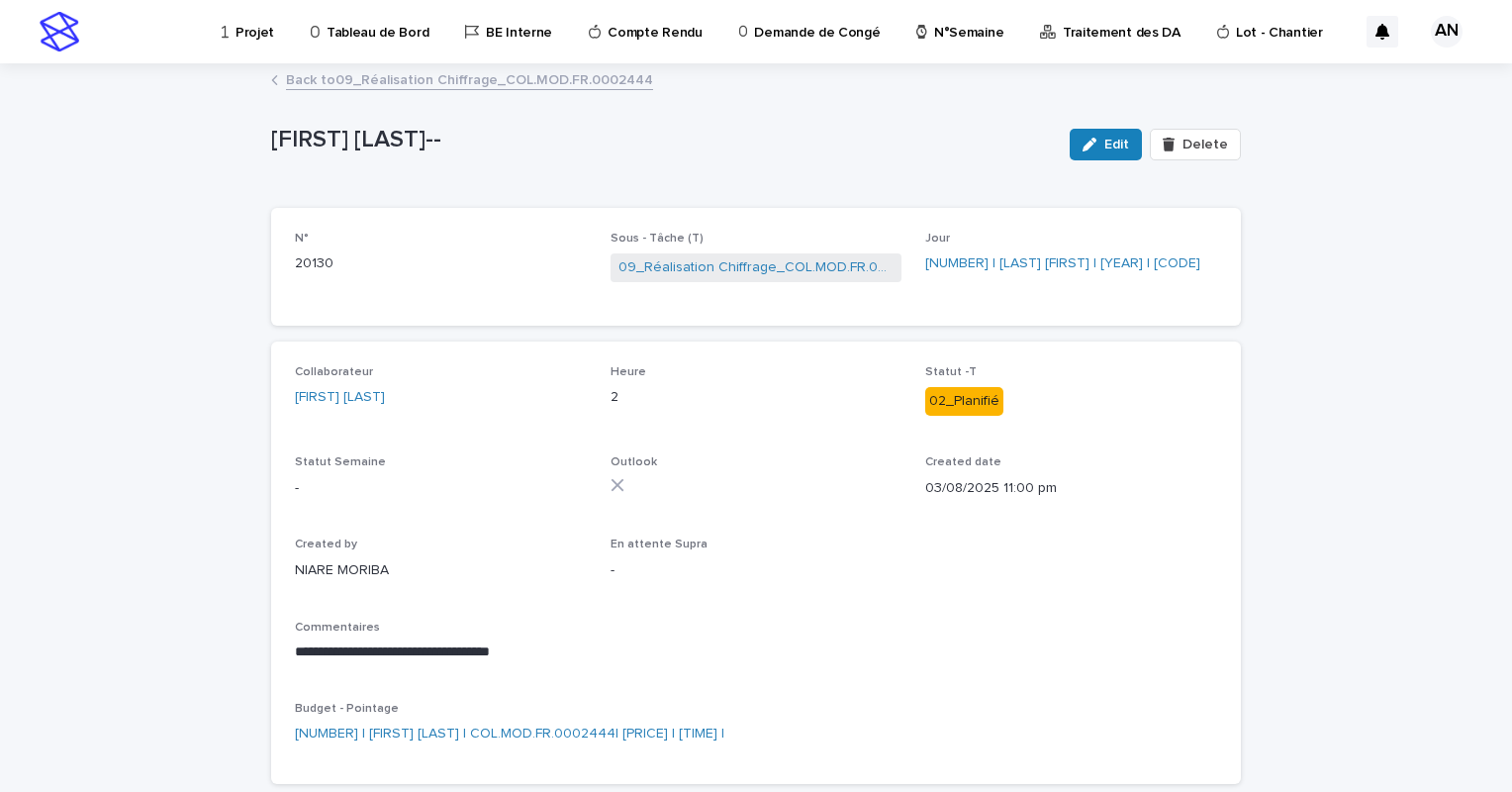 click on "Projet" at bounding box center [251, 31] 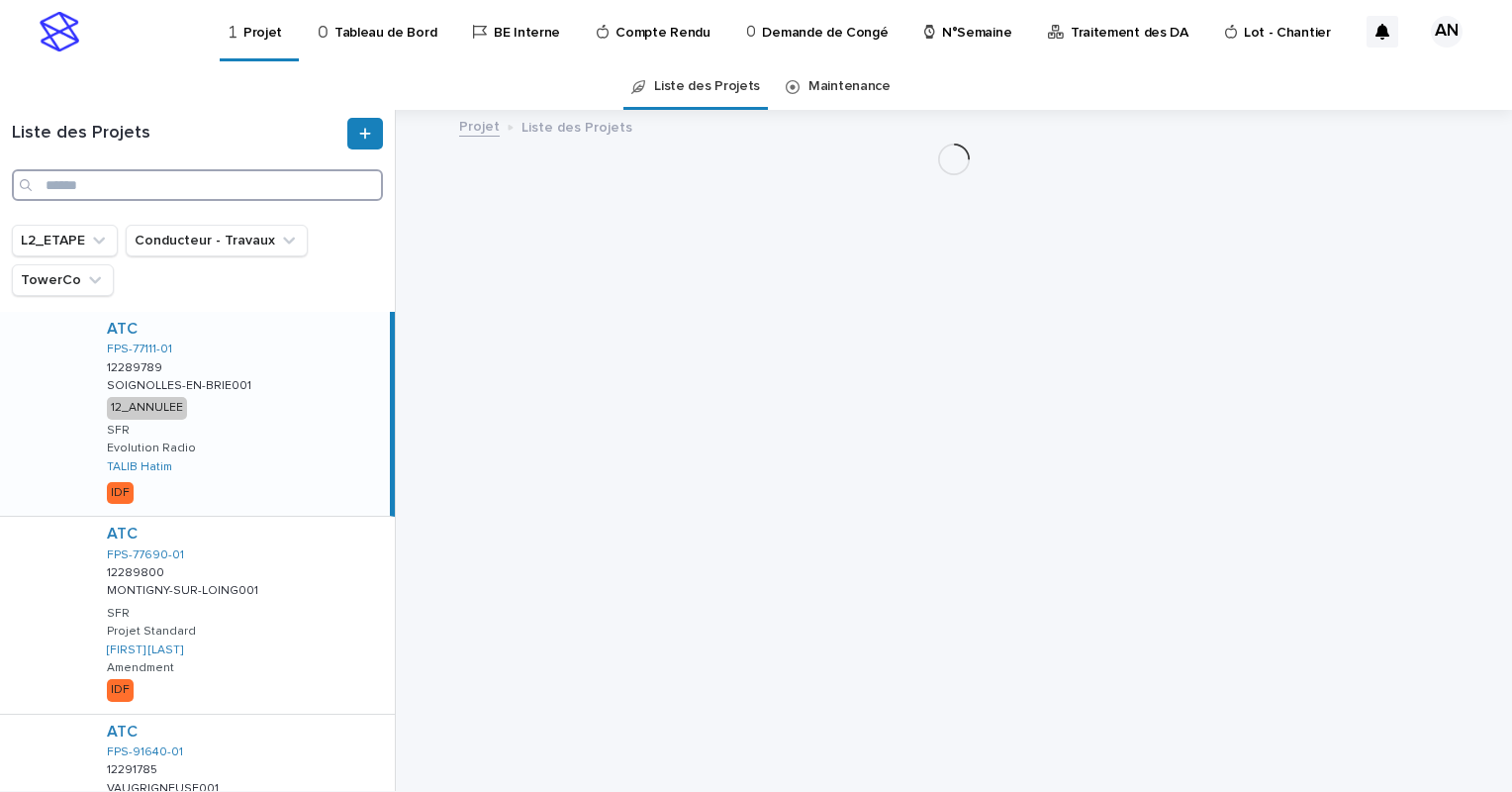 click at bounding box center (197, 185) 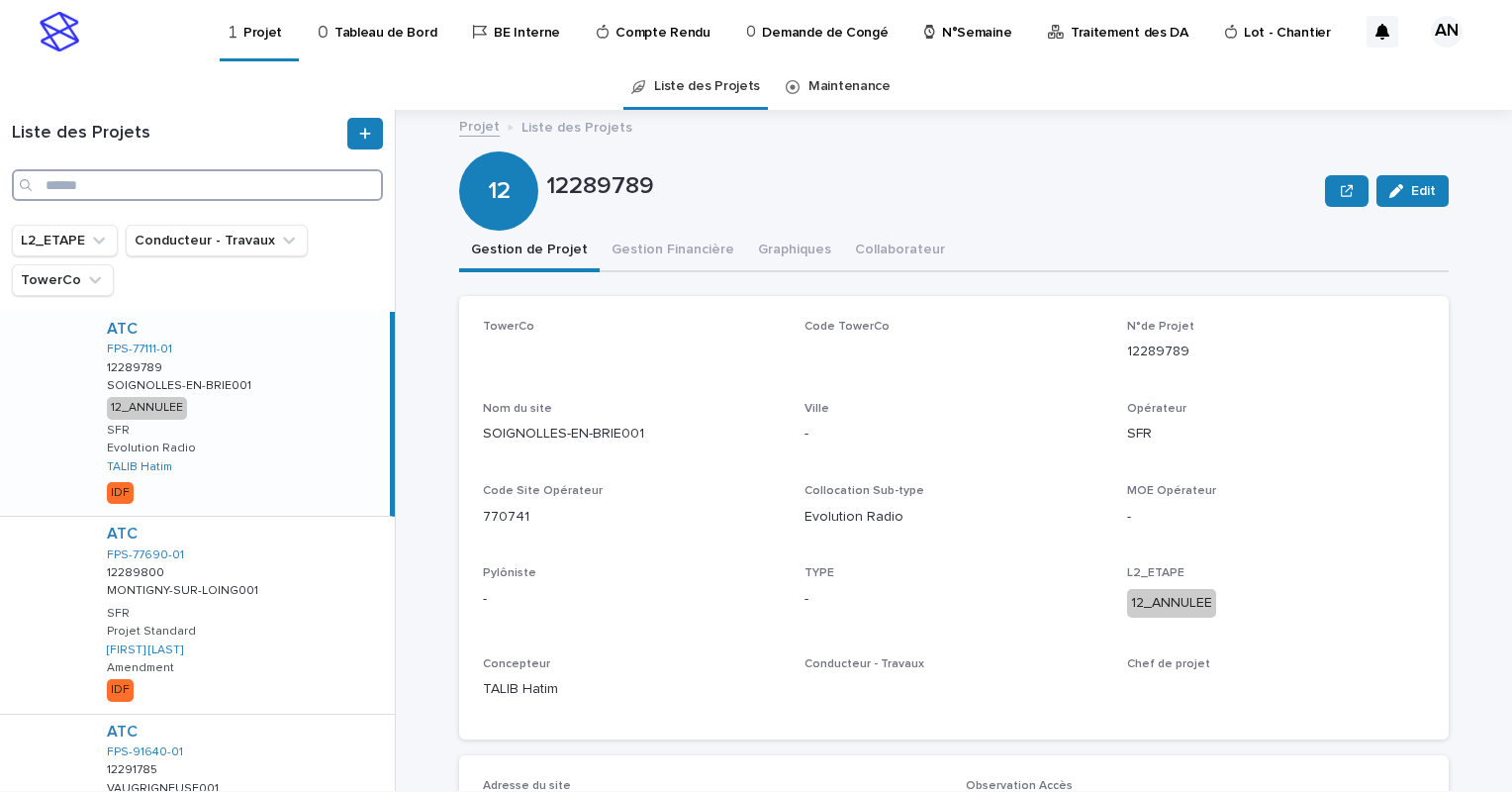 paste on "**********" 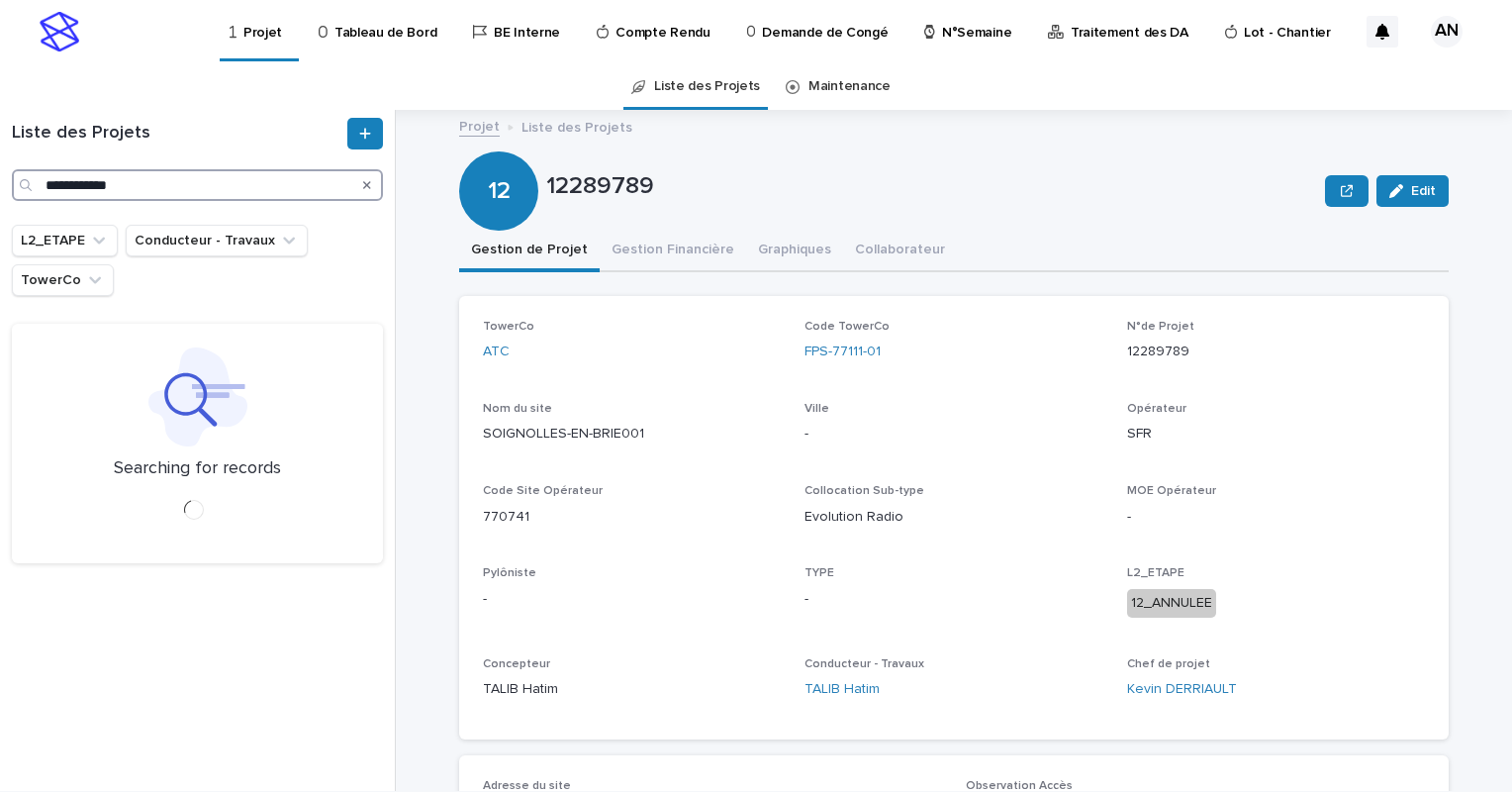 type on "**********" 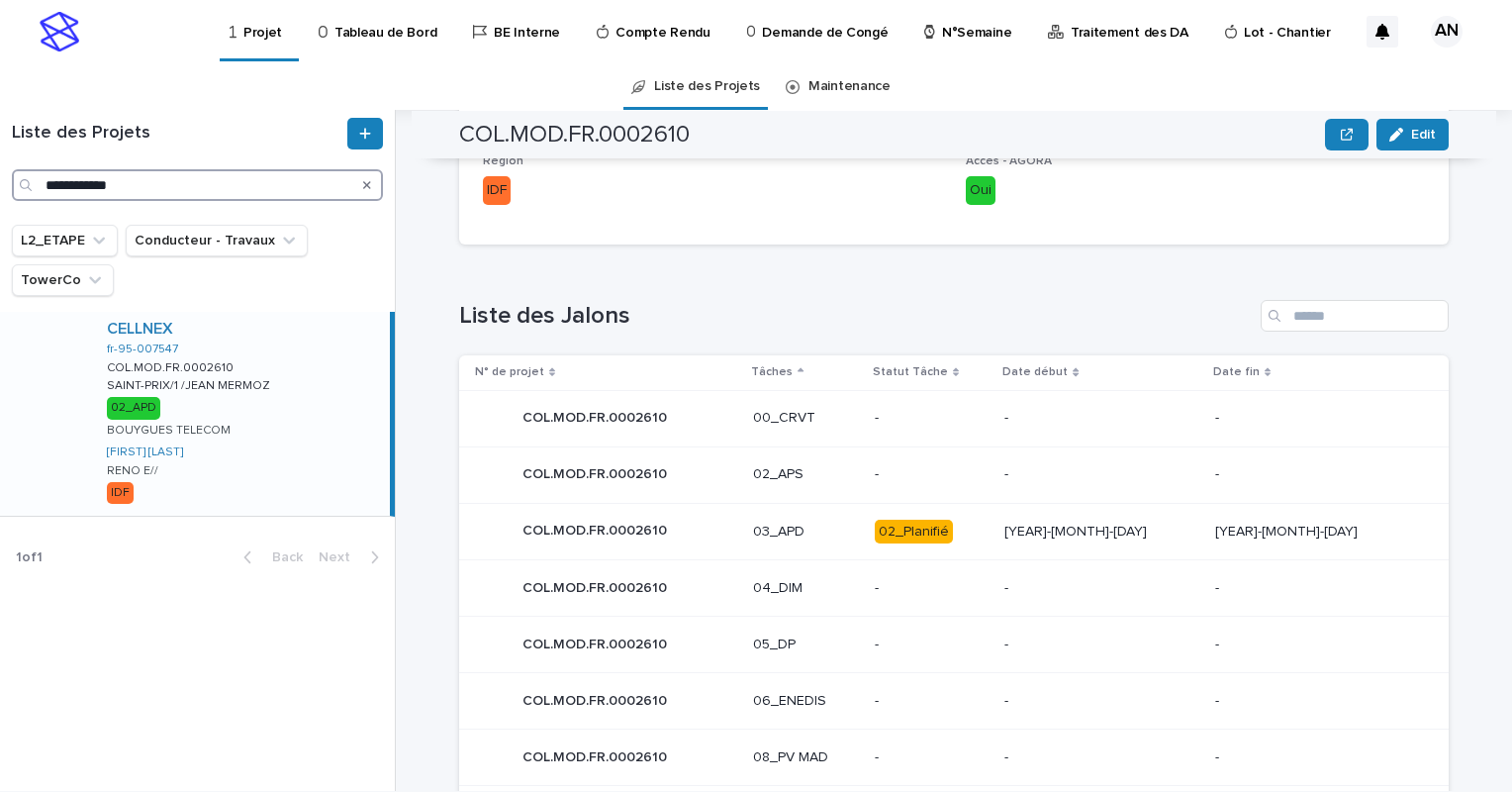 scroll, scrollTop: 740, scrollLeft: 0, axis: vertical 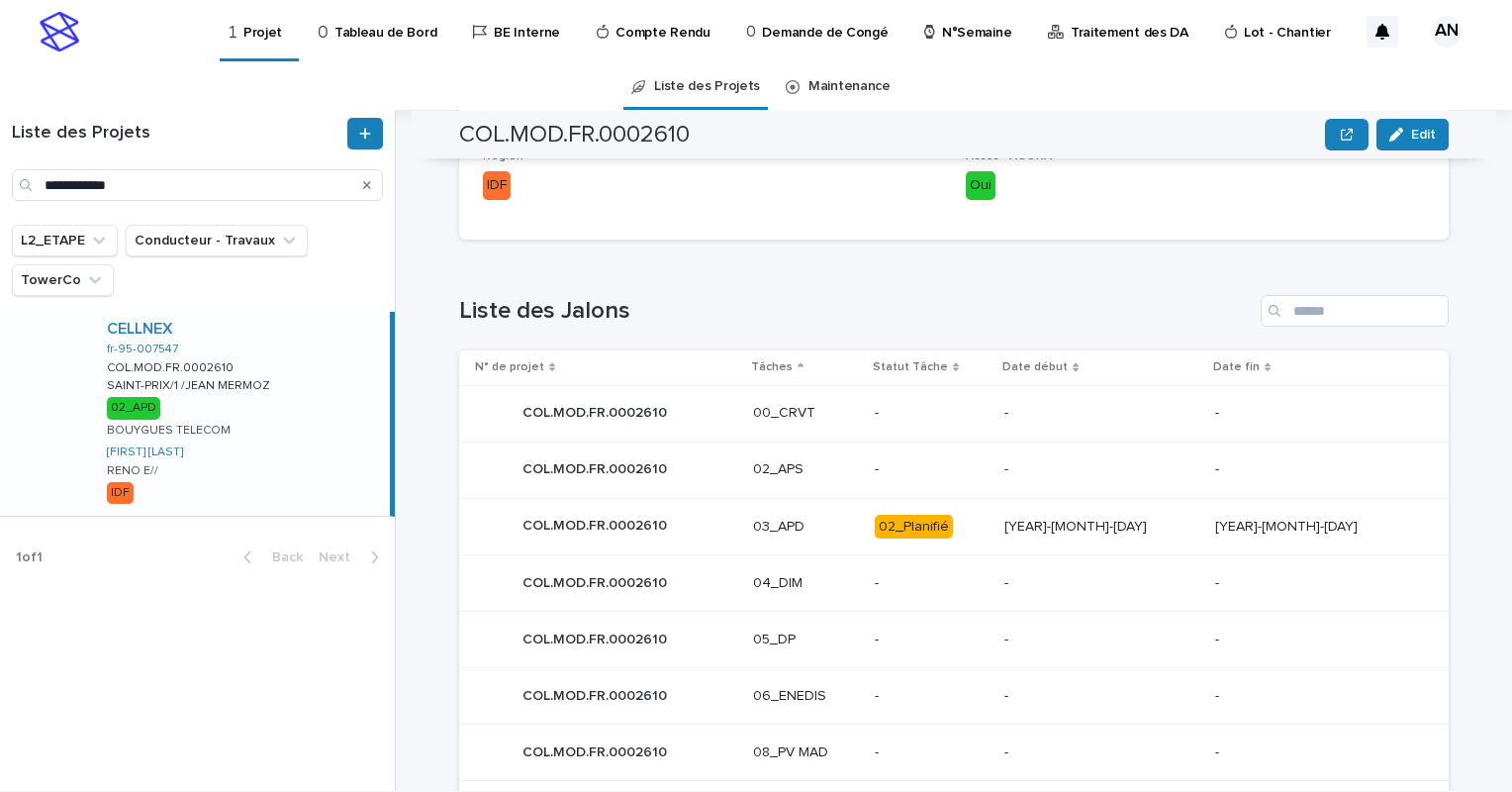 click on "03_APD" at bounding box center (805, 527) 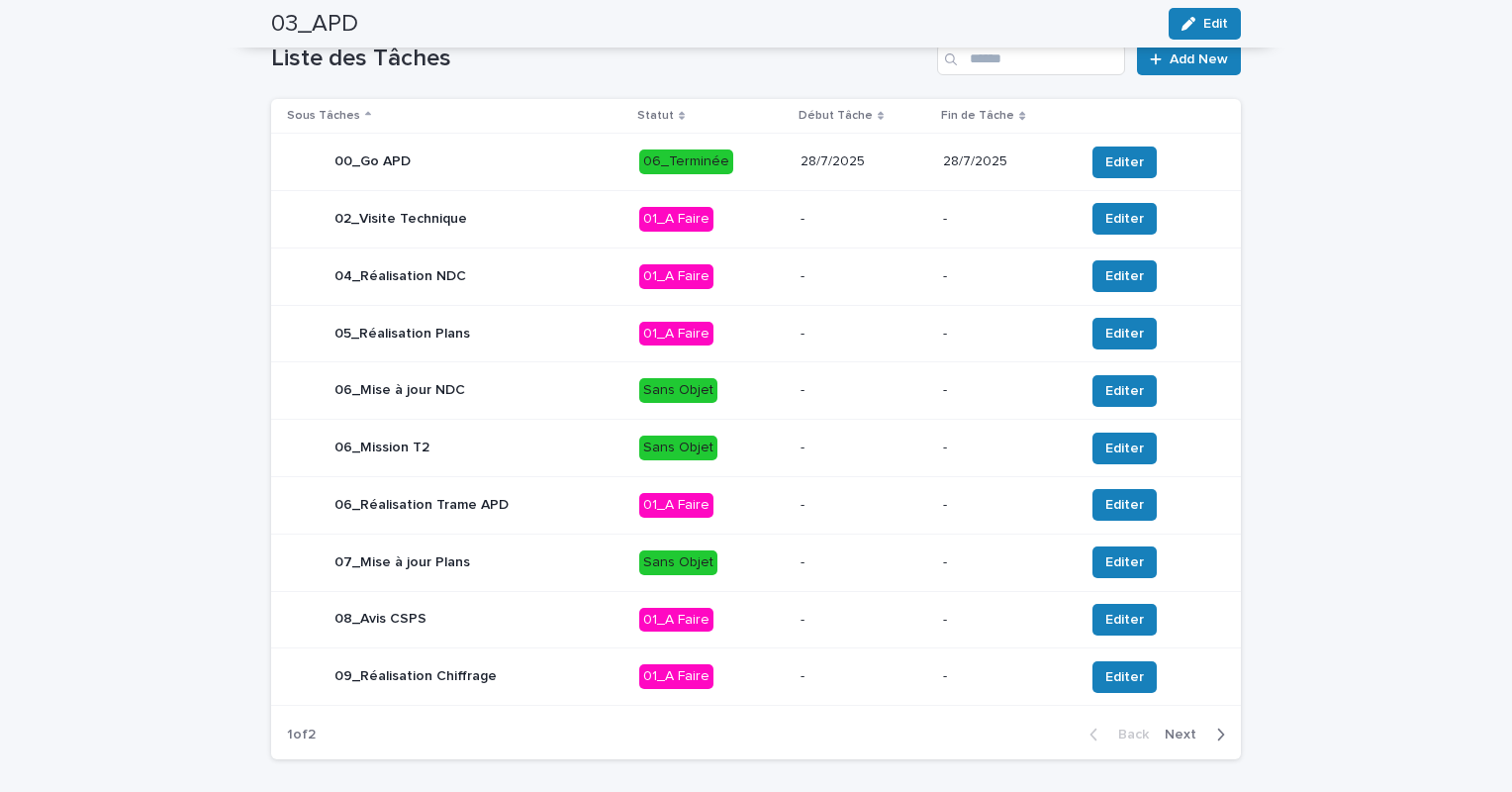 scroll, scrollTop: 687, scrollLeft: 0, axis: vertical 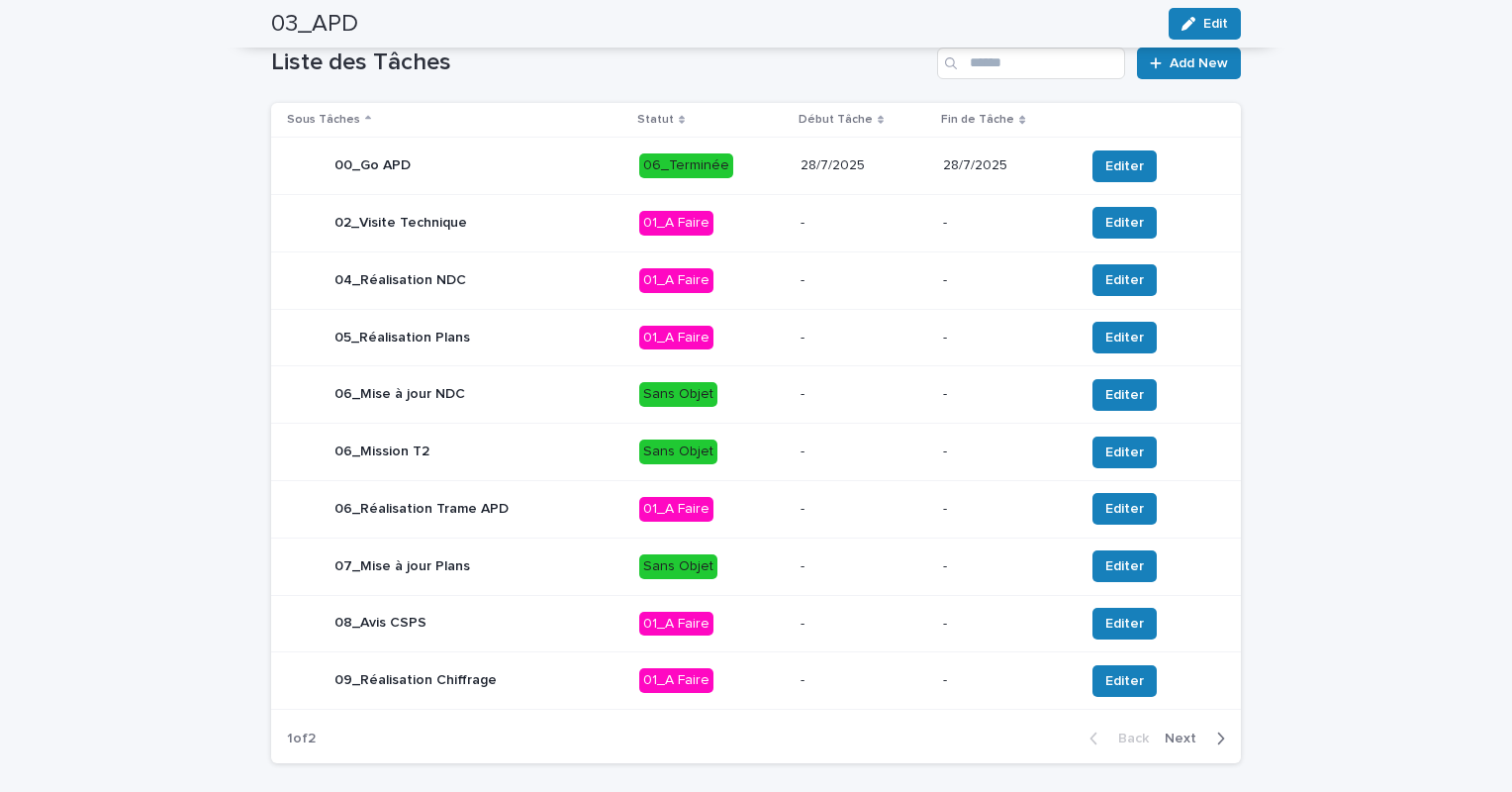 click on "Next" at bounding box center (1186, 739) 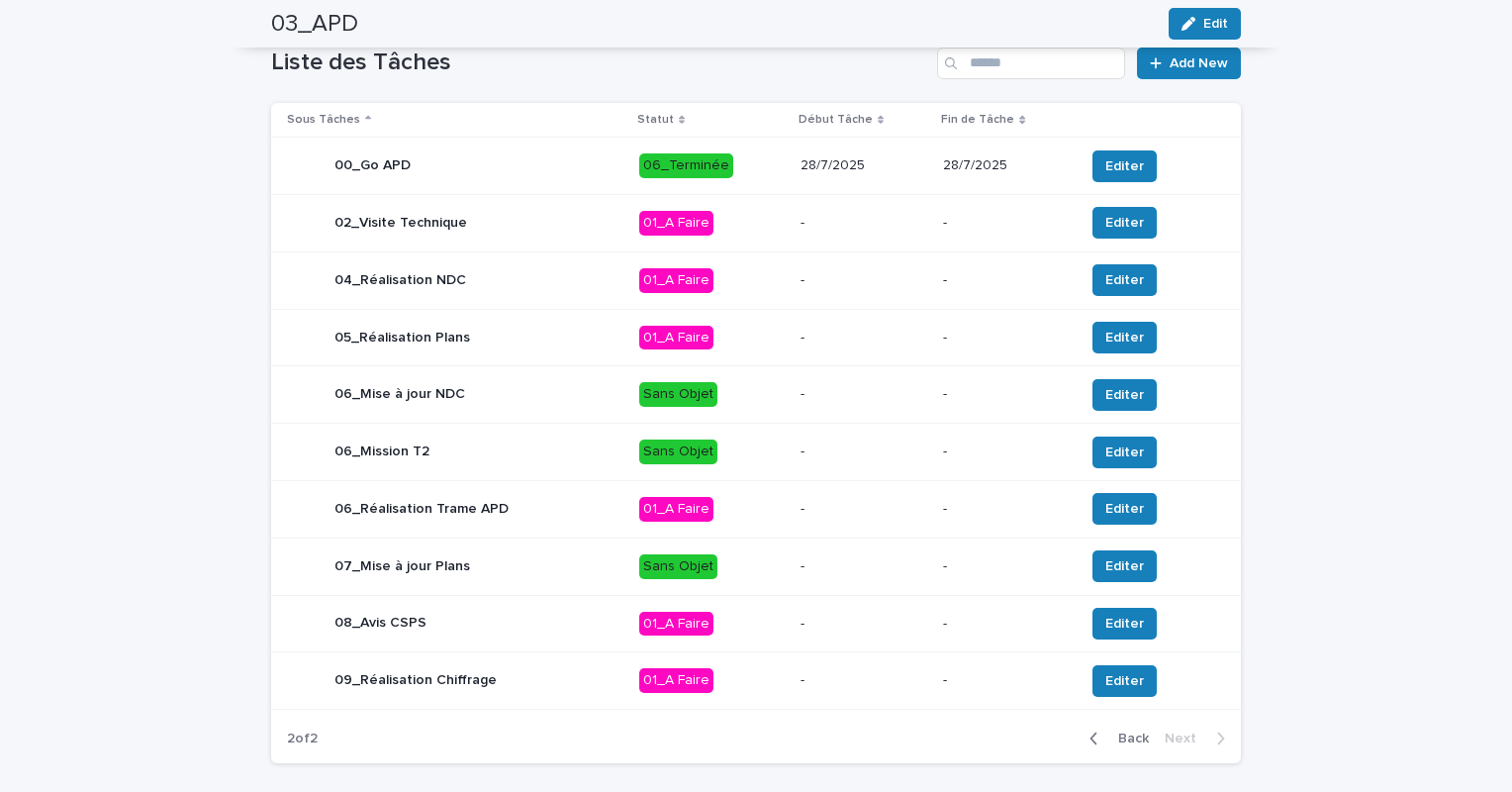 scroll, scrollTop: 278, scrollLeft: 0, axis: vertical 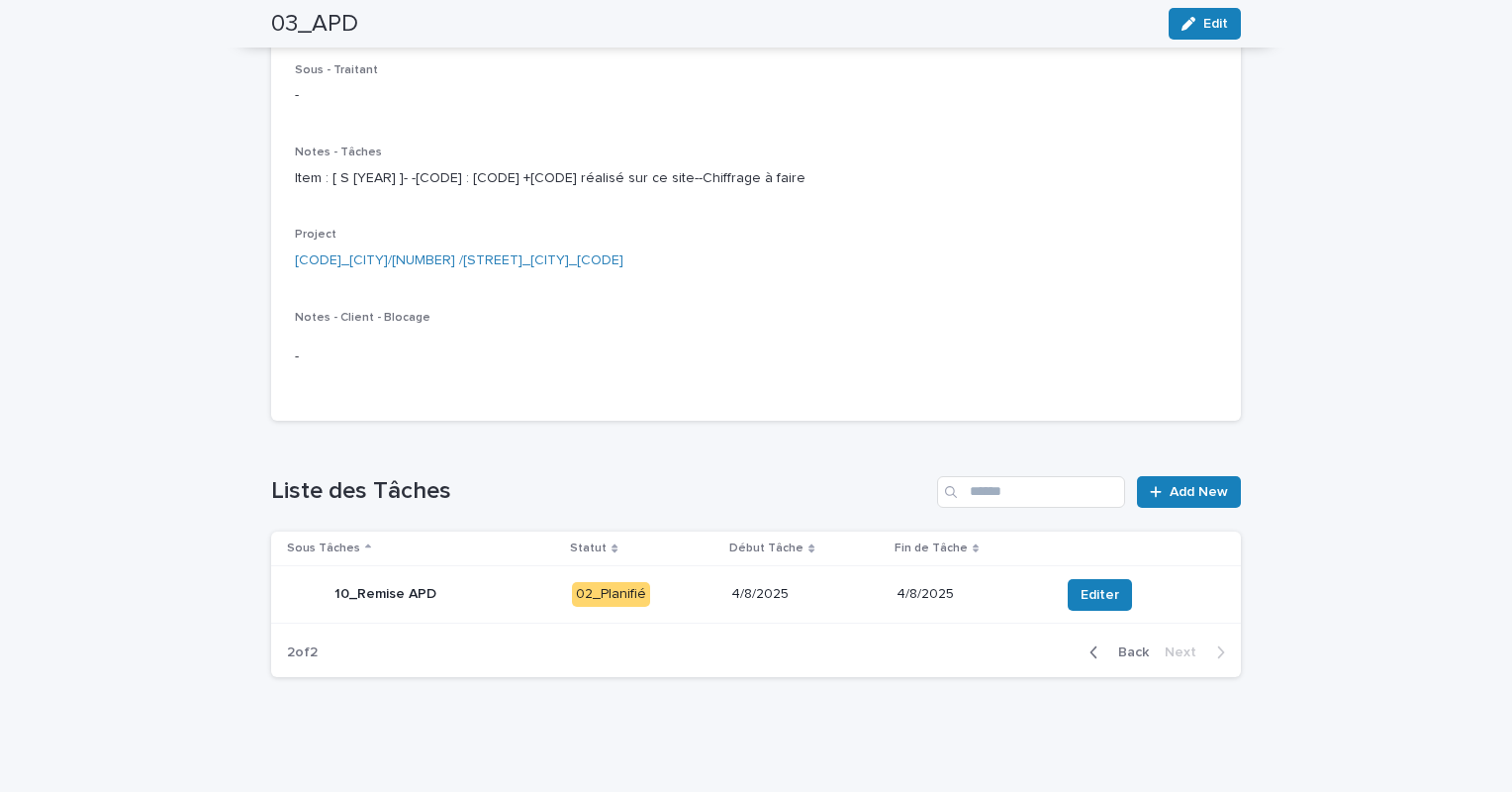 click on "4/8/2025" at bounding box center [805, 594] 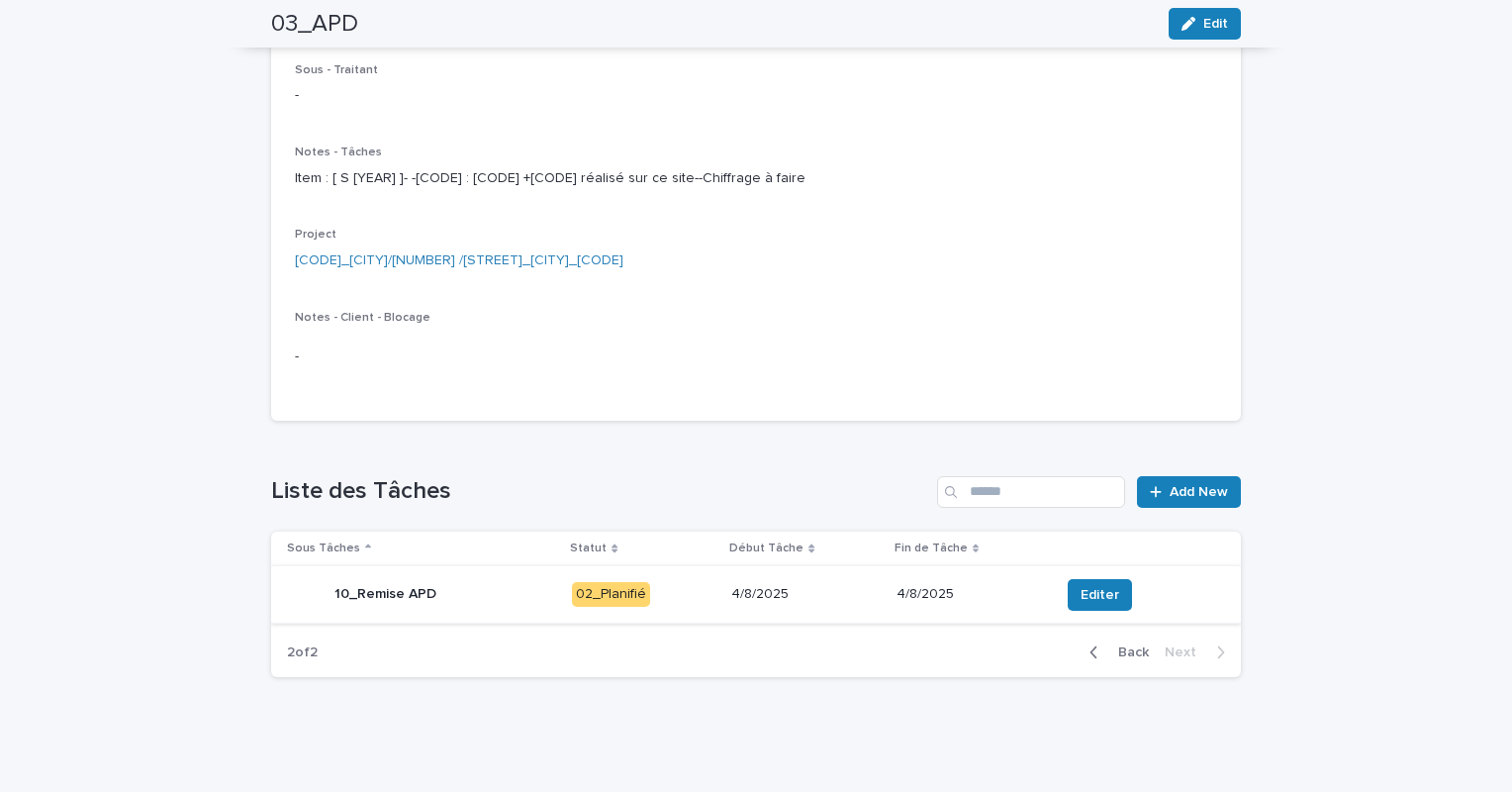 scroll, scrollTop: 0, scrollLeft: 0, axis: both 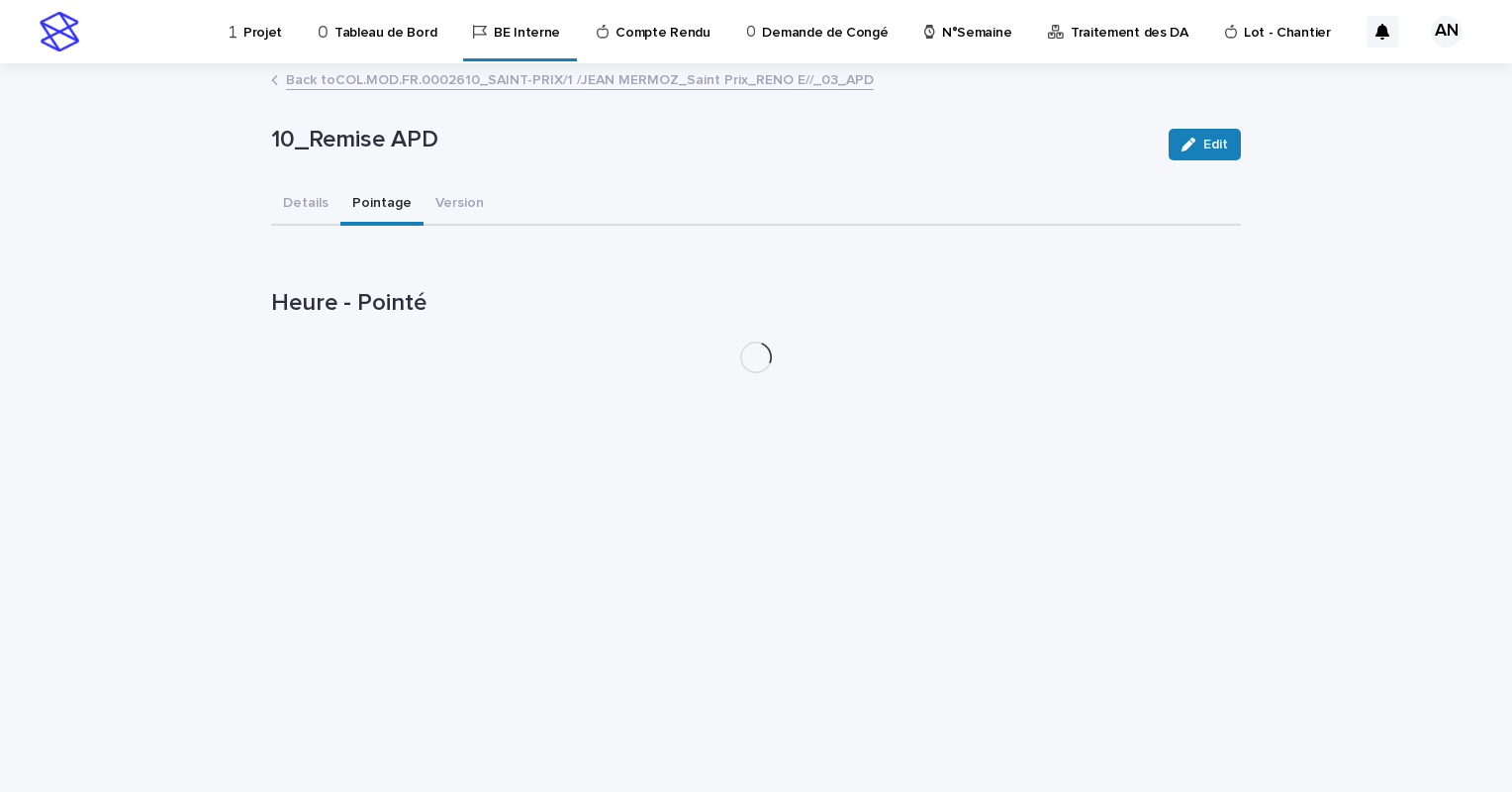 click on "Pointage" at bounding box center [382, 205] 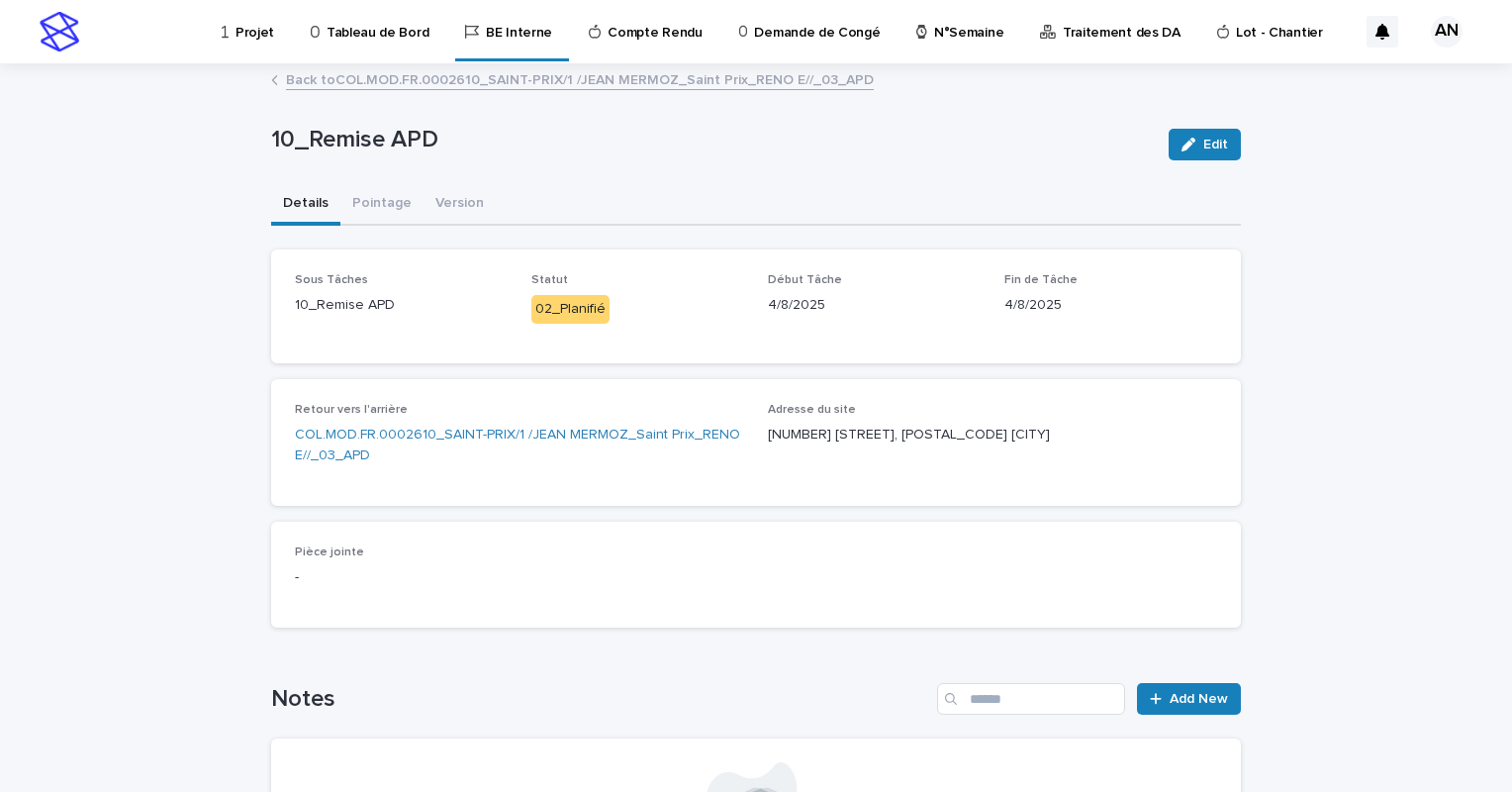 click on "Details" at bounding box center (306, 205) 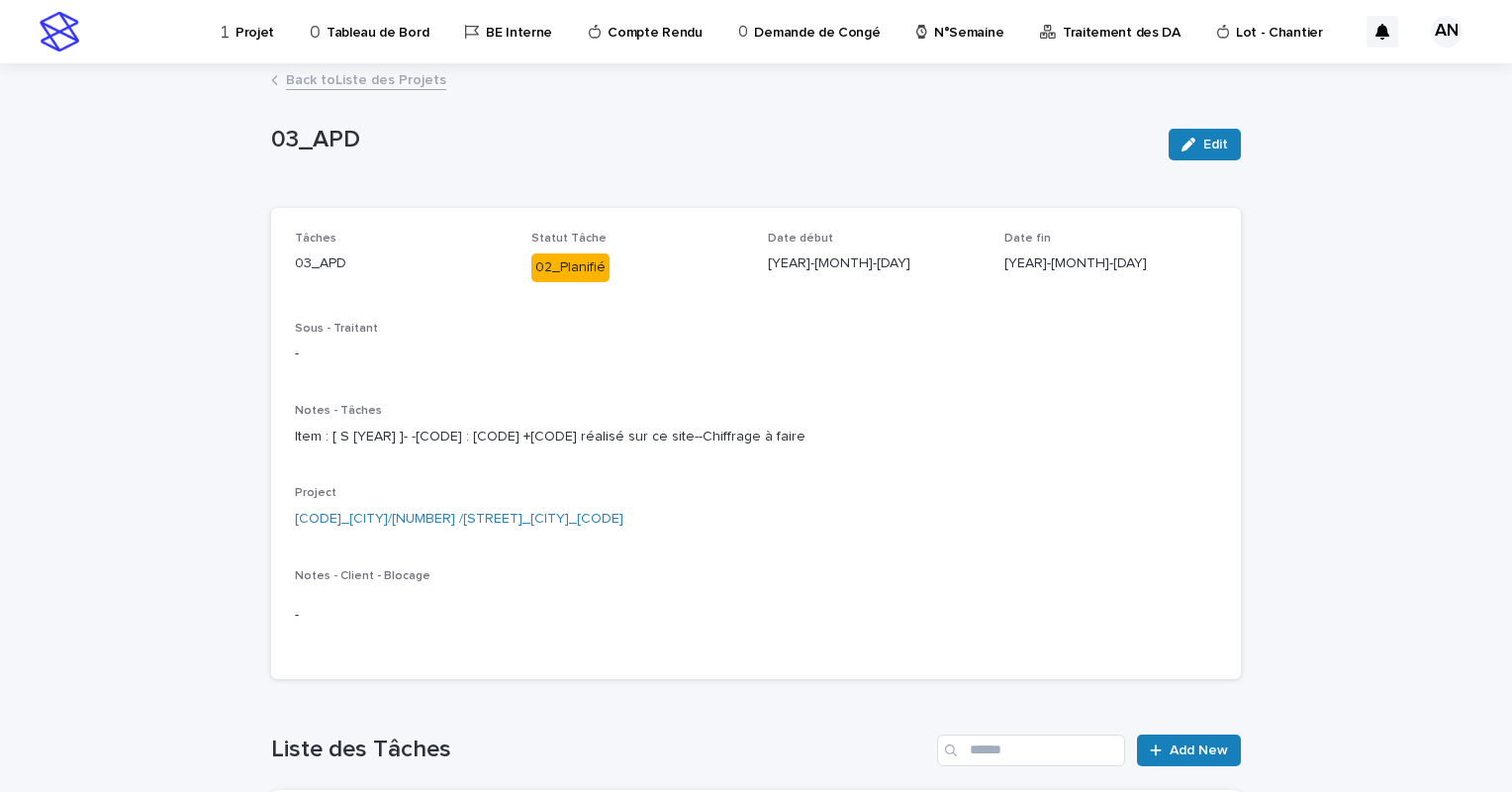 click on "Back to  Liste des Projets" at bounding box center [366, 78] 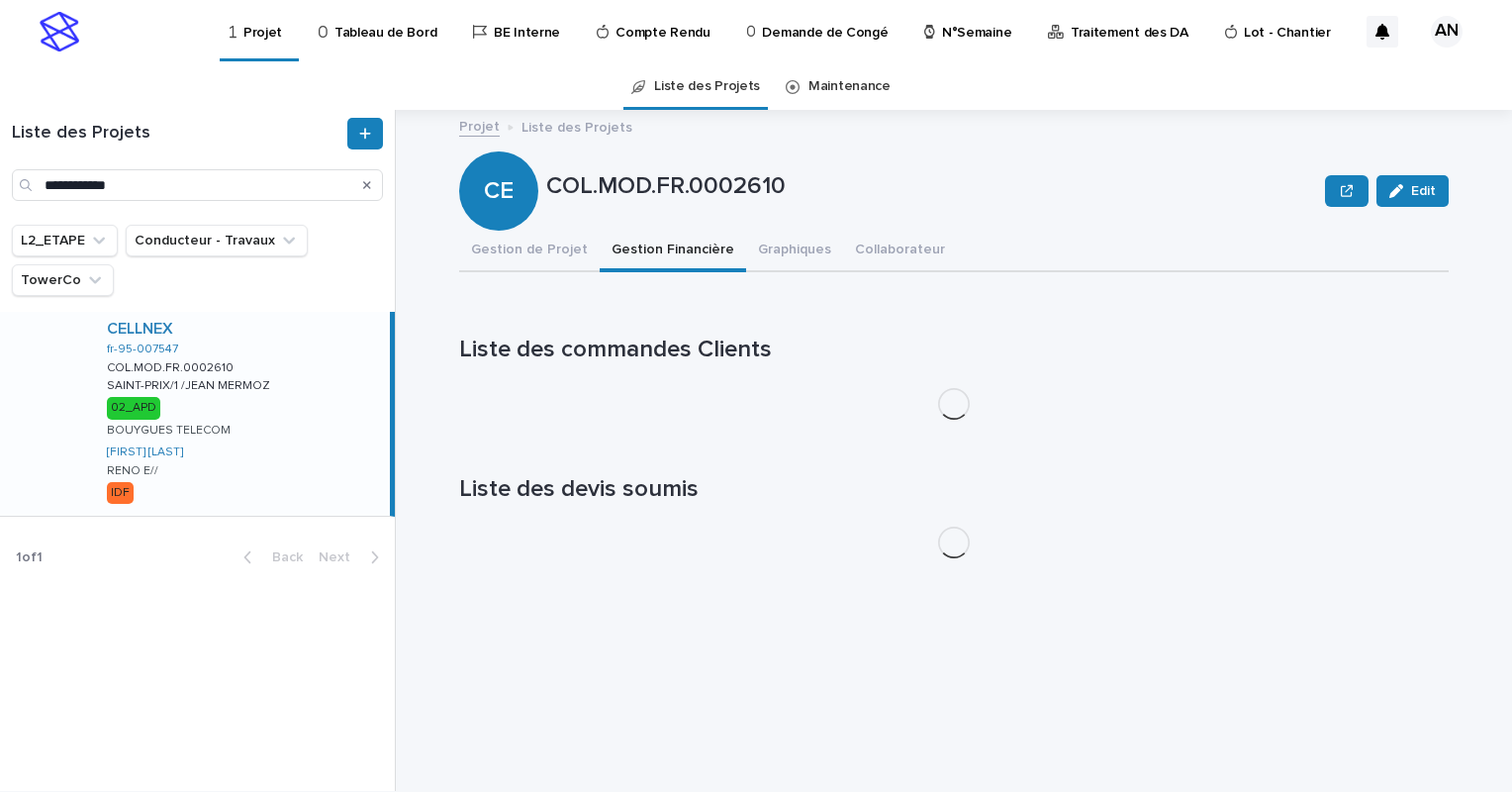 click on "Gestion Financière" at bounding box center (673, 251) 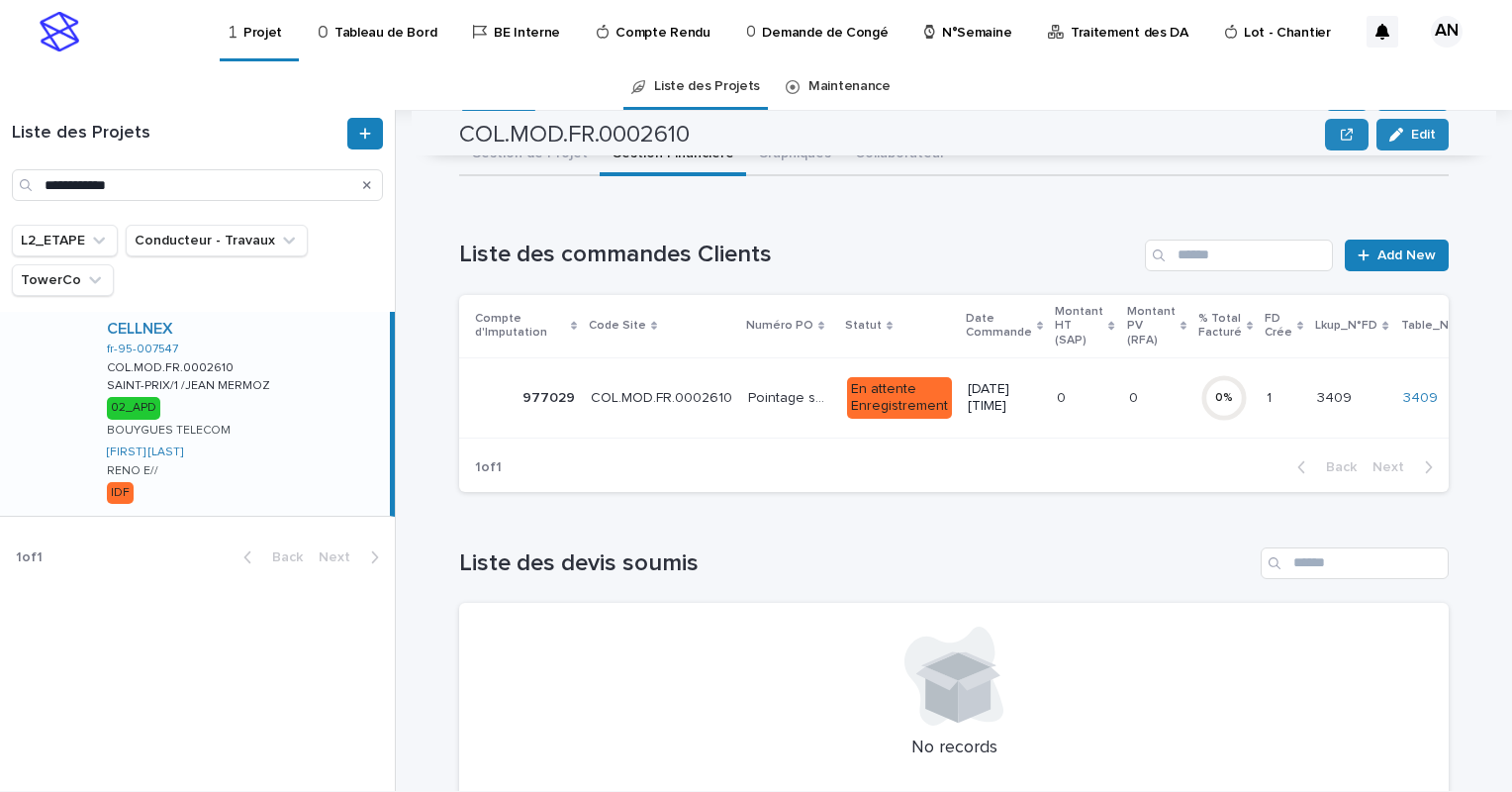 scroll, scrollTop: 64, scrollLeft: 0, axis: vertical 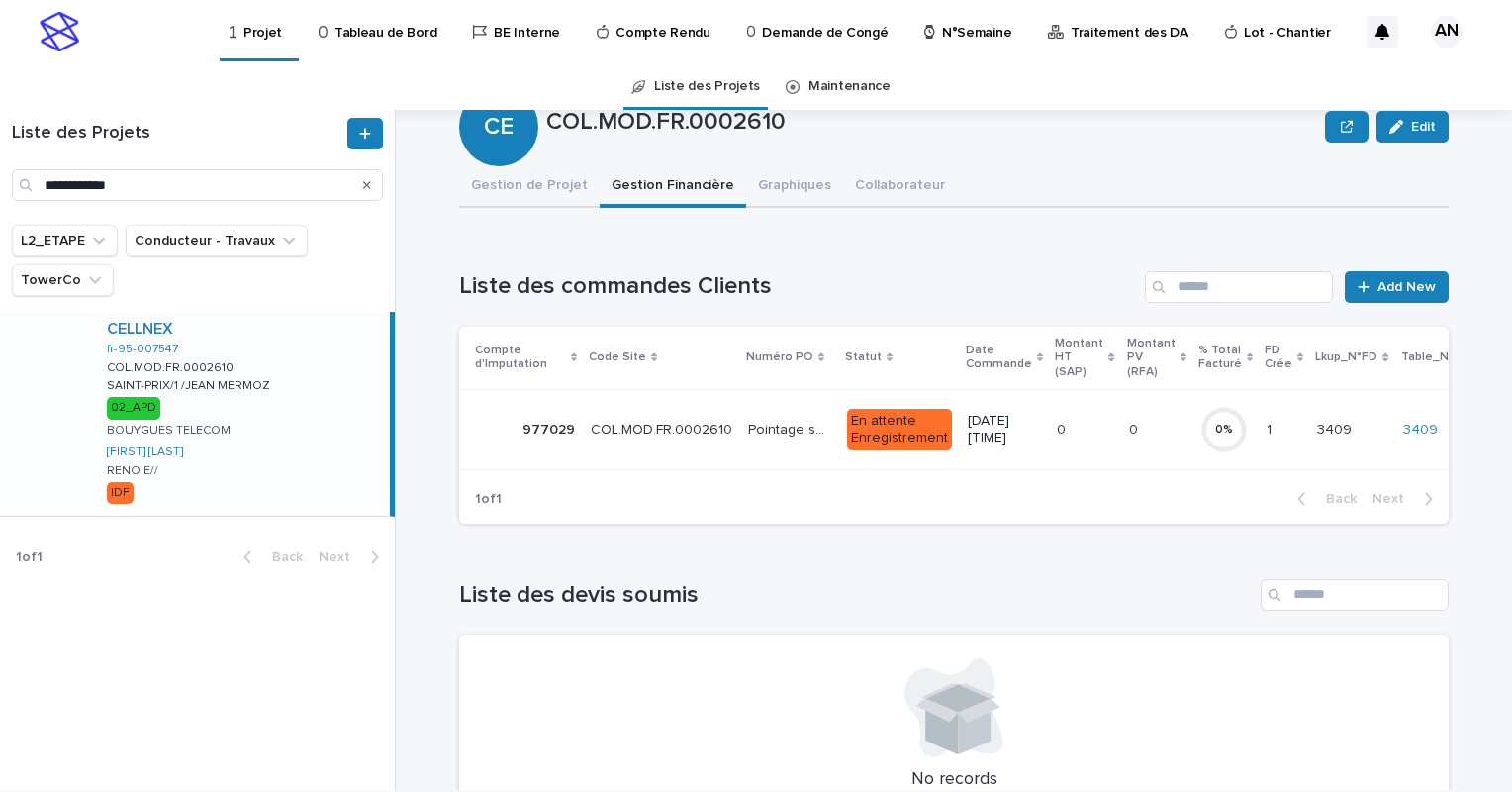 click on "COL.MOD.FR.0002610 COL.MOD.FR.0002610" at bounding box center [661, 429] 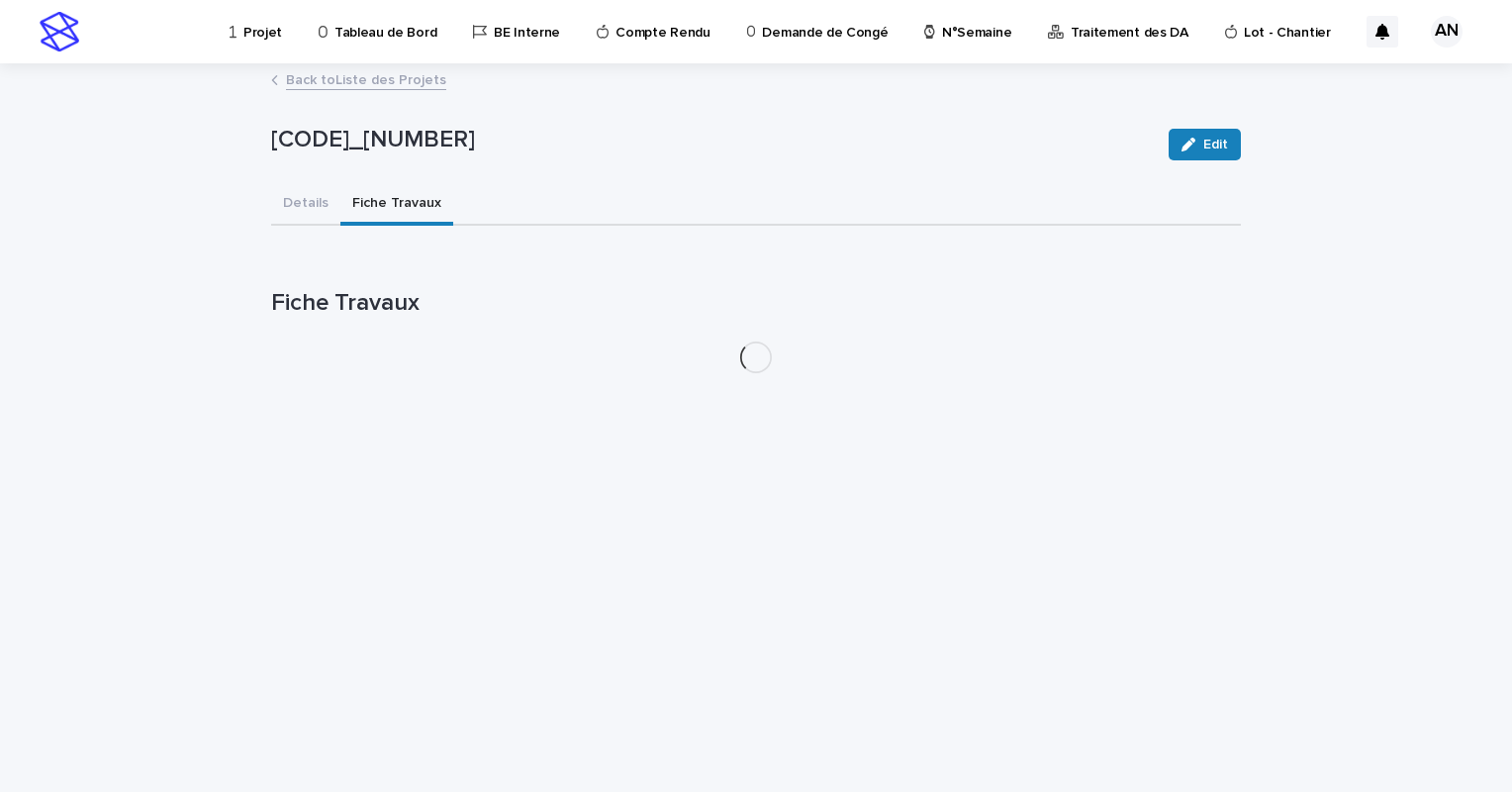 click on "Fiche Travaux" at bounding box center (397, 205) 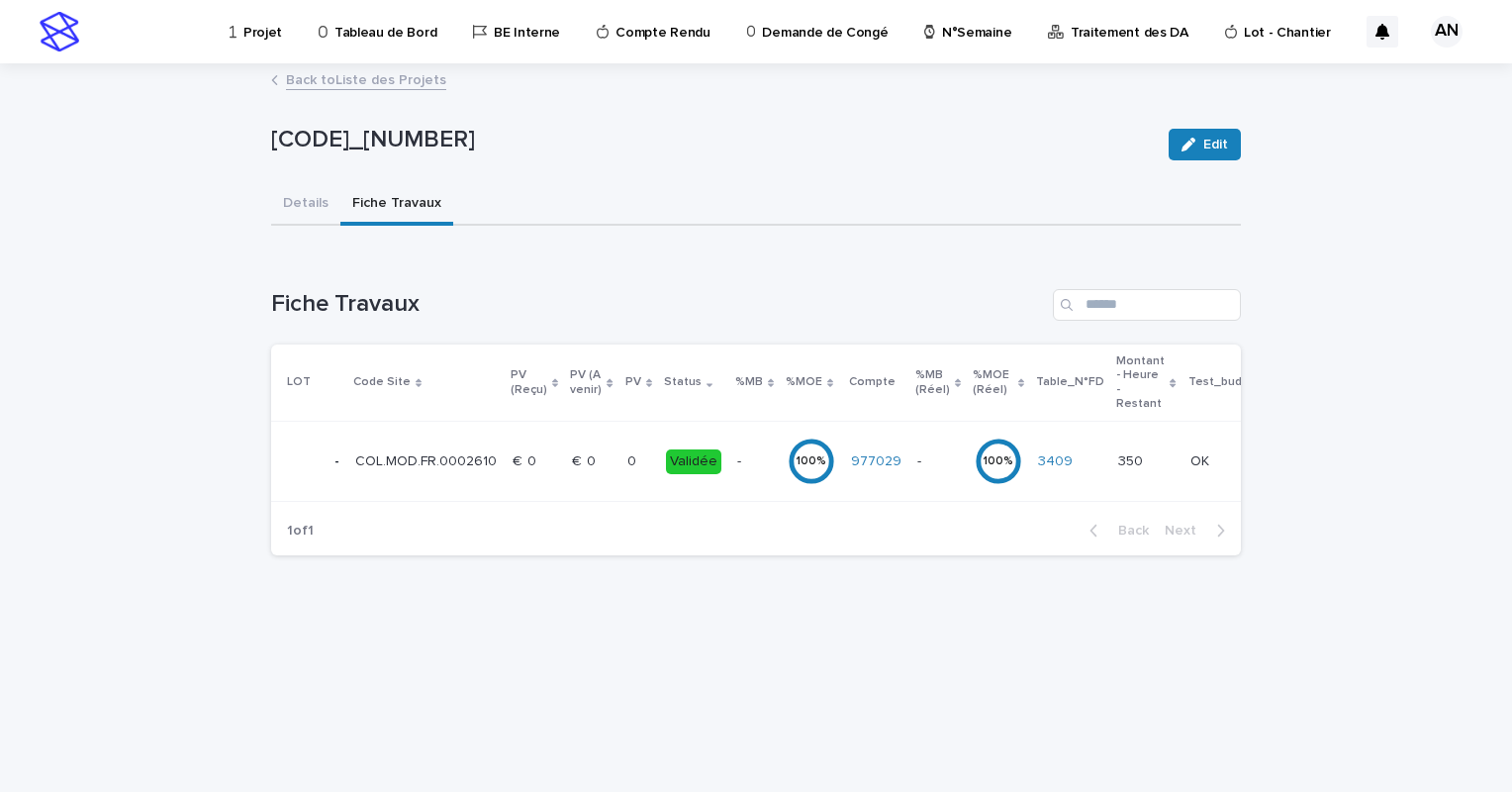 click on "€  0 €  0" at bounding box center [534, 461] 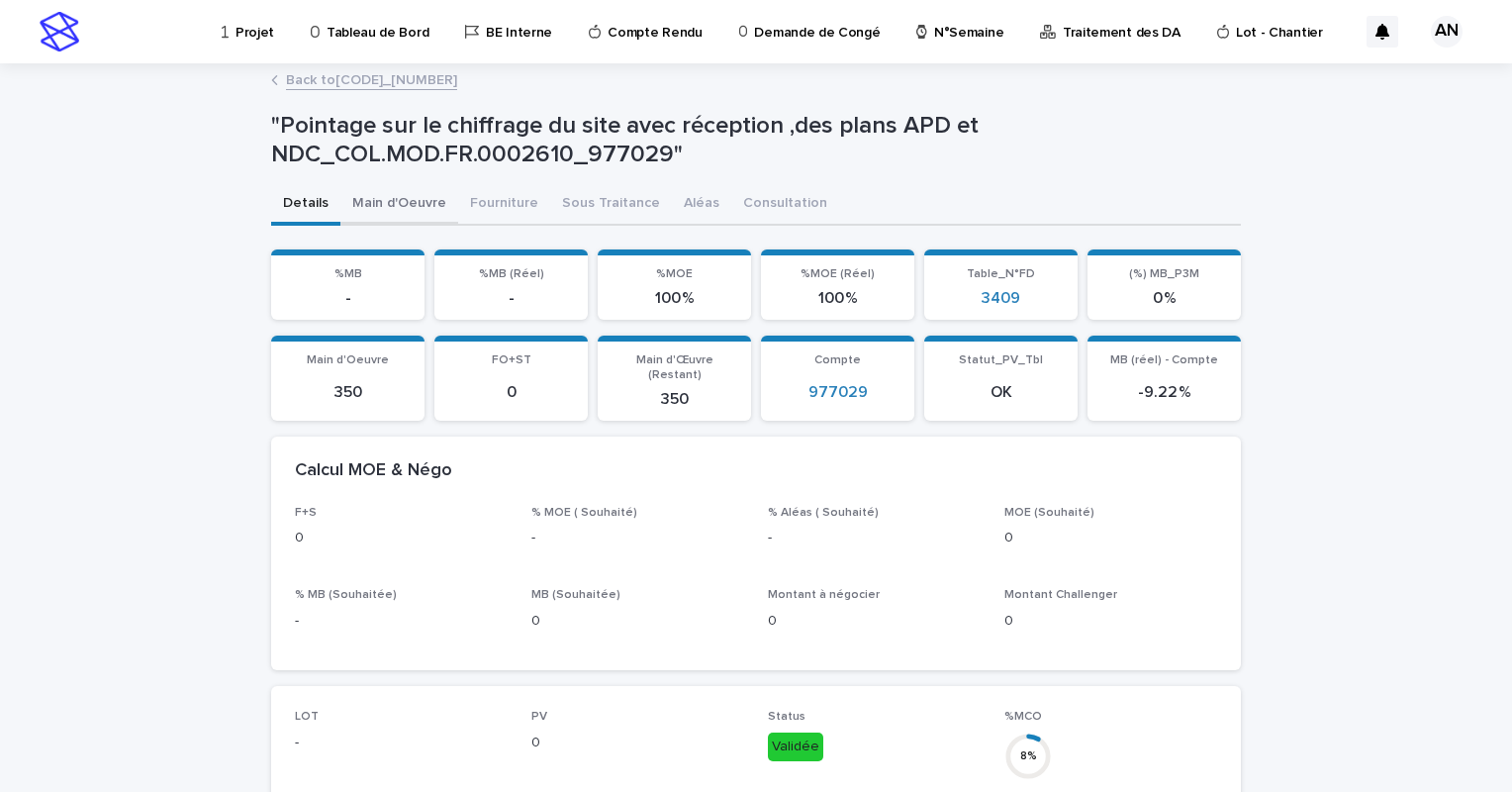 click on "Main d'Oeuvre" at bounding box center (399, 205) 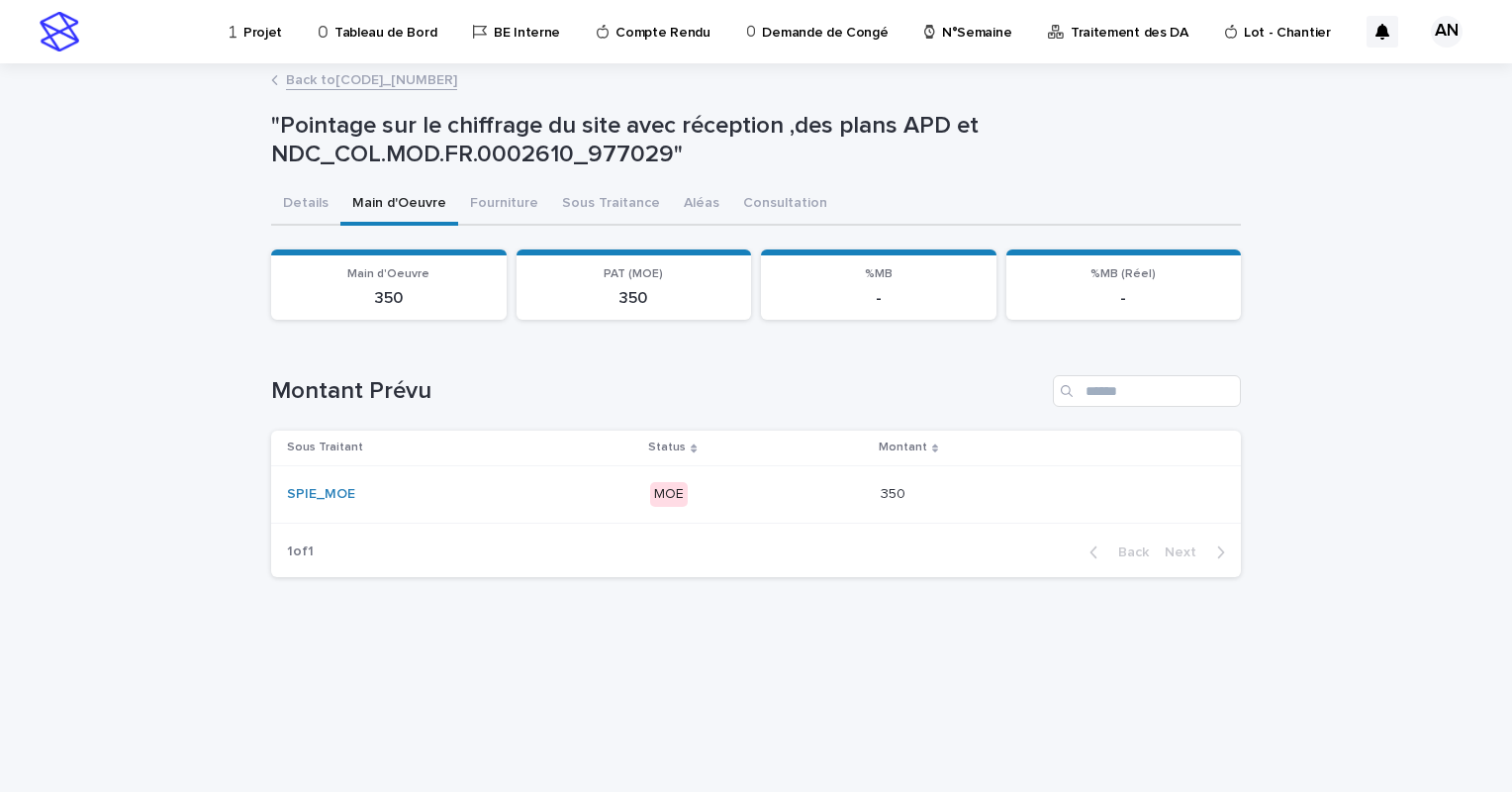 click on "MOE" at bounding box center [757, 494] 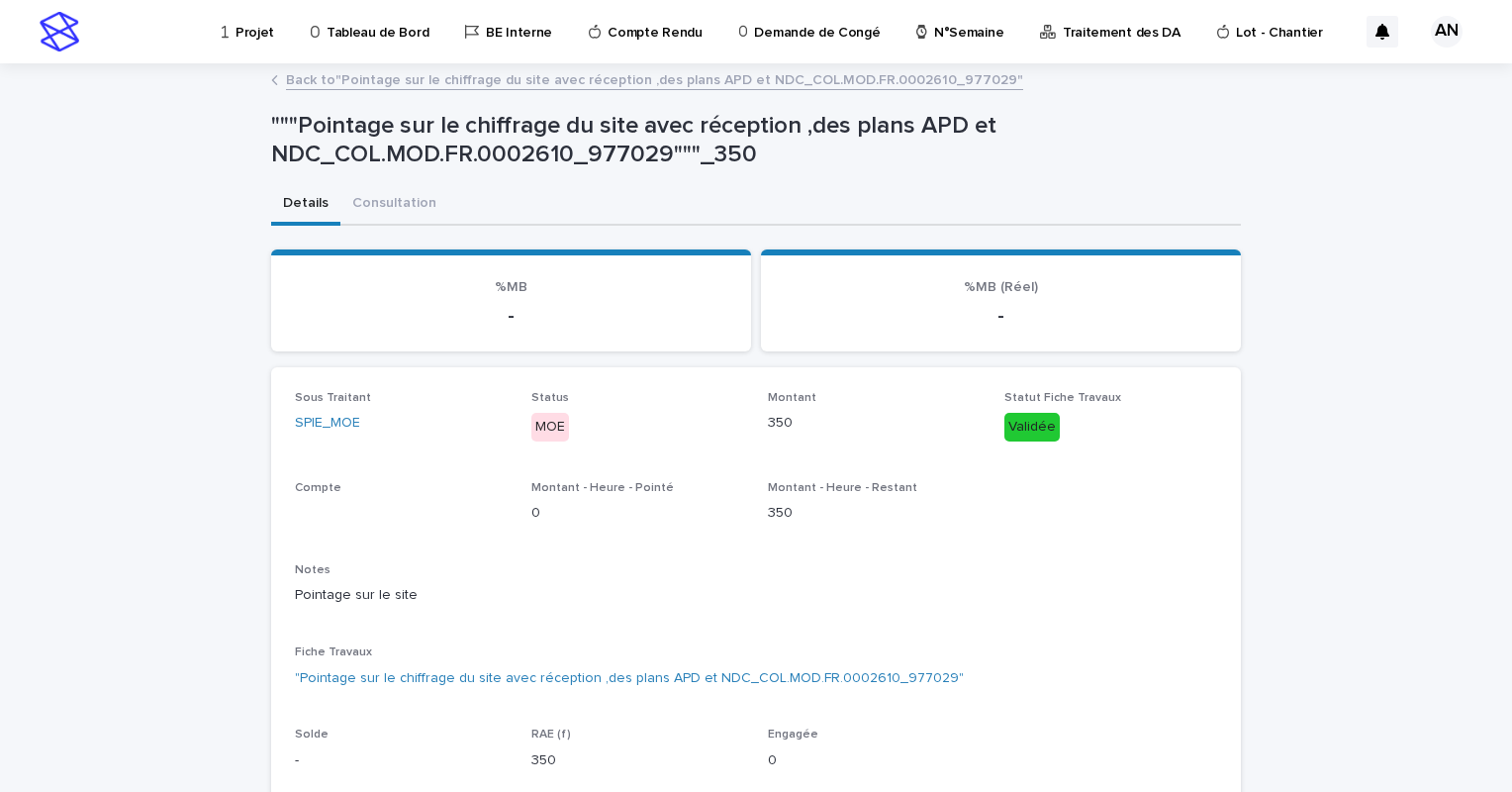 click on "Sous Traitant SPIE_MOE   Status MOE Montant 350 Statut Fiche Travaux Validée Compte Montant - Heure - Pointé 0 Montant - Heure - Restant 350 Notes Pointage sur le site  Fiche Travaux "Pointage sur le chiffrage du site avec réception ,des plans APD et NDC_COL.MOD.FR.0002610_977029"   Solde - RAE (f) 350 Engagée 0" at bounding box center (756, 589) 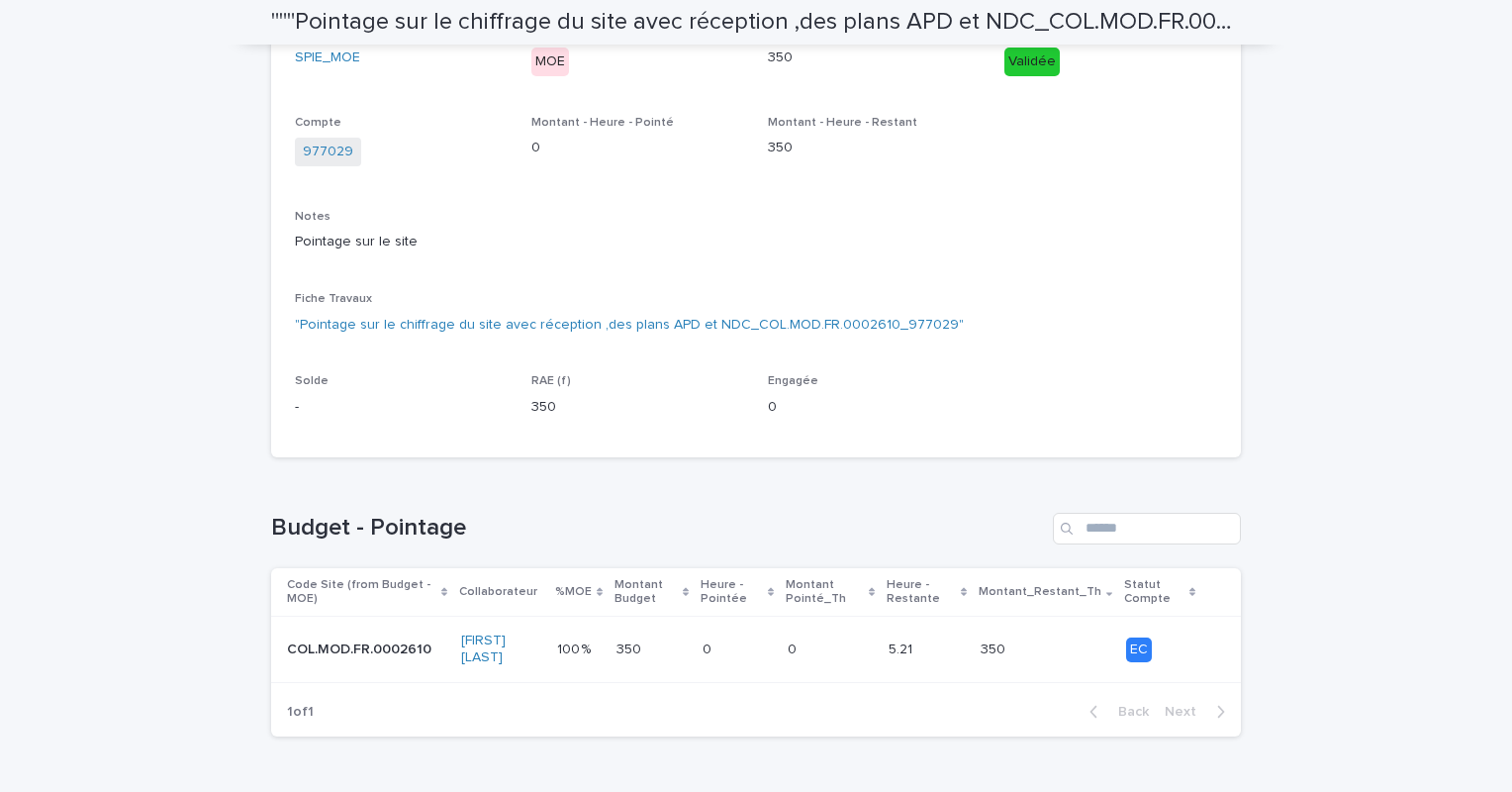 scroll, scrollTop: 364, scrollLeft: 0, axis: vertical 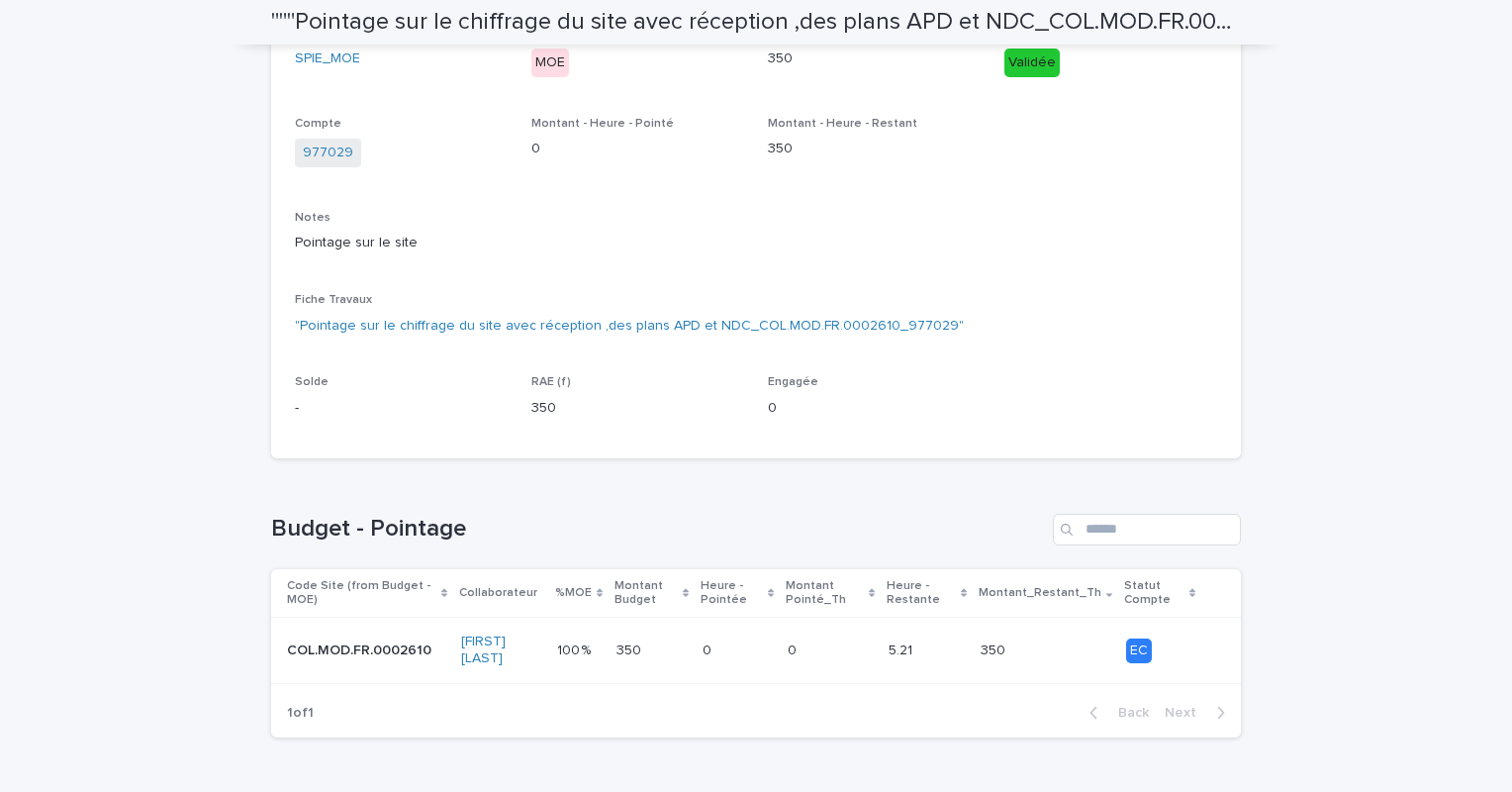 click at bounding box center [830, 650] 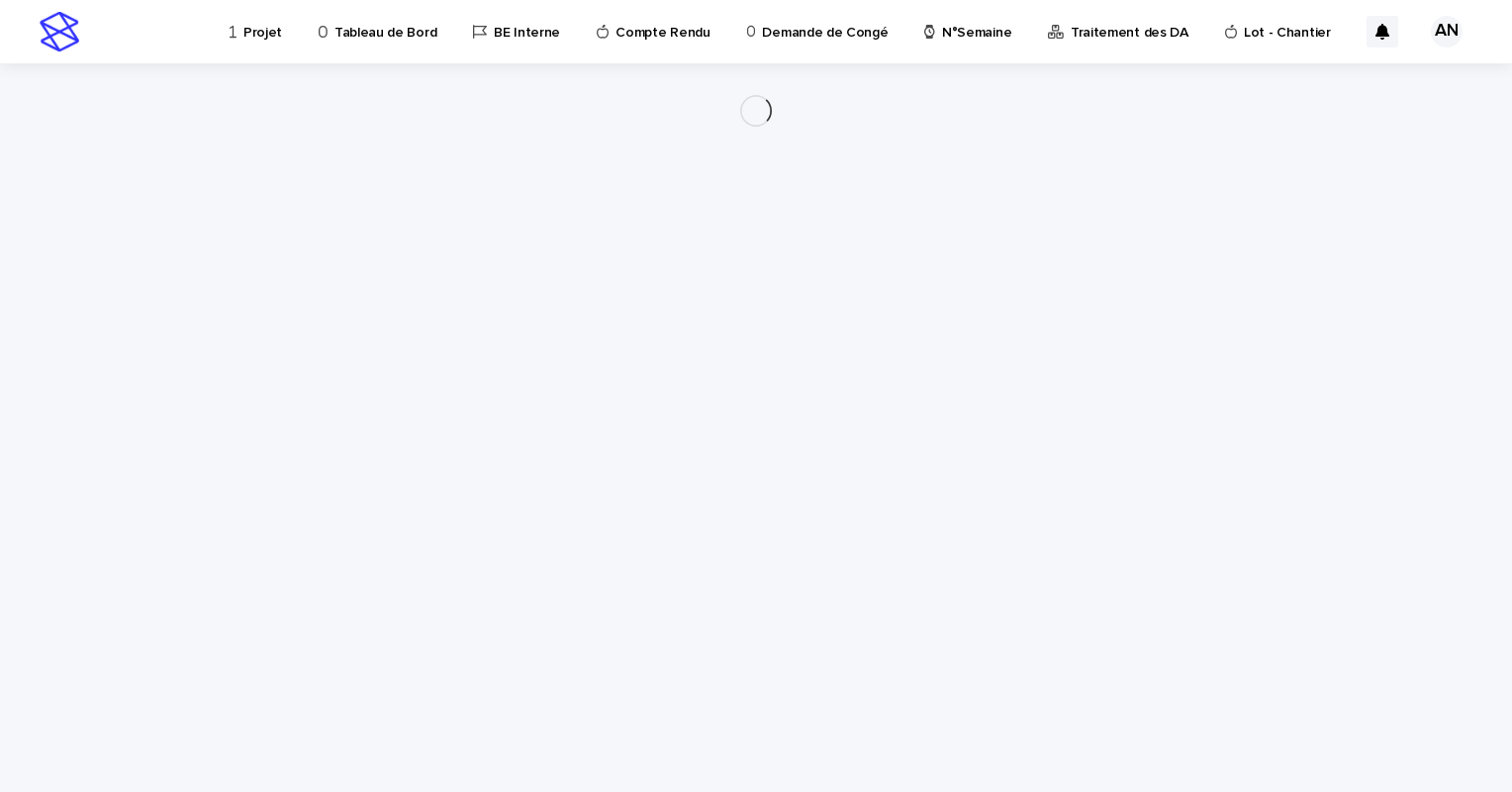 scroll, scrollTop: 0, scrollLeft: 0, axis: both 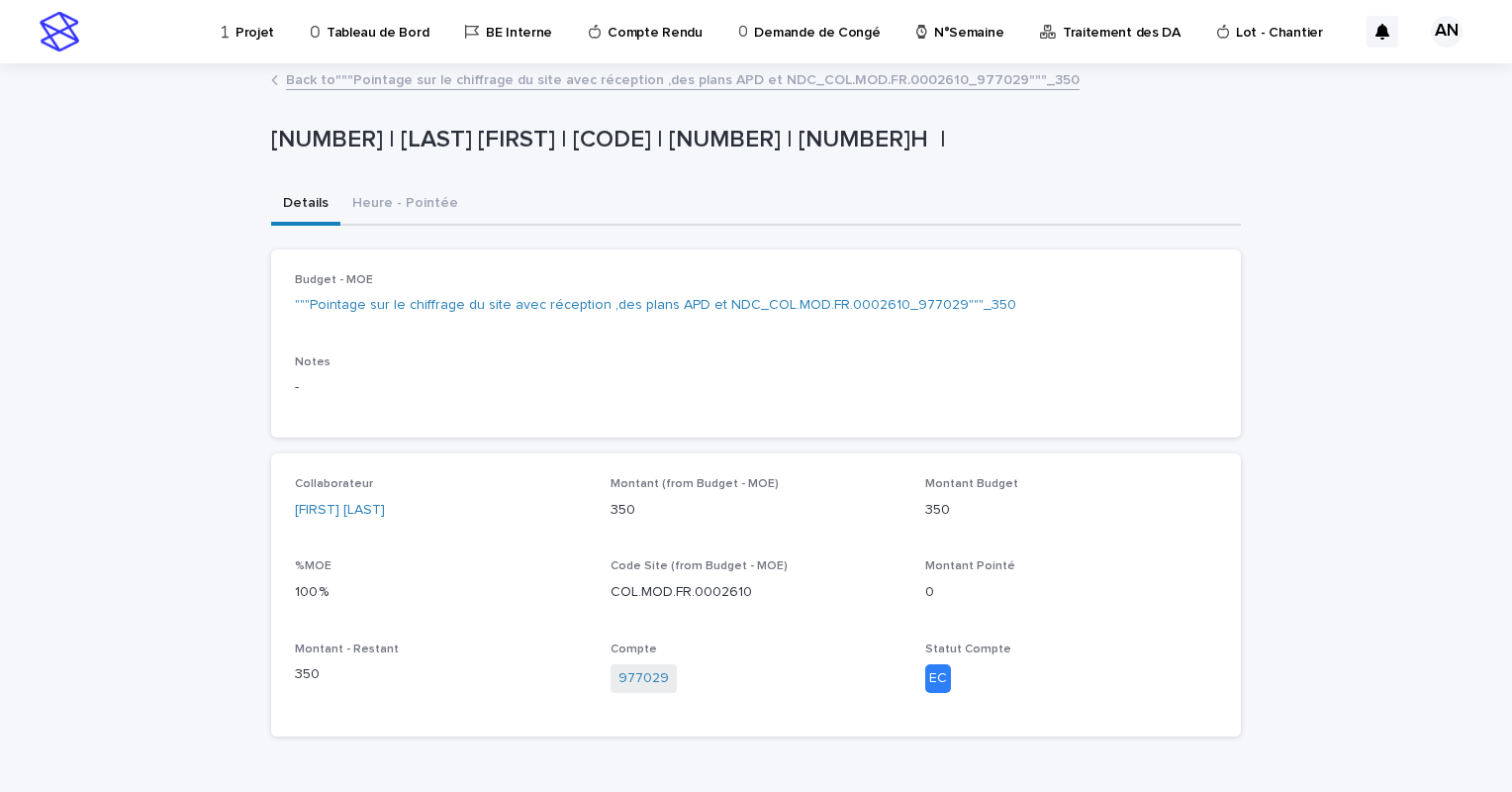 click on "Collaborateur AIT_MALEK Nizam   Montant (from Budget - MOE) 350 Montant Budget 350 %MOE 100 % Code Site (from Budget - MOE) COL.MOD.FR.0002610 Montant Pointé 0 Montant - Restant 350 Compte 977029   Statut Compte EC" at bounding box center [756, 595] 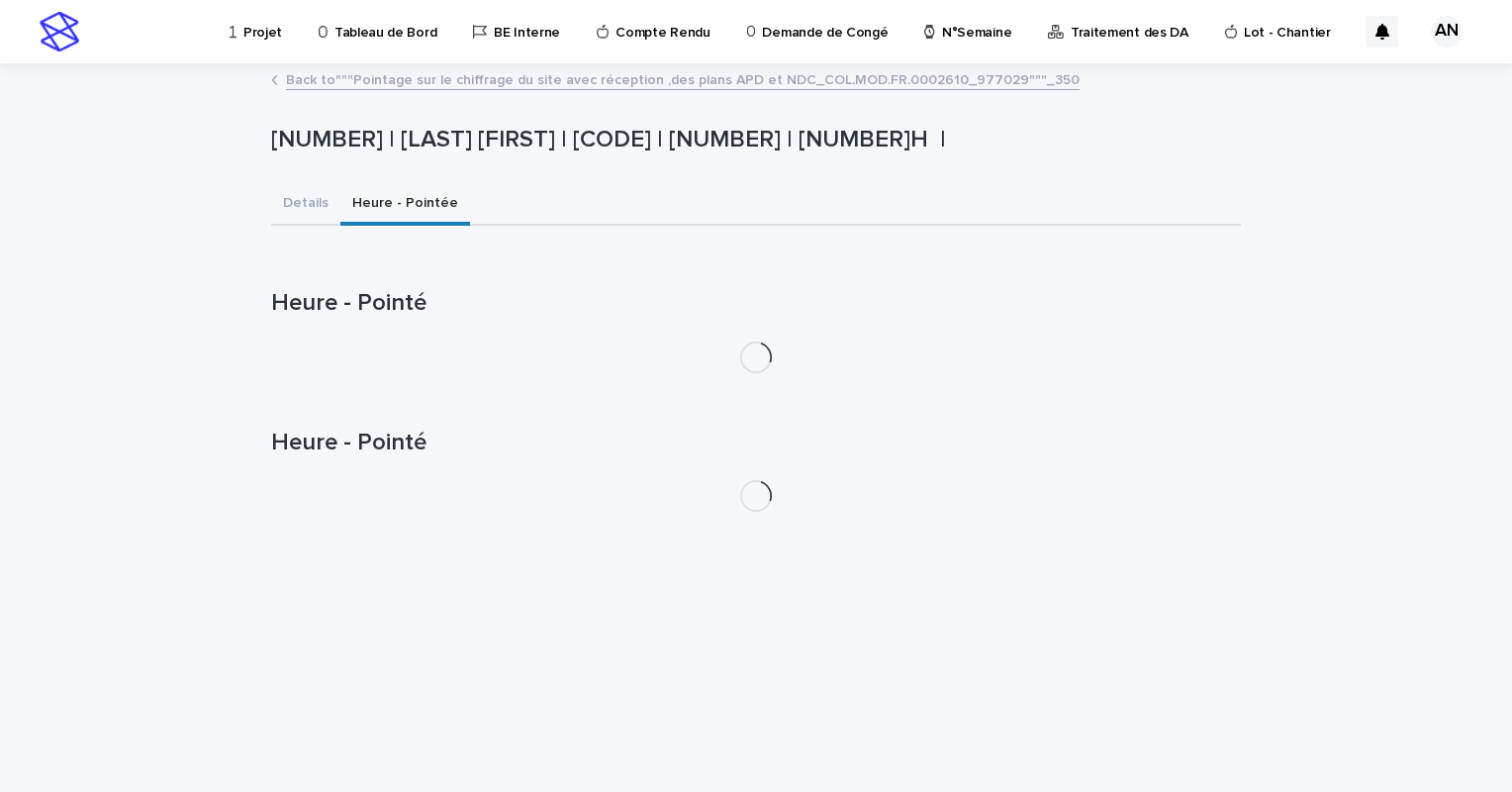 click on "Heure - Pointée" at bounding box center [405, 205] 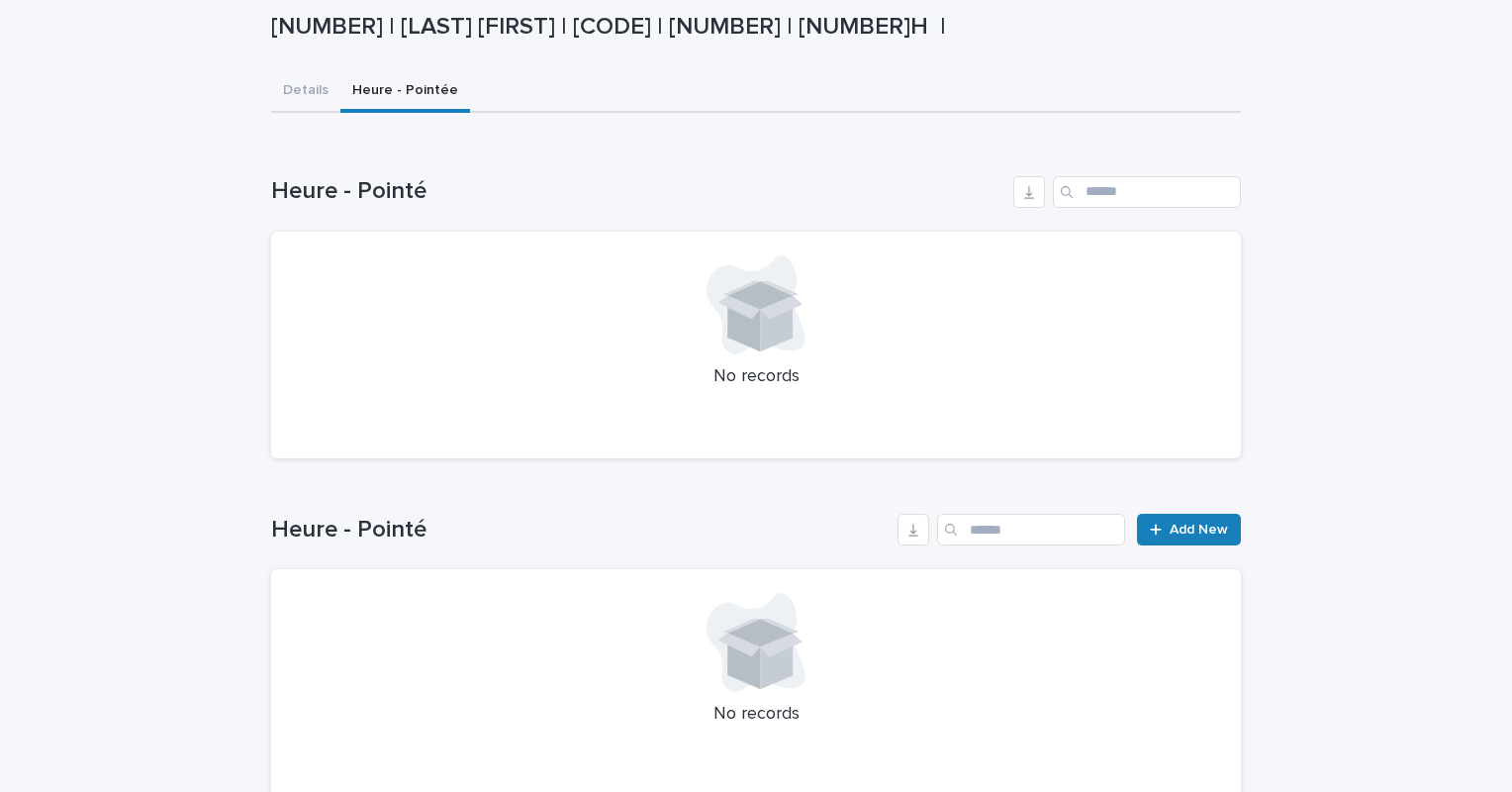 scroll, scrollTop: 134, scrollLeft: 0, axis: vertical 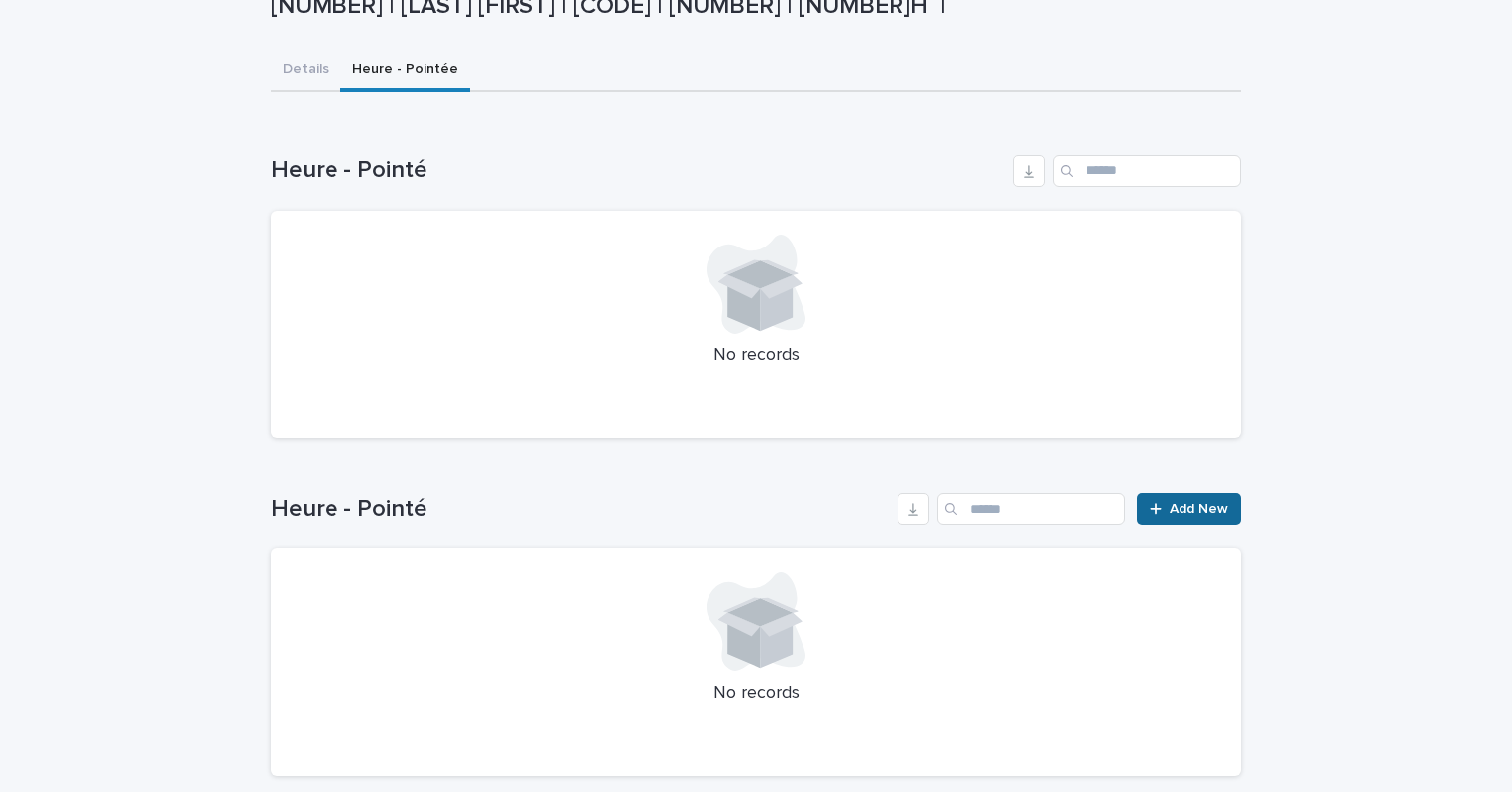 click on "Add New" at bounding box center [1188, 509] 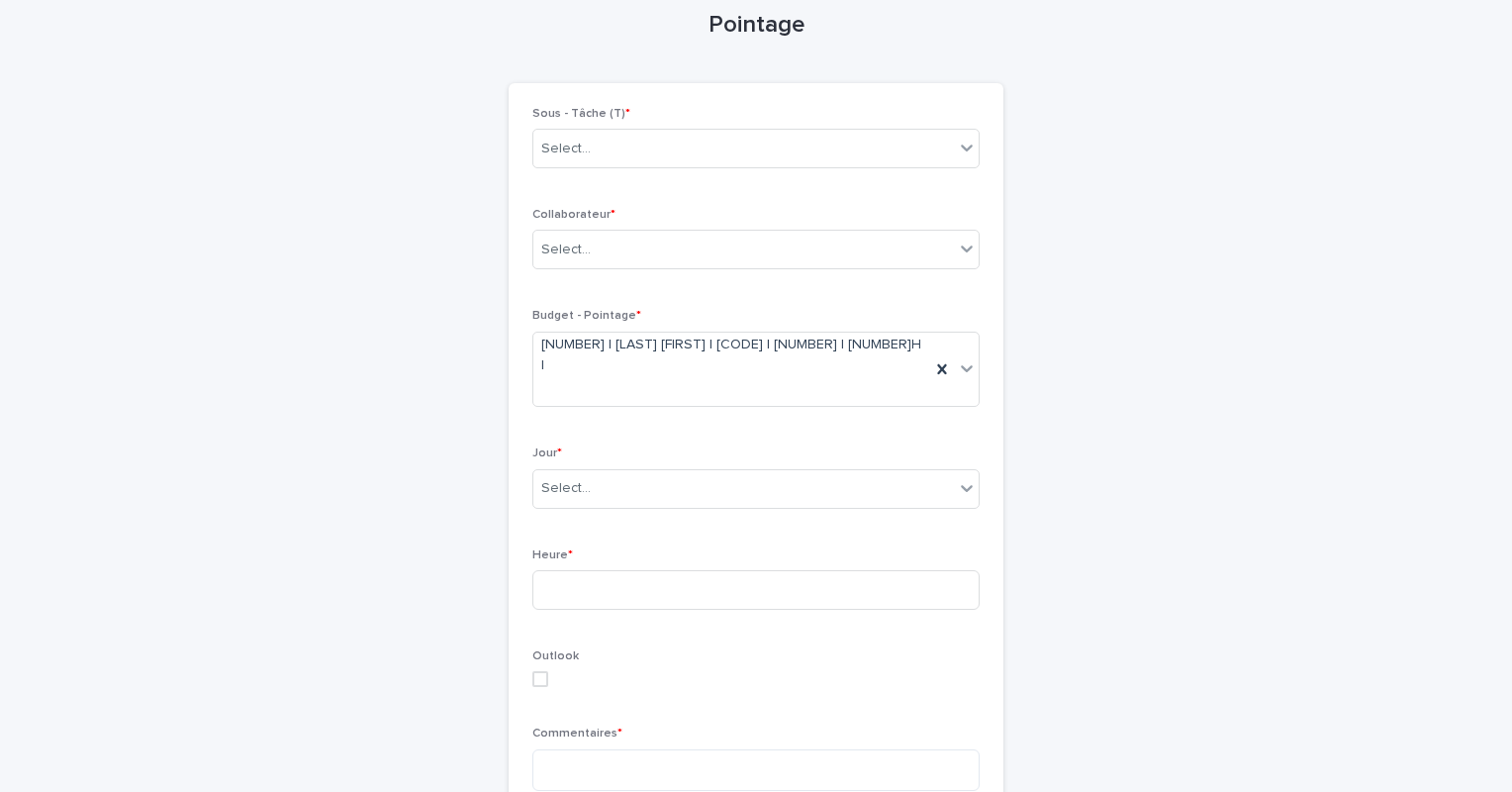 scroll, scrollTop: 0, scrollLeft: 0, axis: both 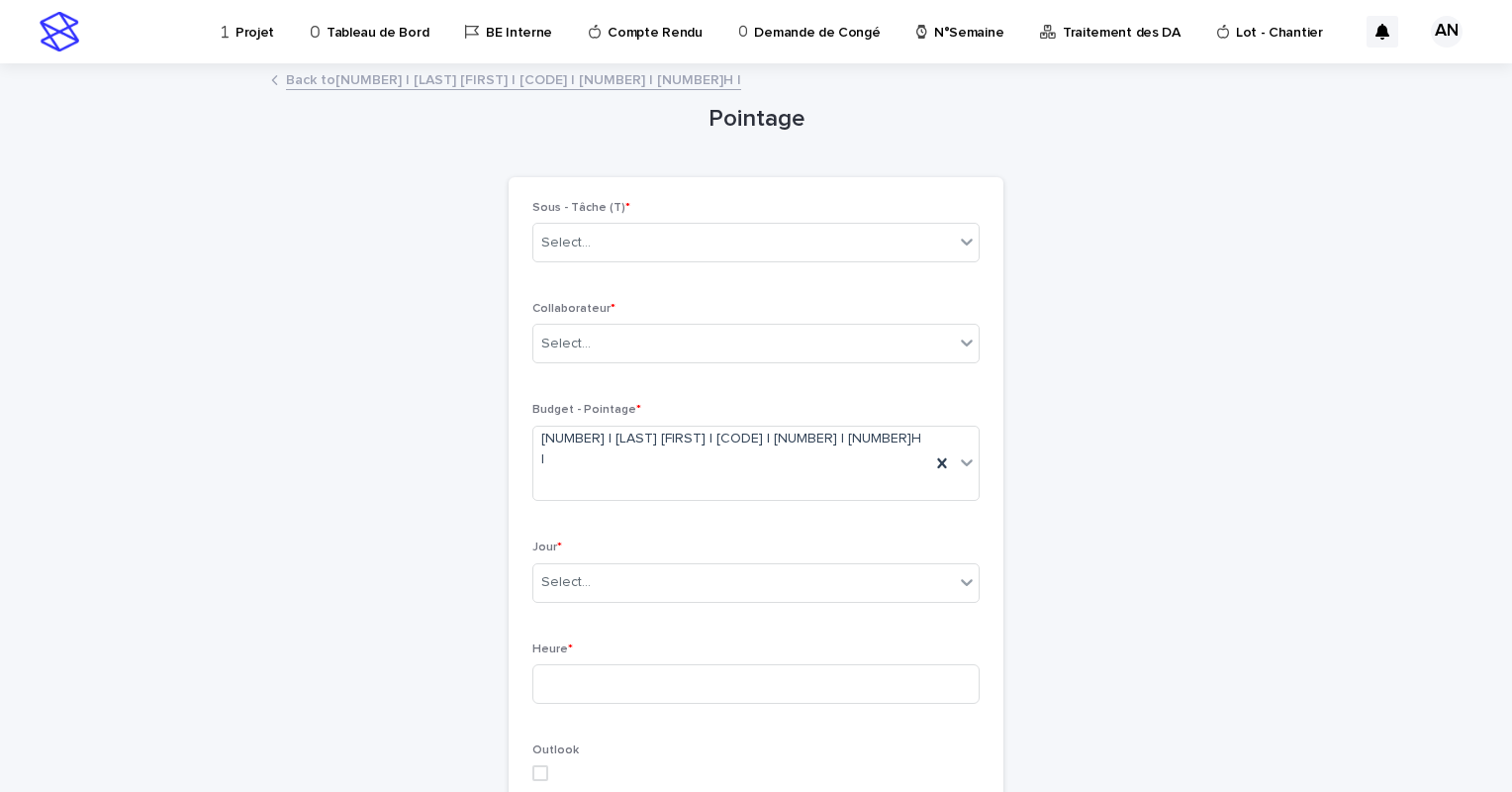 click on "Back to  977029 | AIT_MALEK Nizam | COL.MOD.FR.0002610| 350 | 5.21H  |" at bounding box center (514, 78) 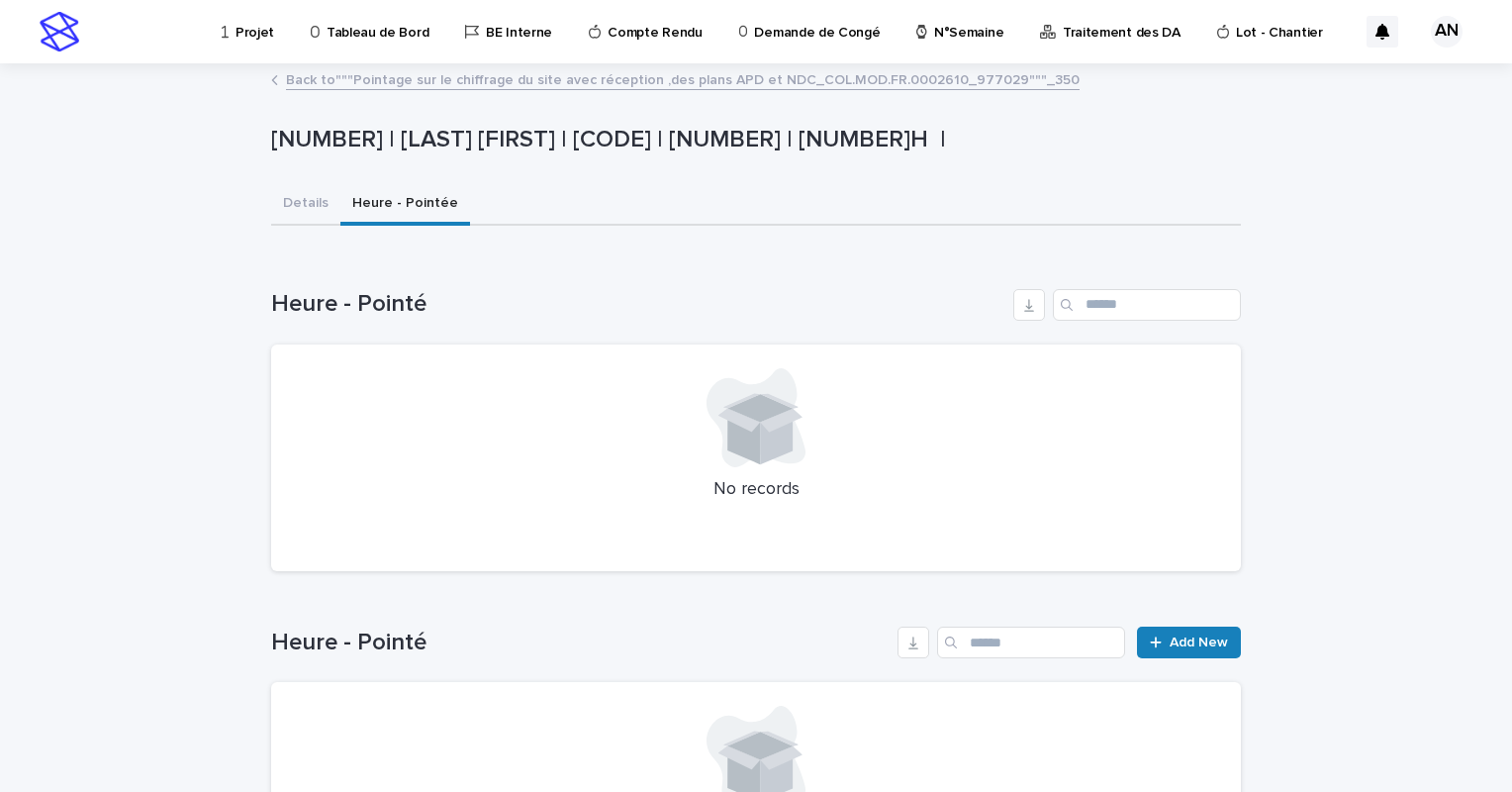 click on "Back to  """Pointage sur le chiffrage du site avec réception ,des plans APD et NDC_COL.MOD.FR.0002610_977029"""_350" at bounding box center (683, 78) 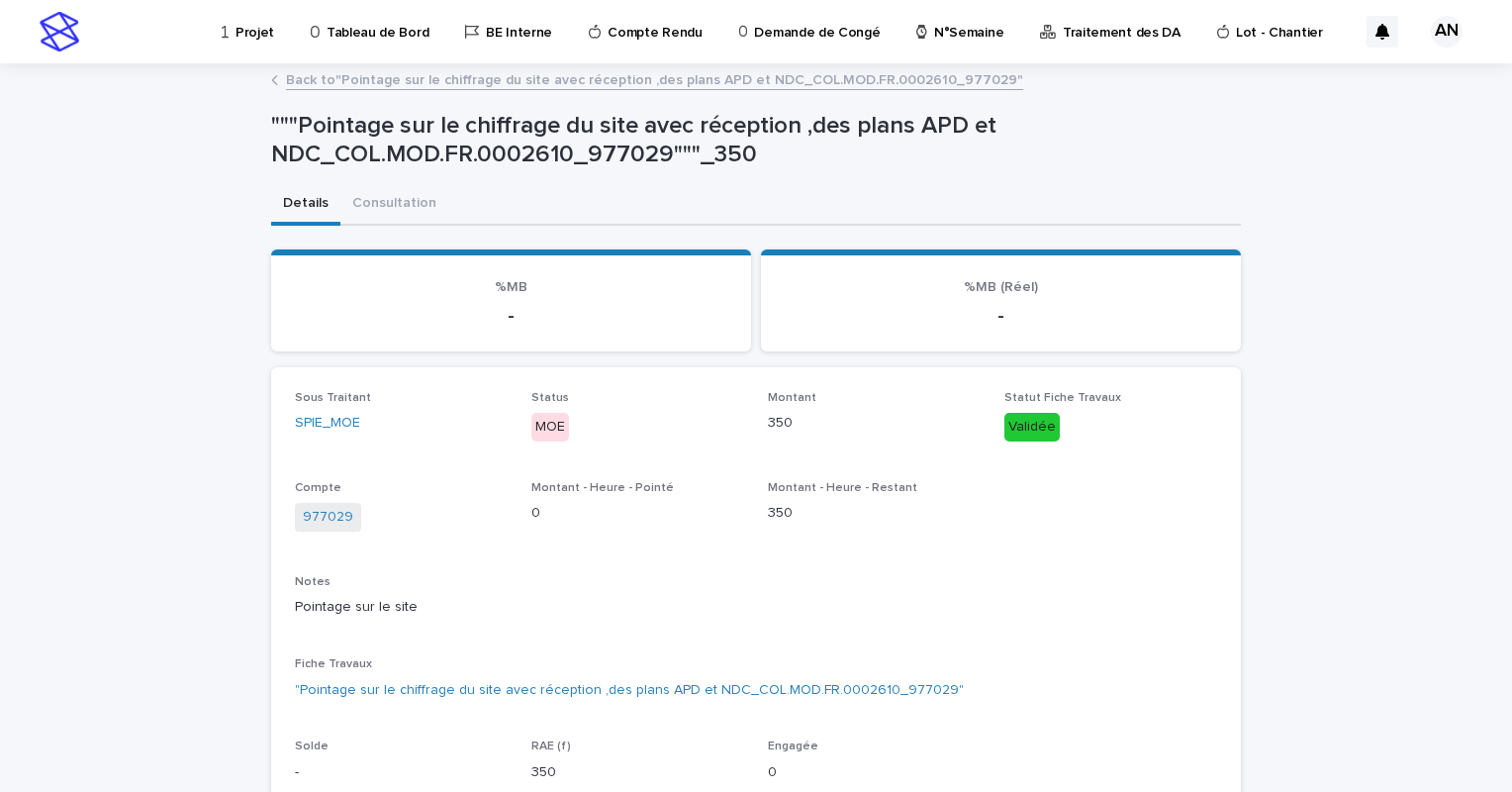 click on "Back to  "Pointage sur le chiffrage du site avec réception ,des plans APD et NDC_COL.MOD.FR.0002610_977029"" at bounding box center (654, 78) 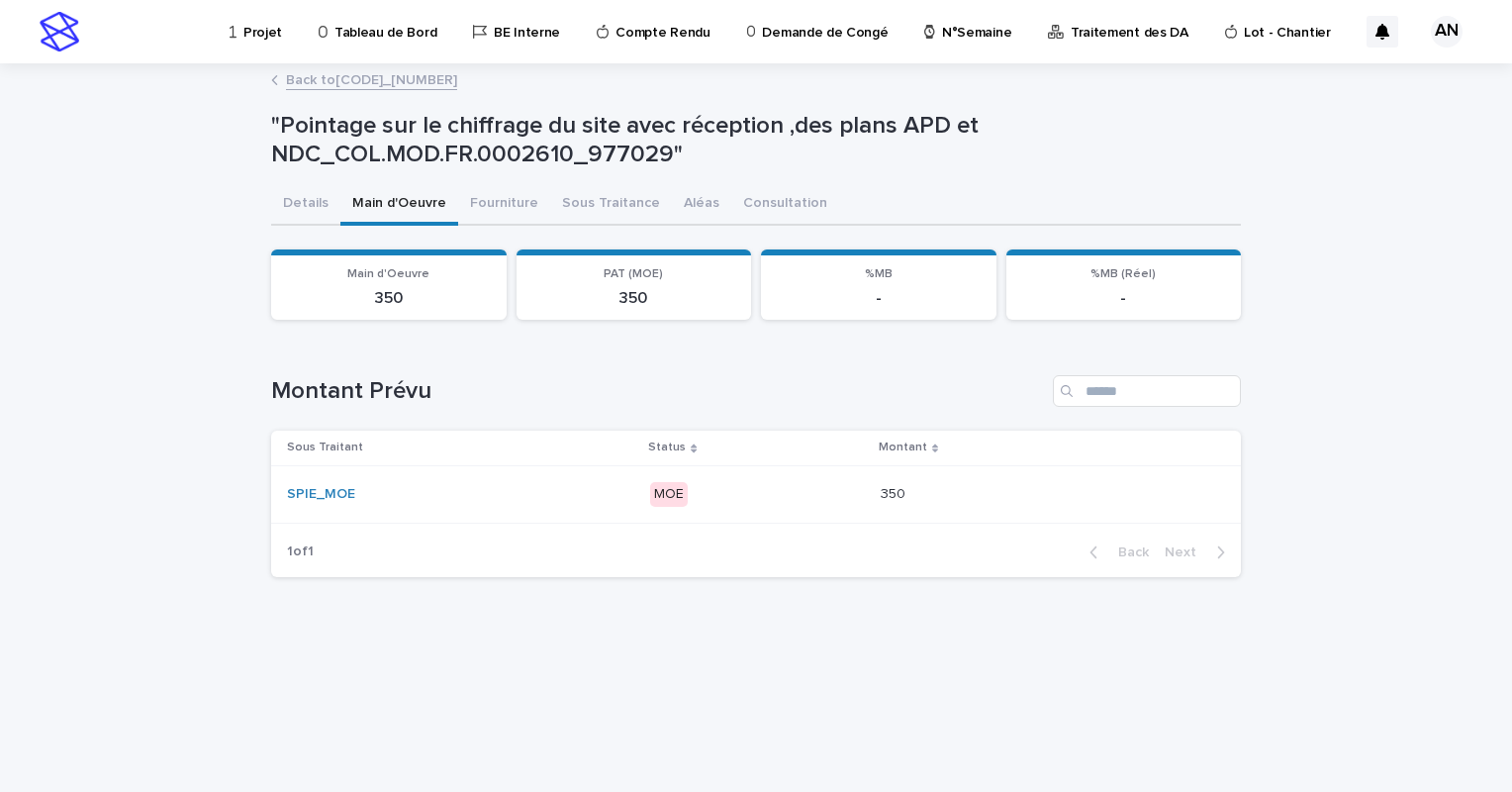 click on "Back to  Pointage sur le chiffrage du site avec réception ,des plans APD et NDC_COL.MOD.FR.0002610_977029" at bounding box center [371, 78] 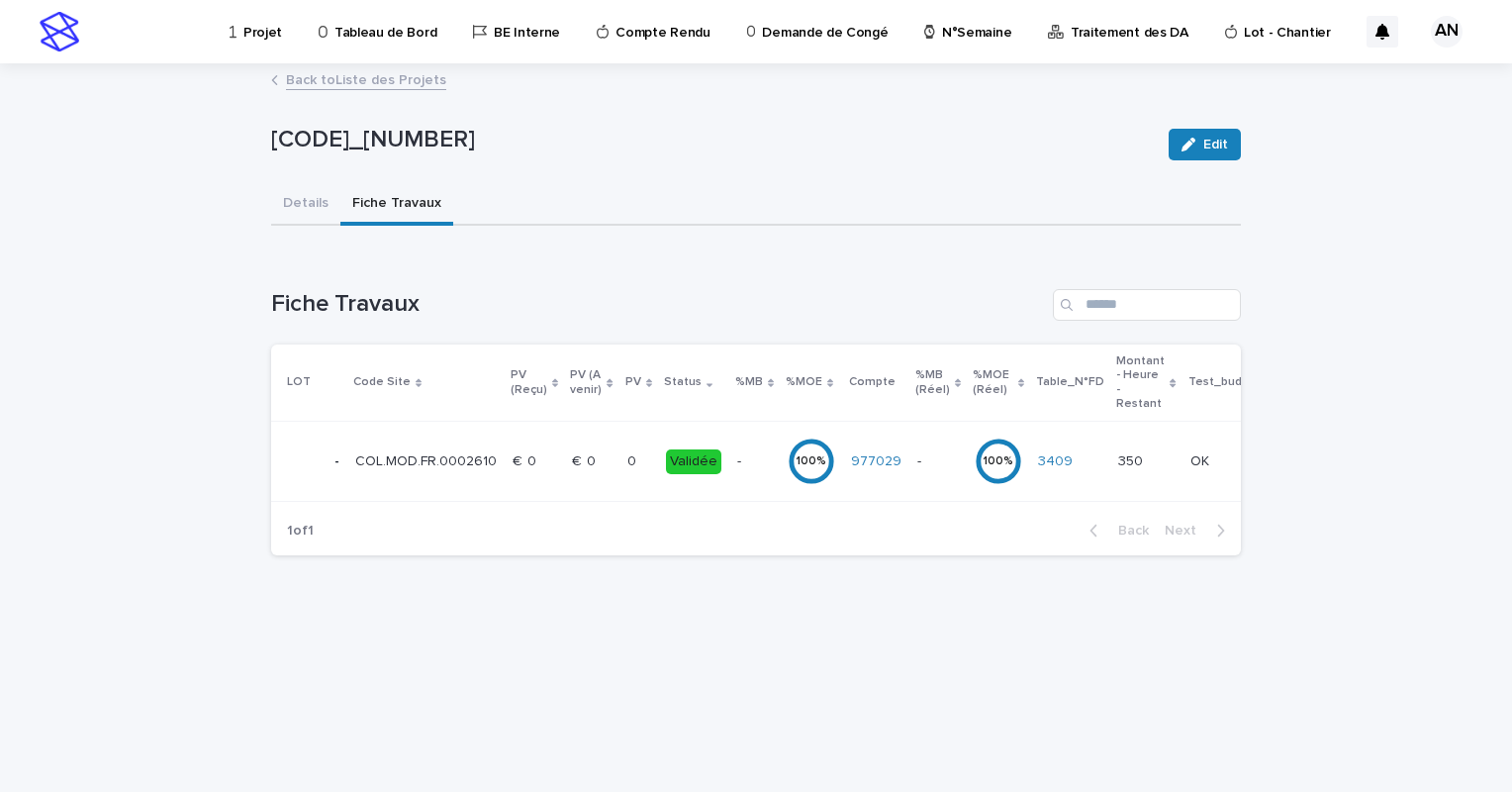 click on "Back to  Liste des Projets" at bounding box center (366, 78) 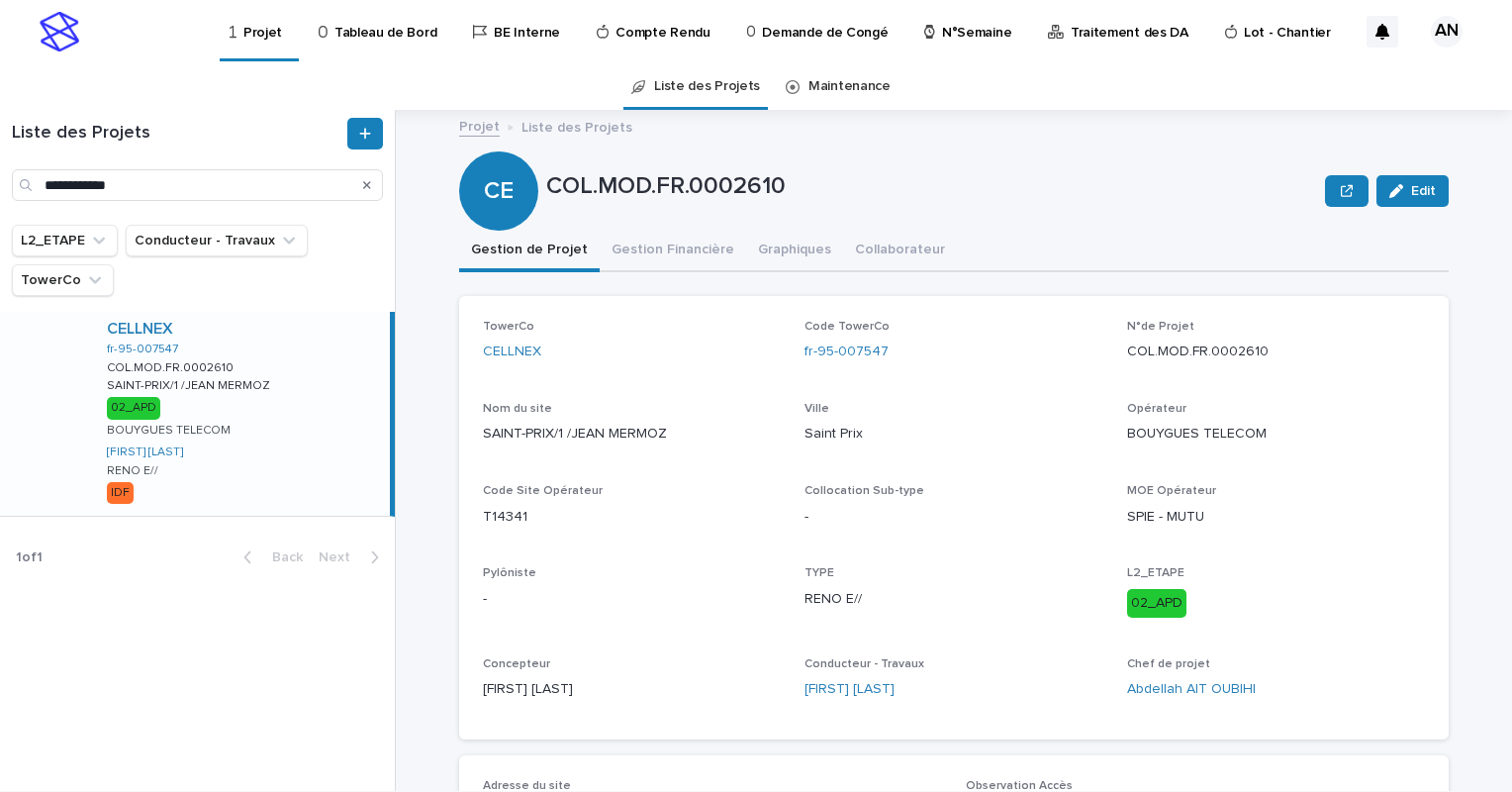 click on "Gestion de Projet" at bounding box center [529, 251] 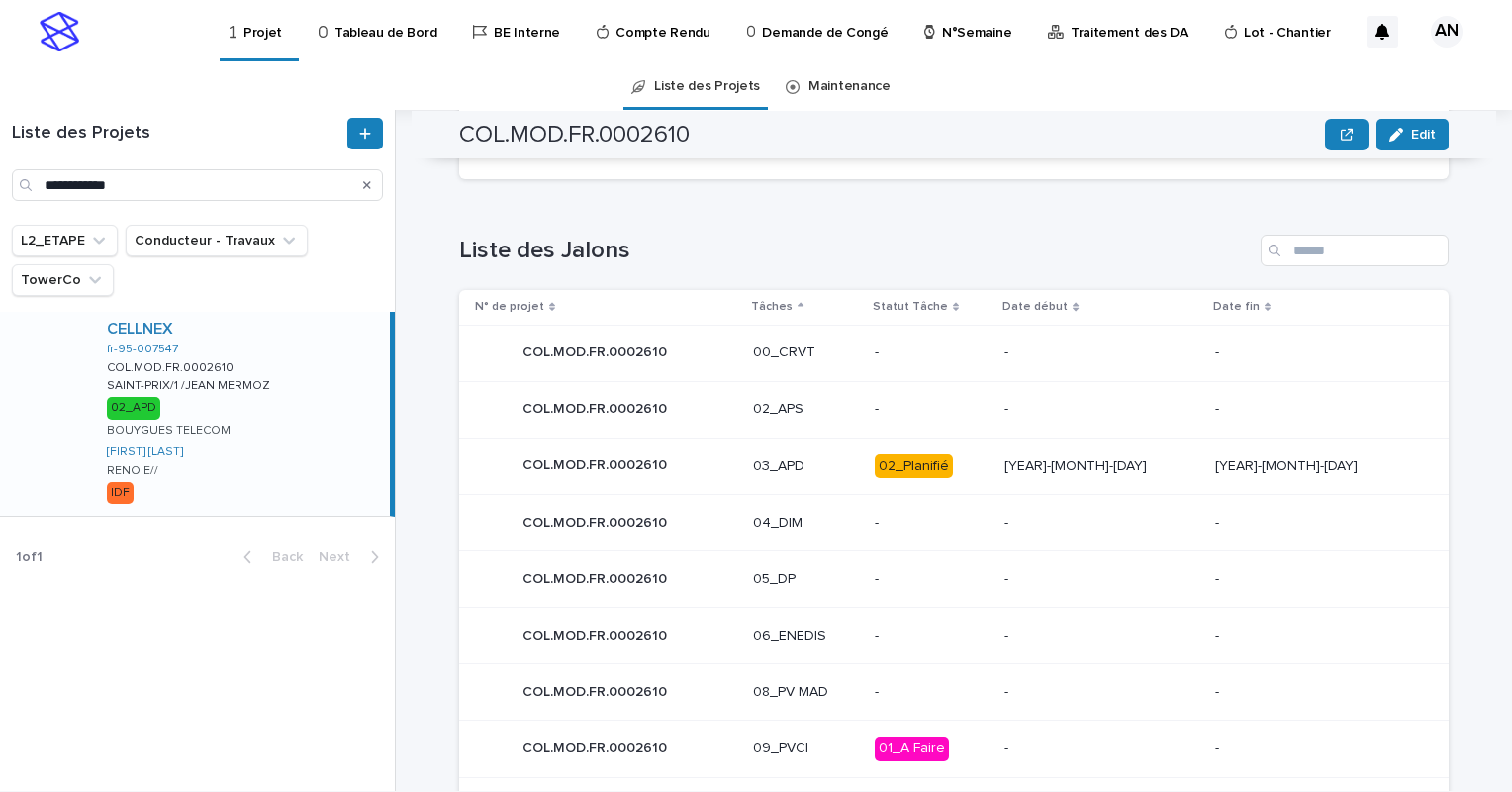 scroll, scrollTop: 800, scrollLeft: 0, axis: vertical 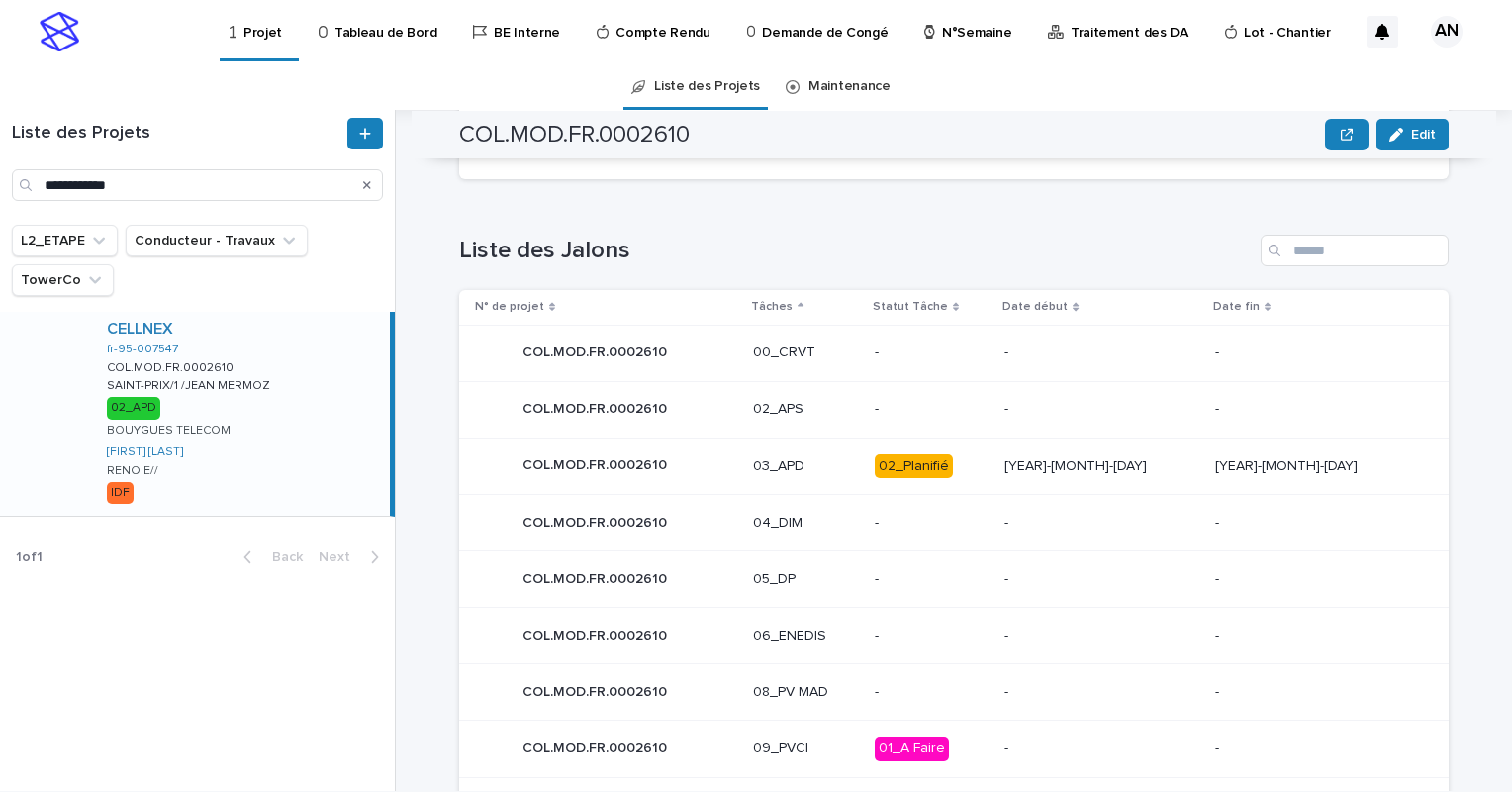 click on "03_APD" at bounding box center (805, 466) 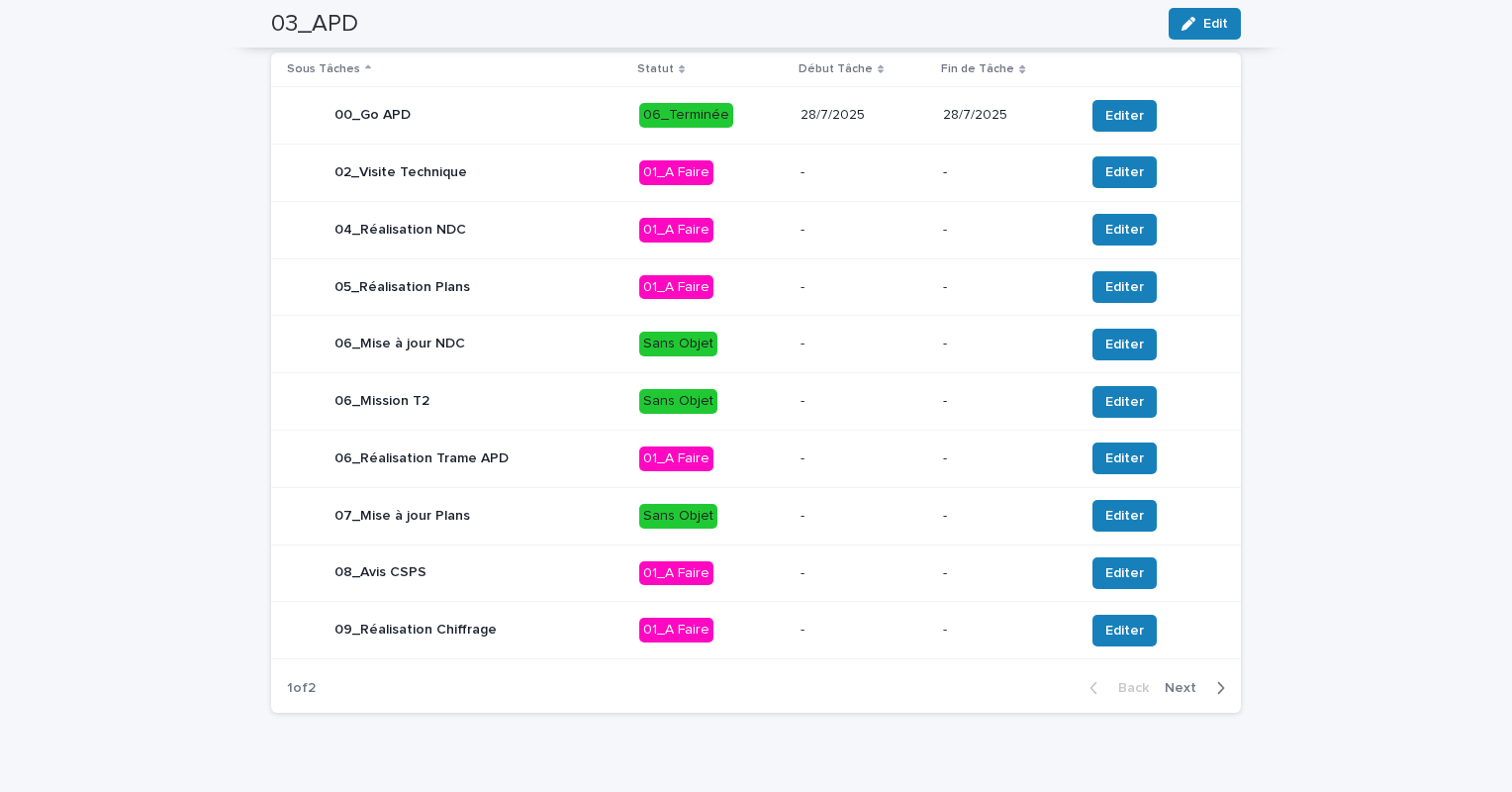 scroll, scrollTop: 741, scrollLeft: 0, axis: vertical 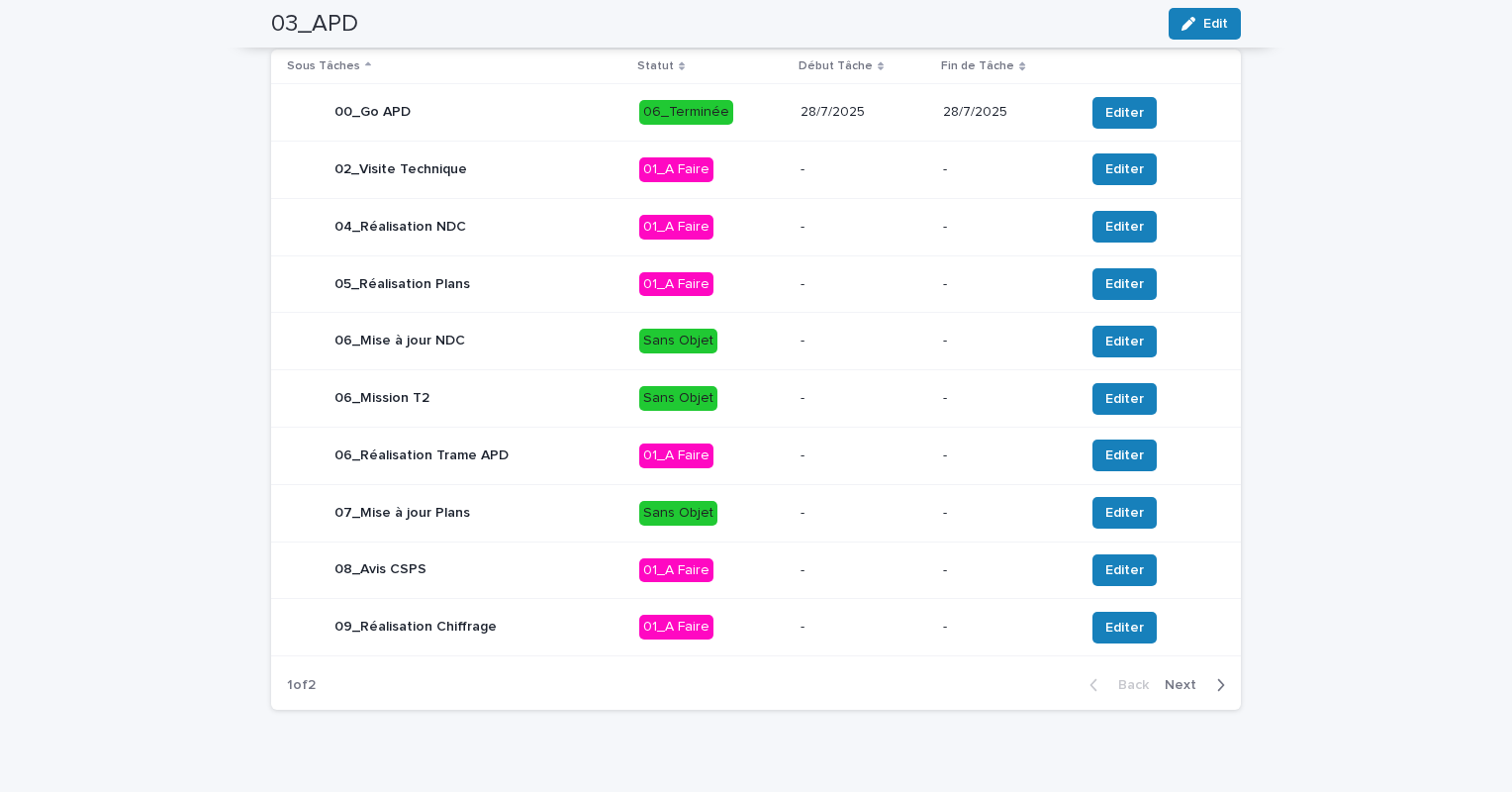 click on "01_A Faire" at bounding box center [711, 627] 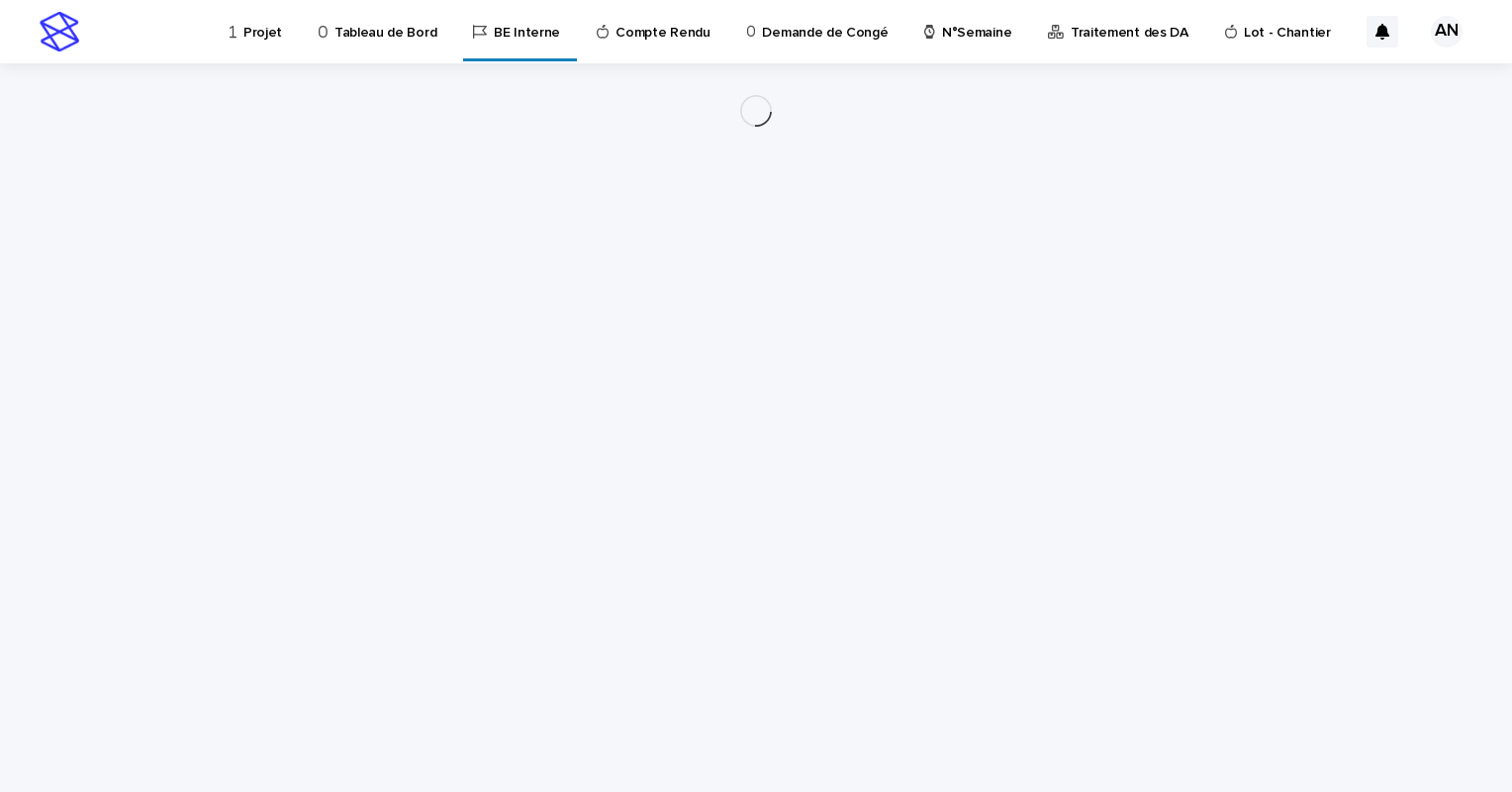 scroll, scrollTop: 0, scrollLeft: 0, axis: both 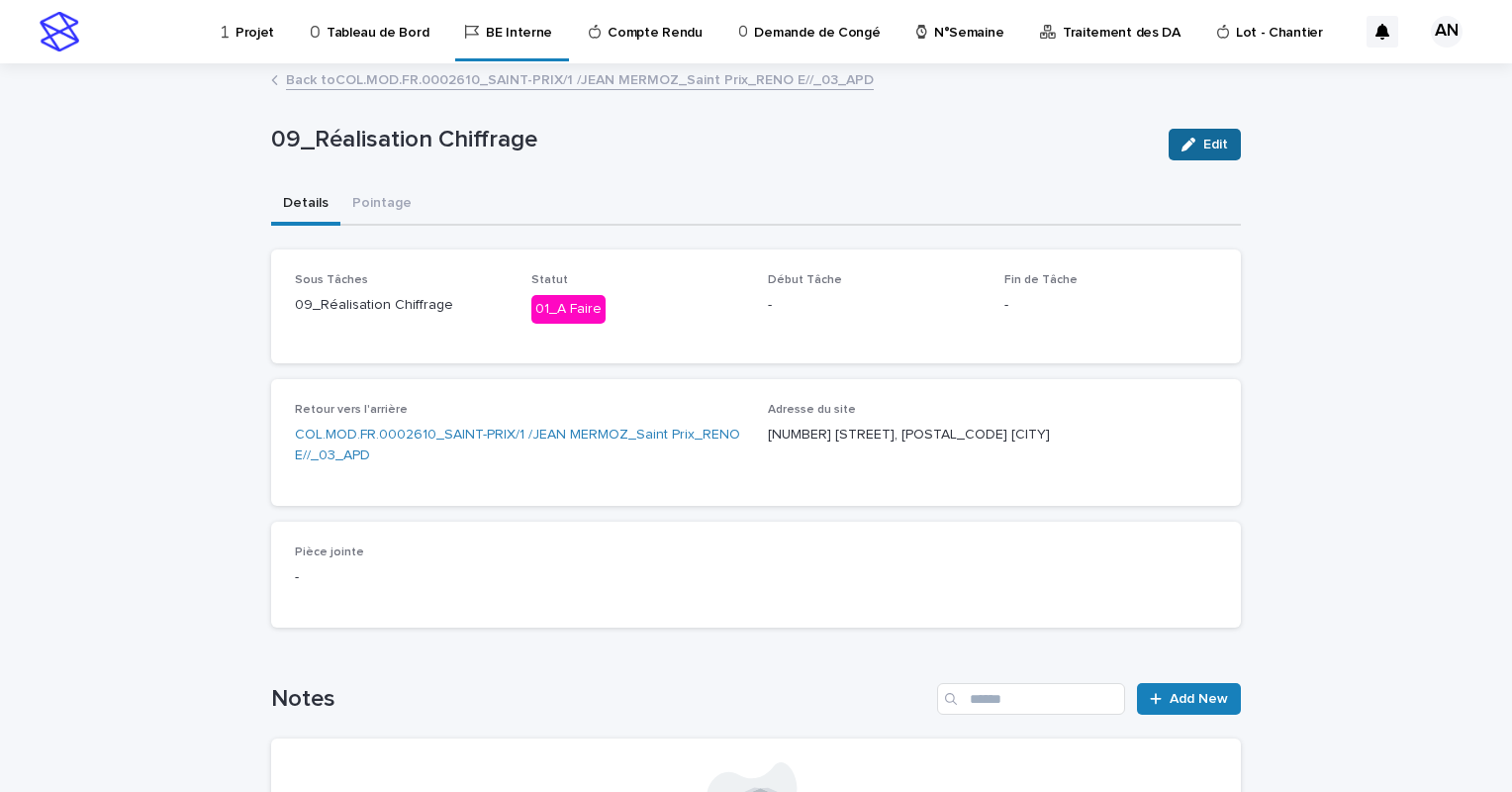click on "Edit" at bounding box center (1215, 145) 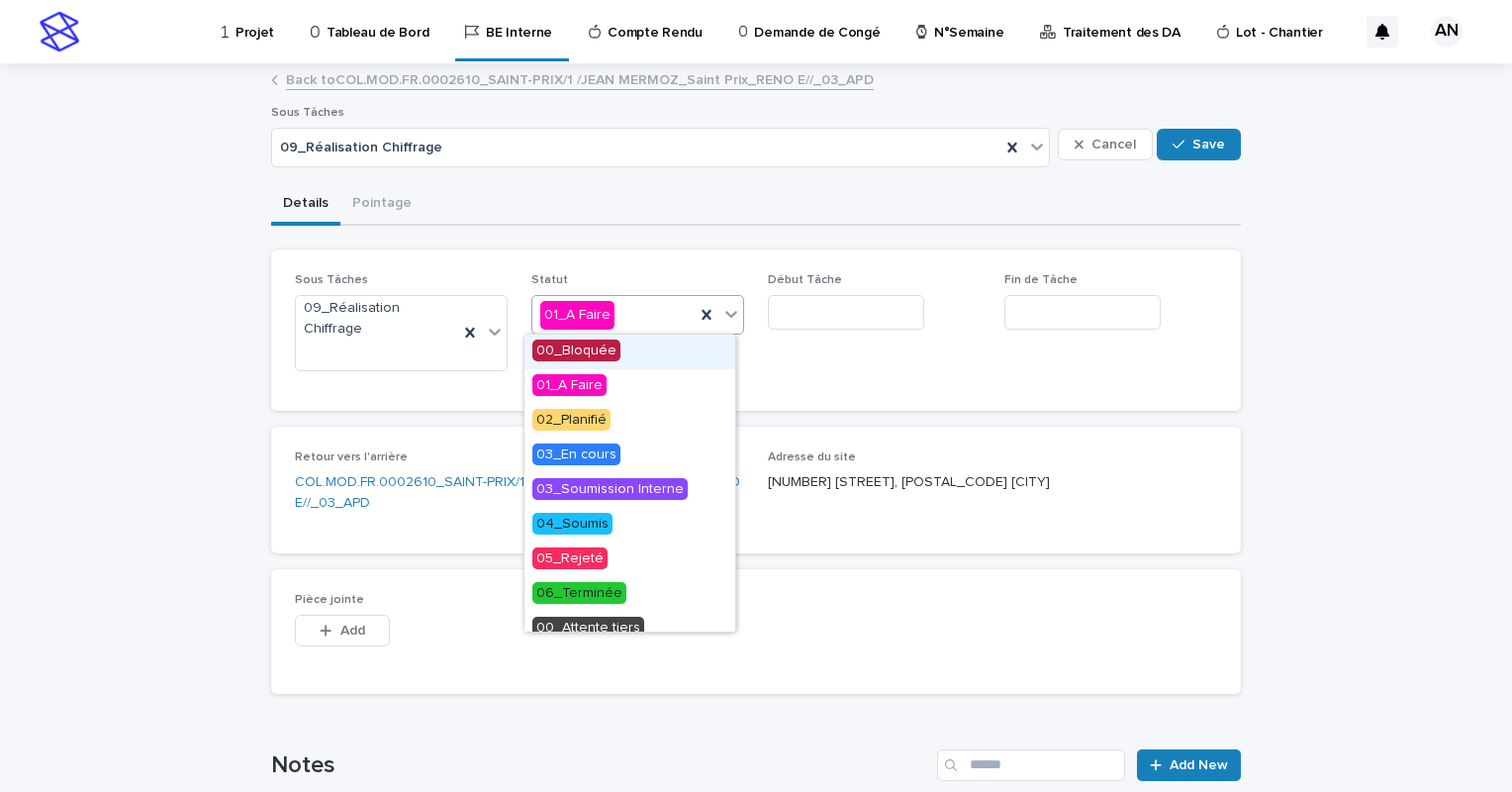 click 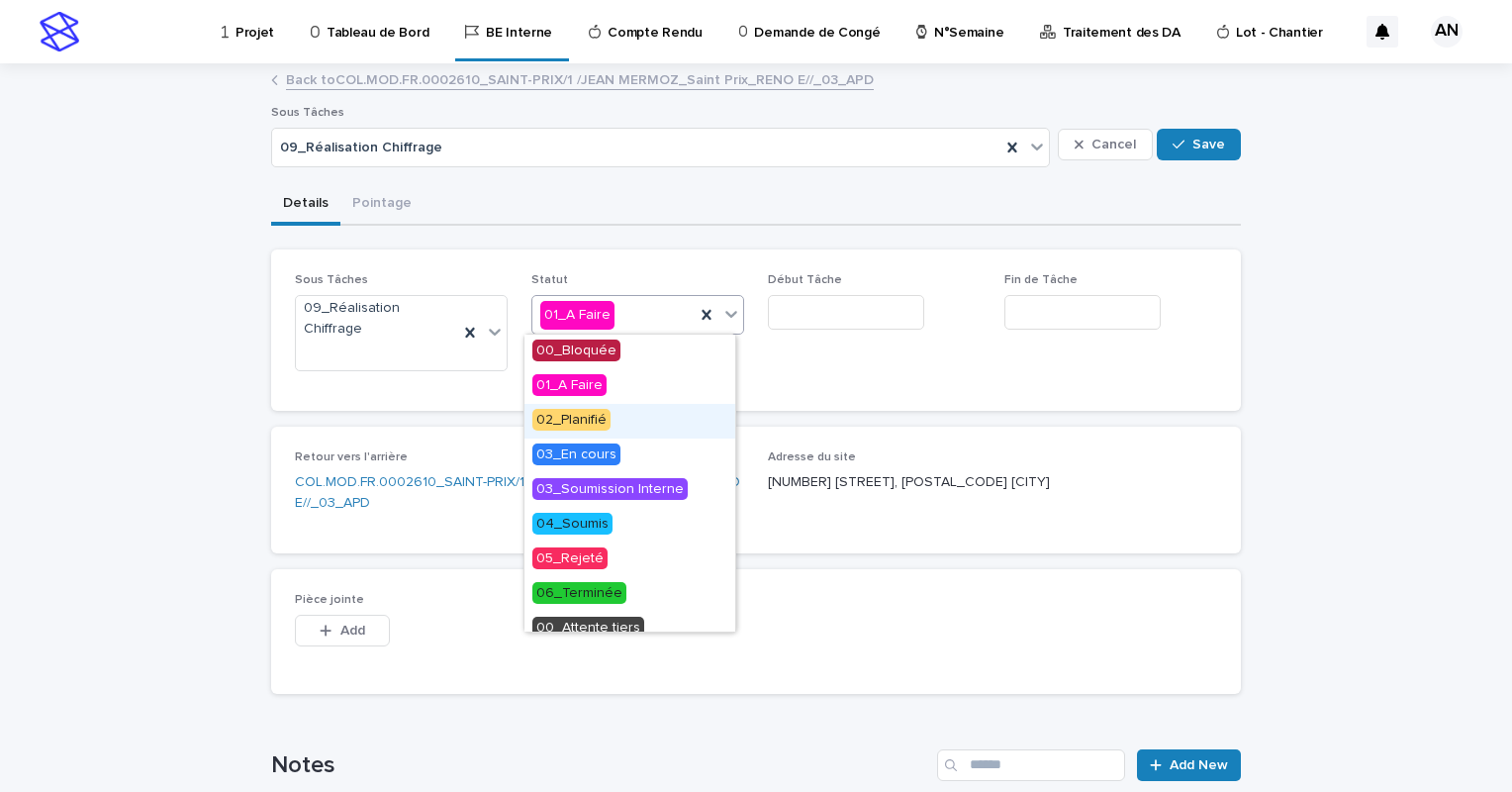 click on "02_Planifié" at bounding box center [571, 420] 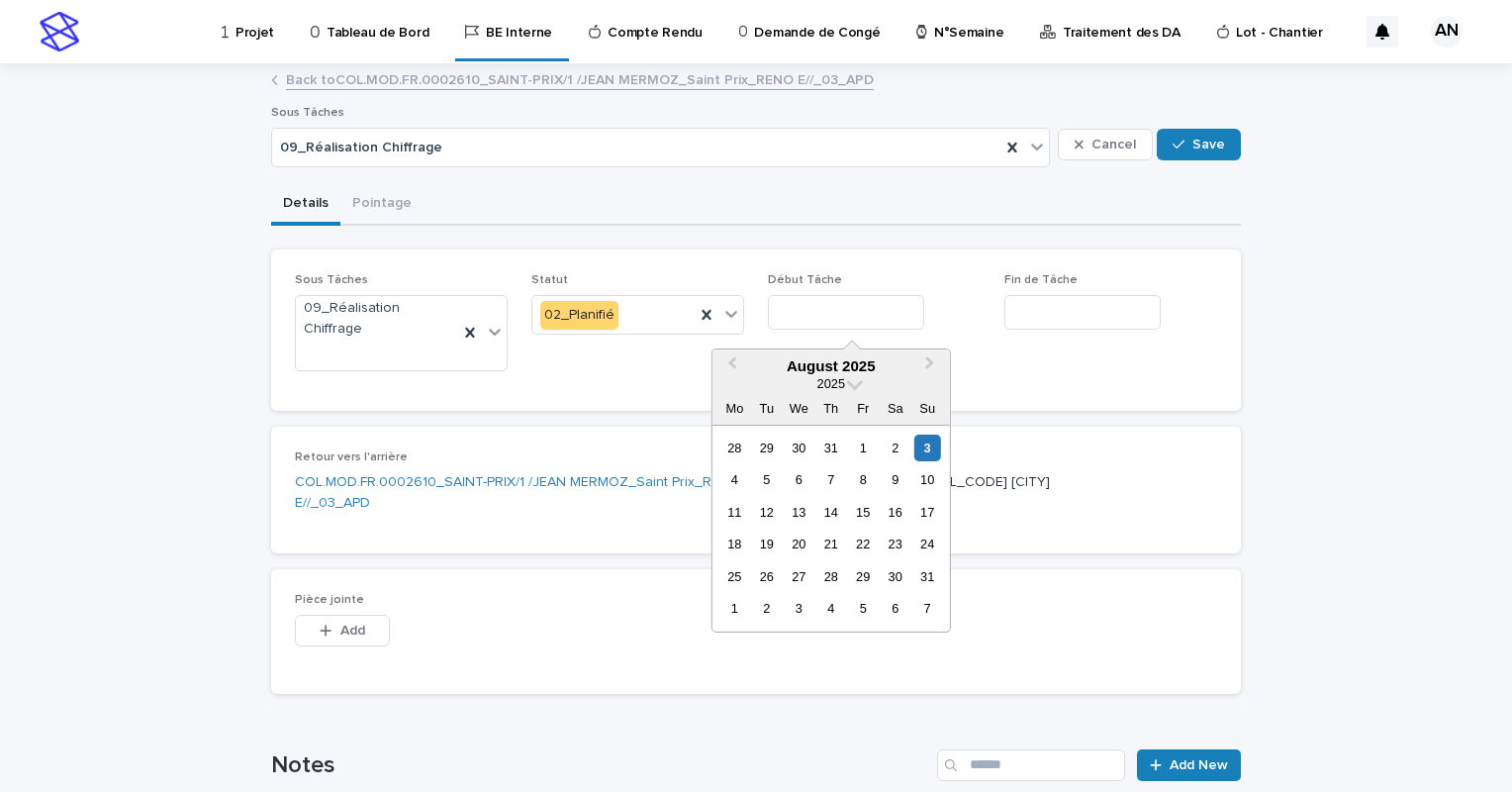 click at bounding box center [846, 312] 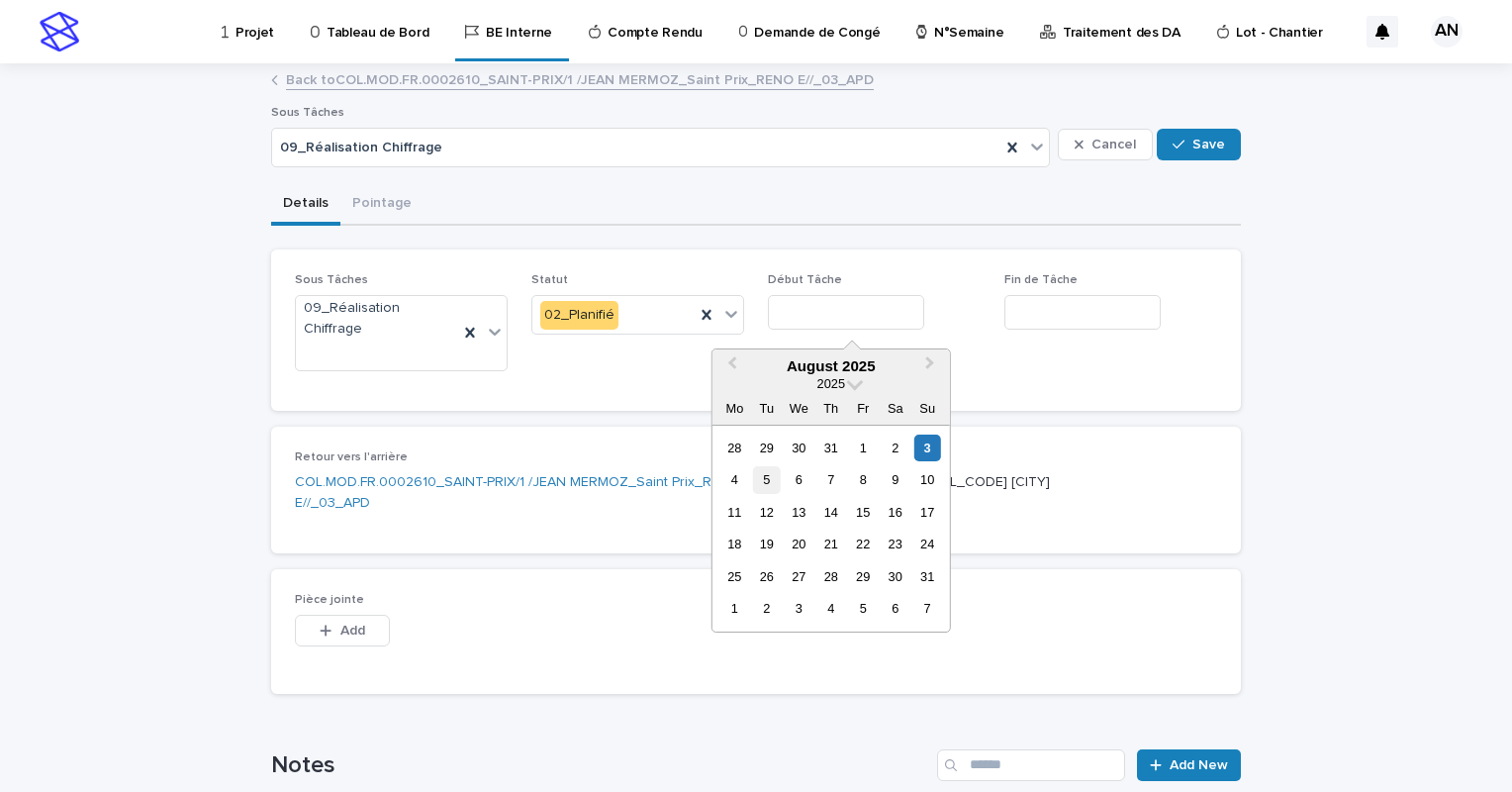 click on "5" at bounding box center (766, 479) 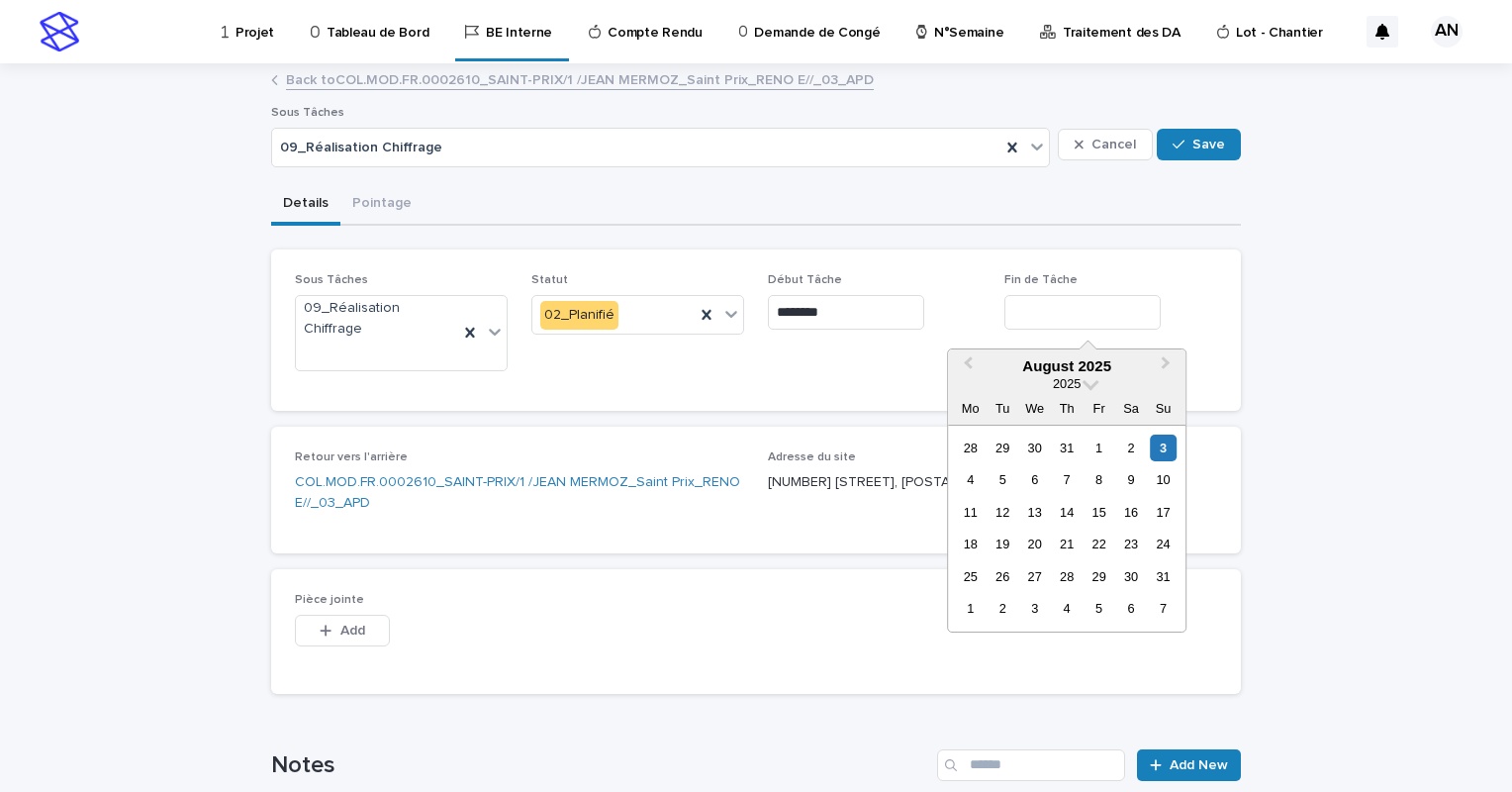 click at bounding box center (1083, 312) 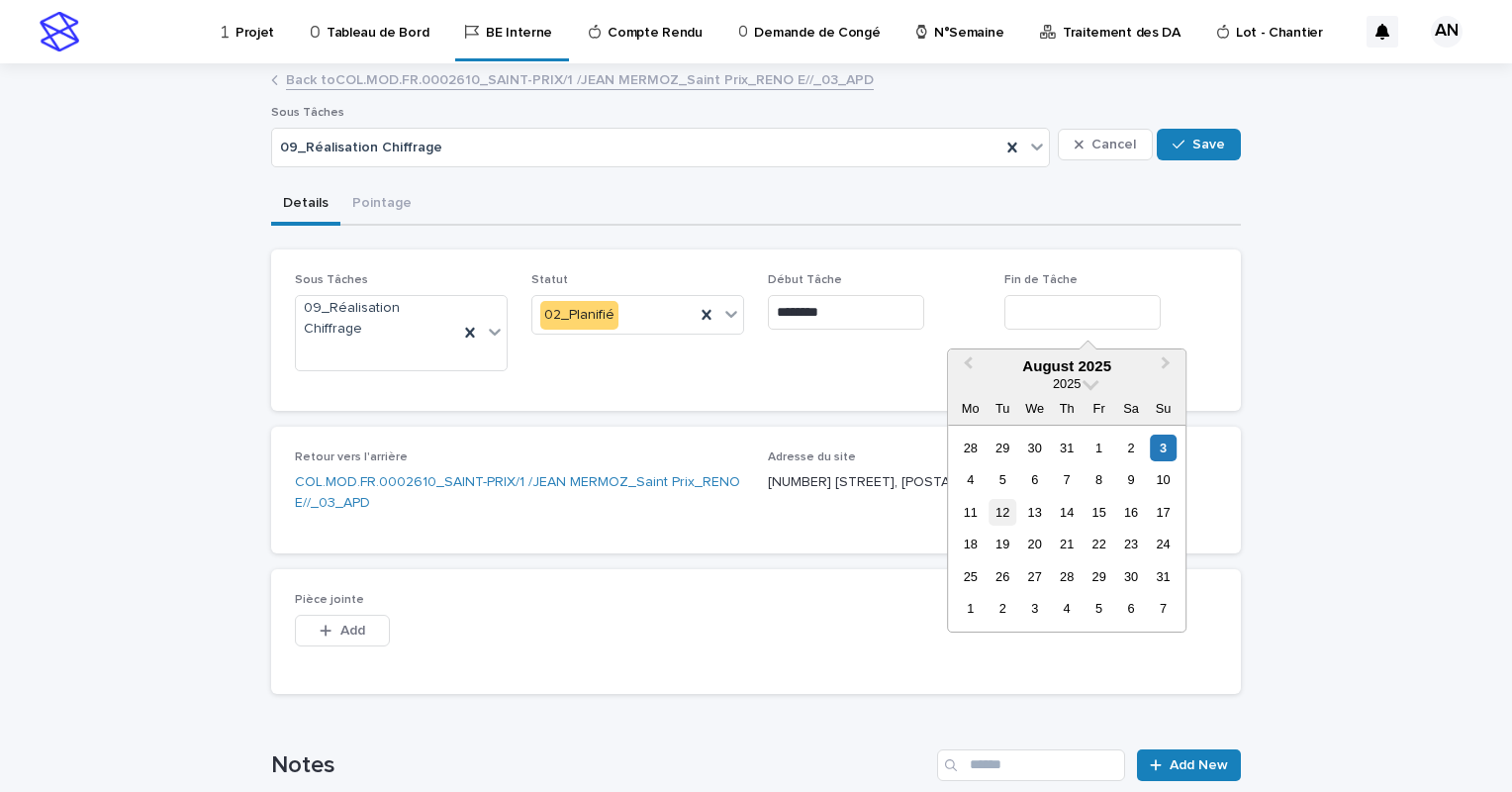 click on "12" at bounding box center [1002, 512] 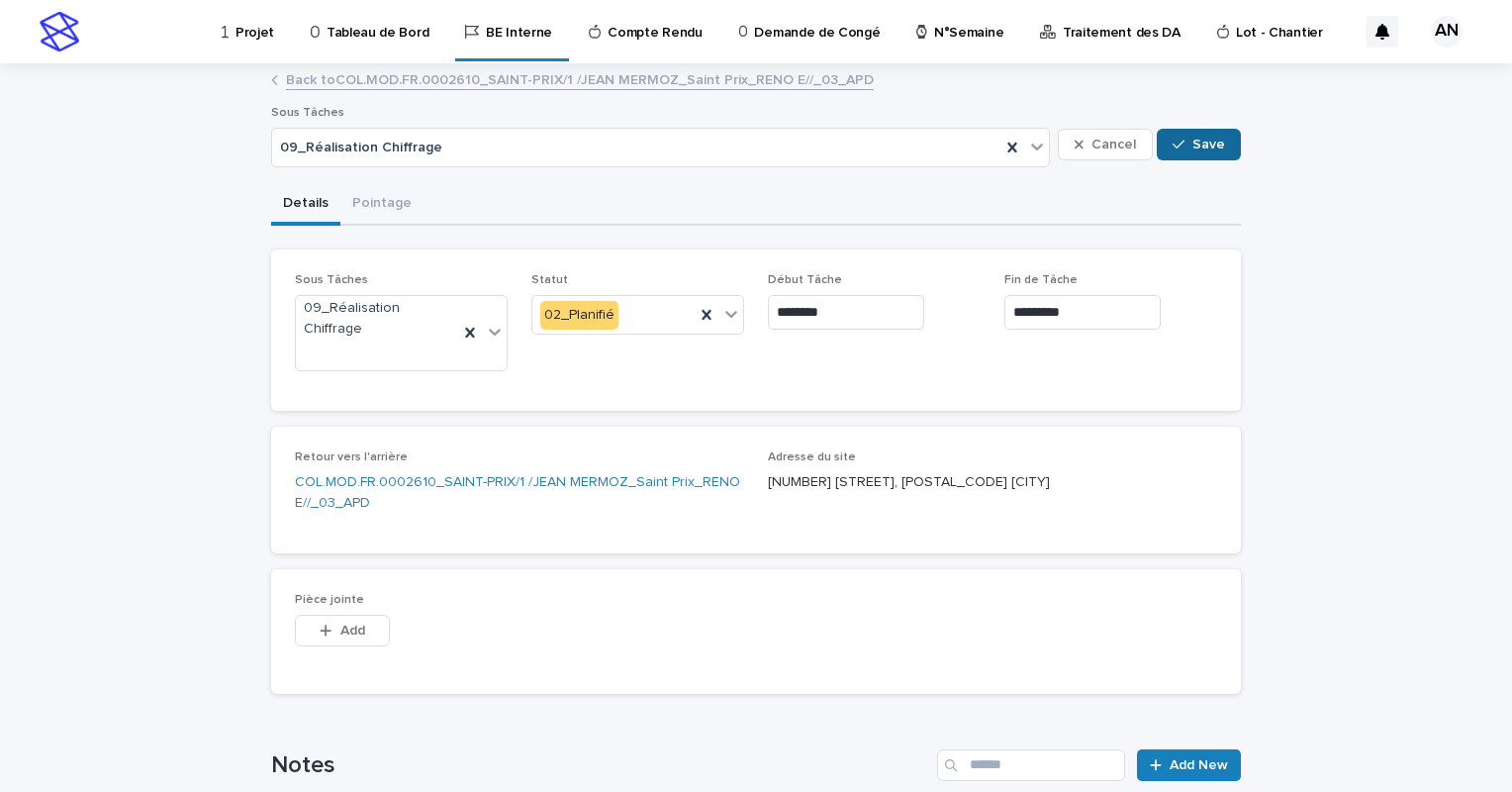 click on "Save" at bounding box center (1198, 145) 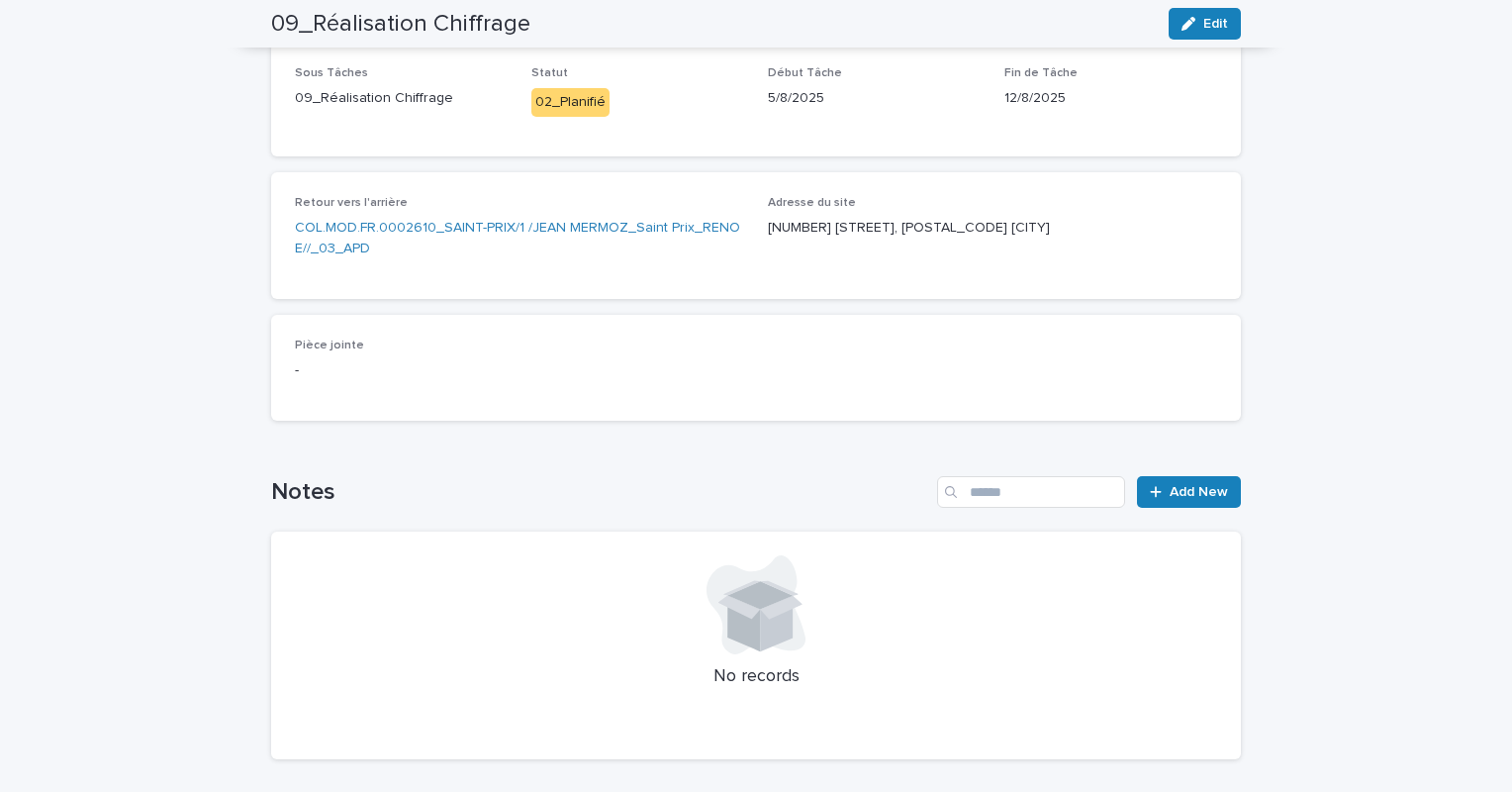scroll, scrollTop: 205, scrollLeft: 0, axis: vertical 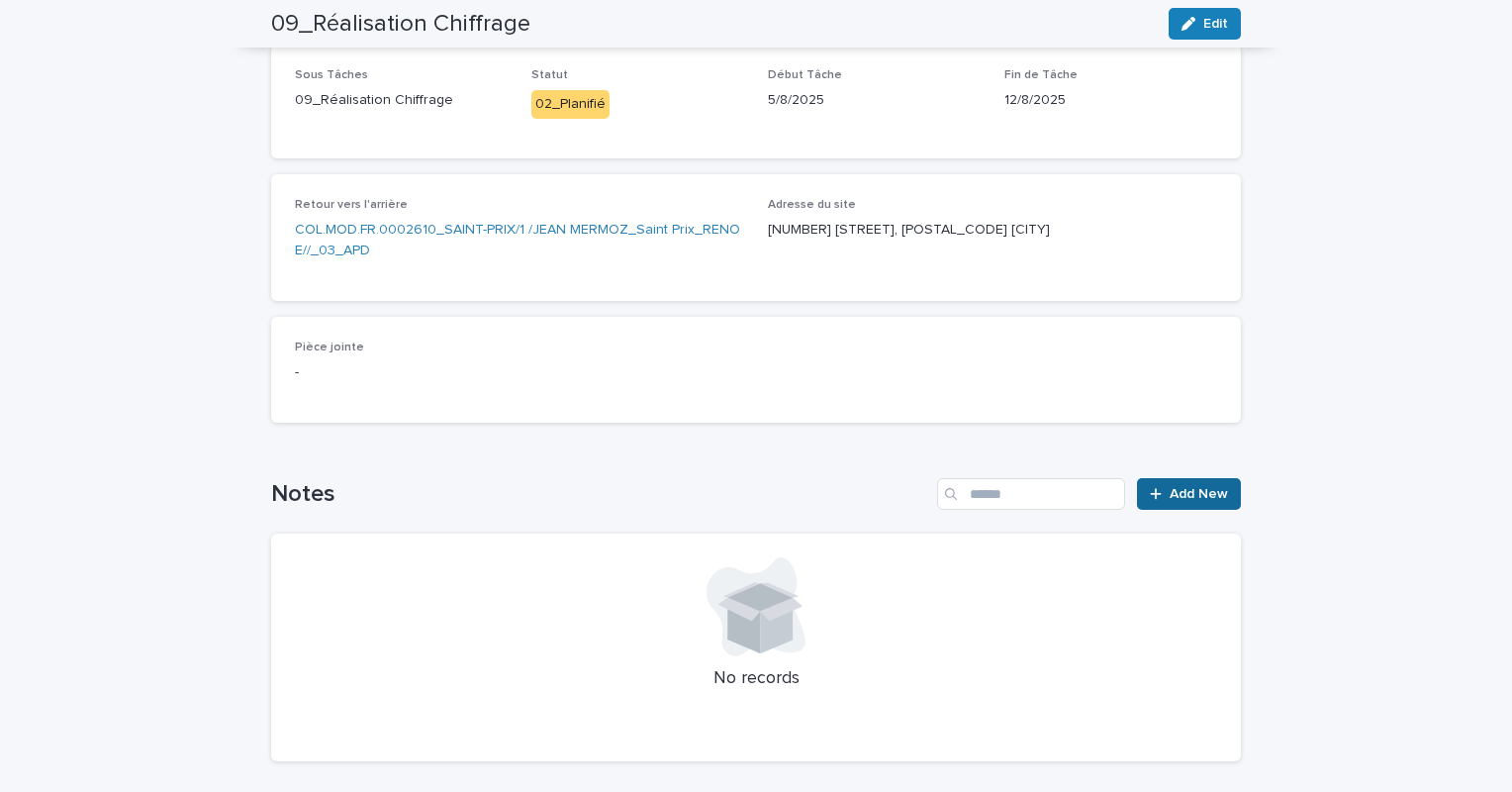 click on "Add New" at bounding box center [1198, 494] 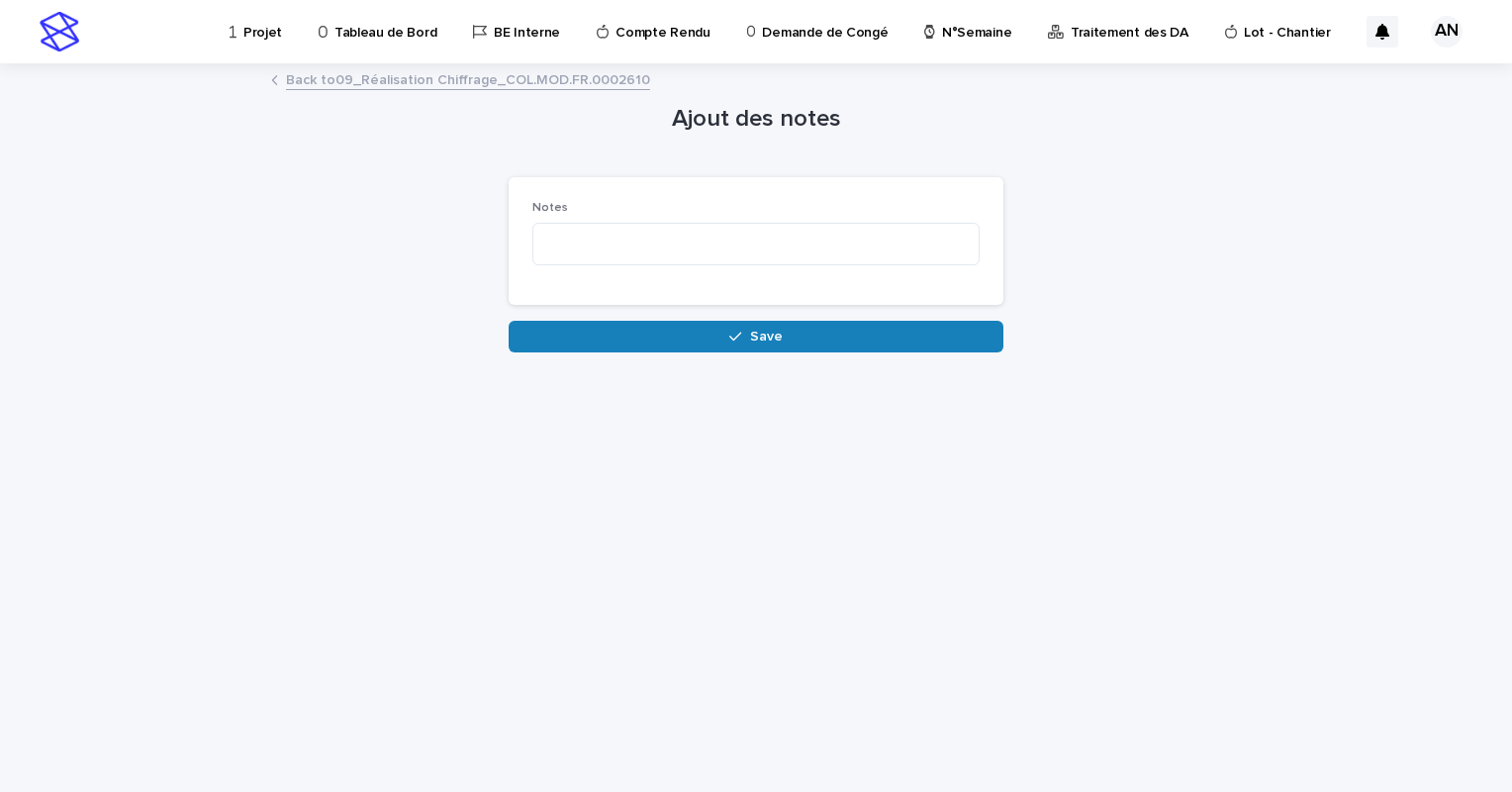 click on "Back to  09_Réalisation Chiffrage_COL.MOD.FR.0002610" at bounding box center (468, 78) 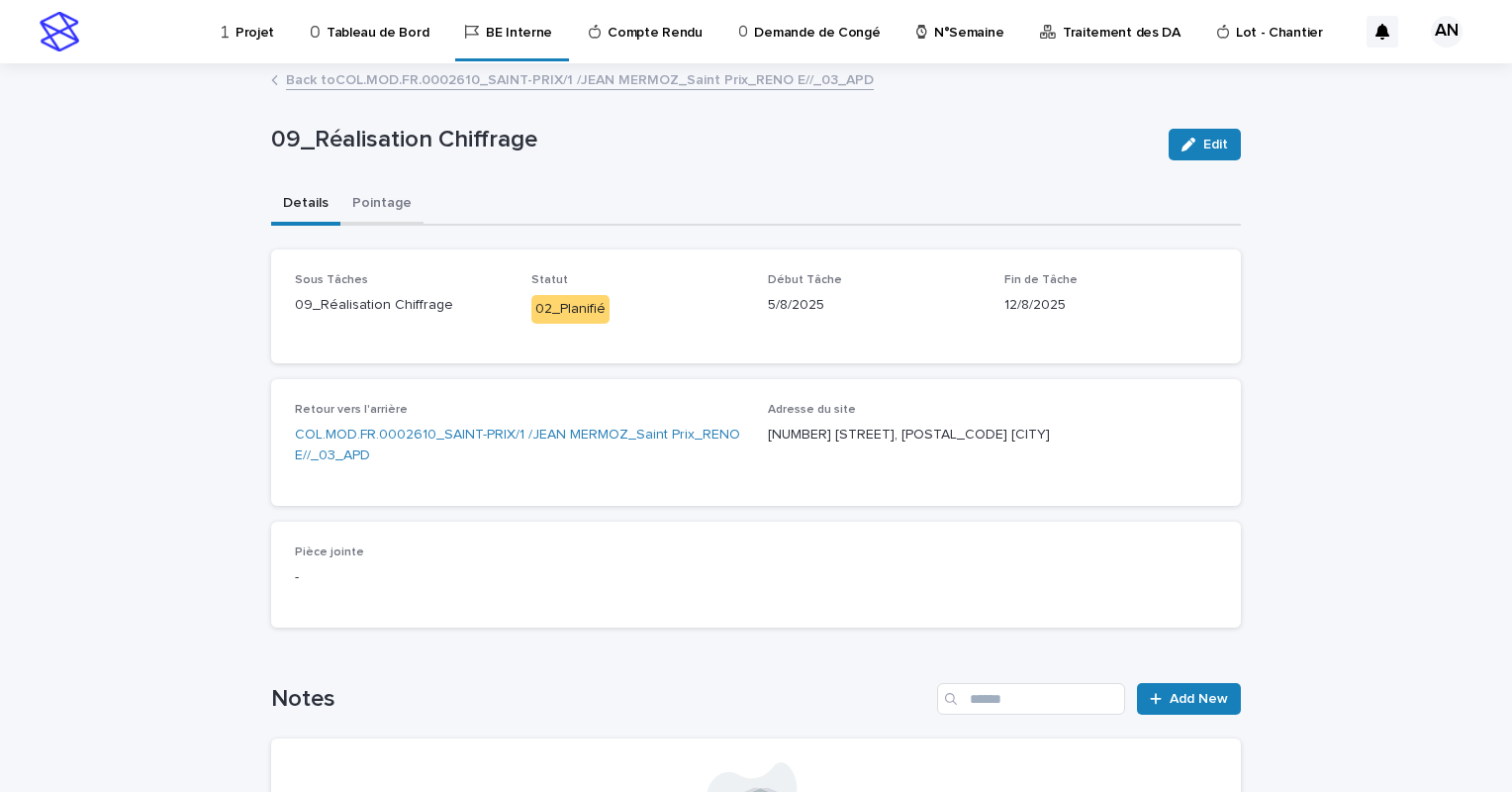 click on "Pointage" at bounding box center [382, 205] 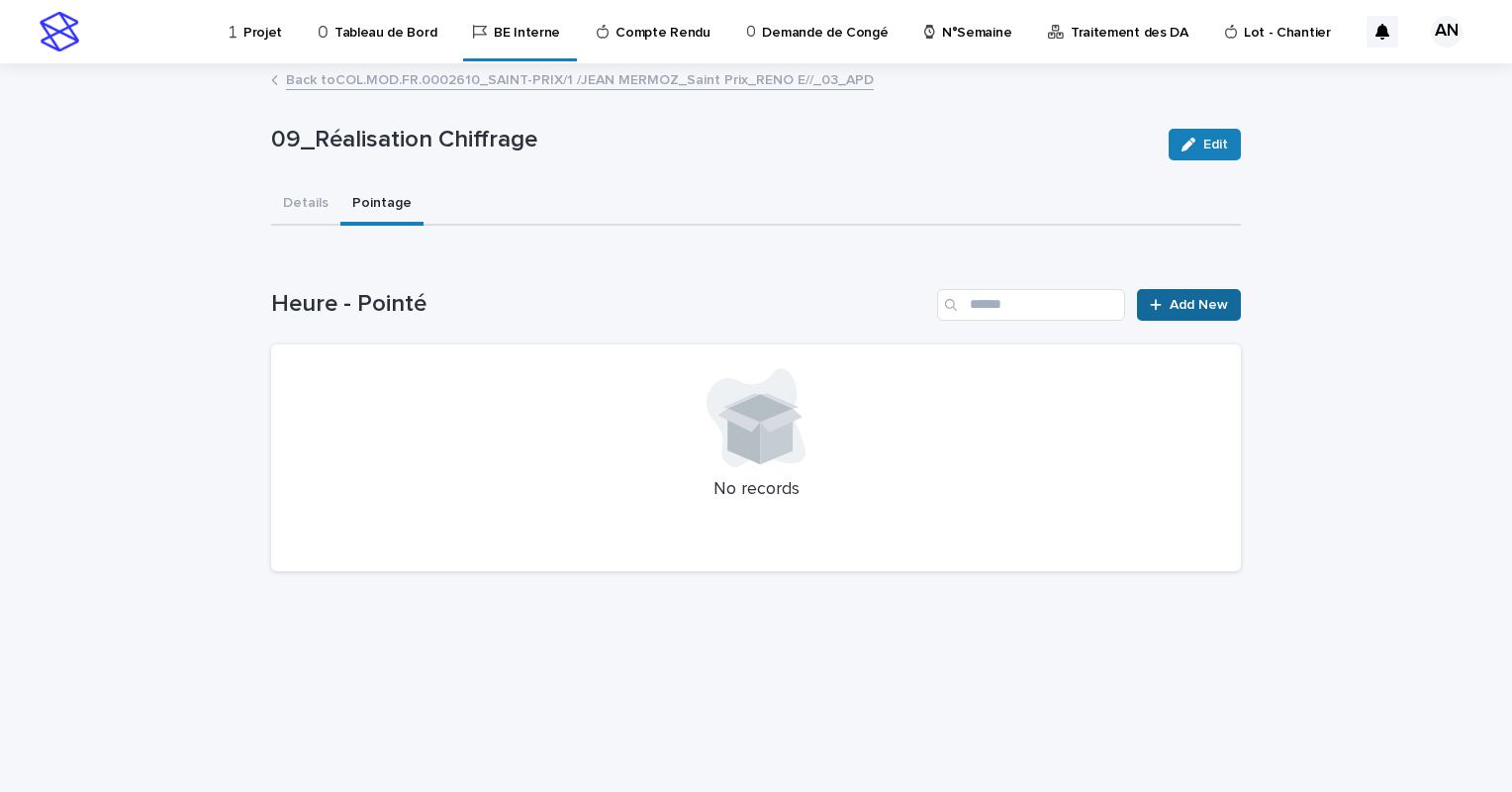click on "Add New" at bounding box center (1198, 305) 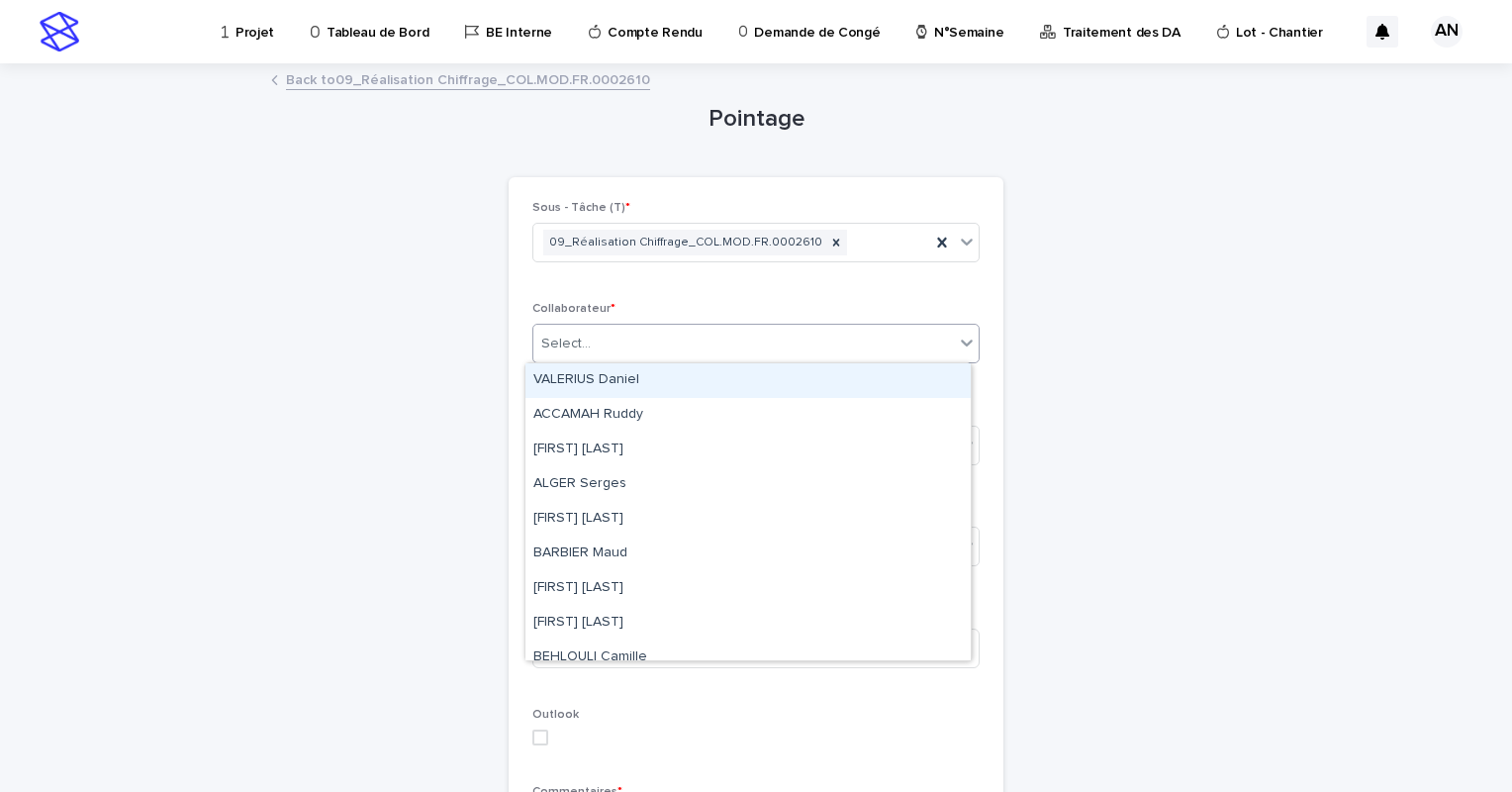 click on "Select..." at bounding box center [743, 344] 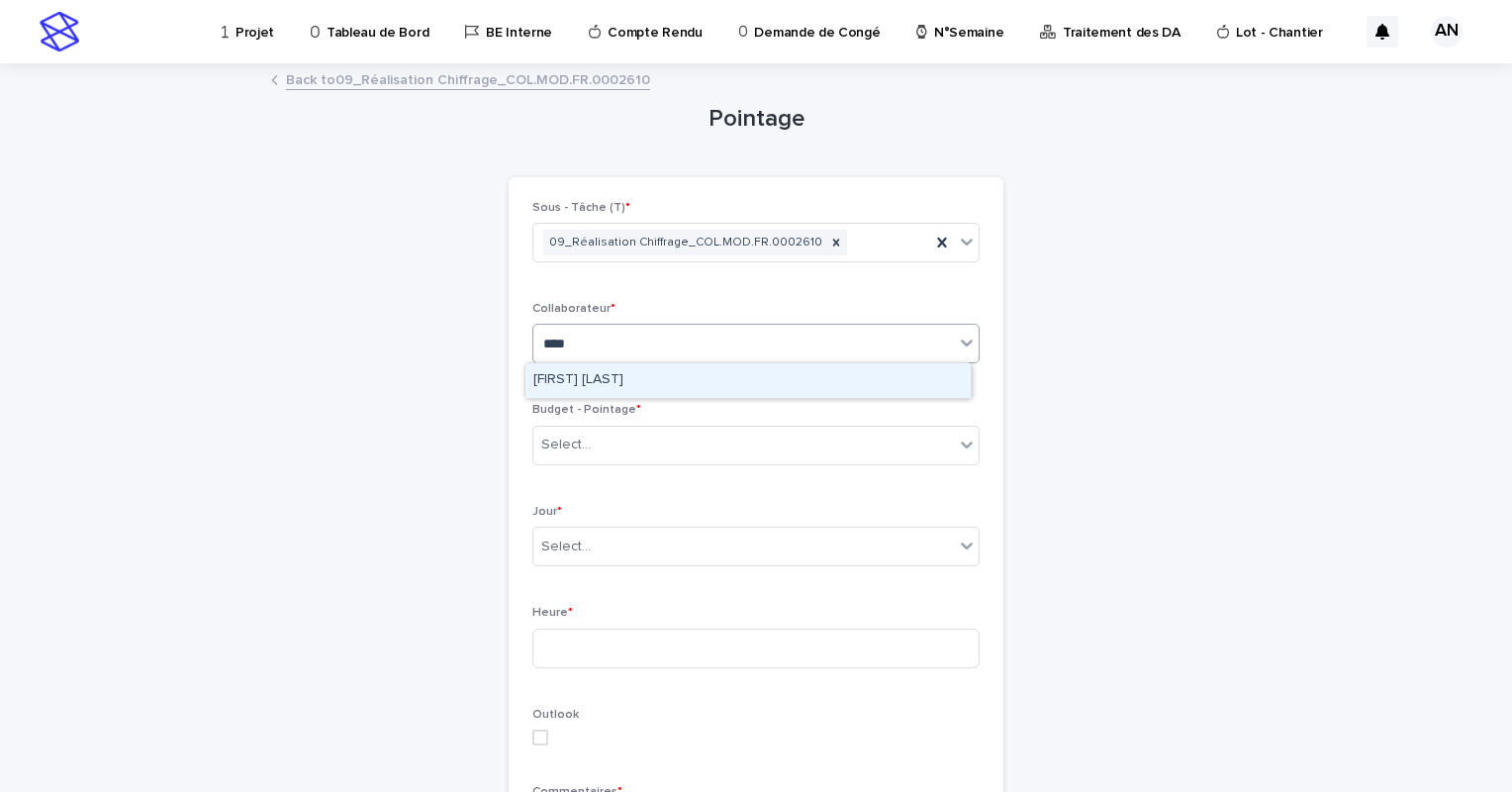 type on "*****" 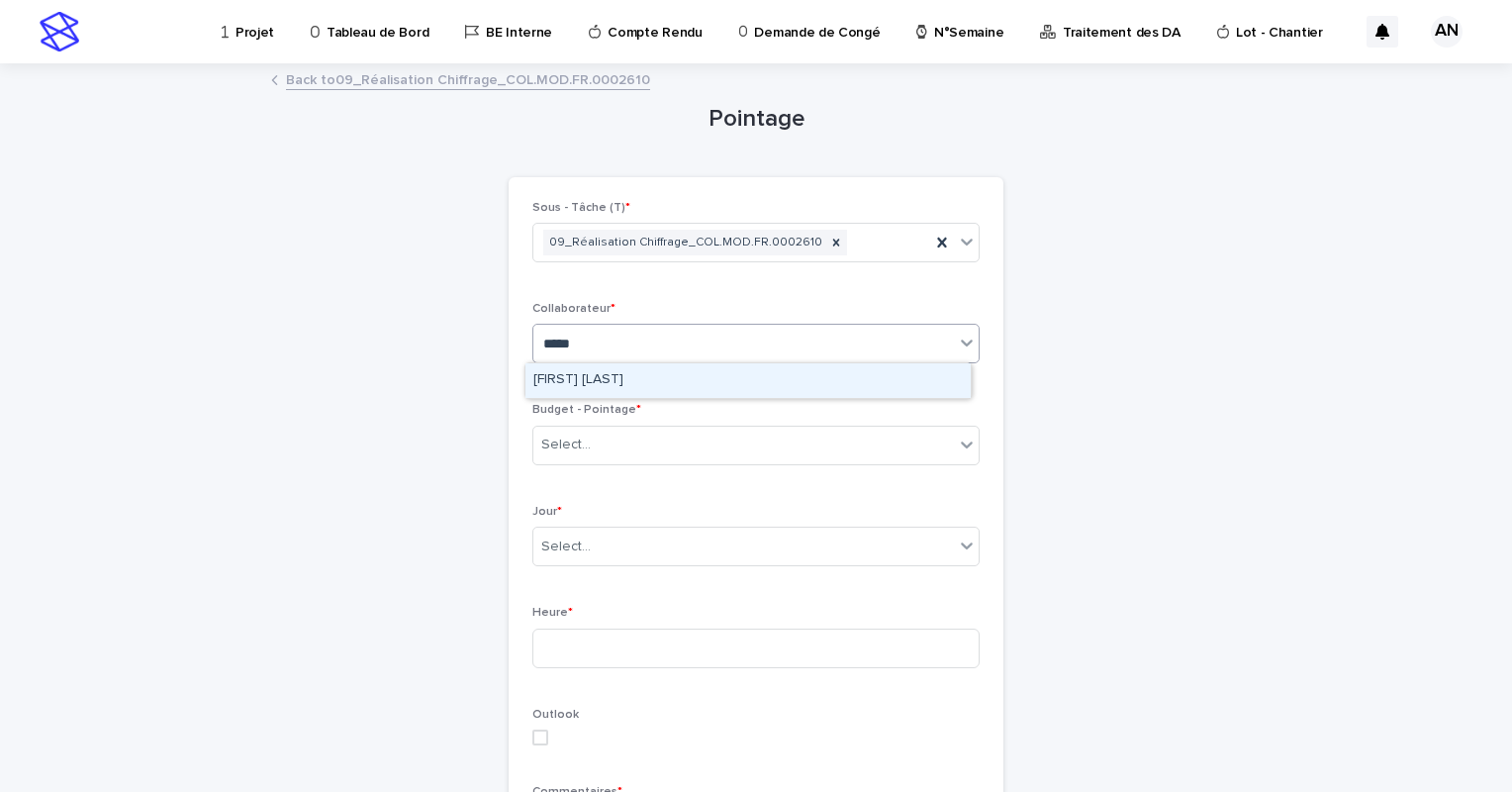 click on "[LICENSE] [LAST] [FIRST]" at bounding box center [748, 380] 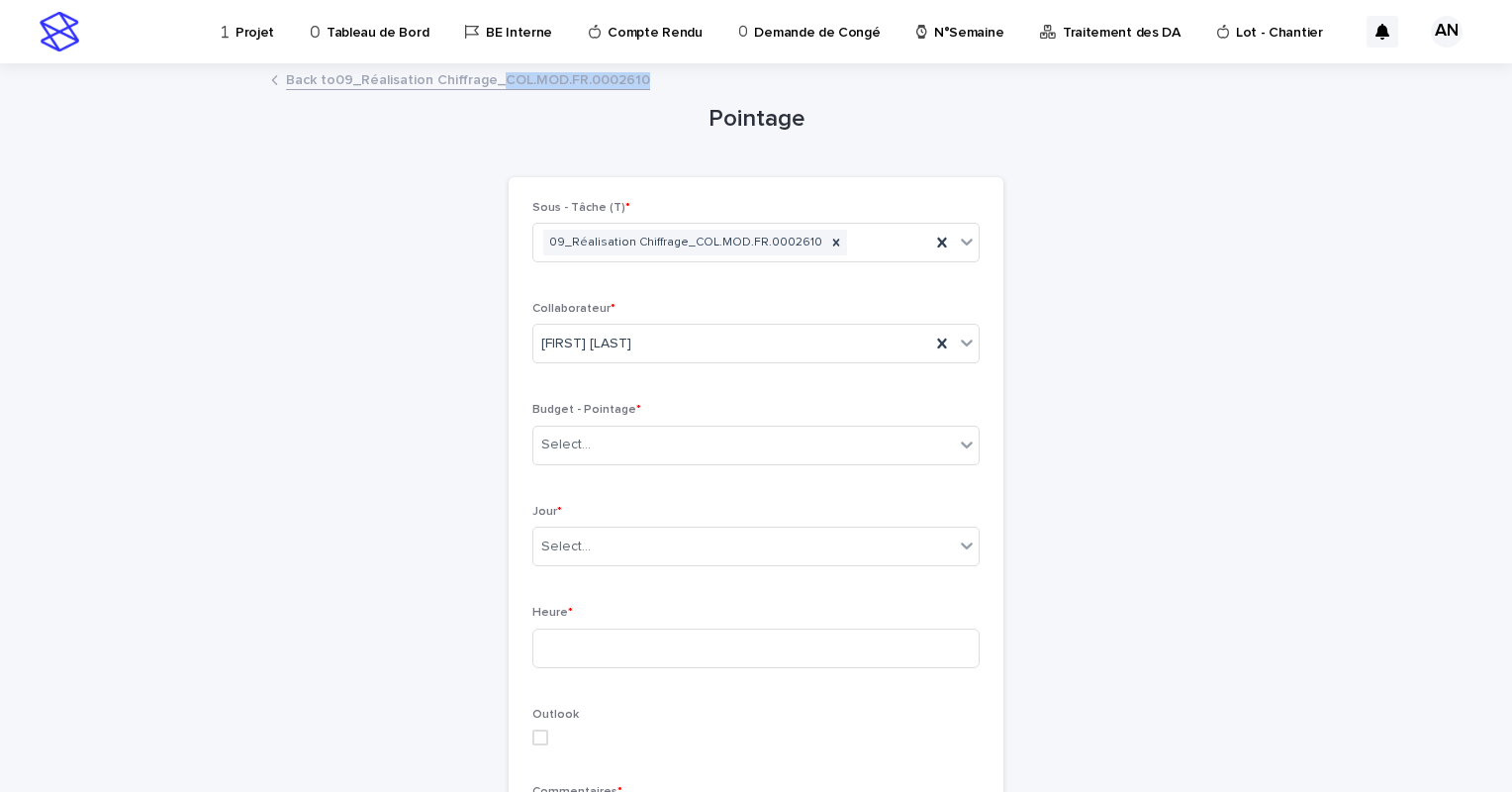 drag, startPoint x: 644, startPoint y: 81, endPoint x: 494, endPoint y: 76, distance: 150.08331 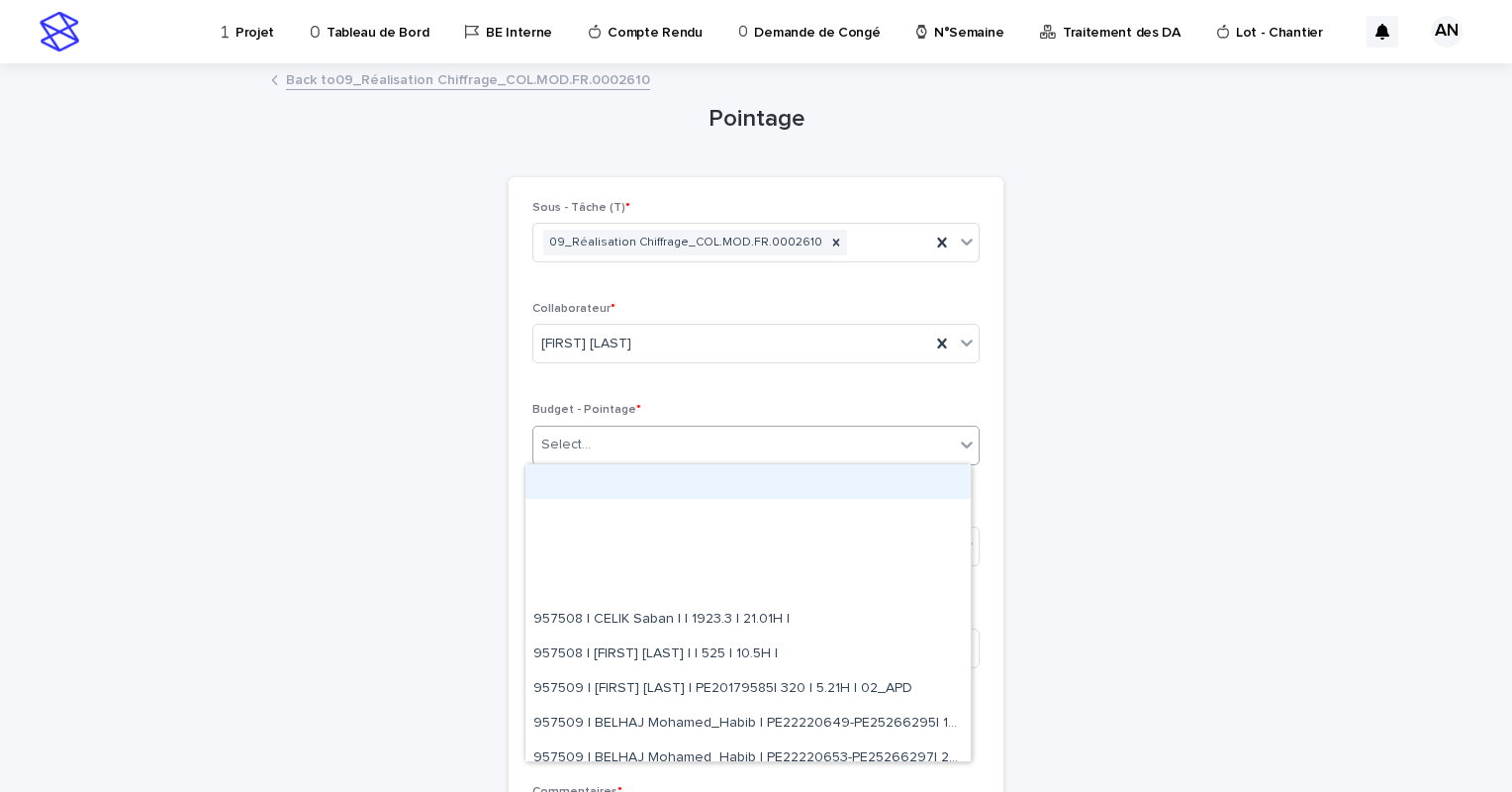 click on "Select..." at bounding box center [743, 445] 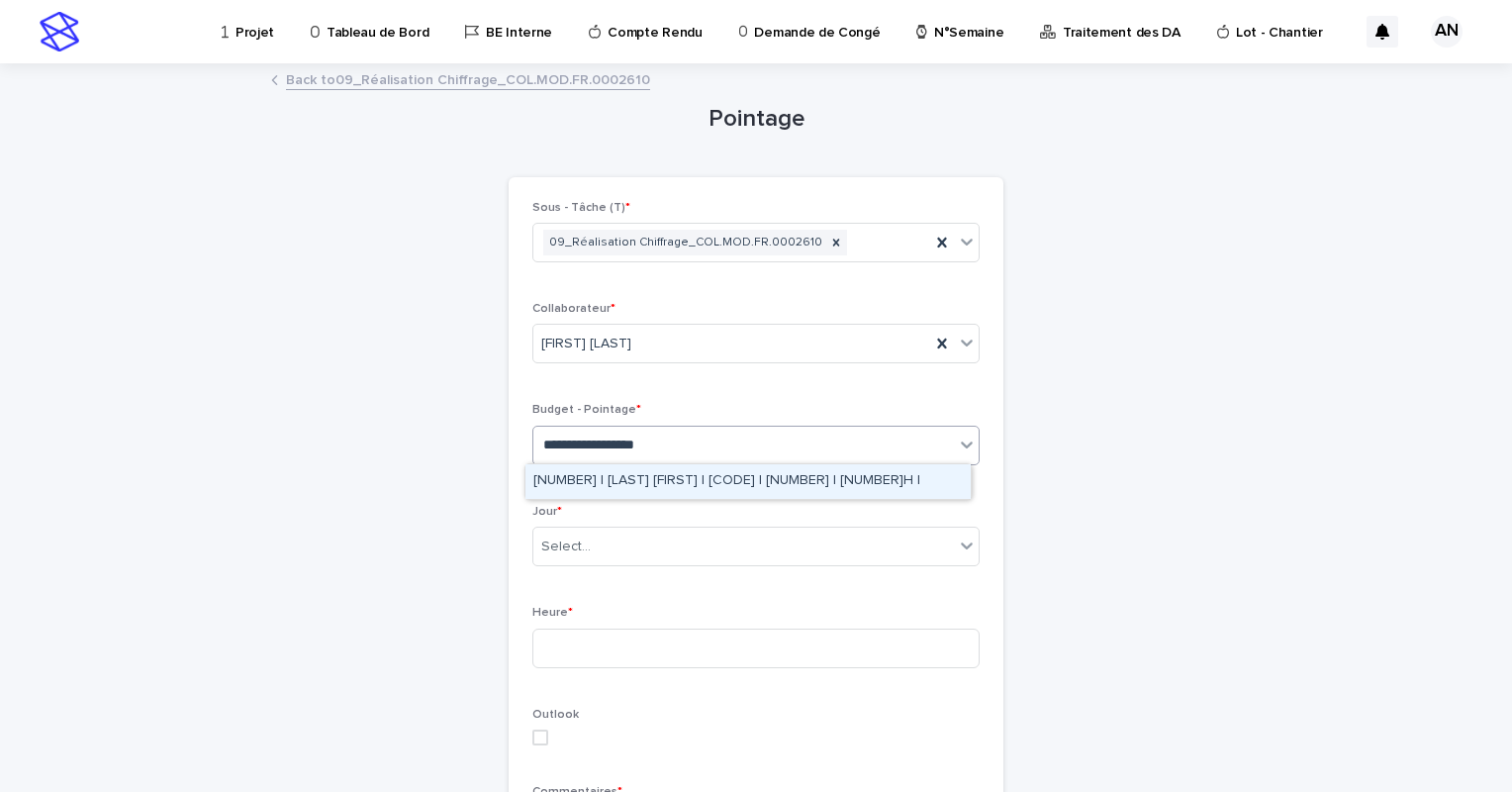 click on "977029 | AIT_MALEK Nizam | COL.MOD.FR.0002610| 350 | 5.21H  |" at bounding box center [748, 481] 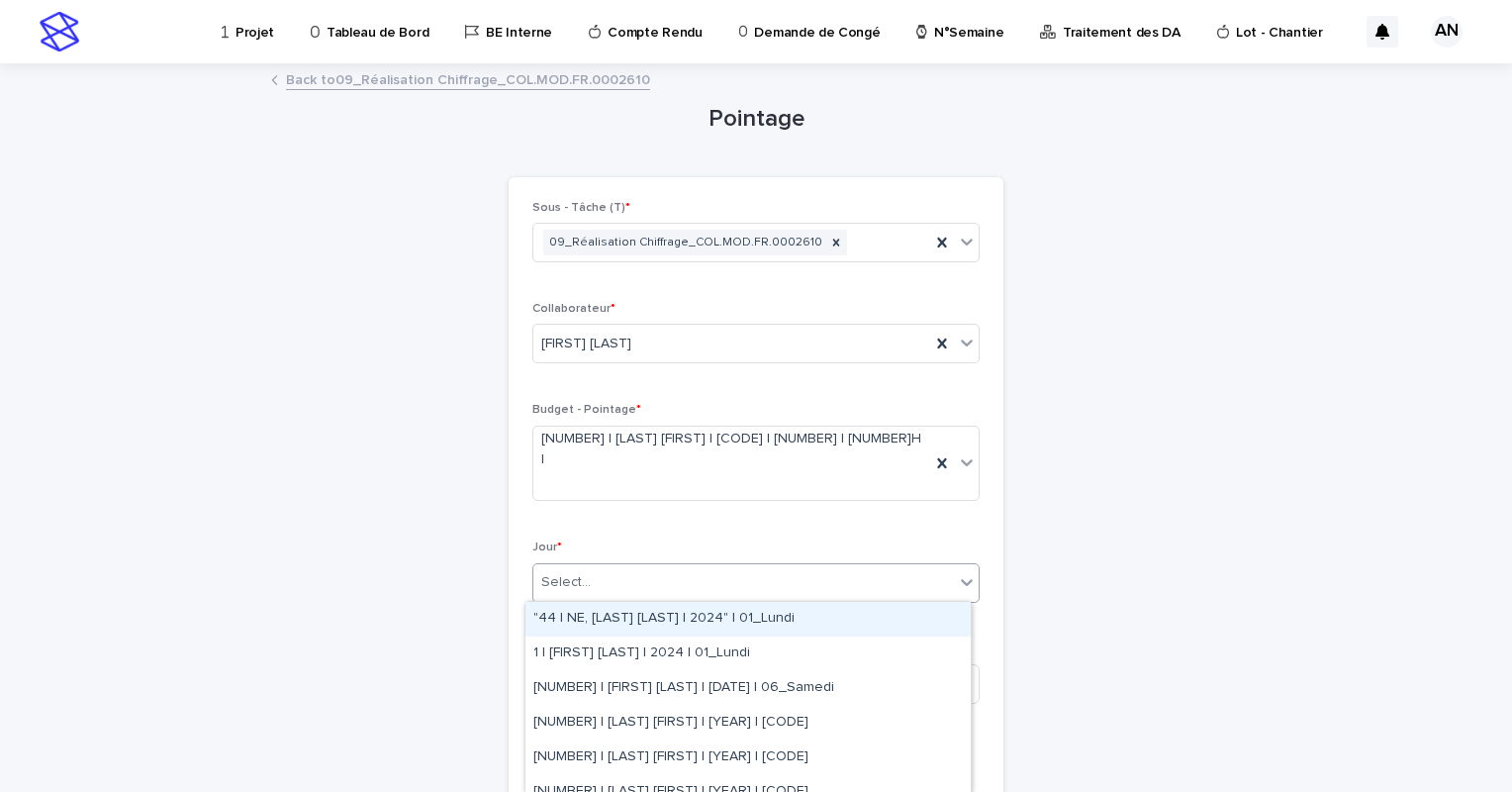 click on "Select..." at bounding box center [743, 582] 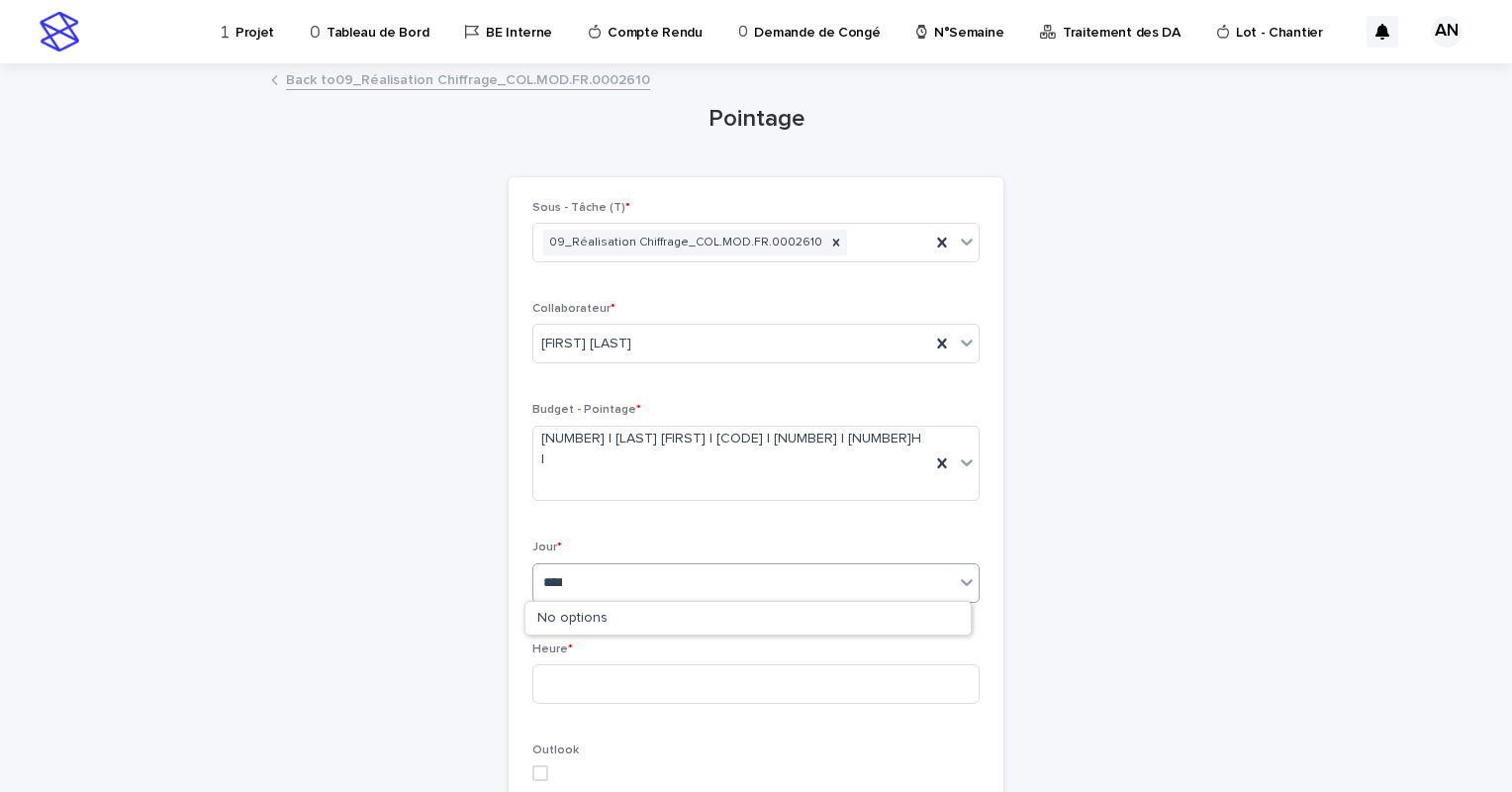 type on "*****" 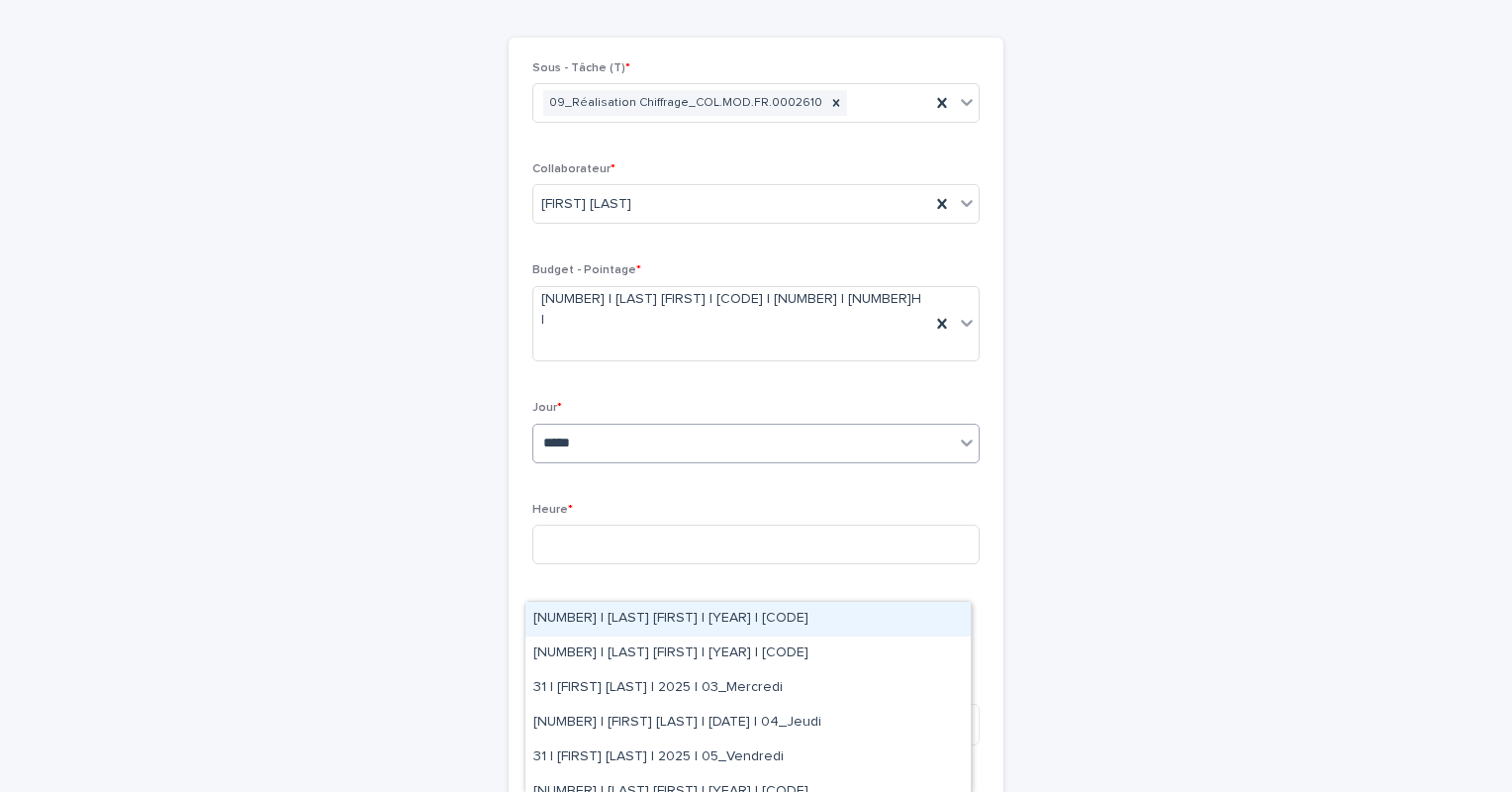 scroll, scrollTop: 210, scrollLeft: 0, axis: vertical 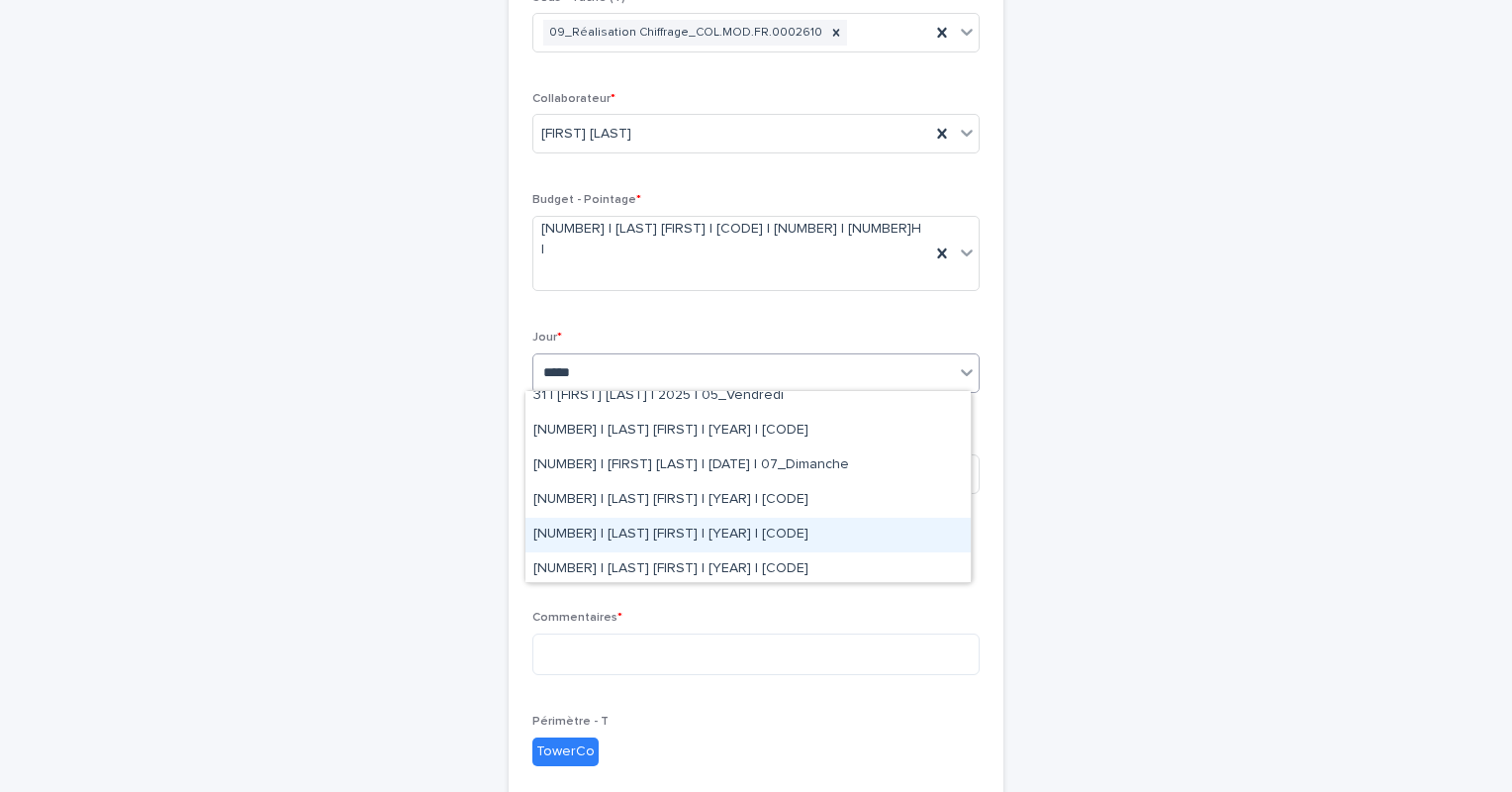 click on "32 | AIT_MALEK Nizam | 2025 | 02_Mardi" at bounding box center [748, 535] 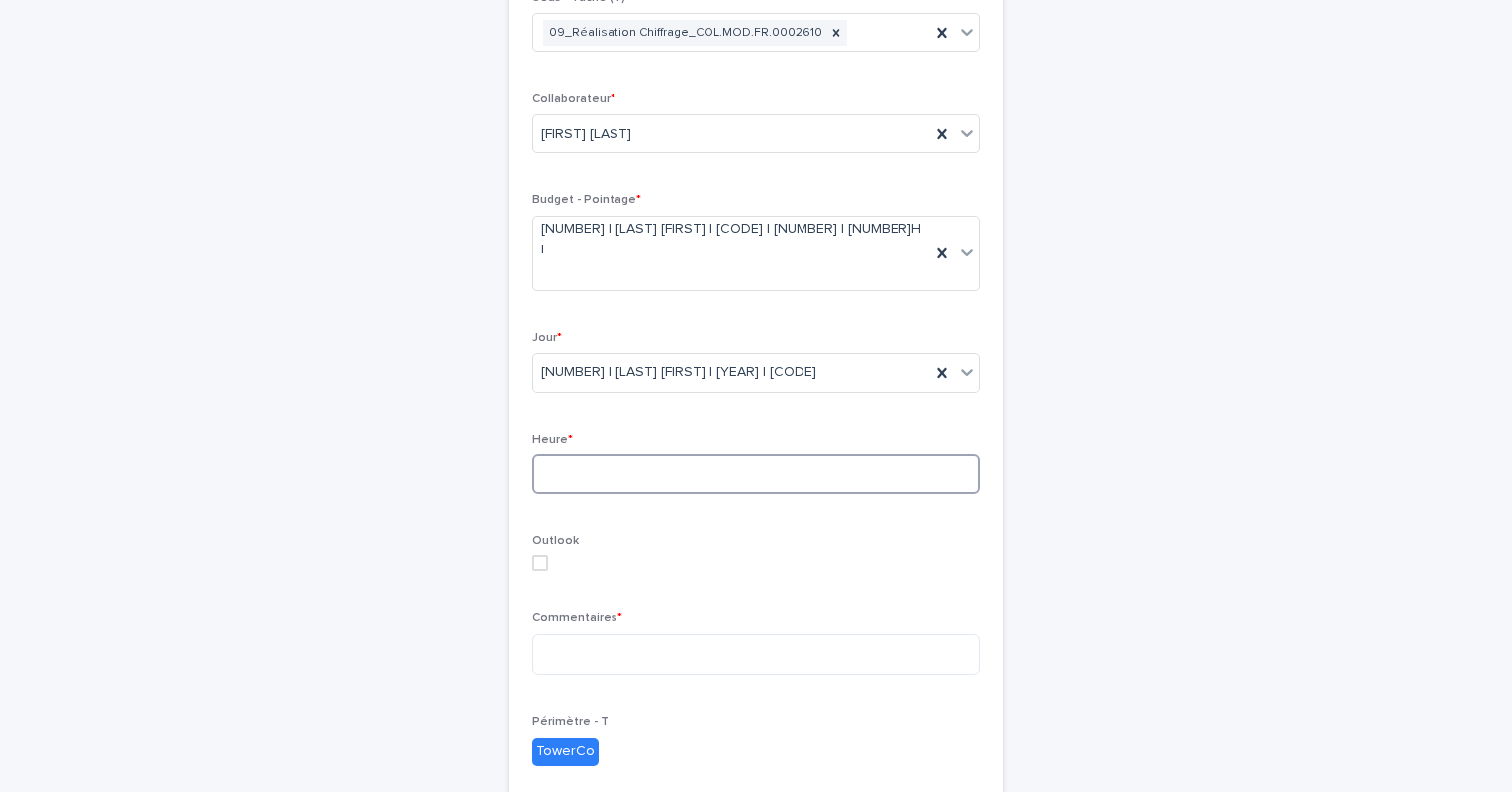 click at bounding box center (756, 474) 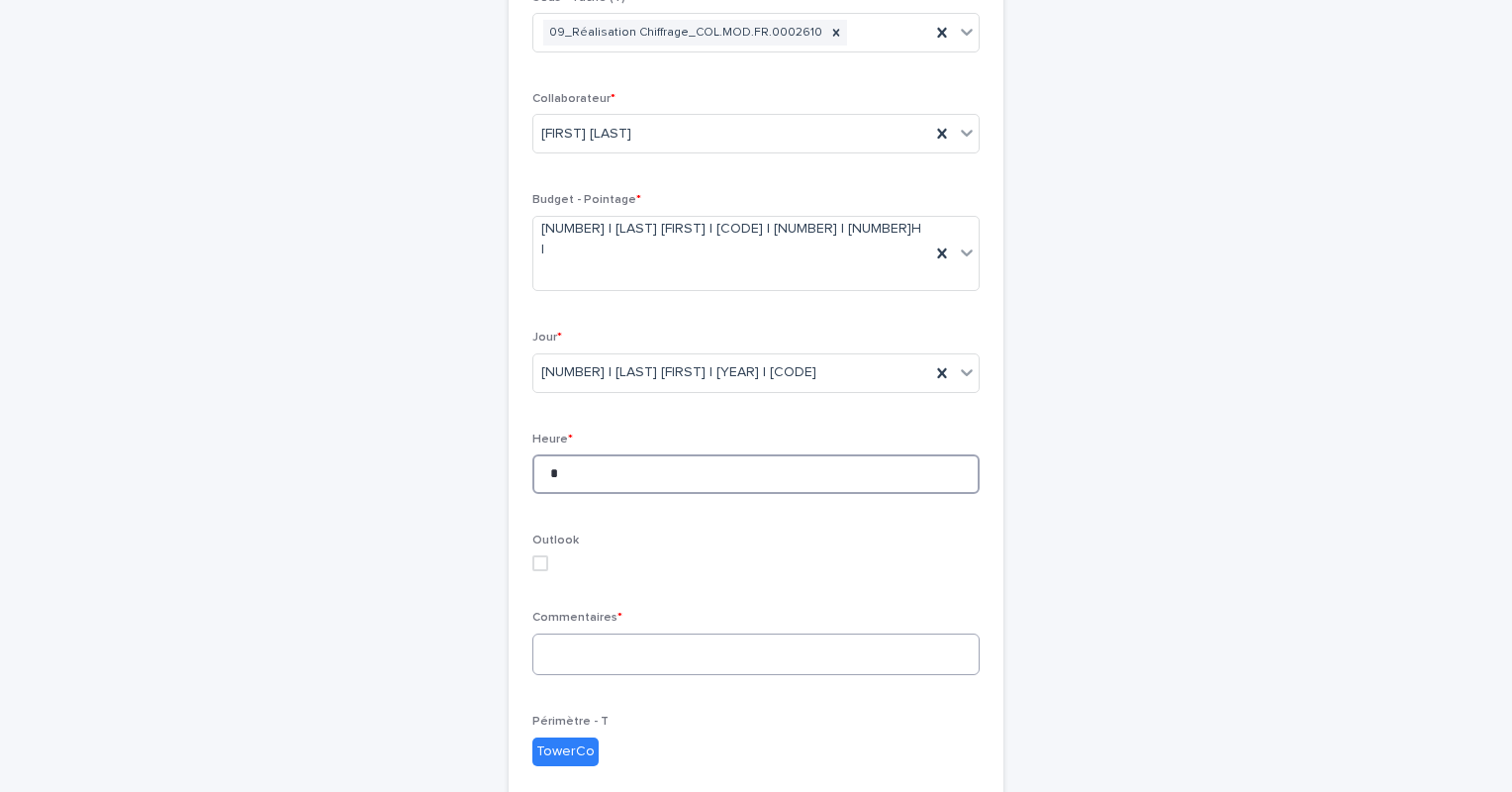 type on "*" 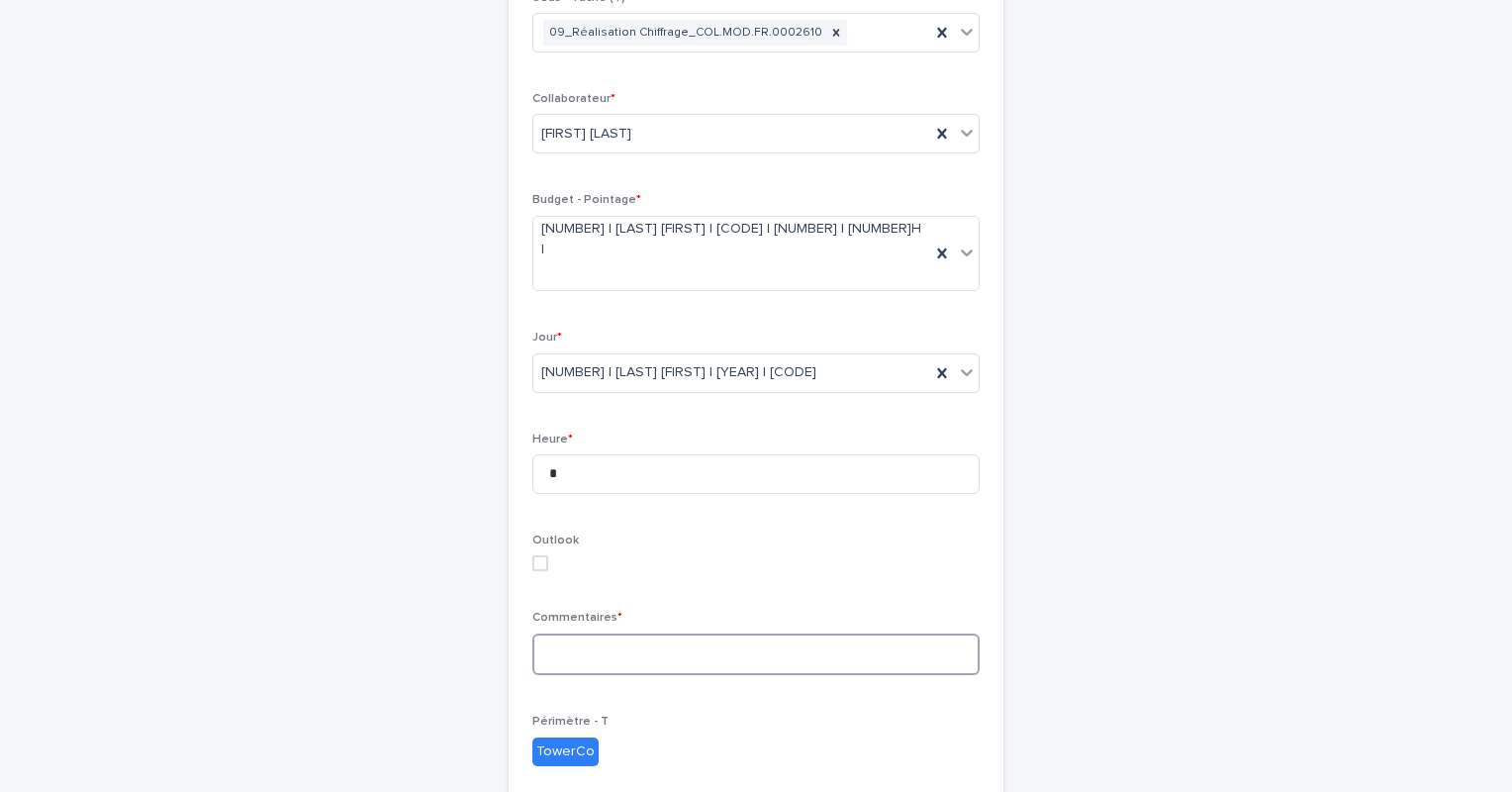 click at bounding box center (756, 654) 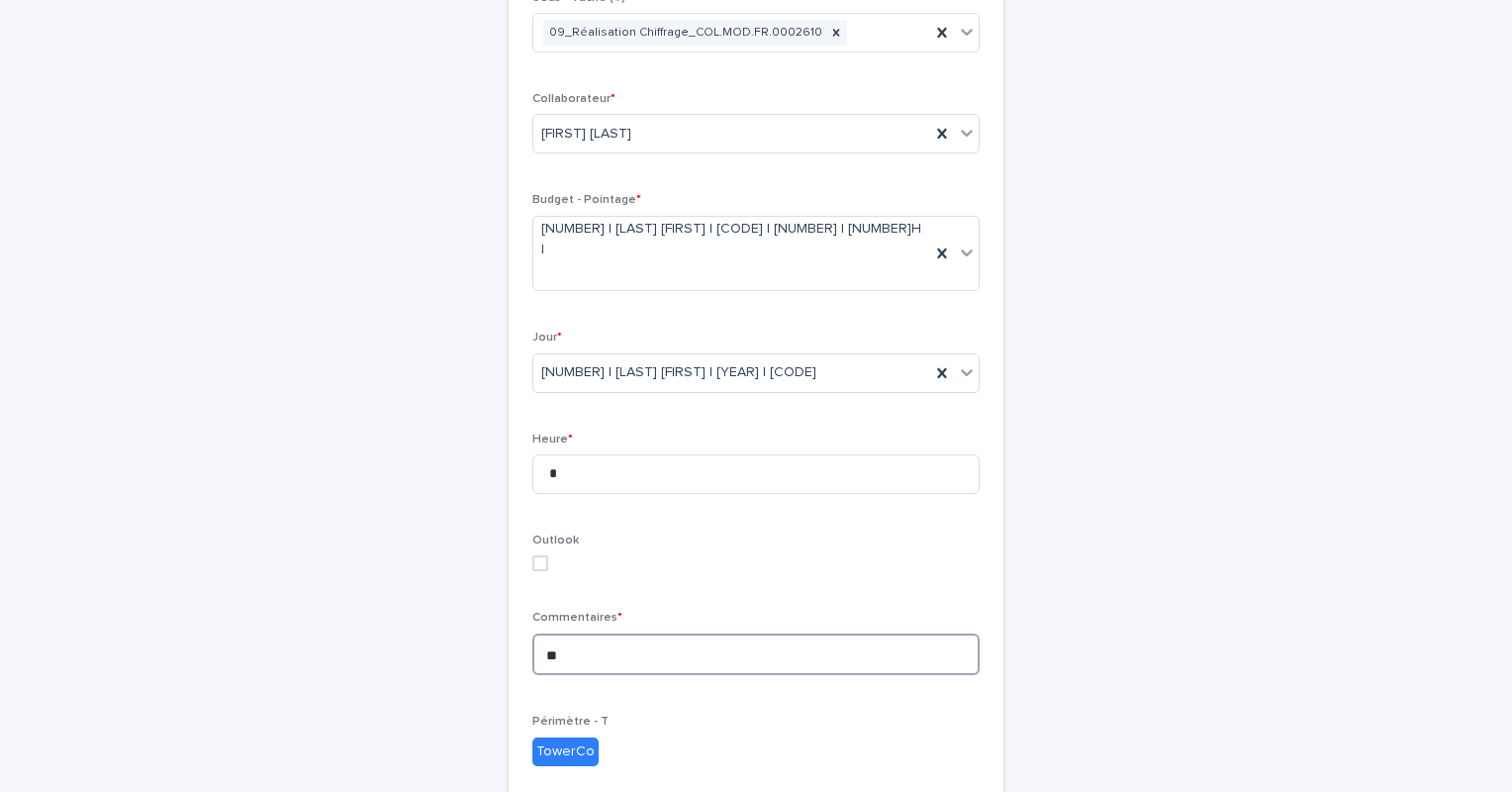 type on "*" 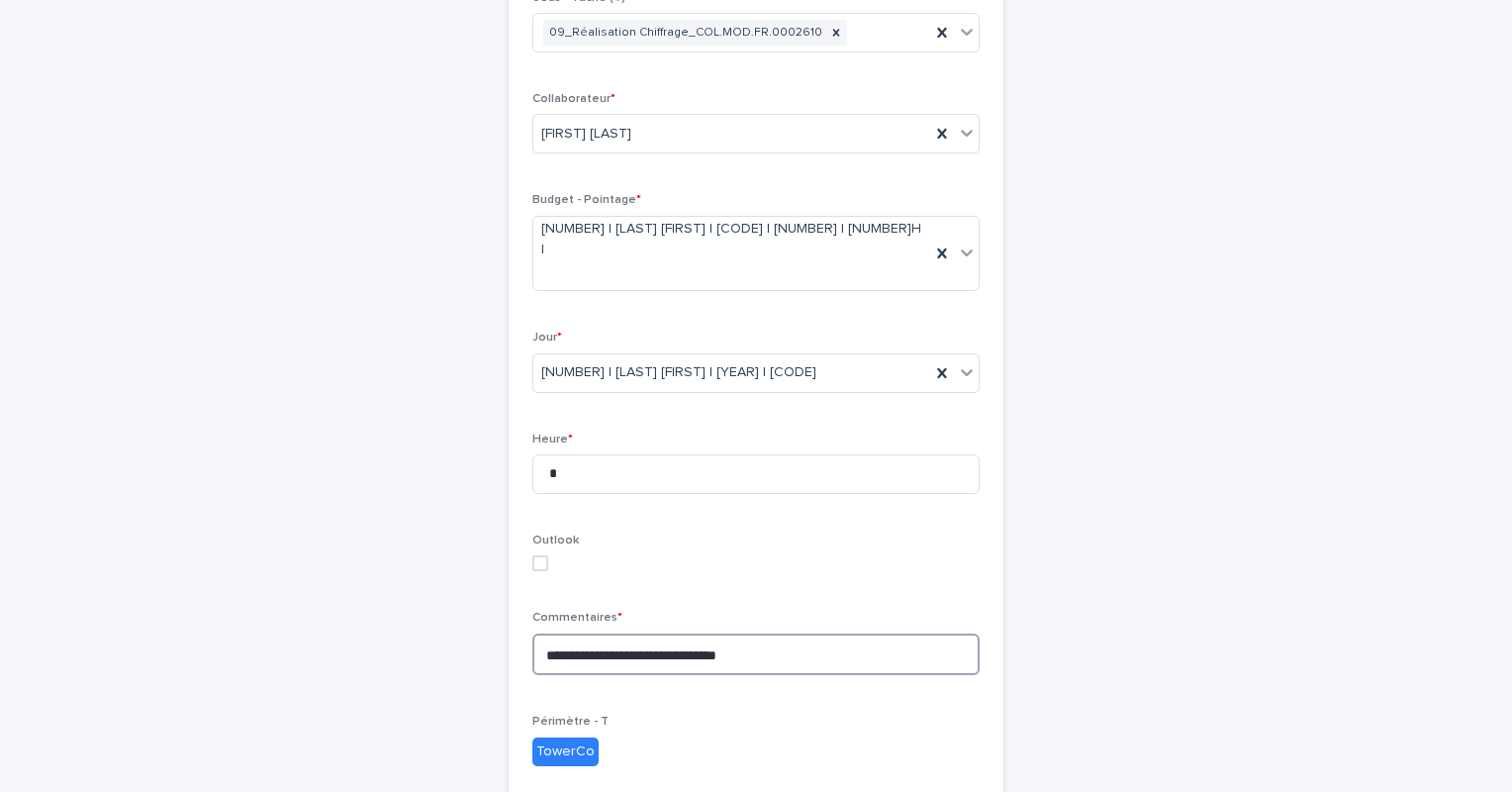 paste on "**********" 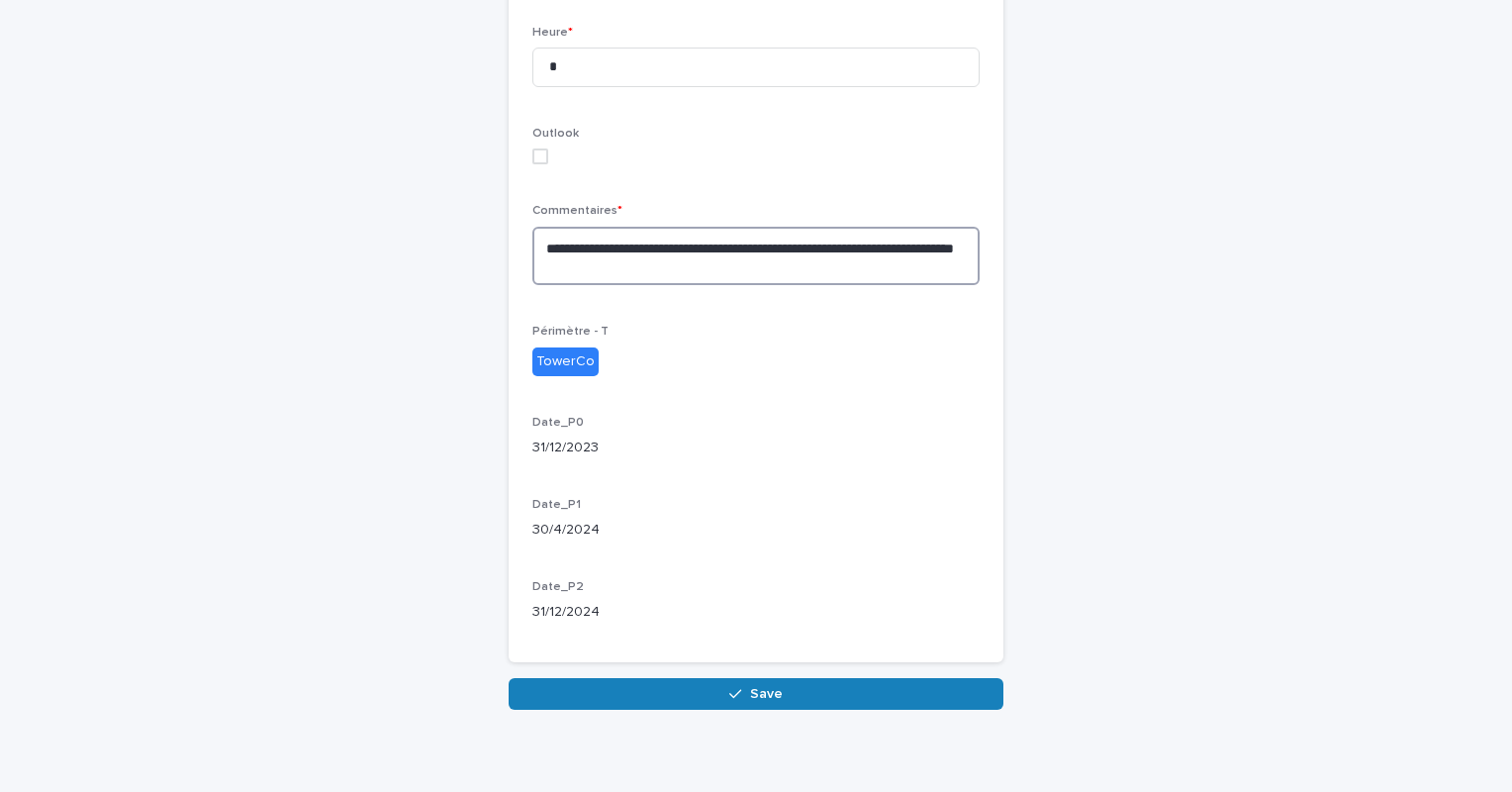 scroll, scrollTop: 632, scrollLeft: 0, axis: vertical 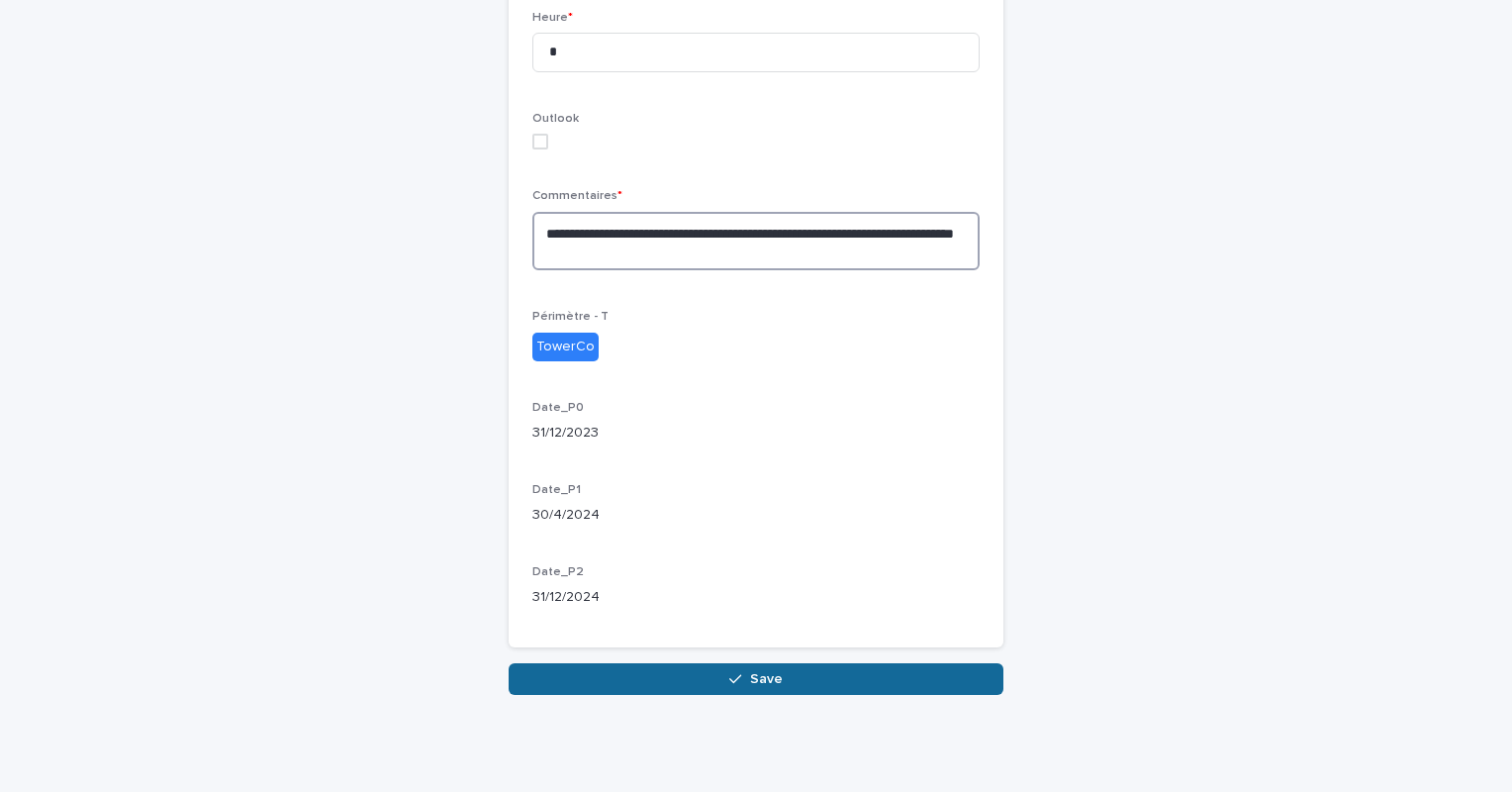 type on "**********" 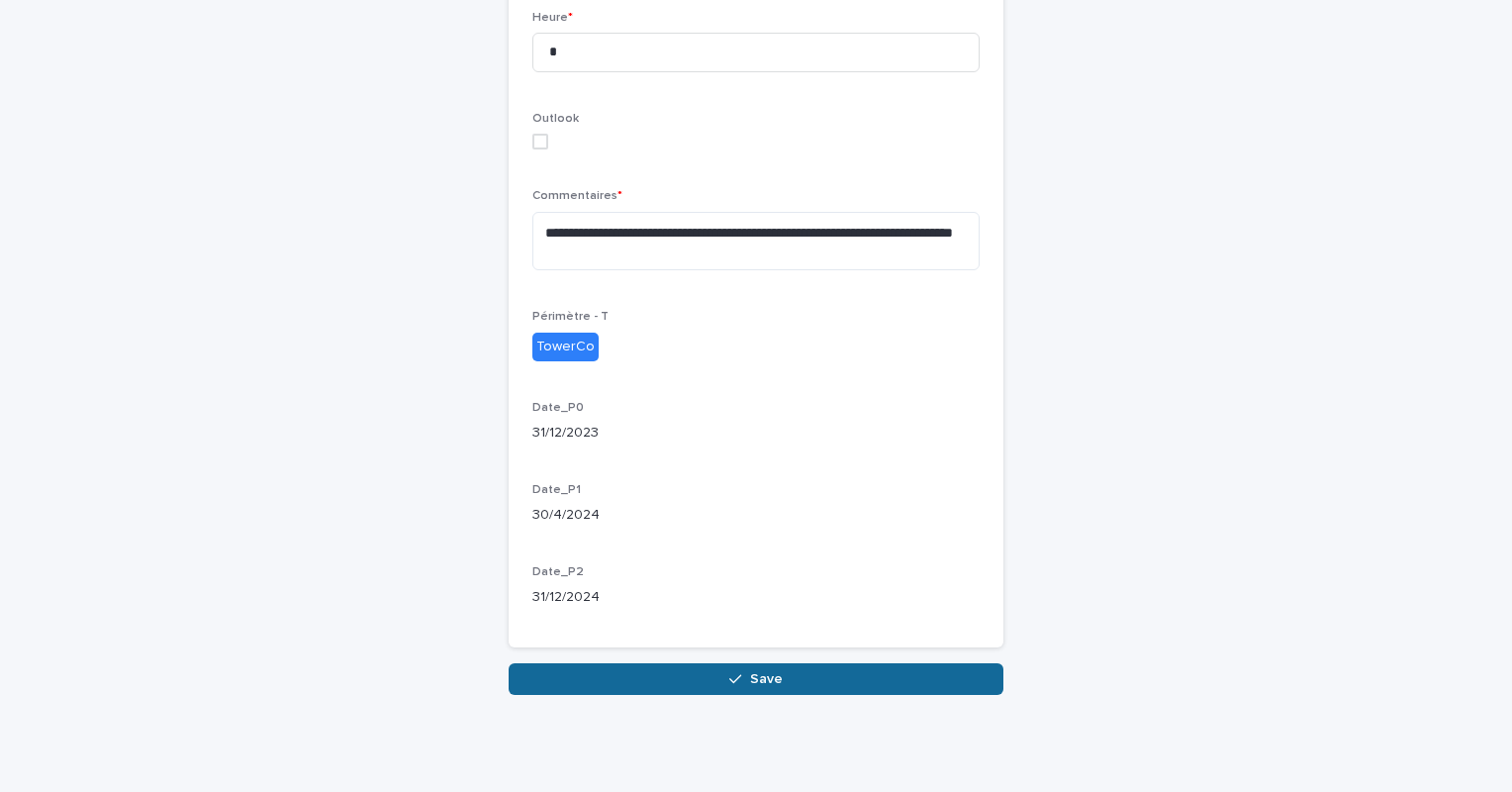 click on "Save" at bounding box center [756, 679] 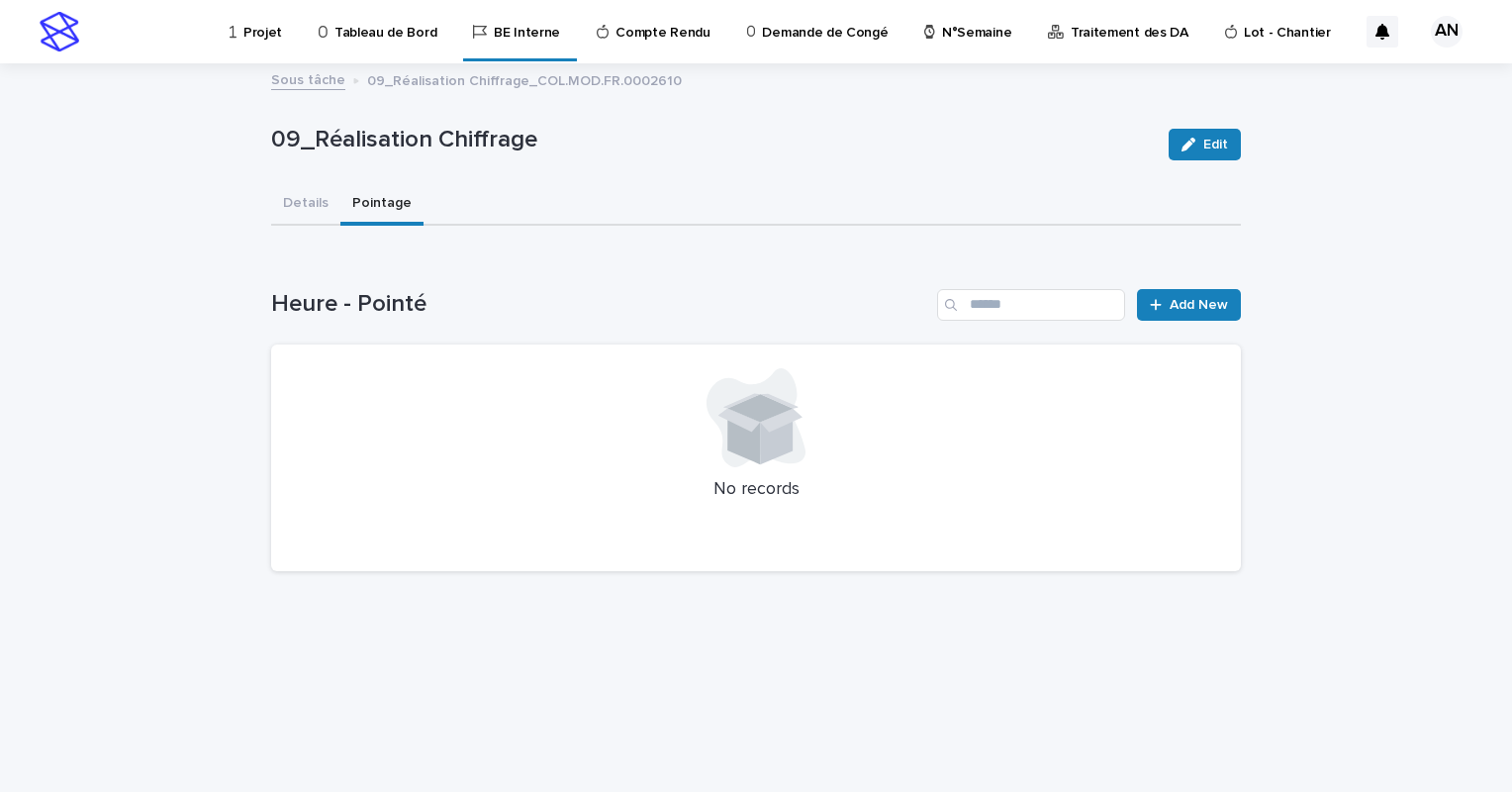 scroll, scrollTop: 0, scrollLeft: 0, axis: both 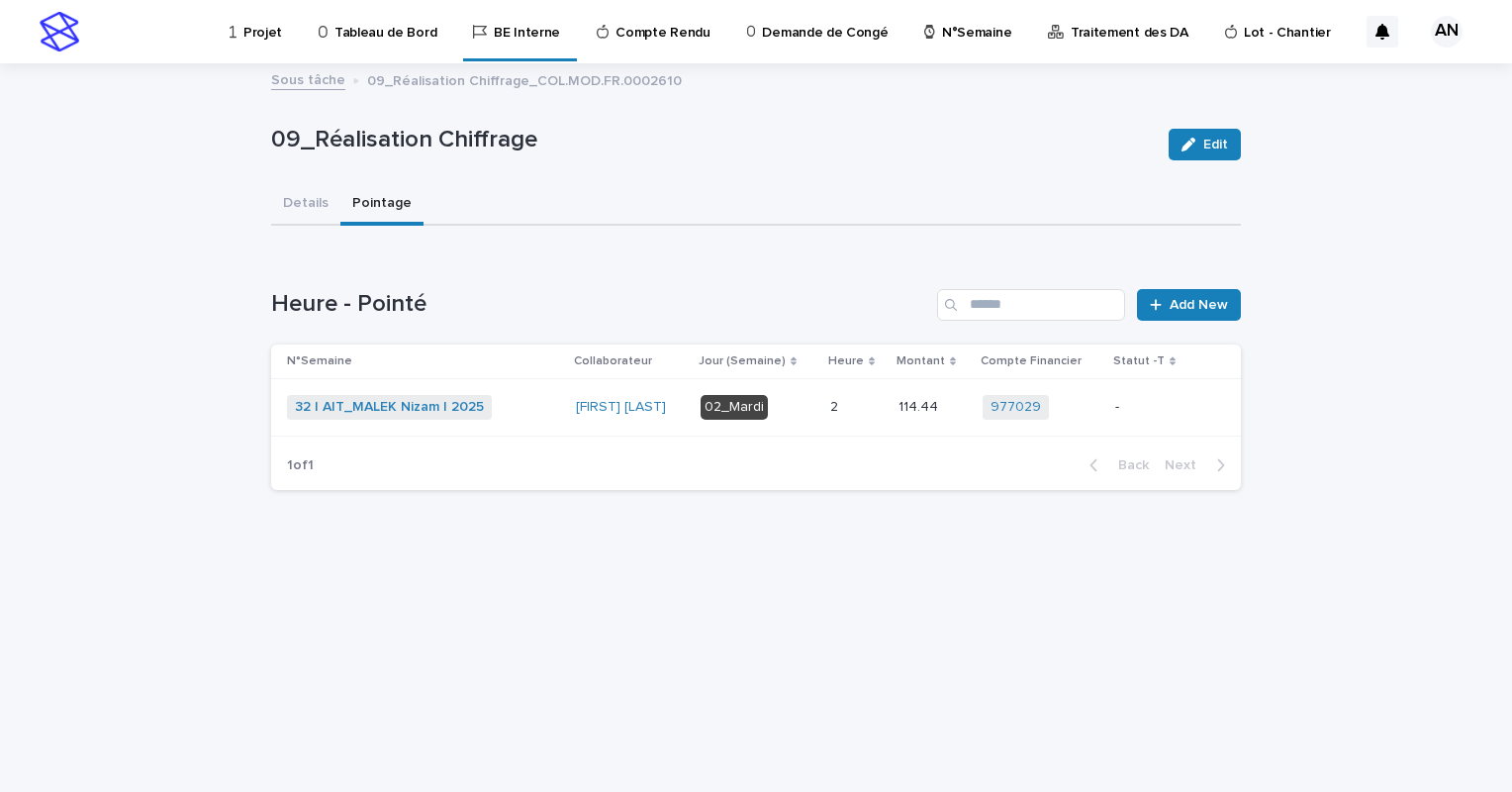 click on "02_Mardi" at bounding box center [757, 407] 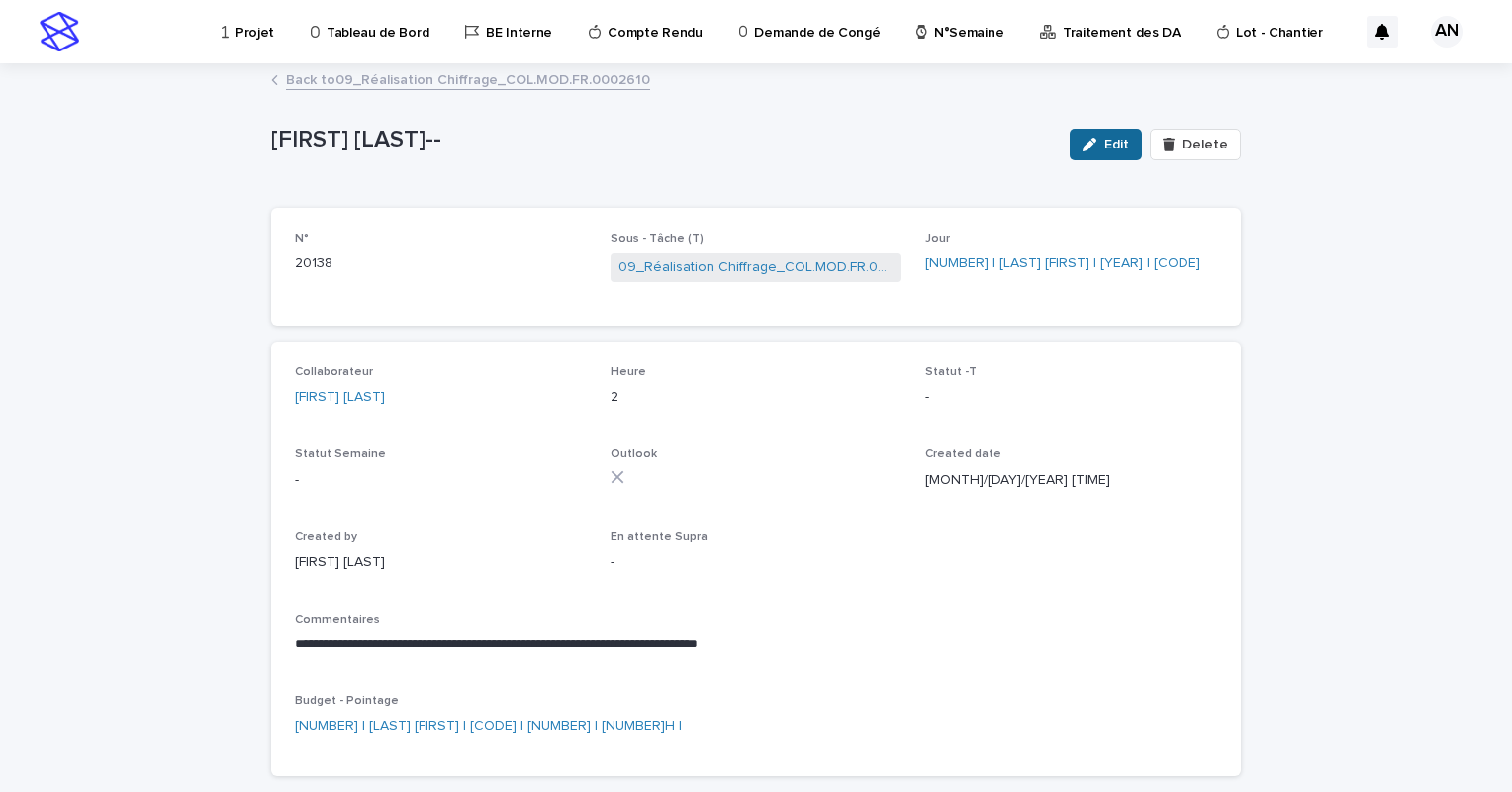 click at bounding box center [1093, 145] 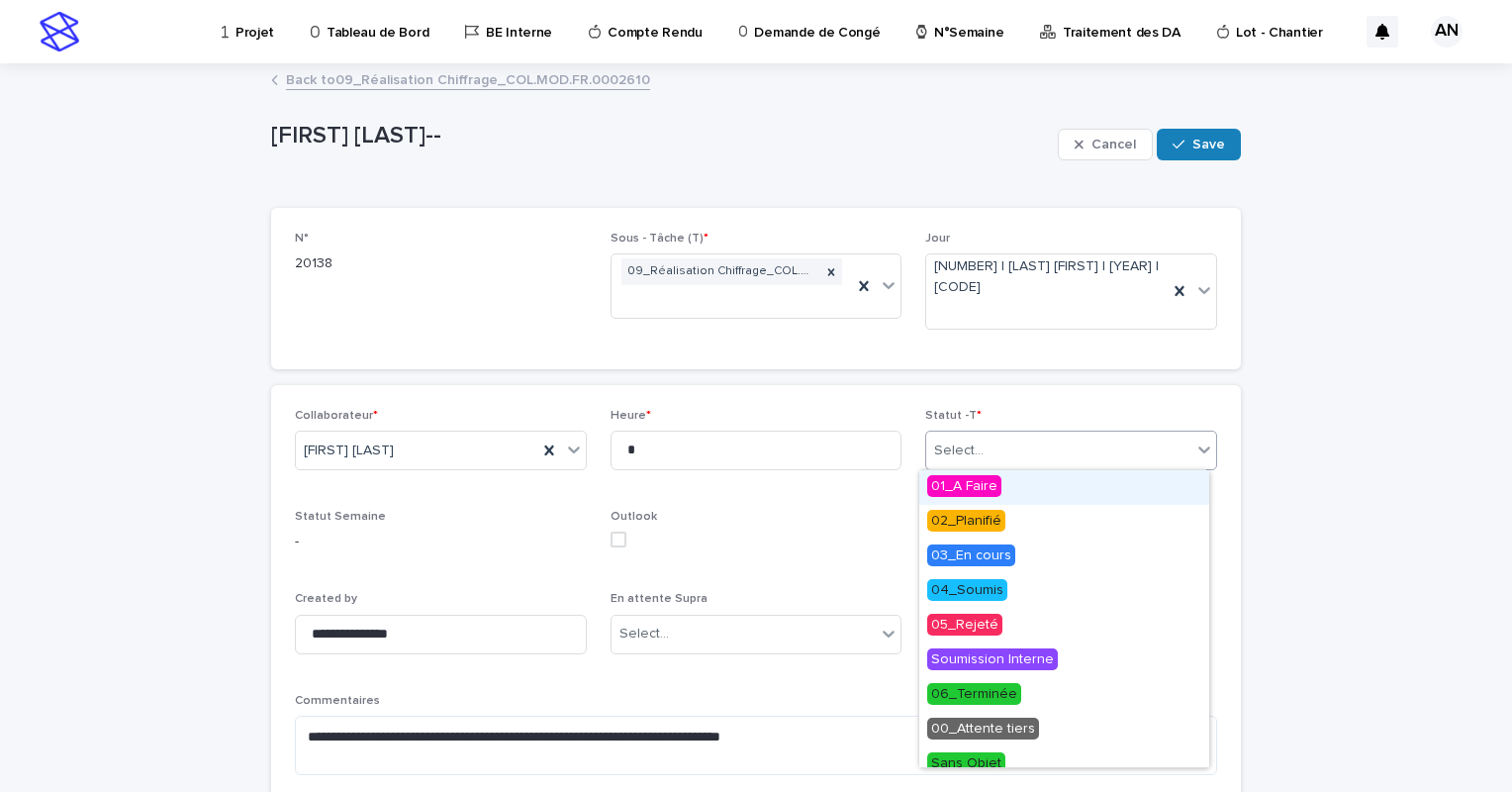 click on "Select..." at bounding box center [1059, 450] 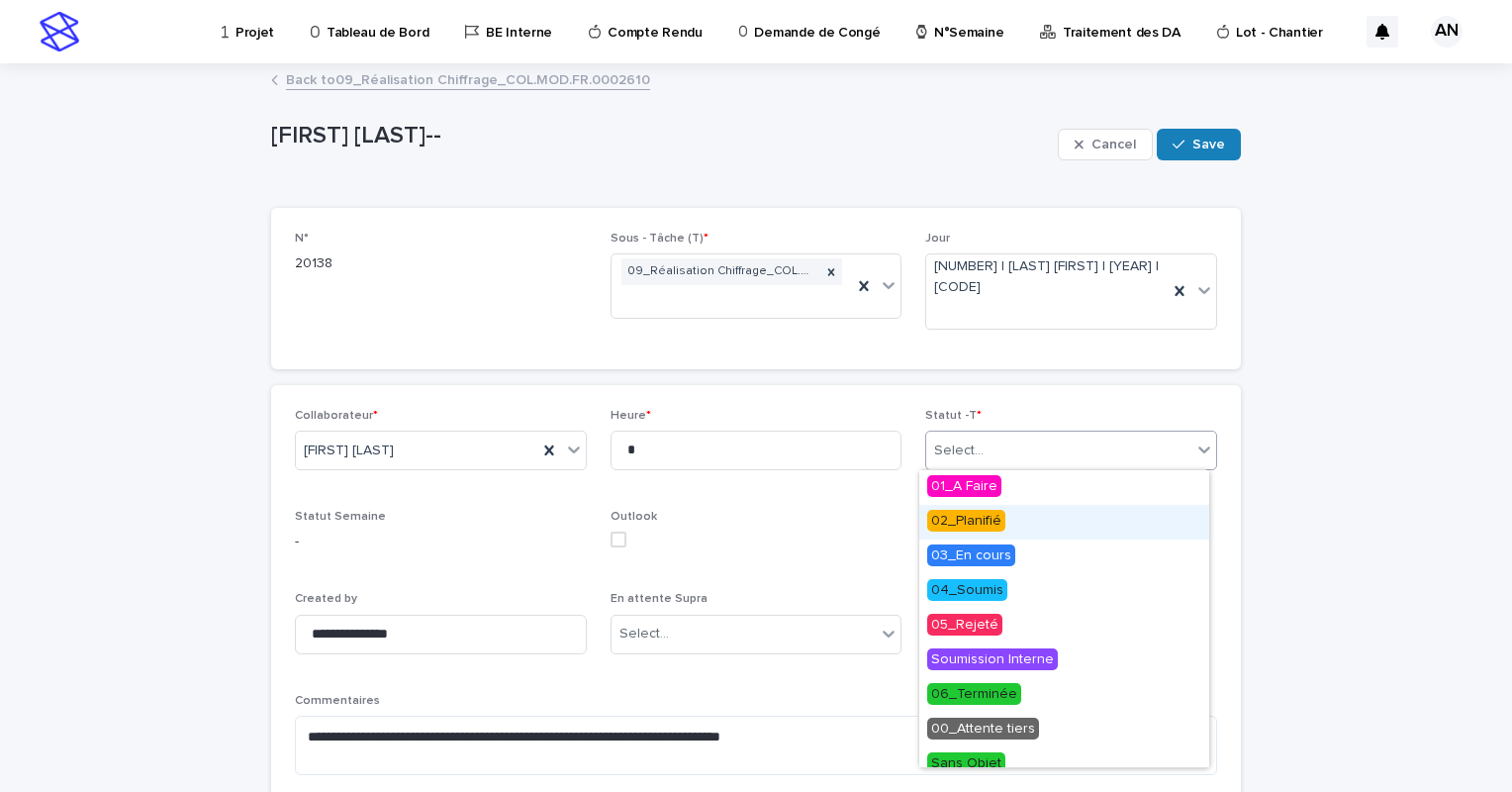 click on "02_Planifié" at bounding box center (966, 521) 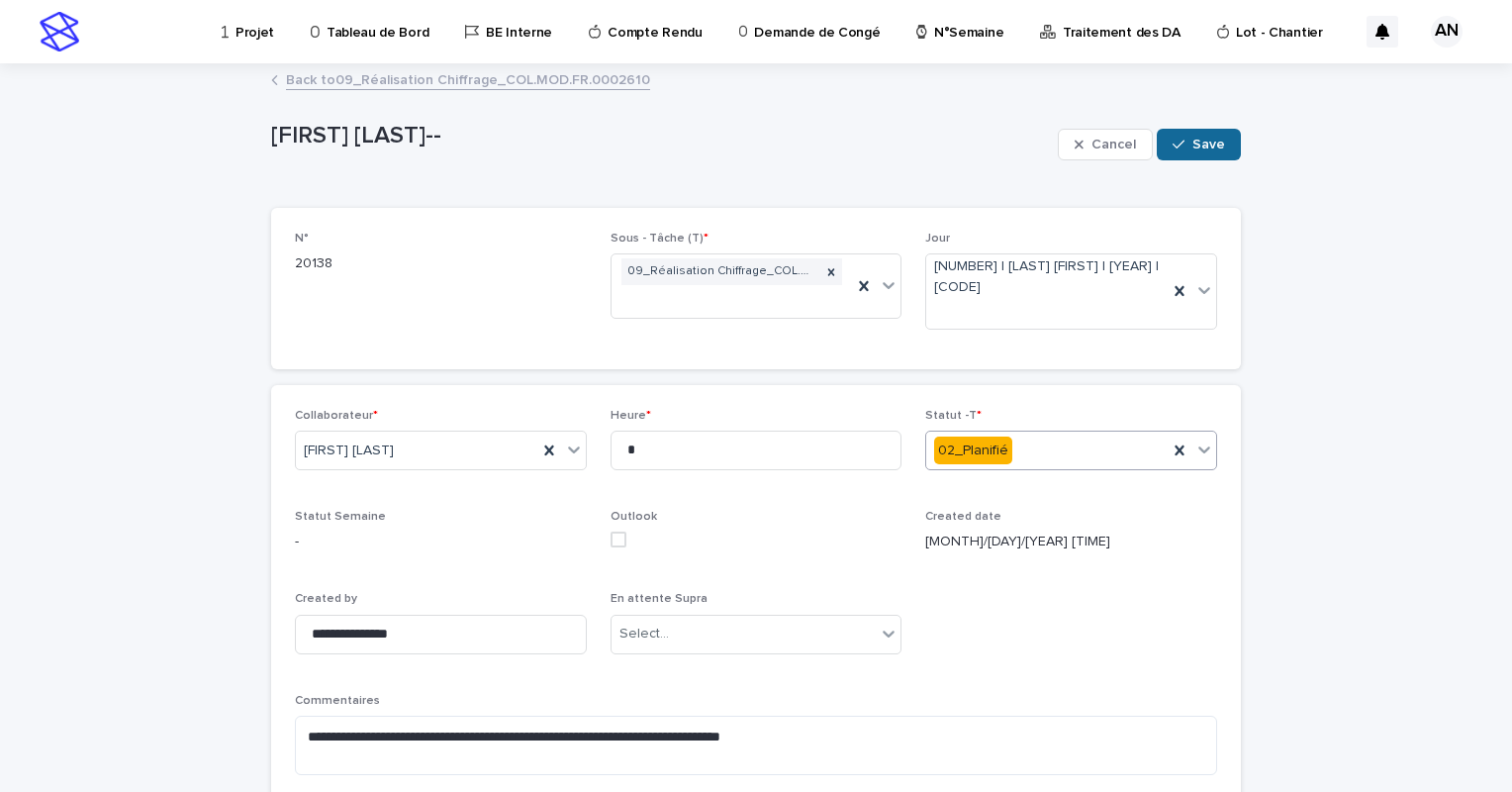 click on "Save" at bounding box center (1198, 145) 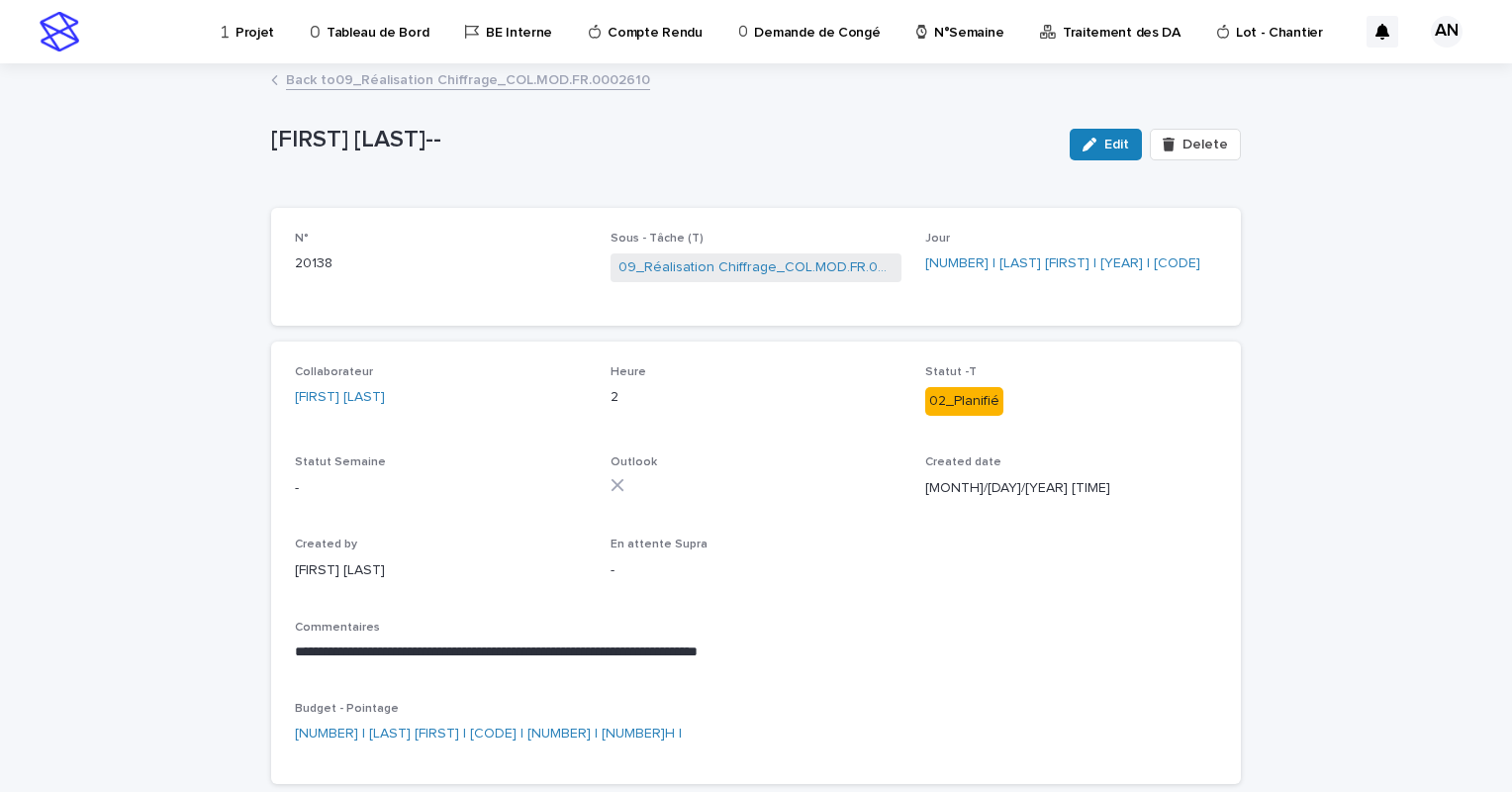 click on "Back to  09_Réalisation Chiffrage_COL.MOD.FR.0002610" at bounding box center (468, 78) 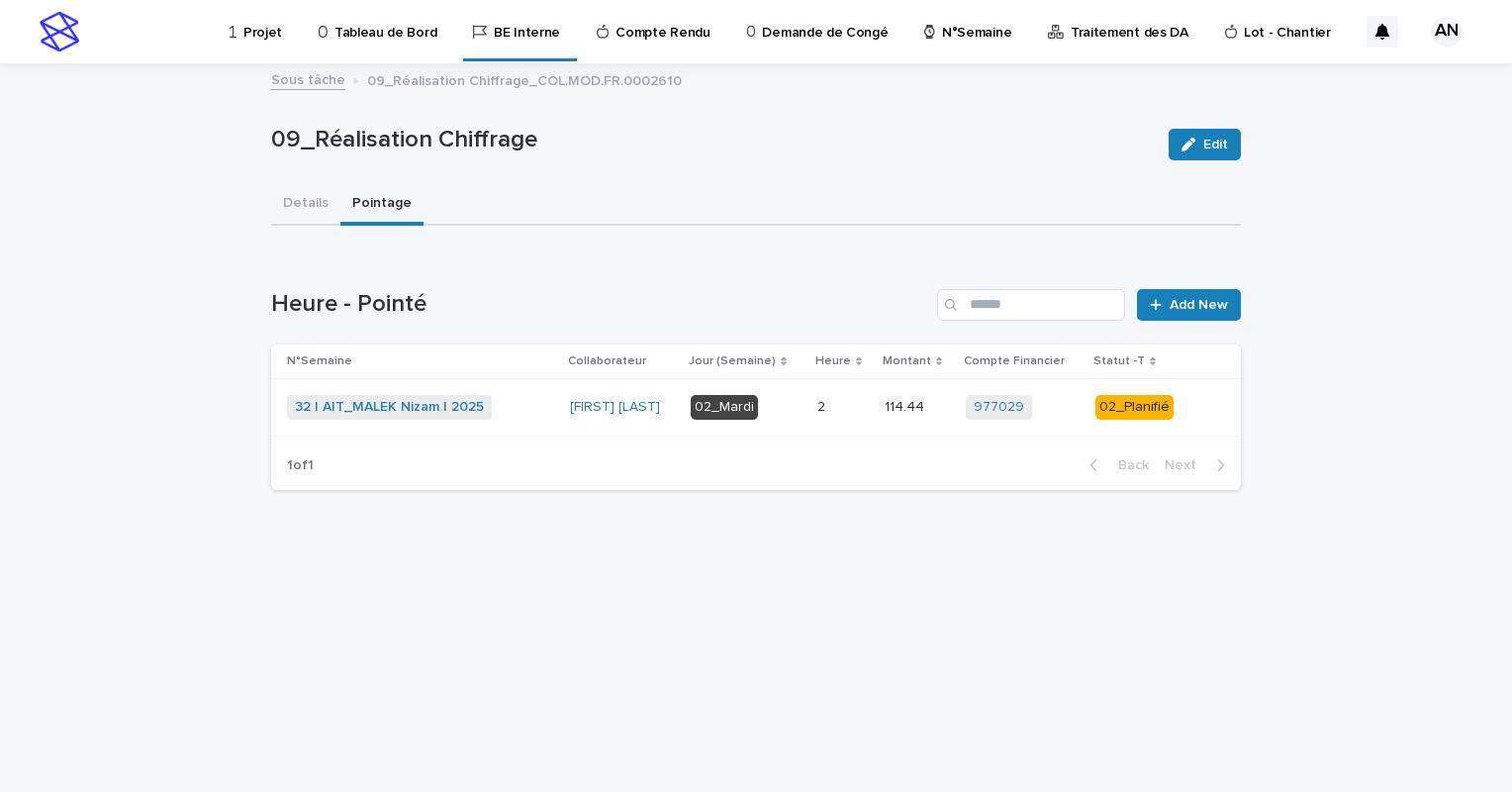click on "Projet" at bounding box center (262, 21) 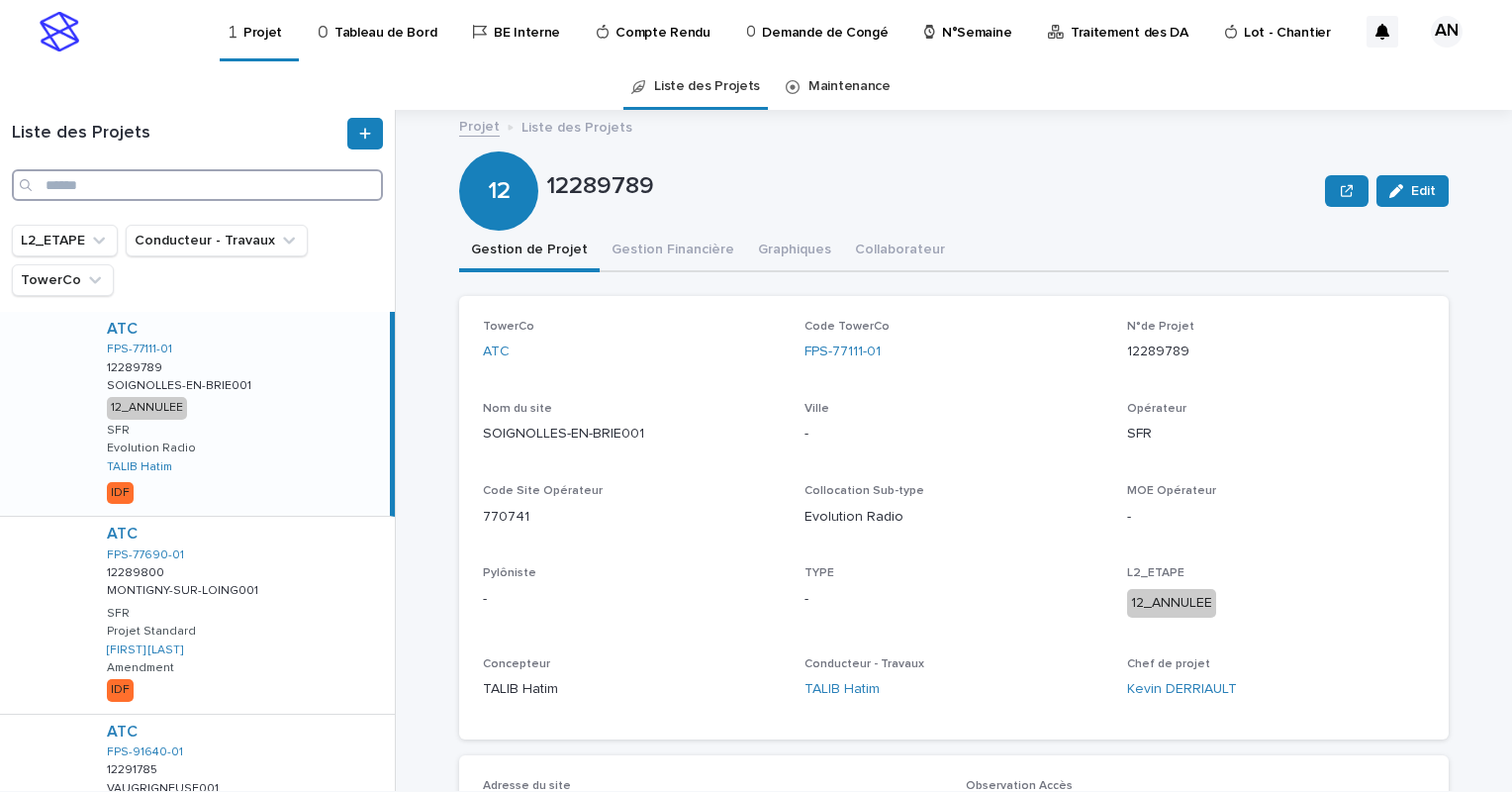 click at bounding box center [197, 185] 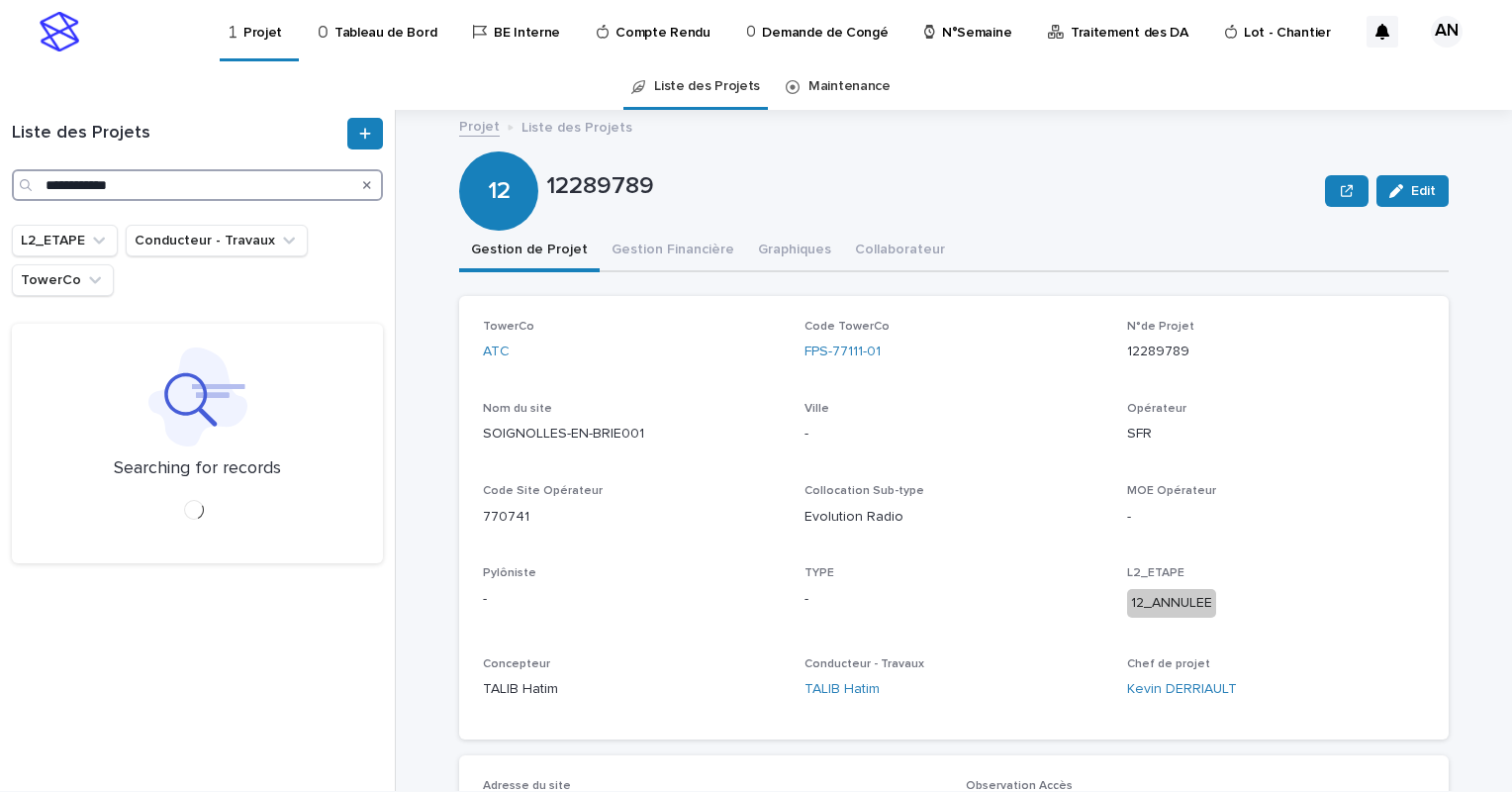 type on "**********" 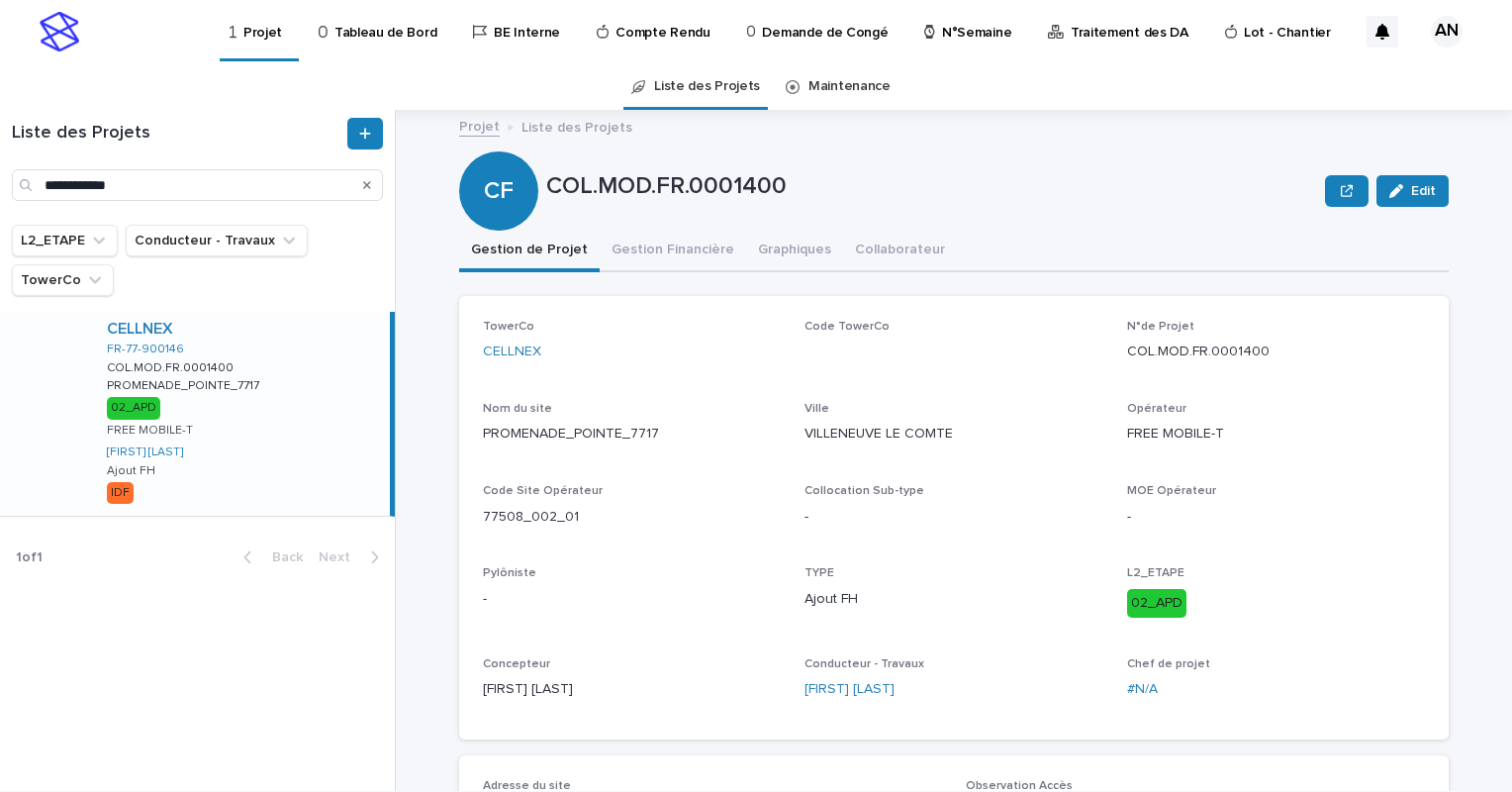 click on "CELLNEX   FR-77-900146   COL.MOD.FR.0001400 COL.MOD.FR.0001400   PROMENADE_POINTE_7717 PROMENADE_POINTE_7717   02_APD FREE MOBILE-T AIT_MALEK Nizam   Ajout FH IDF" at bounding box center [240, 414] 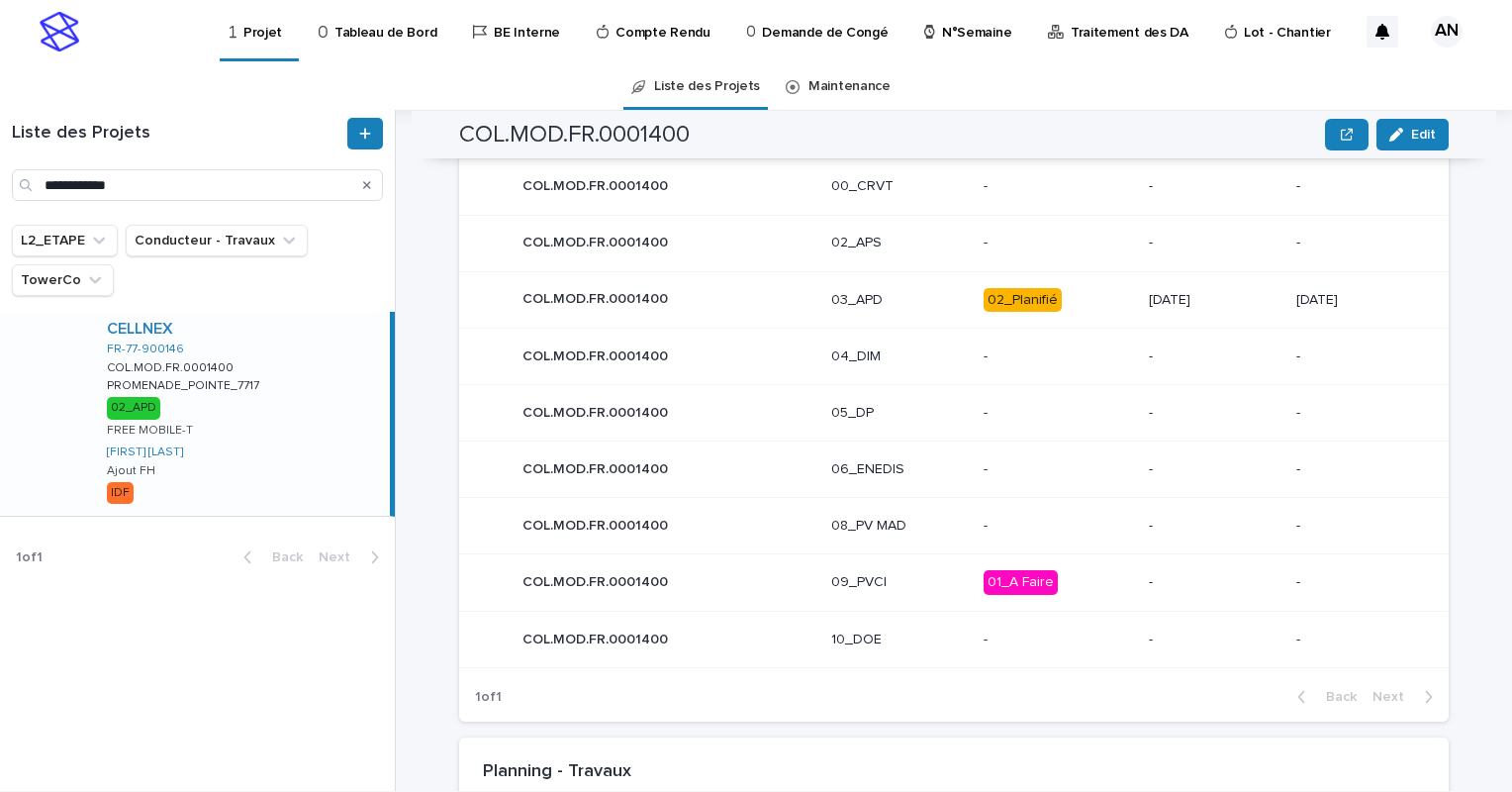 scroll, scrollTop: 951, scrollLeft: 0, axis: vertical 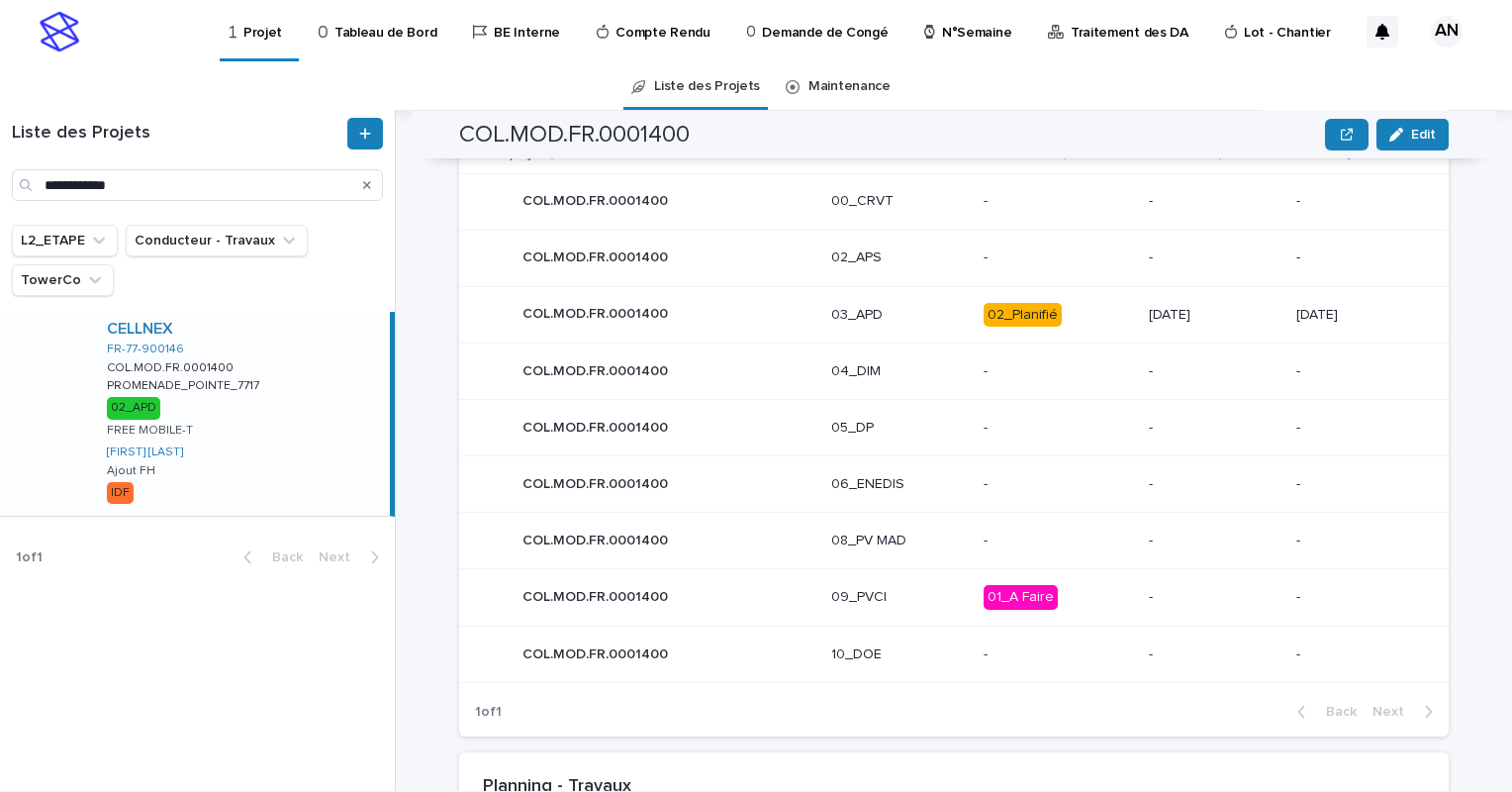 click on "03_APD" at bounding box center (899, 315) 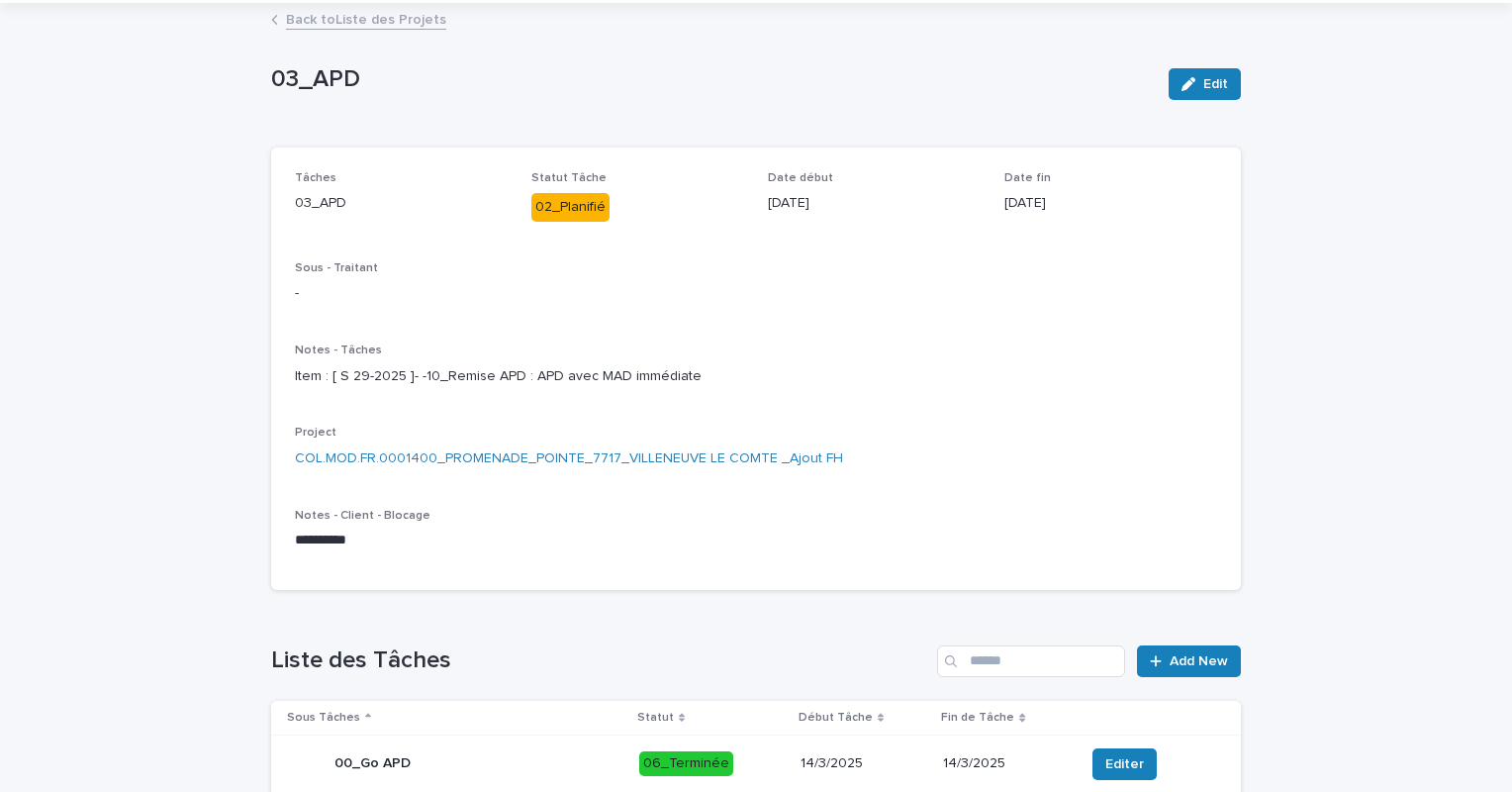 scroll, scrollTop: 57, scrollLeft: 0, axis: vertical 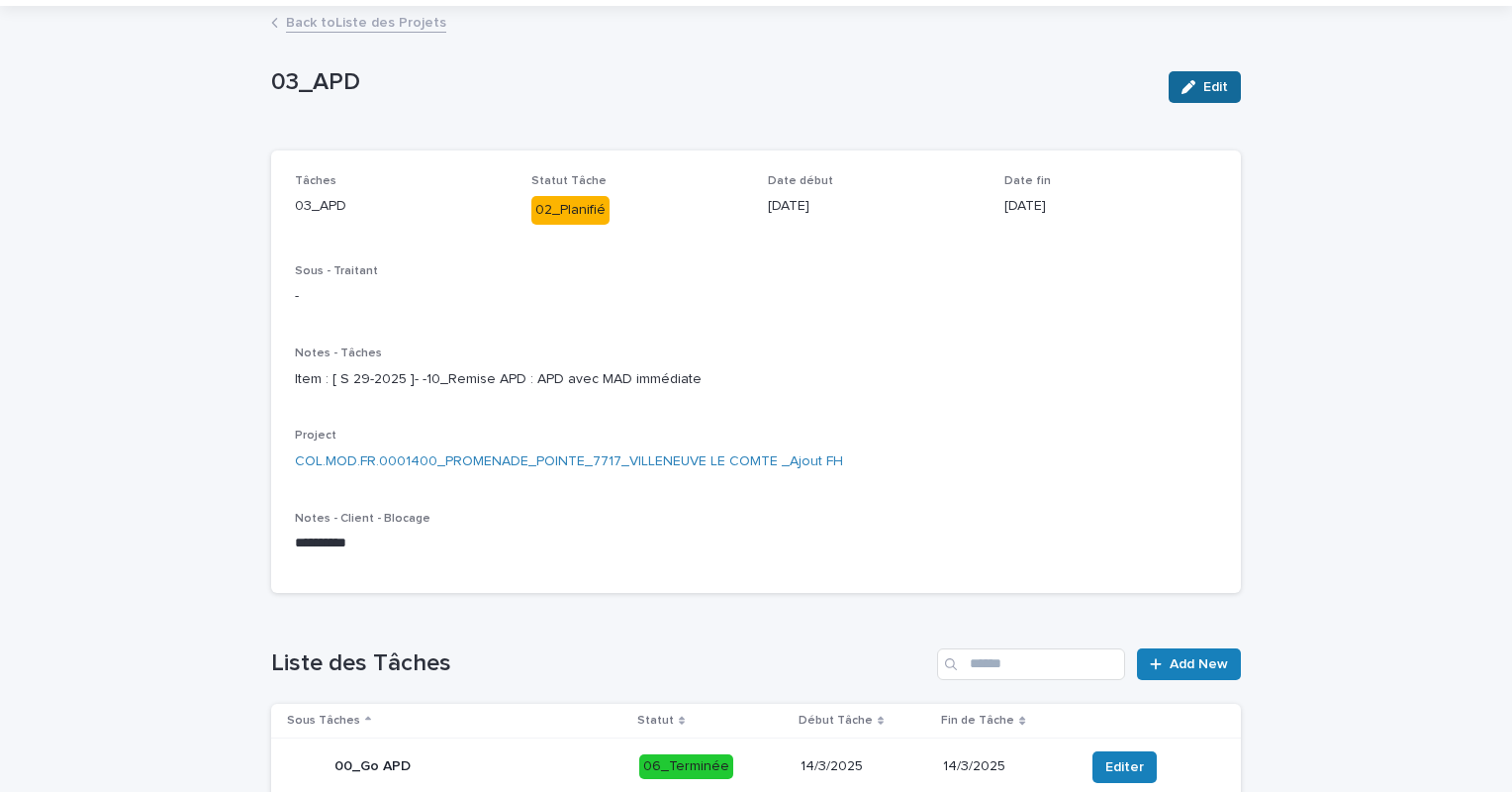 click on "Edit" at bounding box center [1215, 87] 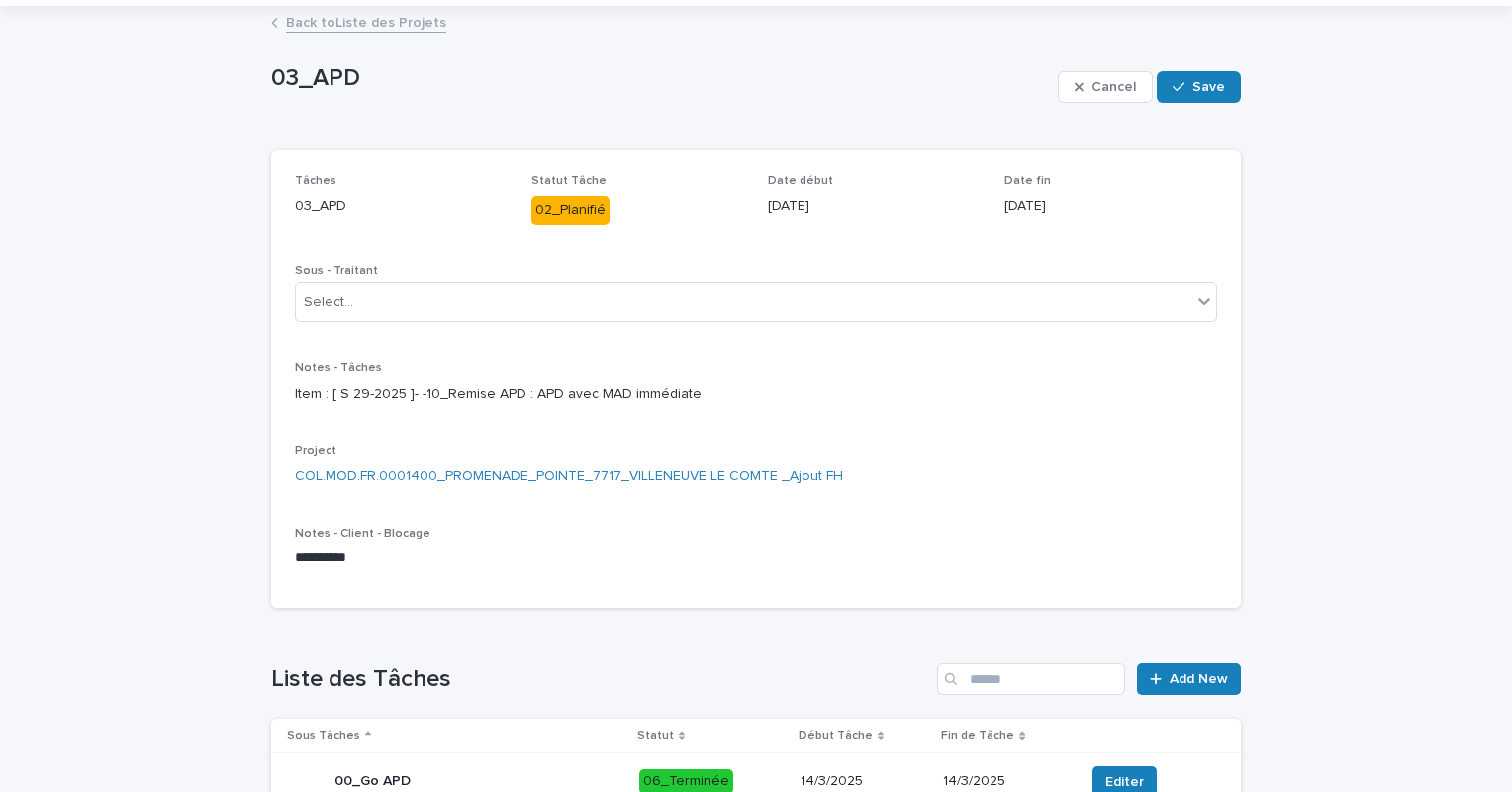 click on "Notes - Tâches
Item : [ S 29-2025 ]- -10_Remise APD : APD avec MAD immédiate" at bounding box center [756, 390] 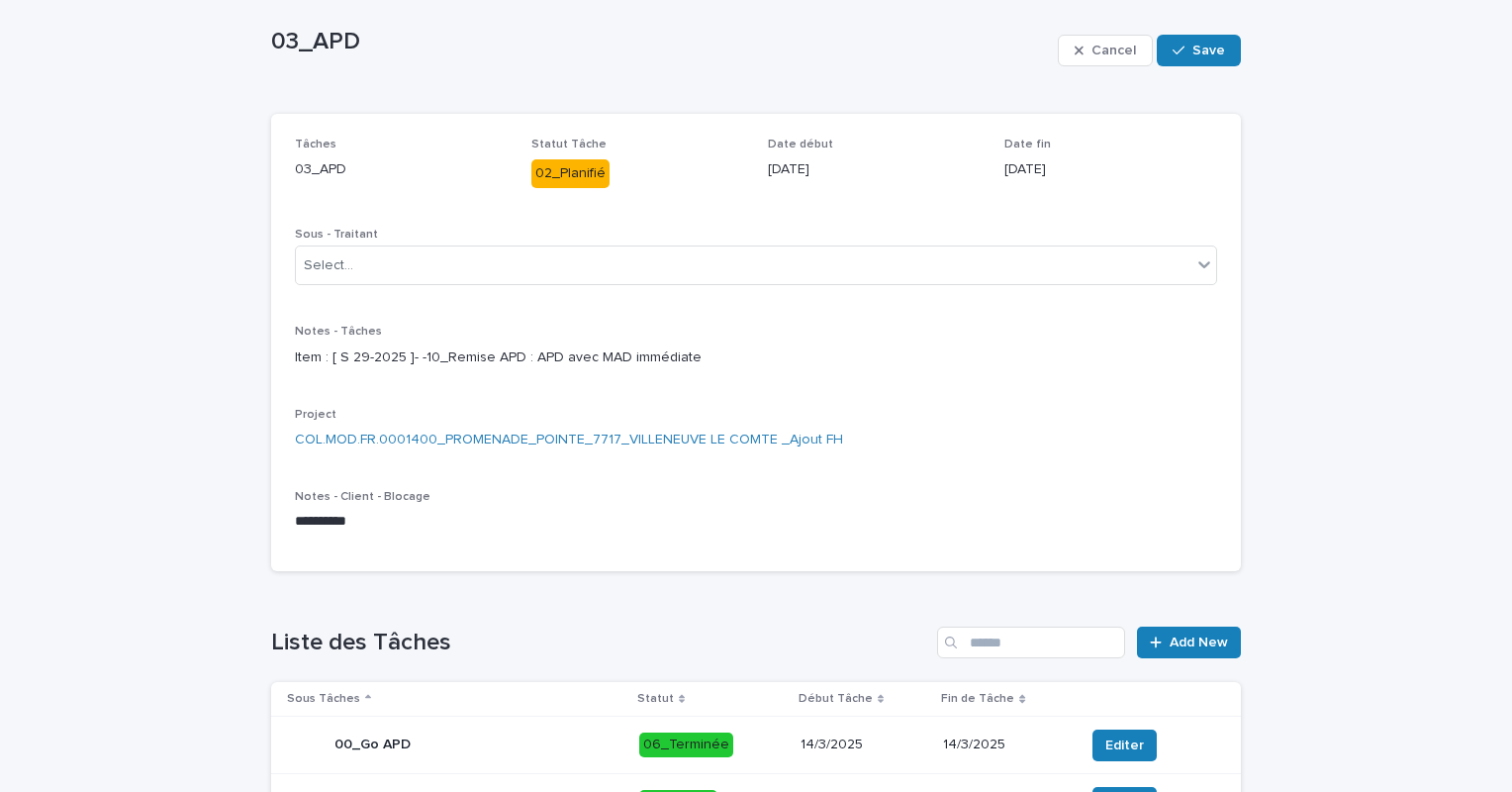 scroll, scrollTop: 92, scrollLeft: 0, axis: vertical 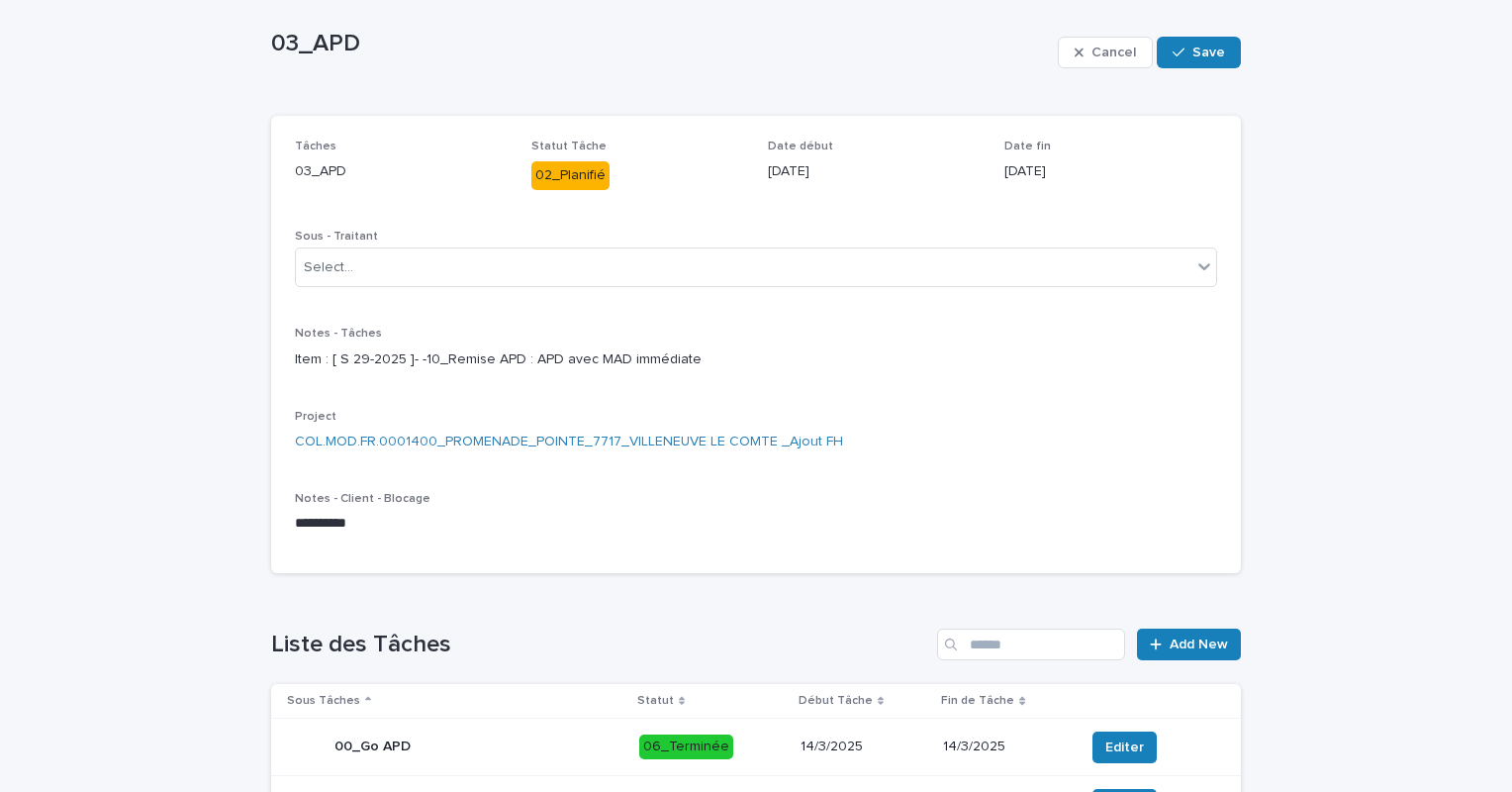 click on "Item : [ S 29-2025 ]- -10_Remise APD : APD avec MAD immédiate" at bounding box center [756, 359] 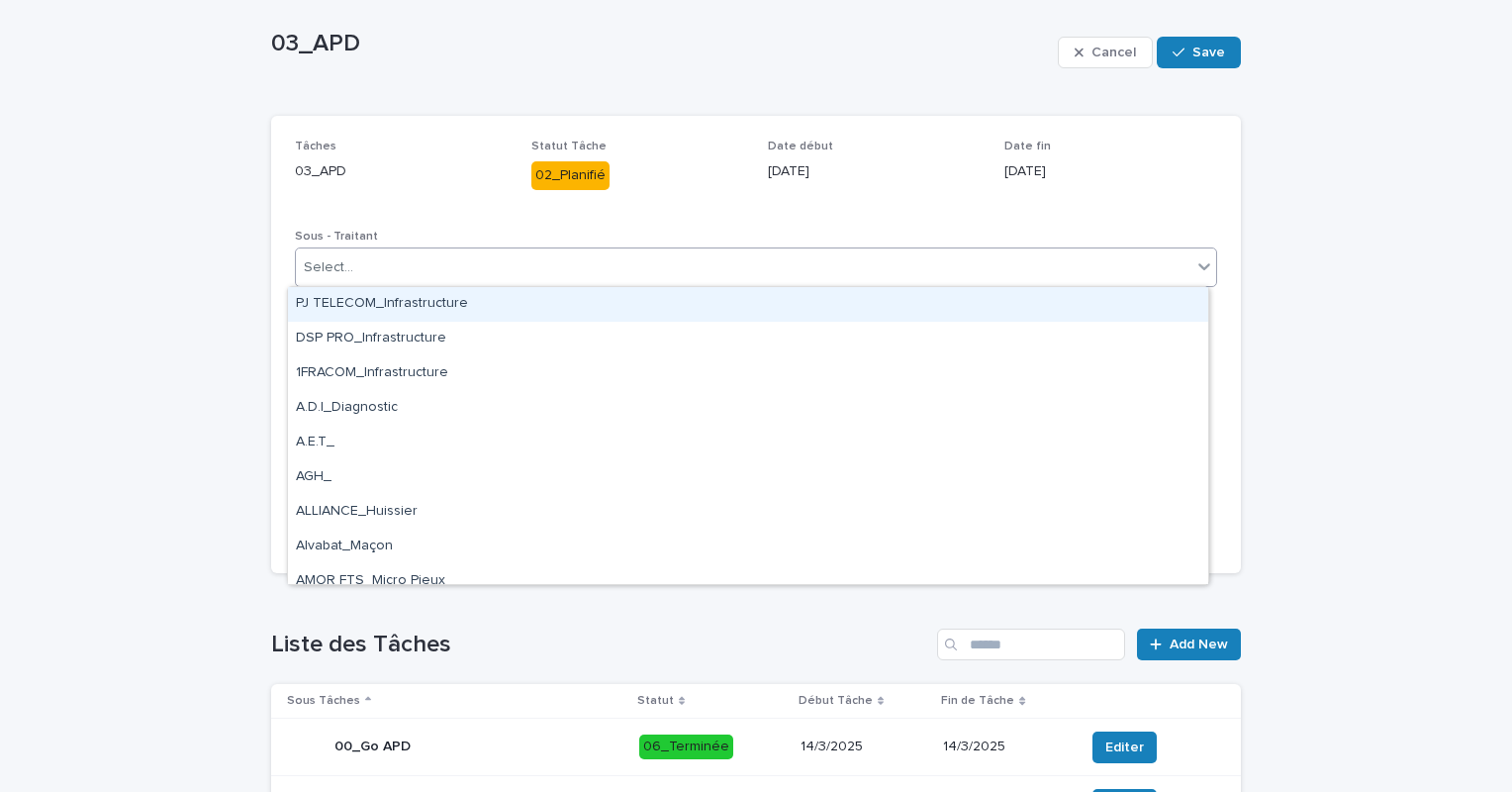 click on "Select..." at bounding box center [743, 267] 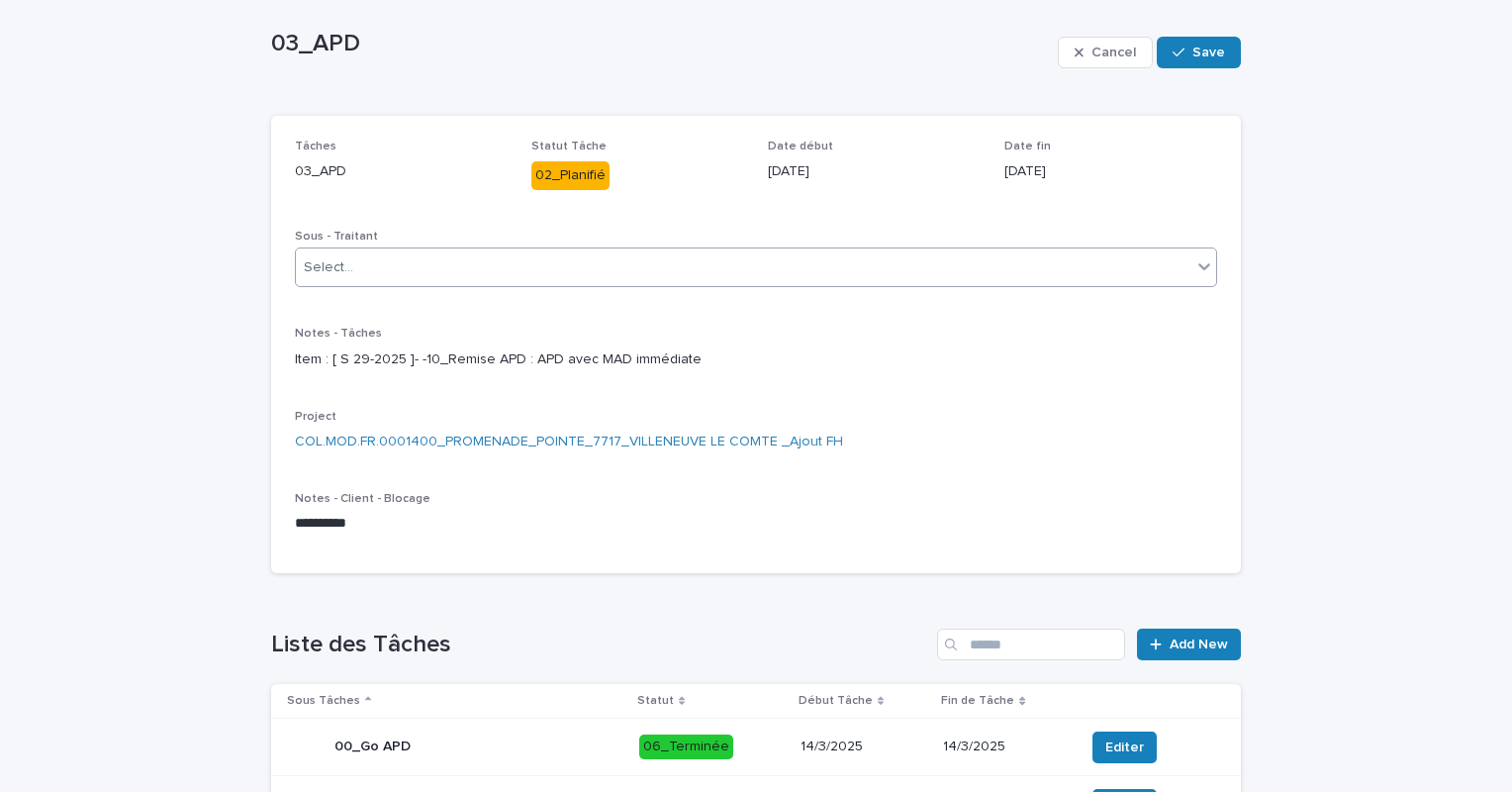 click on "Select..." at bounding box center [743, 267] 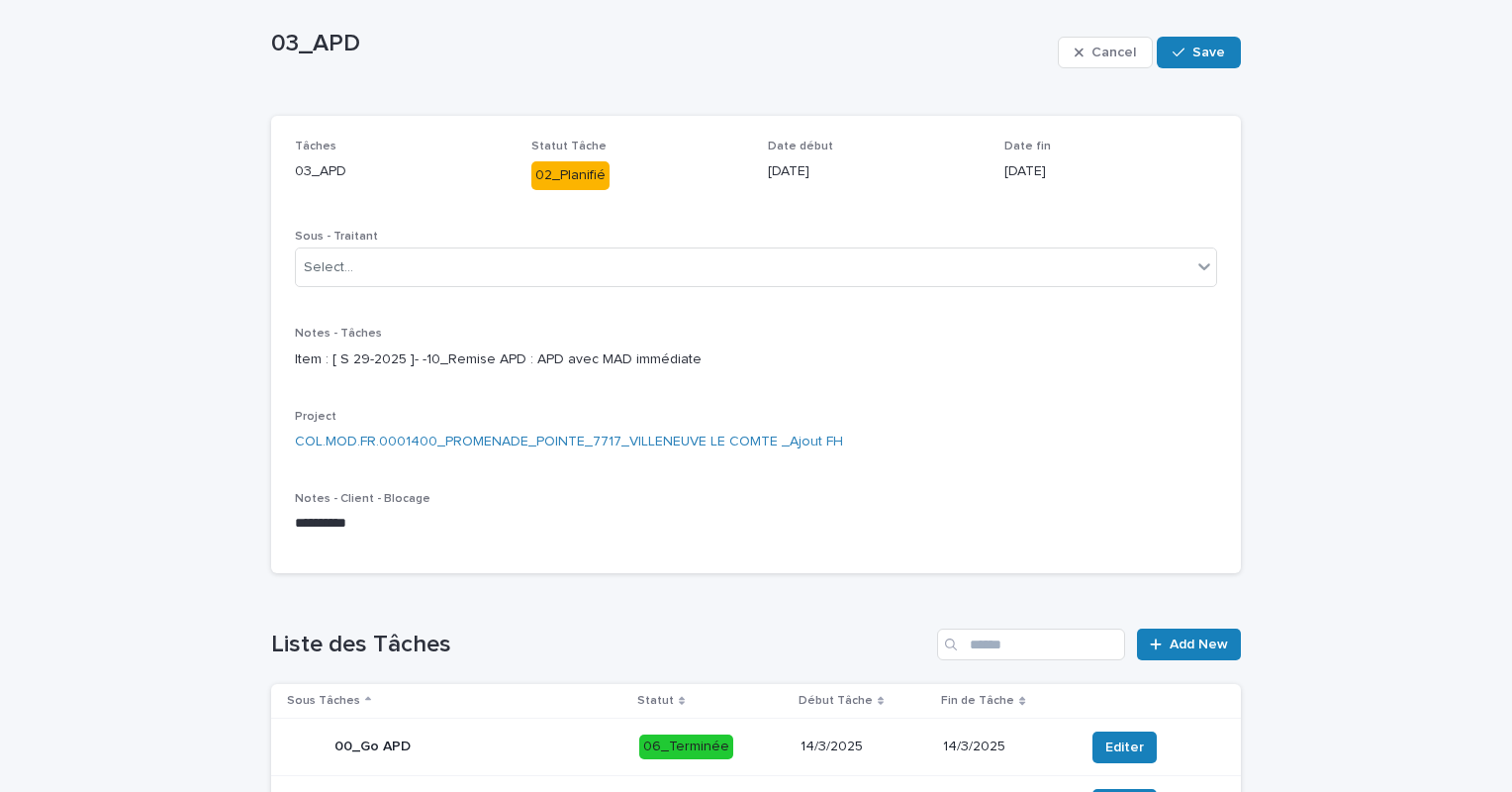 click on "Item : [ S 29-2025 ]- -10_Remise APD : APD avec MAD immédiate" at bounding box center (756, 359) 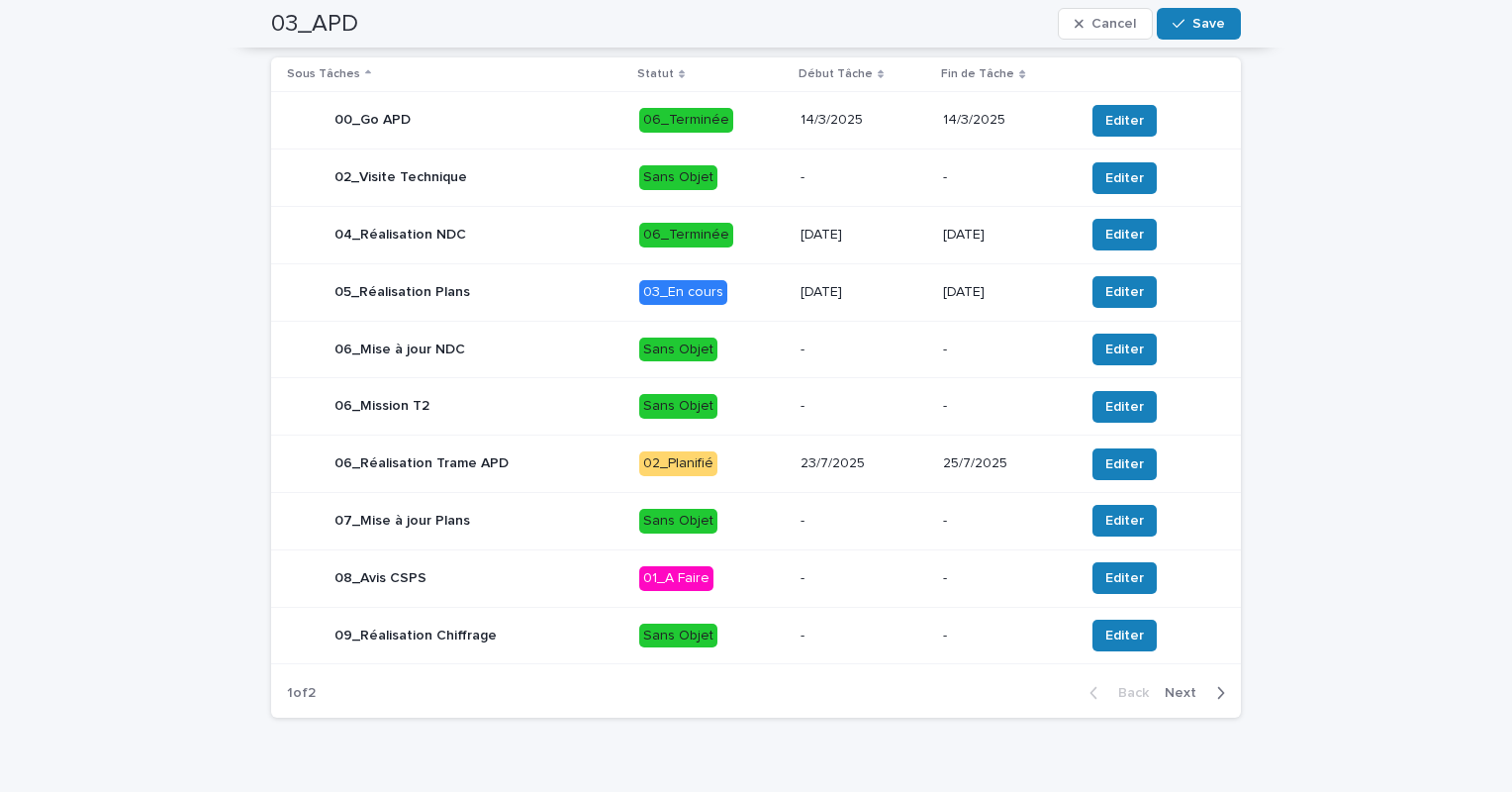 scroll, scrollTop: 712, scrollLeft: 0, axis: vertical 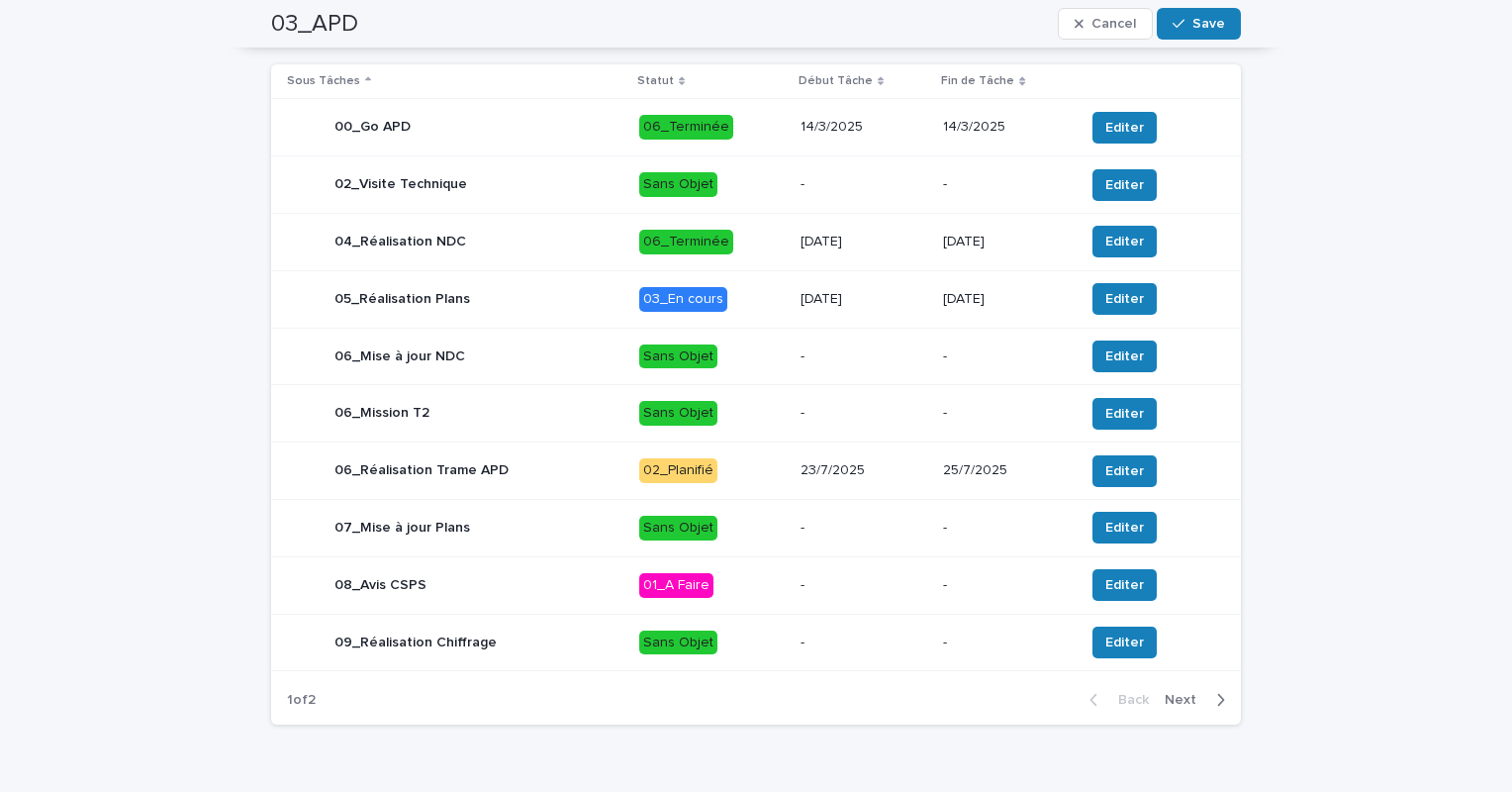 click on "02_Planifié" at bounding box center (711, 470) 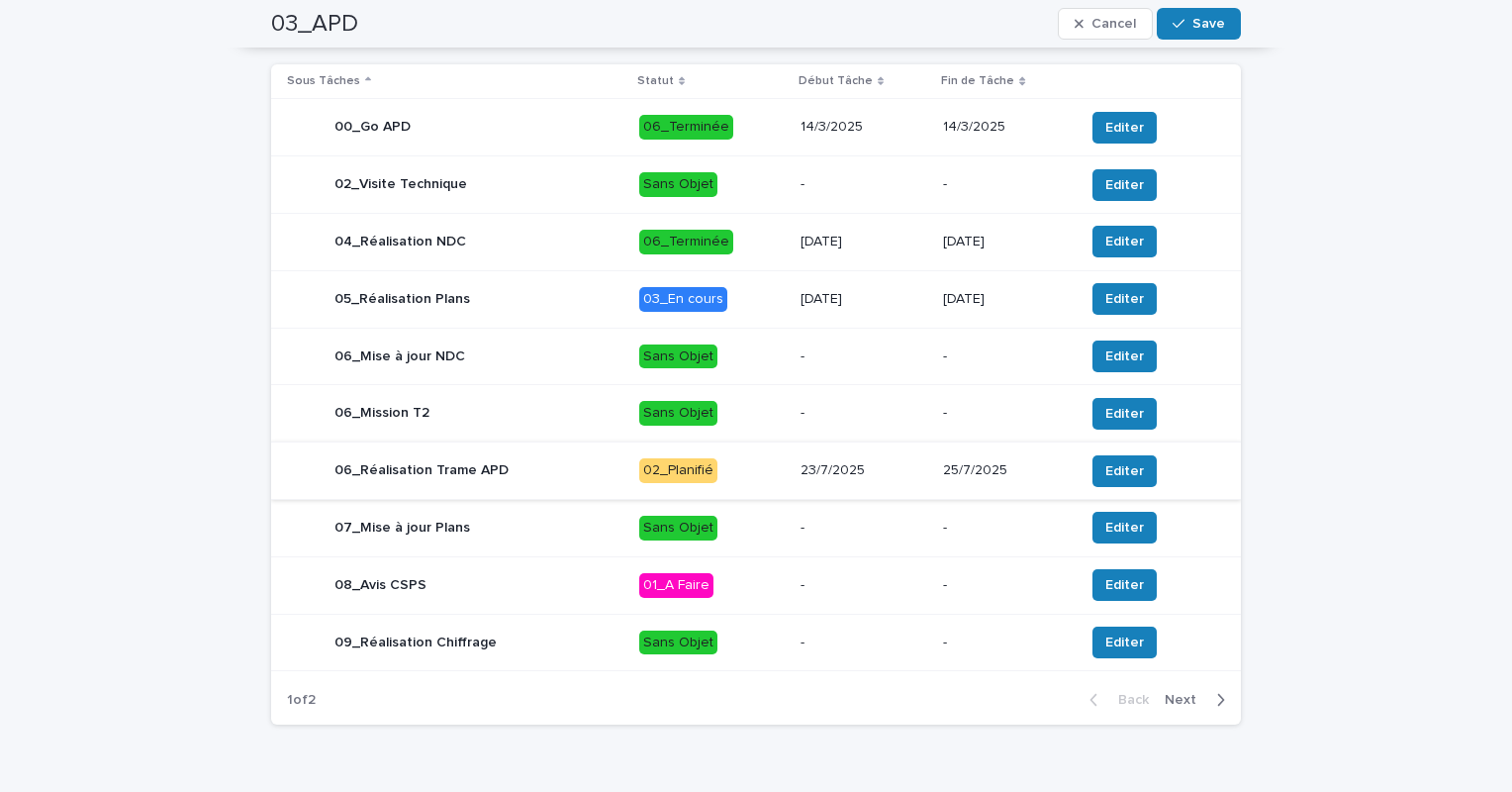 scroll, scrollTop: 0, scrollLeft: 0, axis: both 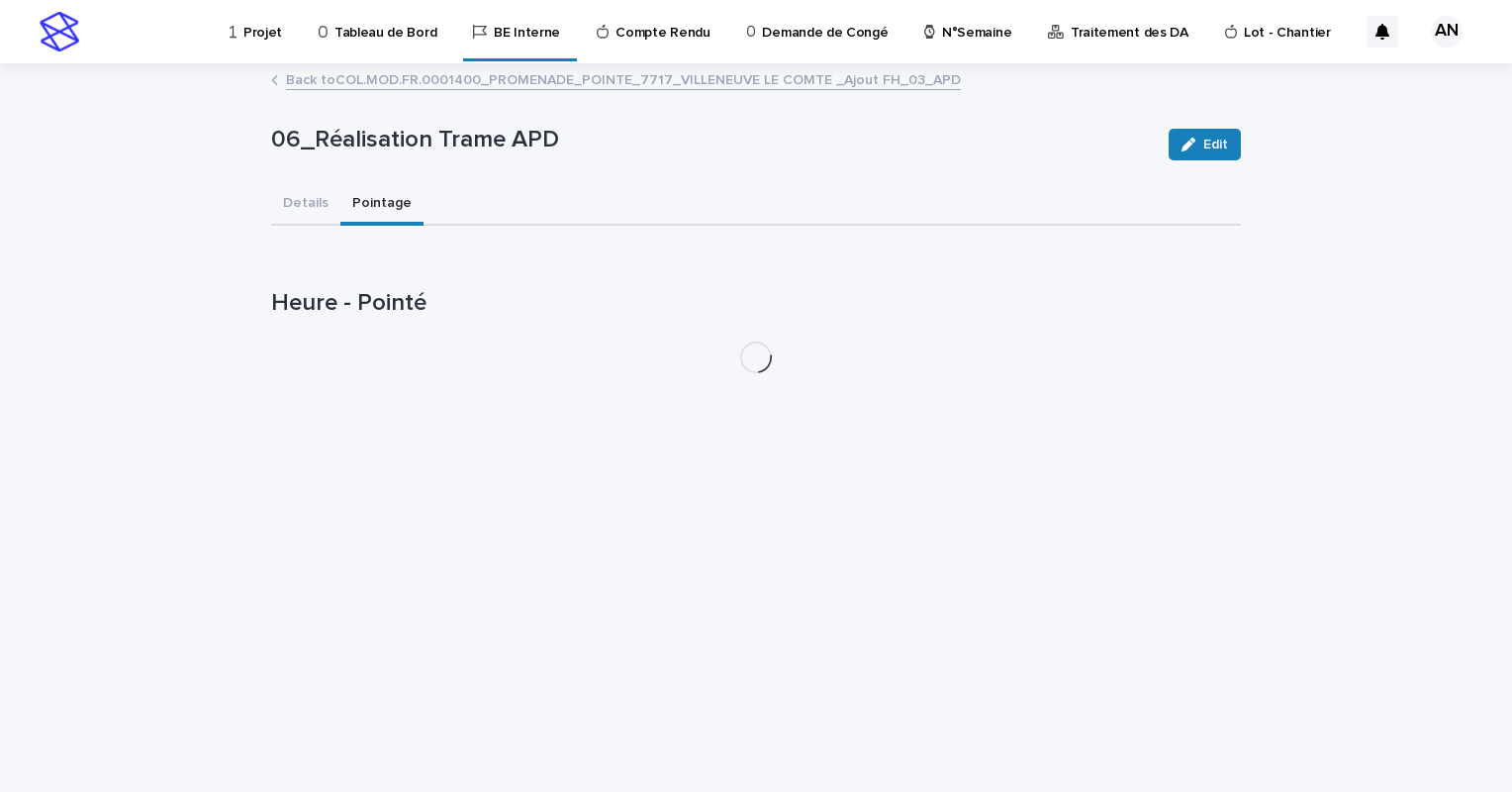 click on "Pointage" at bounding box center [382, 205] 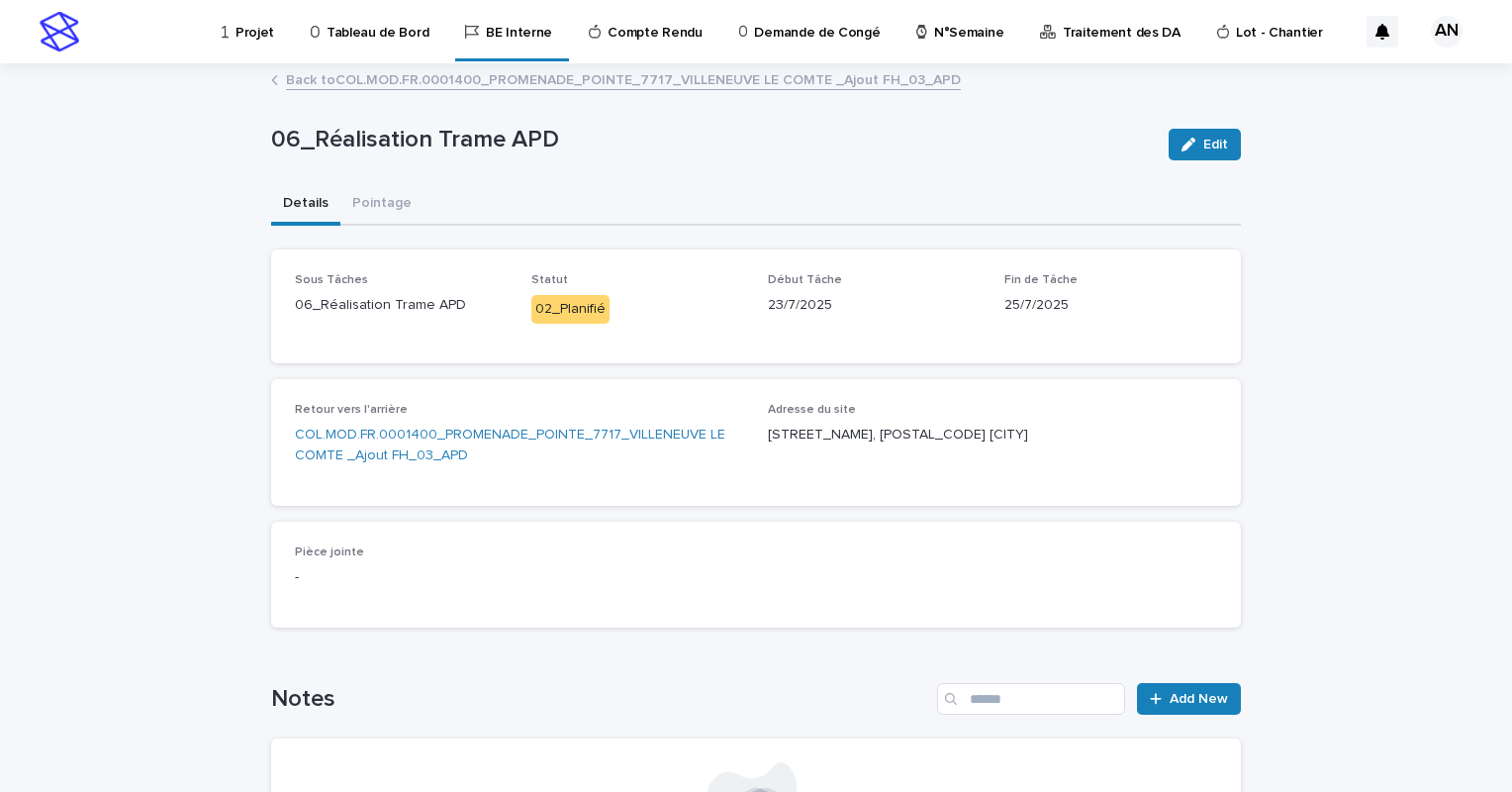 click on "Details" at bounding box center (306, 205) 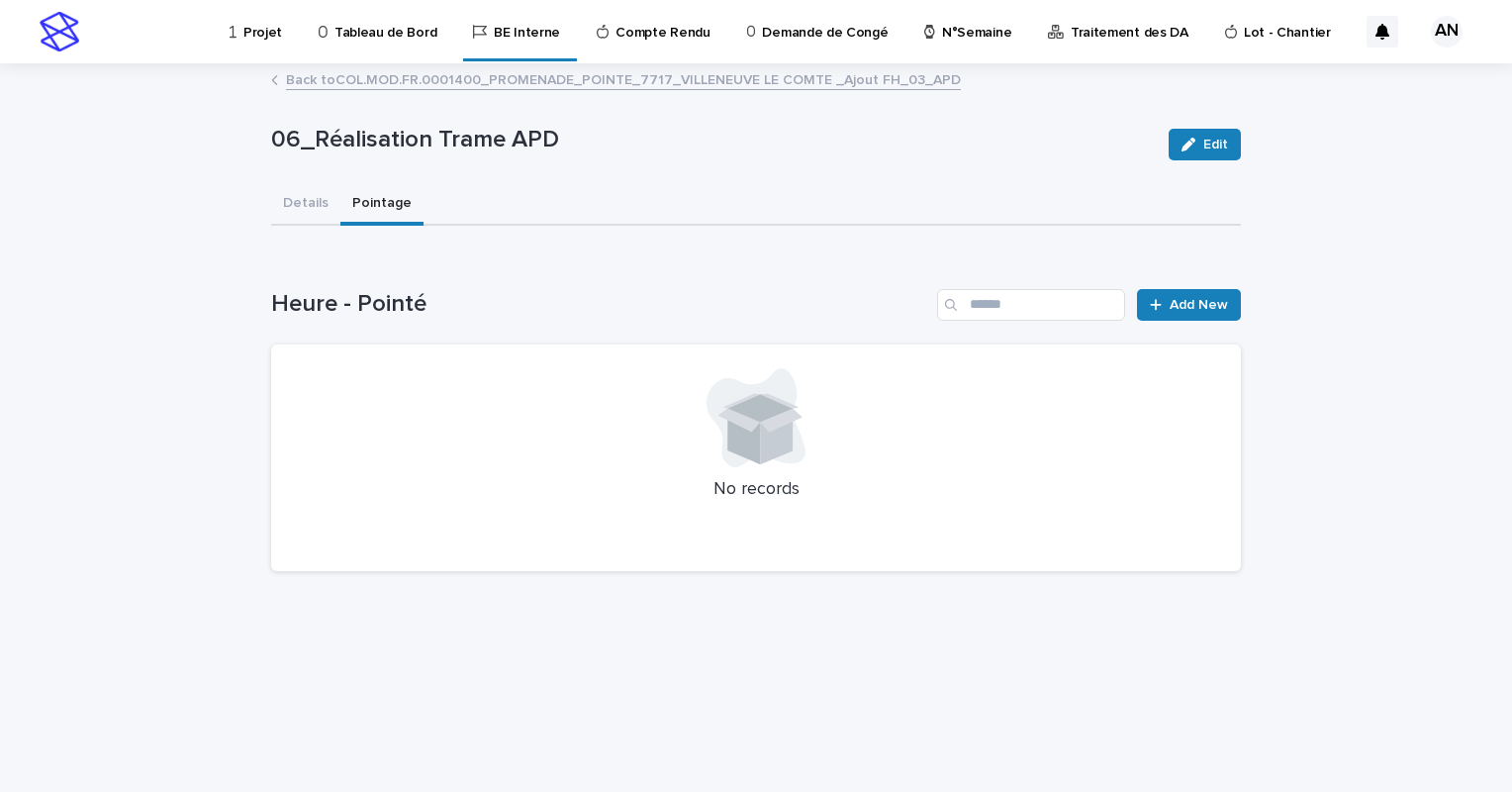 click on "Pointage" at bounding box center (382, 205) 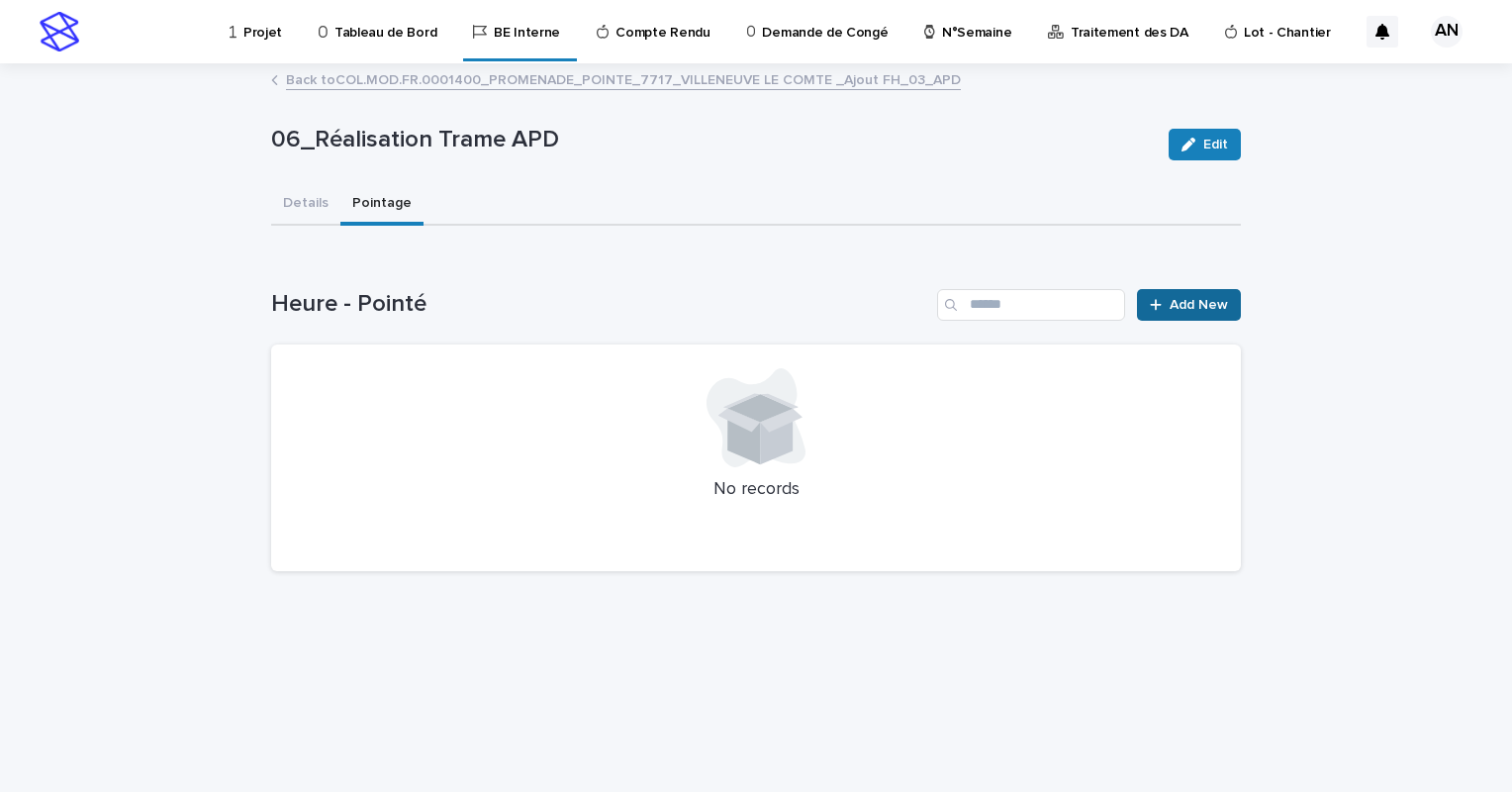 click on "Add New" at bounding box center [1198, 305] 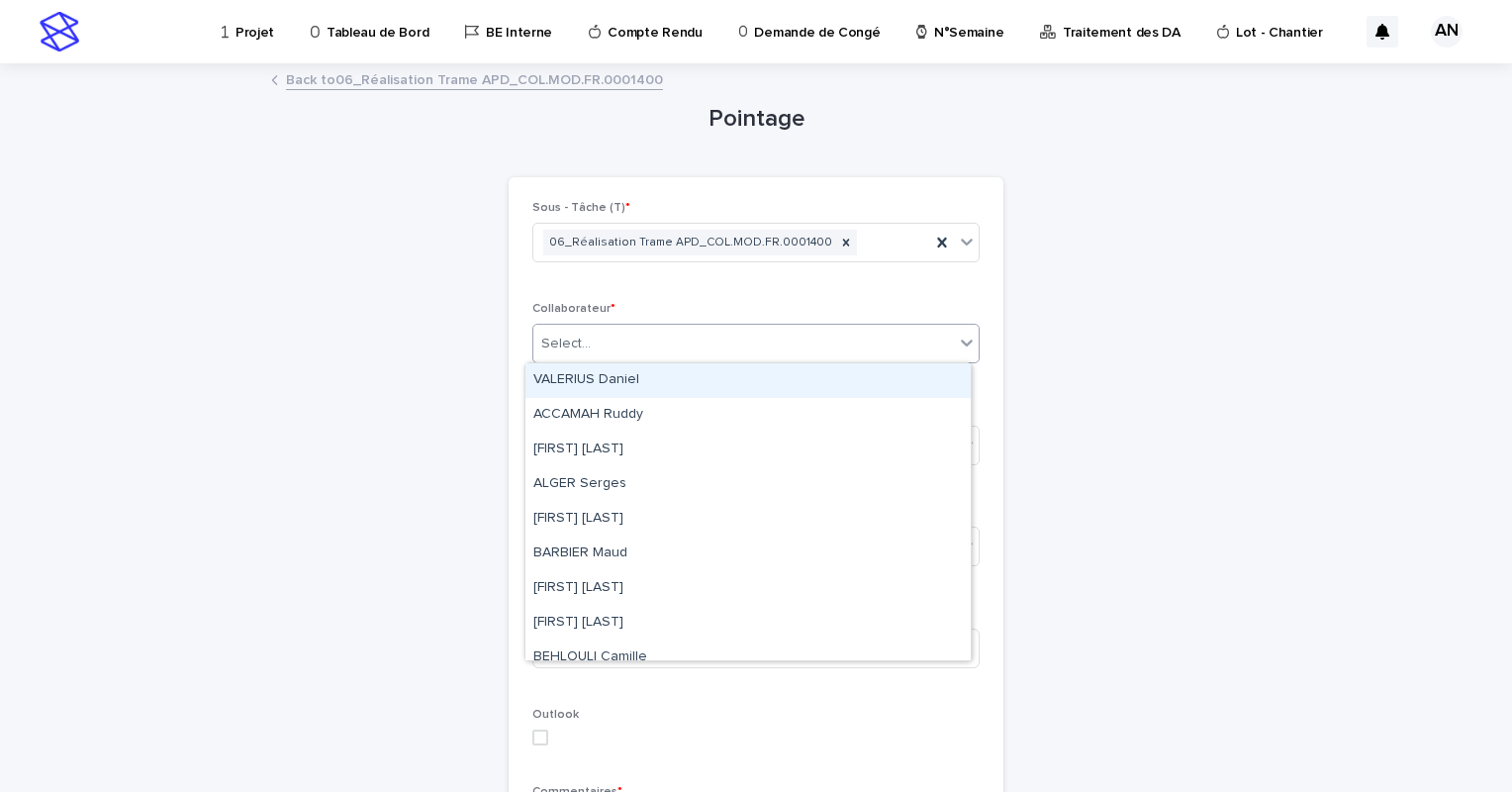 click 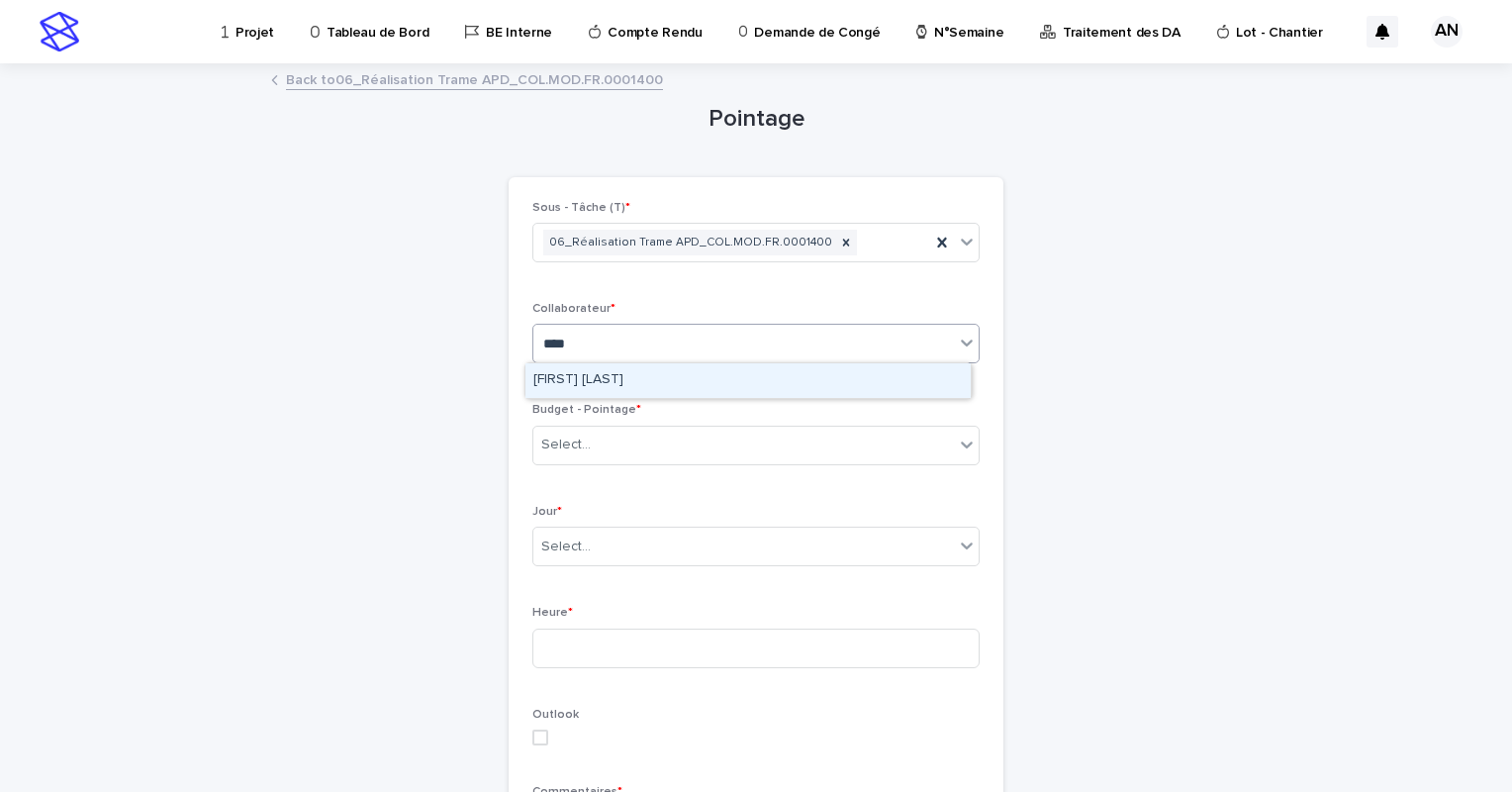 type on "*****" 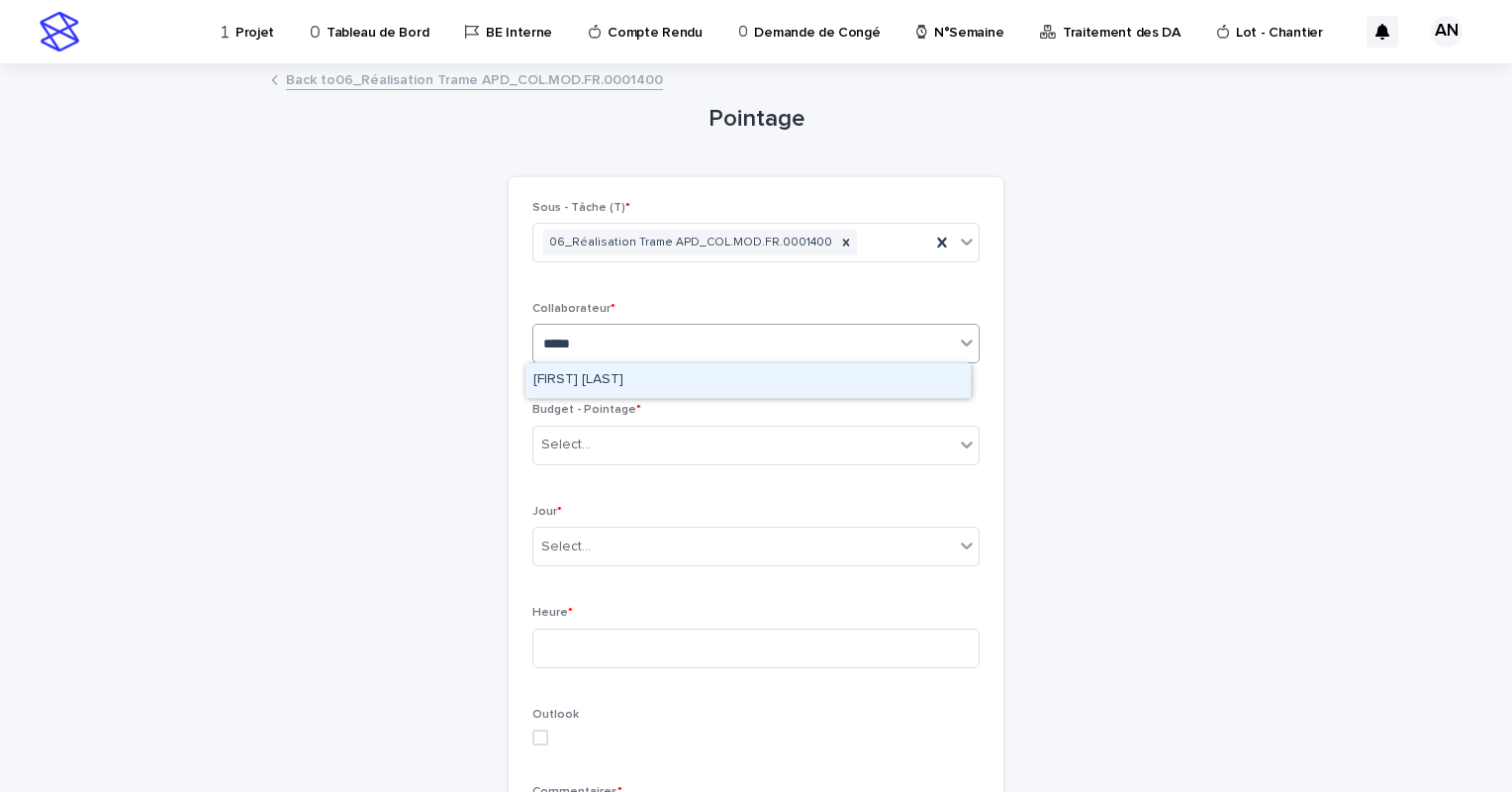 click on "[LICENSE] [LAST] [FIRST]" at bounding box center (748, 380) 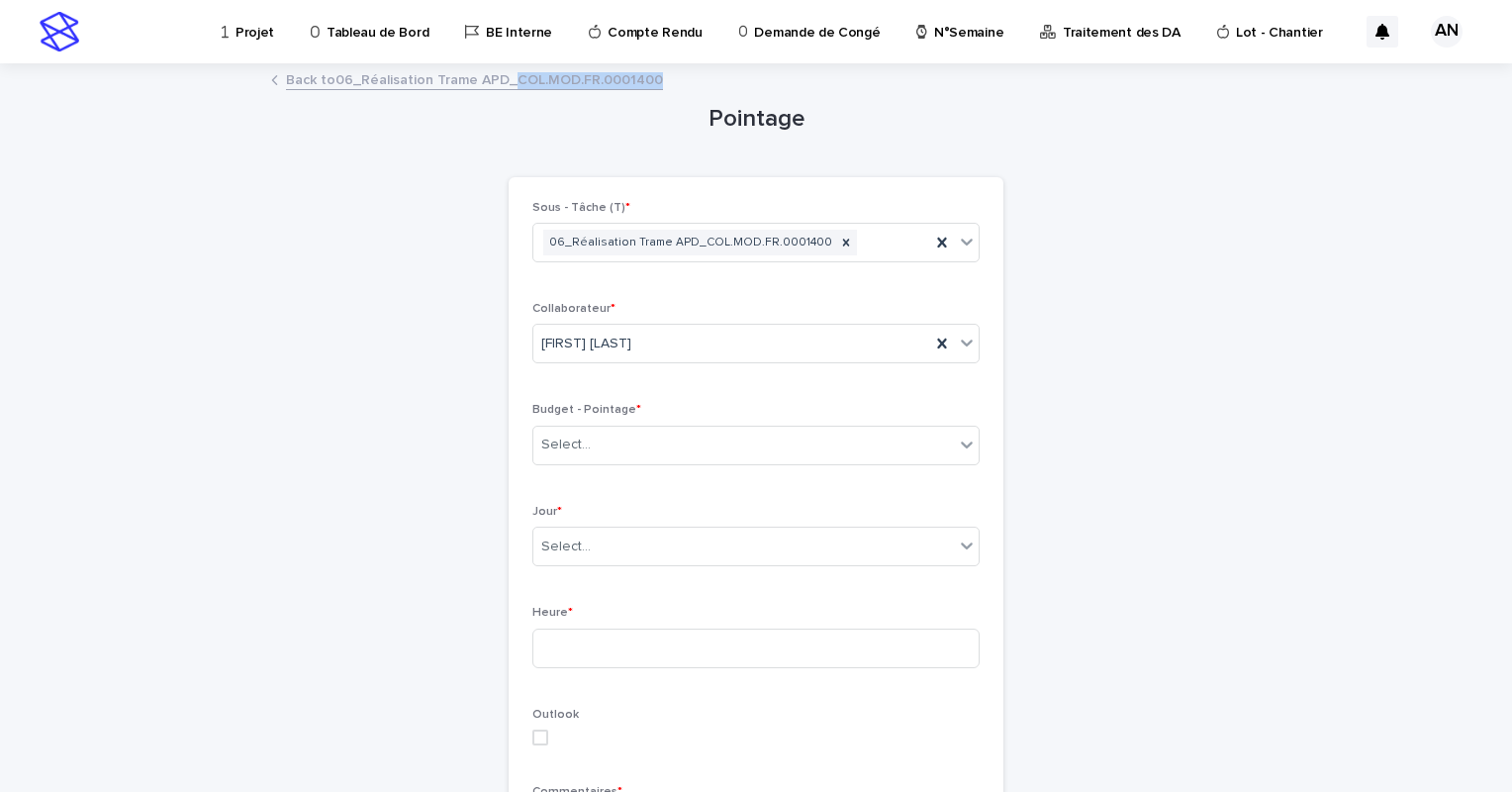 drag, startPoint x: 653, startPoint y: 80, endPoint x: 506, endPoint y: 87, distance: 147.16657 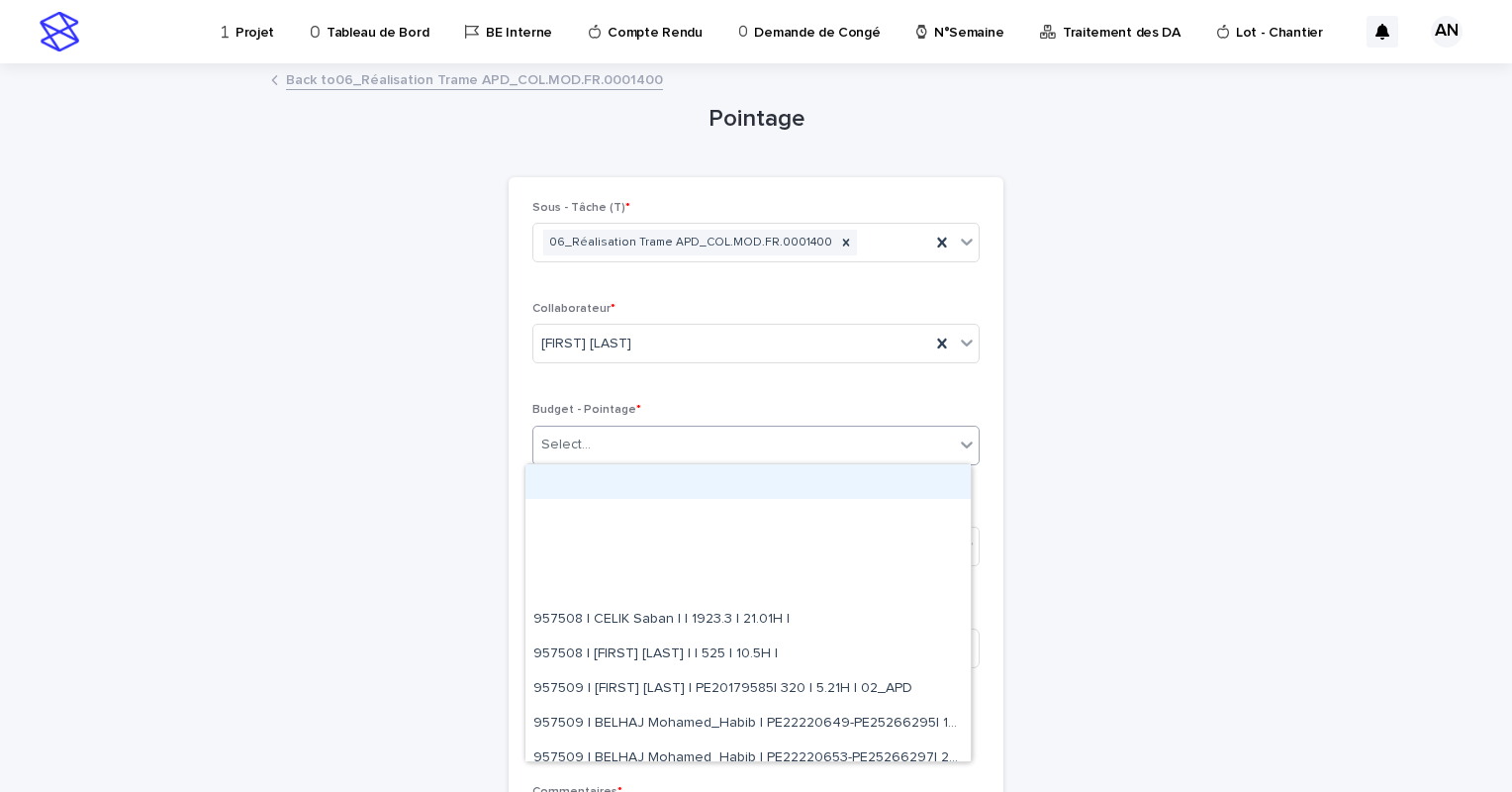click on "Select..." at bounding box center [743, 445] 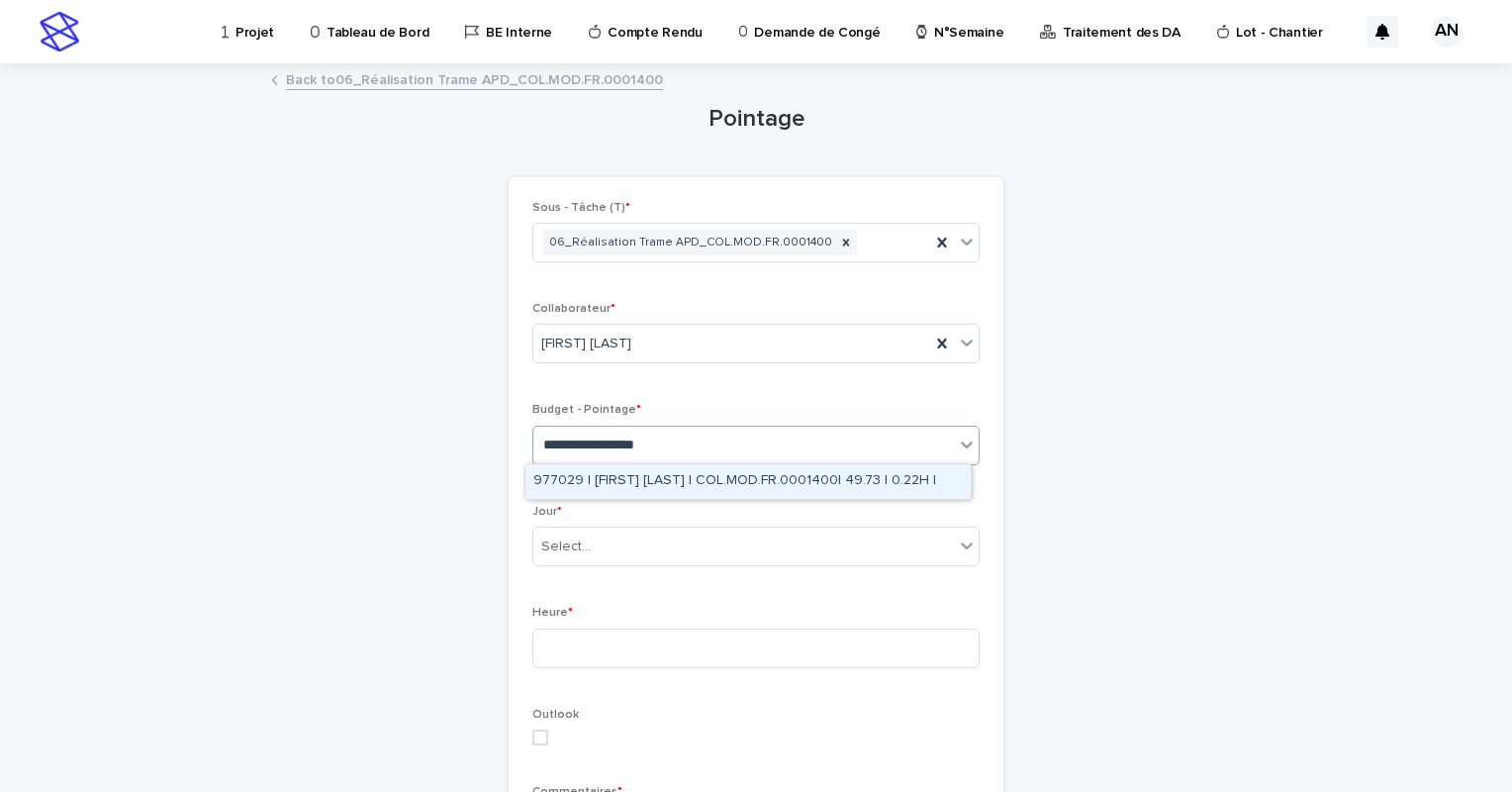click on "977029 | AIT_MALEK Nizam | COL.MOD.FR.0001400| 49.73 | 0.22H  |" at bounding box center [748, 481] 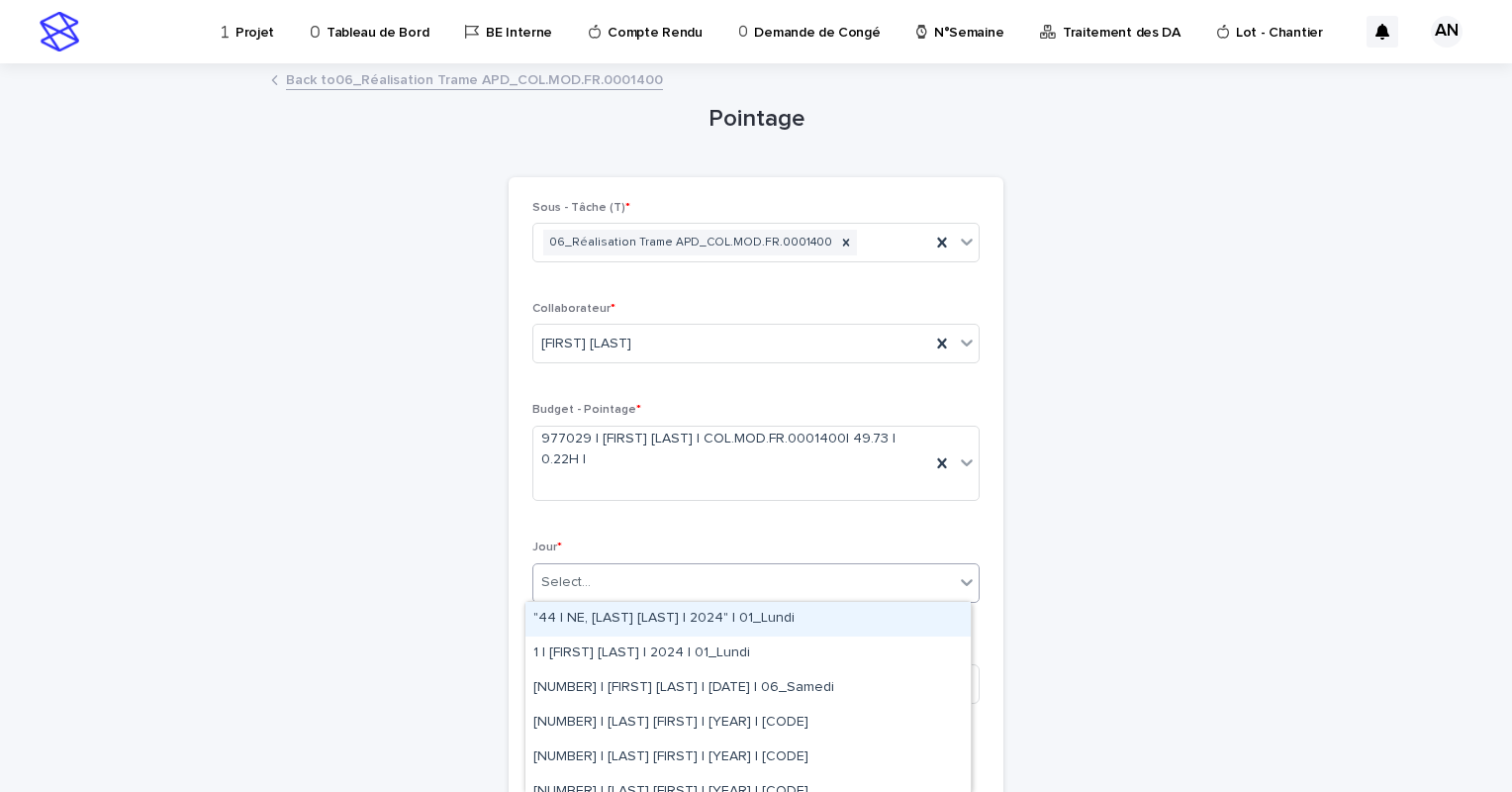 click on "Select..." at bounding box center [743, 582] 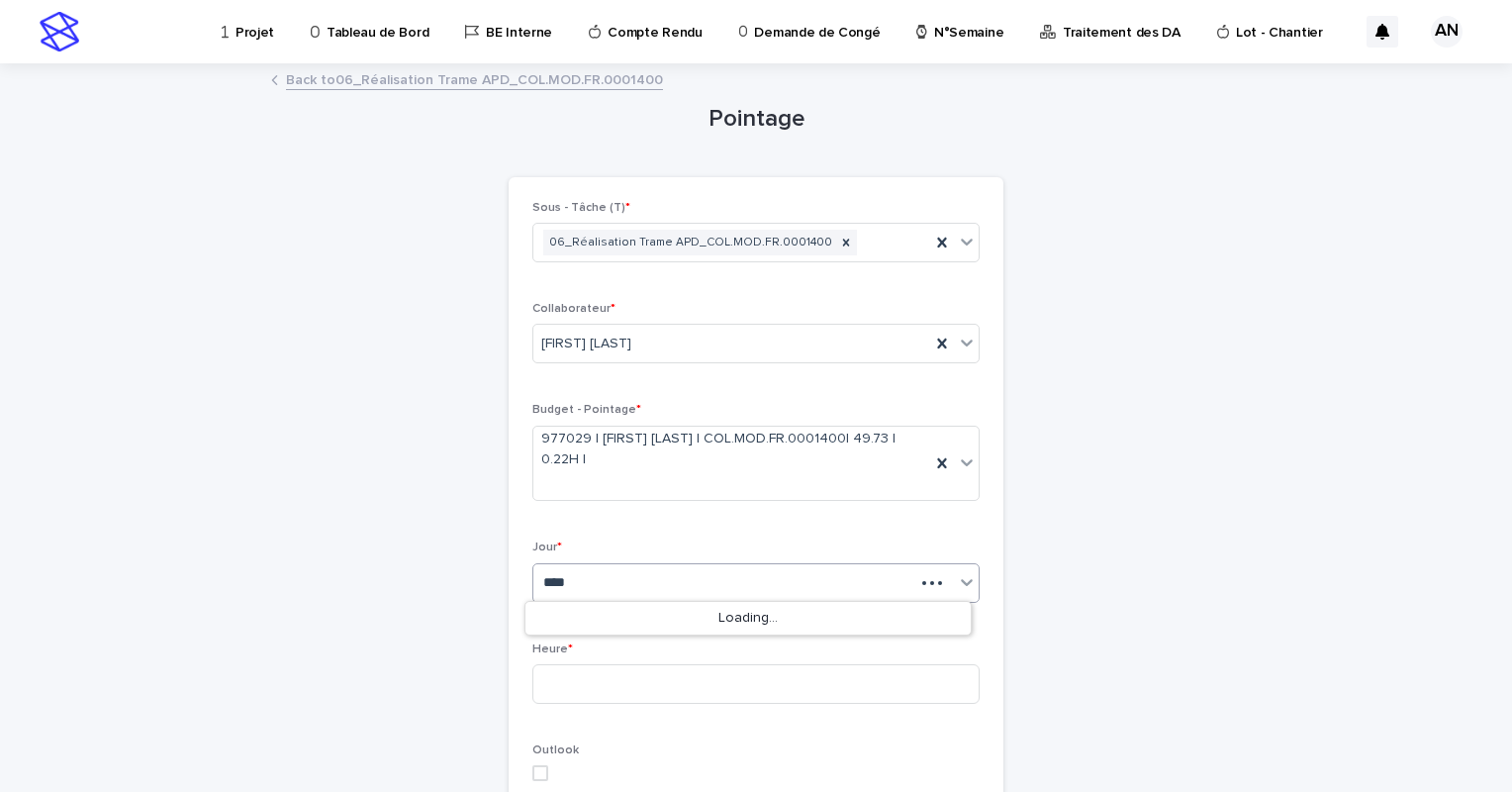 type on "*****" 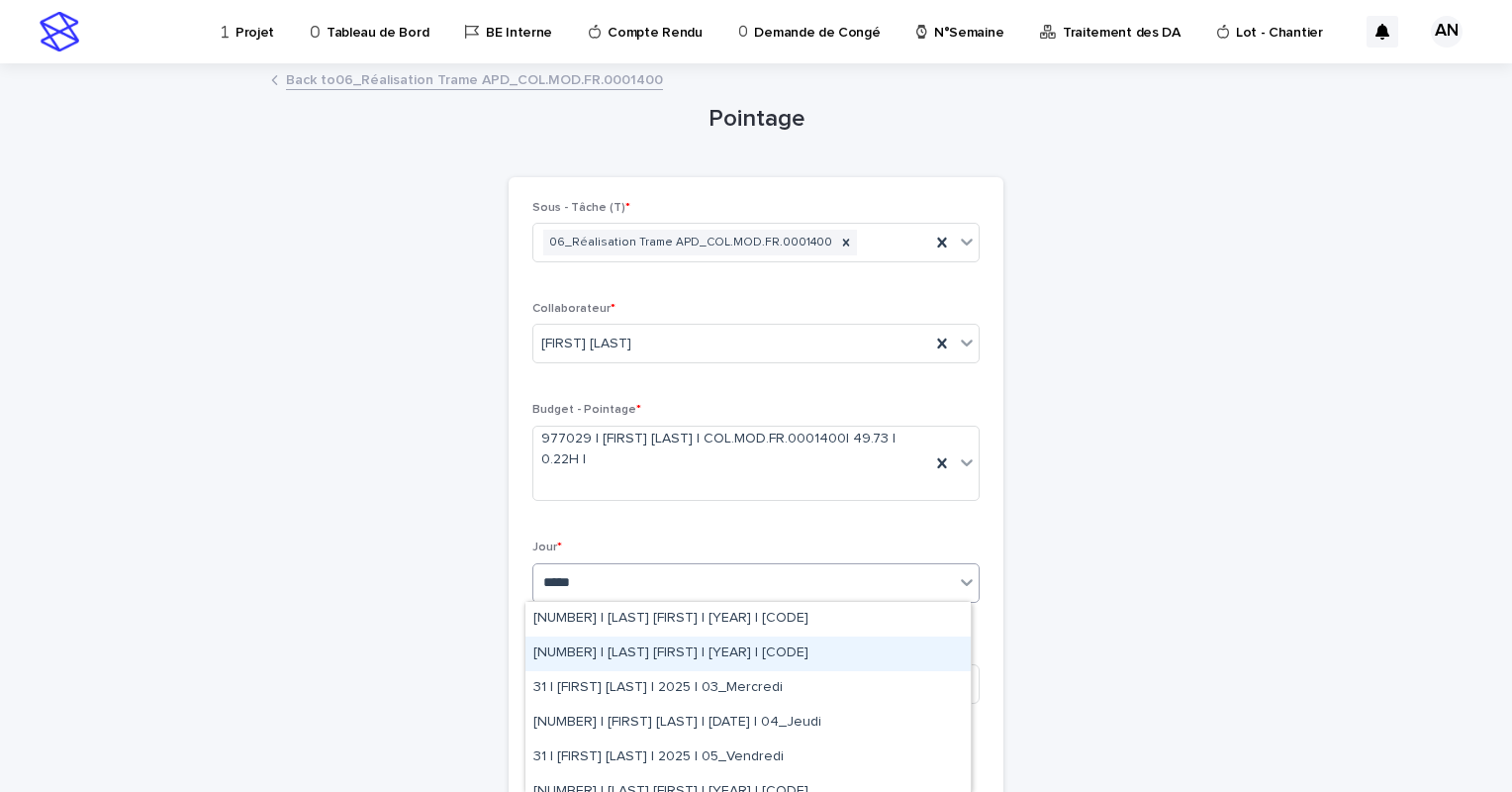 click on "31 | AIT_MALEK Nizam | 2025 | 02_Mardi" at bounding box center [748, 653] 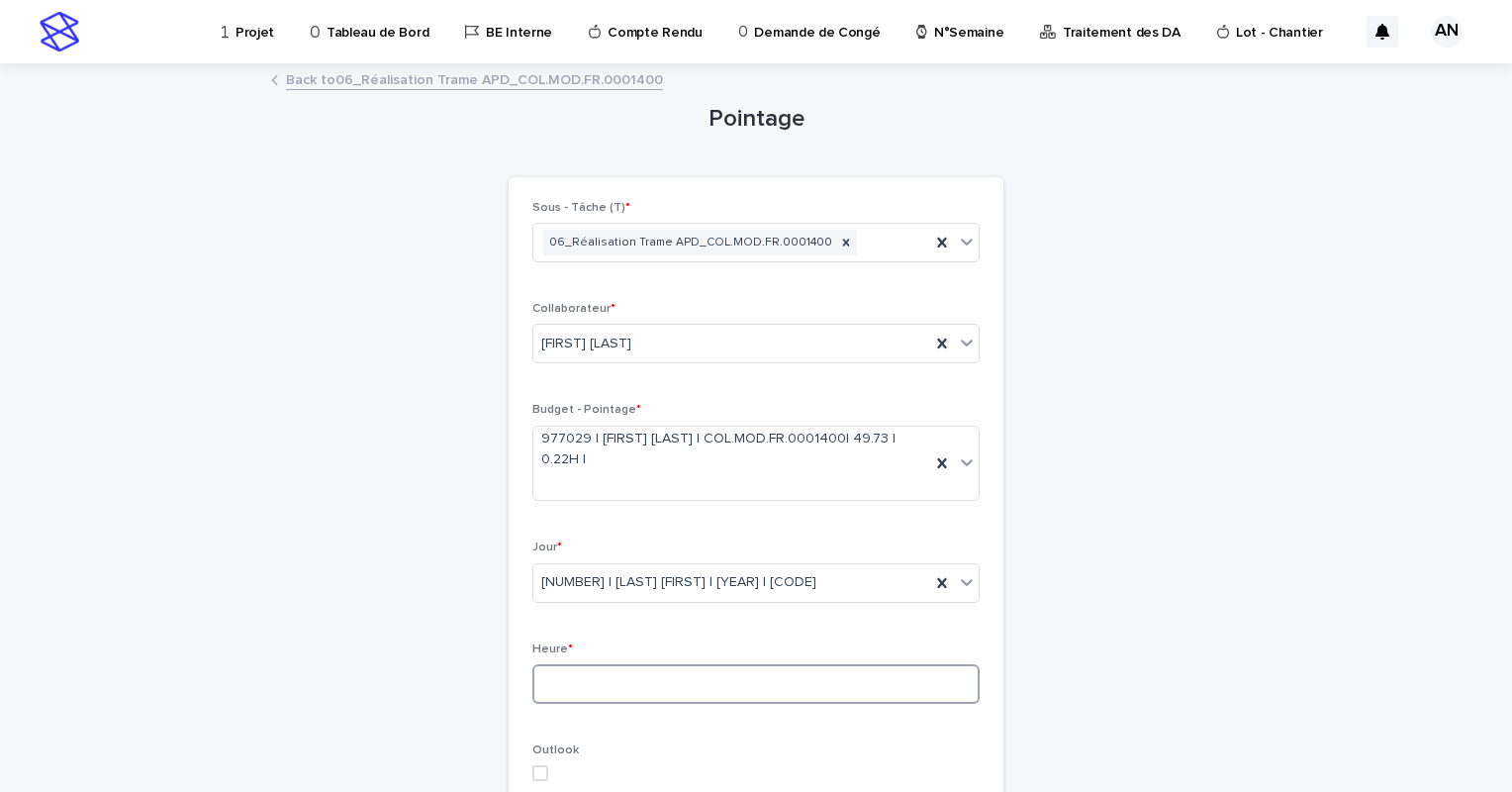 click at bounding box center (756, 684) 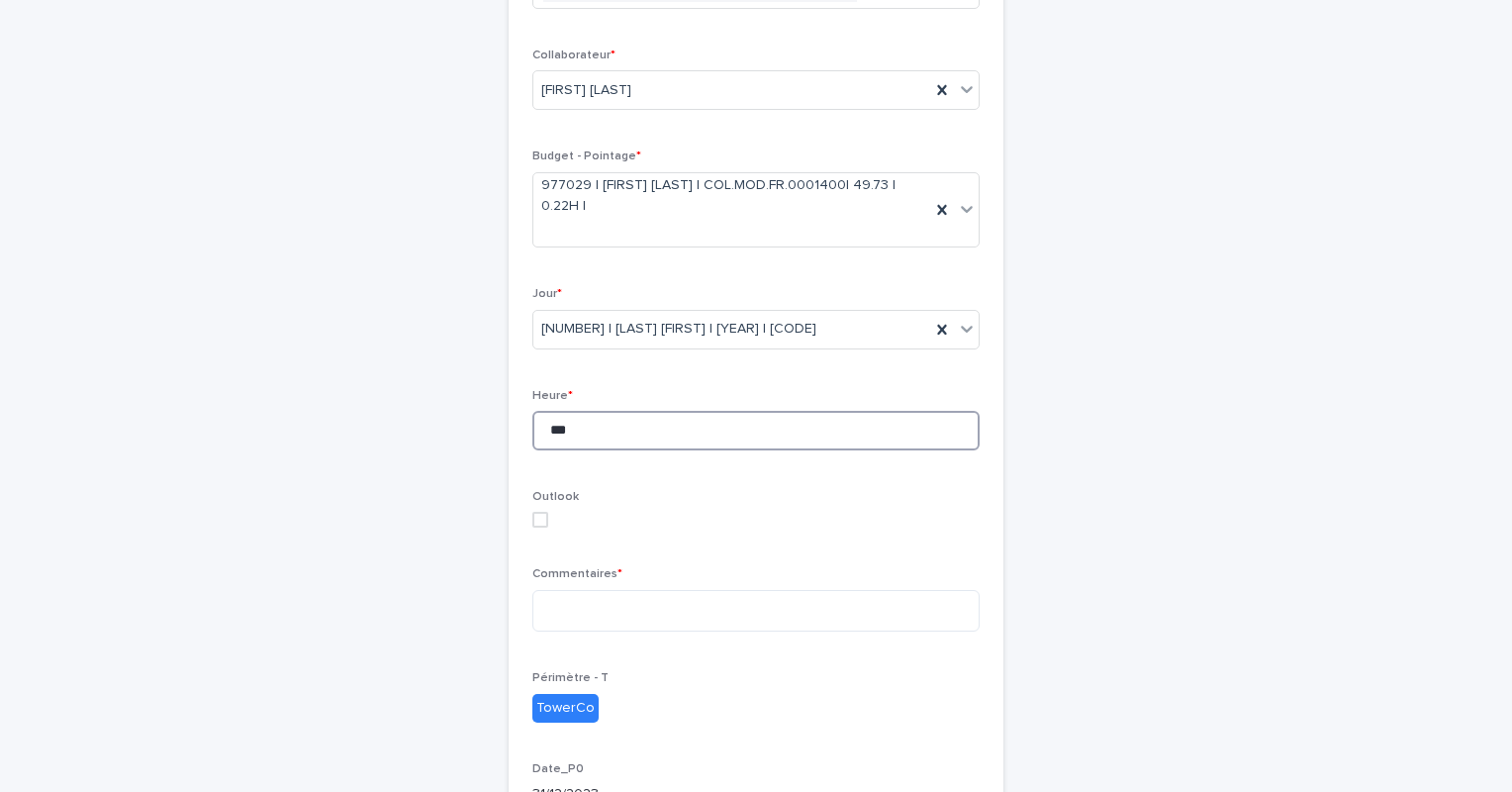 scroll, scrollTop: 283, scrollLeft: 0, axis: vertical 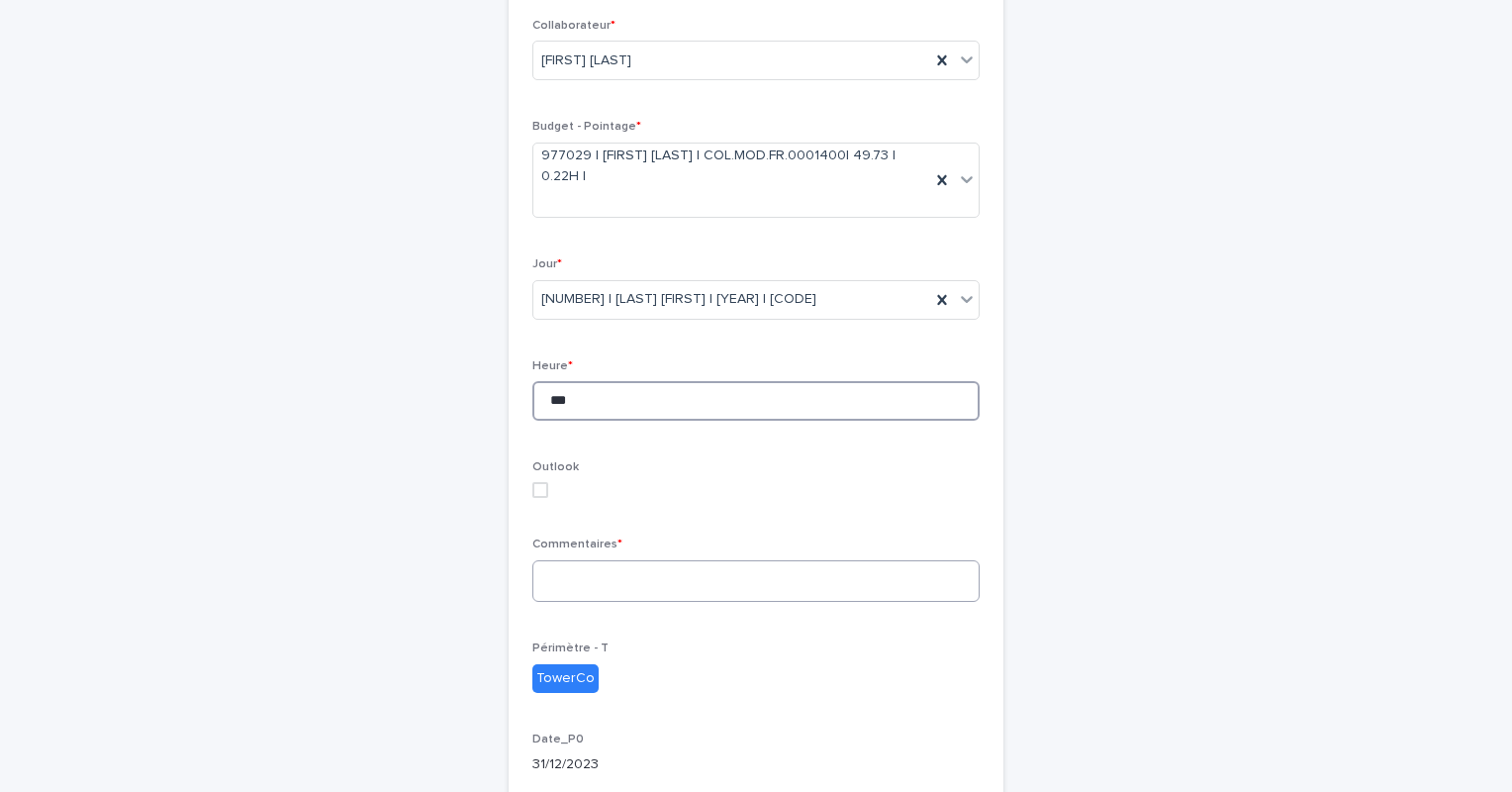 type on "***" 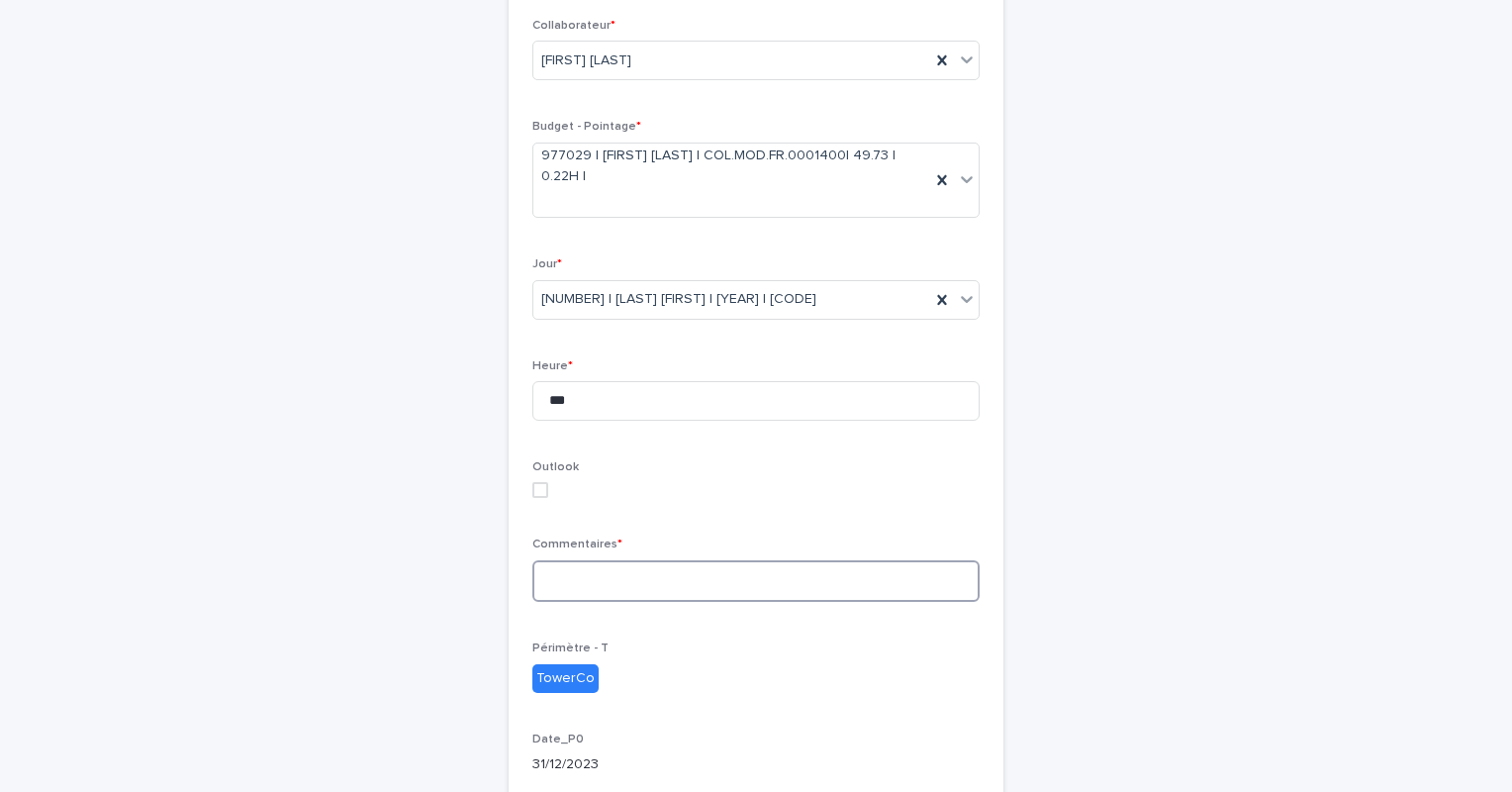 click at bounding box center [756, 581] 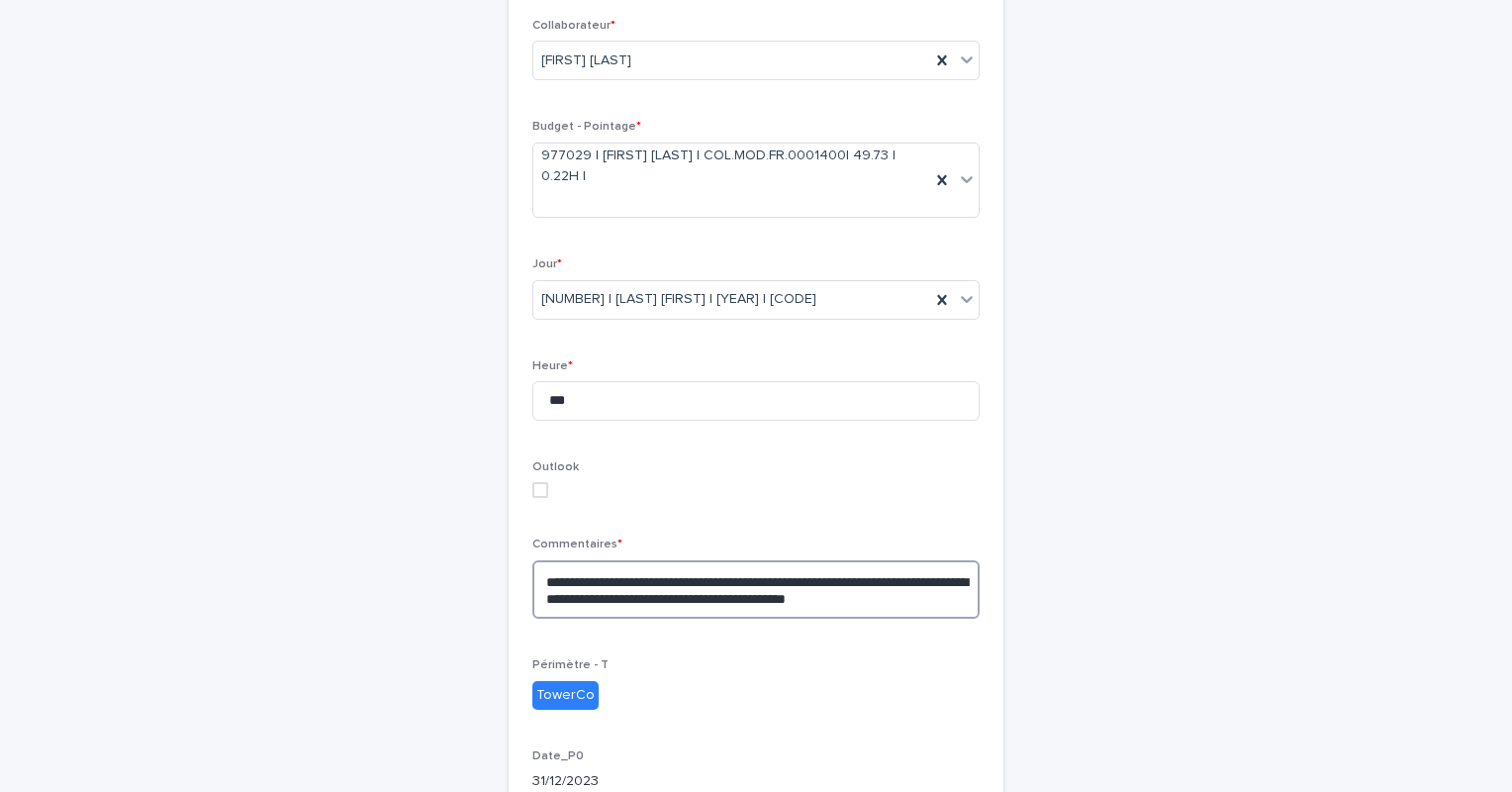 click on "**********" at bounding box center (756, 590) 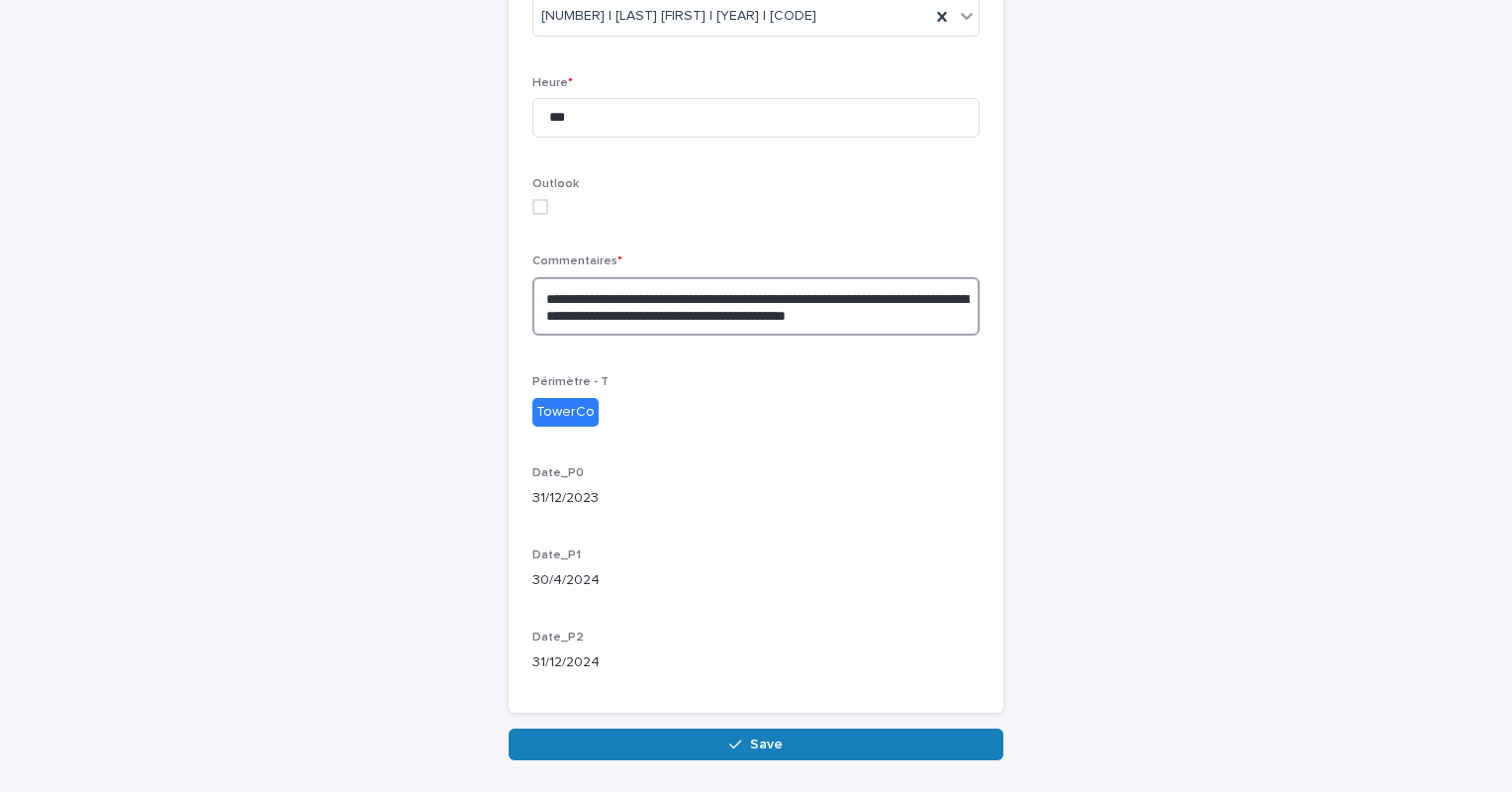 scroll, scrollTop: 632, scrollLeft: 0, axis: vertical 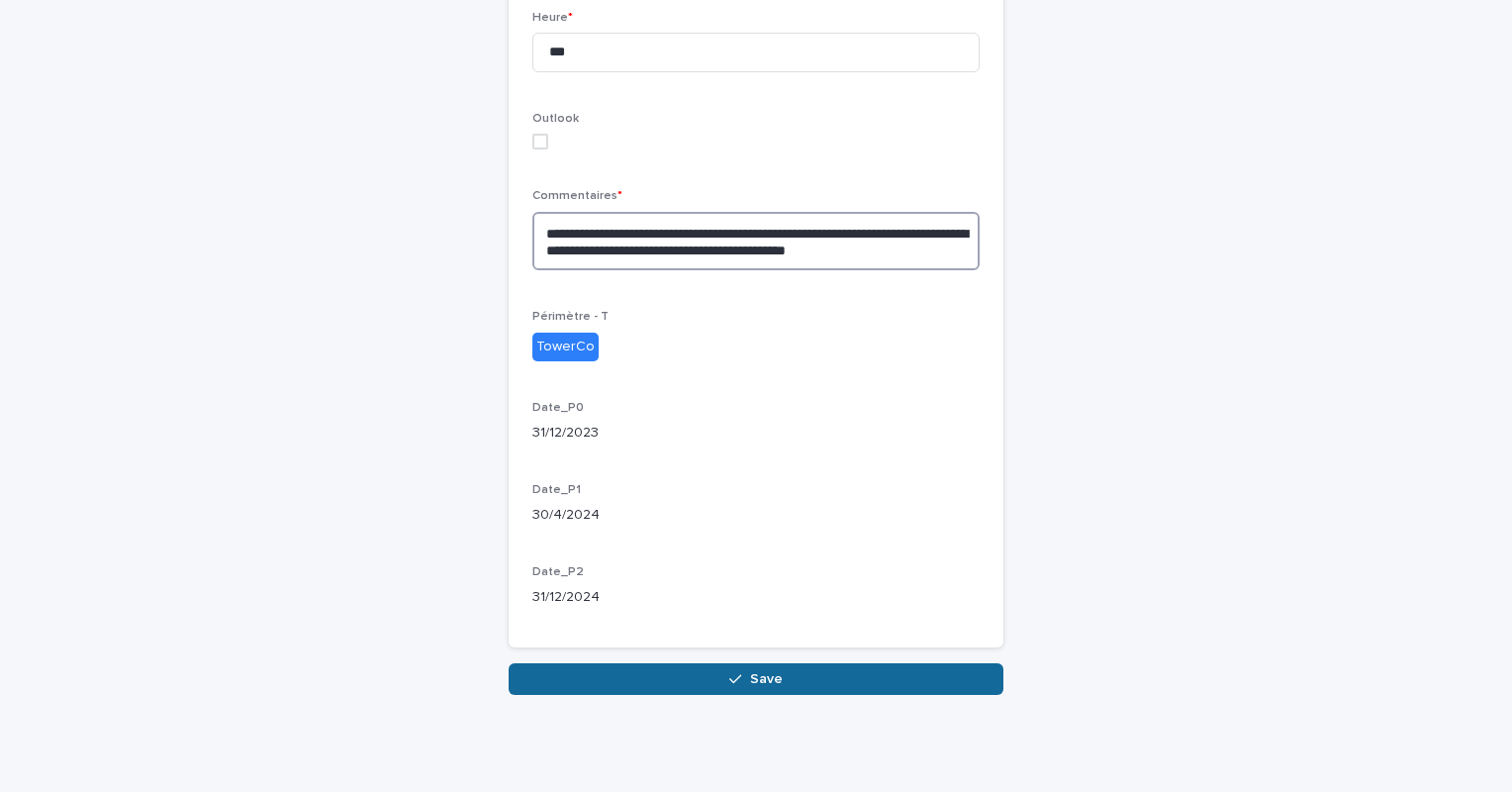 type on "**********" 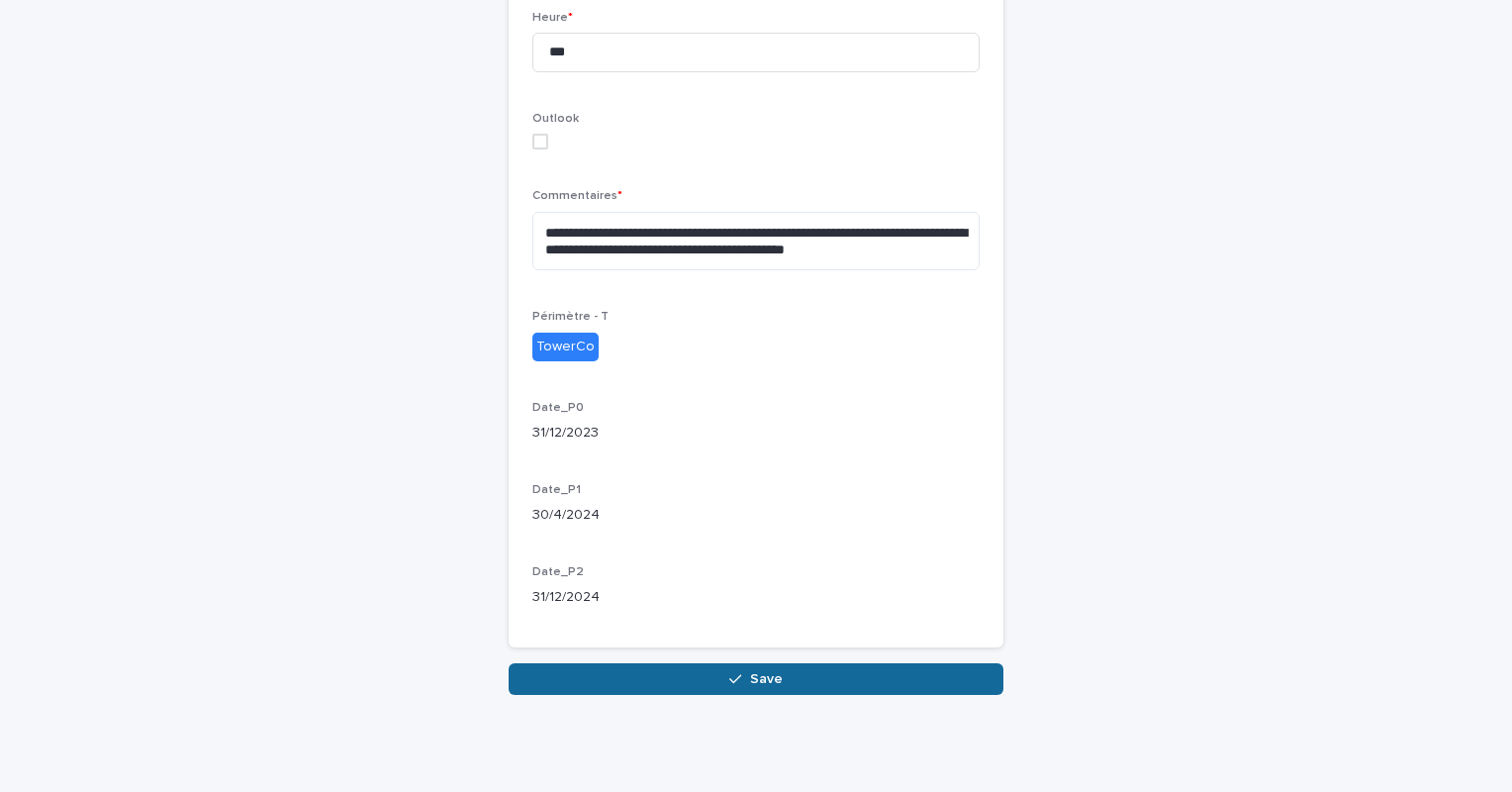 click on "Save" at bounding box center (756, 679) 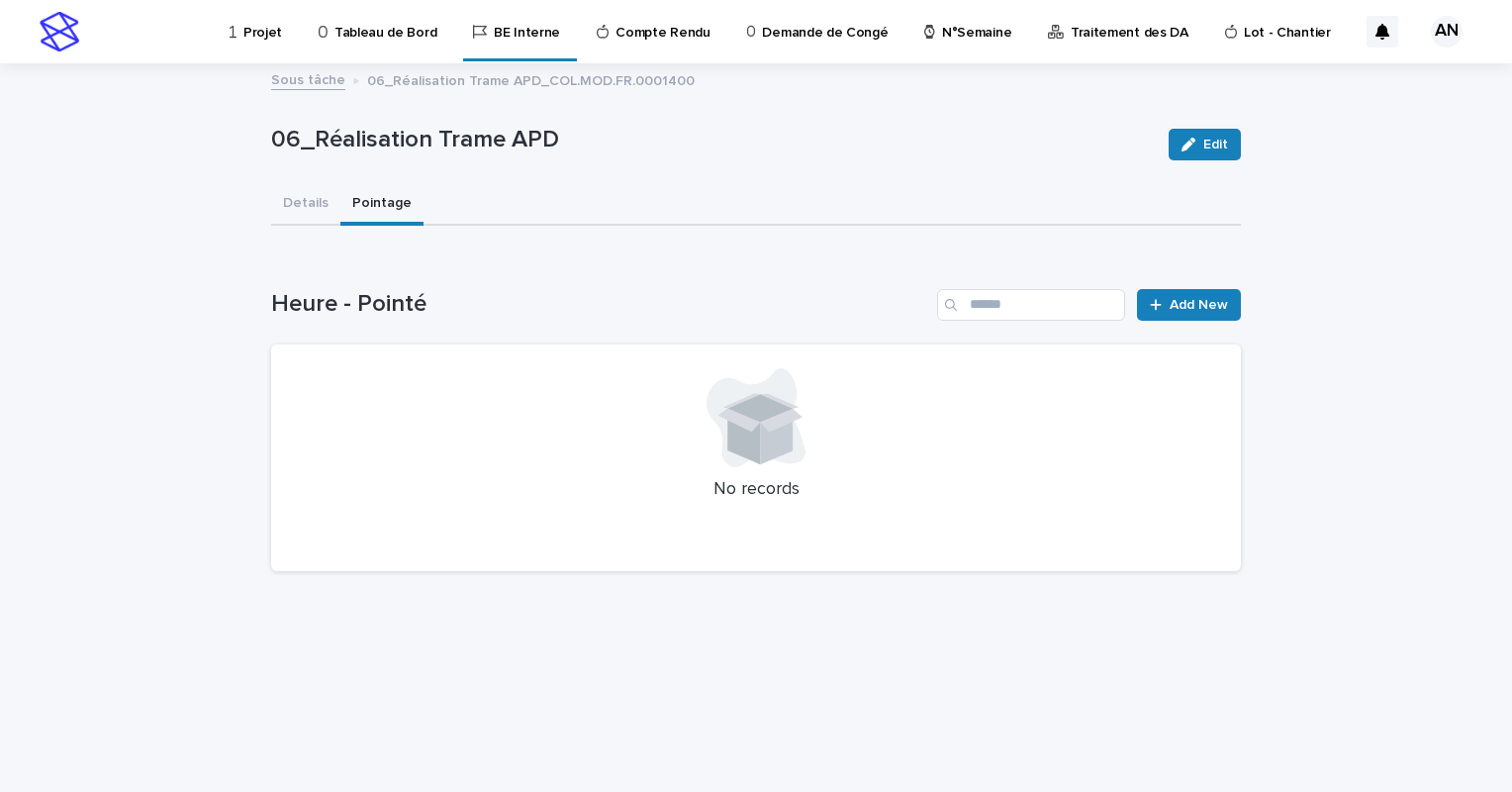 scroll, scrollTop: 0, scrollLeft: 0, axis: both 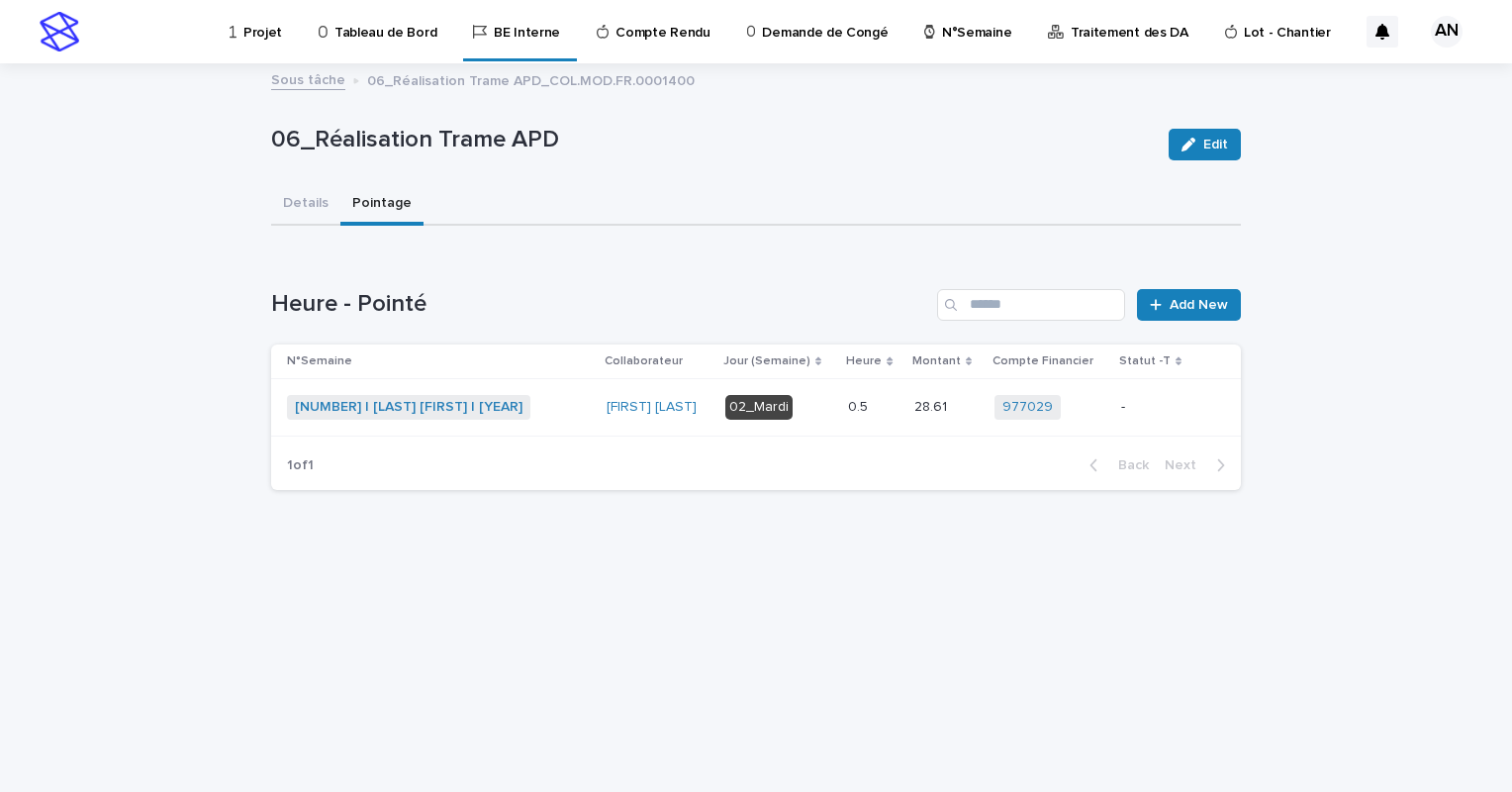 click on "02_Mardi" at bounding box center [779, 407] 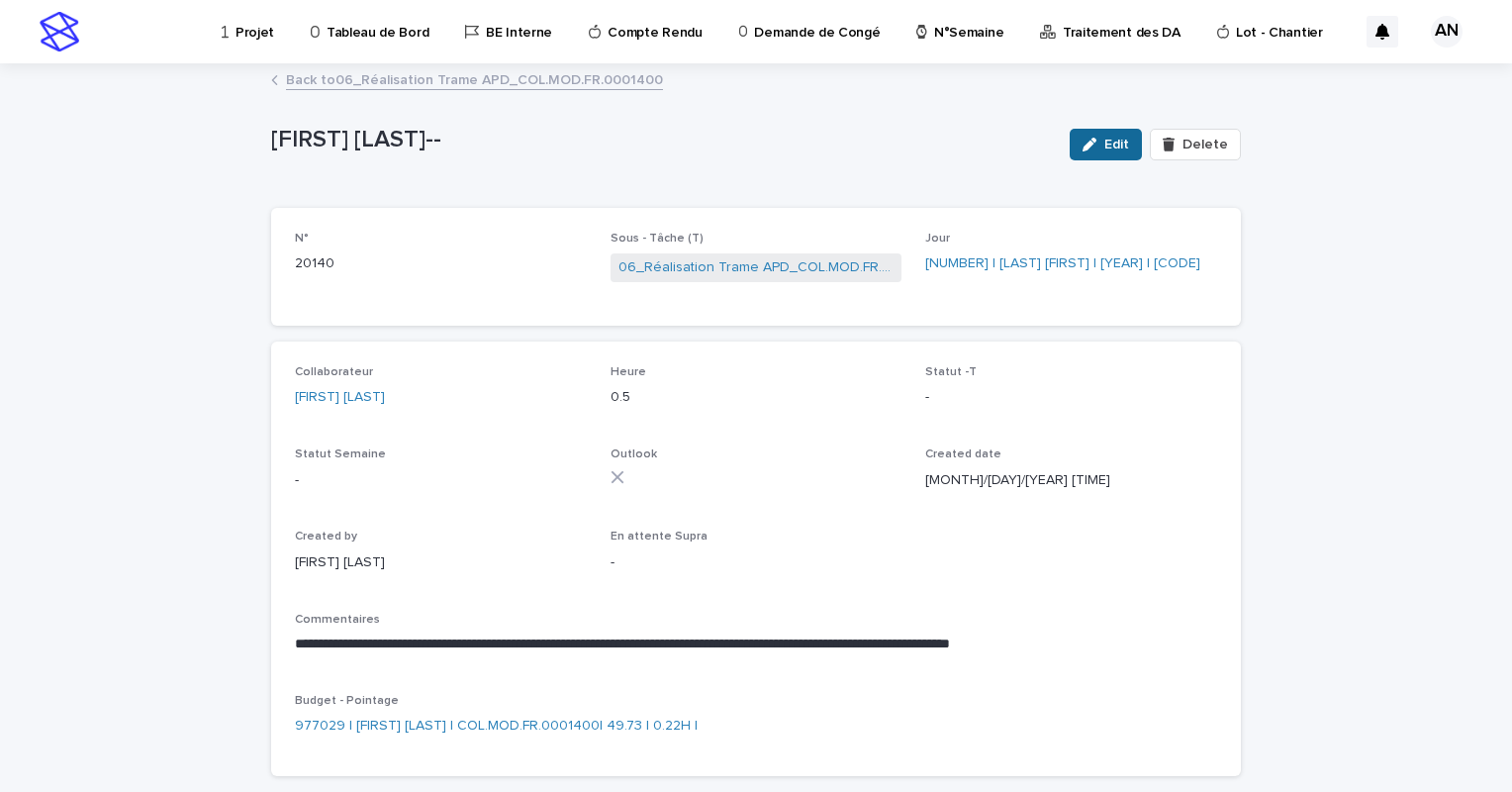 click on "Edit" at bounding box center [1116, 145] 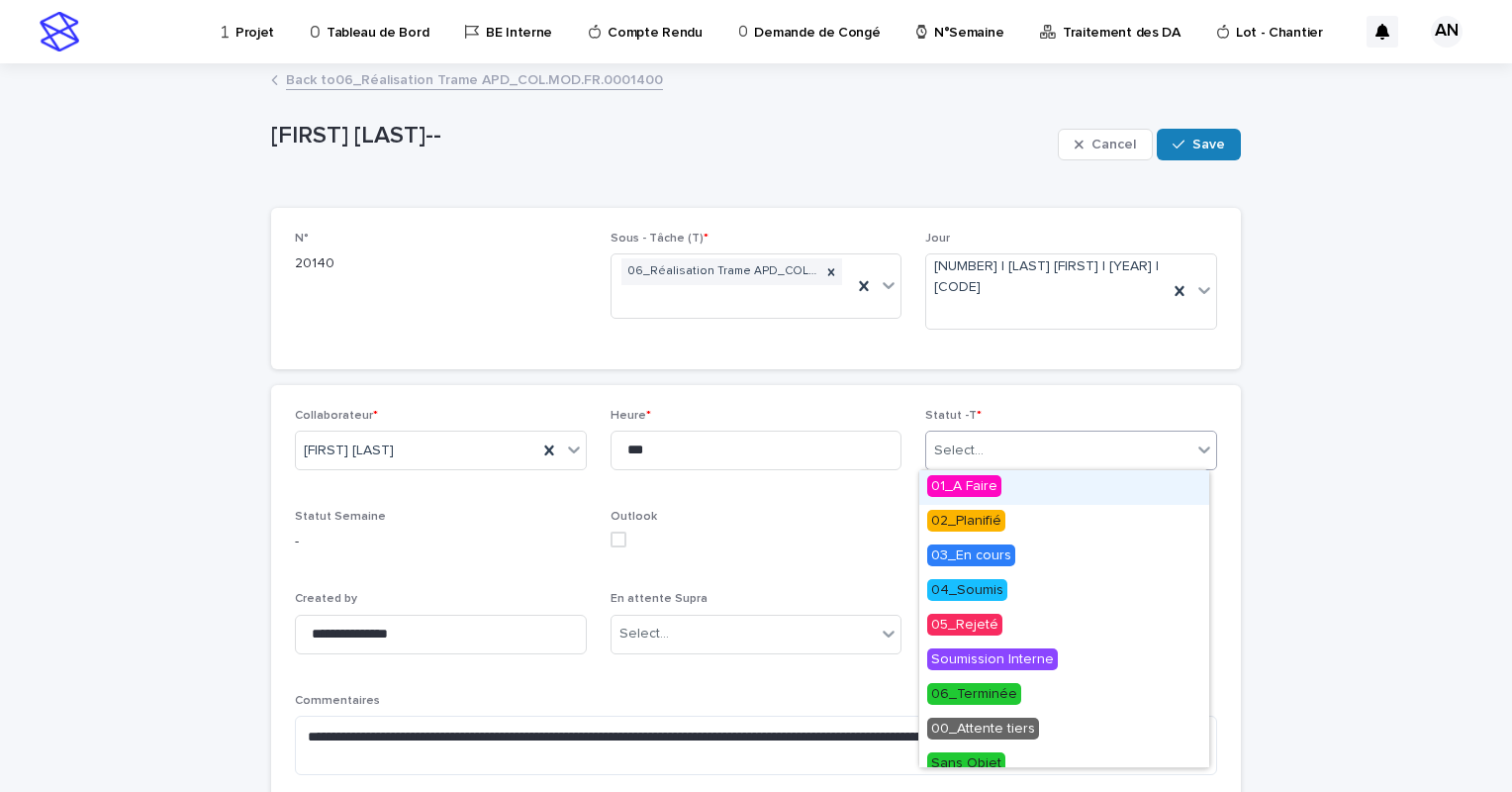 click on "Select..." at bounding box center (1059, 450) 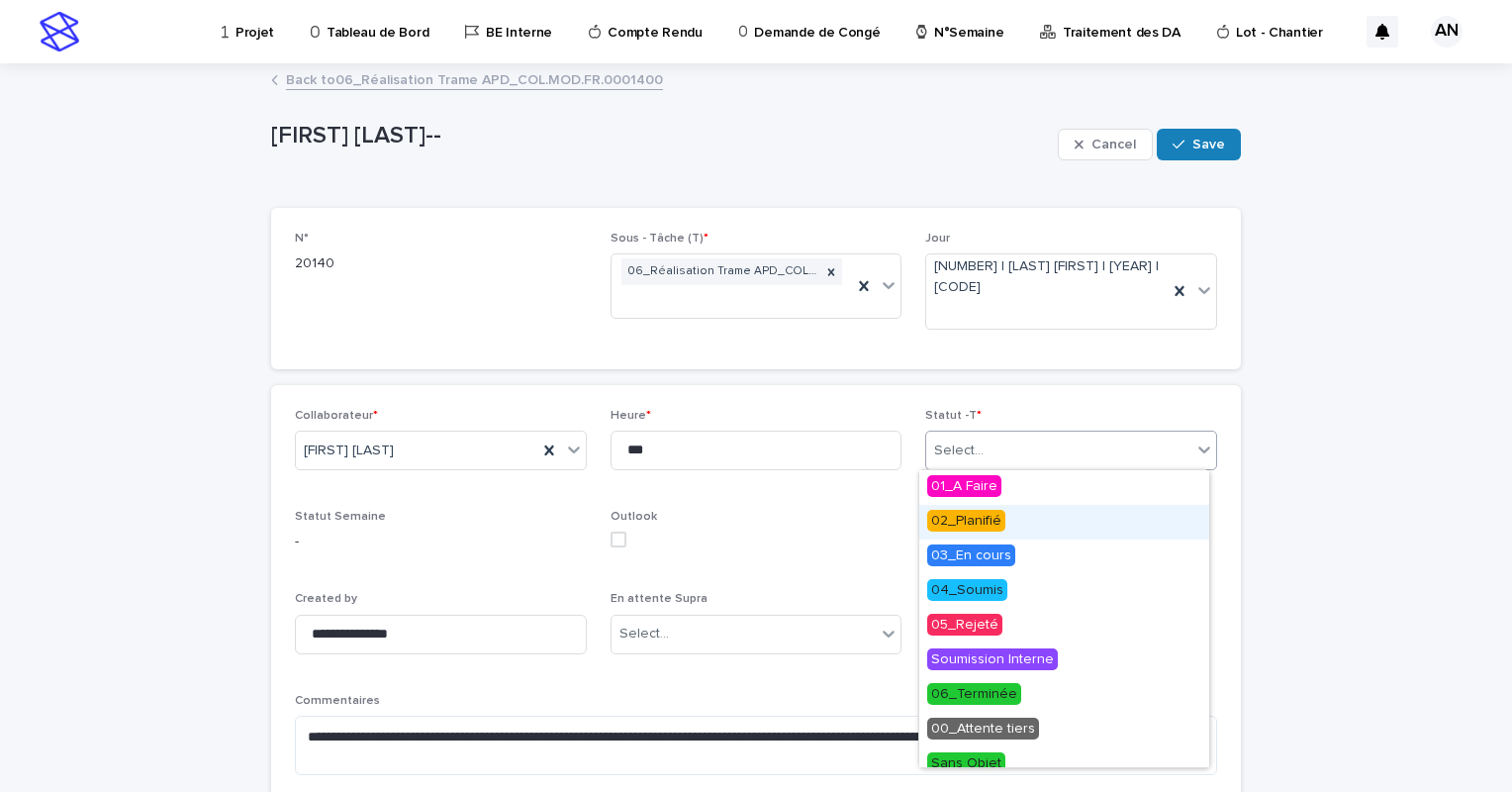 click on "02_Planifié" at bounding box center [966, 521] 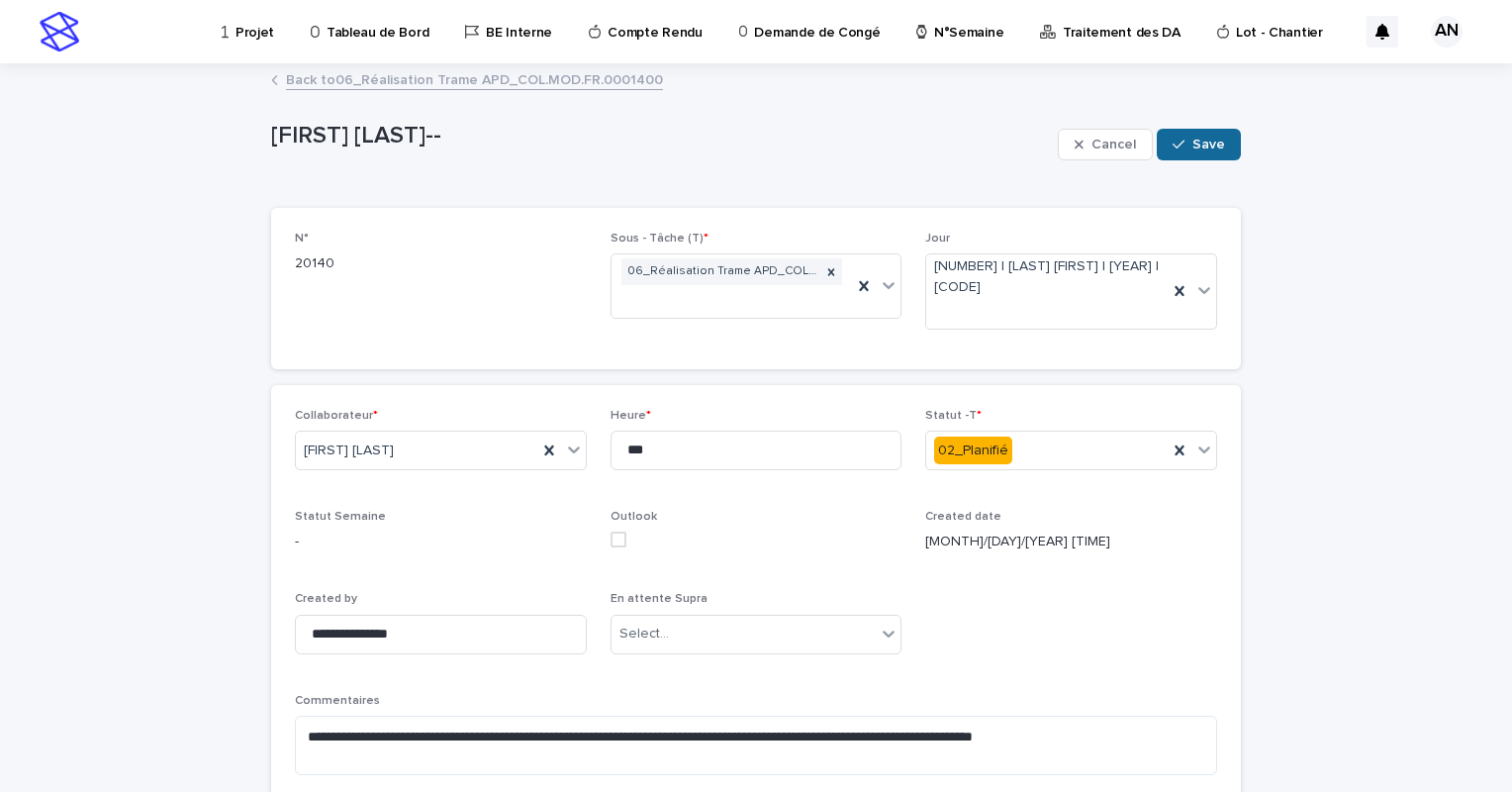 click on "Save" at bounding box center [1208, 145] 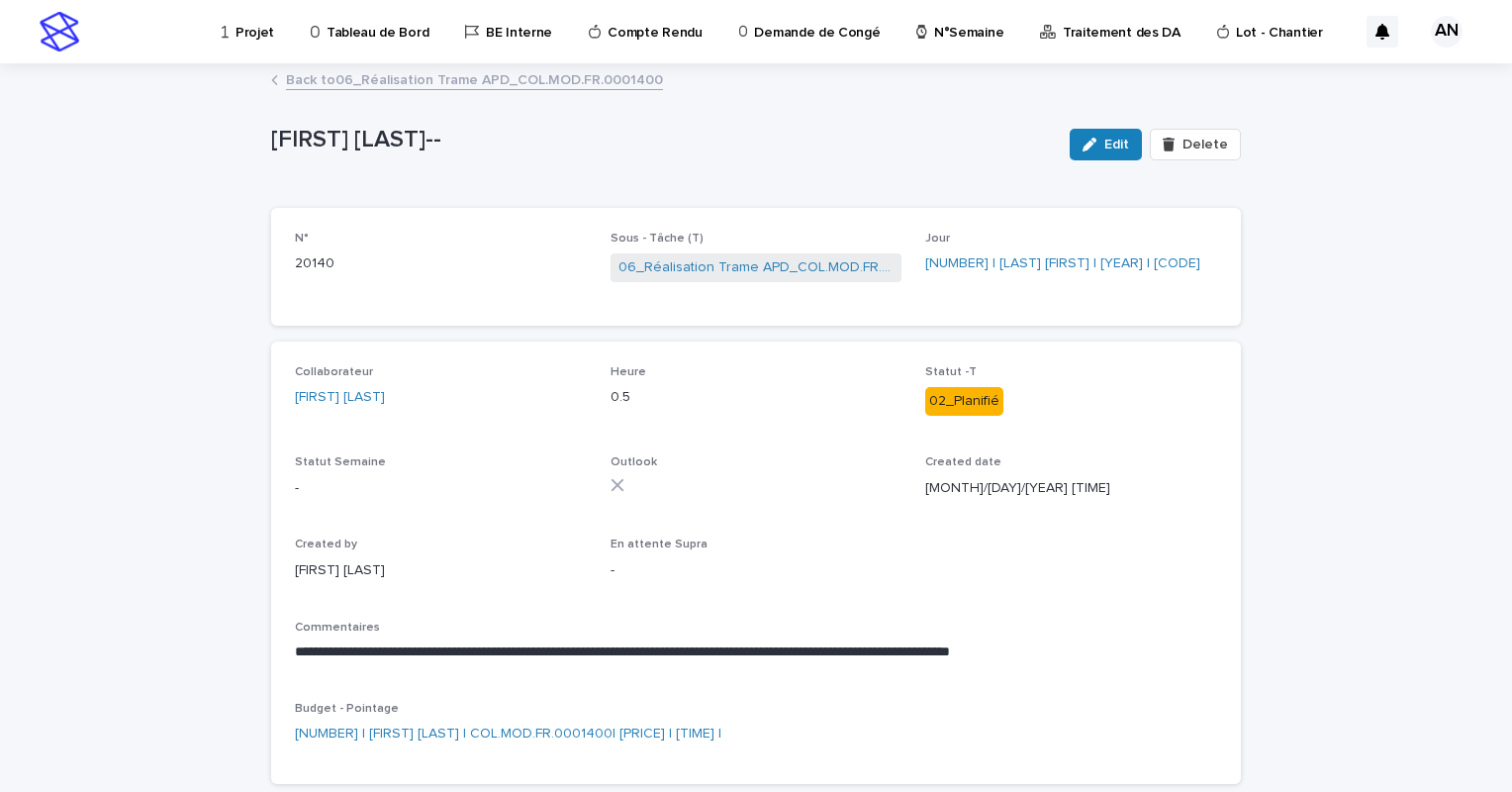 click on "Back to  06_Réalisation Trame APD_COL.MOD.FR.0001400" at bounding box center [474, 78] 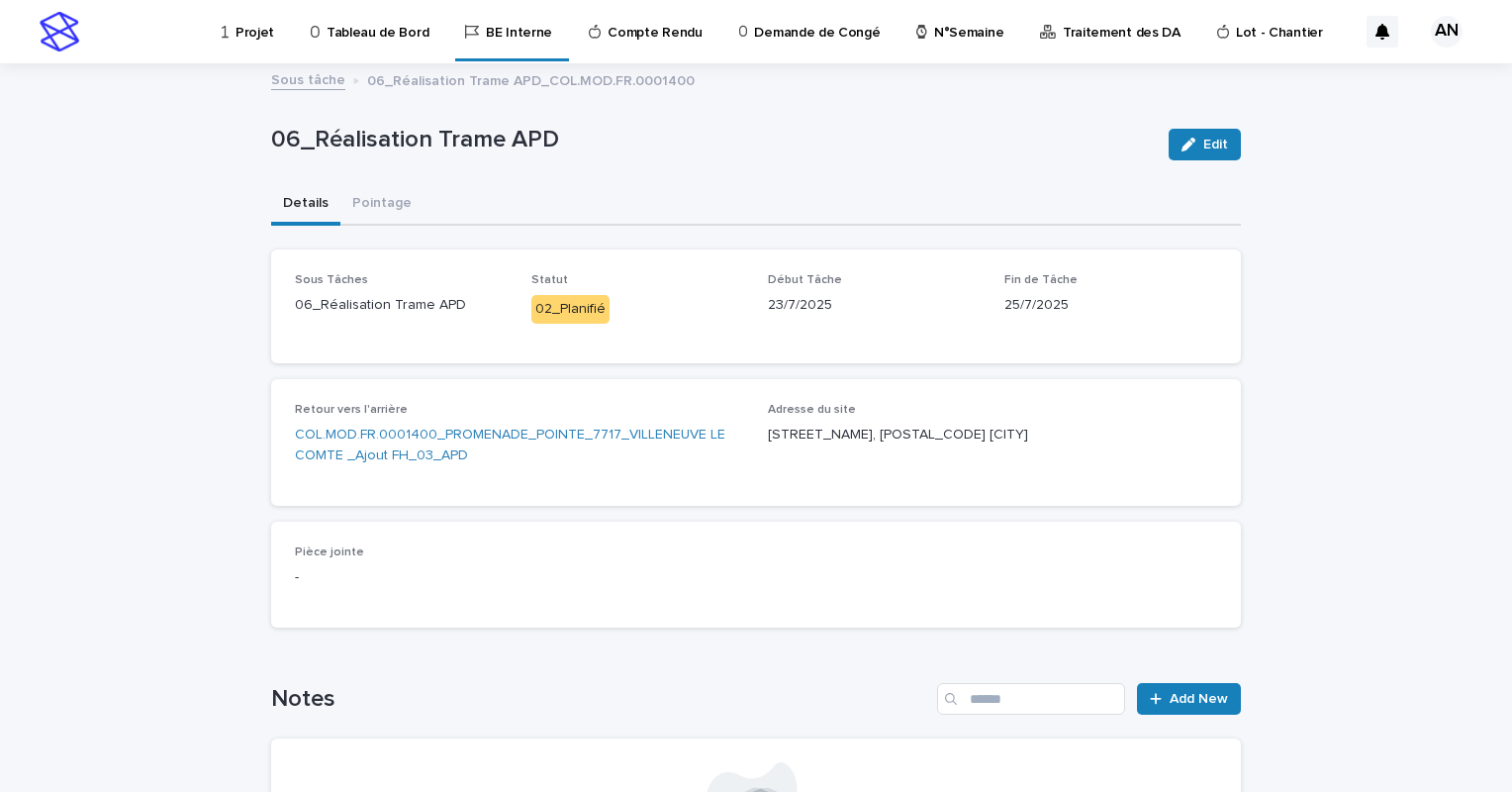 click on "Details" at bounding box center [306, 205] 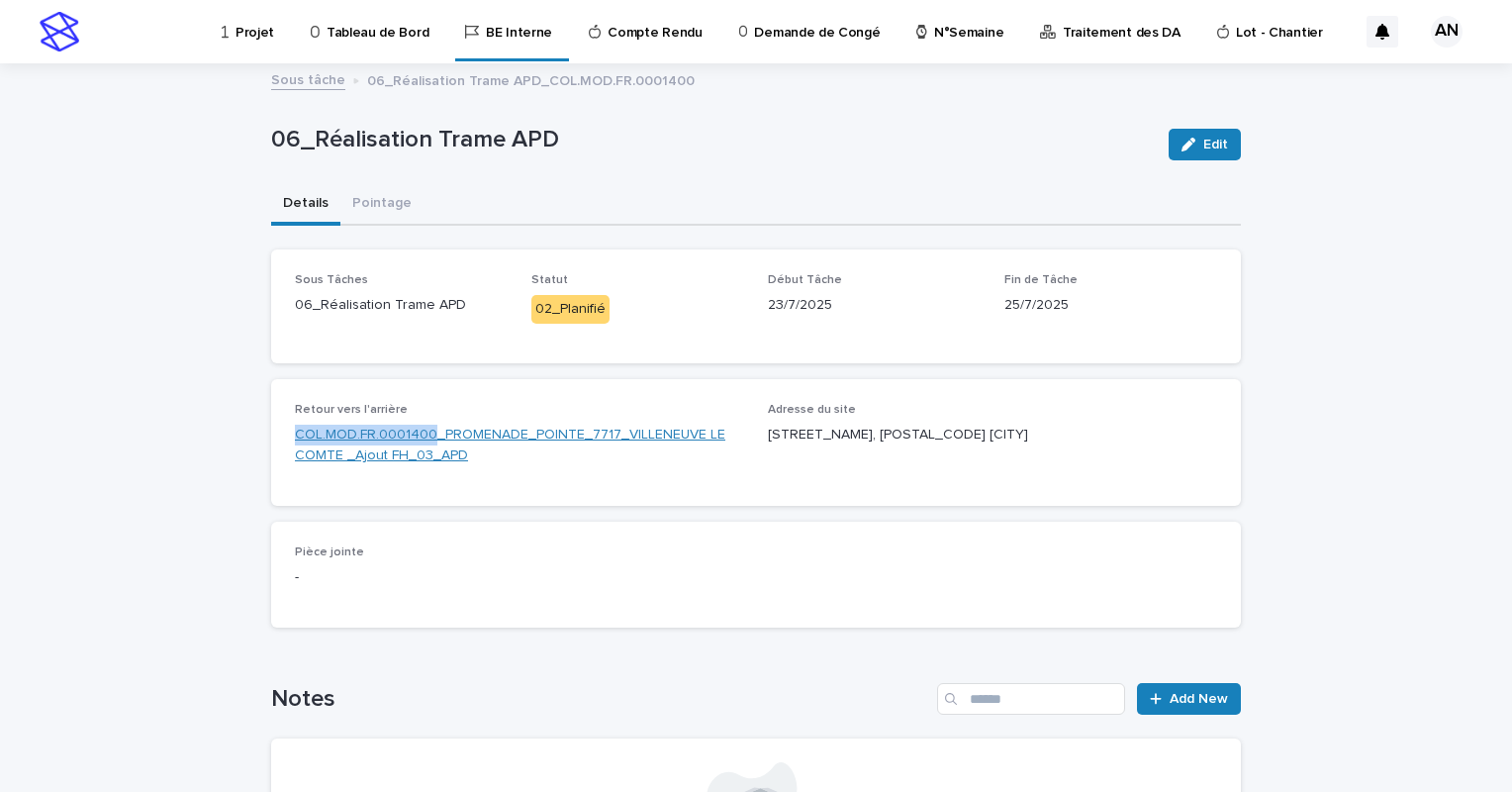 drag, startPoint x: 433, startPoint y: 414, endPoint x: 422, endPoint y: 436, distance: 24.596748 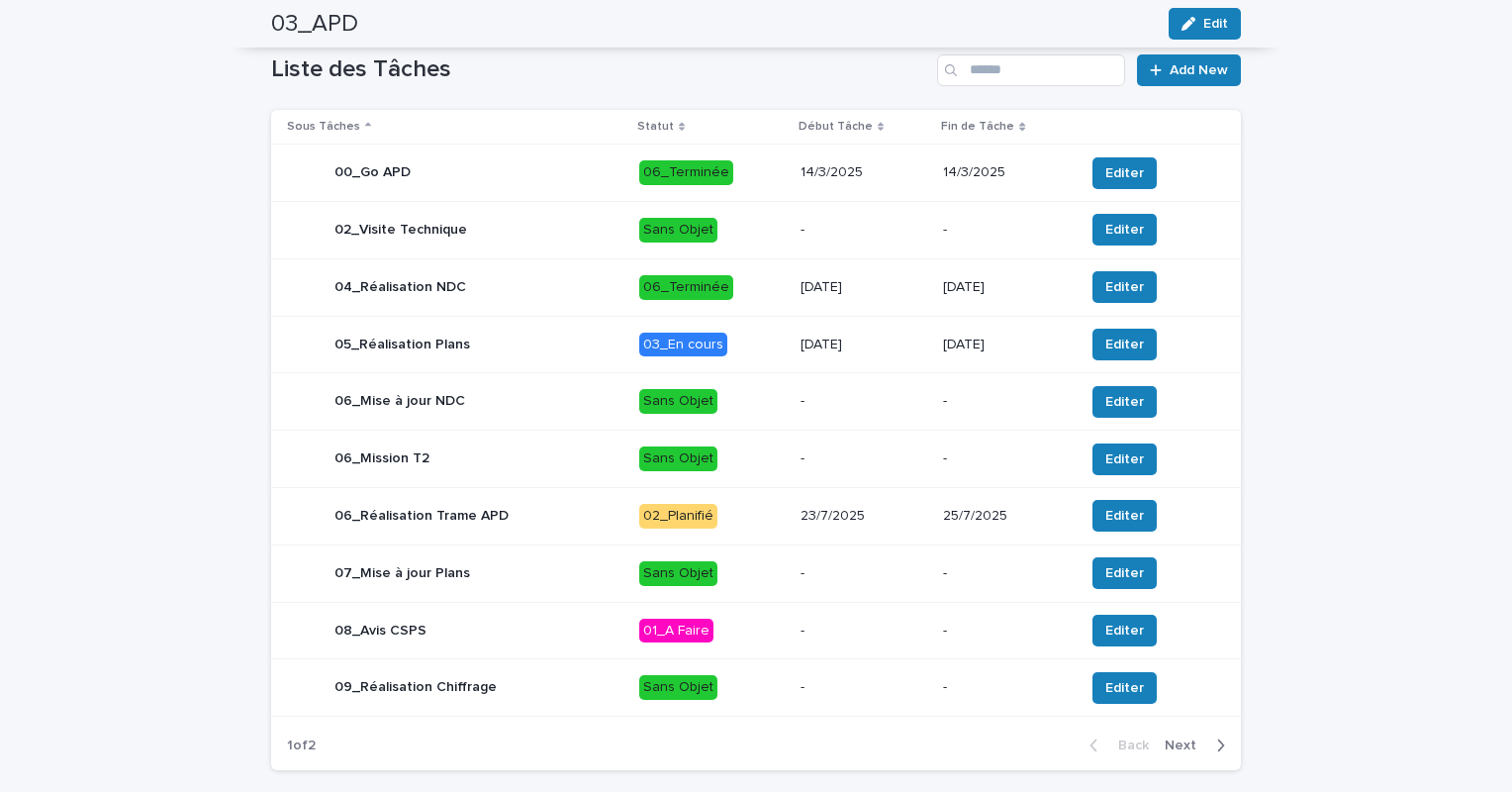 scroll, scrollTop: 657, scrollLeft: 0, axis: vertical 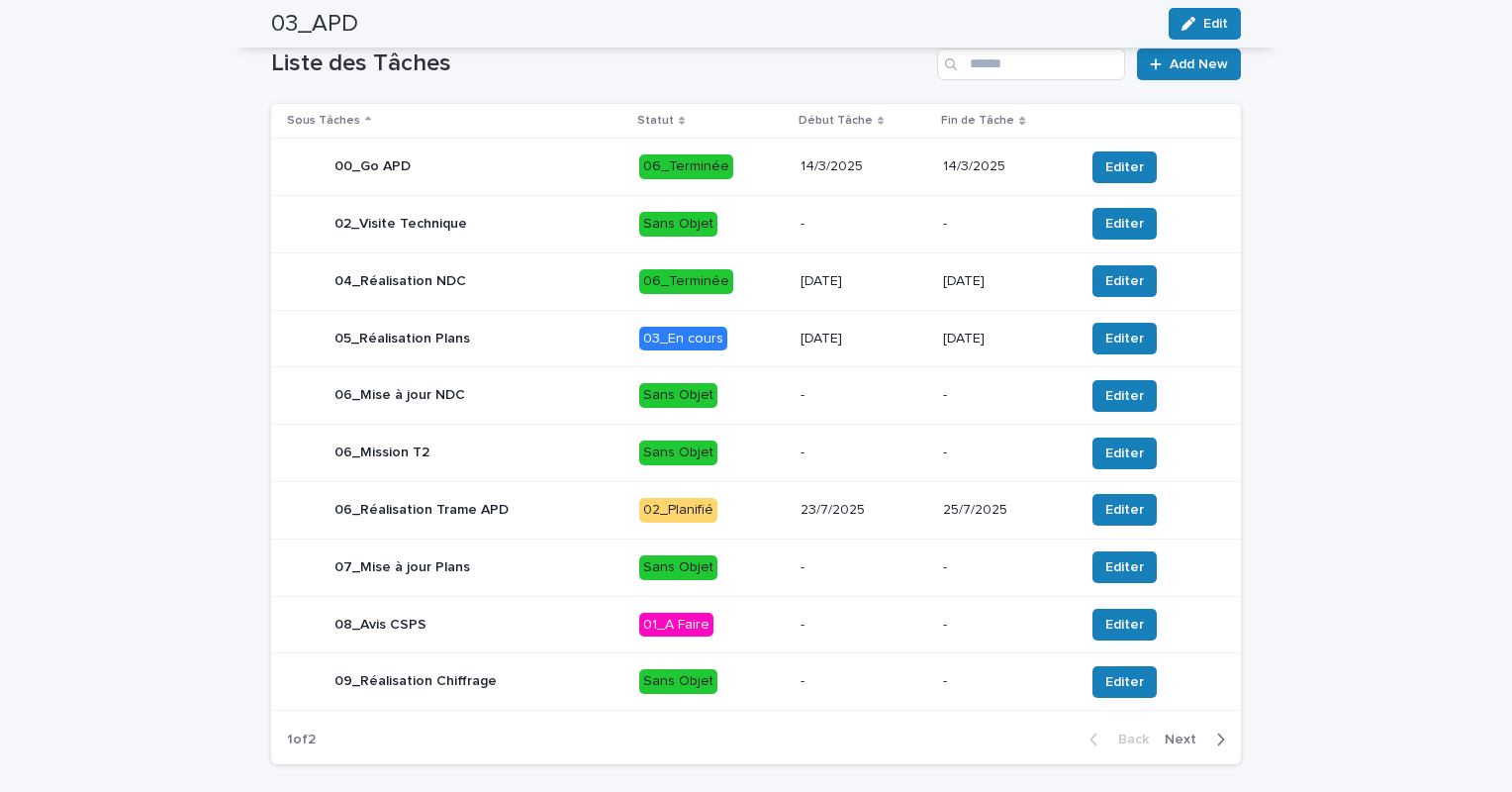 click on "23/7/2025" at bounding box center (864, 510) 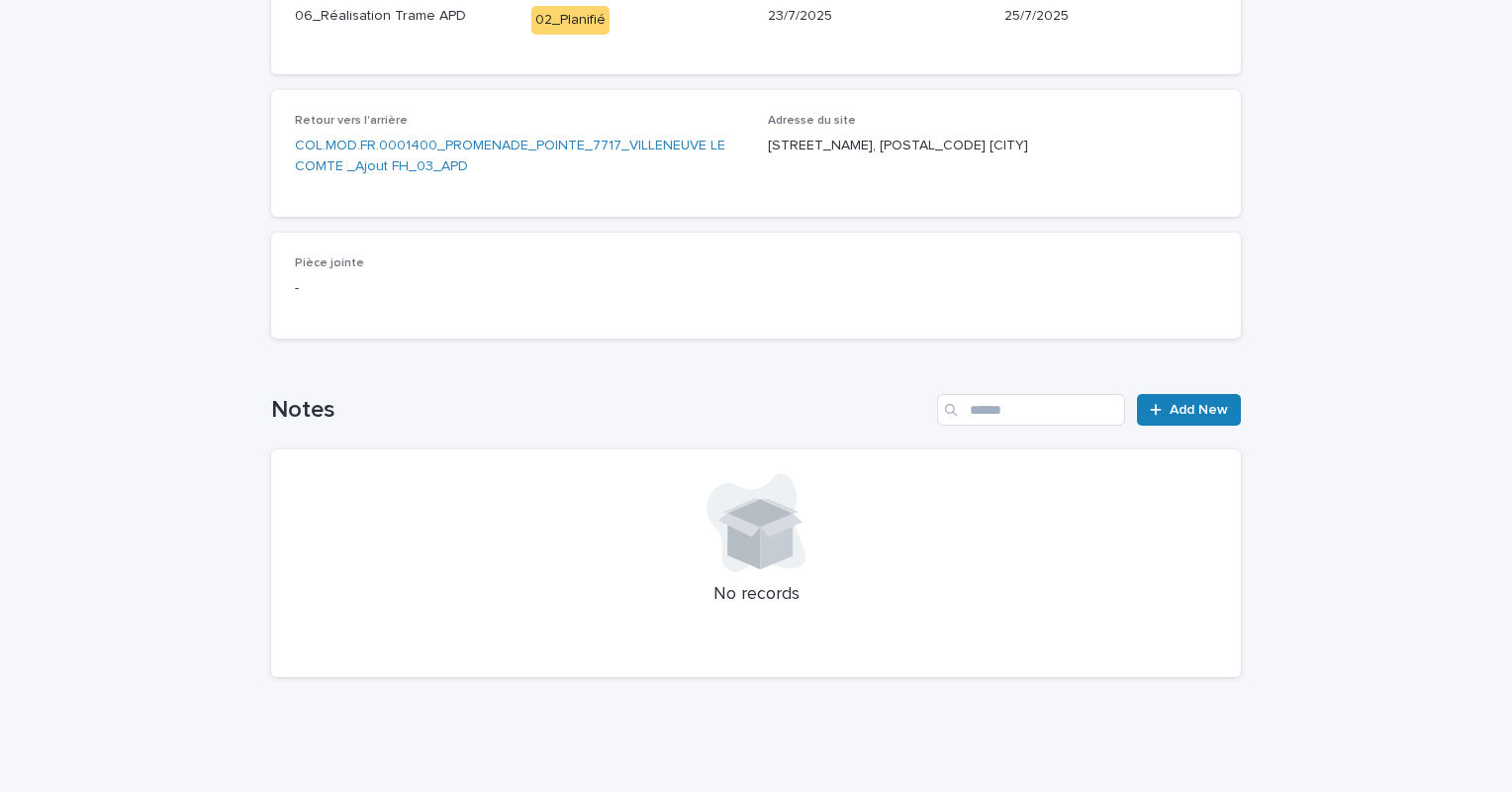 scroll, scrollTop: 0, scrollLeft: 0, axis: both 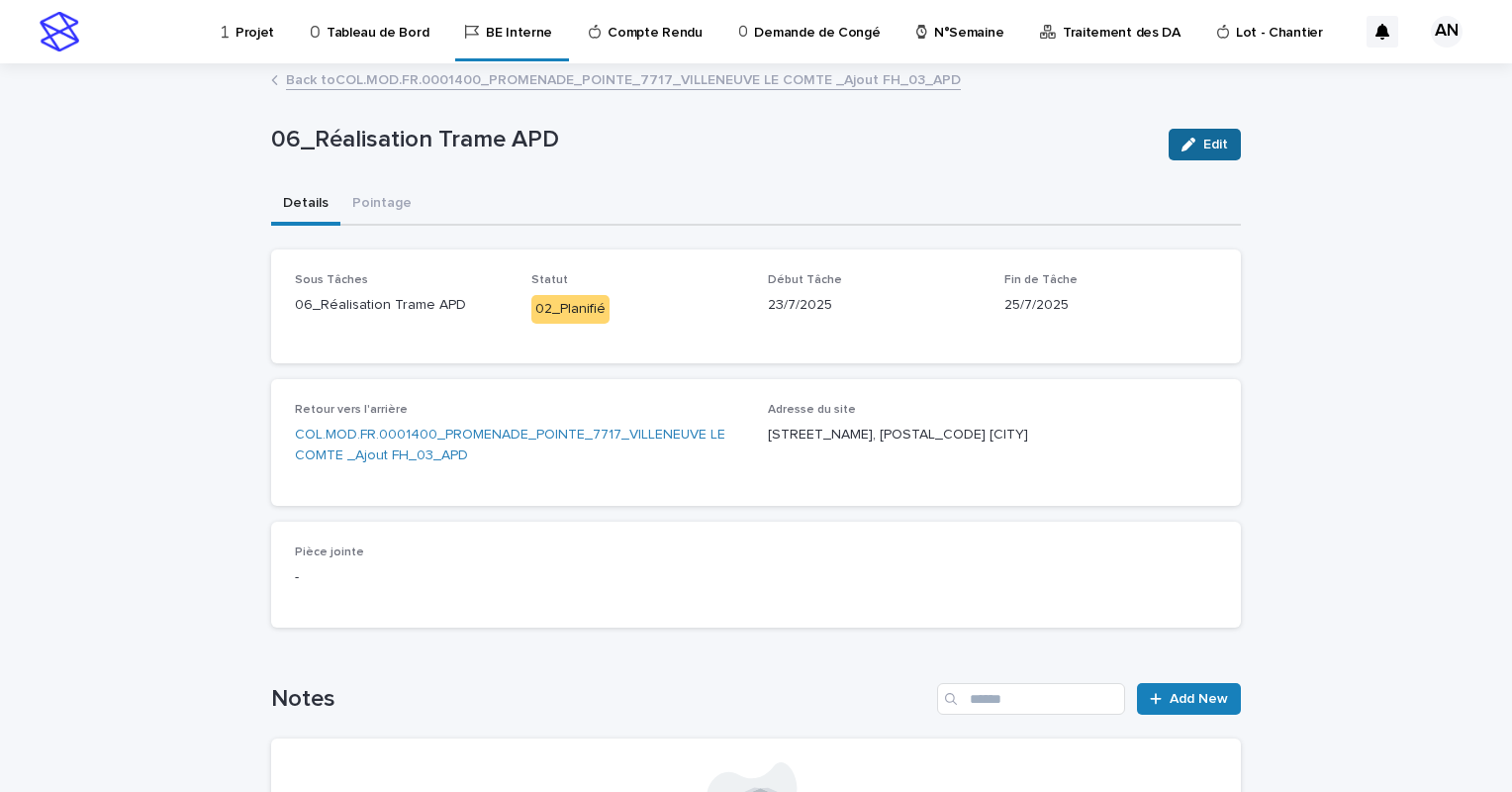 click on "Edit" at bounding box center [1204, 145] 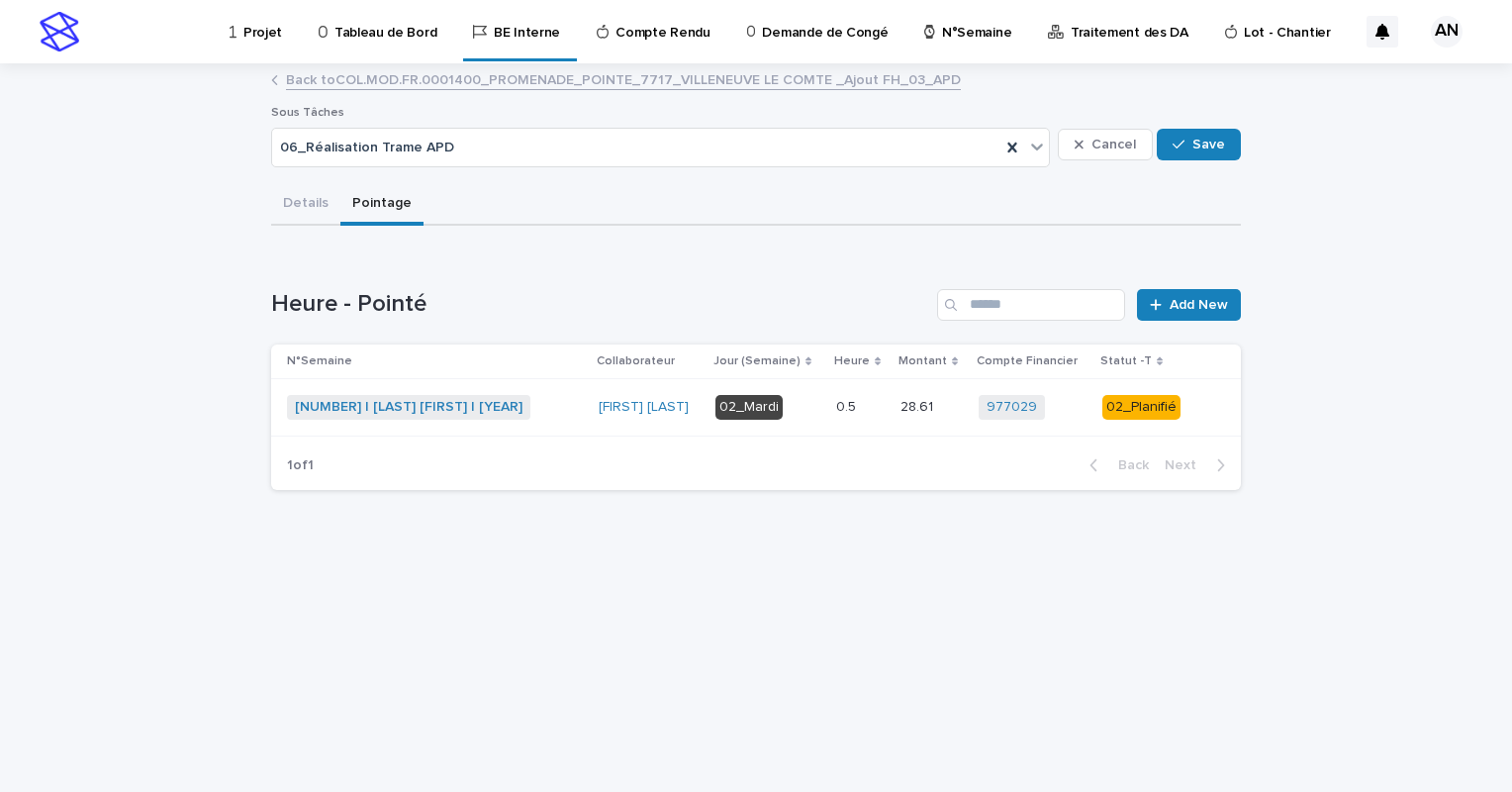 click on "Pointage" at bounding box center (382, 205) 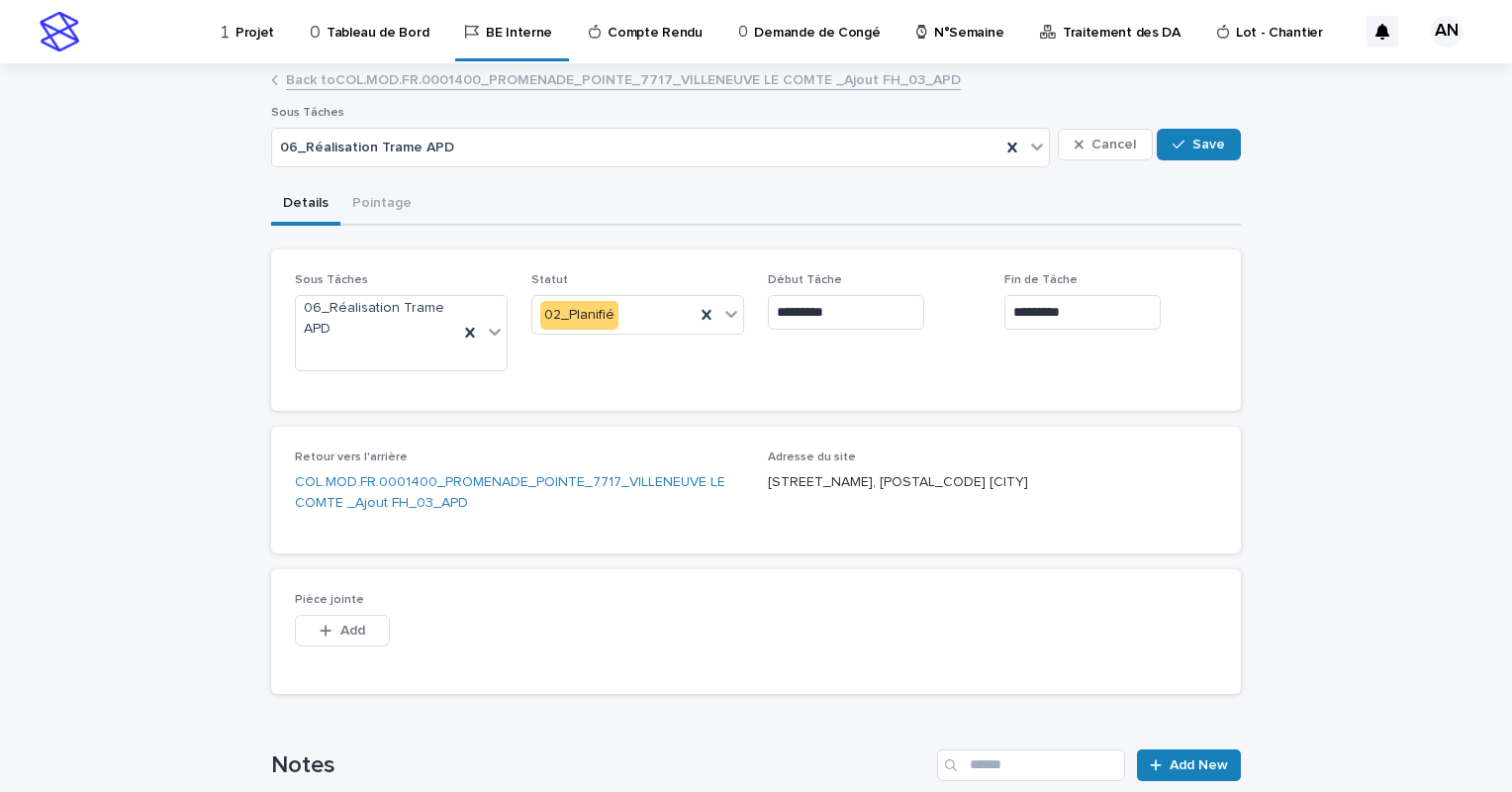click on "Details" at bounding box center [306, 205] 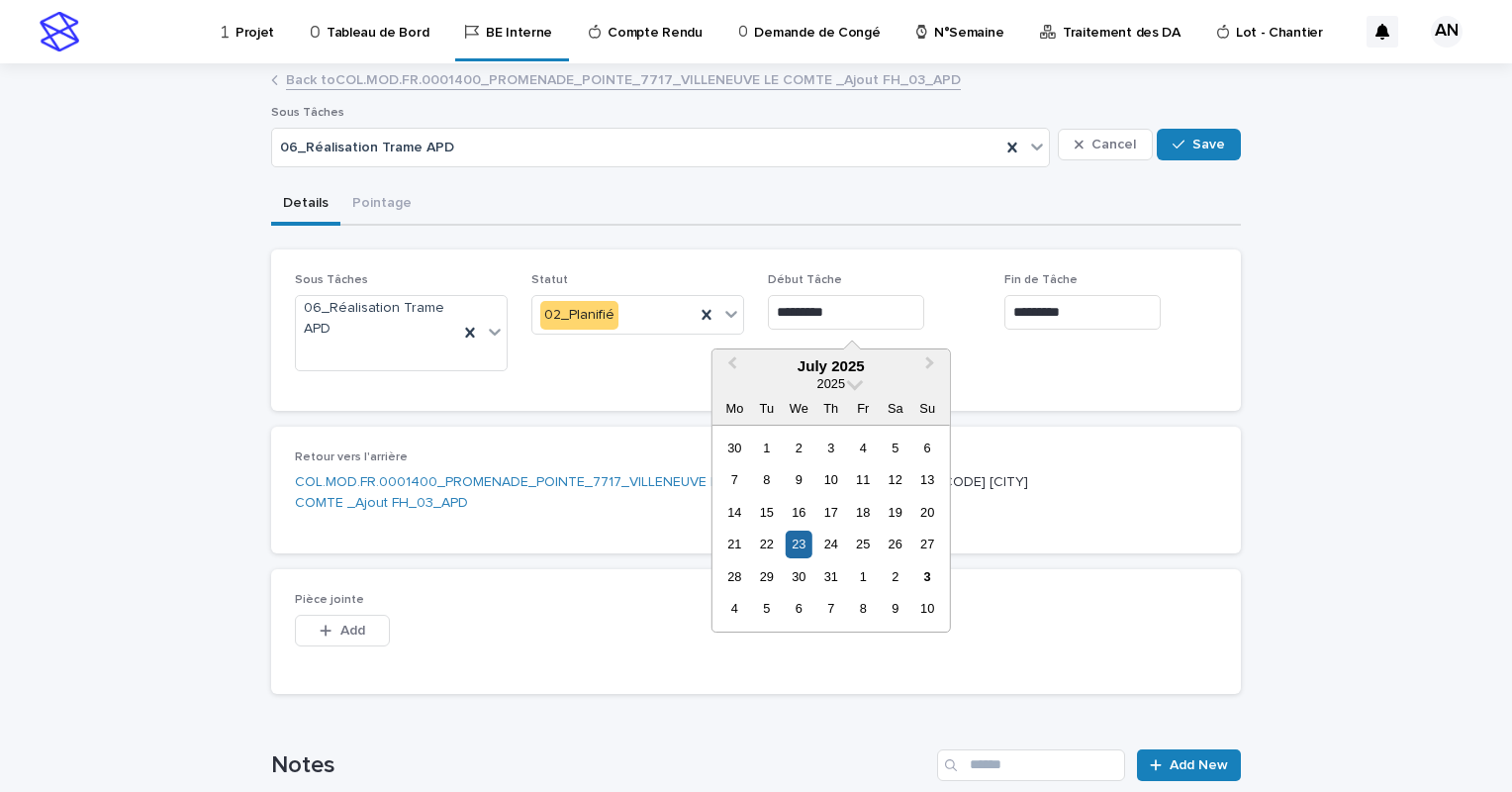 click on "*********" at bounding box center (846, 312) 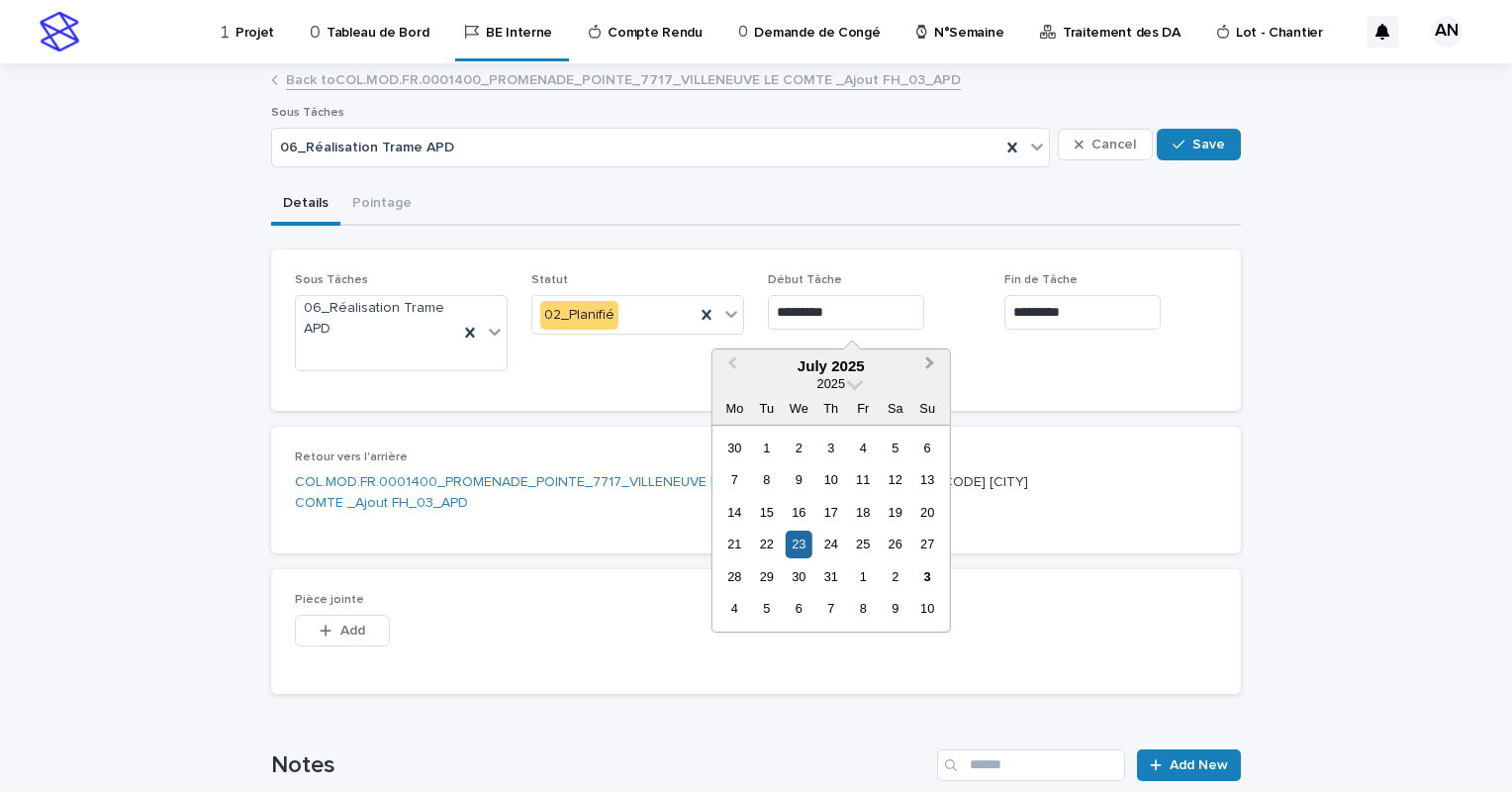 click on "Next Month" at bounding box center (930, 365) 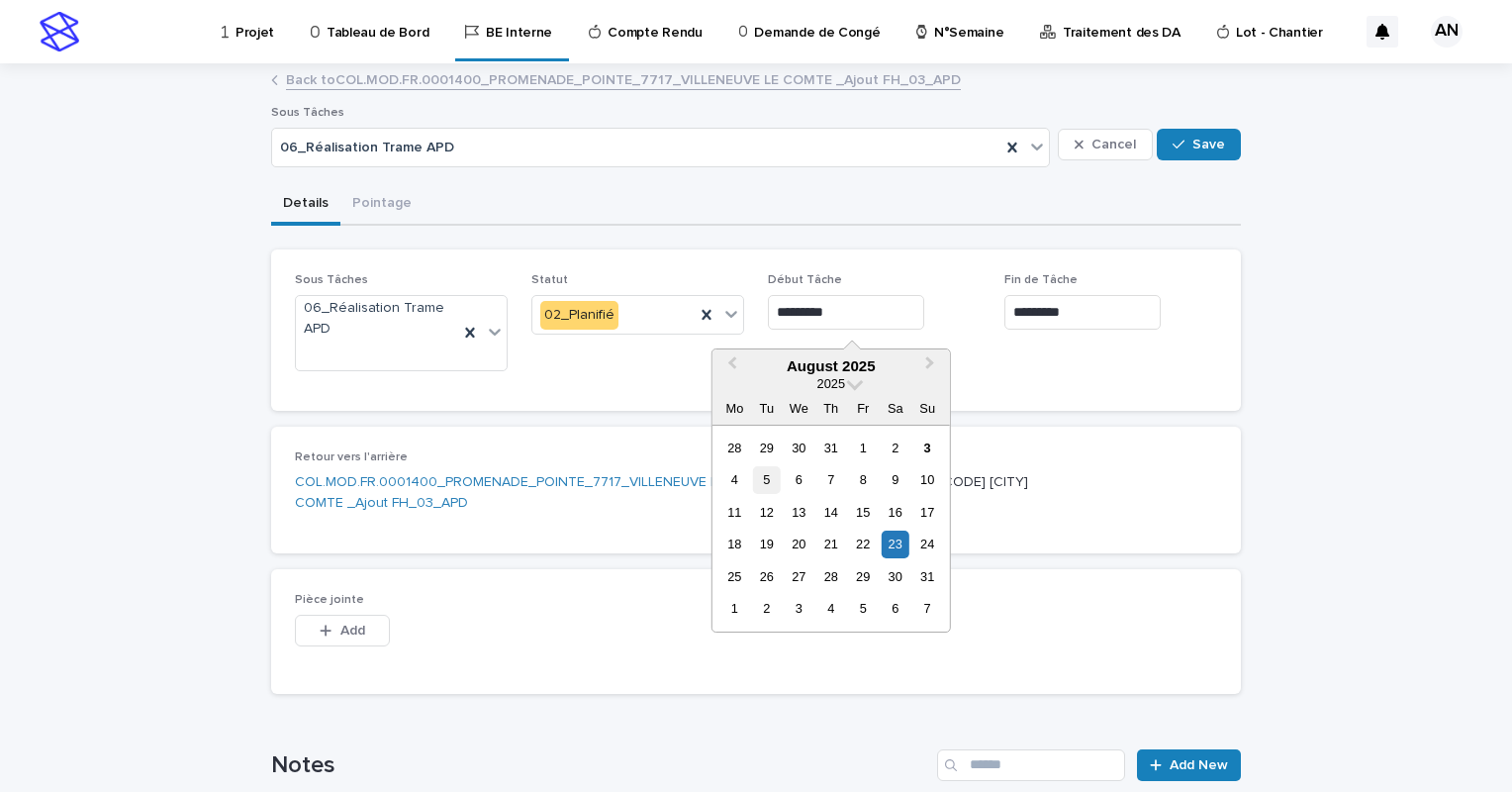 click on "5" at bounding box center [766, 479] 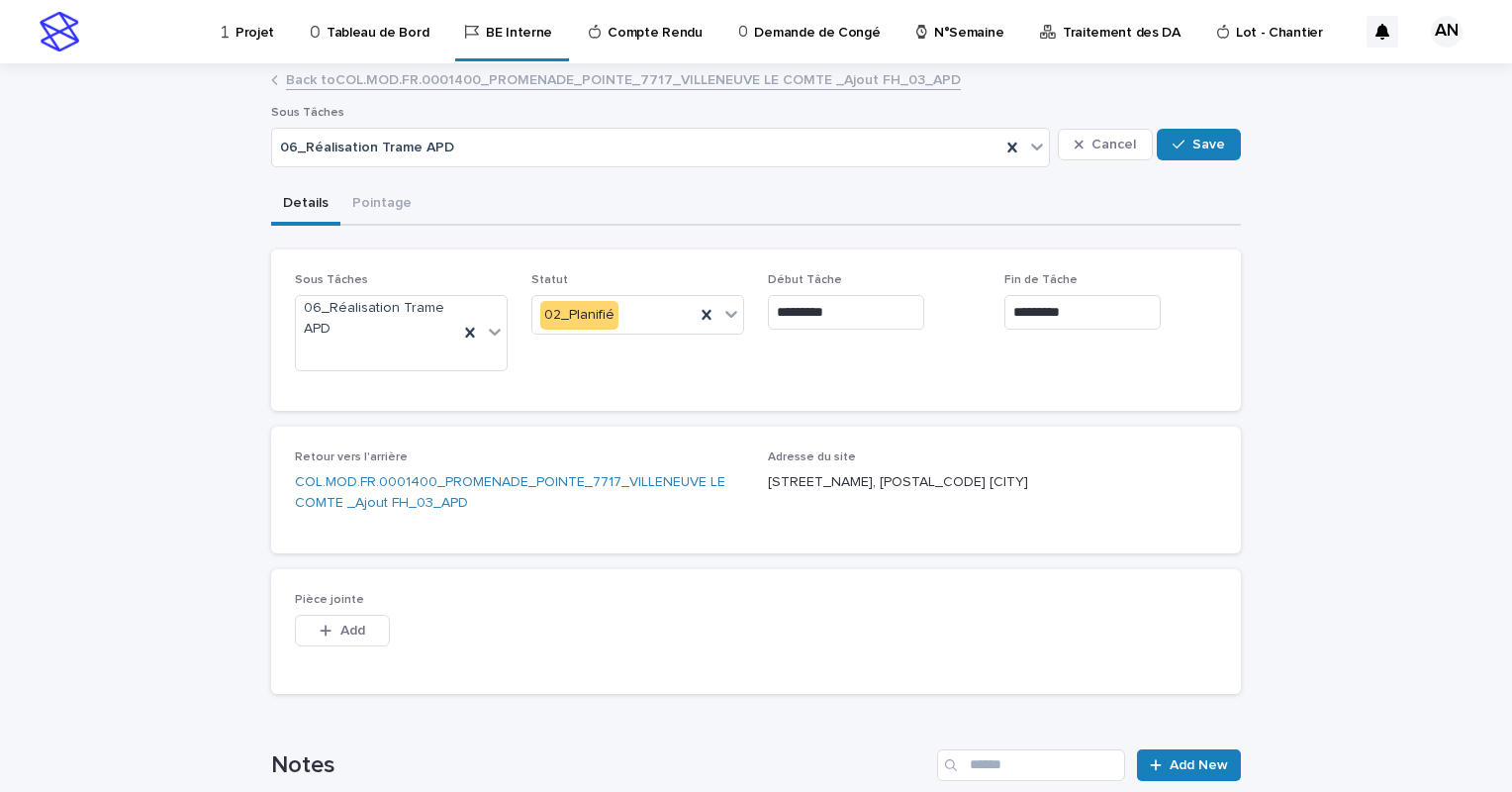 type on "********" 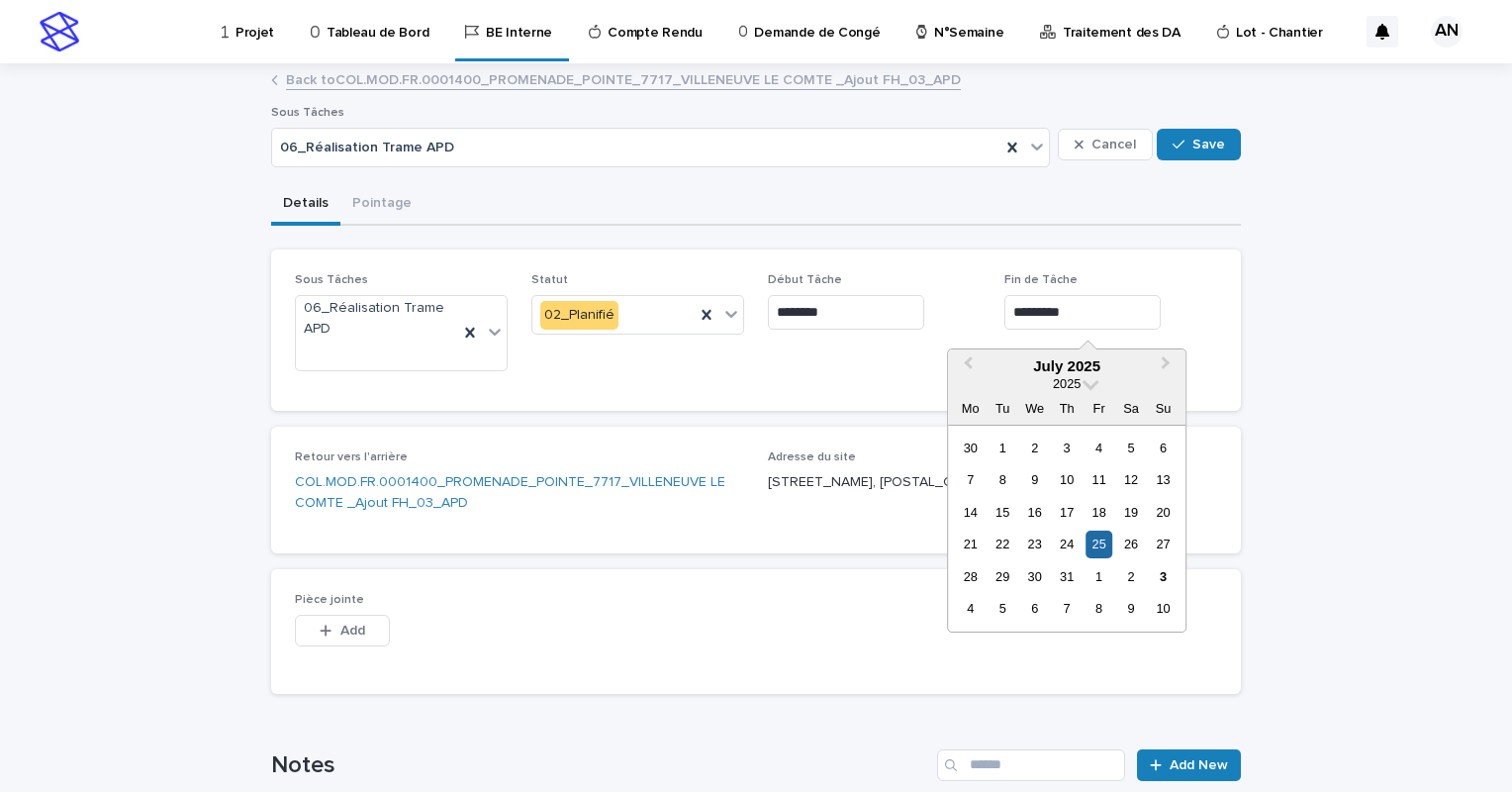 click on "*********" at bounding box center (1083, 312) 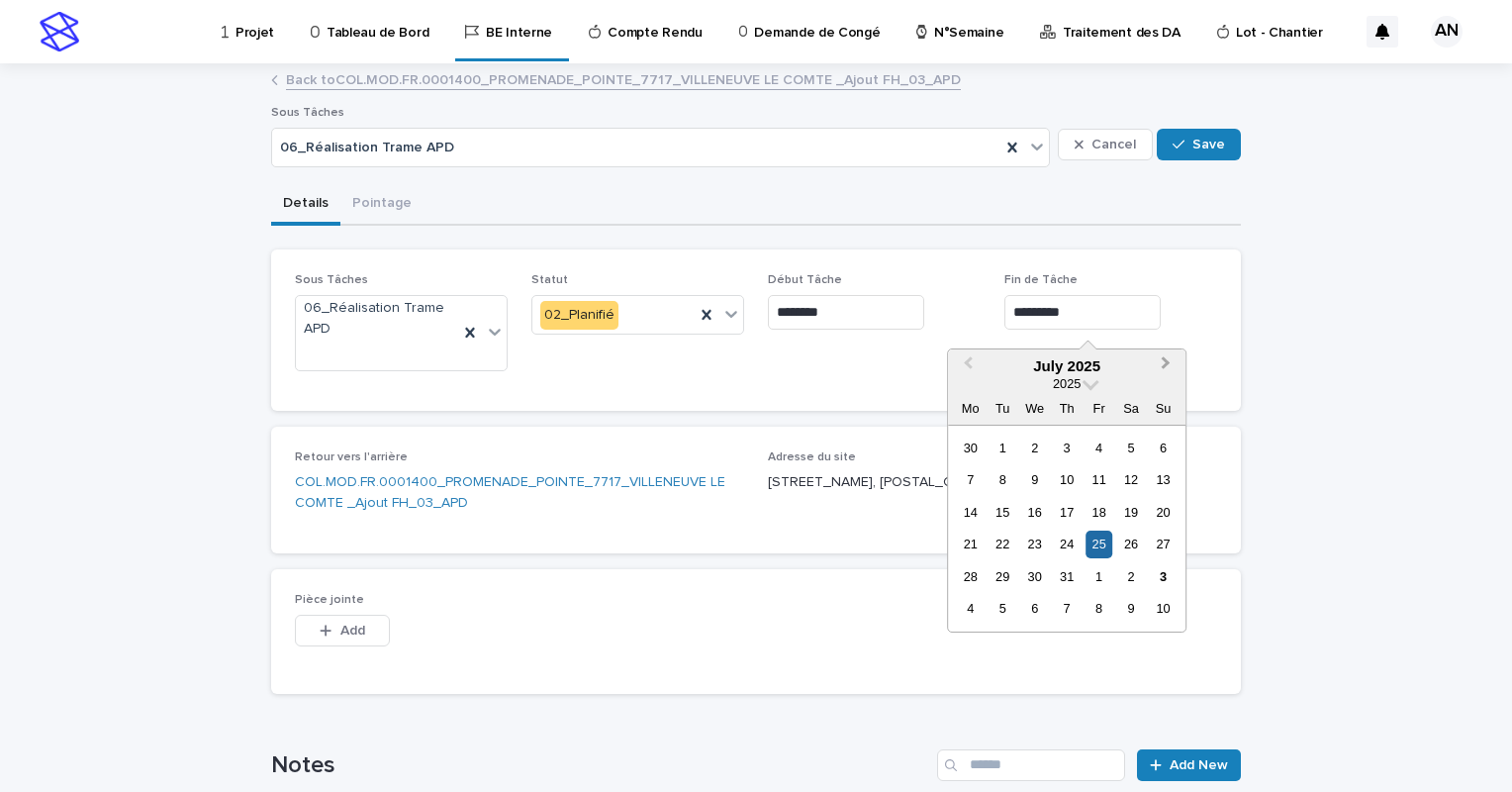 click on "Next Month" at bounding box center (1166, 365) 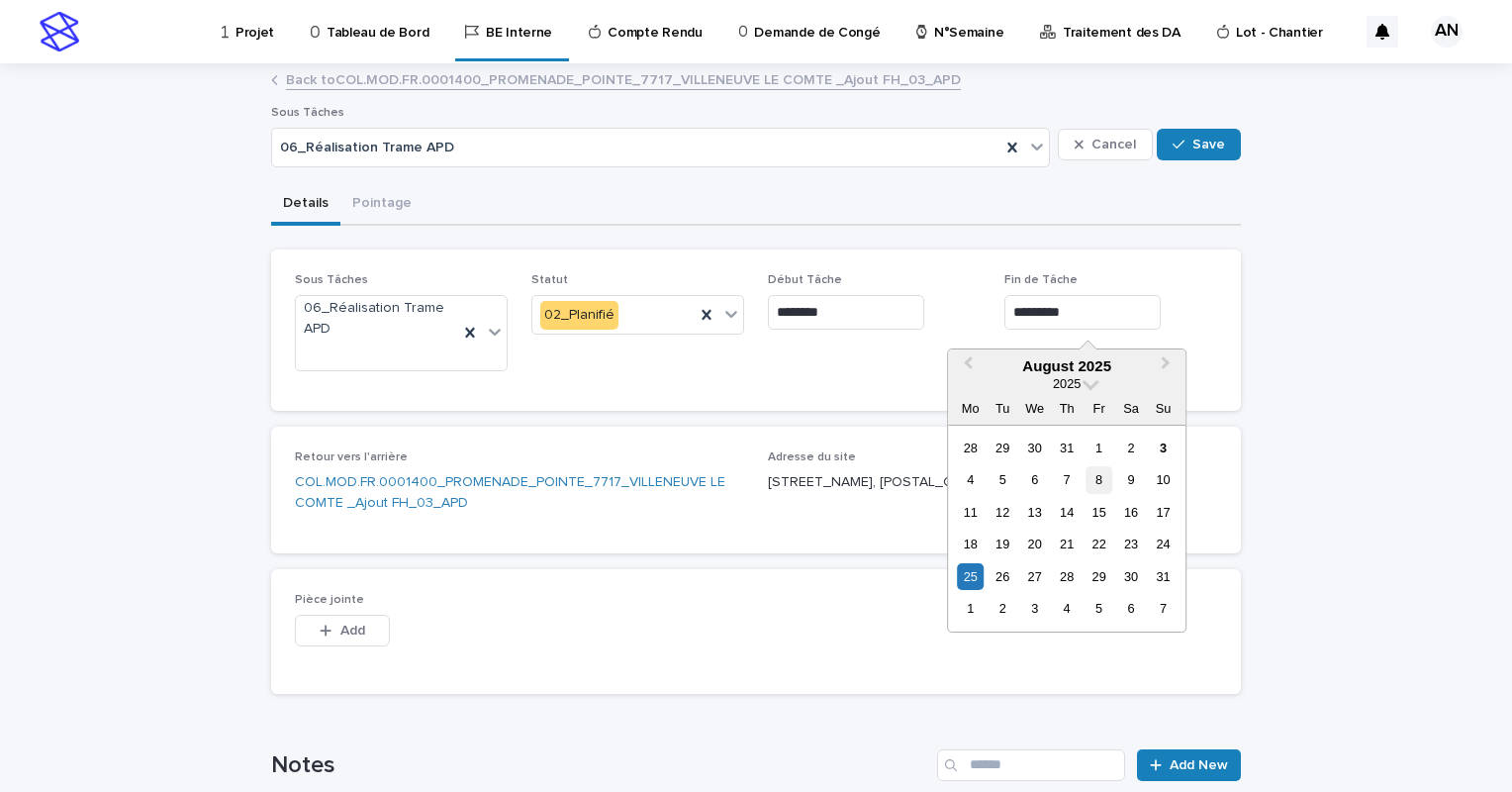 click on "8" at bounding box center (1098, 479) 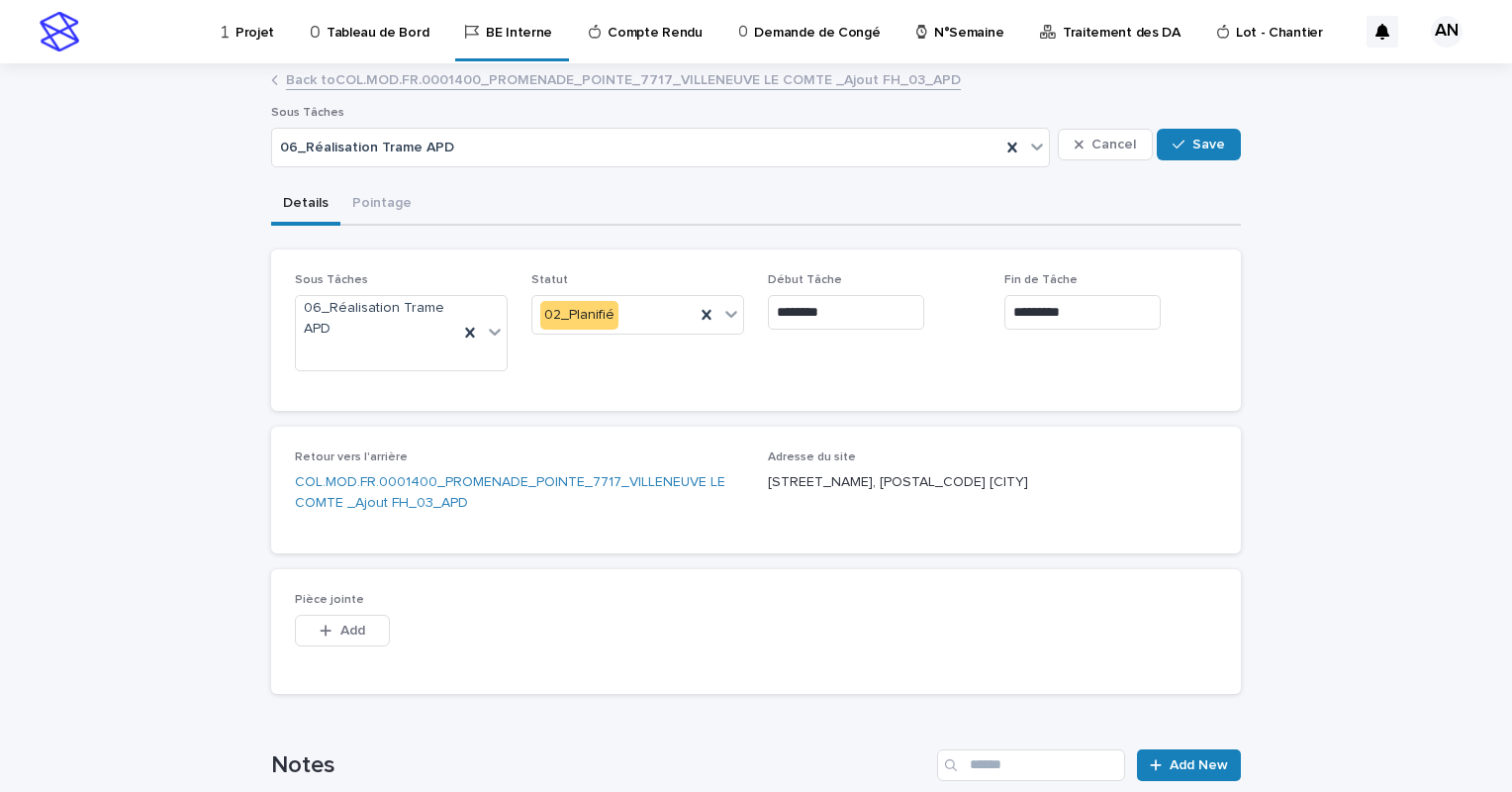 type on "********" 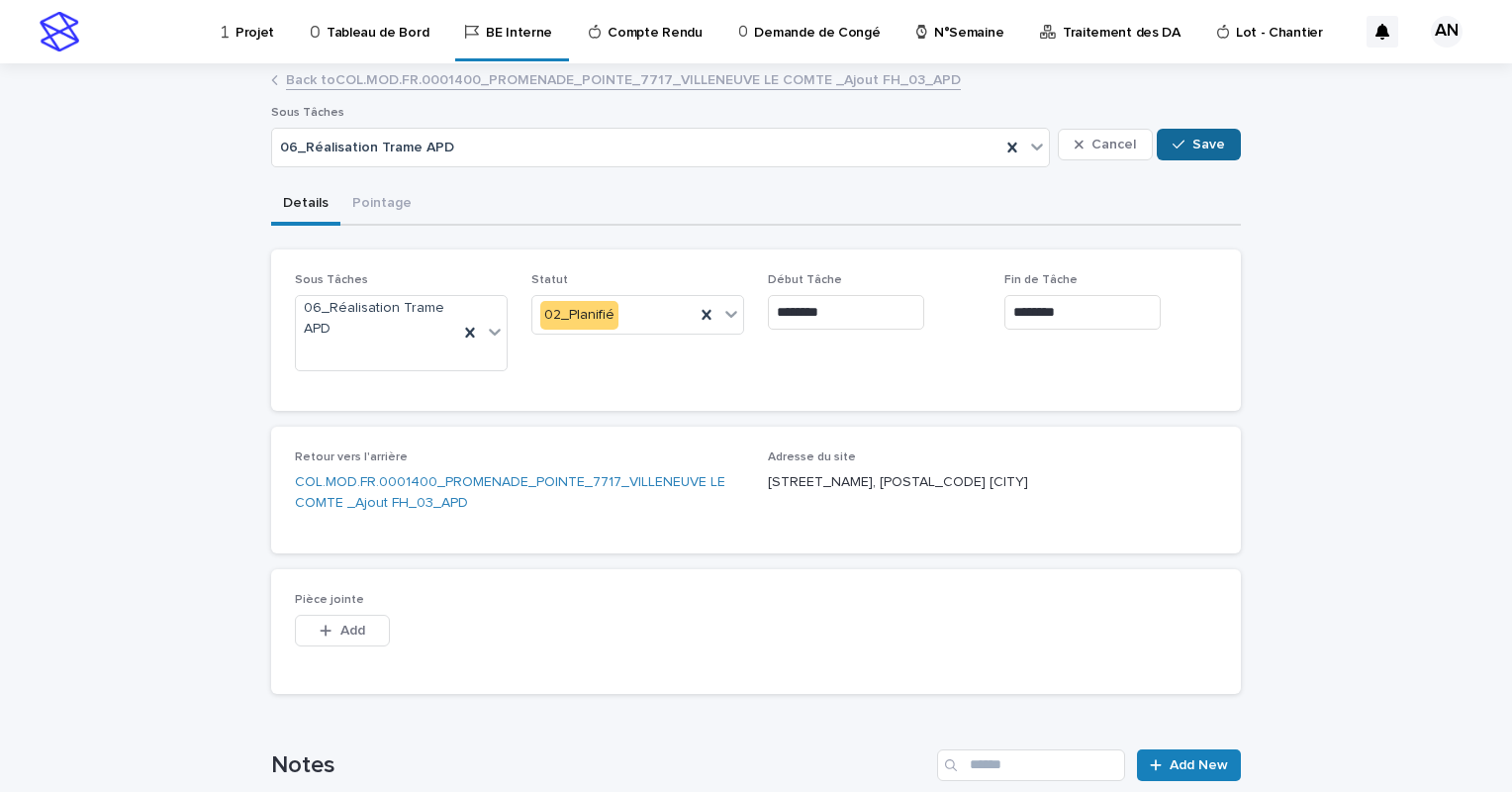 click at bounding box center (1182, 145) 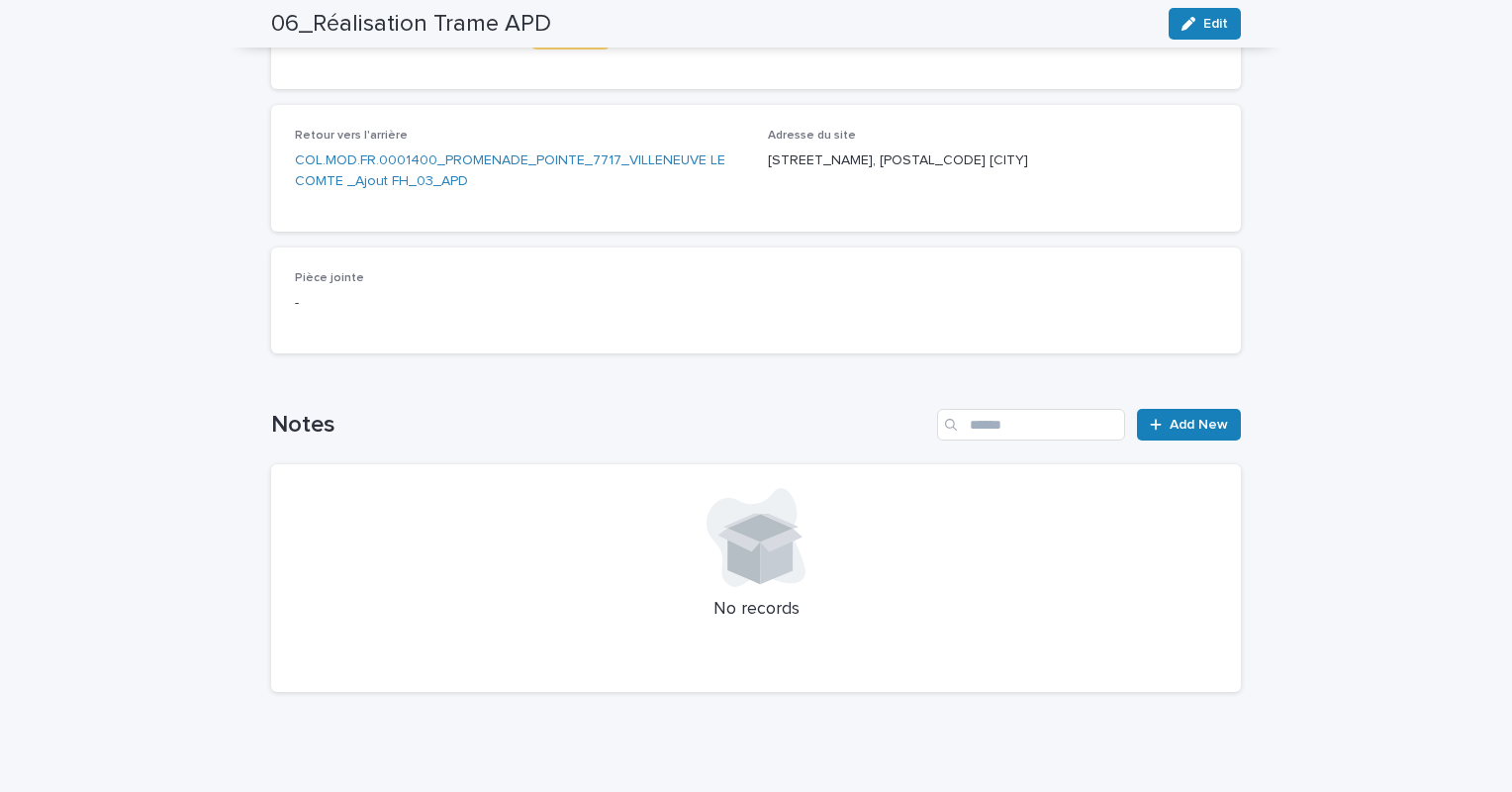 scroll, scrollTop: 0, scrollLeft: 0, axis: both 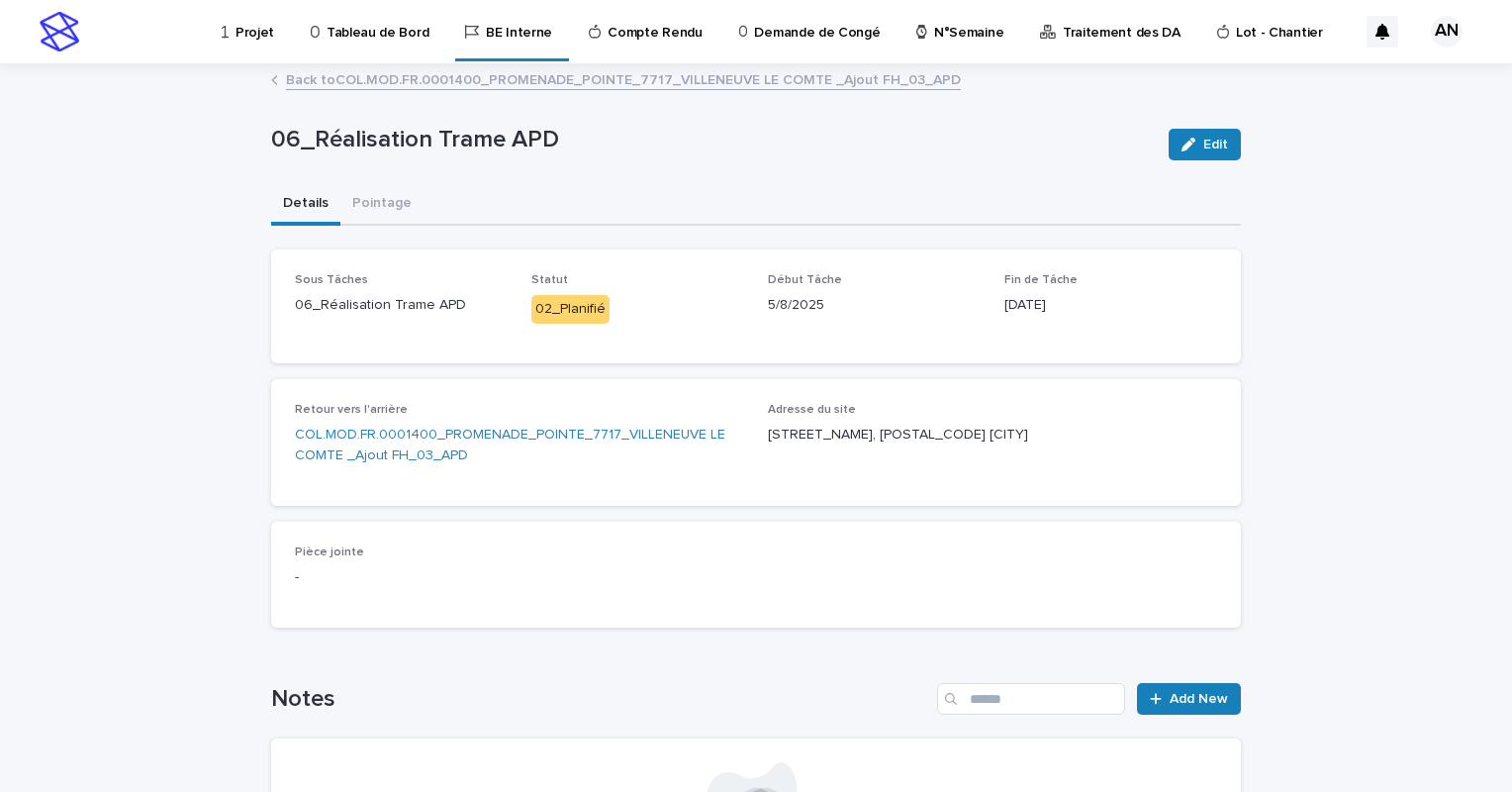 click on "Back to  COL.MOD.FR.0001400_PROMENADE_POINTE_7717_VILLENEUVE LE COMTE _Ajout FH_03_APD" at bounding box center [623, 78] 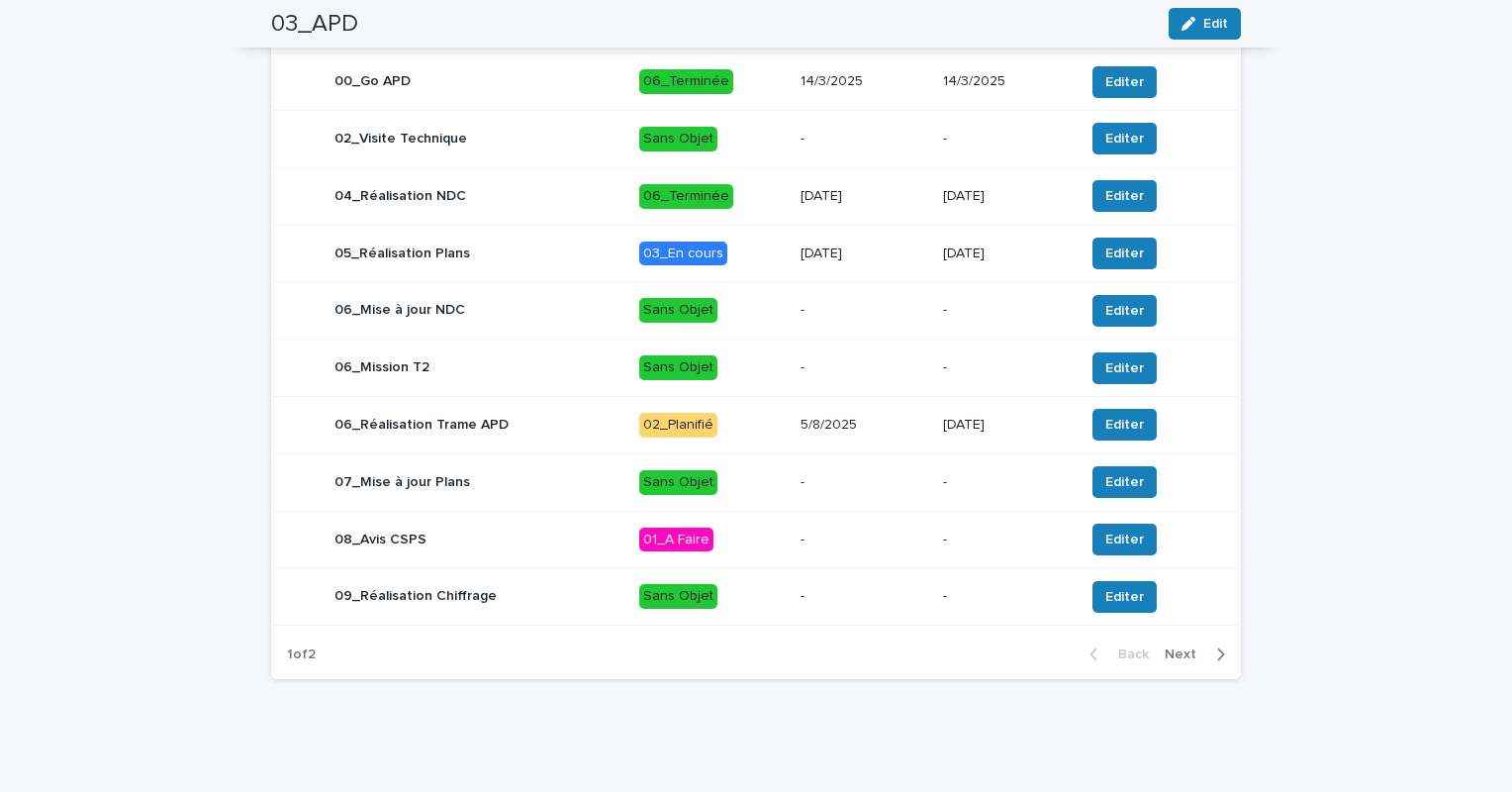 scroll, scrollTop: 723, scrollLeft: 0, axis: vertical 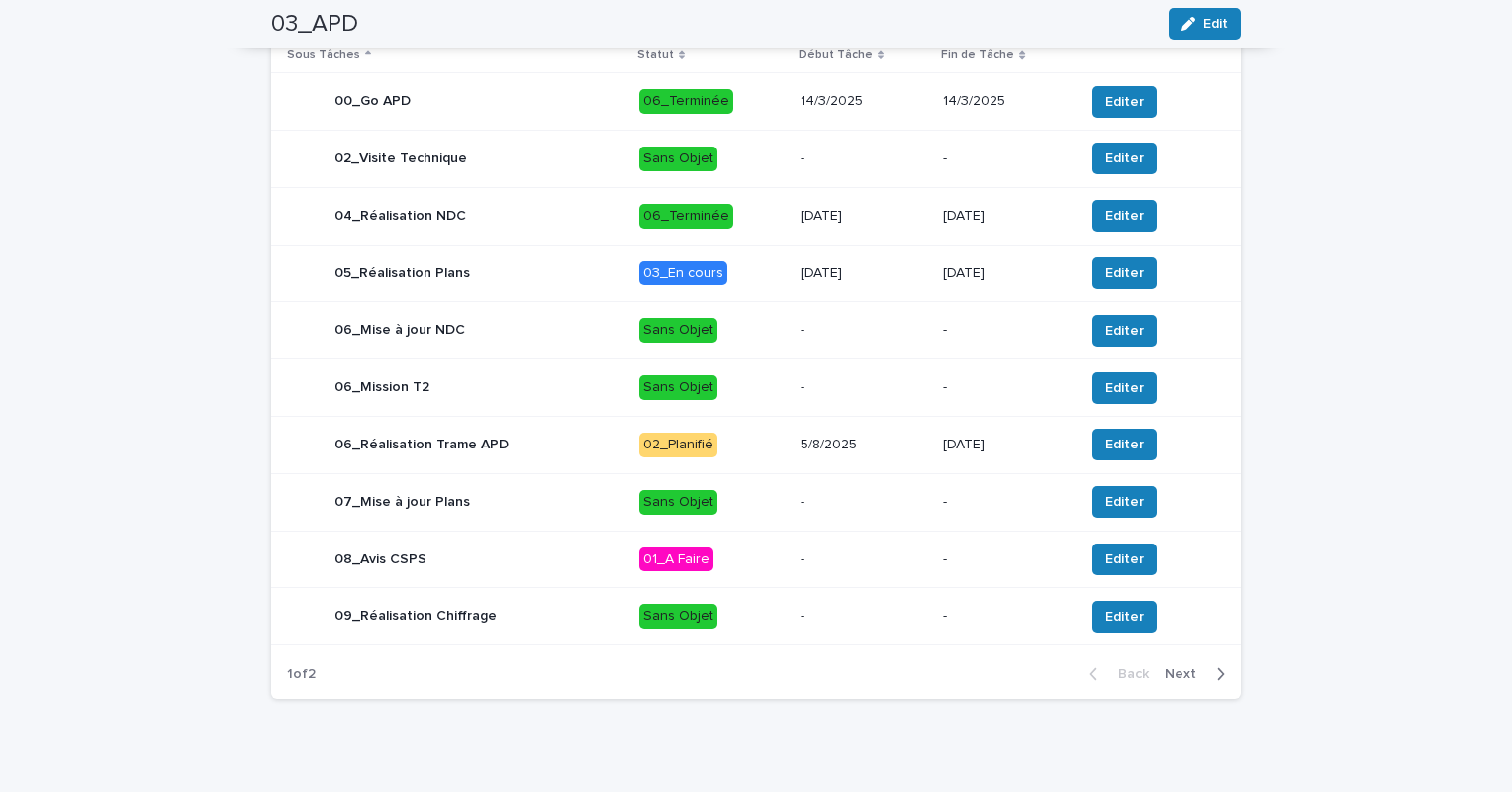 click on "-" at bounding box center [864, 616] 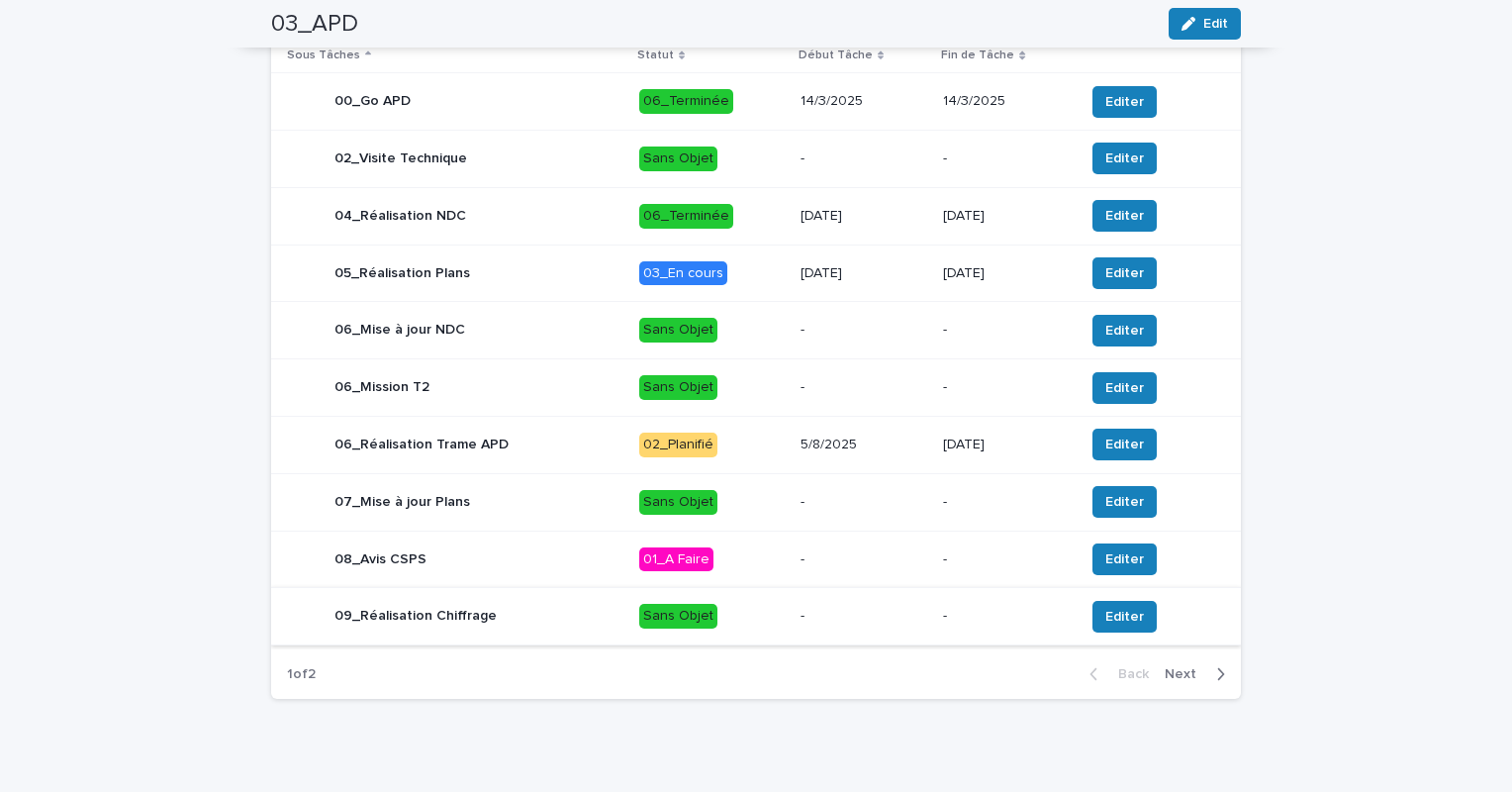 scroll, scrollTop: 0, scrollLeft: 0, axis: both 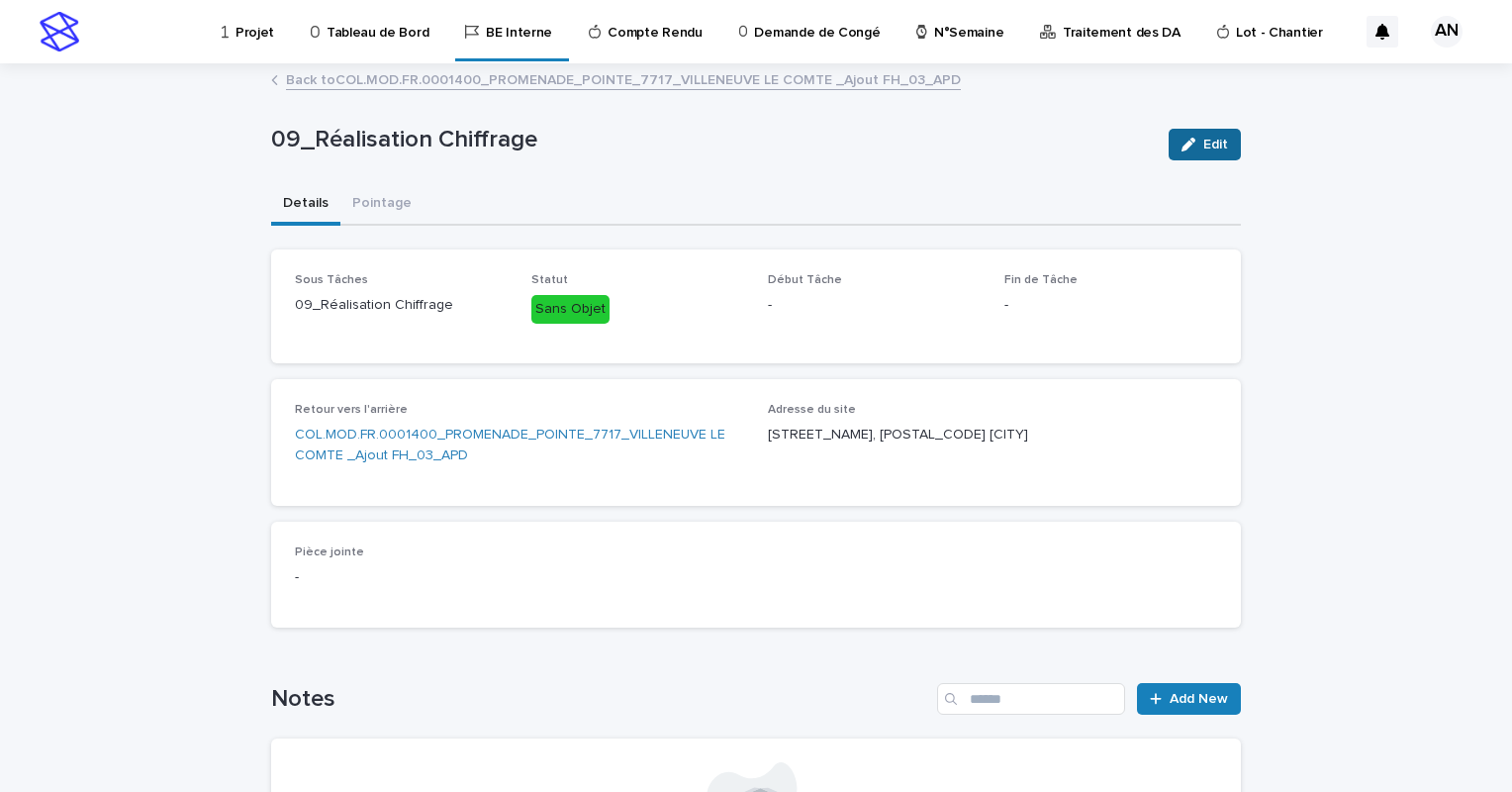 click on "Edit" at bounding box center [1215, 145] 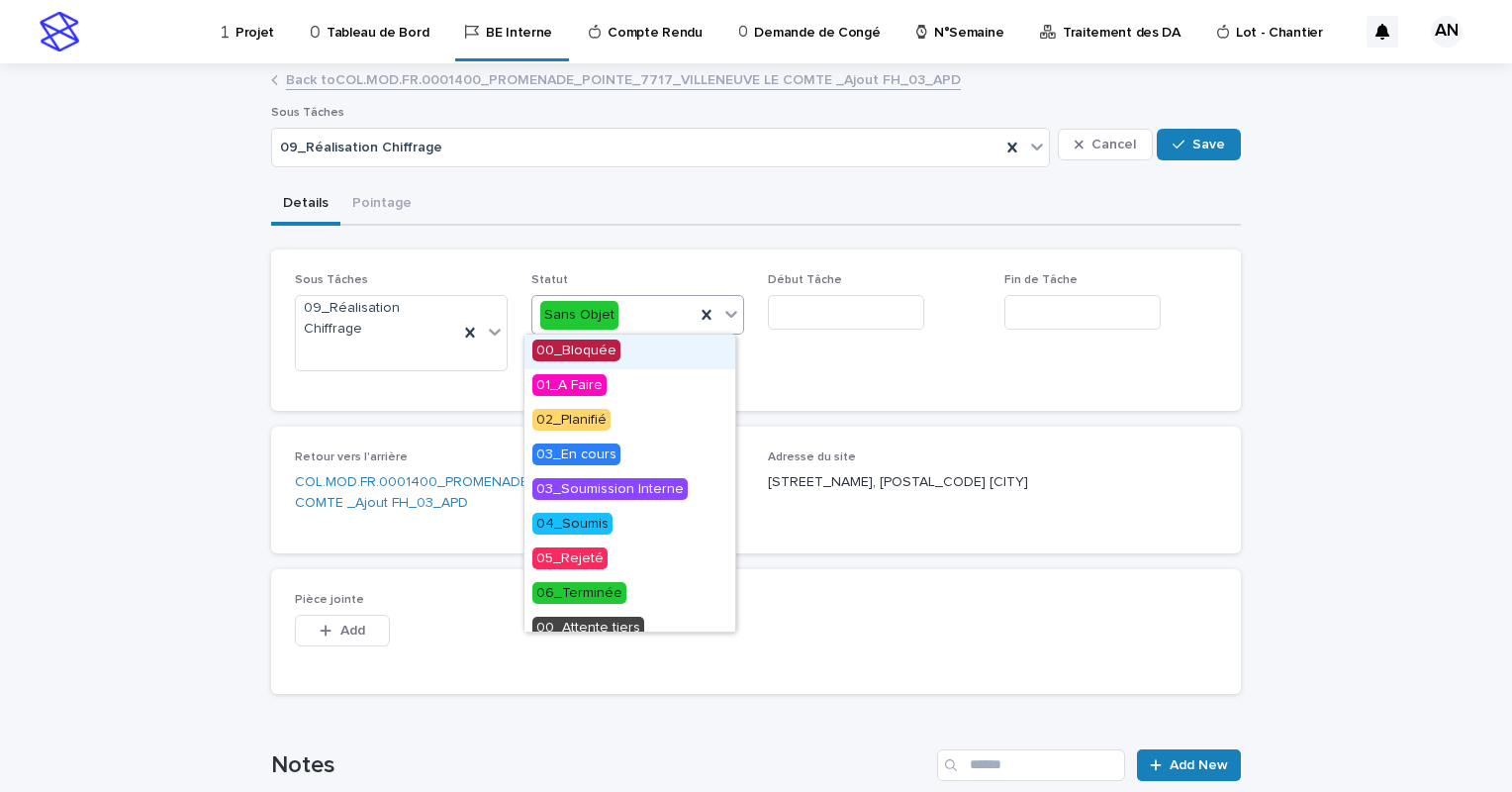 scroll, scrollTop: 83, scrollLeft: 0, axis: vertical 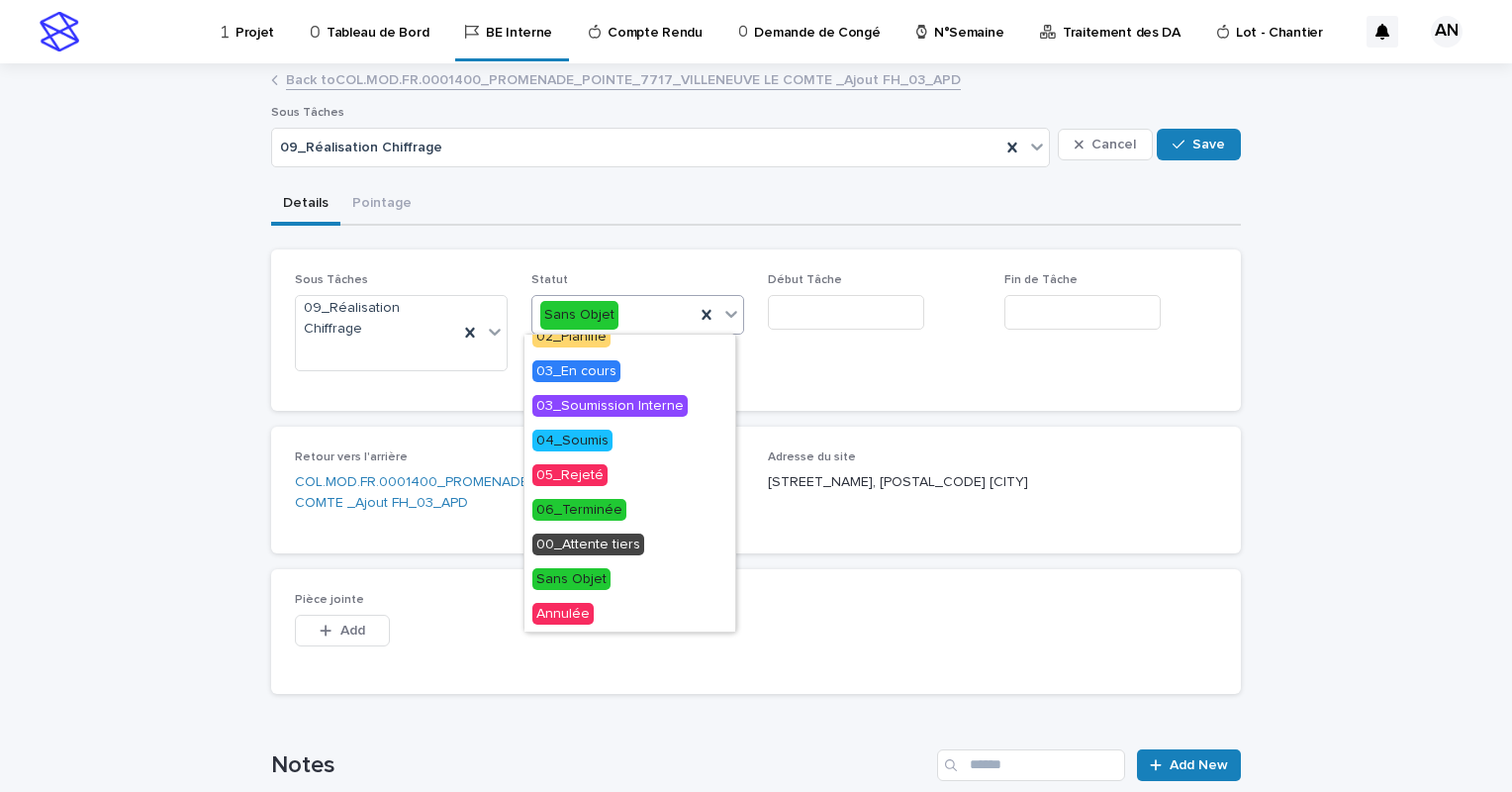 click at bounding box center (731, 314) 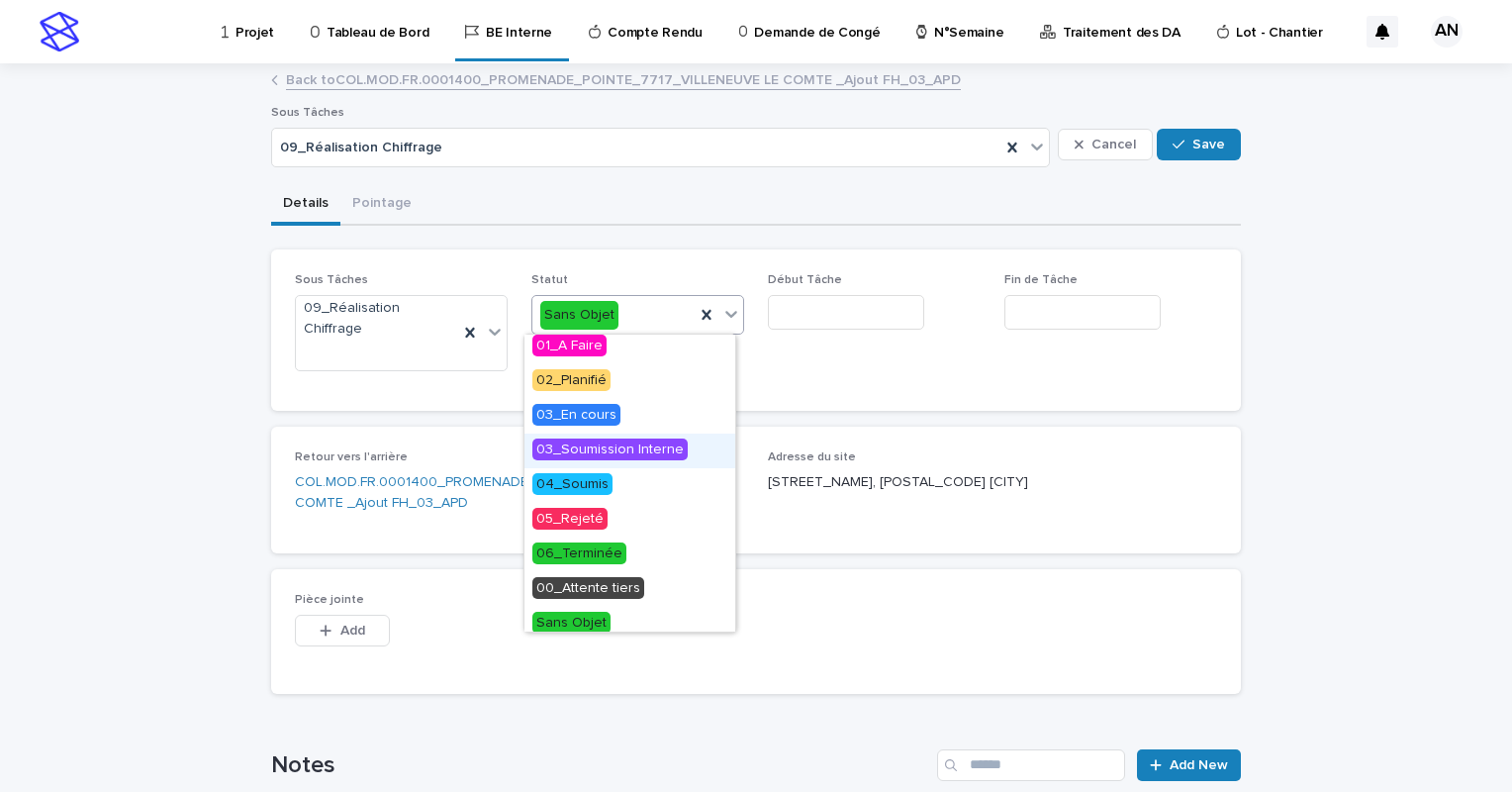 scroll, scrollTop: 40, scrollLeft: 0, axis: vertical 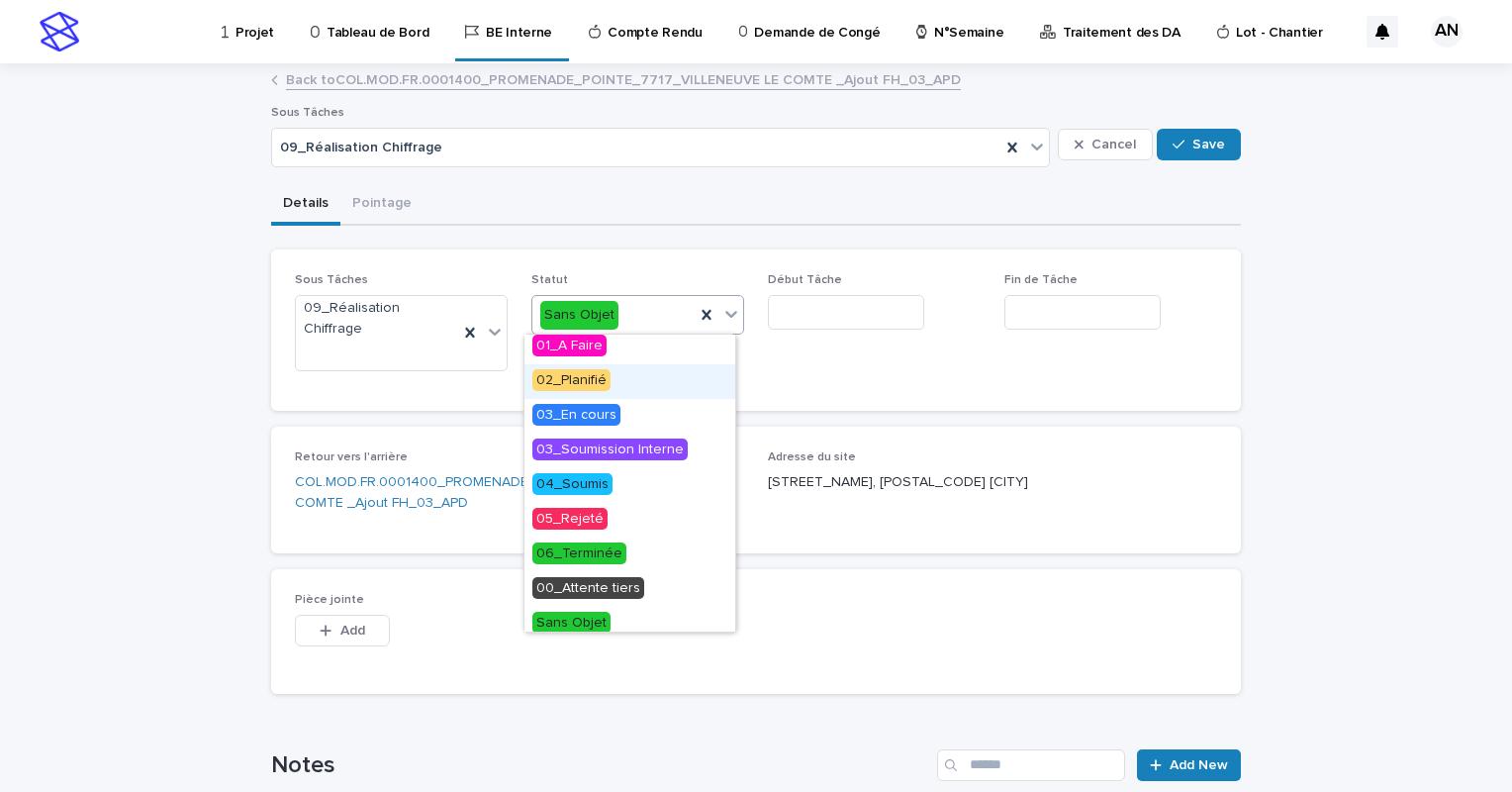 click on "02_Planifié" at bounding box center (571, 380) 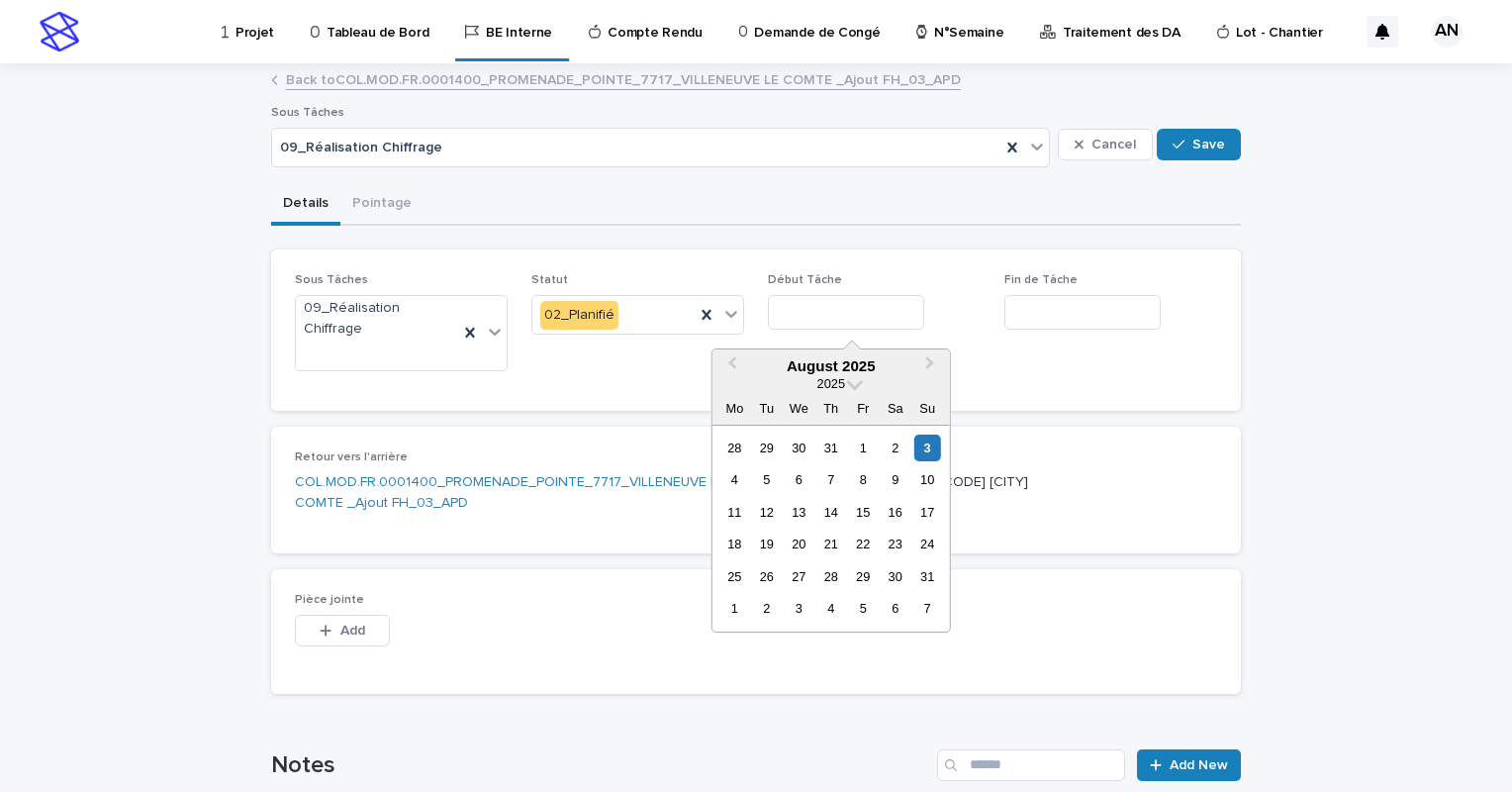 click at bounding box center (846, 312) 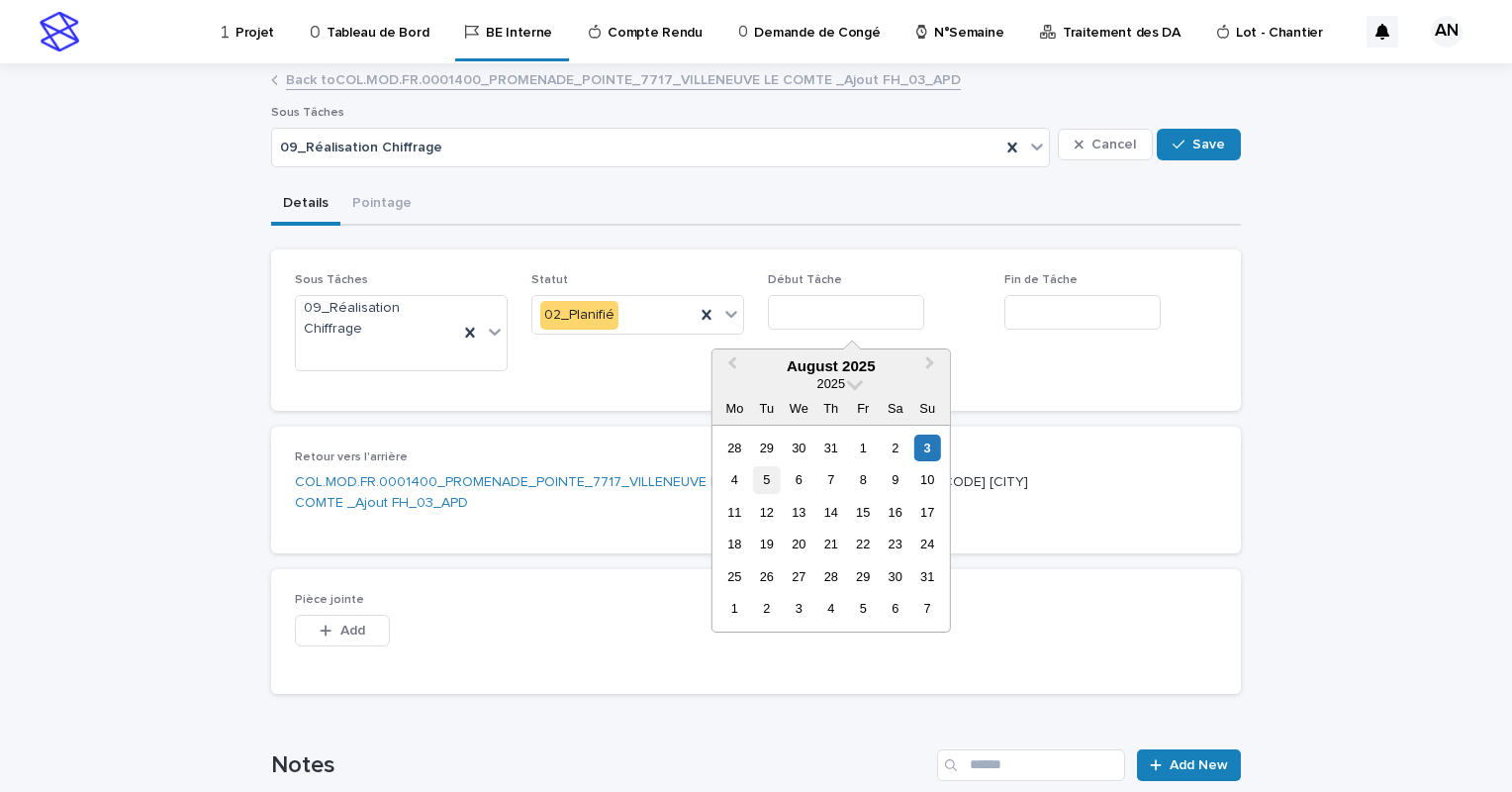 click on "5" at bounding box center [766, 479] 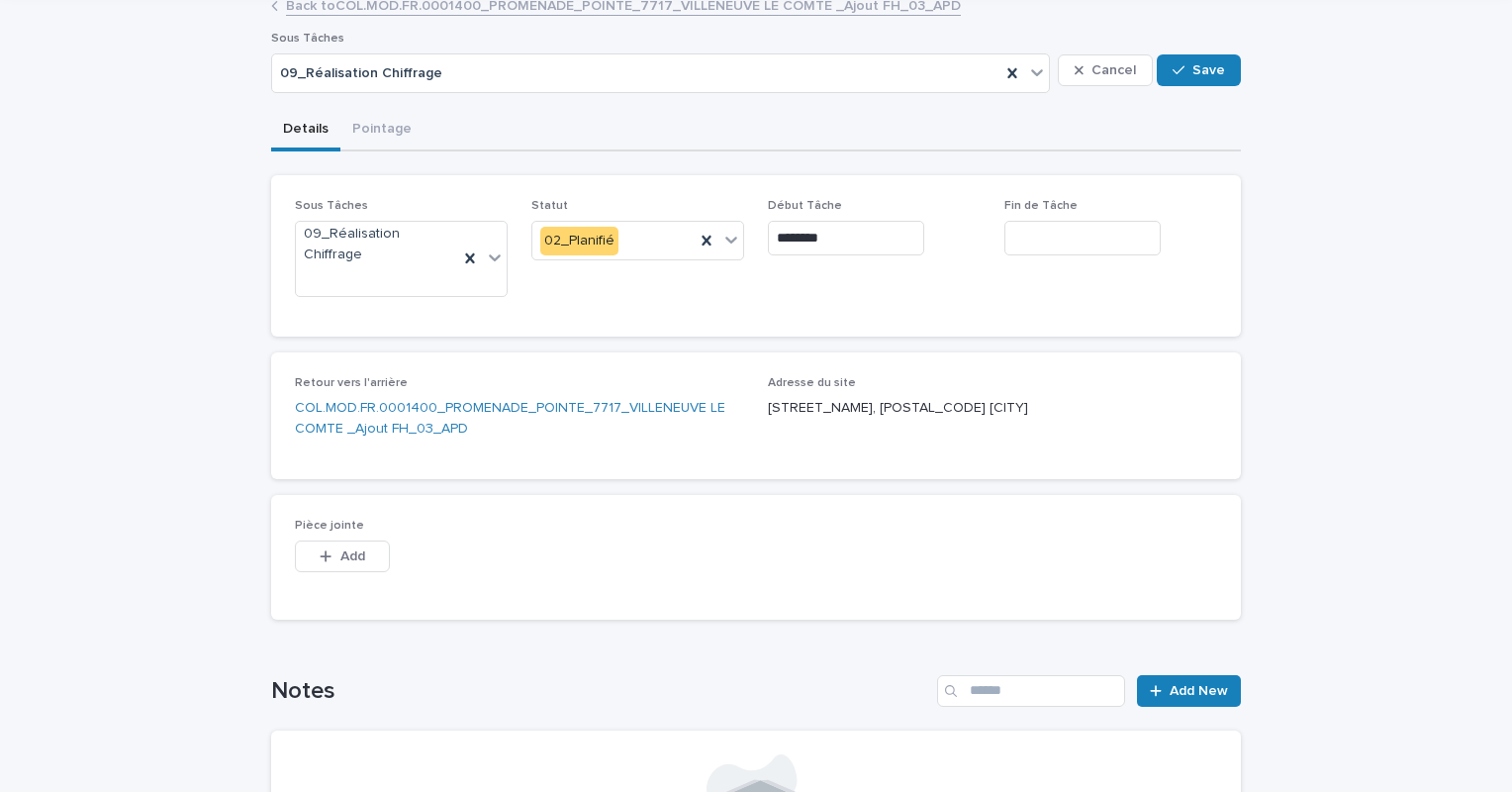 scroll, scrollTop: 50, scrollLeft: 0, axis: vertical 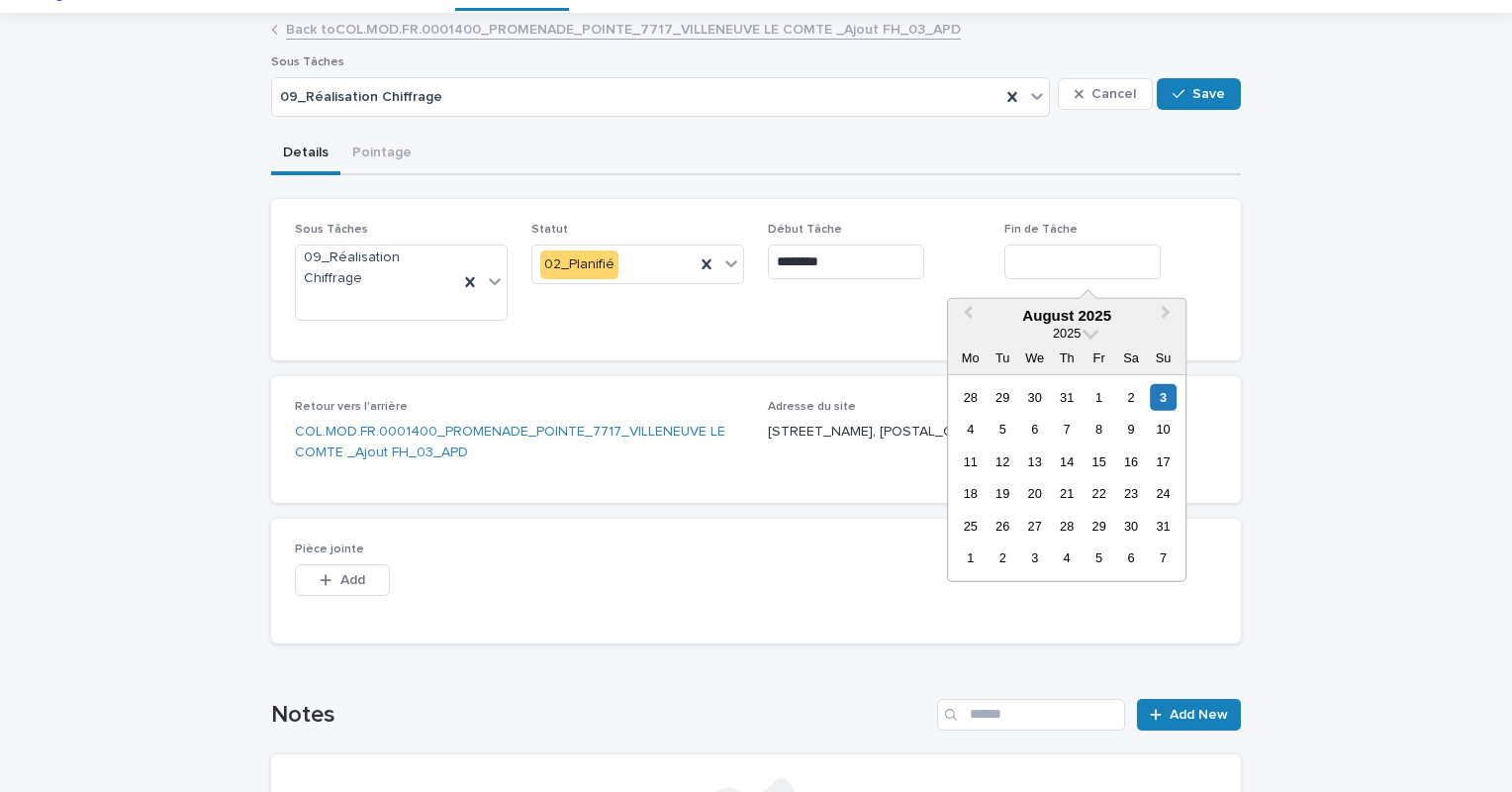 click at bounding box center (1083, 261) 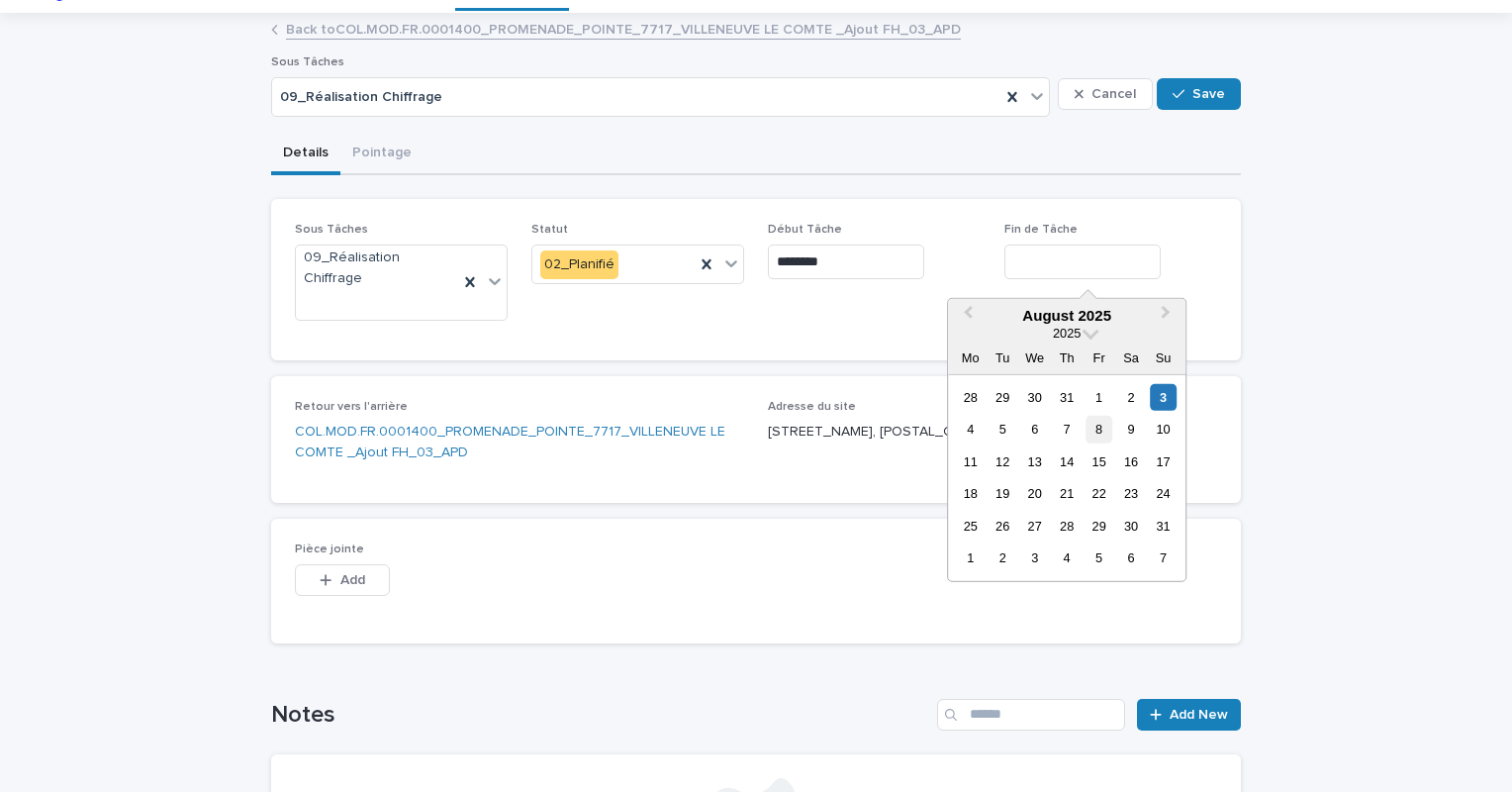 click on "8" at bounding box center (1098, 429) 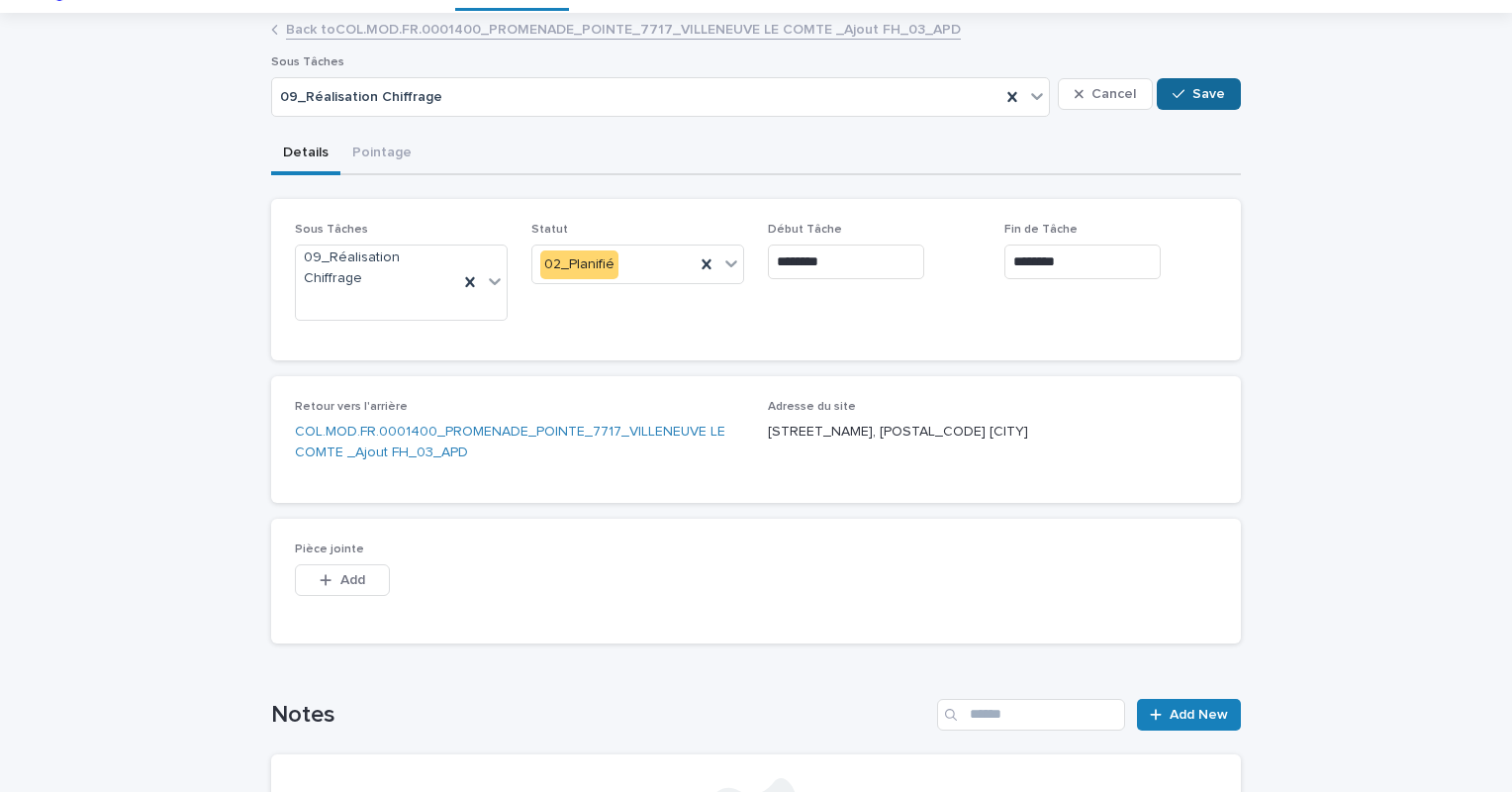 click on "Save" at bounding box center [1198, 94] 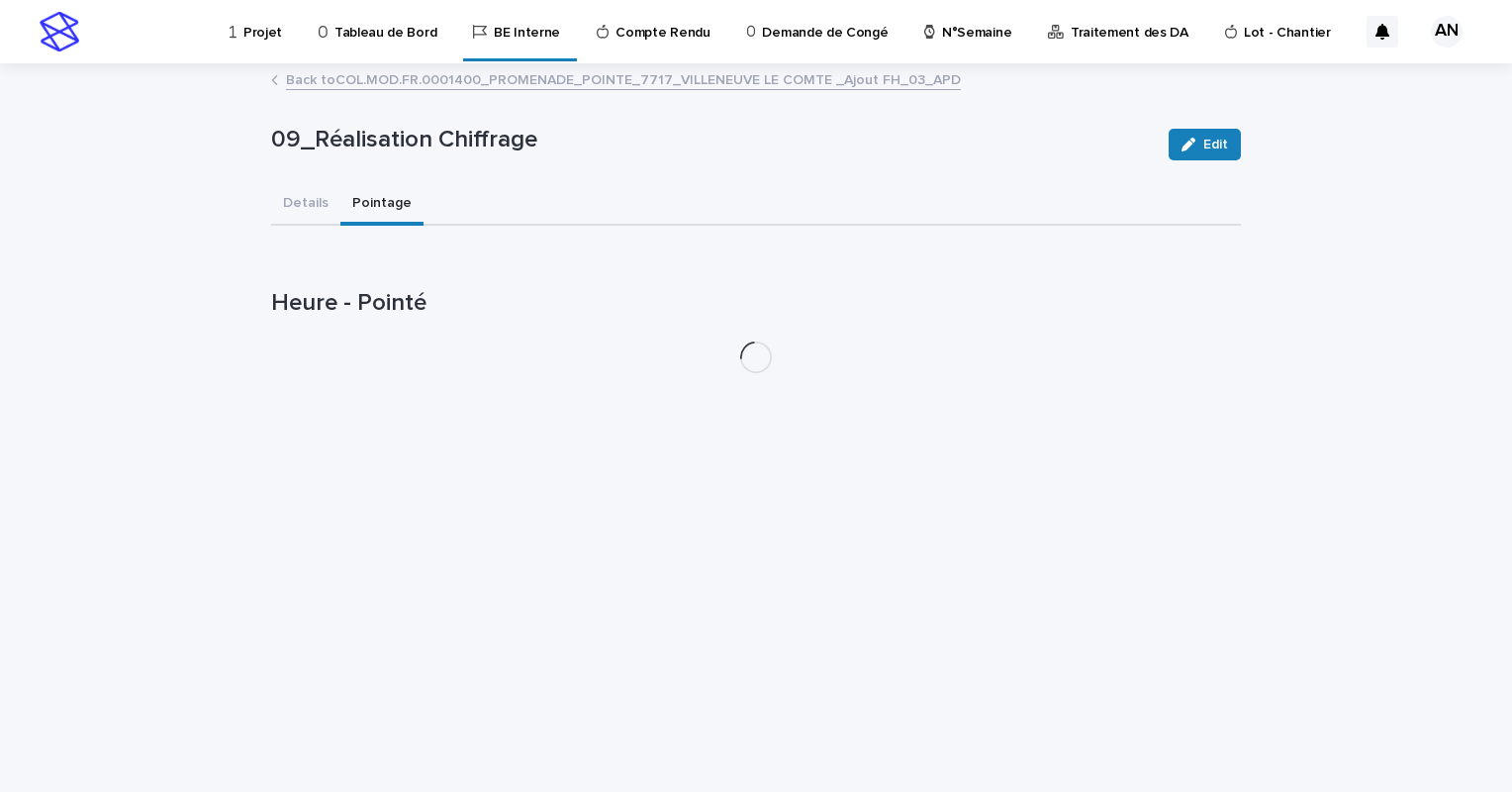 scroll, scrollTop: 0, scrollLeft: 0, axis: both 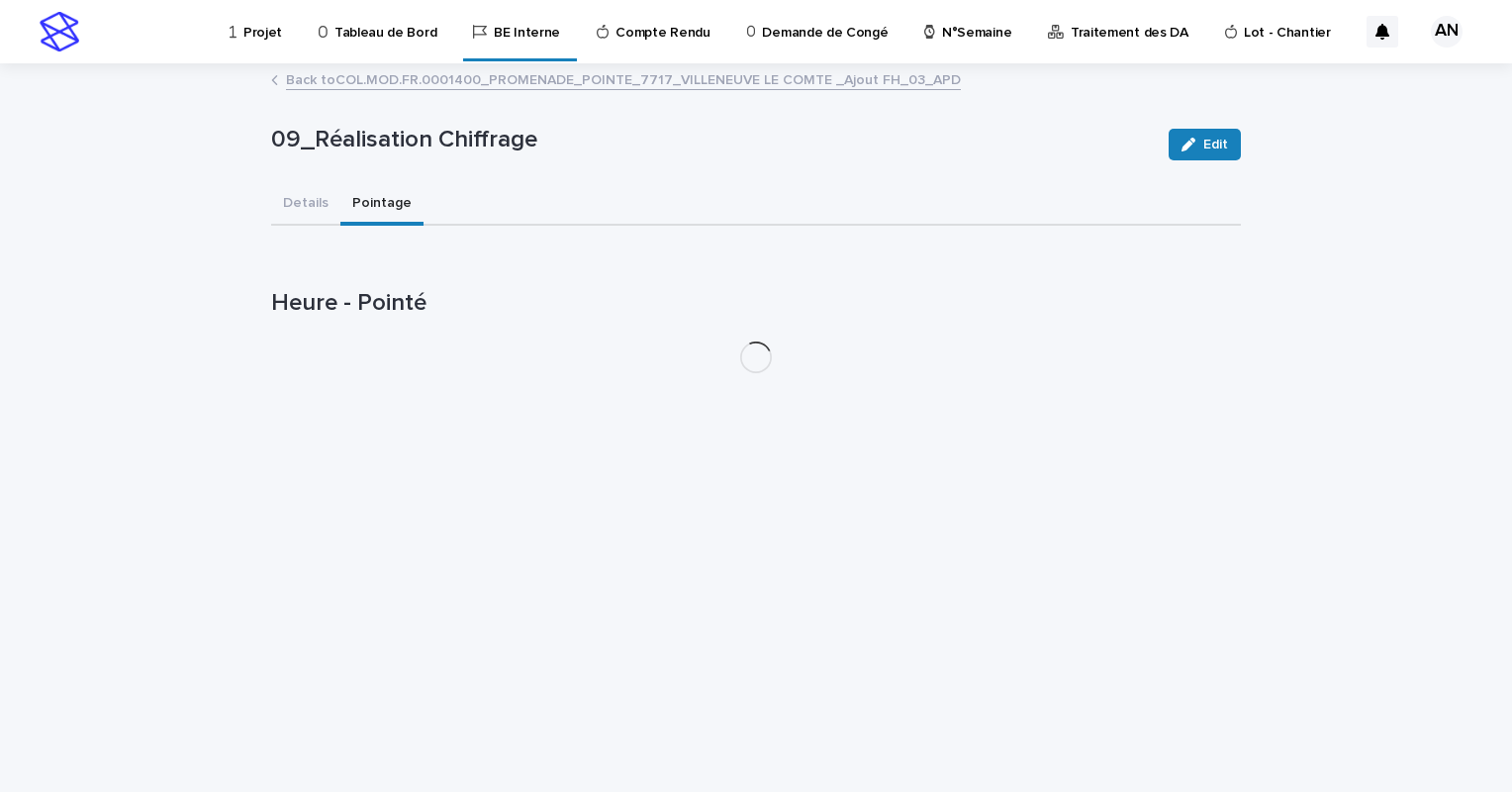 click on "09_Réalisation Chiffrage Edit 09_Réalisation Chiffrage Edit Sorry, there was an error saving your record. Please try again. Please fill out the required fields below. Details Pointage Can't display tree at index  0 Loading... Saving… Loading... Saving… Loading... Saving… Heure - Pointé" at bounding box center (756, 227) 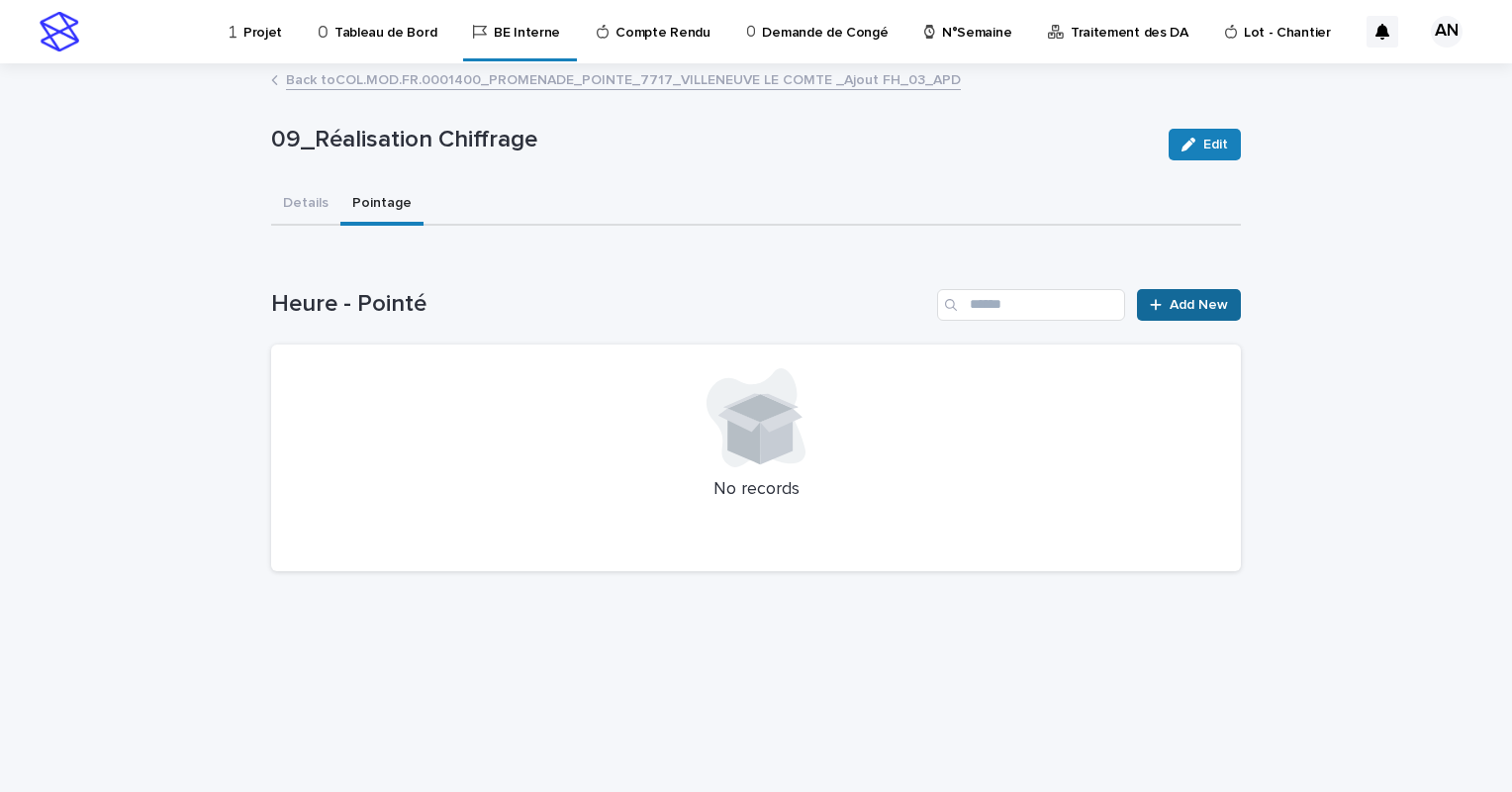 click on "Add New" at bounding box center [1198, 305] 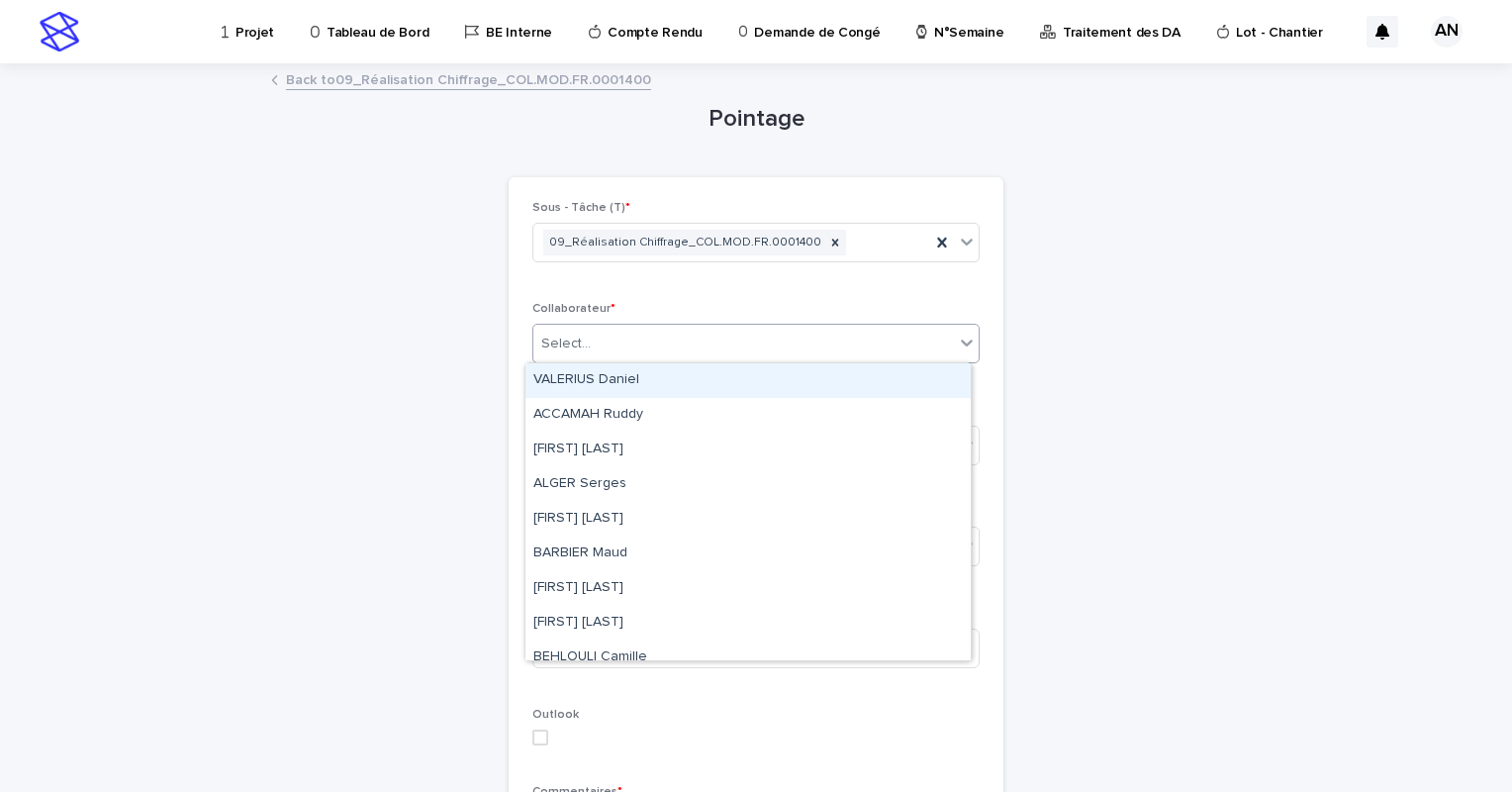click on "Select..." at bounding box center [743, 344] 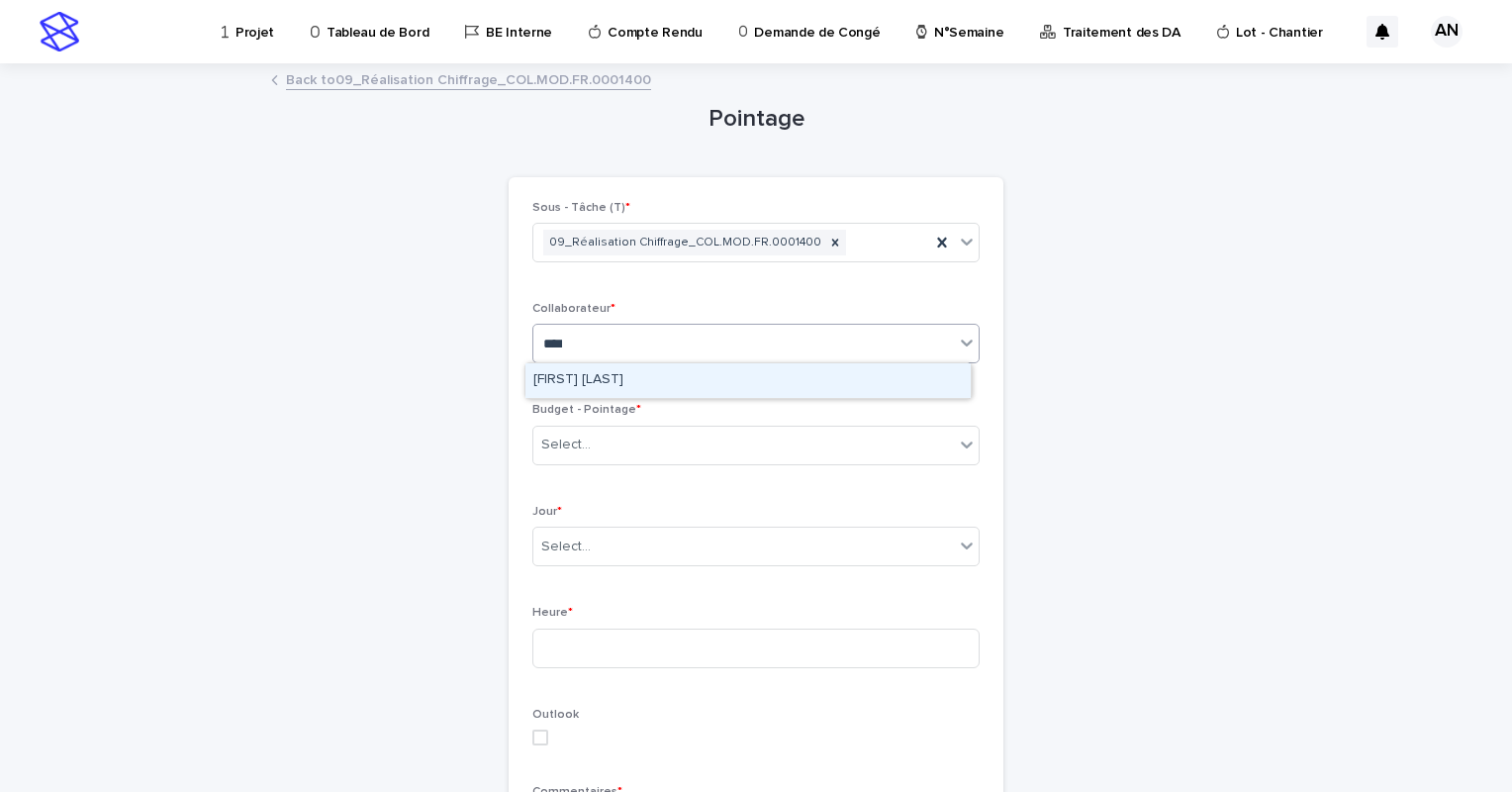 type on "*****" 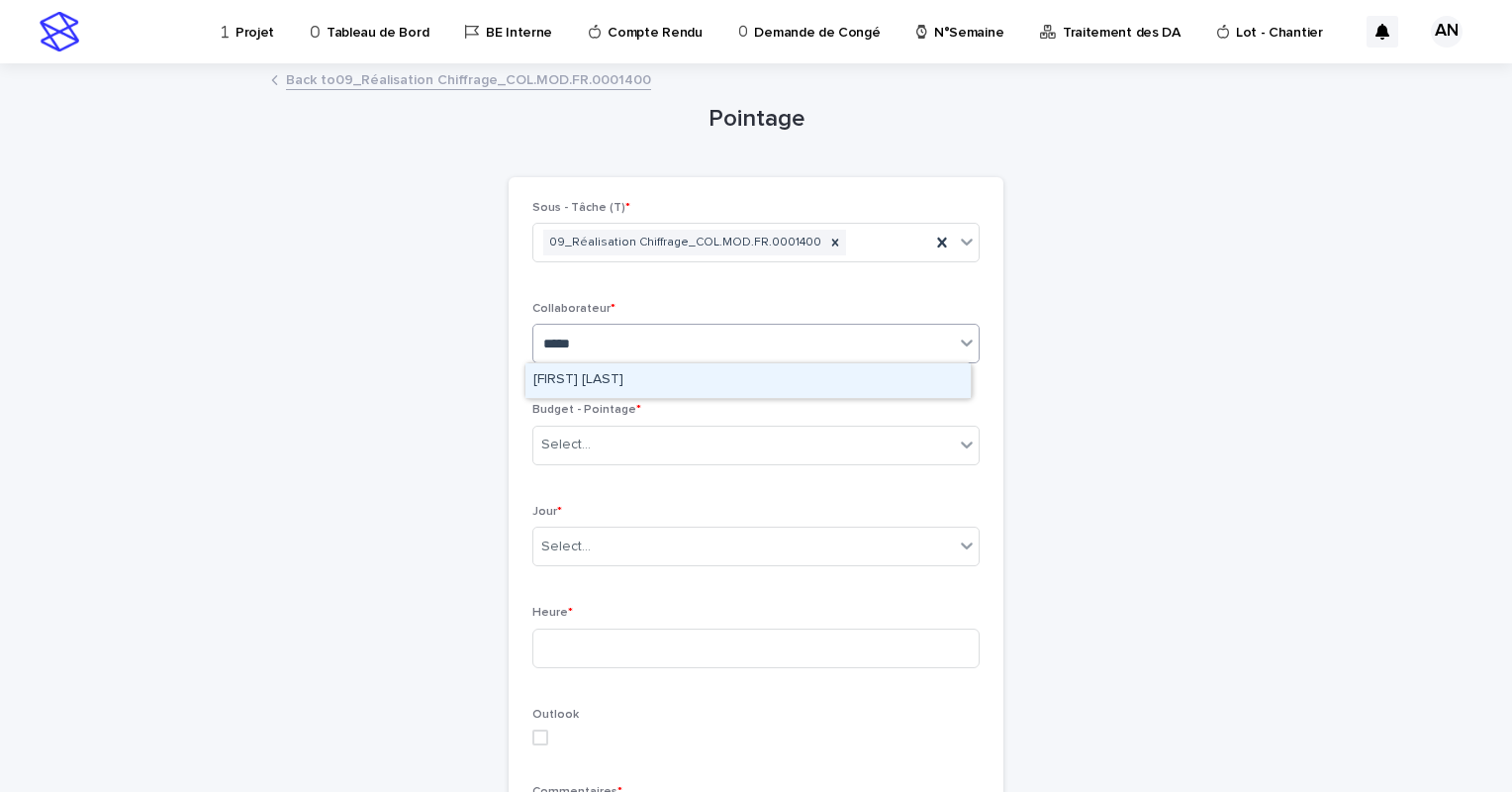 click on "[LICENSE] [LAST] [FIRST]" at bounding box center (748, 380) 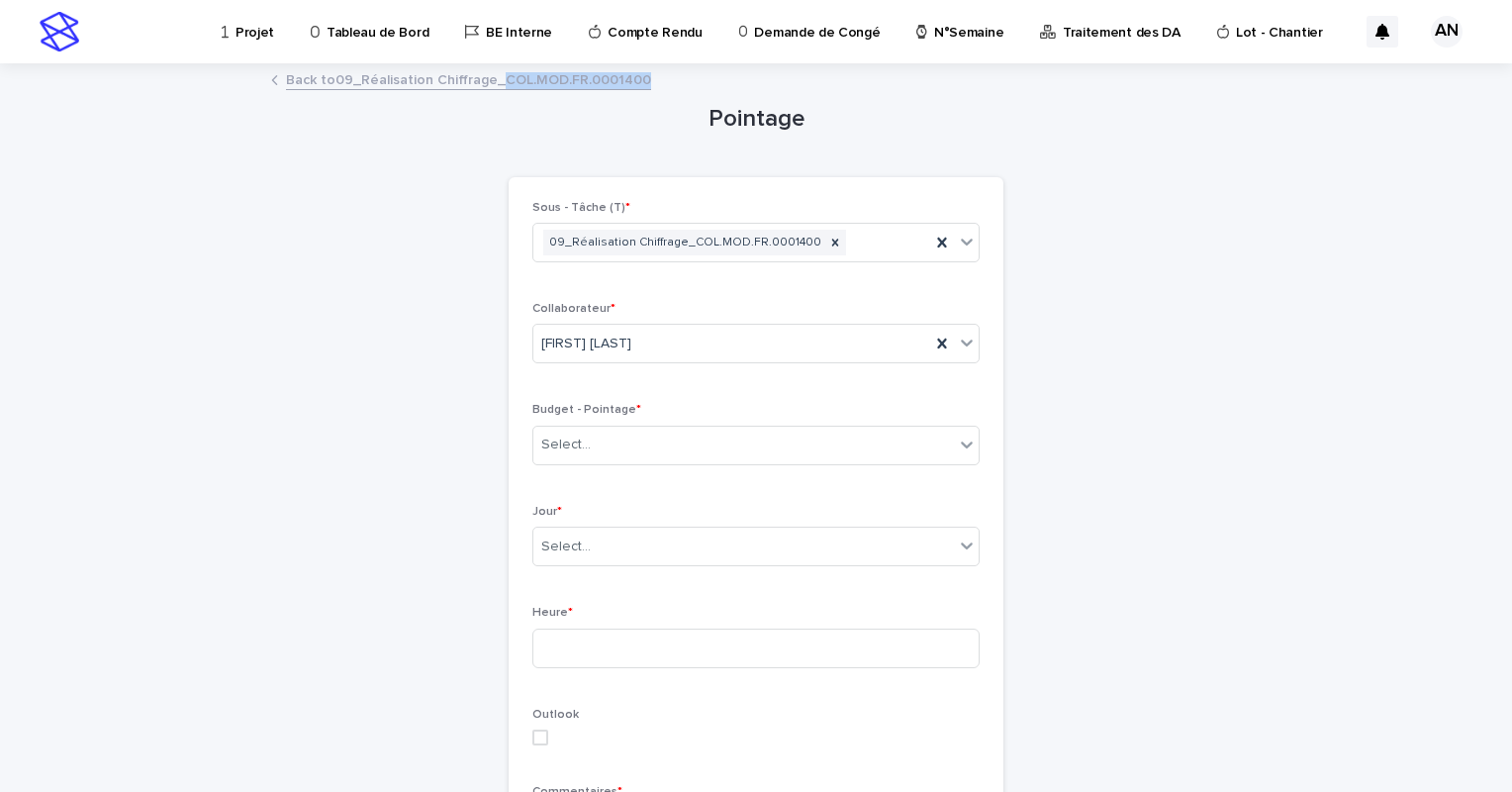 drag, startPoint x: 641, startPoint y: 69, endPoint x: 492, endPoint y: 81, distance: 149.48244 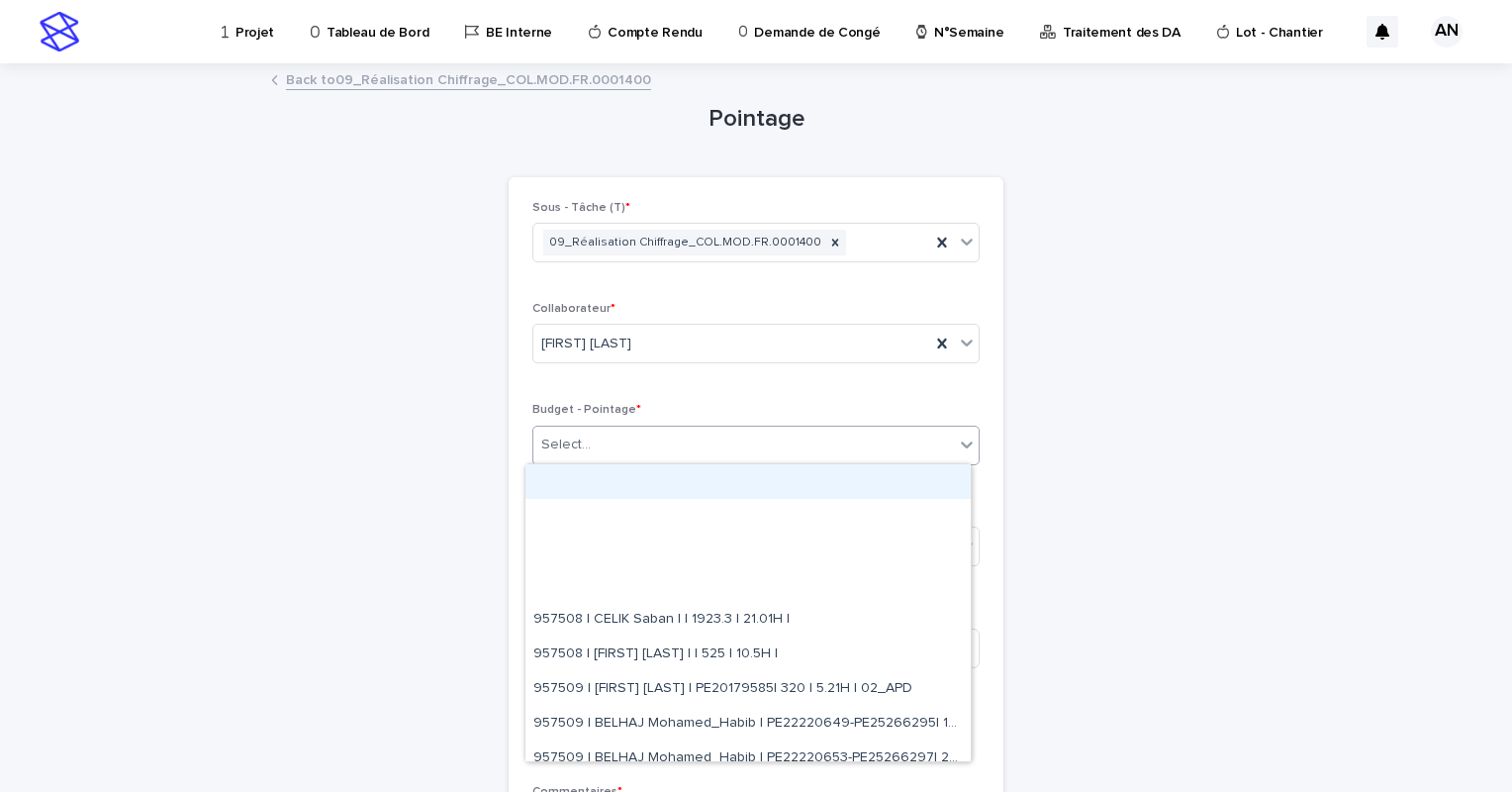 click on "Select..." at bounding box center [743, 445] 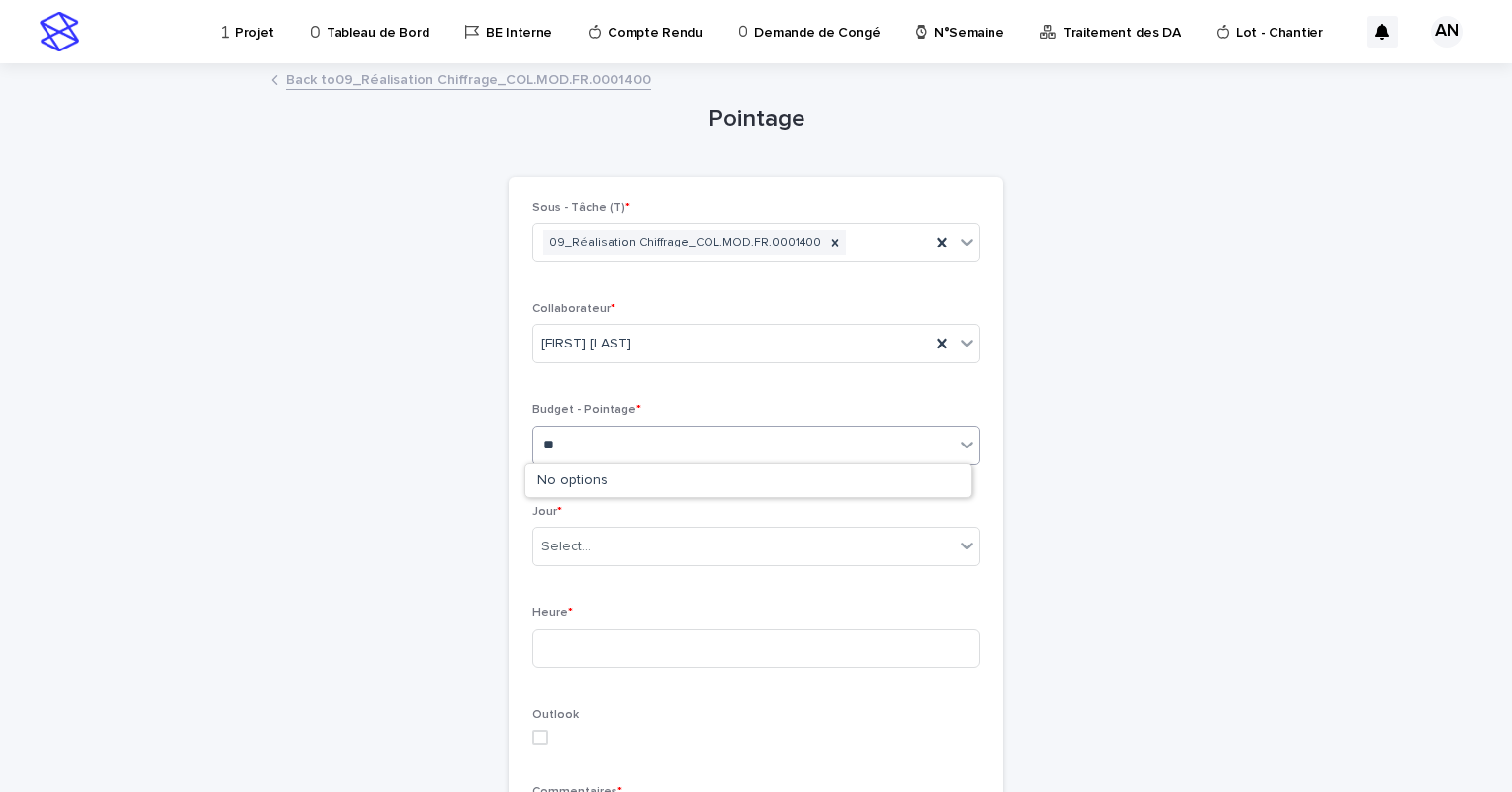 type on "*" 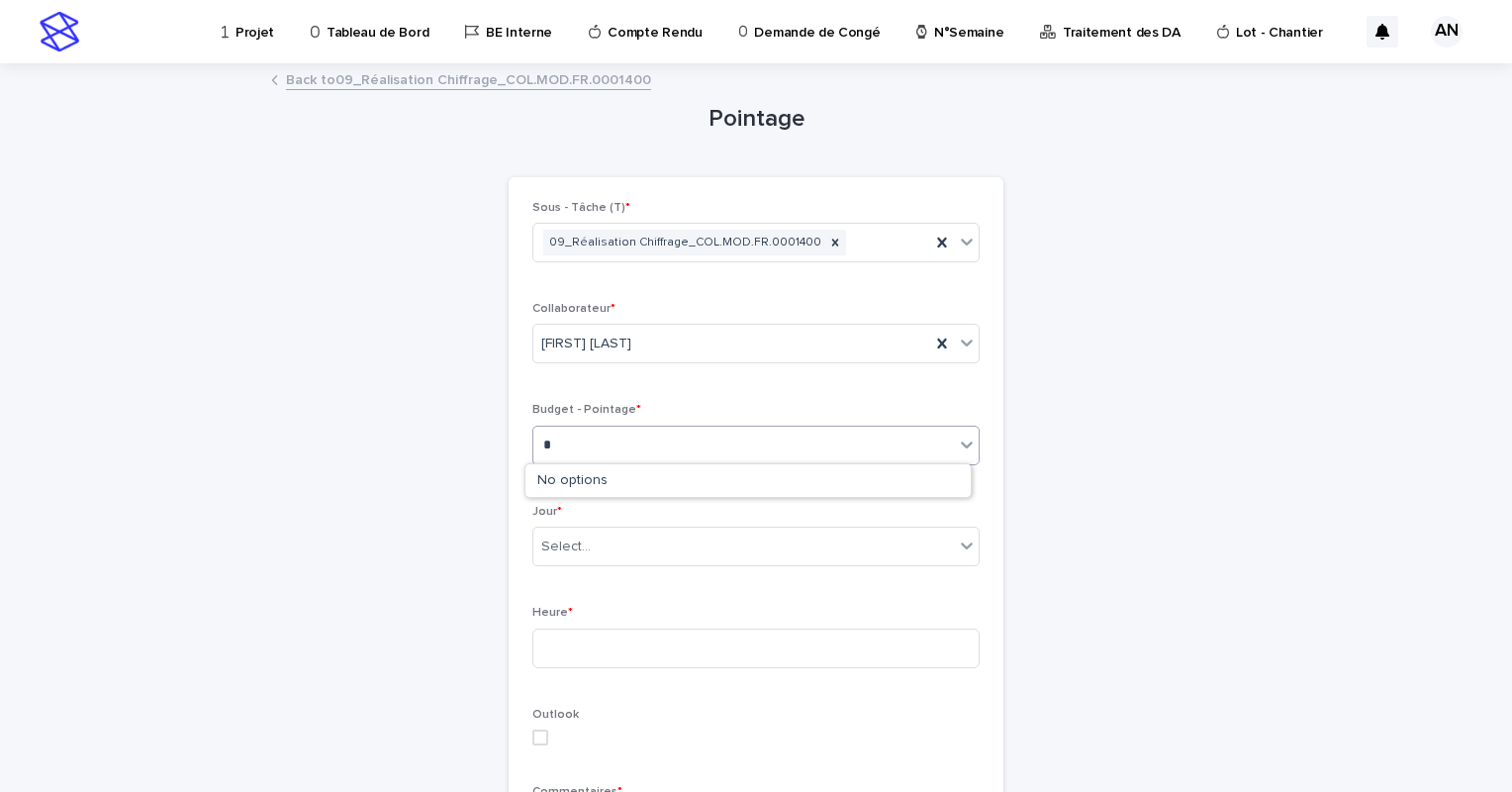 type 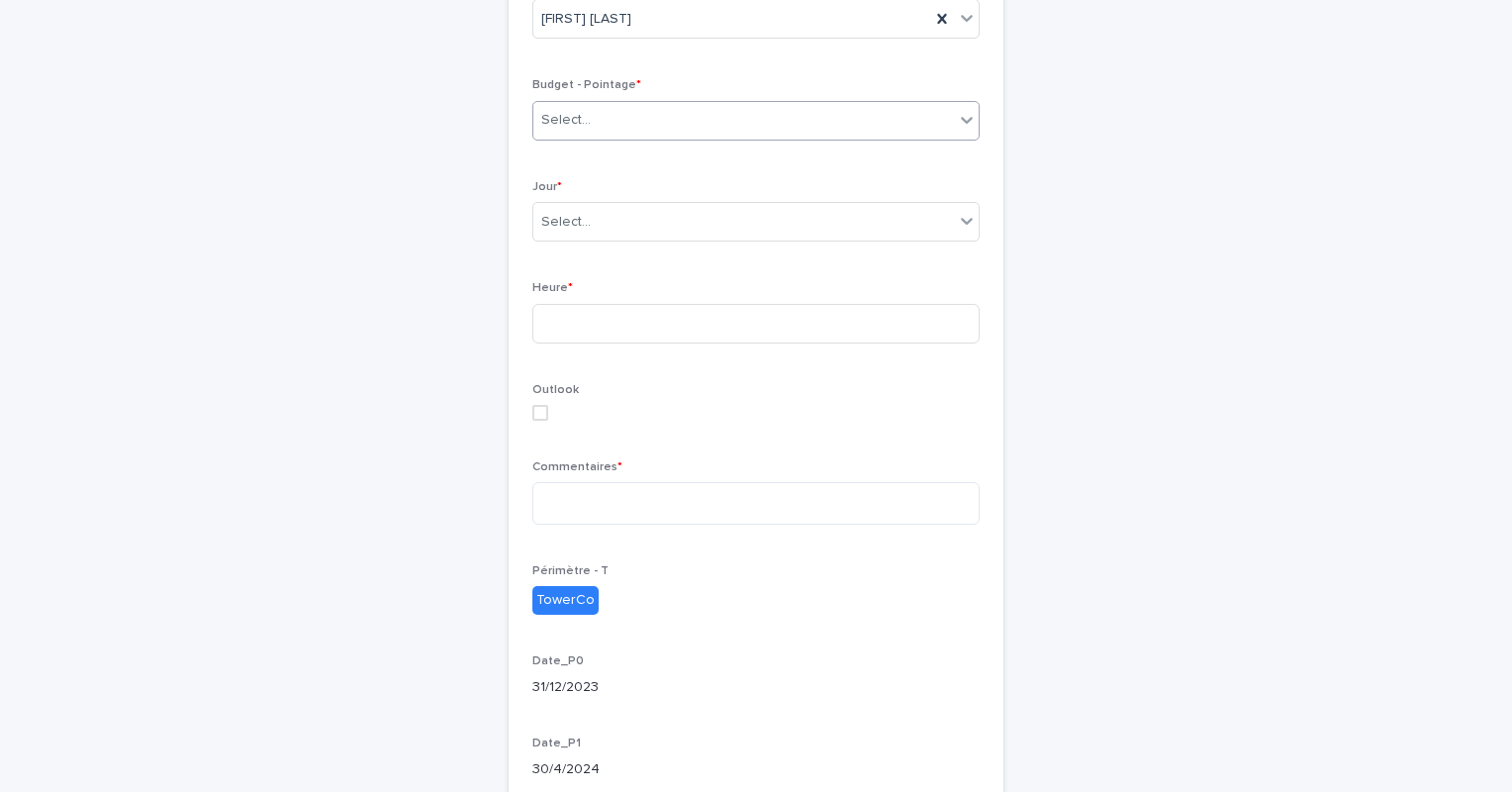 scroll, scrollTop: 342, scrollLeft: 0, axis: vertical 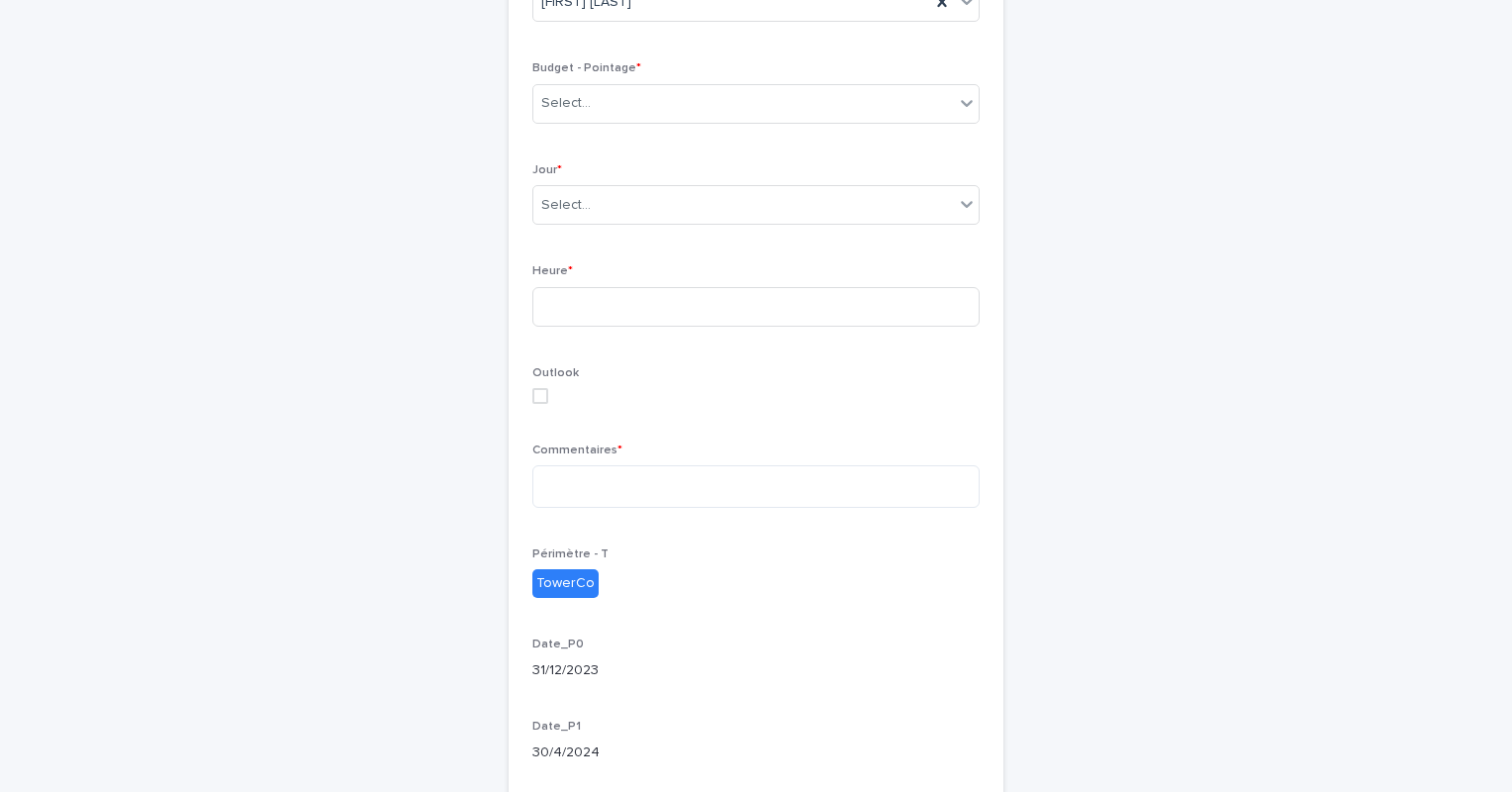 click on "Heure *" at bounding box center (756, 303) 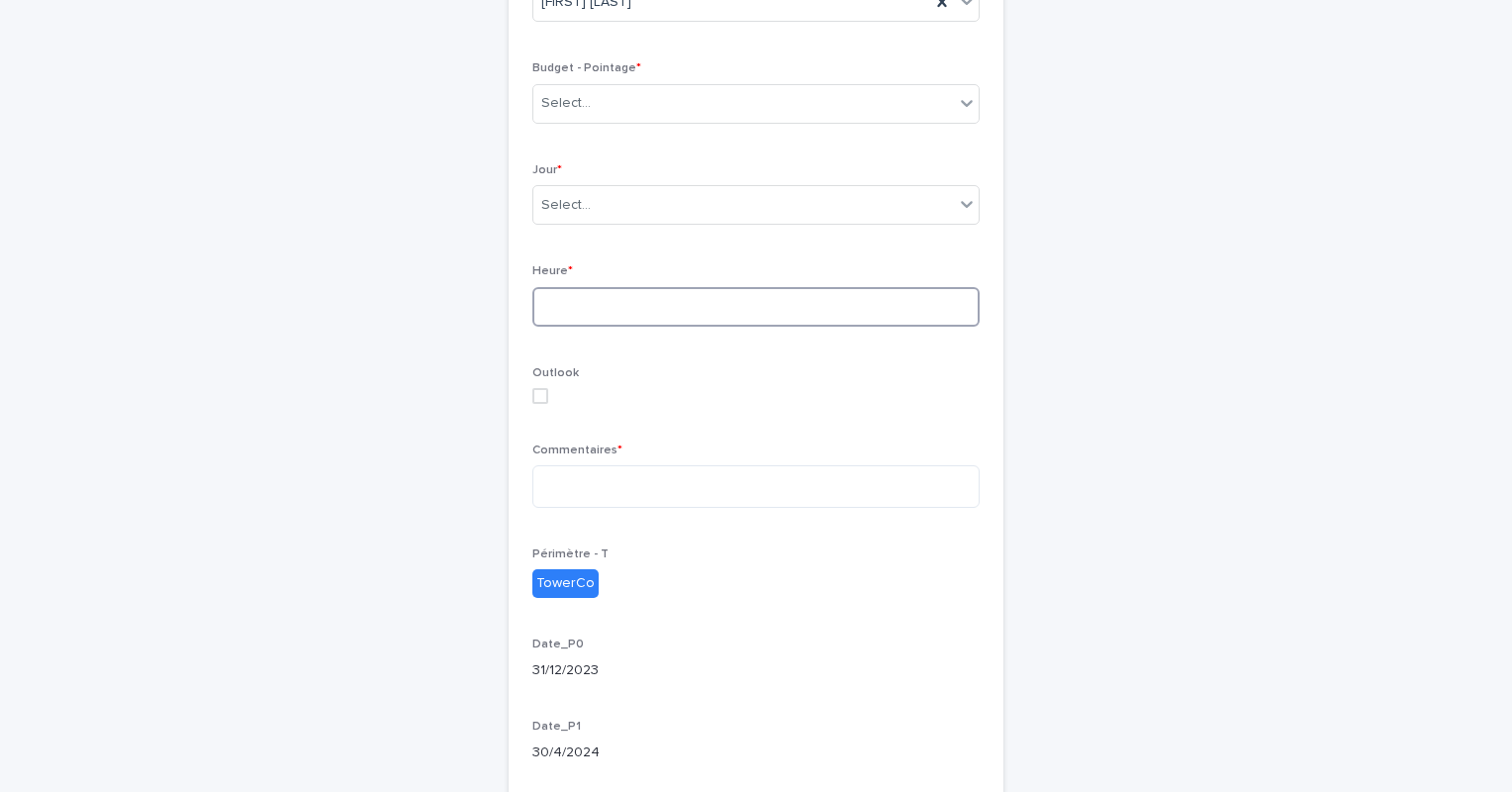click at bounding box center [756, 307] 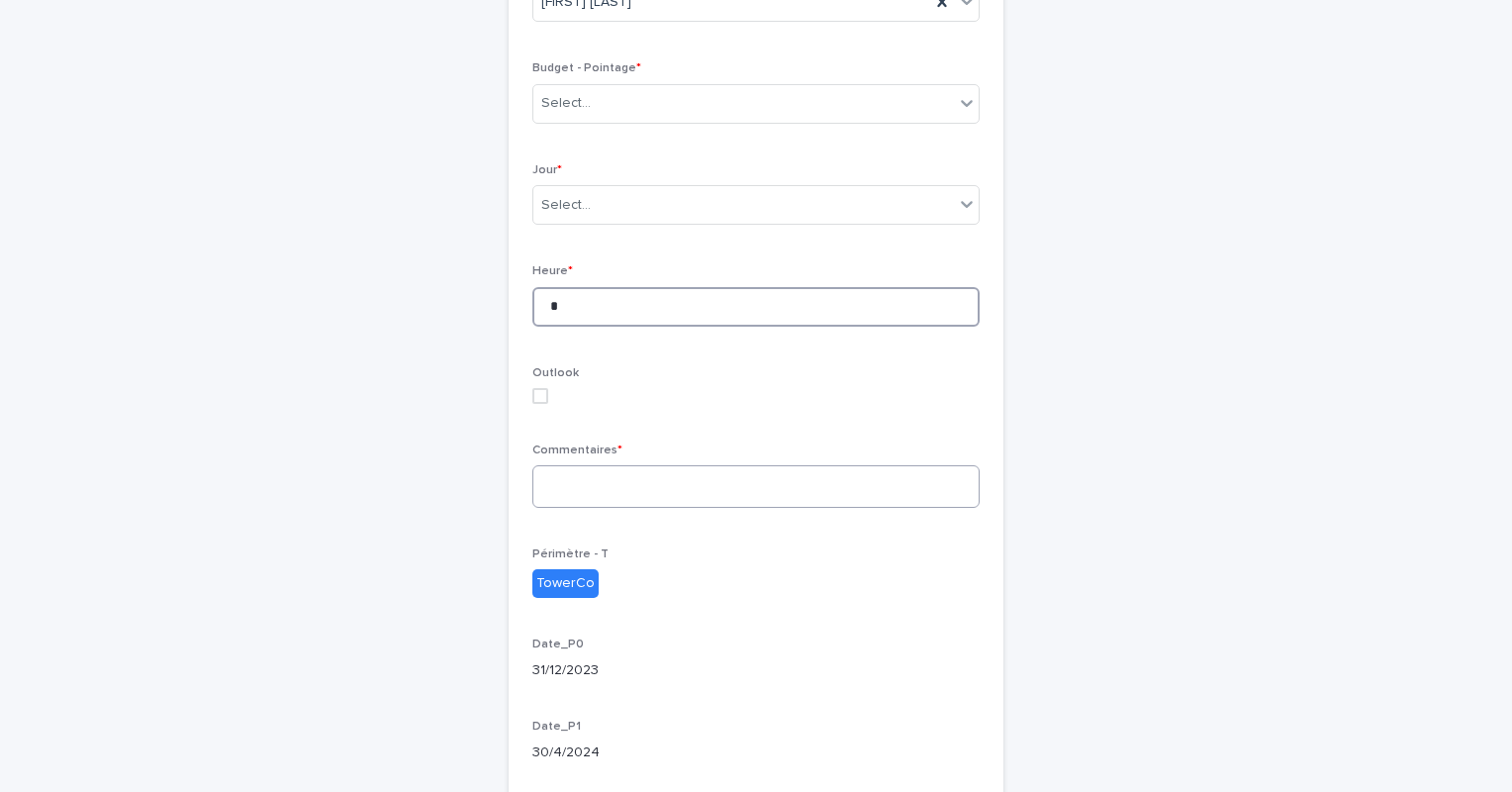 type on "*" 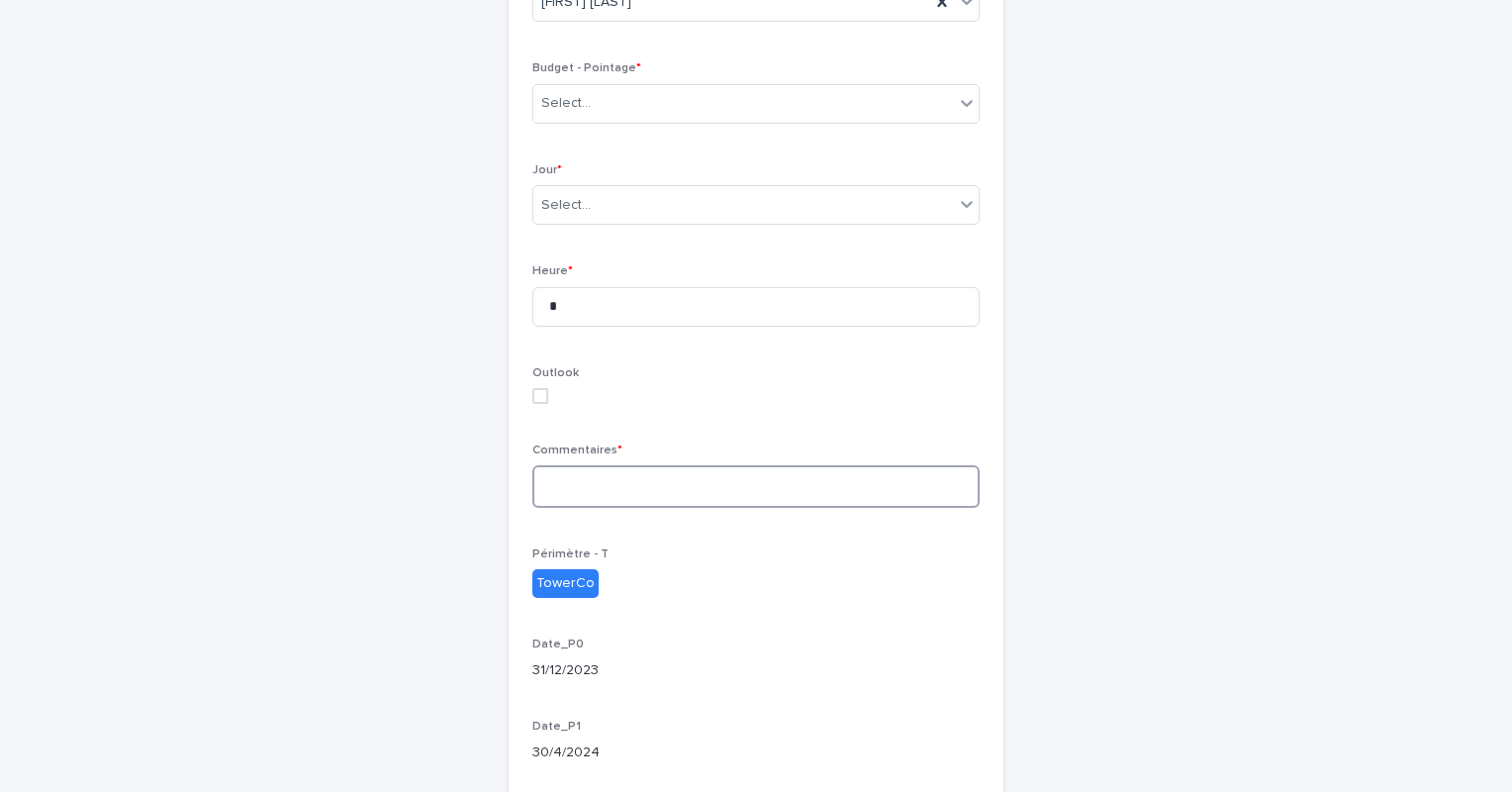 click at bounding box center (756, 486) 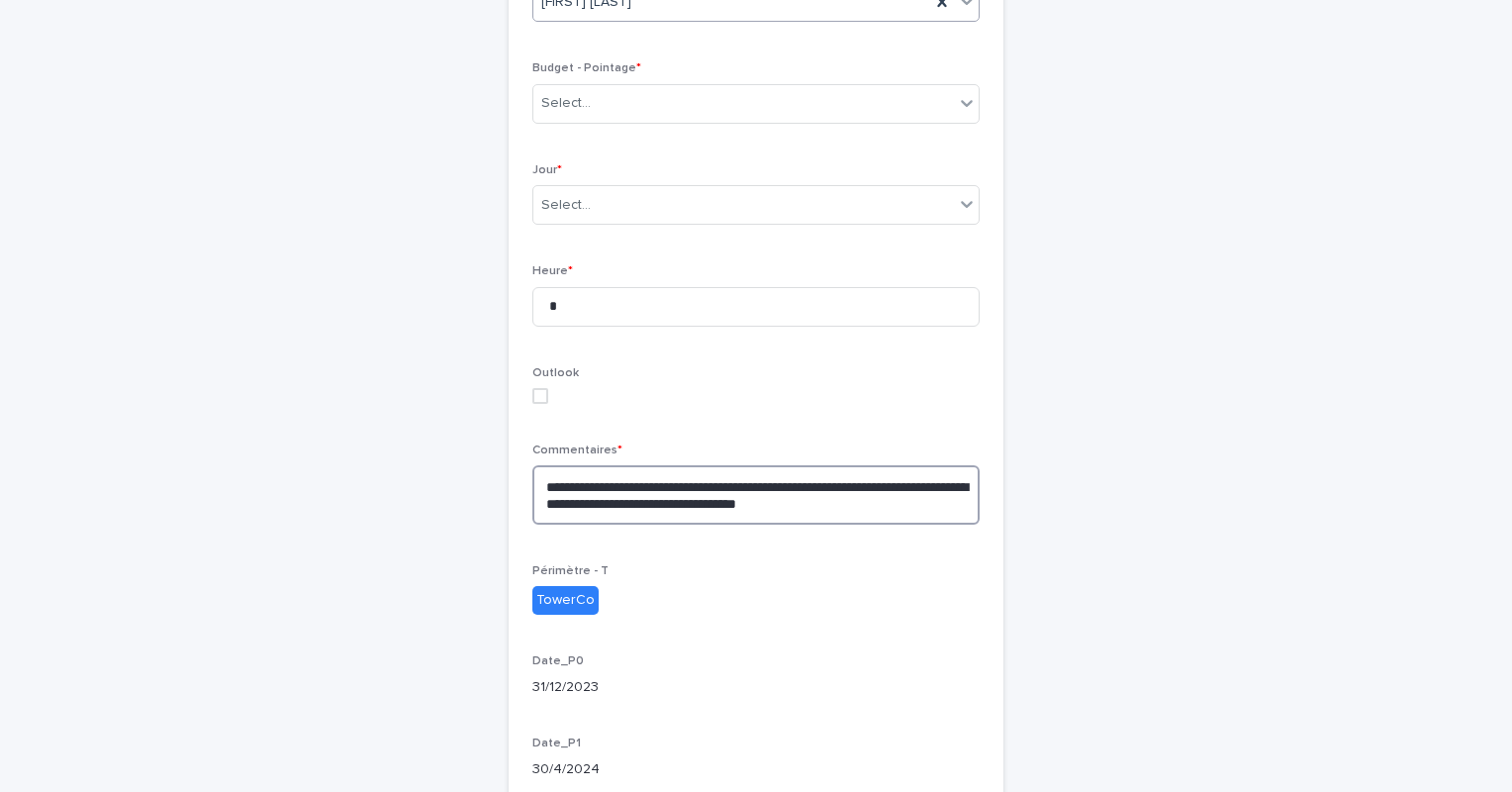 type on "**********" 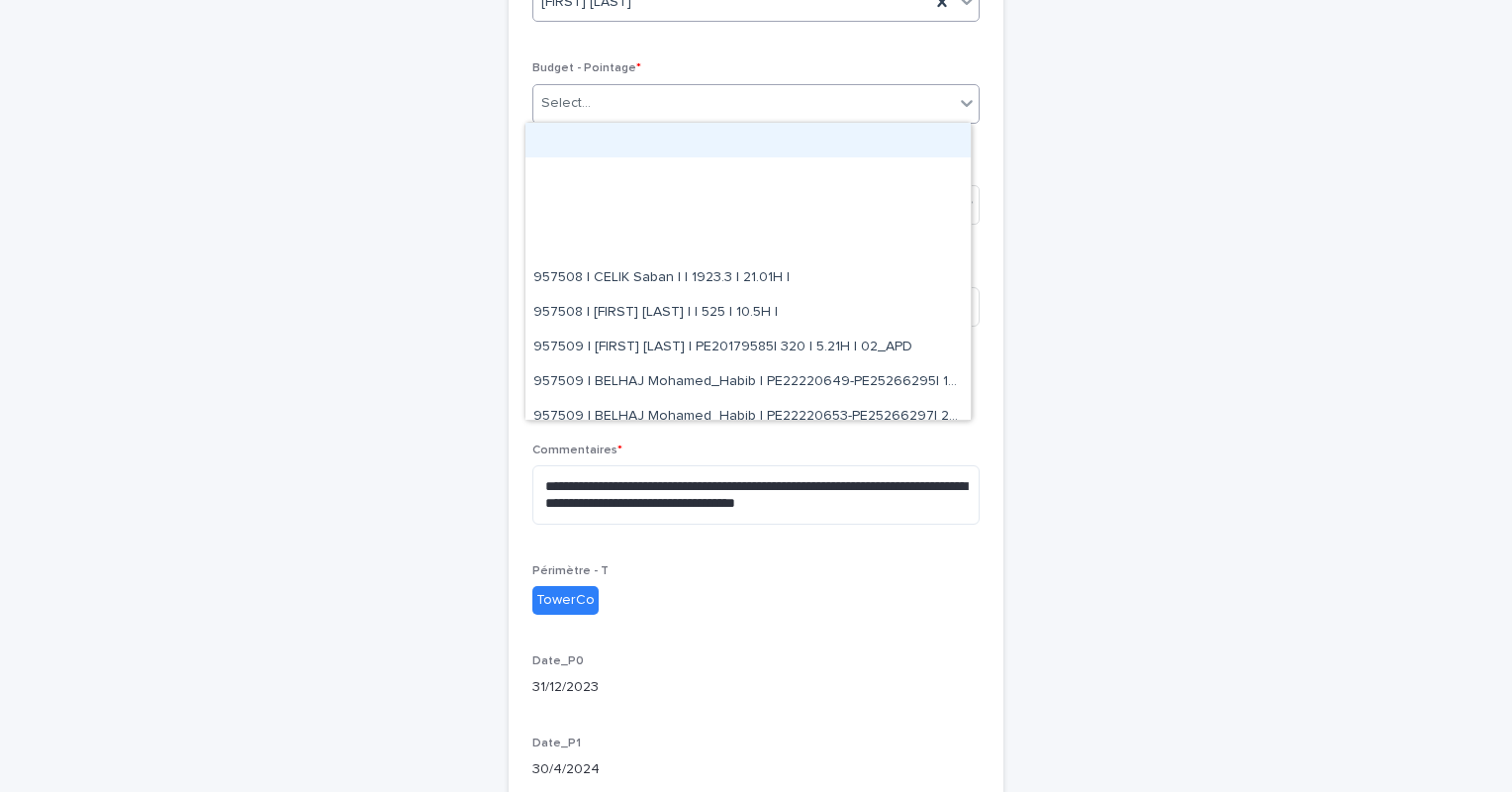 click on "Select..." at bounding box center (743, 103) 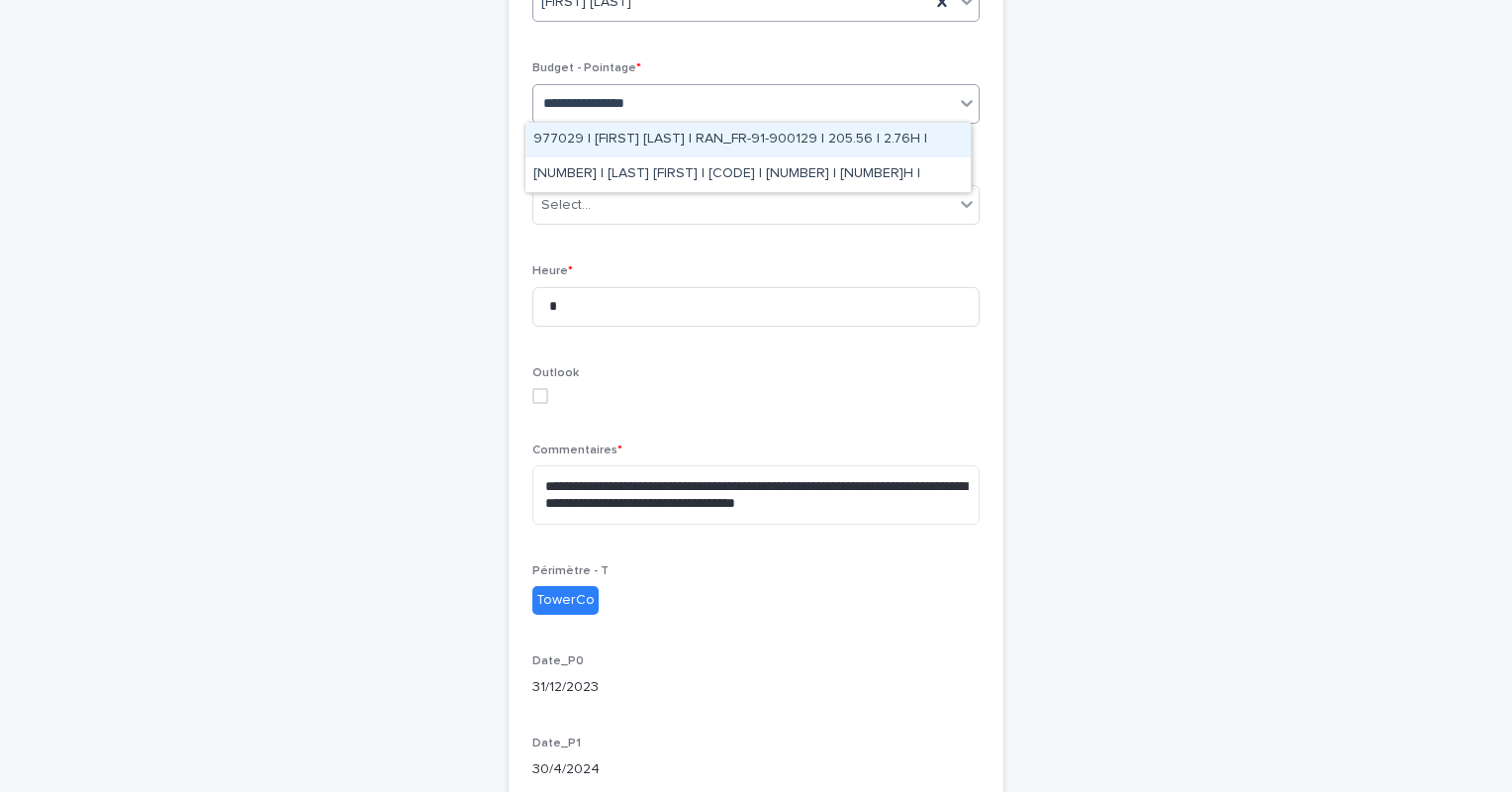 click on "[NUMBER] | [LAST] [FIRST] | [LICENSE] | [NUMBER] | [NUMBER]H  |" at bounding box center [748, 140] 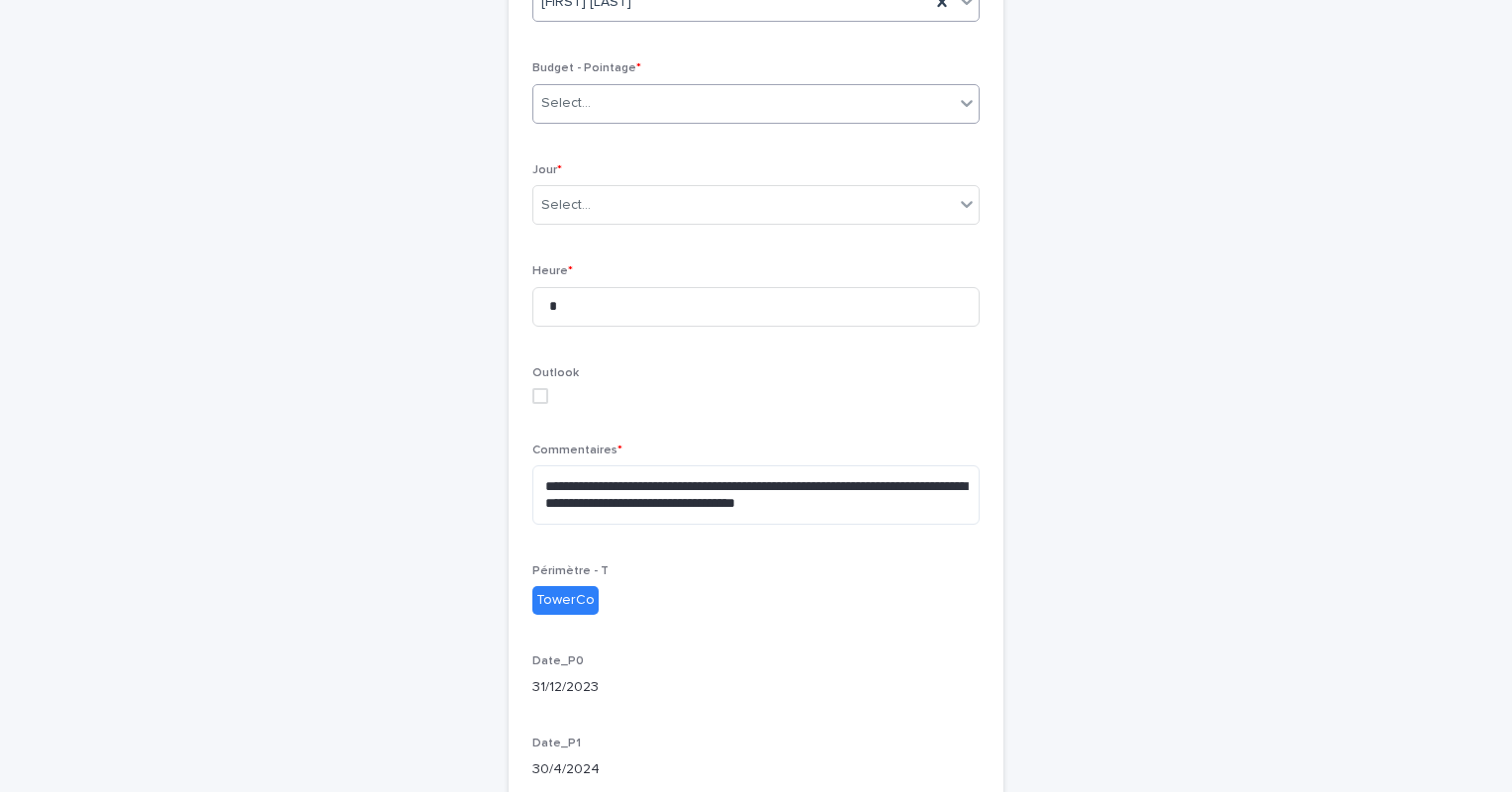 scroll, scrollTop: 360, scrollLeft: 0, axis: vertical 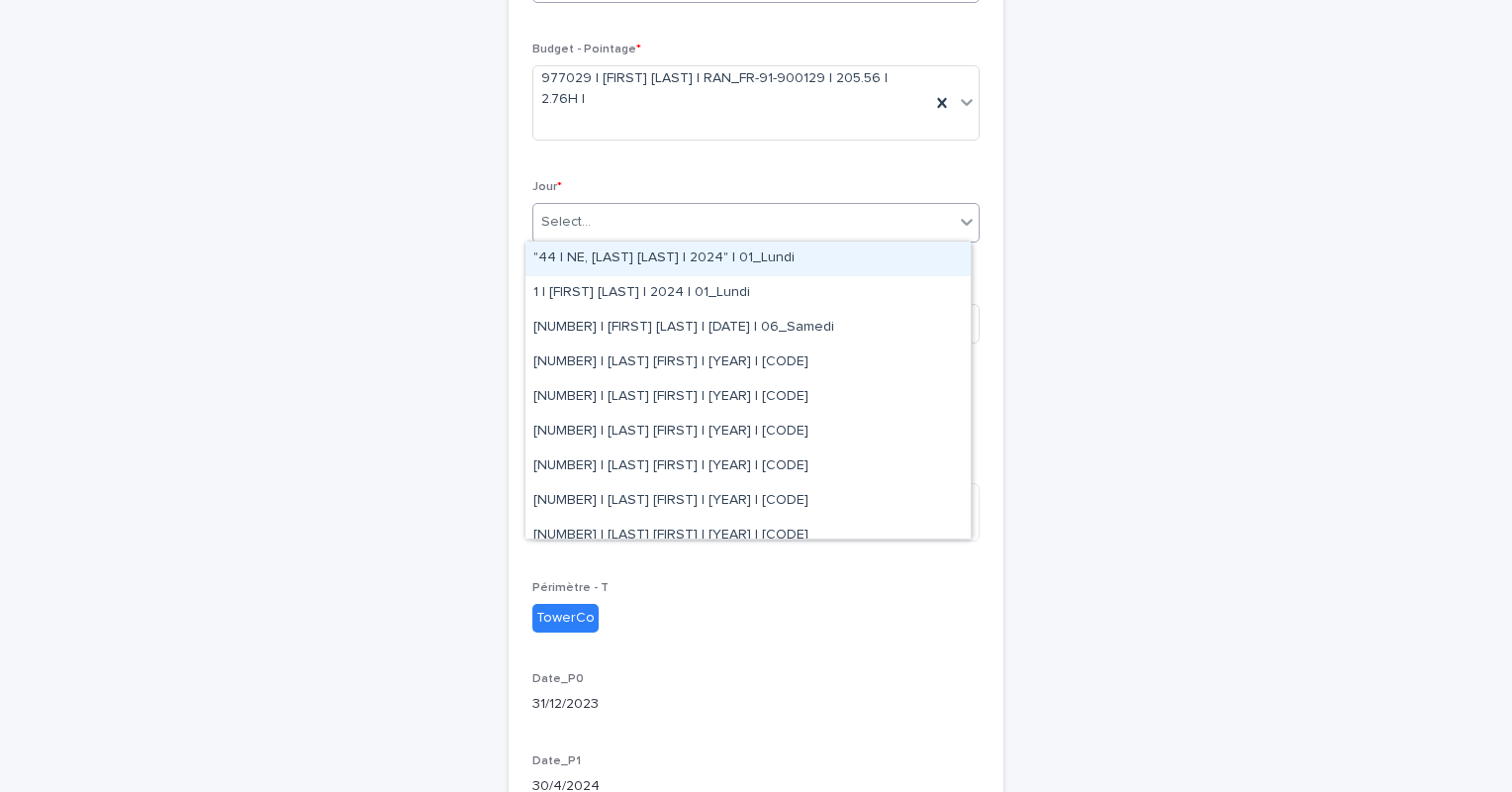 click on "Select..." at bounding box center (743, 222) 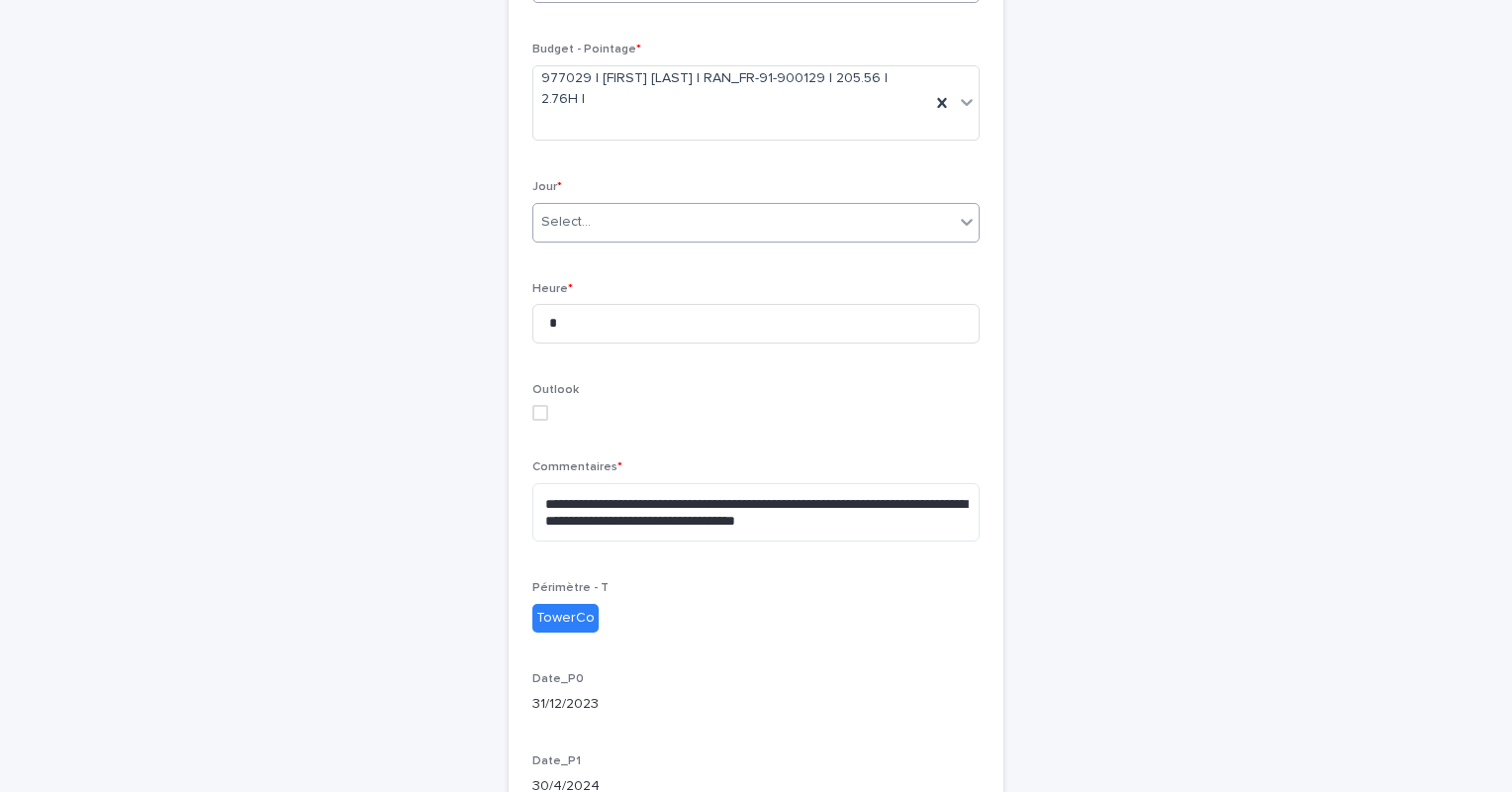 click on "Select..." at bounding box center [743, 222] 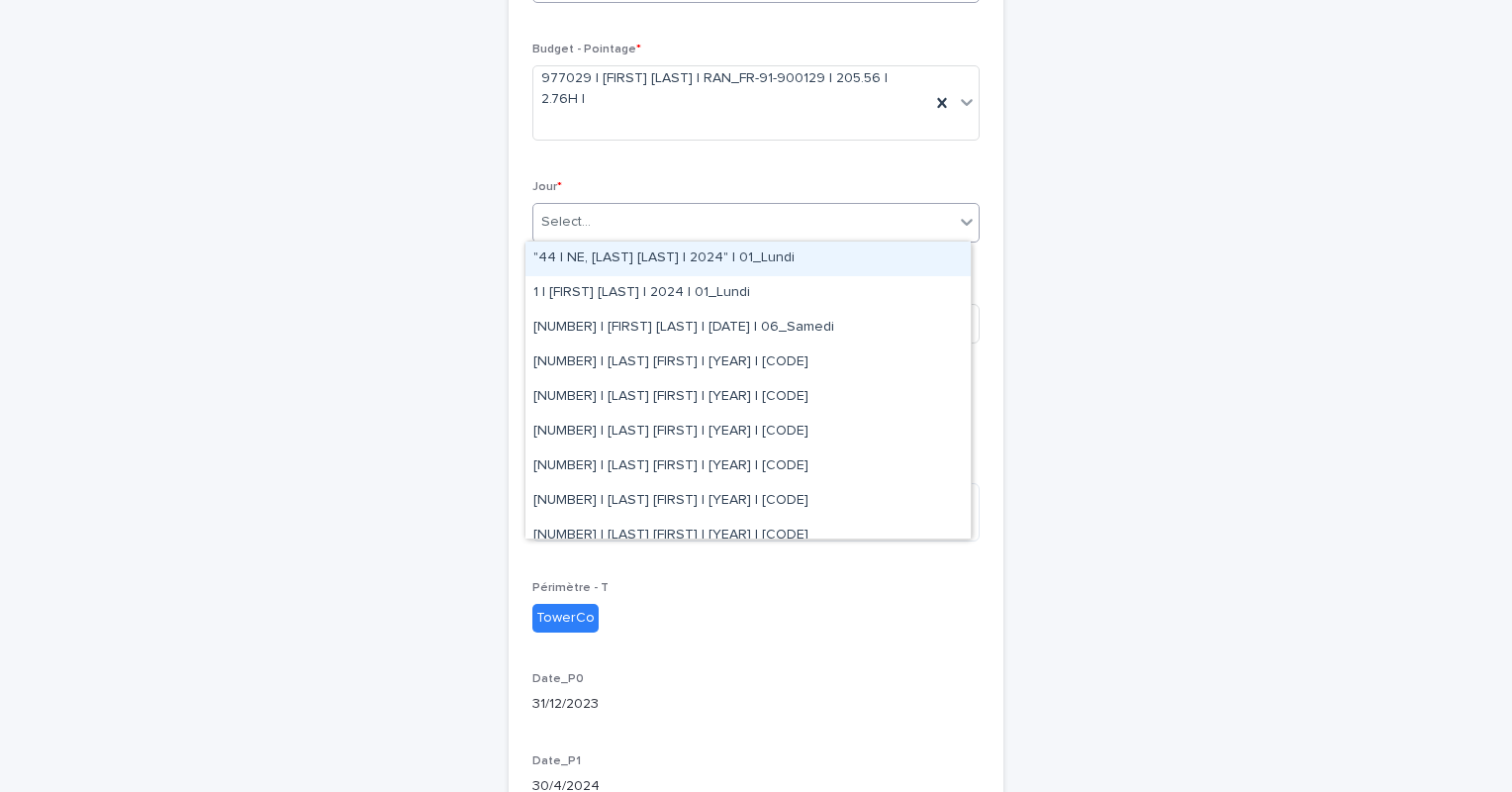 click on "Select..." at bounding box center [743, 222] 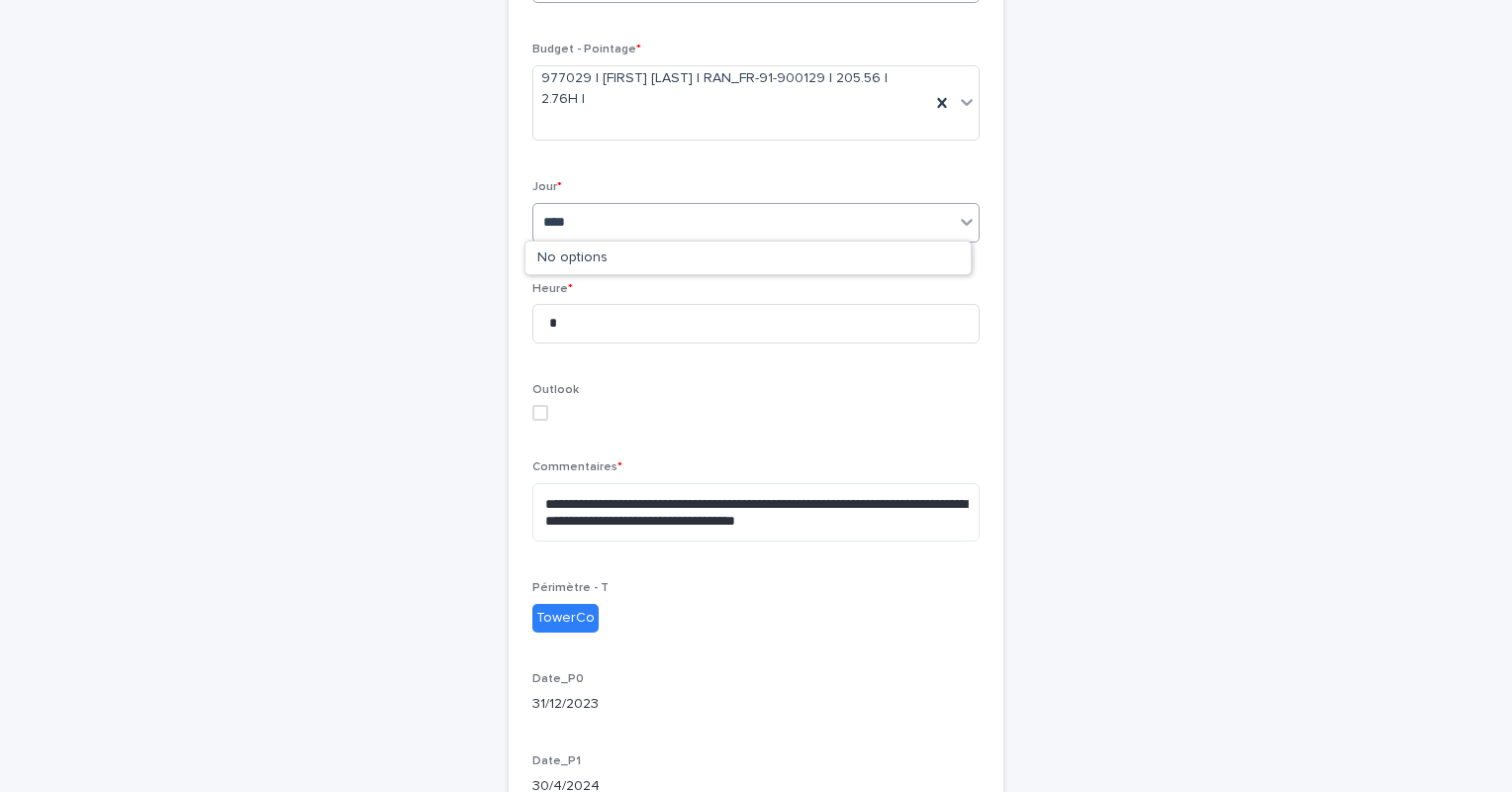 type on "*****" 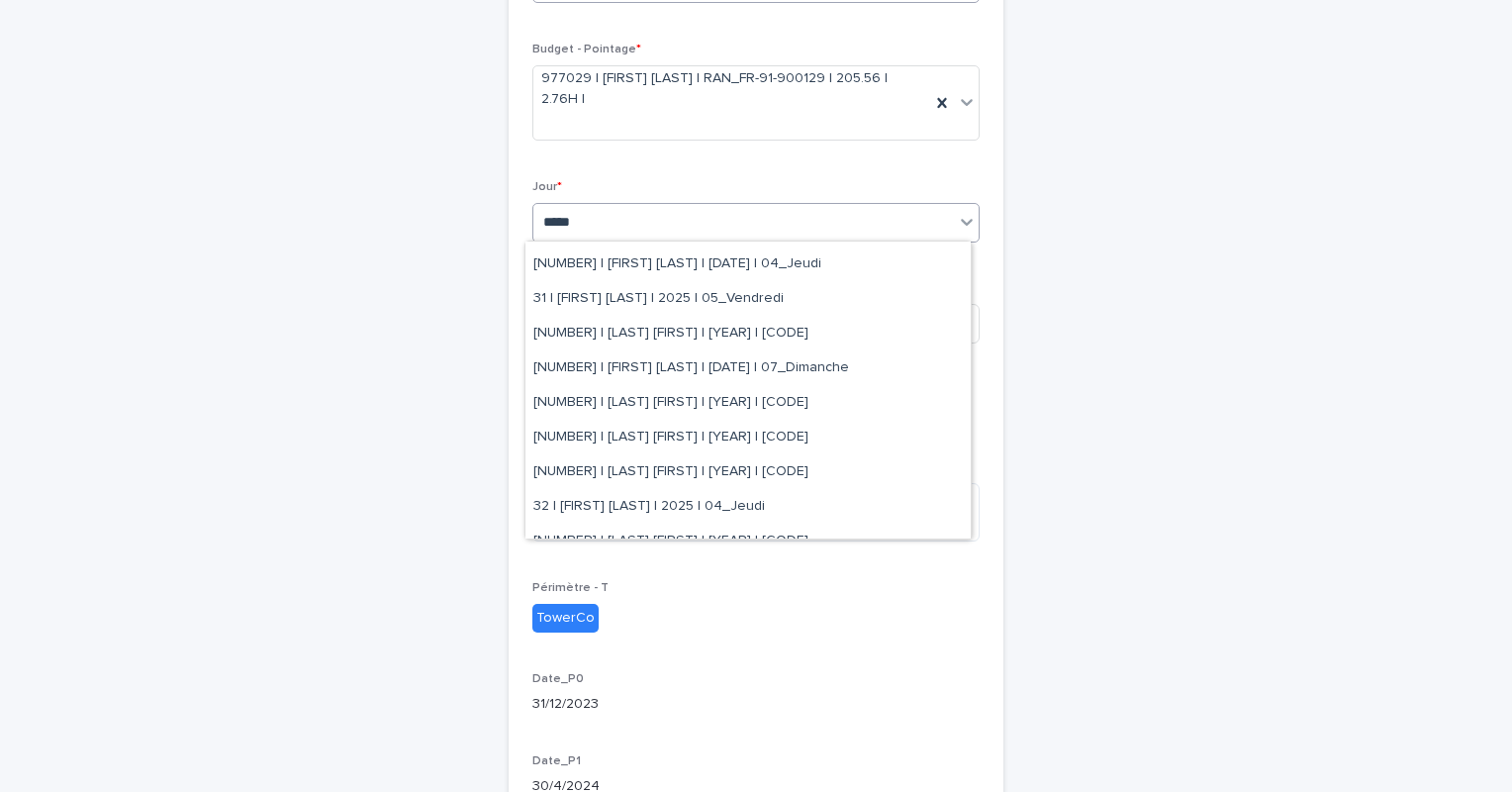 scroll, scrollTop: 79, scrollLeft: 0, axis: vertical 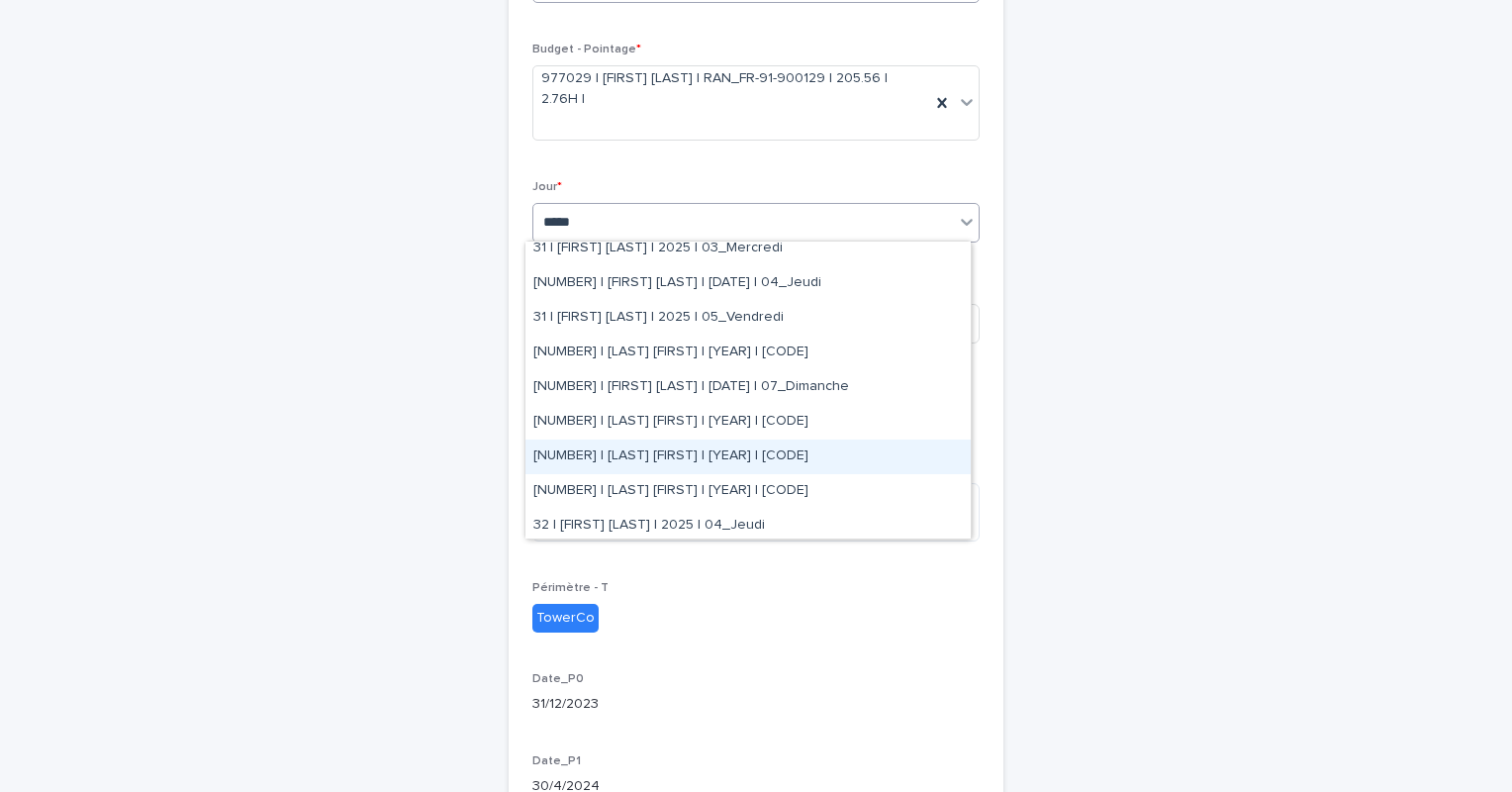 click on "32 | AIT_MALEK Nizam | 2025 | 02_Mardi" at bounding box center (748, 456) 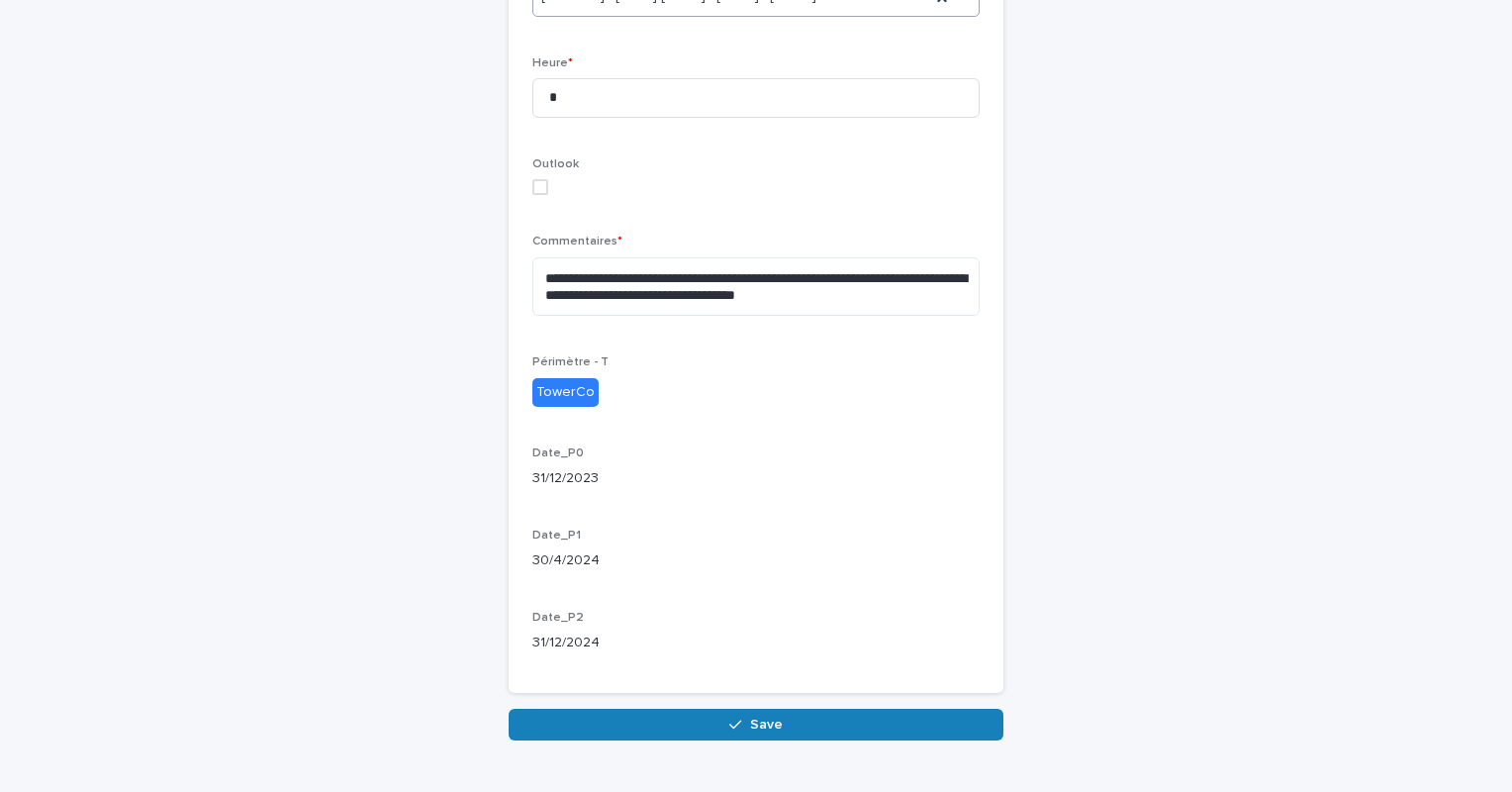 scroll, scrollTop: 585, scrollLeft: 0, axis: vertical 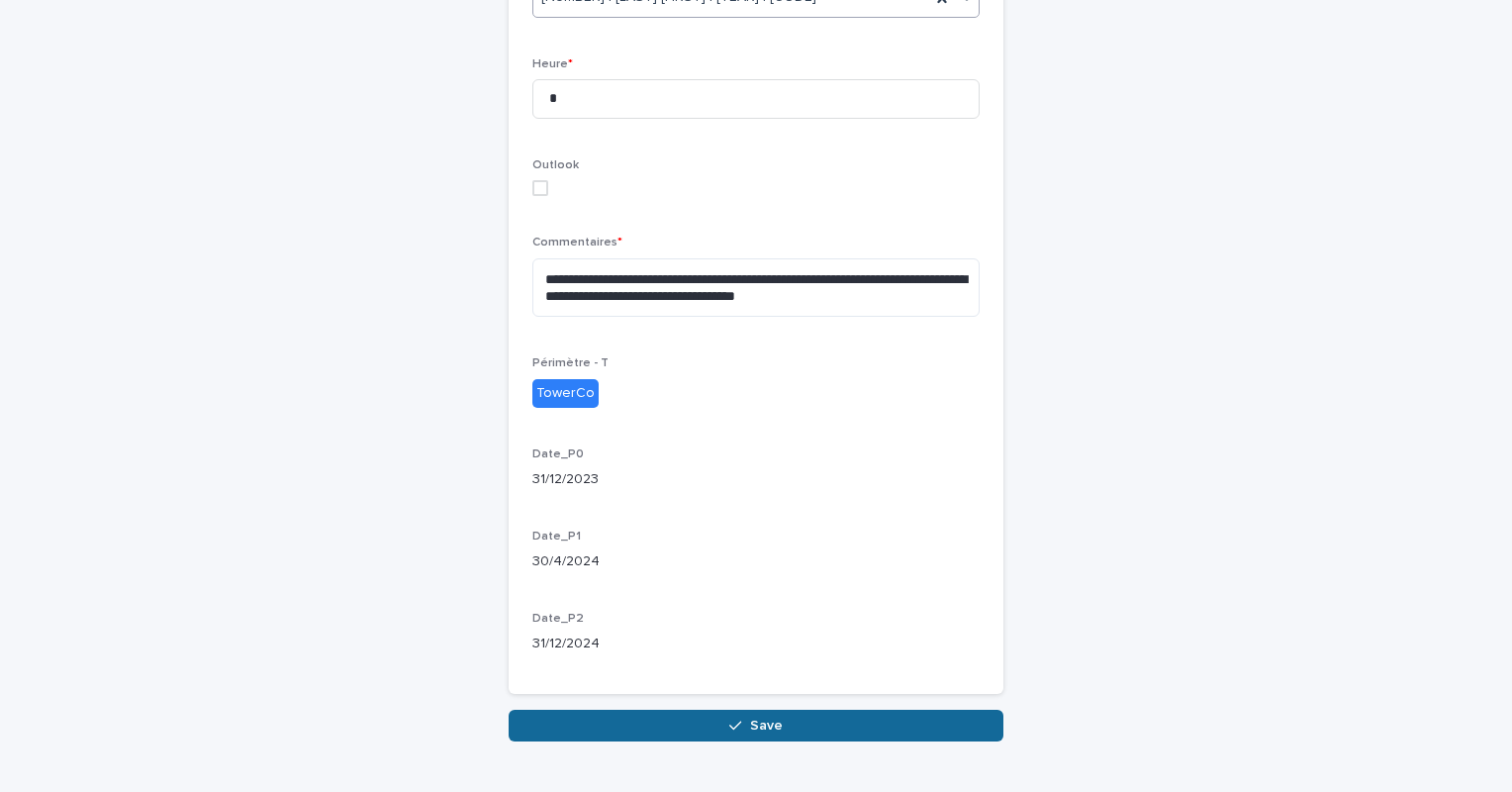 click on "Save" at bounding box center [756, 726] 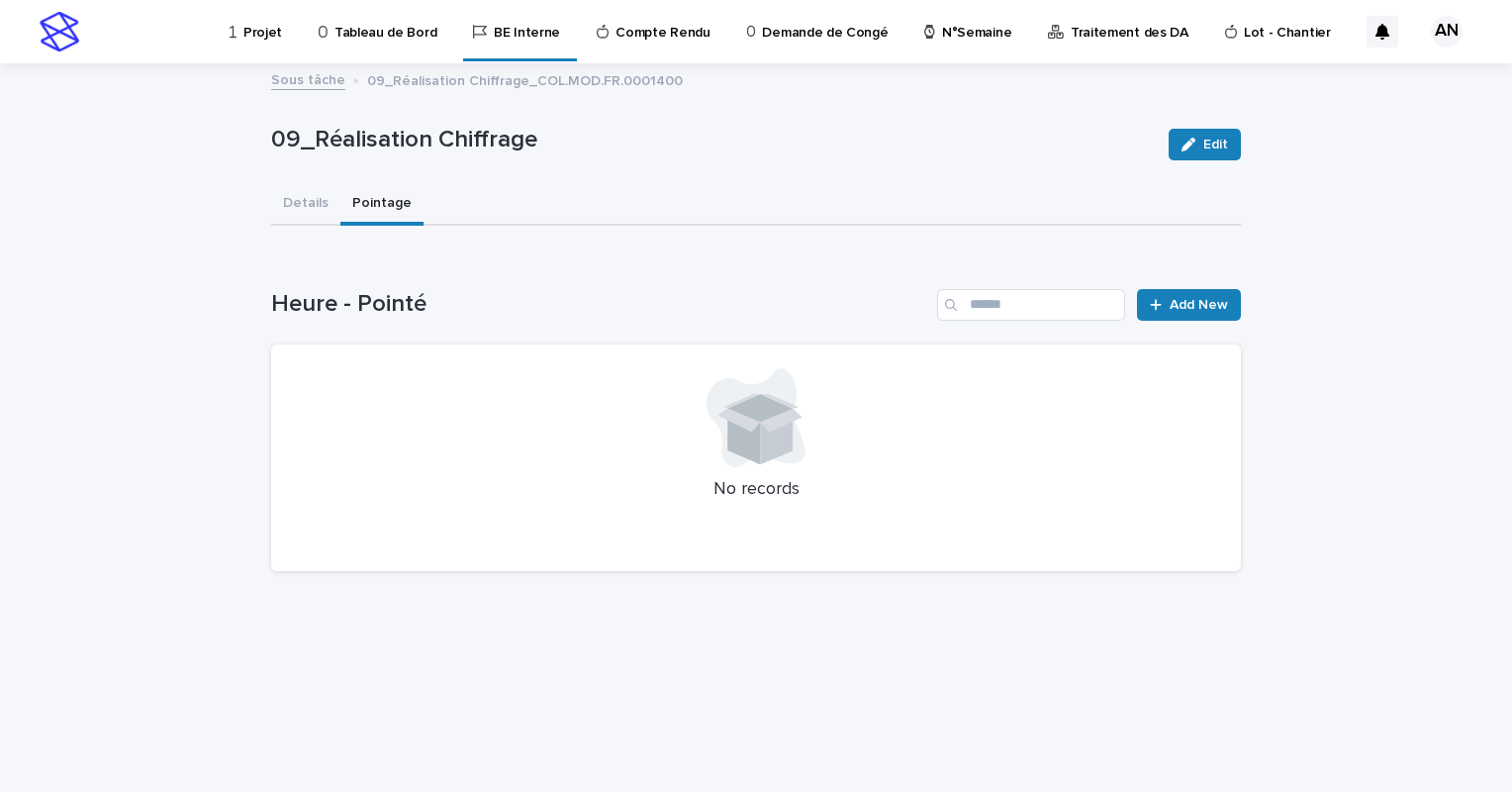 scroll, scrollTop: 0, scrollLeft: 0, axis: both 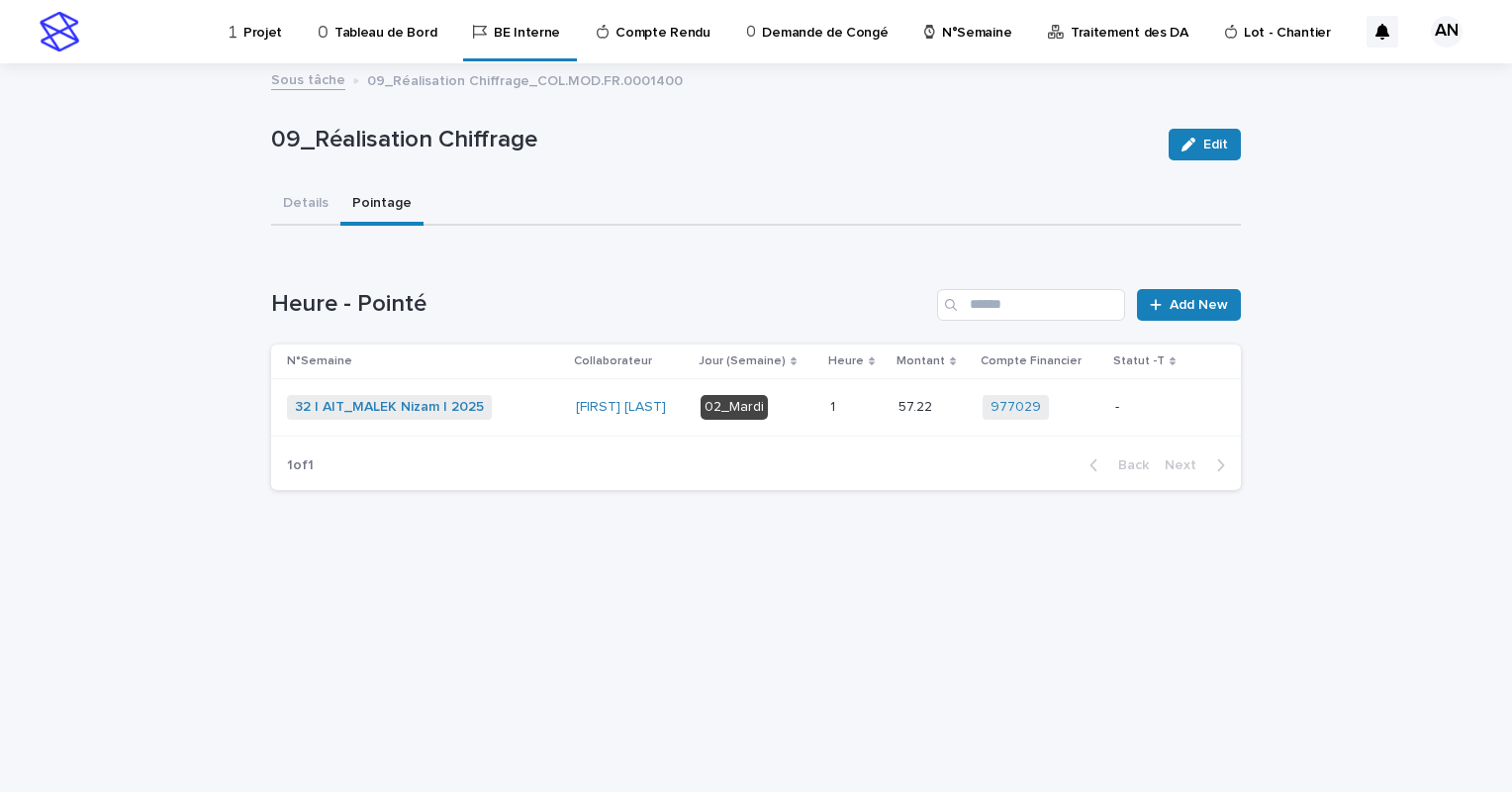 click on "1 1" at bounding box center (857, 408) 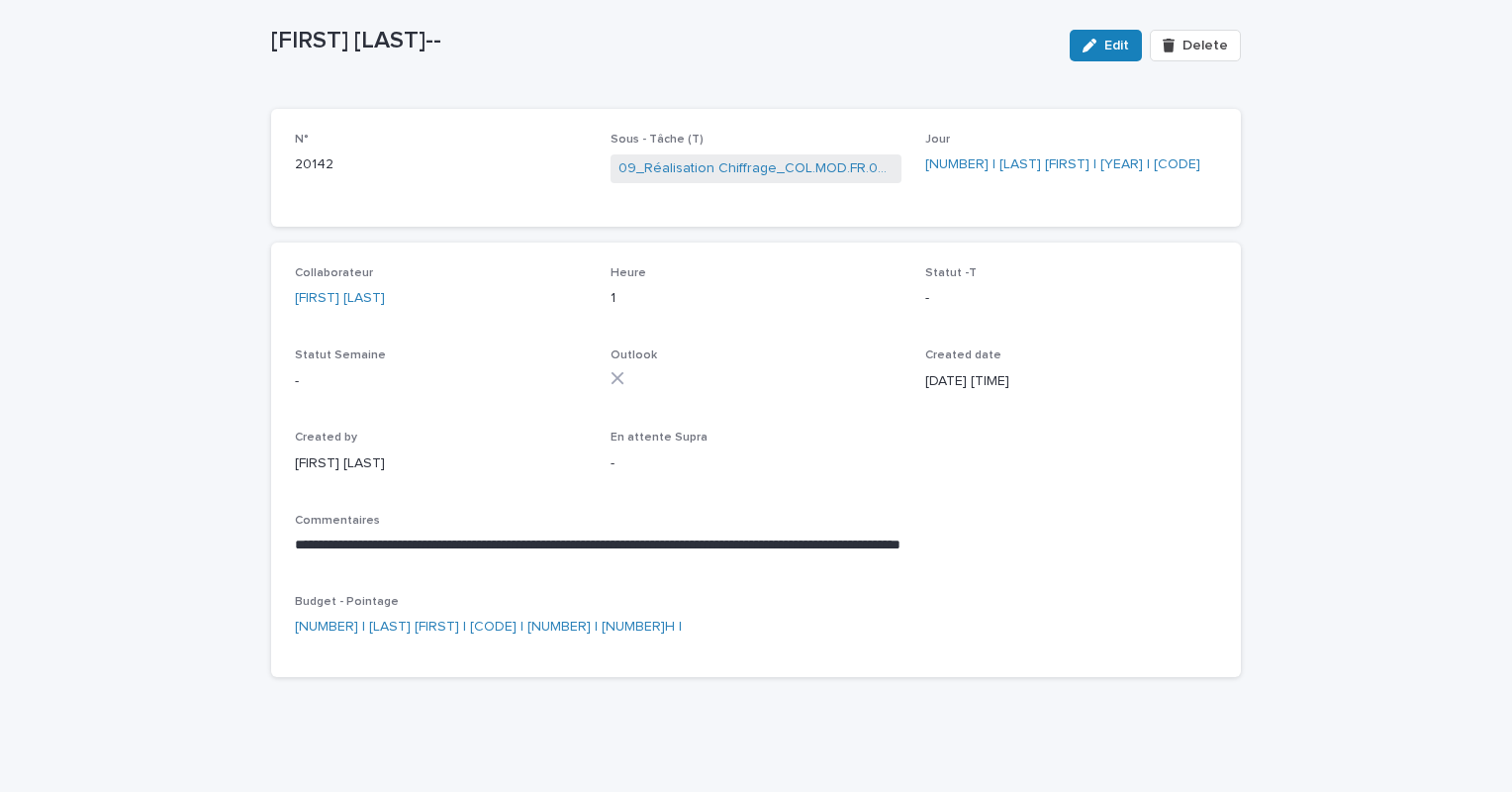 scroll, scrollTop: 0, scrollLeft: 0, axis: both 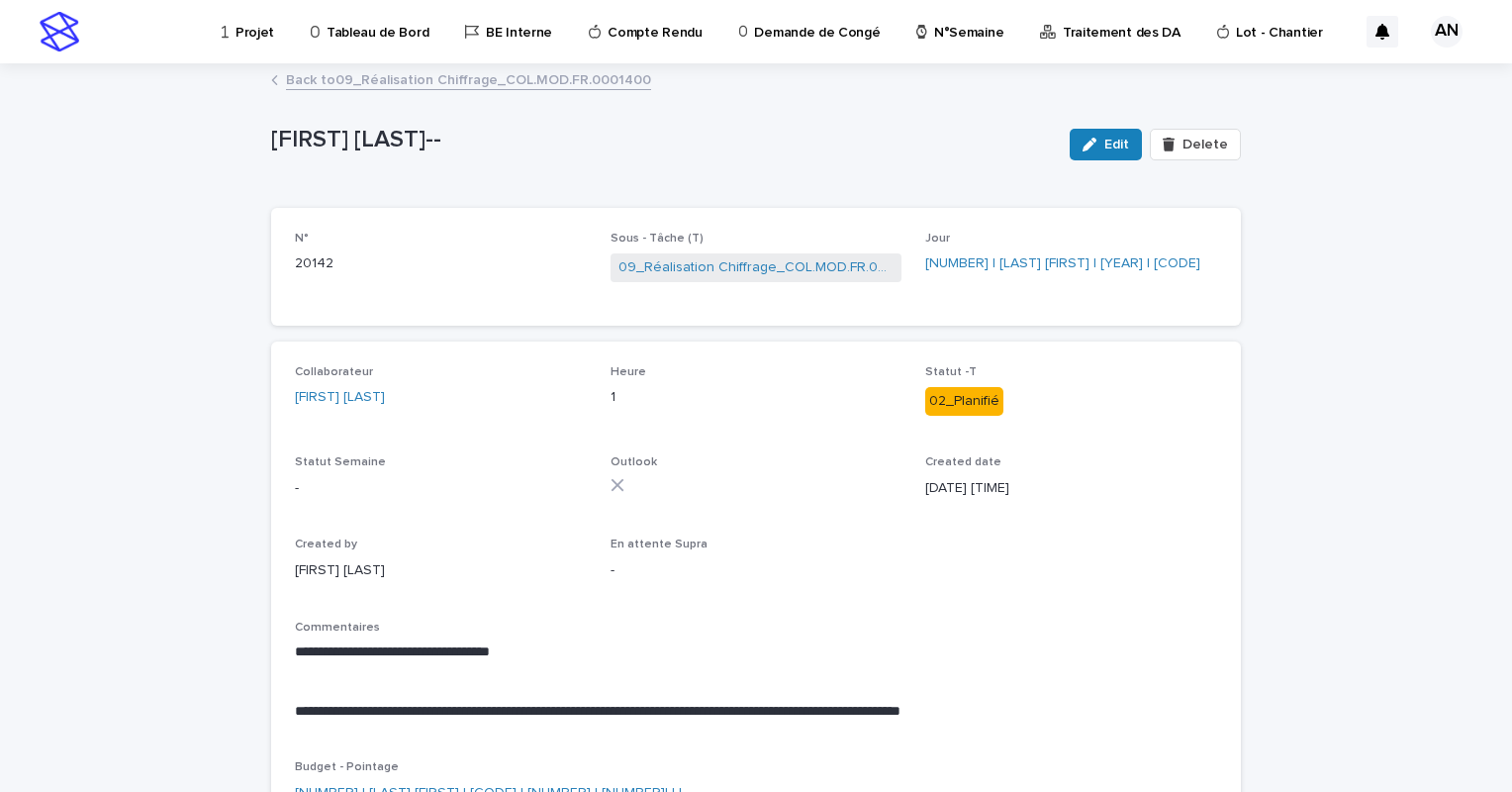 click on "Back to  09_Réalisation Chiffrage_COL.MOD.FR.0001400" at bounding box center [468, 78] 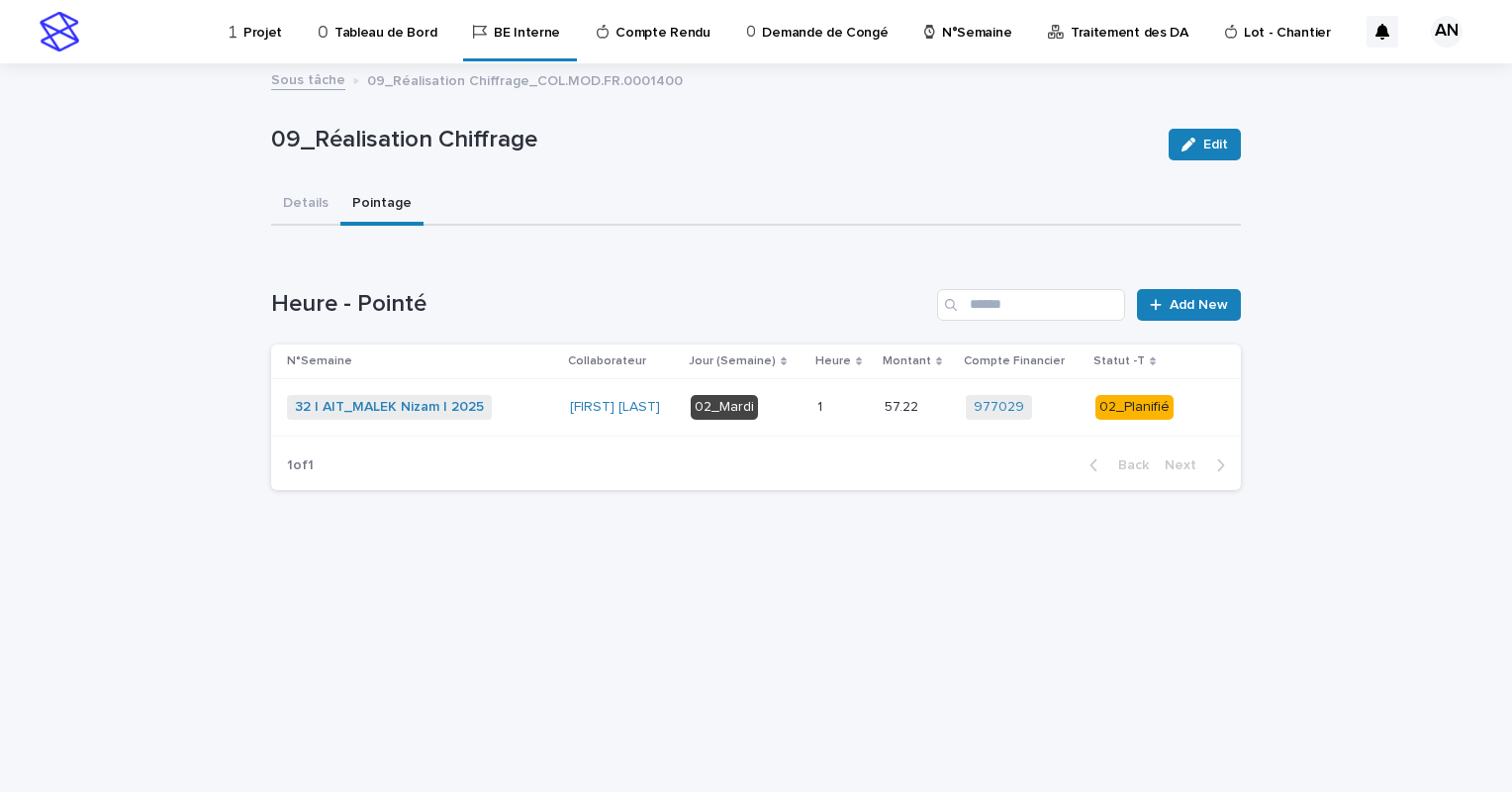 click on "Projet" at bounding box center (262, 21) 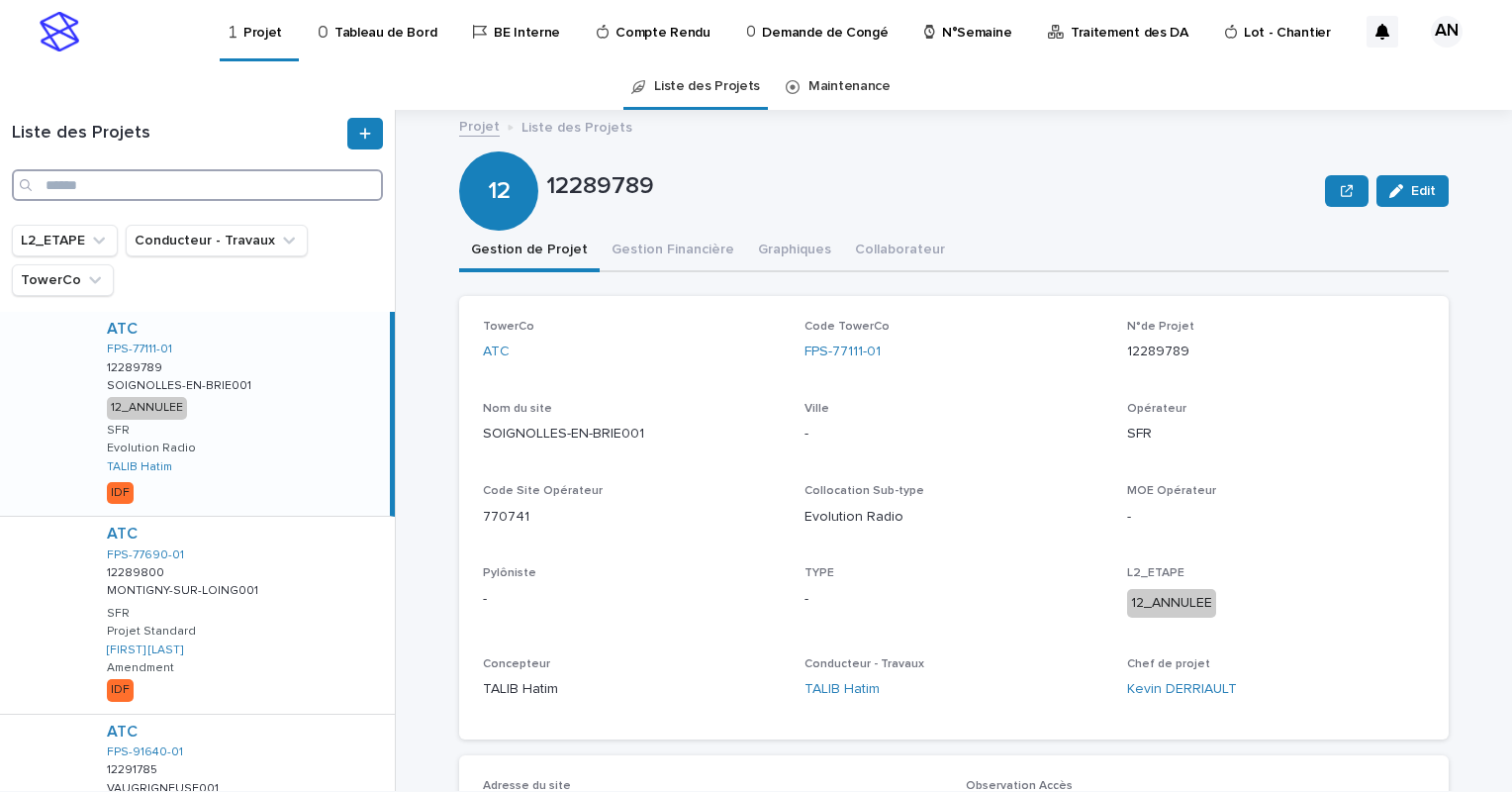 click at bounding box center [197, 185] 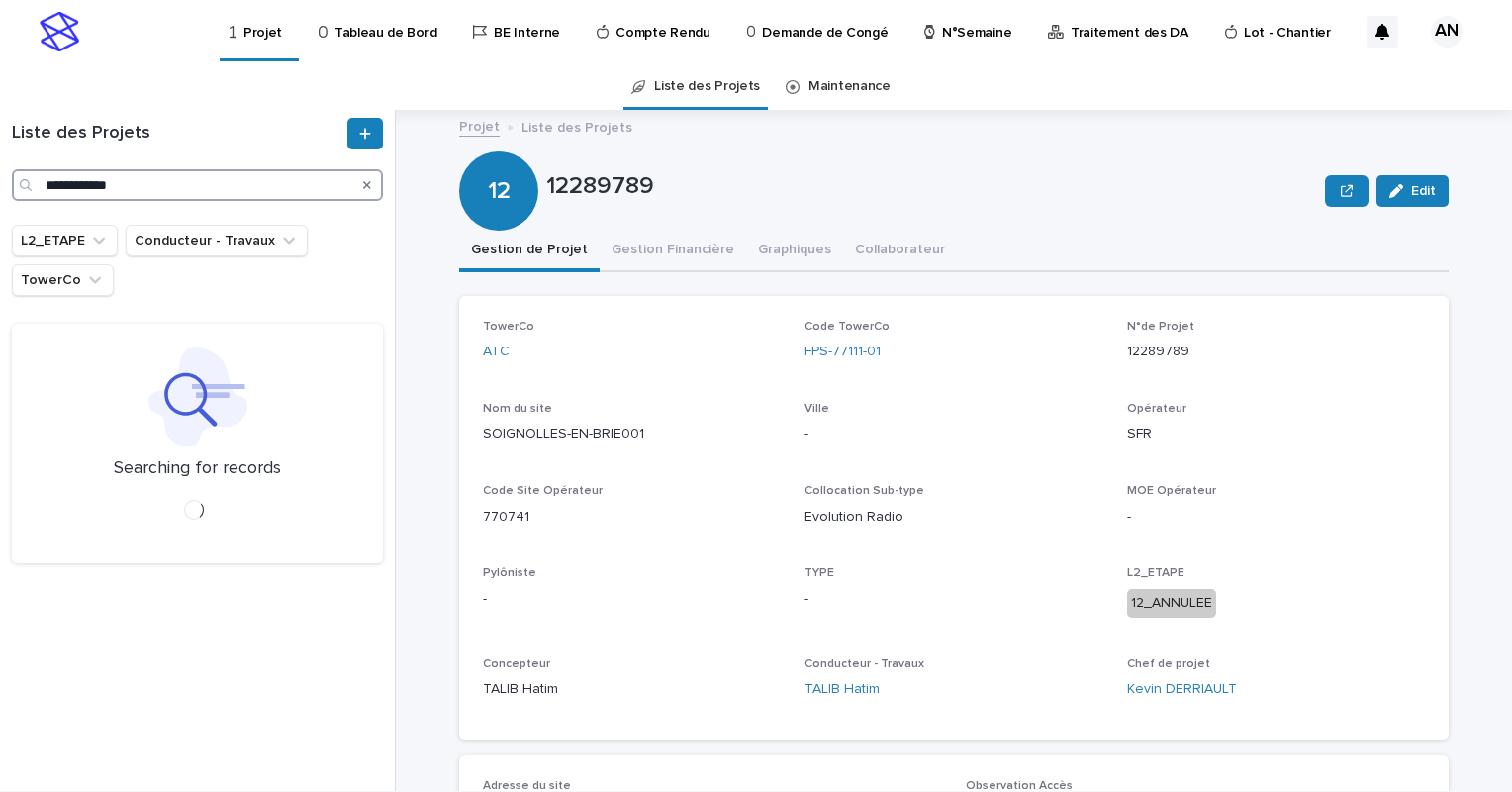 type on "**********" 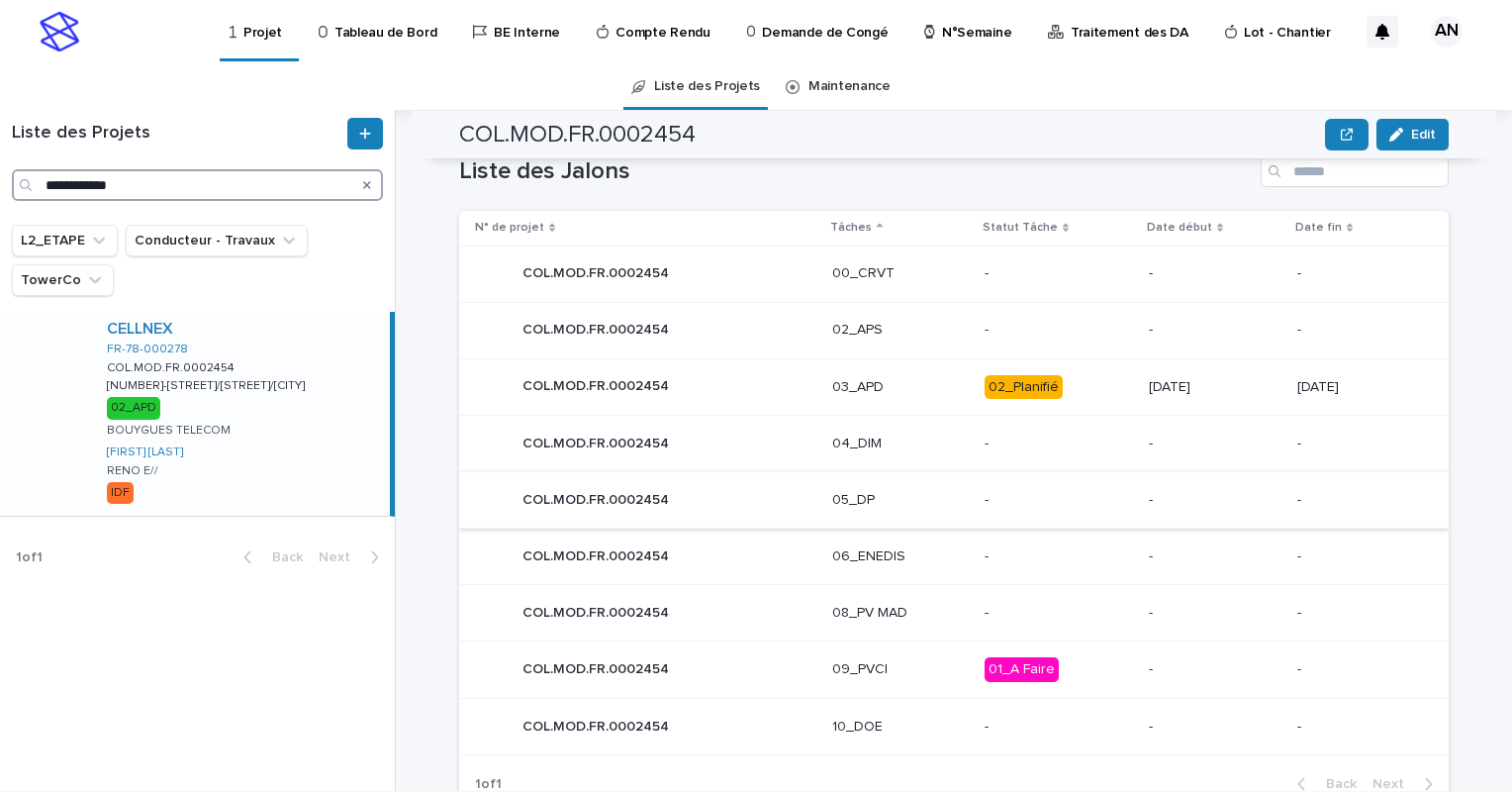 scroll, scrollTop: 877, scrollLeft: 0, axis: vertical 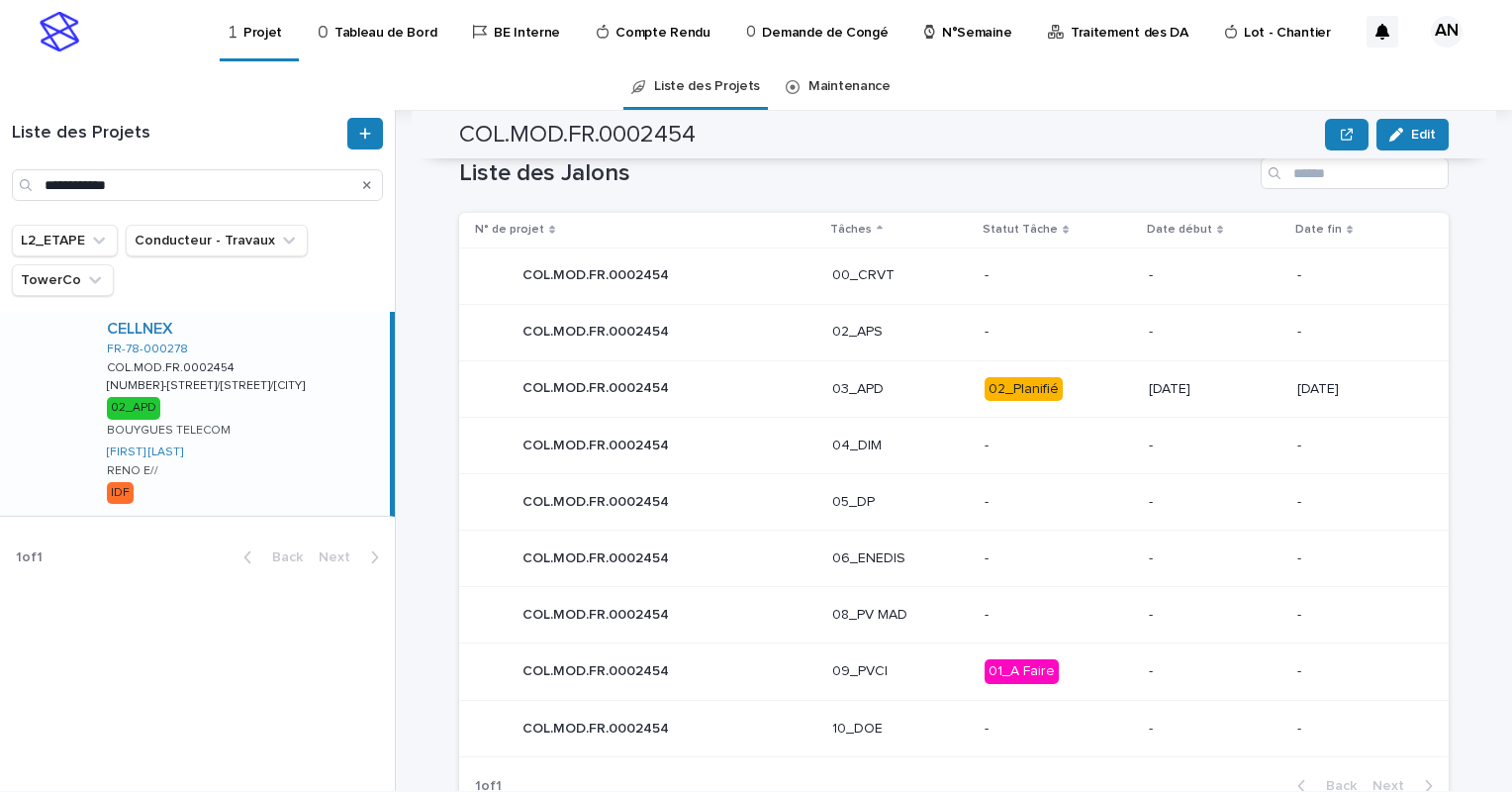 click on "03_APD" at bounding box center (900, 389) 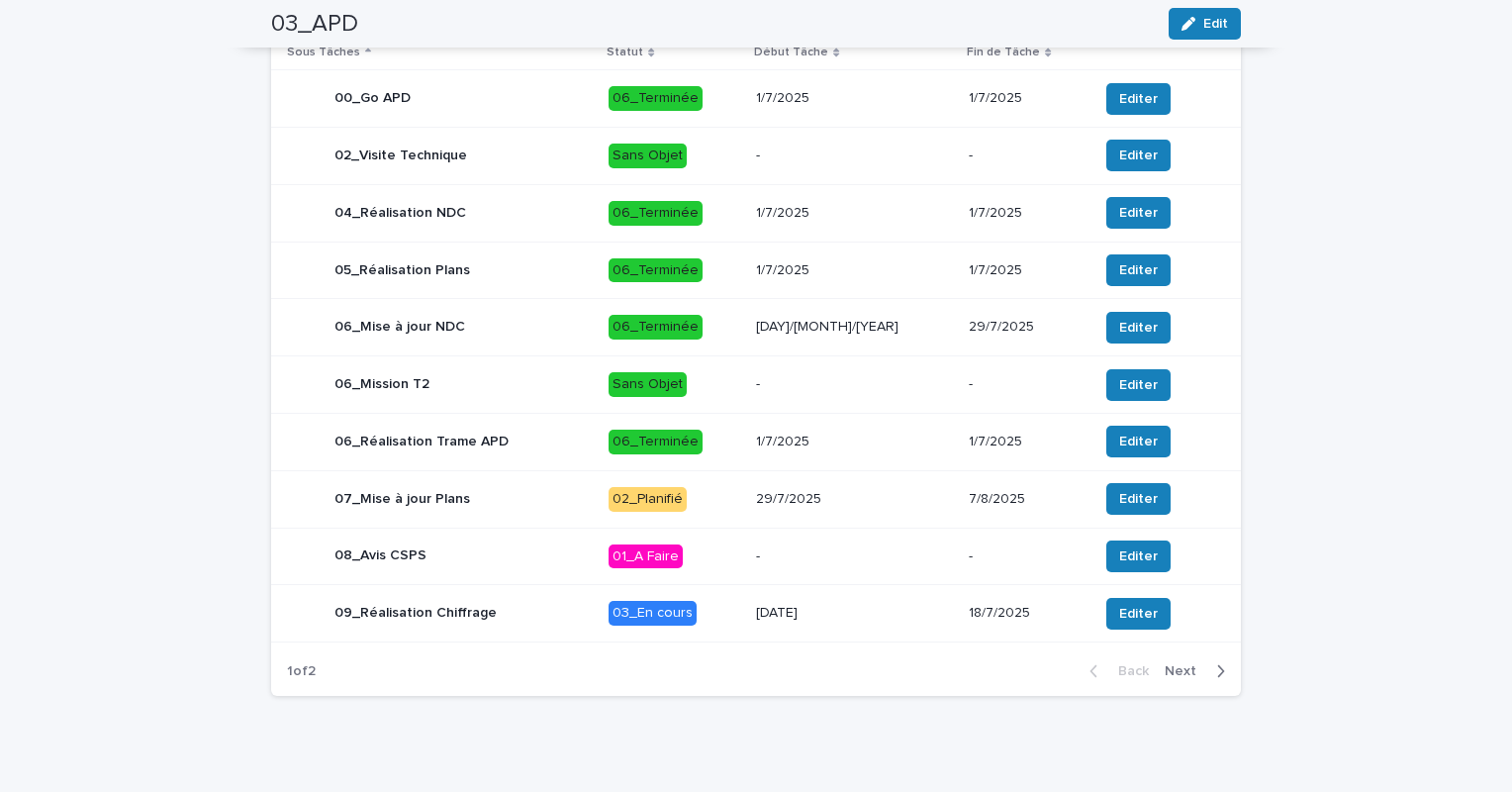 scroll, scrollTop: 771, scrollLeft: 0, axis: vertical 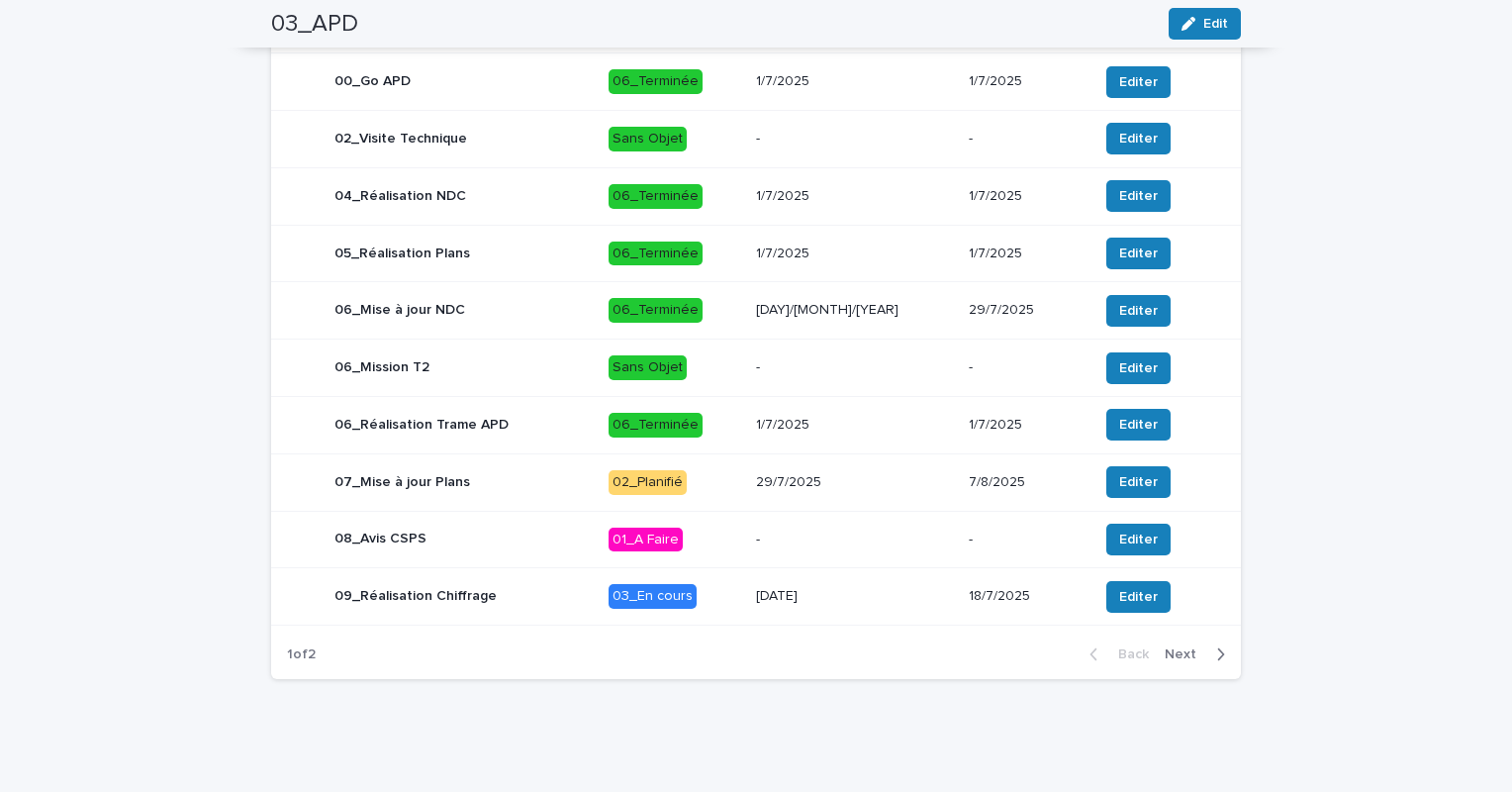 click on "02_Planifié" at bounding box center [674, 482] 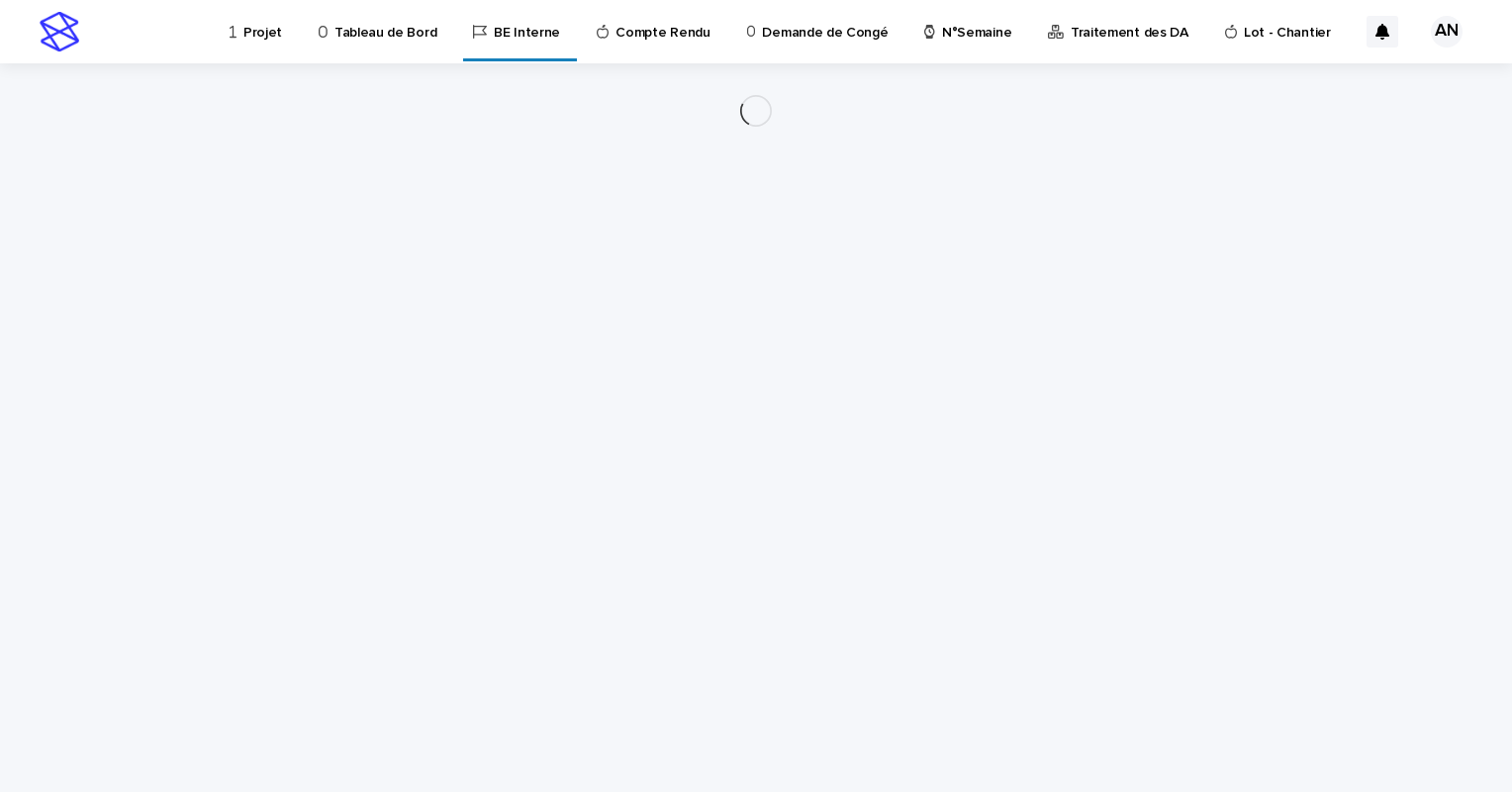 scroll, scrollTop: 0, scrollLeft: 0, axis: both 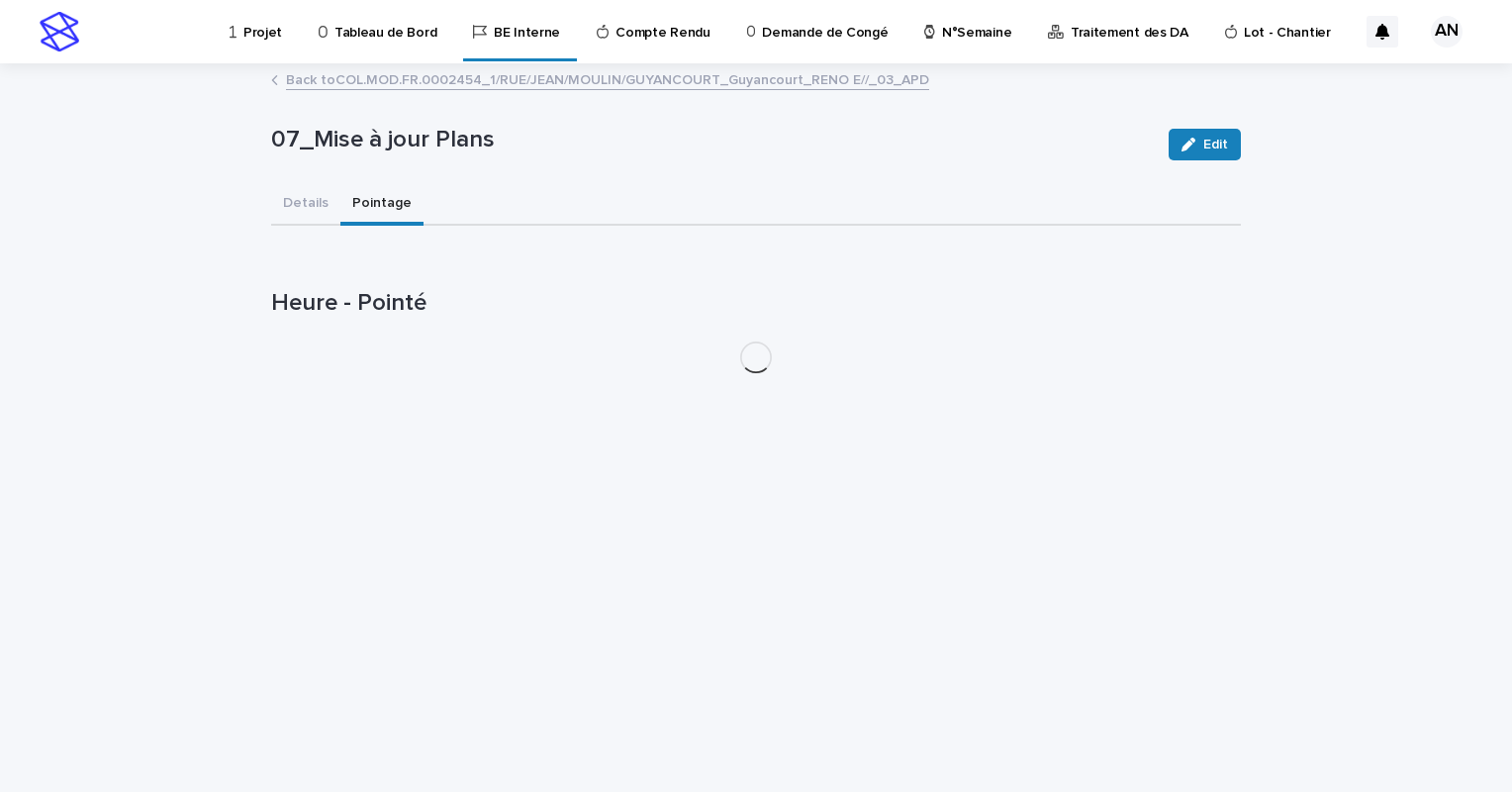 click on "Pointage" at bounding box center [382, 205] 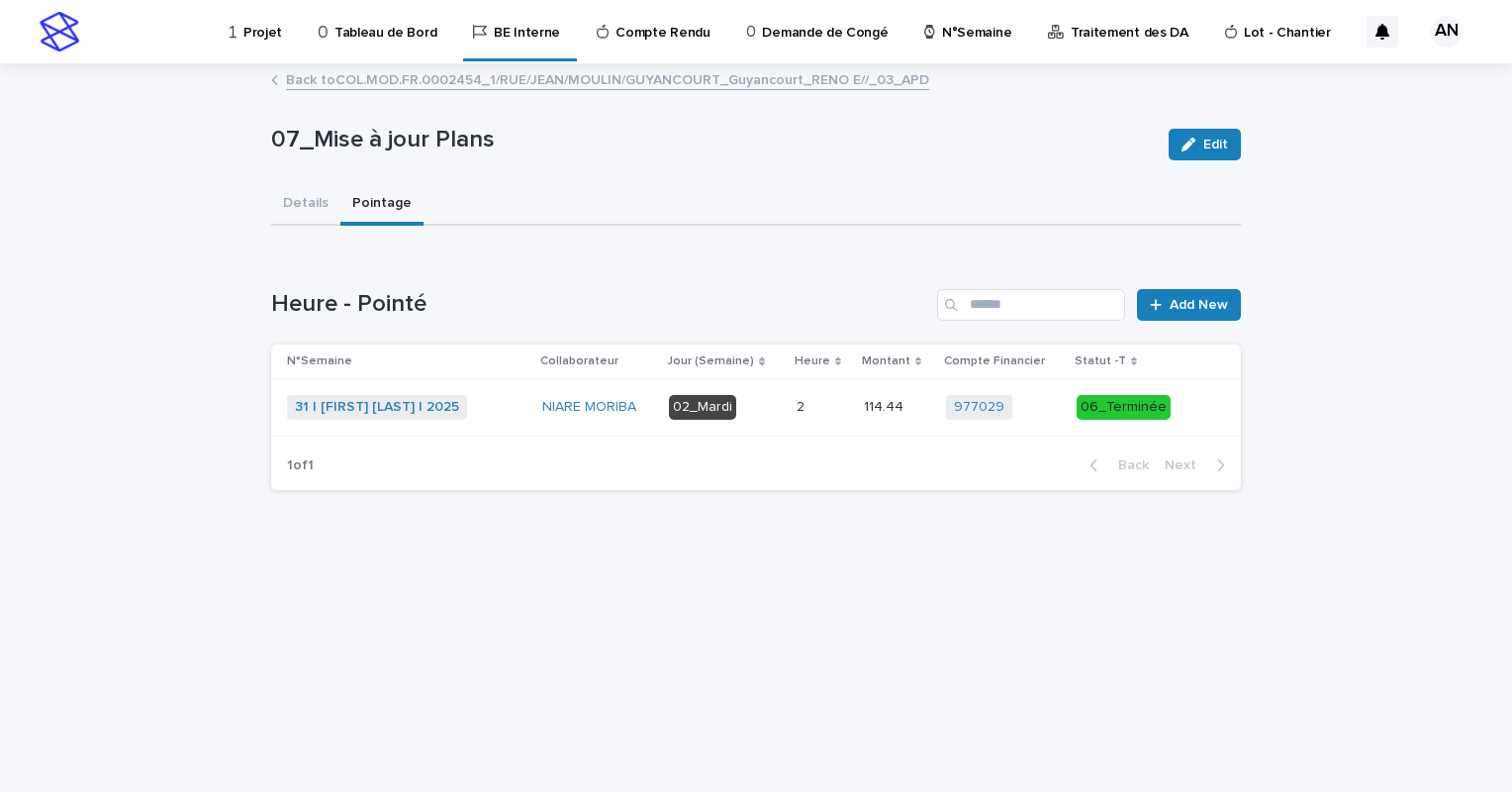 click on "Back to  COL.MOD.FR.0002454_1/RUE/JEAN/MOULIN/GUYANCOURT_Guyancourt_RENO E//_03_APD" at bounding box center [608, 78] 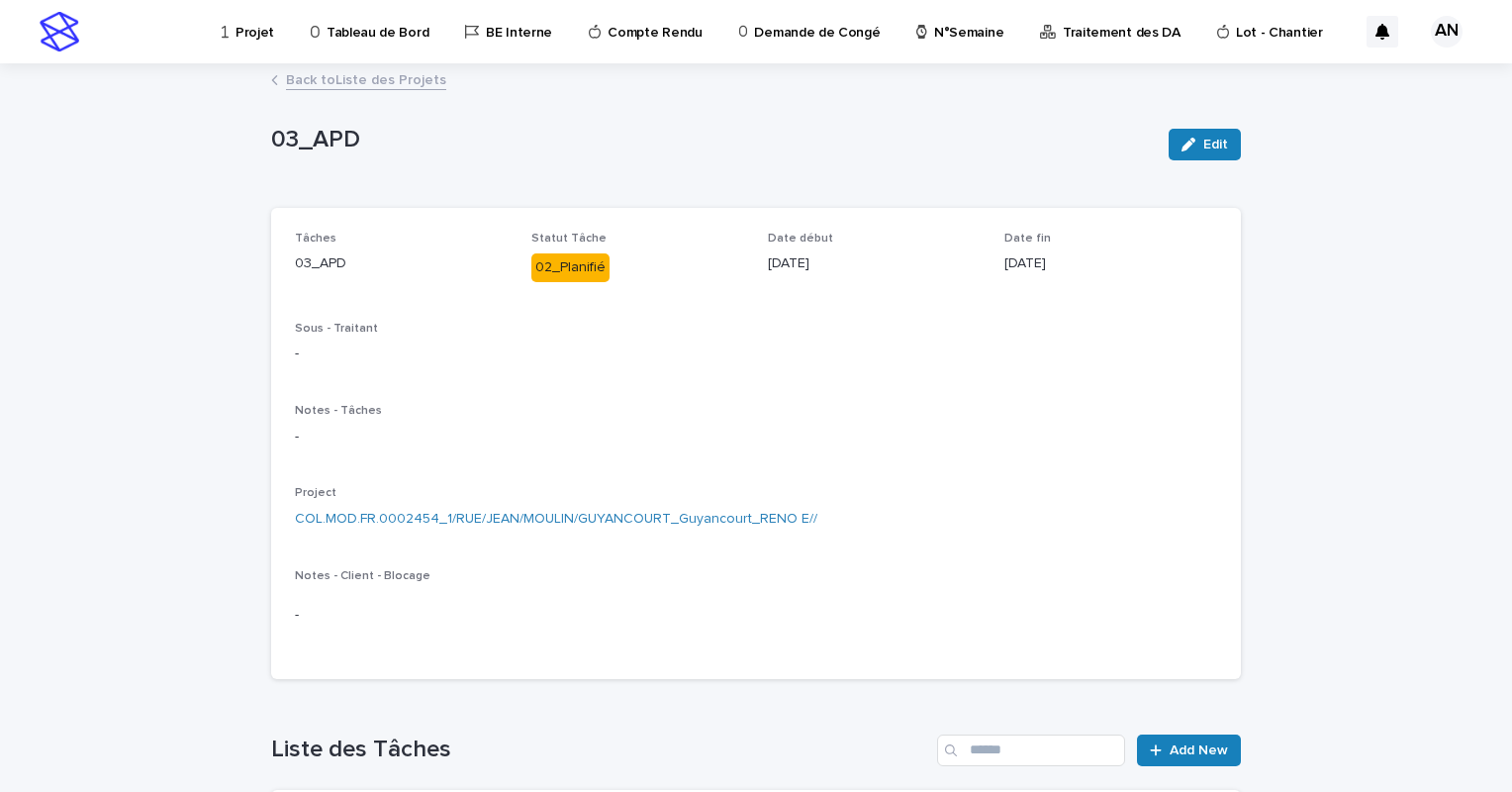click on "Back to  Liste des Projets" at bounding box center (366, 78) 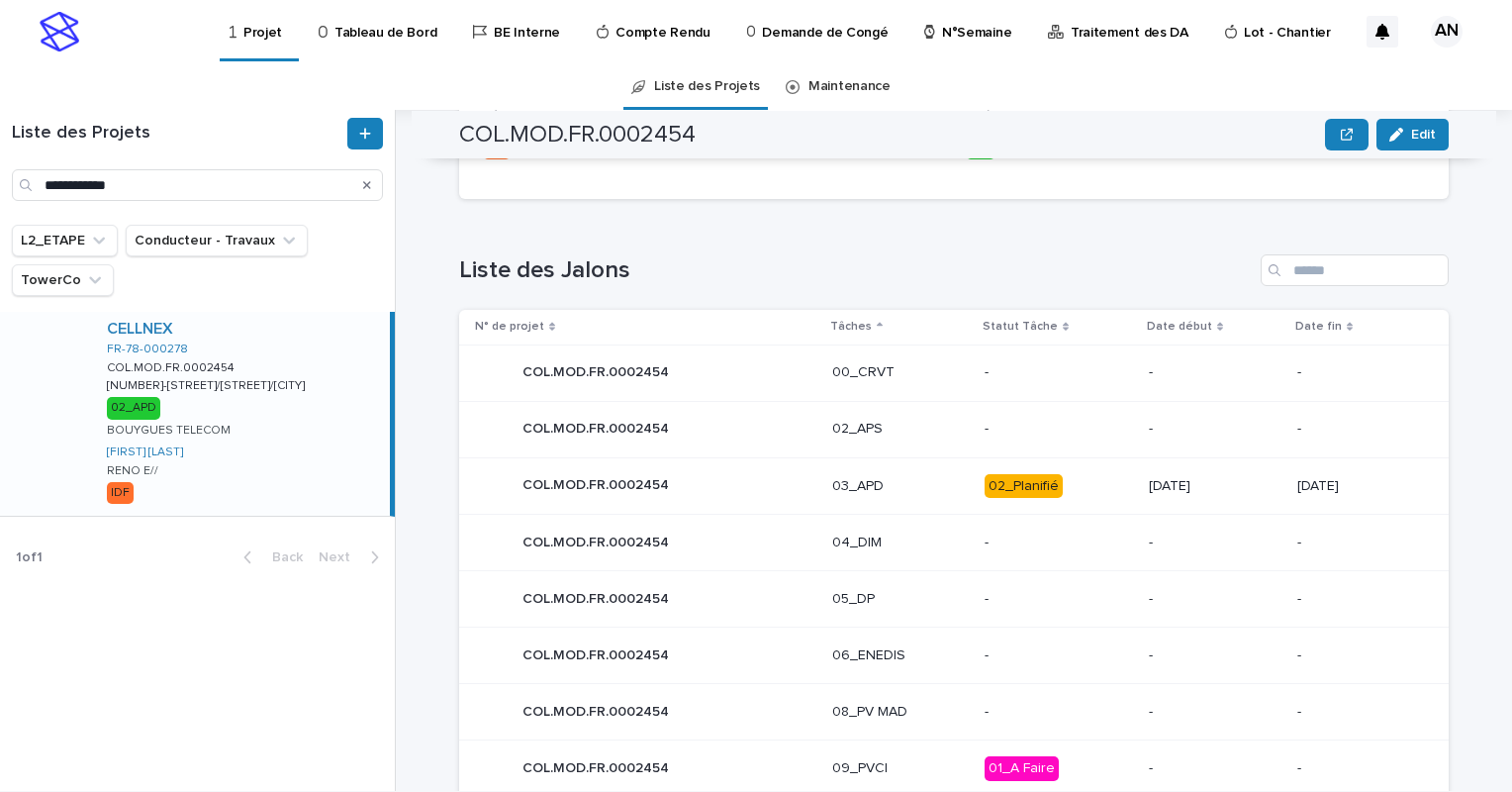 scroll, scrollTop: 776, scrollLeft: 0, axis: vertical 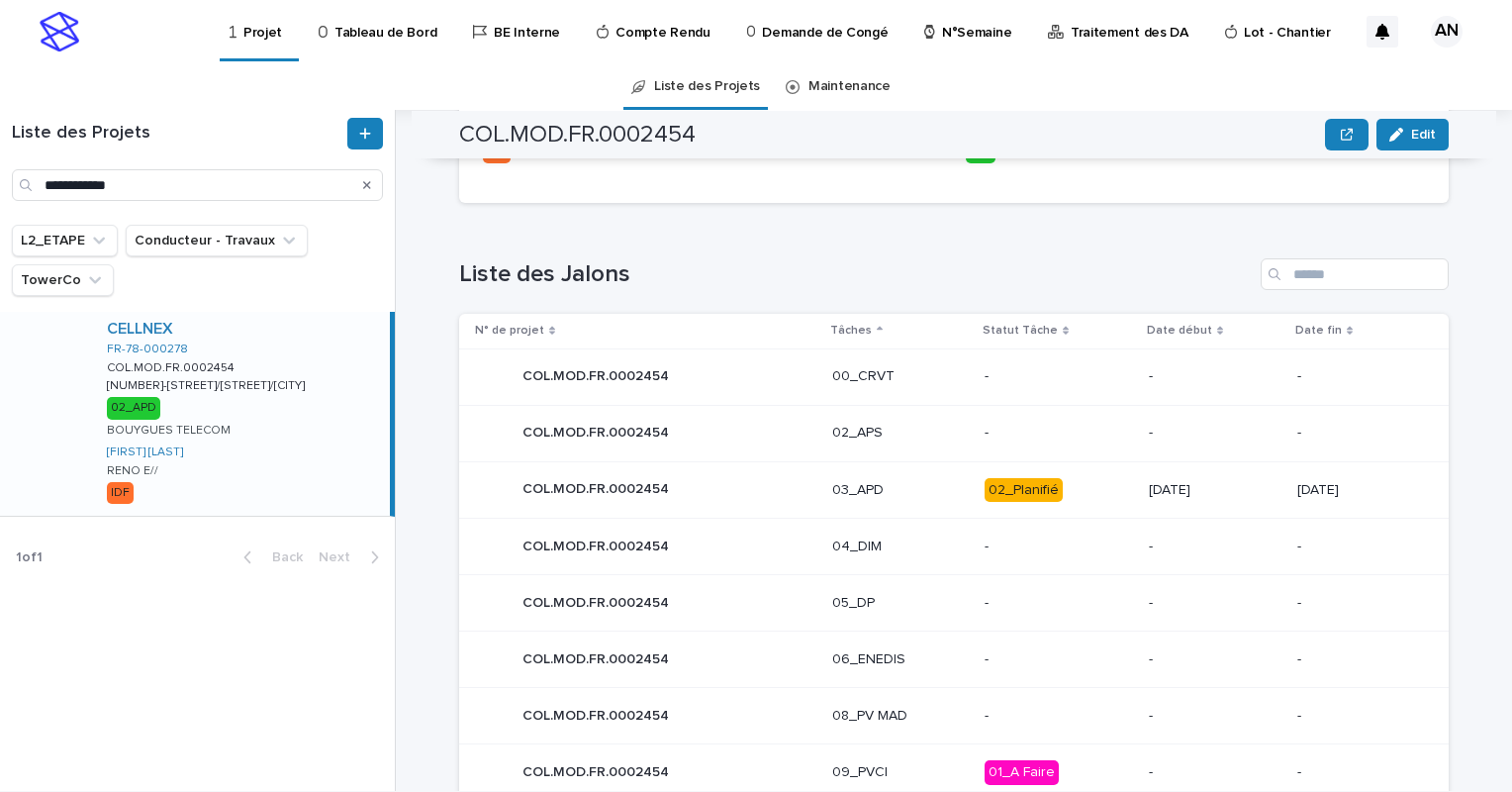 click on "03_APD" at bounding box center (900, 490) 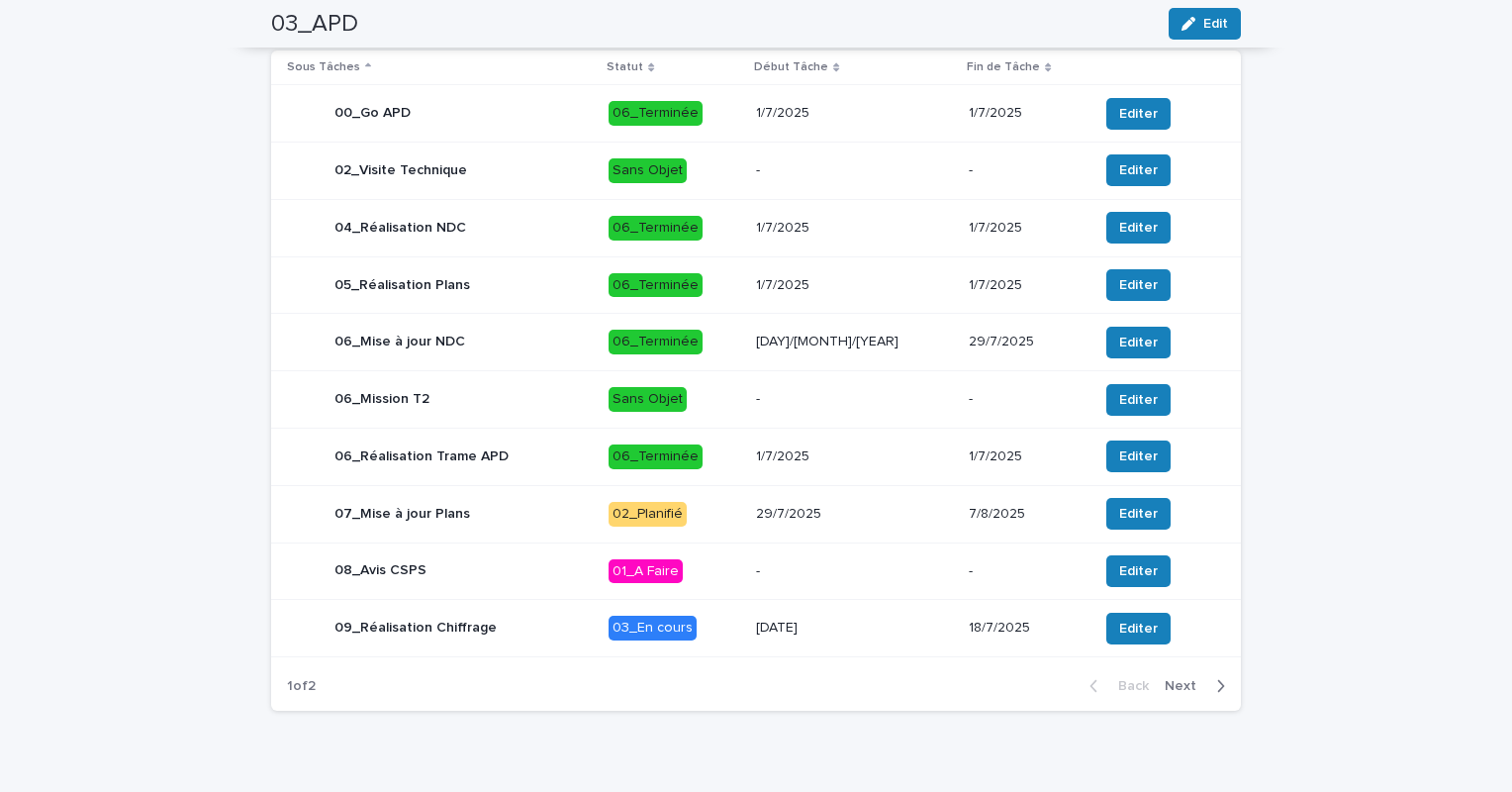 scroll, scrollTop: 748, scrollLeft: 0, axis: vertical 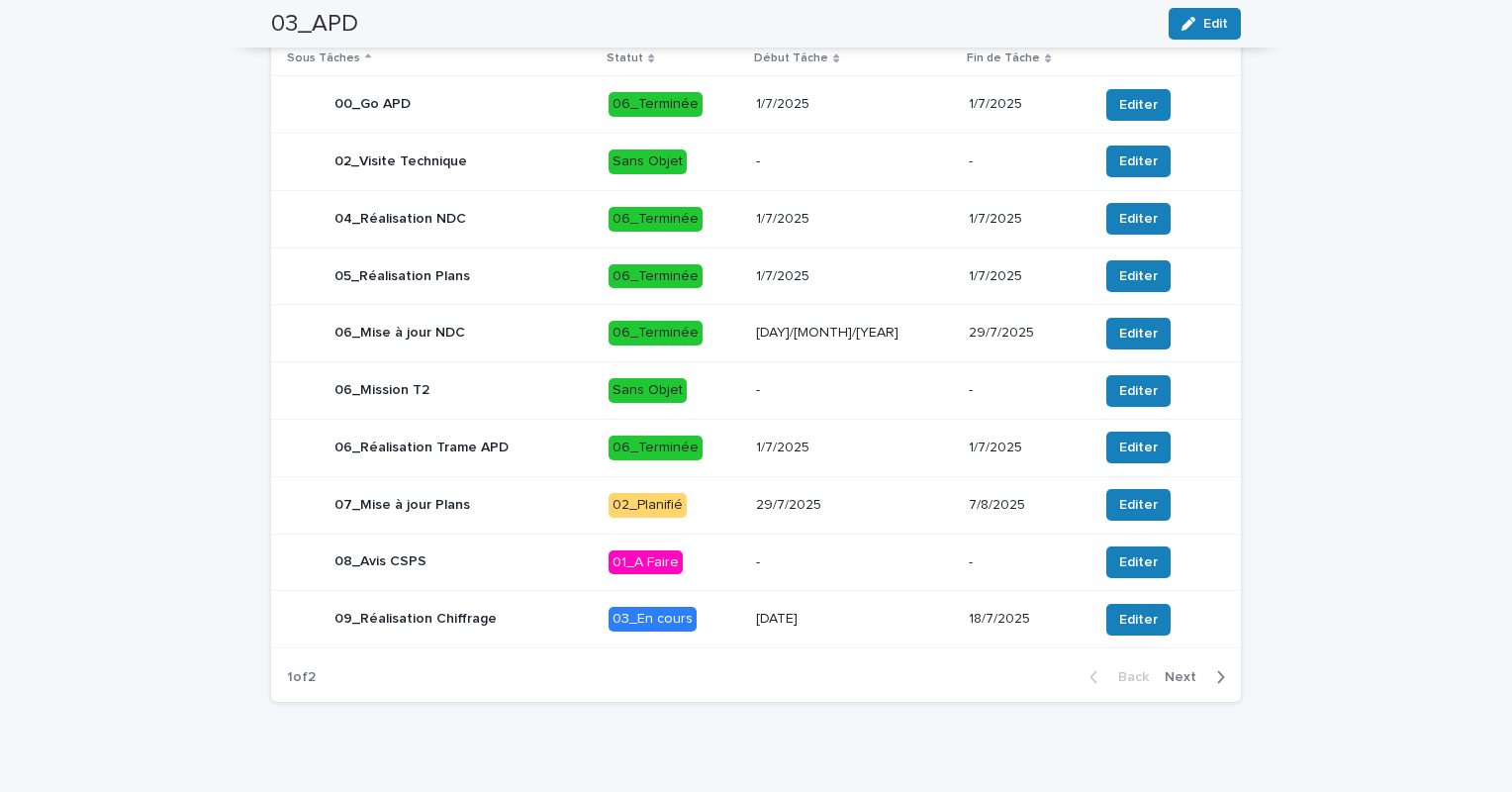 click on "09_Réalisation Chiffrage" at bounding box center (439, 620) 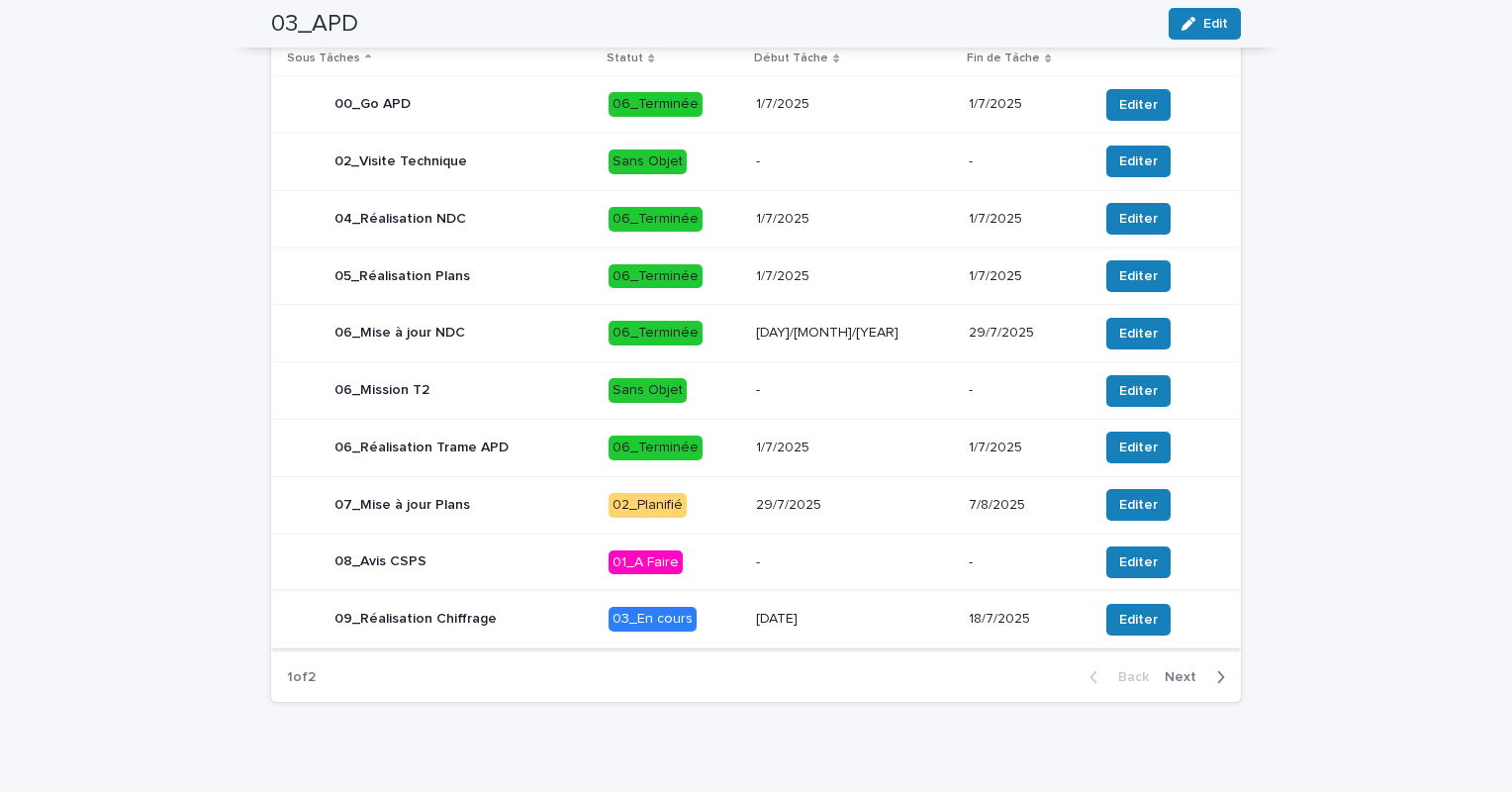 scroll, scrollTop: 0, scrollLeft: 0, axis: both 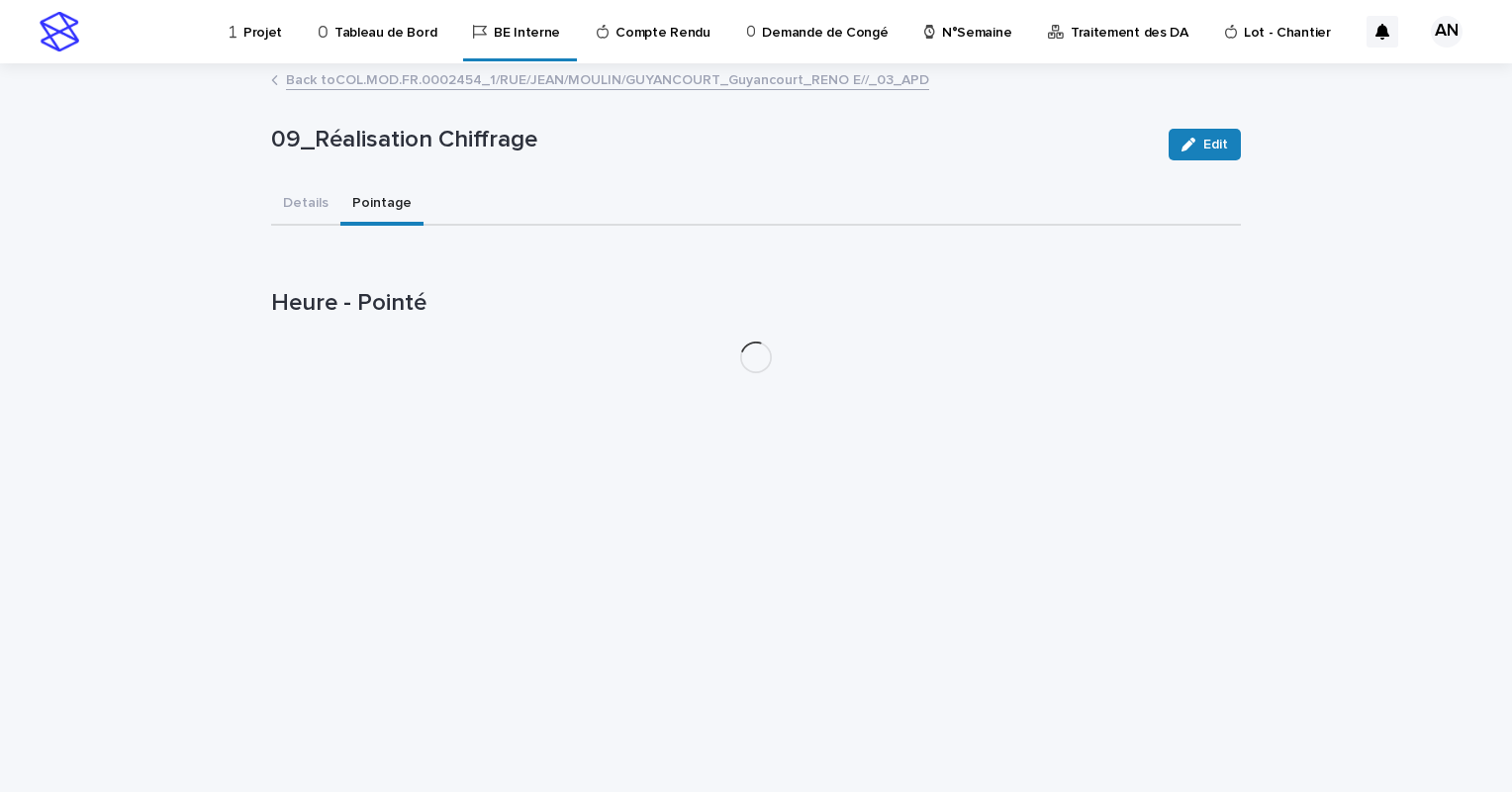 click on "Pointage" at bounding box center (382, 205) 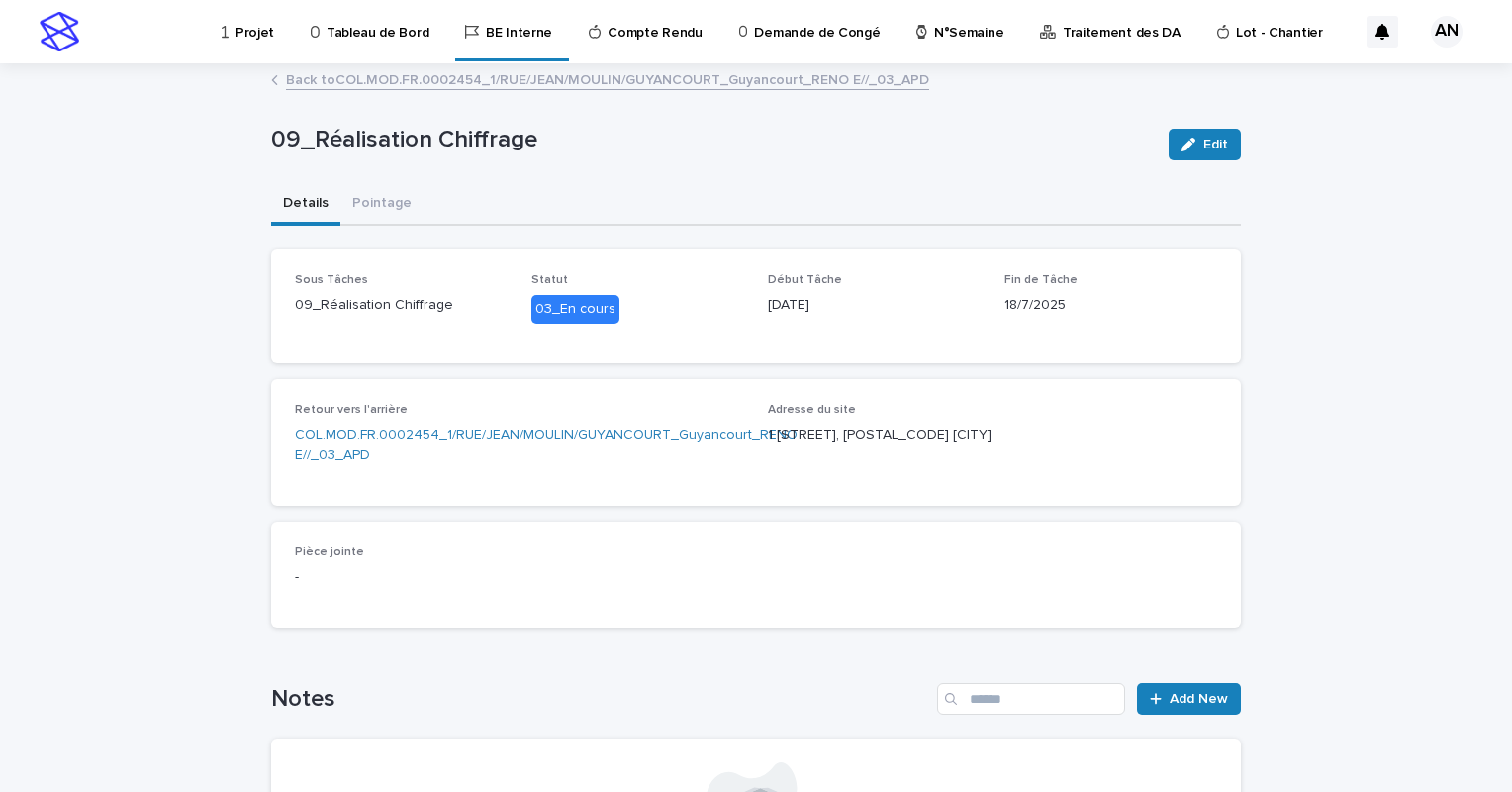click on "Details" at bounding box center (306, 205) 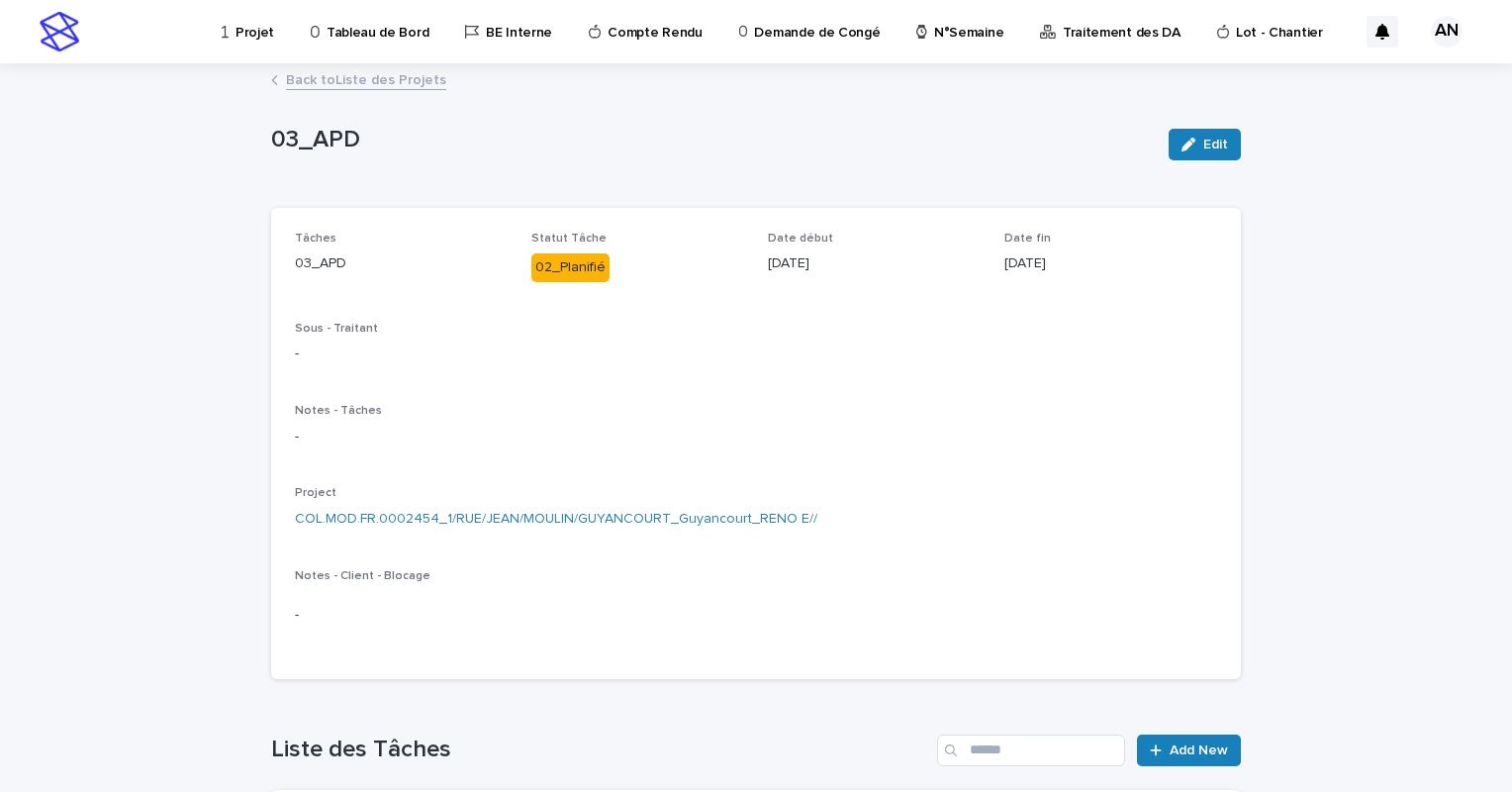 click on "Back to  Liste des Projets" at bounding box center (366, 78) 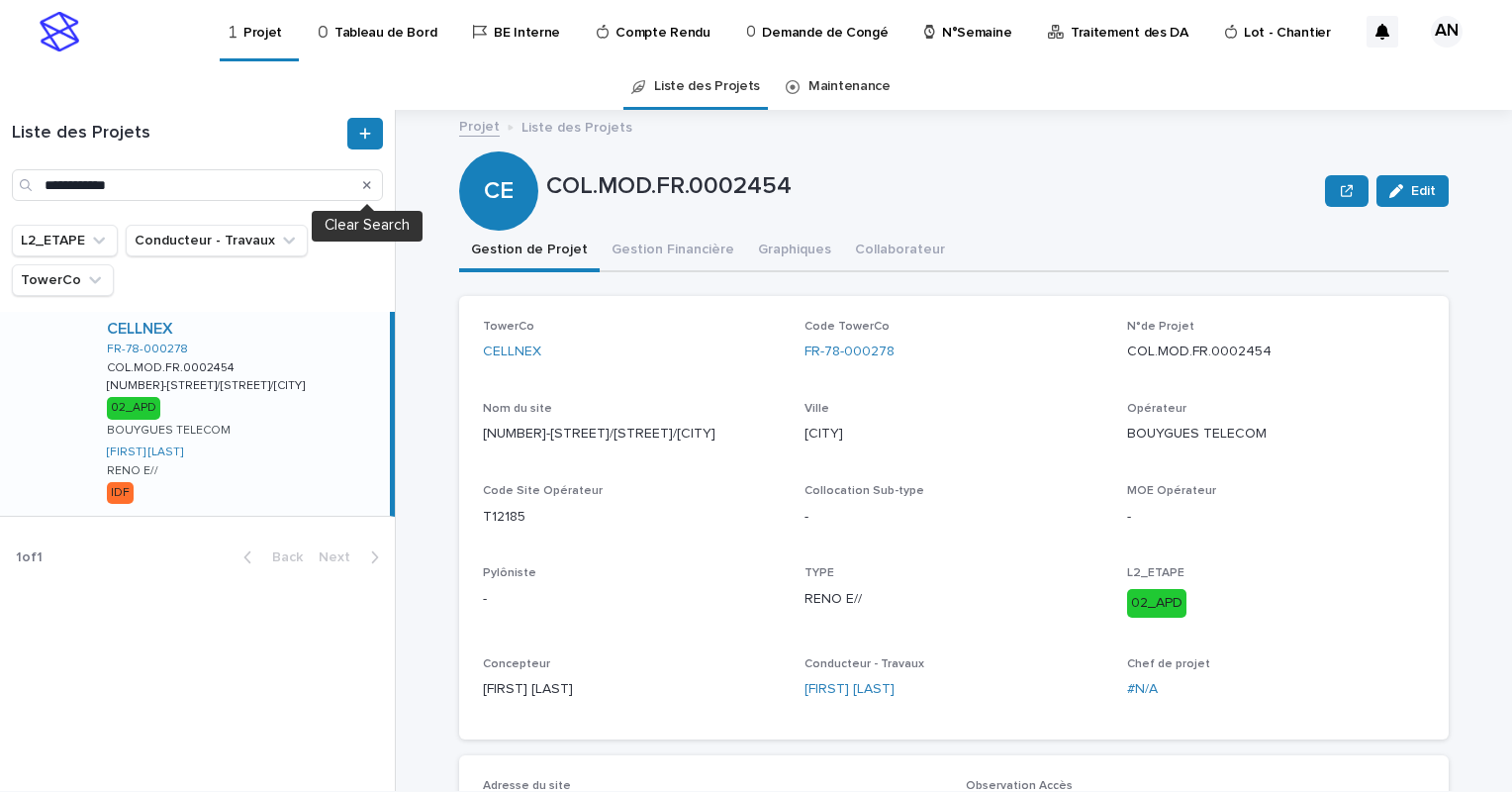 click 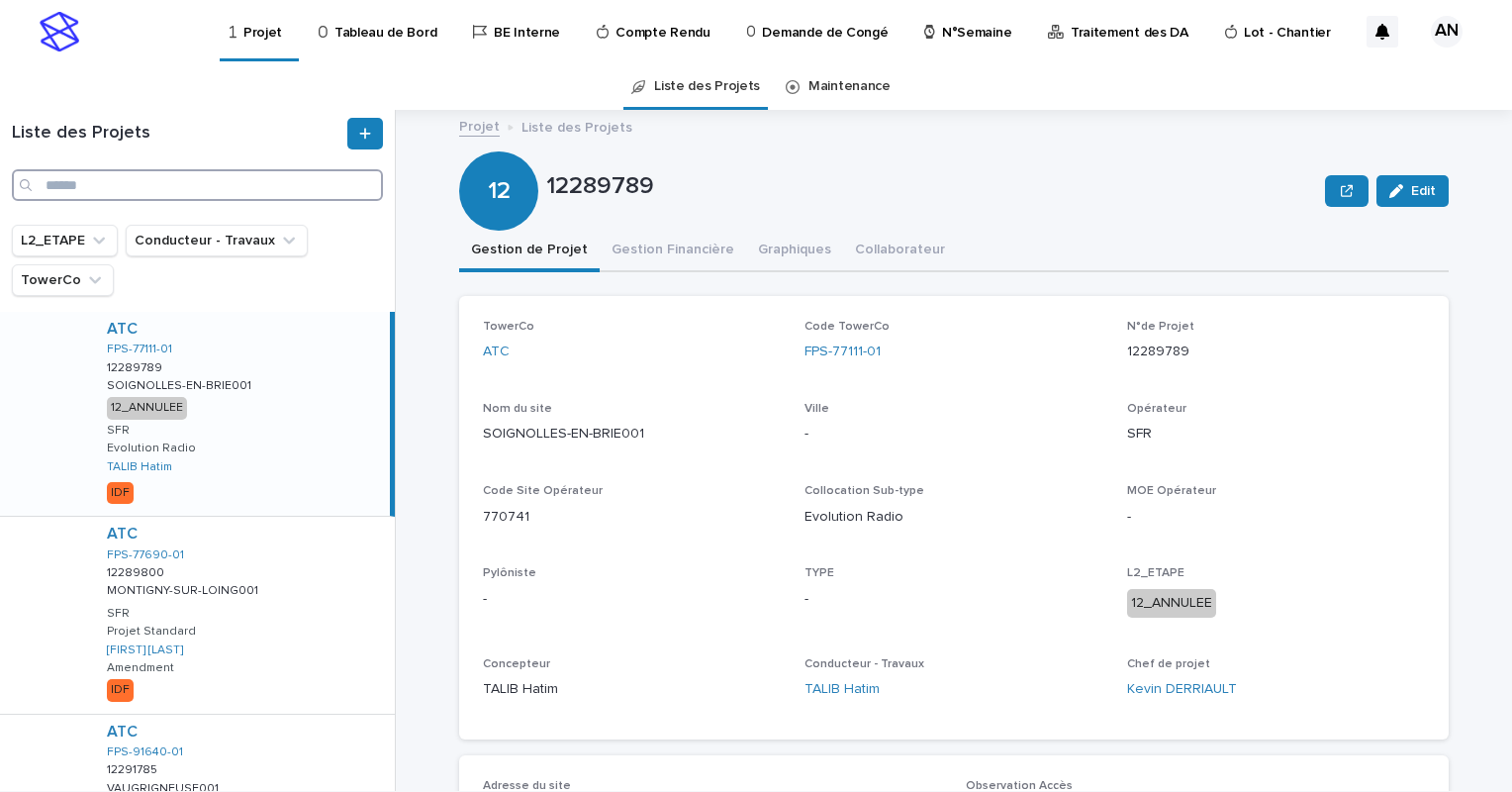 click at bounding box center [197, 185] 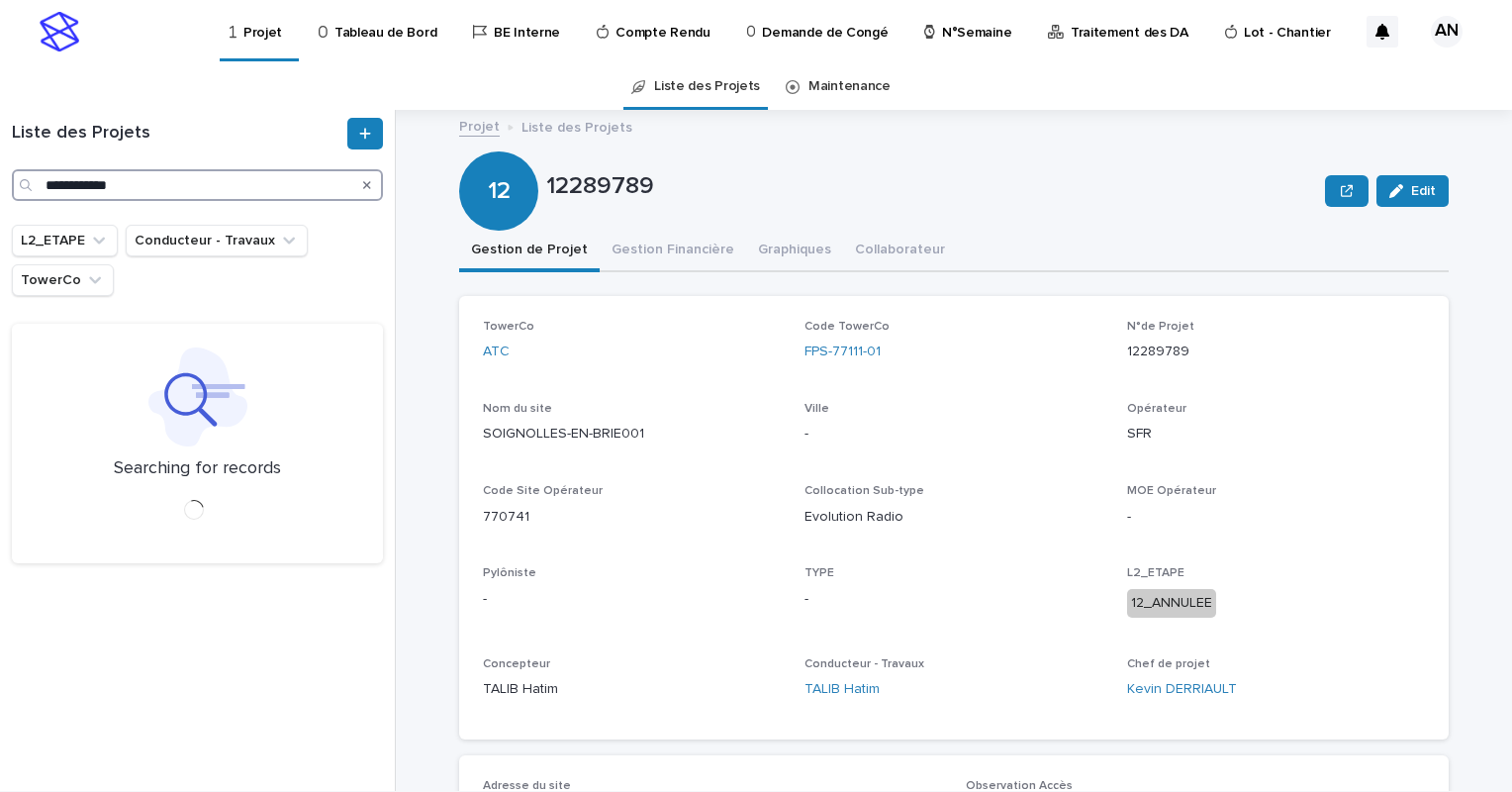 type on "**********" 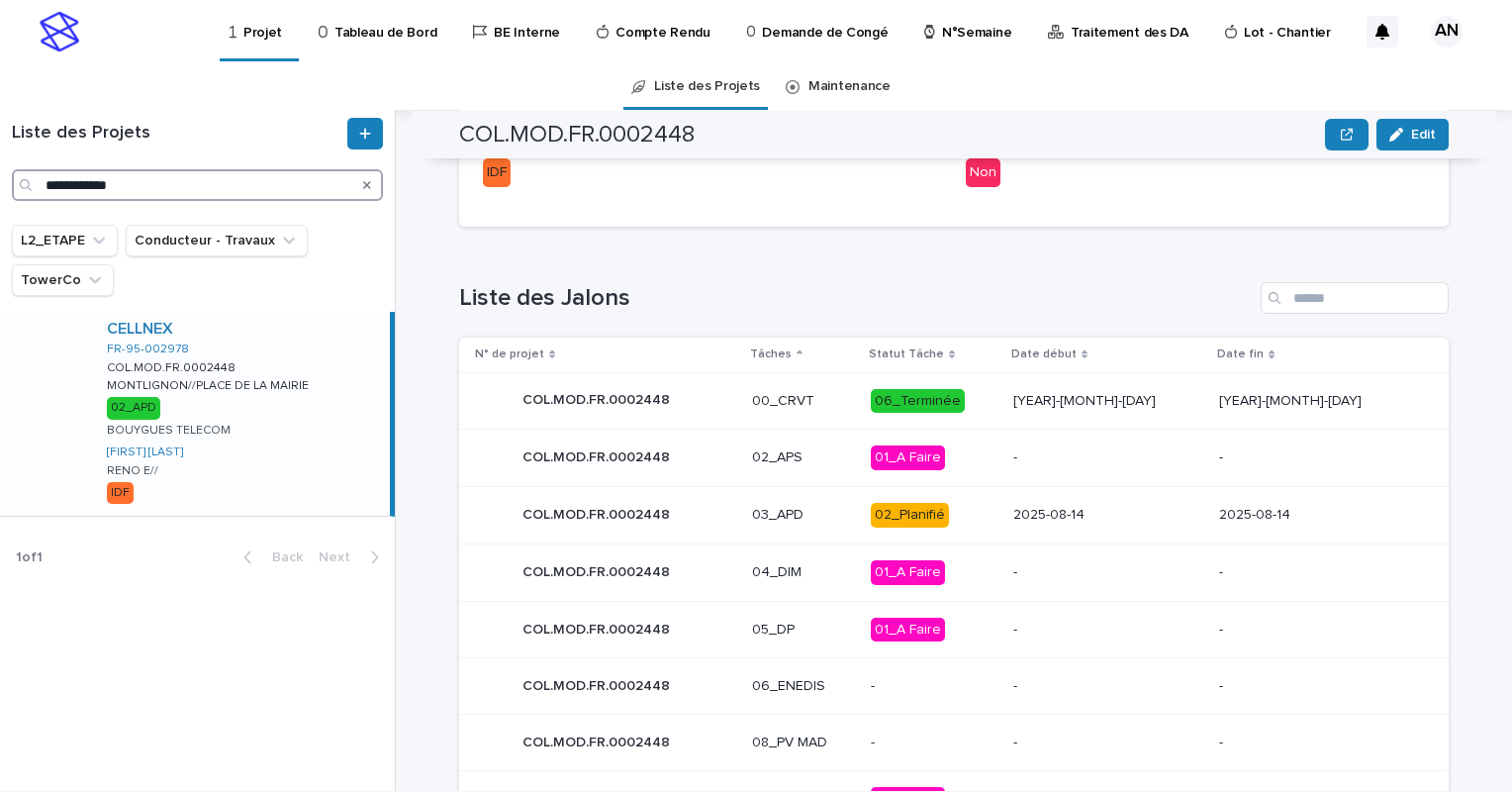 scroll, scrollTop: 777, scrollLeft: 0, axis: vertical 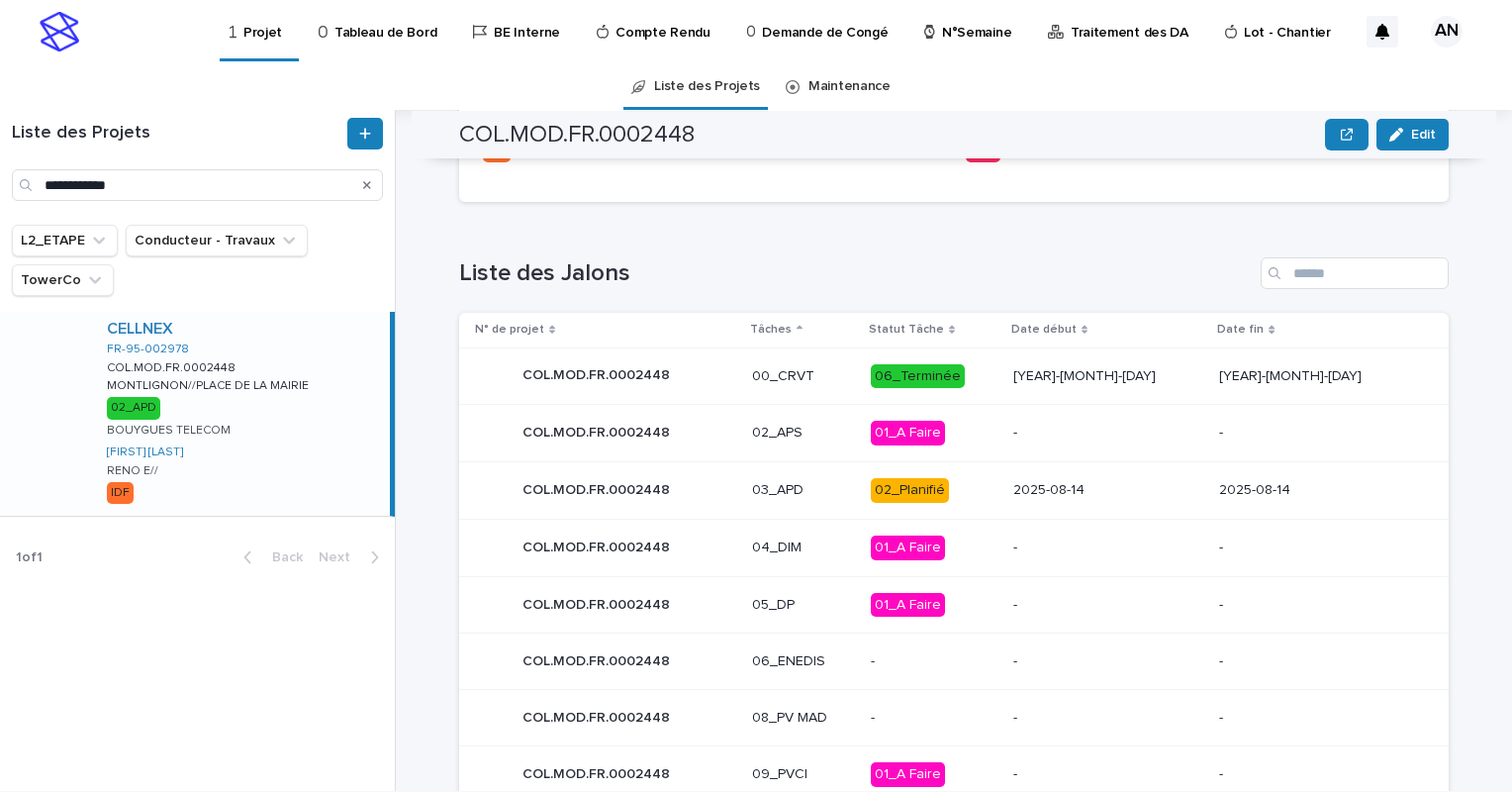 click on "03_APD" at bounding box center (803, 491) 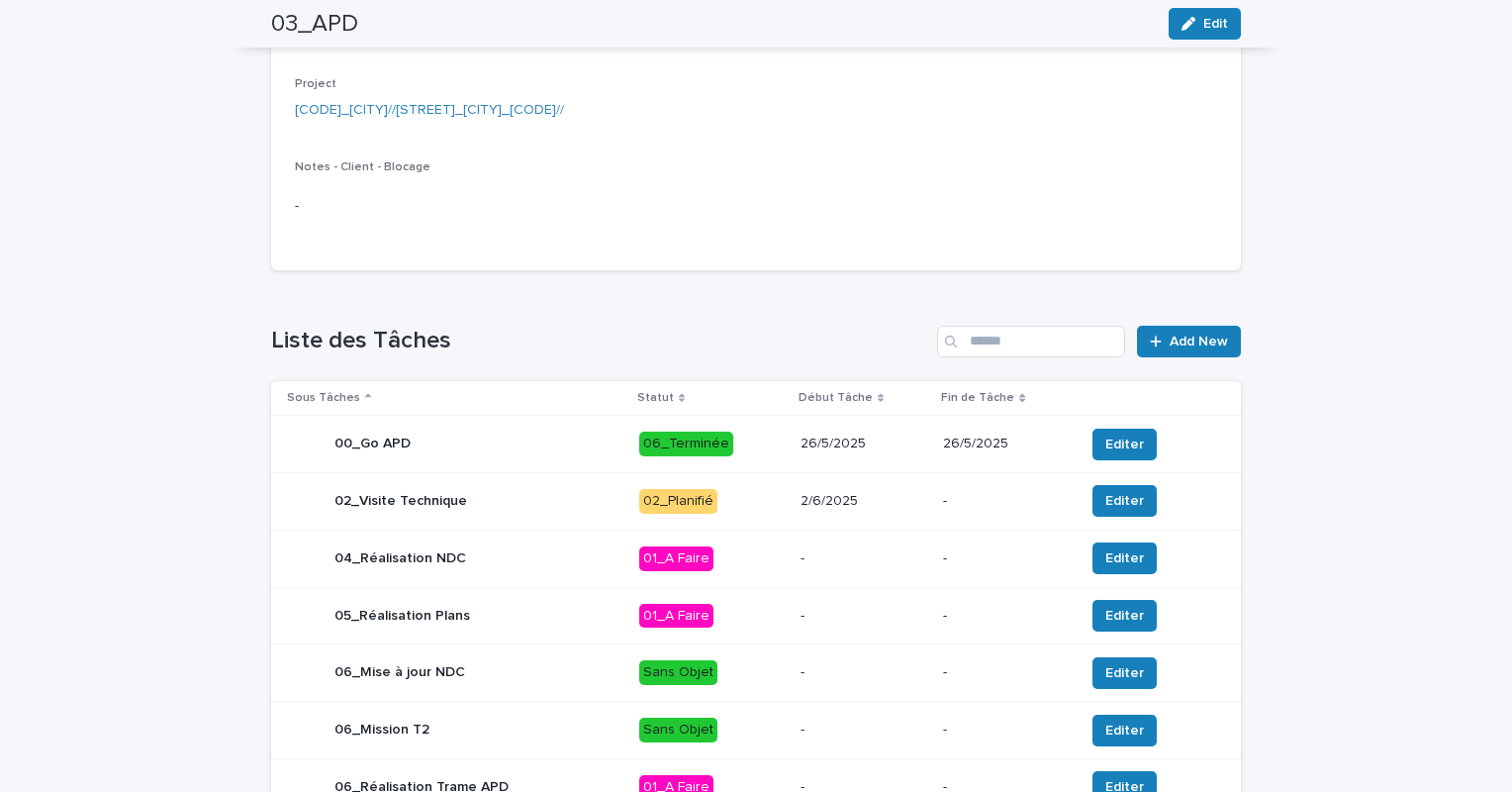 scroll, scrollTop: 469, scrollLeft: 0, axis: vertical 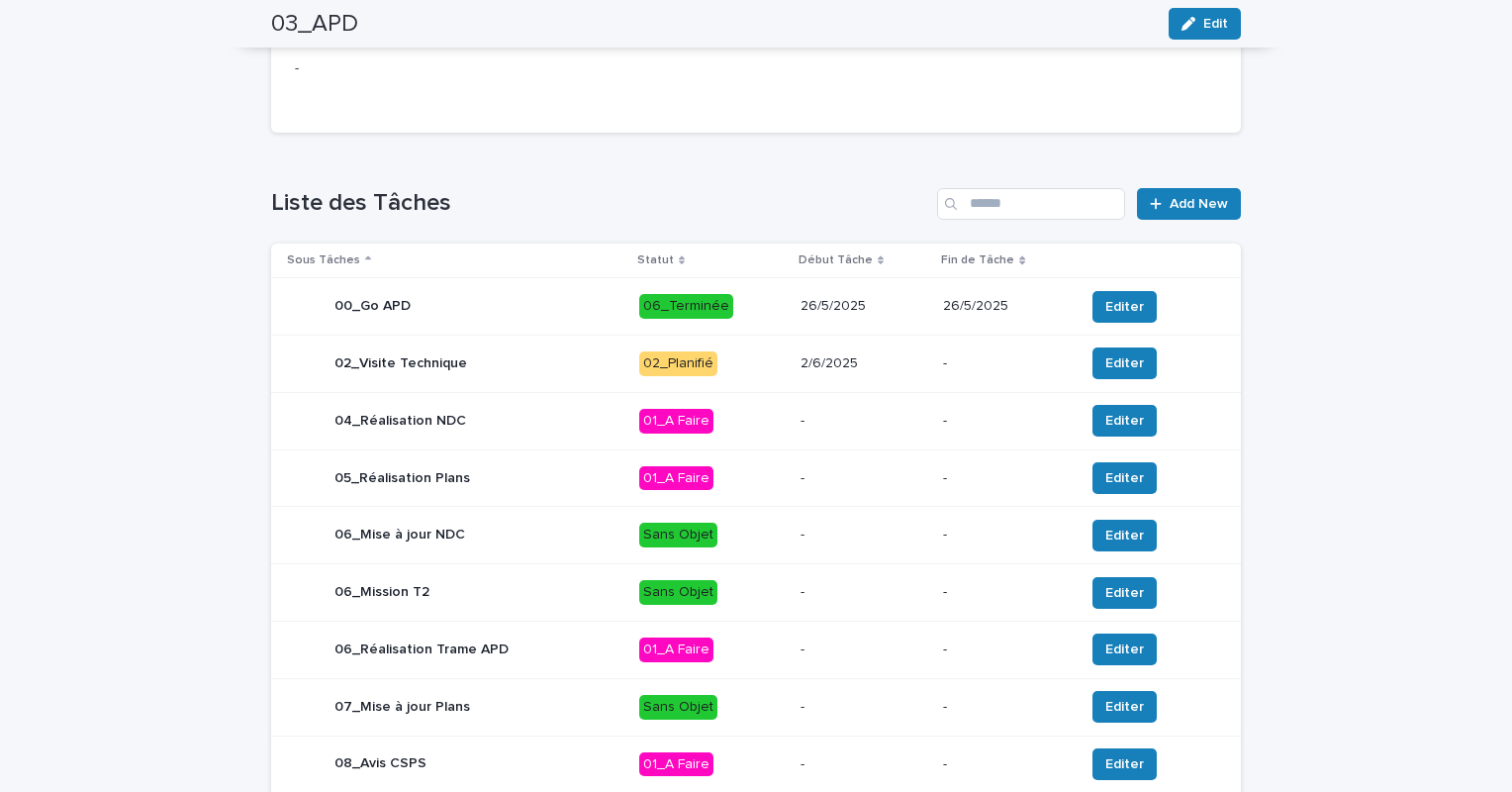 click on "02_Planifié" at bounding box center [711, 363] 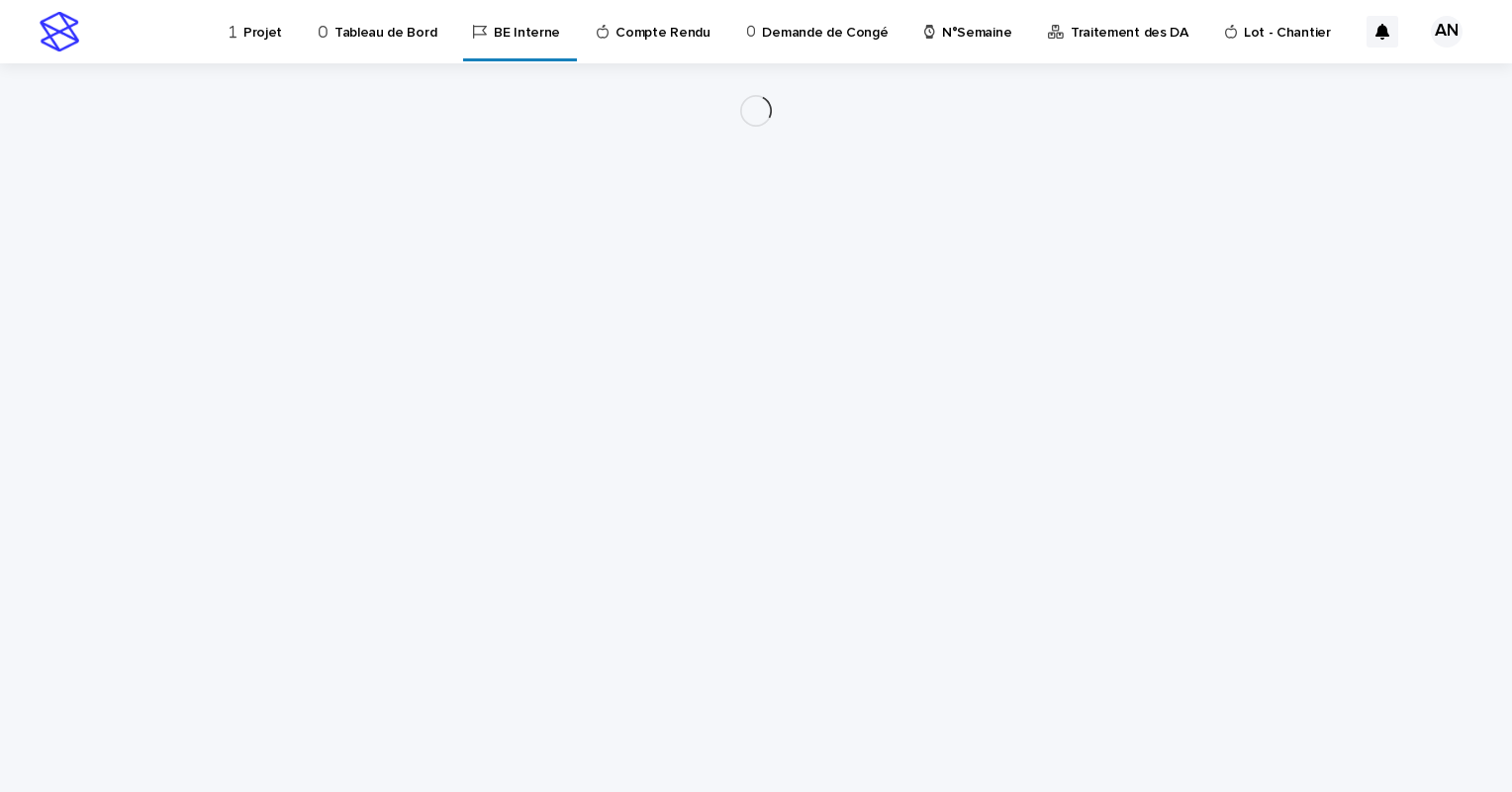 scroll, scrollTop: 0, scrollLeft: 0, axis: both 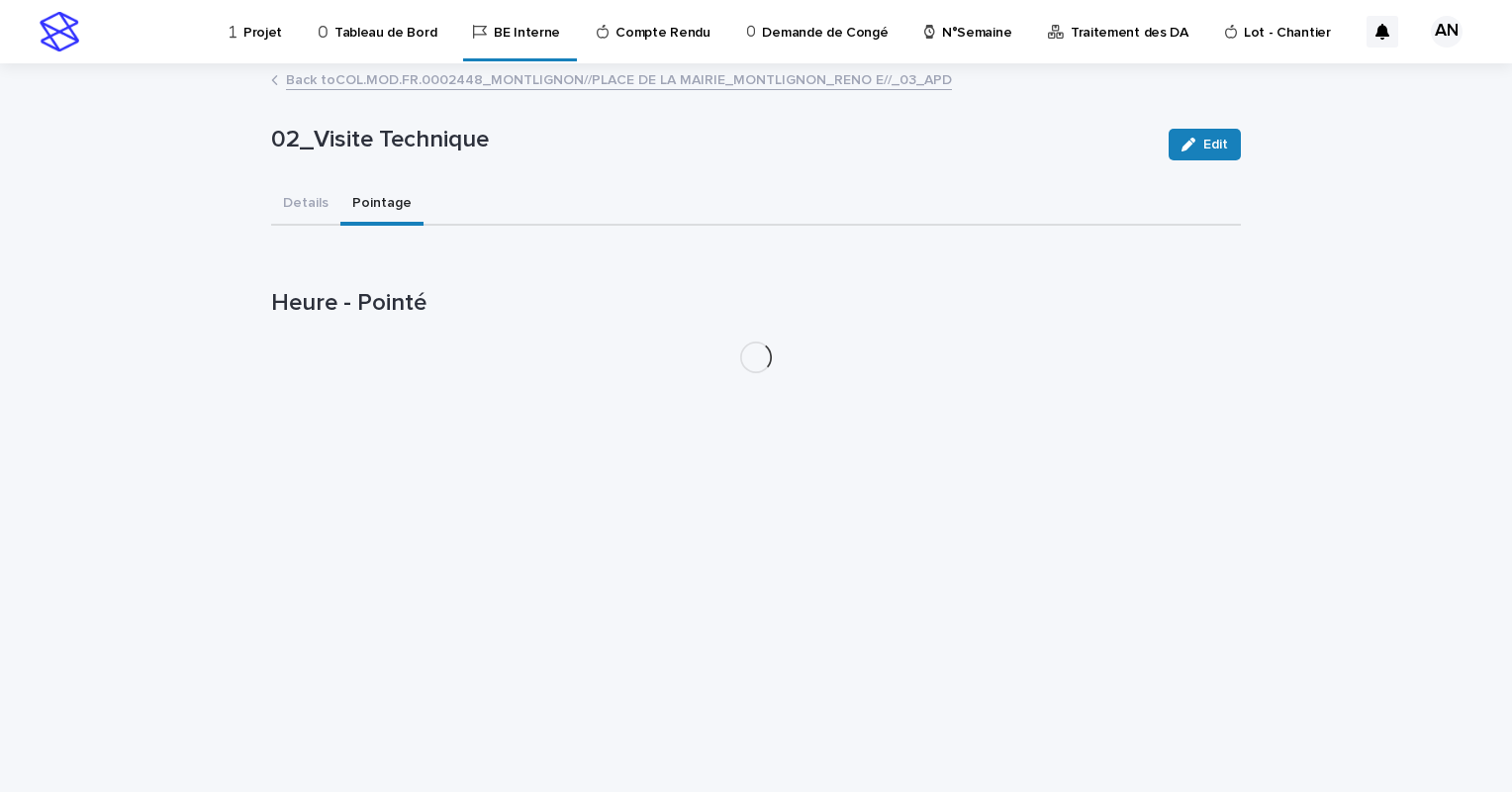 click on "Pointage" at bounding box center (382, 205) 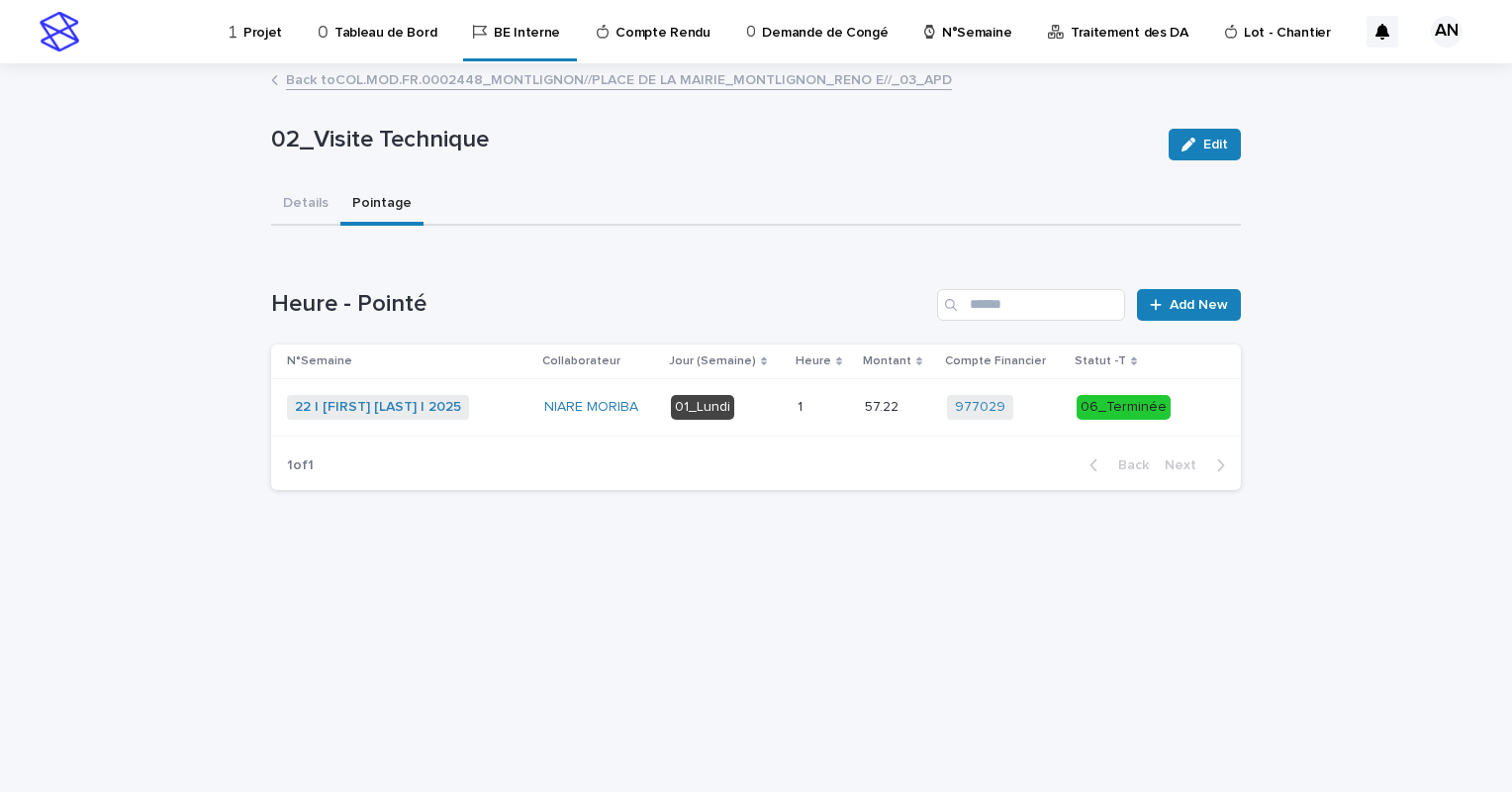 click on "22 | NIARE MORIBA | 2025   + 0" at bounding box center (408, 407) 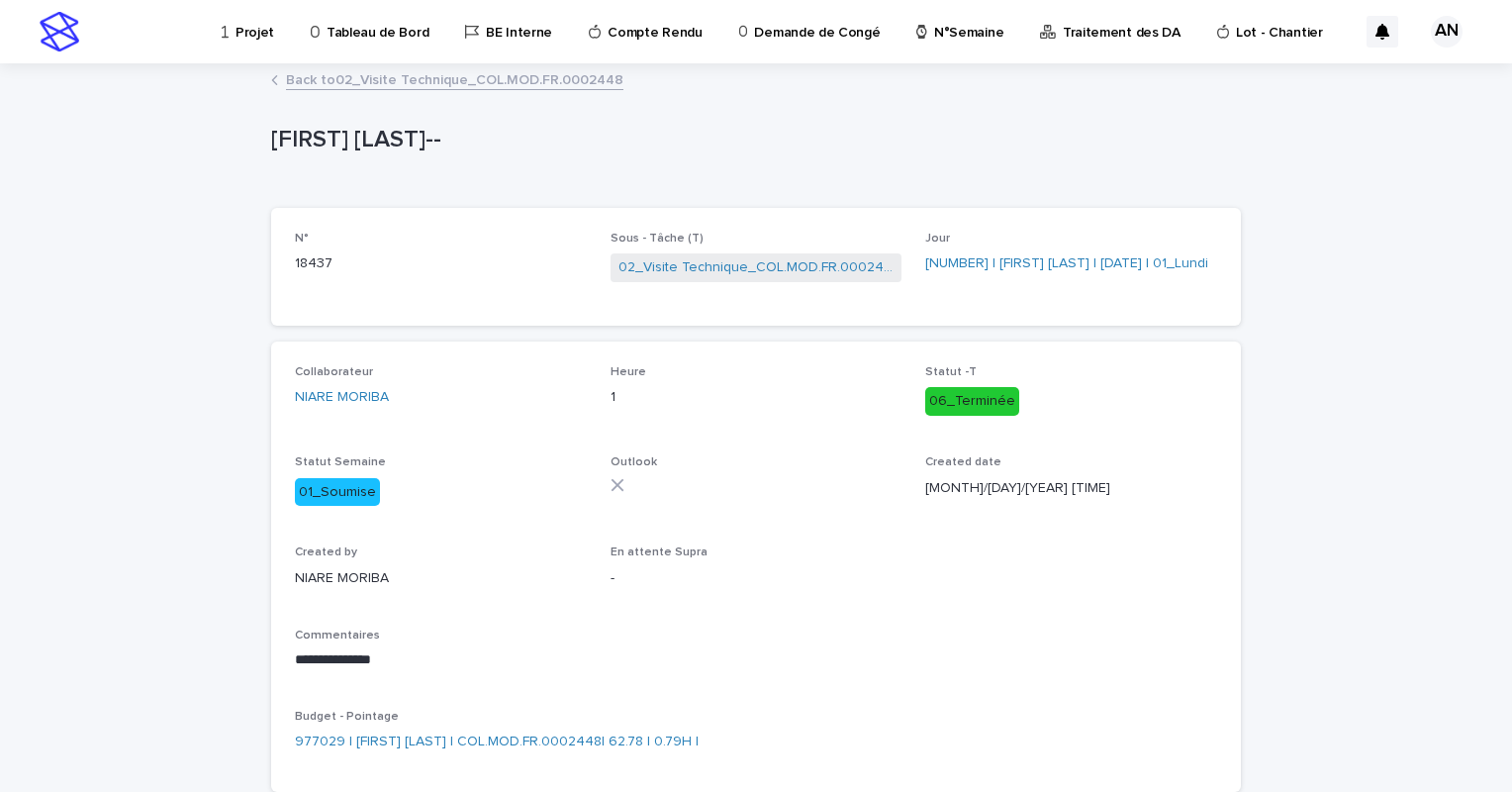 click on "Back to  02_Visite Technique_COL.MOD.FR.0002448" at bounding box center (454, 78) 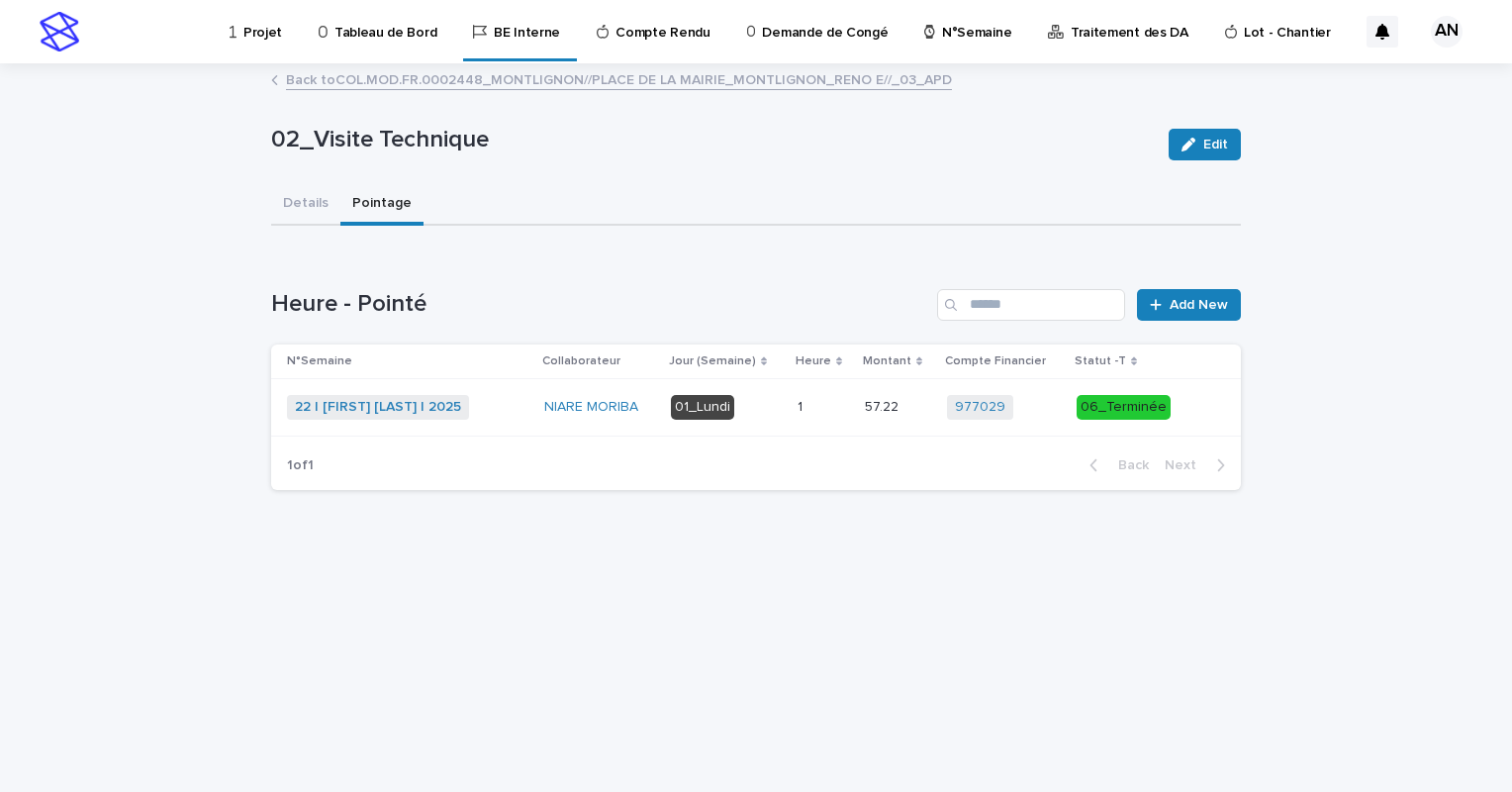 click on "Back to  COL.MOD.FR.0002448_MONTLIGNON//PLACE DE LA MAIRIE_MONTLIGNON_RENO E//_03_APD" at bounding box center [618, 78] 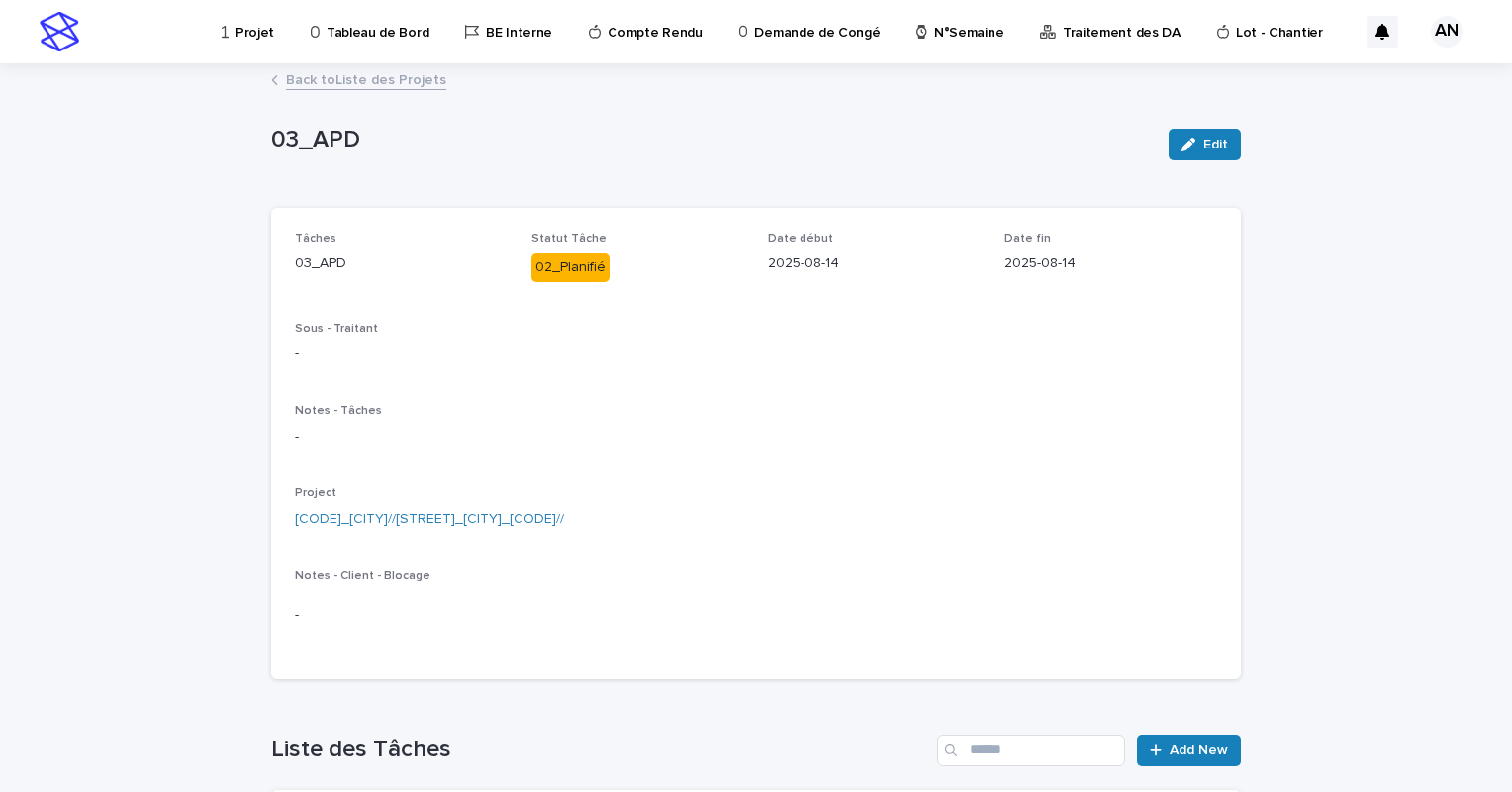 click on "Back to  Liste des Projets" at bounding box center (366, 78) 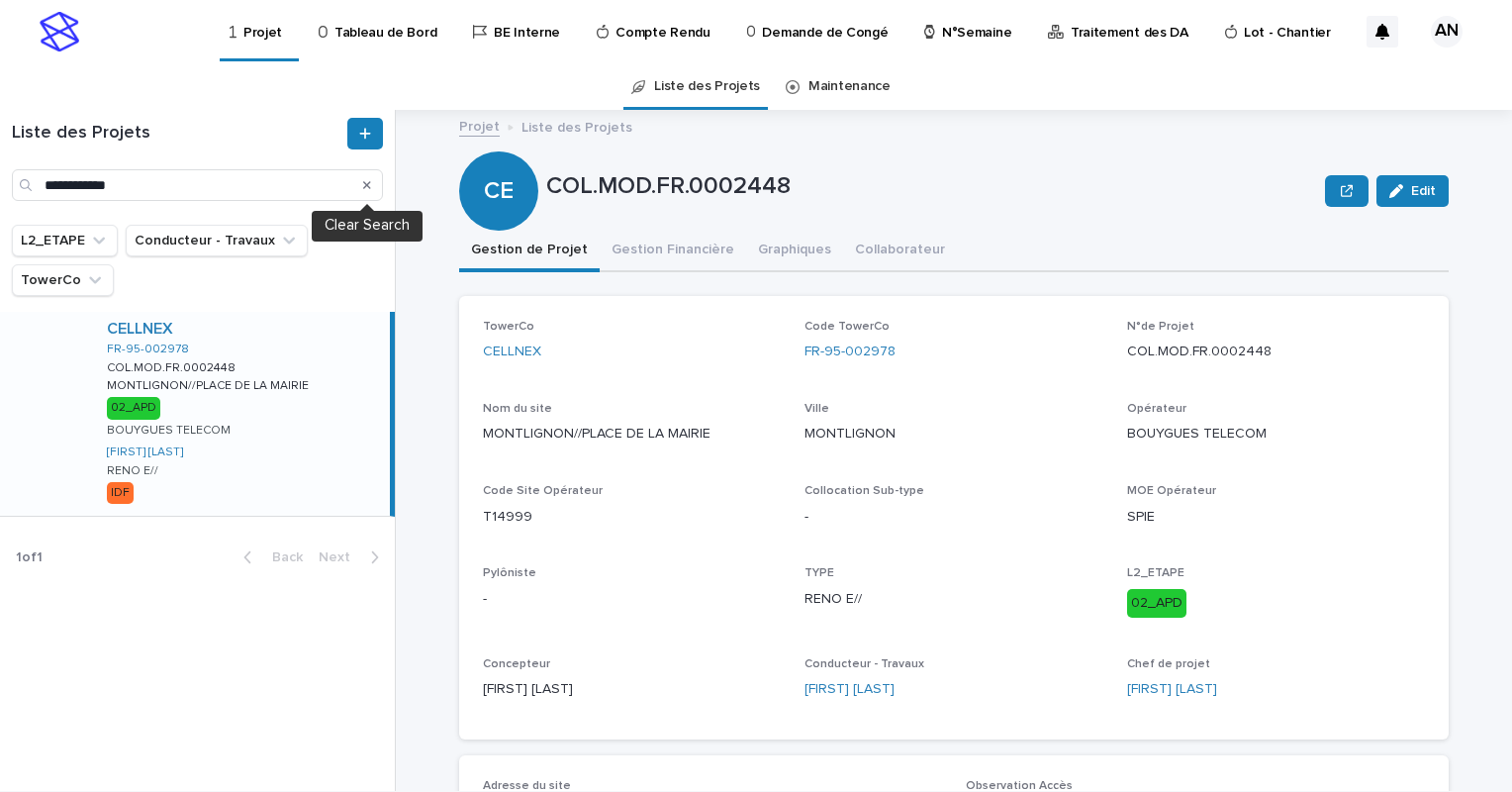 click 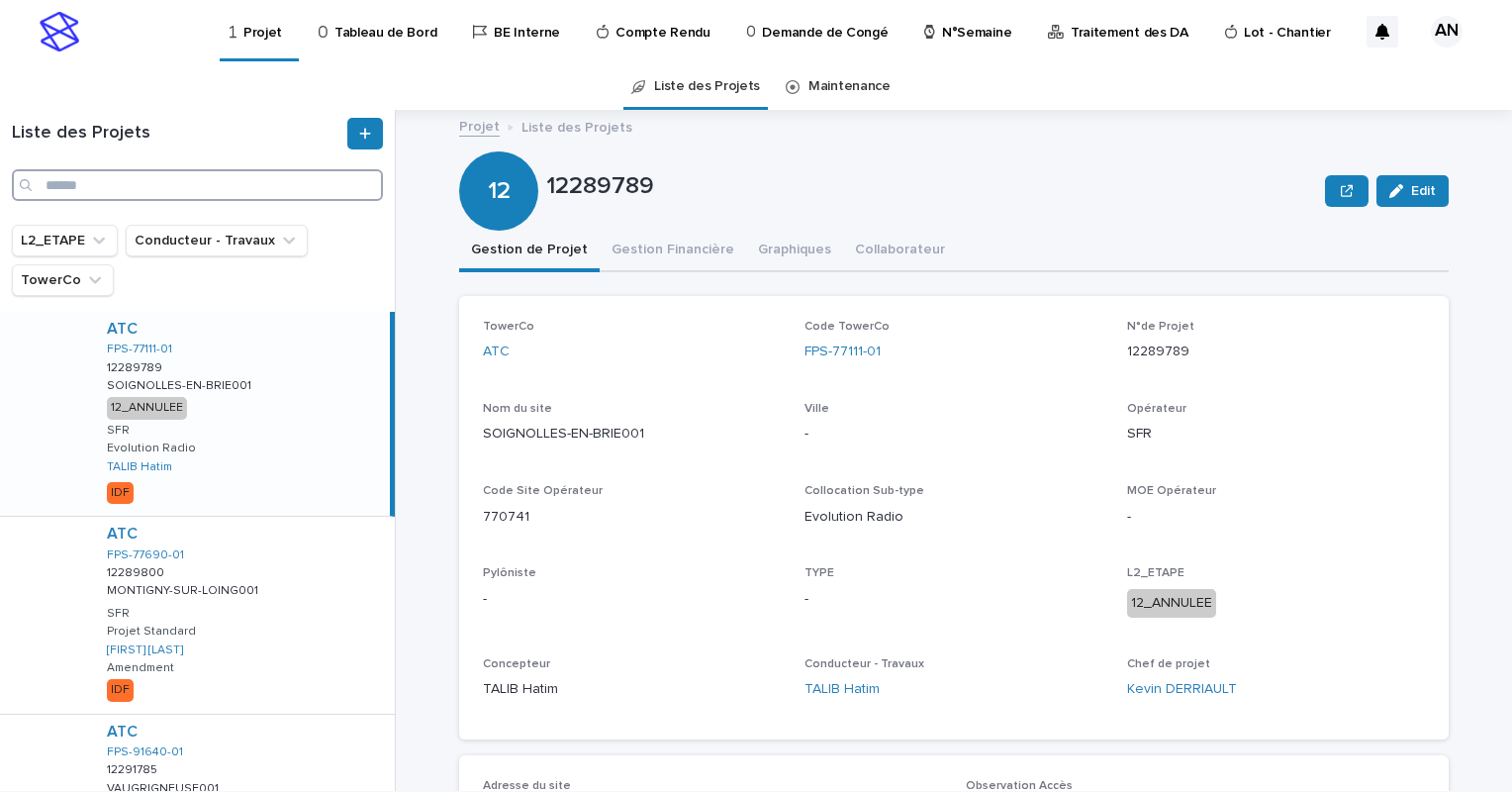 click at bounding box center (197, 185) 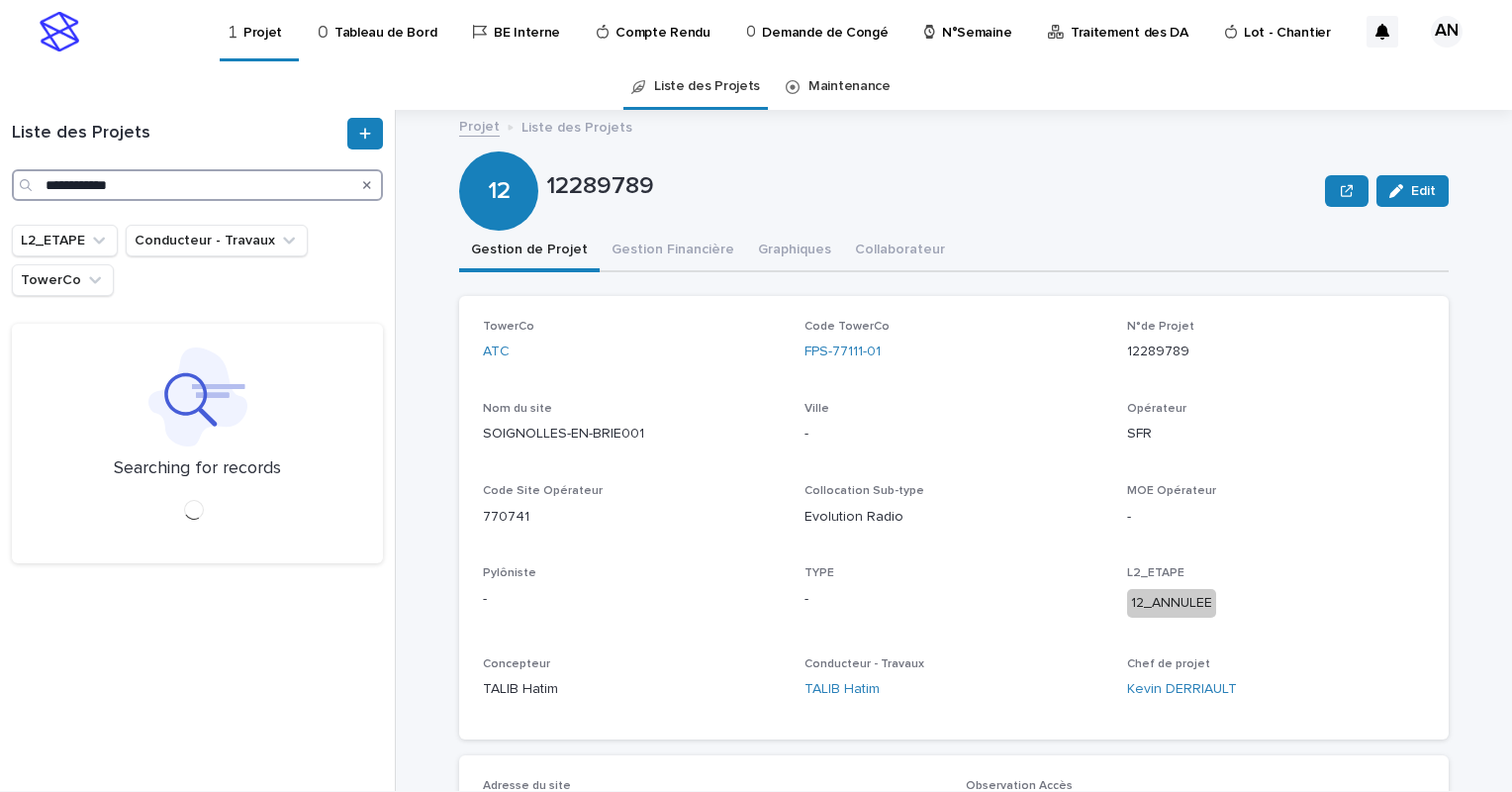 type on "**********" 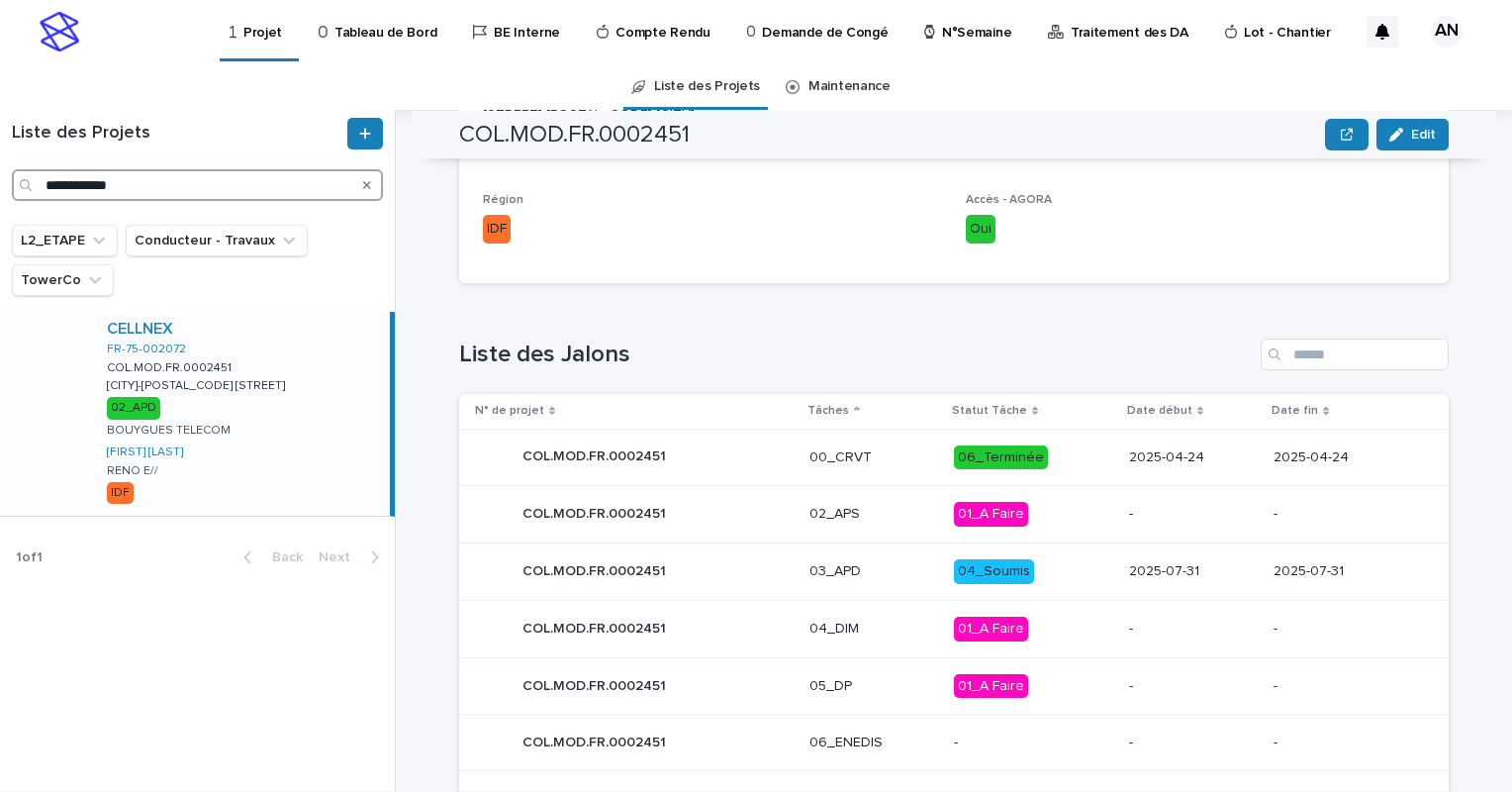 scroll, scrollTop: 692, scrollLeft: 0, axis: vertical 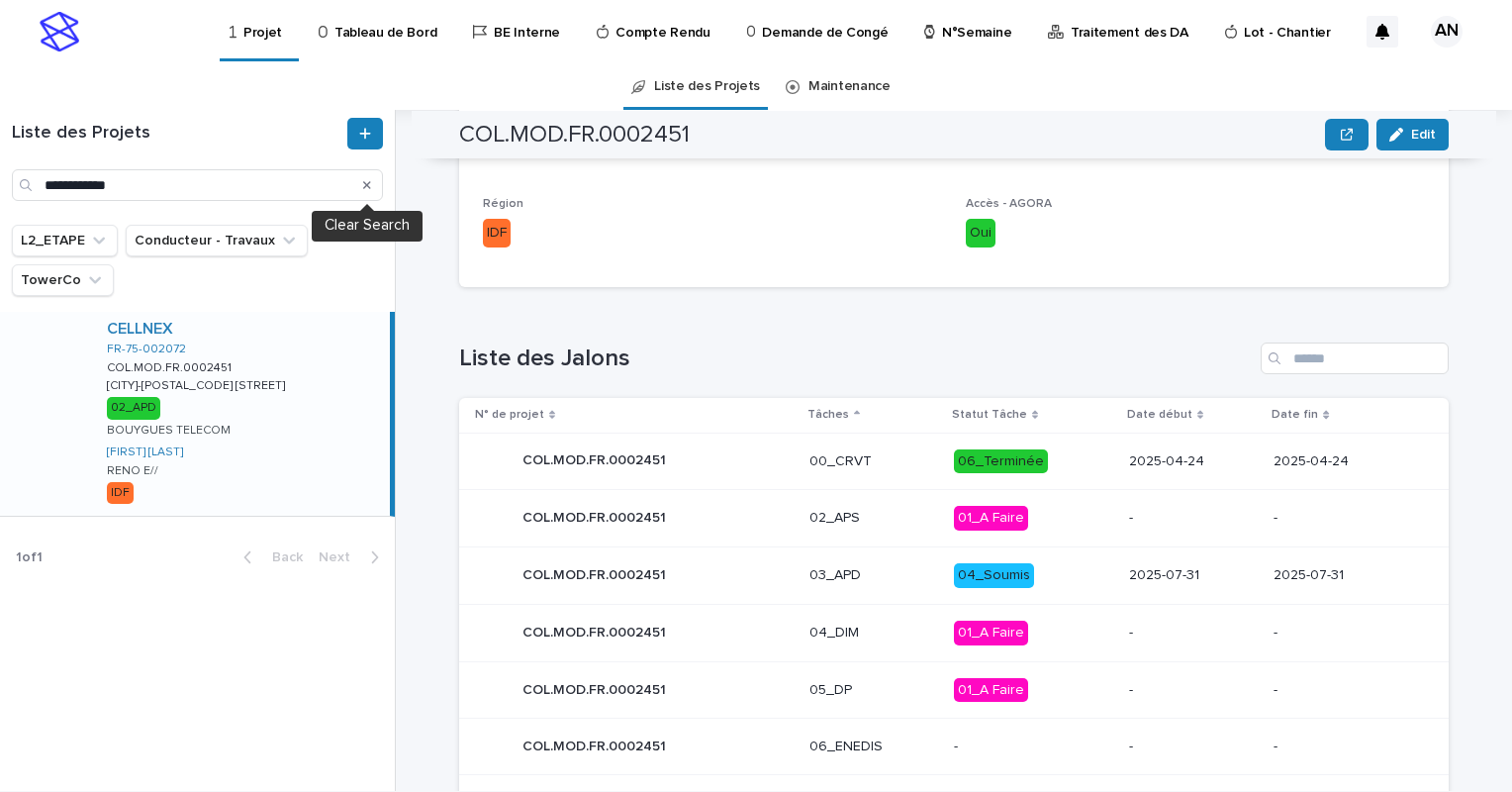 click 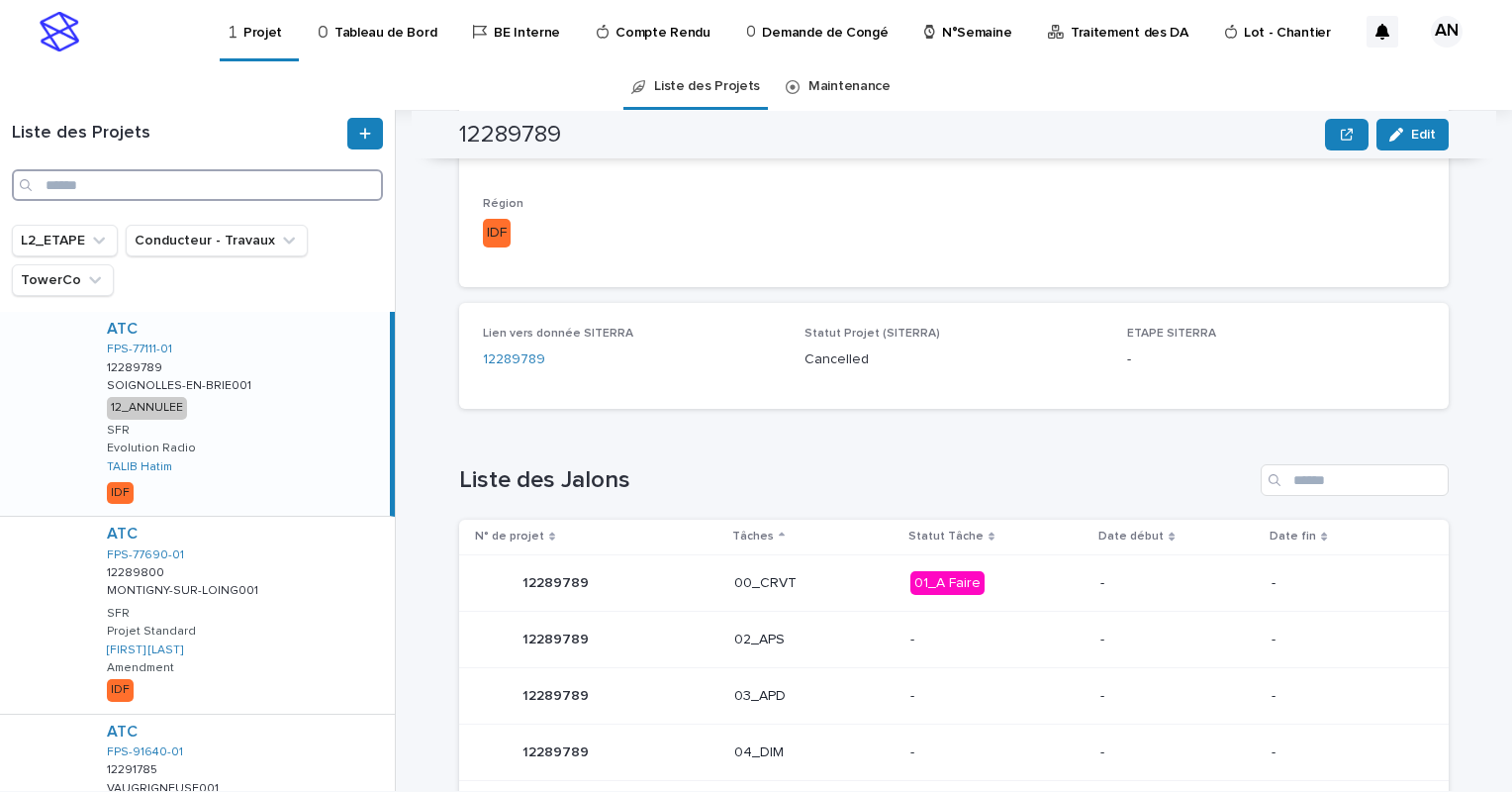 click at bounding box center [197, 185] 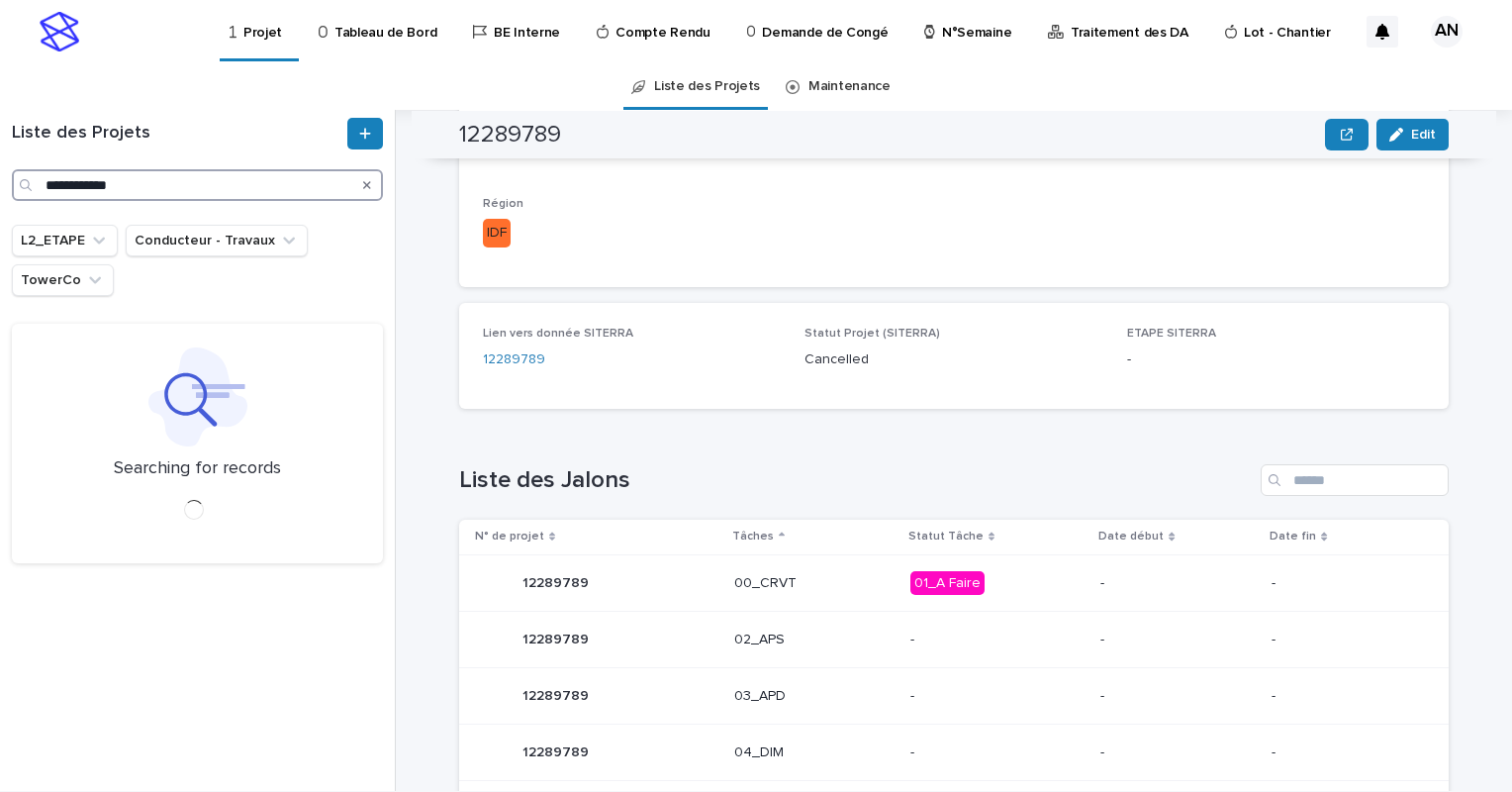 type on "**********" 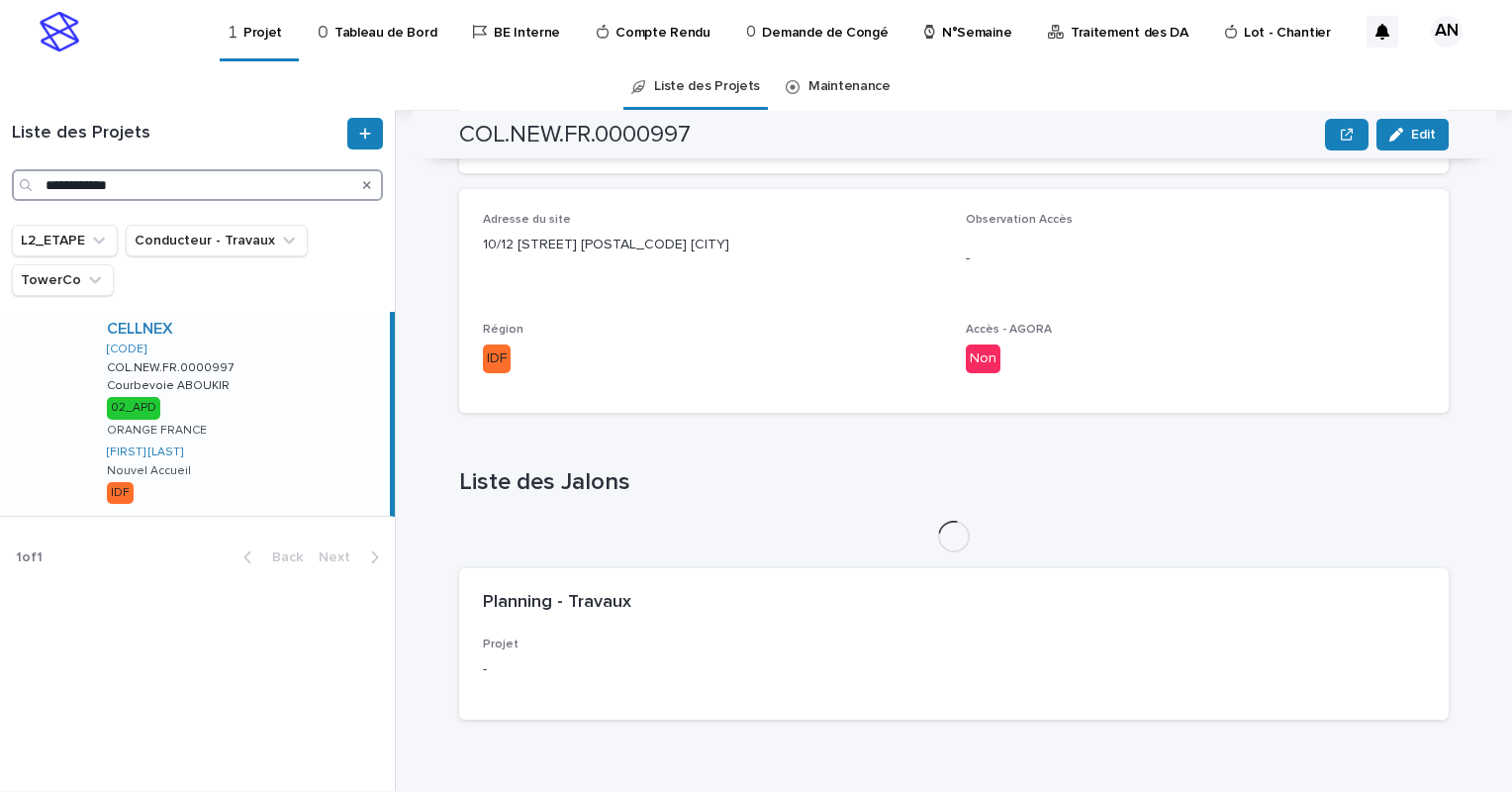 scroll, scrollTop: 692, scrollLeft: 0, axis: vertical 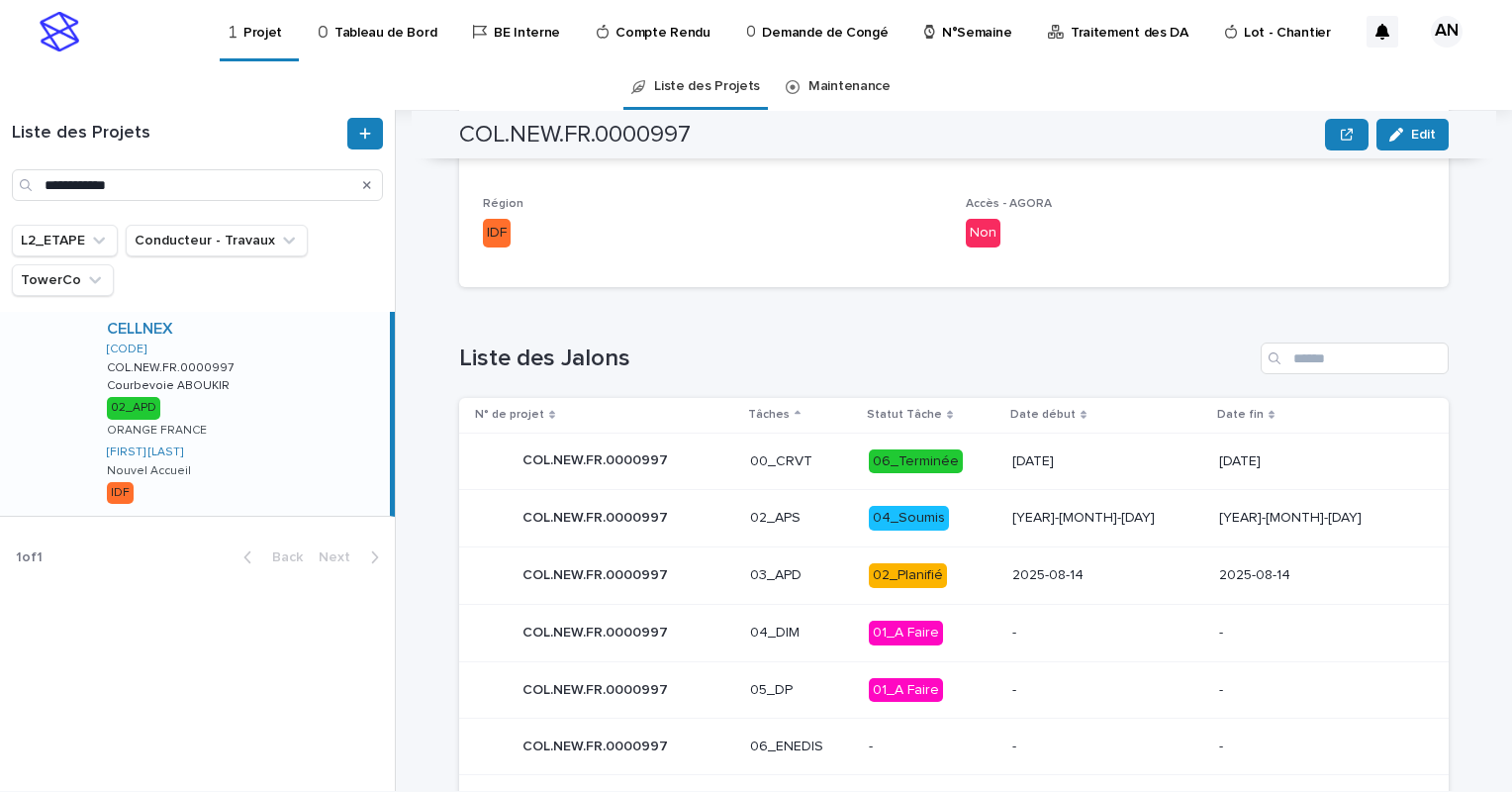 click on "03_APD" at bounding box center (802, 575) 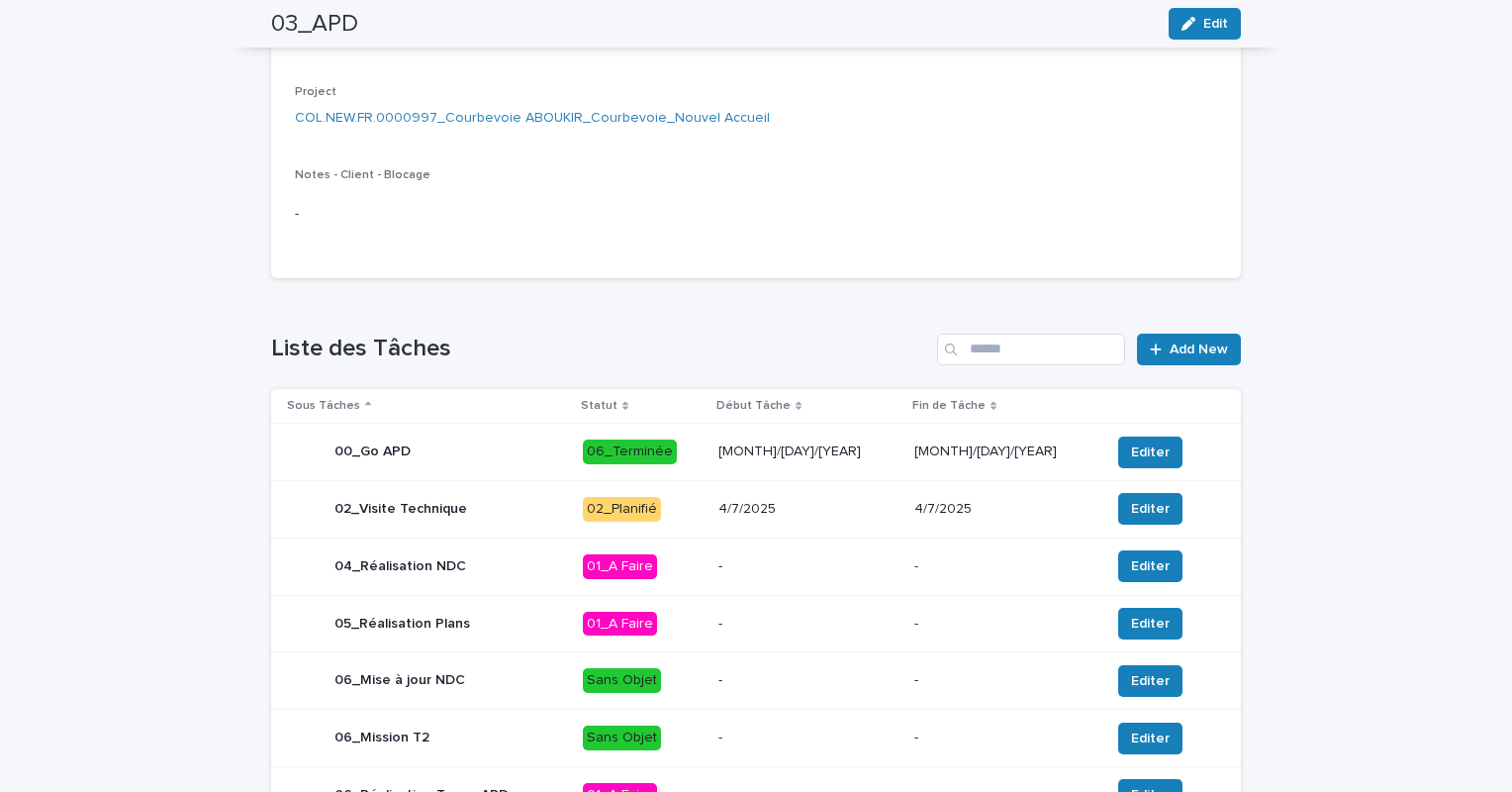 scroll, scrollTop: 409, scrollLeft: 0, axis: vertical 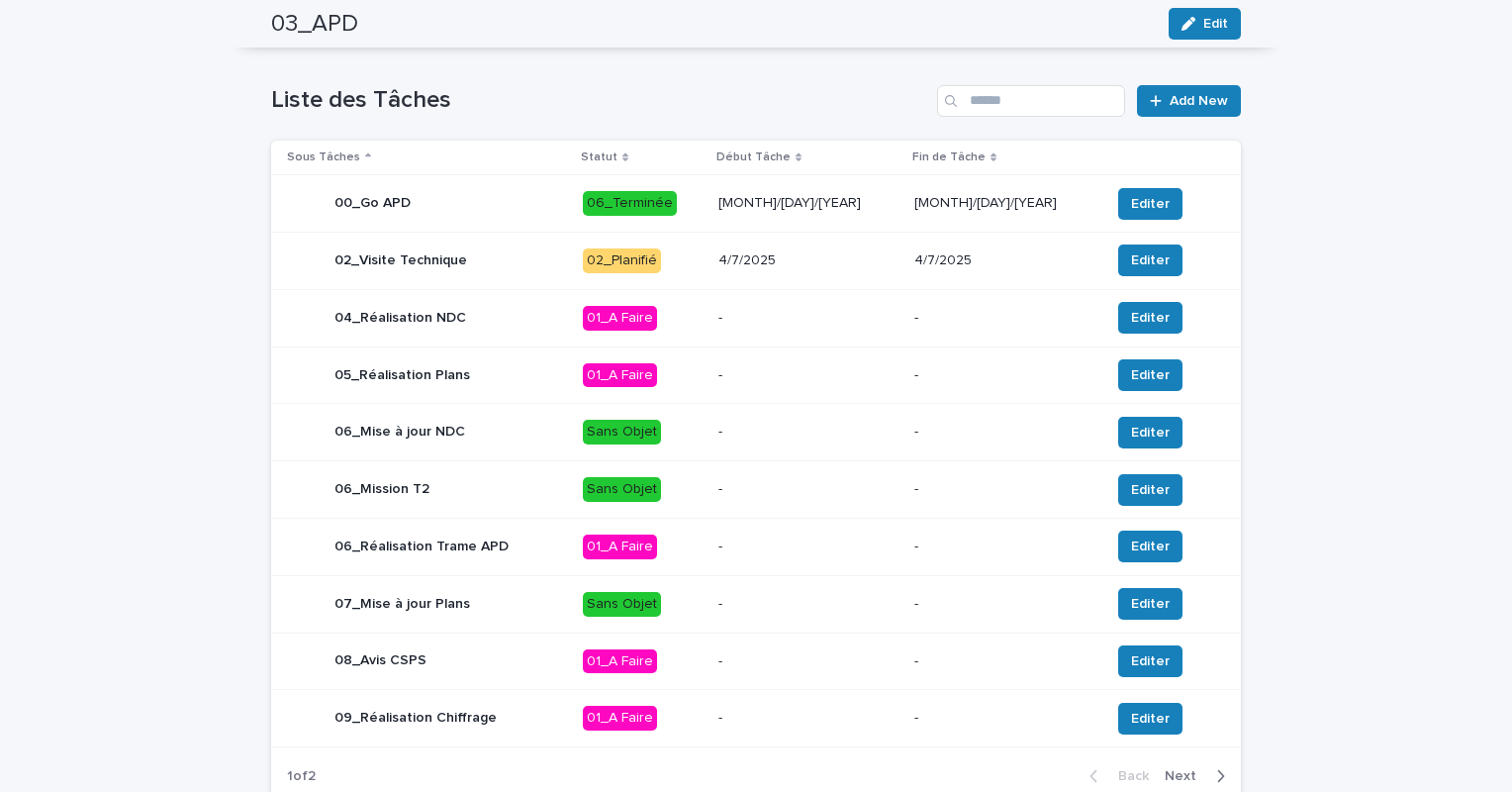 click on "02_Planifié" at bounding box center (642, 260) 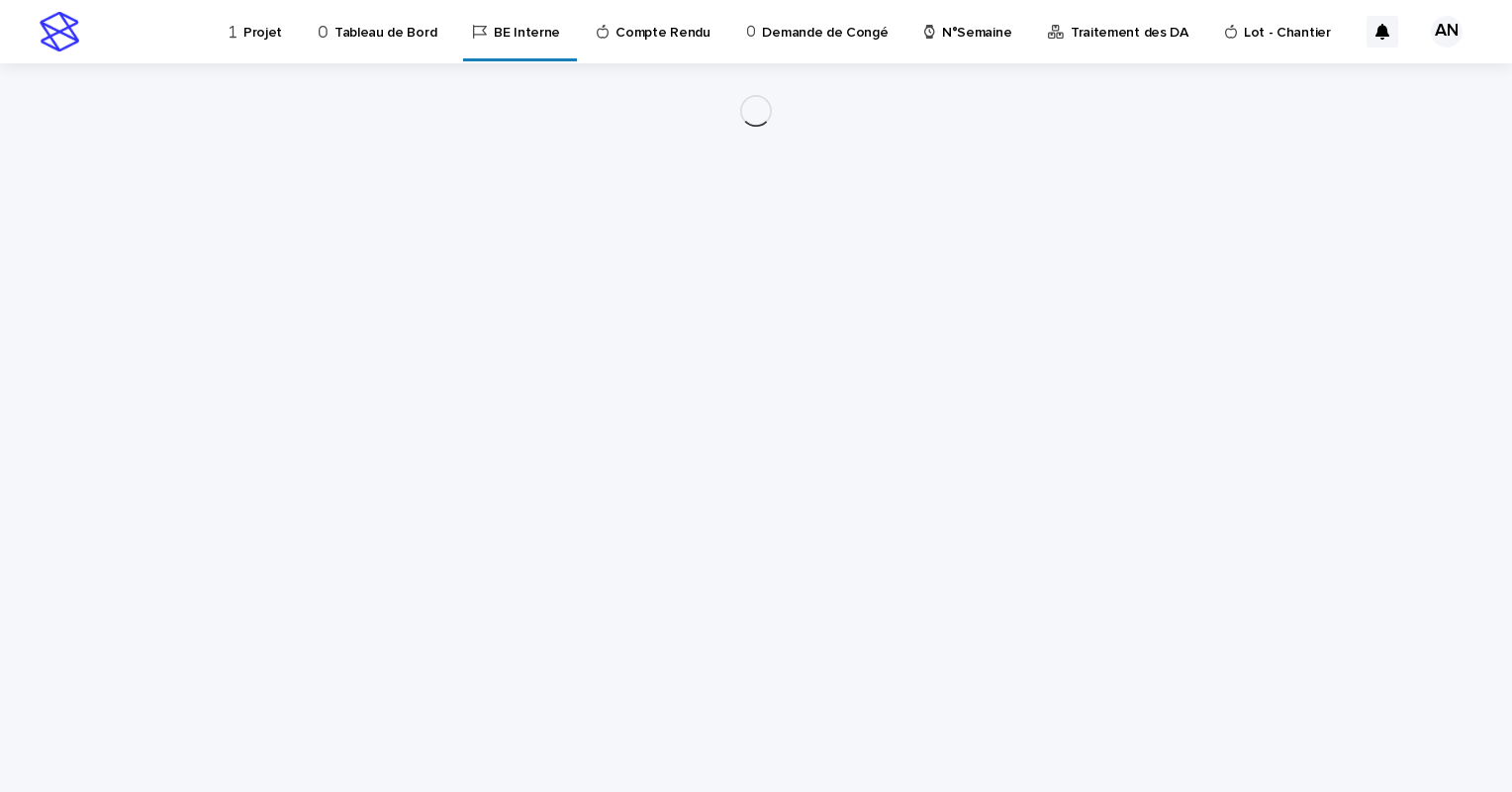 scroll, scrollTop: 0, scrollLeft: 0, axis: both 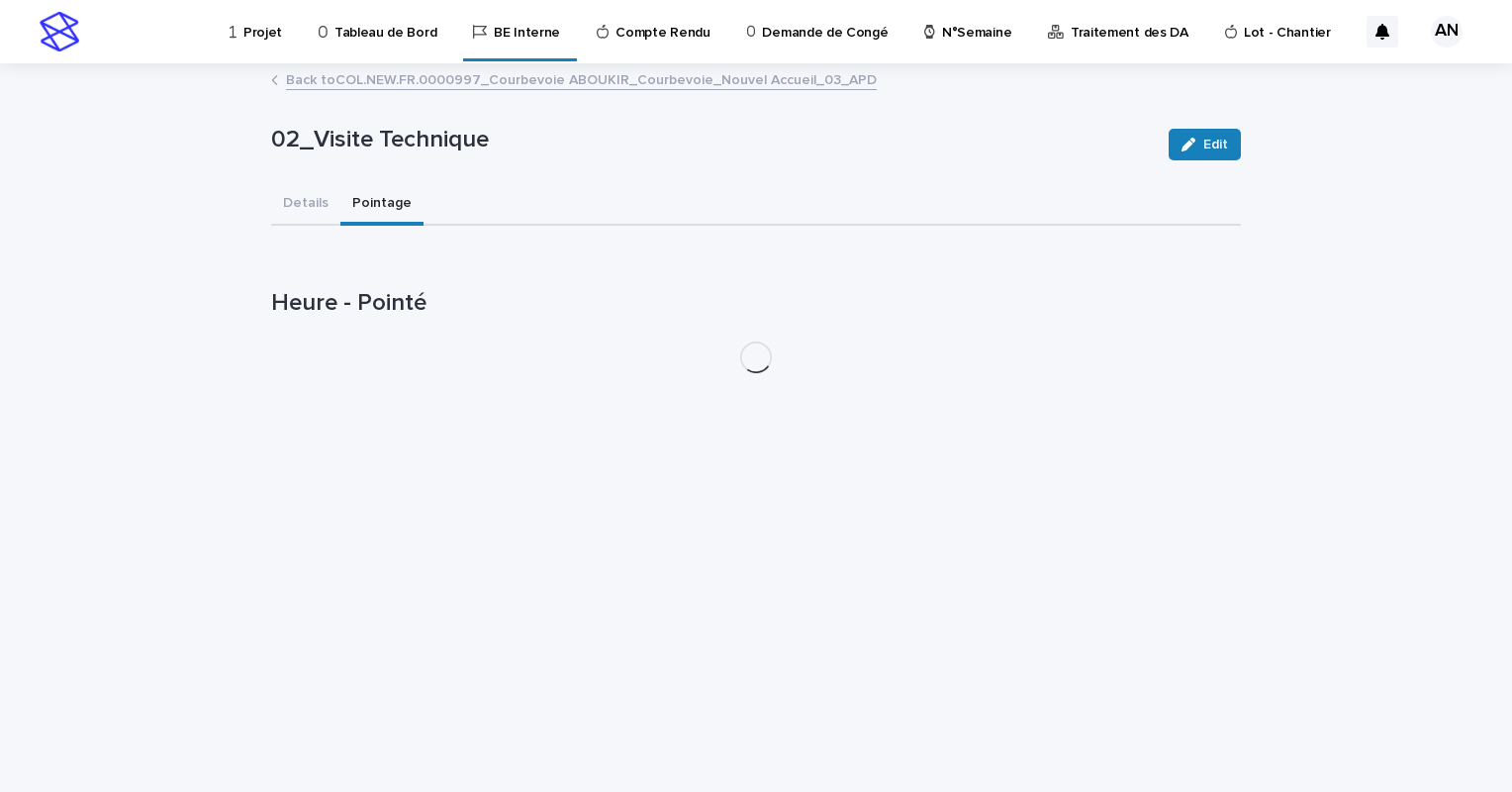 click on "Pointage" at bounding box center (382, 205) 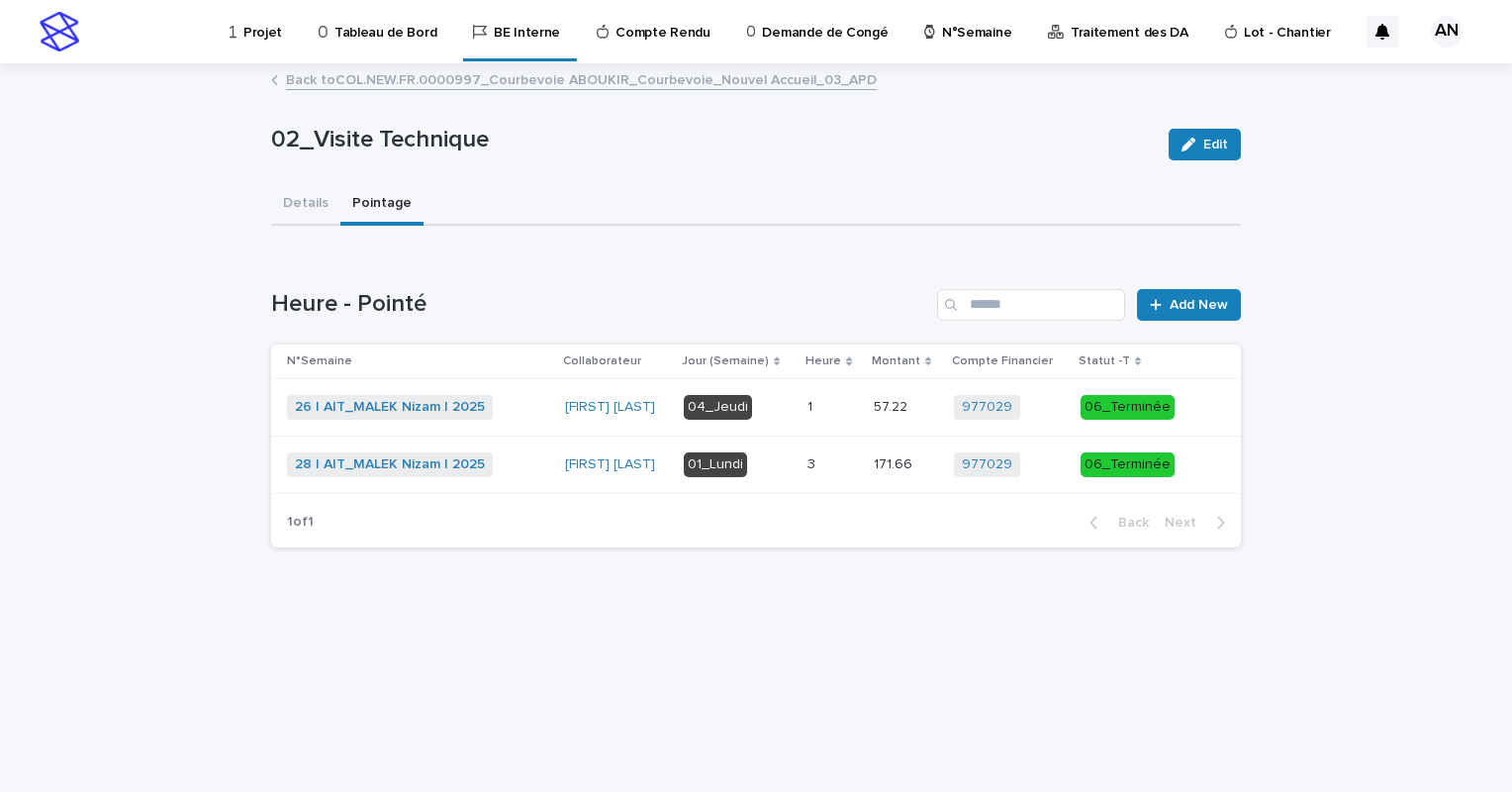 click at bounding box center [832, 464] 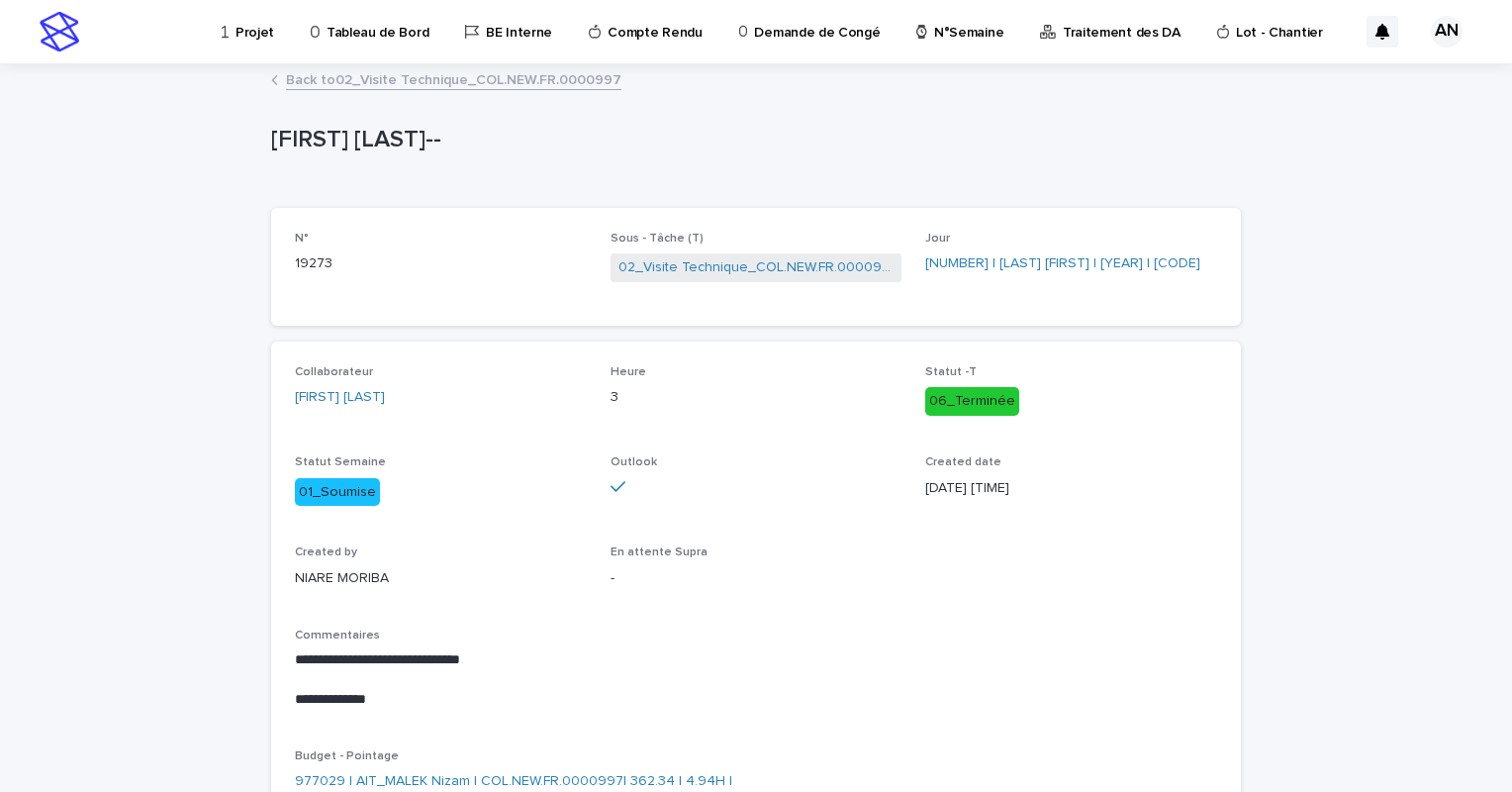 click on "Back to  02_Visite Technique_COL.NEW.FR.0000997" at bounding box center [453, 78] 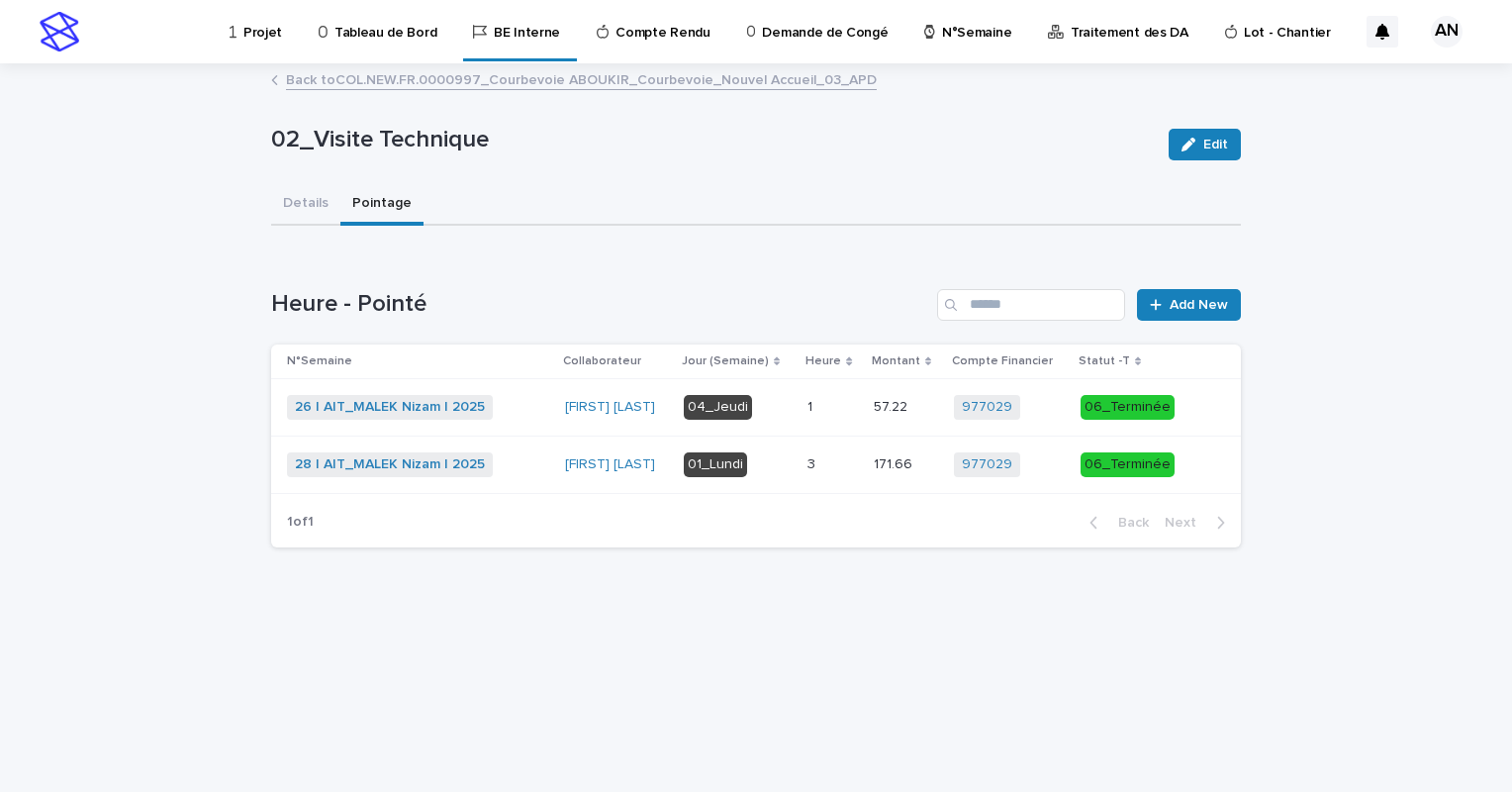 click on "04_Jeudi" at bounding box center [737, 407] 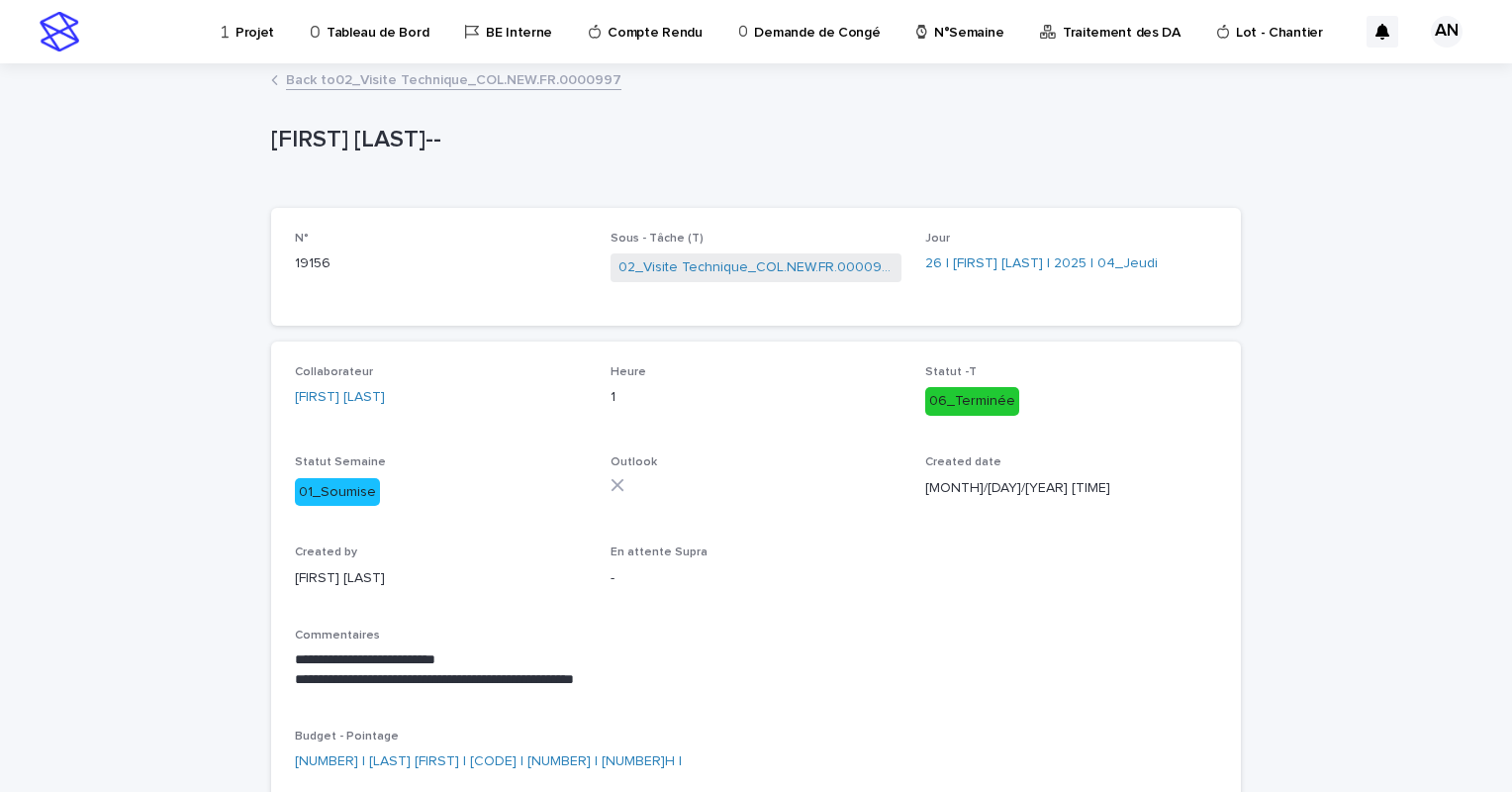 click on "Back to  02_Visite Technique_COL.NEW.FR.0000997" at bounding box center [453, 78] 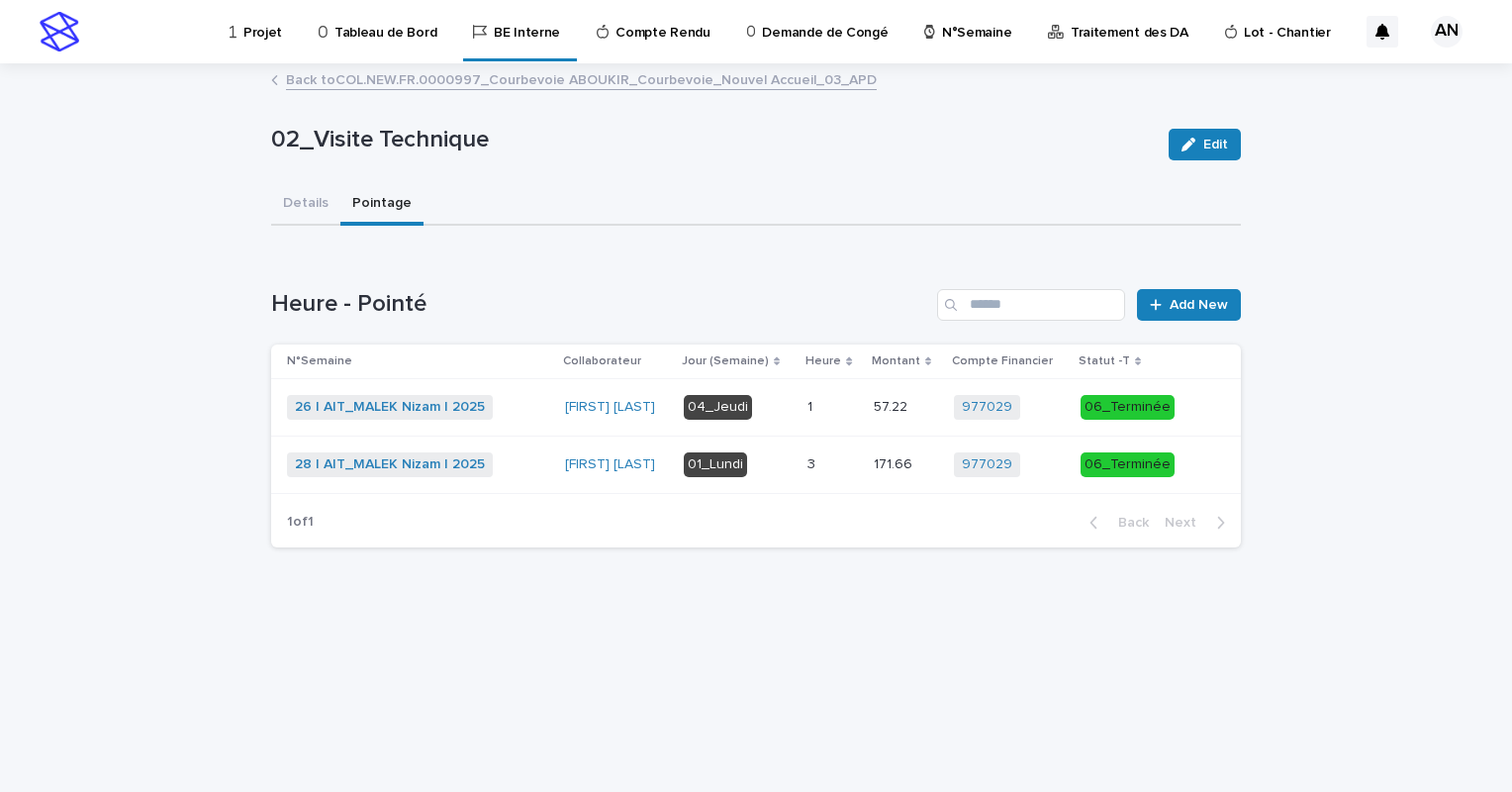 click on "Back to  COL.NEW.FR.0000997_Courbevoie ABOUKIR_Courbevoie_Nouvel Accueil_03_APD" at bounding box center (581, 78) 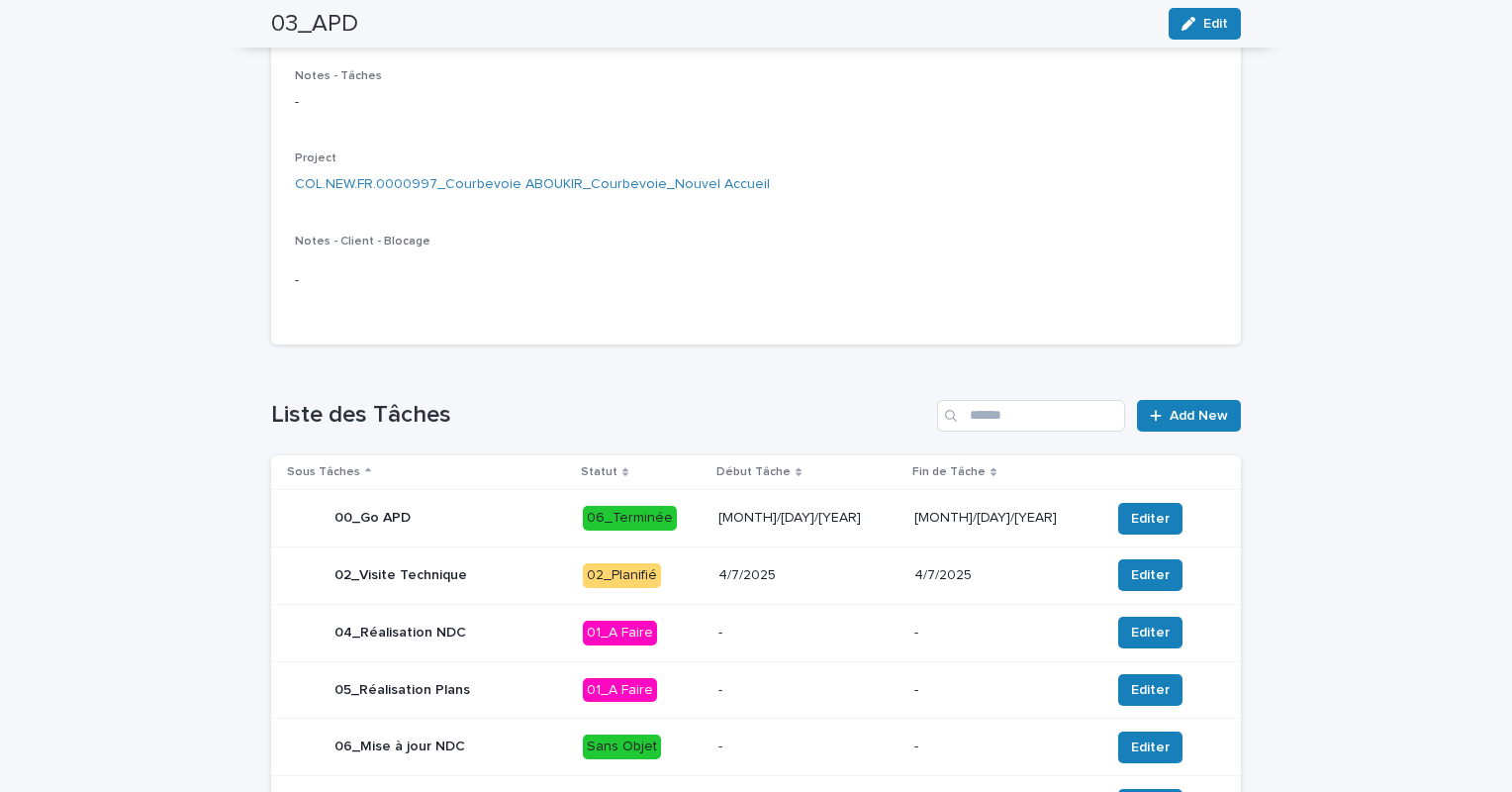 scroll, scrollTop: 356, scrollLeft: 0, axis: vertical 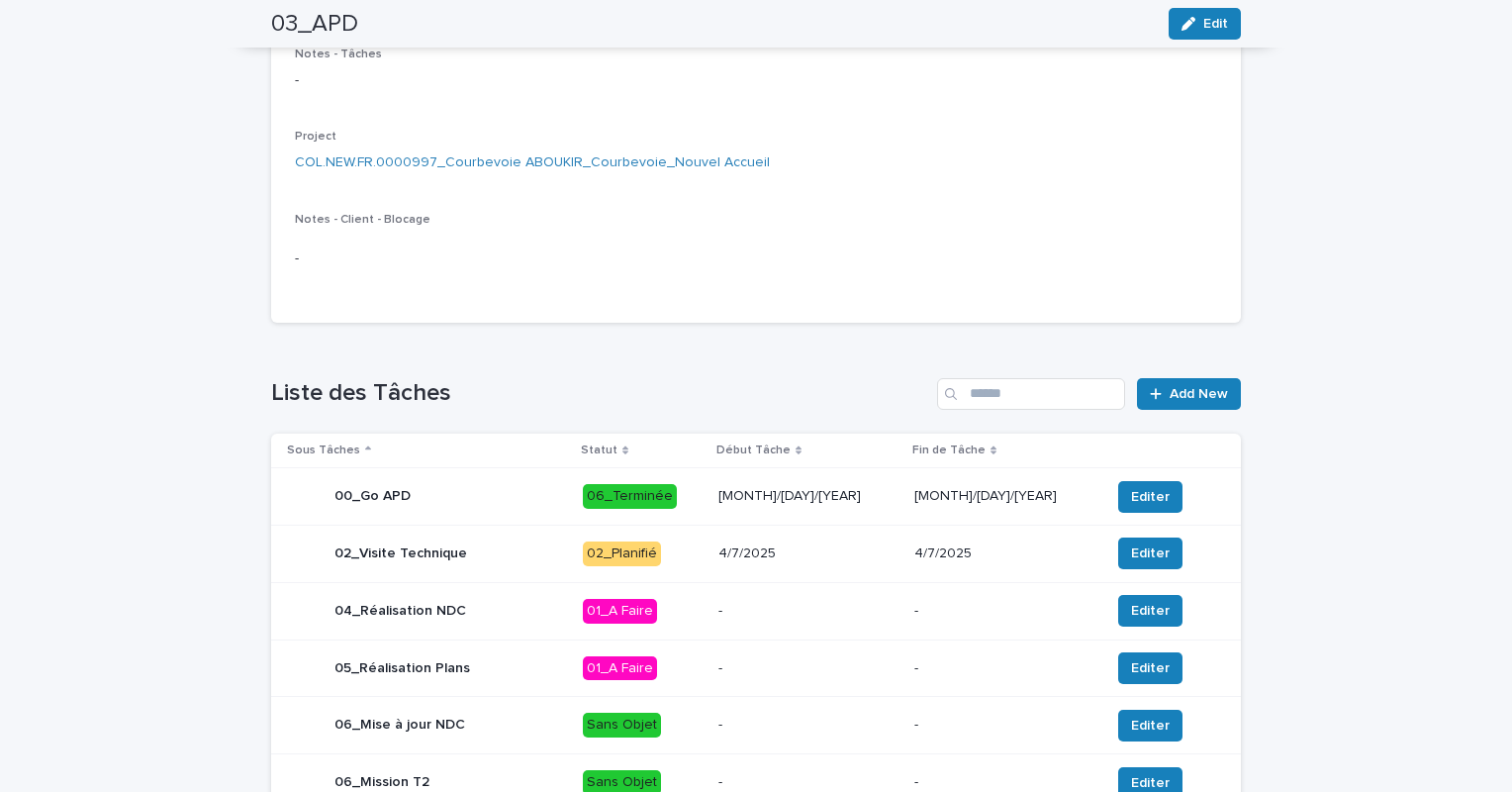 click on "02_Planifié" at bounding box center [642, 553] 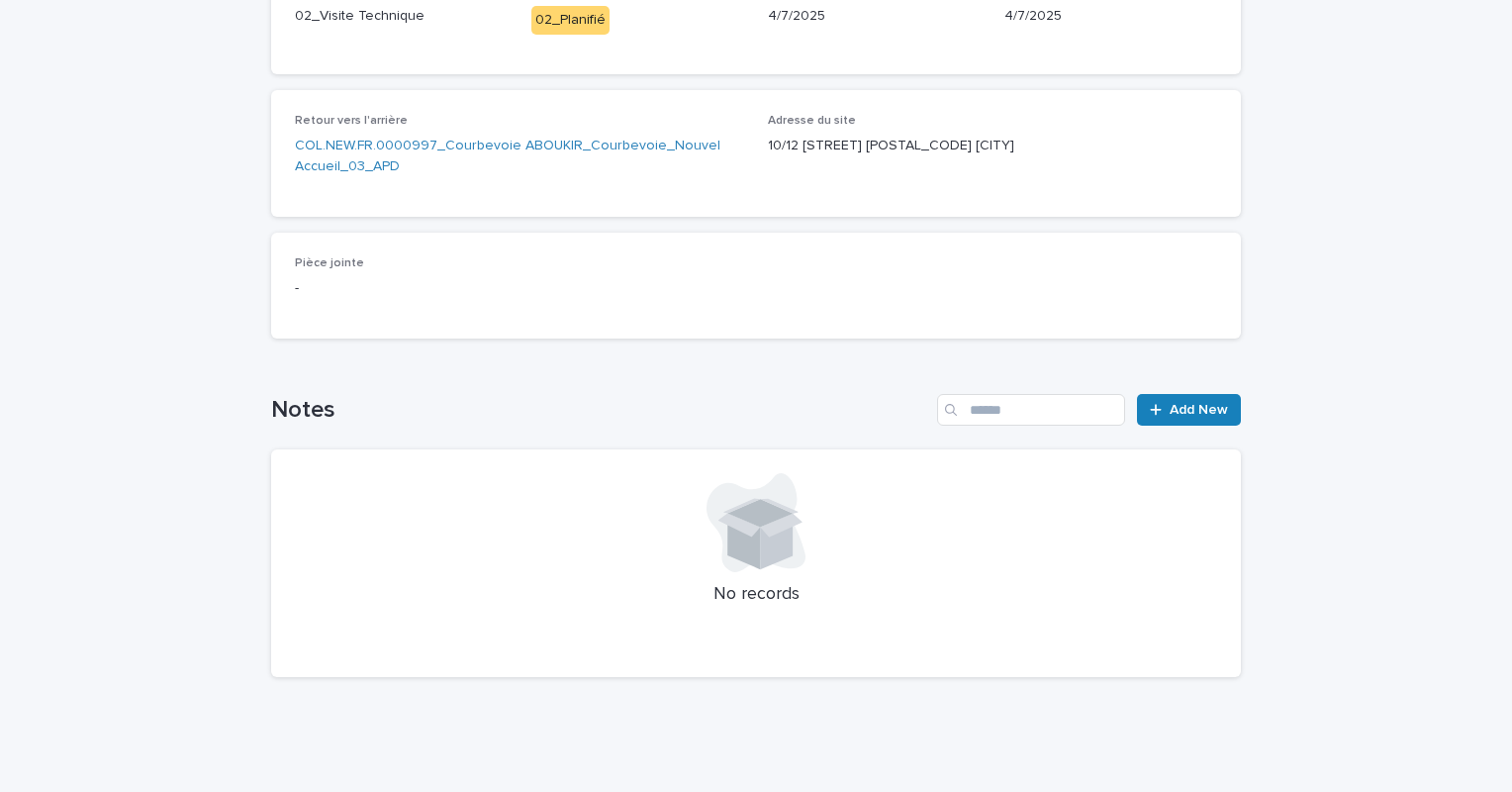 scroll, scrollTop: 0, scrollLeft: 0, axis: both 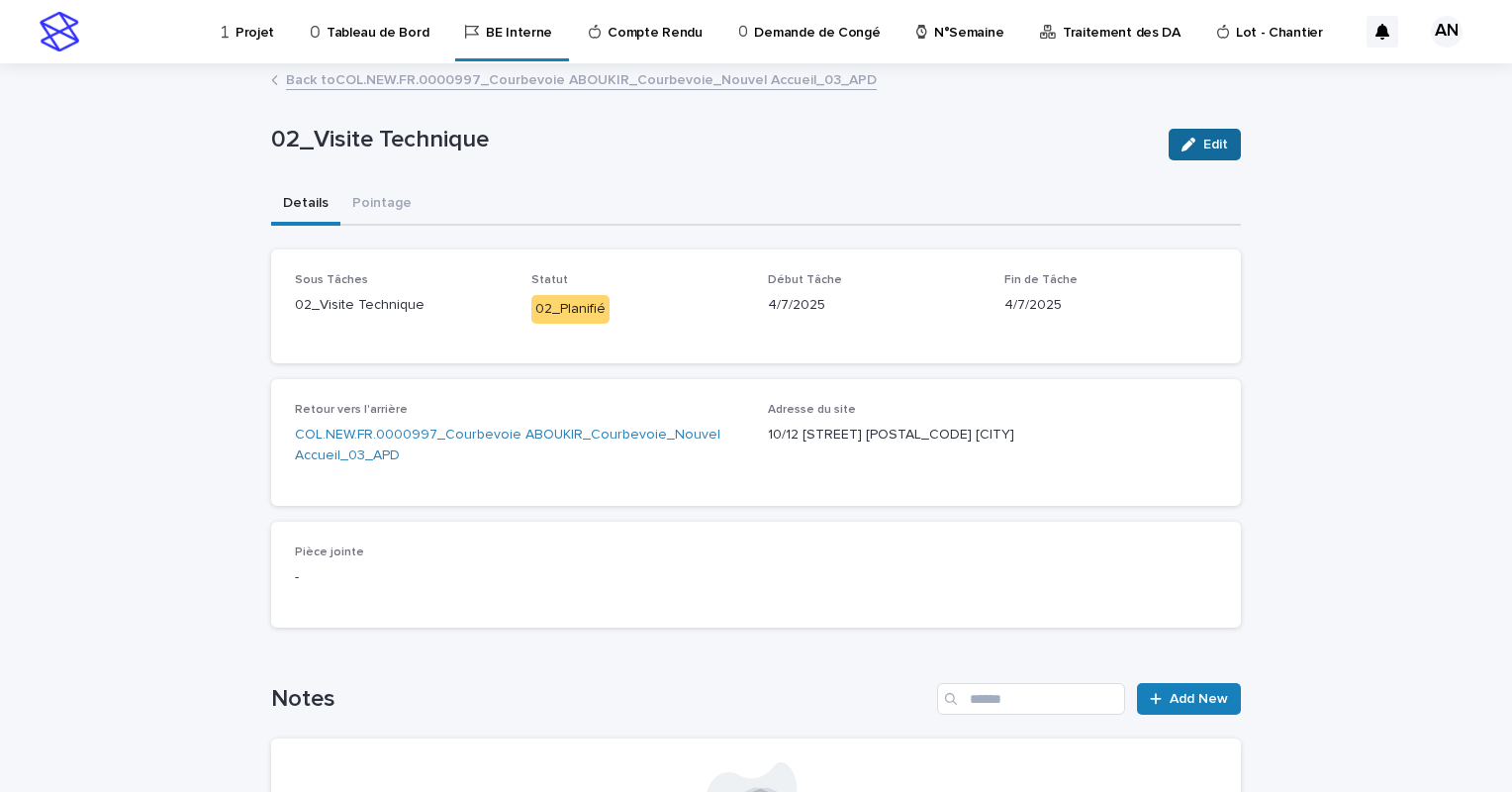 click at bounding box center (1192, 145) 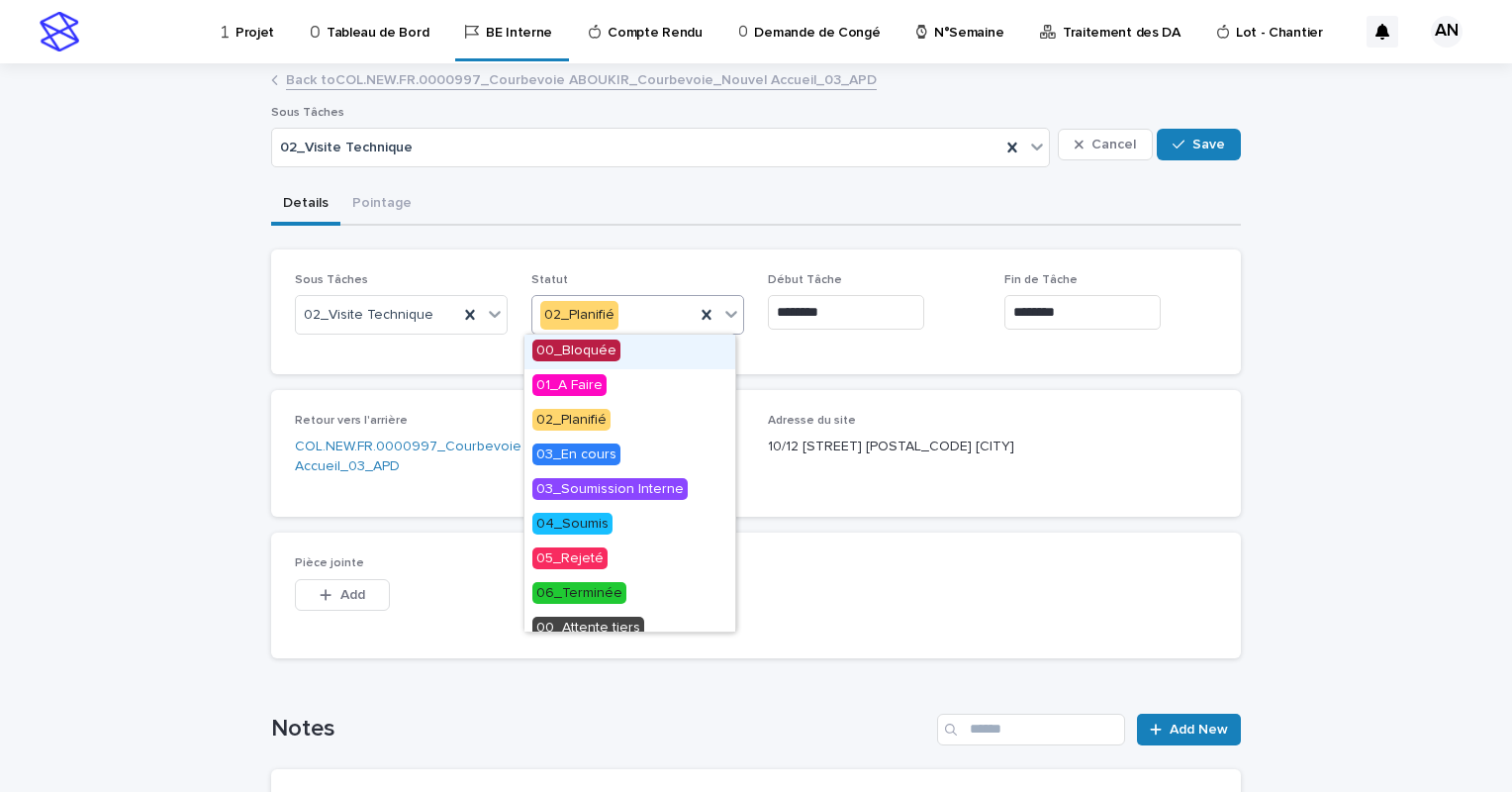 click 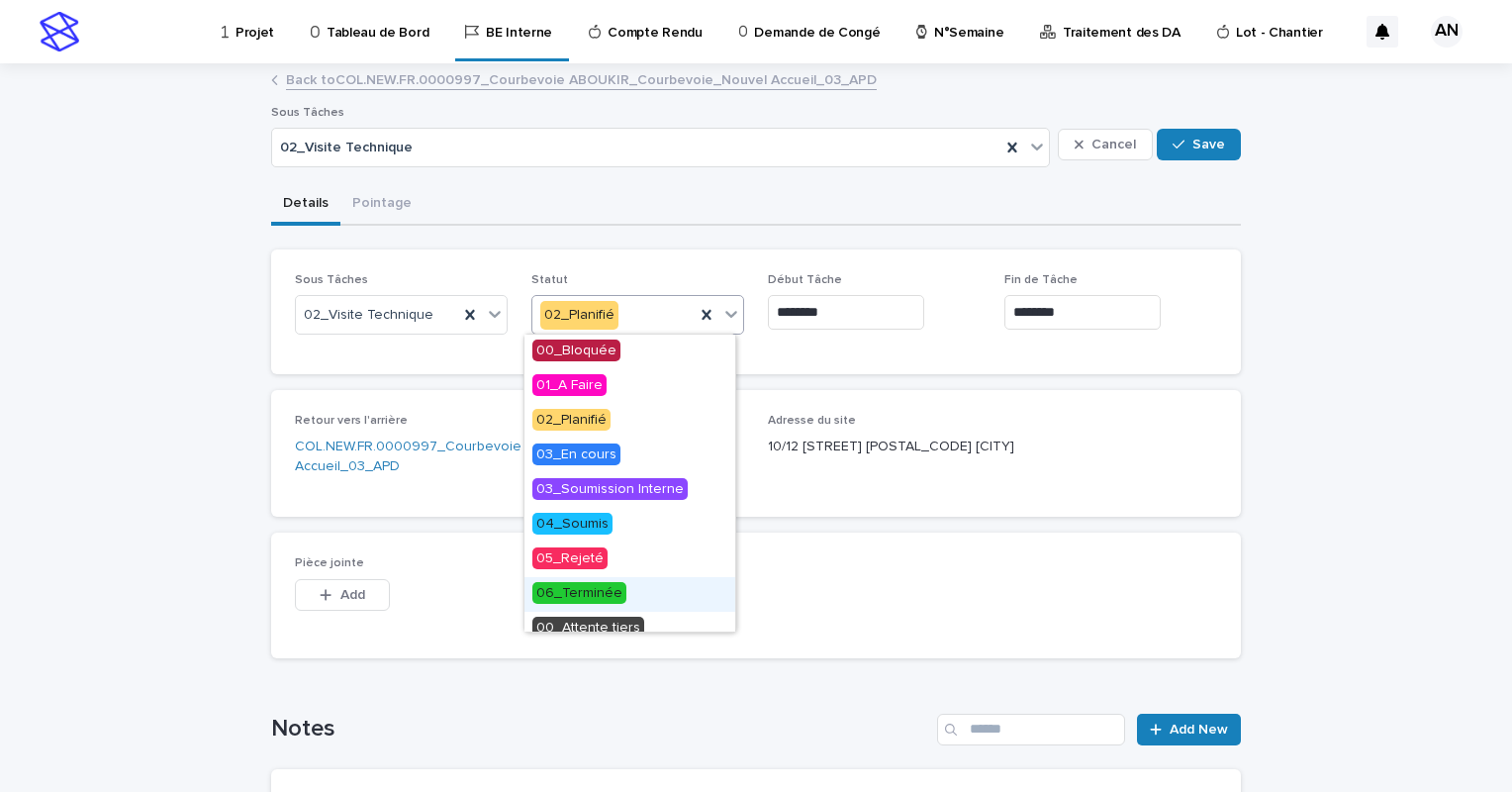 click on "06_Terminée" at bounding box center [579, 593] 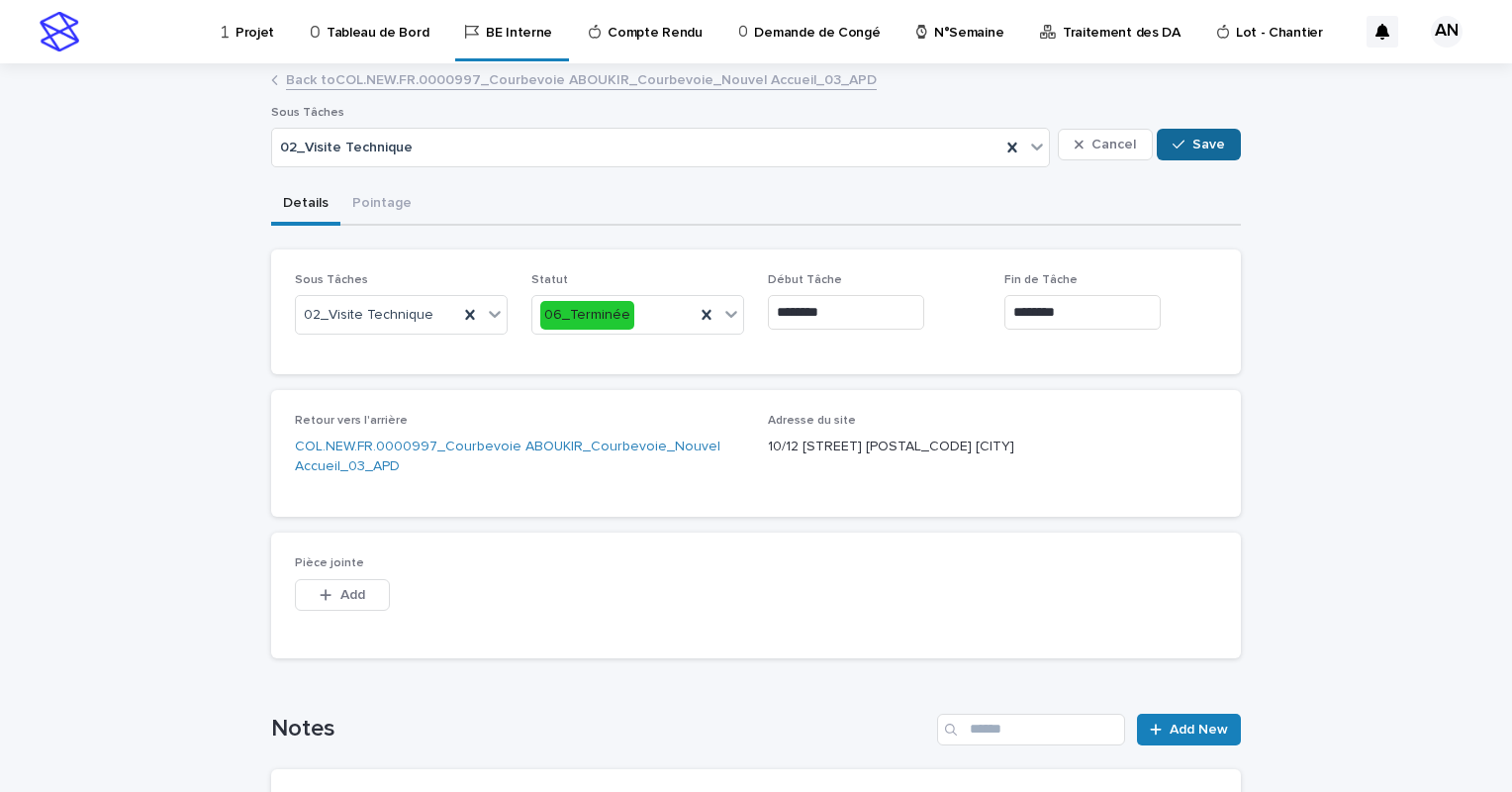 click on "Save" at bounding box center [1198, 145] 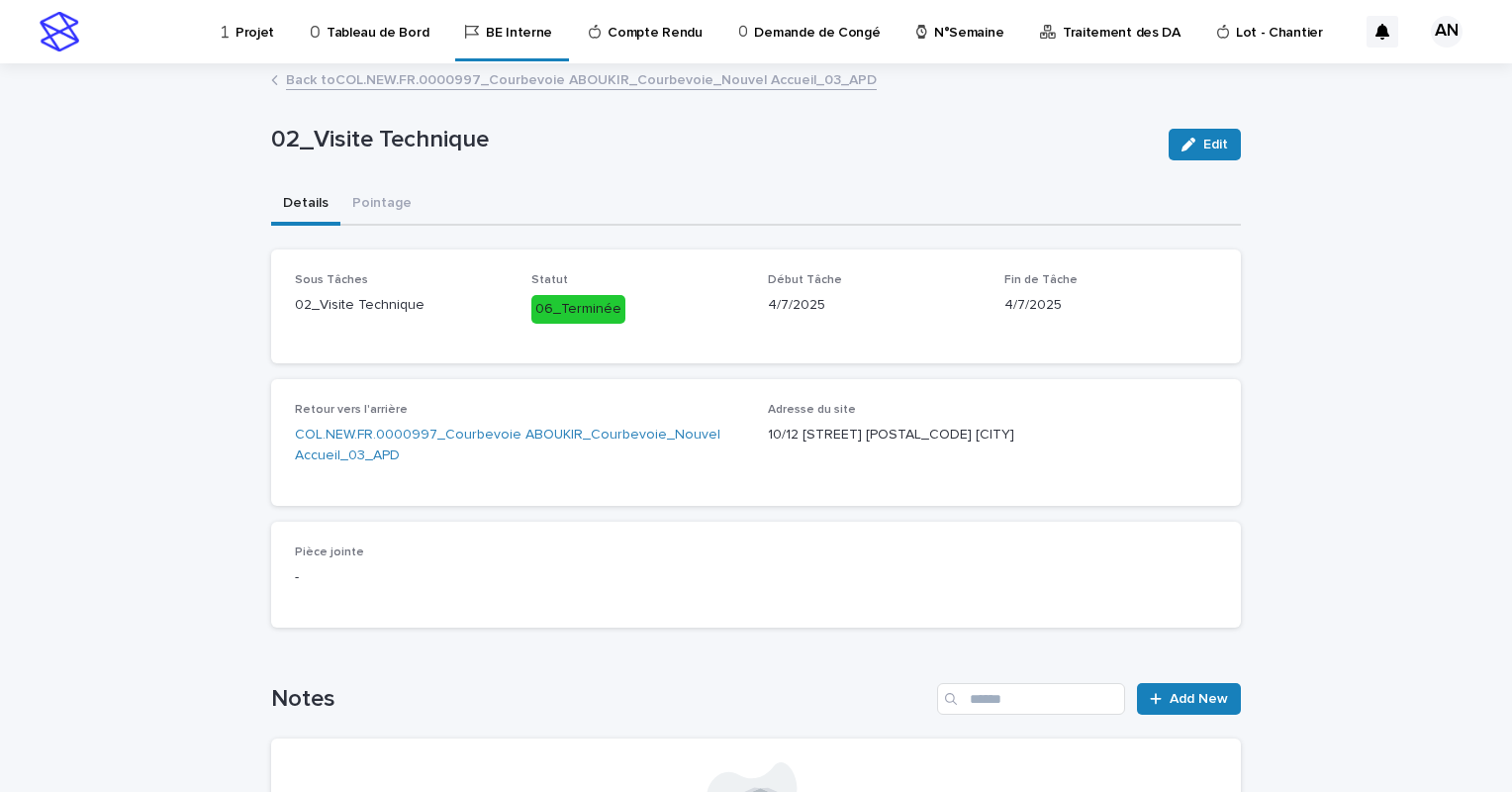 click on "Back to  COL.NEW.FR.0000997_Courbevoie ABOUKIR_Courbevoie_Nouvel Accueil_03_APD" at bounding box center [581, 78] 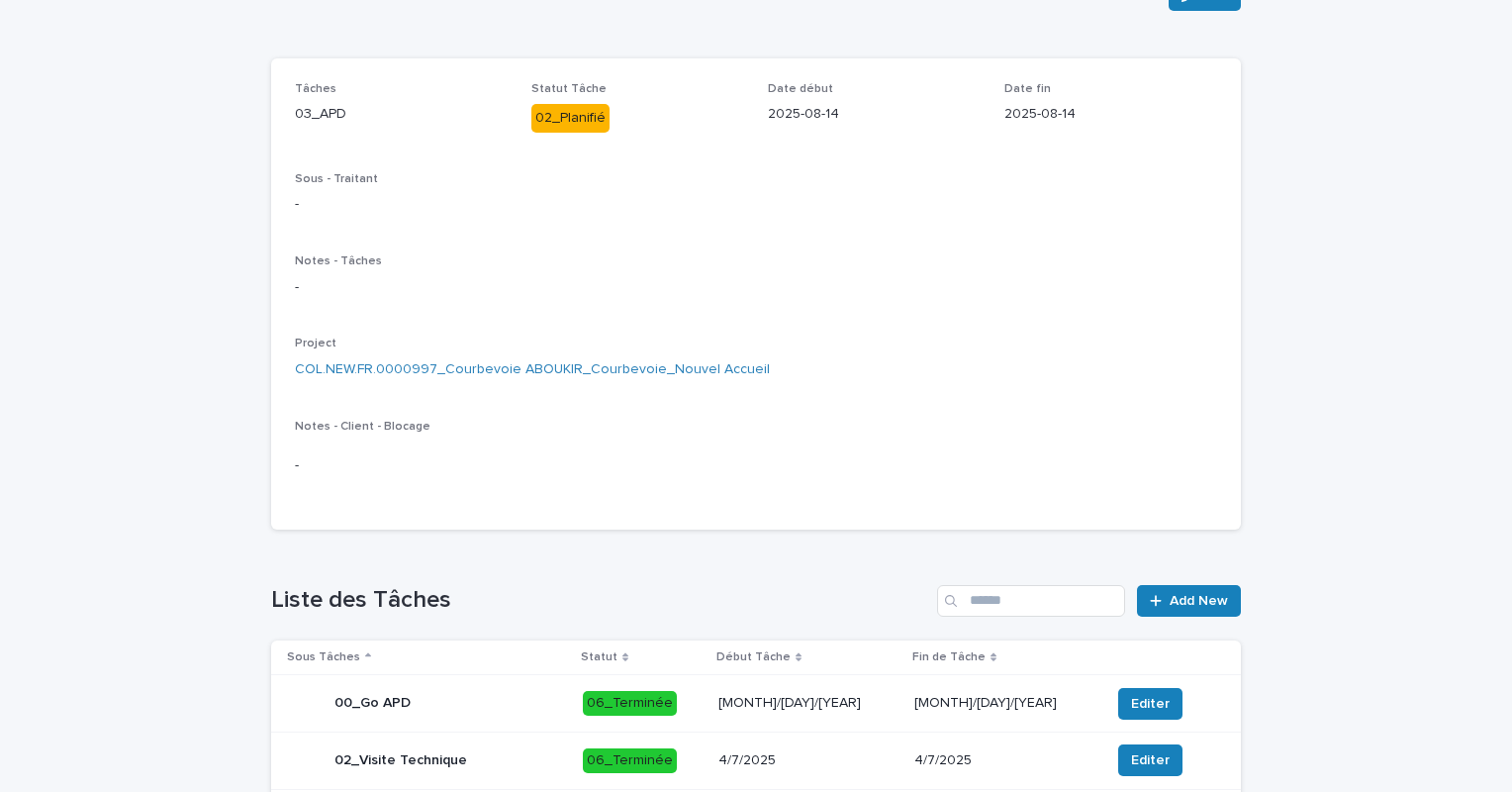 scroll, scrollTop: 148, scrollLeft: 0, axis: vertical 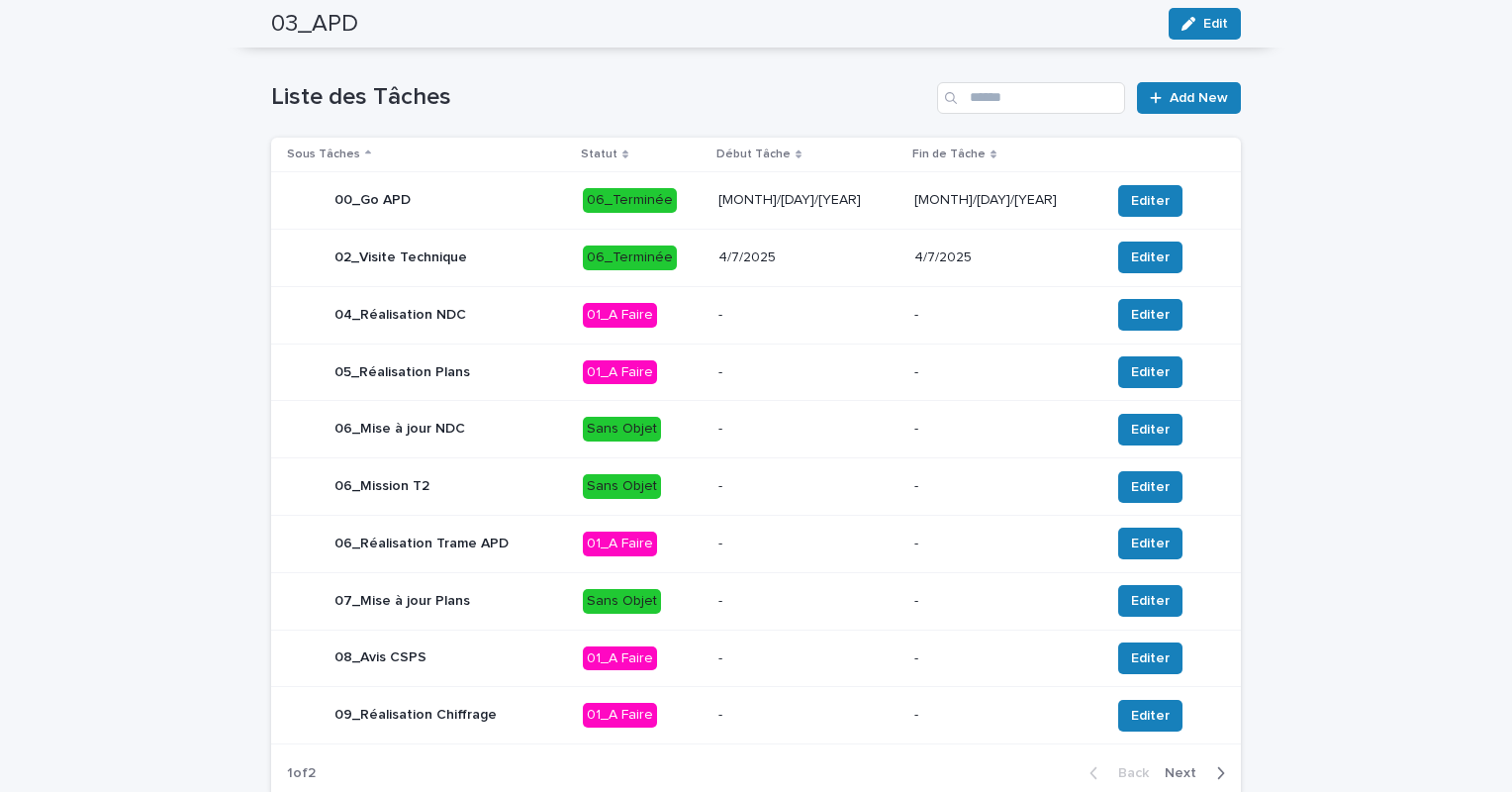 click on "01_A Faire" at bounding box center [642, 315] 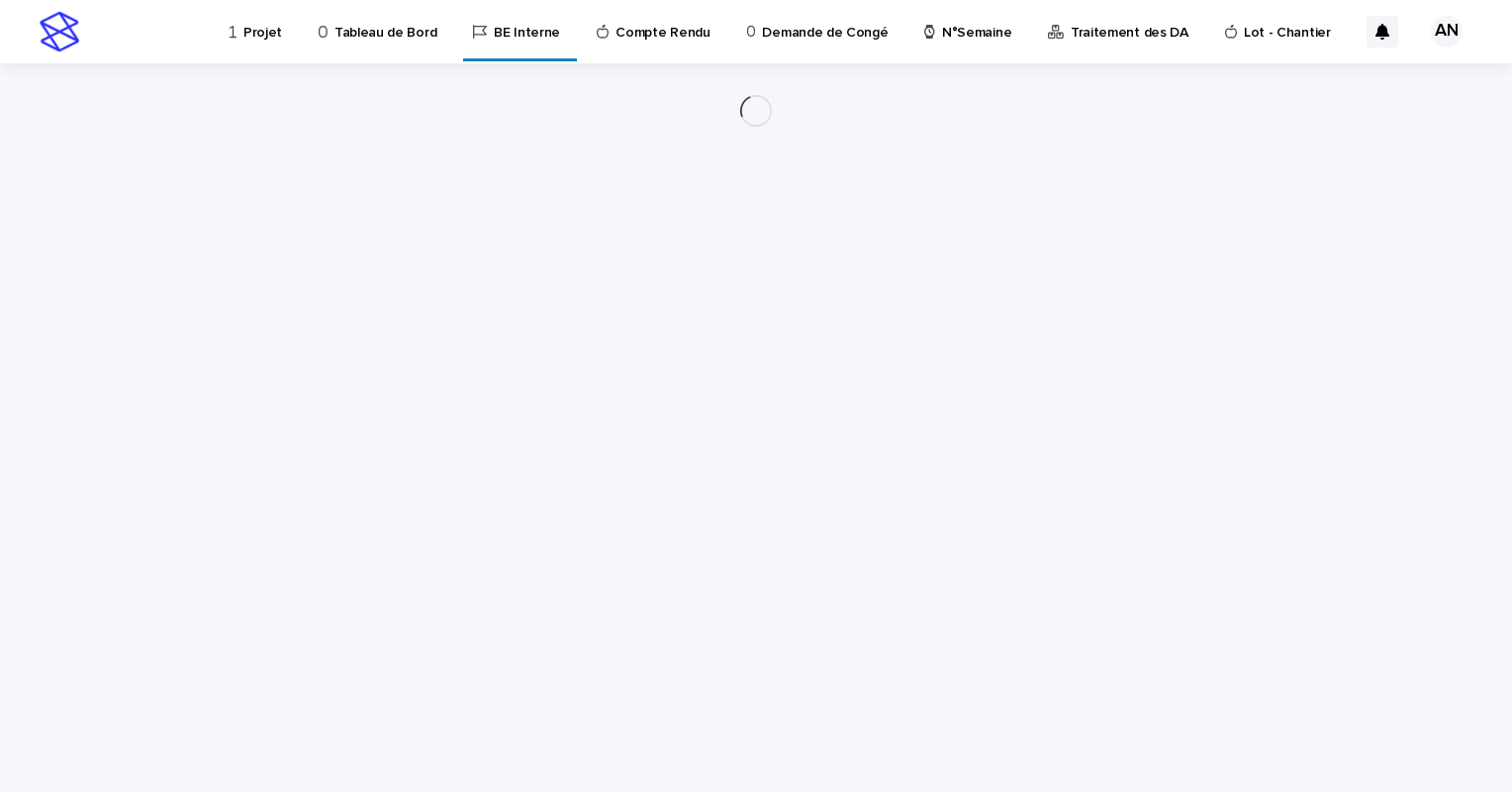 scroll, scrollTop: 0, scrollLeft: 0, axis: both 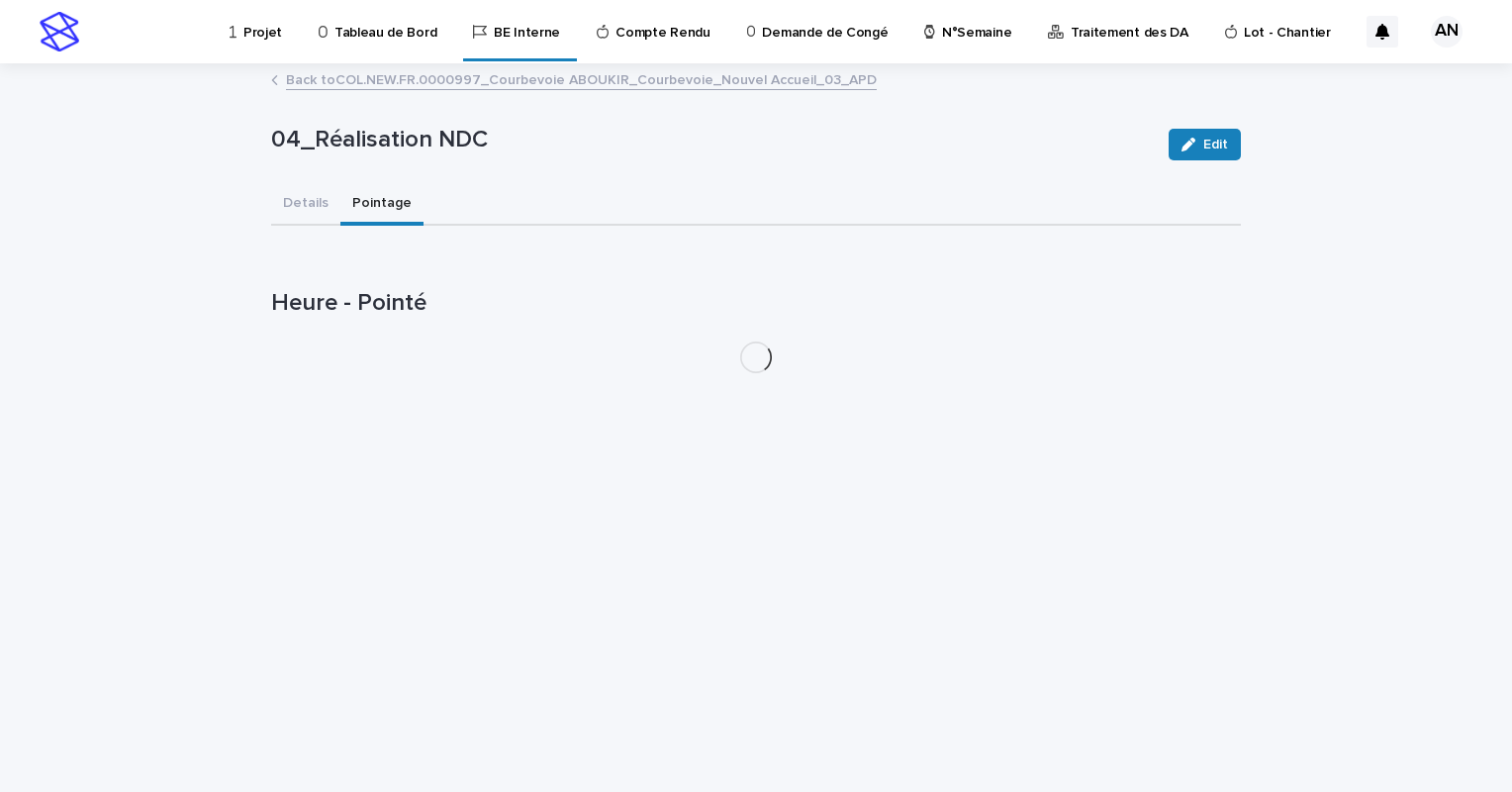 click on "Pointage" at bounding box center (382, 205) 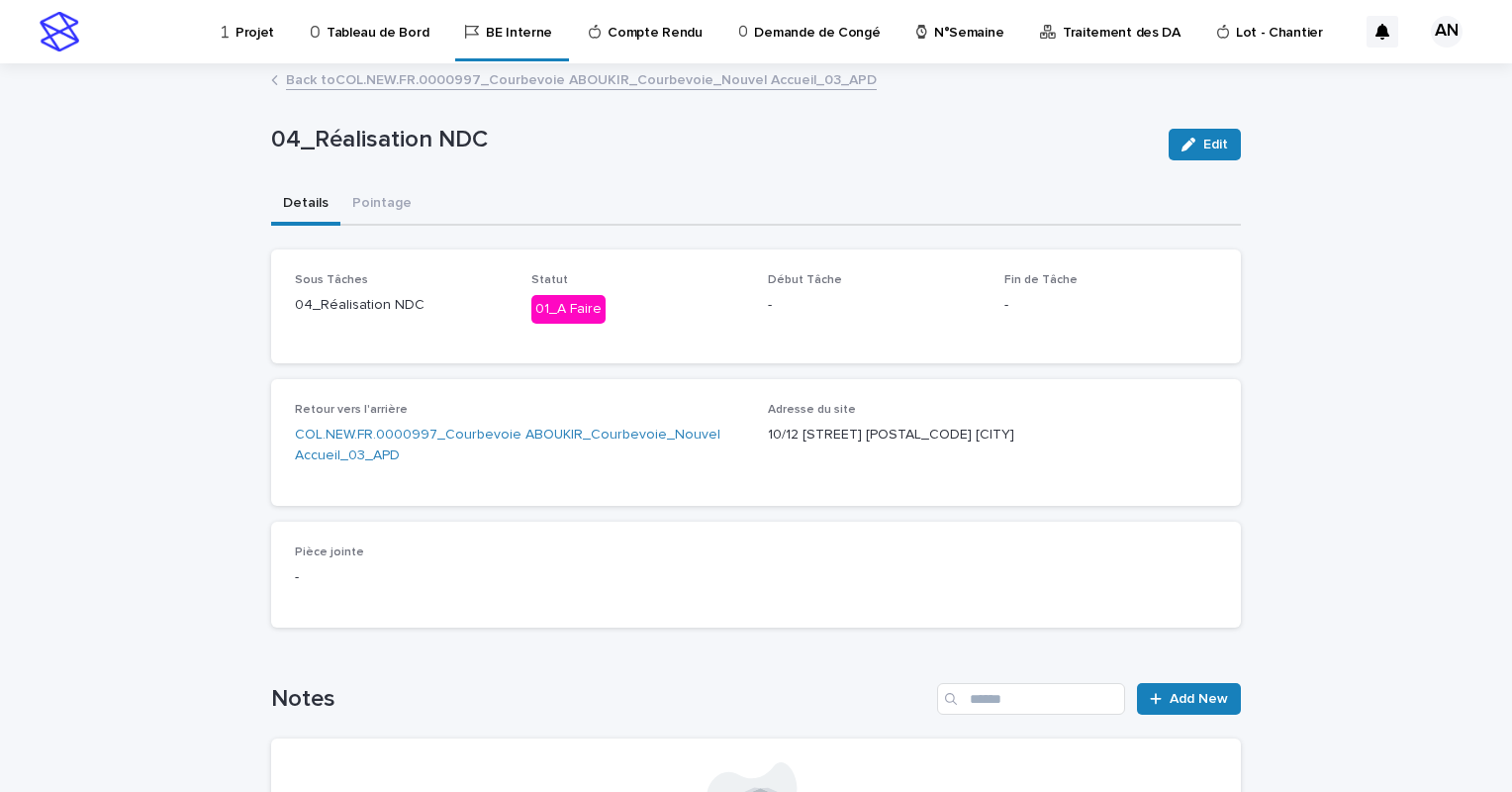 click on "Details" at bounding box center [306, 205] 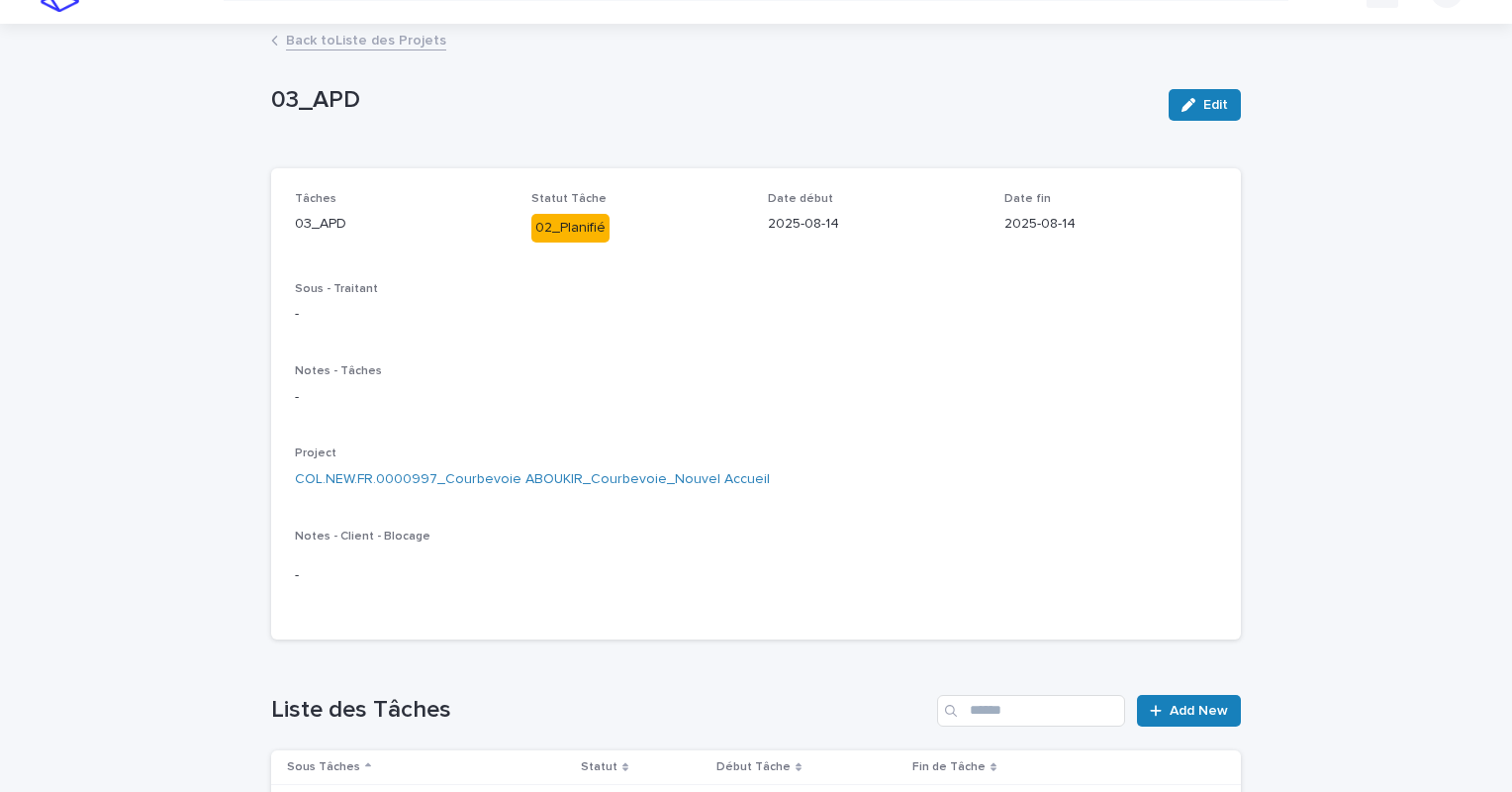 scroll, scrollTop: 0, scrollLeft: 0, axis: both 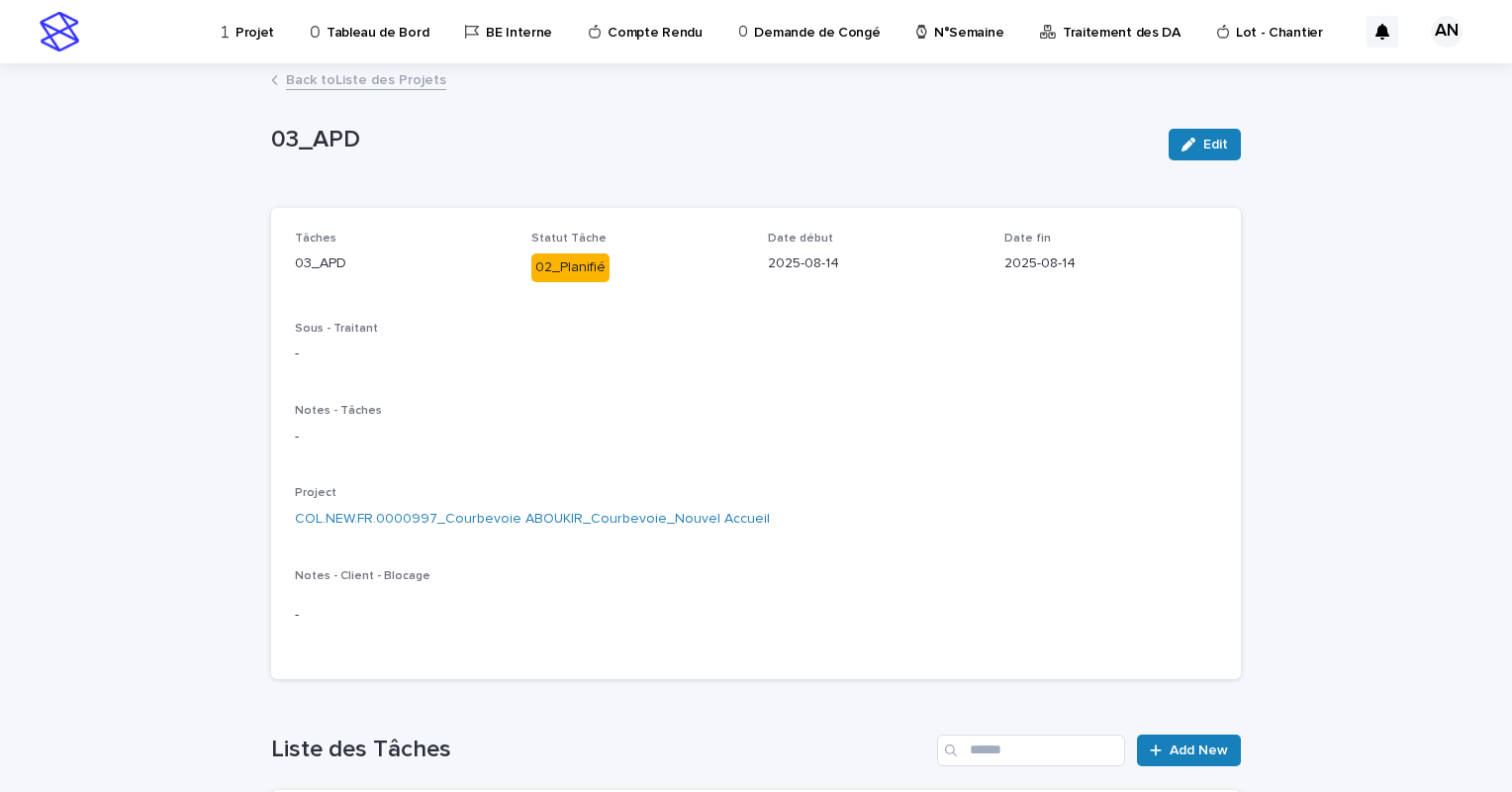 click on "Back to  Liste des Projets" at bounding box center [366, 78] 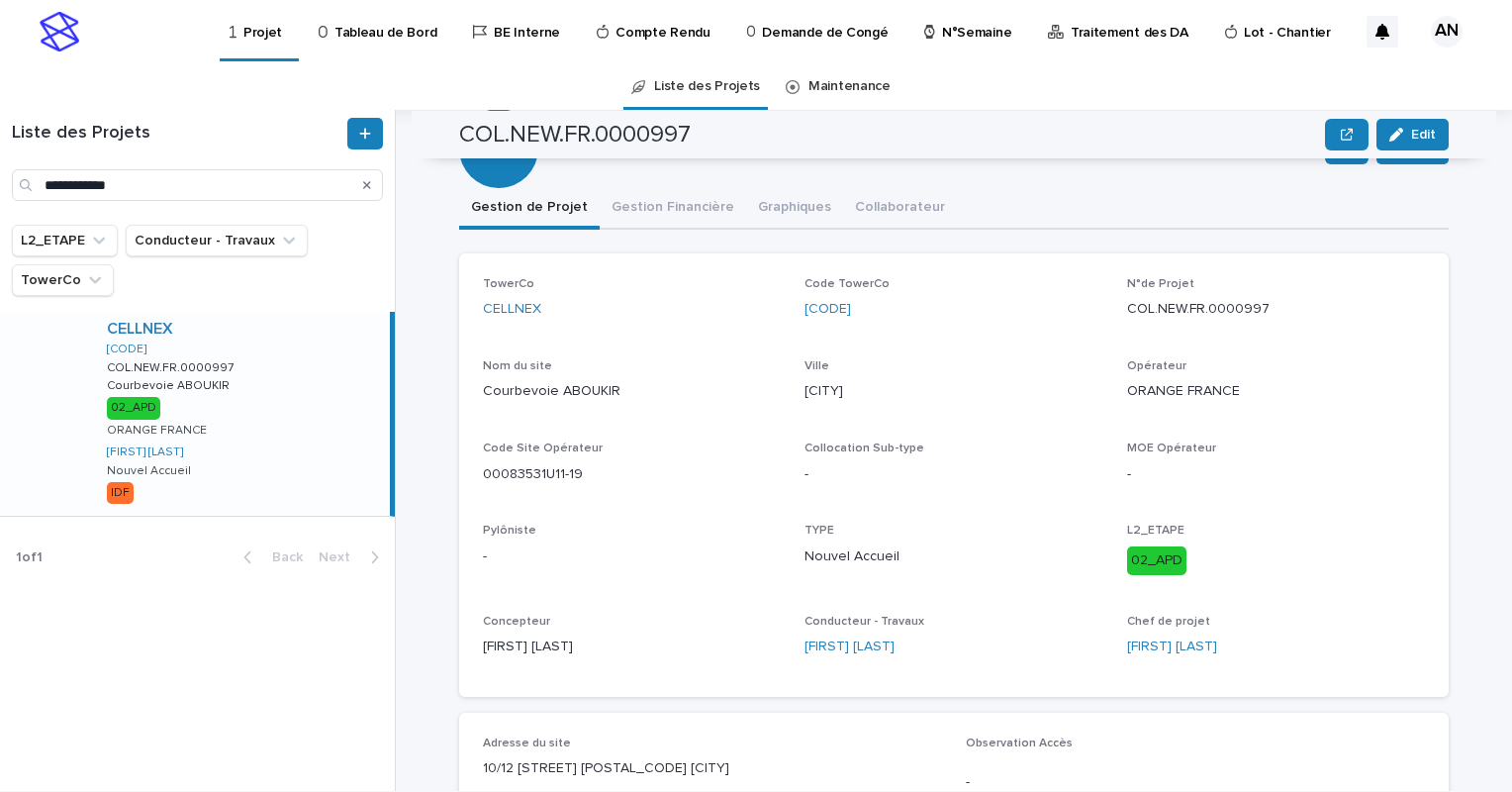 scroll, scrollTop: 0, scrollLeft: 0, axis: both 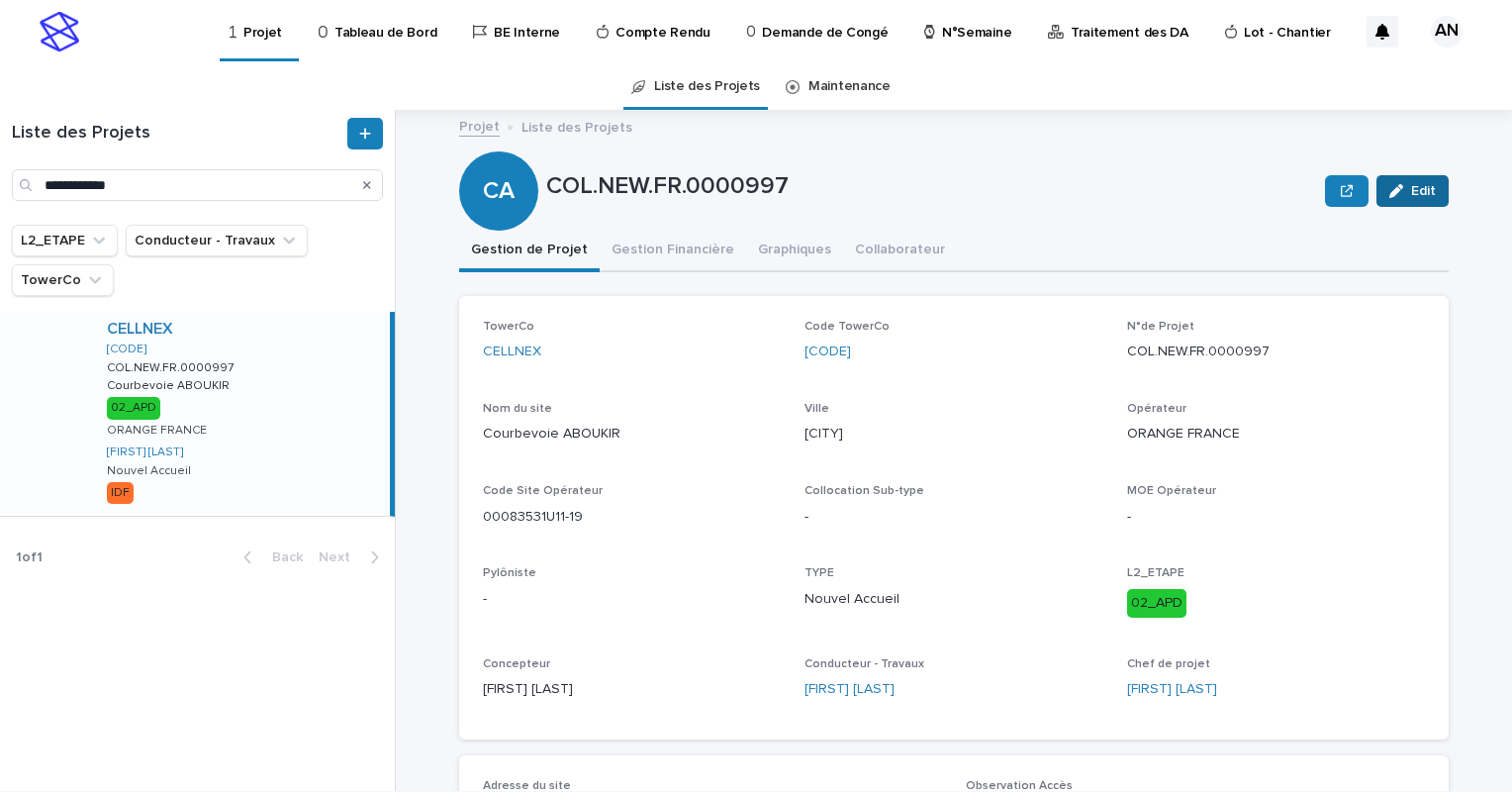 click on "Edit" at bounding box center (1423, 191) 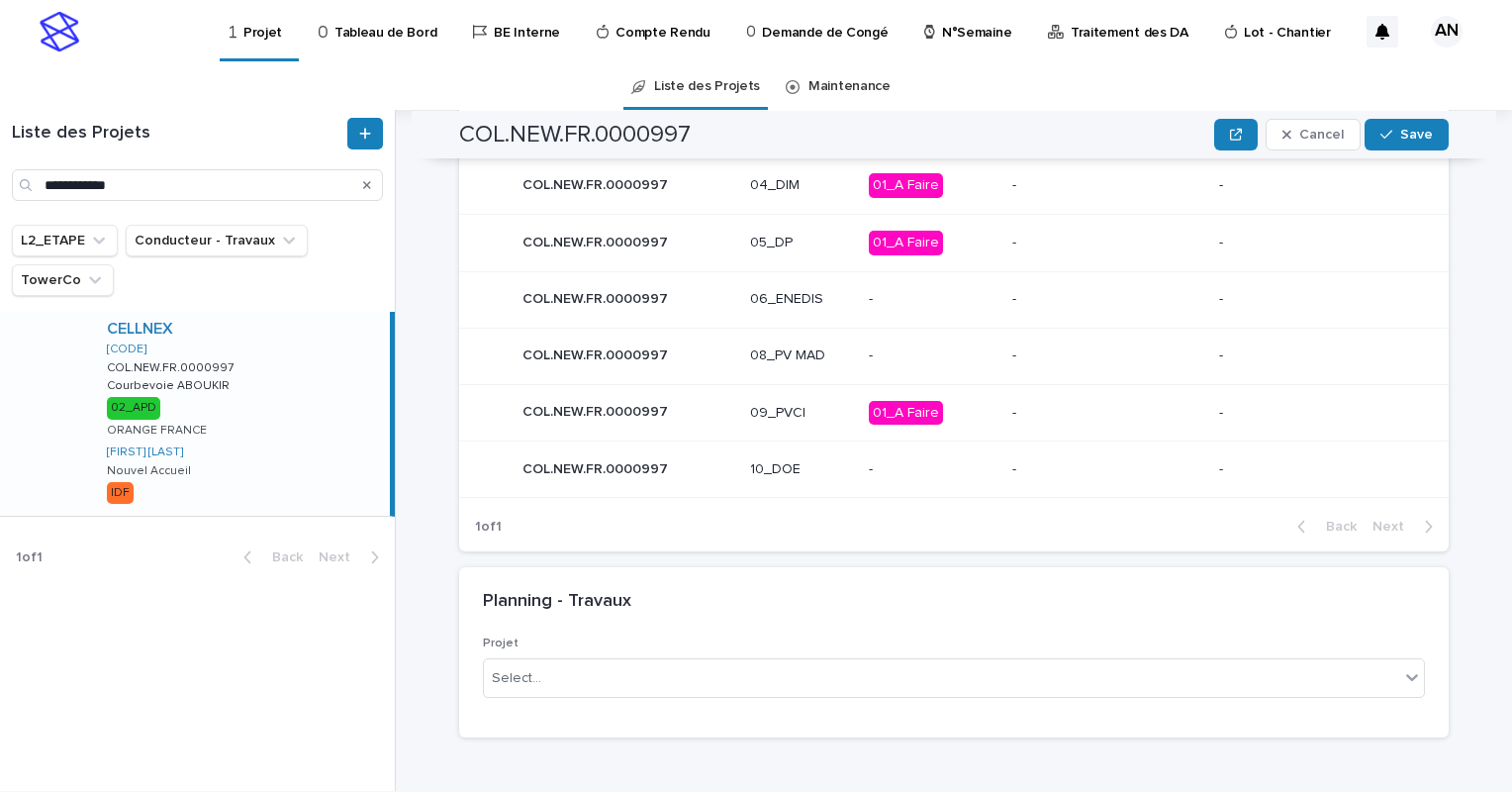 scroll, scrollTop: 1249, scrollLeft: 0, axis: vertical 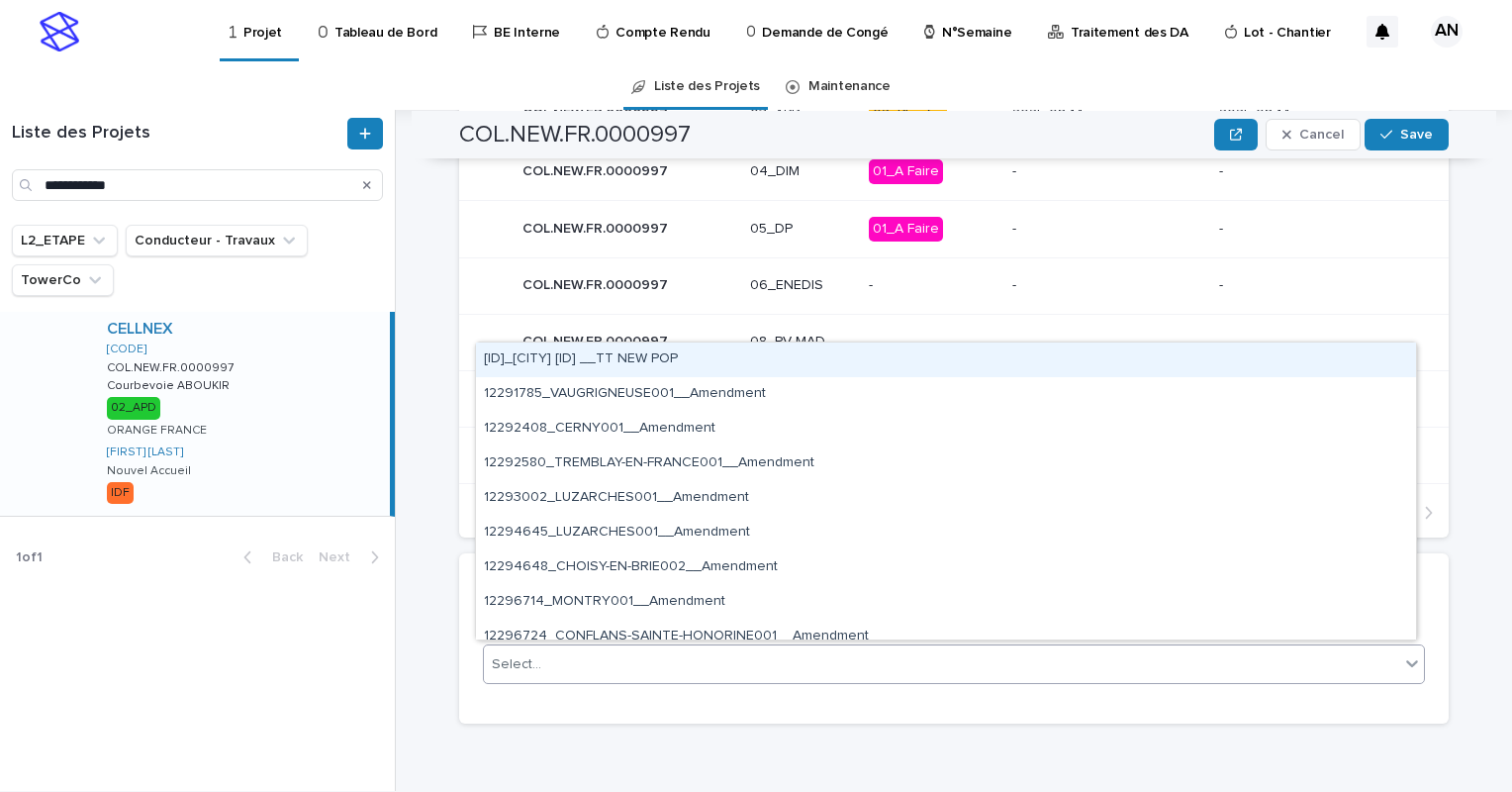click on "Select..." at bounding box center (941, 664) 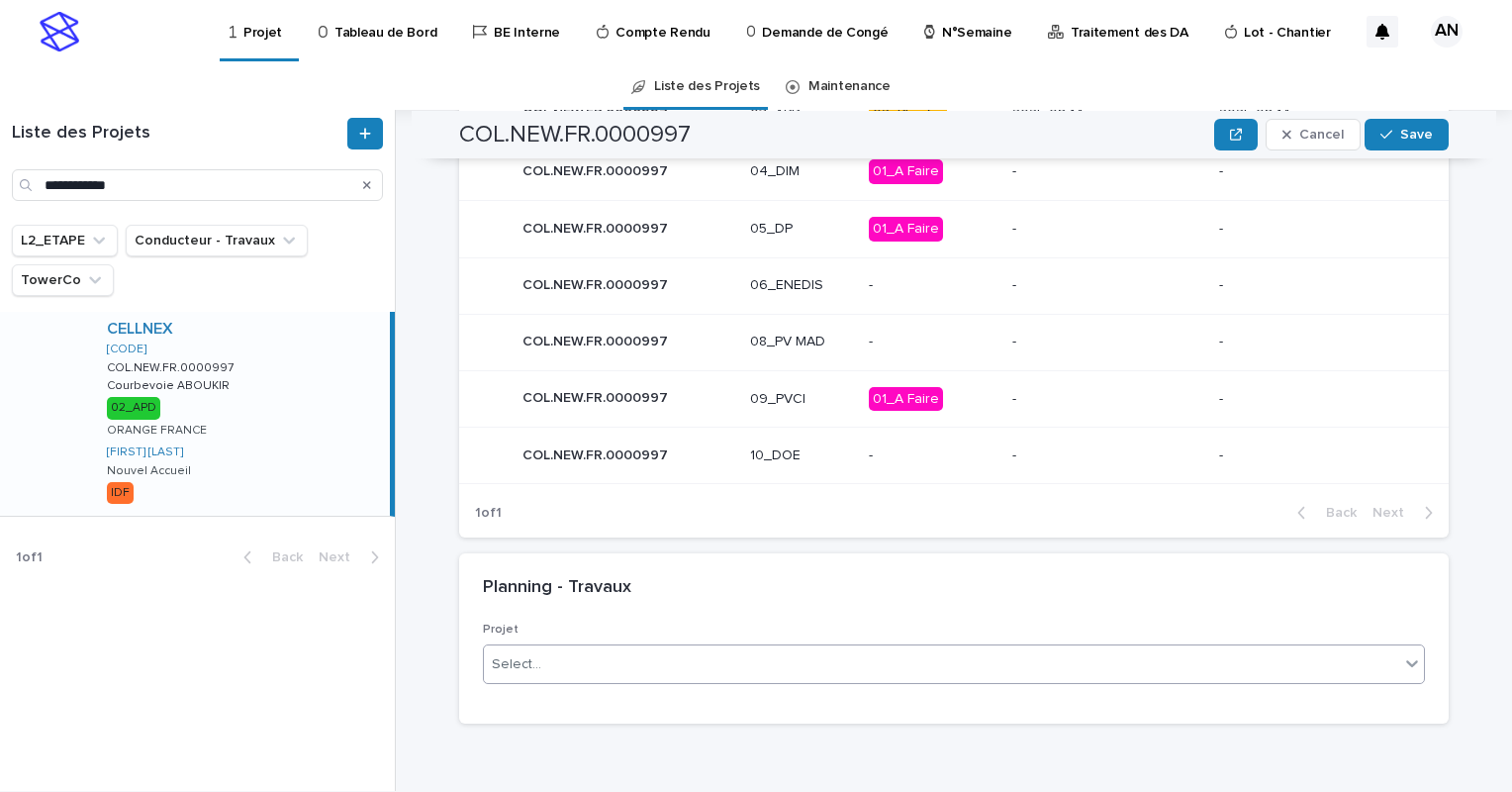 click on "Select..." at bounding box center (941, 664) 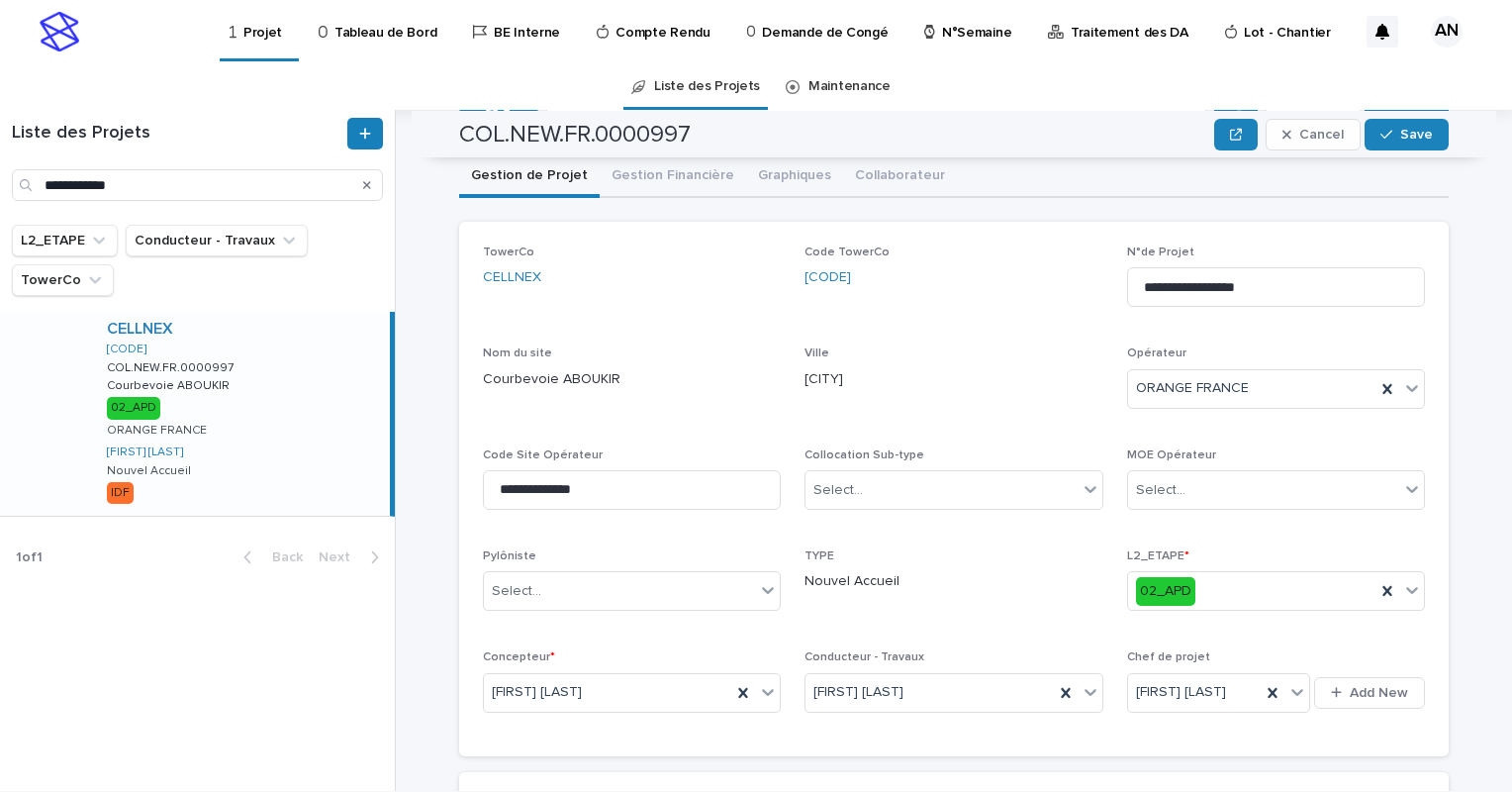 scroll, scrollTop: 0, scrollLeft: 0, axis: both 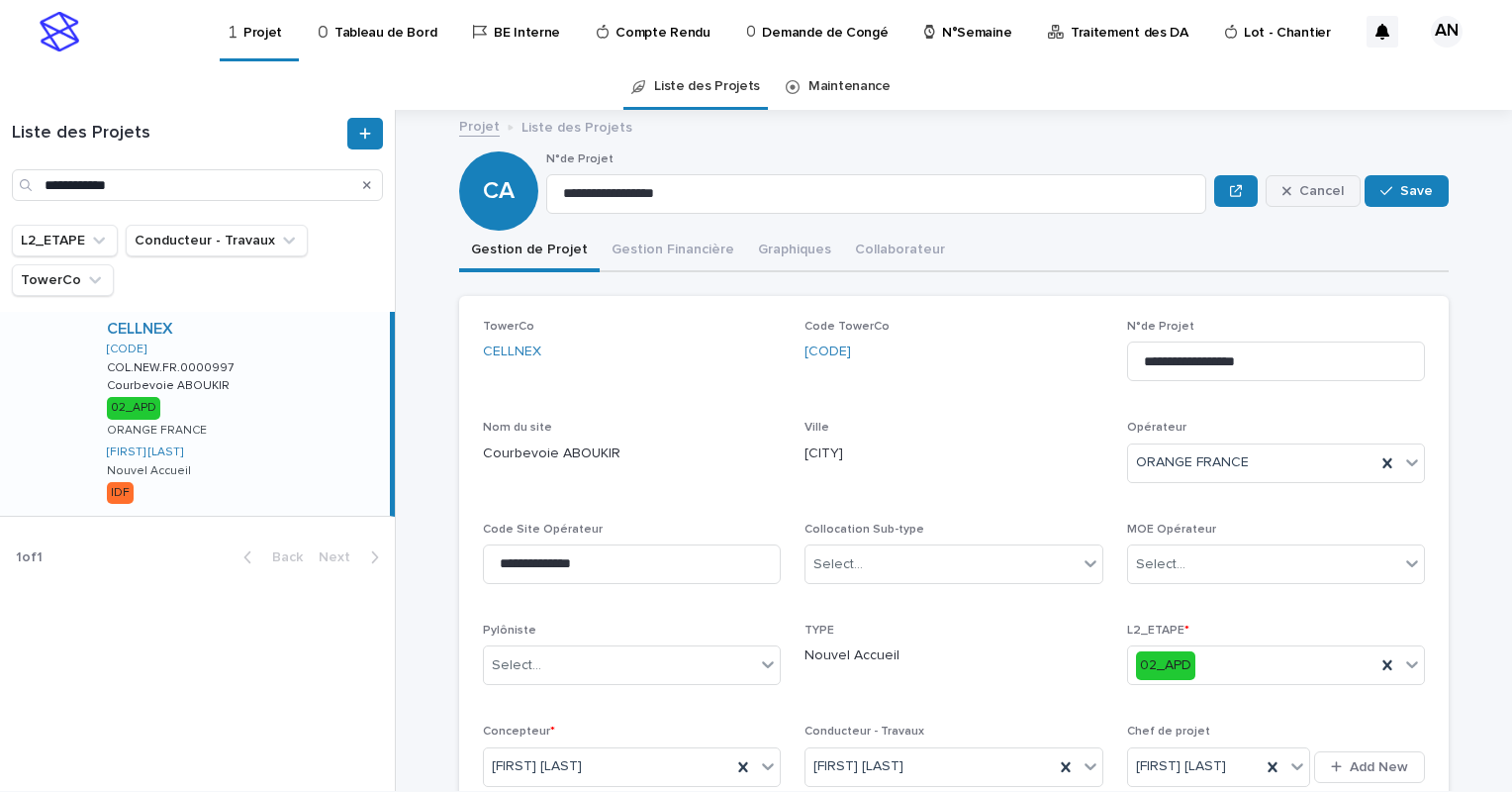 click on "Cancel" at bounding box center (1321, 191) 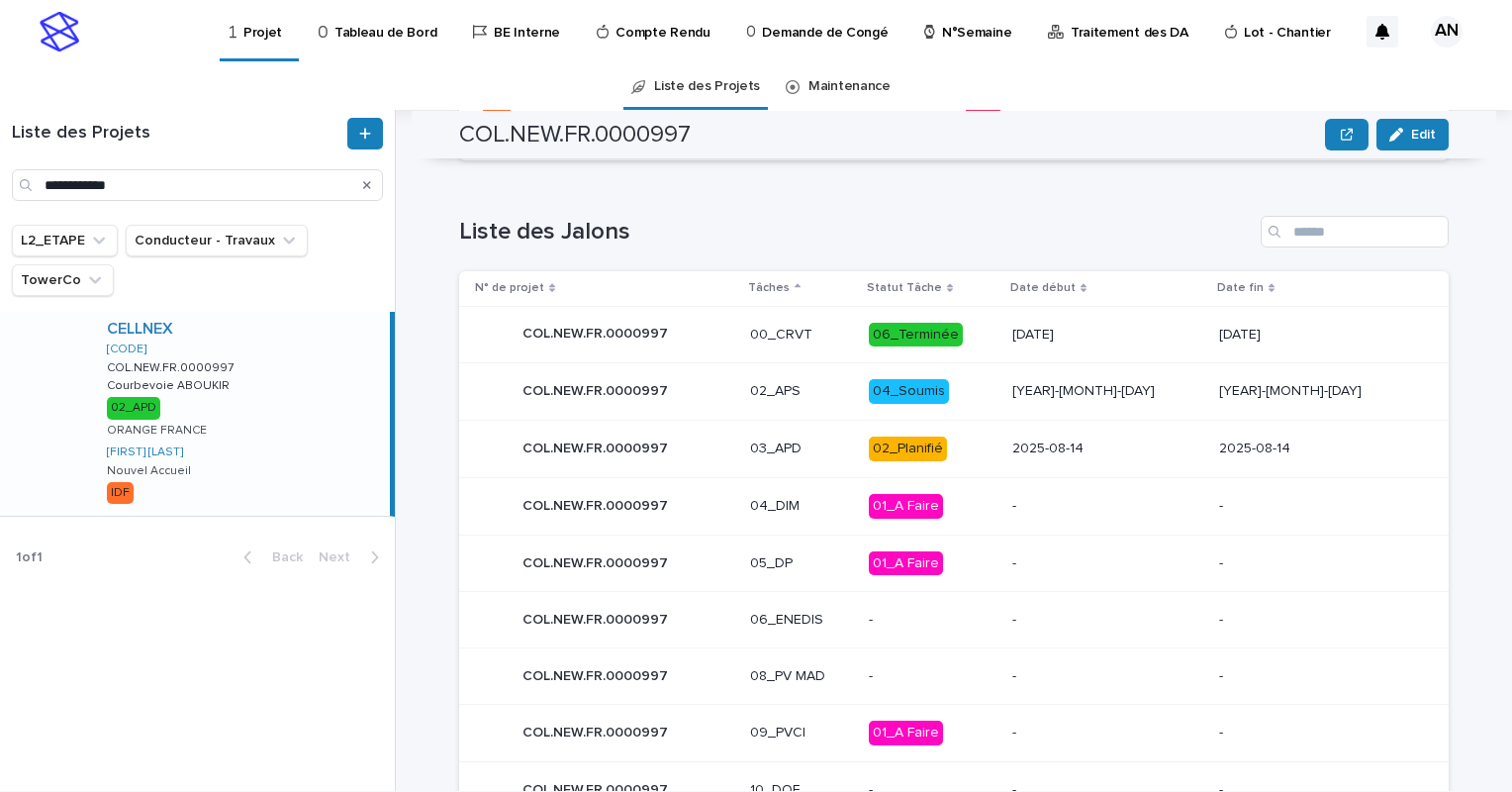scroll, scrollTop: 830, scrollLeft: 0, axis: vertical 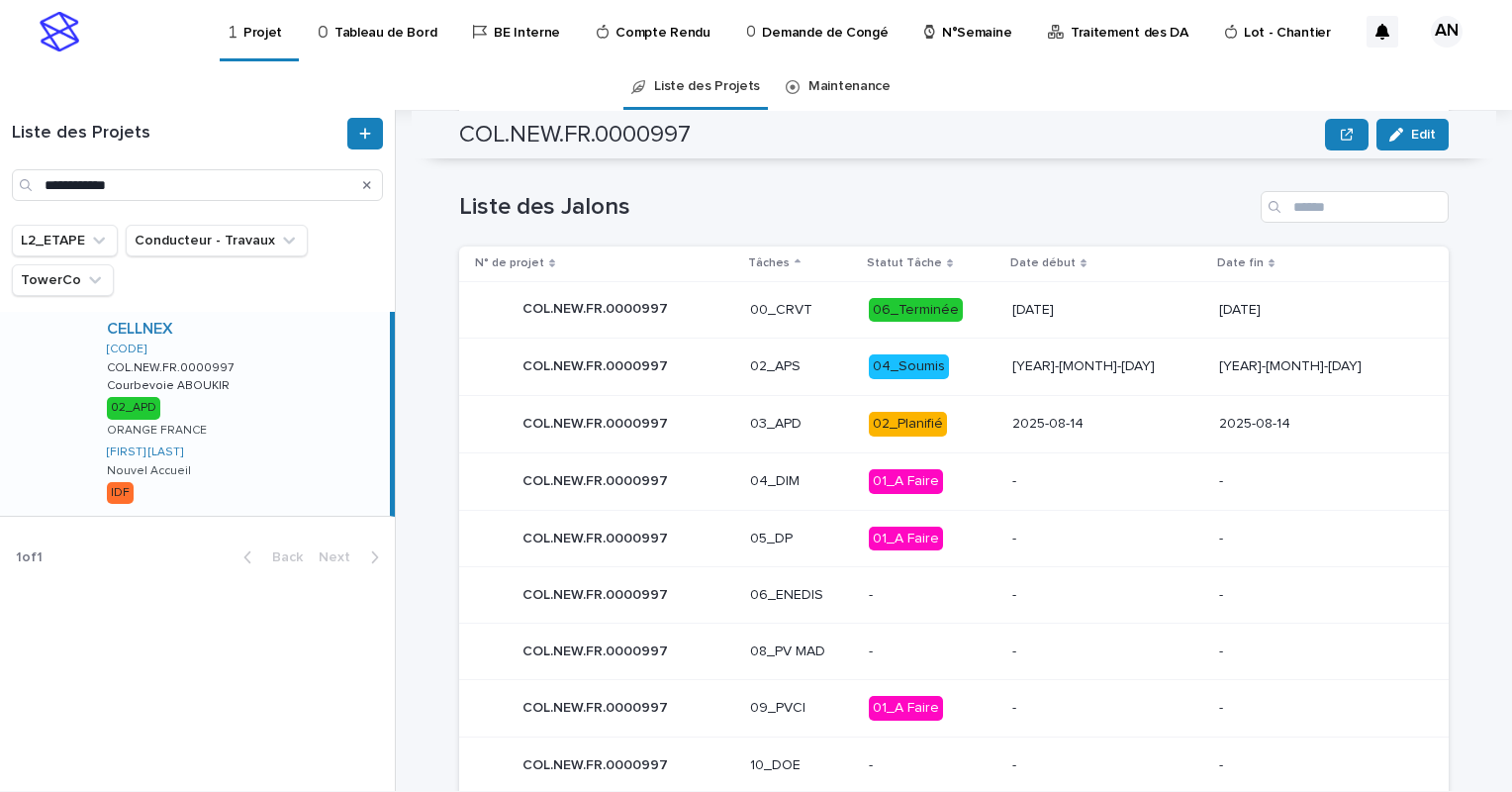 click on "03_APD" at bounding box center [802, 424] 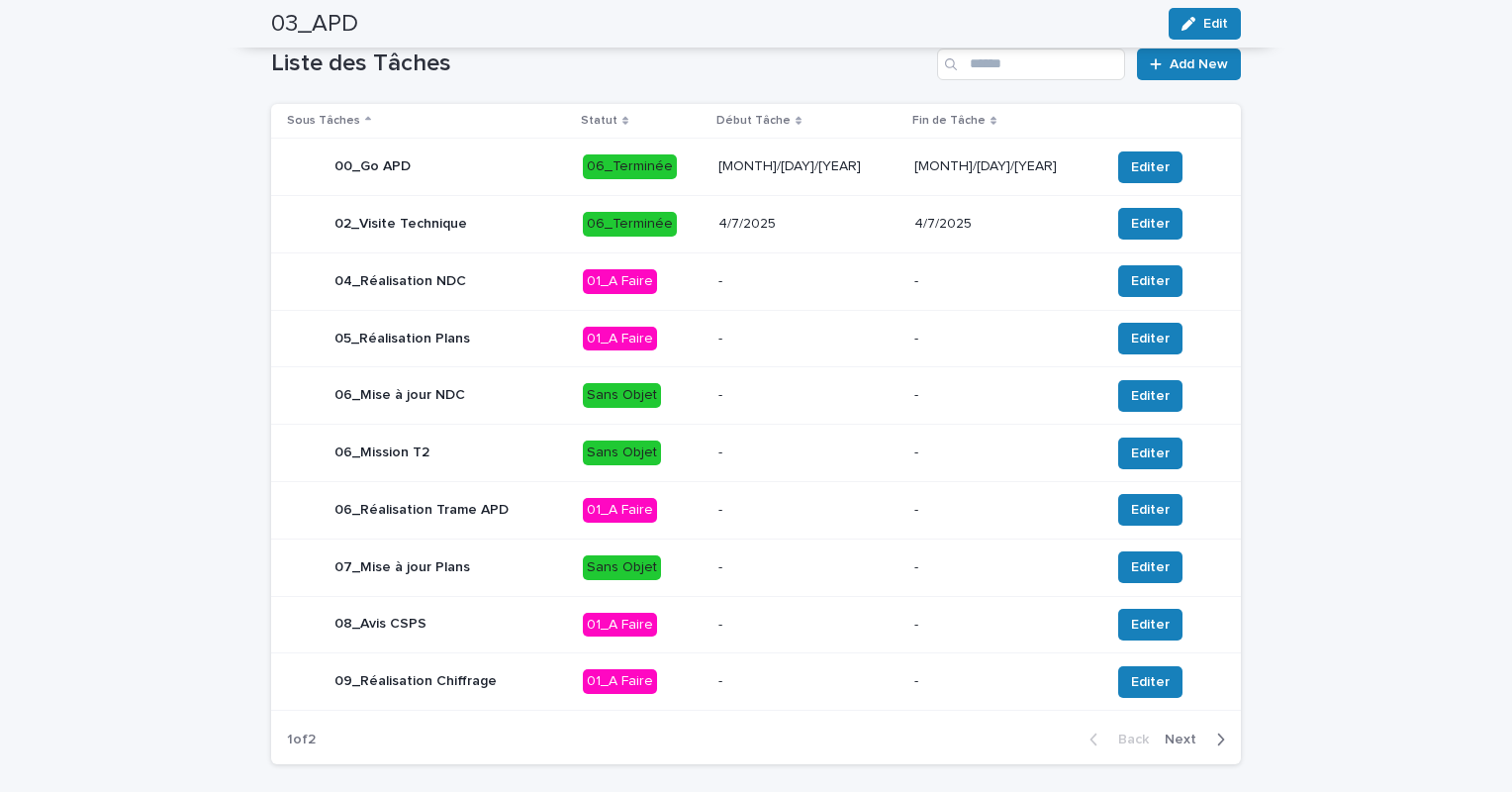 scroll, scrollTop: 698, scrollLeft: 0, axis: vertical 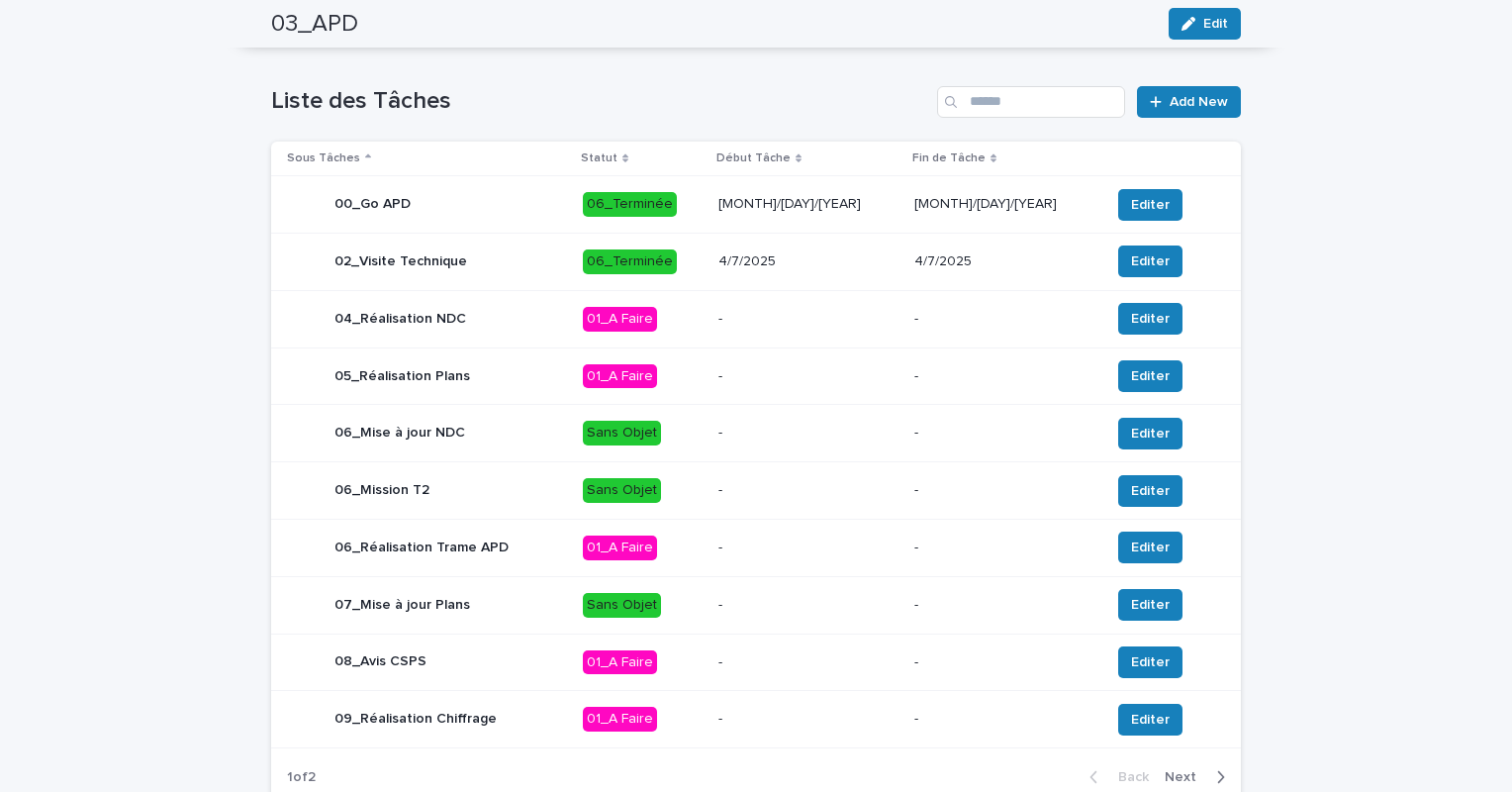 click on "01_A Faire" at bounding box center [642, 547] 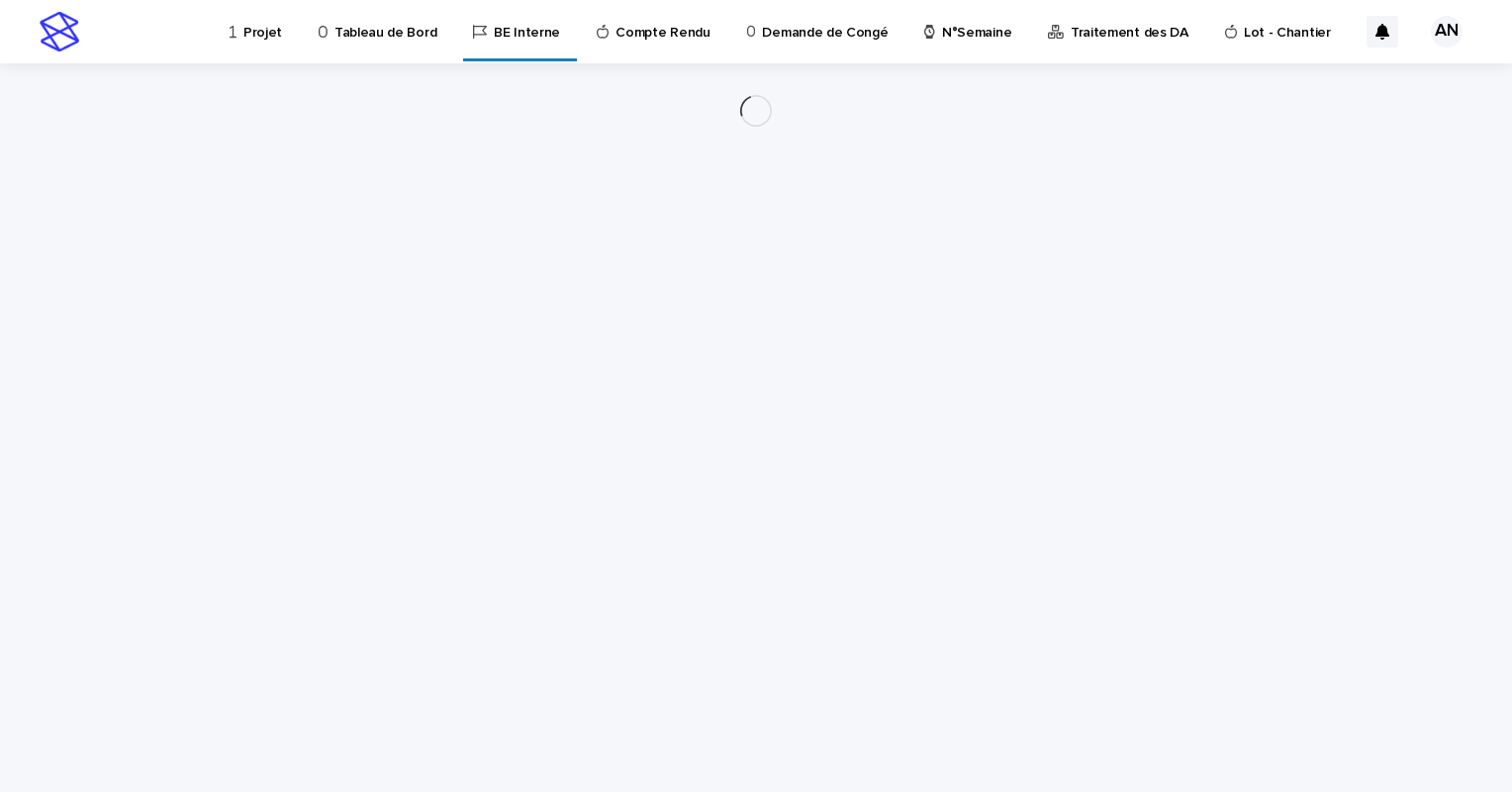 scroll, scrollTop: 0, scrollLeft: 0, axis: both 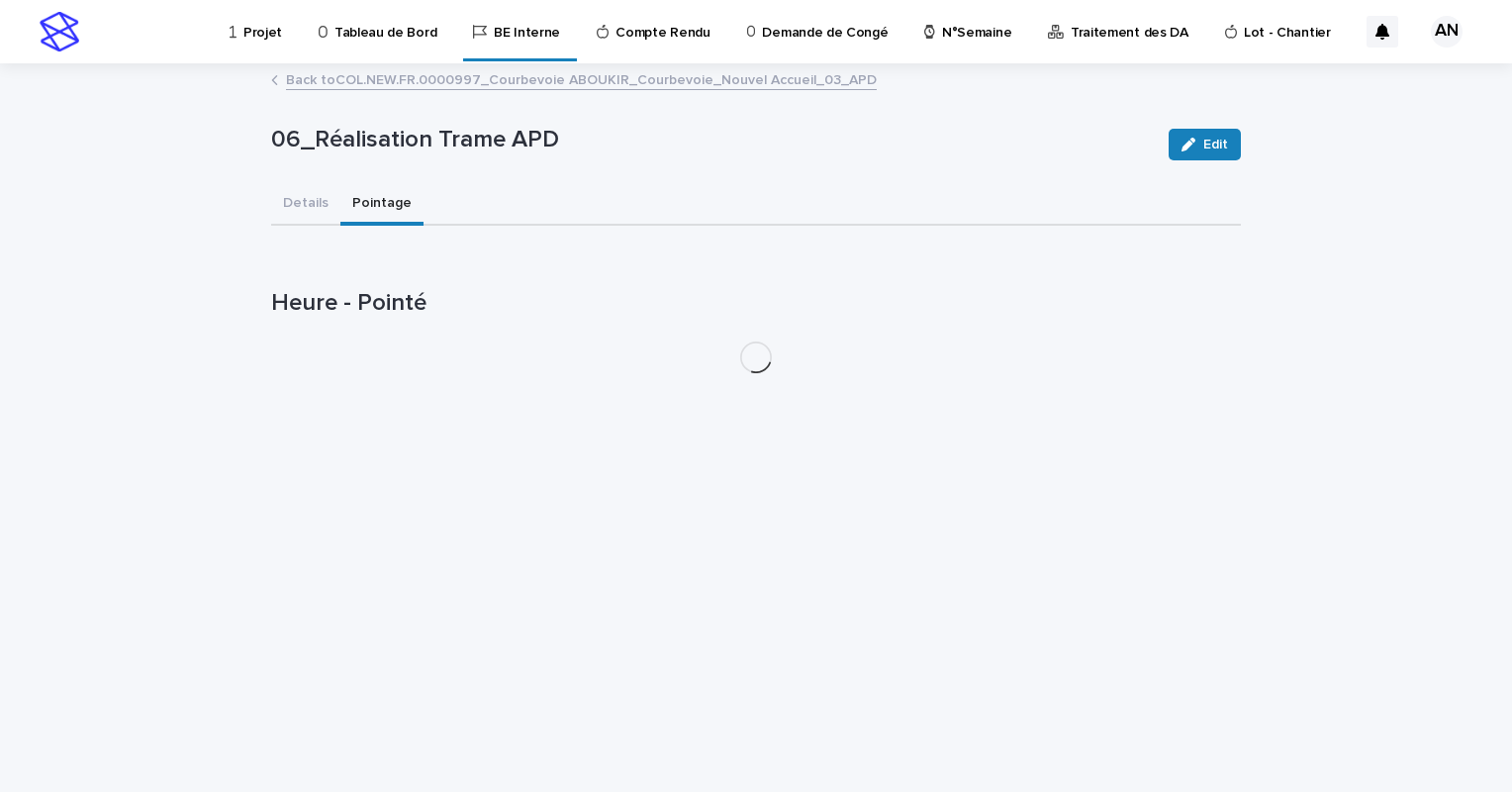 click on "Pointage" at bounding box center (382, 205) 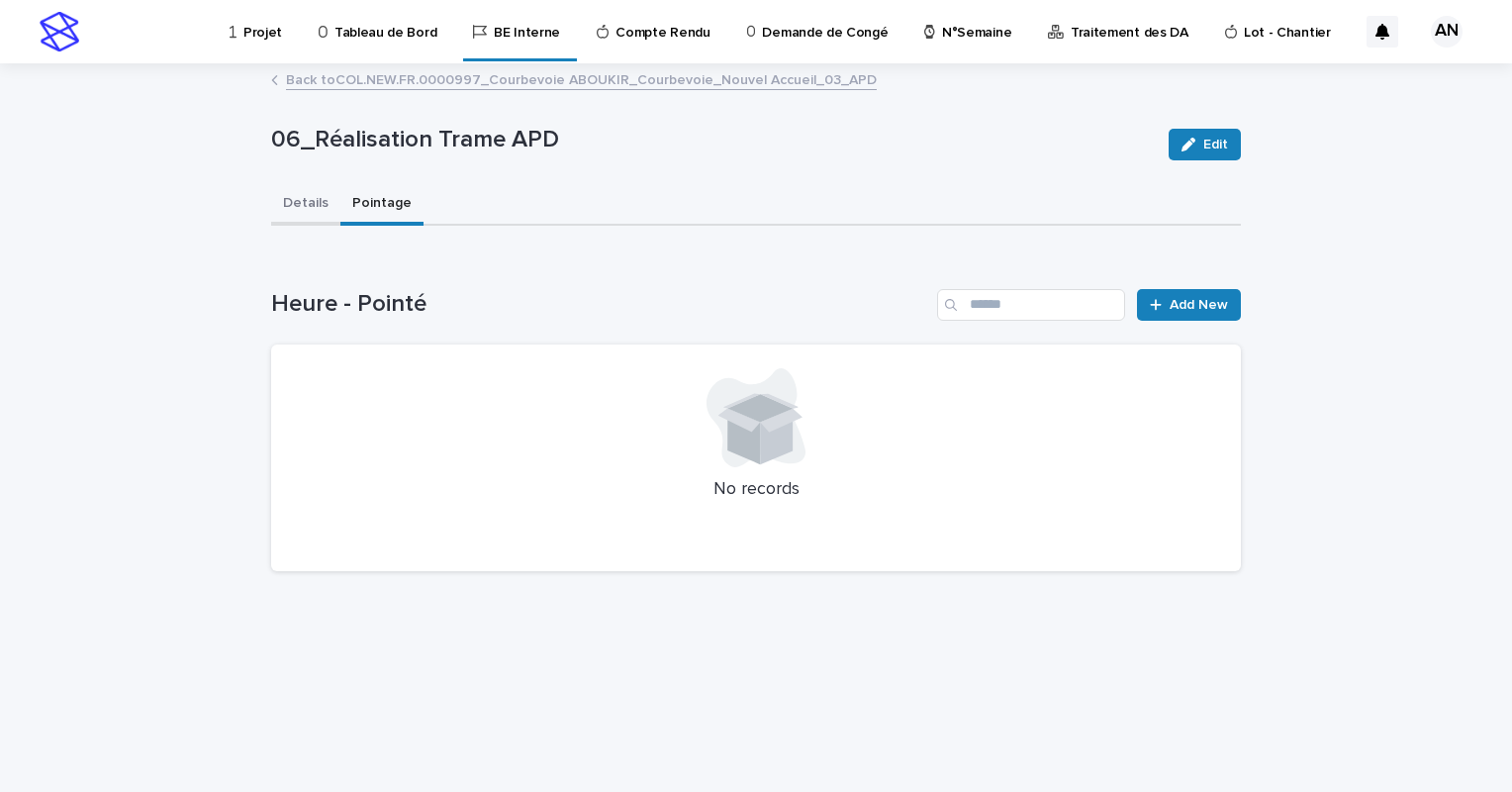 click on "Details" at bounding box center (306, 205) 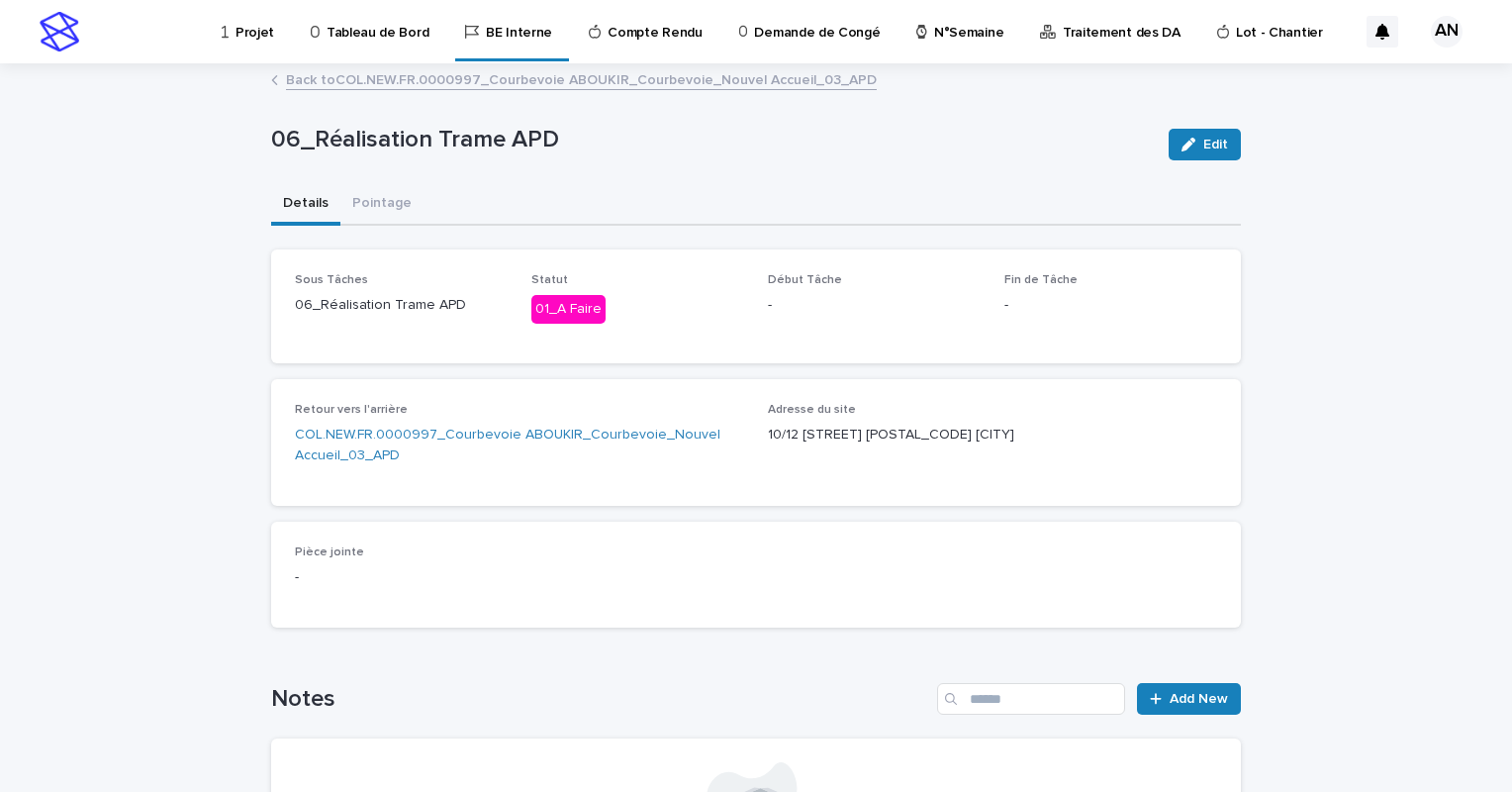 click on "Edit" at bounding box center [1200, 145] 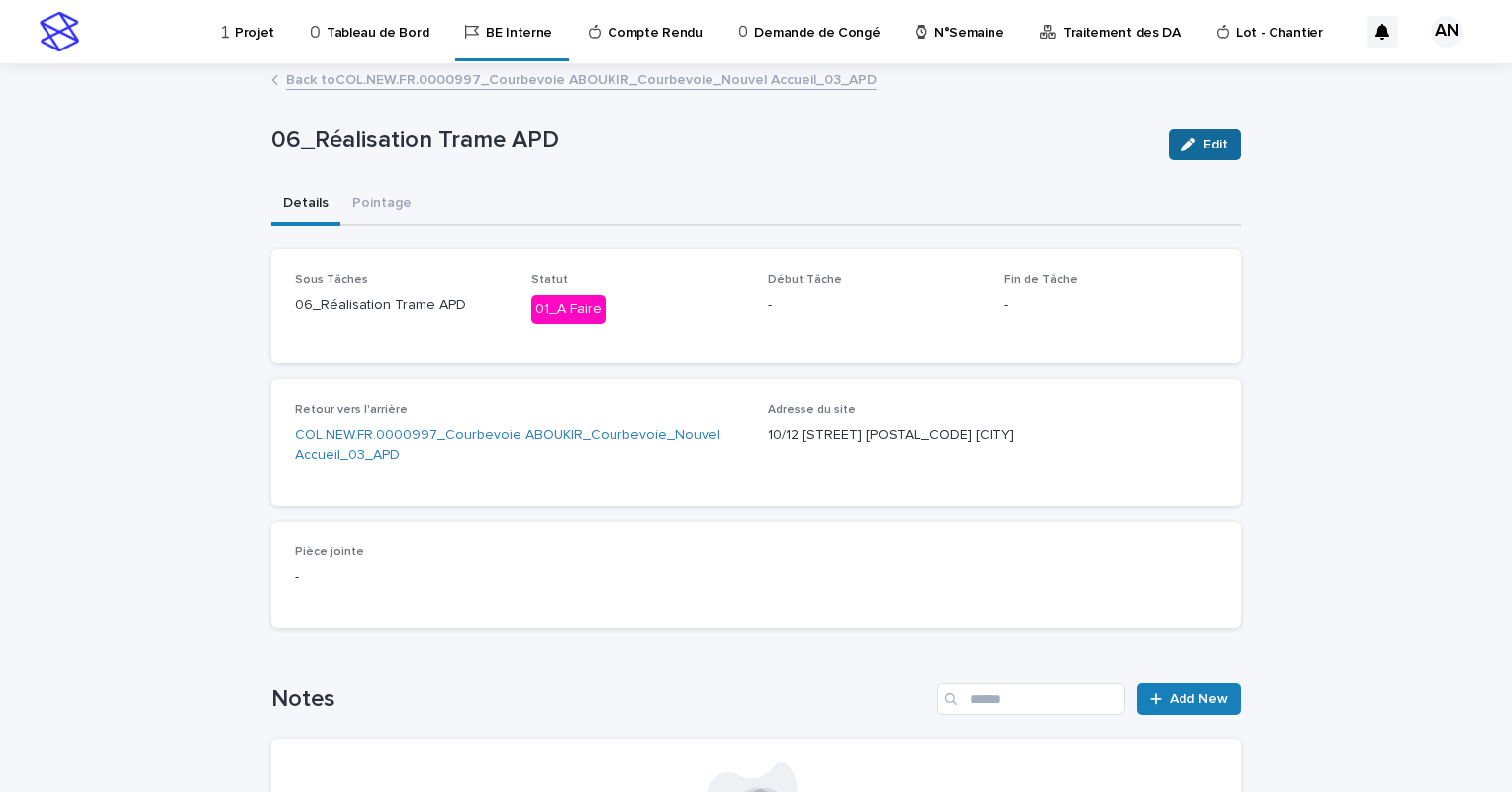 click on "Edit" at bounding box center [1215, 145] 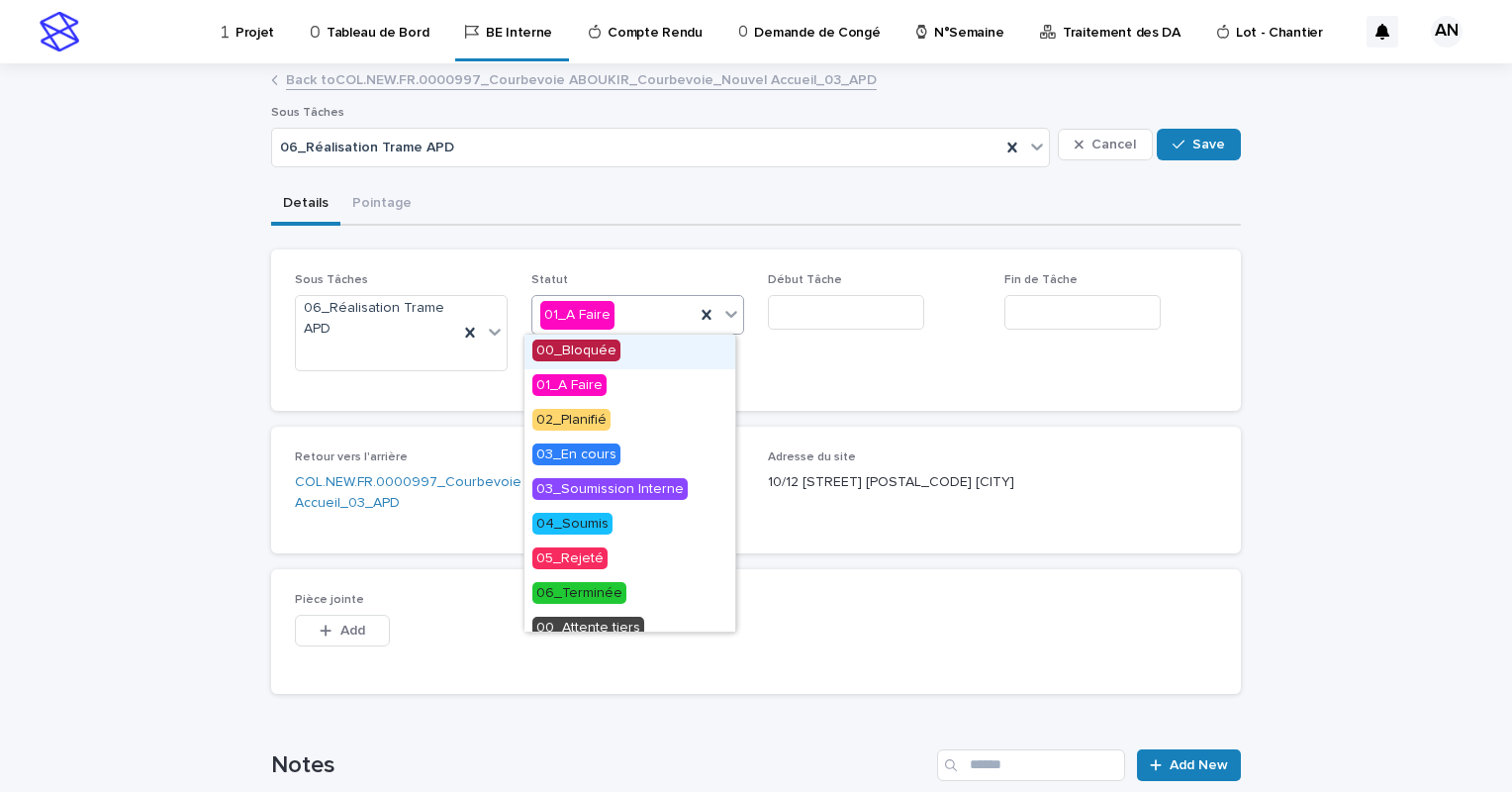 click 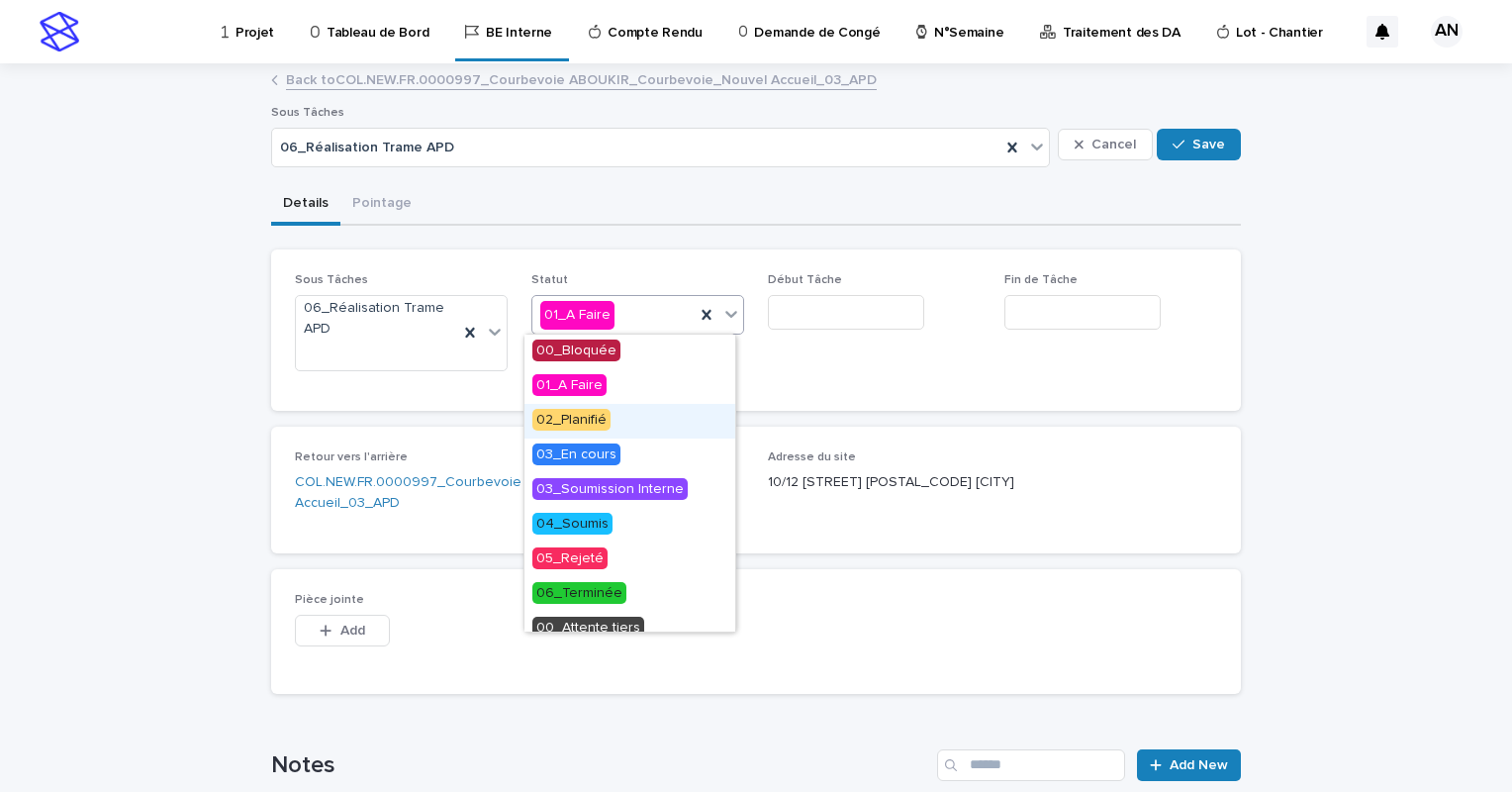 click on "02_Planifié" at bounding box center [571, 420] 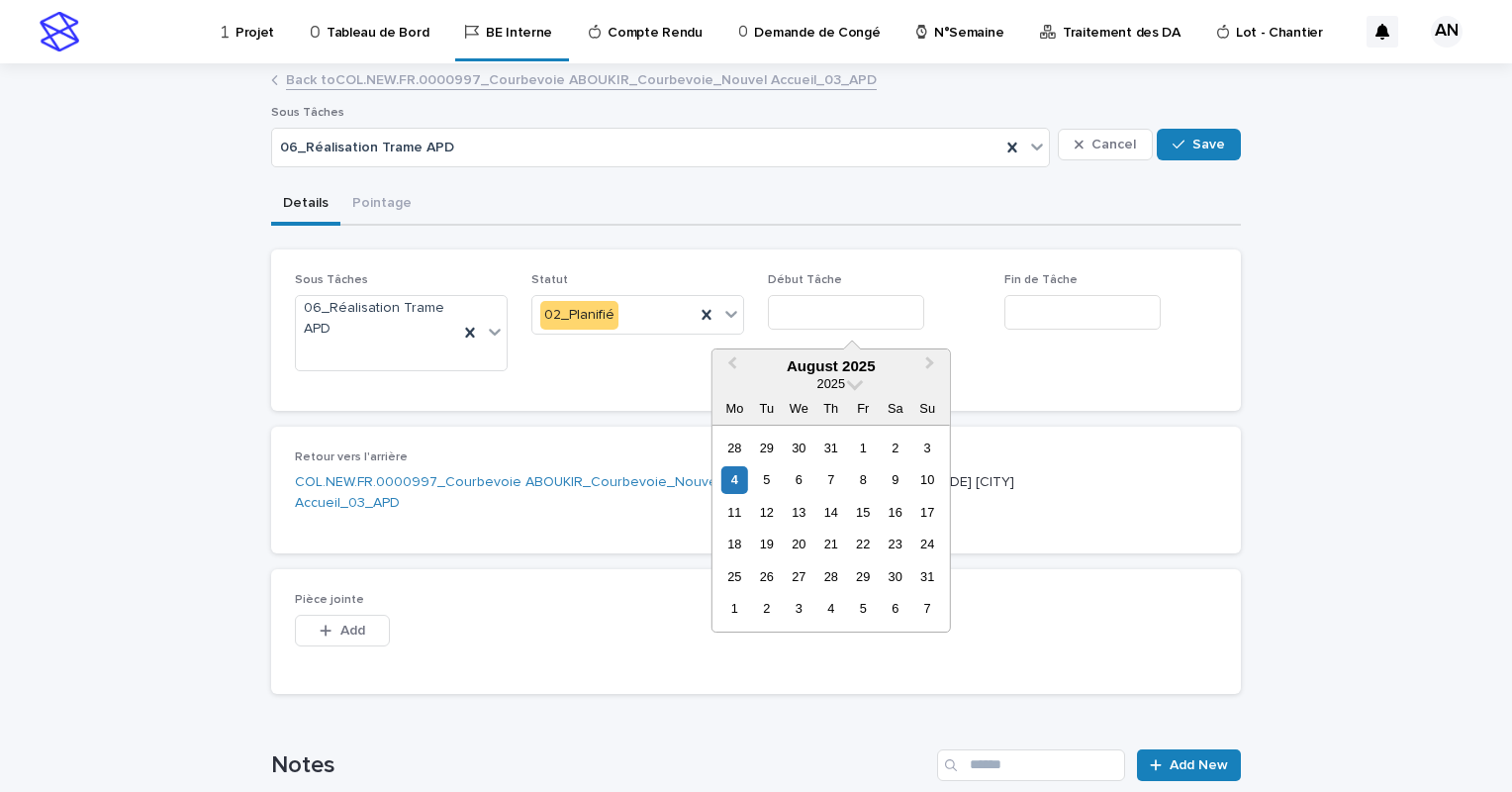 click at bounding box center (846, 312) 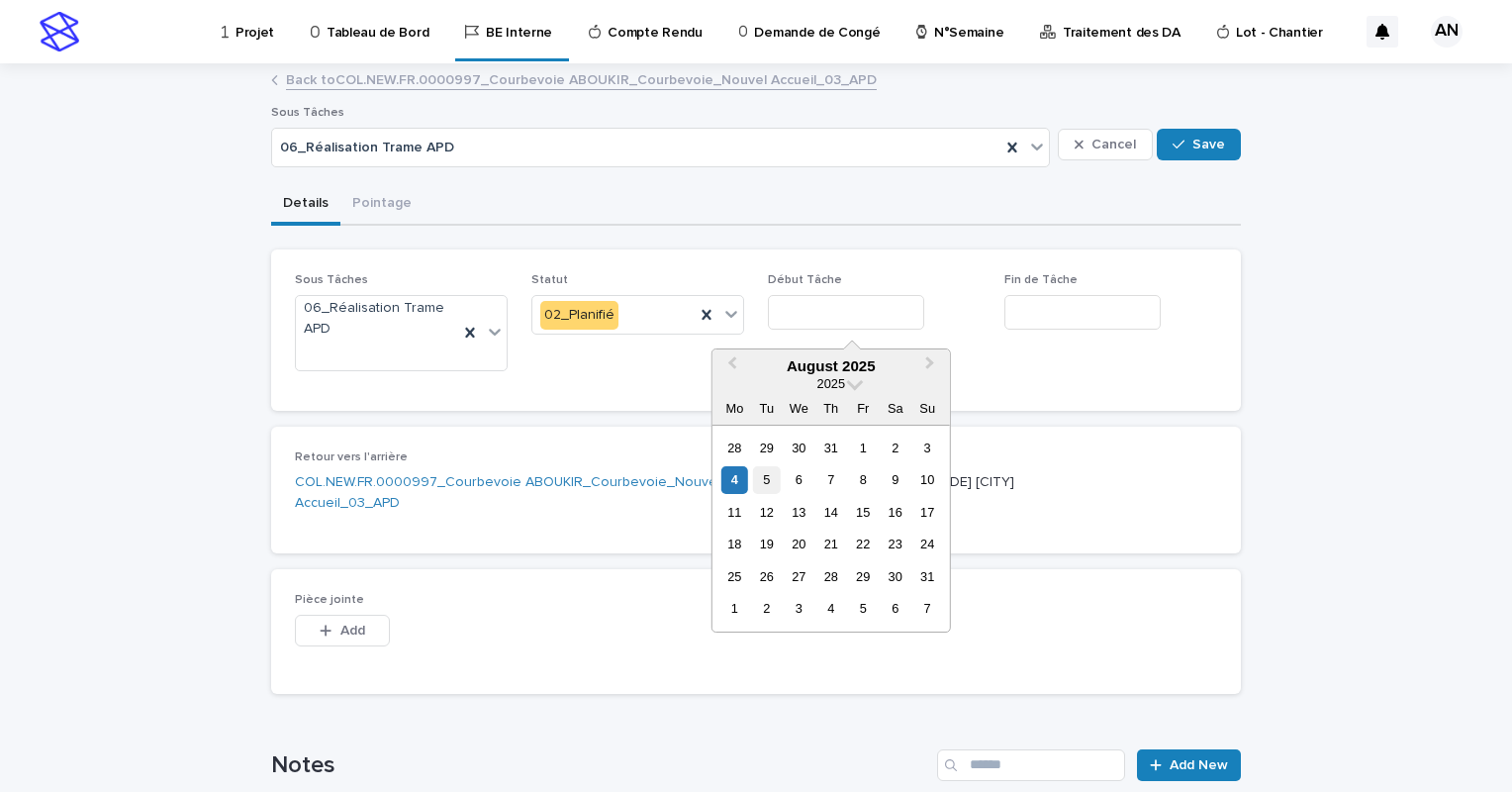 click on "5" at bounding box center [766, 479] 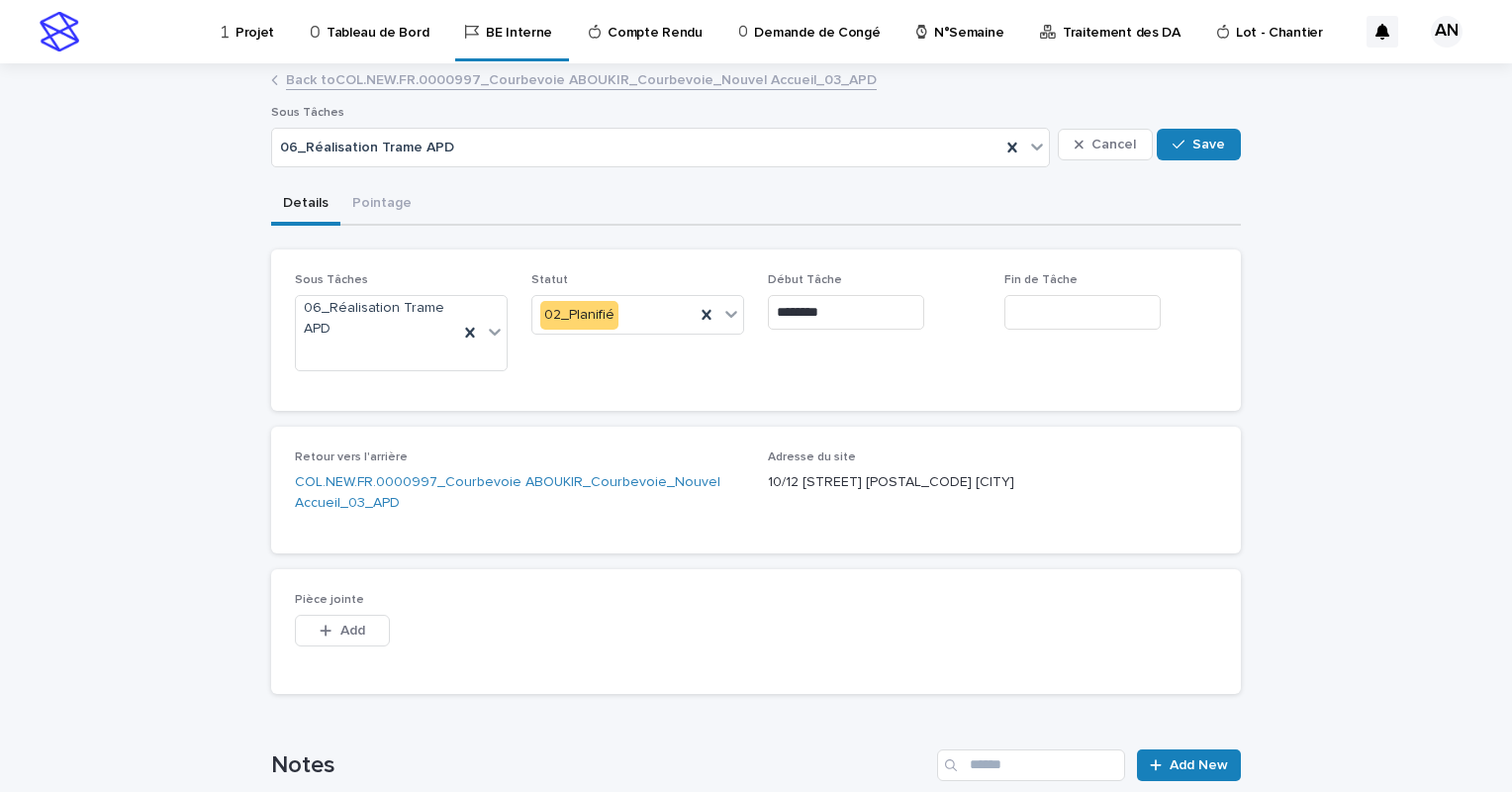 click at bounding box center (1083, 312) 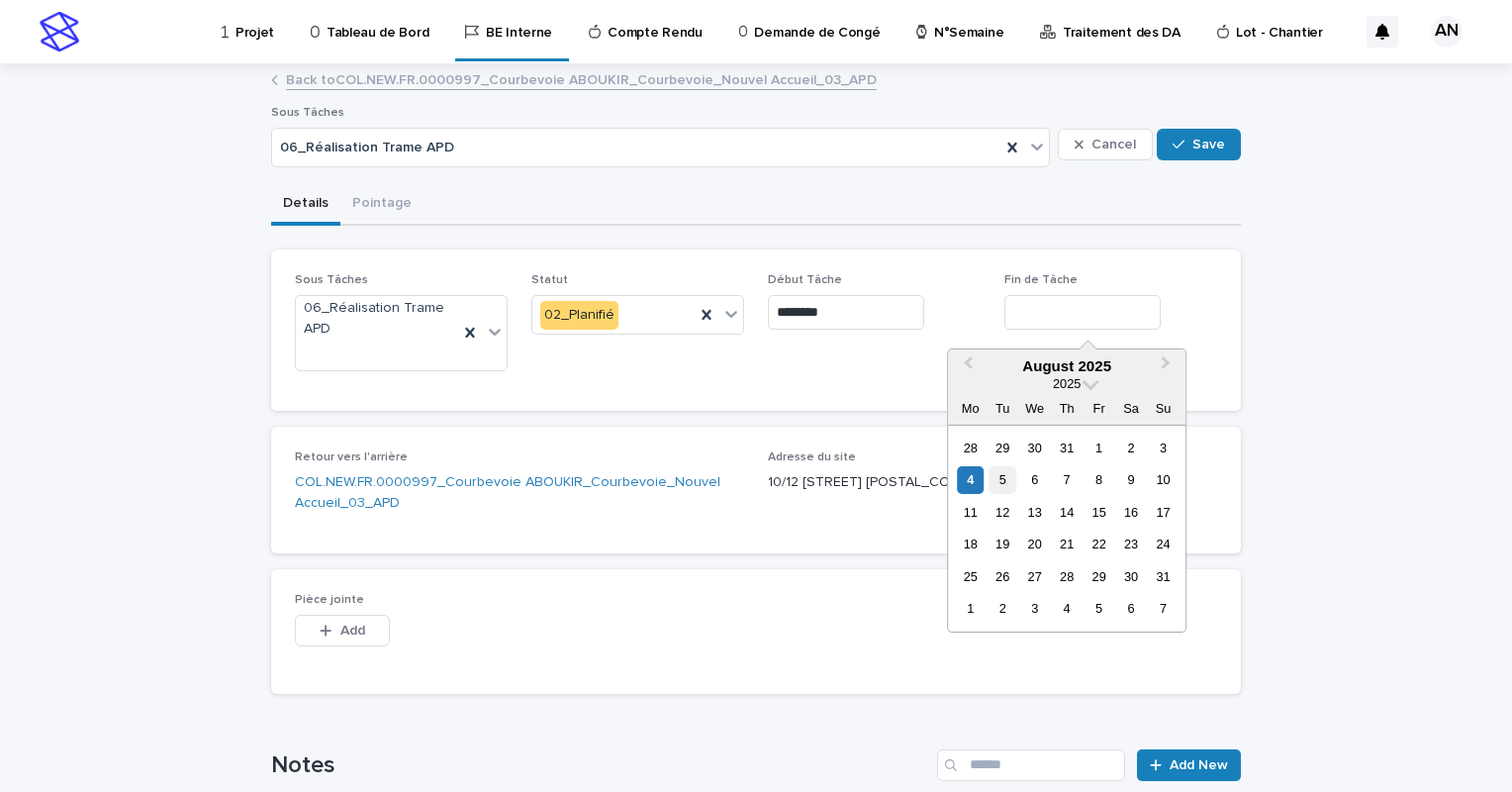 click on "5" at bounding box center (1002, 479) 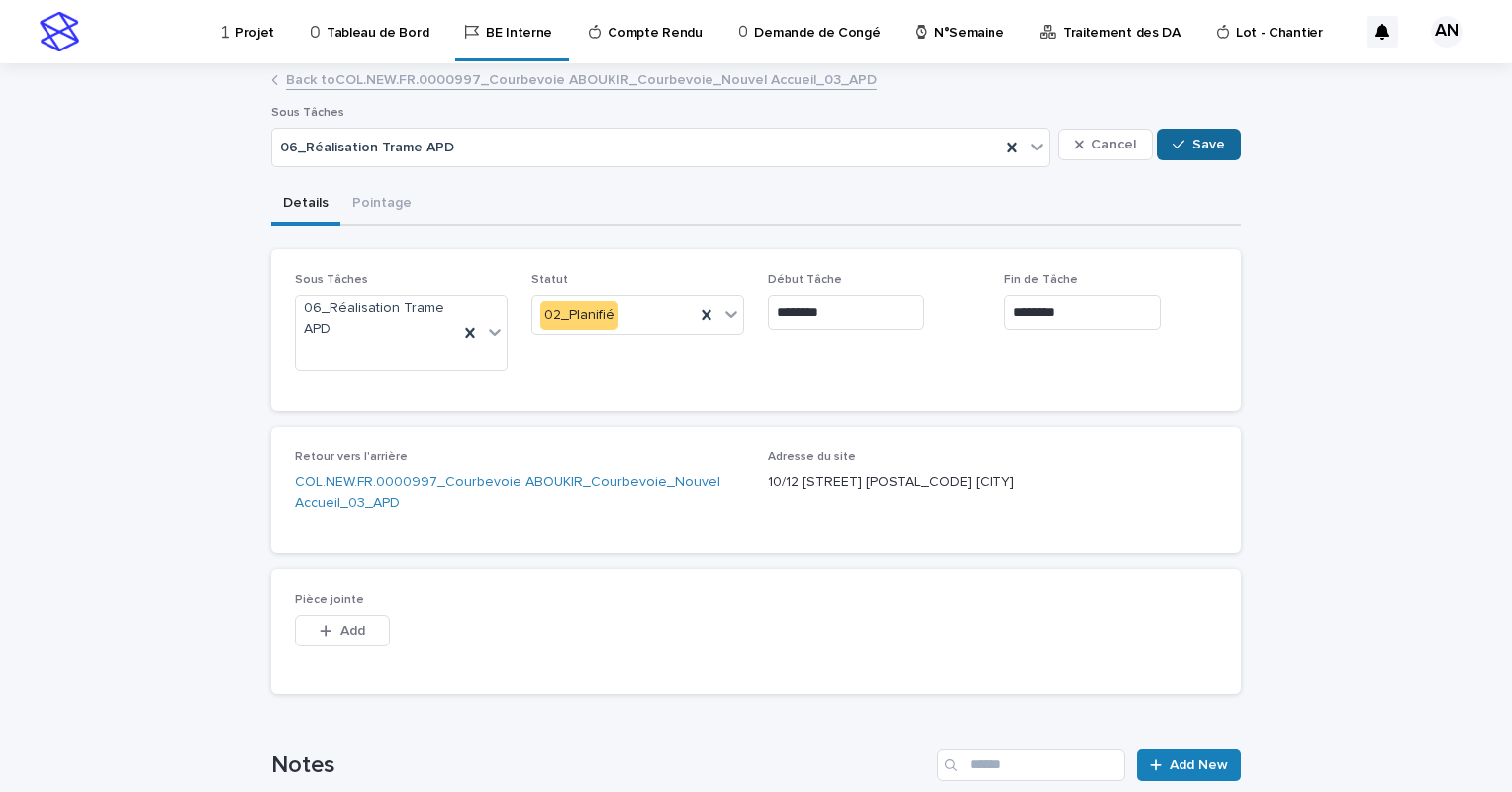 click on "Save" at bounding box center (1198, 145) 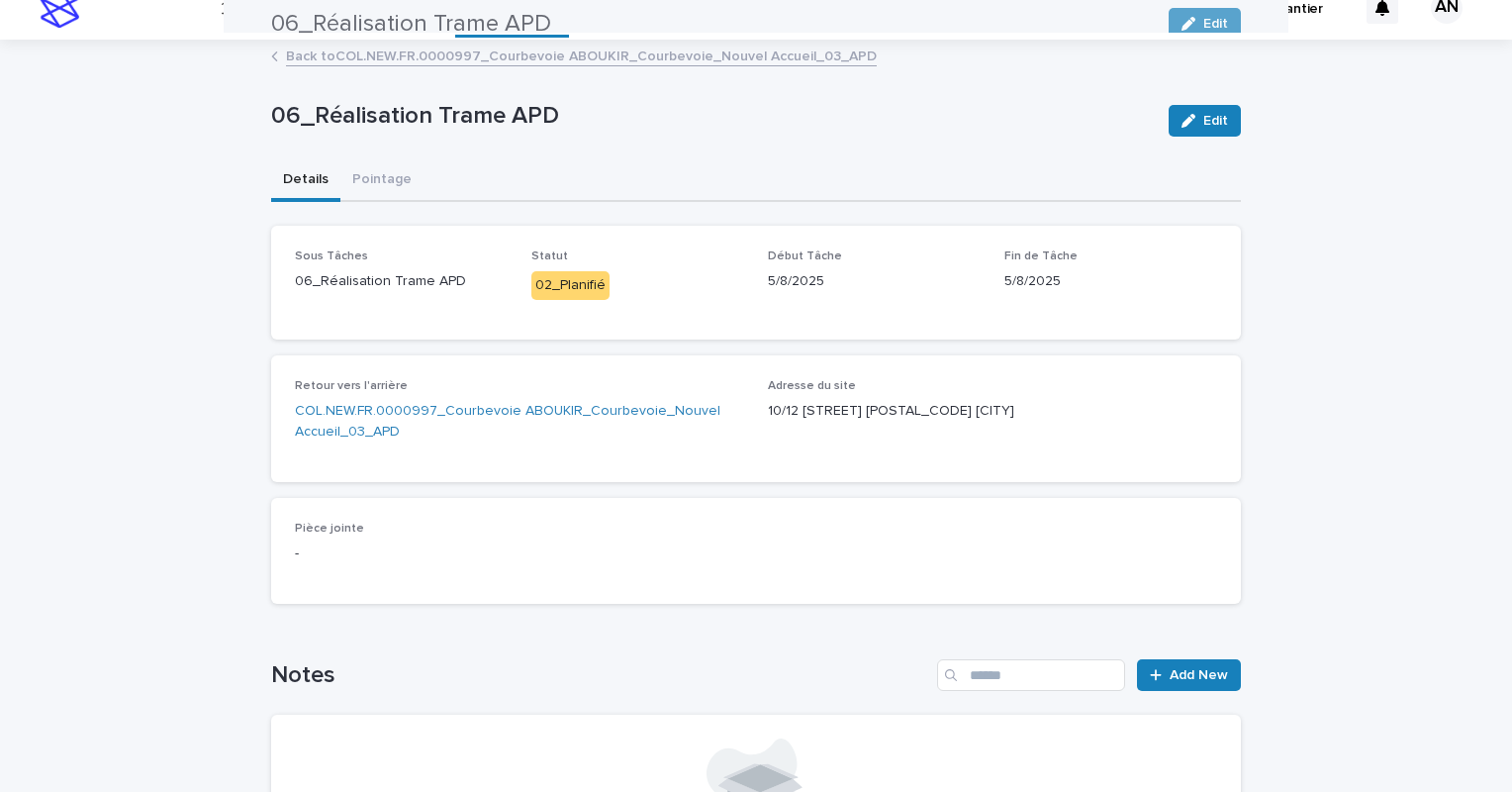 scroll, scrollTop: 0, scrollLeft: 0, axis: both 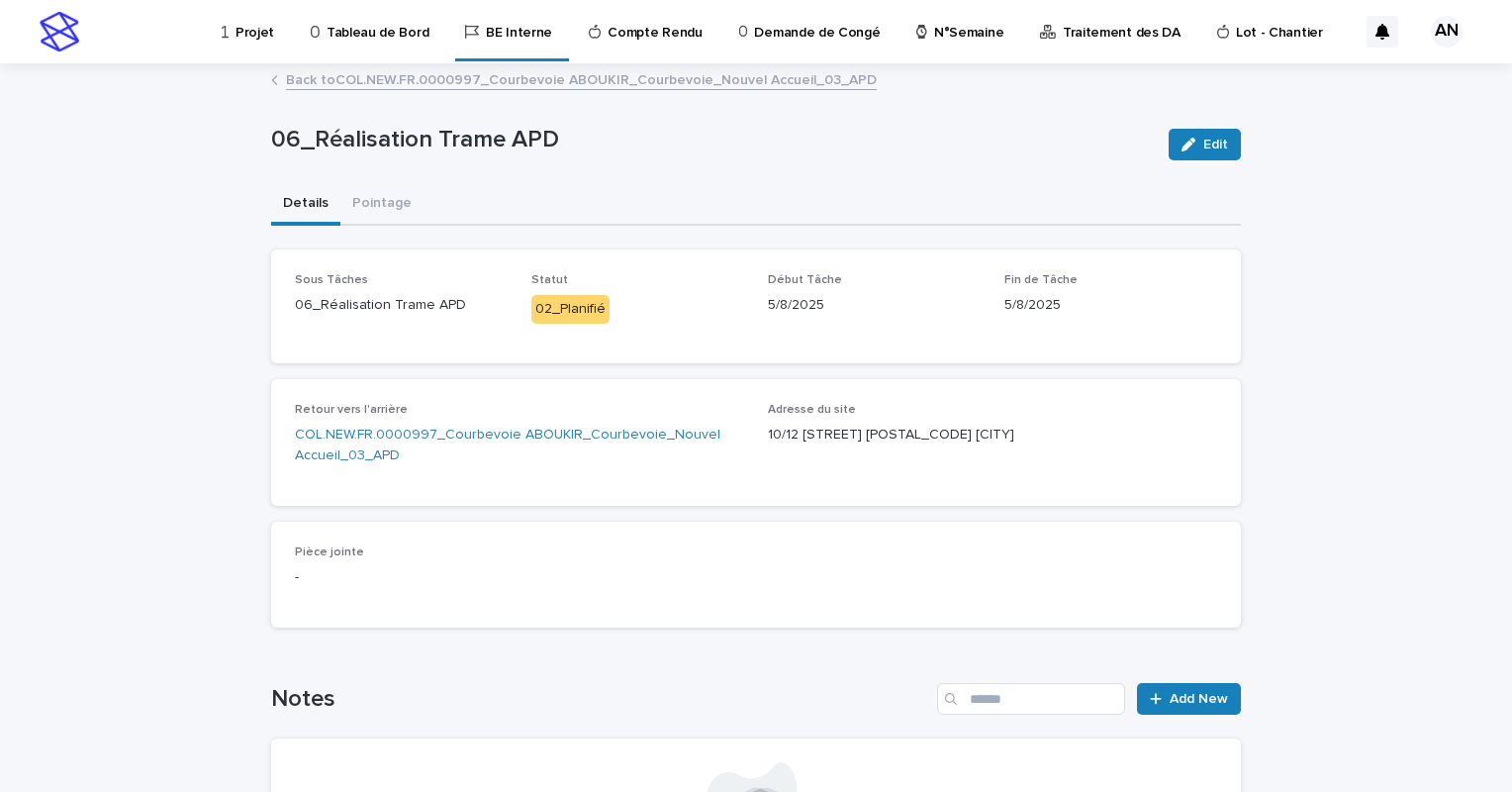 click on "Back to  COL.NEW.FR.0000997_Courbevoie ABOUKIR_Courbevoie_Nouvel Accueil_03_APD" at bounding box center (581, 78) 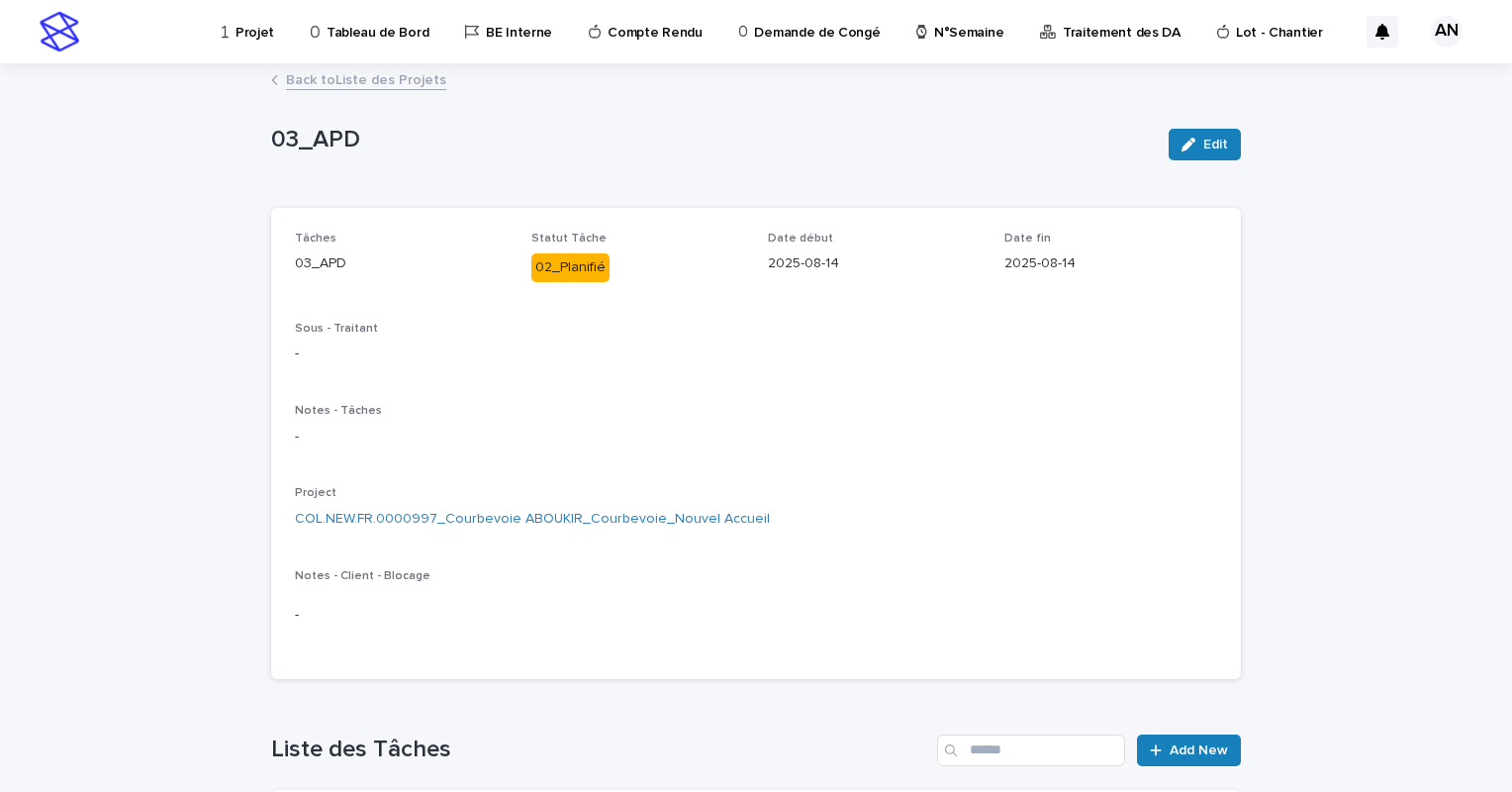click on "Back to  Liste des Projets" at bounding box center (366, 78) 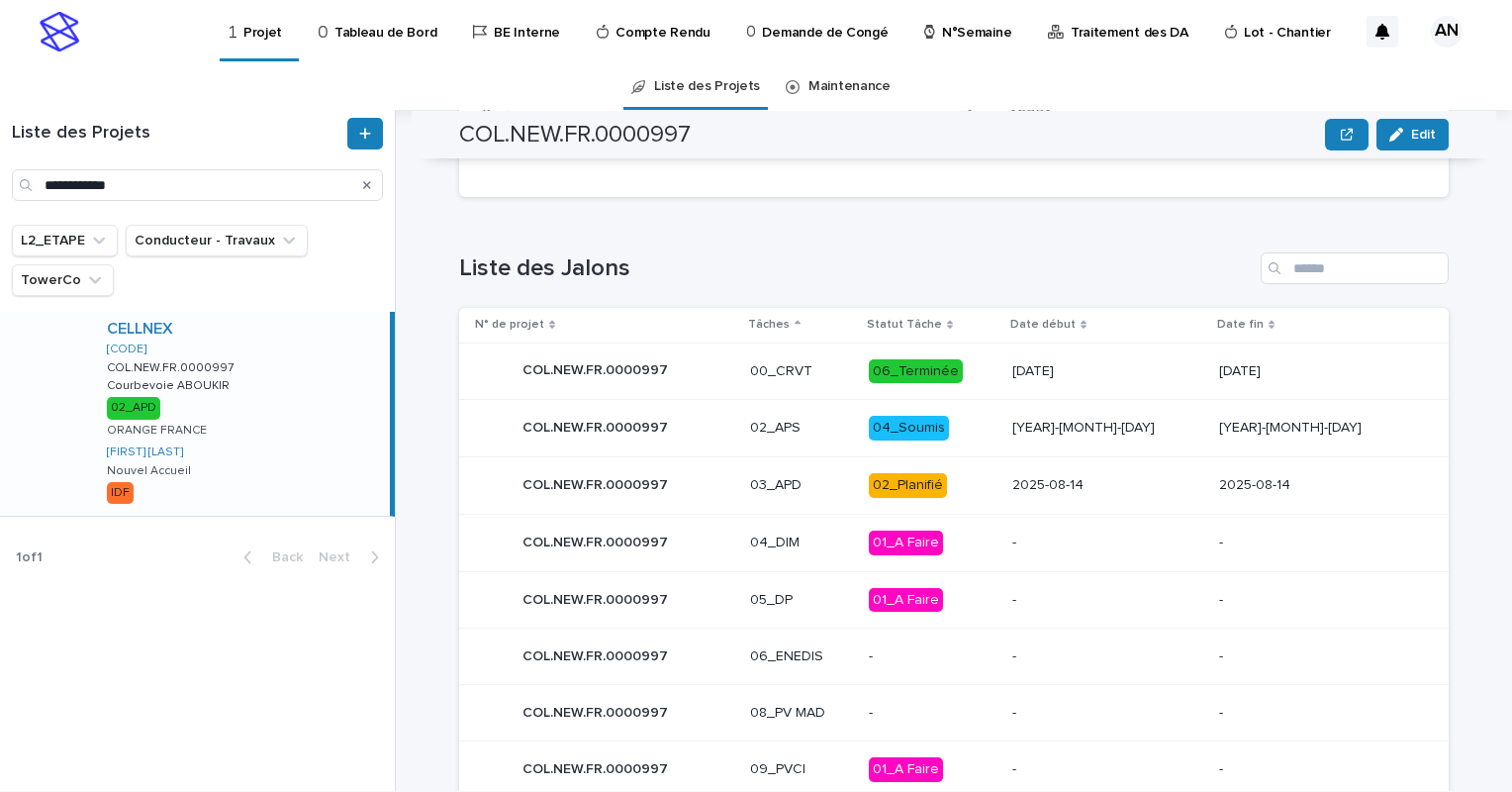 scroll, scrollTop: 855, scrollLeft: 0, axis: vertical 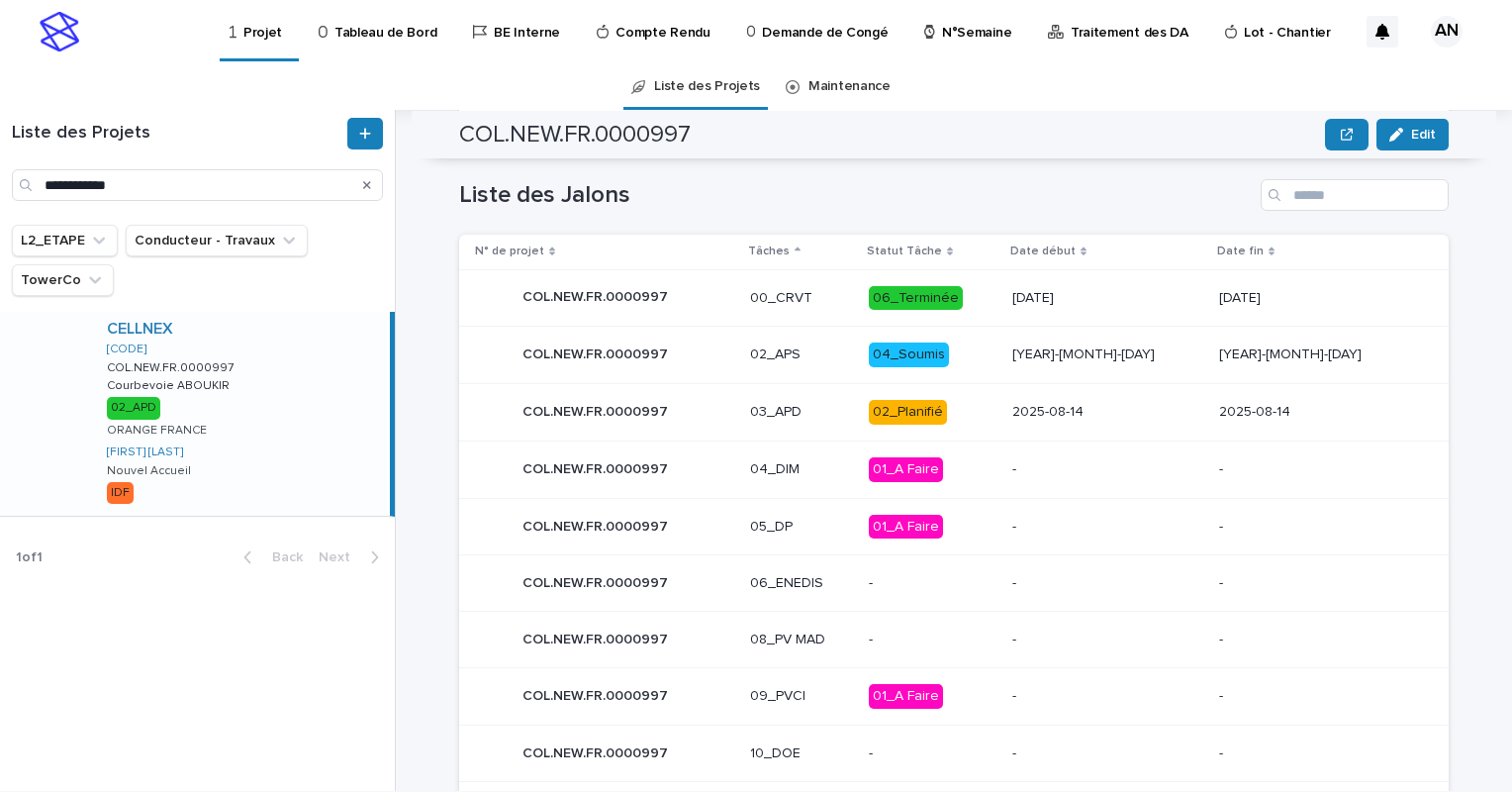 click on "02_Planifié" at bounding box center (932, 412) 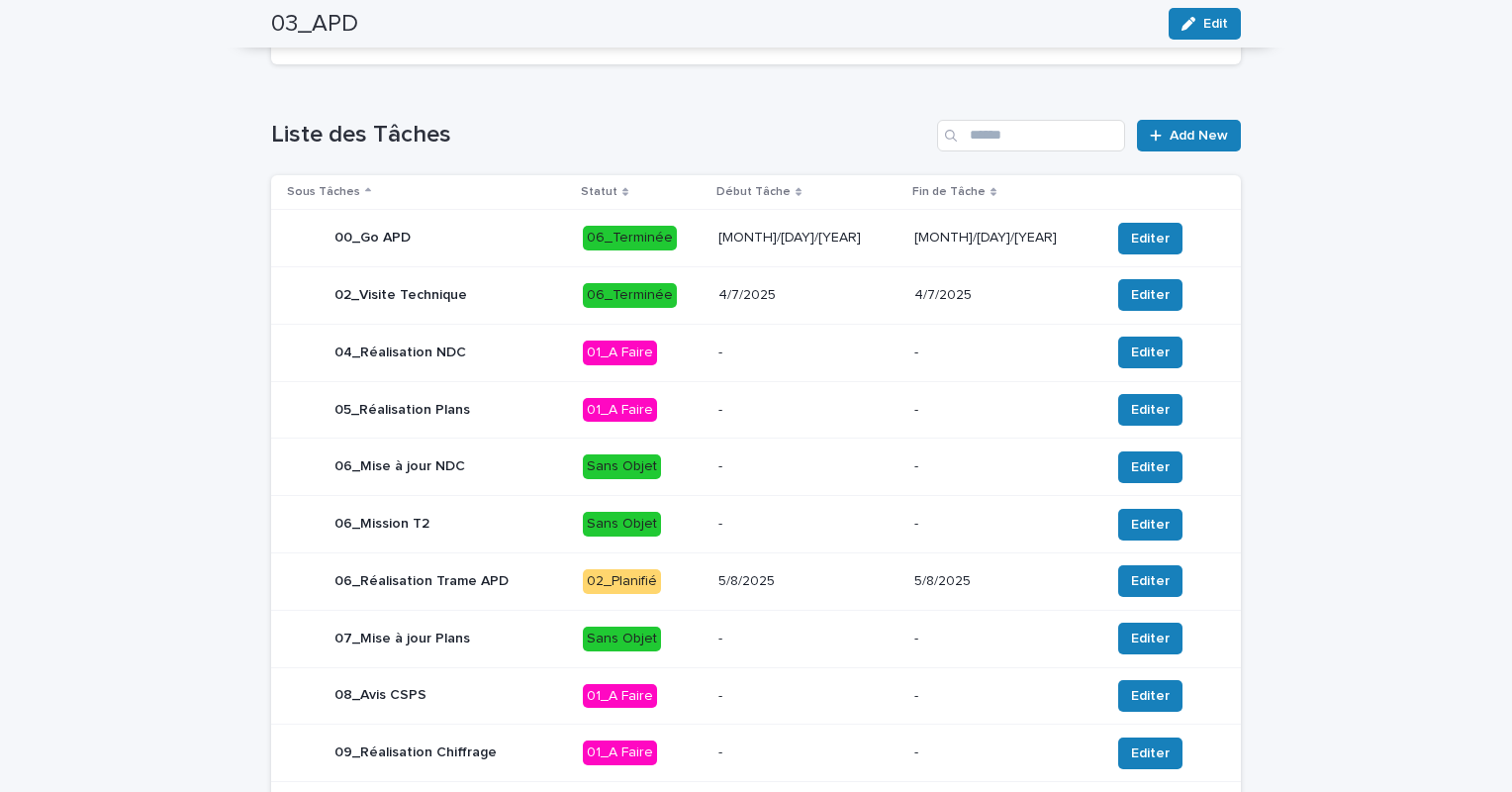 scroll, scrollTop: 632, scrollLeft: 0, axis: vertical 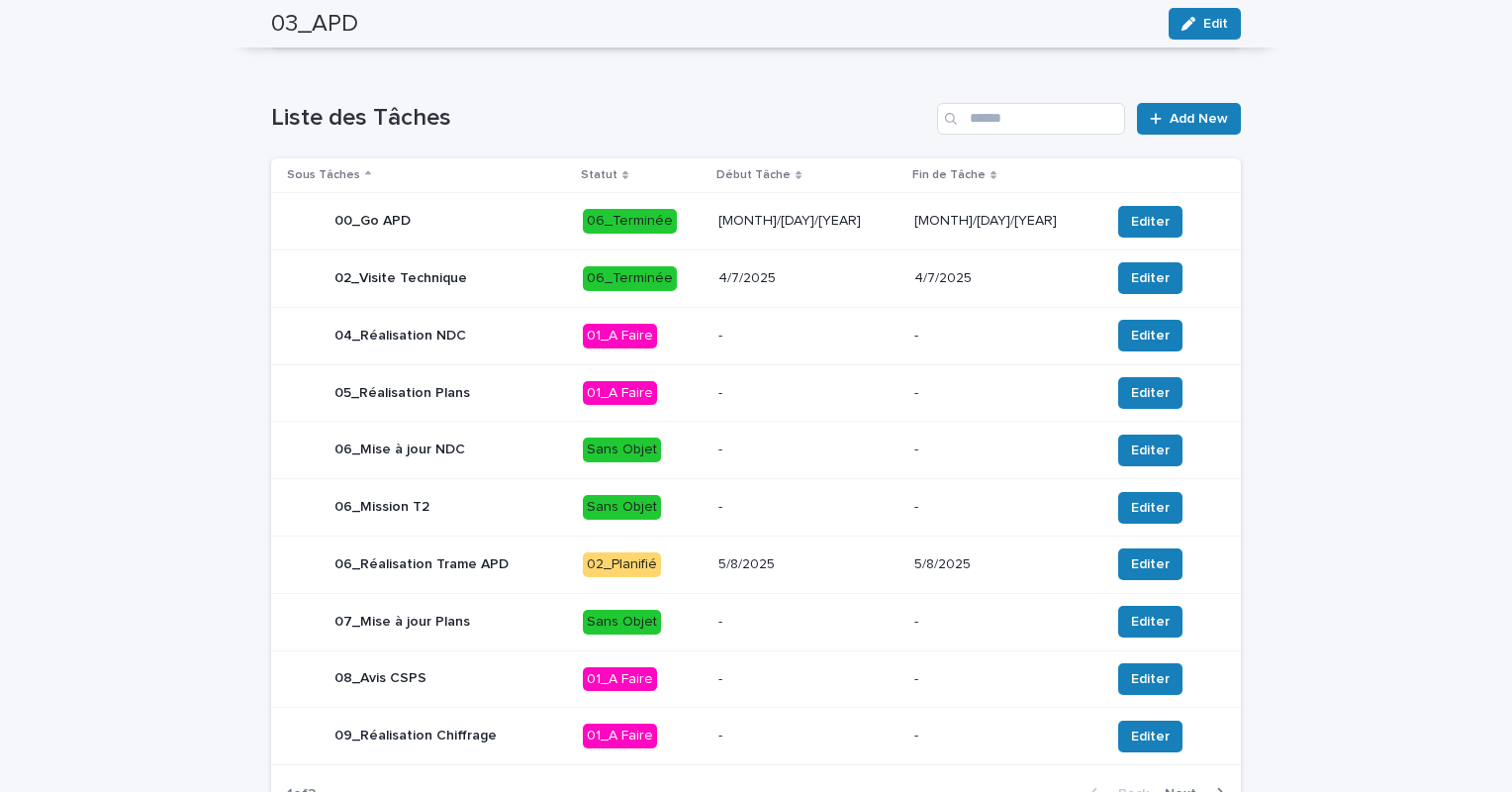 click on "02_Planifié" at bounding box center [642, 564] 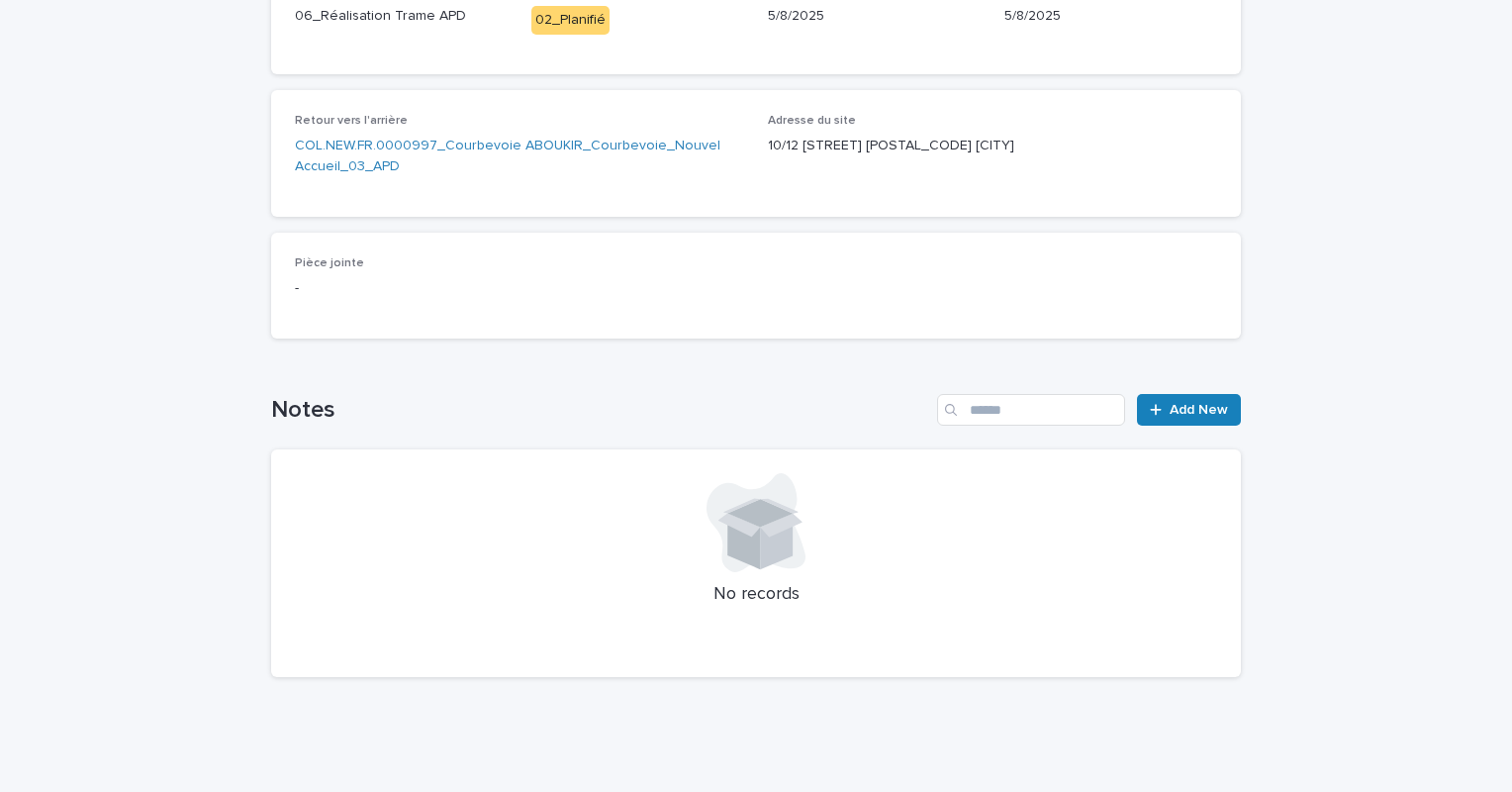 scroll, scrollTop: 0, scrollLeft: 0, axis: both 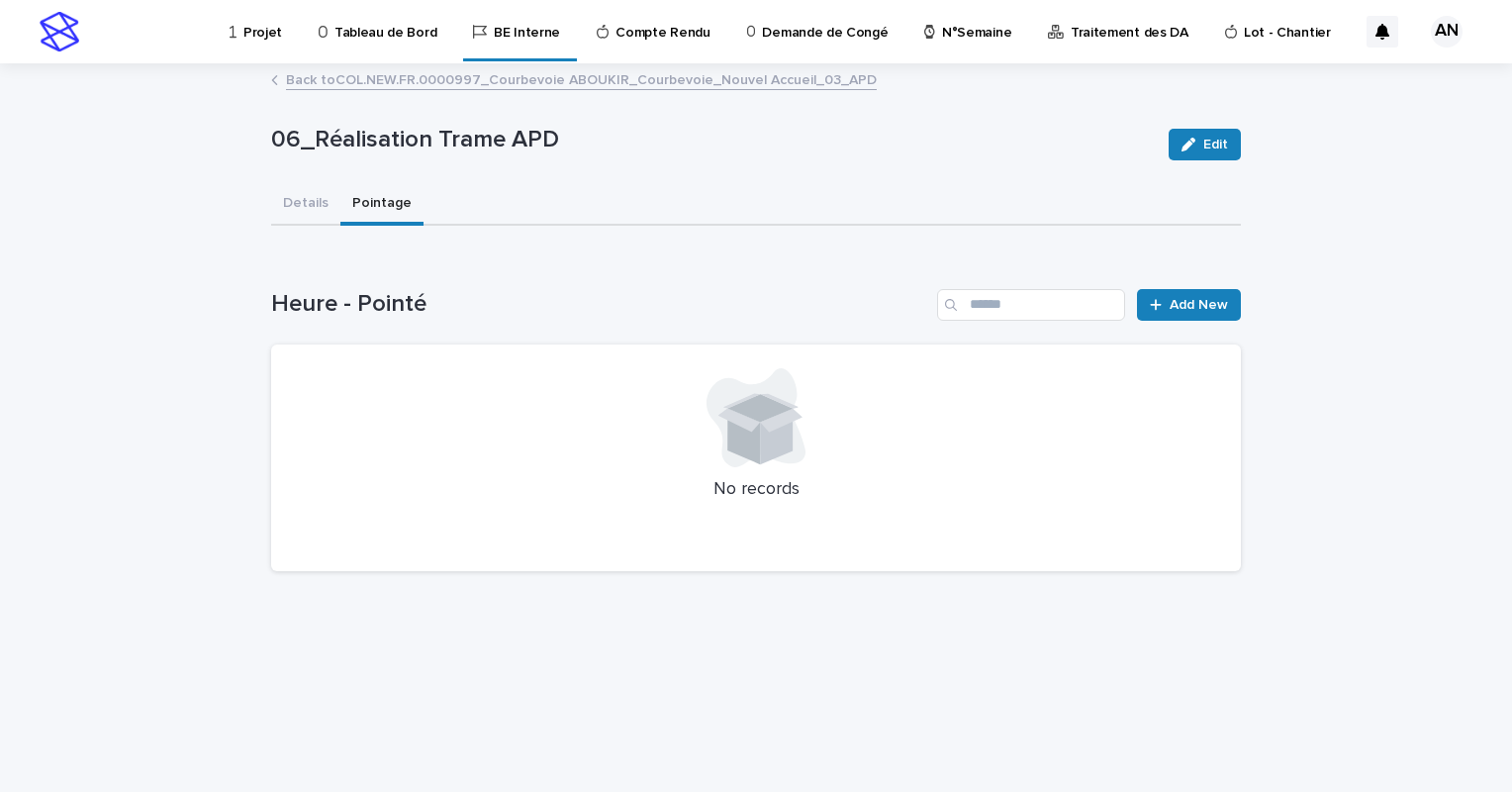 click on "Pointage" at bounding box center (382, 205) 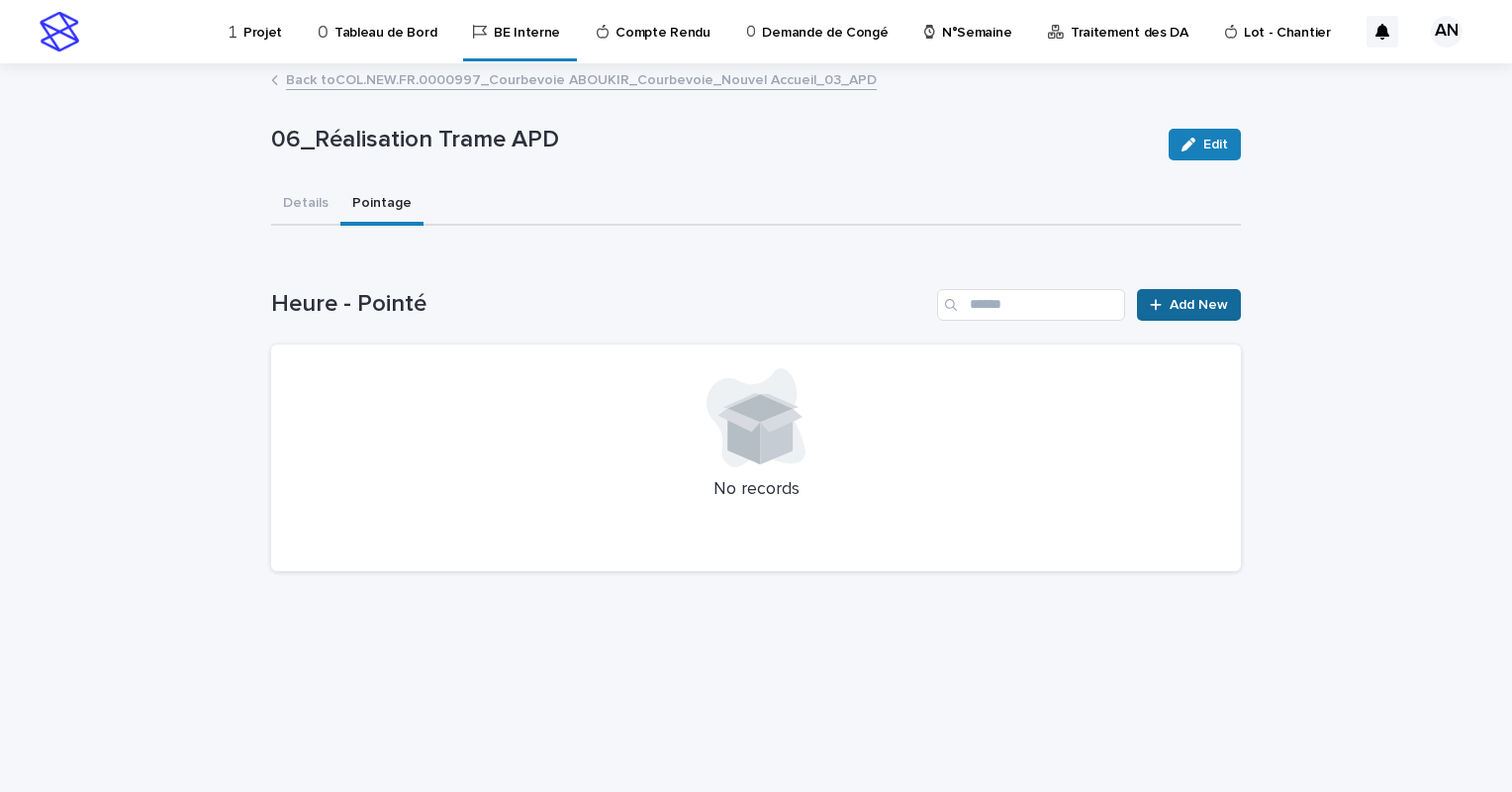 click on "Add New" at bounding box center (1188, 305) 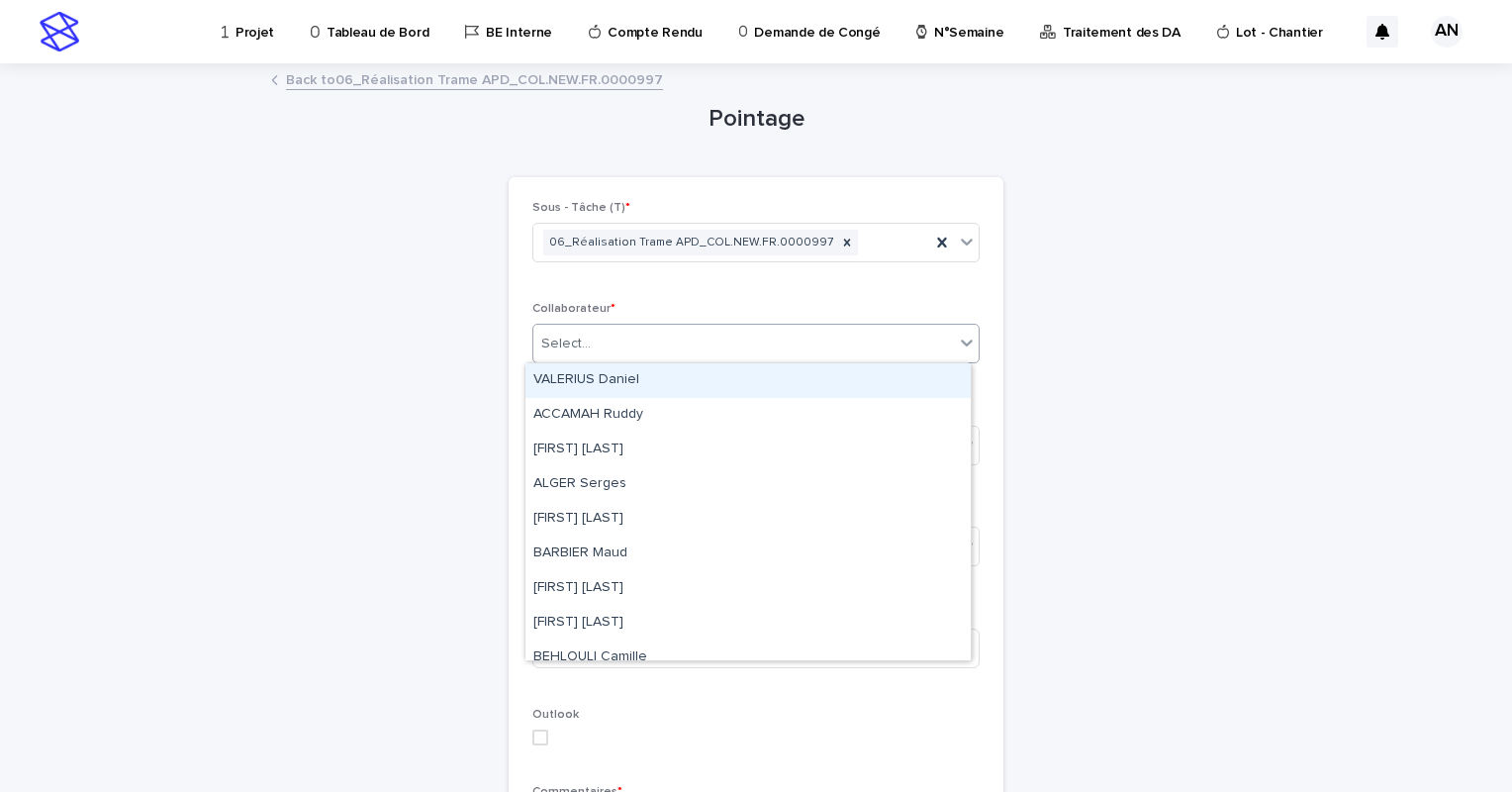 click on "Select..." at bounding box center (743, 344) 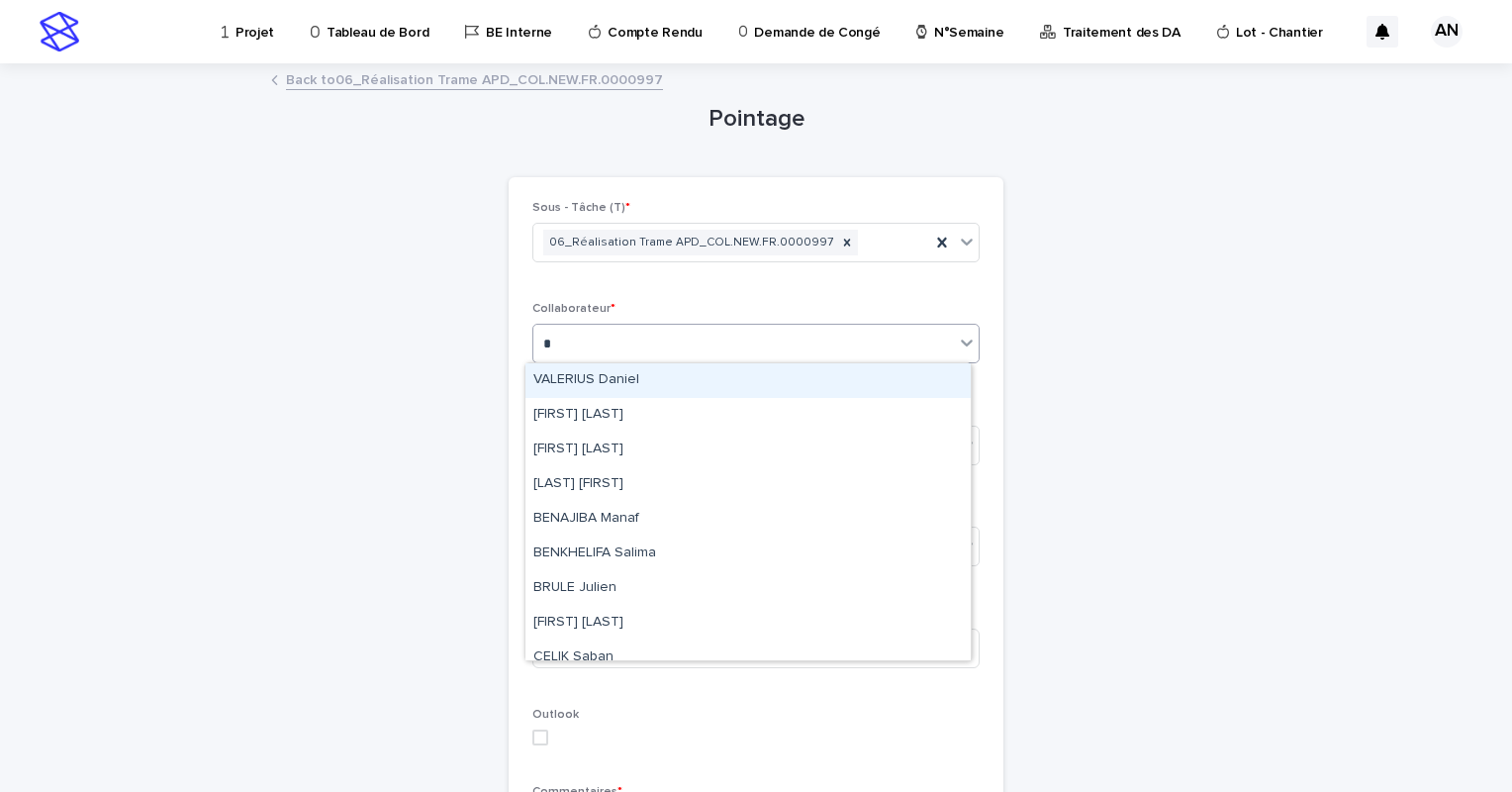 type on "**" 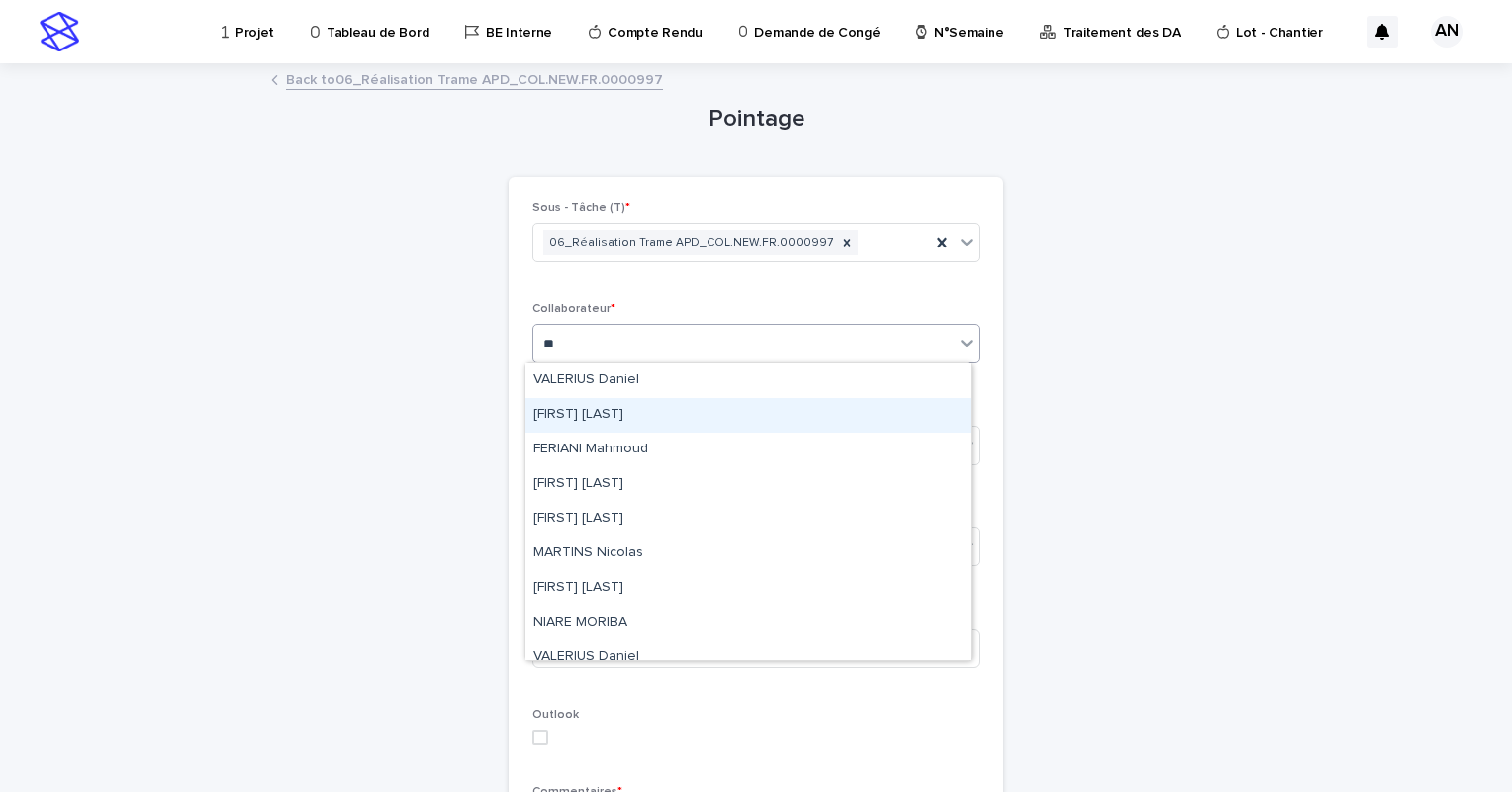 click on "[LICENSE] [LAST] [FIRST]" at bounding box center [748, 415] 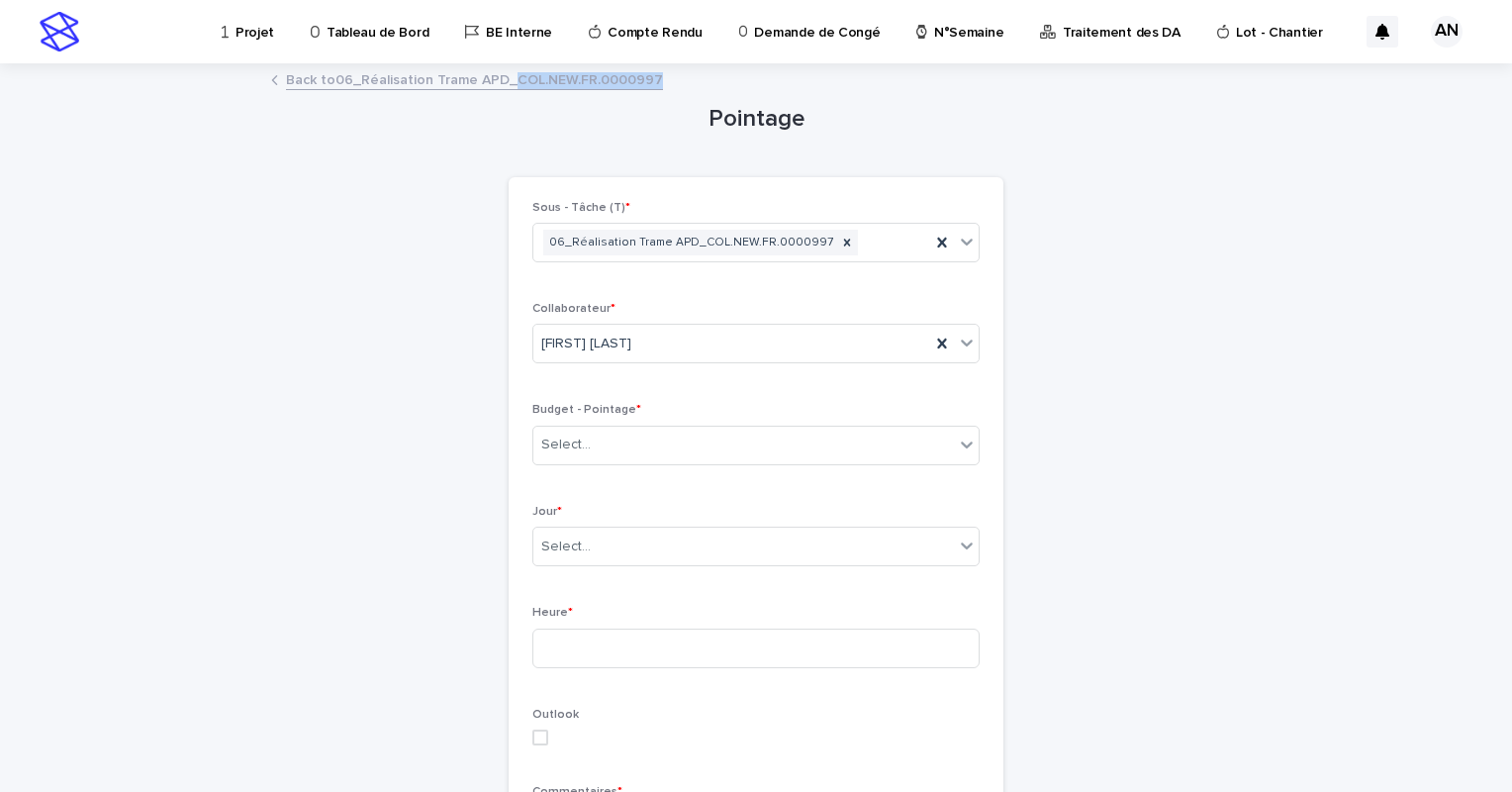 drag, startPoint x: 660, startPoint y: 80, endPoint x: 501, endPoint y: 83, distance: 159.0283 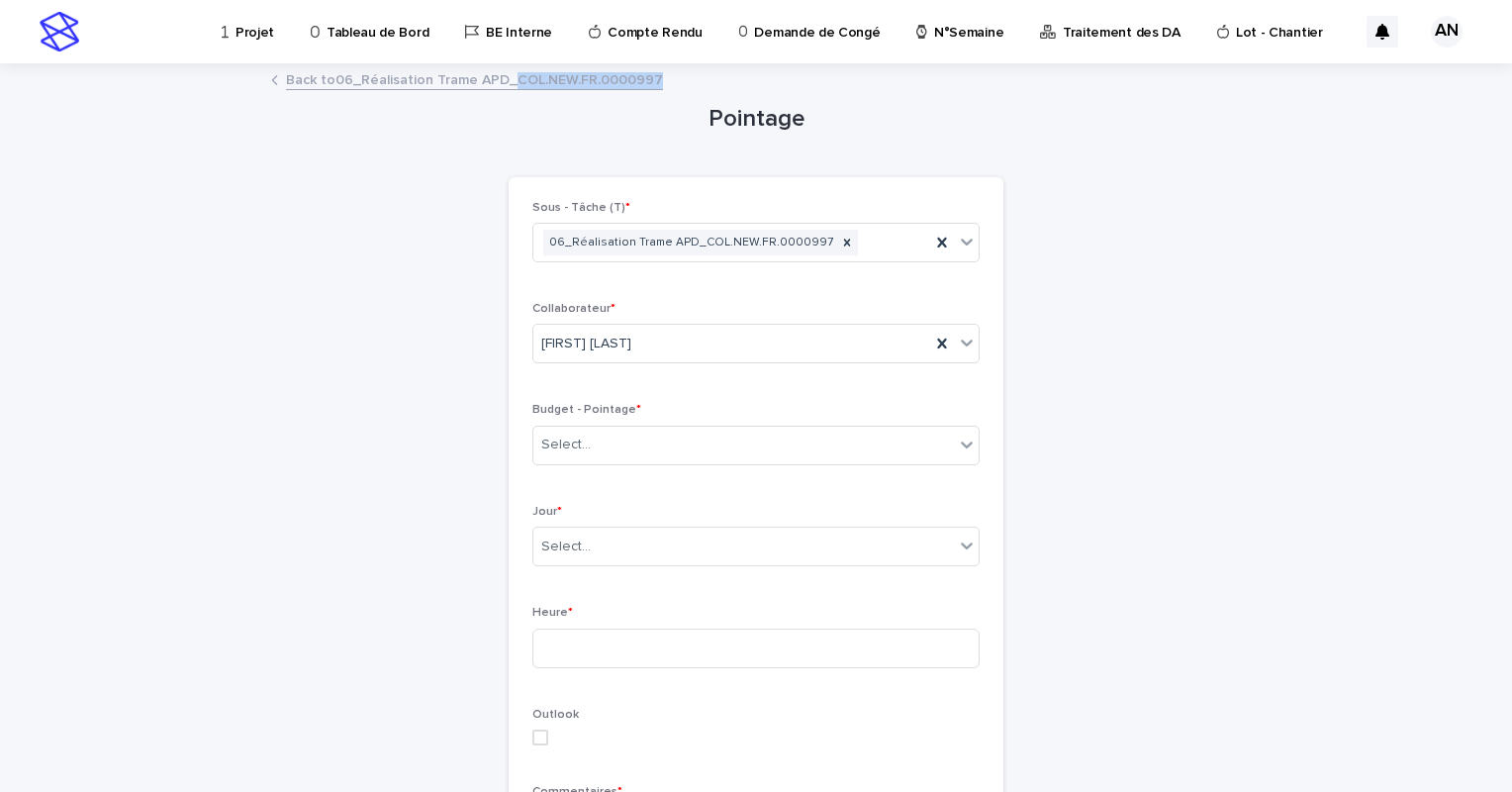 copy on "COL.NEW.FR.0000997" 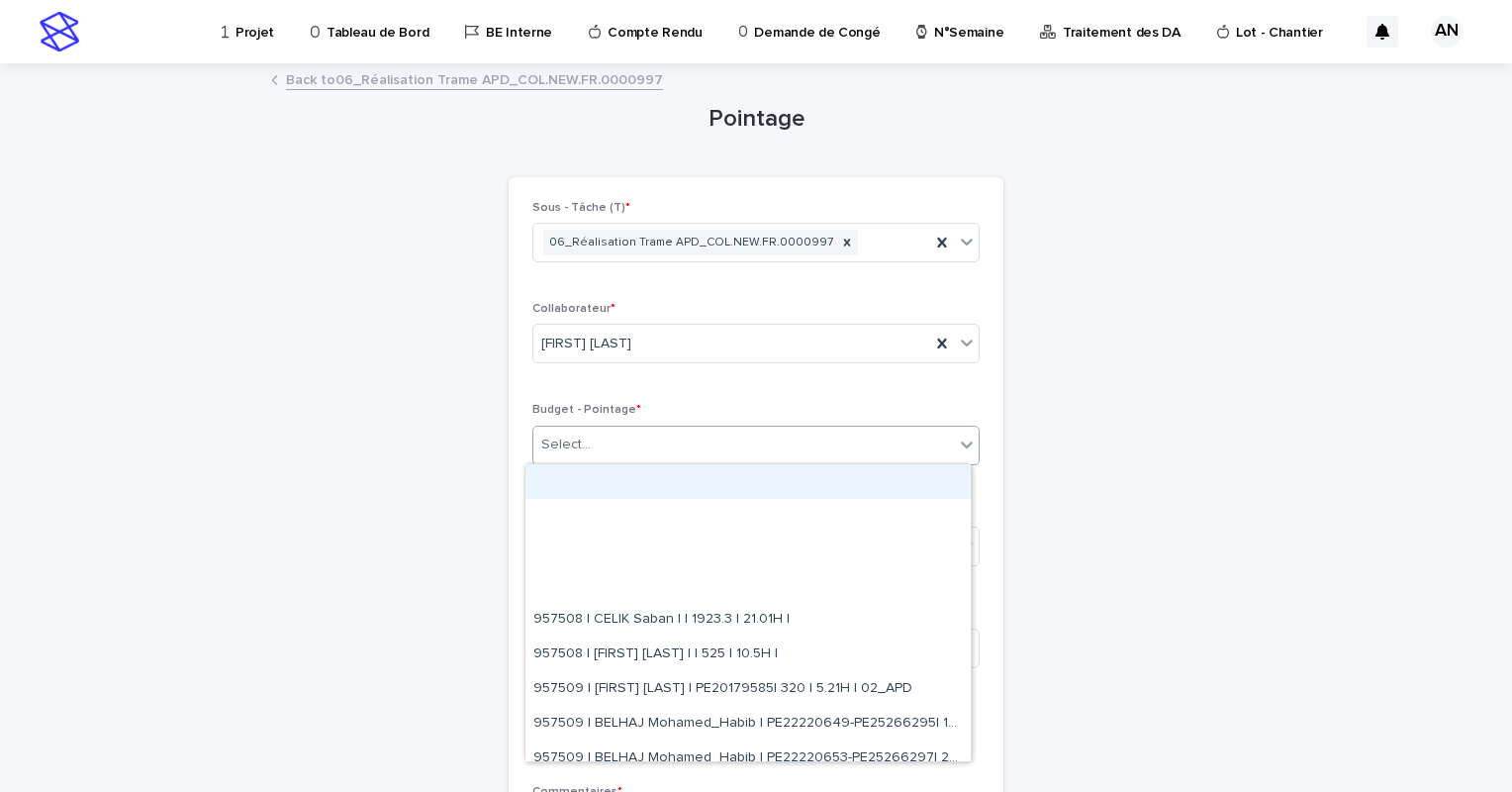 click on "Select..." at bounding box center (743, 445) 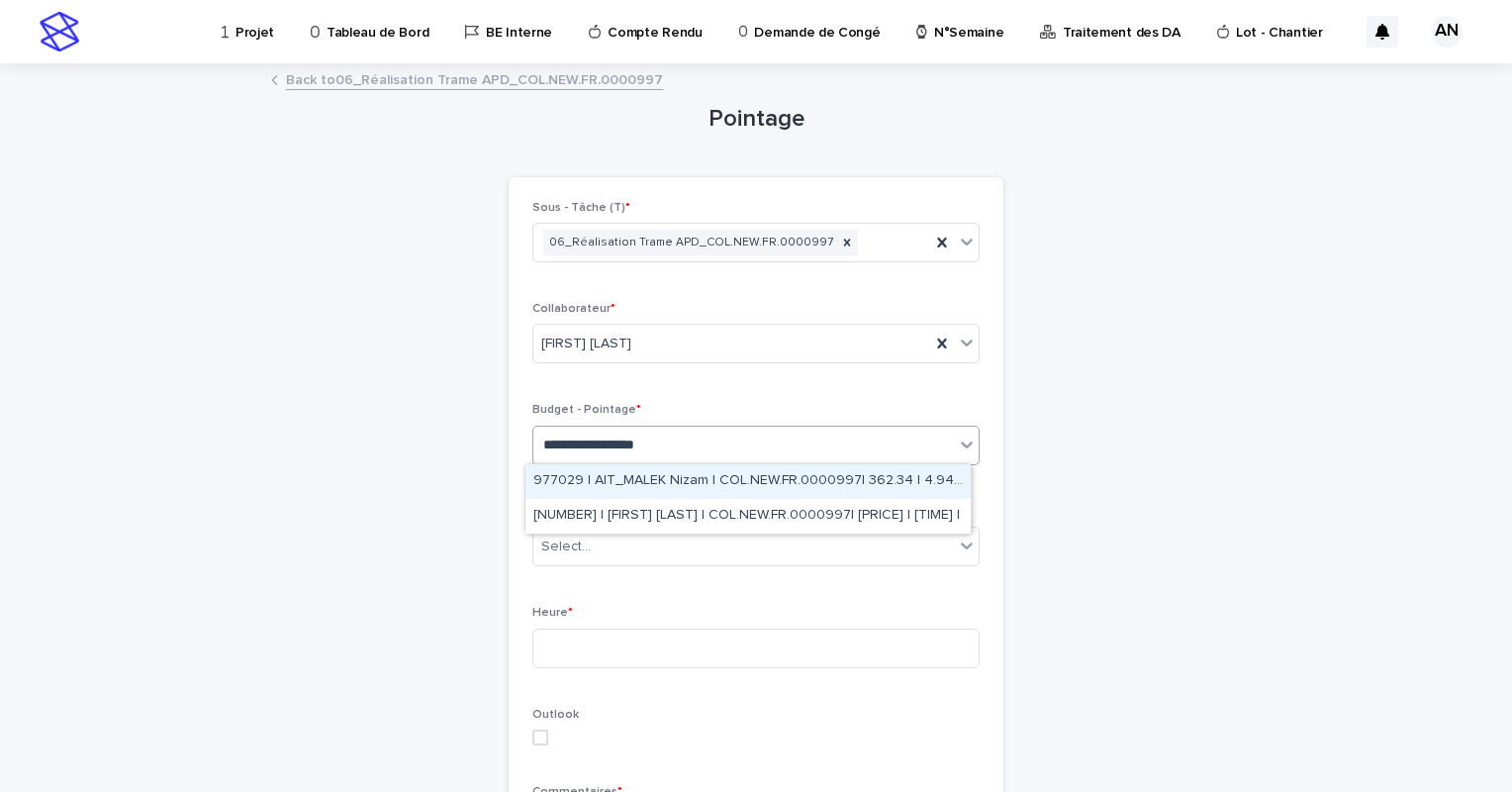 click on "977029 | AIT_MALEK Nizam | COL.NEW.FR.0000997| 362.34 | 4.94H  |" at bounding box center [748, 481] 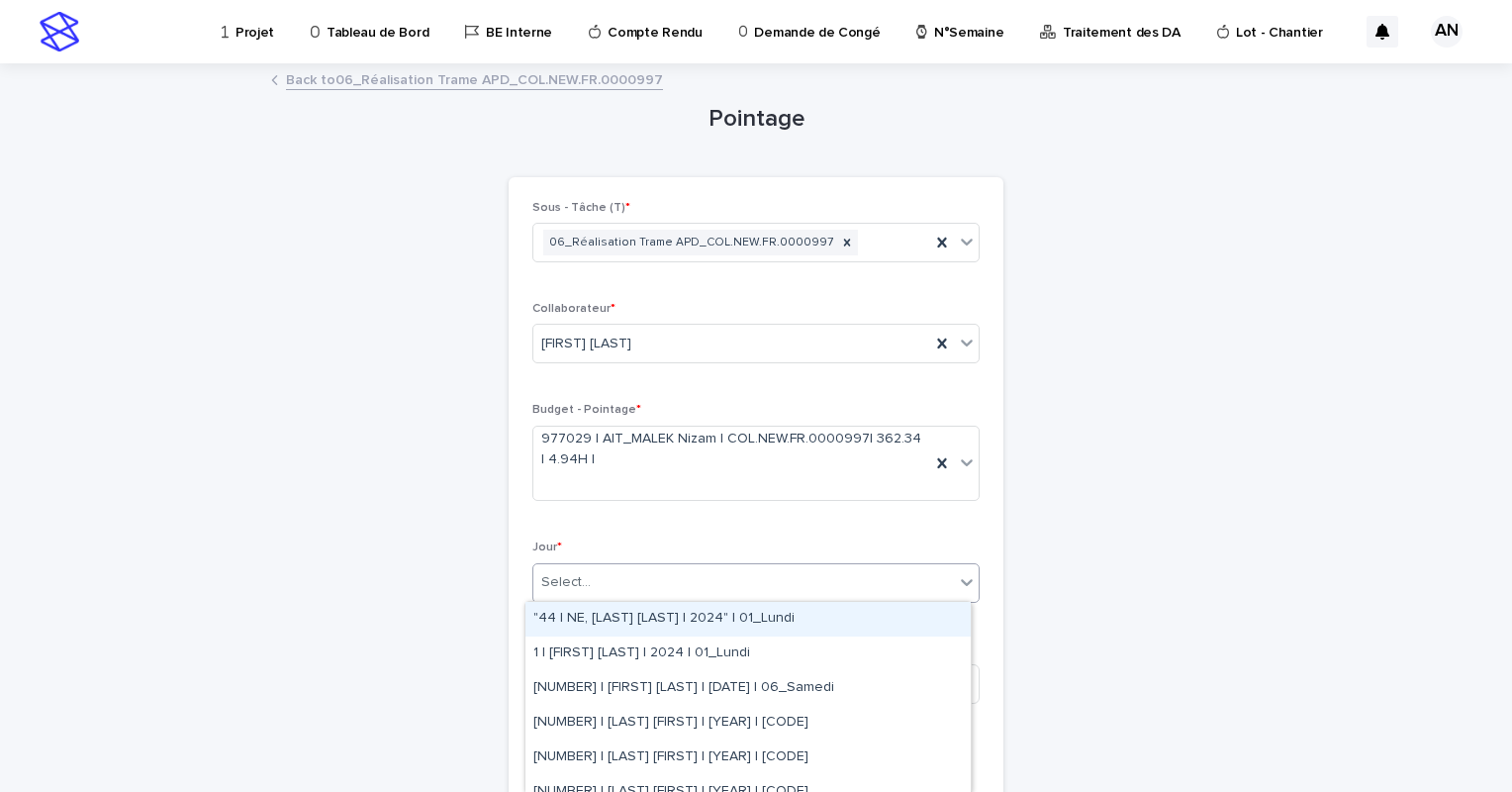click on "Select..." at bounding box center (743, 582) 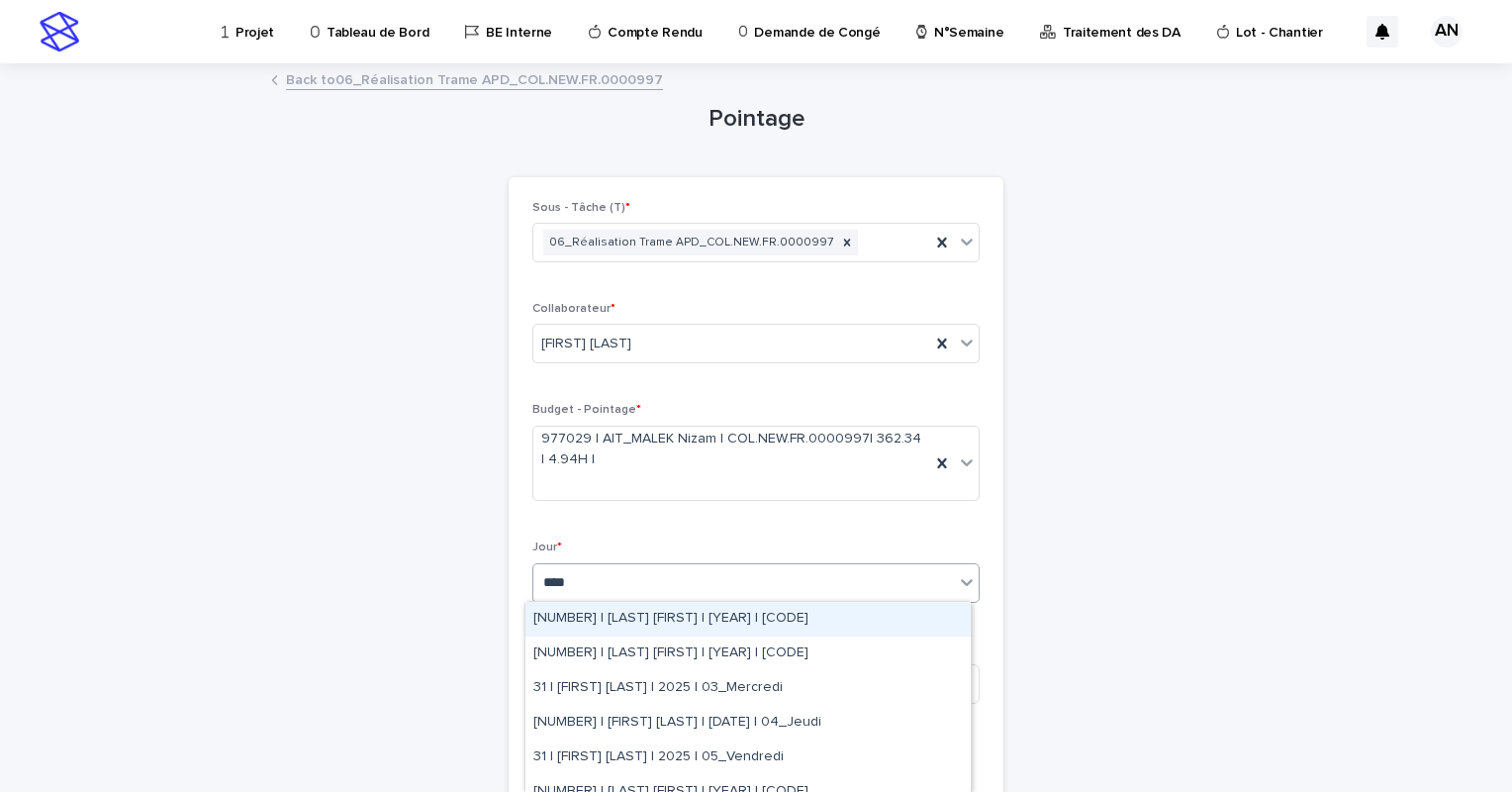 type on "*****" 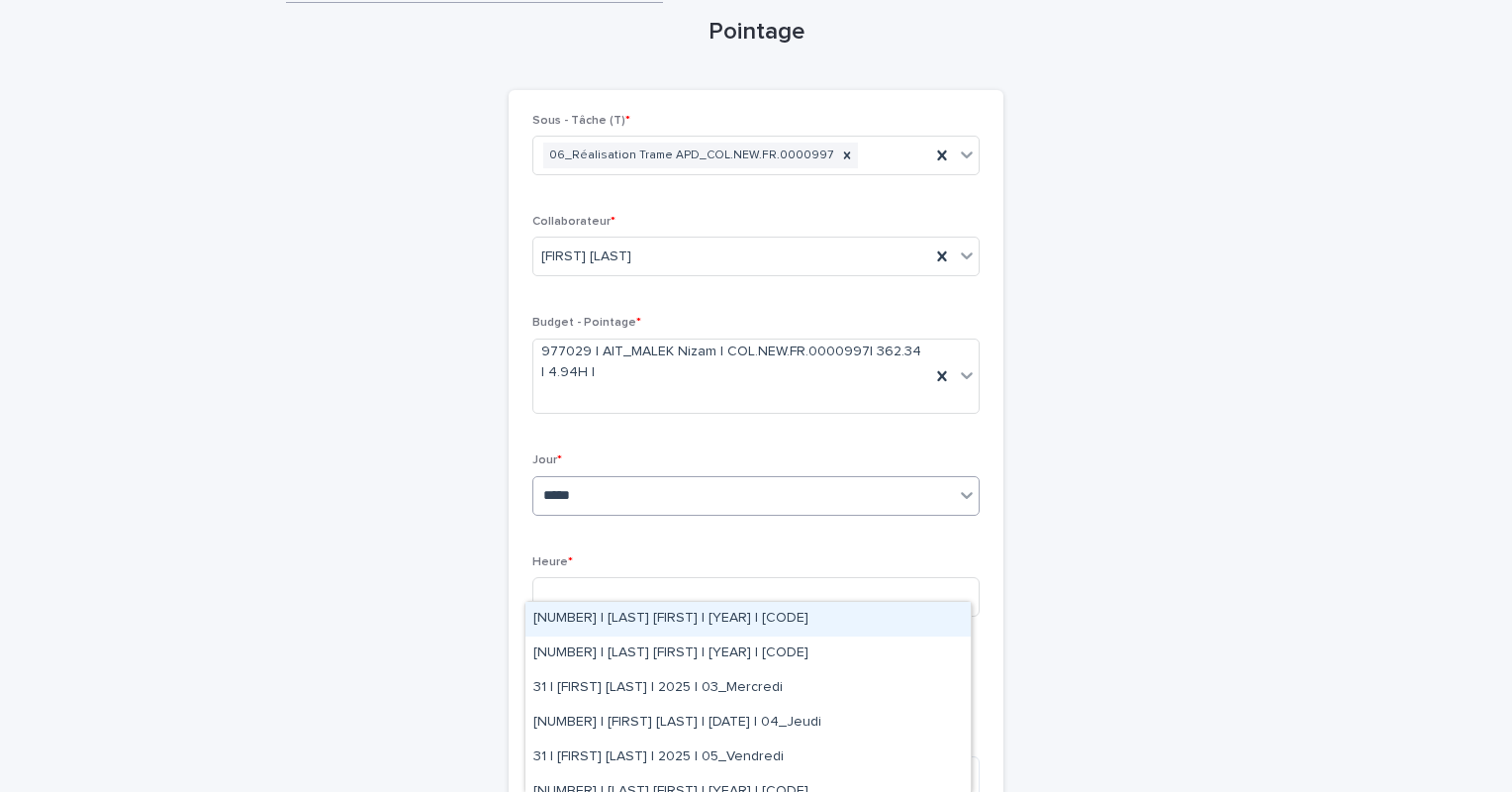 scroll, scrollTop: 97, scrollLeft: 0, axis: vertical 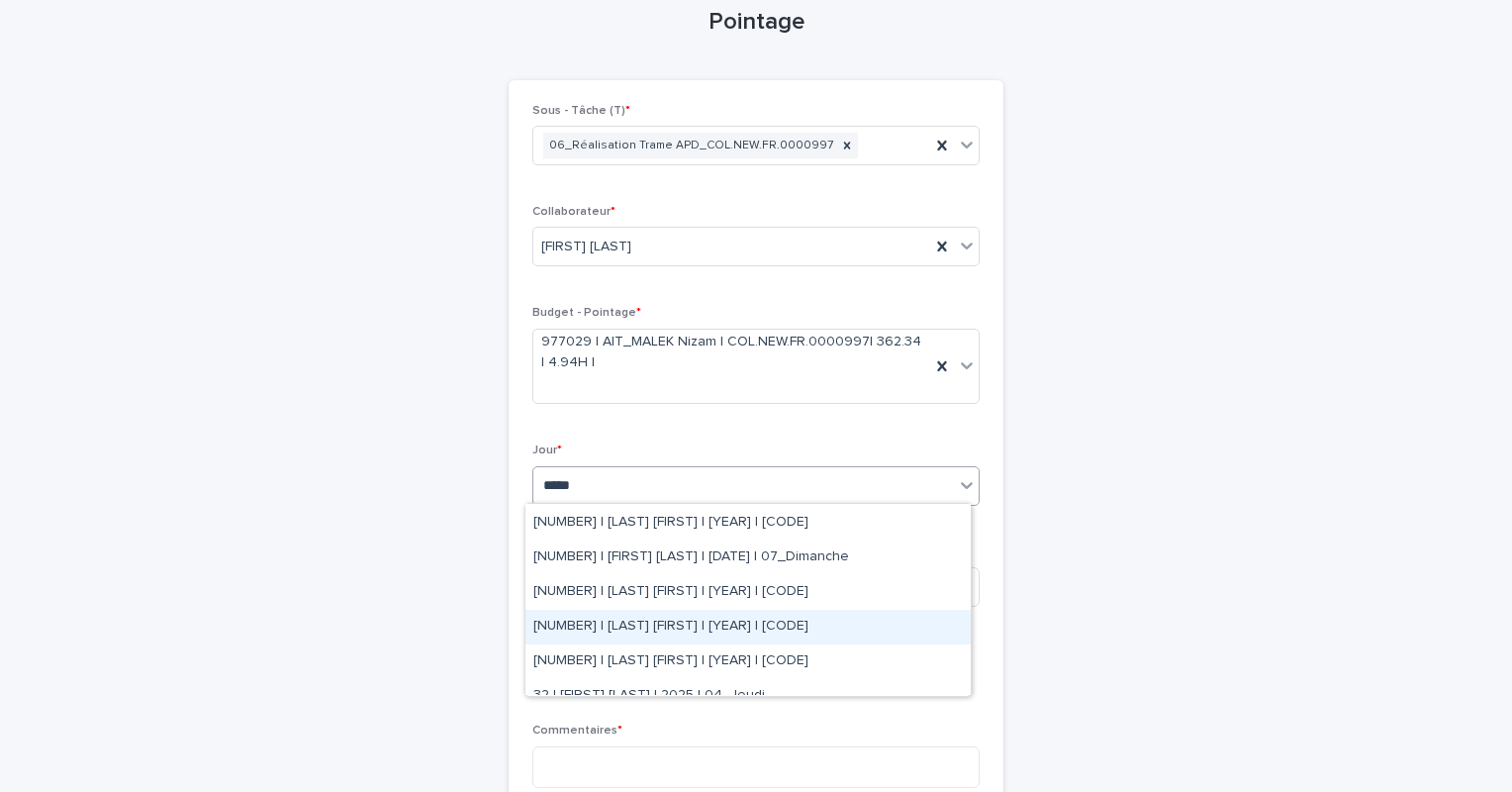 drag, startPoint x: 790, startPoint y: 609, endPoint x: 790, endPoint y: 624, distance: 15 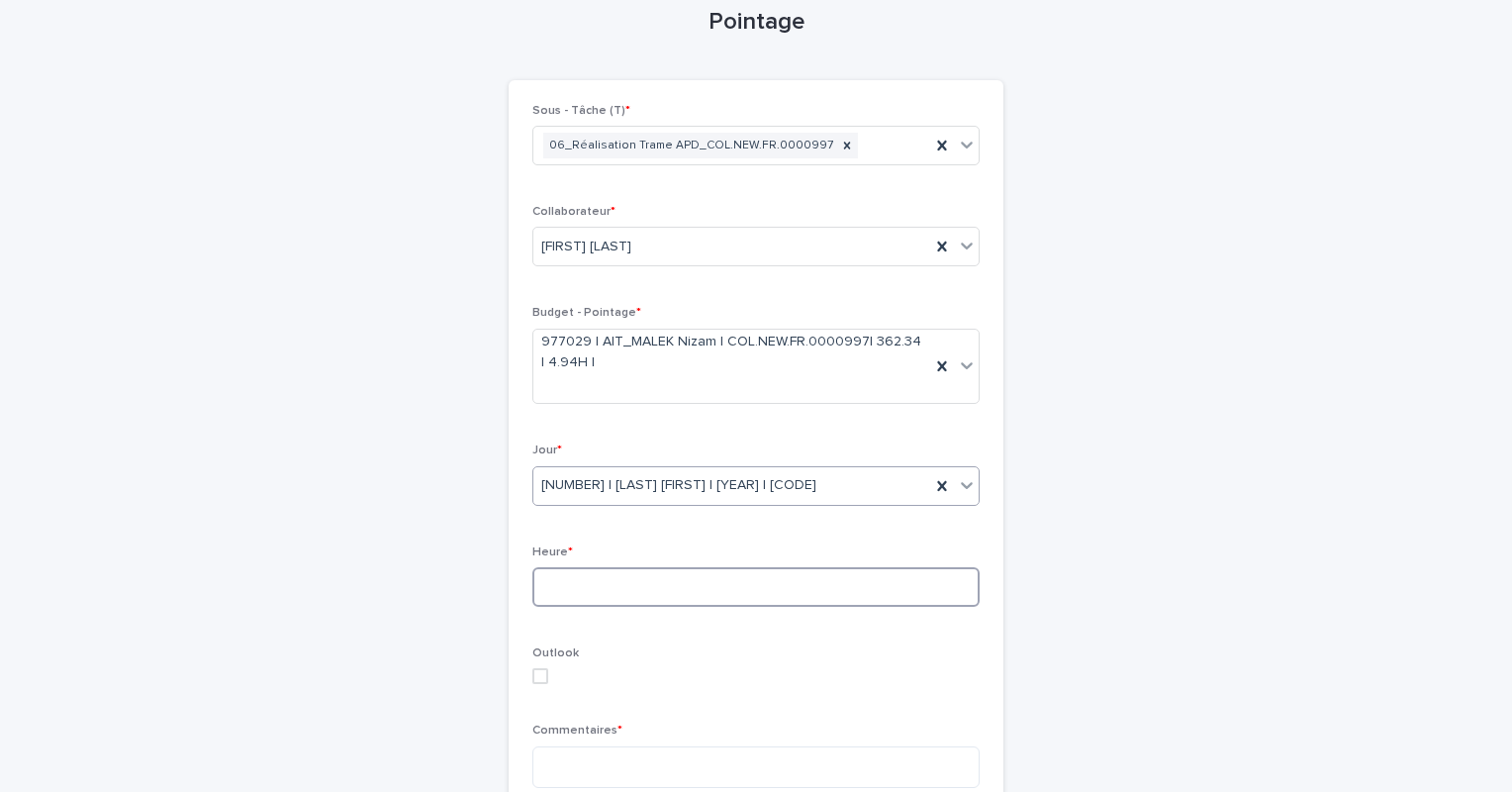 click at bounding box center [756, 587] 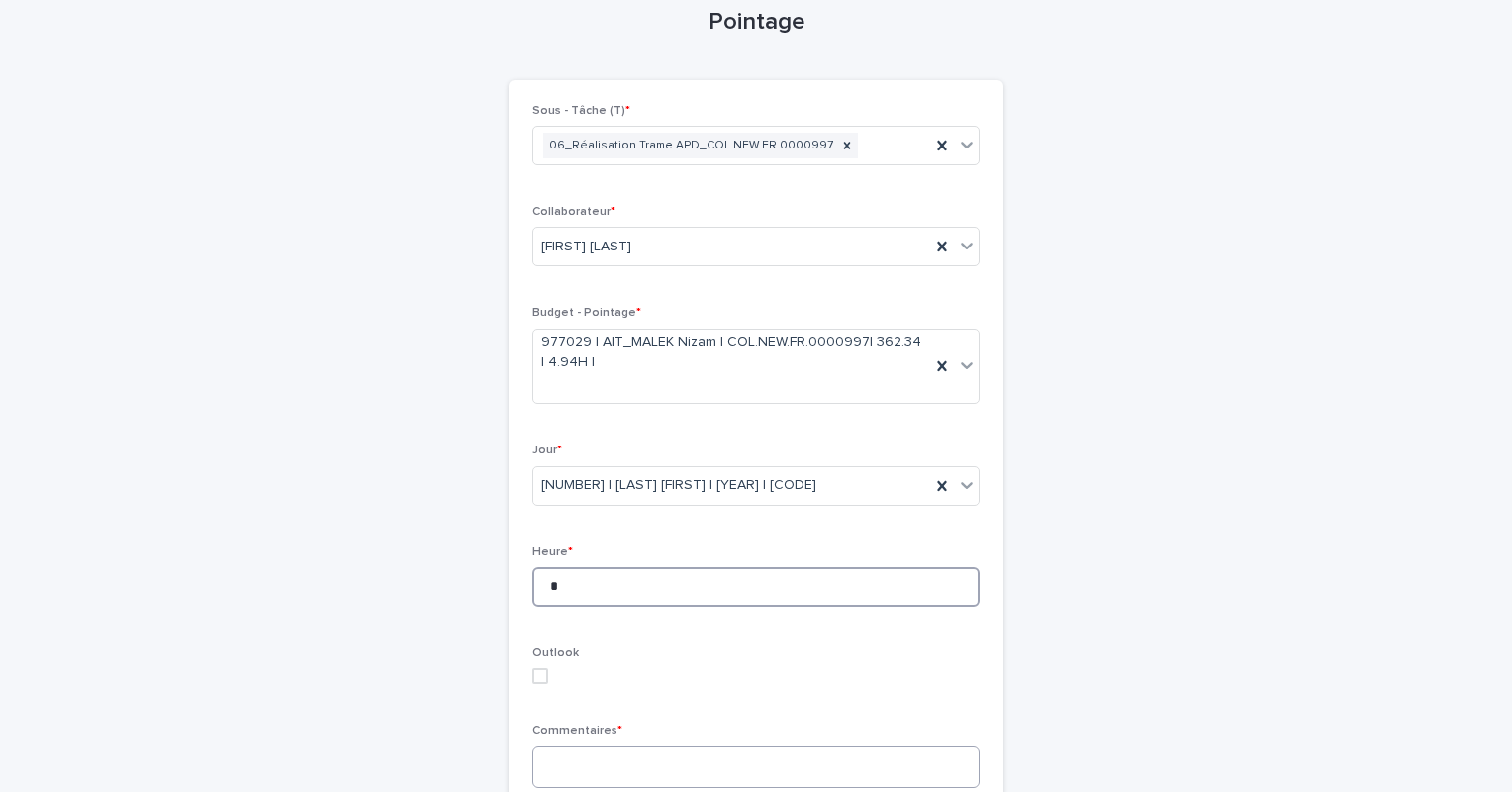 type on "*" 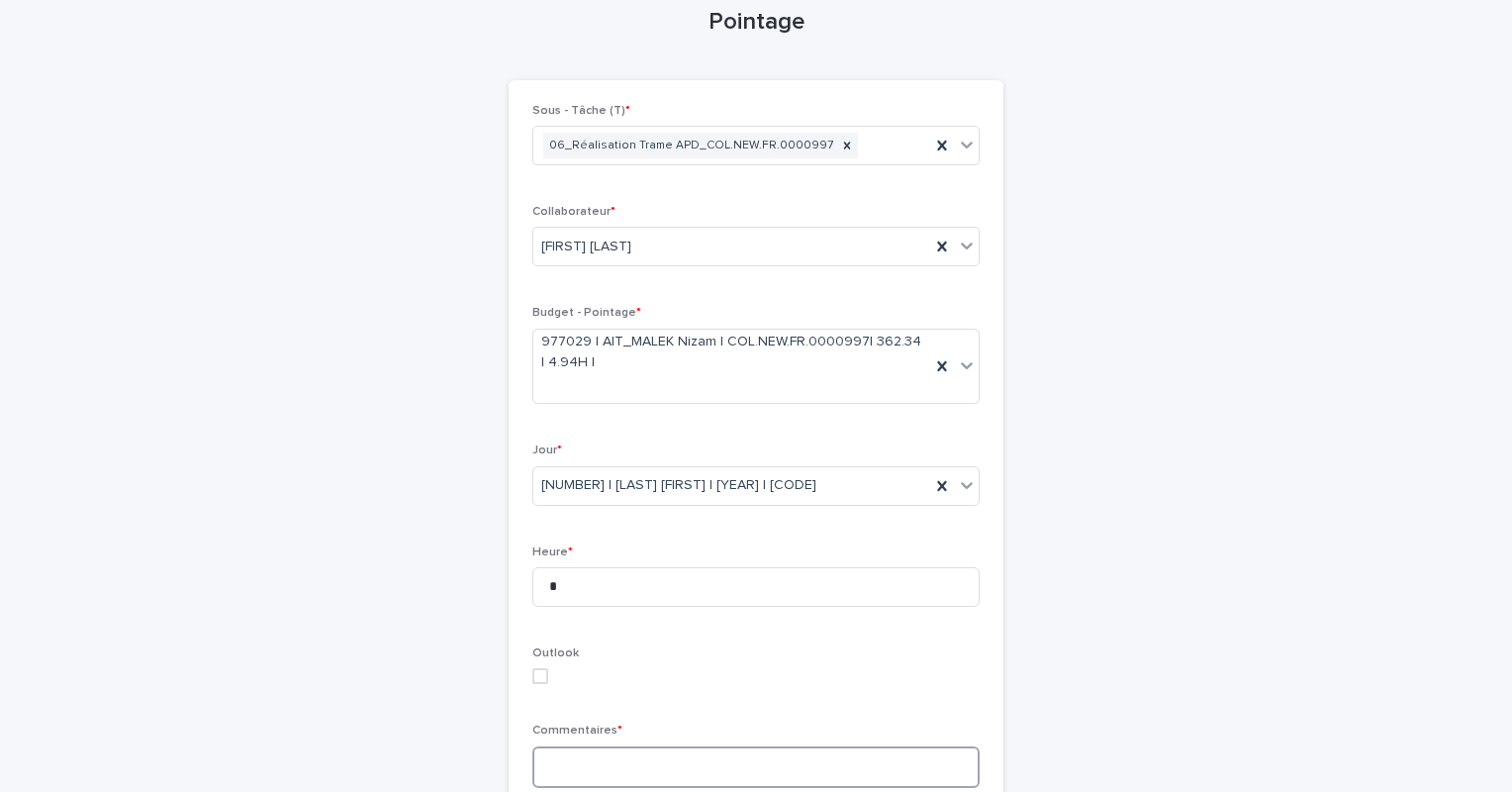 click at bounding box center (756, 767) 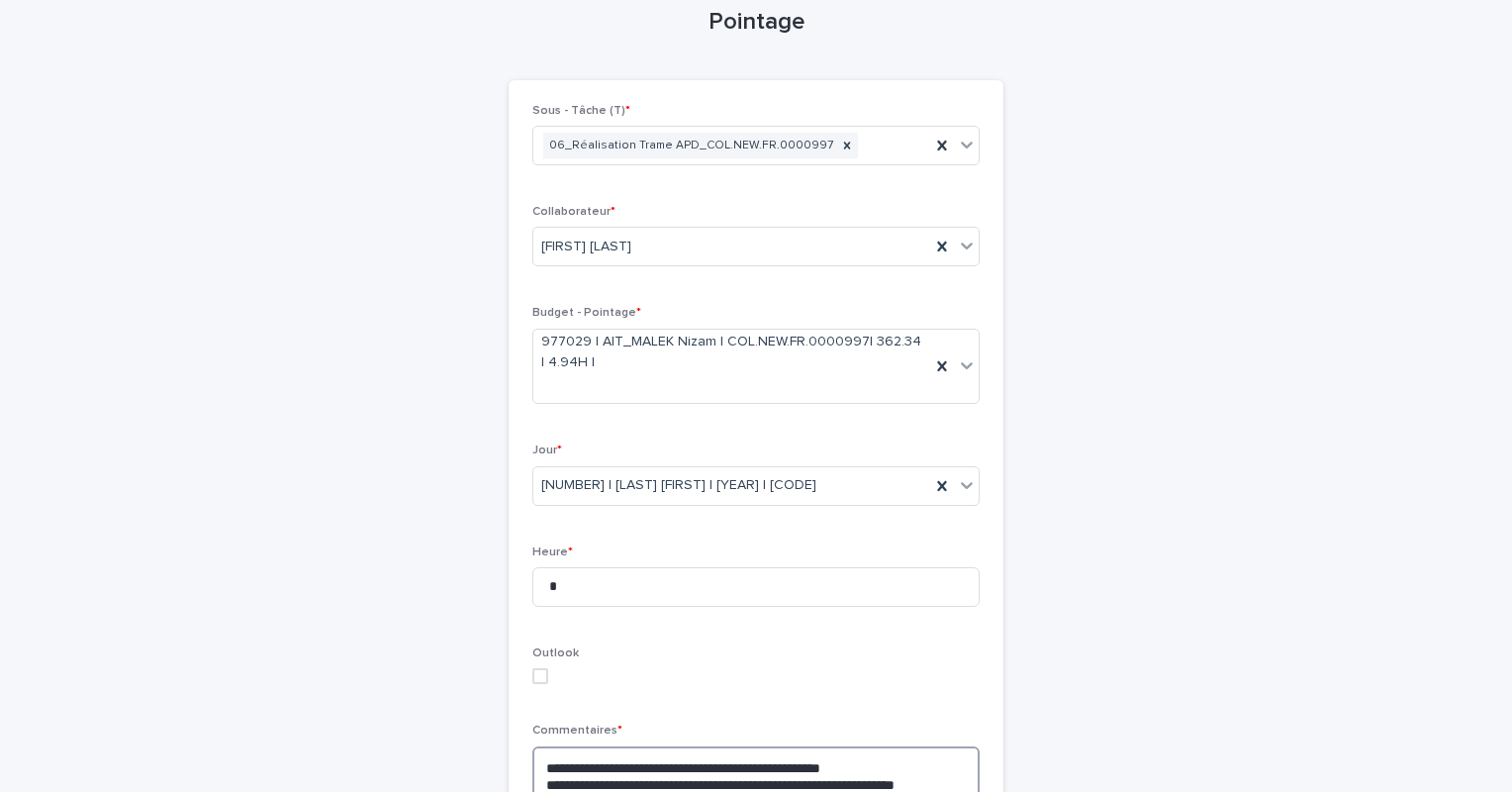 scroll, scrollTop: 111, scrollLeft: 0, axis: vertical 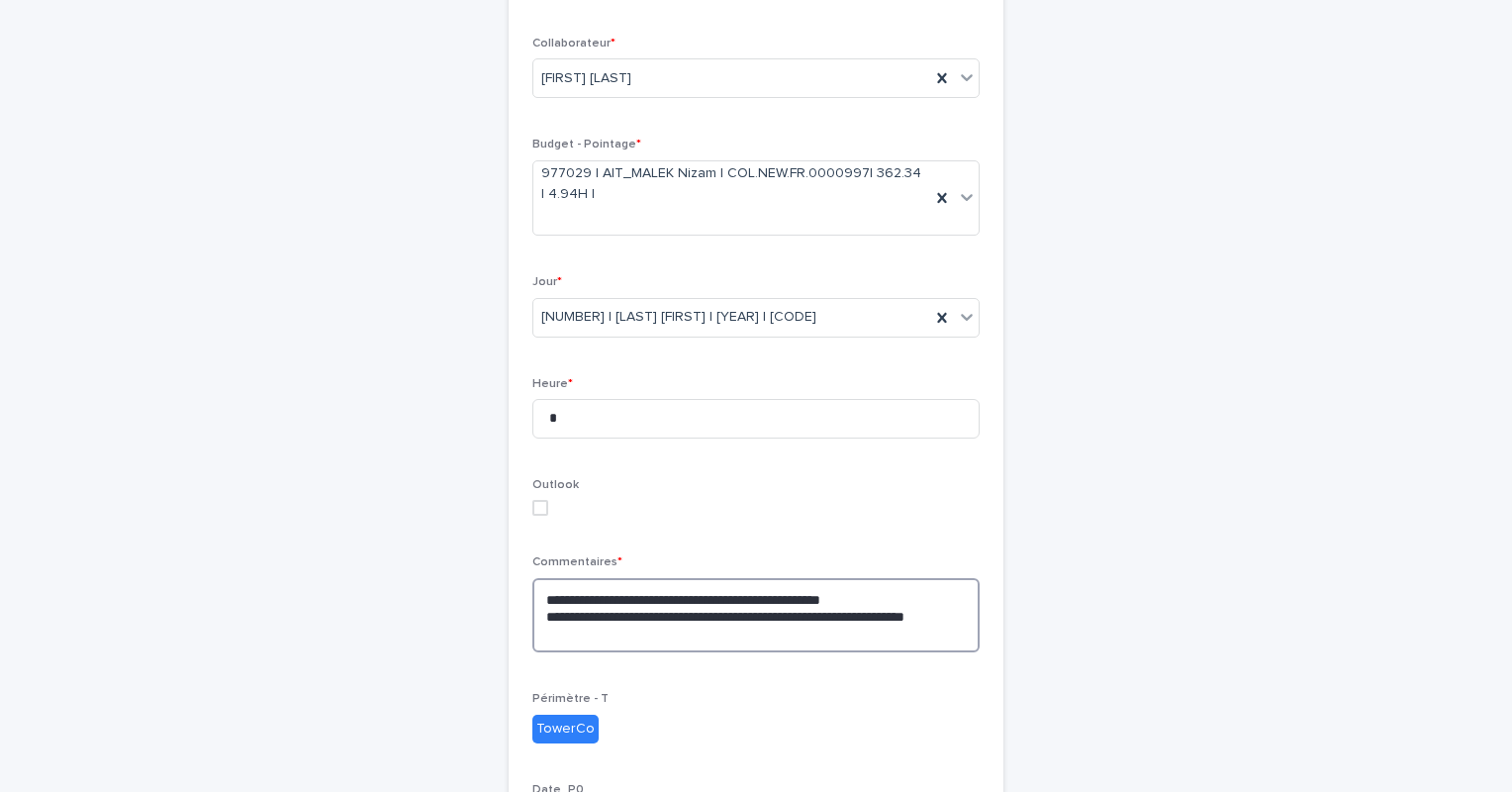 click on "**********" at bounding box center (756, 616) 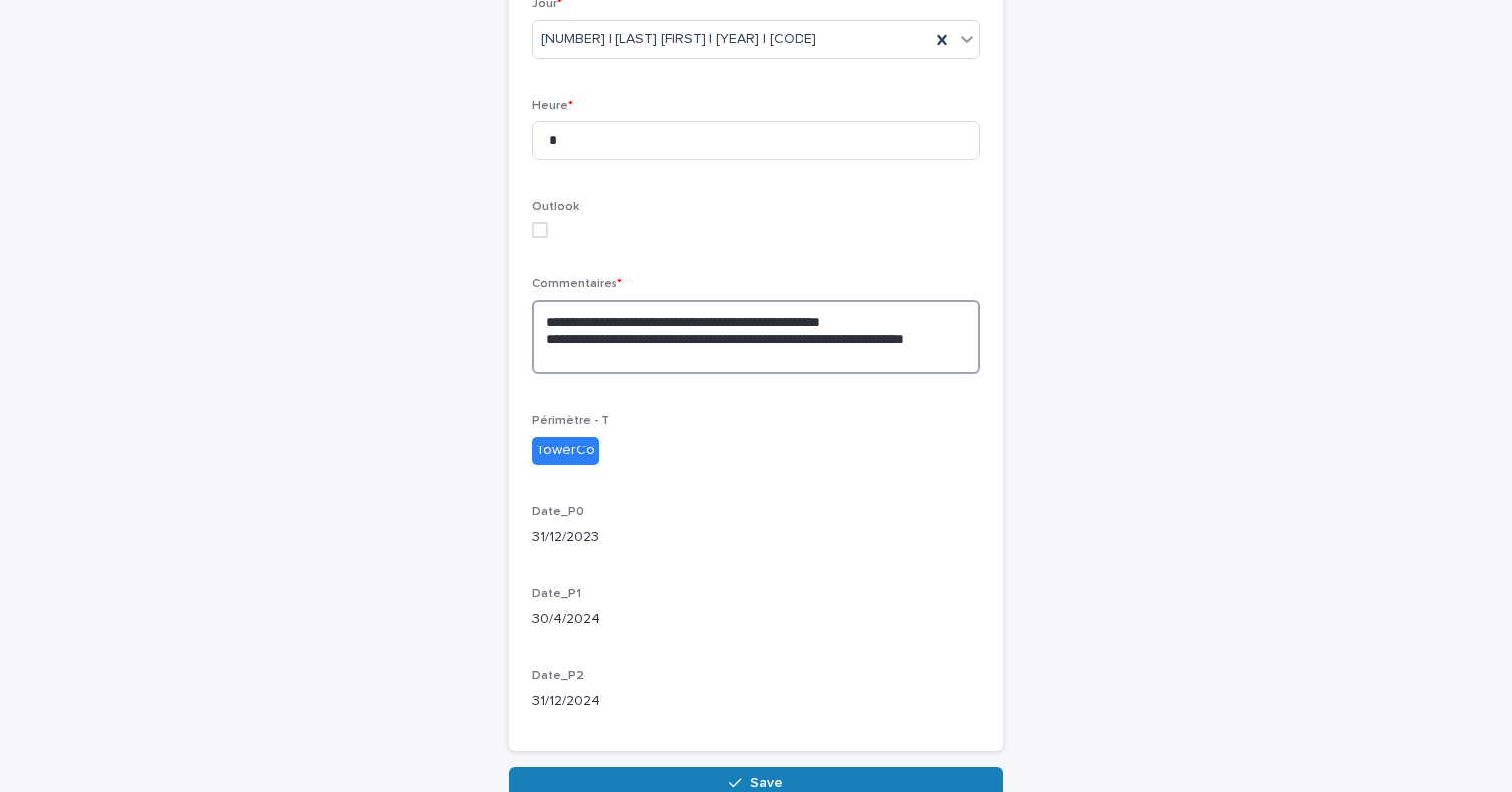 scroll, scrollTop: 647, scrollLeft: 0, axis: vertical 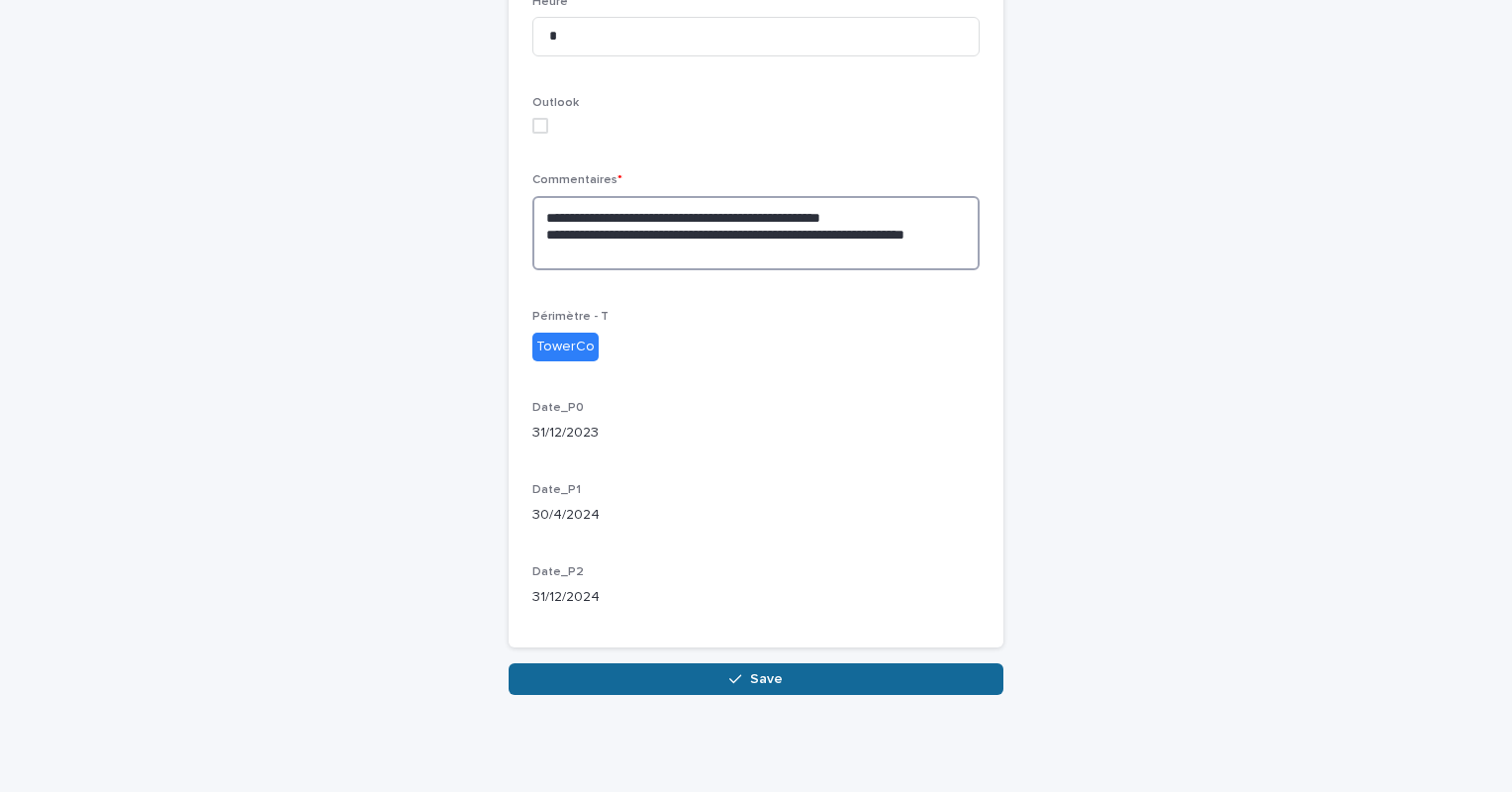 type on "**********" 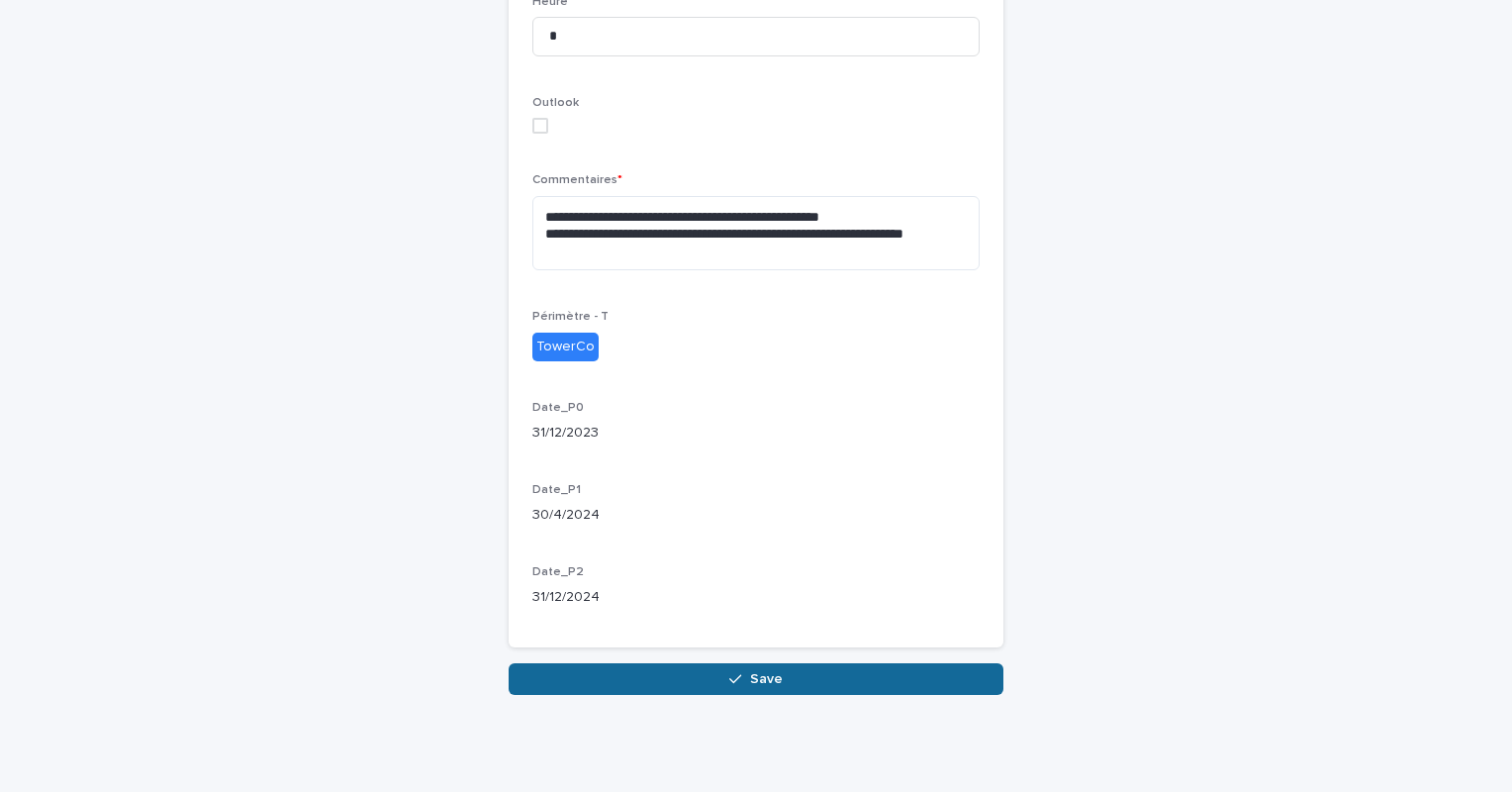 click on "Save" at bounding box center (756, 679) 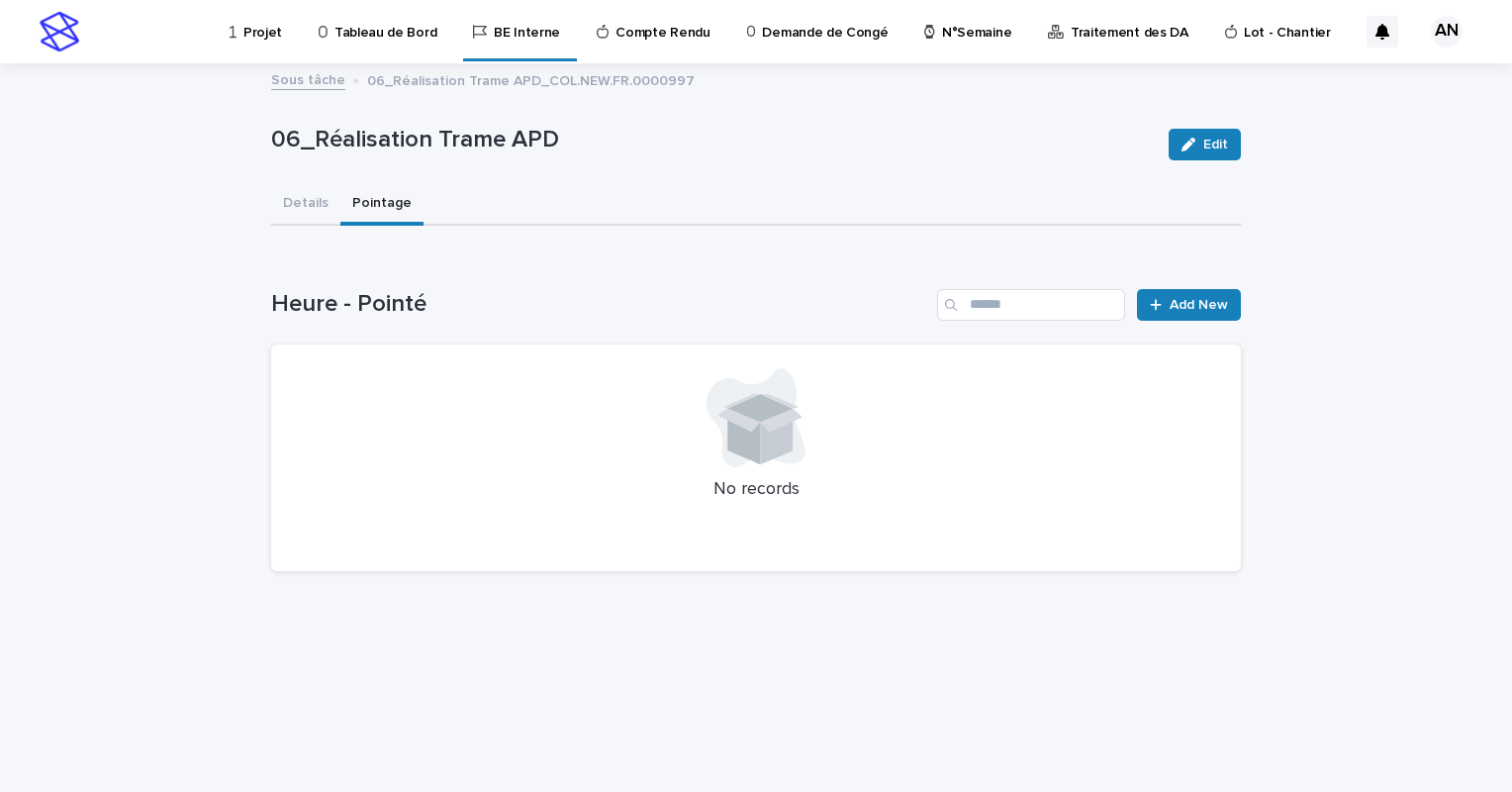 scroll, scrollTop: 0, scrollLeft: 0, axis: both 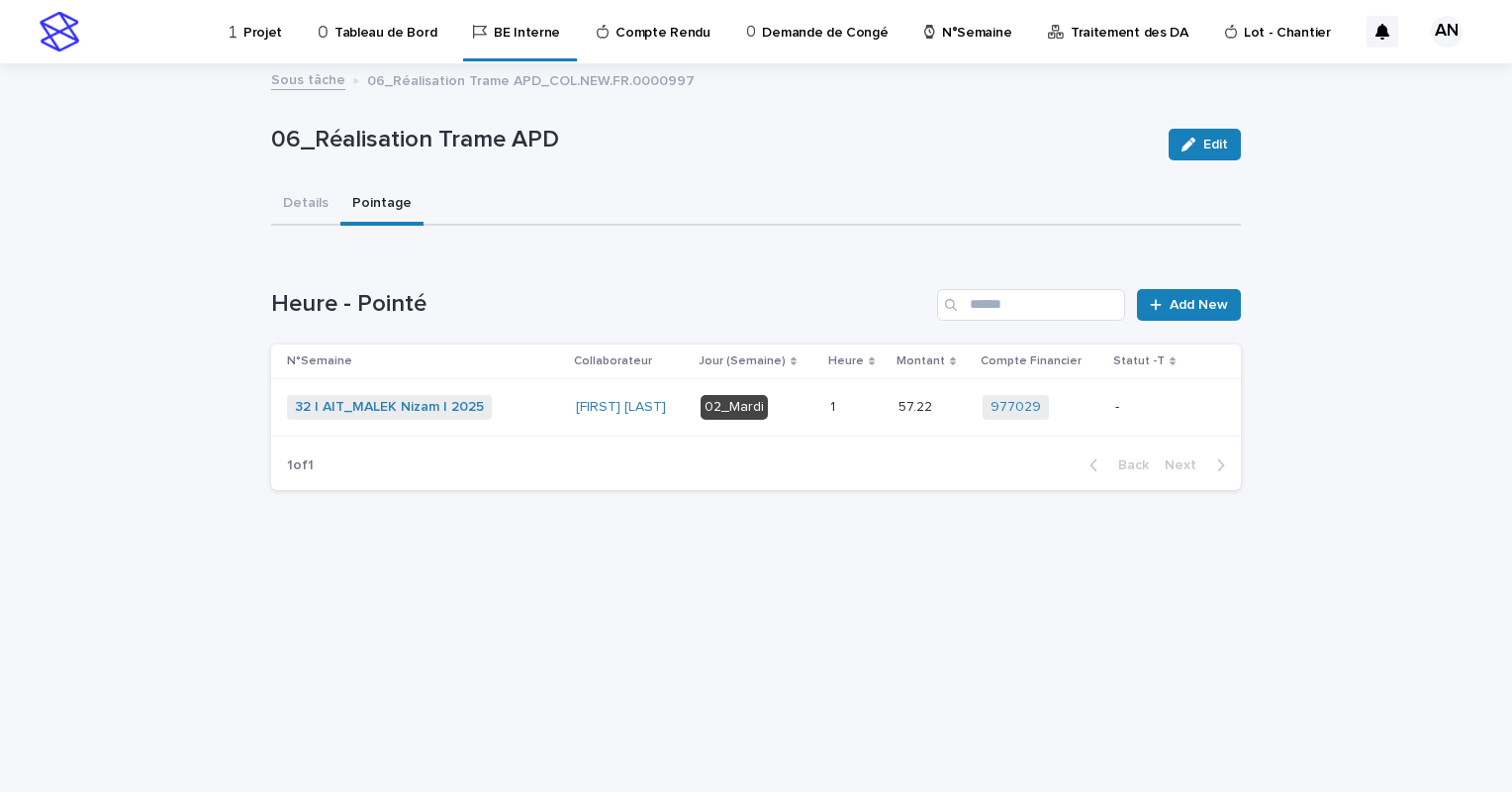 click on "02_Mardi" at bounding box center [757, 407] 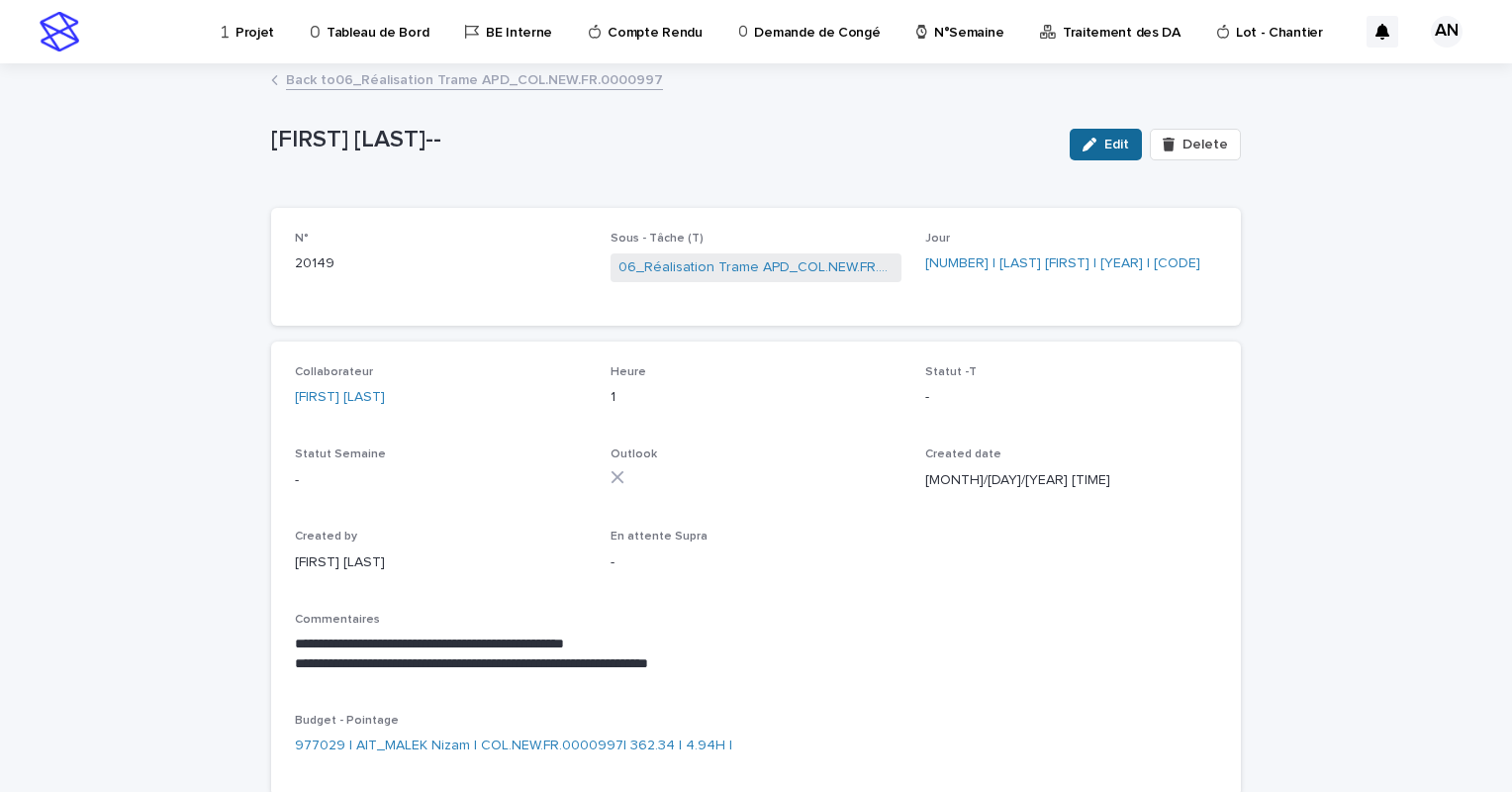 click on "Edit" at bounding box center (1105, 145) 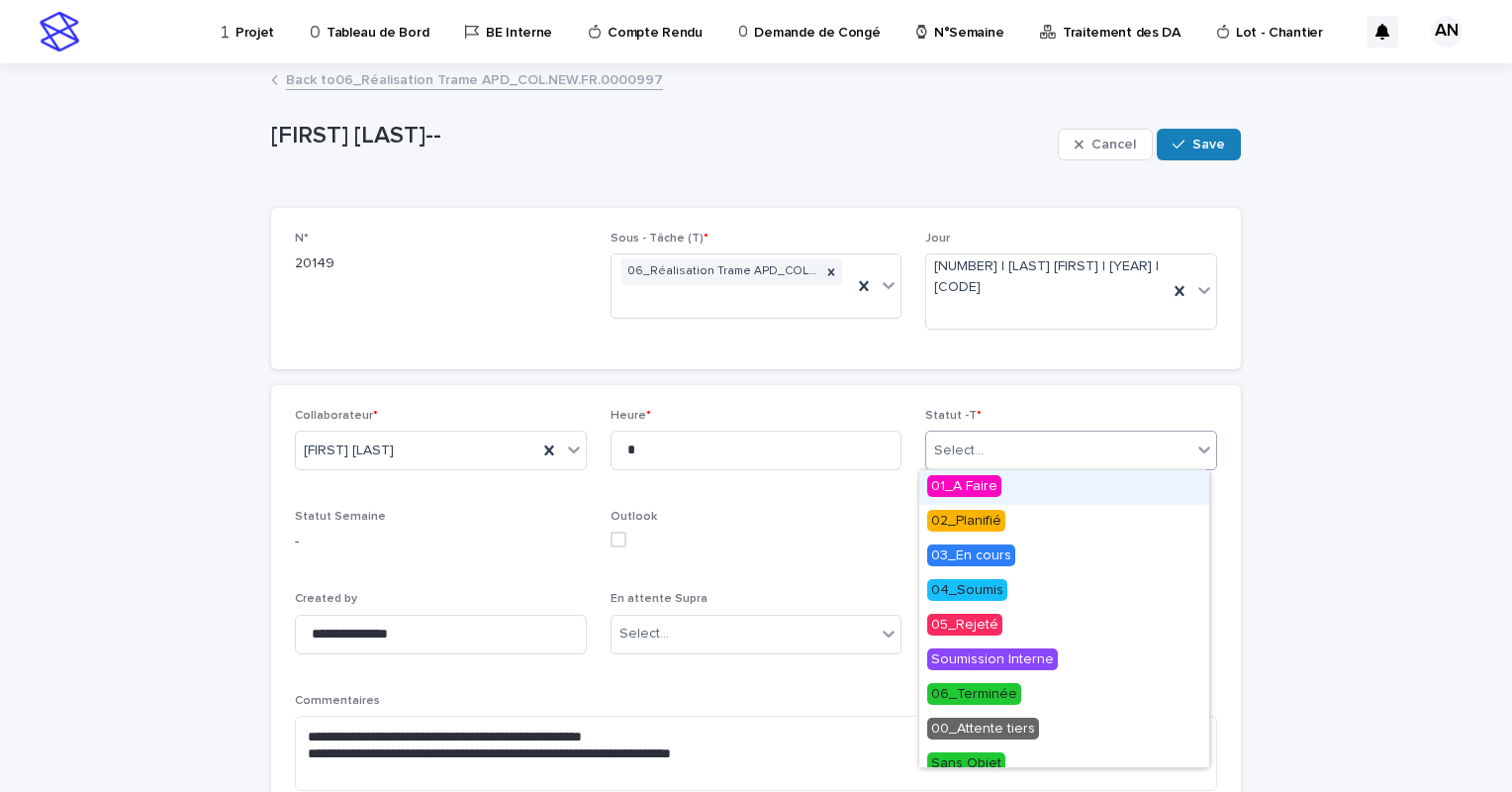 click on "Select..." at bounding box center (1059, 450) 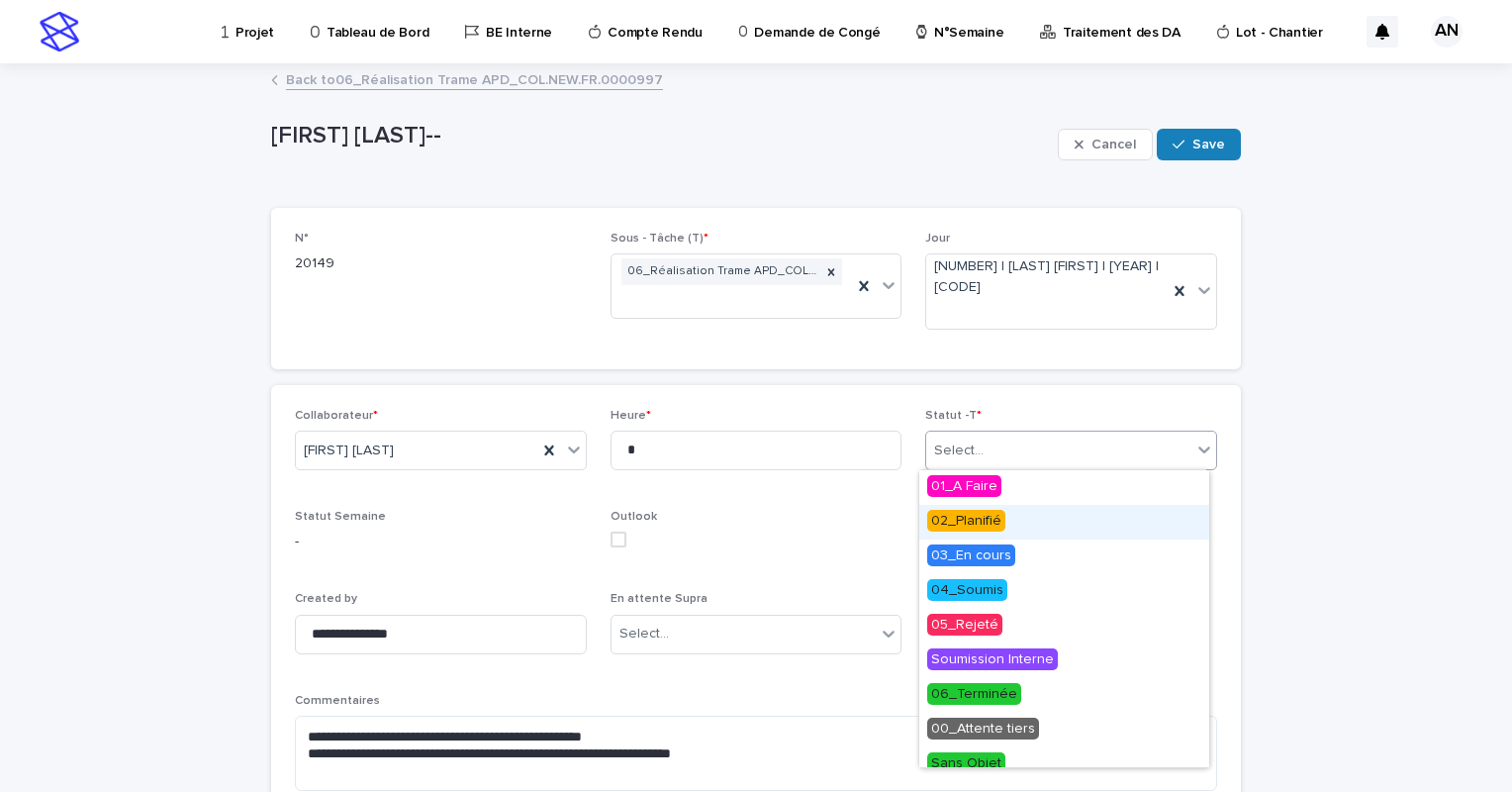 click on "02_Planifié" at bounding box center (966, 521) 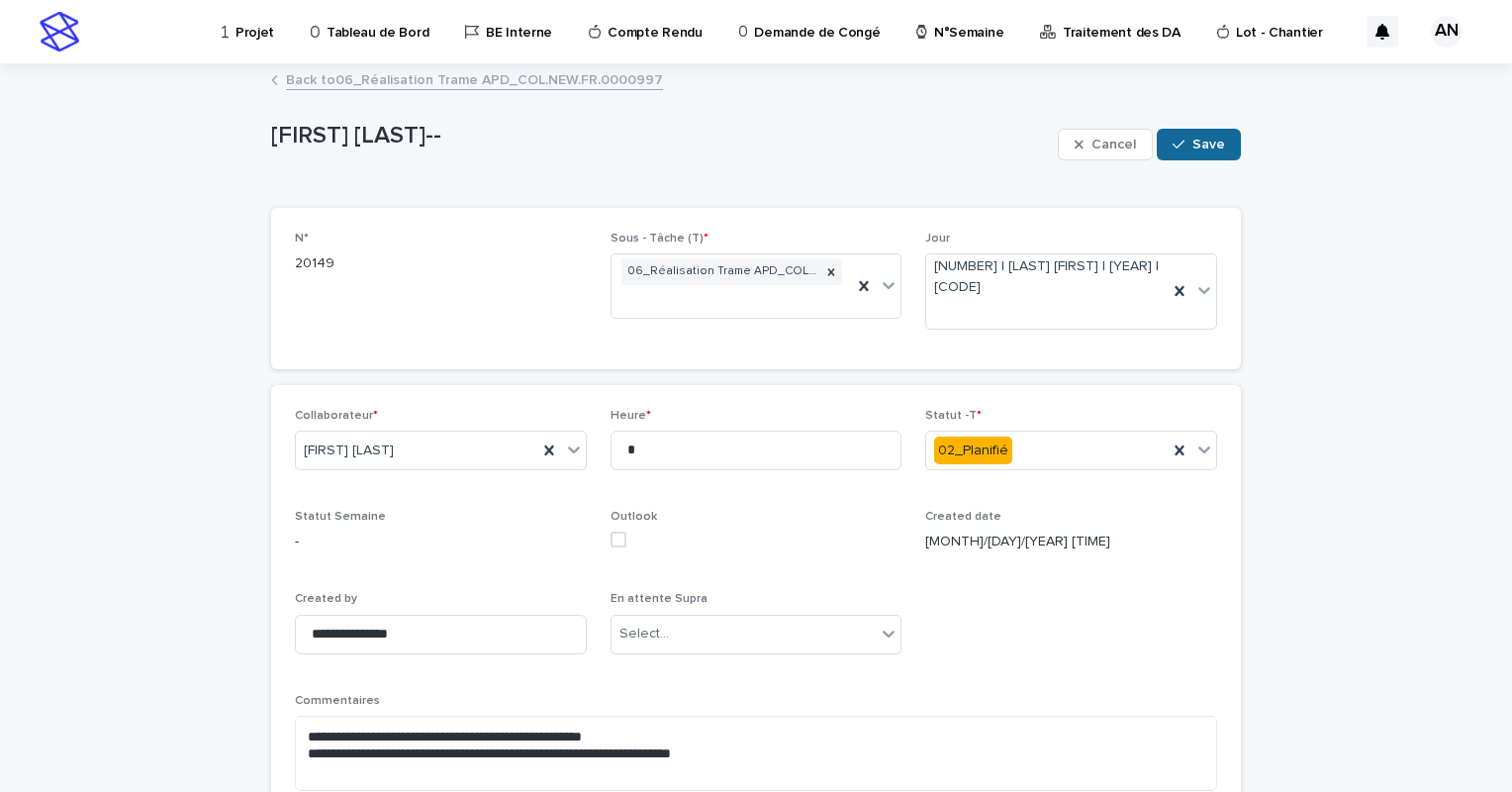 click on "Save" at bounding box center [1208, 145] 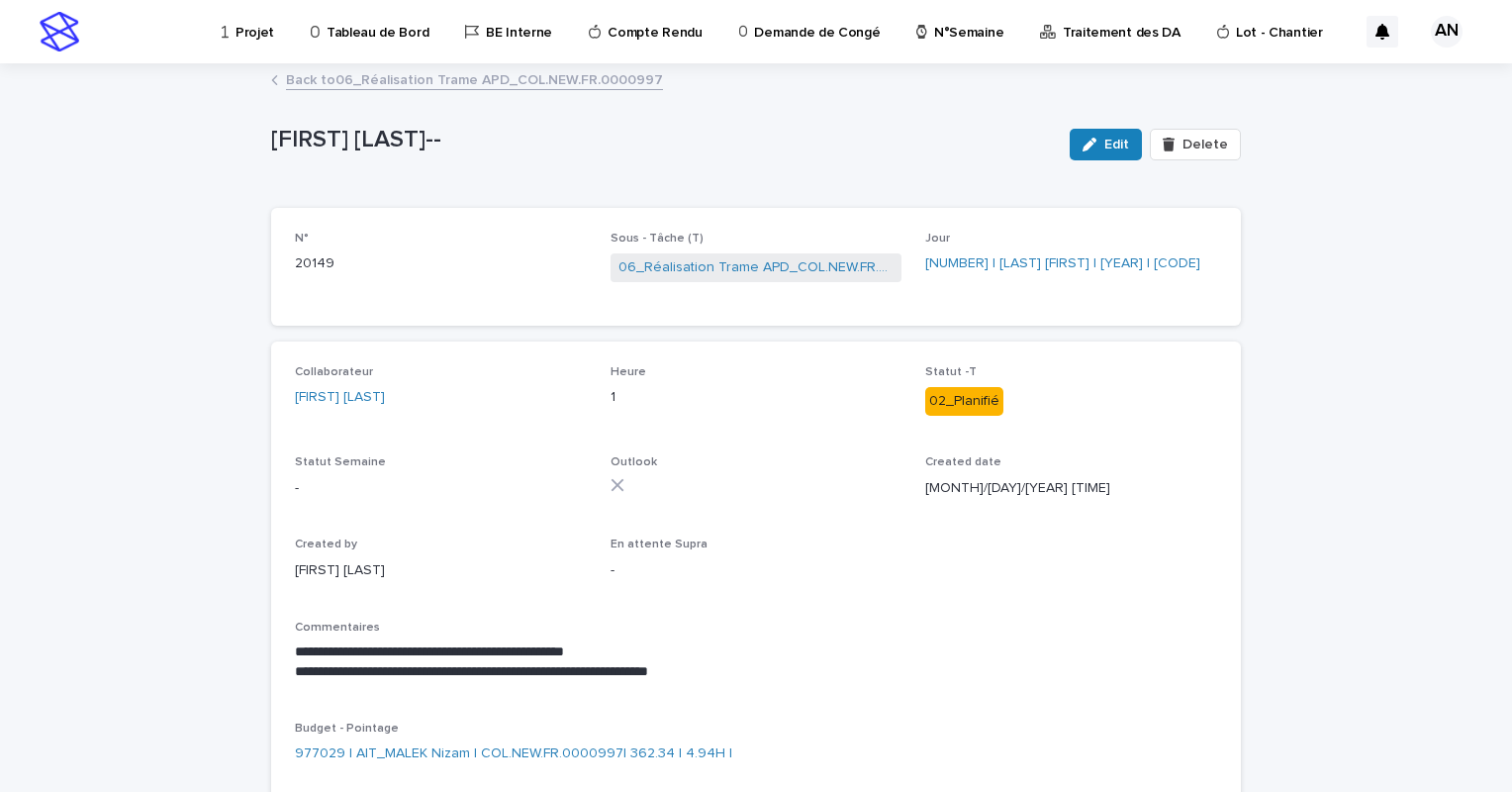 click on "Back to  06_Réalisation Trame APD_COL.NEW.FR.0000997" at bounding box center [474, 78] 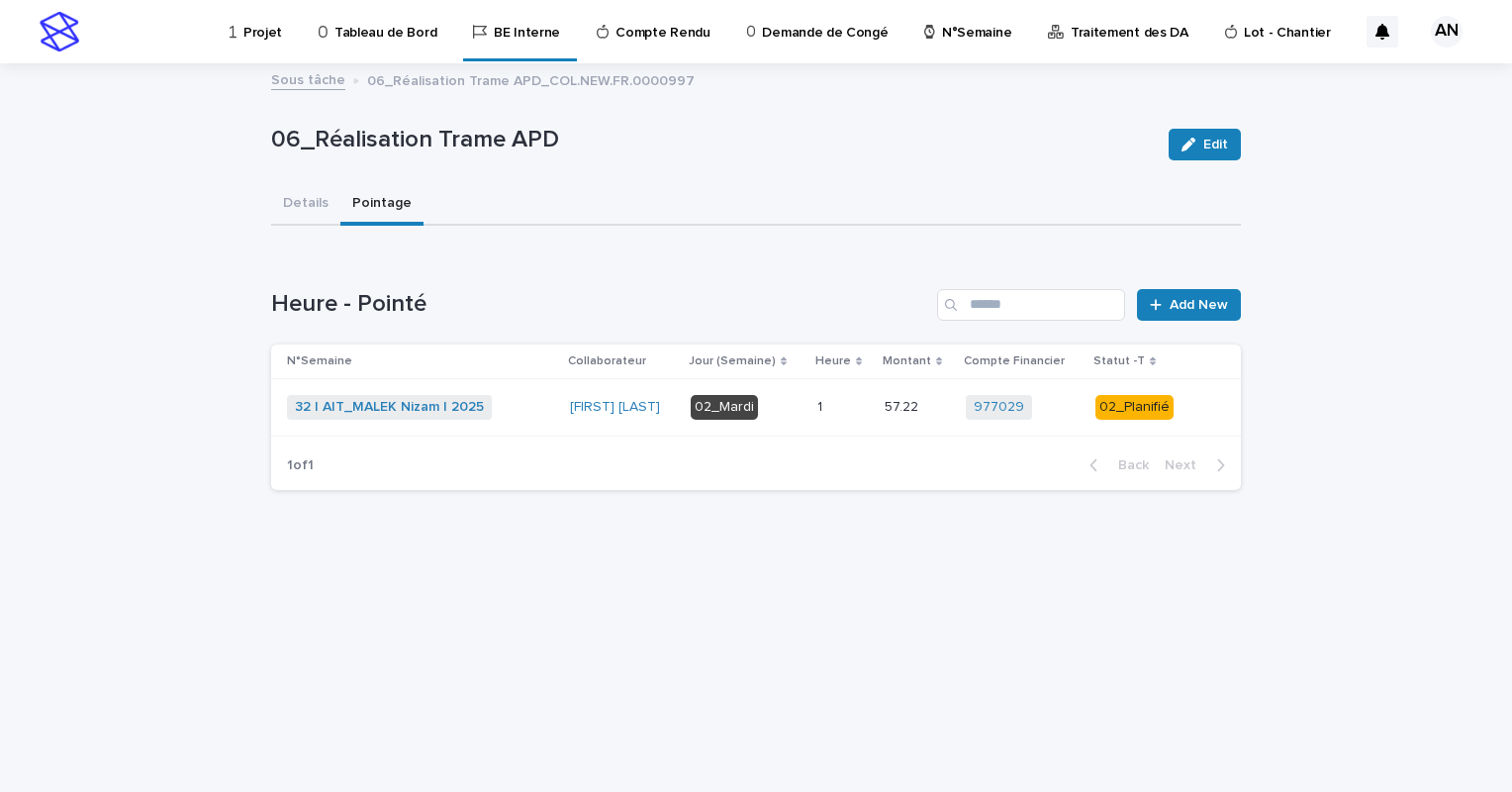 click on "Projet" at bounding box center [262, 21] 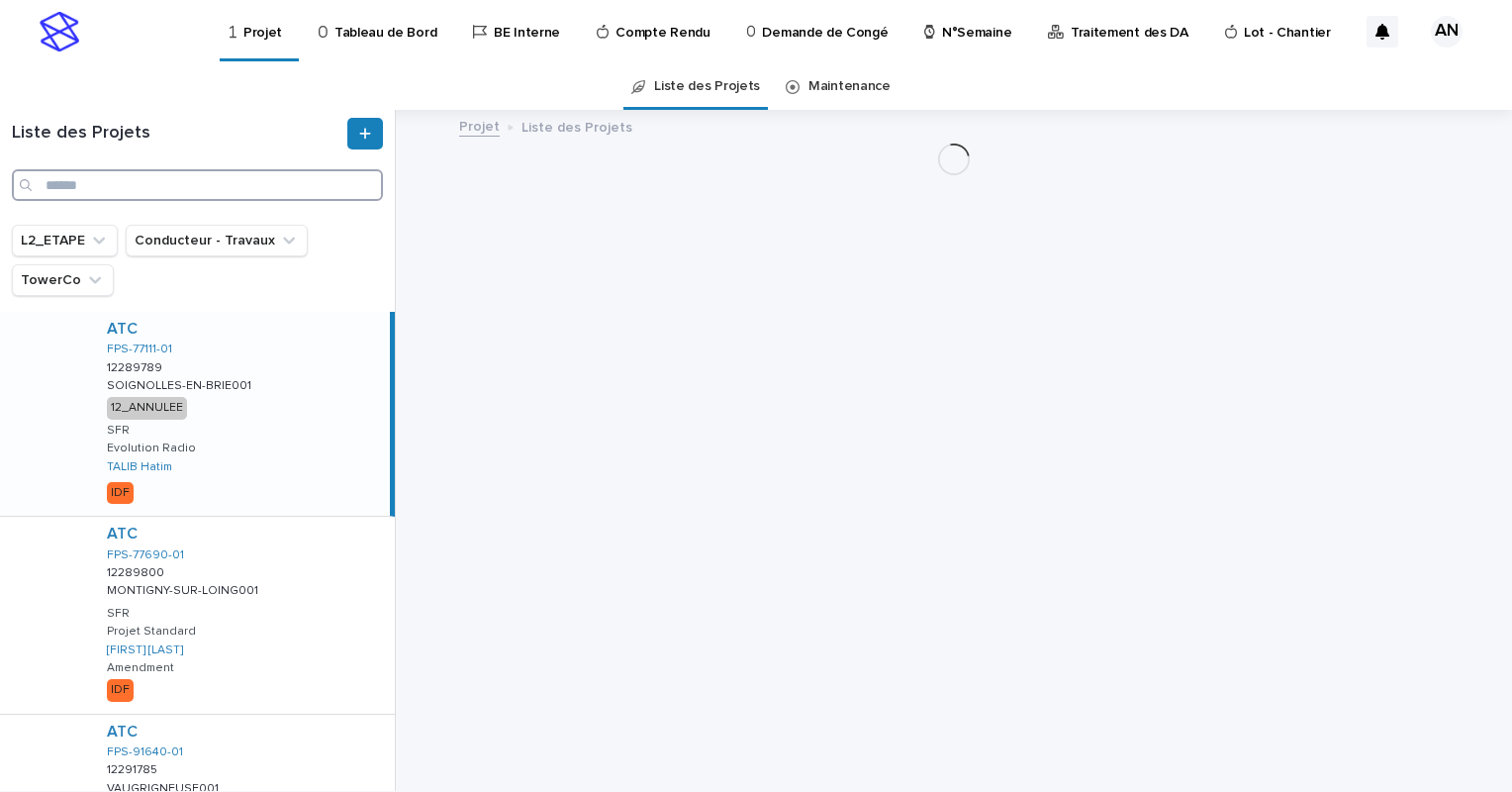 click at bounding box center [197, 185] 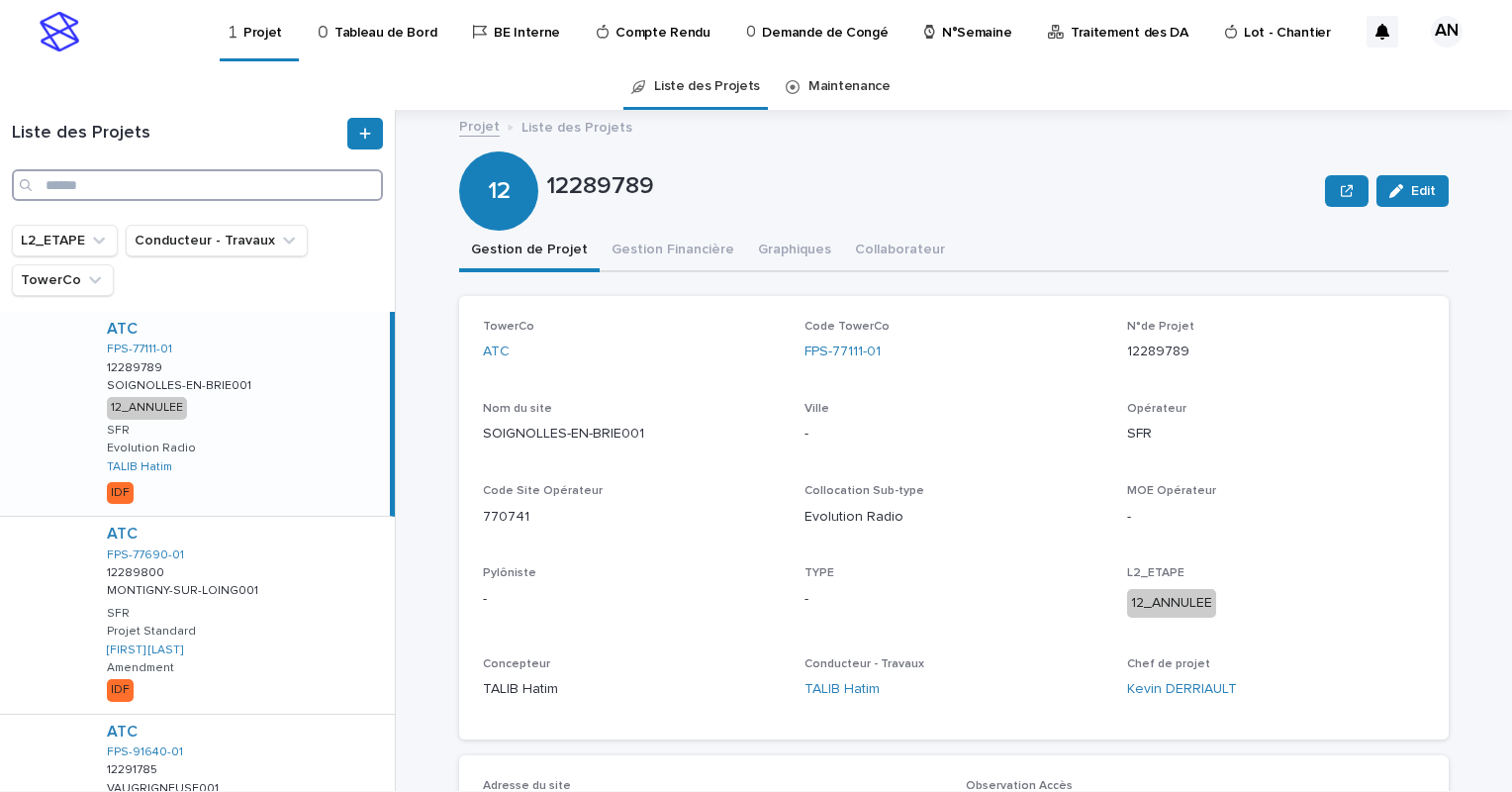 paste on "**********" 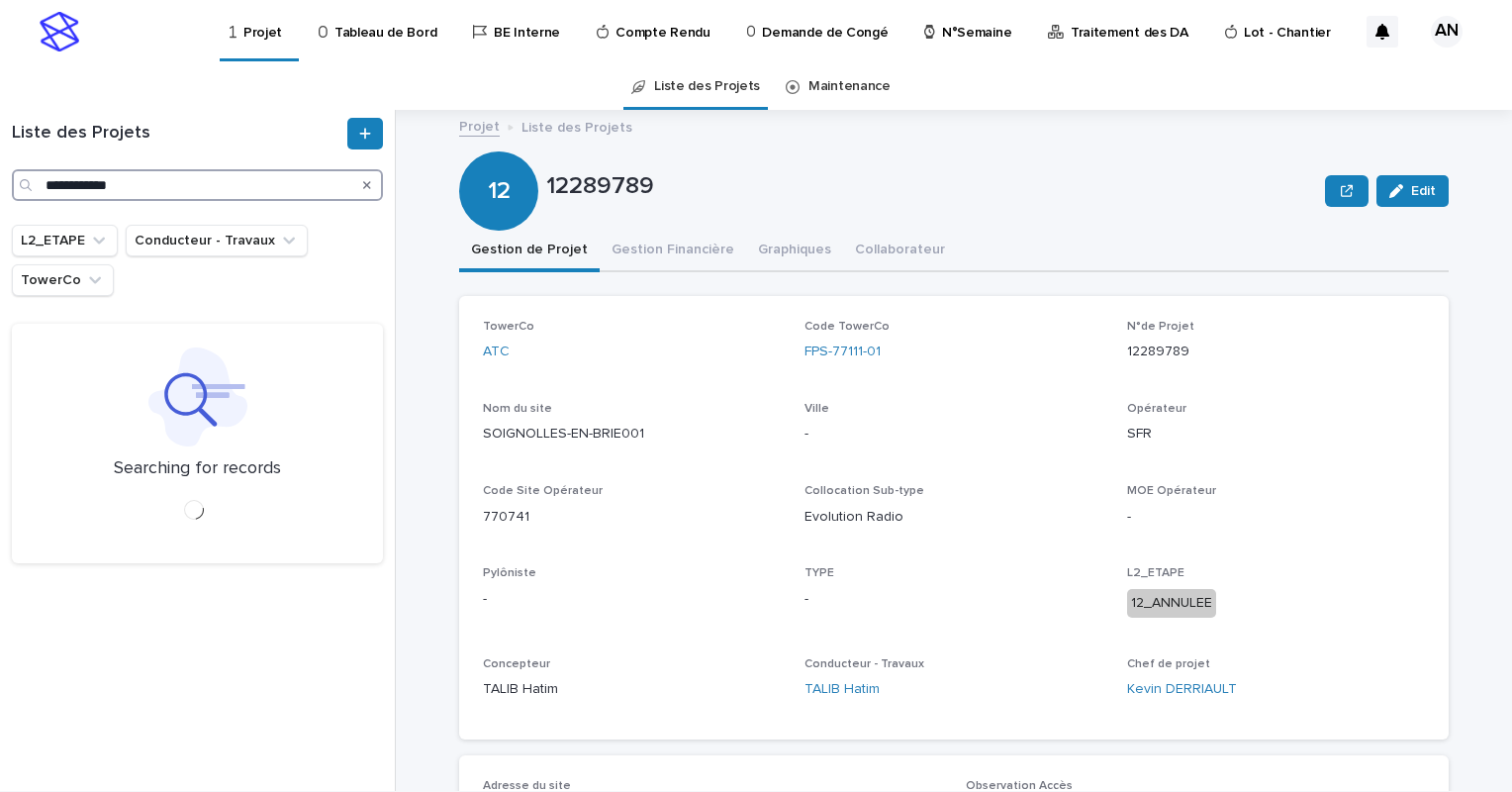 type on "**********" 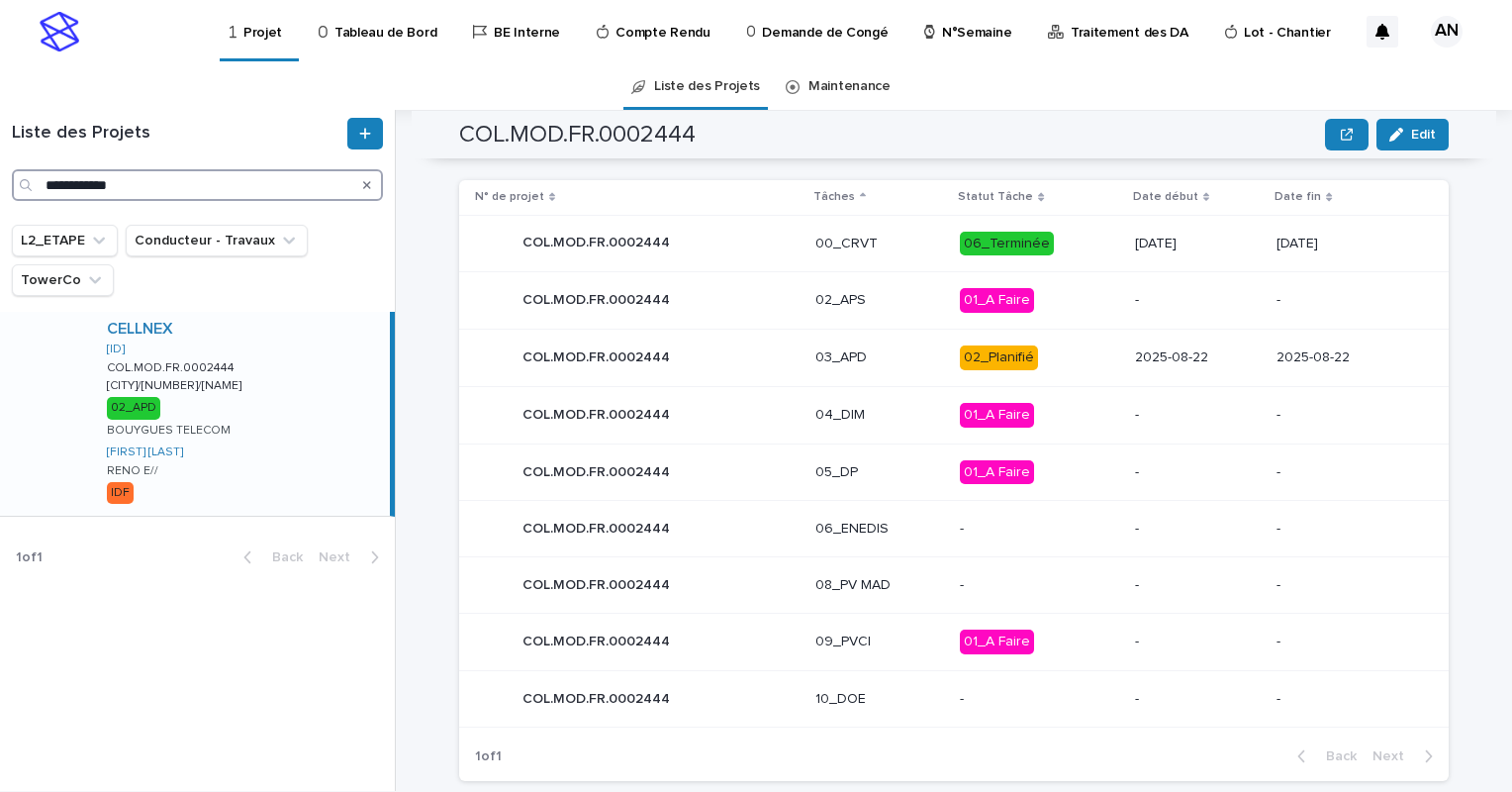 scroll, scrollTop: 911, scrollLeft: 0, axis: vertical 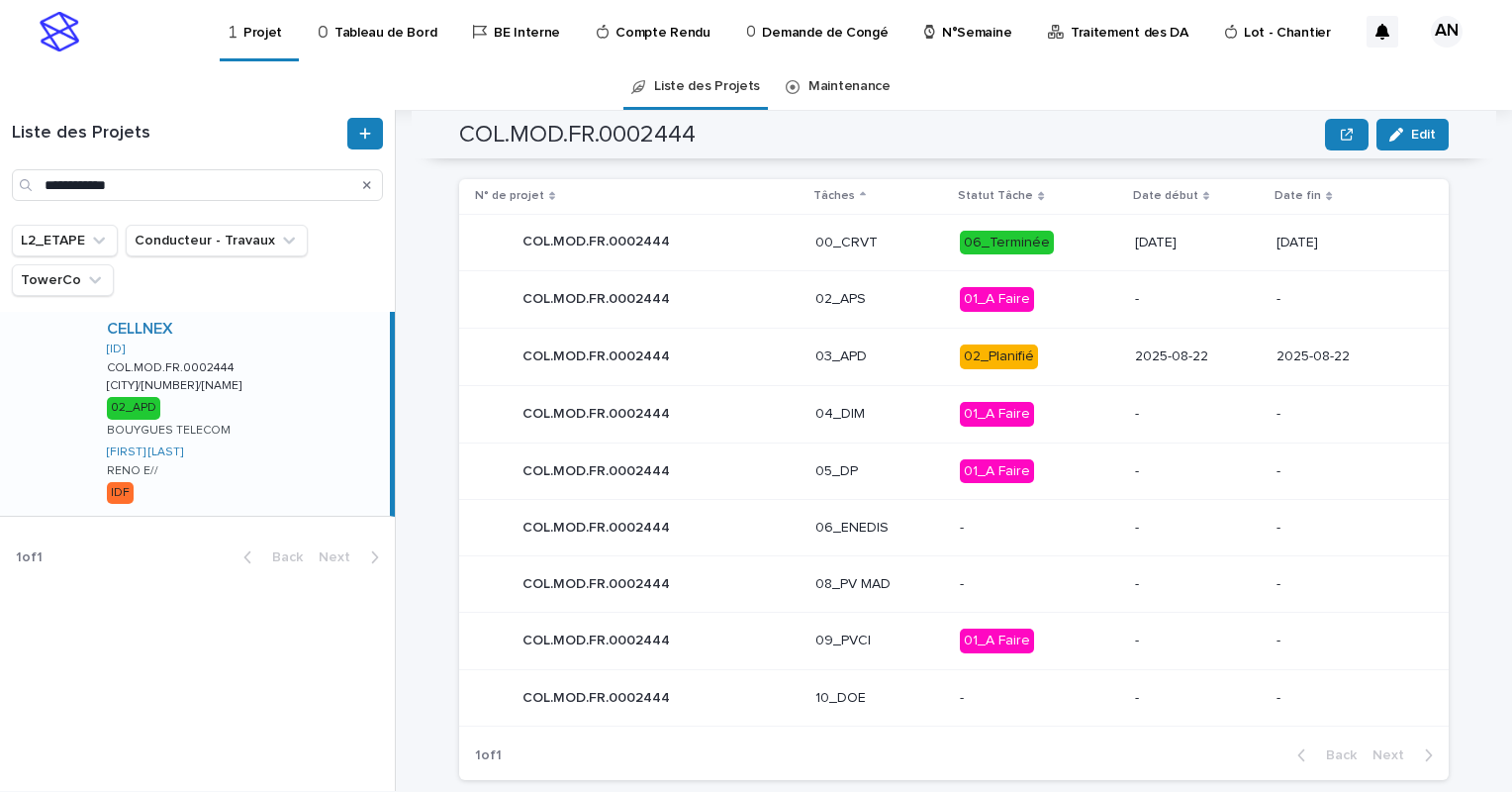 click on "03_APD" at bounding box center (880, 356) 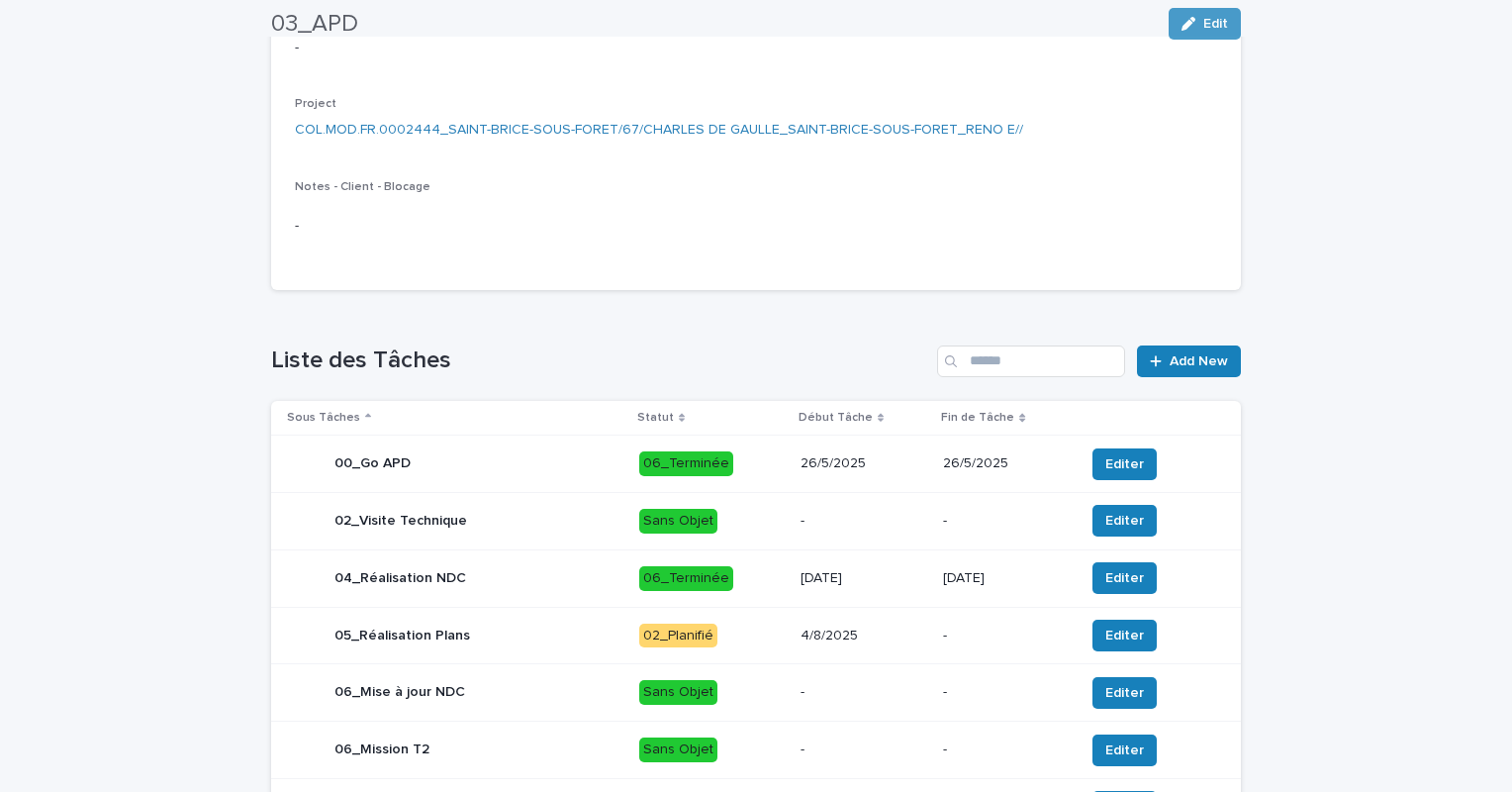 scroll, scrollTop: 432, scrollLeft: 0, axis: vertical 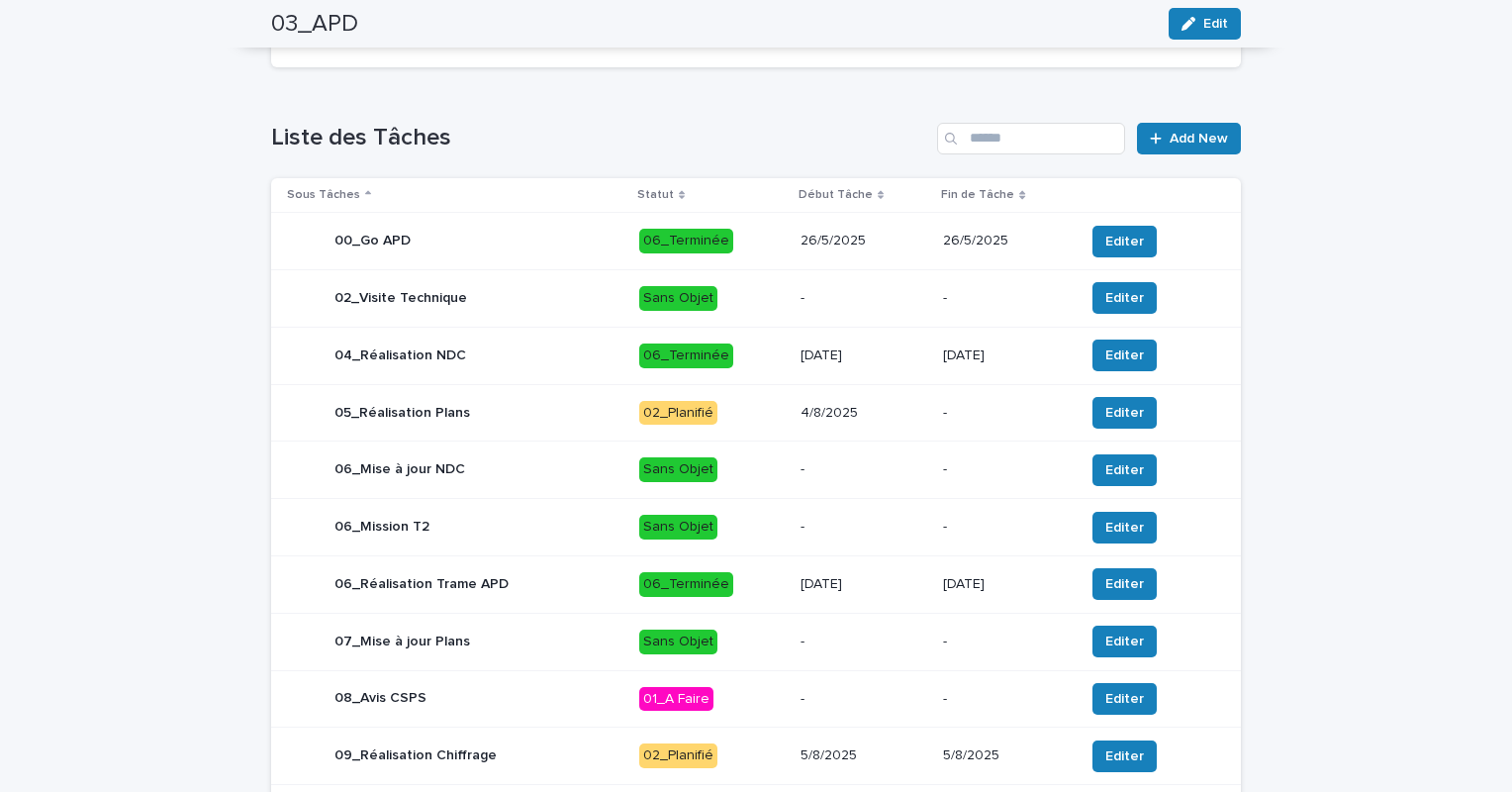click on "02_Planifié" at bounding box center [711, 413] 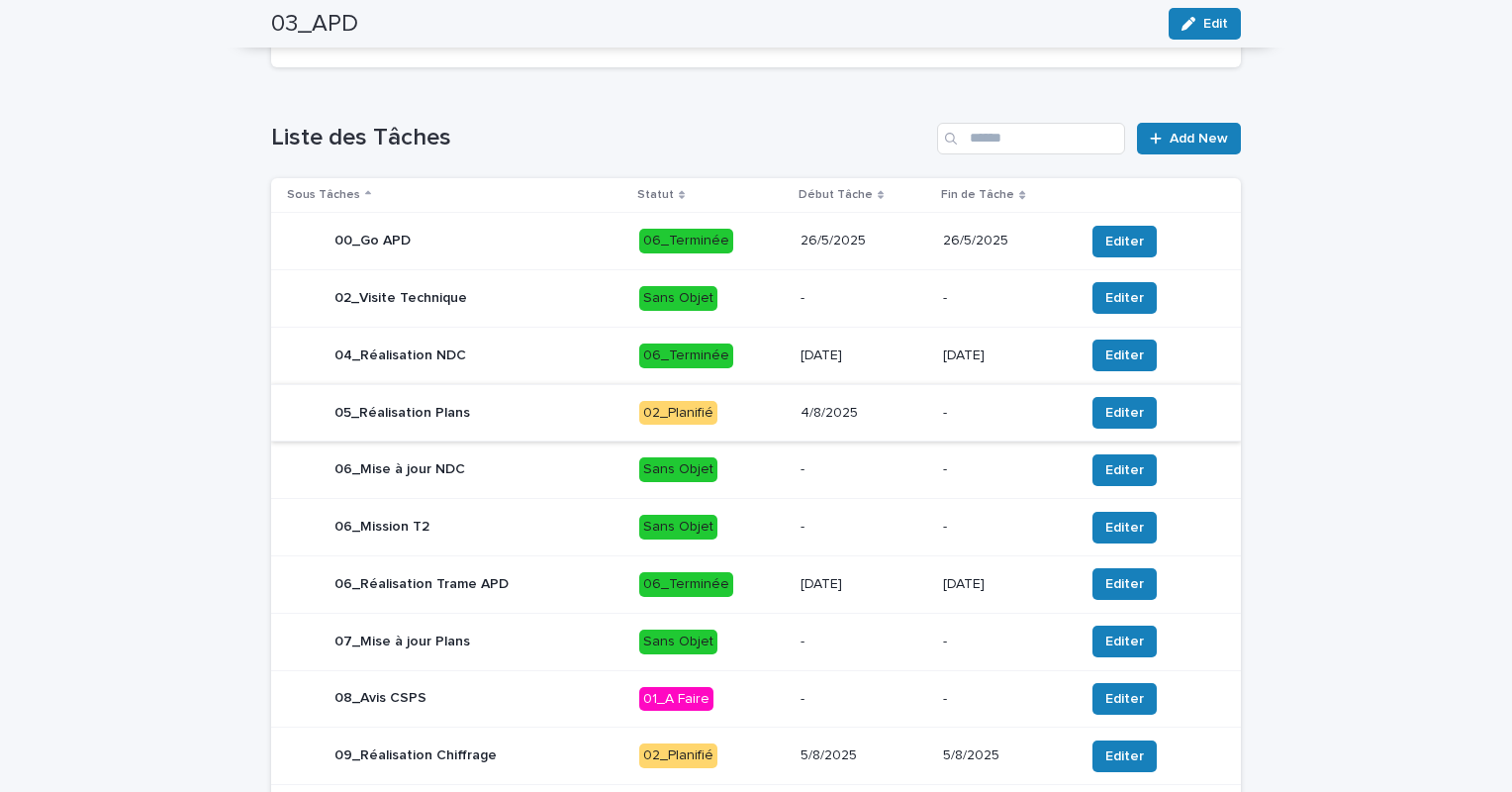 scroll, scrollTop: 0, scrollLeft: 0, axis: both 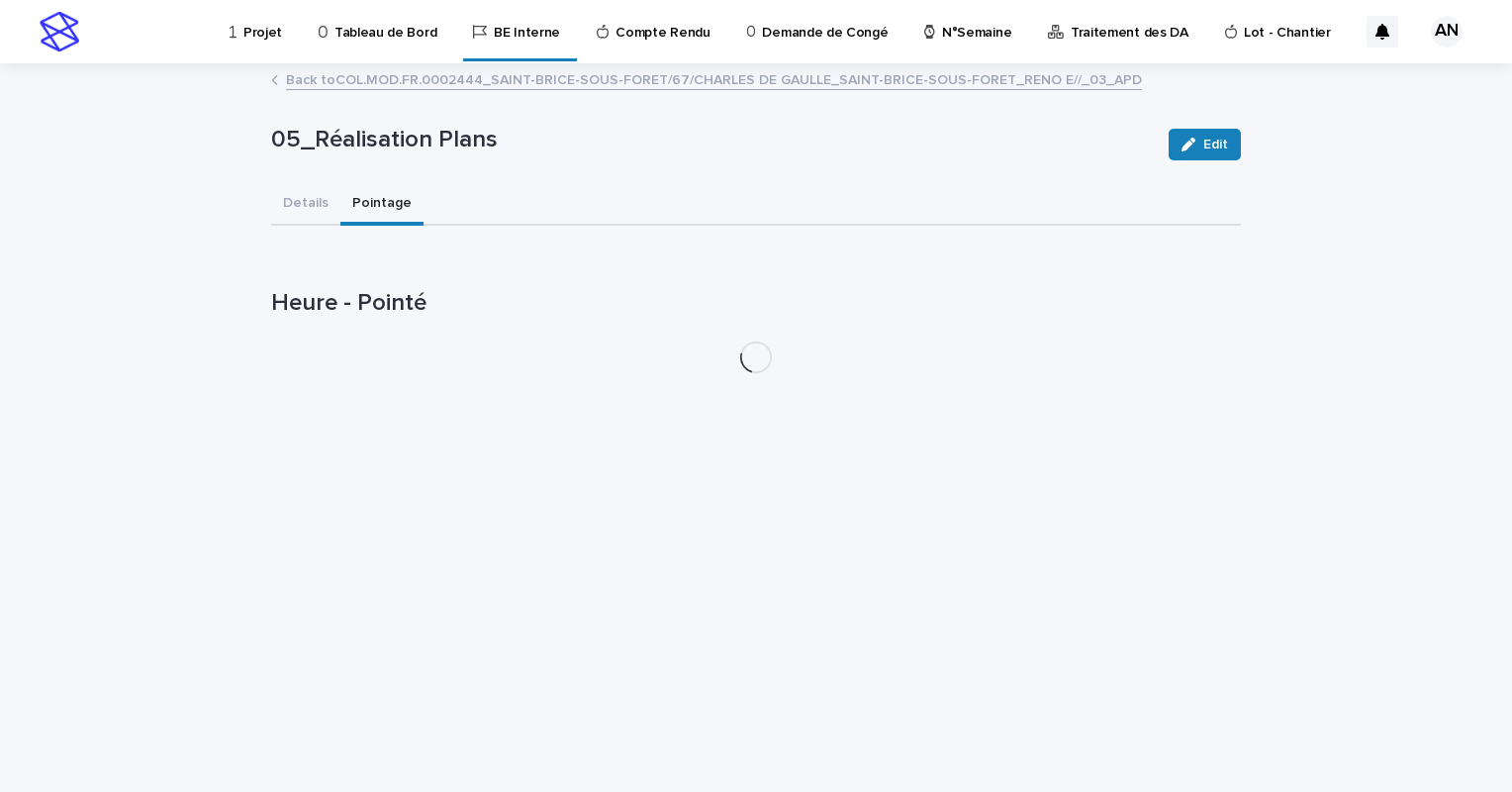 click on "Pointage" at bounding box center (382, 205) 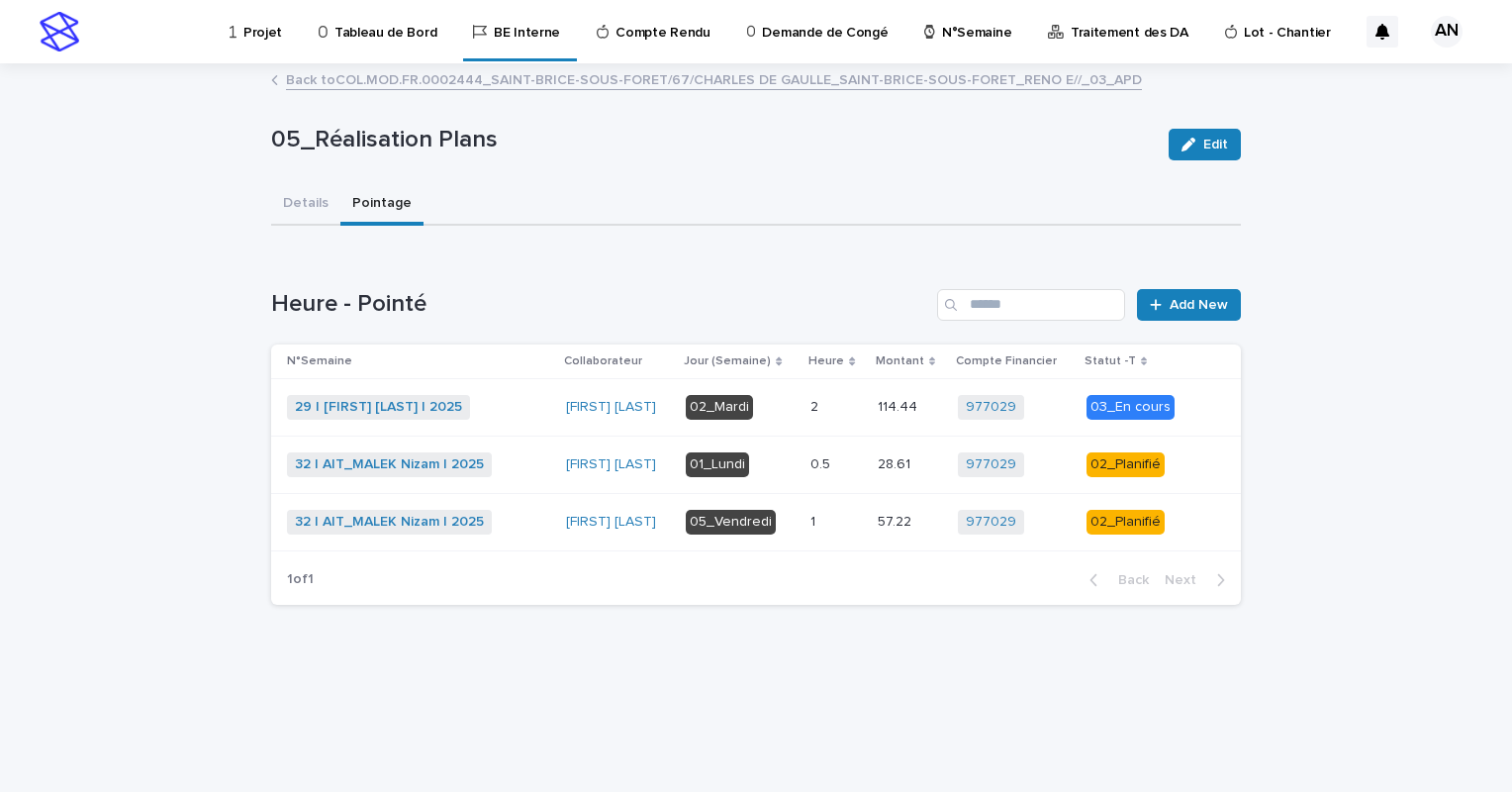 click at bounding box center (835, 407) 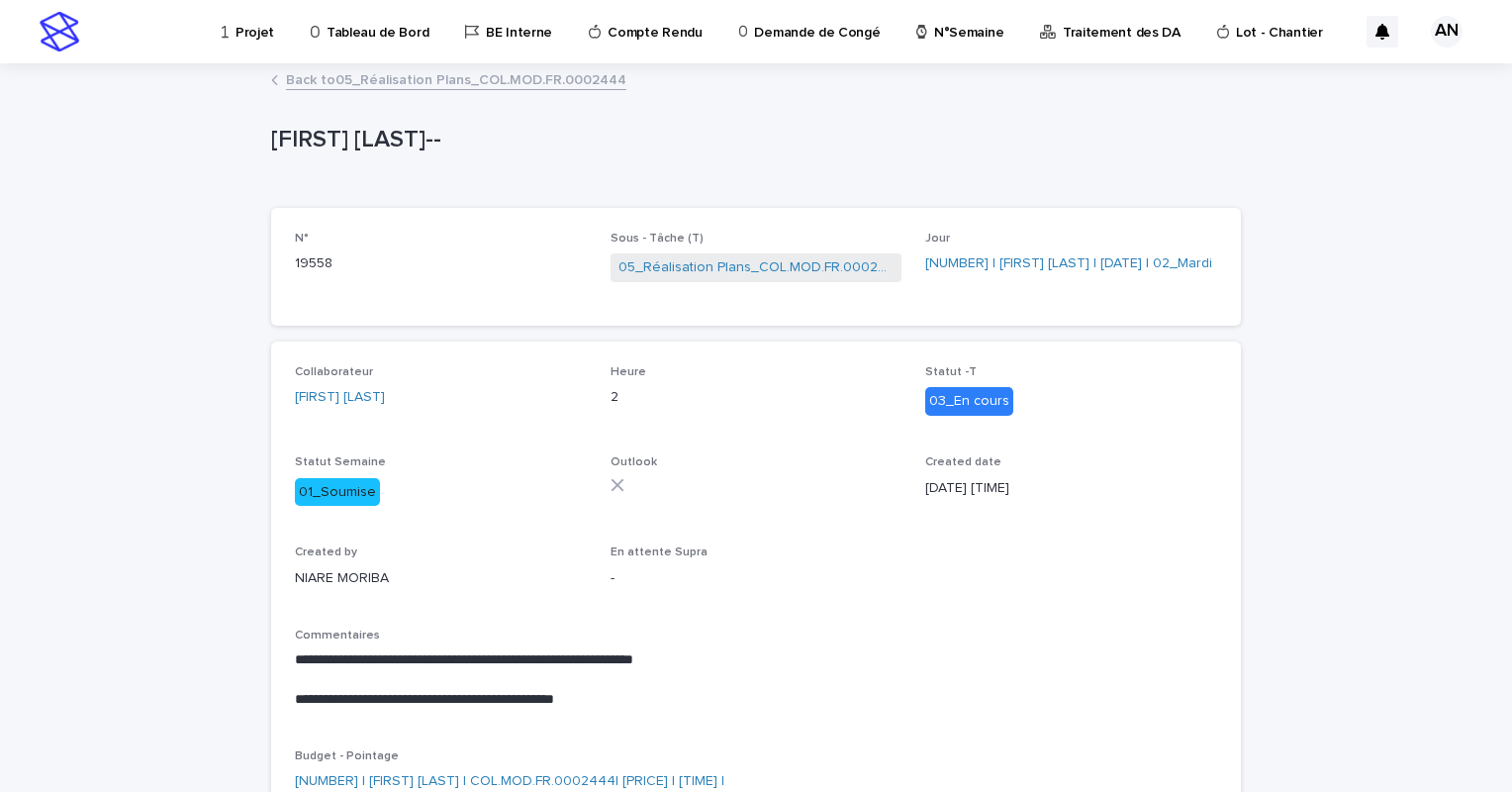 click on "Back to  05_Réalisation Plans_COL.MOD.FR.0002444" at bounding box center (456, 78) 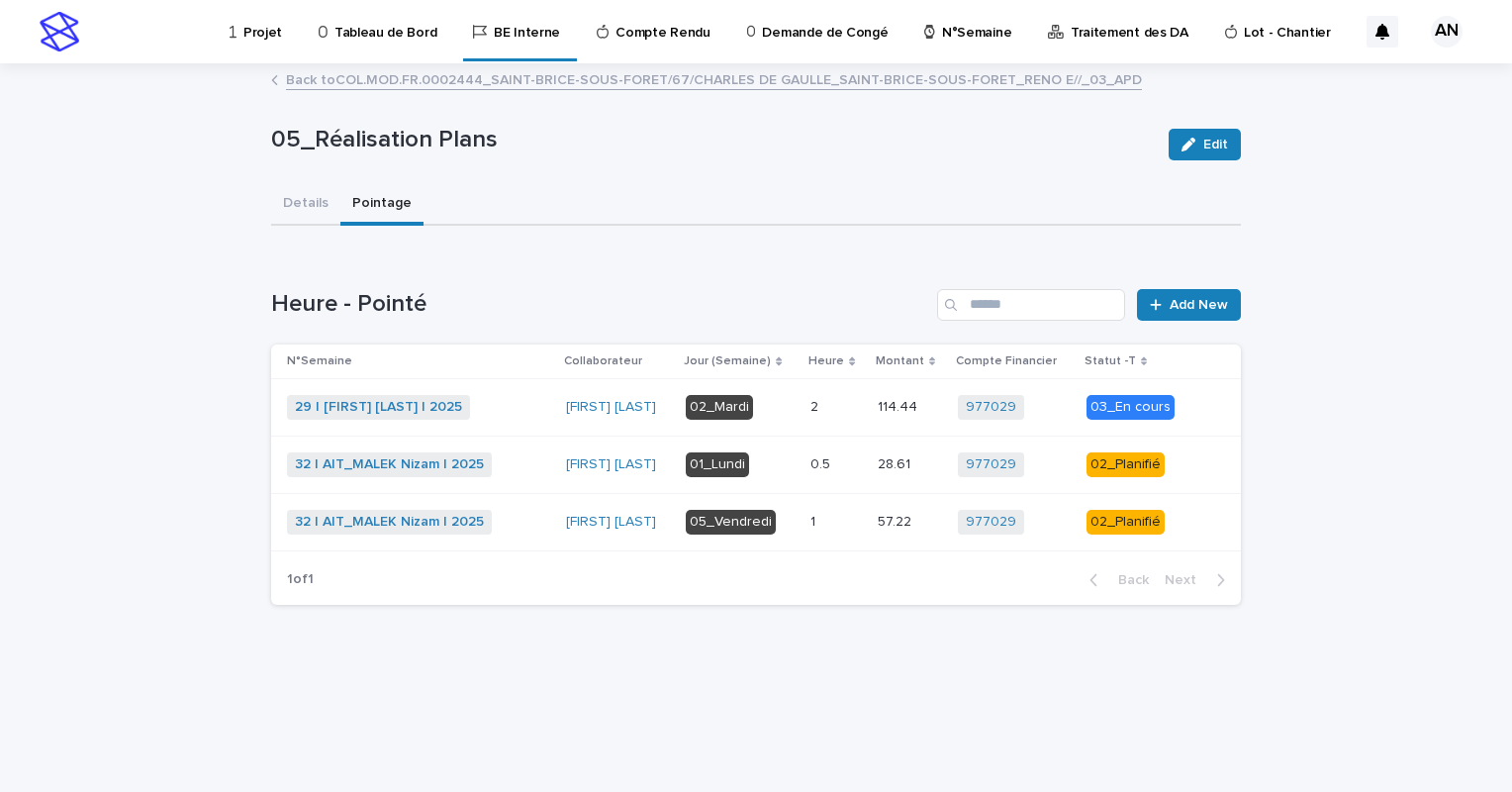 click at bounding box center [835, 522] 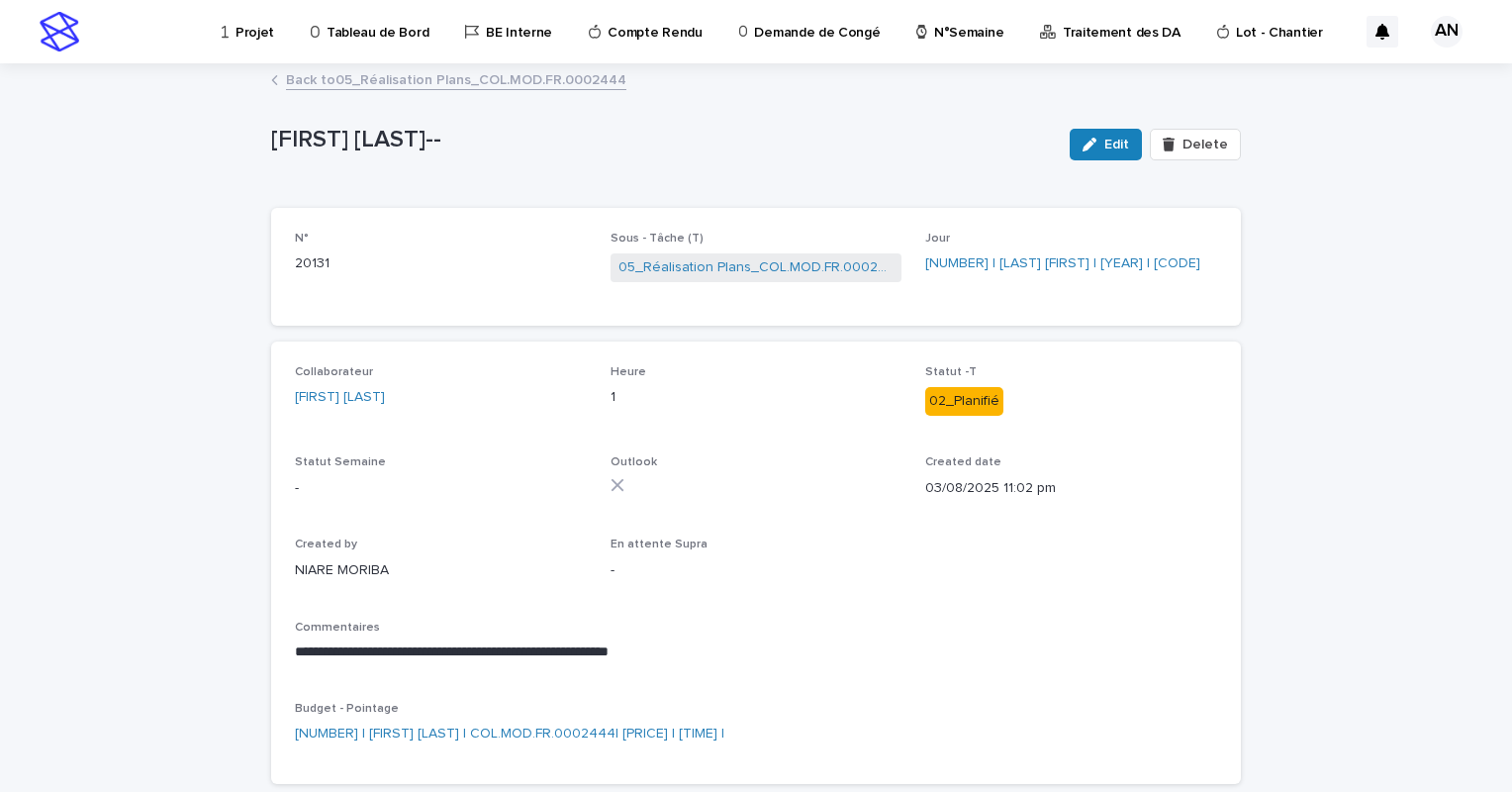 click on "Back to  05_Réalisation Plans_COL.MOD.FR.0002444" at bounding box center [456, 78] 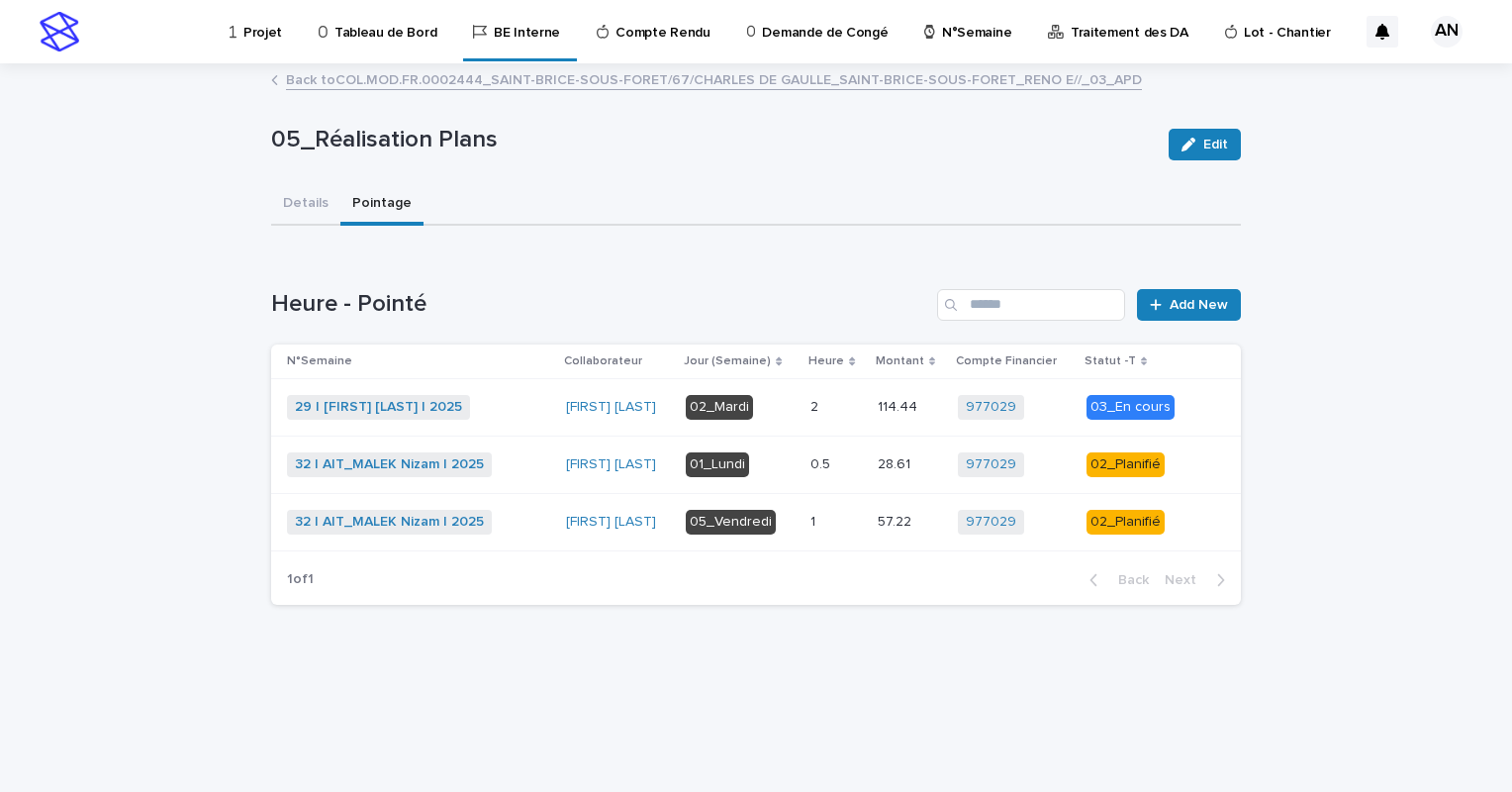 click on "Back to  COL.MOD.FR.0002444_SAINT-BRICE-SOUS-FORET/67/CHARLES DE GAULLE_SAINT-BRICE-SOUS-FORET_RENO E//_03_APD" at bounding box center (713, 78) 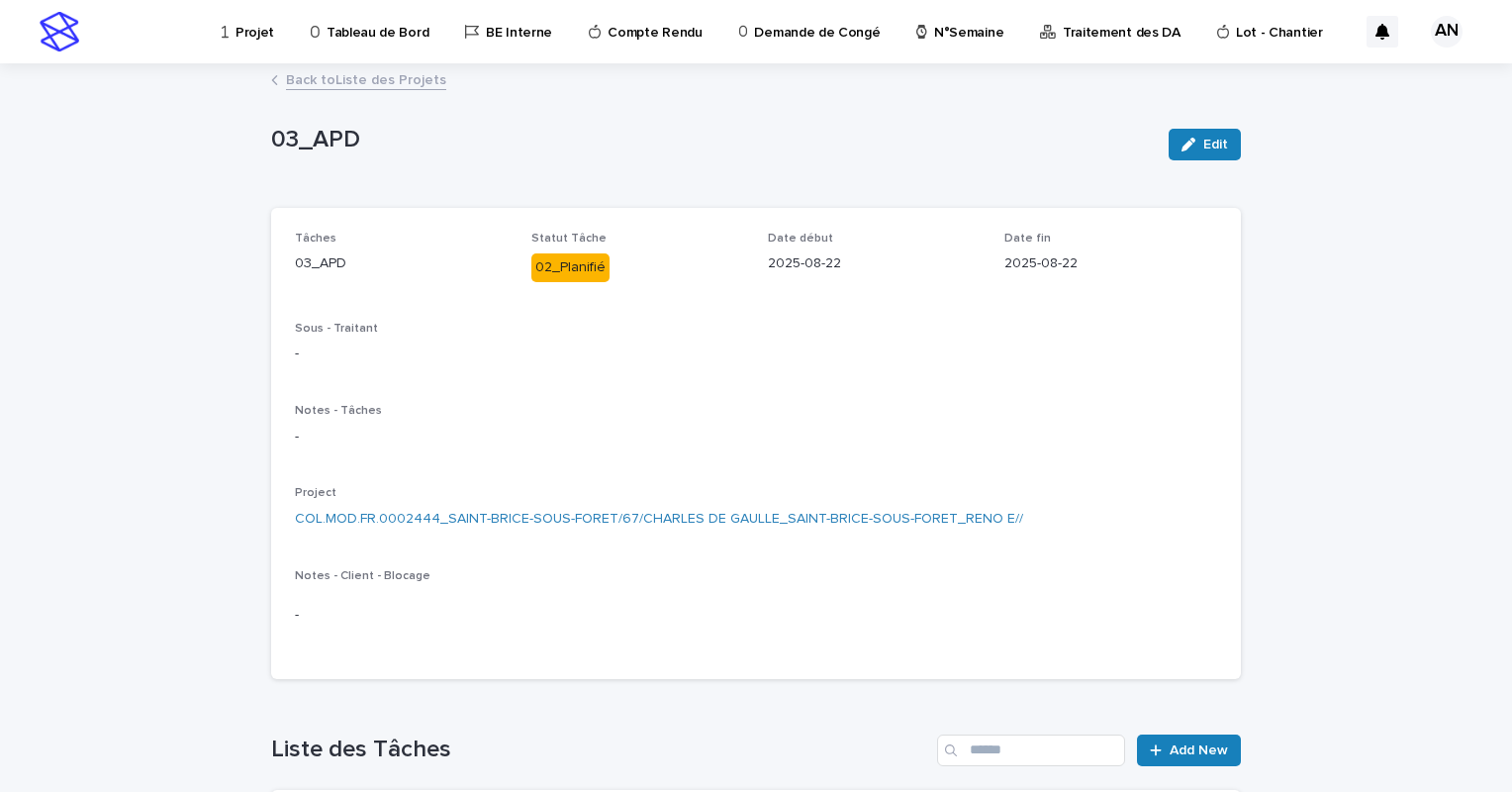 click on "Projet" at bounding box center [254, 21] 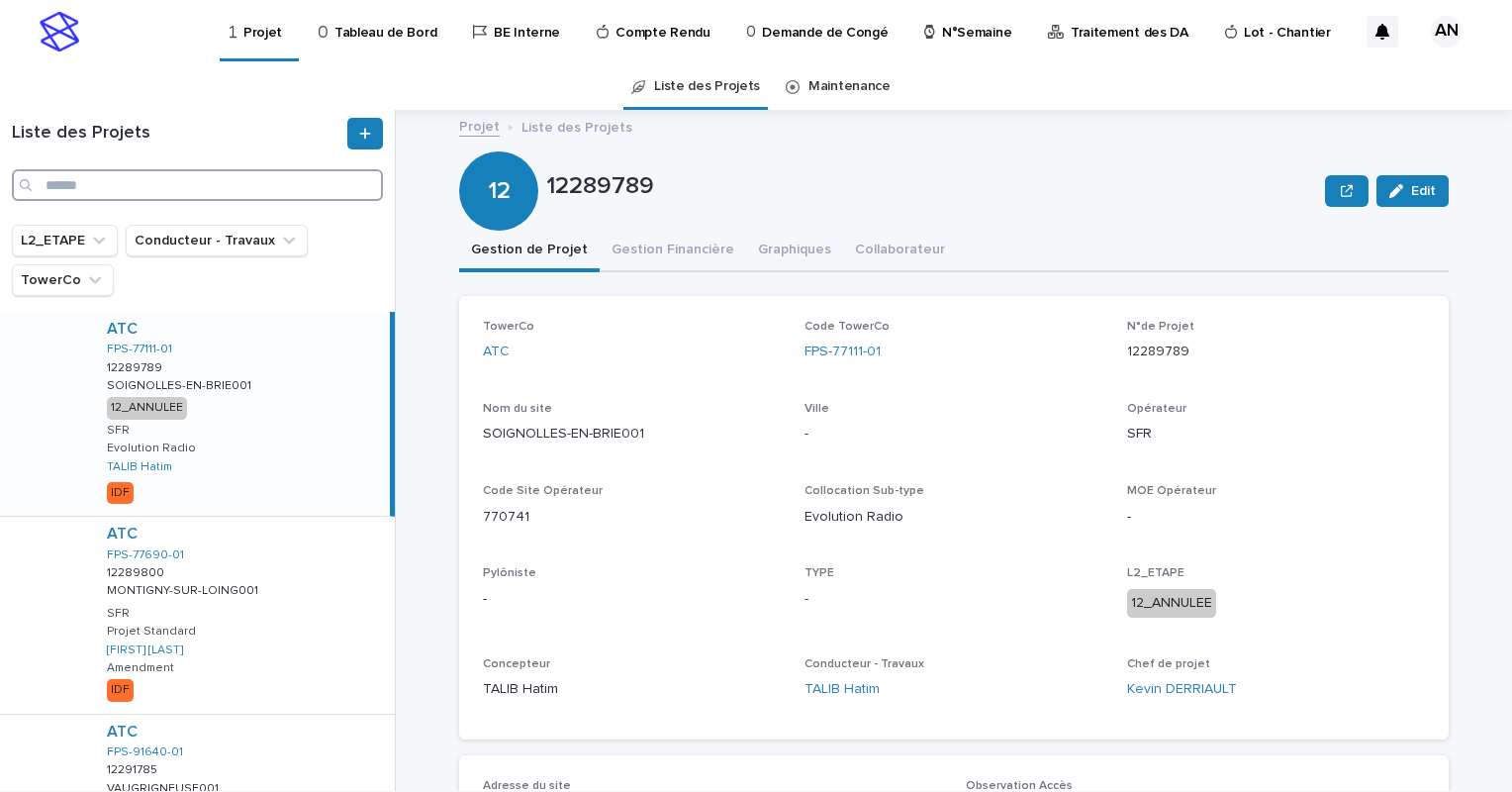 click at bounding box center [197, 185] 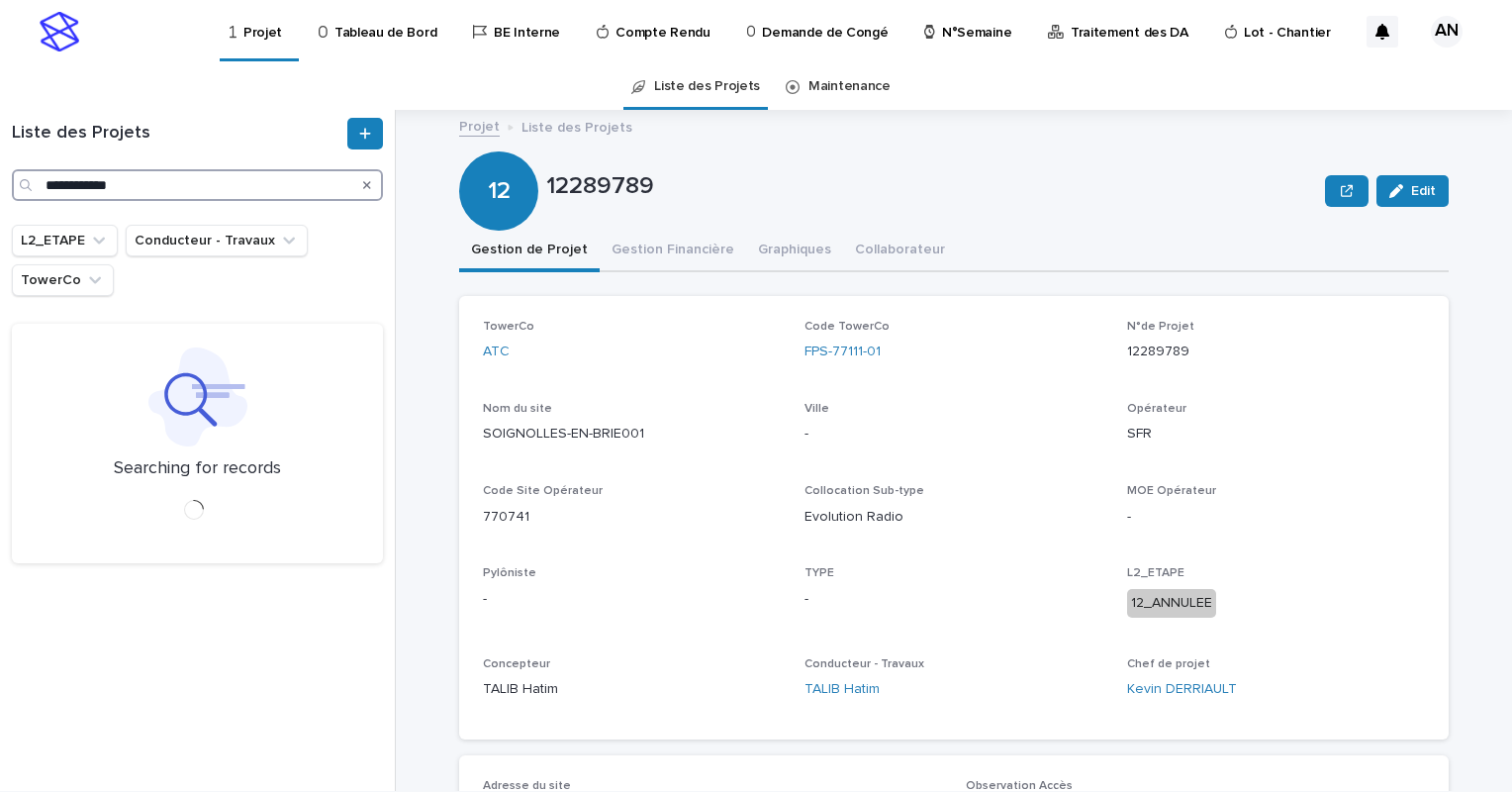 type on "**********" 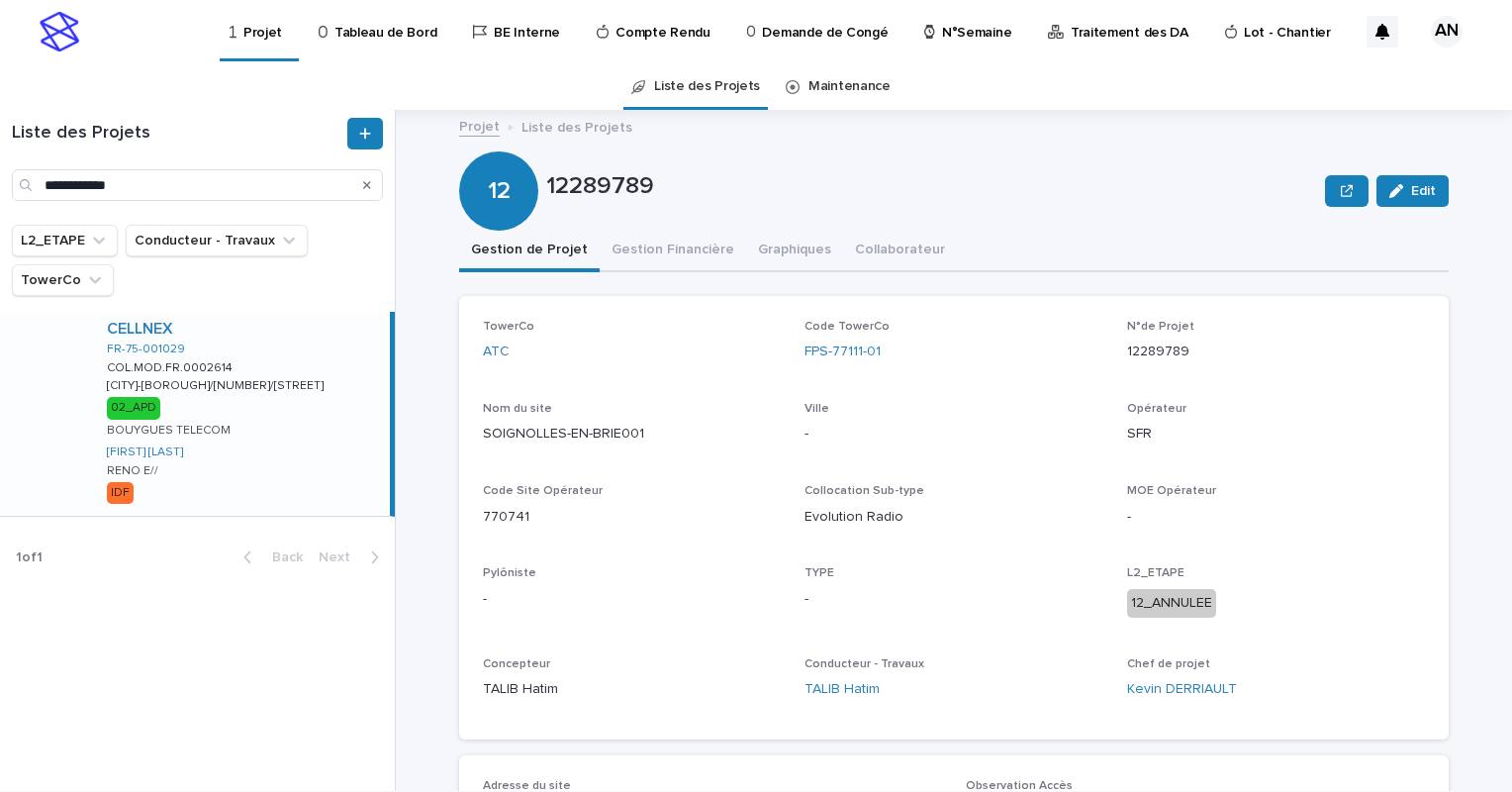 click on "CELLNEX   FR-75-001029   COL.MOD.FR.0002614 COL.MOD.FR.0002614   PARIS--9E--ARRONDISSEMENT/76/SAINT LAZARE PARIS--9E--ARRONDISSEMENT/76/SAINT LAZARE   02_APD BOUYGUES TELECOM AIT_MALEK Nizam   RENO E// IDF" at bounding box center (240, 414) 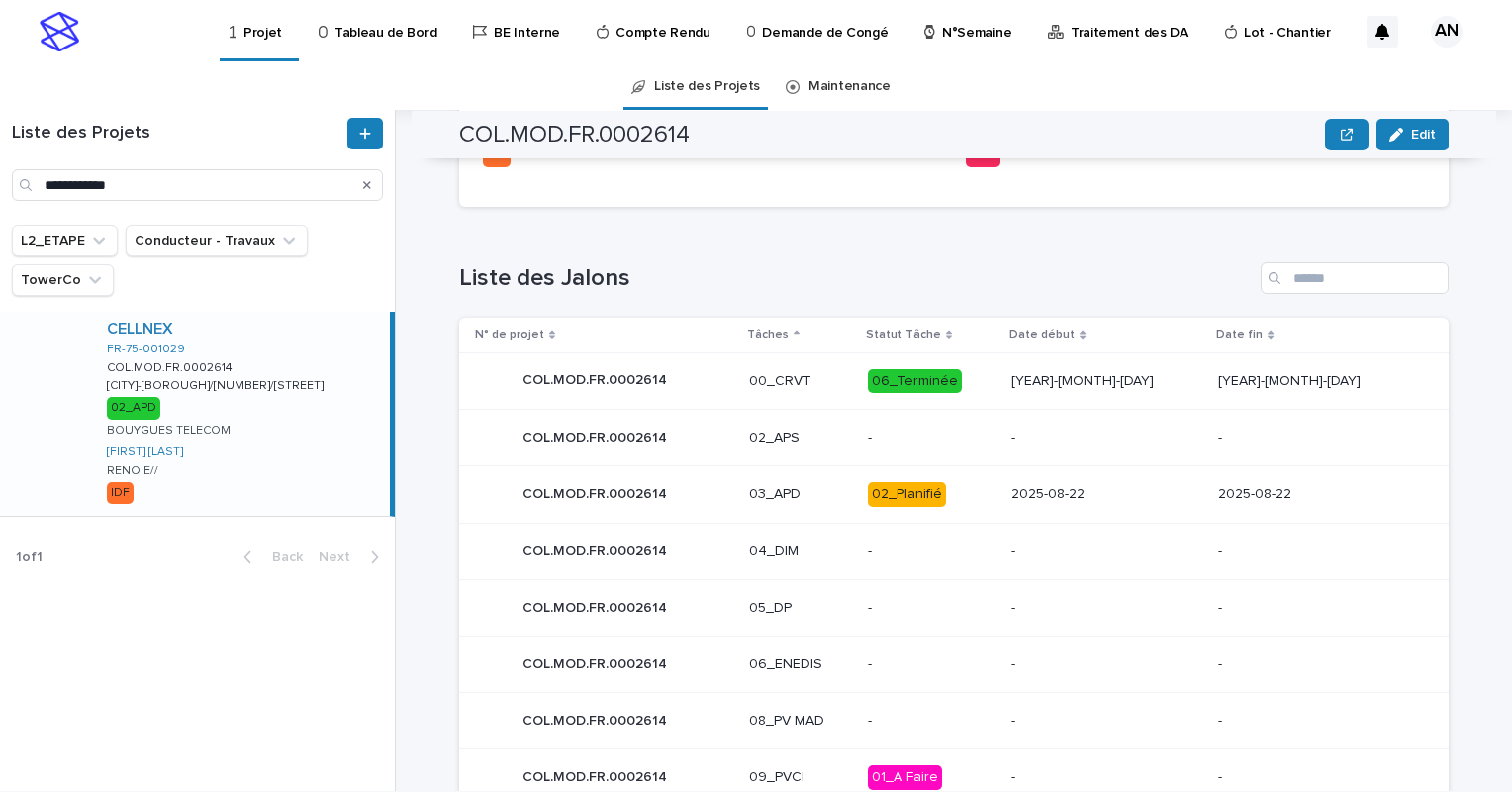 scroll, scrollTop: 818, scrollLeft: 0, axis: vertical 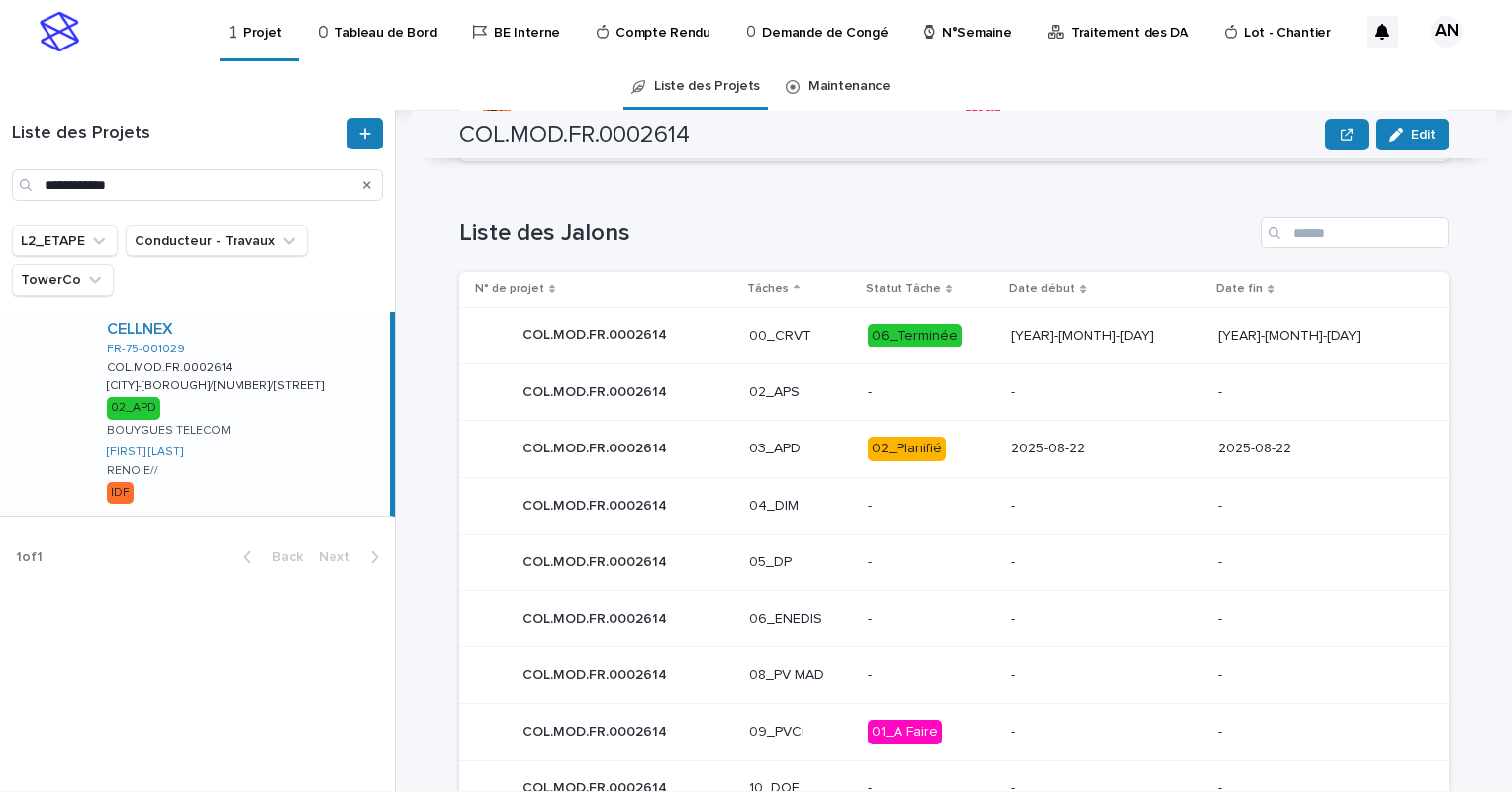click on "03_APD" at bounding box center (801, 448) 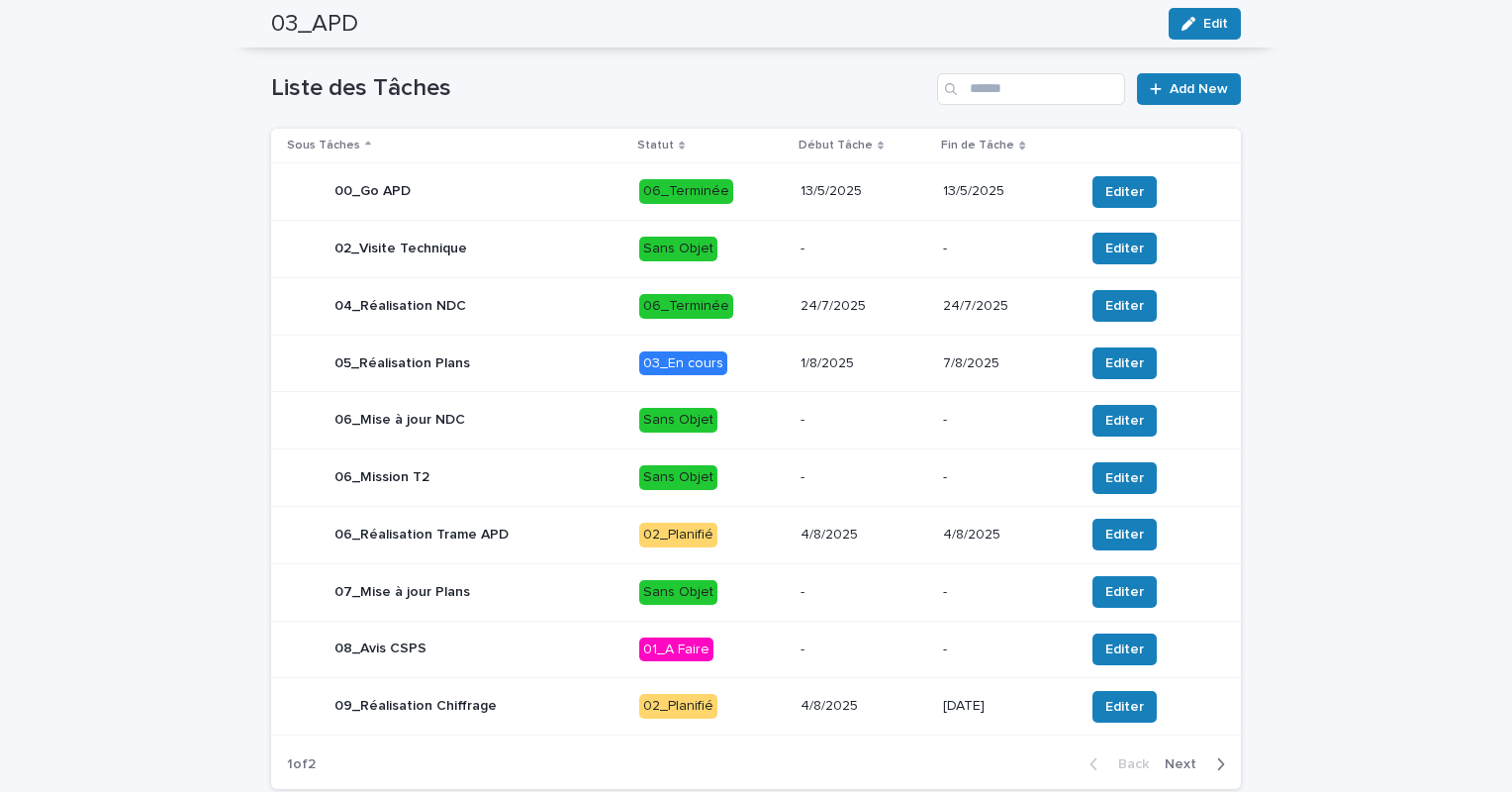 scroll, scrollTop: 669, scrollLeft: 0, axis: vertical 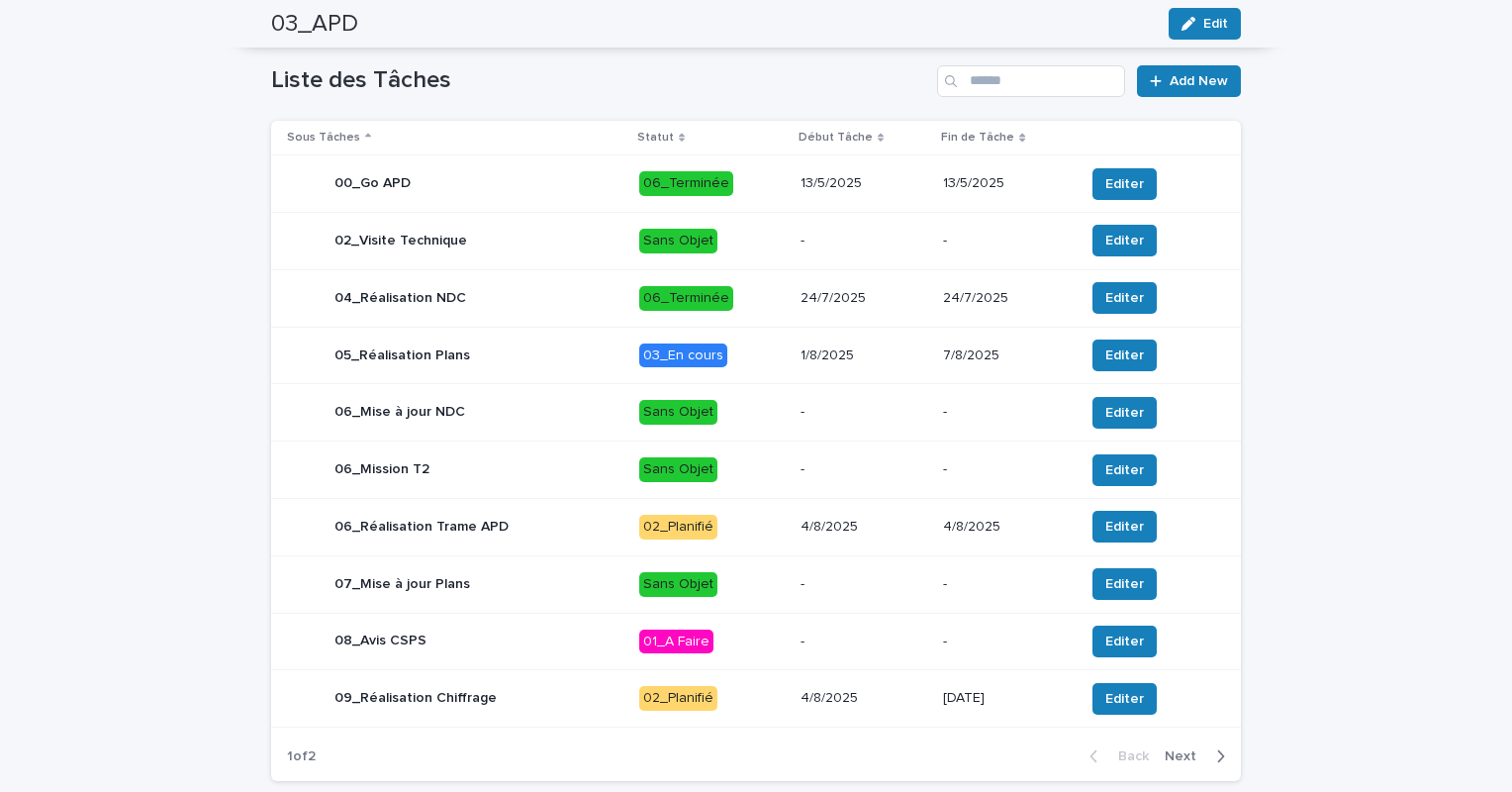 click on "02_Planifié" at bounding box center [711, 527] 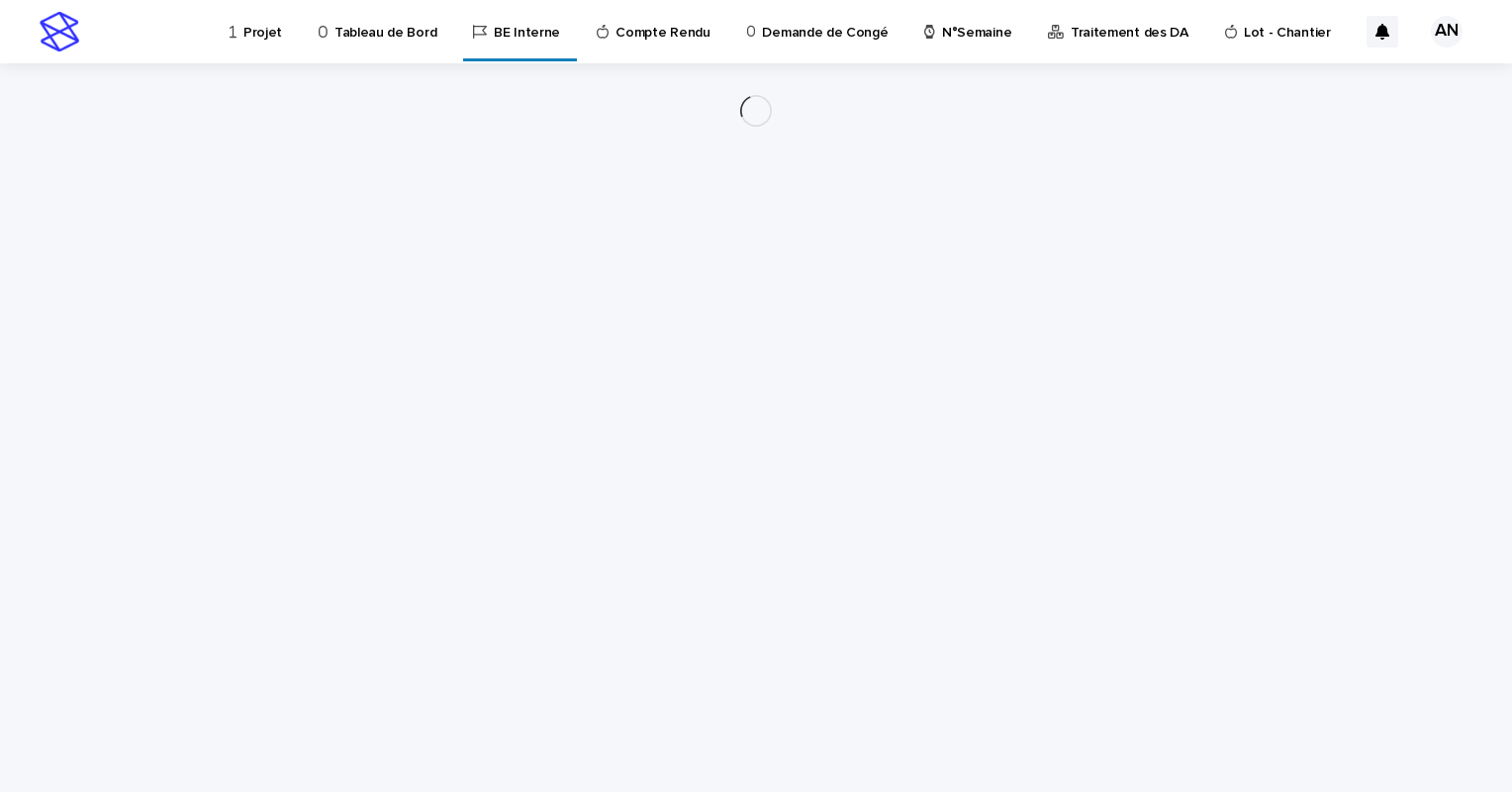 scroll, scrollTop: 0, scrollLeft: 0, axis: both 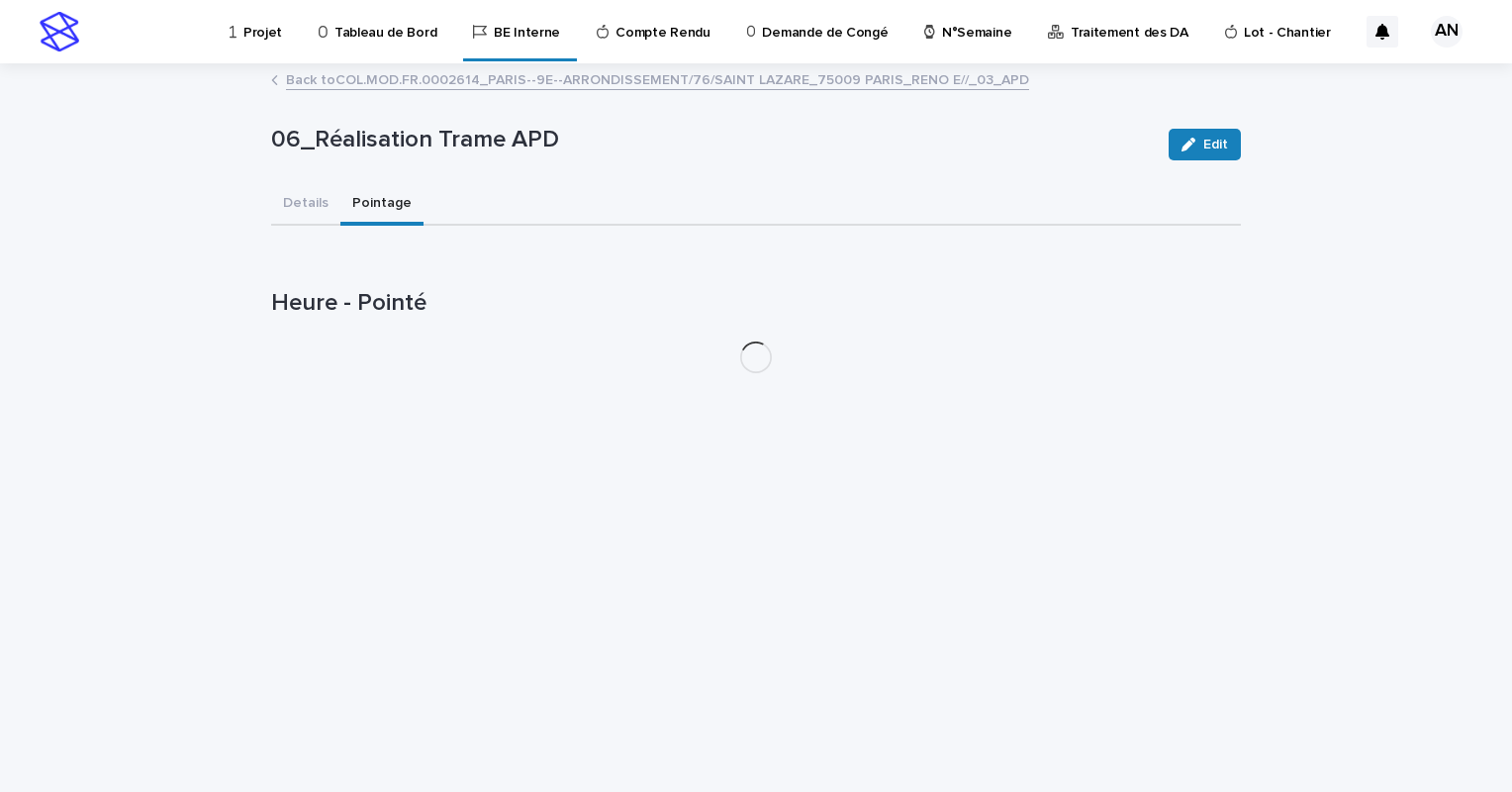 click on "Pointage" at bounding box center [382, 205] 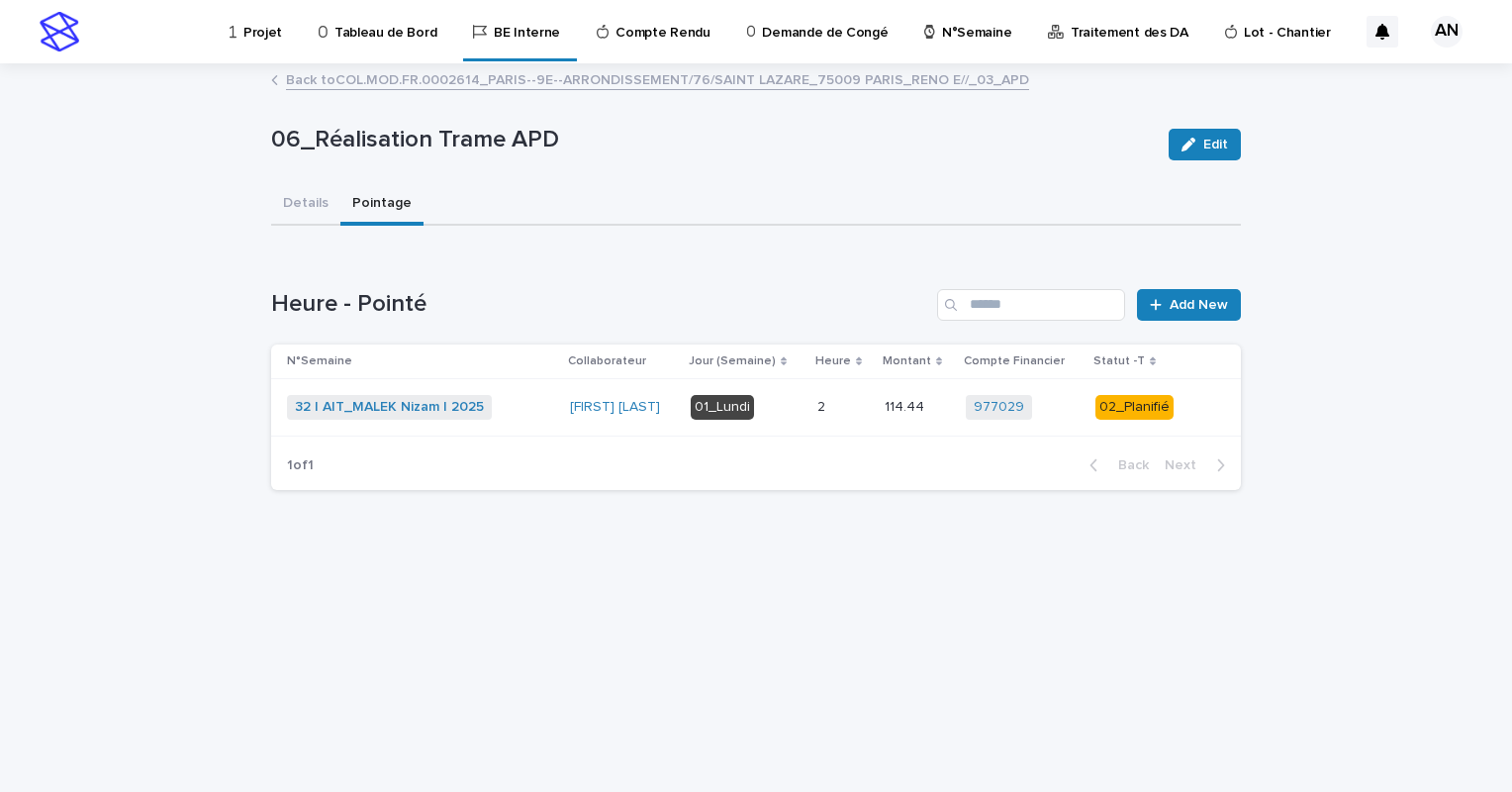 click at bounding box center (843, 407) 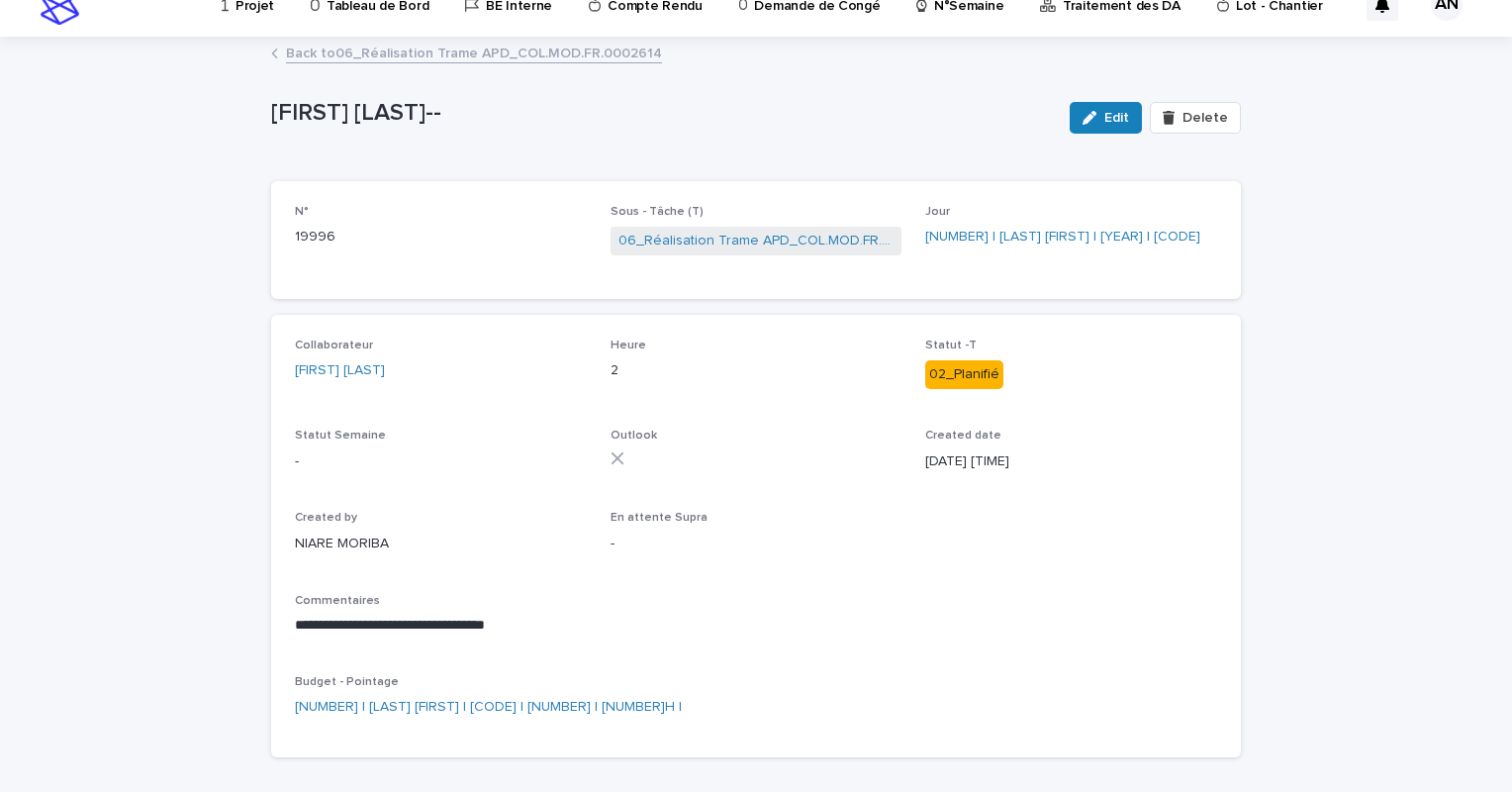 scroll, scrollTop: 0, scrollLeft: 0, axis: both 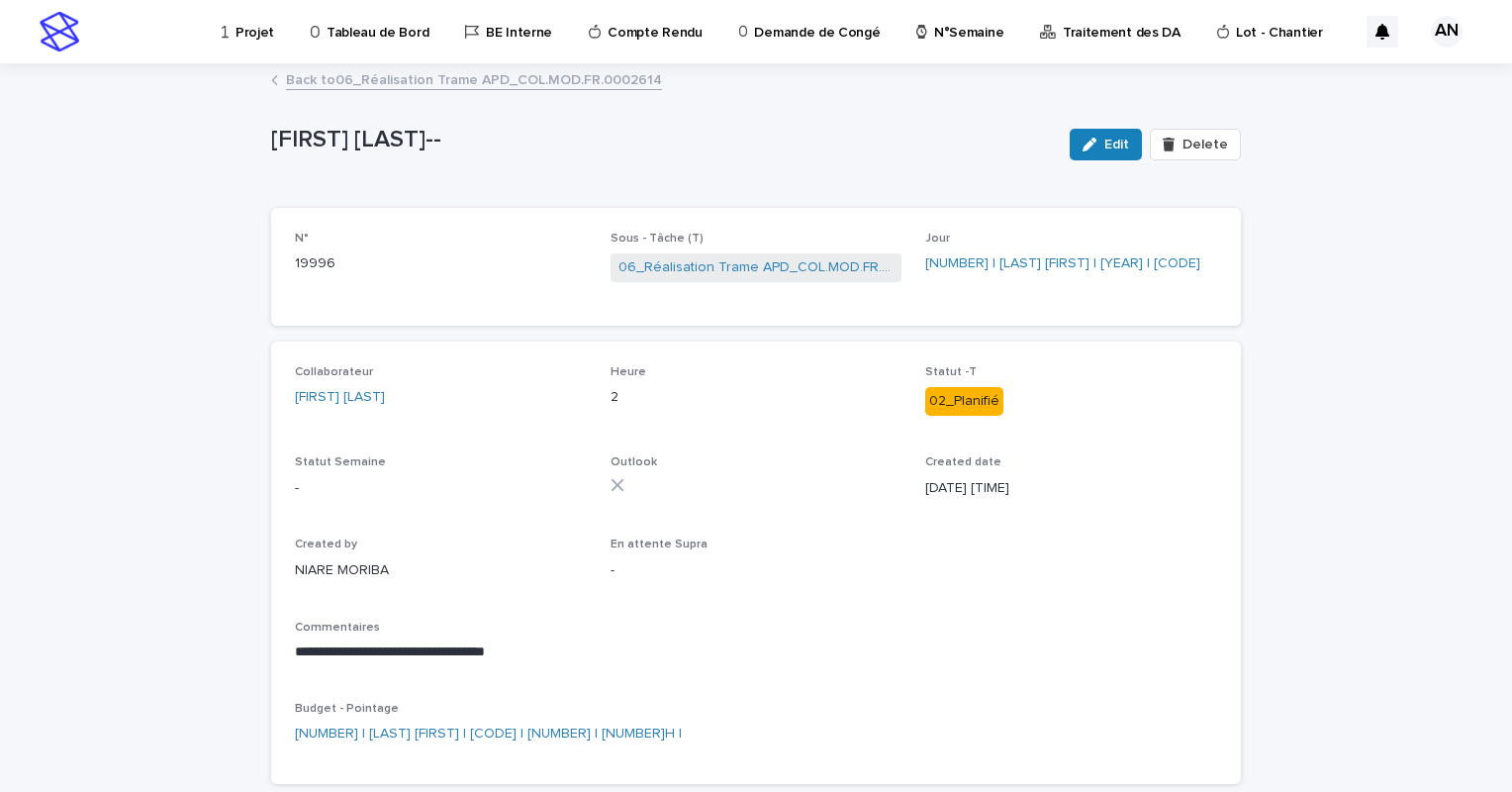 click on "Back to  06_Réalisation Trame APD_COL.MOD.FR.0002614" at bounding box center (474, 78) 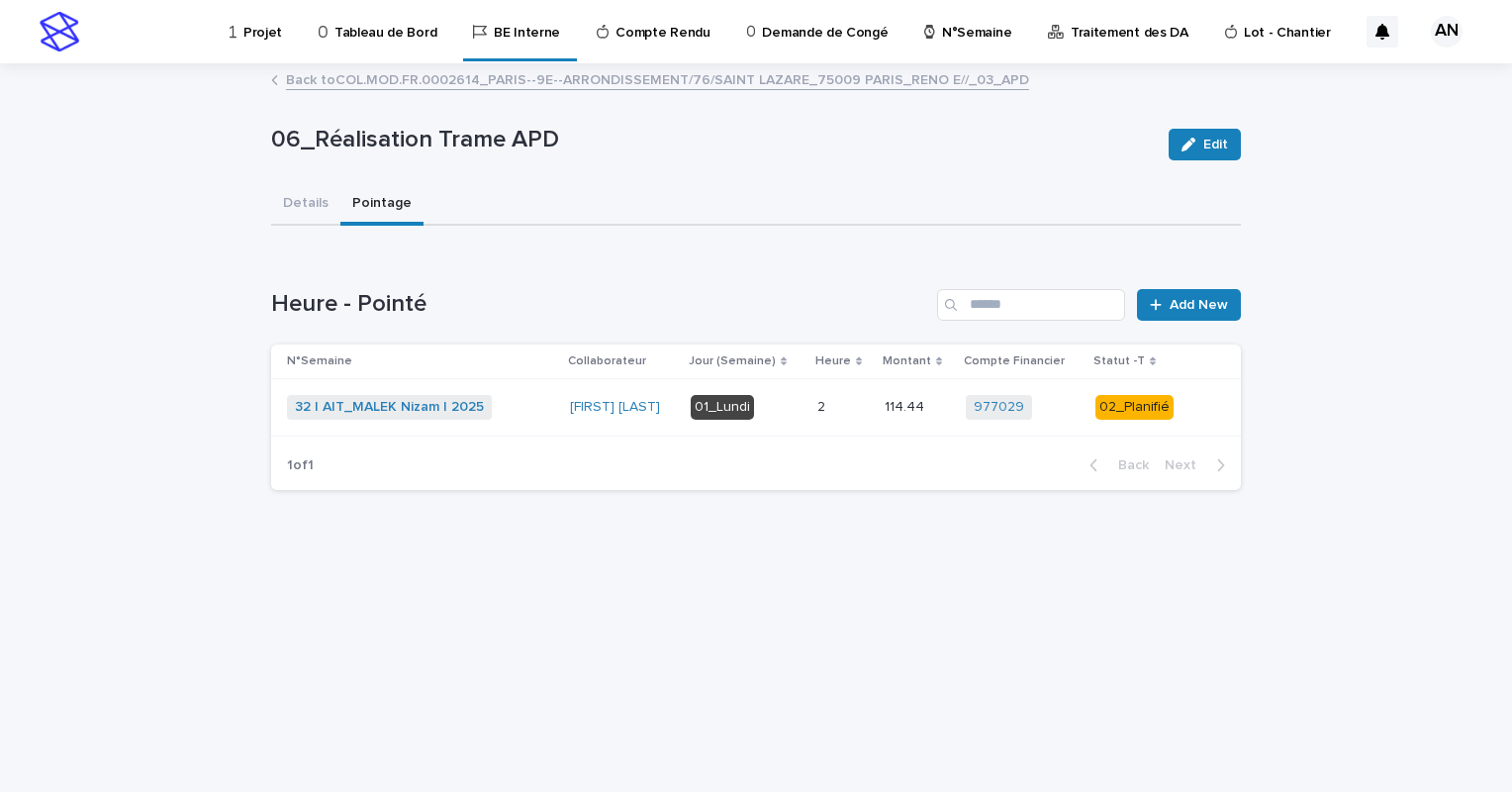 click on "Back to  COL.MOD.FR.0002614_PARIS--9E--ARRONDISSEMENT/76/SAINT LAZARE_75009 PARIS_RENO E//_03_APD" at bounding box center [657, 78] 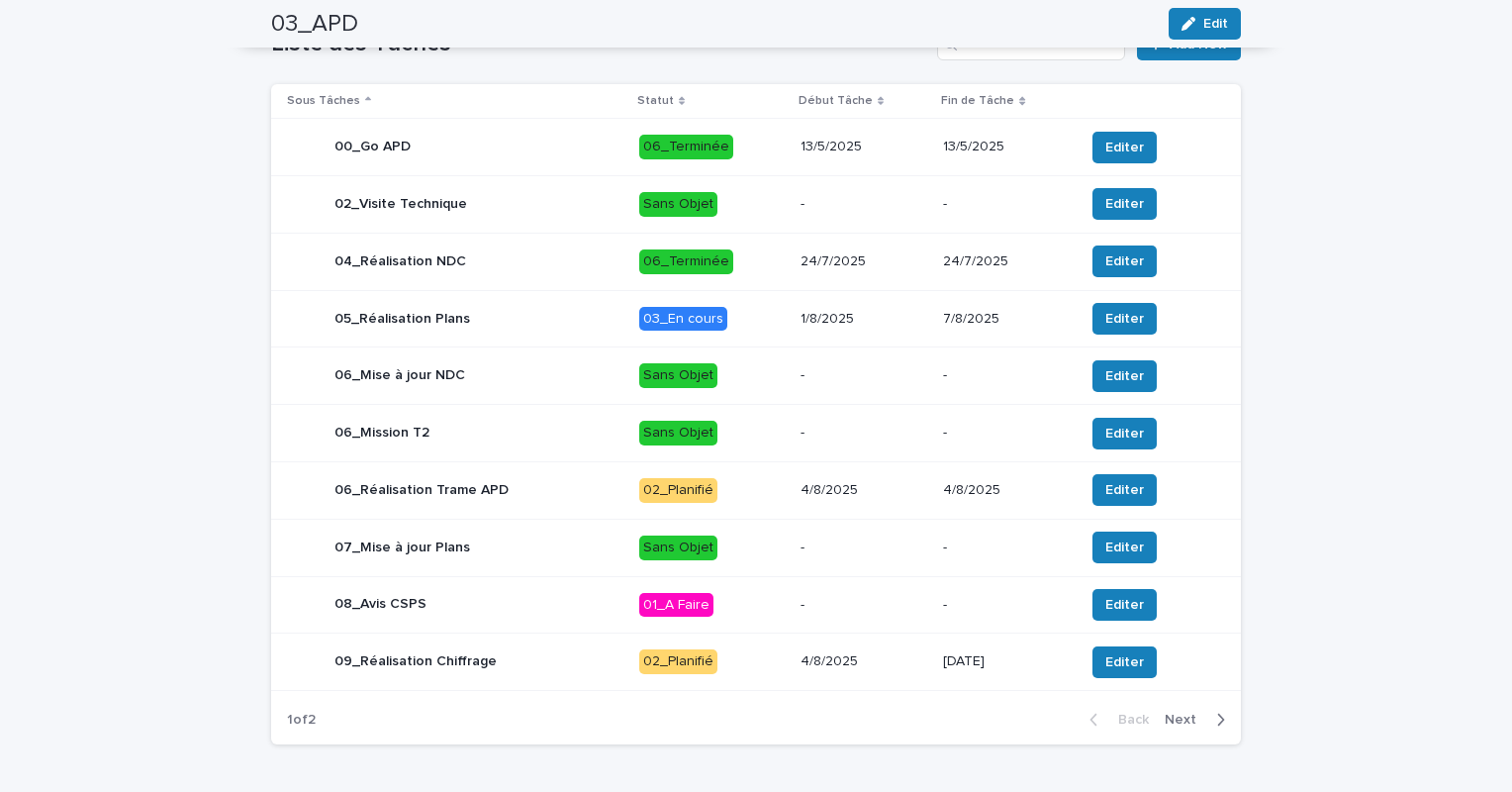 scroll, scrollTop: 741, scrollLeft: 0, axis: vertical 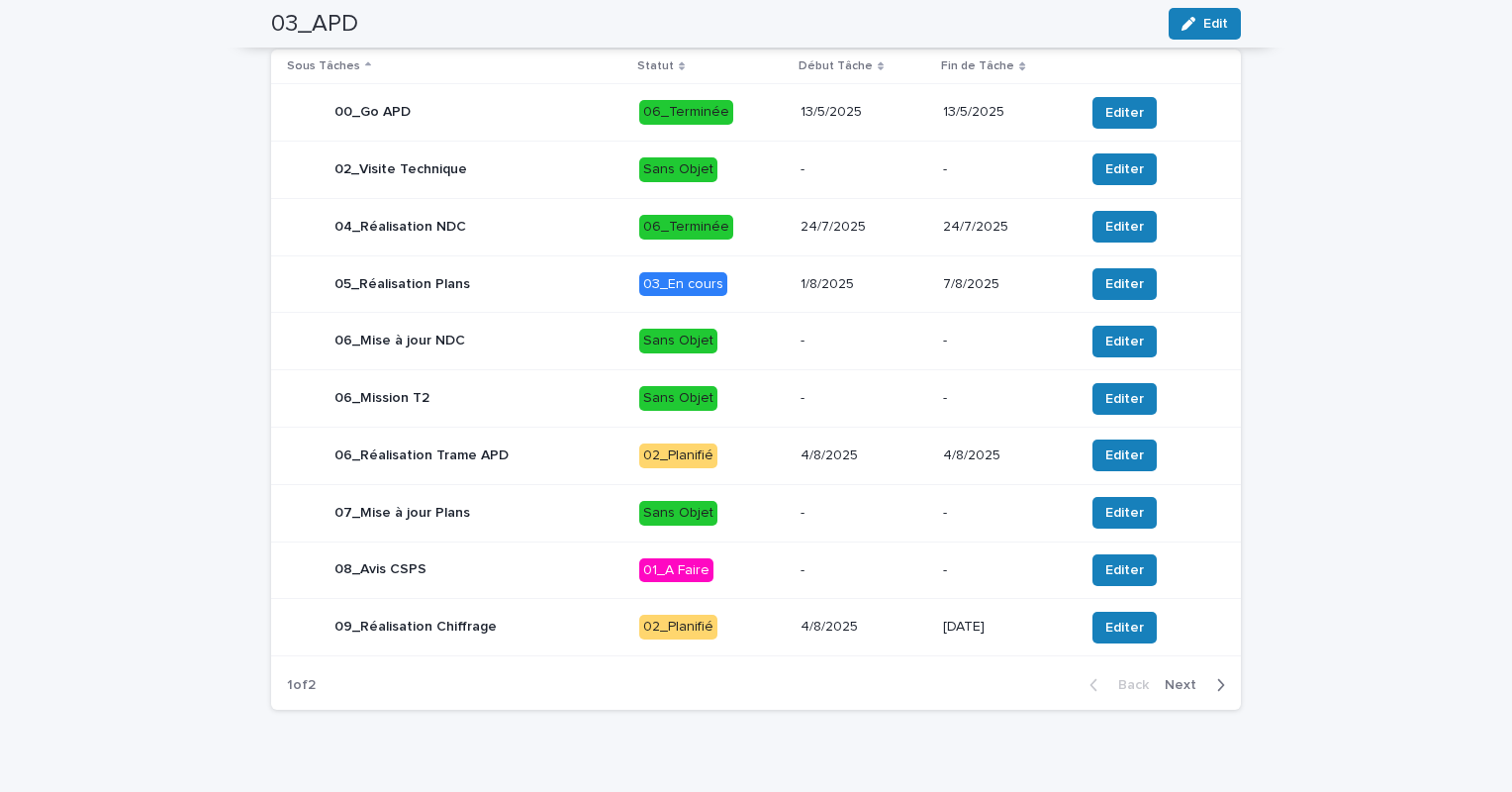 click on "02_Planifié" at bounding box center [711, 627] 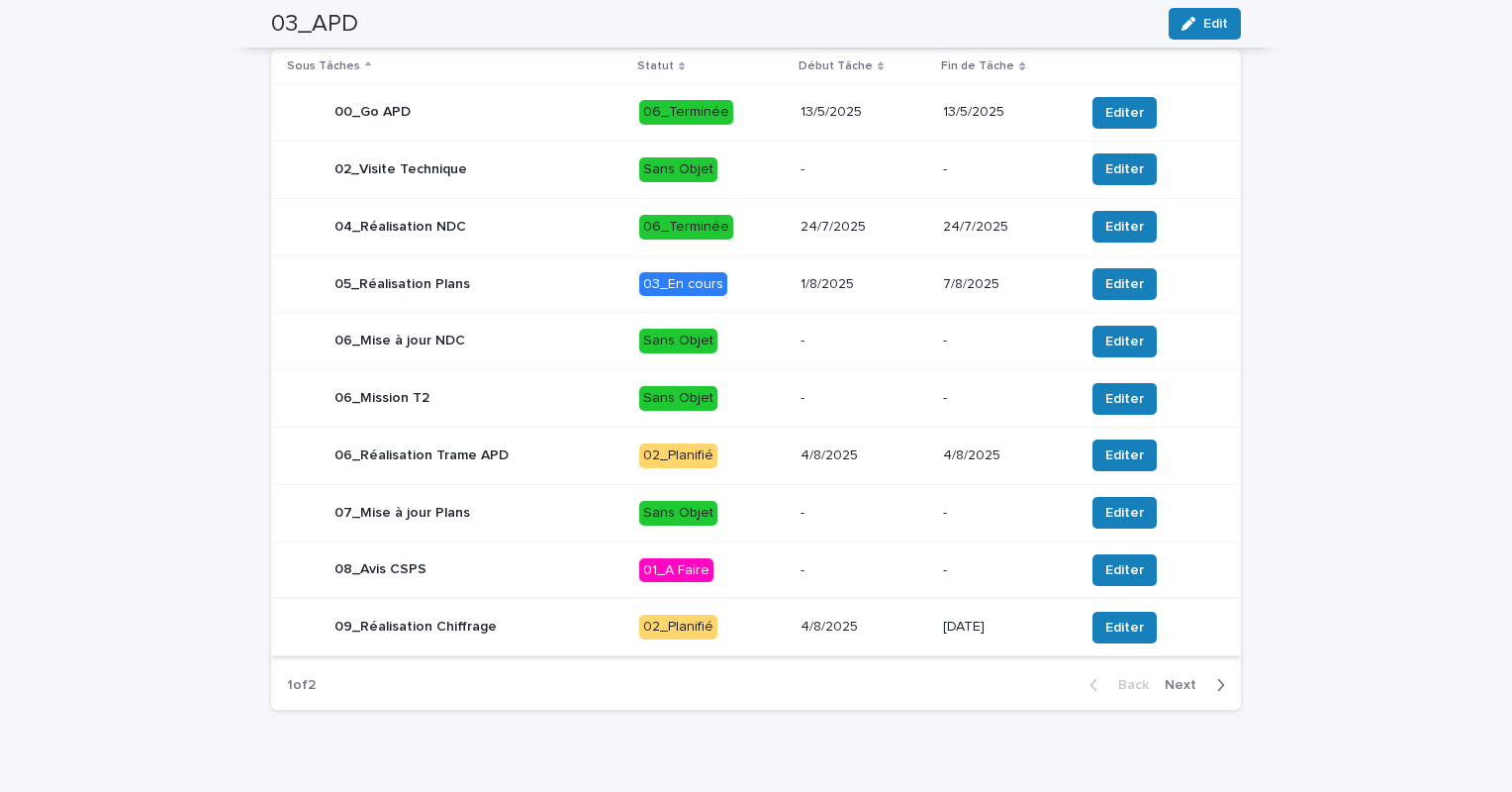 scroll, scrollTop: 0, scrollLeft: 0, axis: both 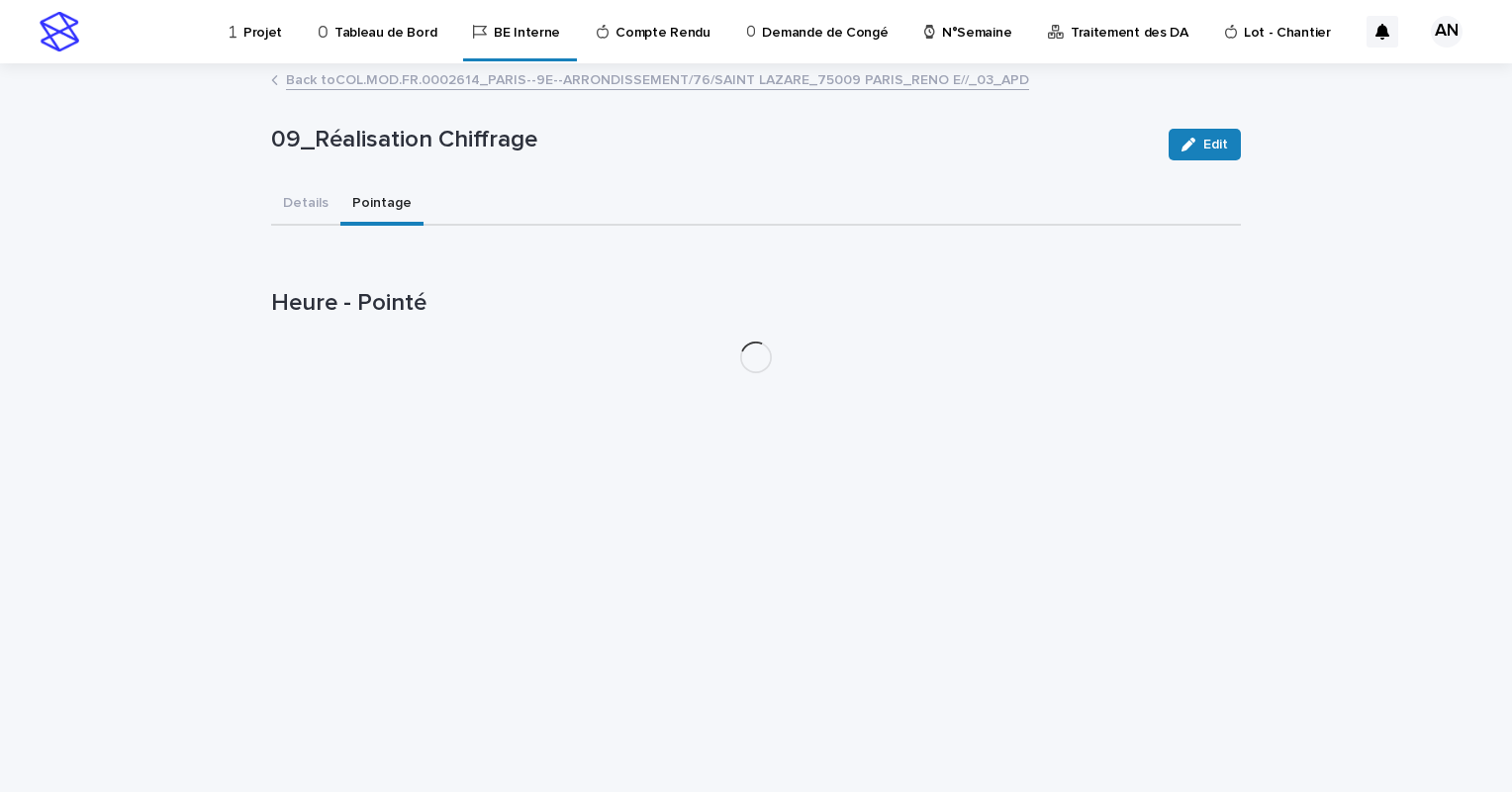 click on "Pointage" at bounding box center (382, 205) 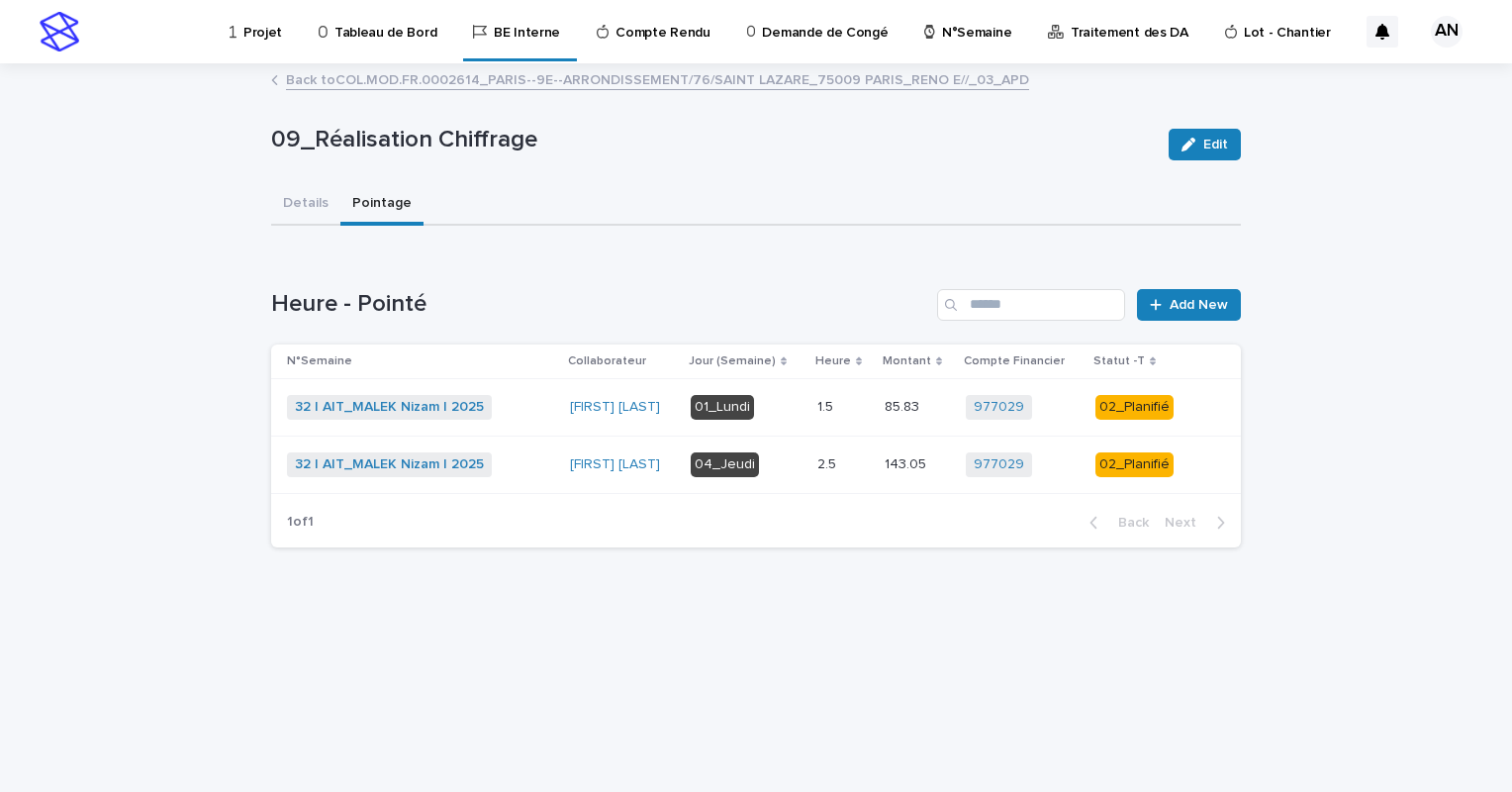 click on "04_Jeudi" at bounding box center (746, 464) 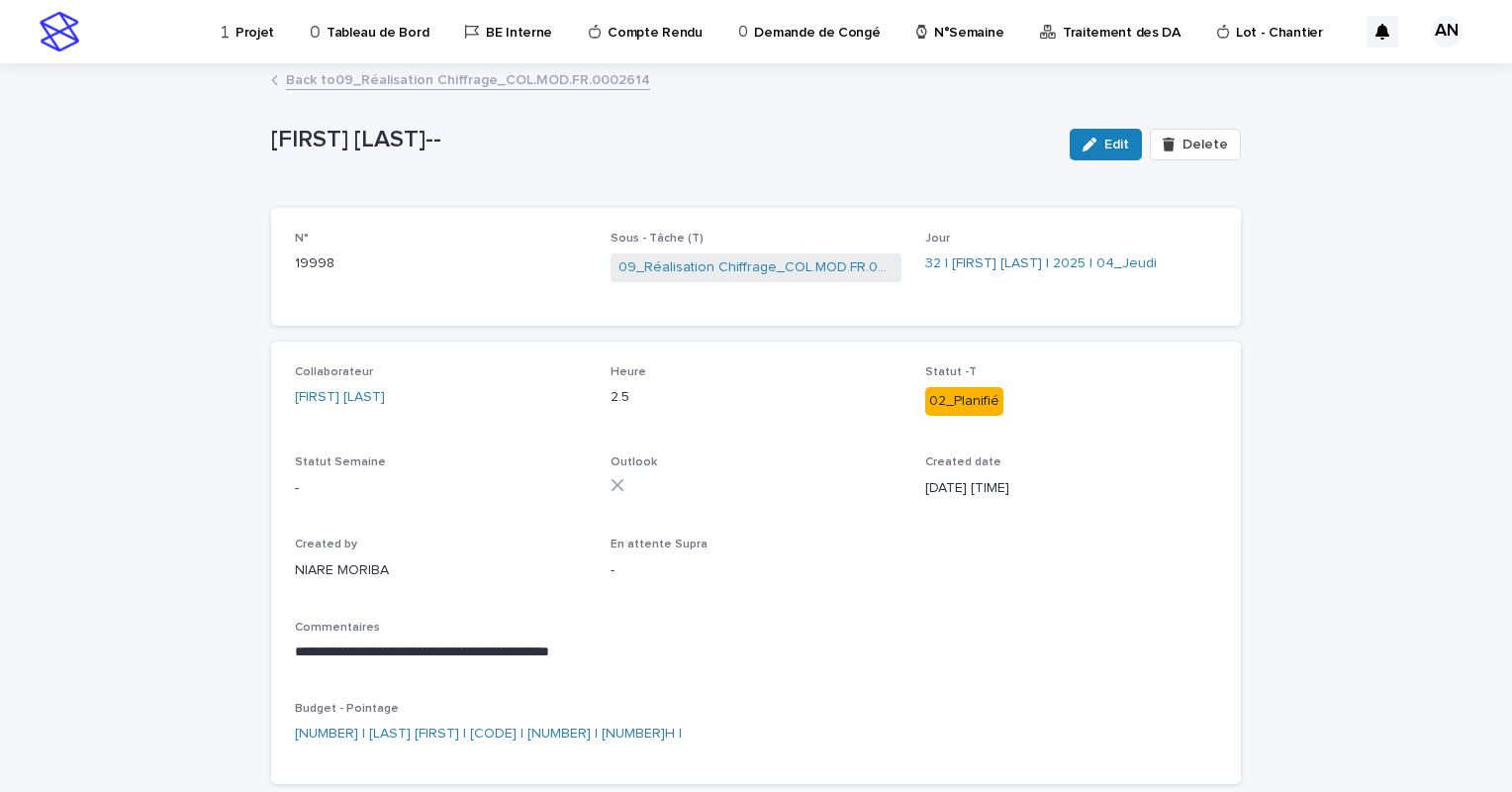 click on "Back to  09_Réalisation Chiffrage_COL.MOD.FR.0002614" at bounding box center [468, 78] 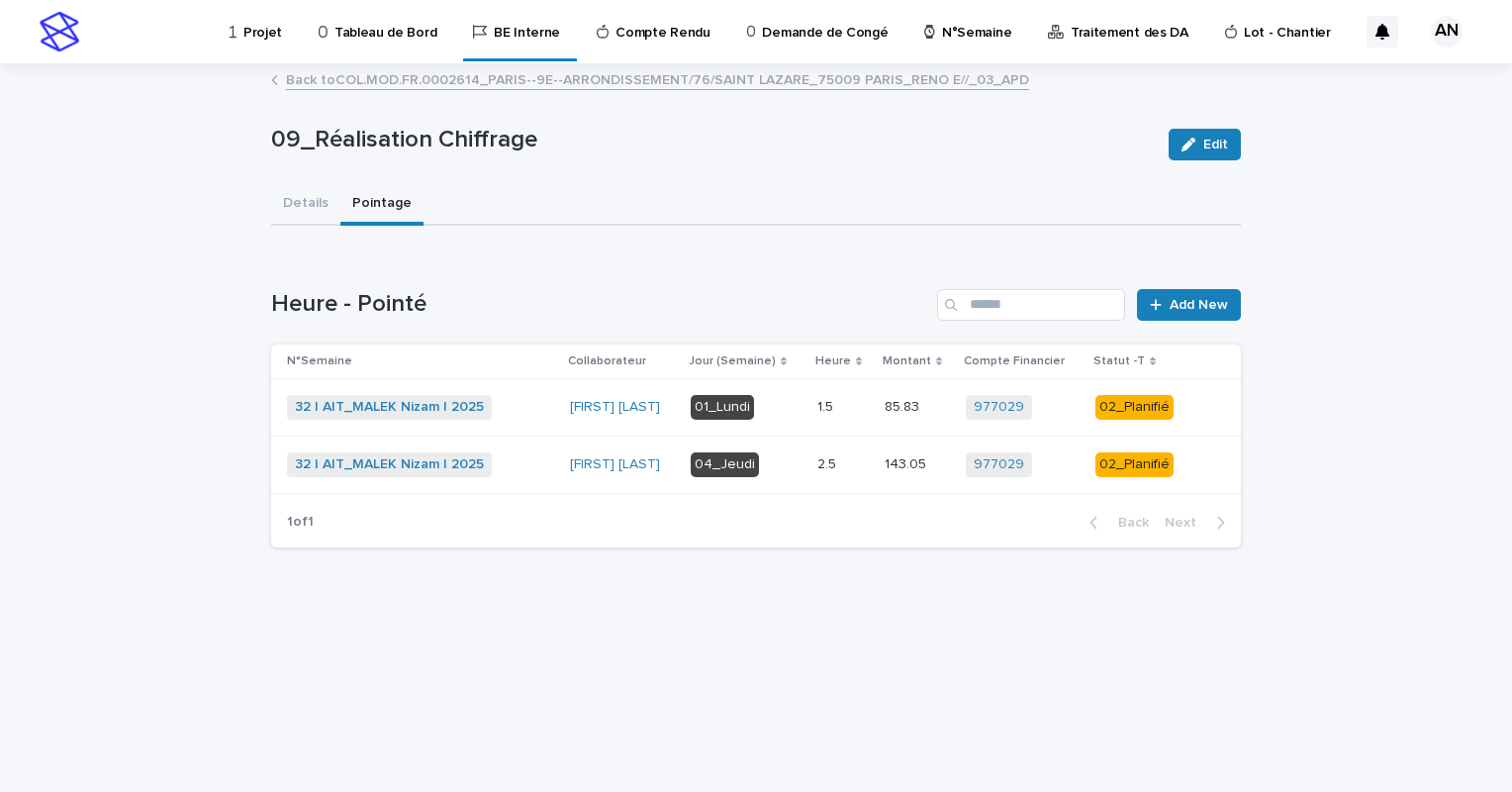 click on "32 | AIT_MALEK Nizam | 2025   + 0" at bounding box center (421, 407) 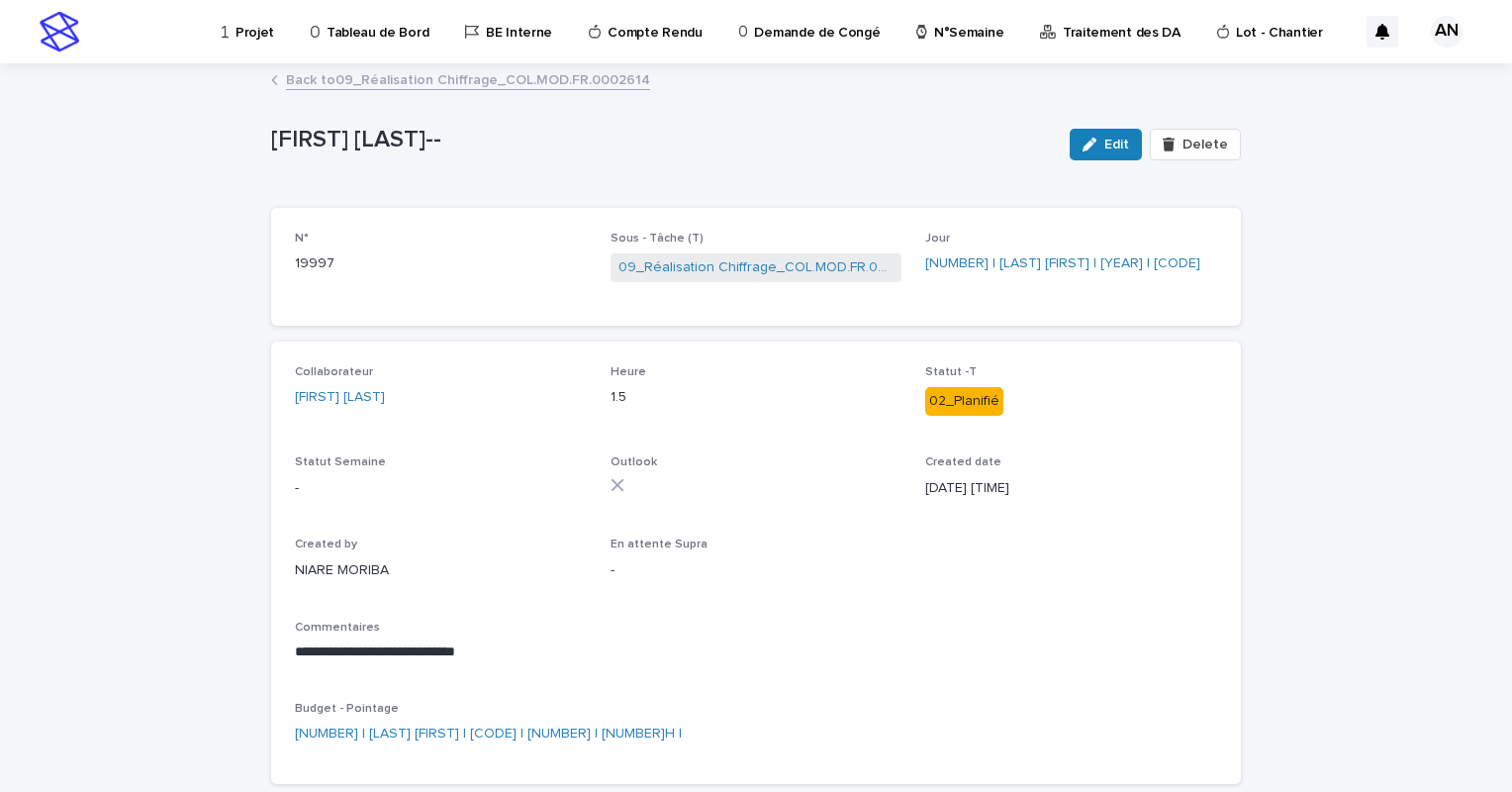 click on "Back to  09_Réalisation Chiffrage_COL.MOD.FR.0002614" at bounding box center (468, 78) 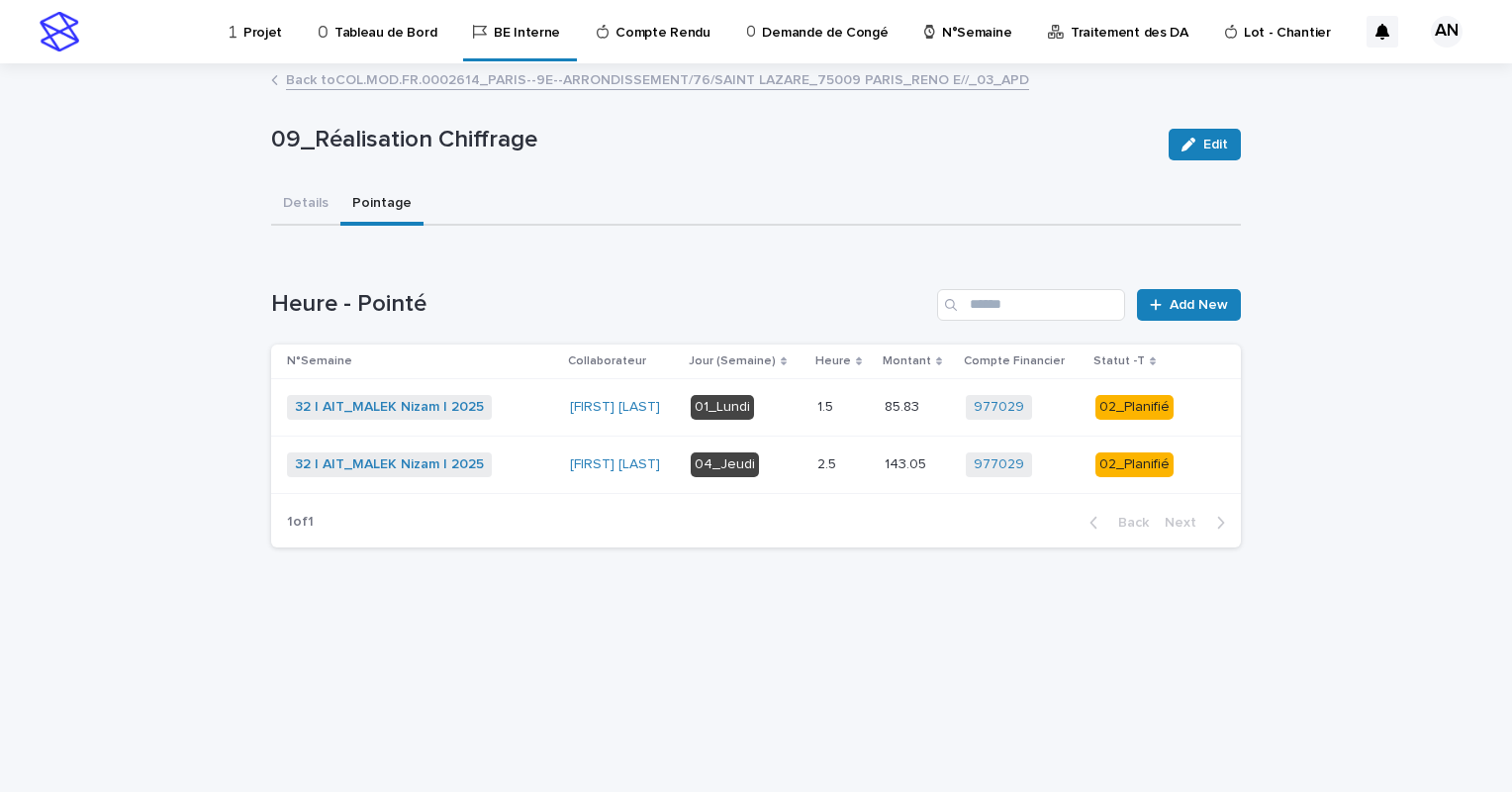 click on "Back to  COL.MOD.FR.0002614_PARIS--9E--ARRONDISSEMENT/76/SAINT LAZARE_75009 PARIS_RENO E//_03_APD" at bounding box center [657, 78] 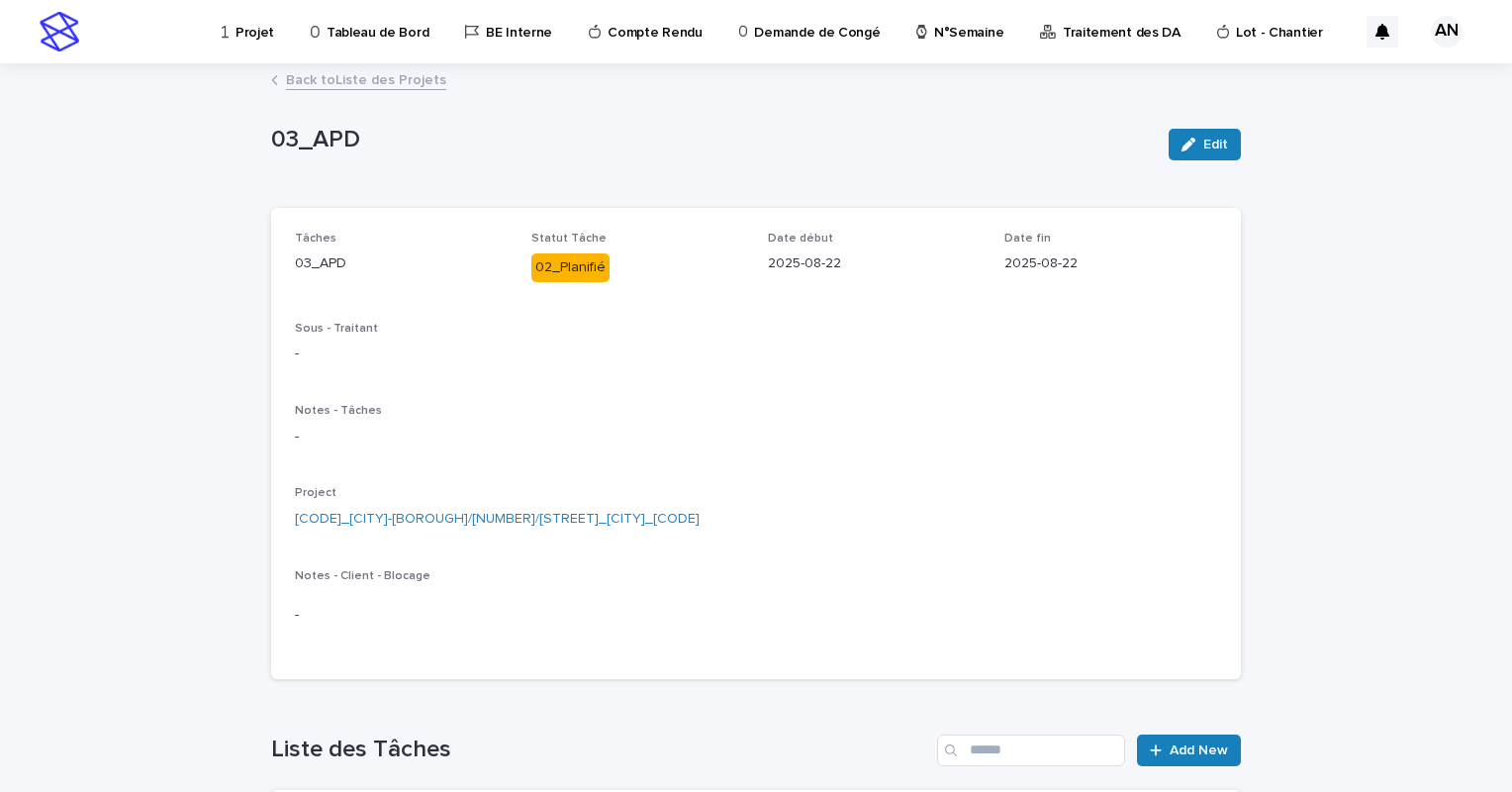 click on "Projet" at bounding box center (251, 21) 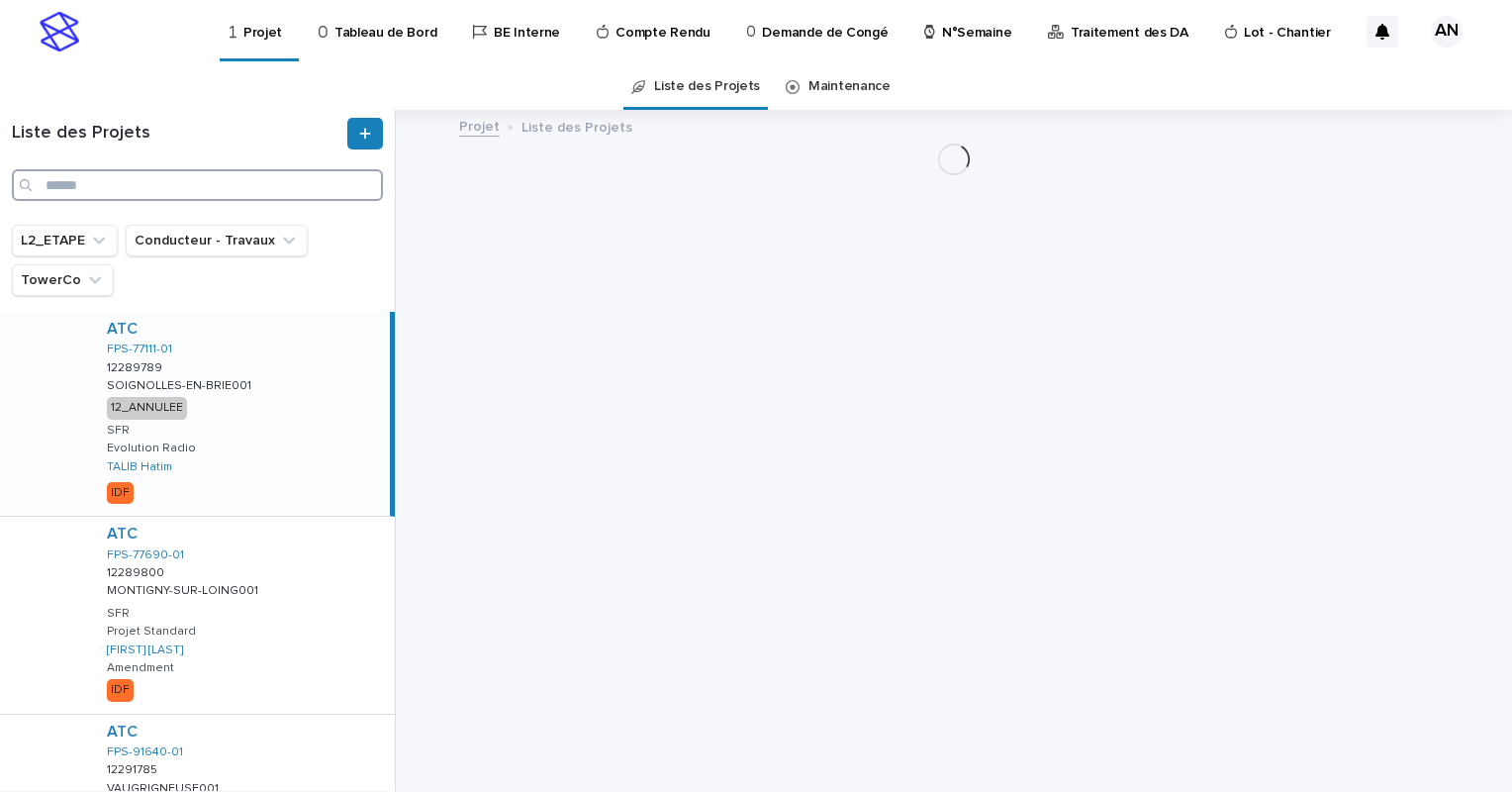click at bounding box center (197, 185) 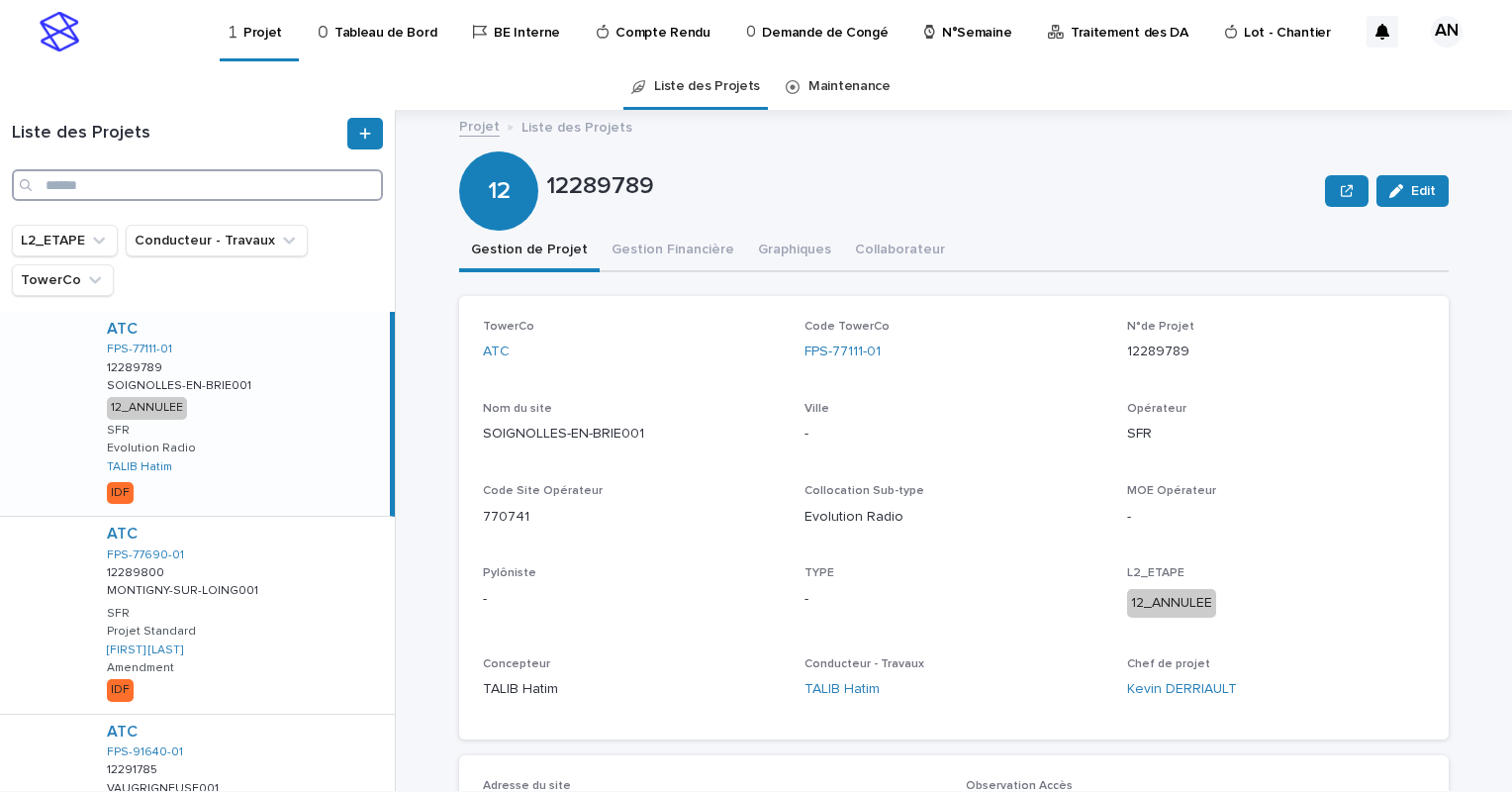 paste on "**********" 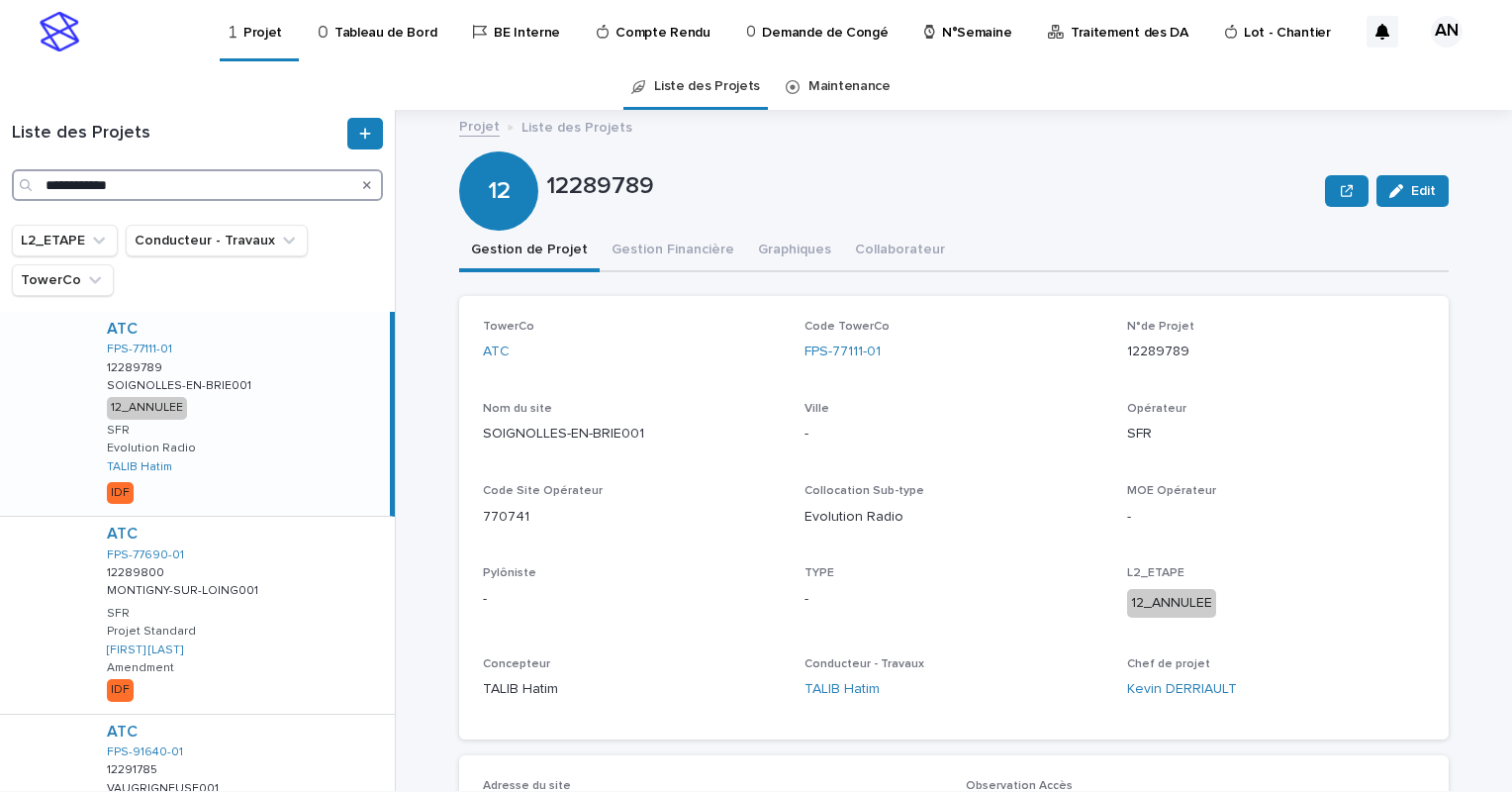 type on "**********" 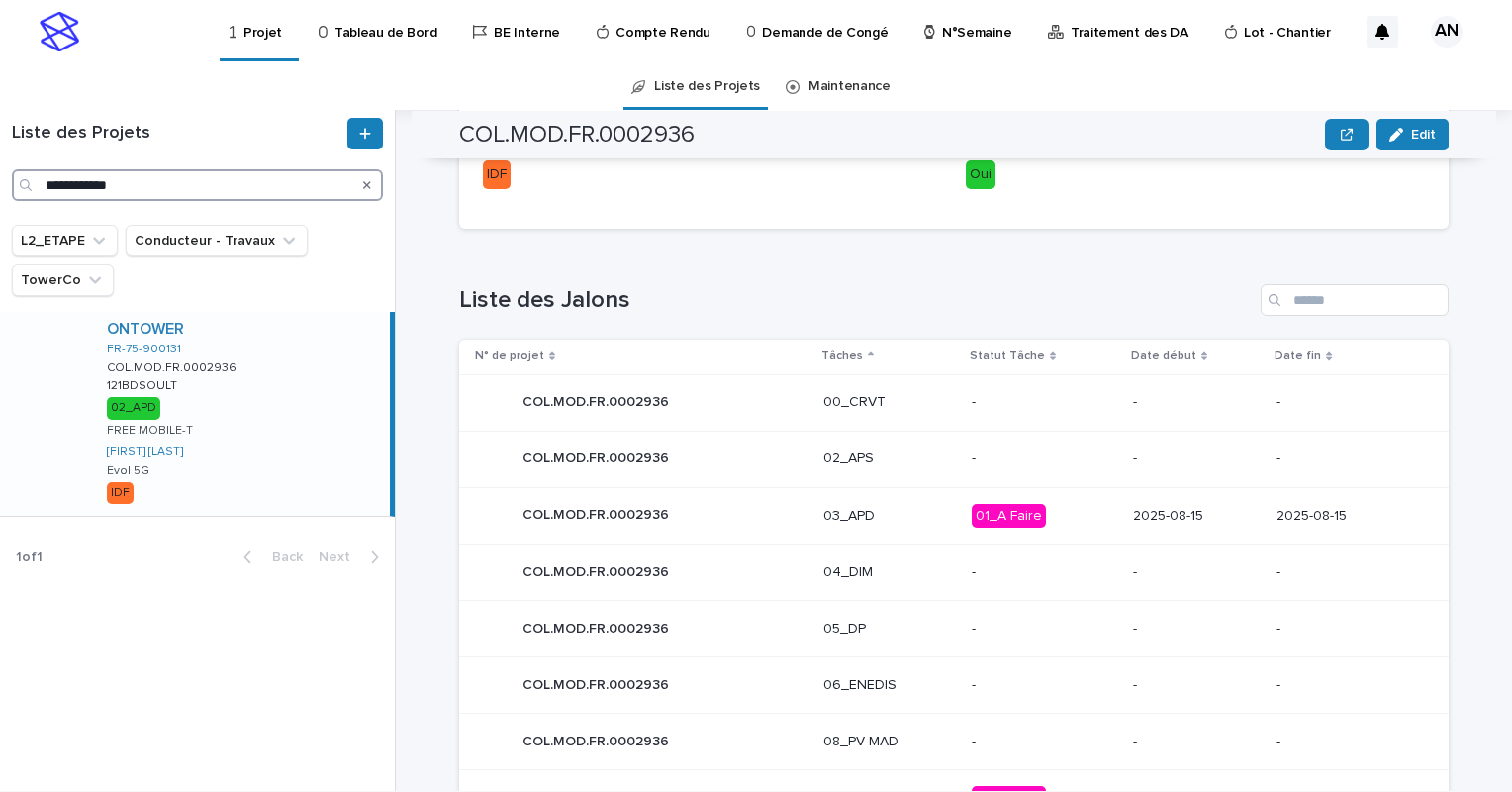 scroll, scrollTop: 767, scrollLeft: 0, axis: vertical 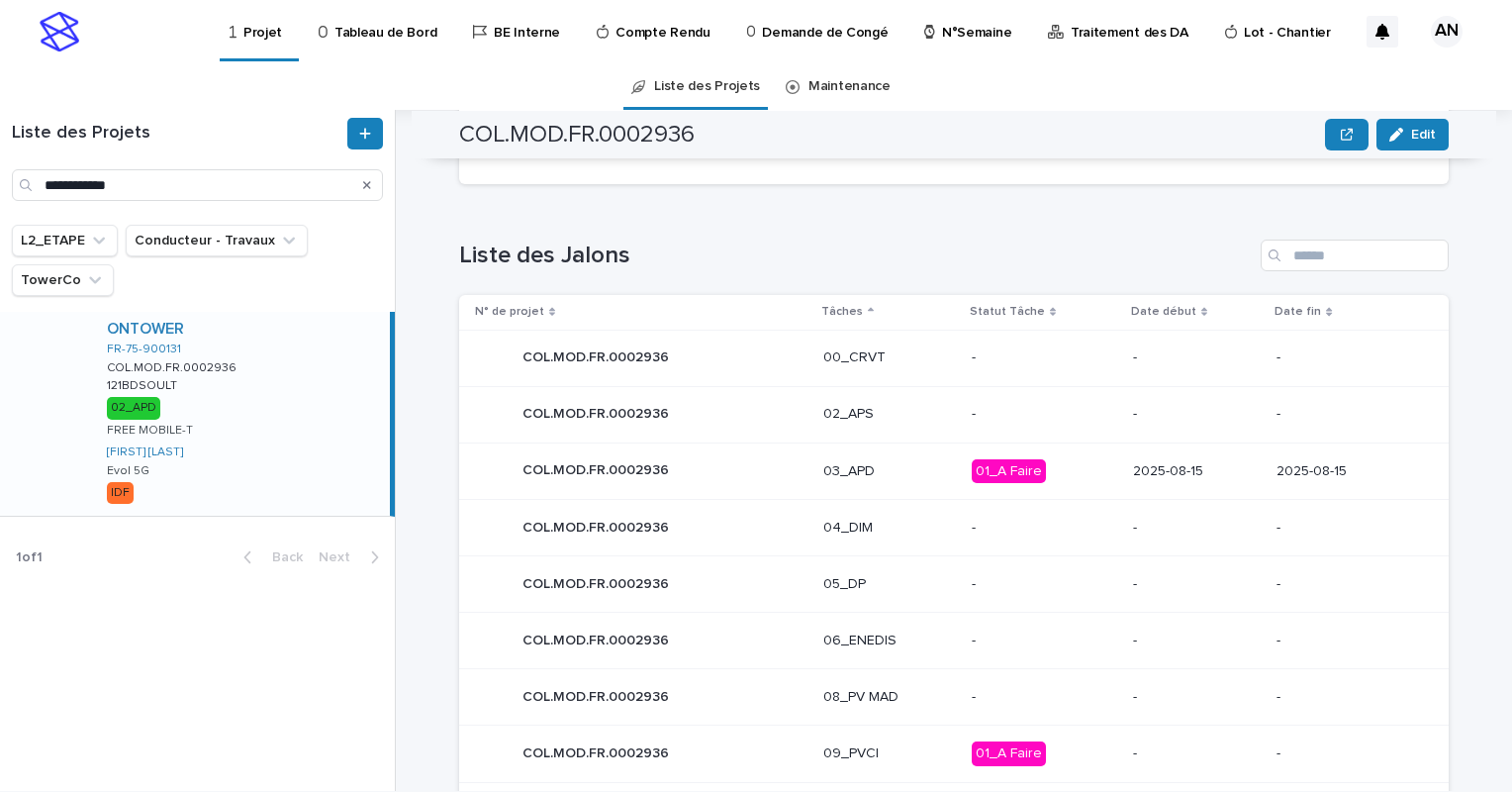 click on "03_APD" at bounding box center (890, 471) 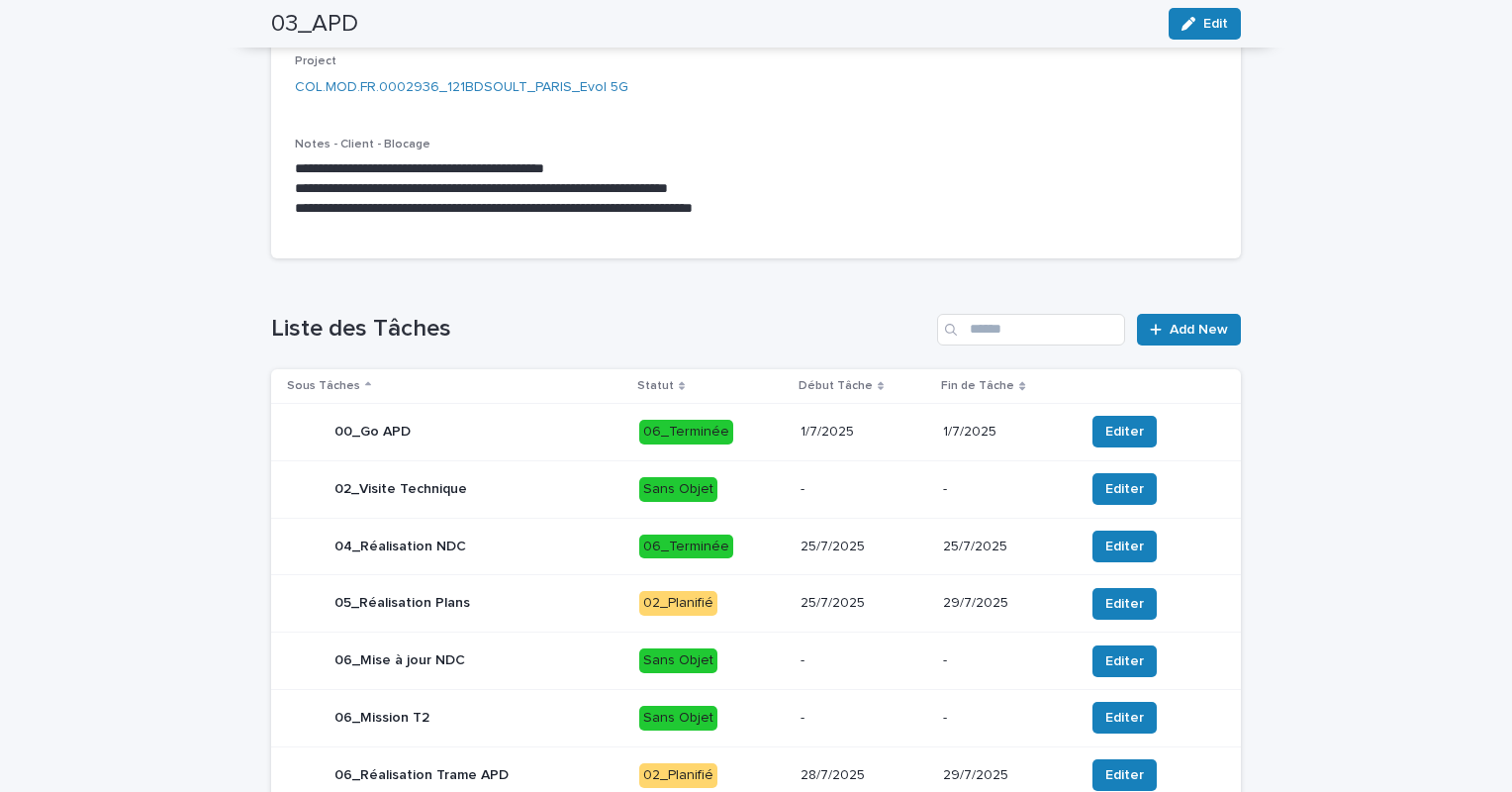 scroll, scrollTop: 431, scrollLeft: 0, axis: vertical 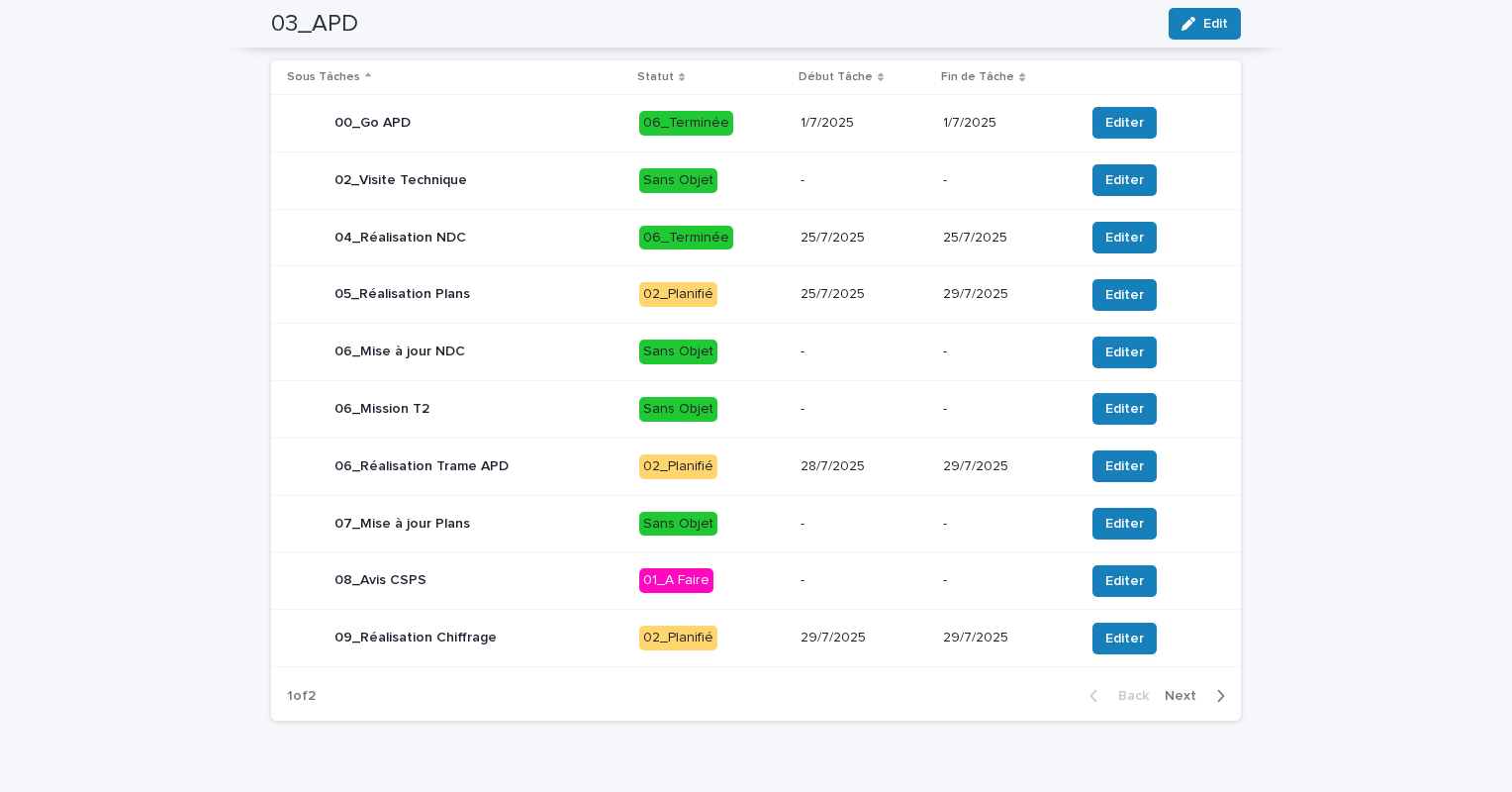 click on "02_Planifié" at bounding box center [711, 466] 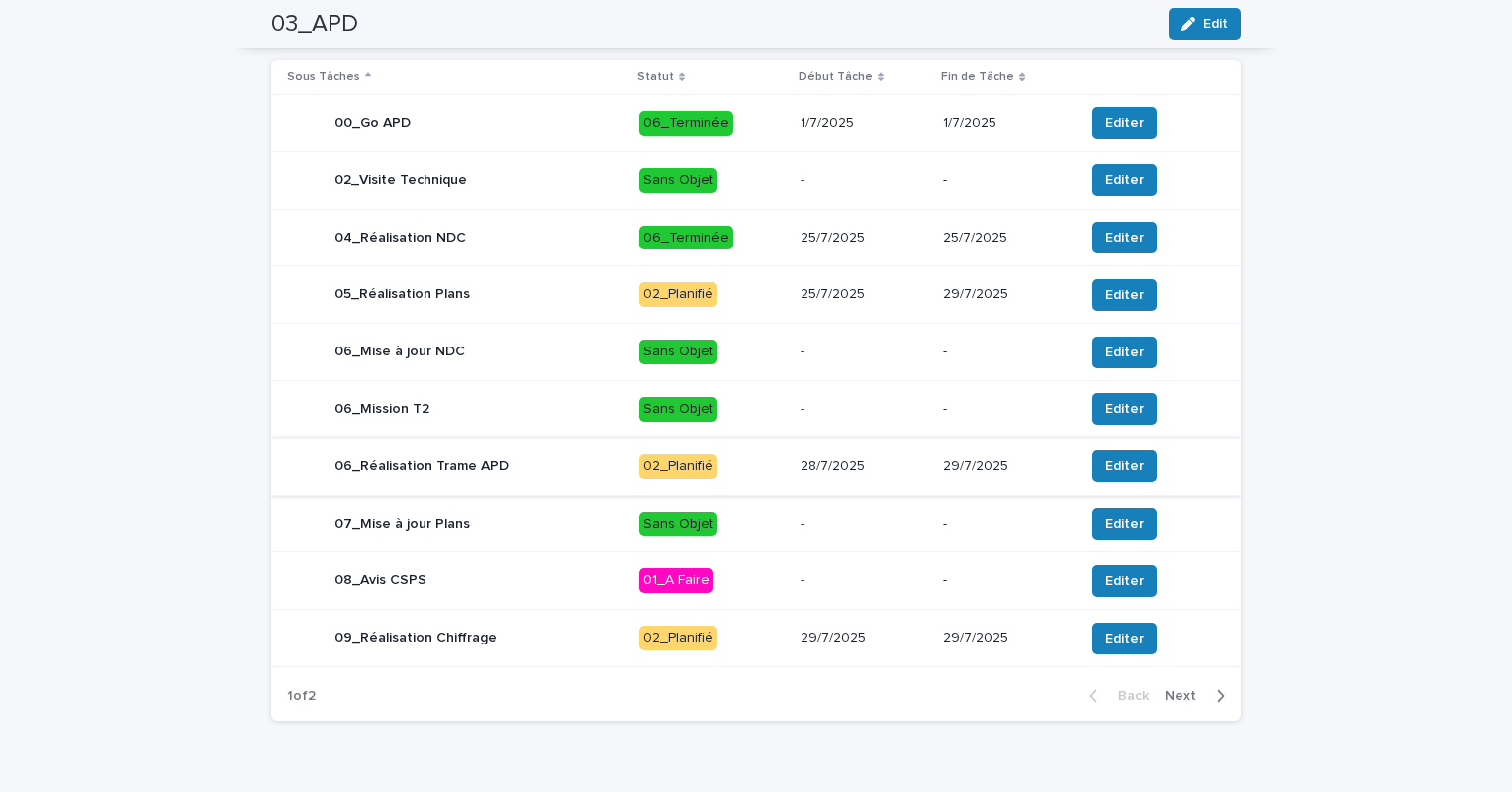 scroll, scrollTop: 0, scrollLeft: 0, axis: both 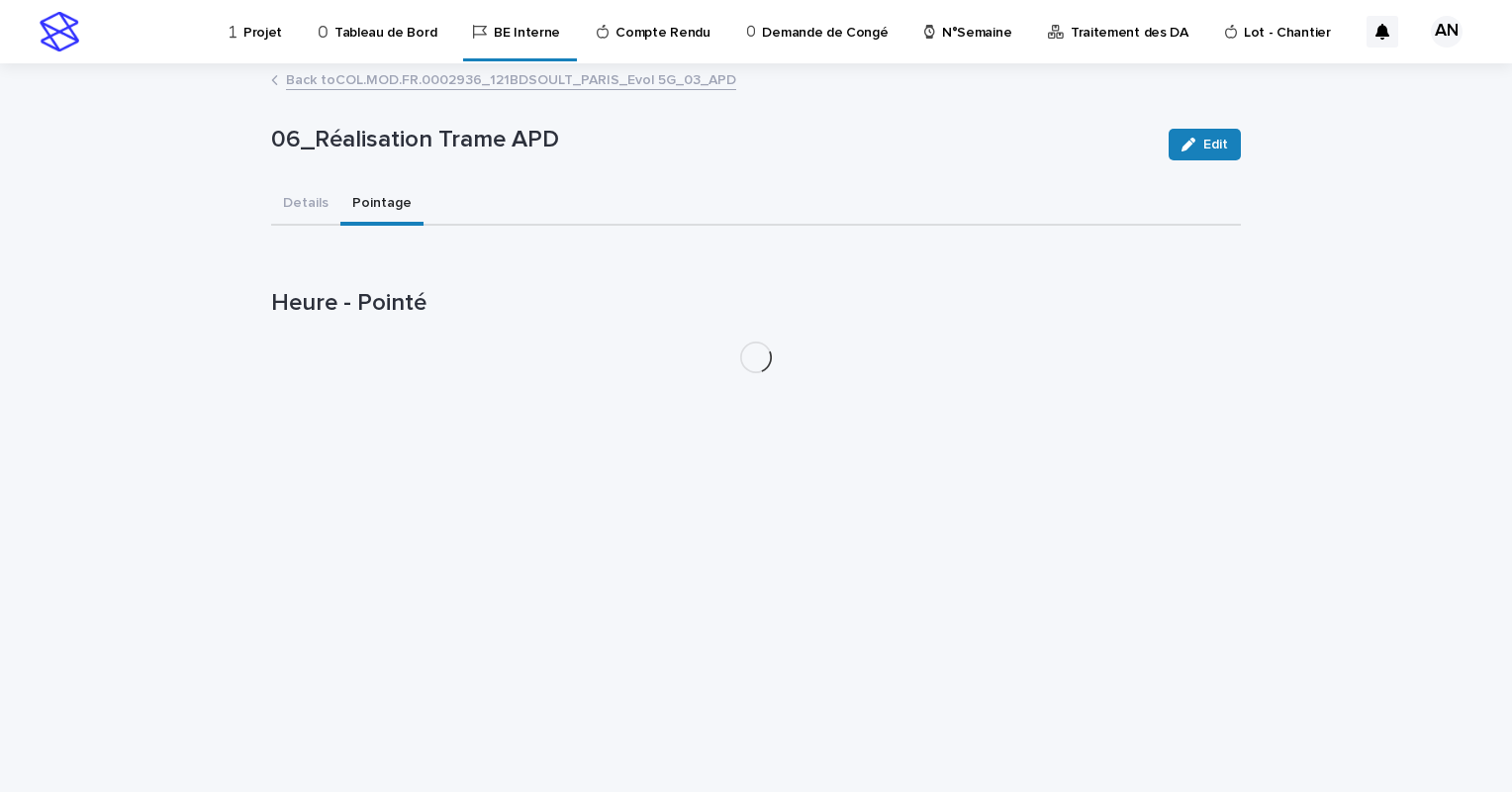 click on "Pointage" at bounding box center (382, 205) 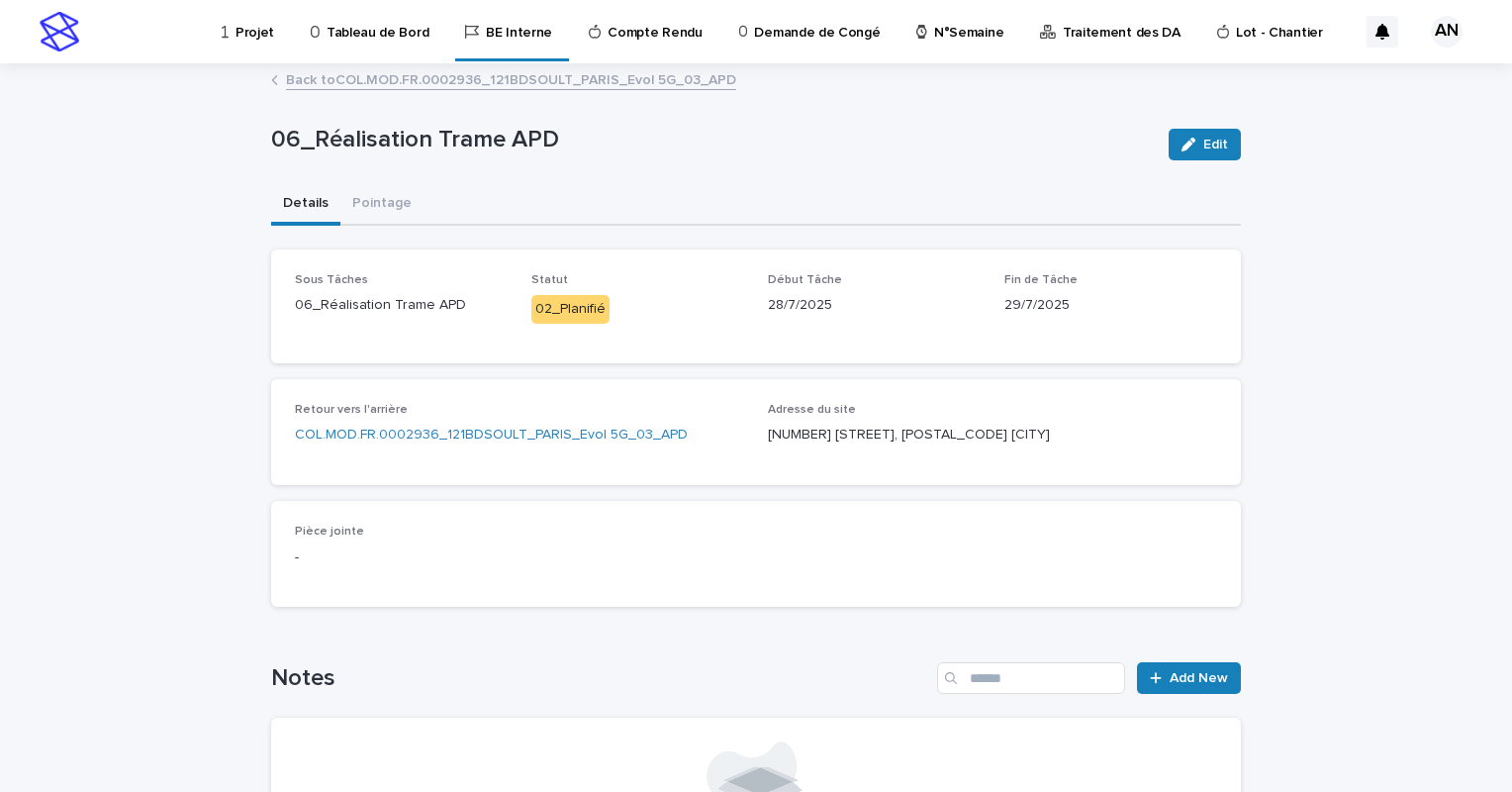 click on "Details" at bounding box center (306, 205) 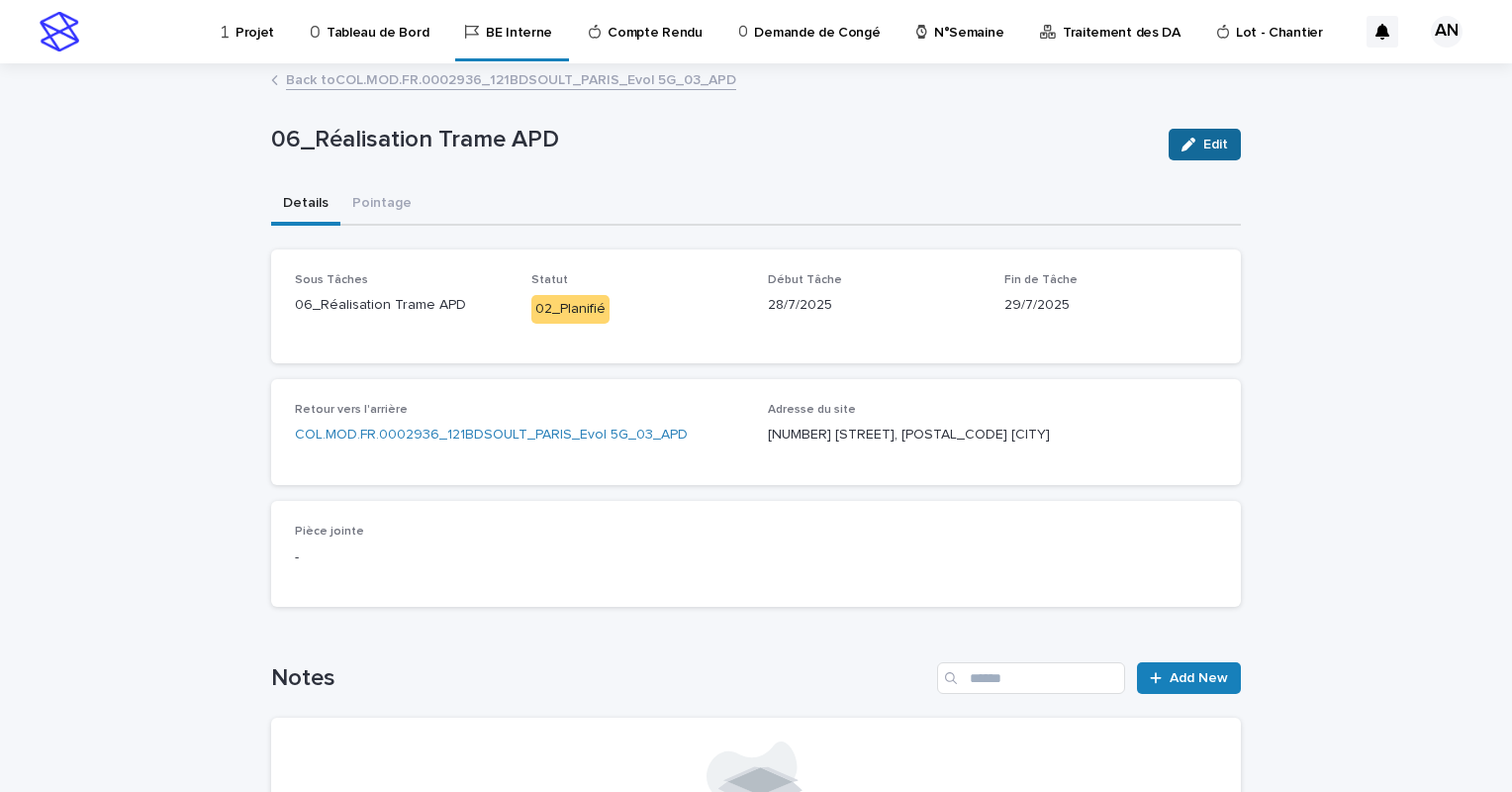 click 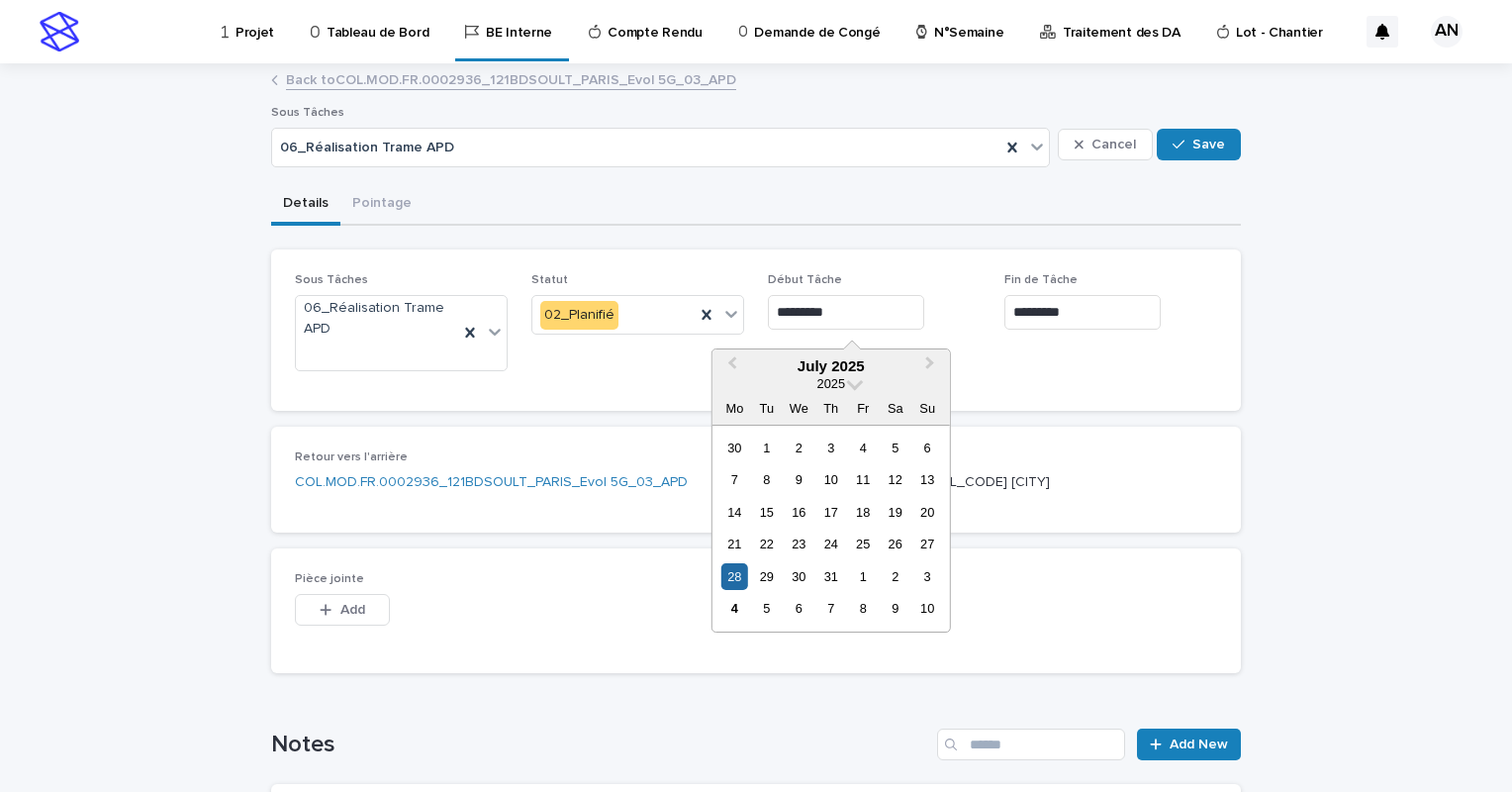 click on "*********" at bounding box center [846, 312] 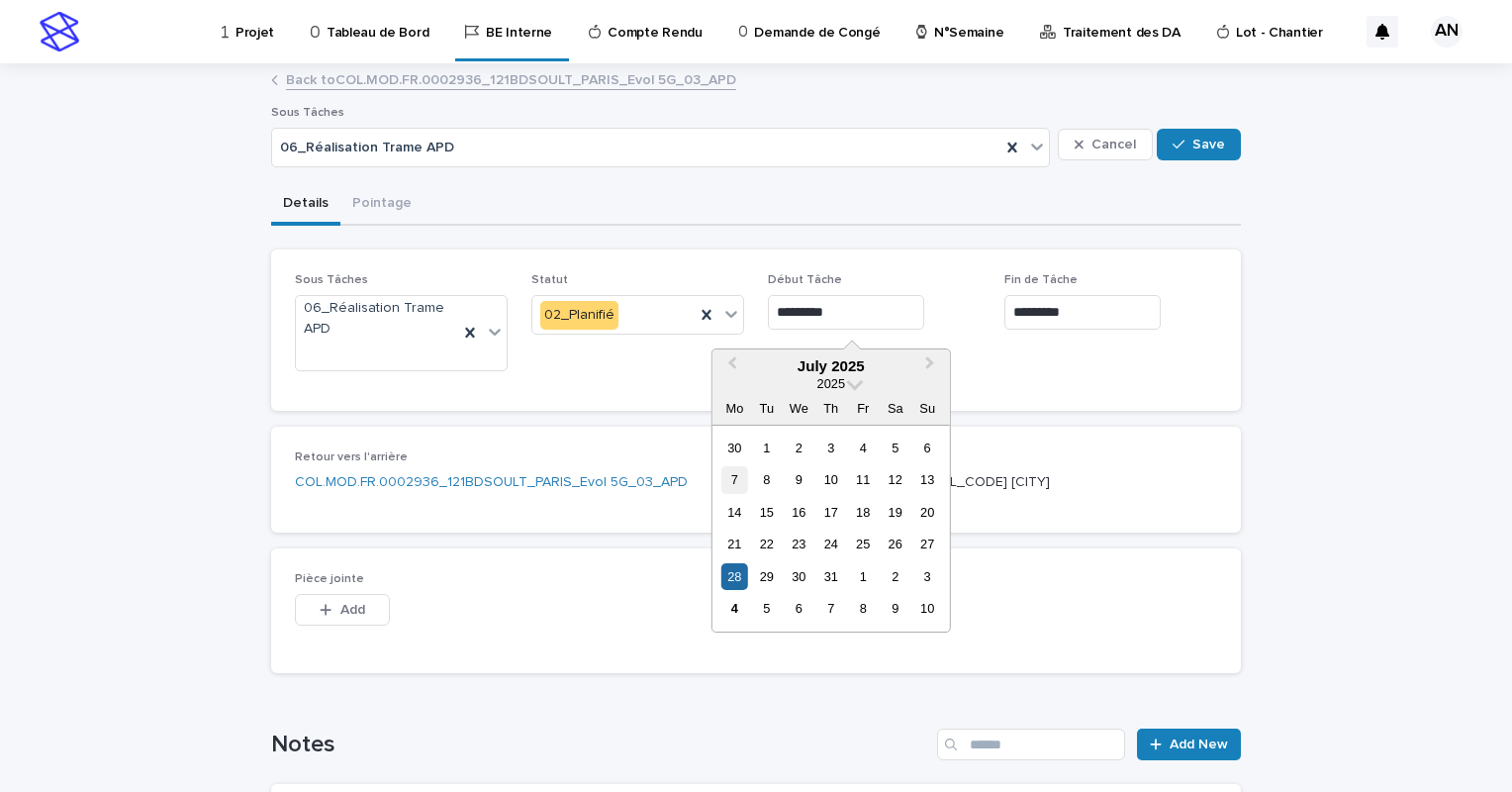 click on "7" at bounding box center [734, 479] 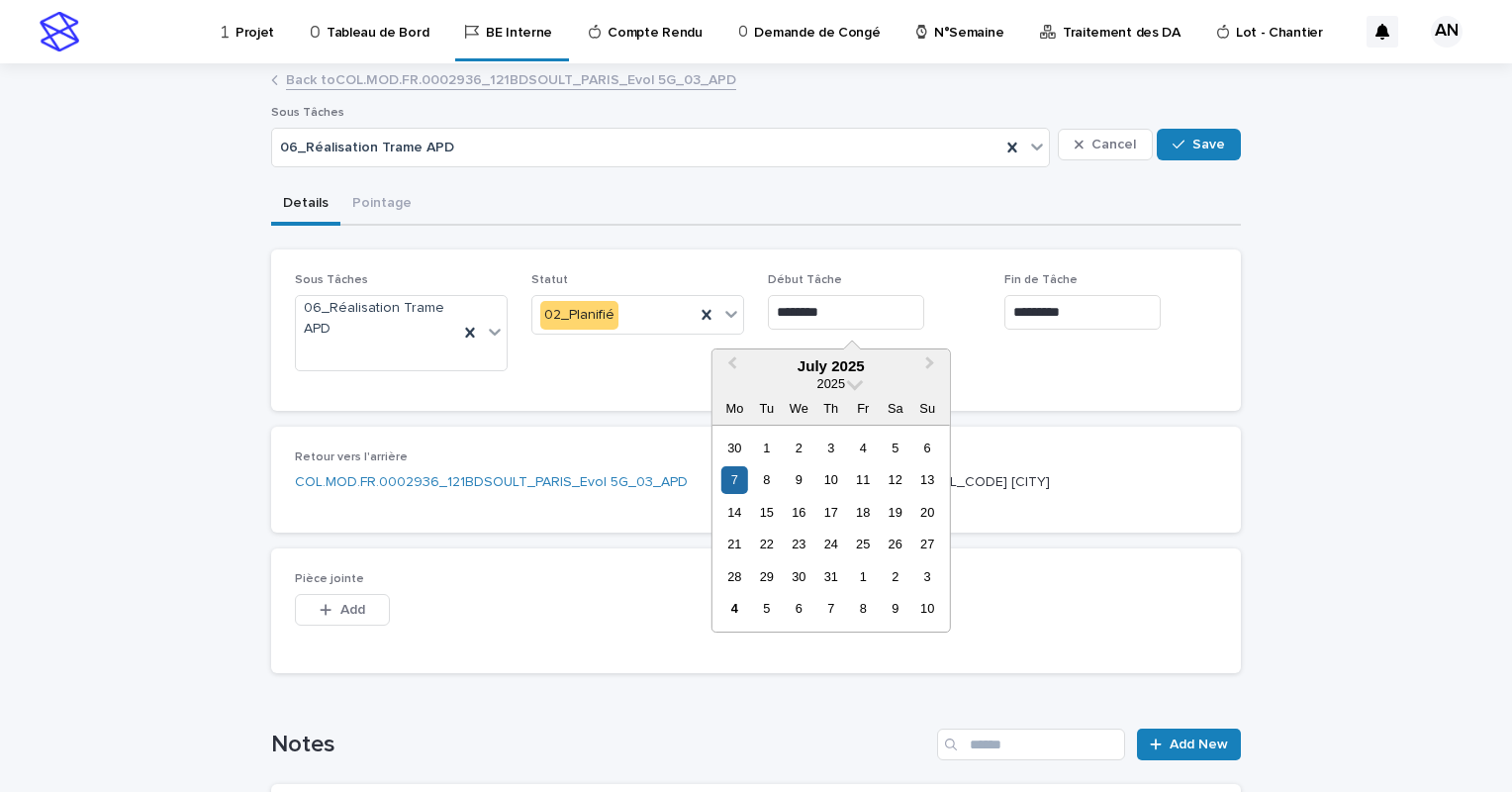 click on "********" at bounding box center (846, 312) 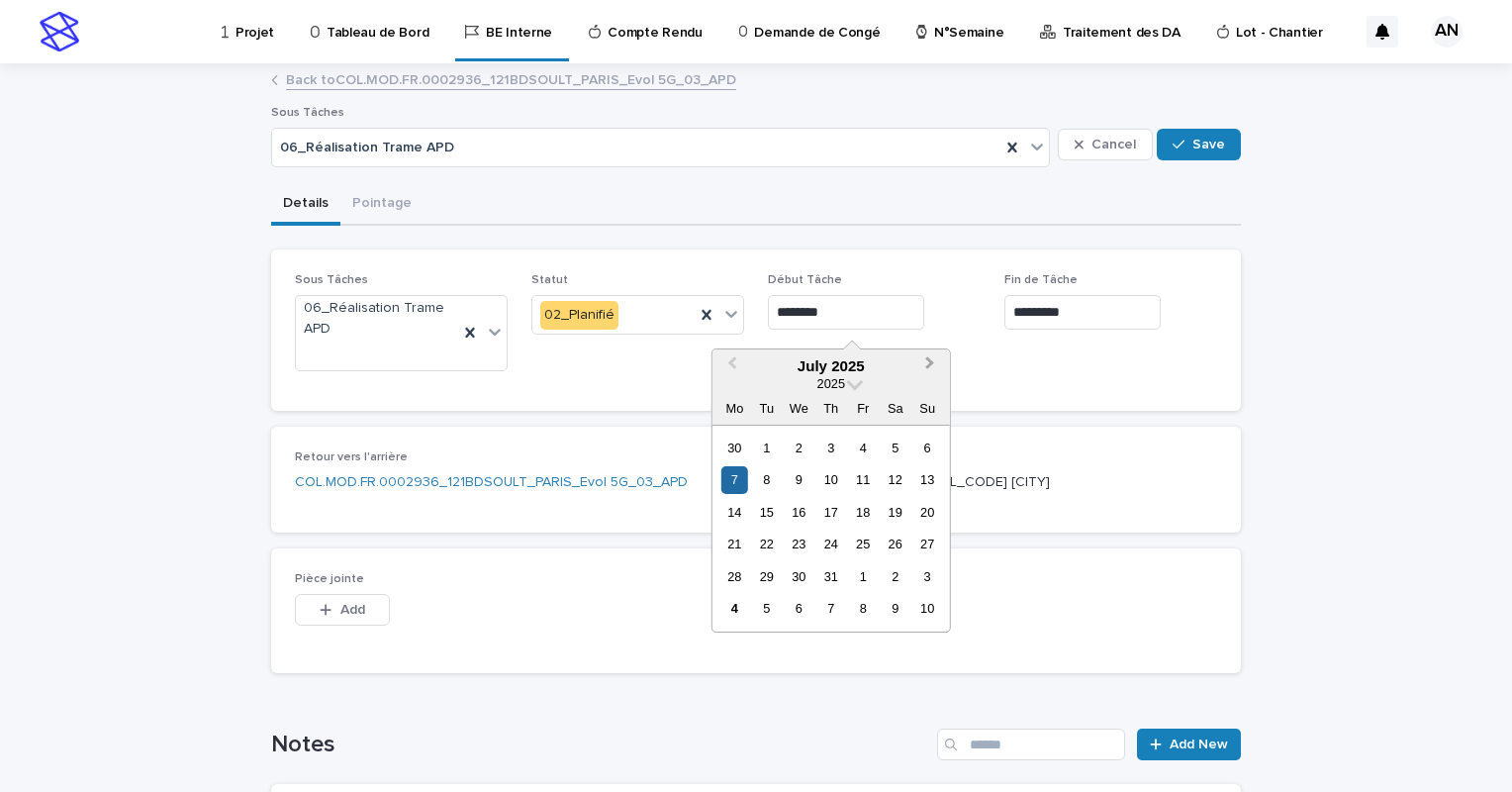 click on "Next Month" at bounding box center [932, 367] 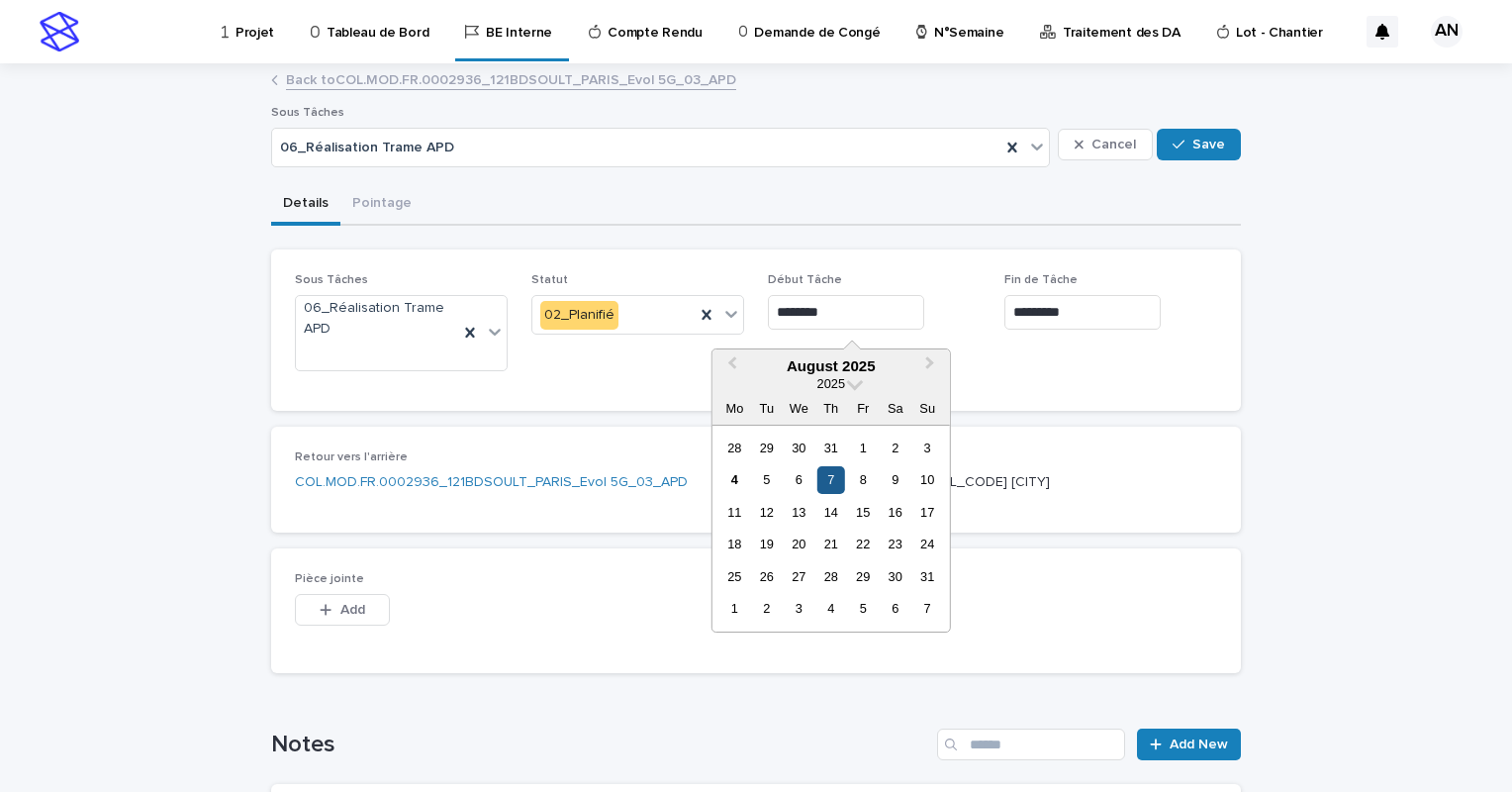 click on "7" at bounding box center [830, 479] 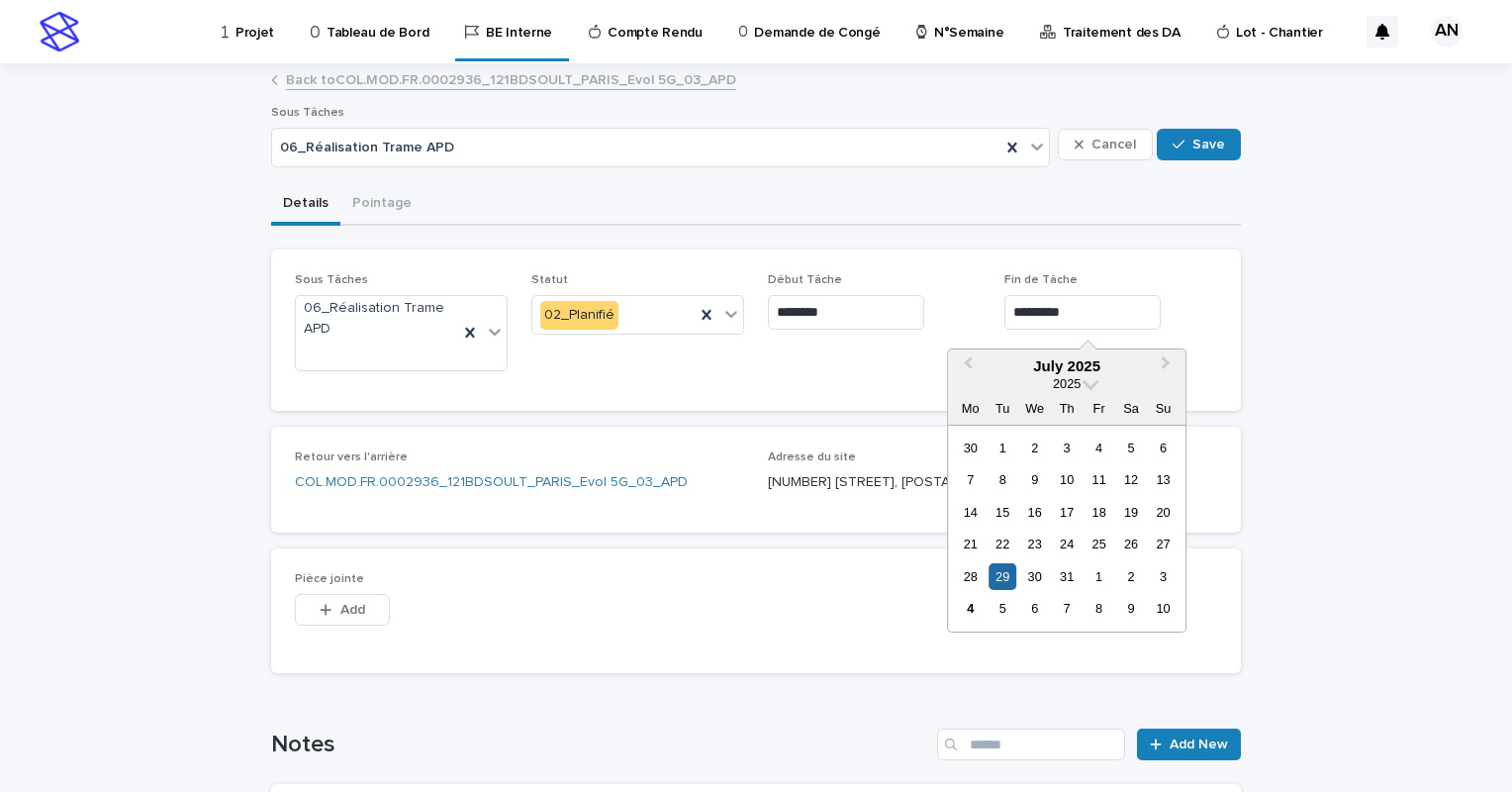 click on "*********" at bounding box center (1083, 312) 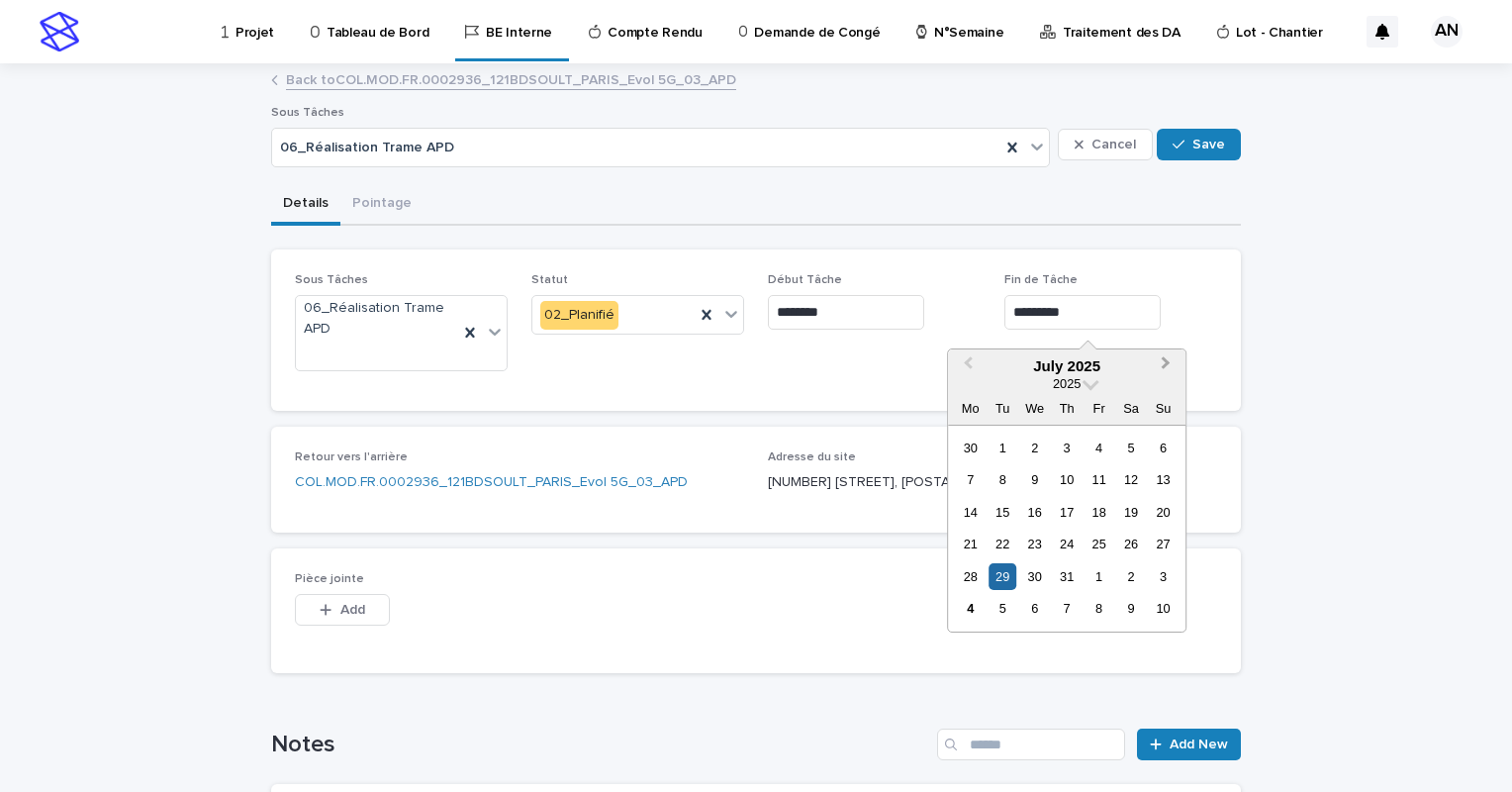 click on "Next Month" at bounding box center [1166, 365] 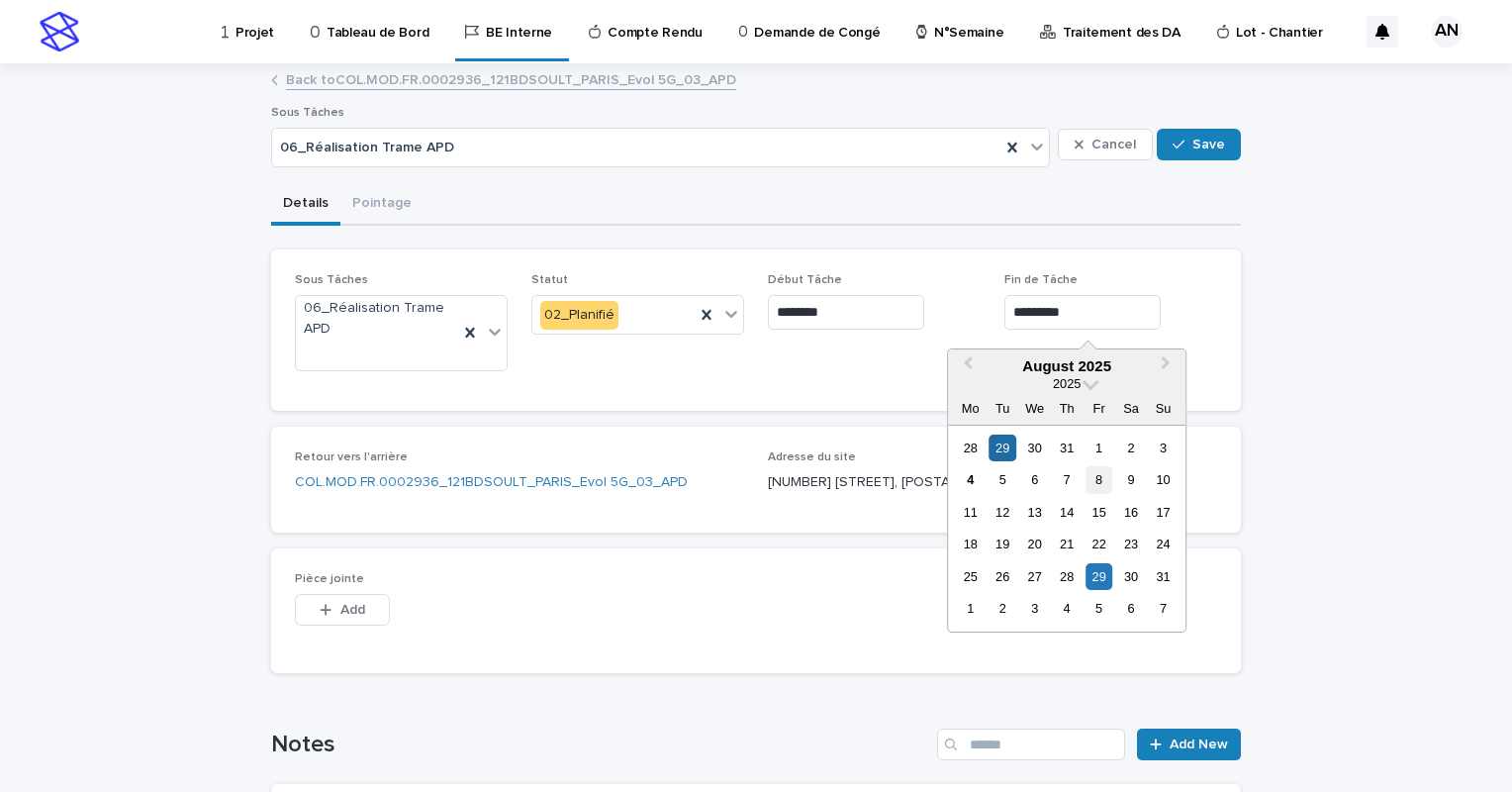 click on "8" at bounding box center [1098, 479] 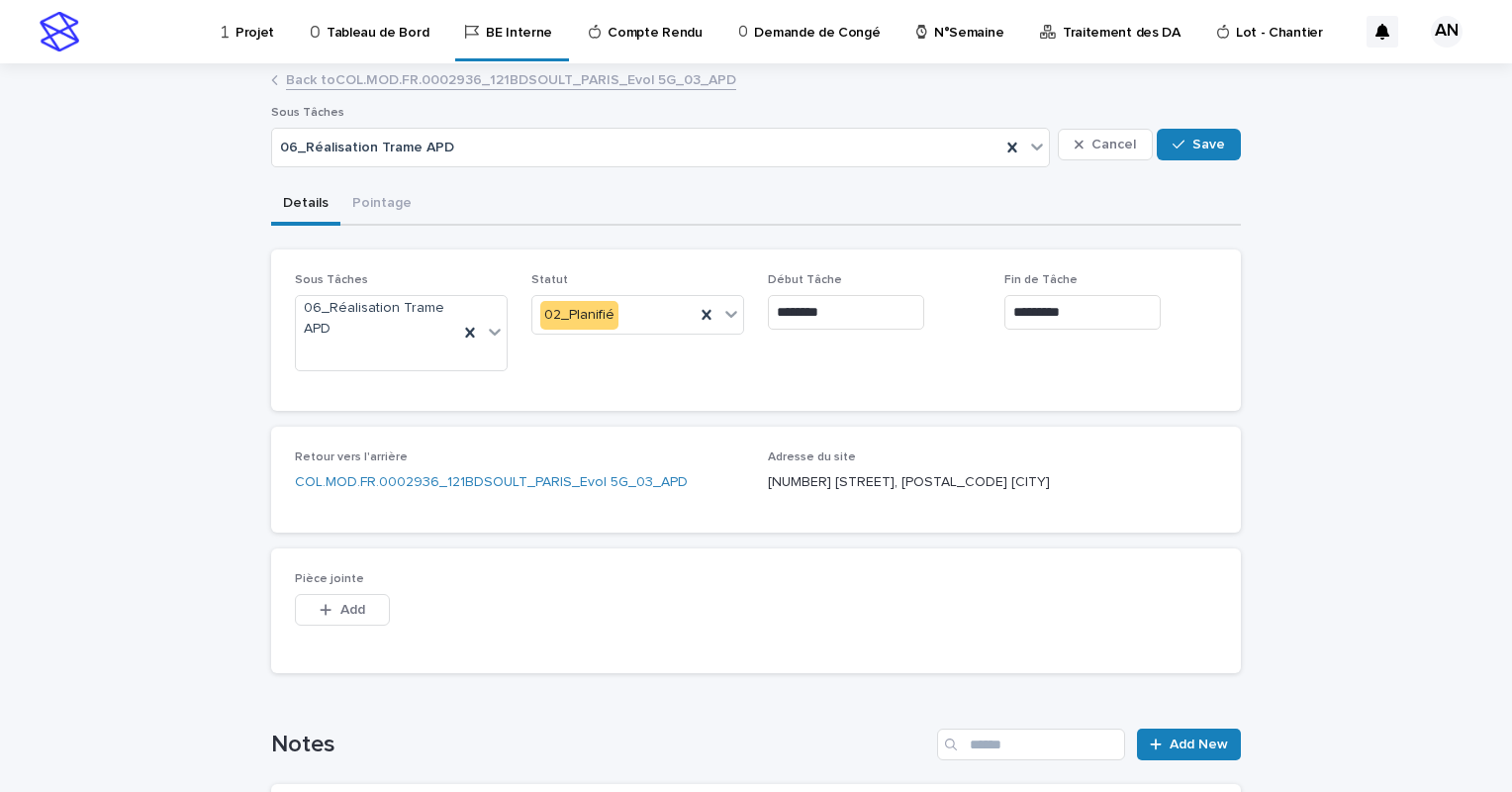 type on "********" 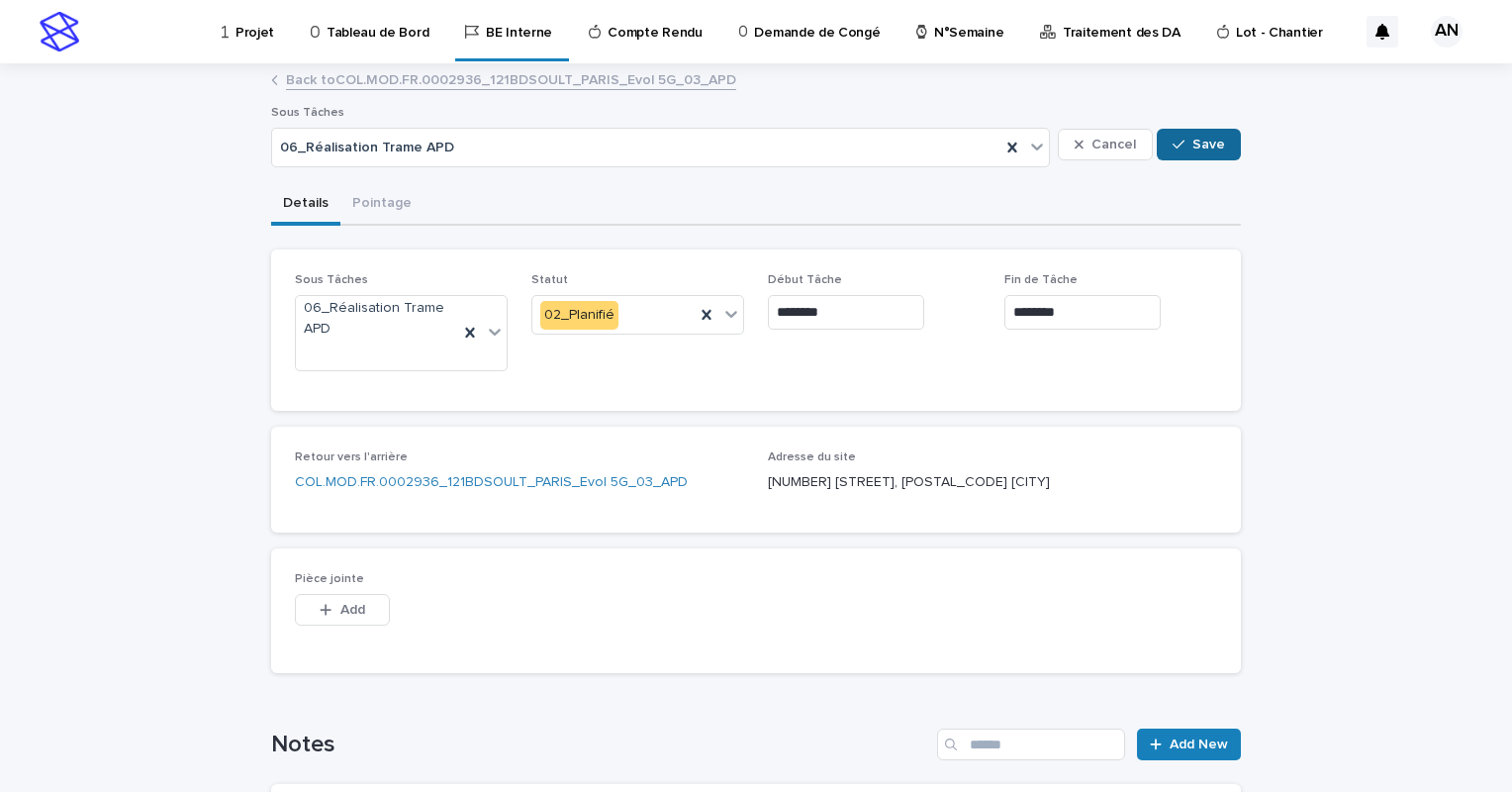 click on "Save" at bounding box center [1198, 145] 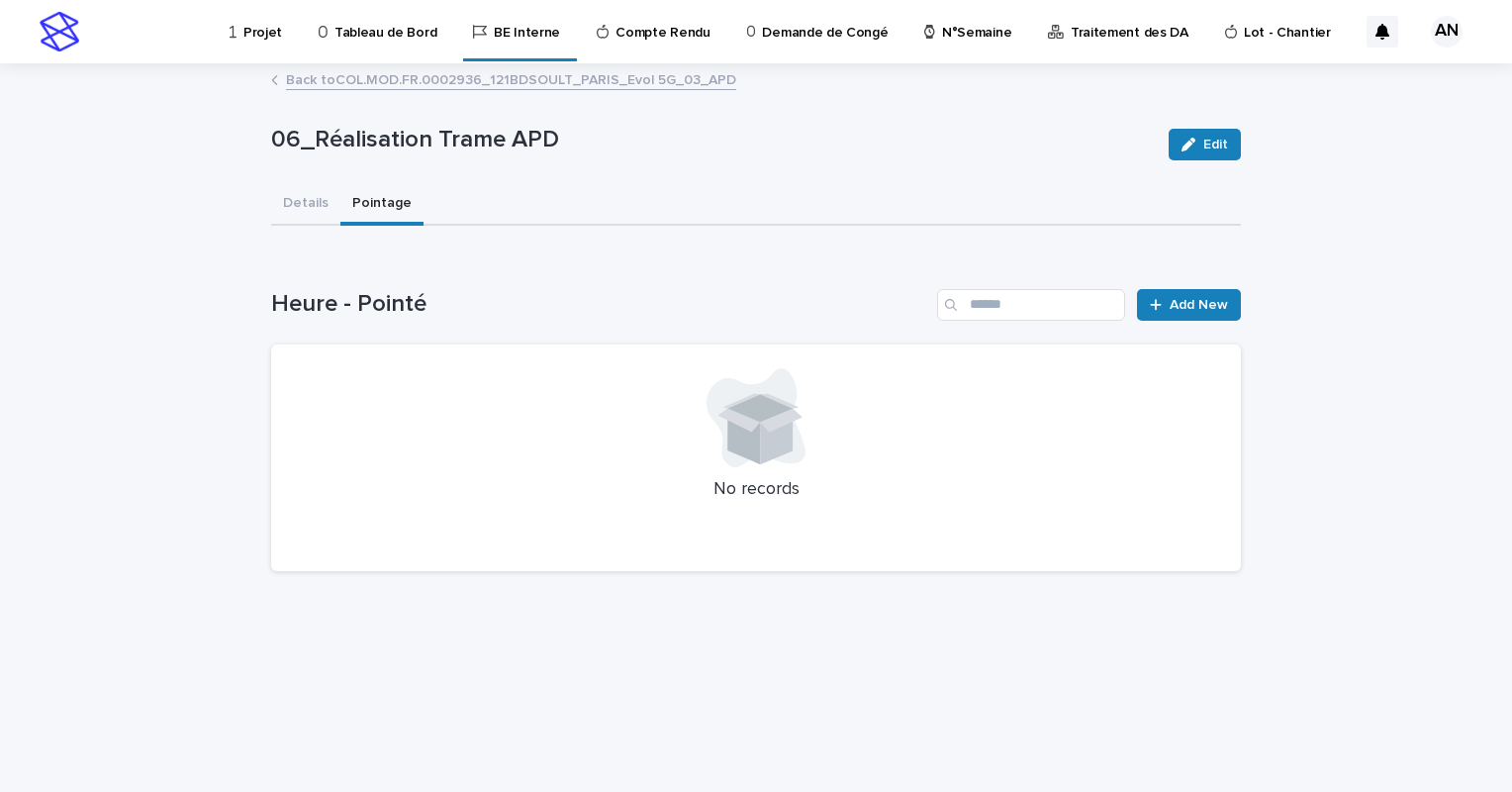 click on "Pointage" at bounding box center (382, 205) 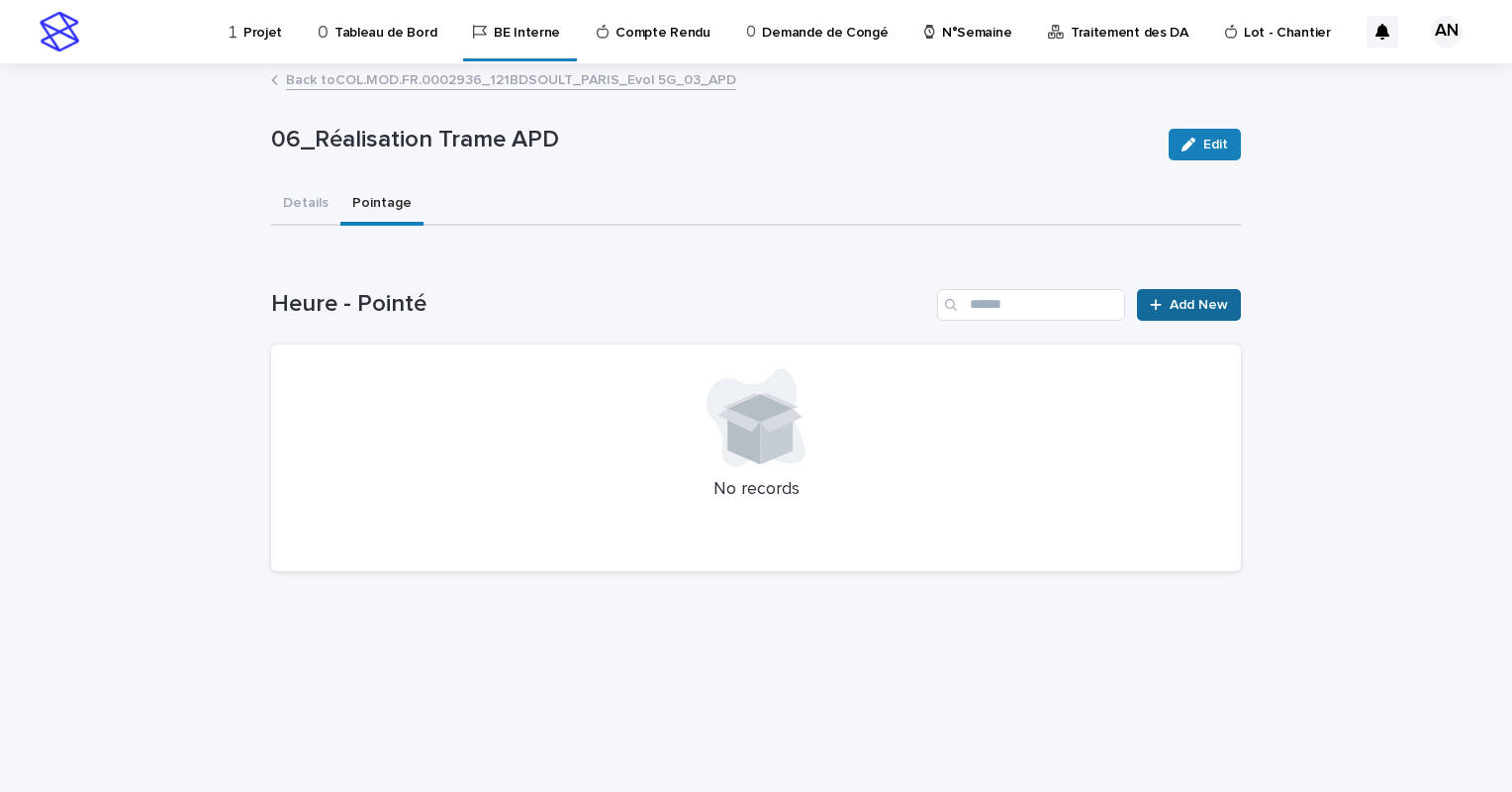 click on "Add New" at bounding box center (1188, 305) 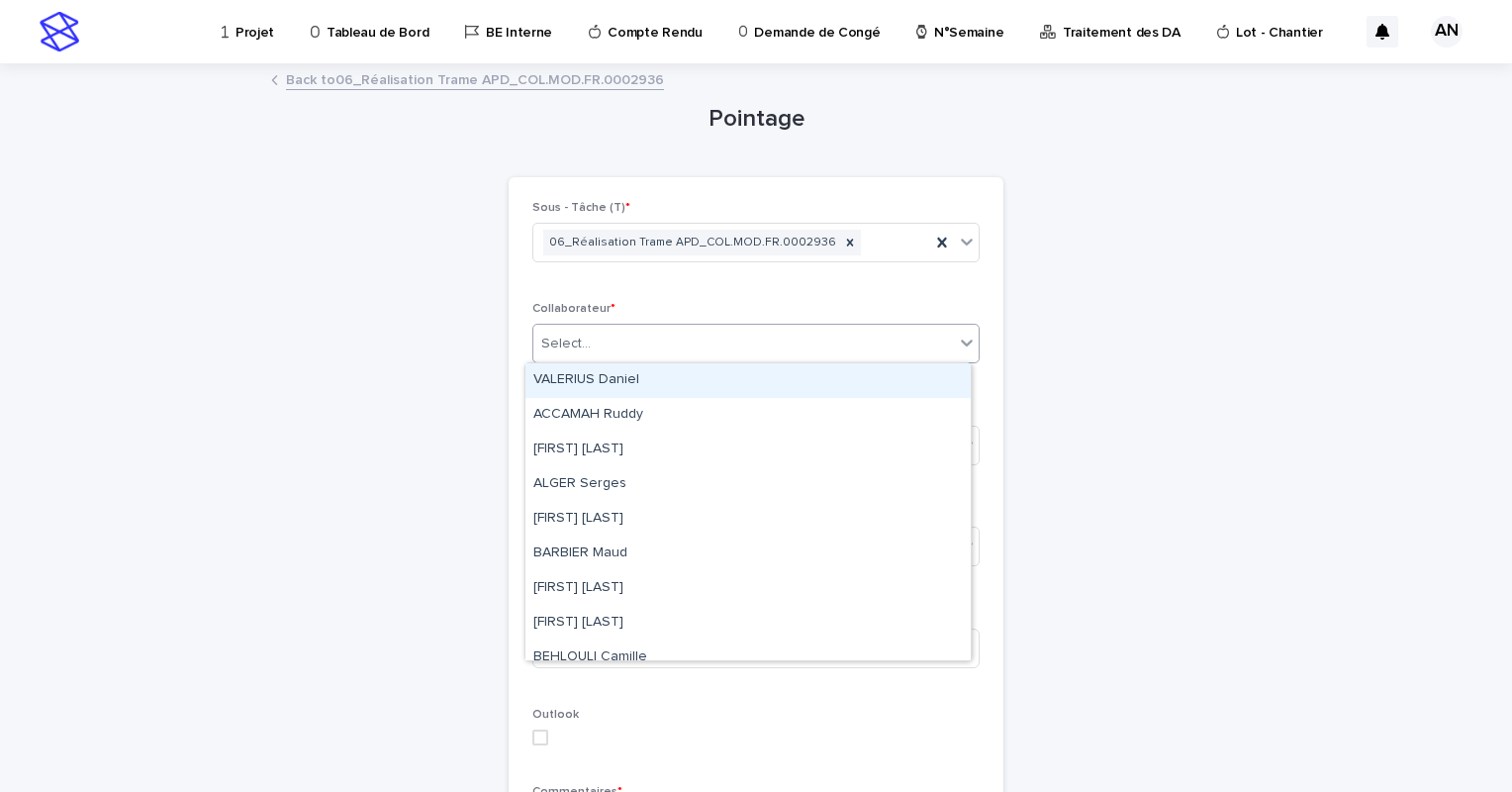 click on "Select..." at bounding box center [743, 344] 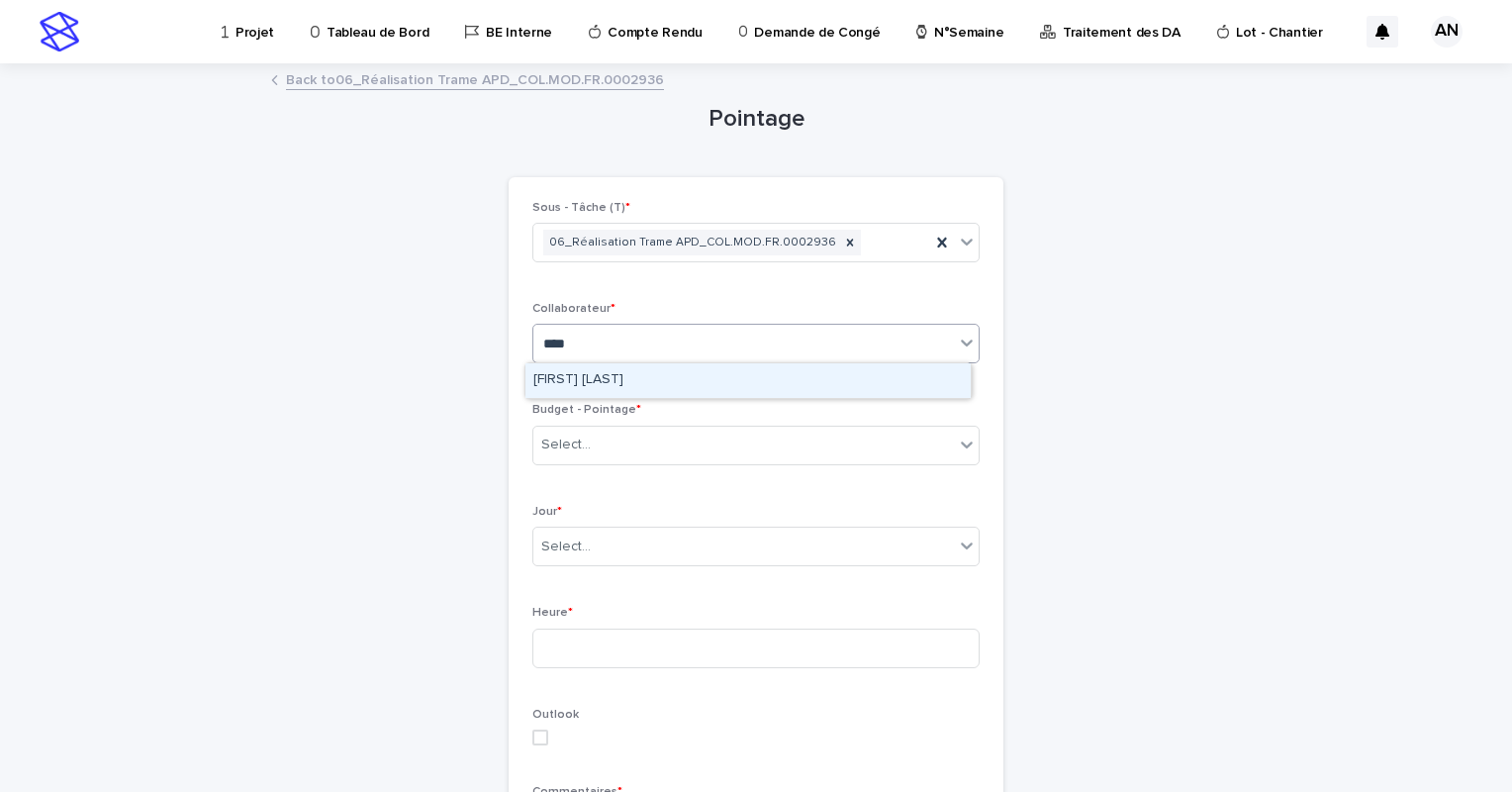 type on "*****" 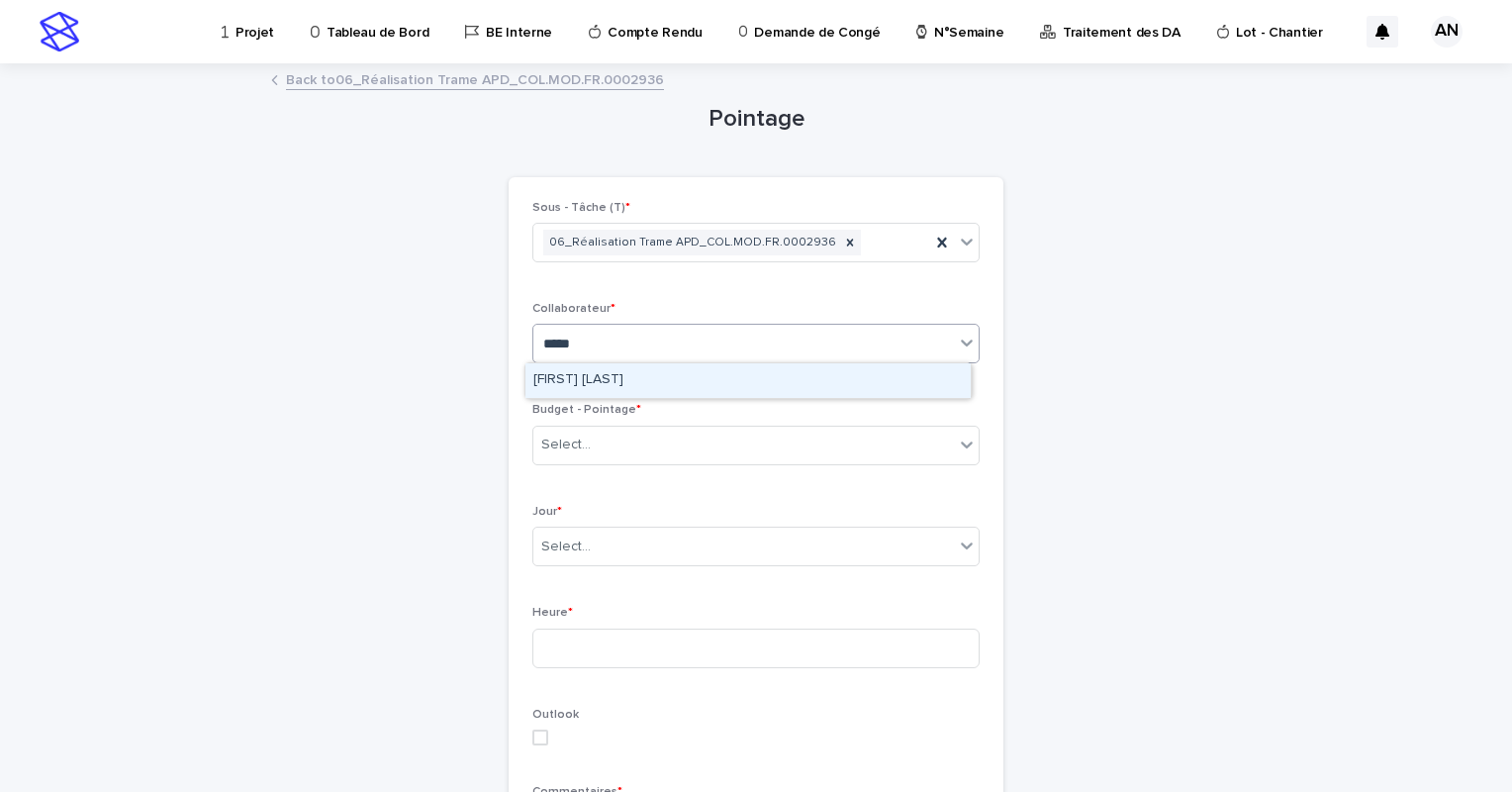 click on "[LICENSE] [LAST] [FIRST]" at bounding box center [748, 380] 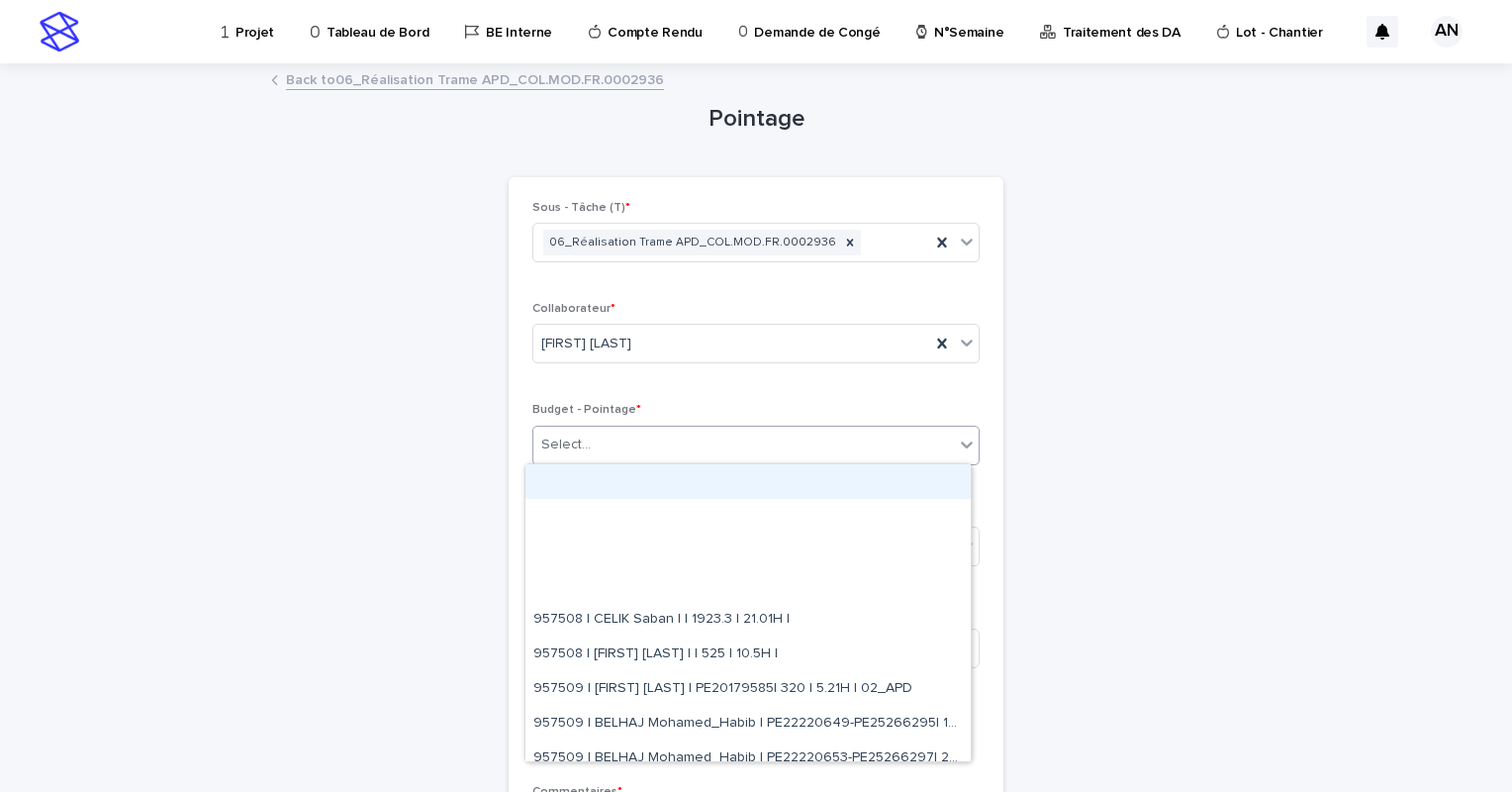 click on "Select..." at bounding box center (743, 445) 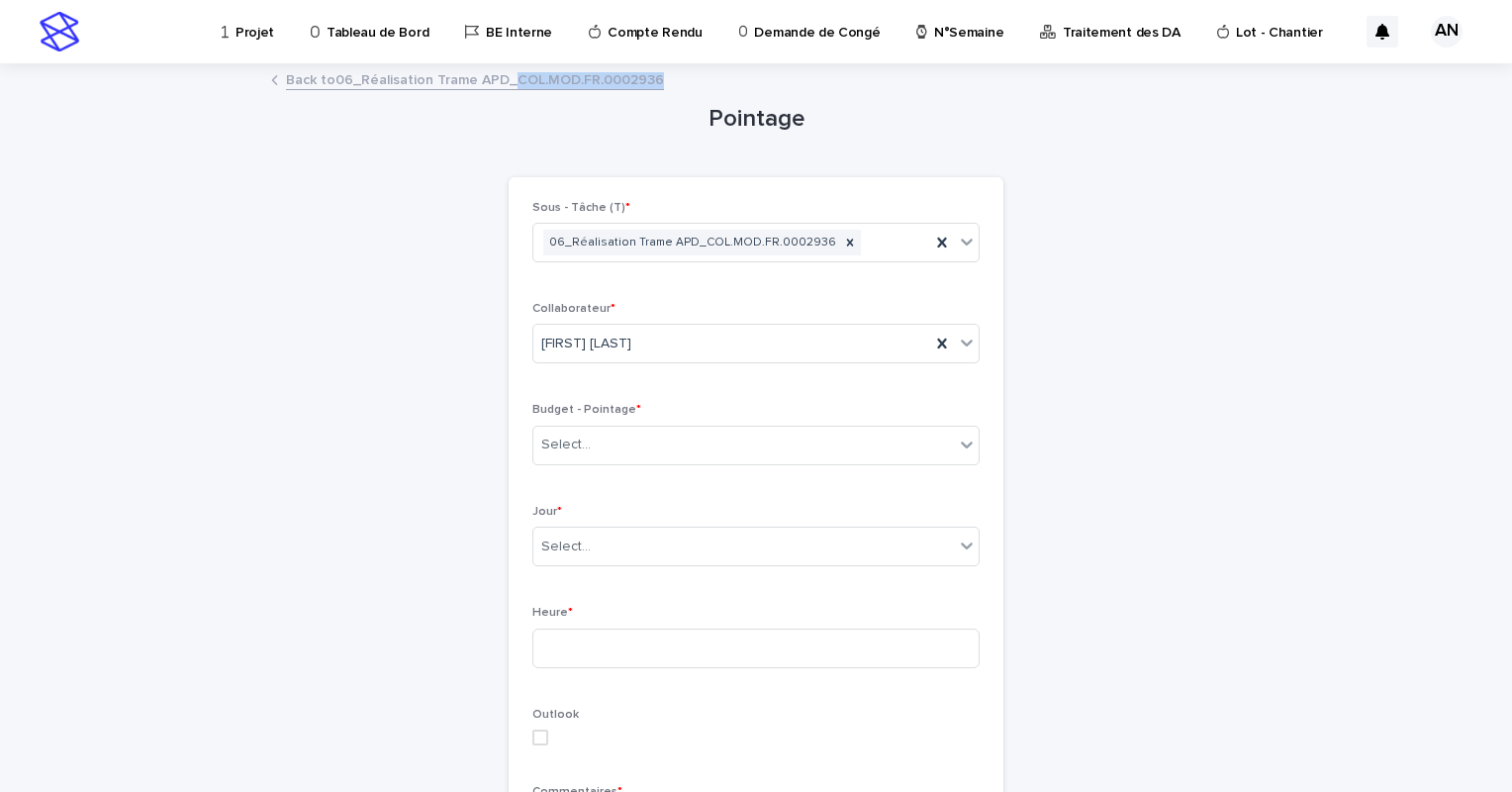 drag, startPoint x: 660, startPoint y: 80, endPoint x: 500, endPoint y: 87, distance: 160.15305 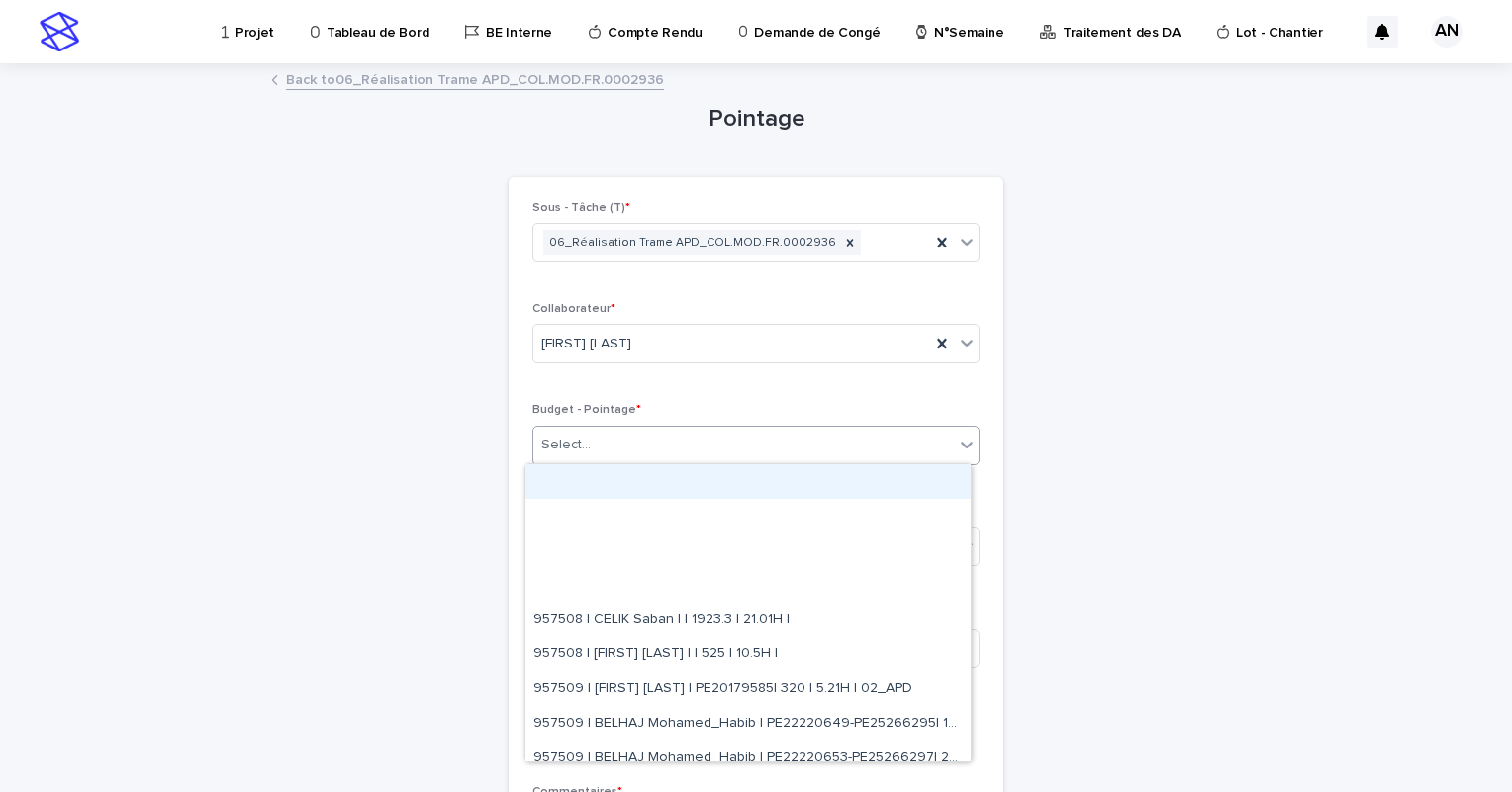 click on "Select..." at bounding box center [743, 445] 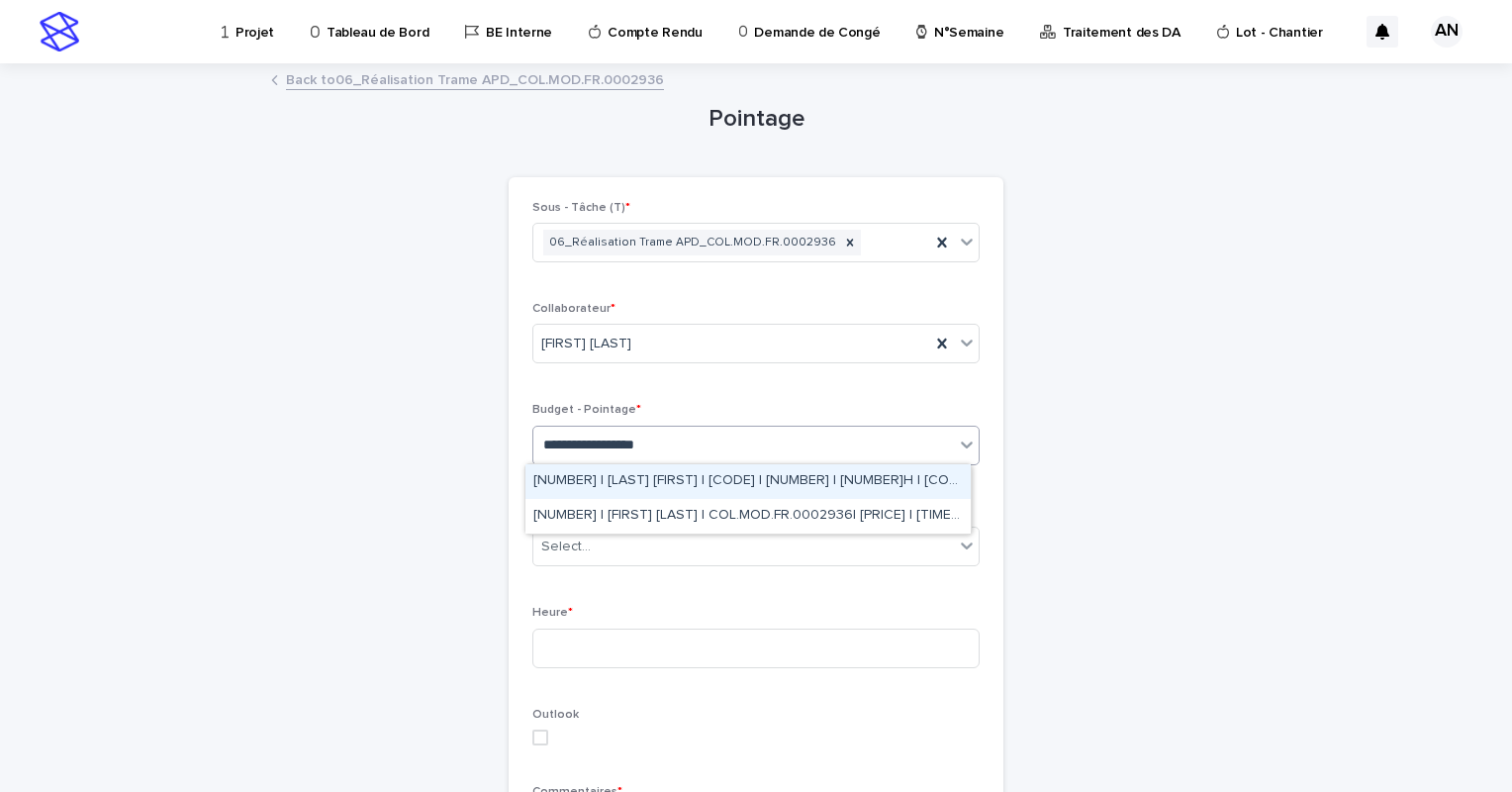 click on "957699 | AIT_MALEK Nizam | COL.MOD.FR.0002936| 280 | 4.17H  | 02_APD" at bounding box center [748, 481] 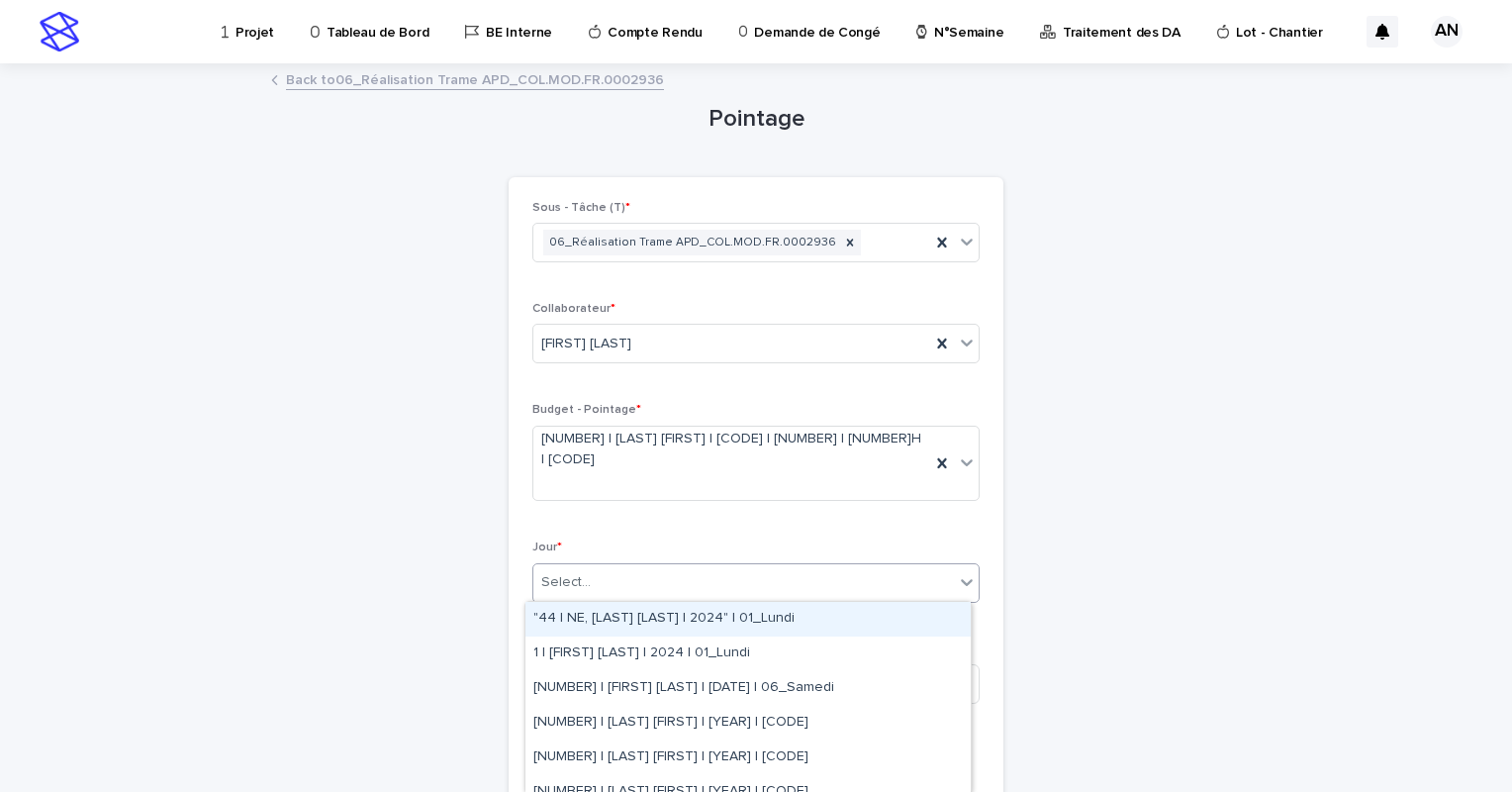 click on "Select..." at bounding box center [743, 582] 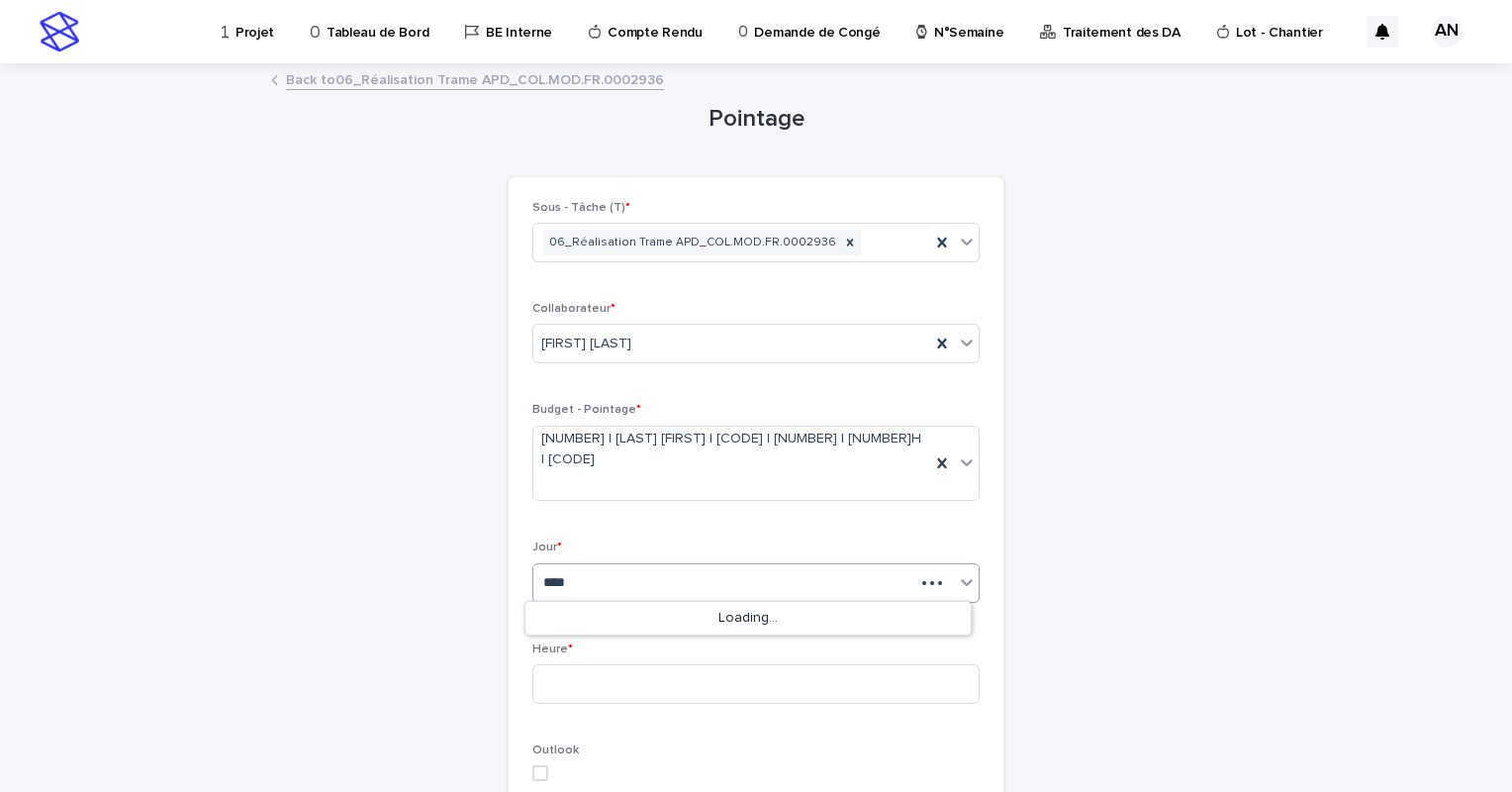 type on "*****" 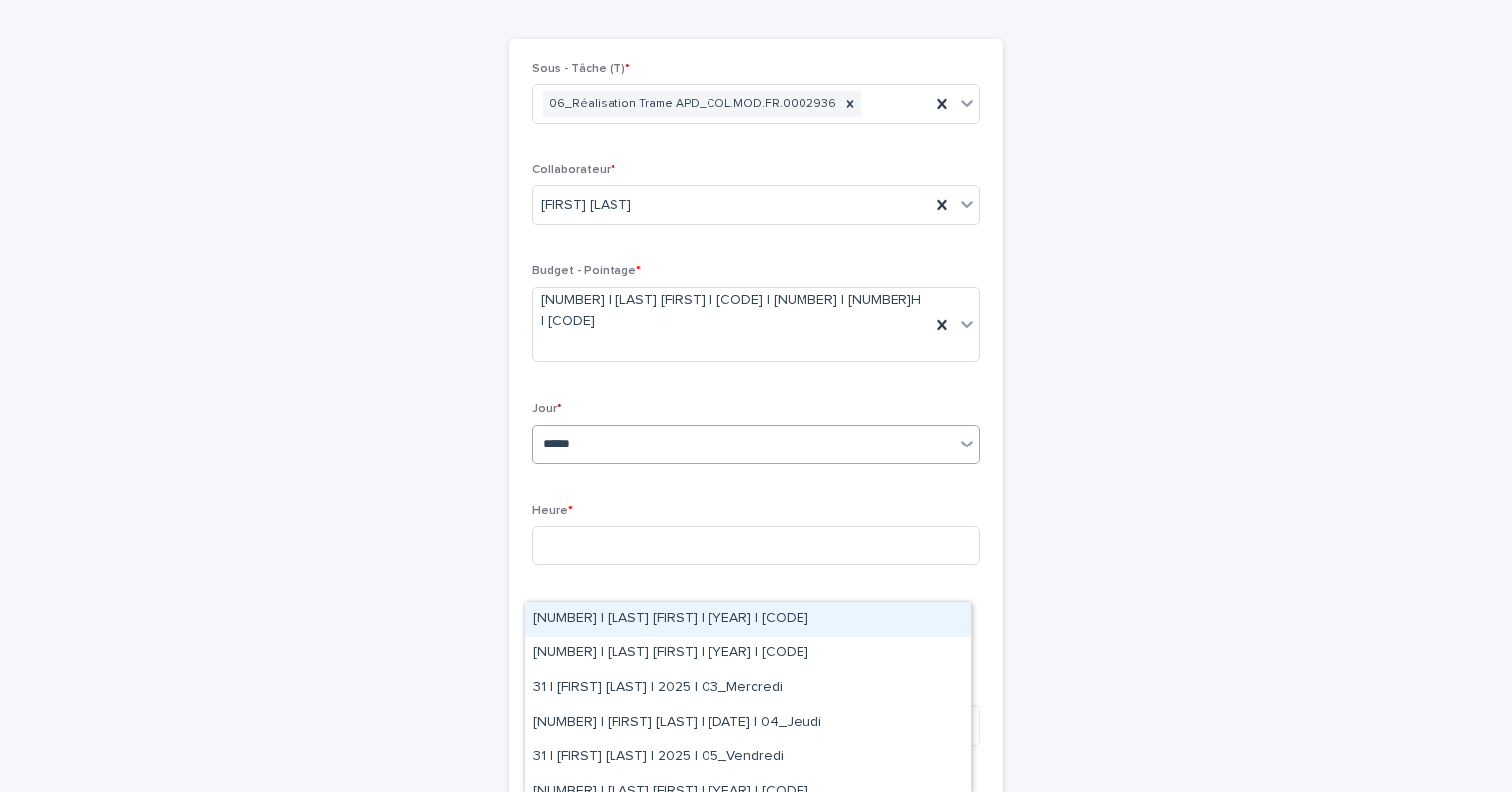 scroll, scrollTop: 192, scrollLeft: 0, axis: vertical 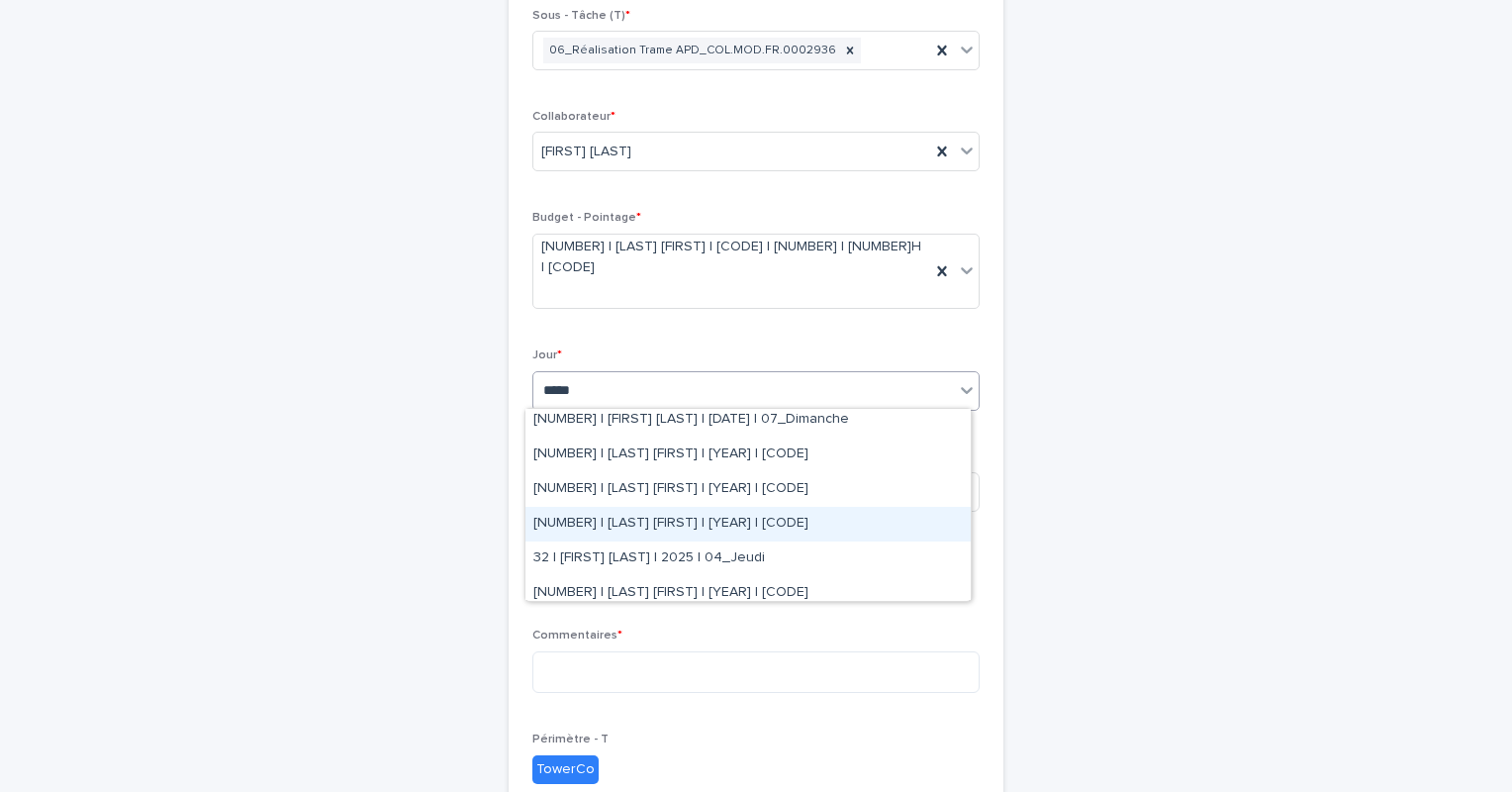 click on "32 | AIT_MALEK Nizam | 2025 | 03_Mercredi" at bounding box center [748, 524] 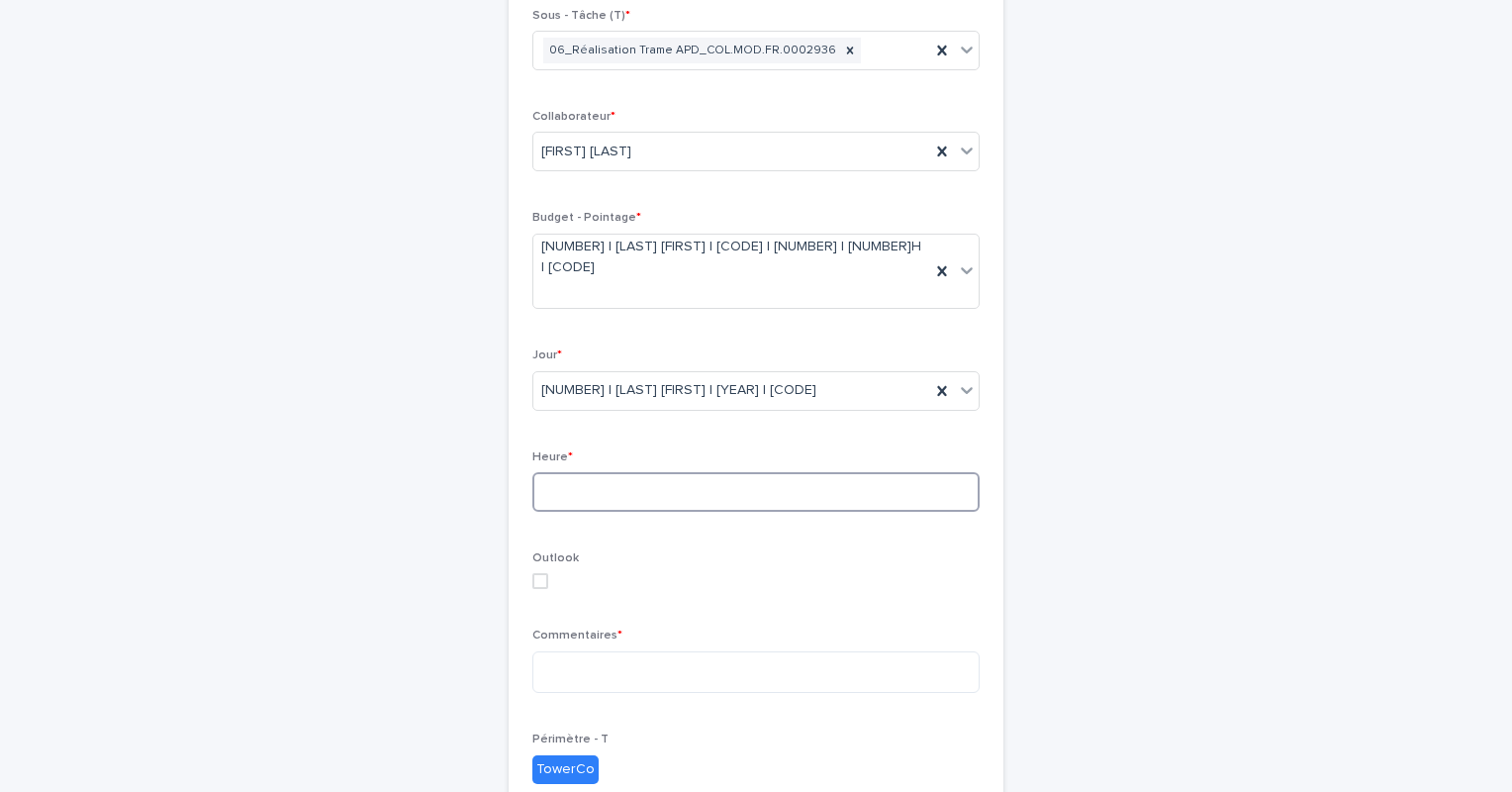 click at bounding box center (756, 492) 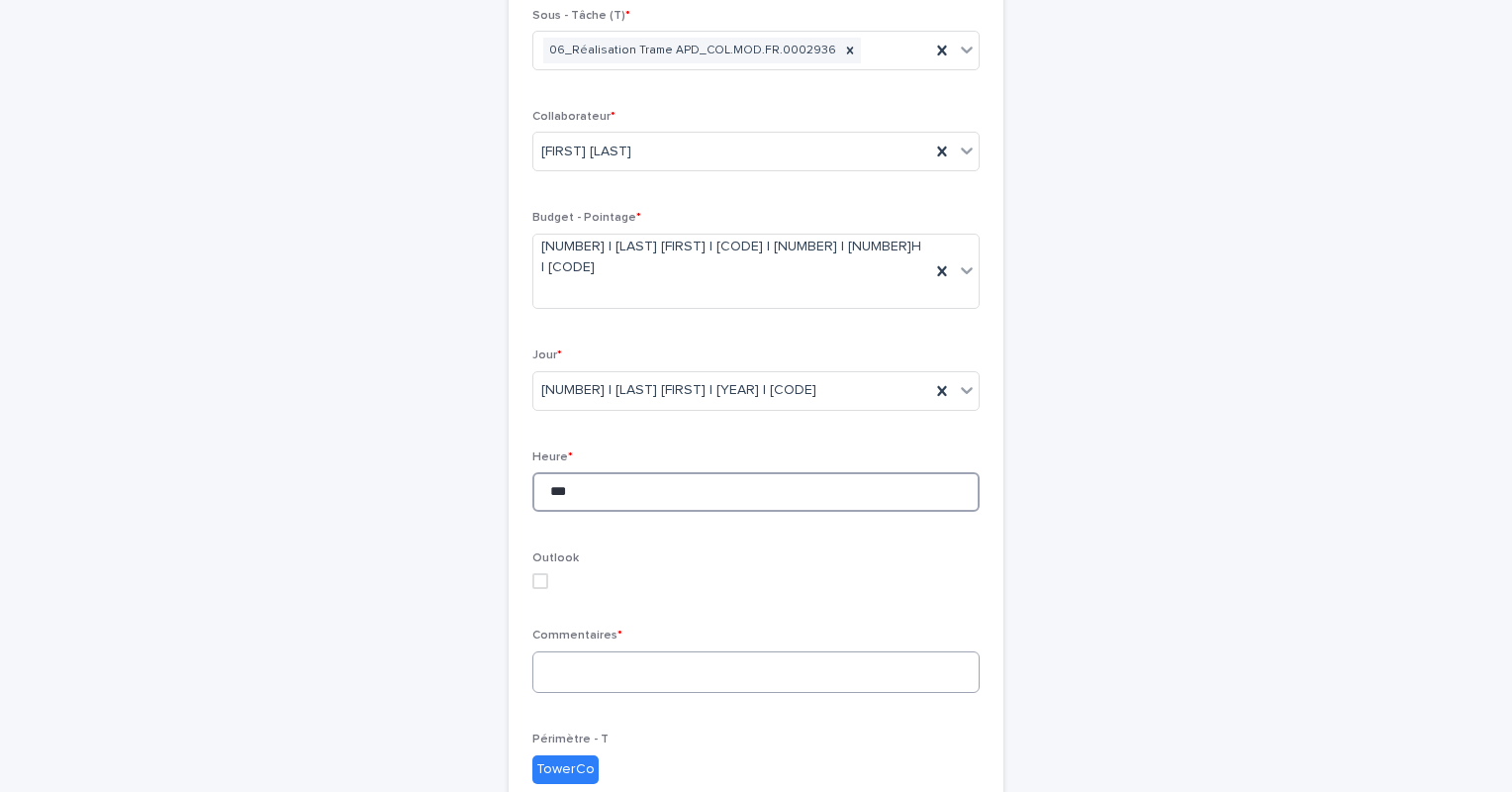 type on "***" 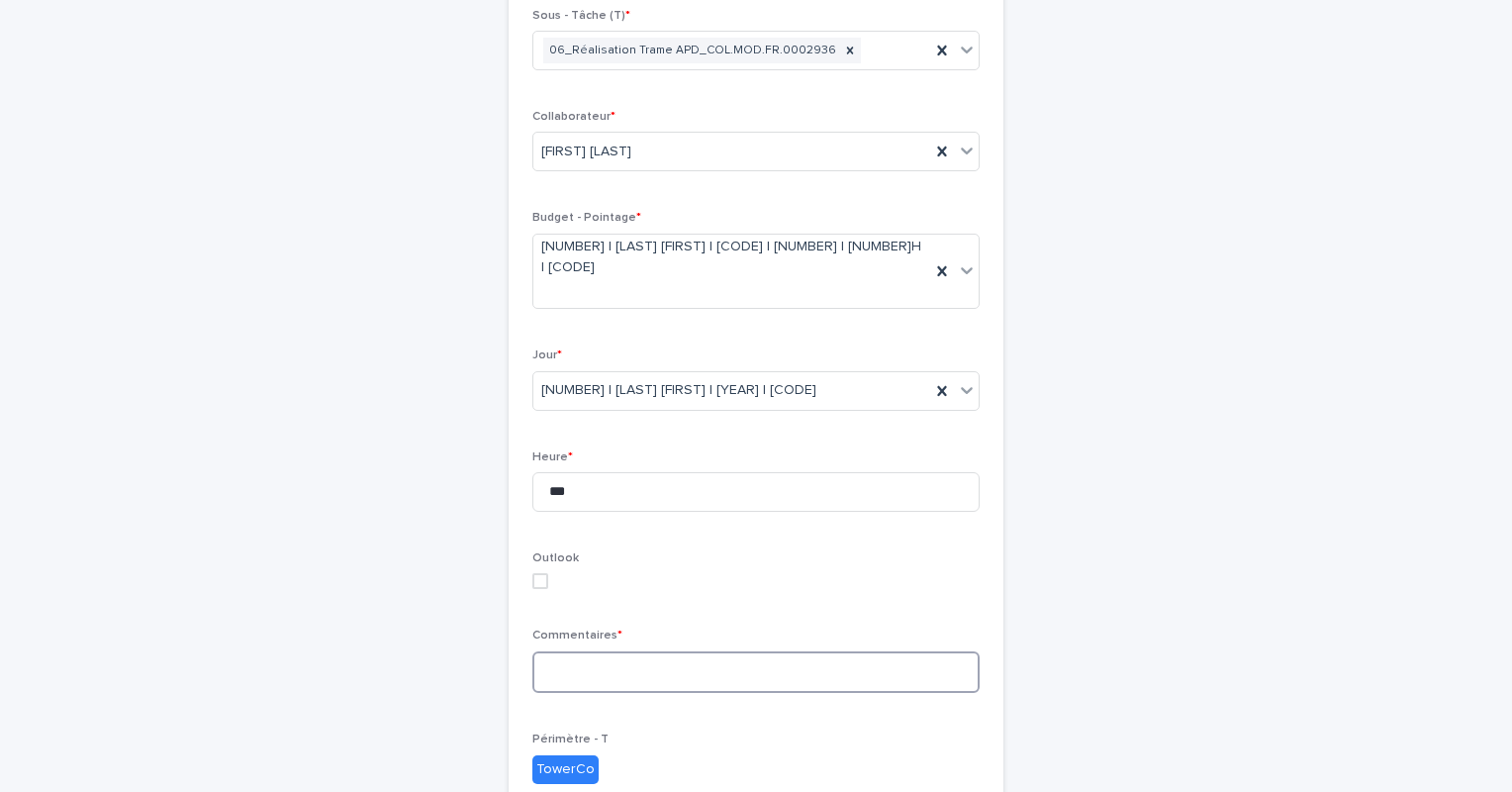 click at bounding box center (756, 672) 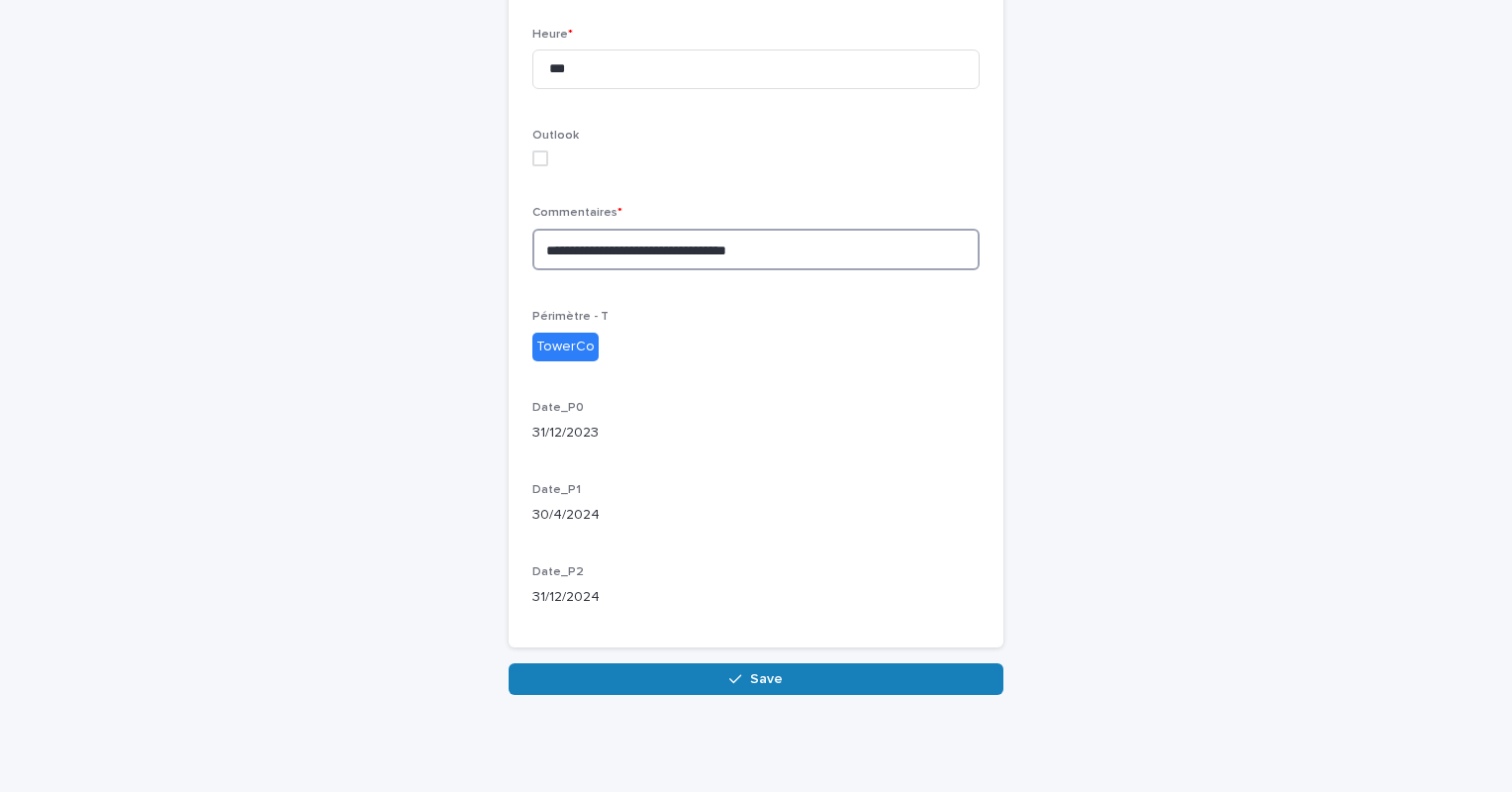 scroll, scrollTop: 547, scrollLeft: 0, axis: vertical 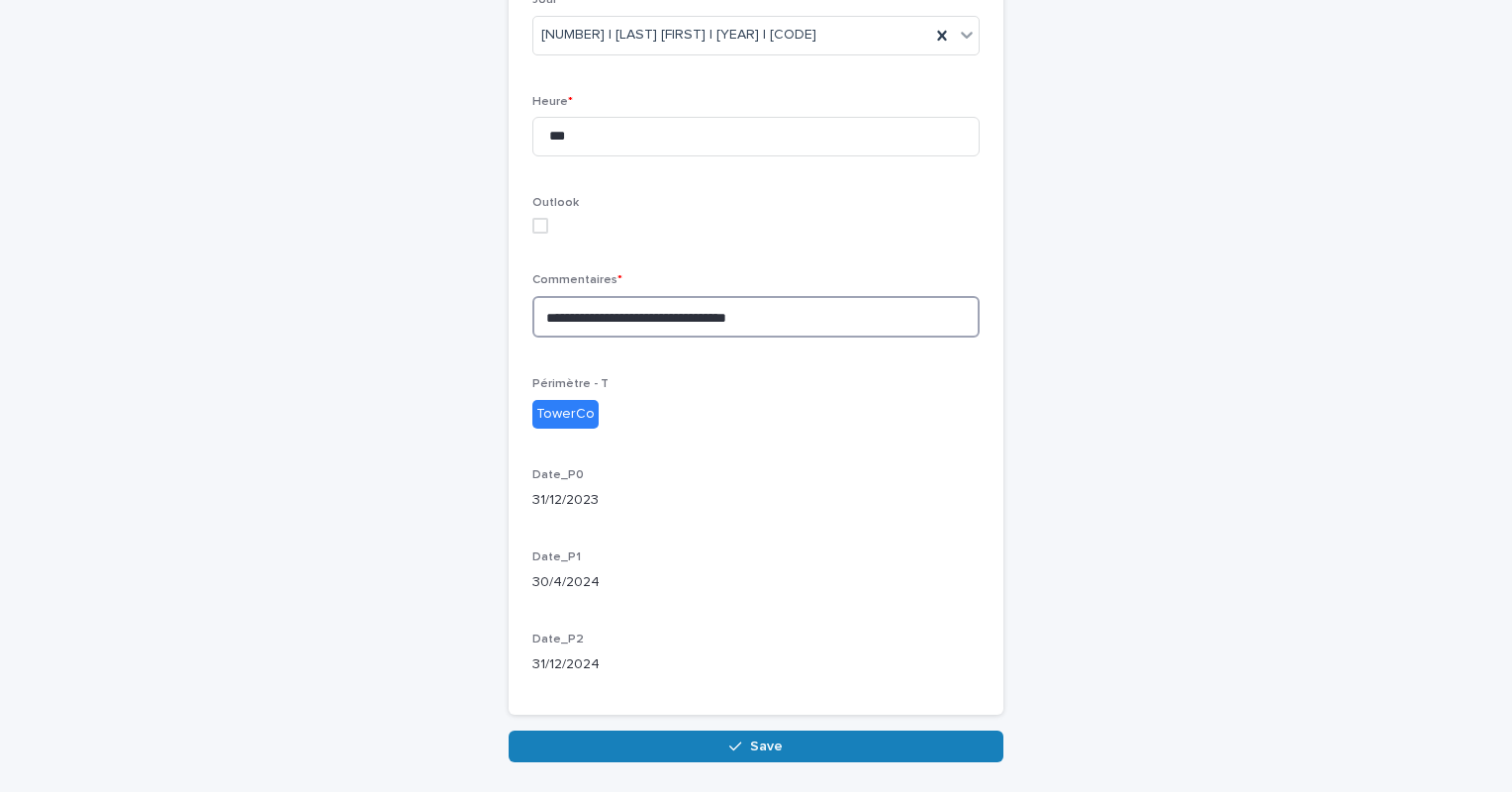 type on "**********" 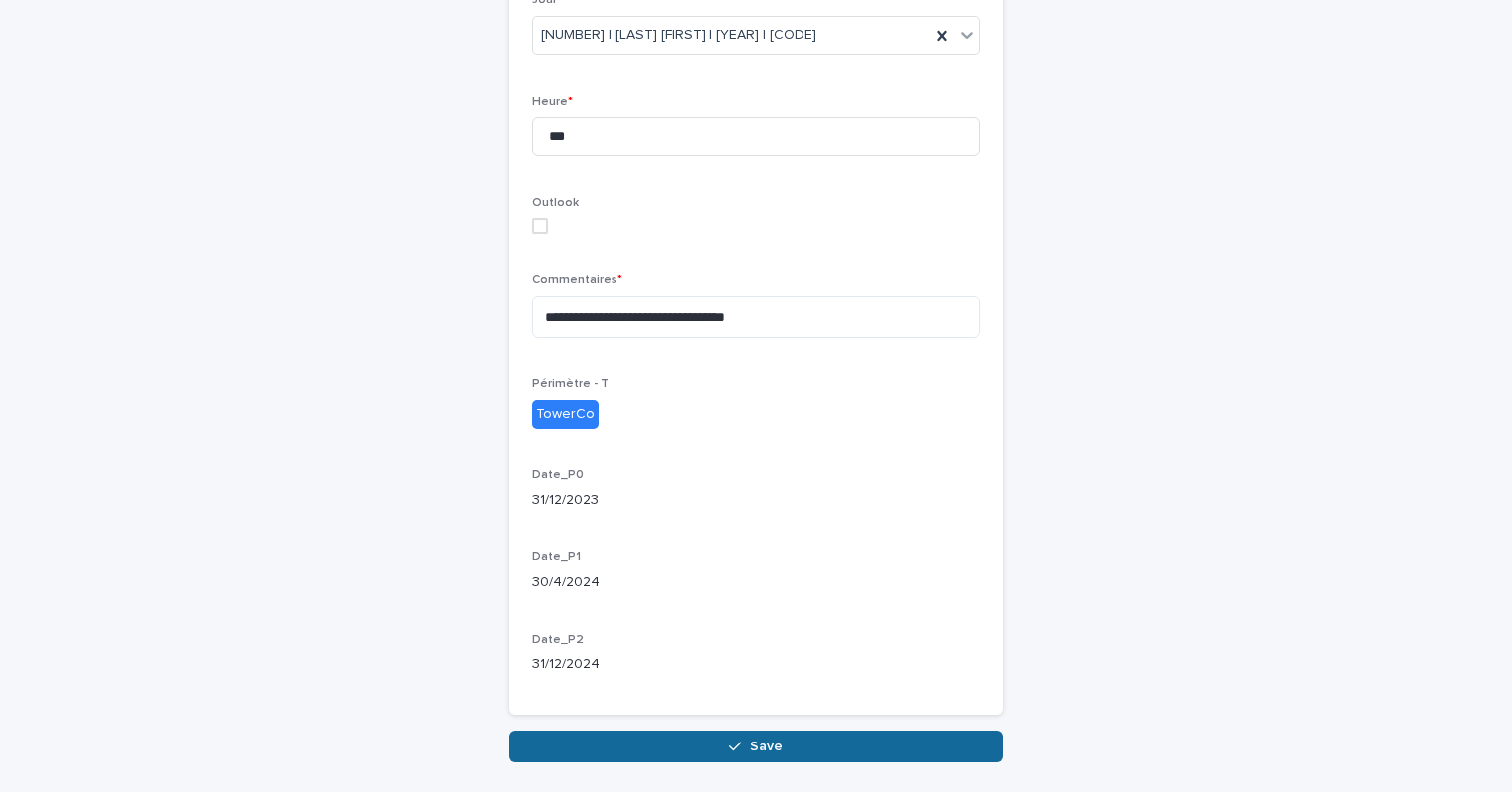 click on "Save" at bounding box center [756, 746] 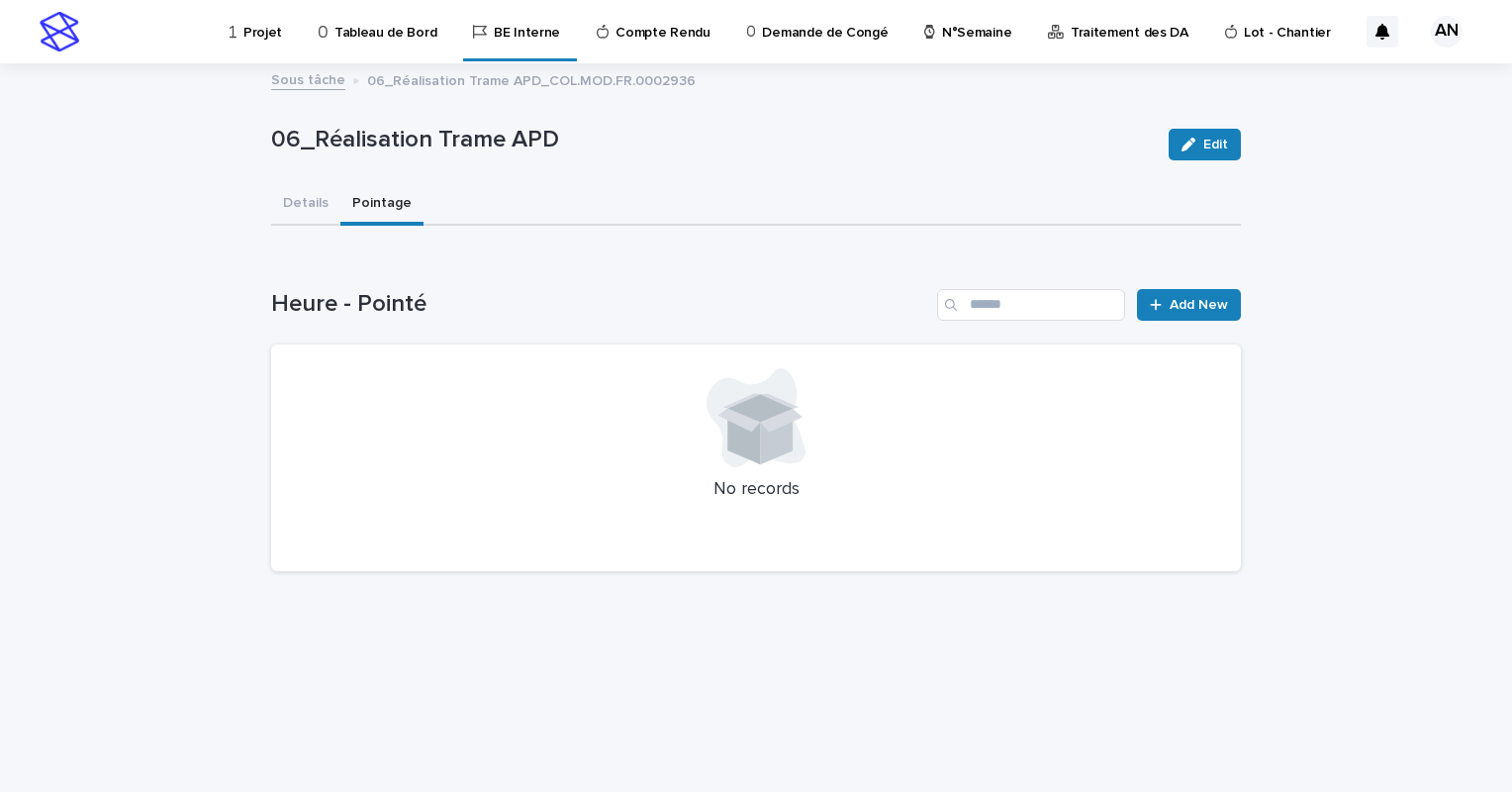scroll, scrollTop: 0, scrollLeft: 0, axis: both 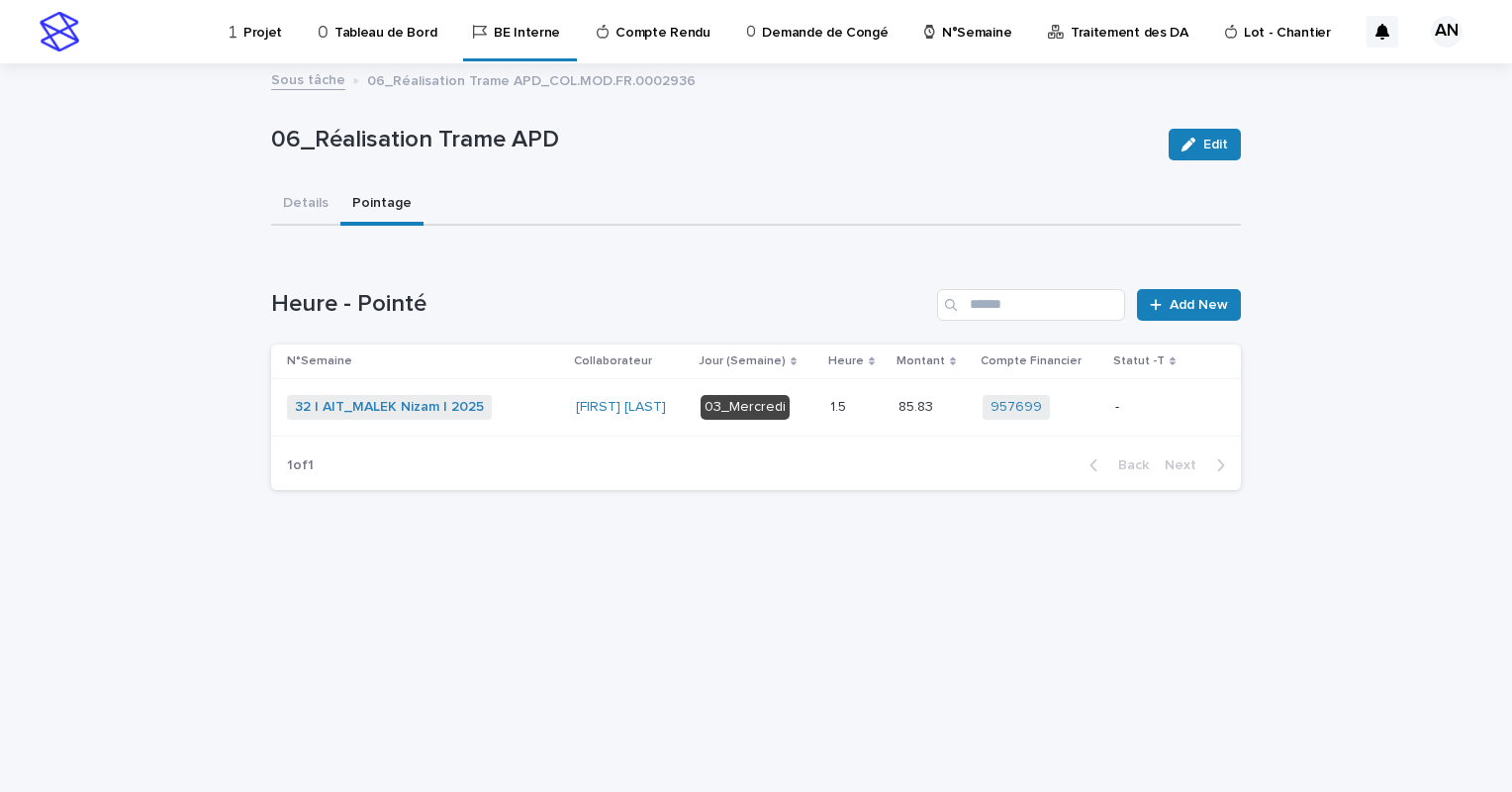click on "957699   + 0" at bounding box center (1041, 407) 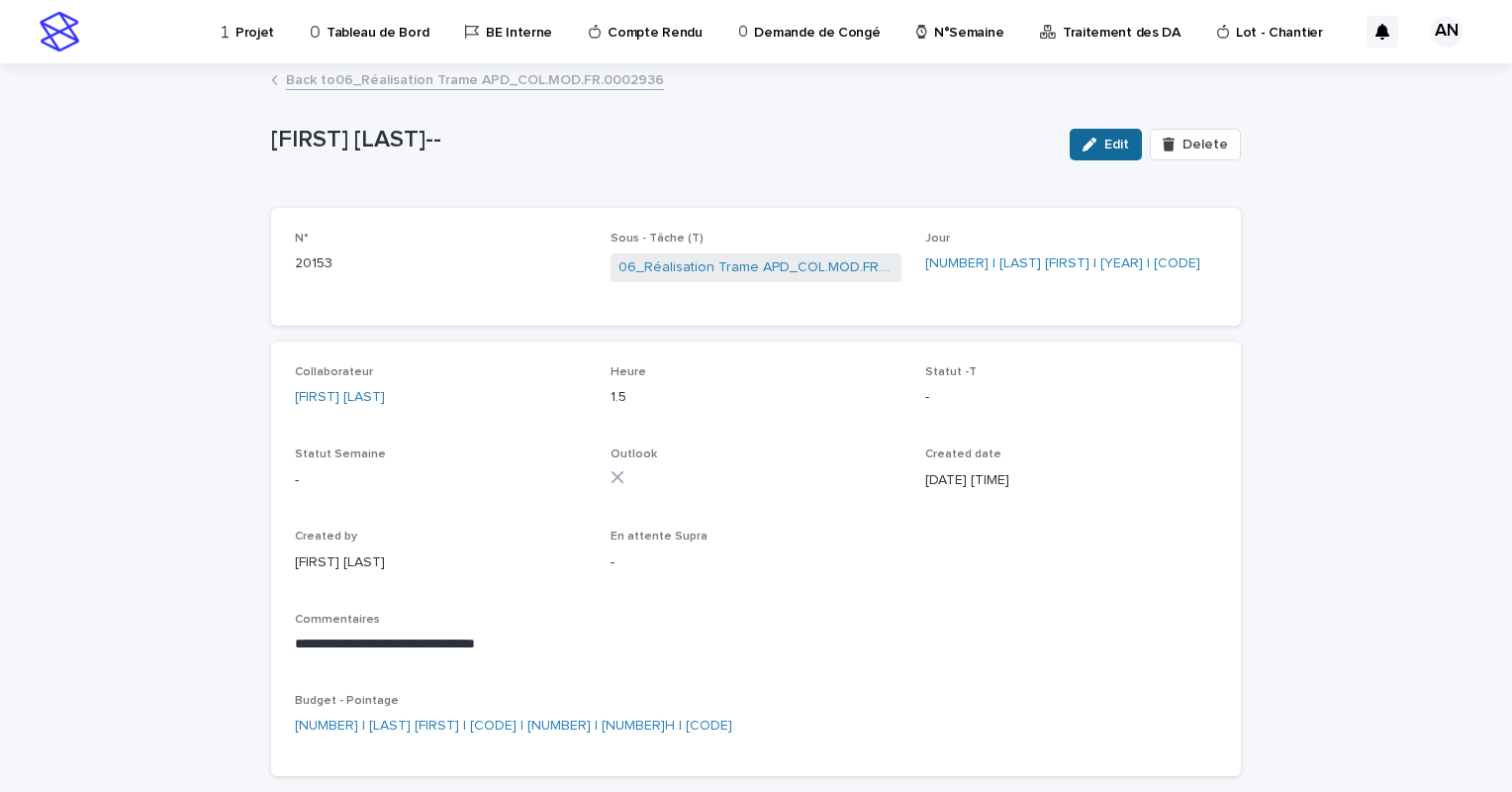 click on "Edit" at bounding box center [1116, 145] 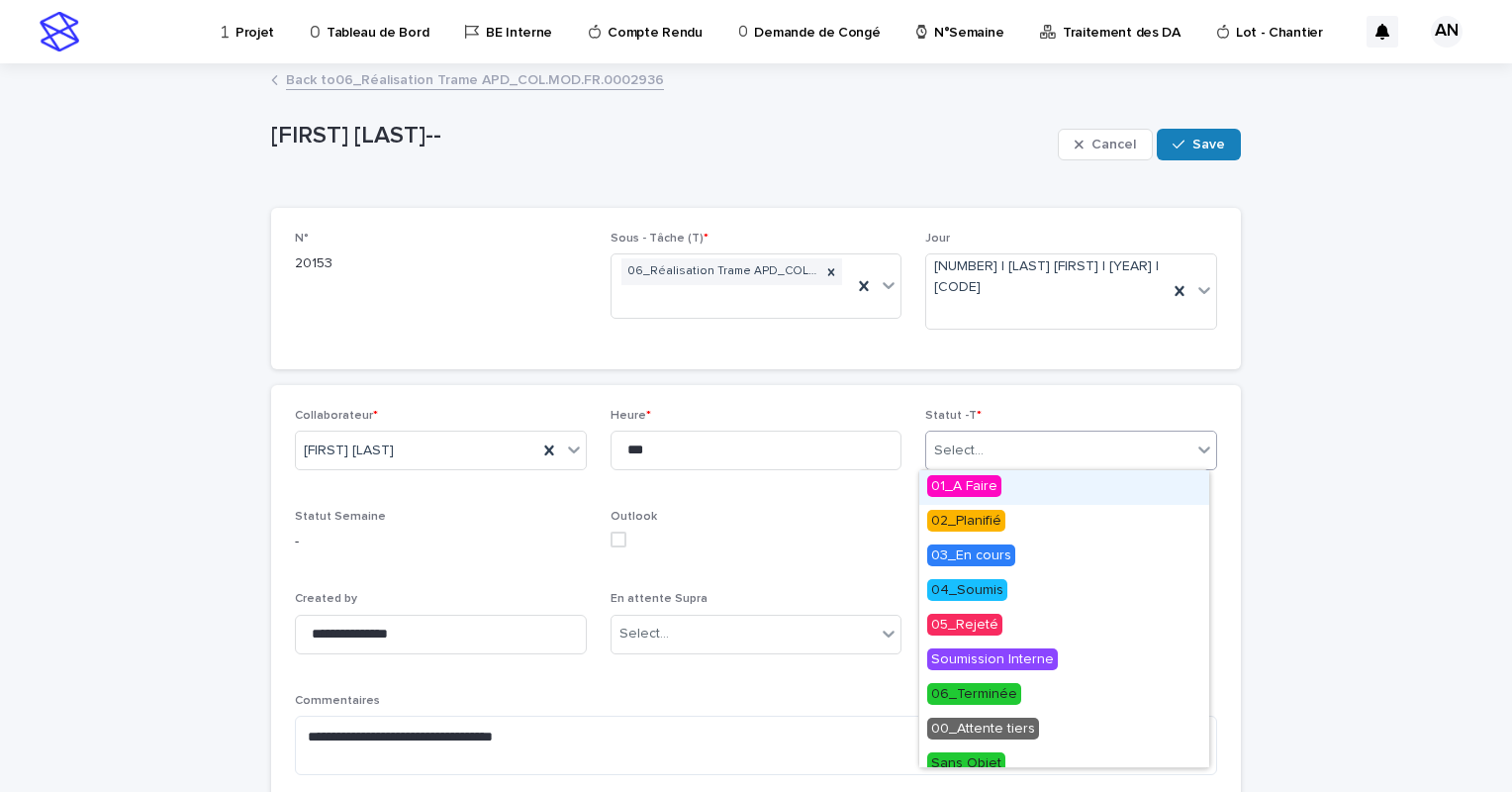click at bounding box center [1204, 449] 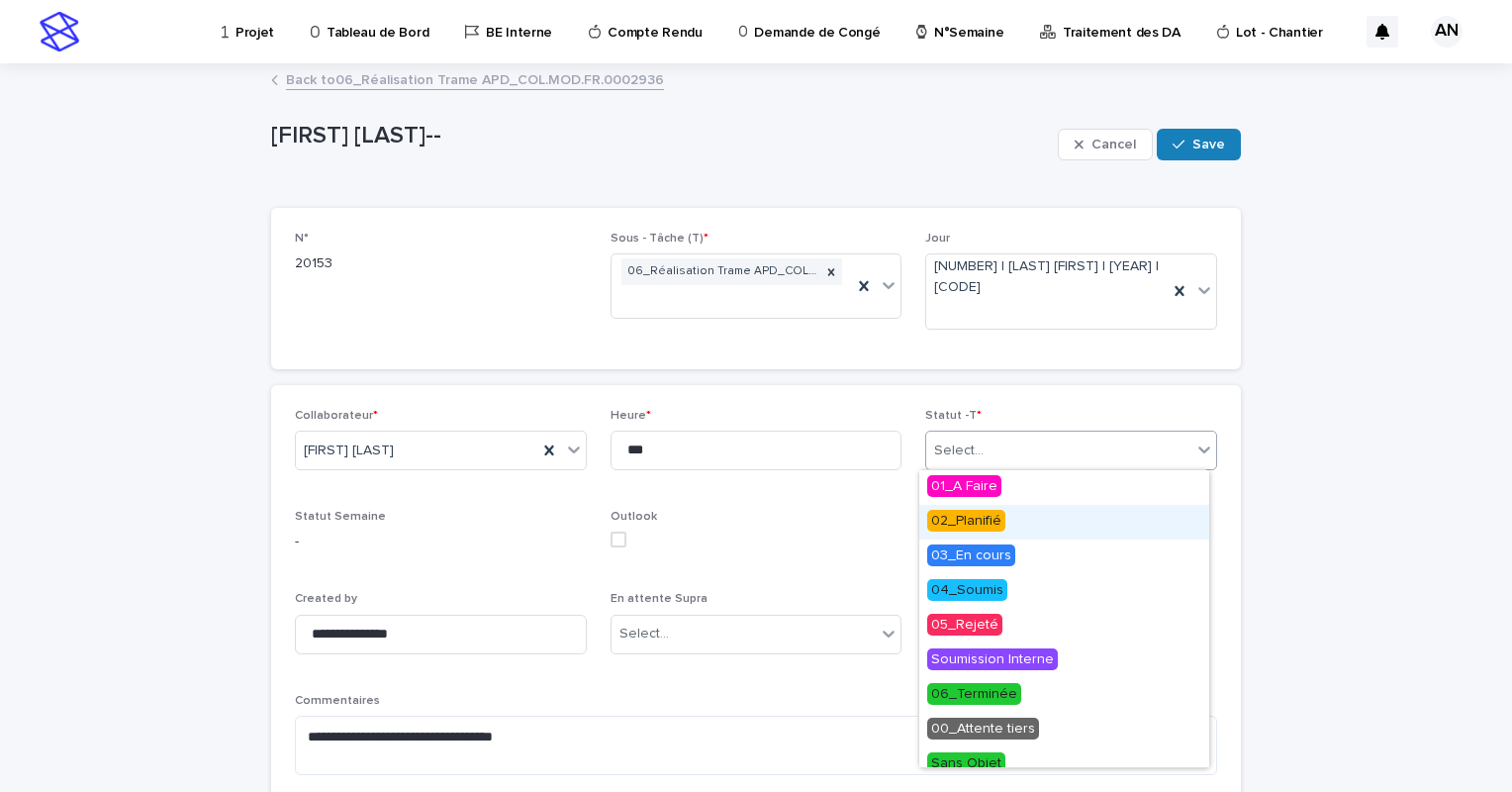 click on "02_Planifié" at bounding box center (966, 521) 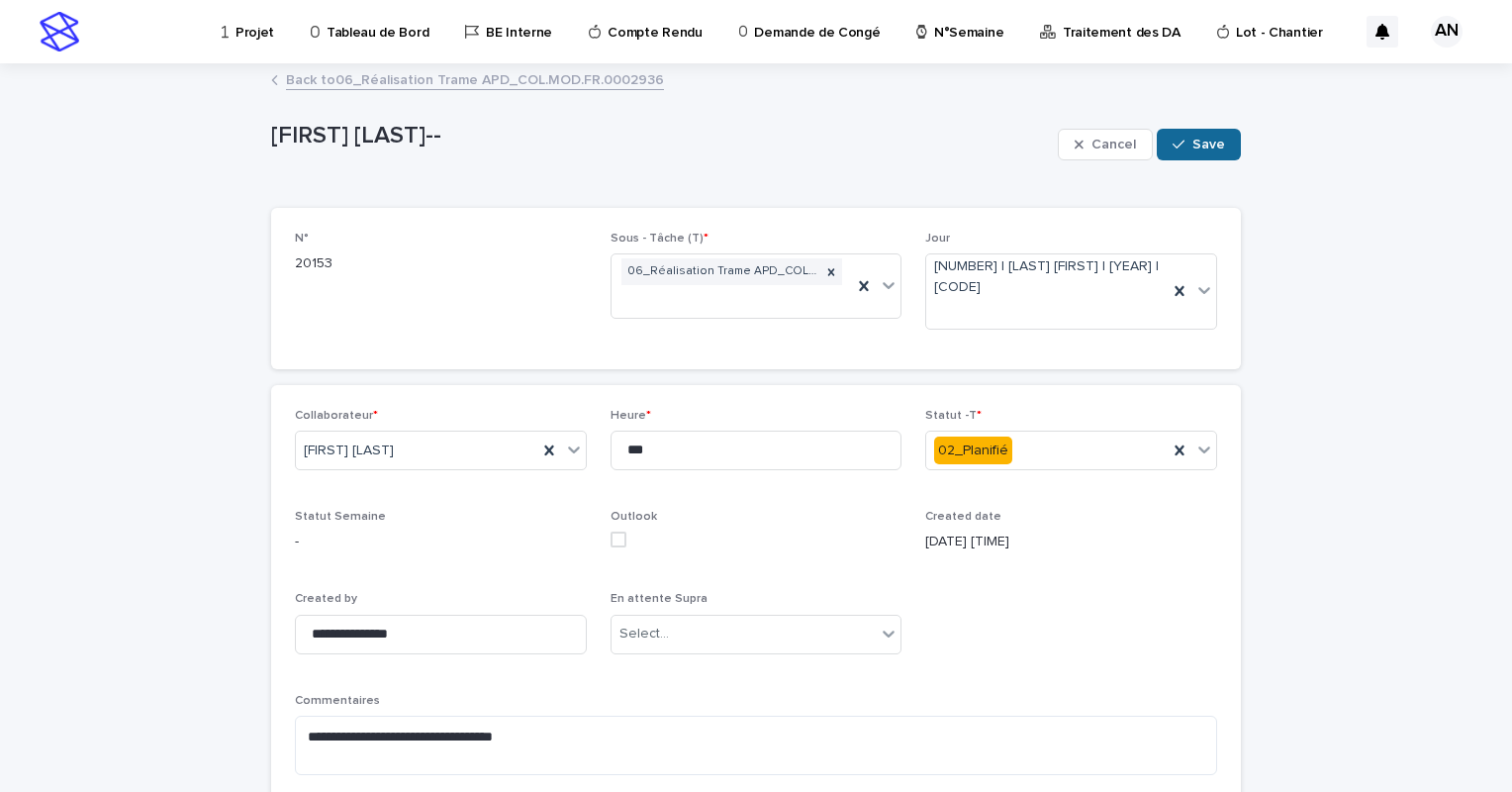 click on "Save" at bounding box center [1208, 145] 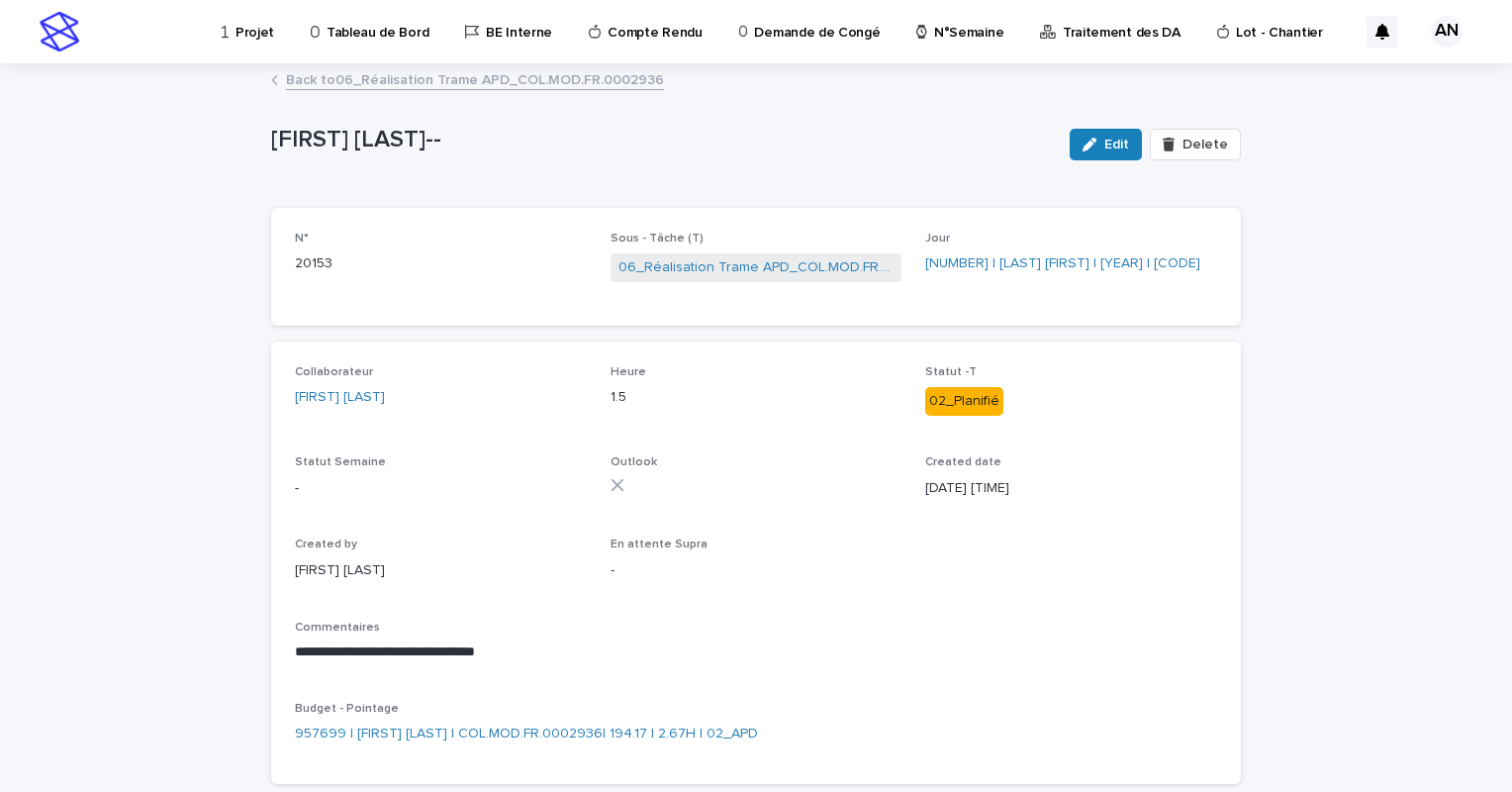click on "Back to  06_Réalisation Trame APD_COL.MOD.FR.0002936" at bounding box center [475, 78] 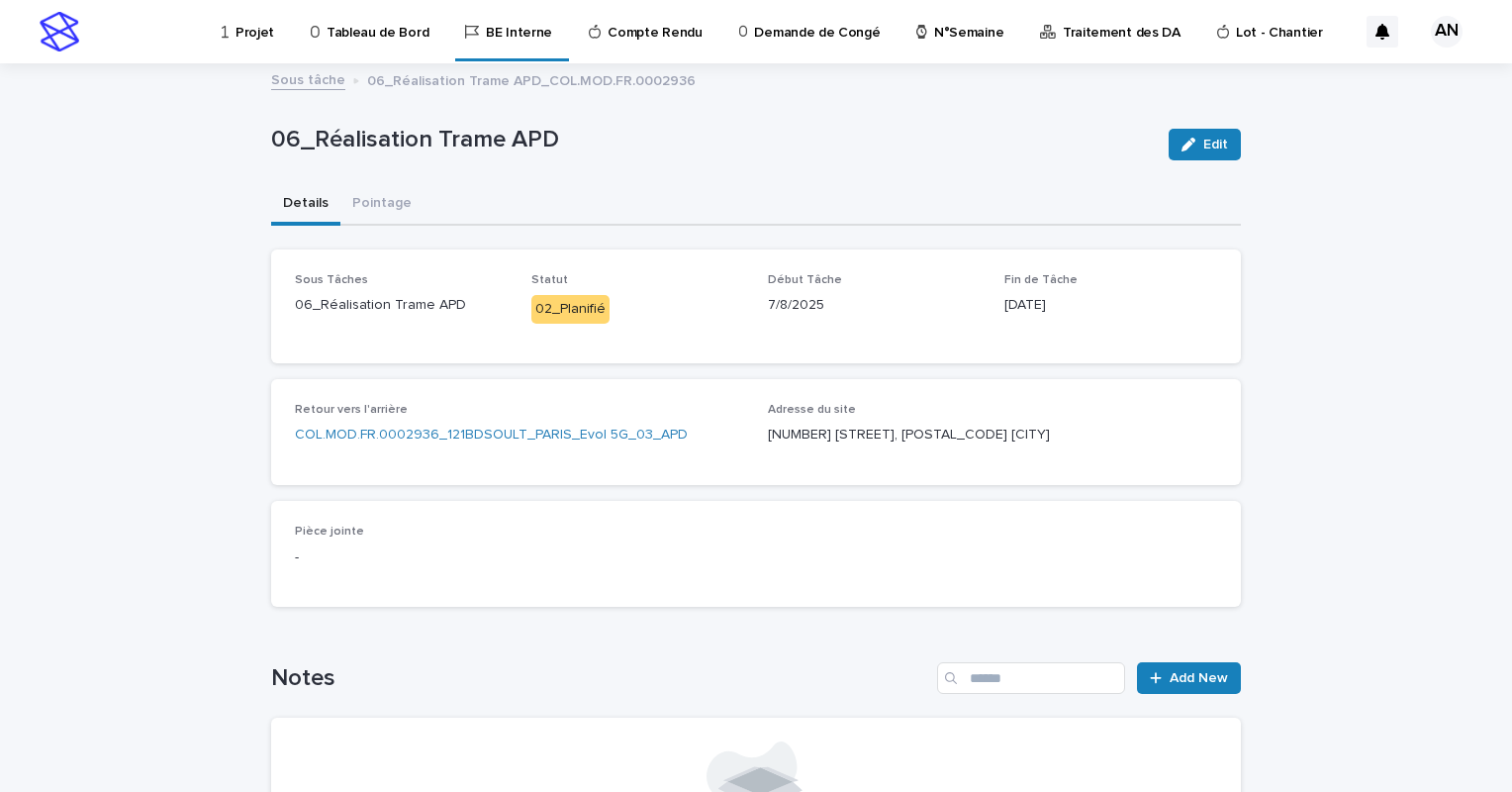 click on "Details" at bounding box center [306, 205] 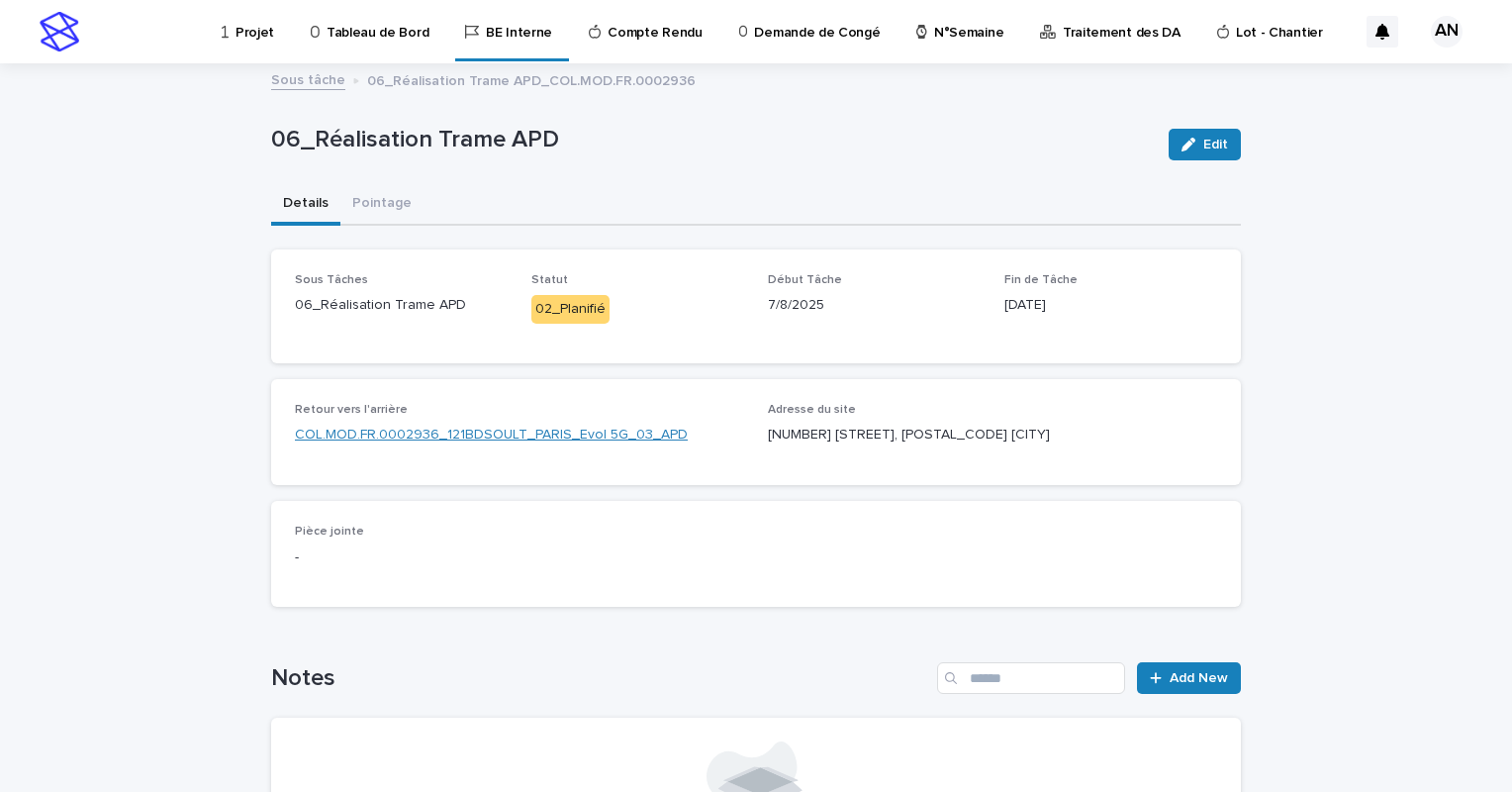 click on "COL.MOD.FR.0002936_121BDSOULT_PARIS_Evol 5G_03_APD" at bounding box center [491, 435] 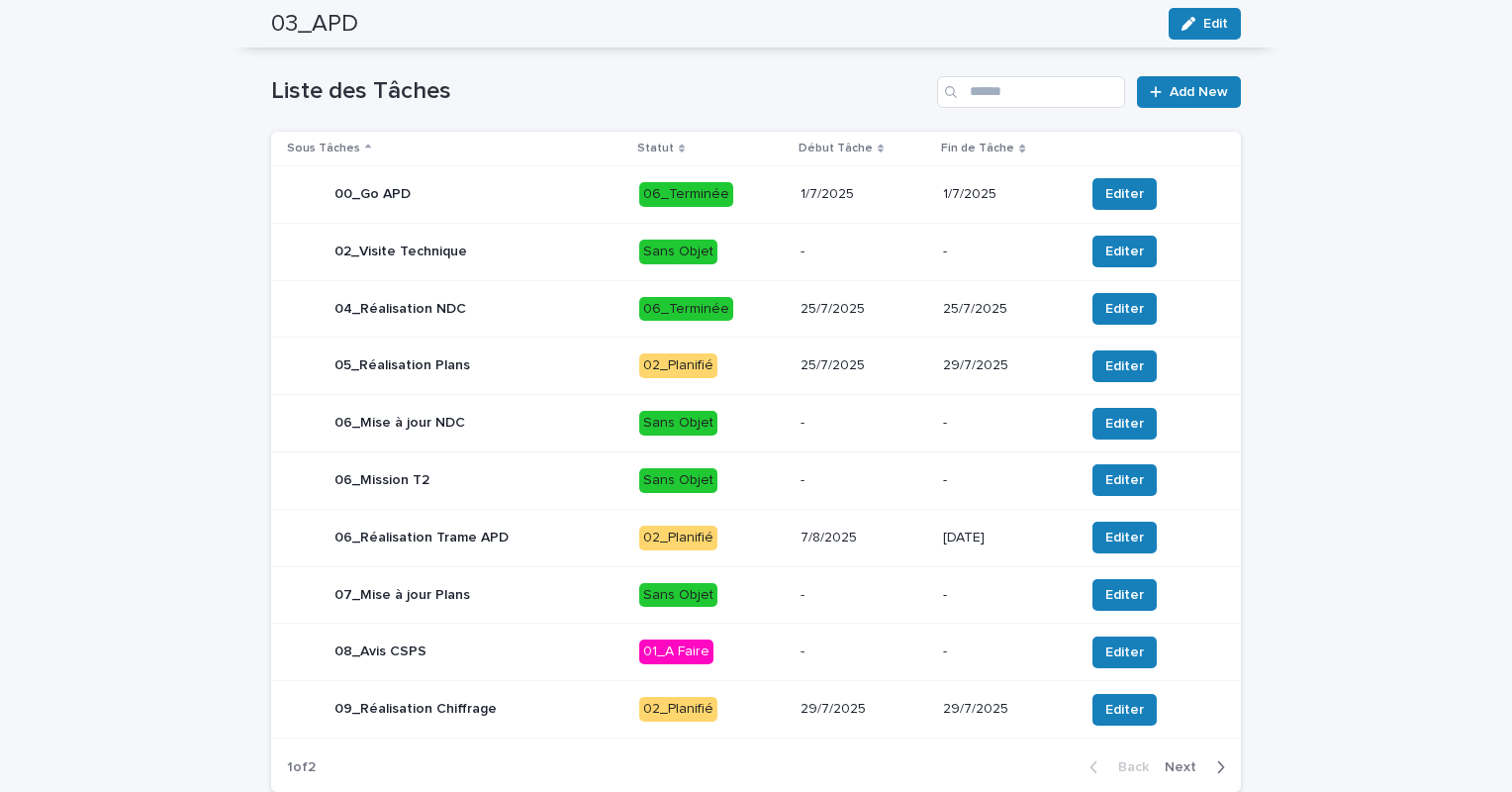 scroll, scrollTop: 671, scrollLeft: 0, axis: vertical 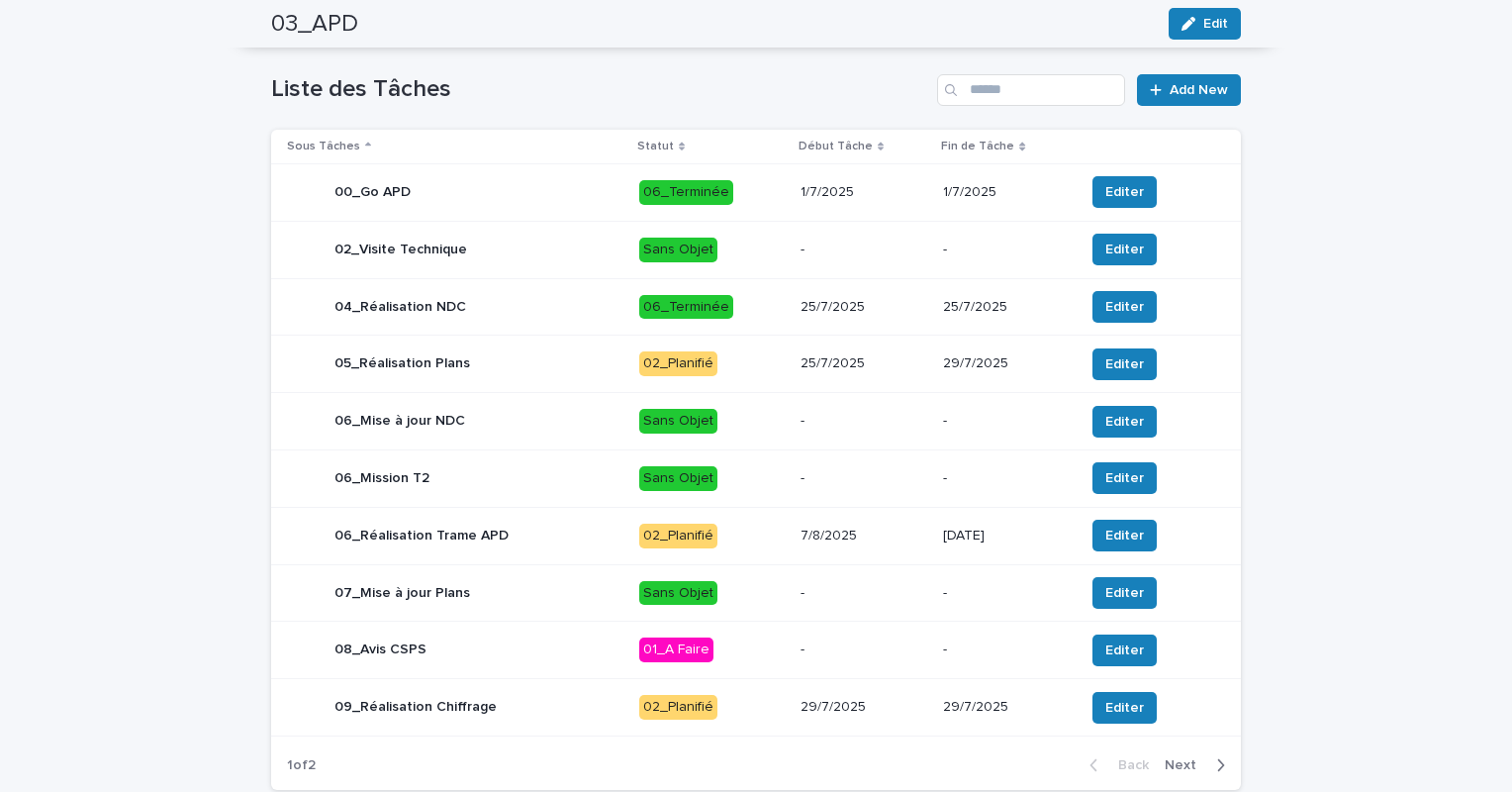 click on "02_Planifié" at bounding box center (711, 536) 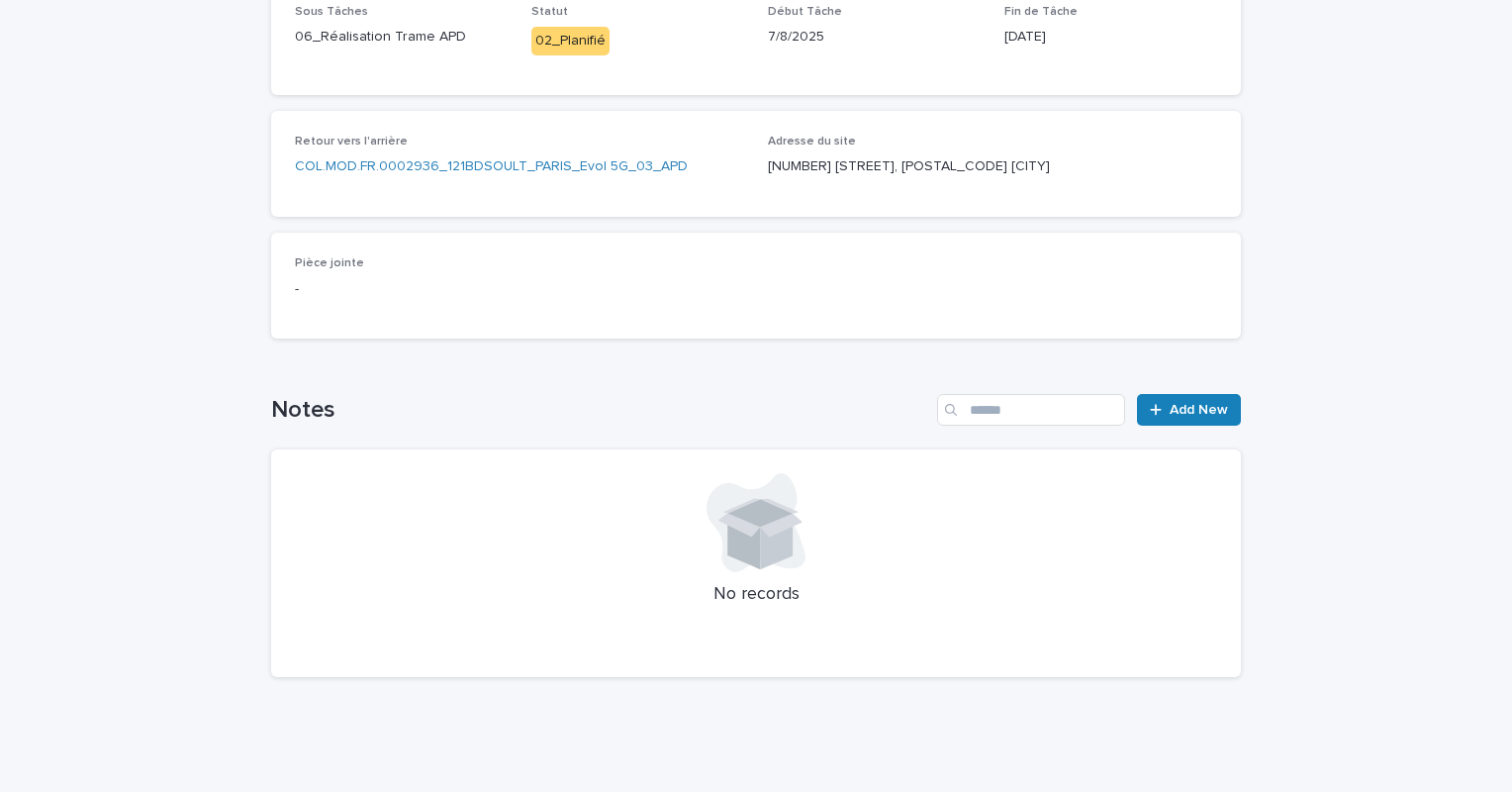 scroll, scrollTop: 0, scrollLeft: 0, axis: both 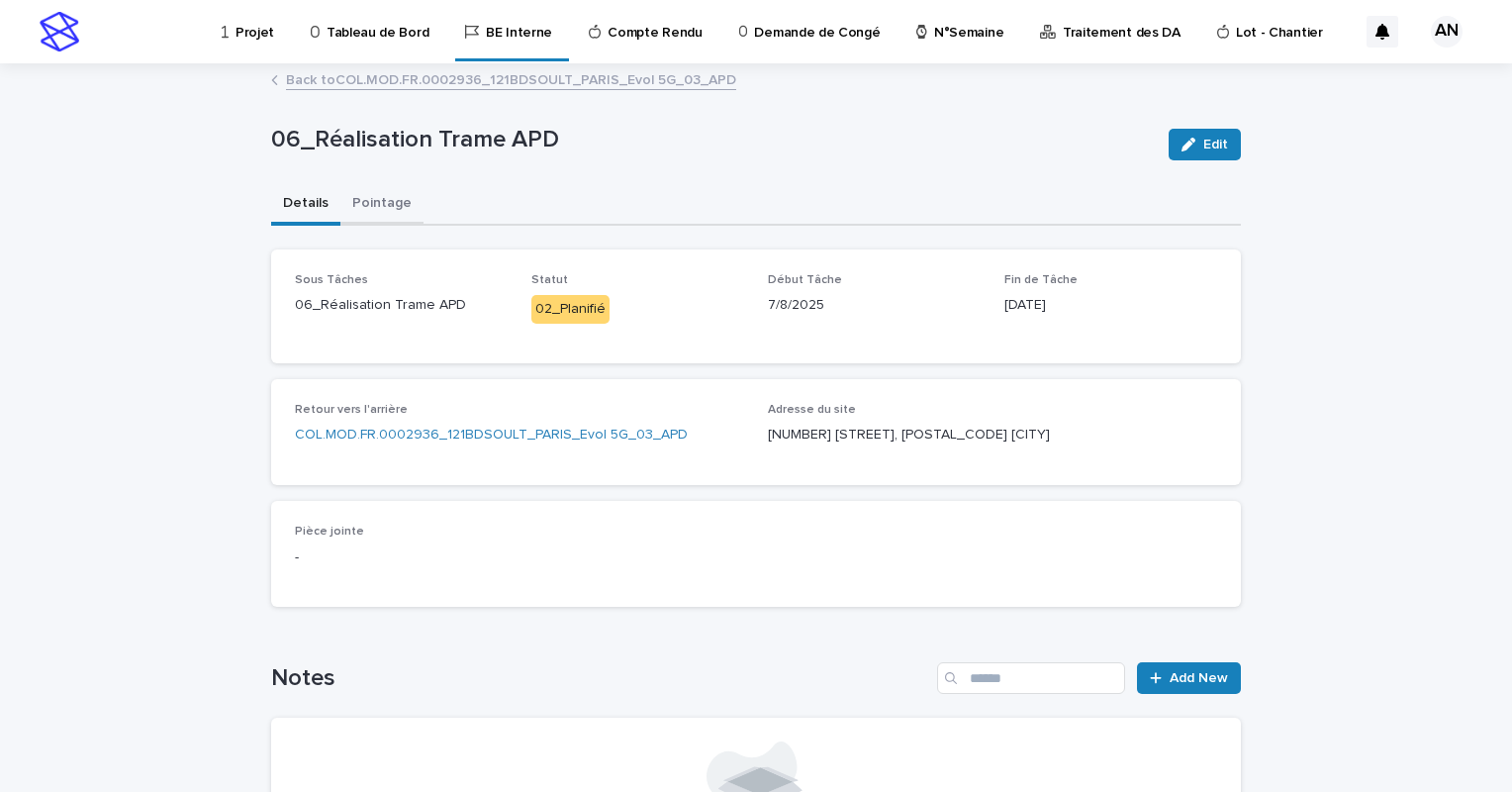 click on "Pointage" at bounding box center (382, 205) 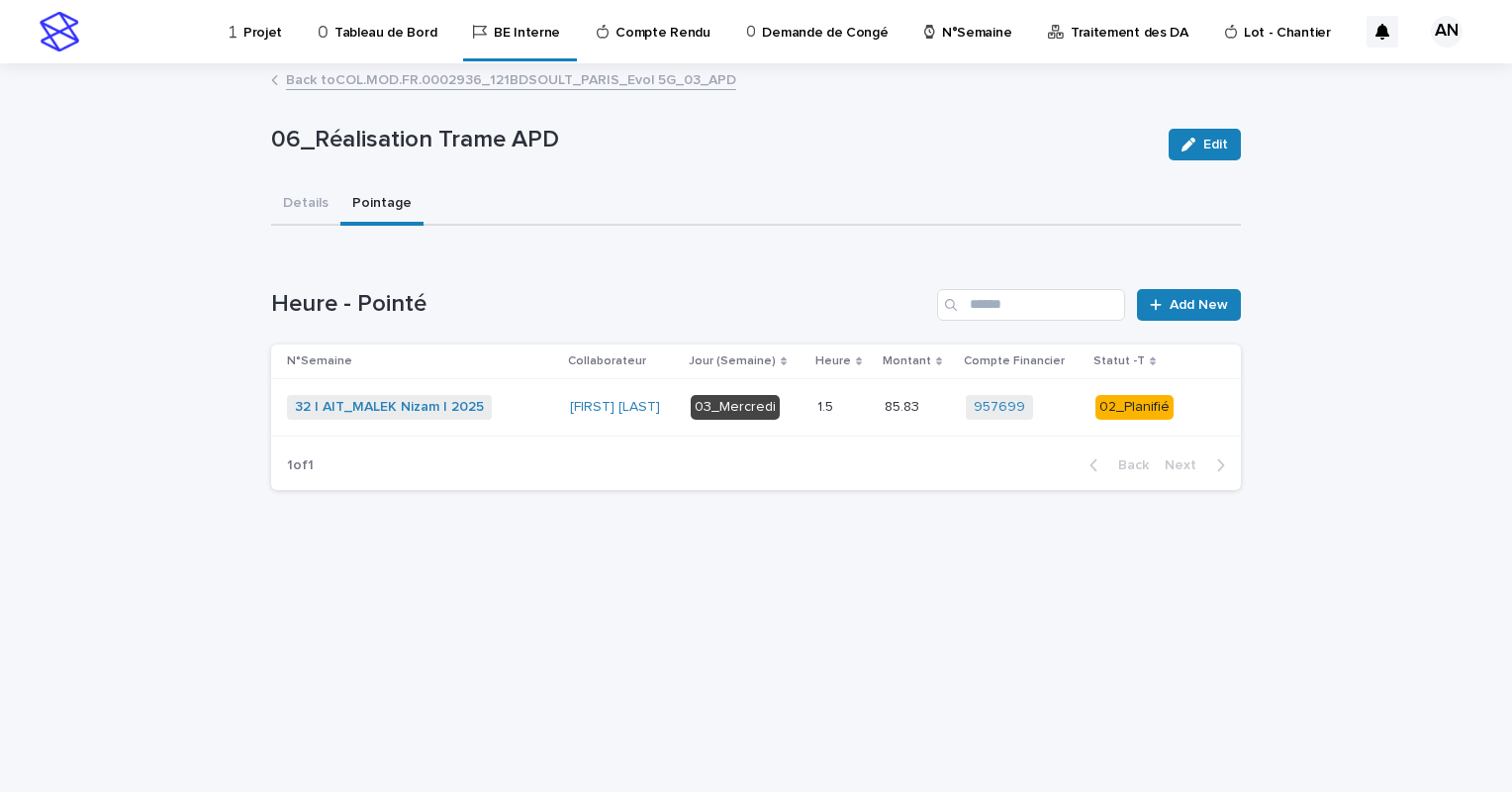 click on "32 | AIT_MALEK Nizam | 2025   + 0" at bounding box center (421, 407) 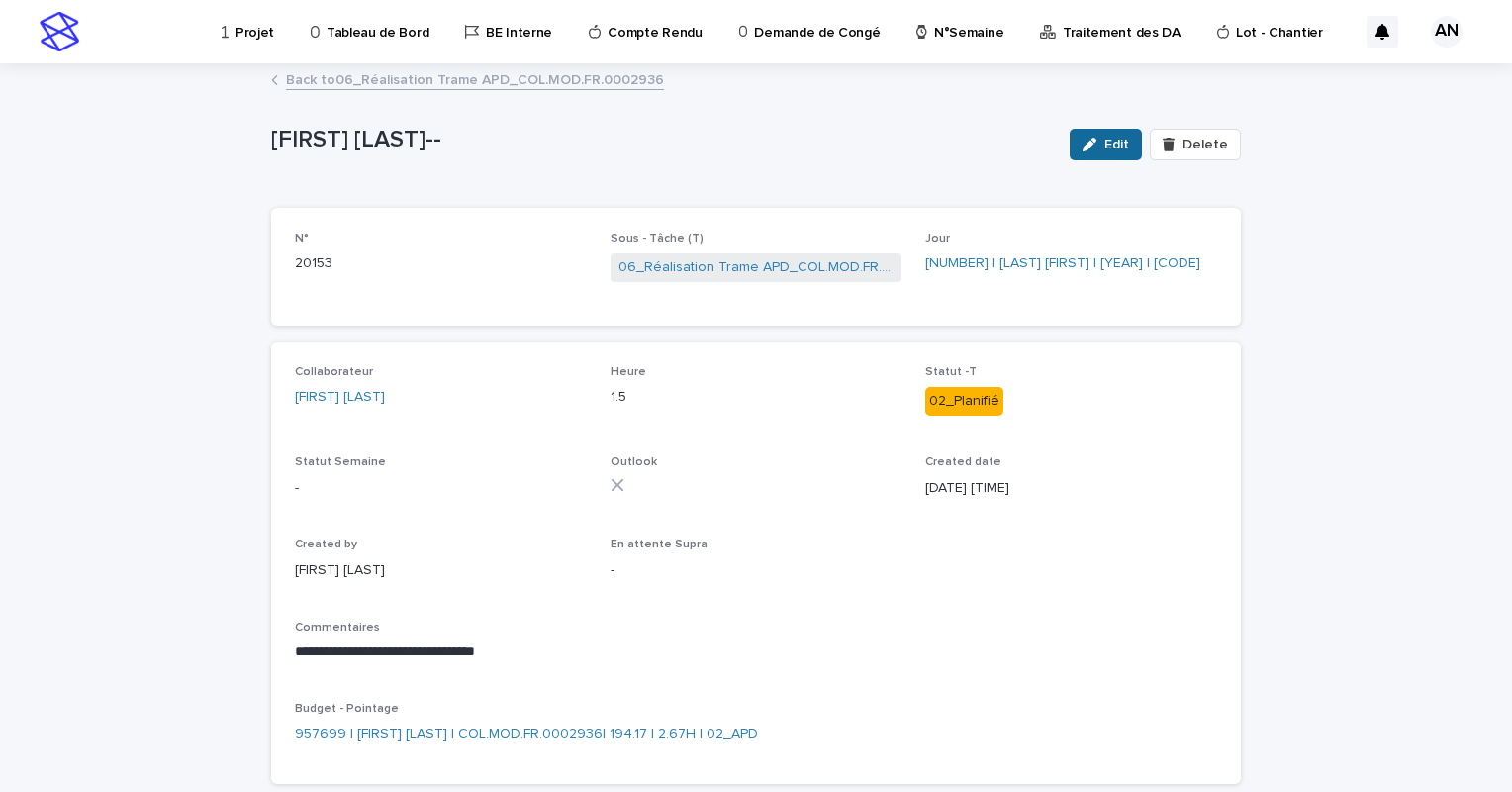 click on "Edit" at bounding box center [1105, 145] 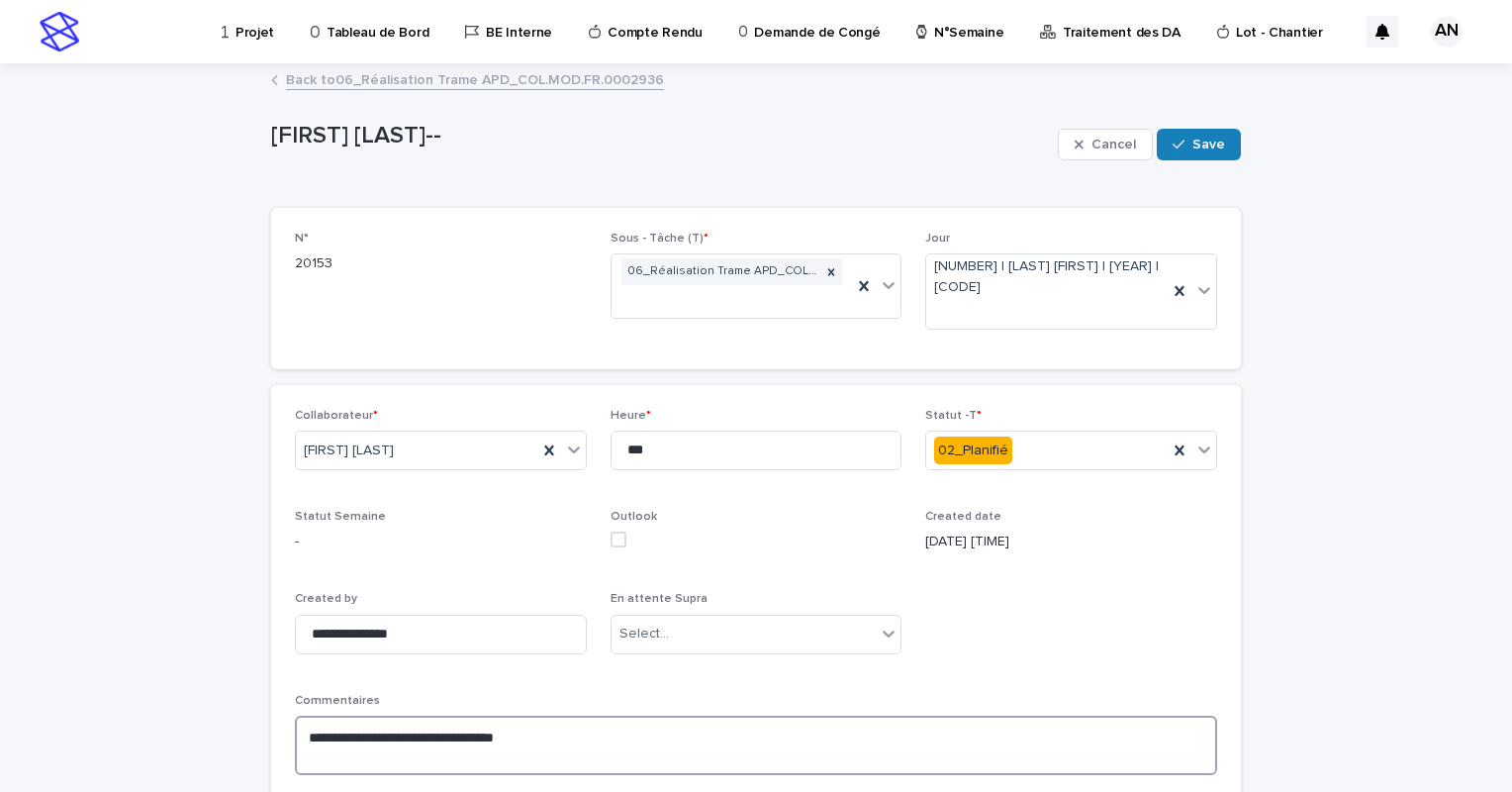 click on "**********" at bounding box center [756, 745] 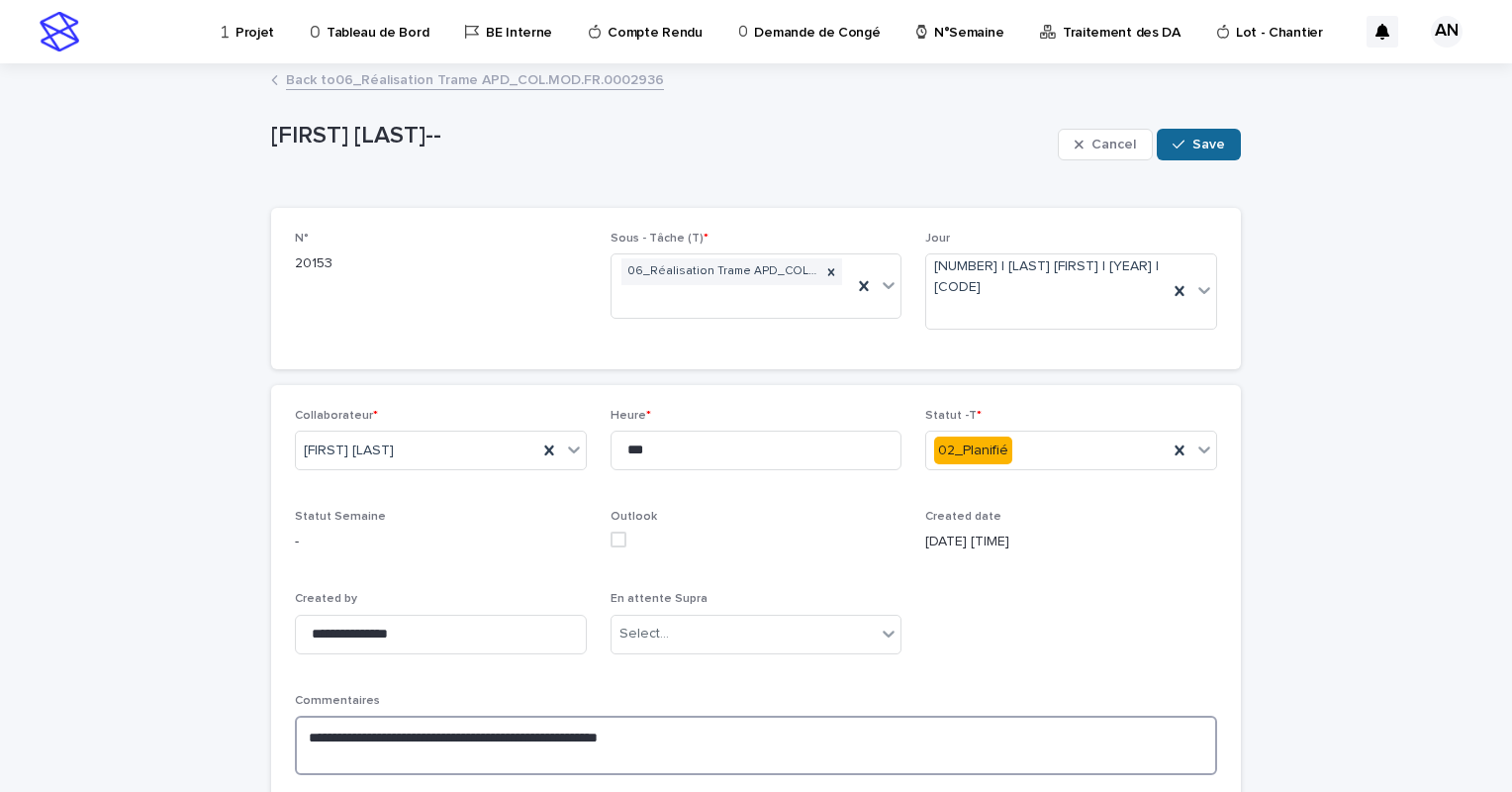 type on "**********" 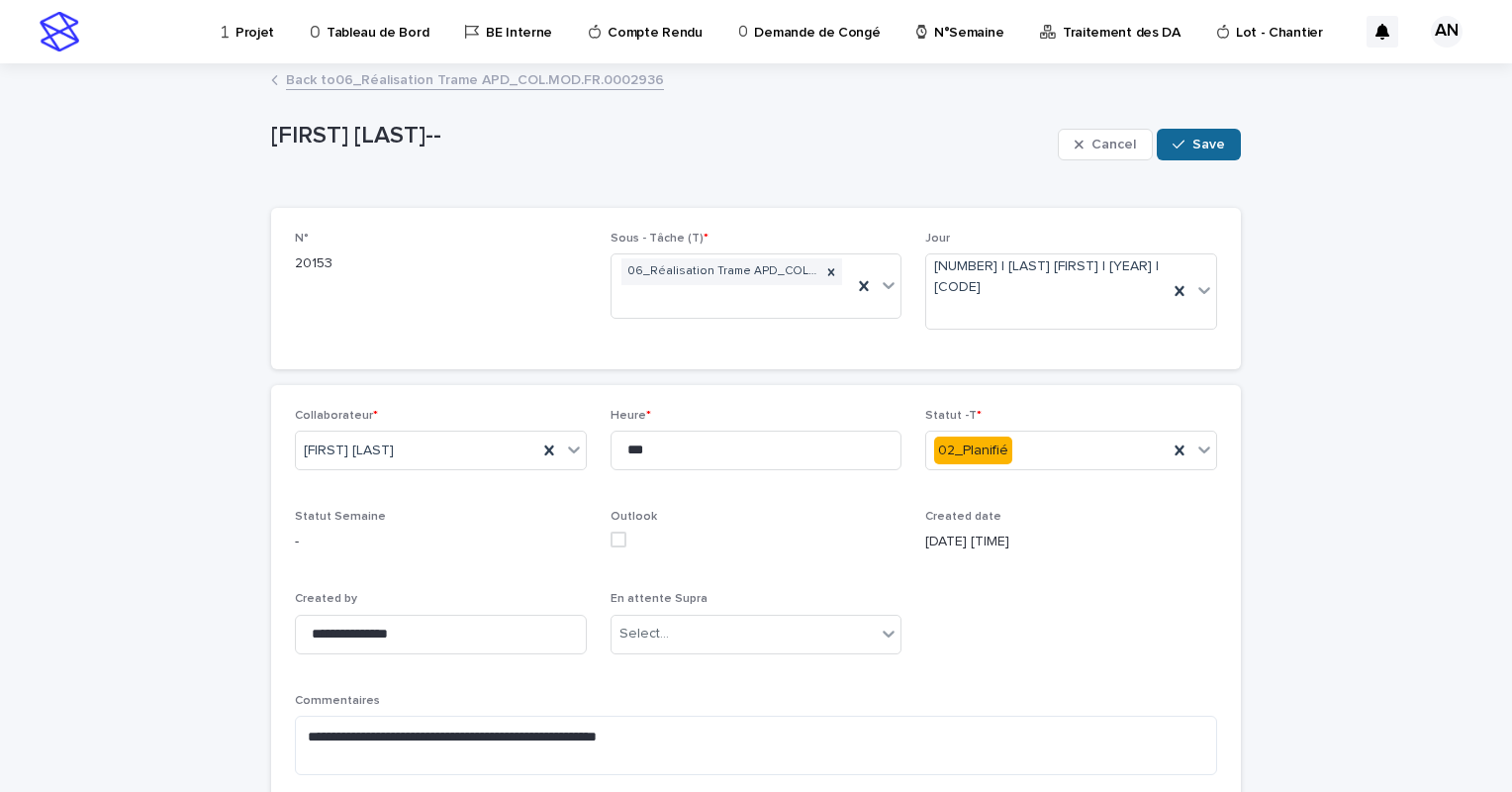 click on "Save" at bounding box center [1208, 145] 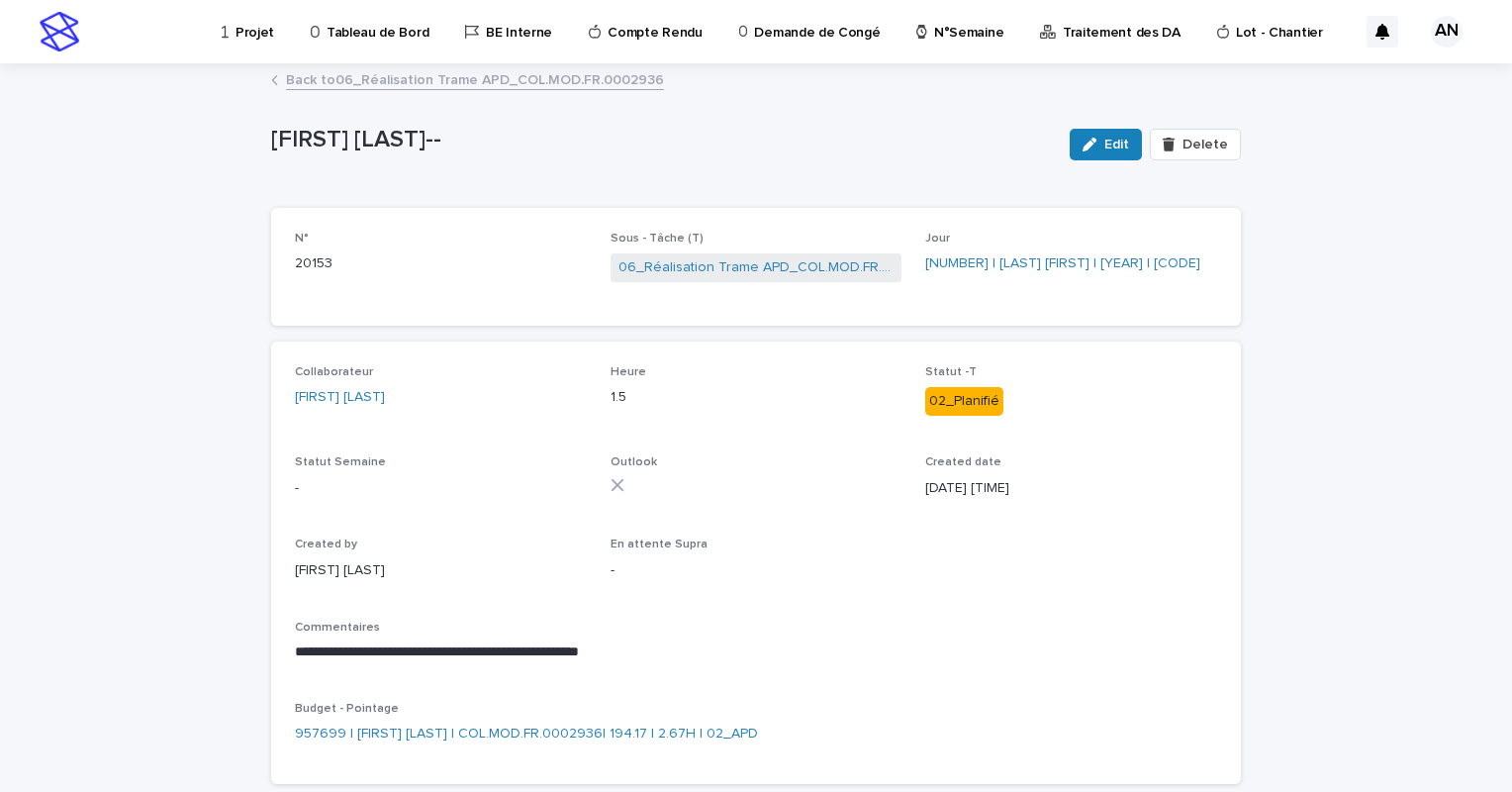 click on "Back to  06_Réalisation Trame APD_COL.MOD.FR.0002936" at bounding box center (475, 78) 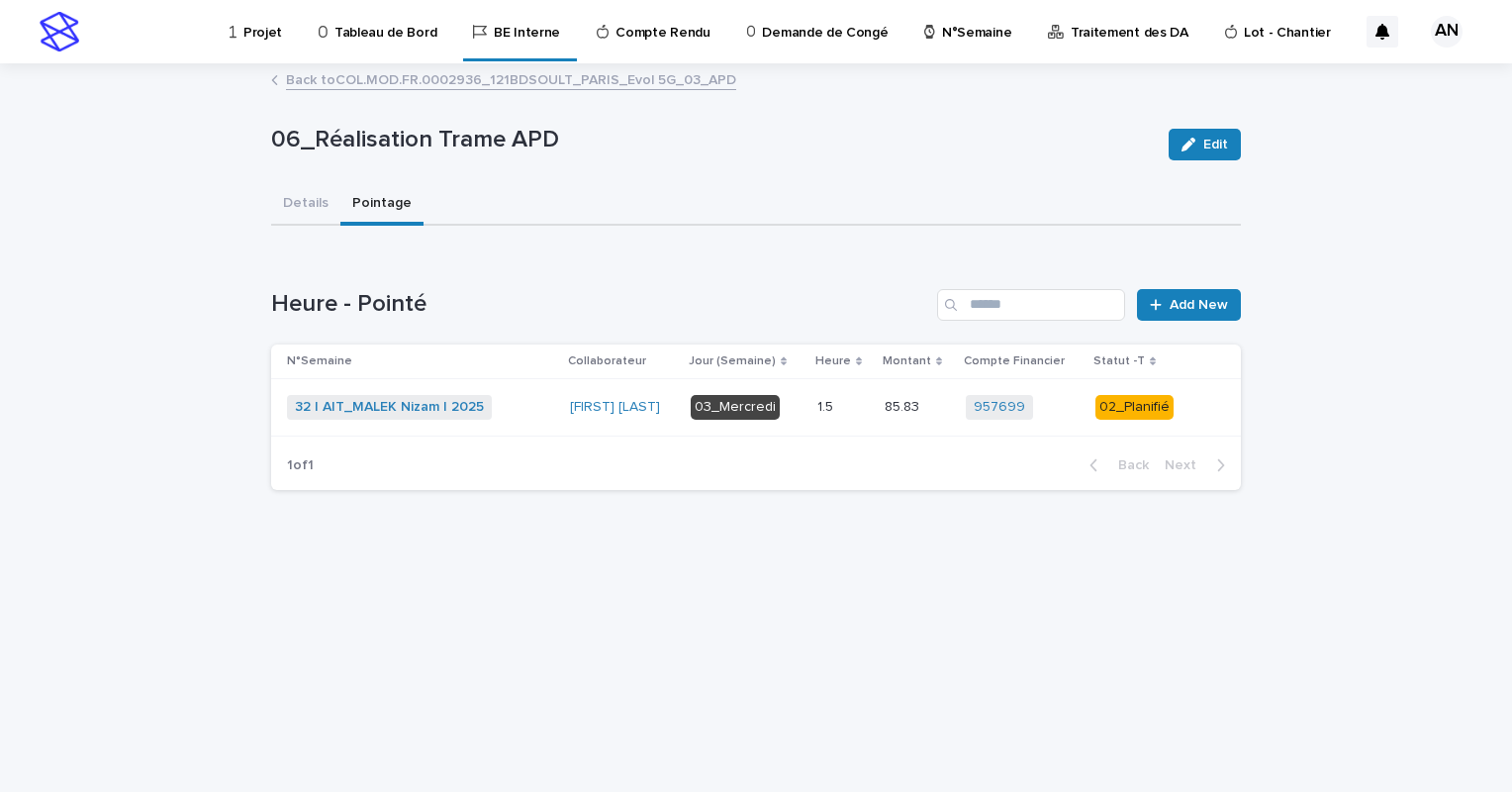 click on "Back to  COL.MOD.FR.0002936_121BDSOULT_PARIS_Evol 5G_03_APD" at bounding box center [511, 78] 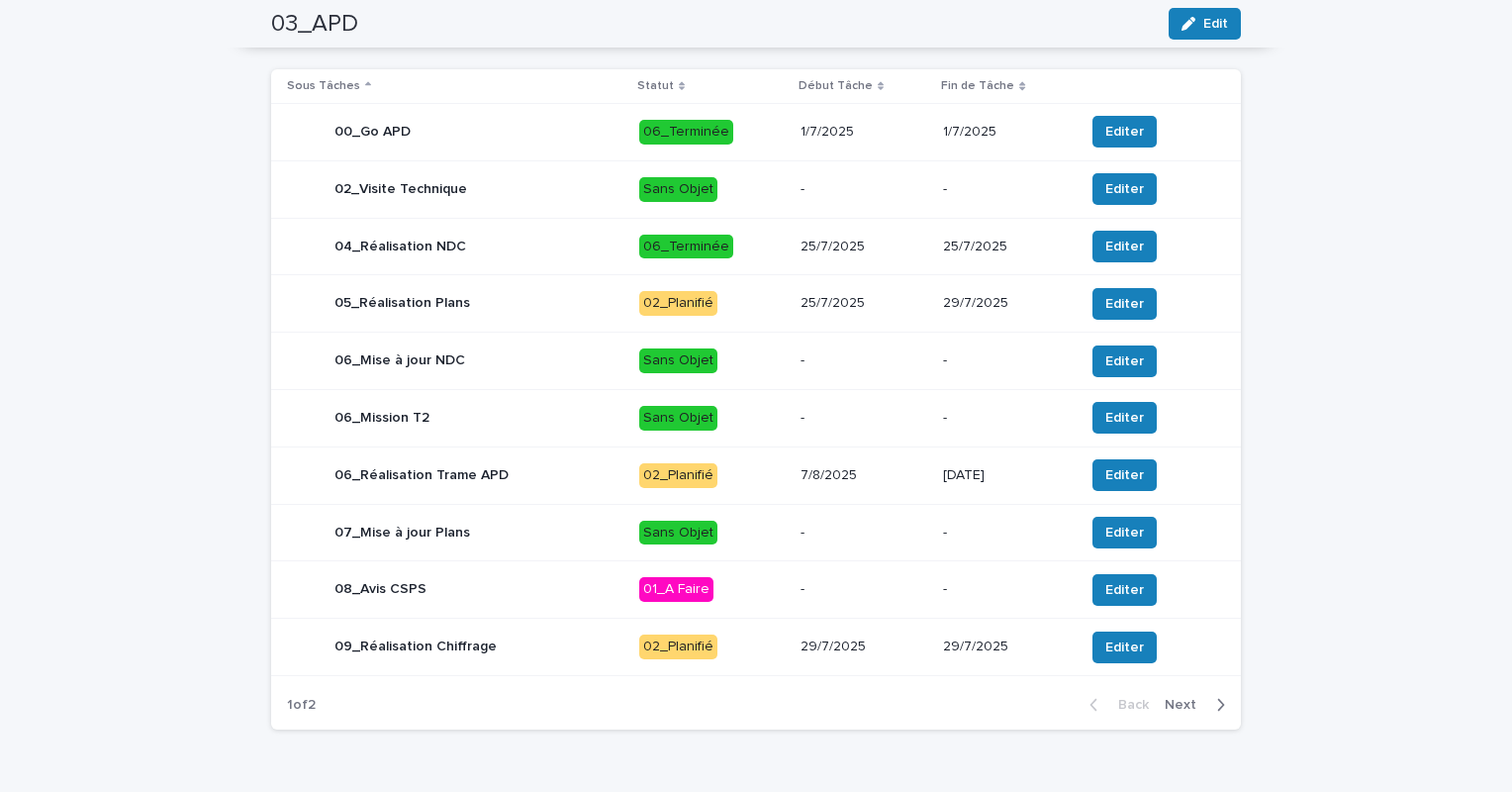 scroll, scrollTop: 737, scrollLeft: 0, axis: vertical 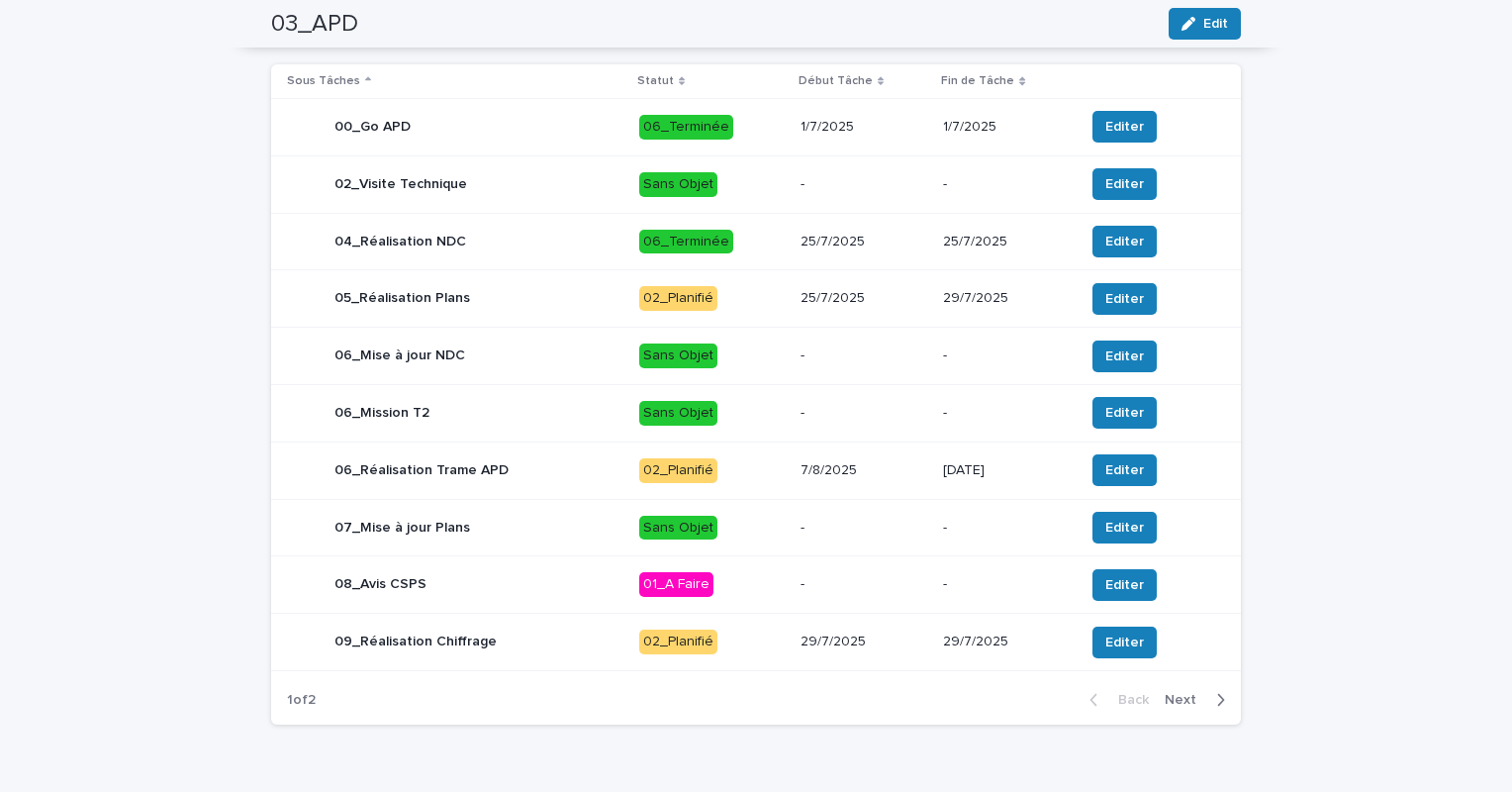 click on "02_Planifié" at bounding box center (711, 298) 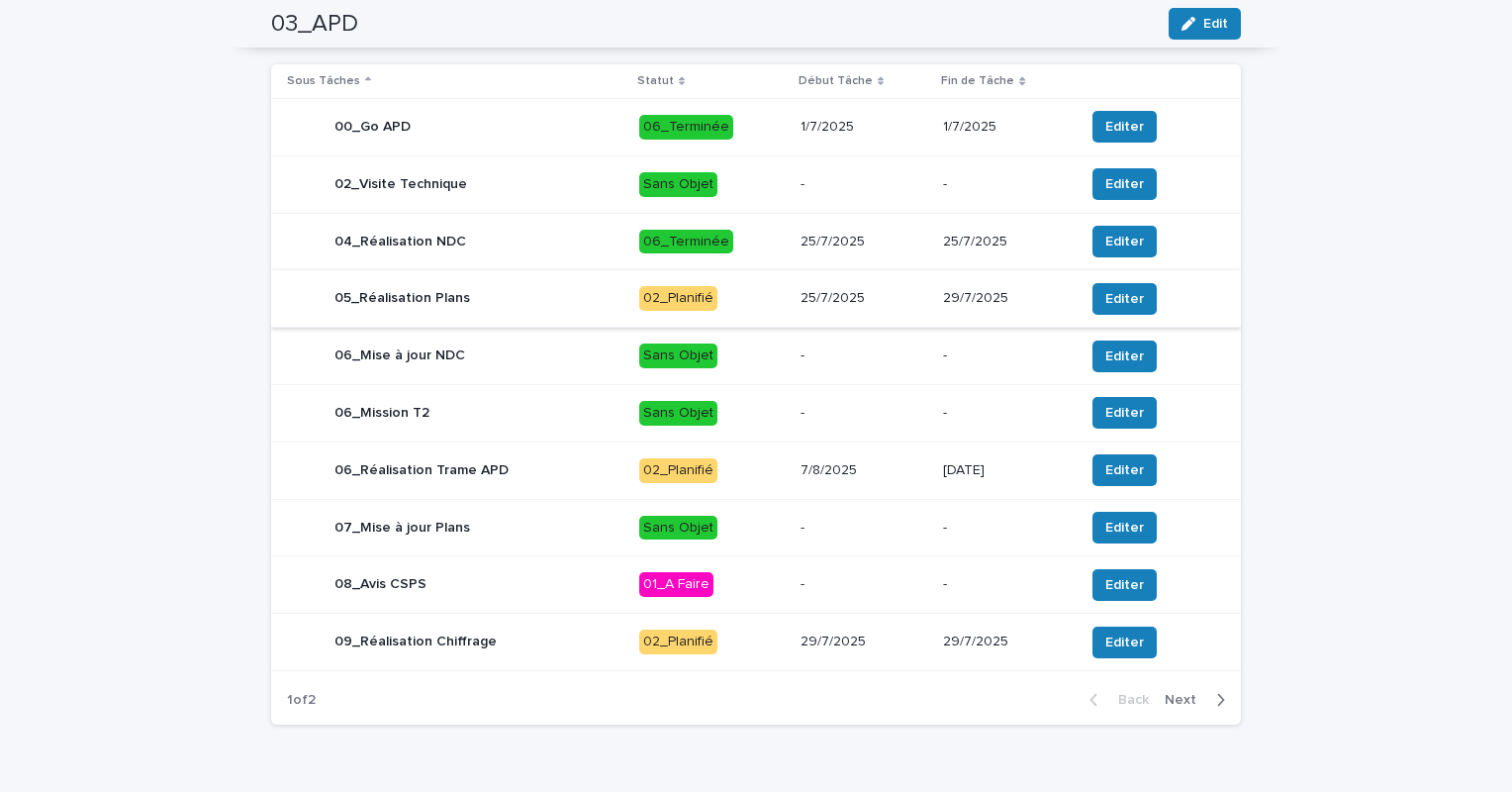 scroll, scrollTop: 0, scrollLeft: 0, axis: both 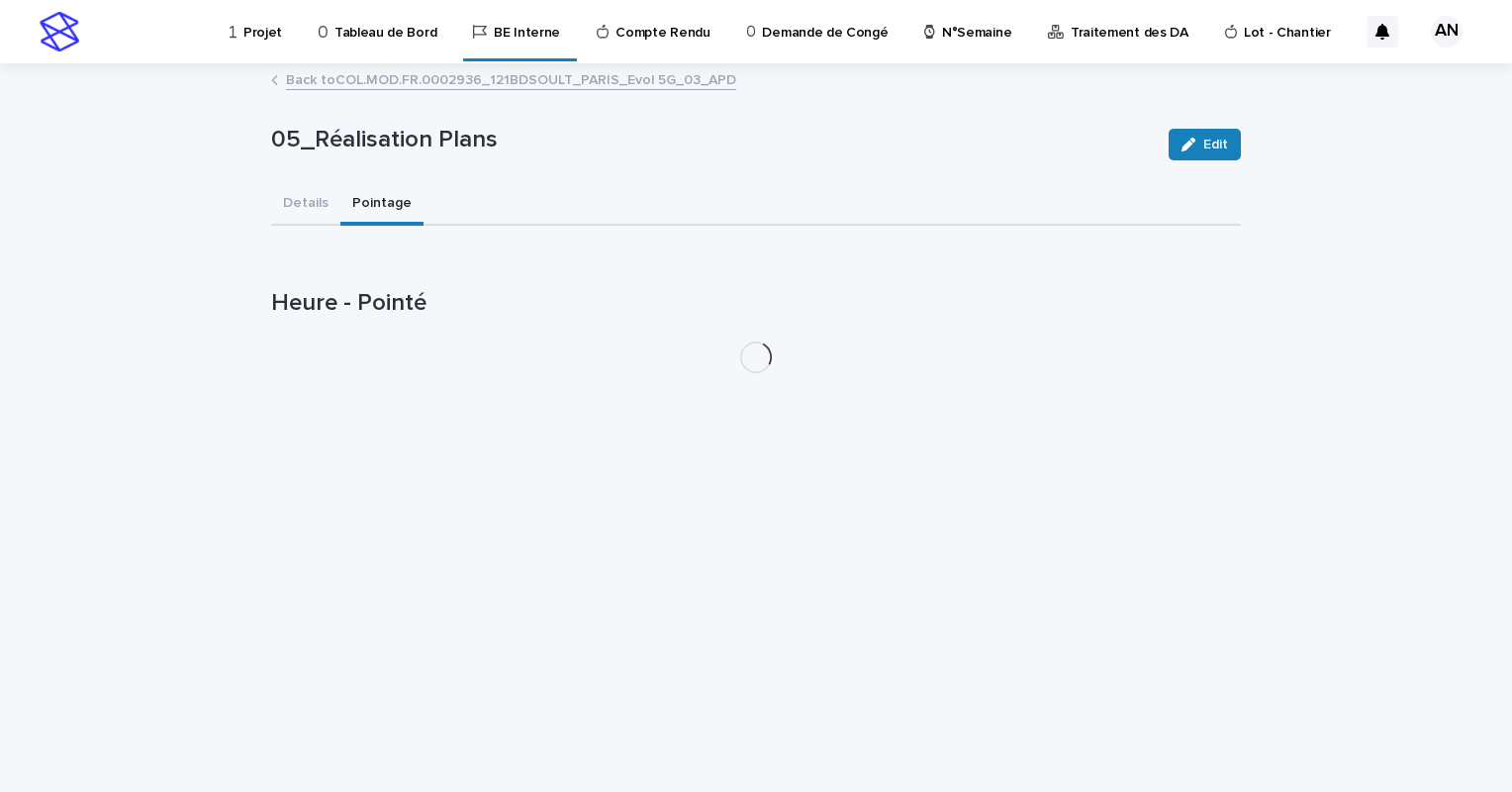 click on "Pointage" at bounding box center [382, 205] 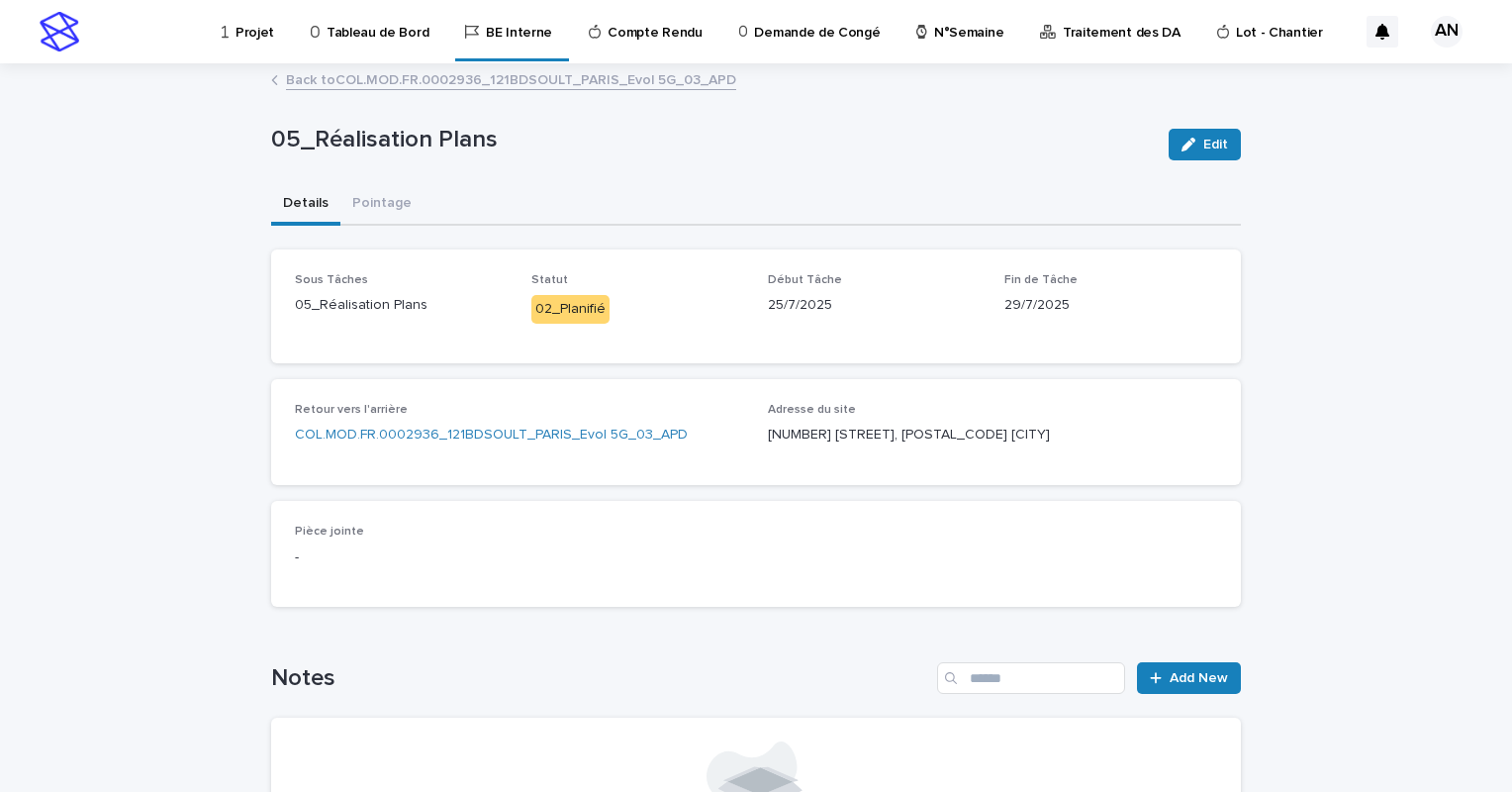 click on "Details" at bounding box center (306, 205) 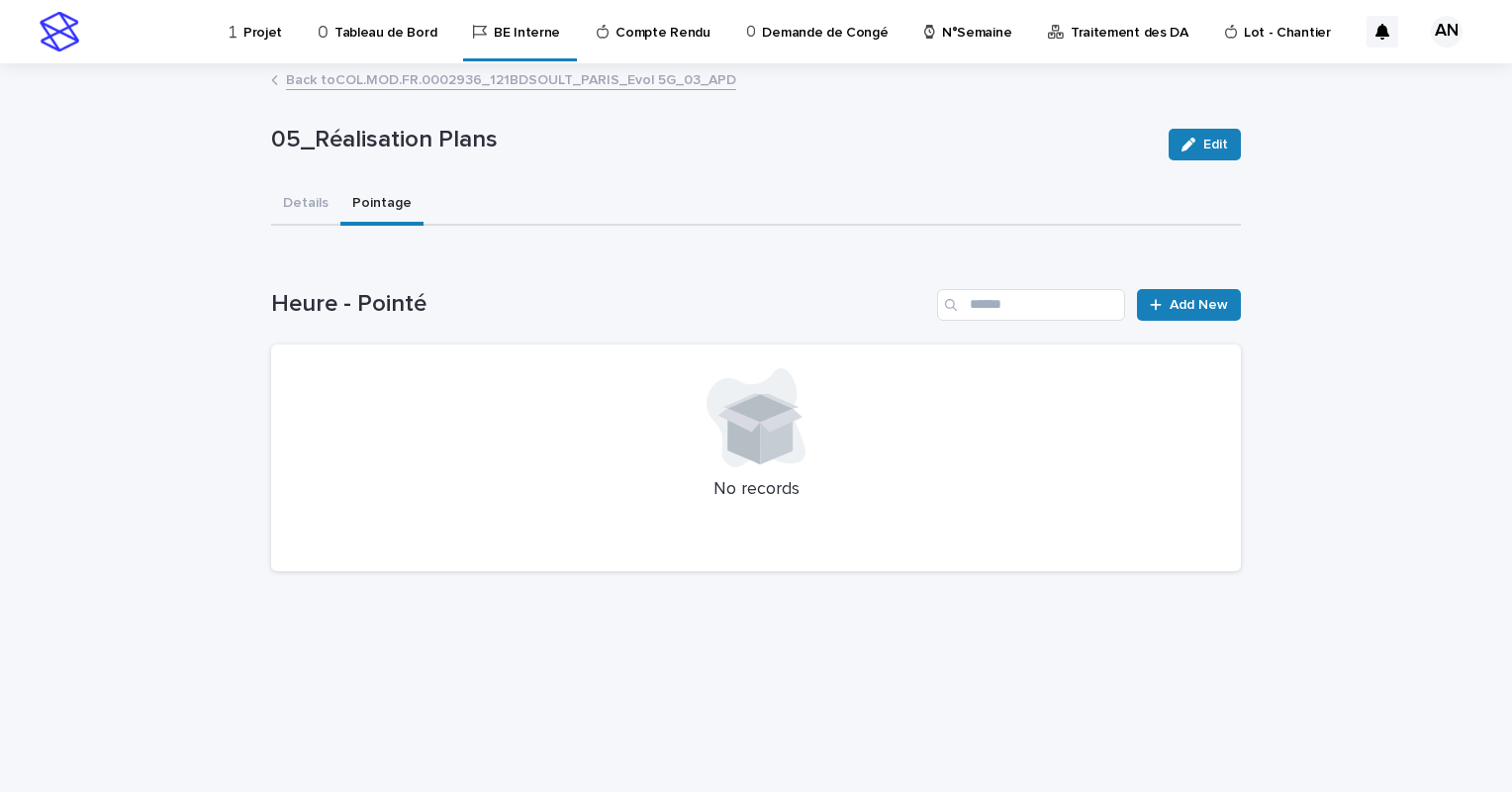 click on "Pointage" at bounding box center (382, 205) 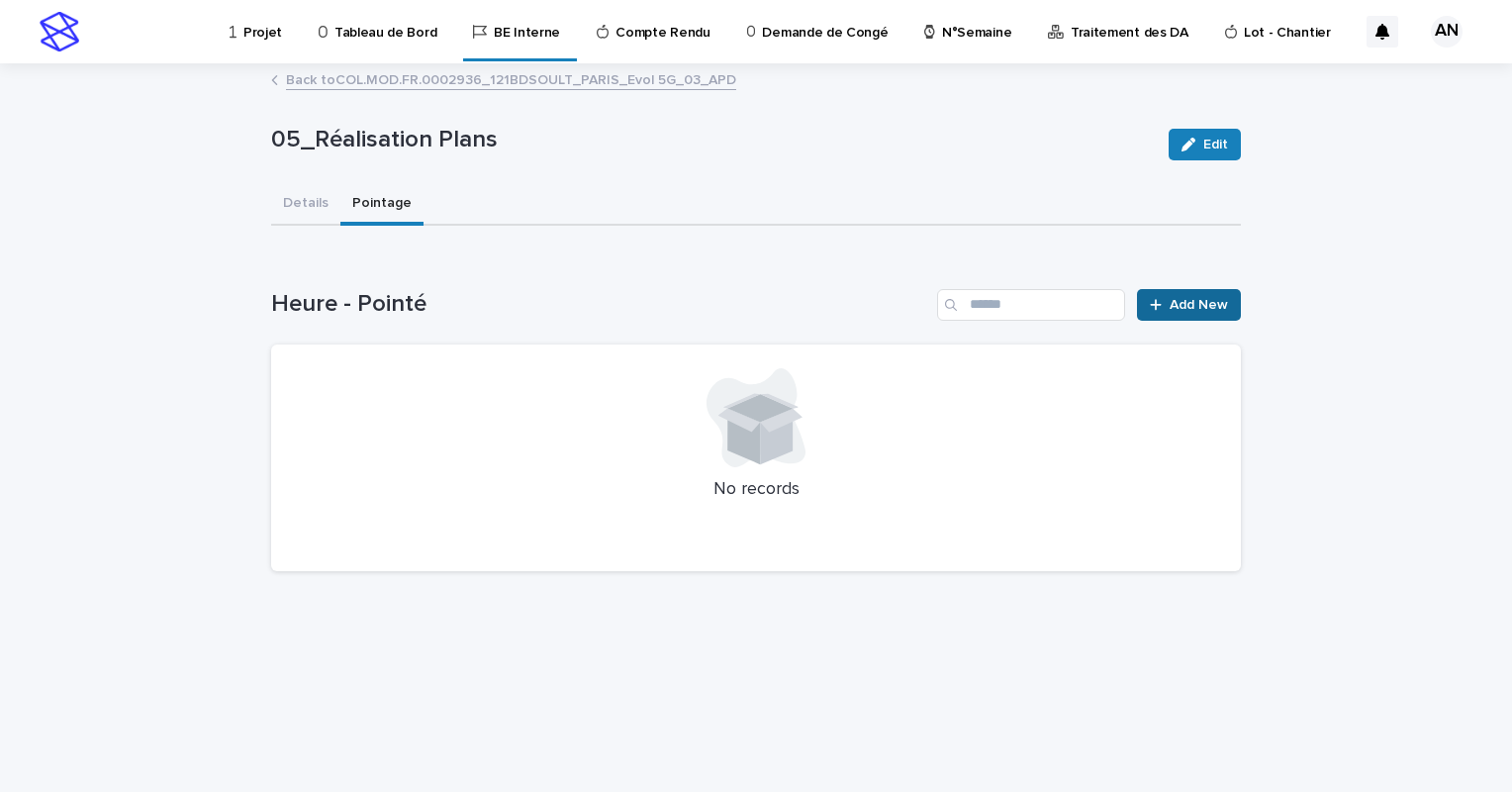 click on "Add New" at bounding box center (1198, 305) 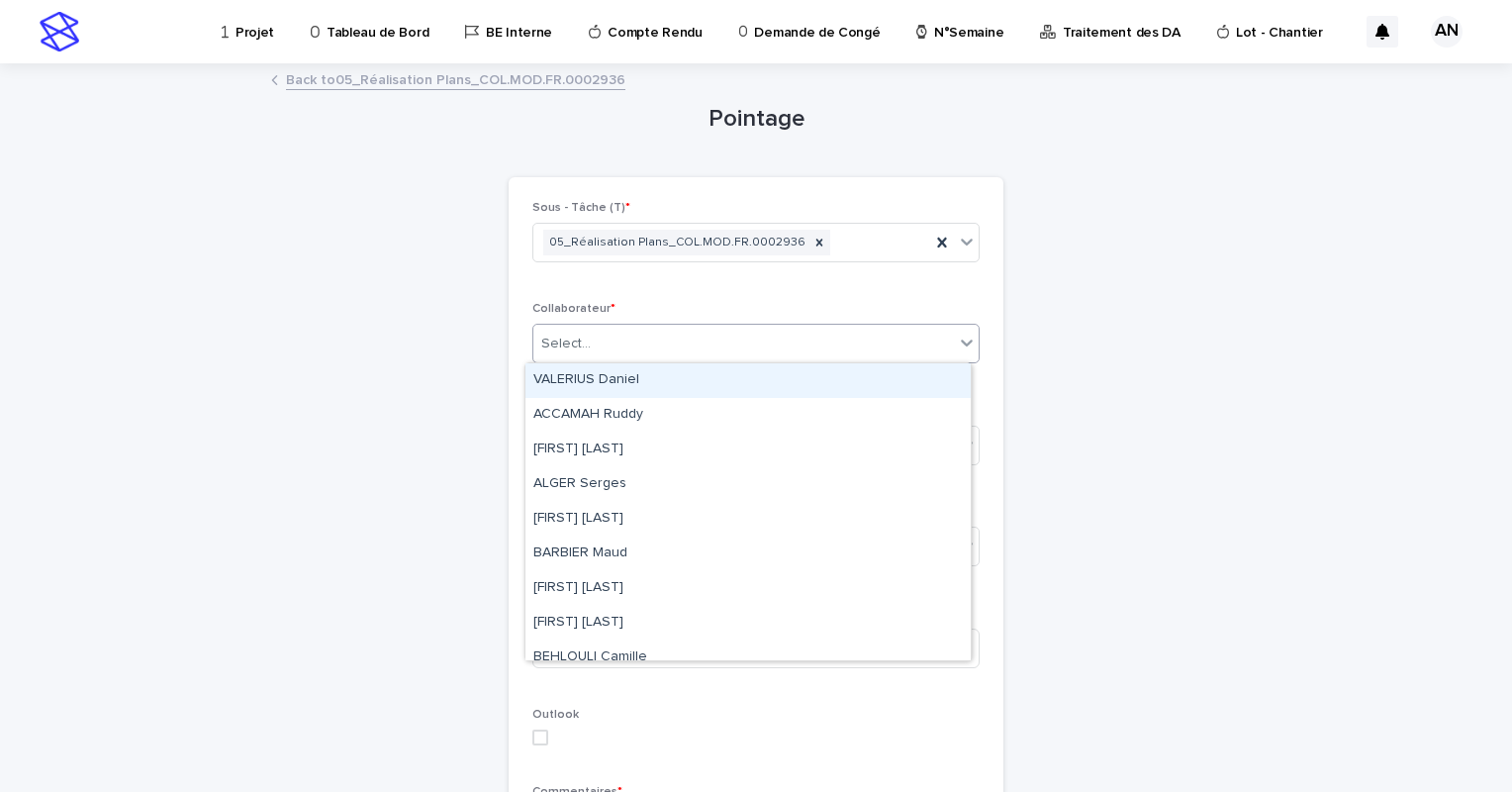 click on "Select..." at bounding box center (743, 344) 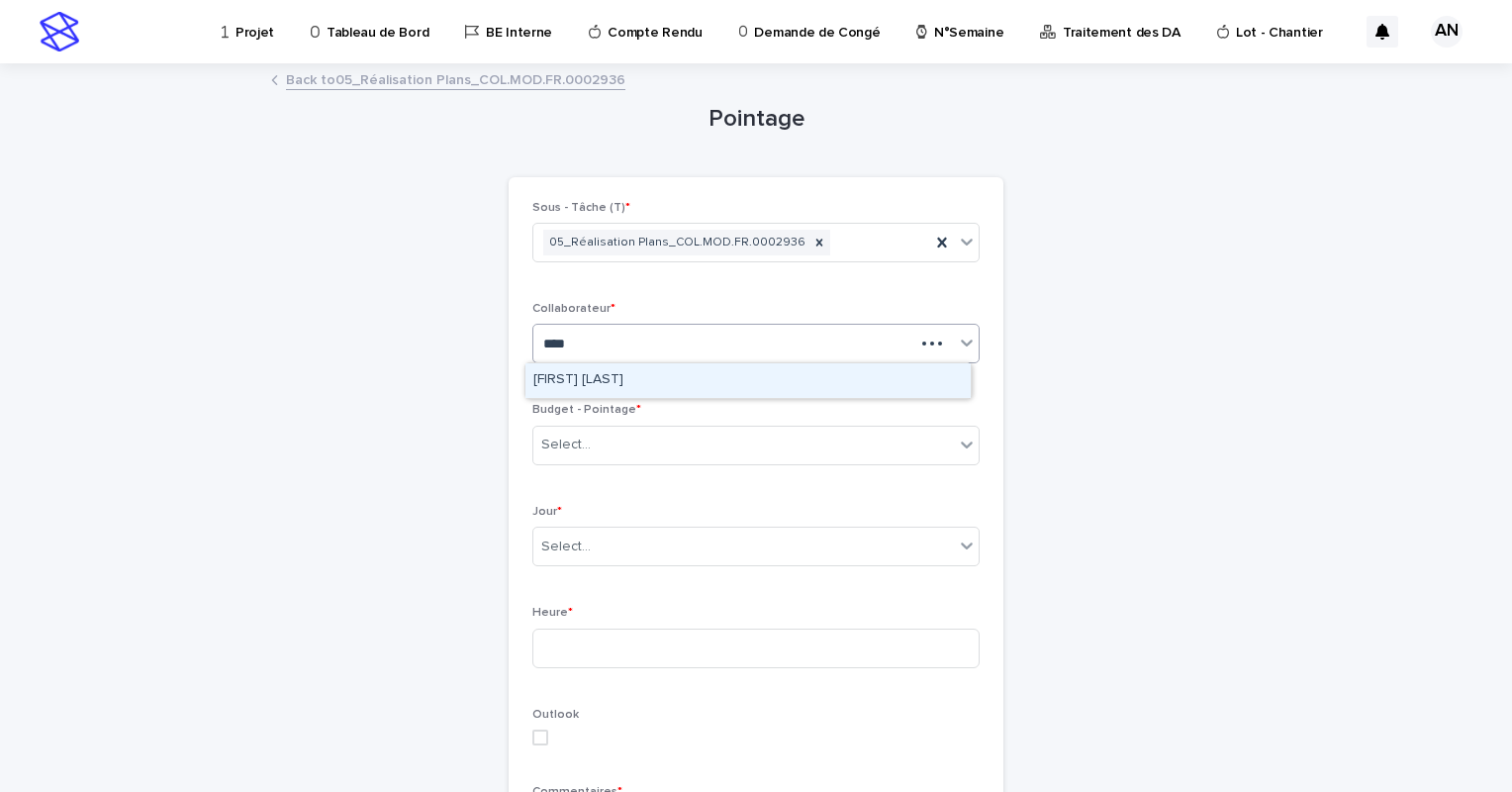 type on "*****" 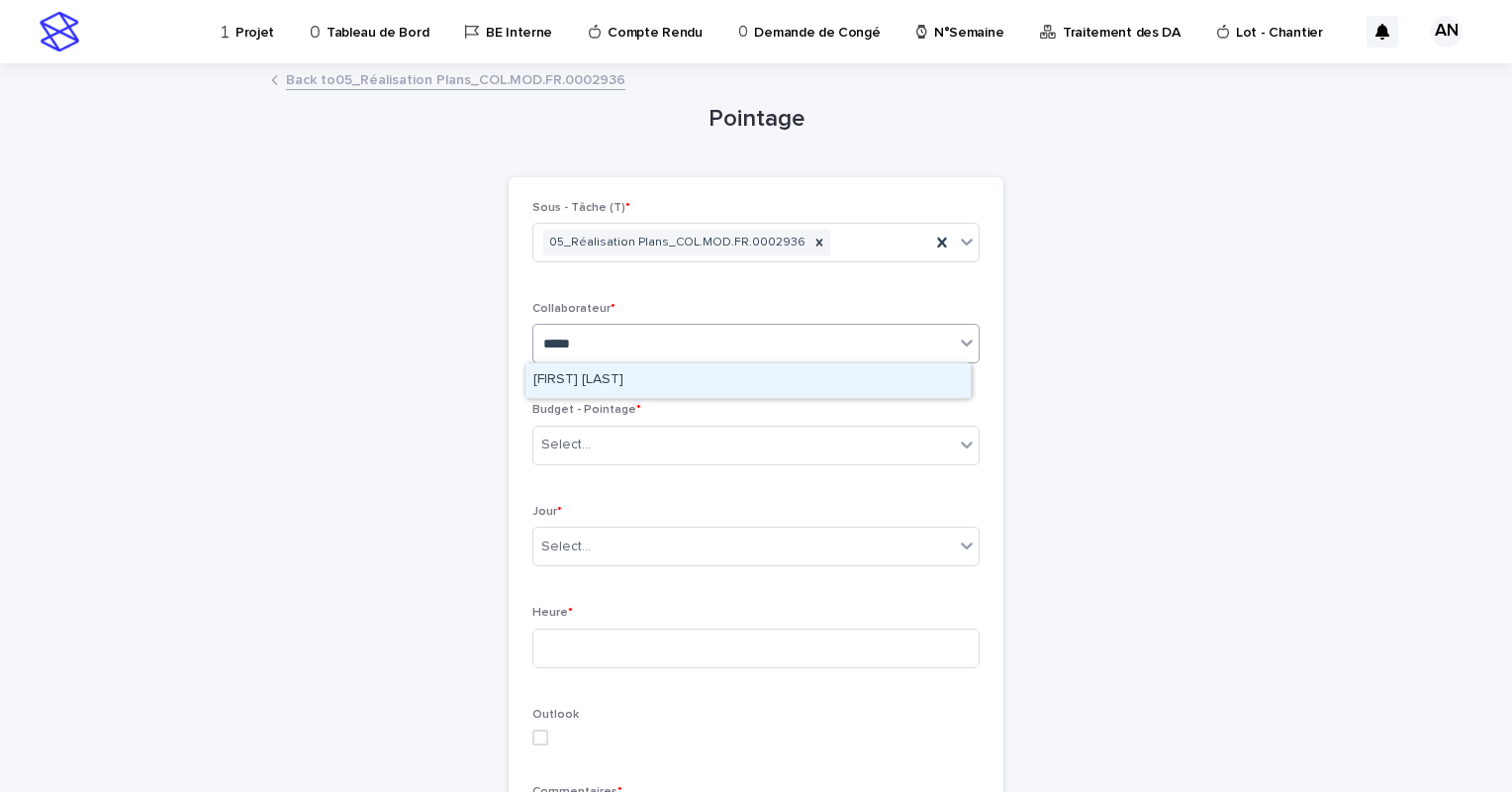 click on "[LICENSE] [LAST] [FIRST]" at bounding box center (748, 380) 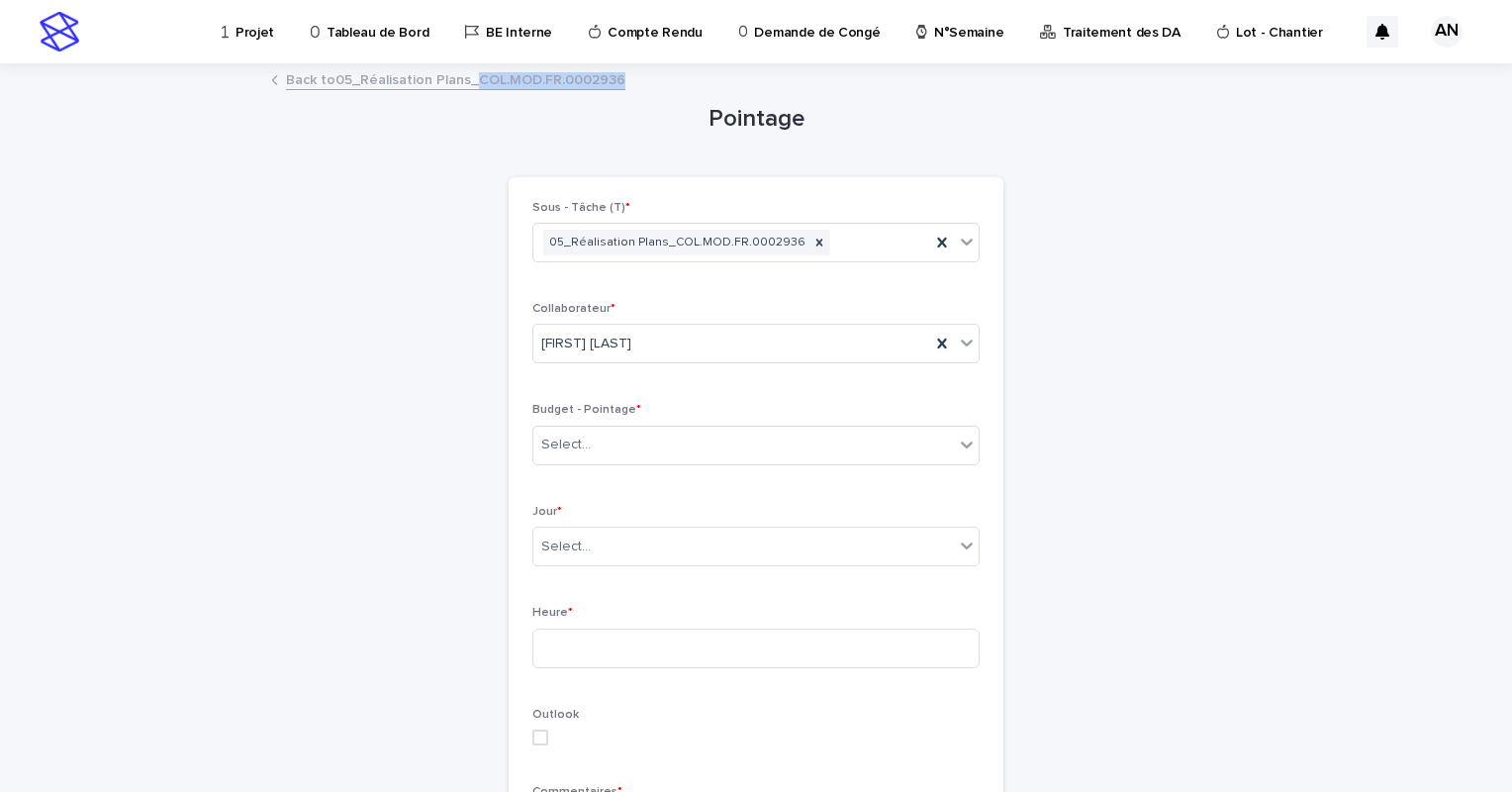 drag, startPoint x: 632, startPoint y: 89, endPoint x: 467, endPoint y: 87, distance: 165.01212 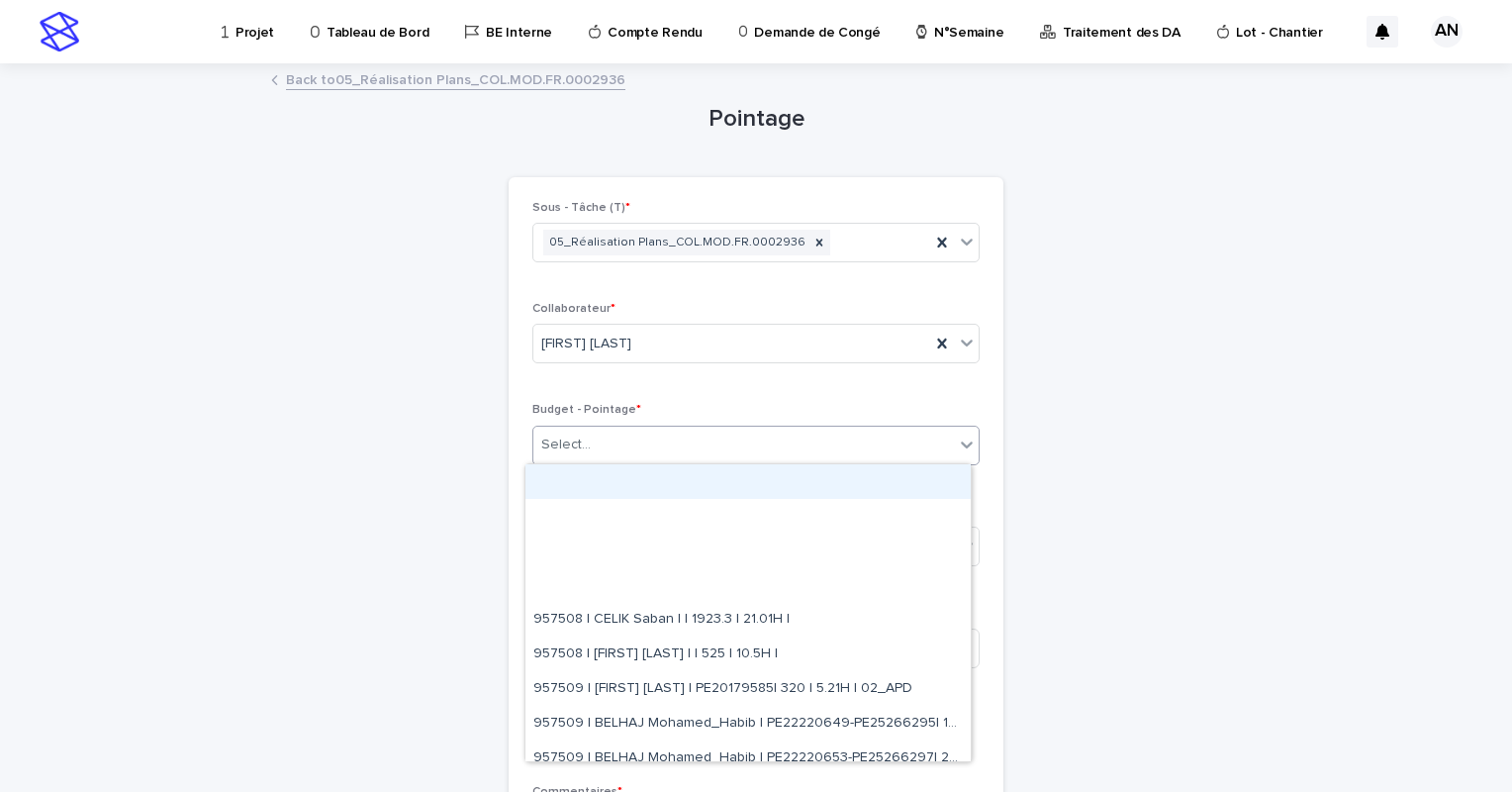 click on "Select..." at bounding box center (743, 445) 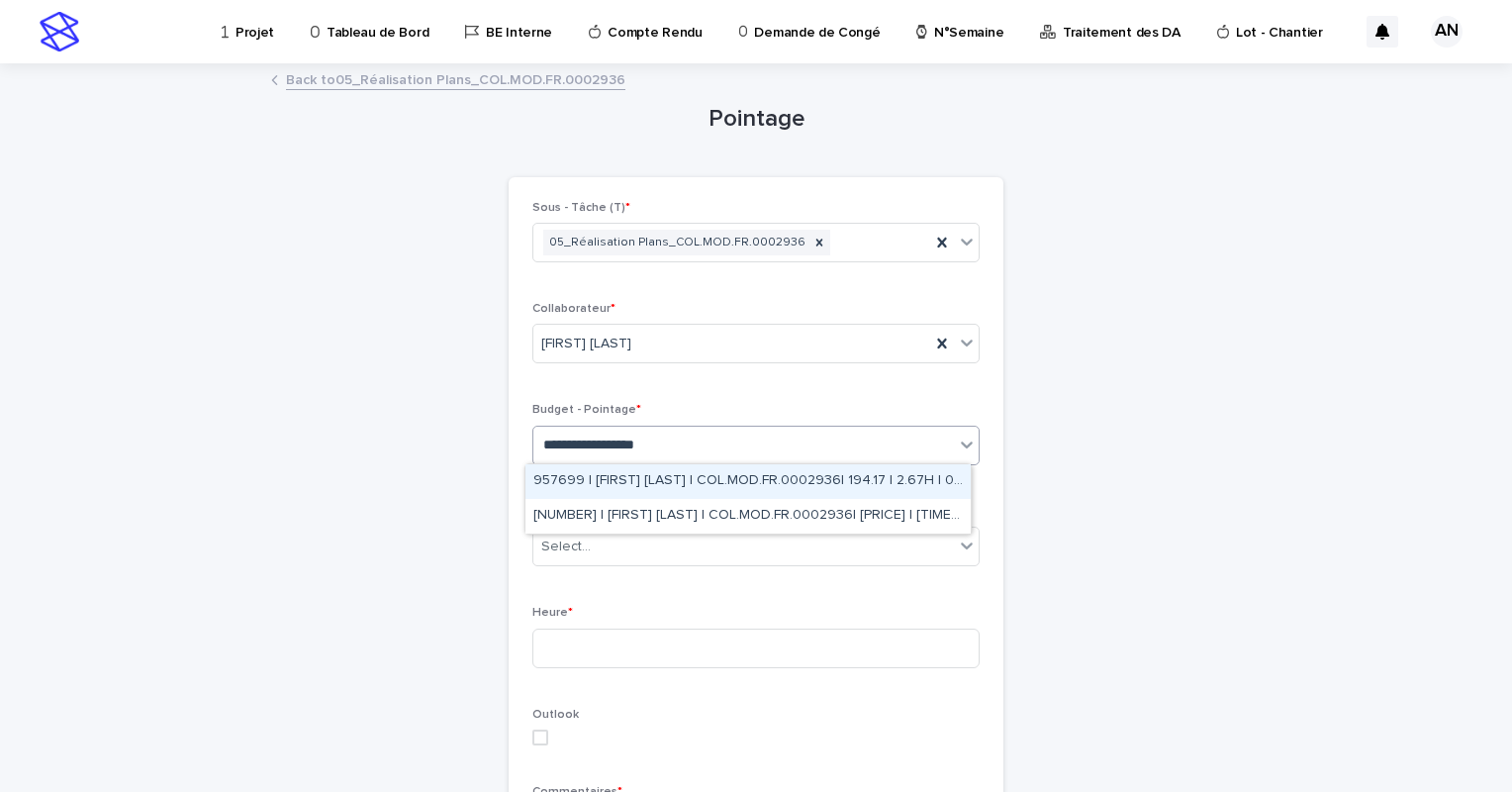 click on "957699 | AIT_MALEK Nizam | COL.MOD.FR.0002936| 194.17 | 2.67H  | 02_APD" at bounding box center [748, 481] 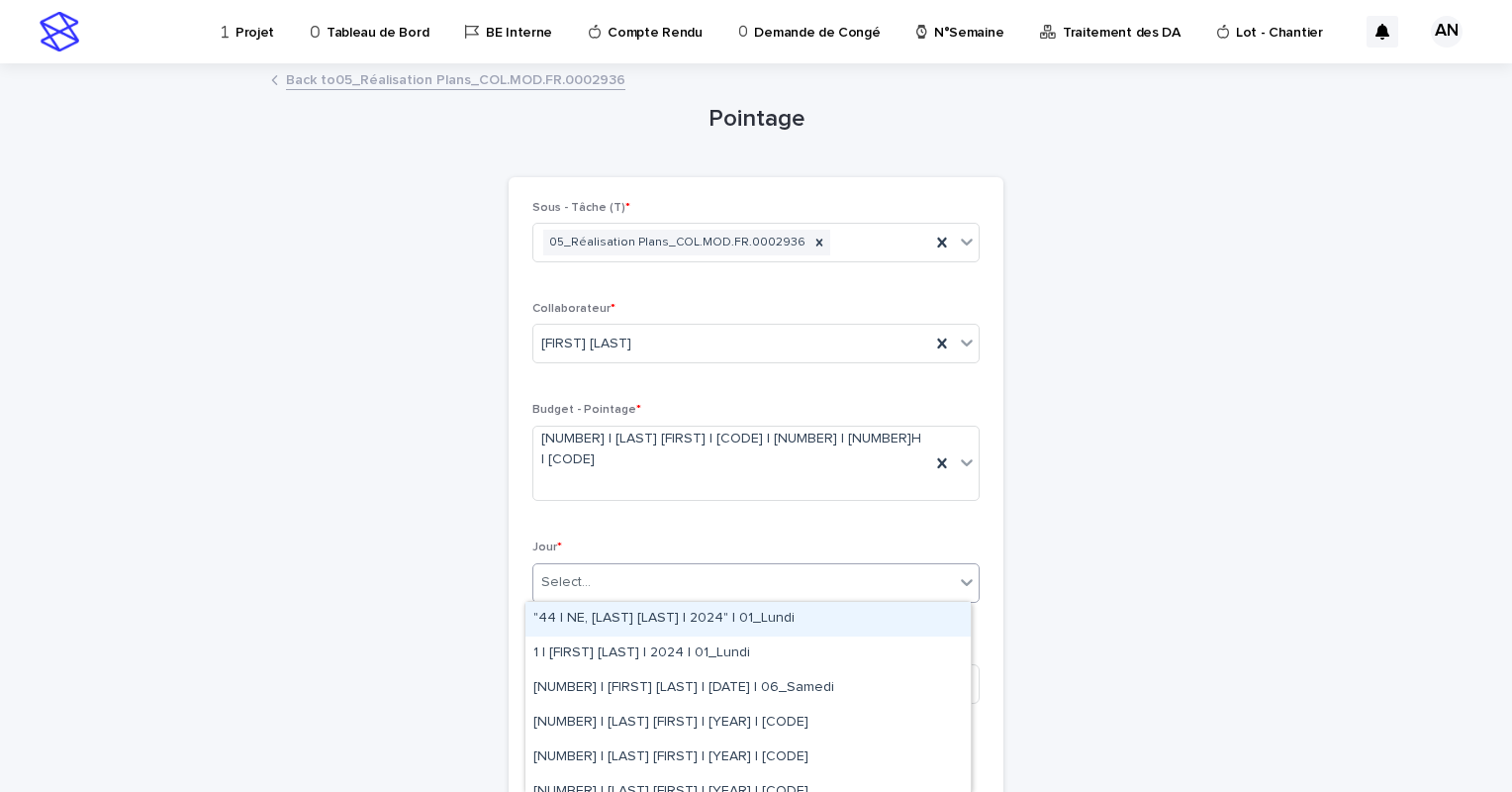 click on "Select..." at bounding box center (743, 582) 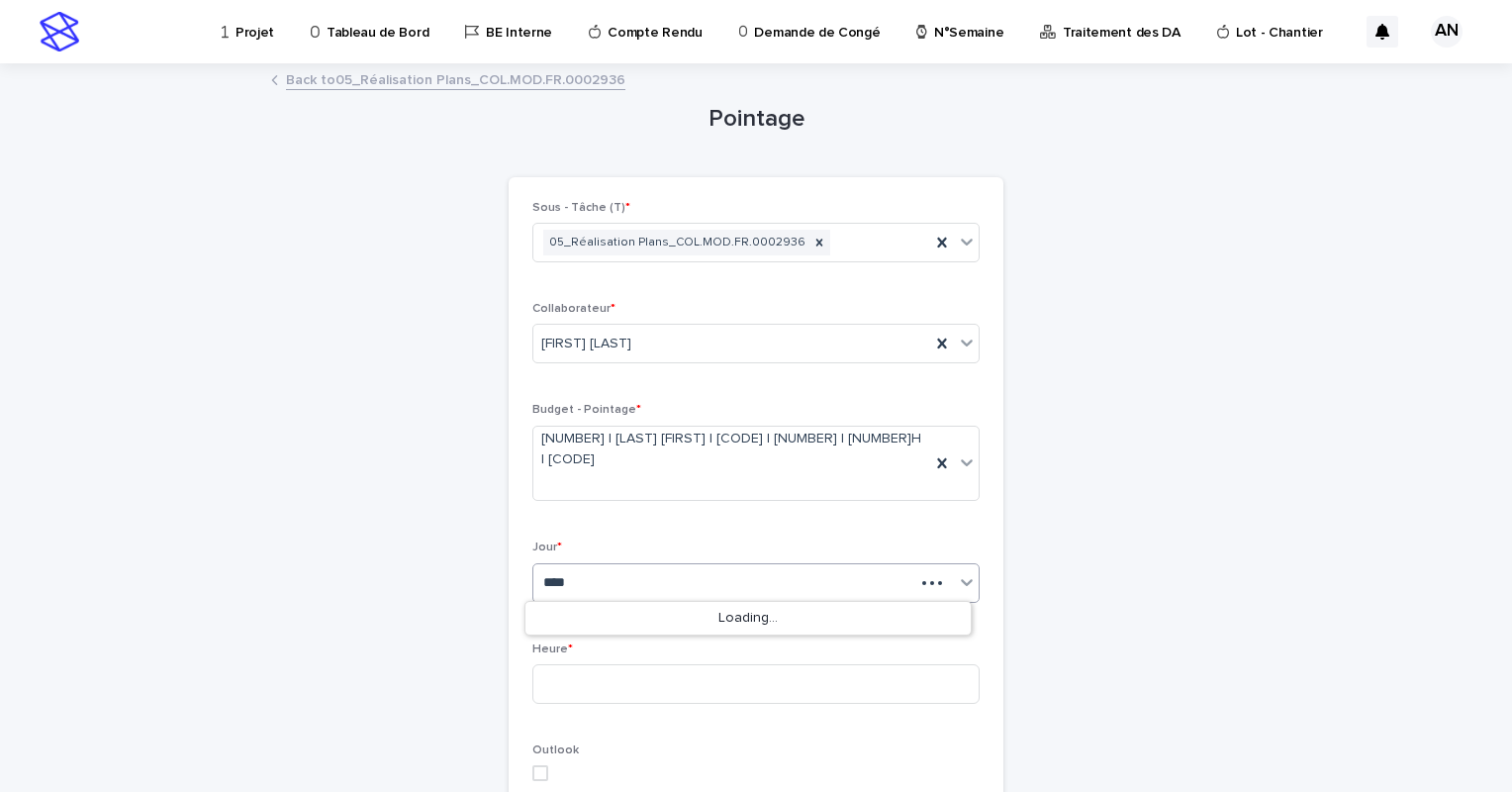 type on "*****" 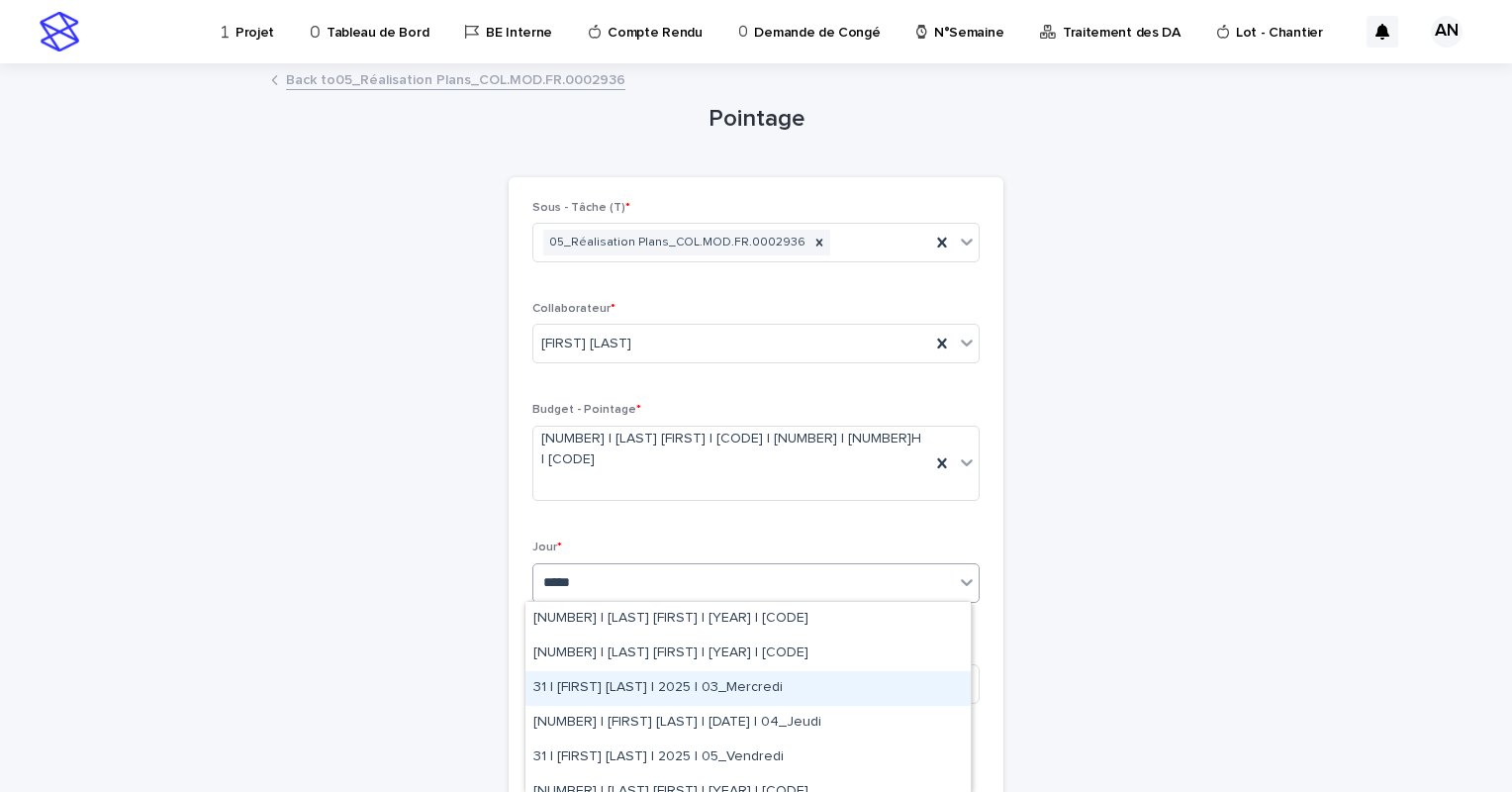 click on "31 | AIT_MALEK Nizam | 2025 | 03_Mercredi" at bounding box center (748, 688) 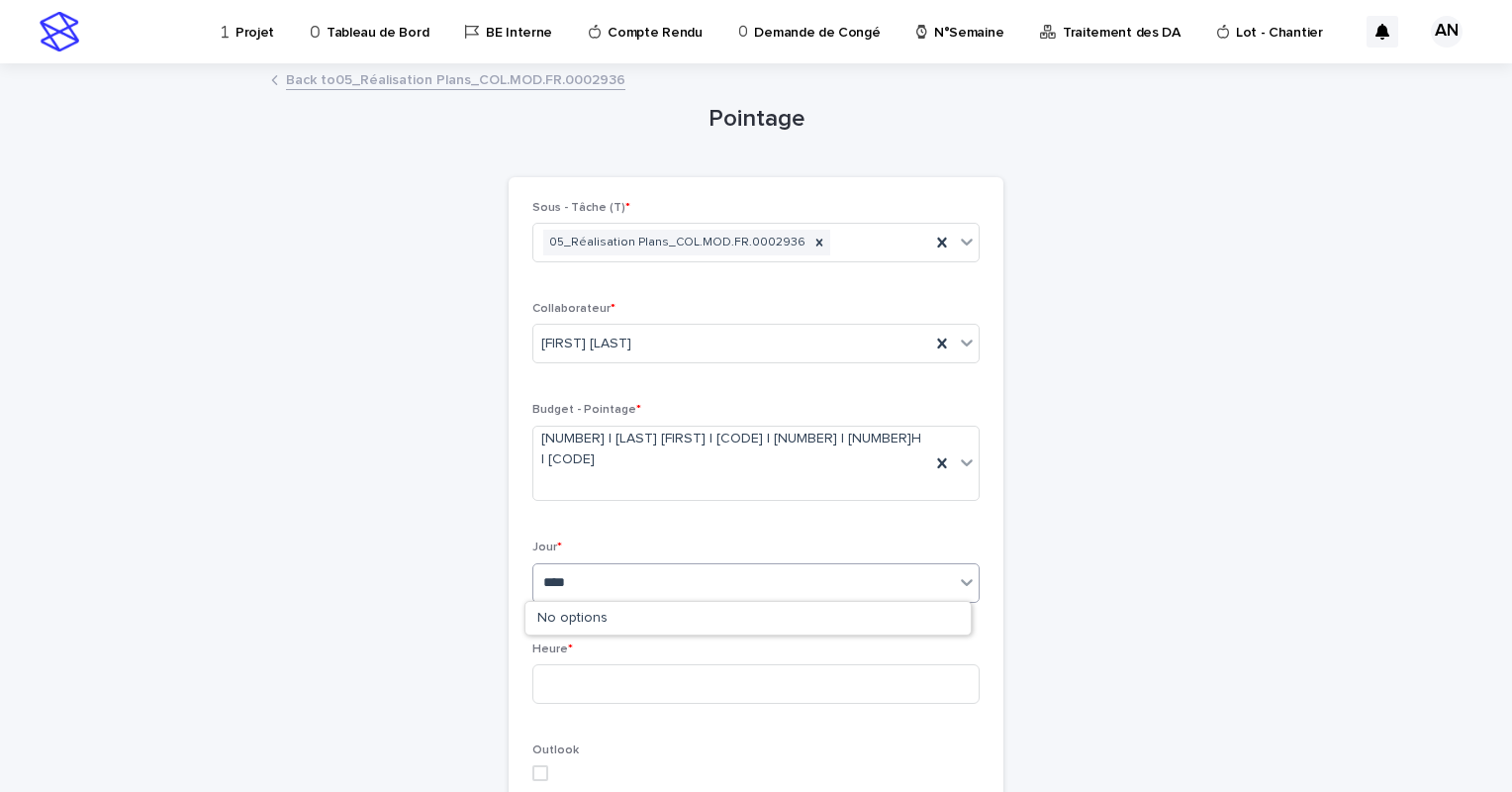 type on "*****" 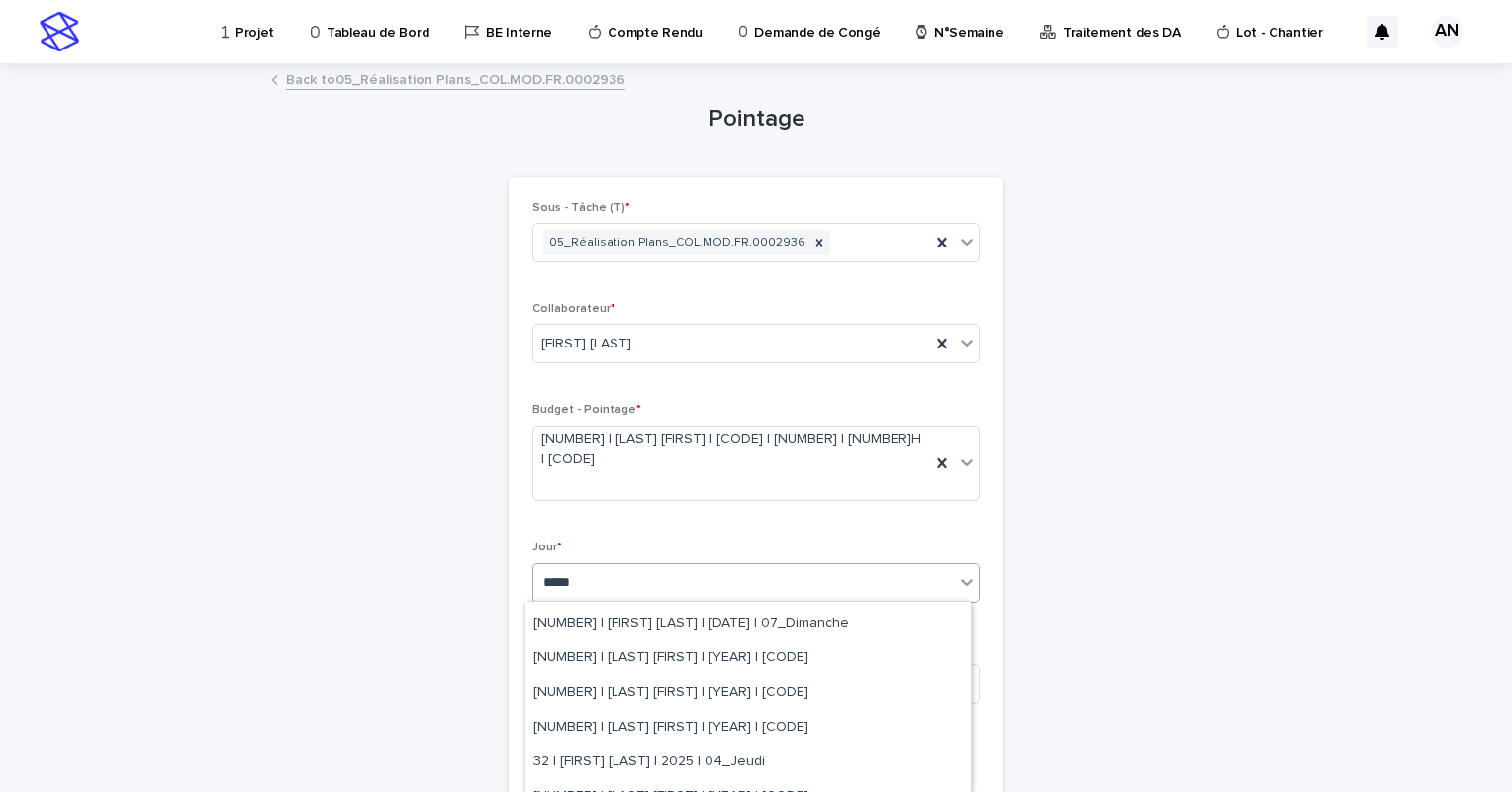 scroll, scrollTop: 193, scrollLeft: 0, axis: vertical 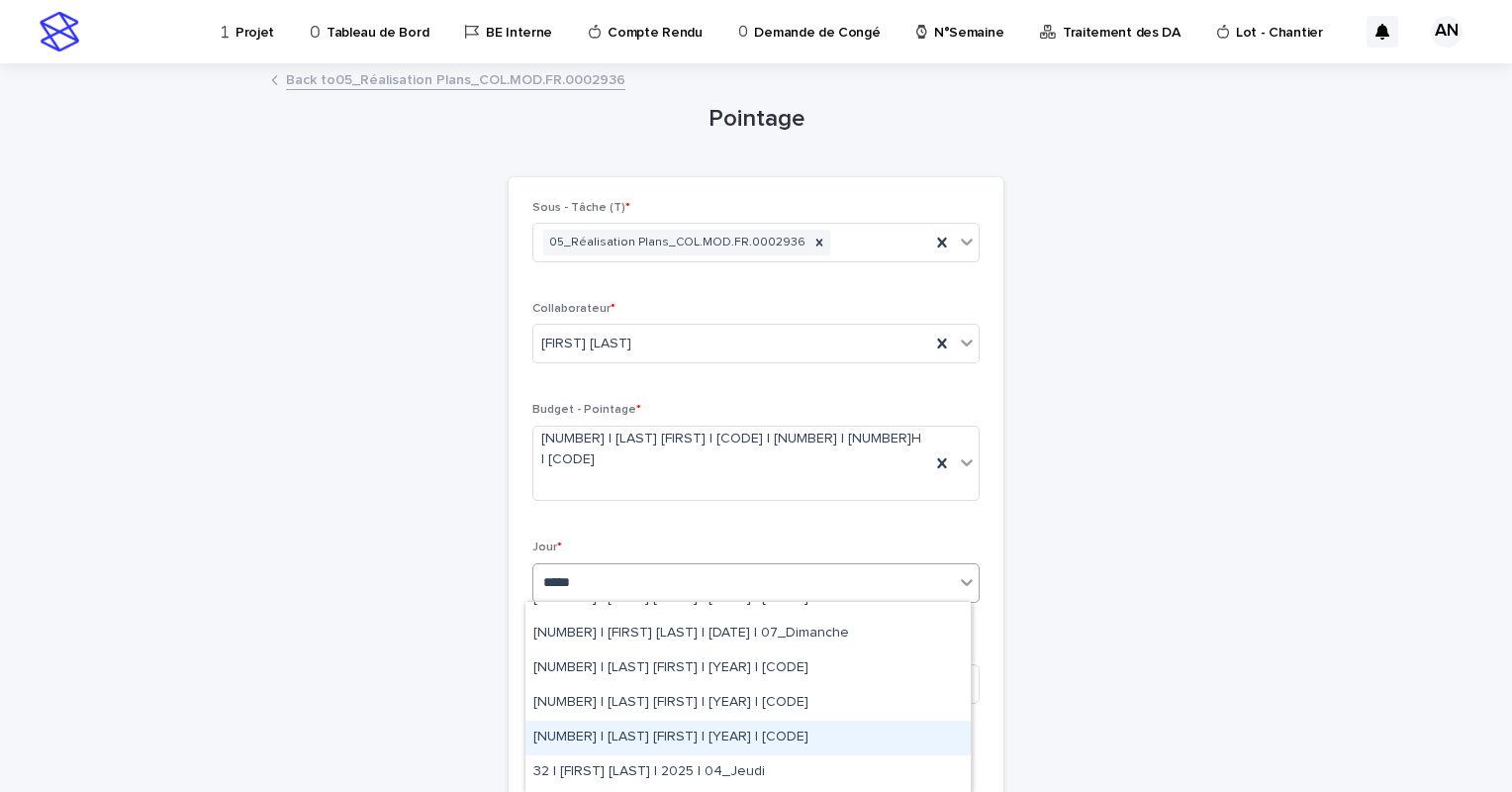 click on "32 | AIT_MALEK Nizam | 2025 | 03_Mercredi" at bounding box center [748, 738] 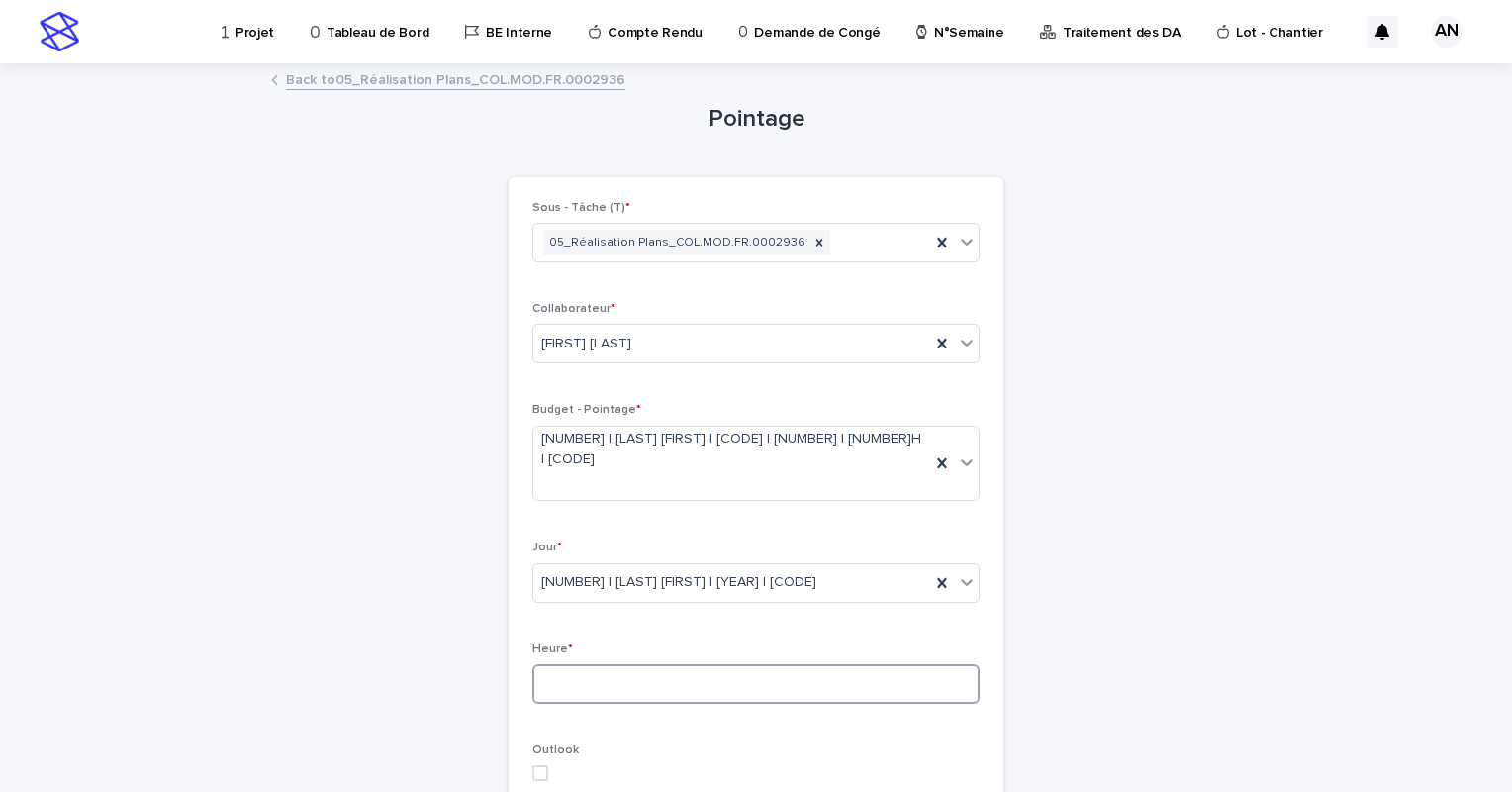 click at bounding box center (756, 684) 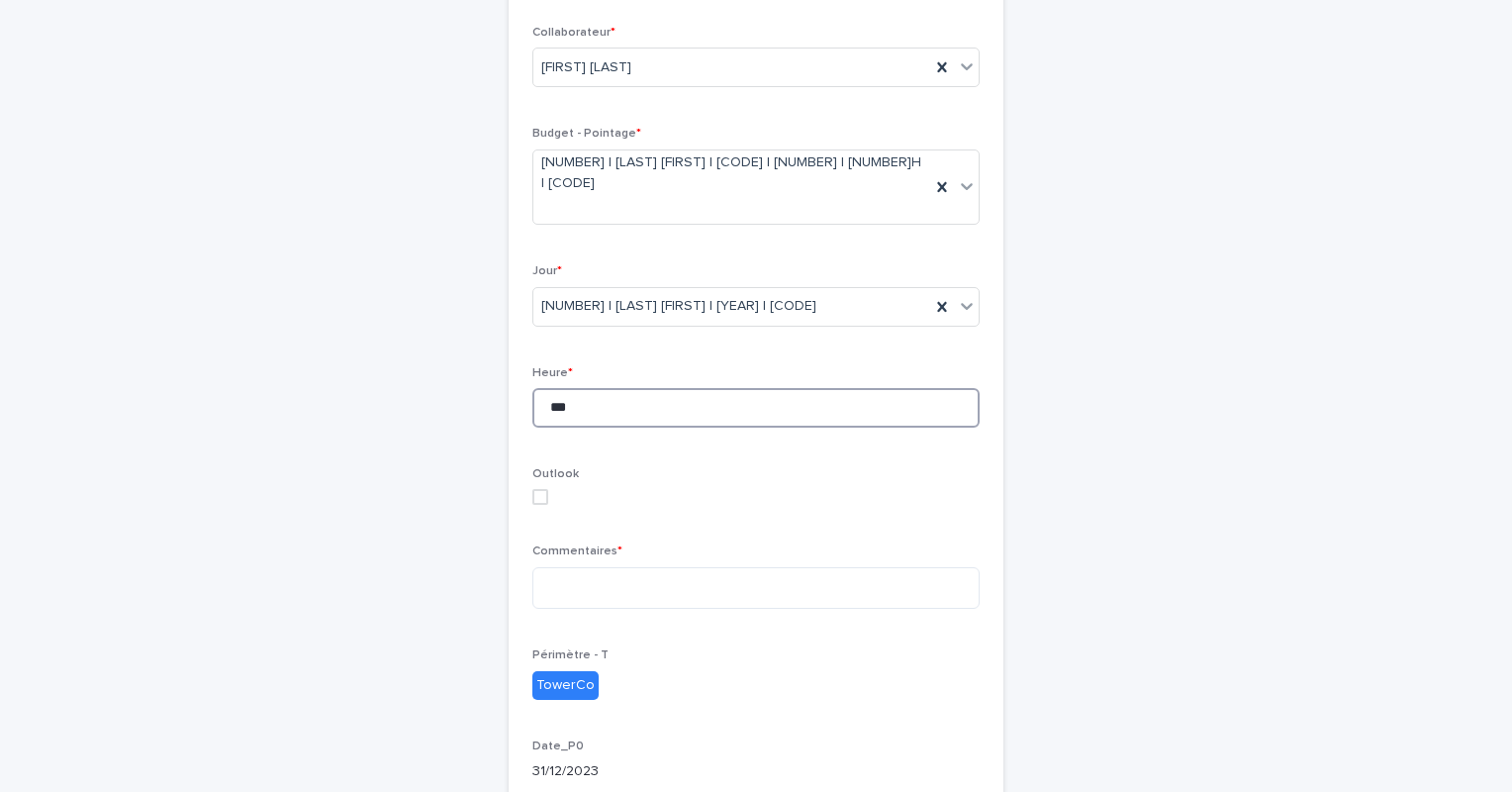scroll, scrollTop: 283, scrollLeft: 0, axis: vertical 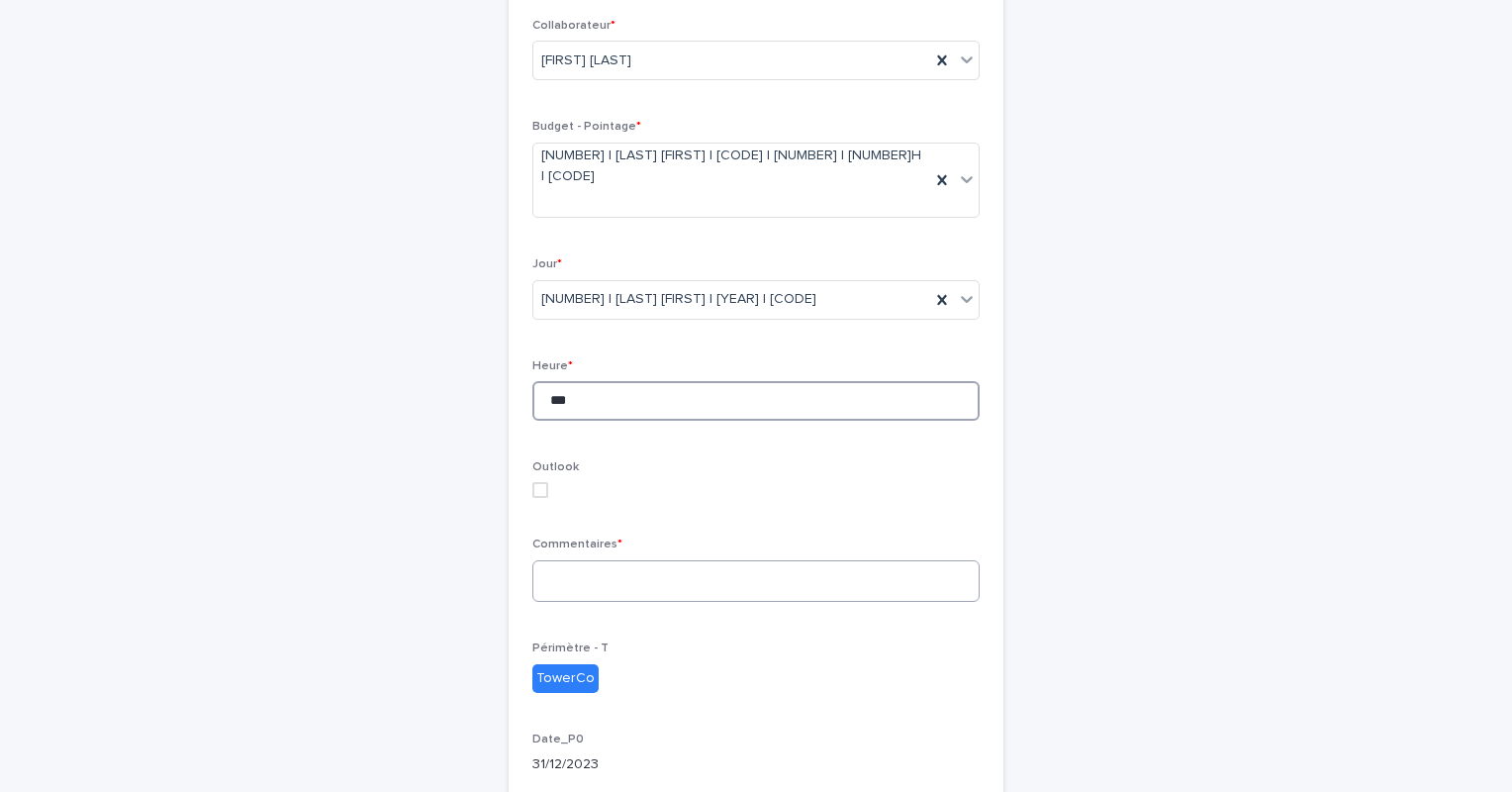 type on "***" 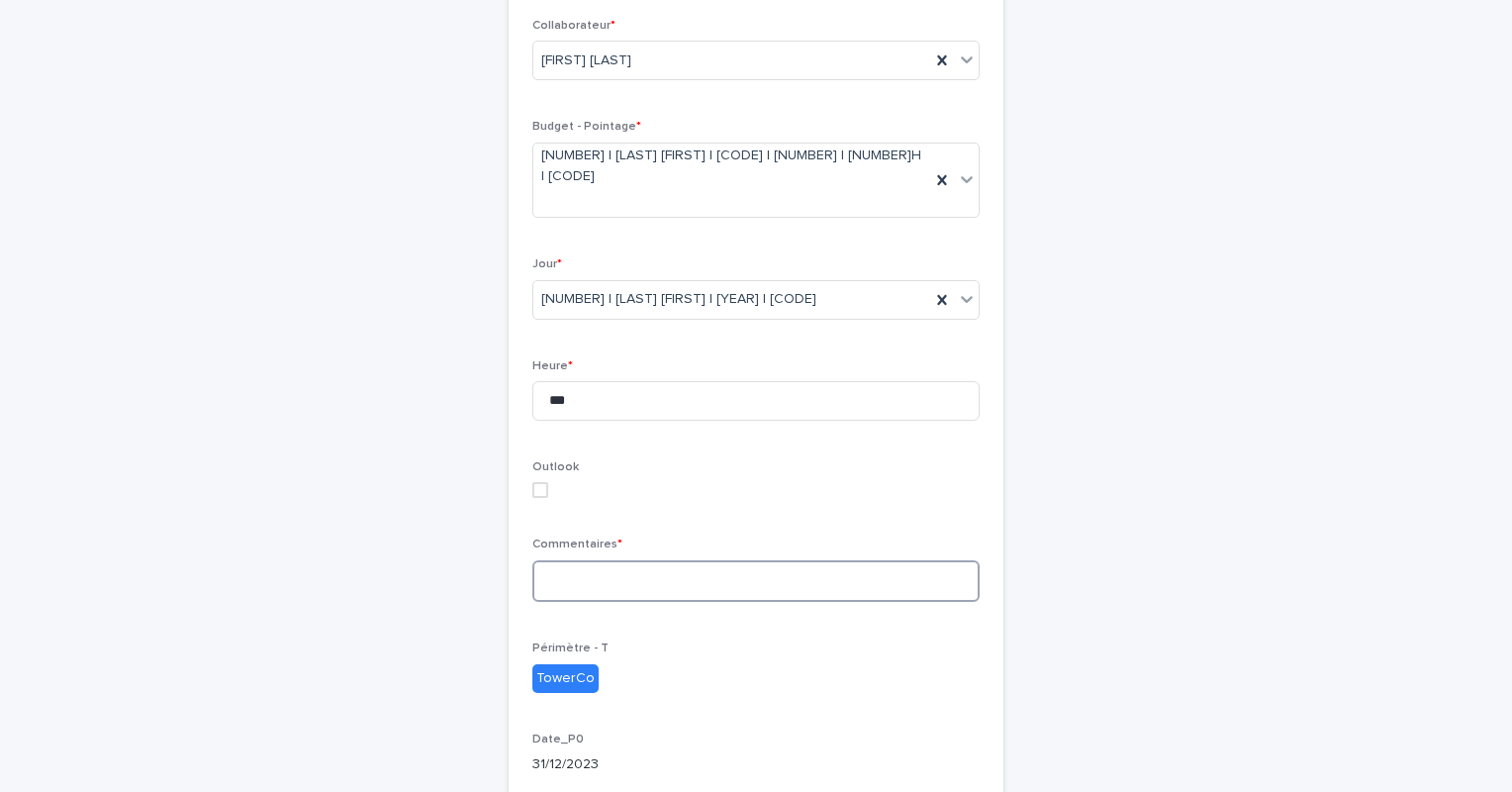 click at bounding box center (756, 581) 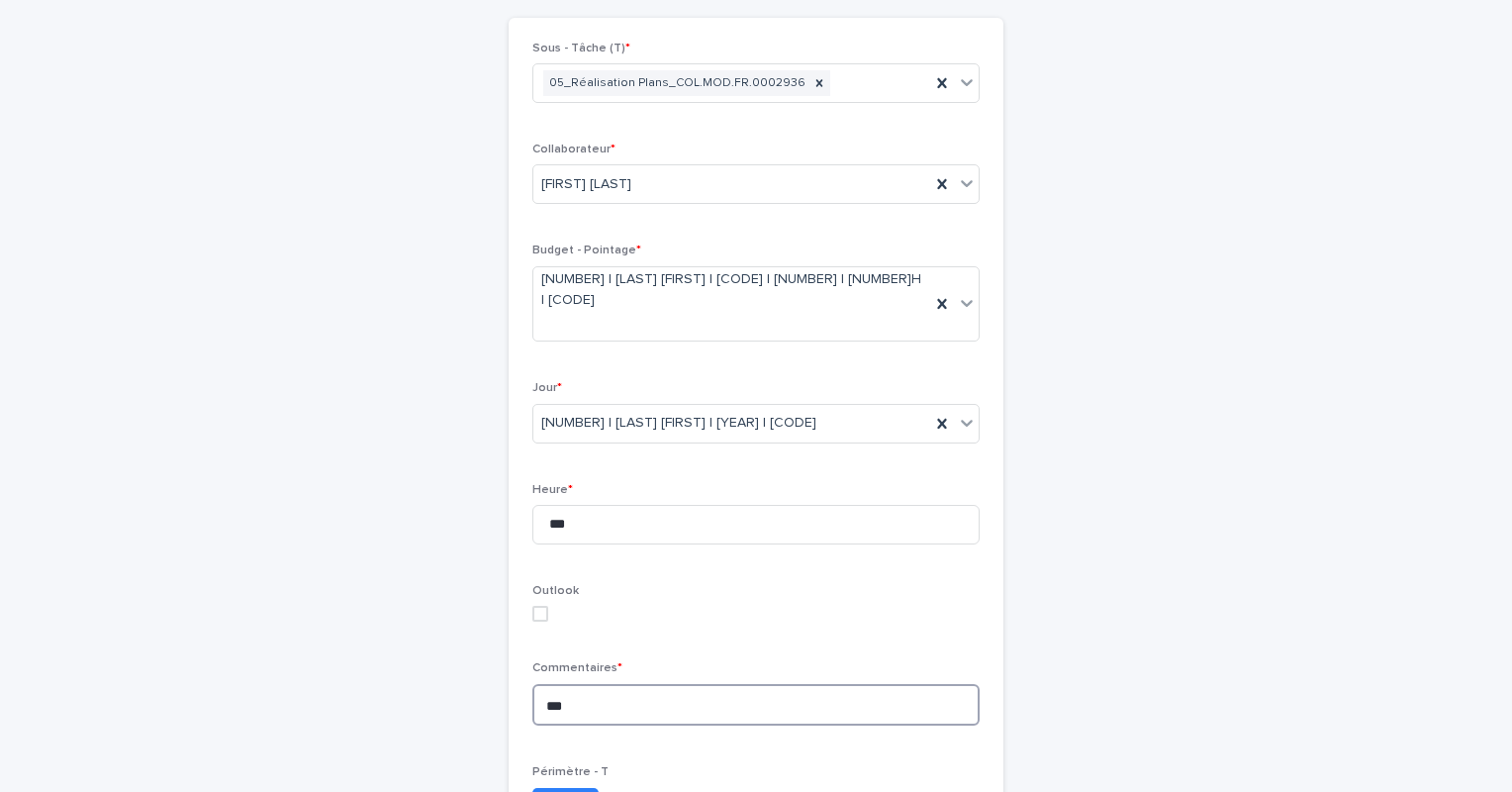 scroll, scrollTop: 150, scrollLeft: 0, axis: vertical 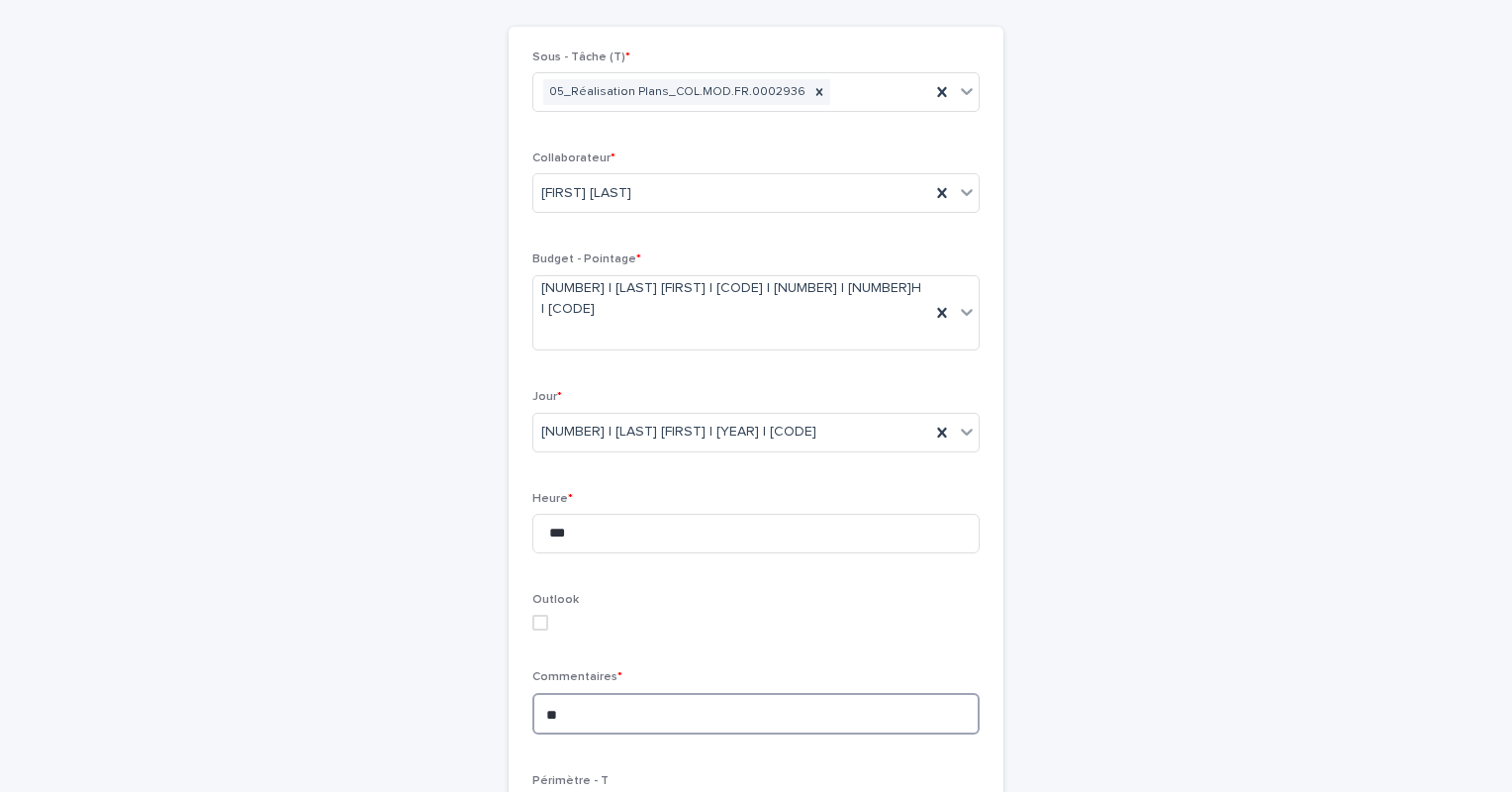 type on "*" 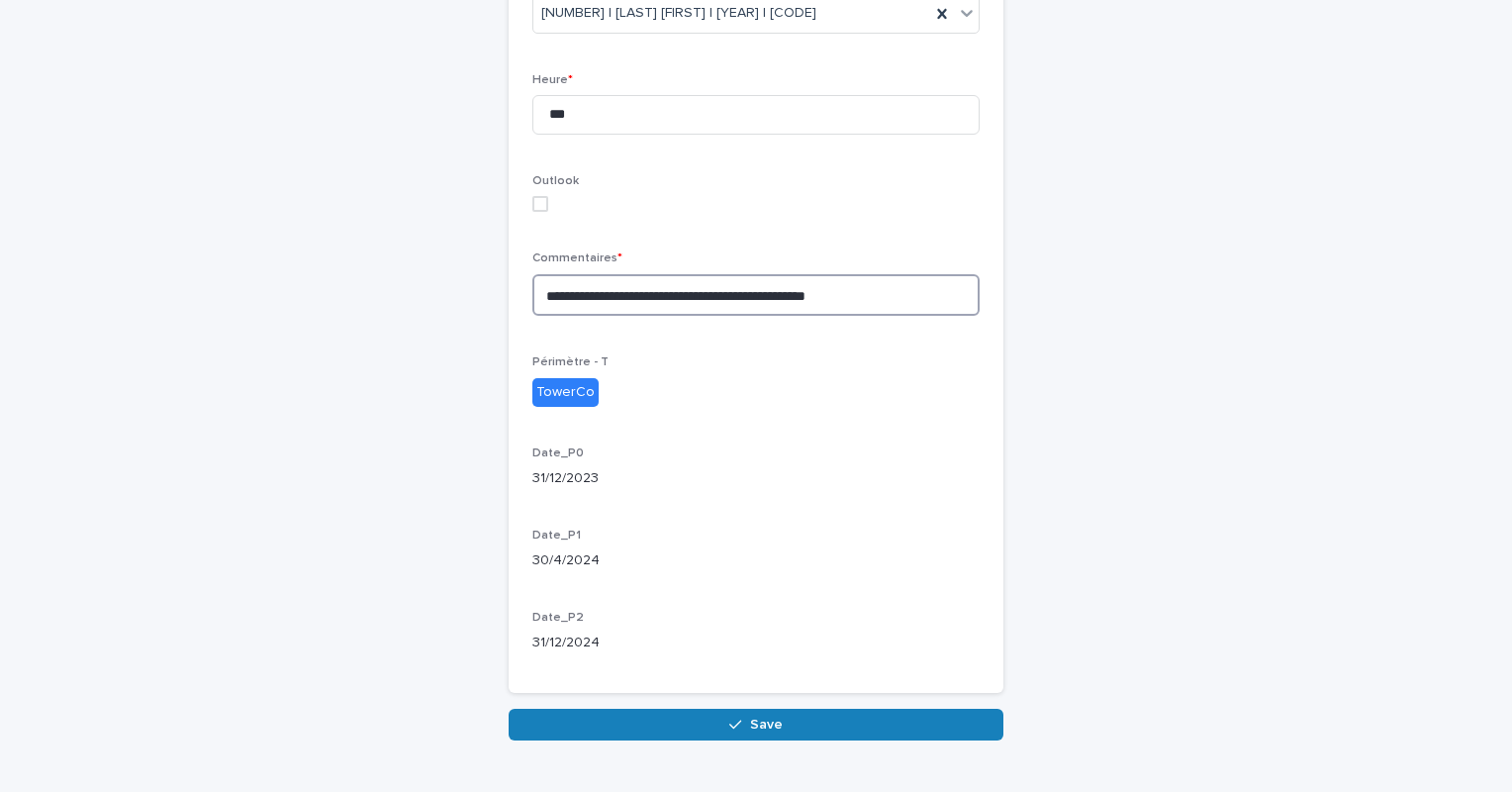 scroll, scrollTop: 579, scrollLeft: 0, axis: vertical 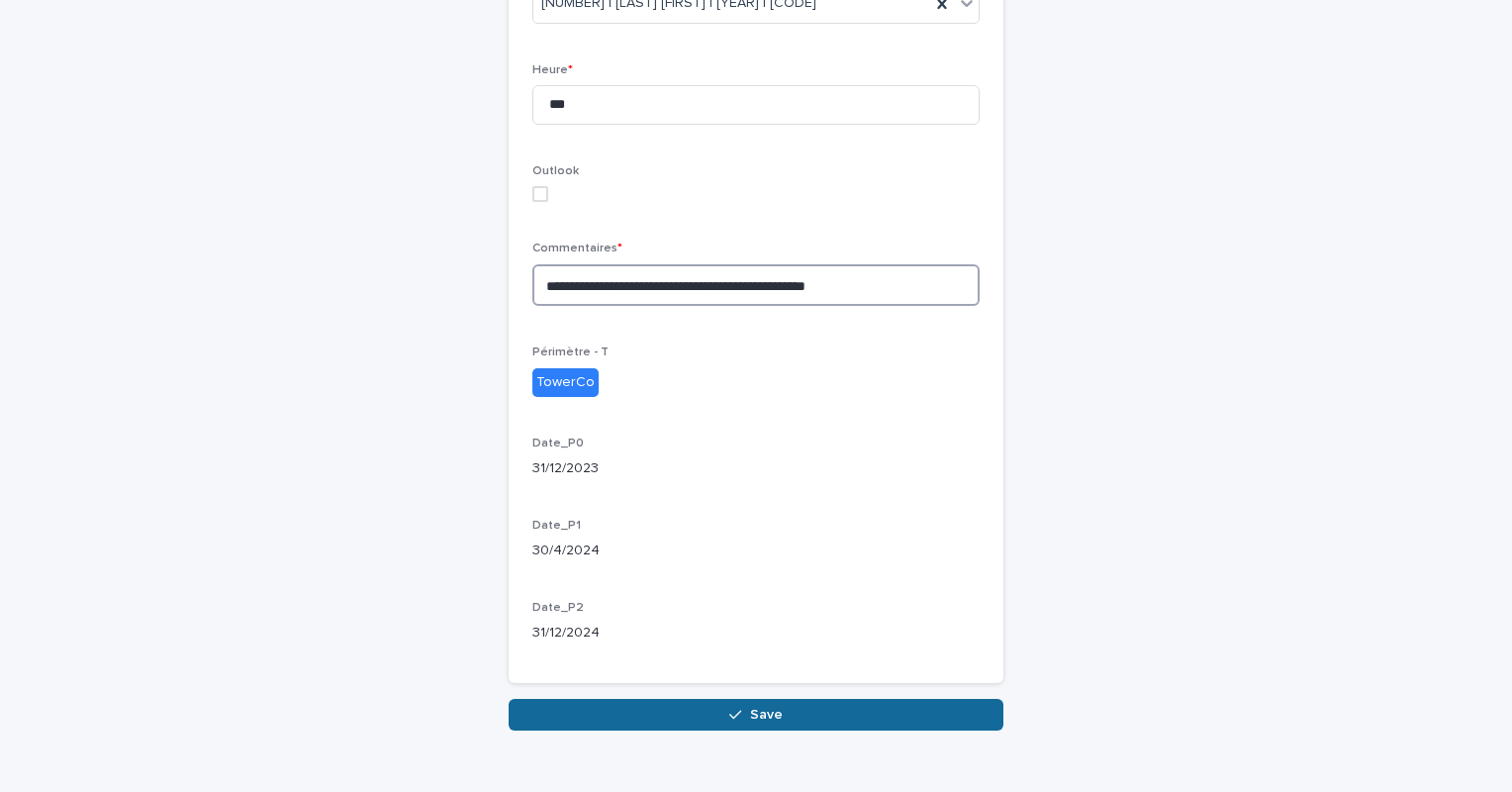 type on "**********" 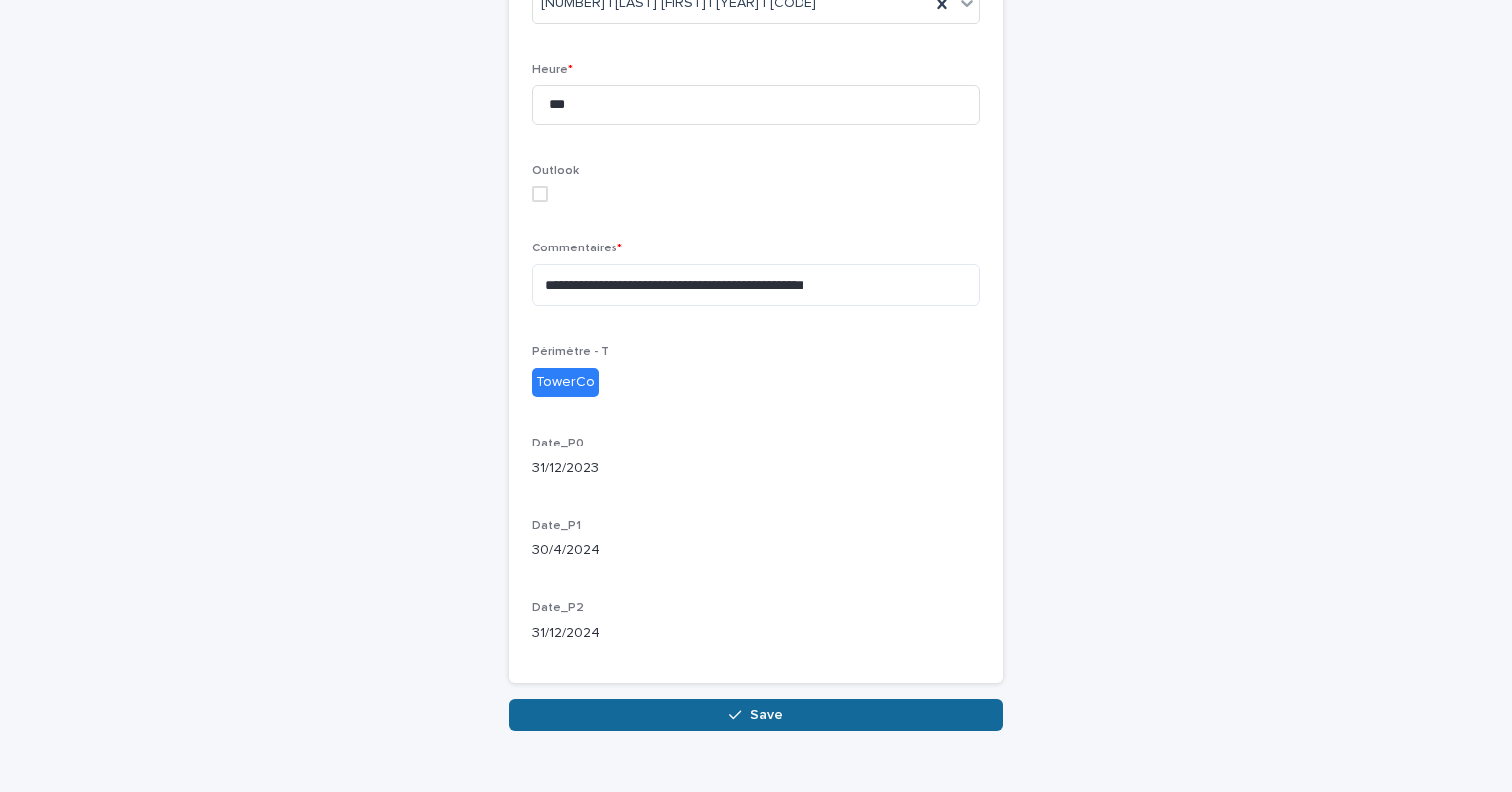 click on "Save" at bounding box center (756, 715) 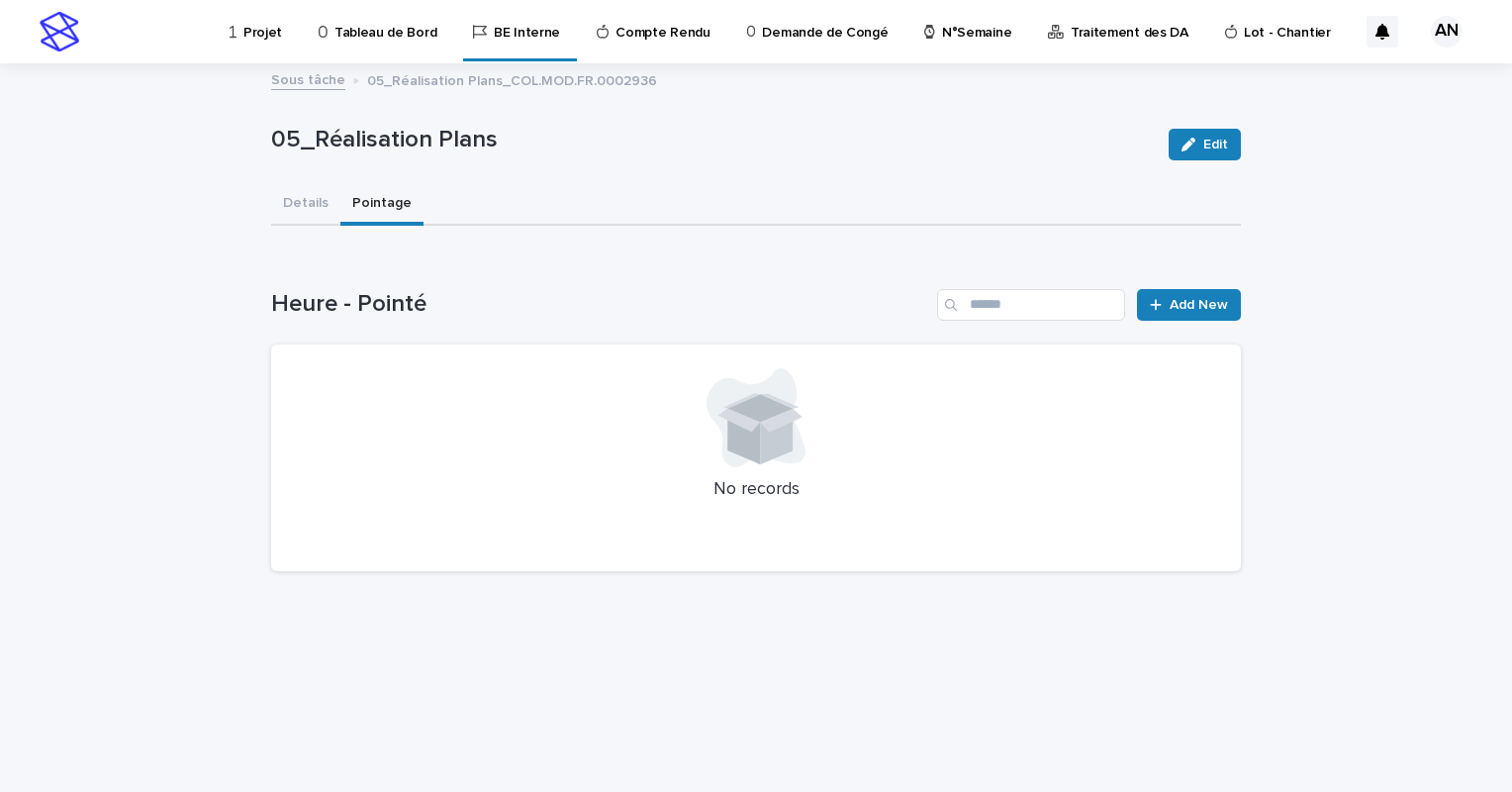 scroll, scrollTop: 0, scrollLeft: 0, axis: both 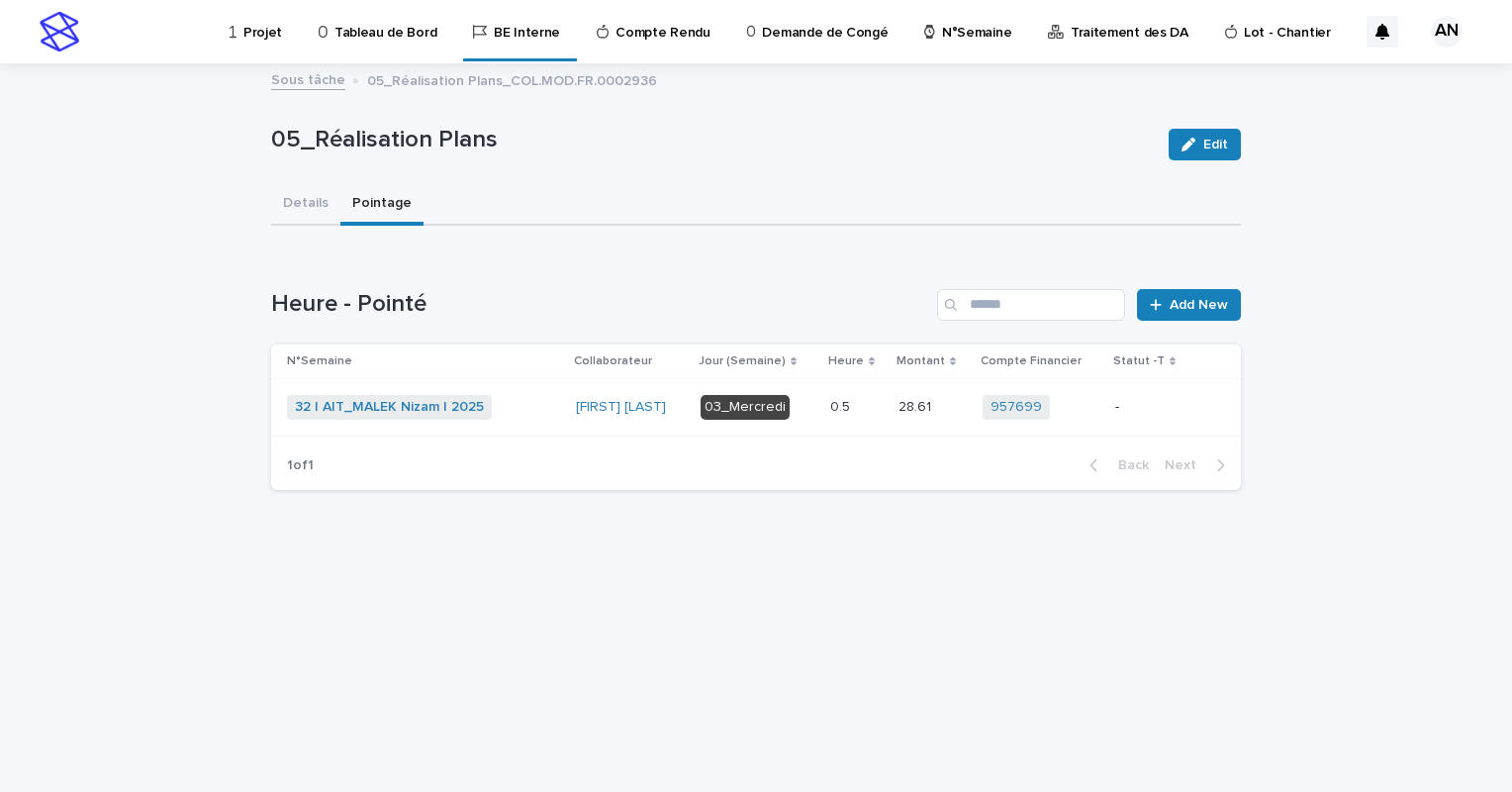 click on "32 | AIT_MALEK Nizam | 2025   + 0" at bounding box center (424, 407) 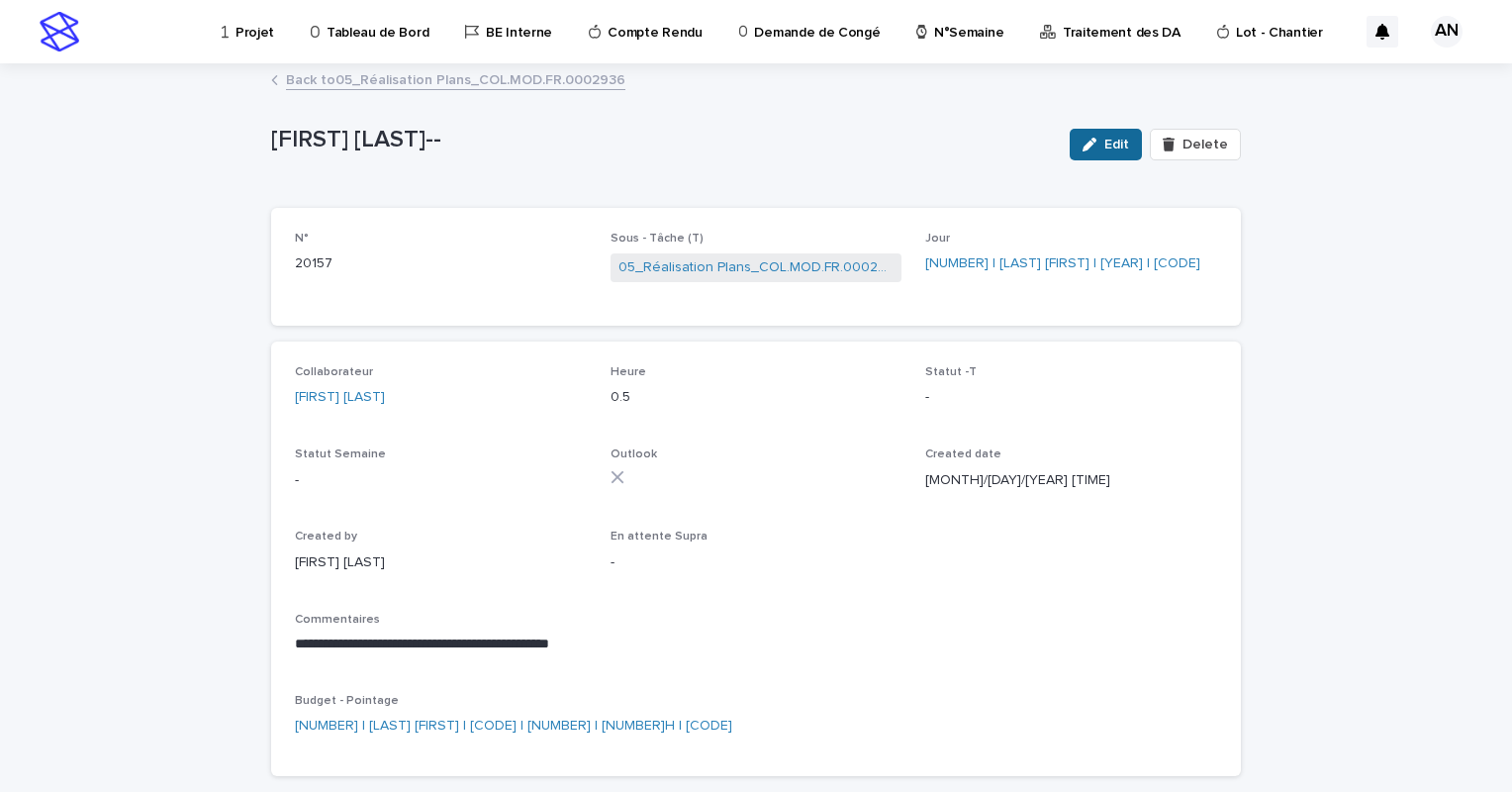 click on "Edit" at bounding box center [1116, 145] 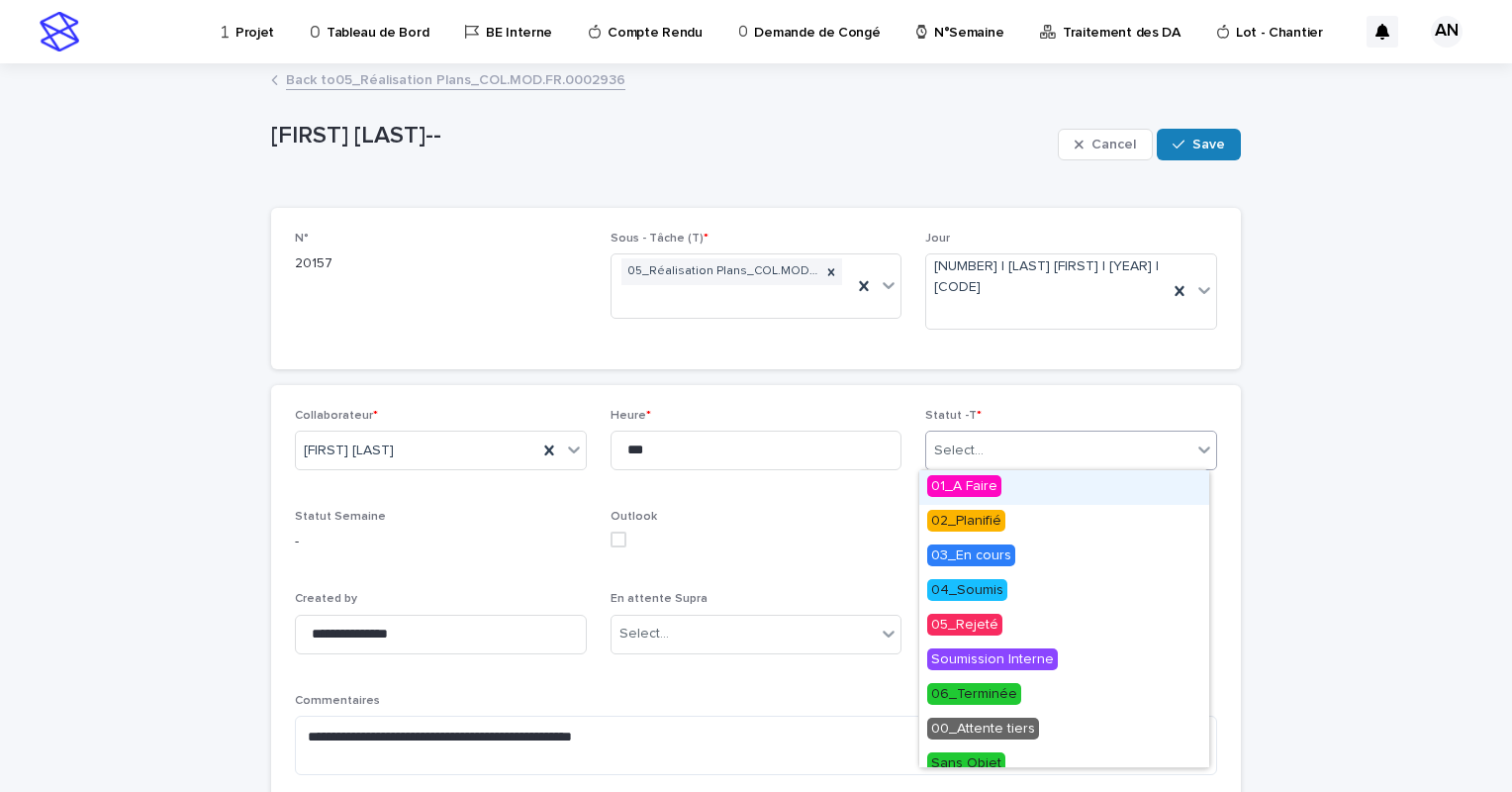 click on "Select..." at bounding box center [1059, 450] 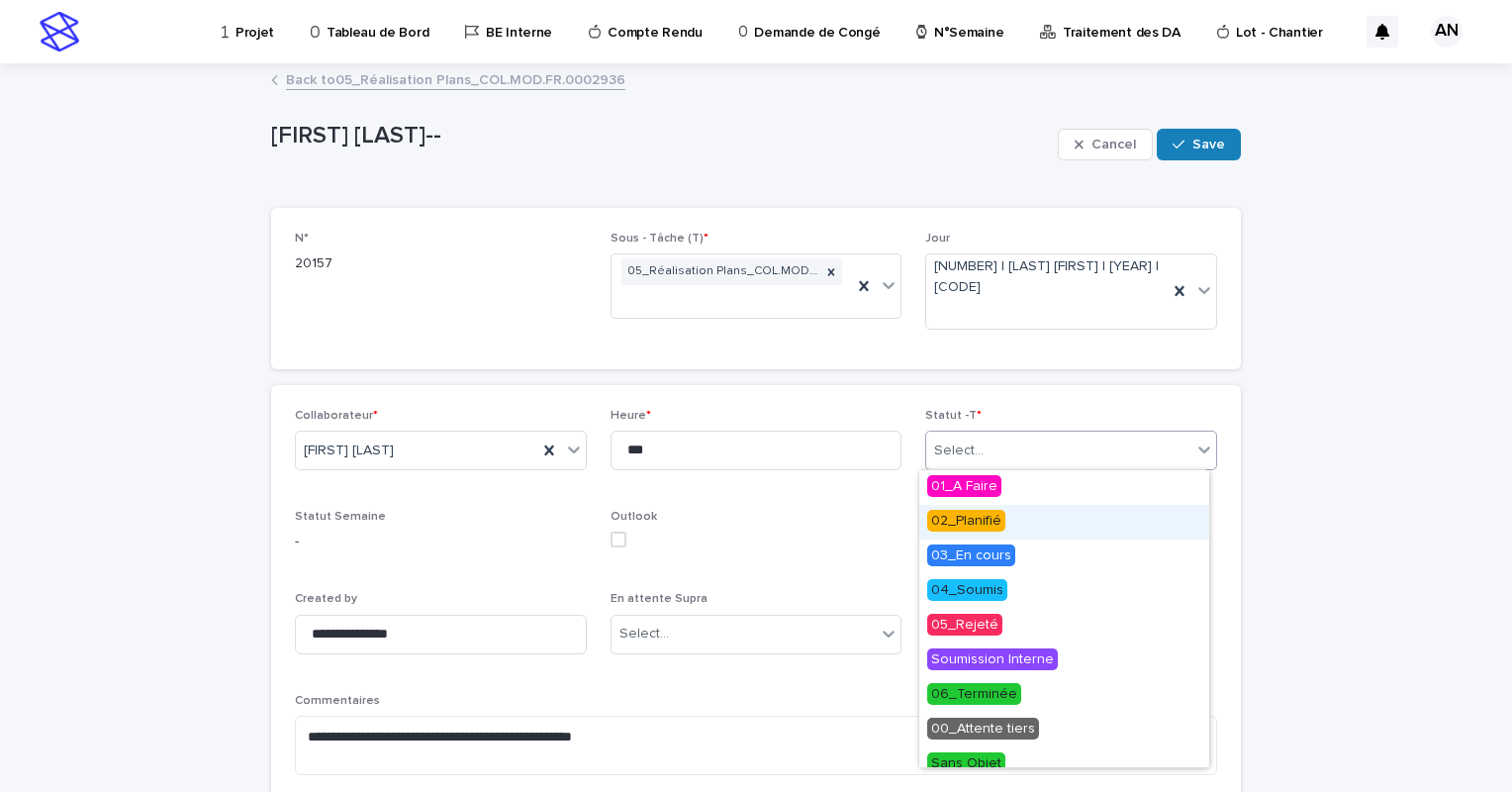 click on "02_Planifié" at bounding box center [1064, 522] 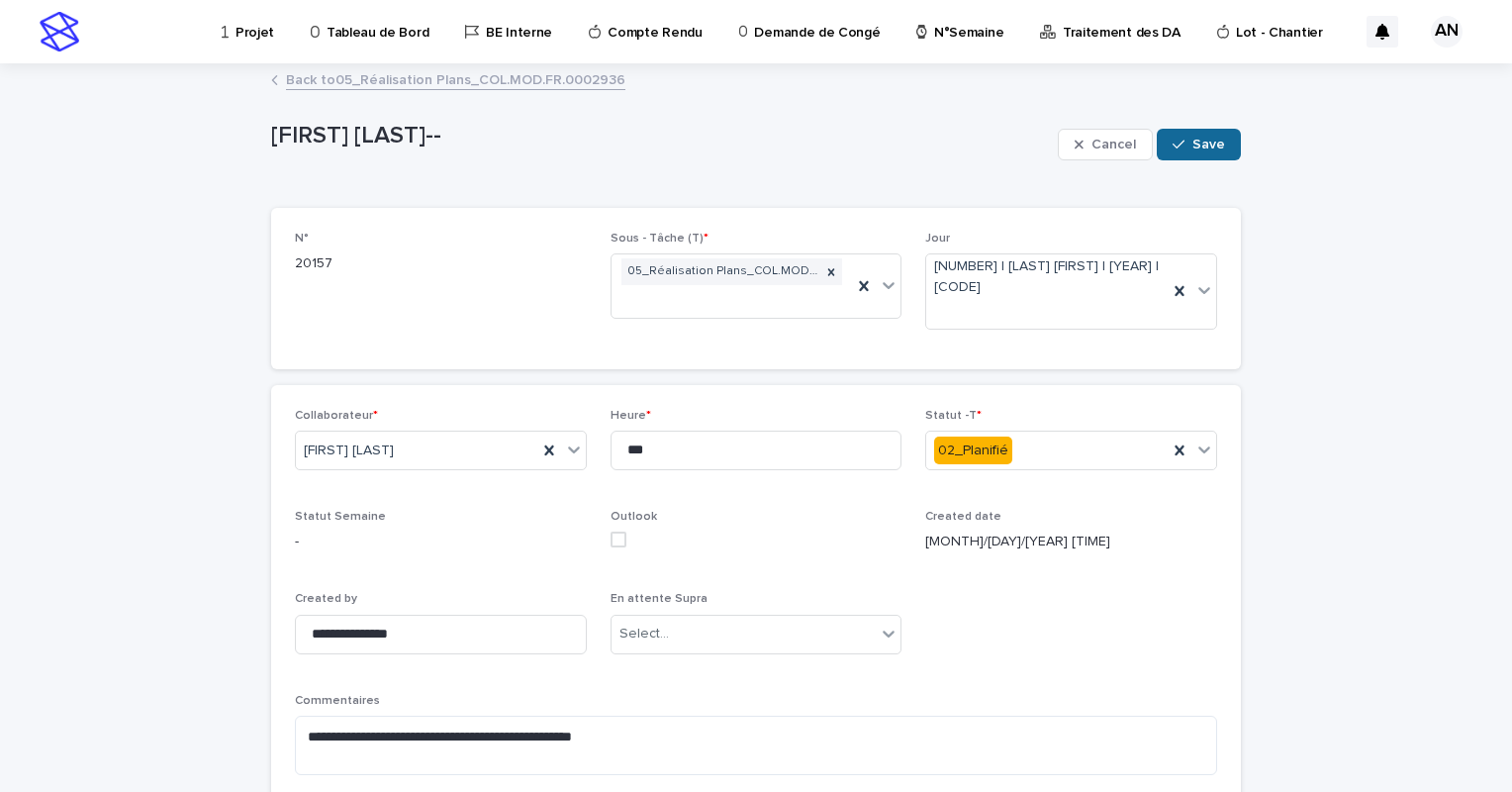 click on "Save" at bounding box center [1198, 145] 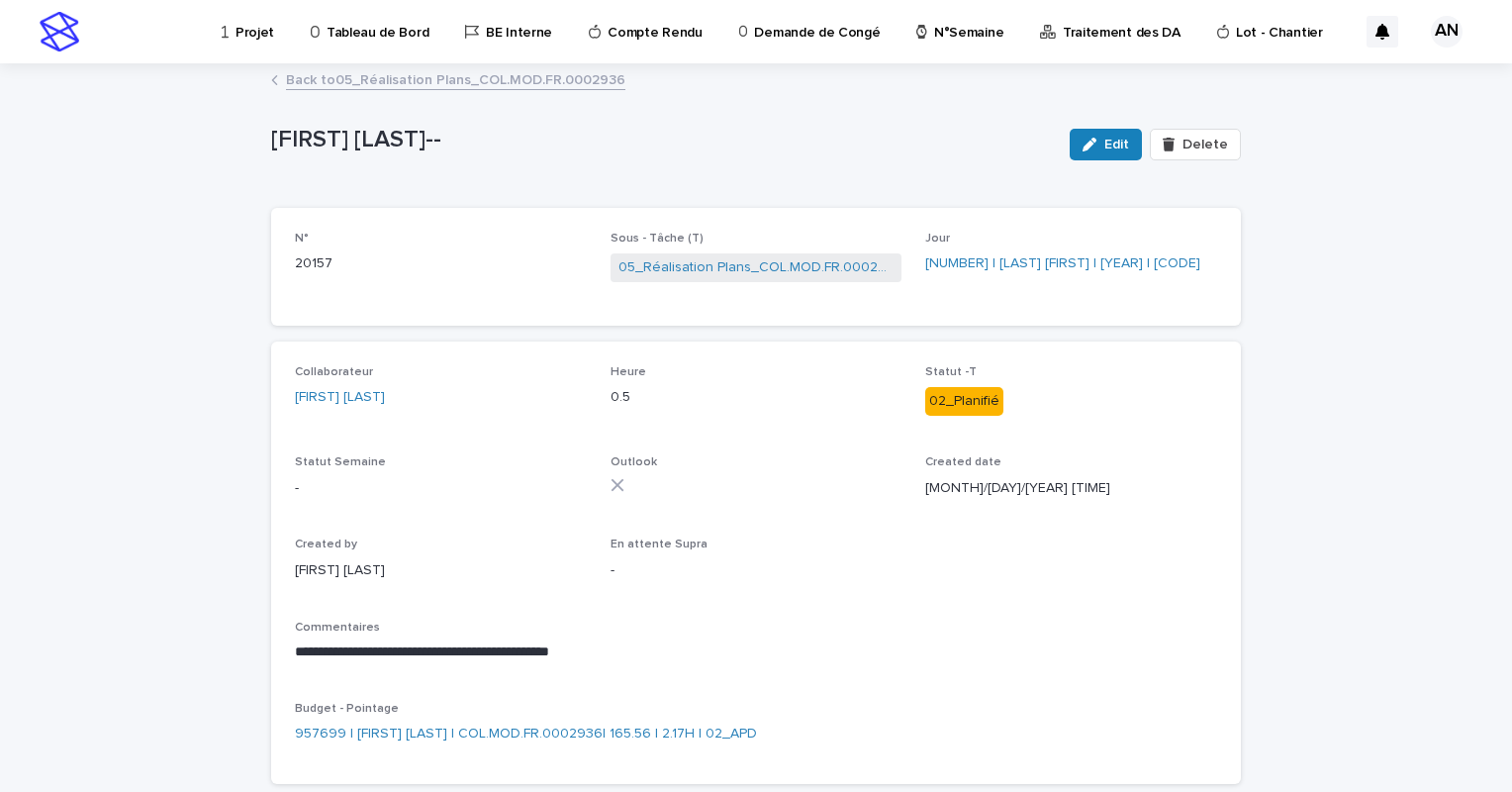 click on "Back to  05_Réalisation Plans_COL.MOD.FR.0002936" at bounding box center [455, 78] 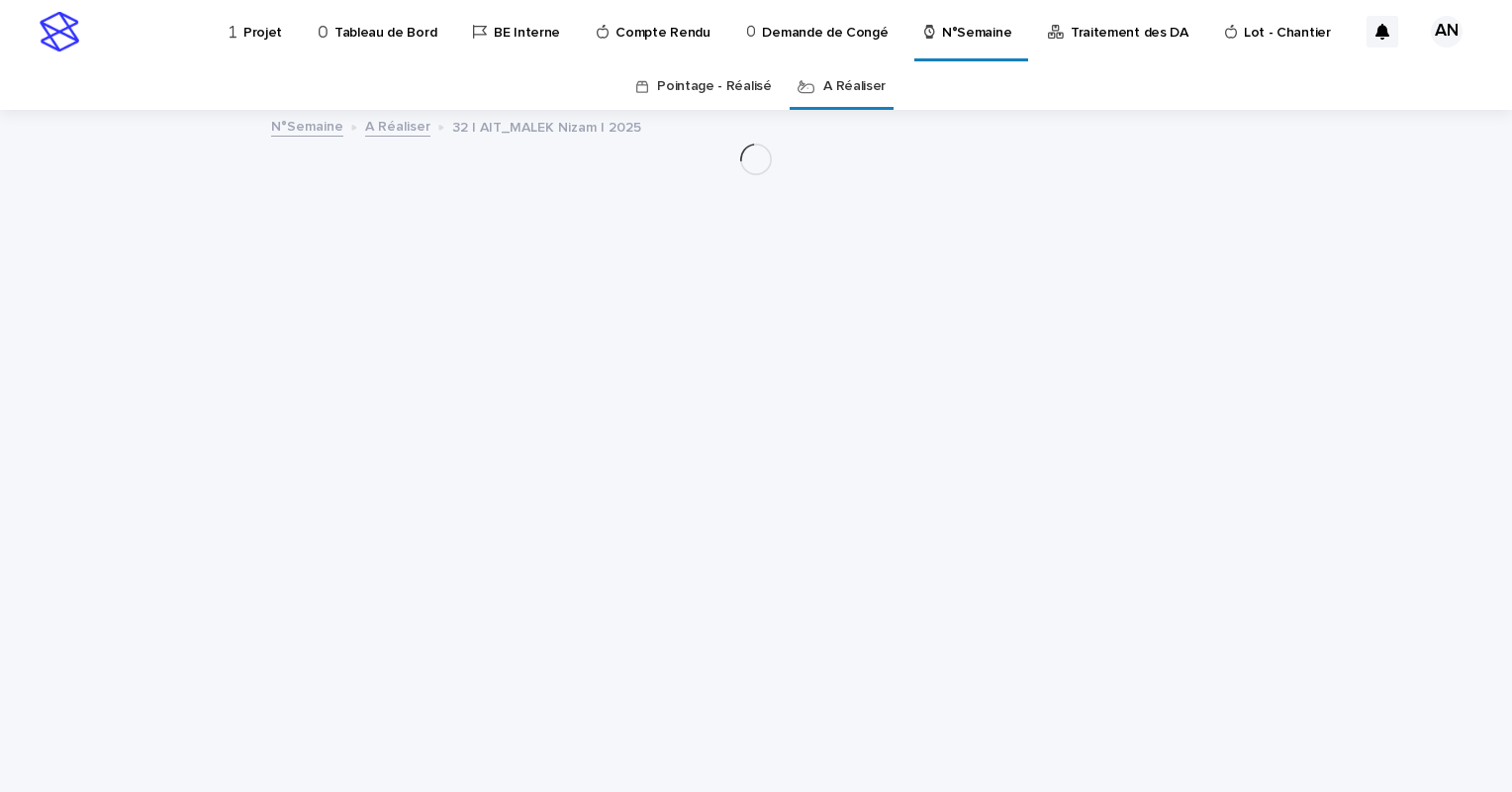 scroll, scrollTop: 0, scrollLeft: 0, axis: both 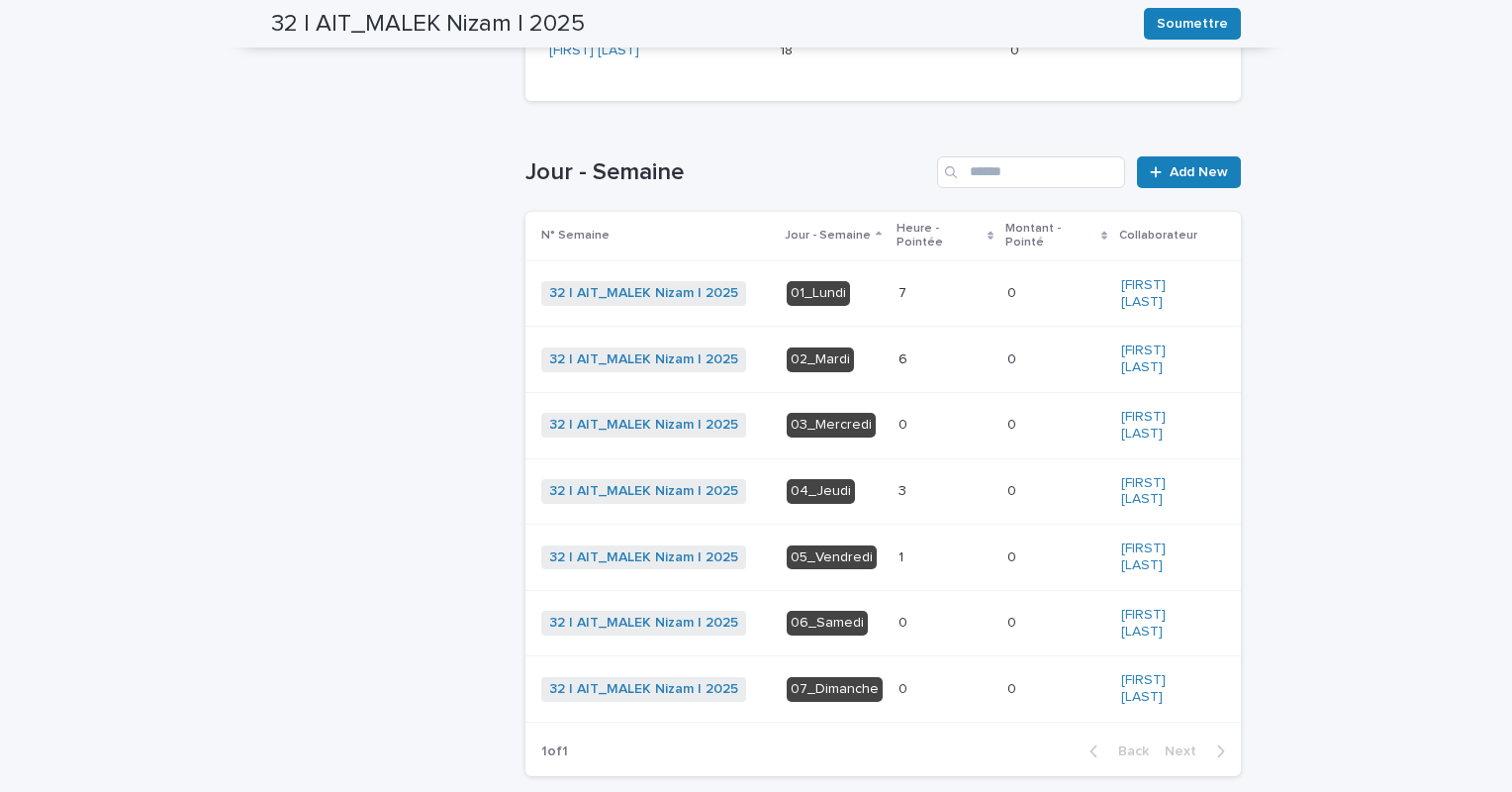 click at bounding box center (945, 359) 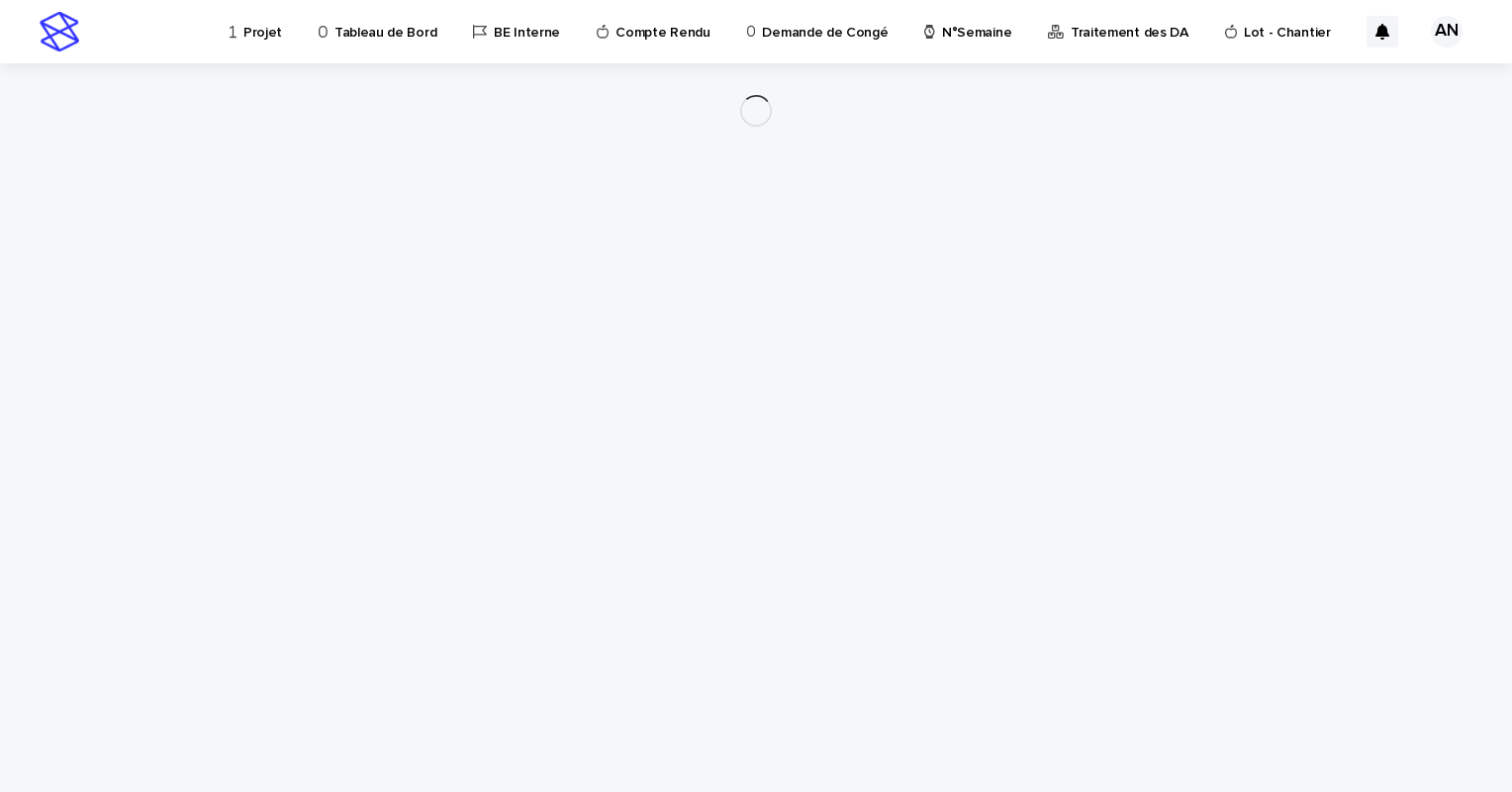 scroll, scrollTop: 0, scrollLeft: 0, axis: both 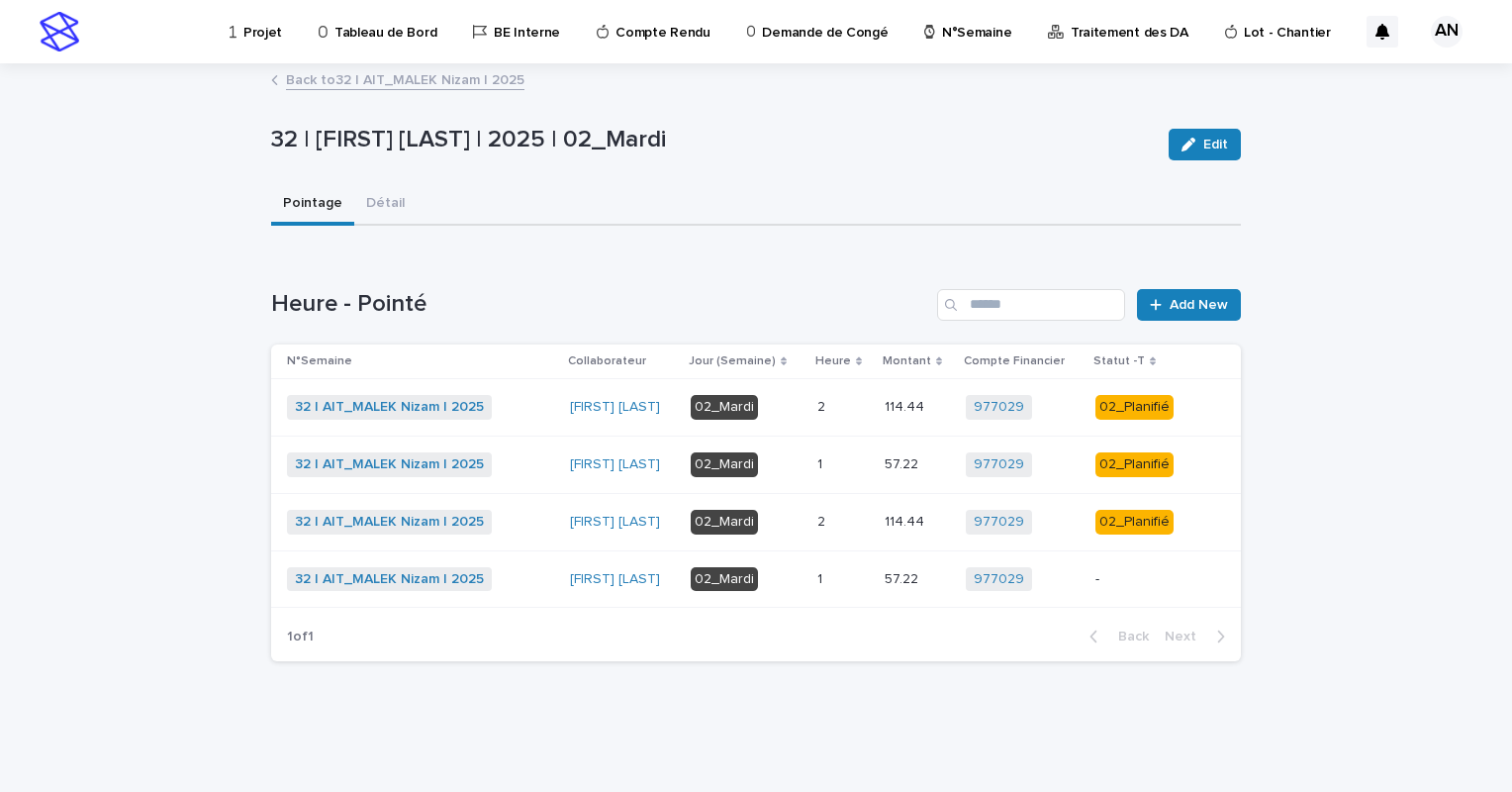 click at bounding box center (843, 579) 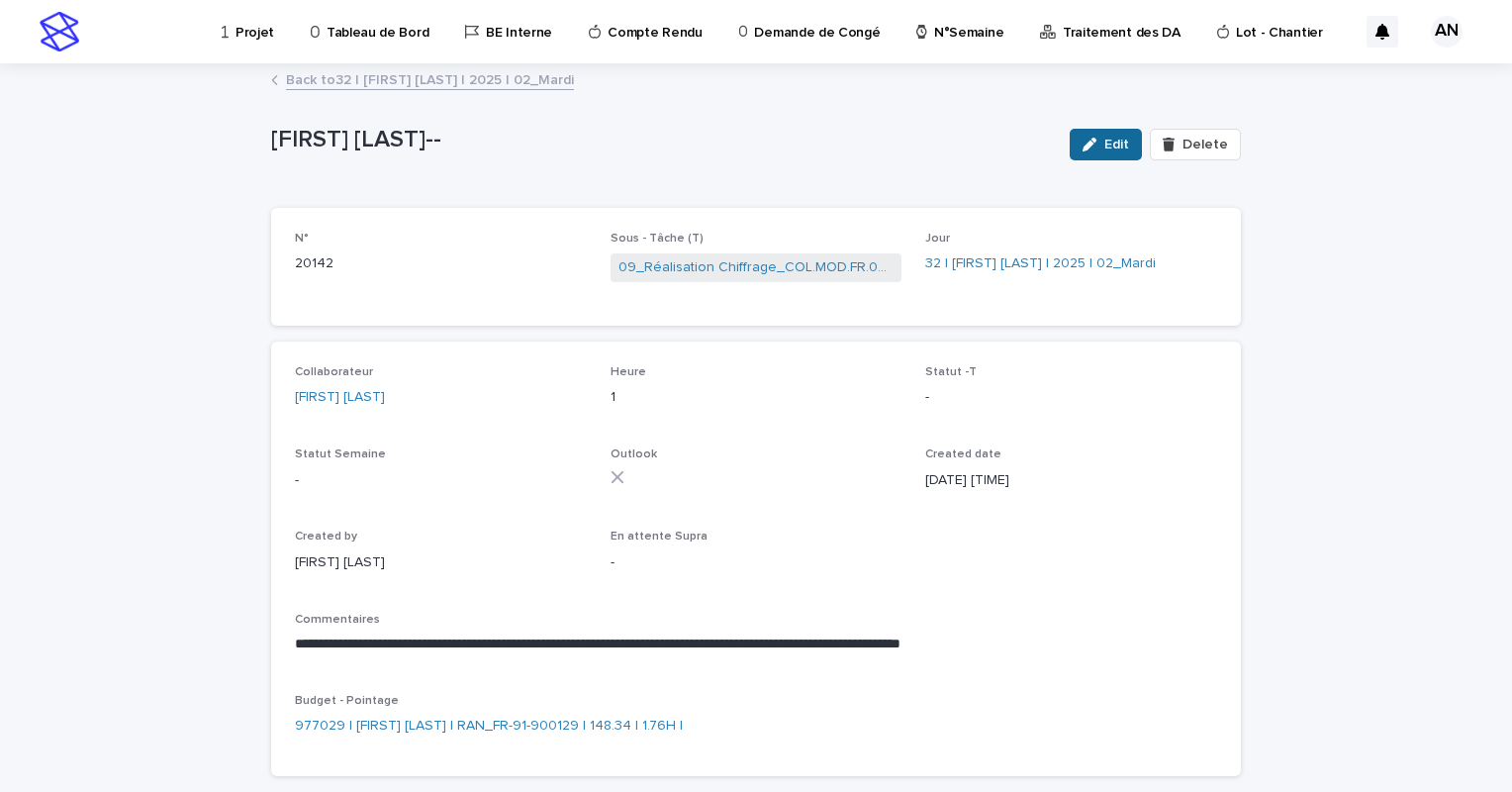 click at bounding box center (1093, 145) 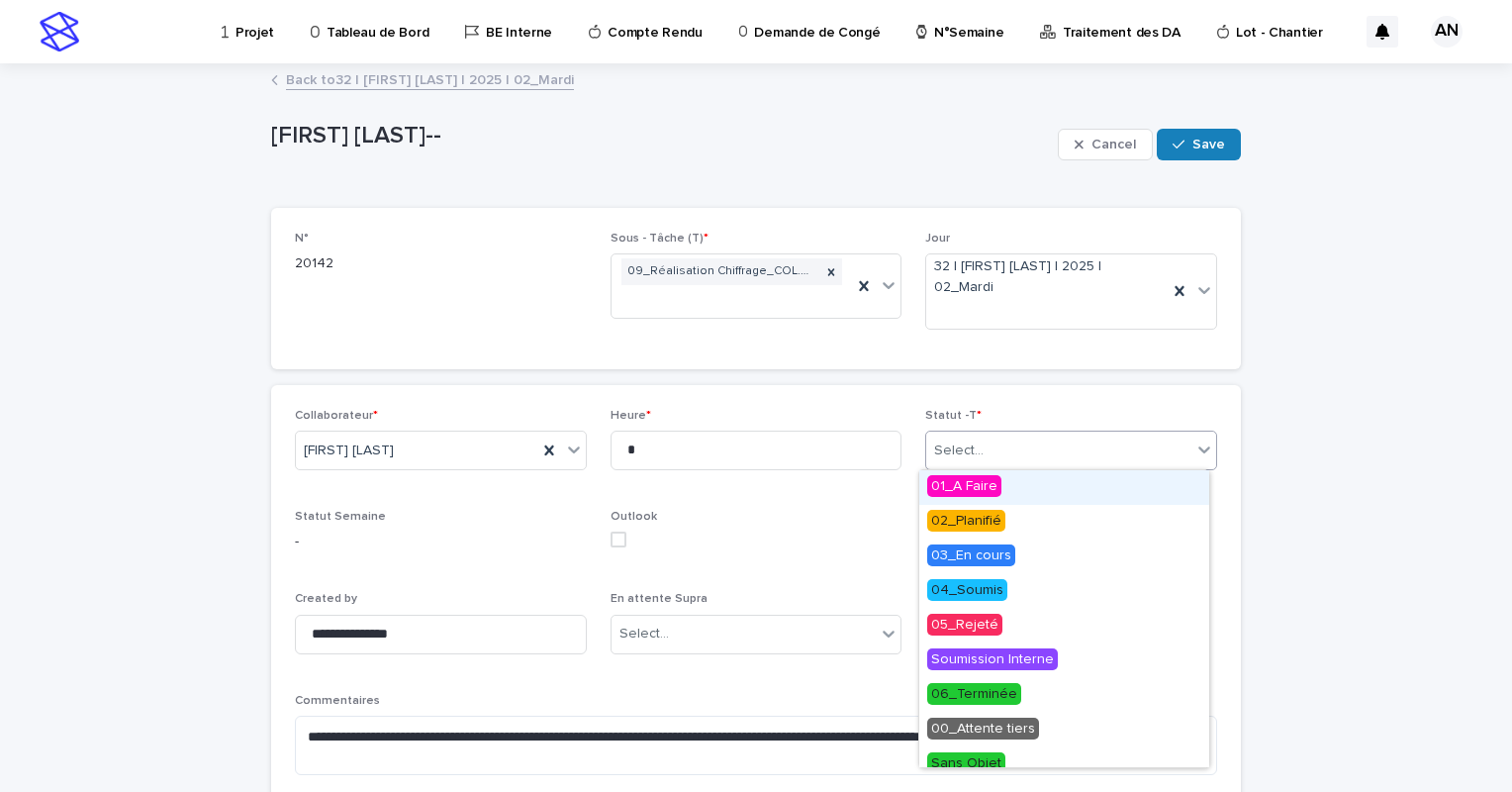 click on "Select..." at bounding box center (1059, 450) 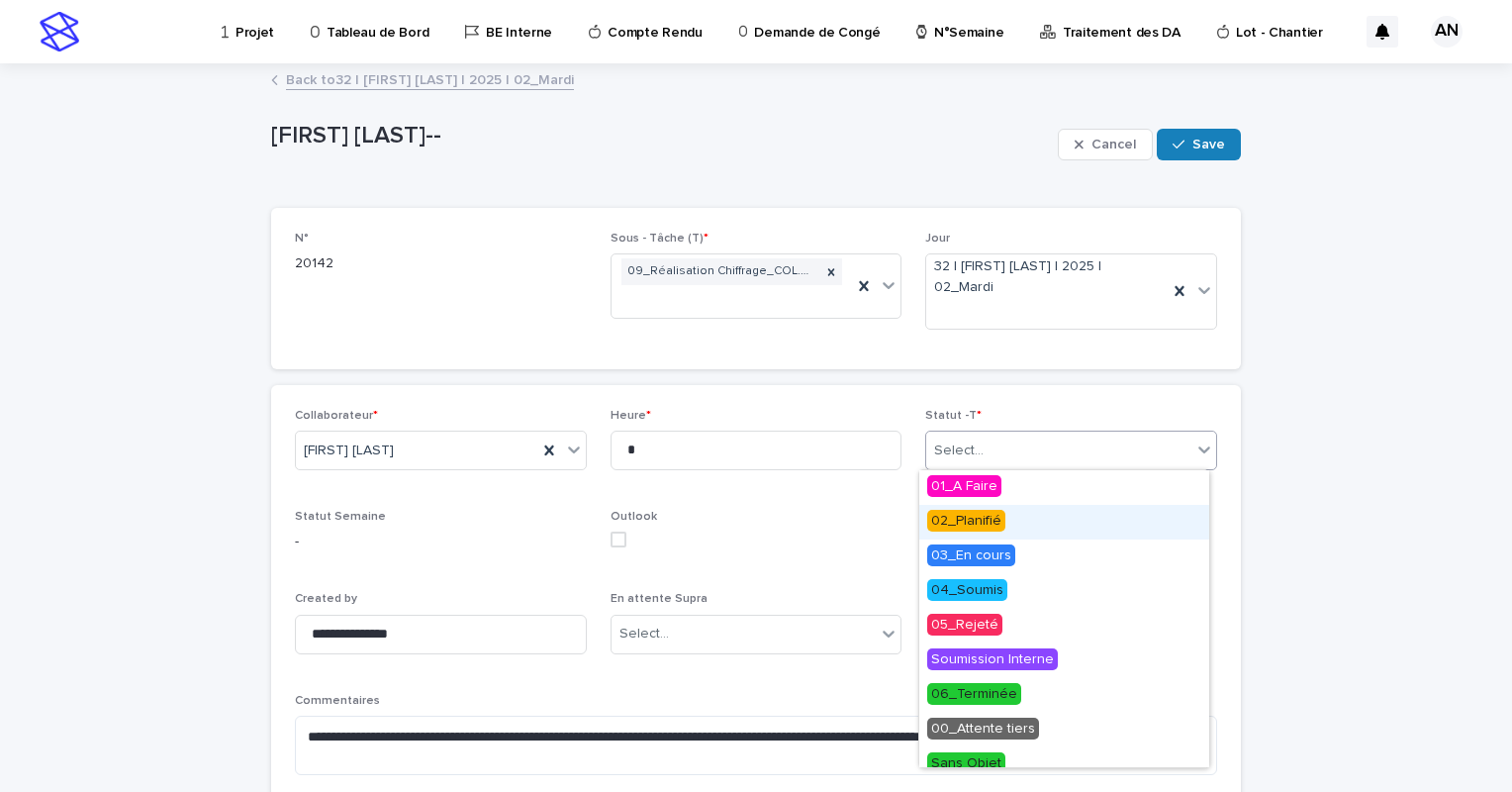 click on "02_Planifié" at bounding box center [966, 521] 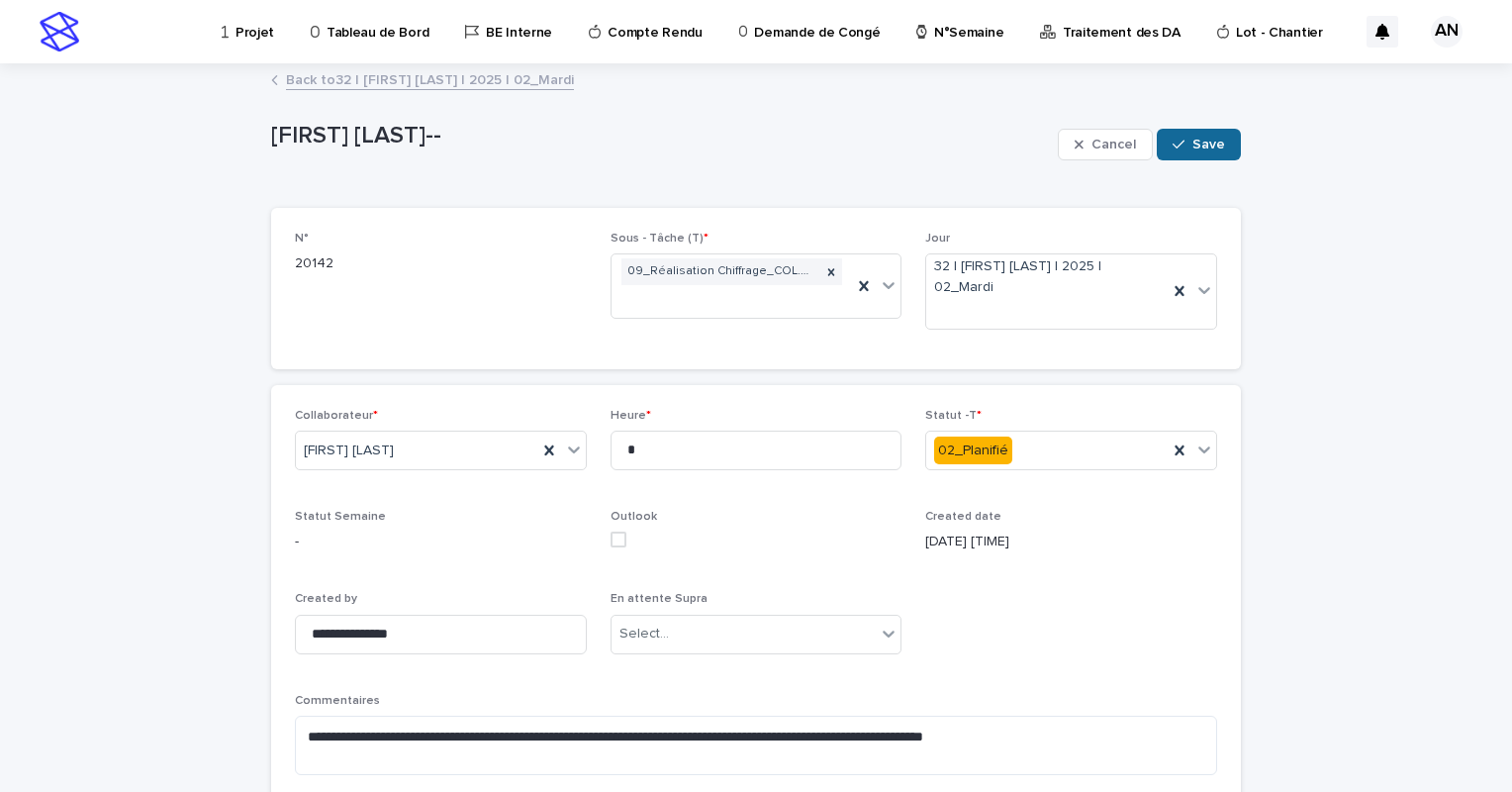 click on "Save" at bounding box center [1198, 145] 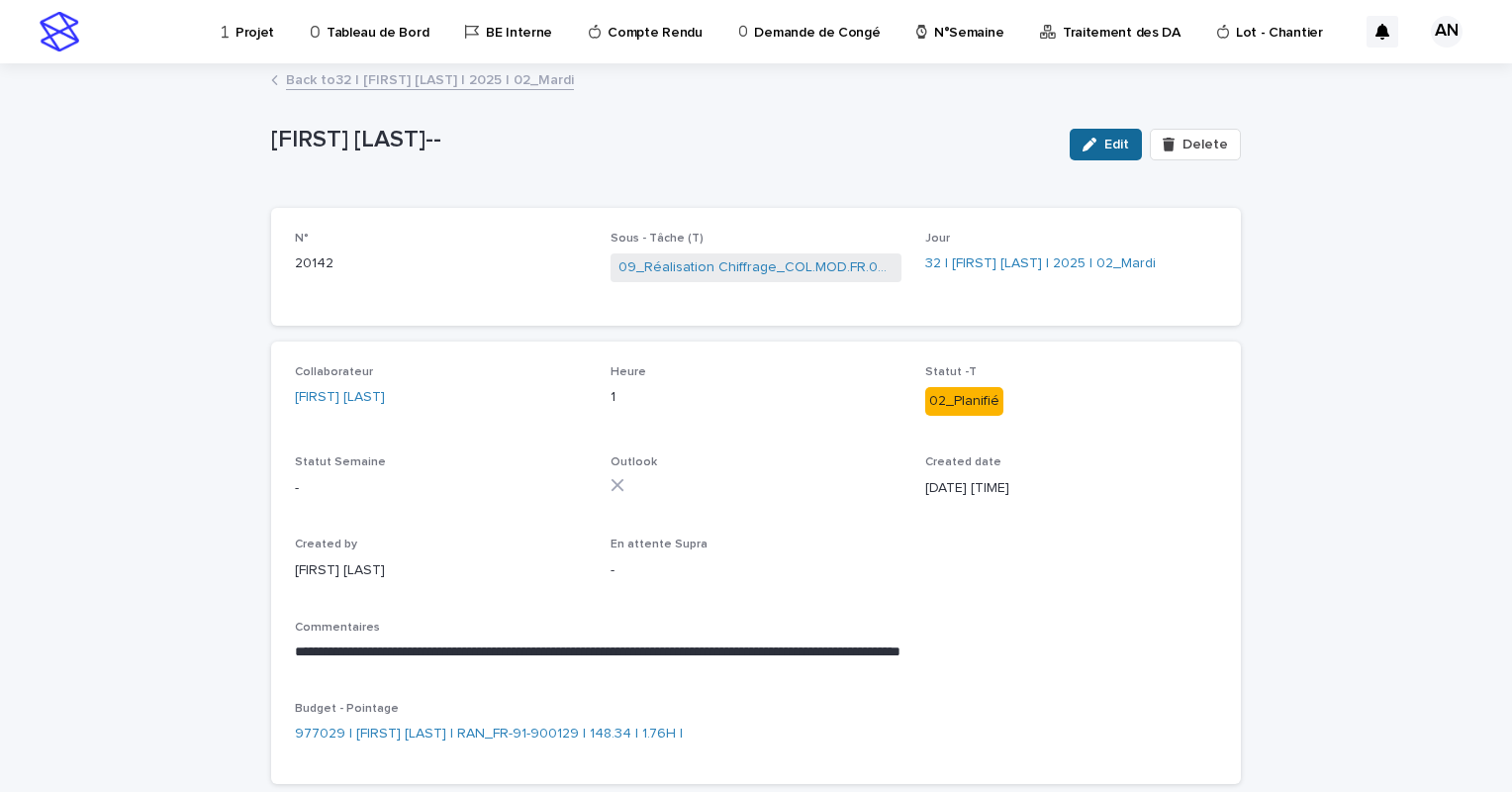 click on "Edit" at bounding box center (1116, 145) 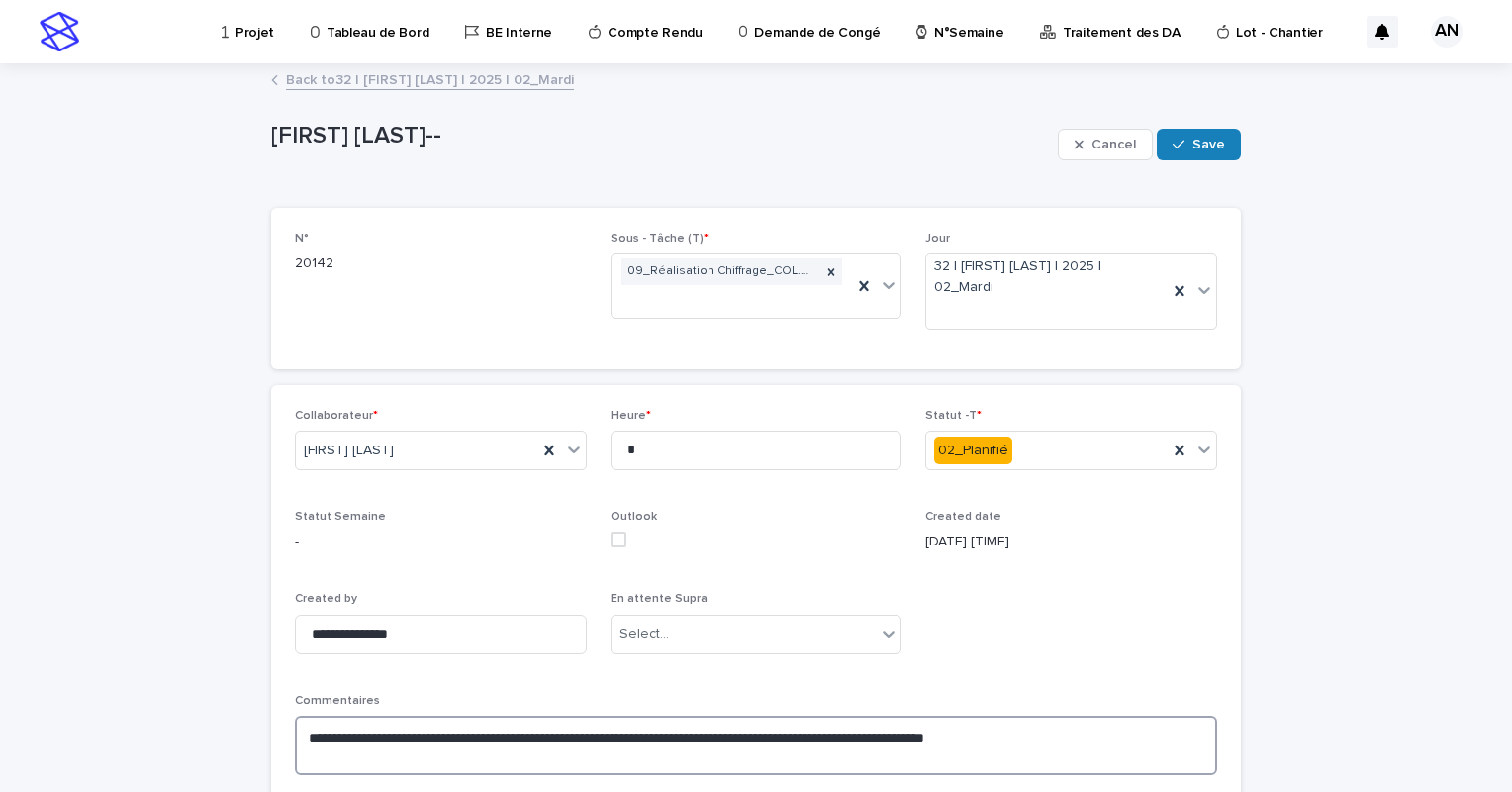 click on "**********" at bounding box center [756, 745] 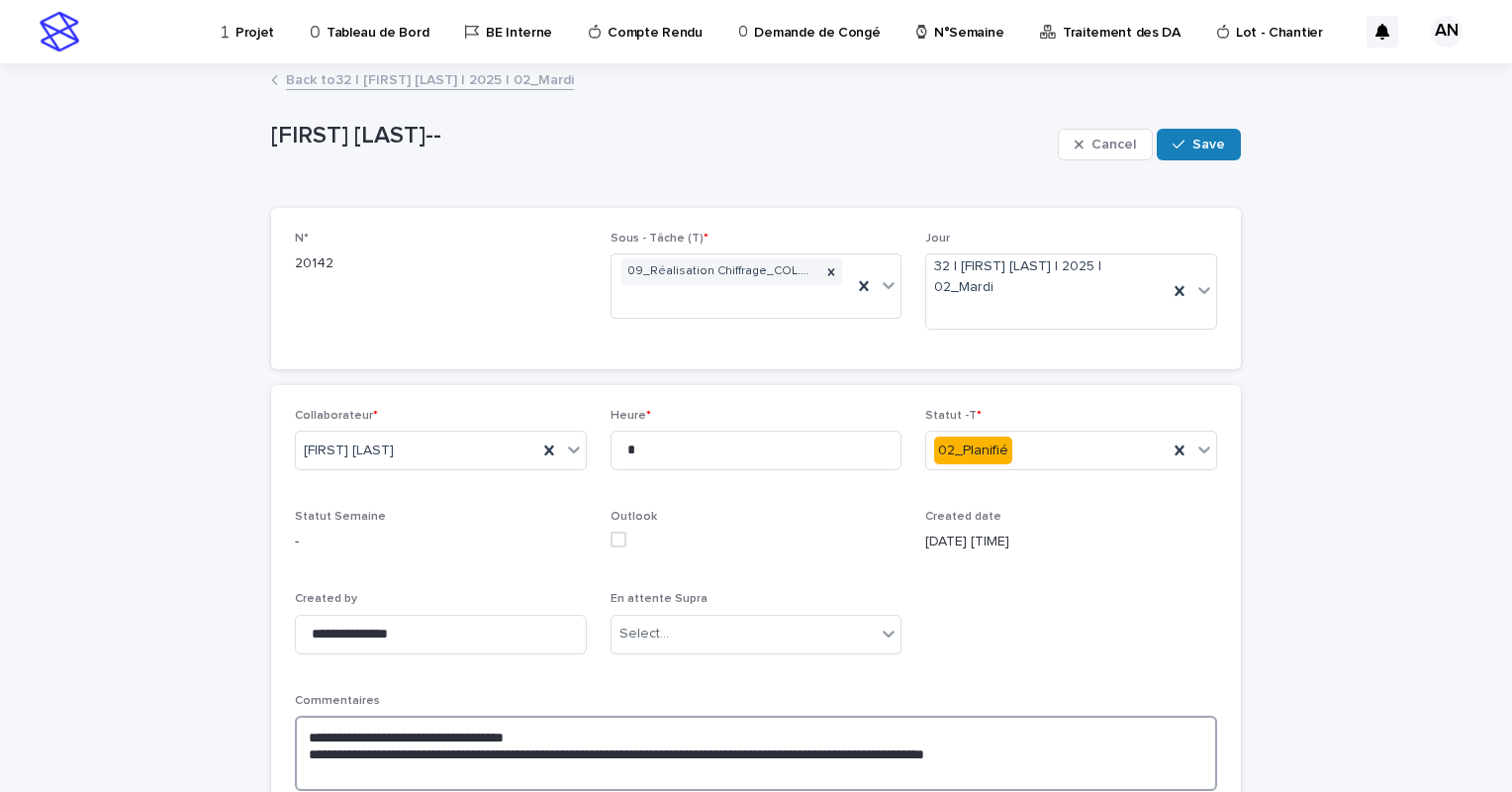 click on "**********" at bounding box center [756, 753] 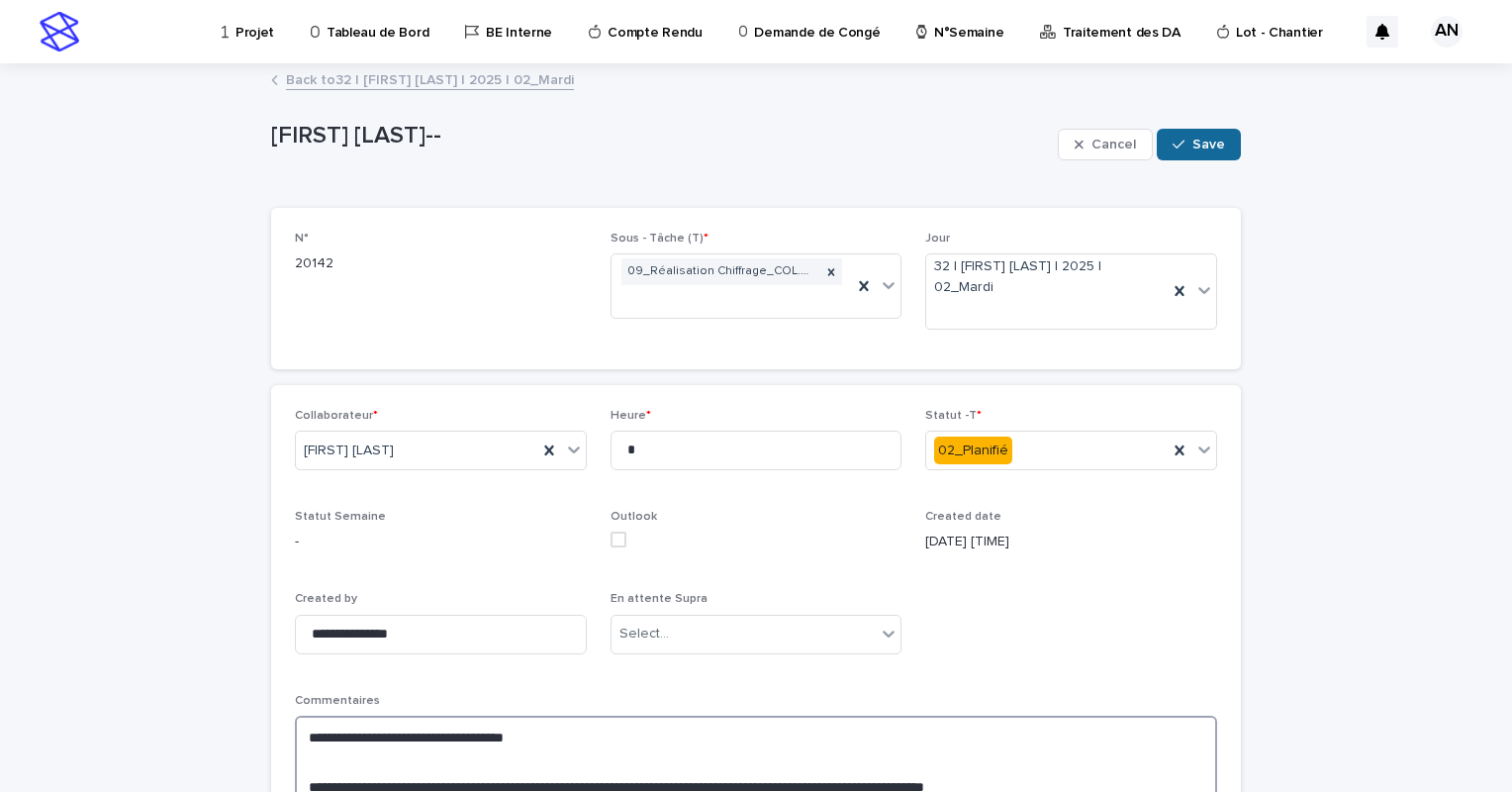 type on "**********" 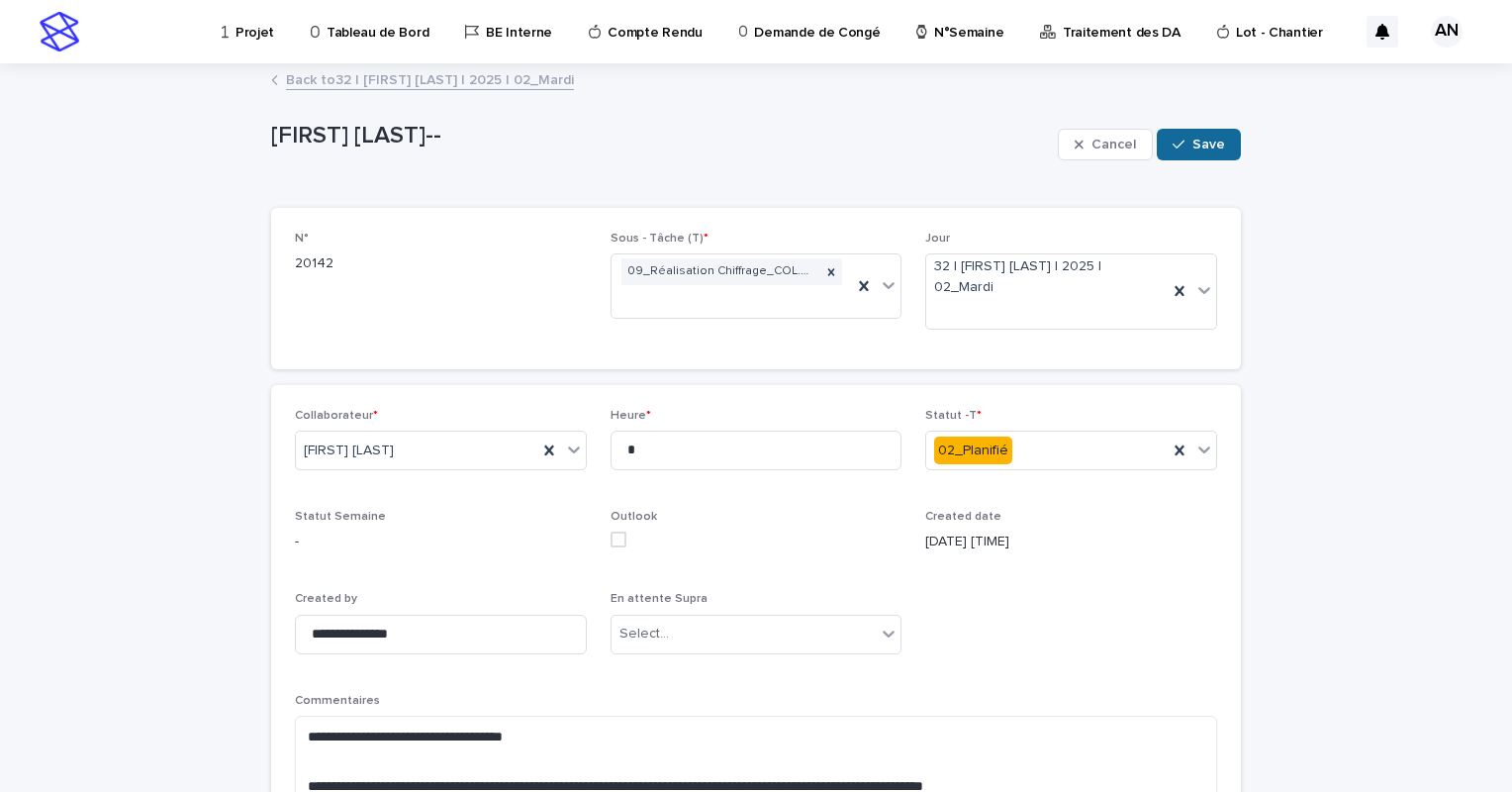 click on "Save" at bounding box center [1198, 145] 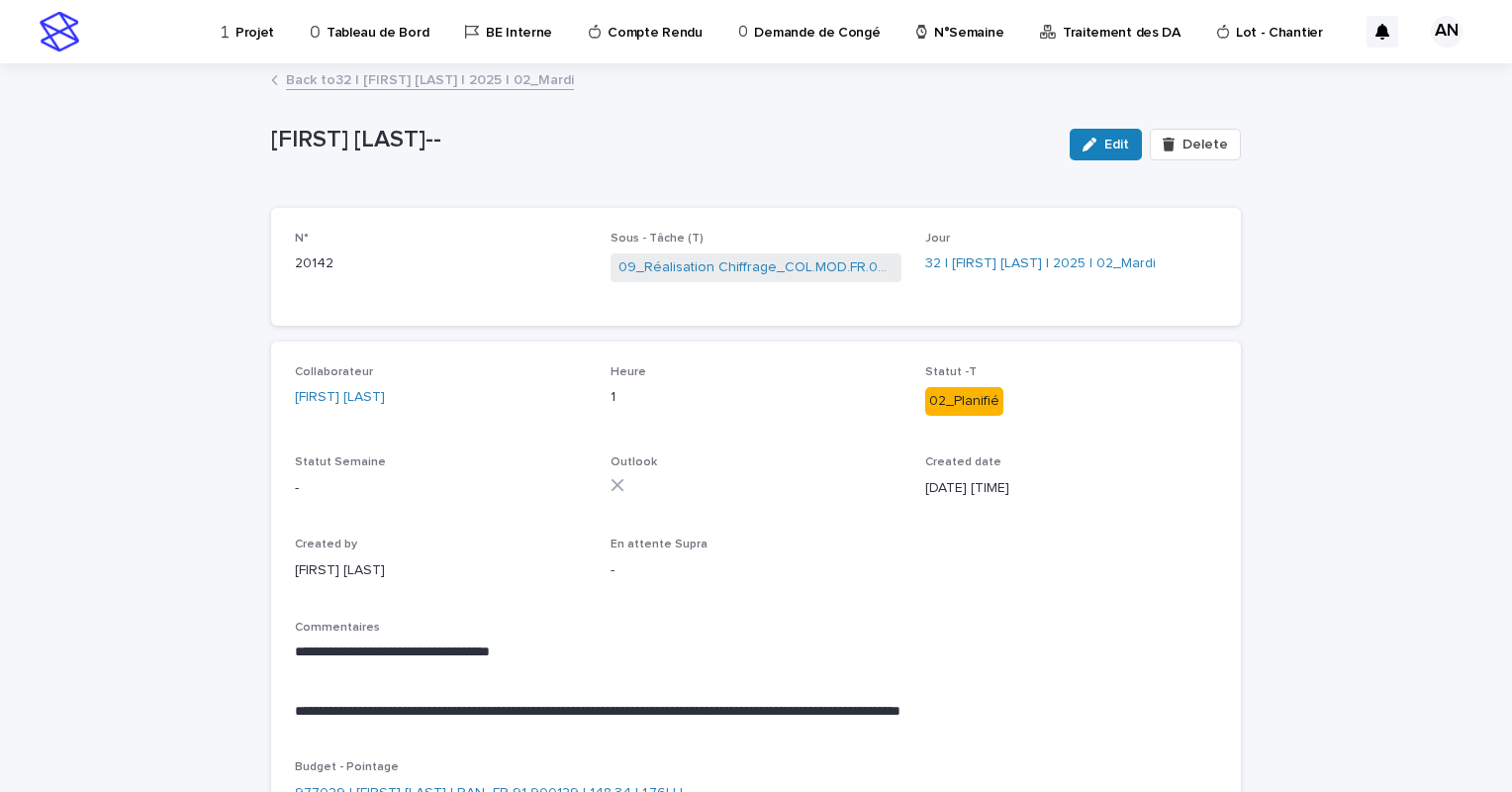 click on "Back to  32 | AIT_MALEK Nizam | 2025 | 02_Mardi" at bounding box center (429, 78) 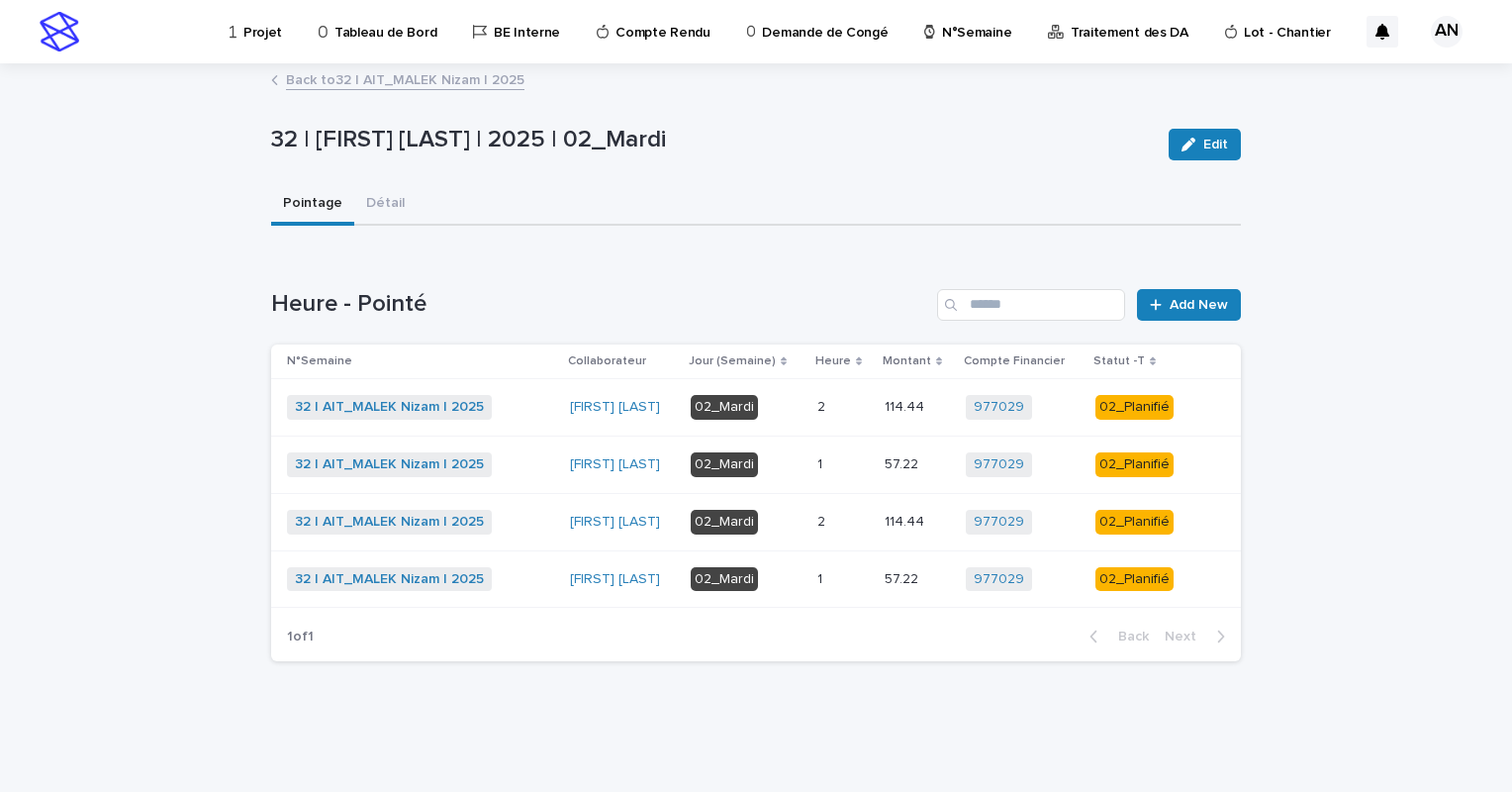 click on "Back to  32 | AIT_MALEK Nizam | 2025" at bounding box center (405, 78) 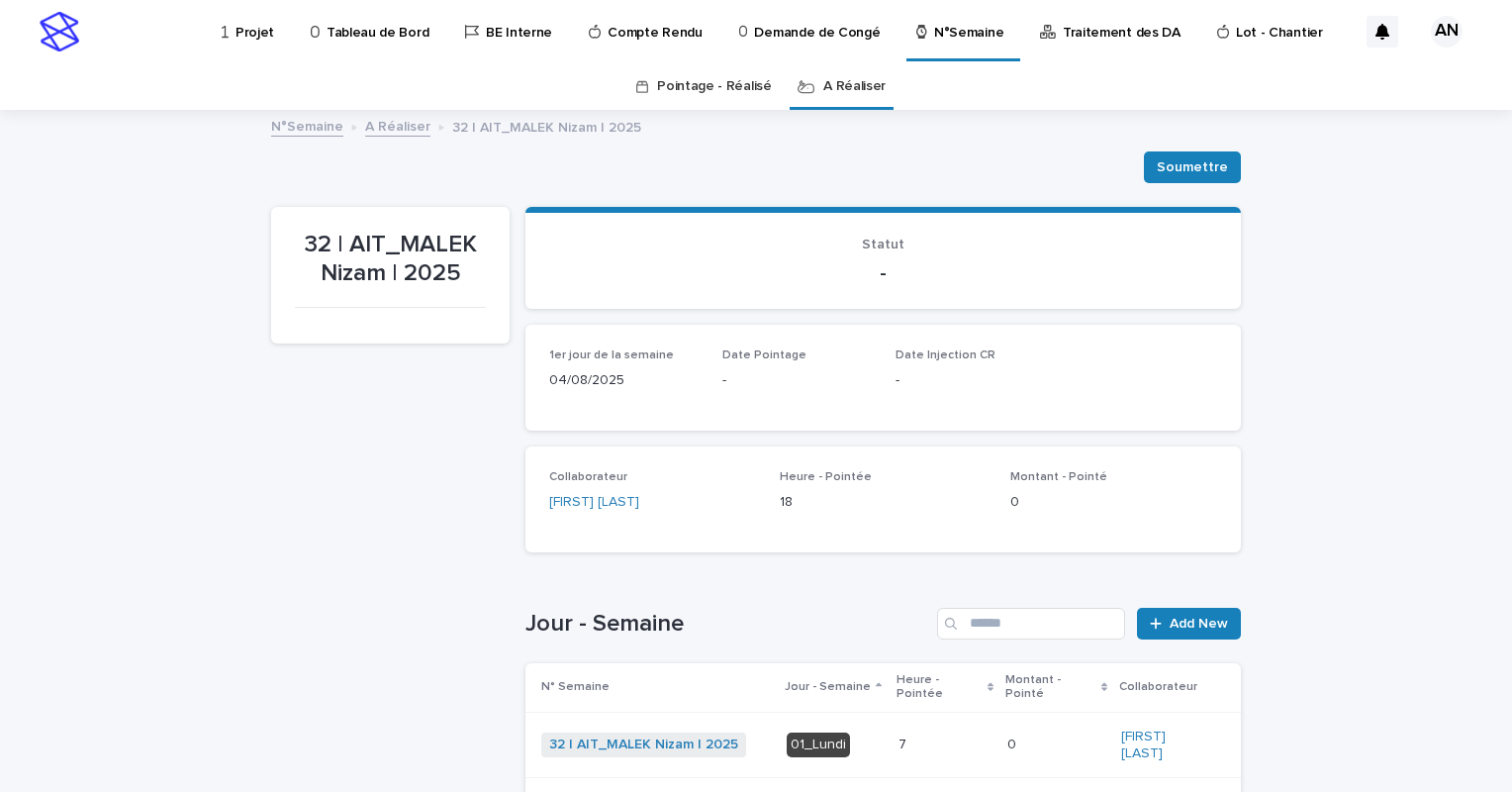 scroll, scrollTop: 63, scrollLeft: 0, axis: vertical 